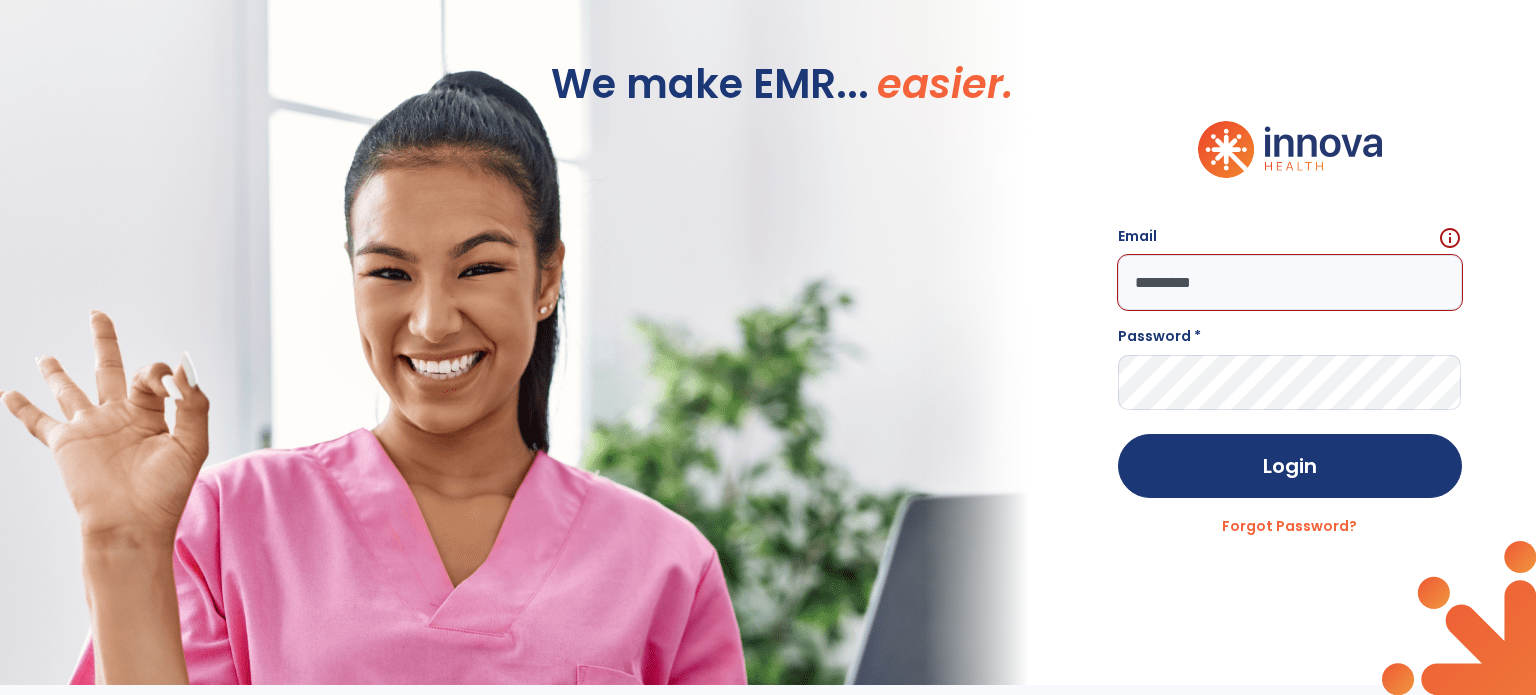 scroll, scrollTop: 0, scrollLeft: 0, axis: both 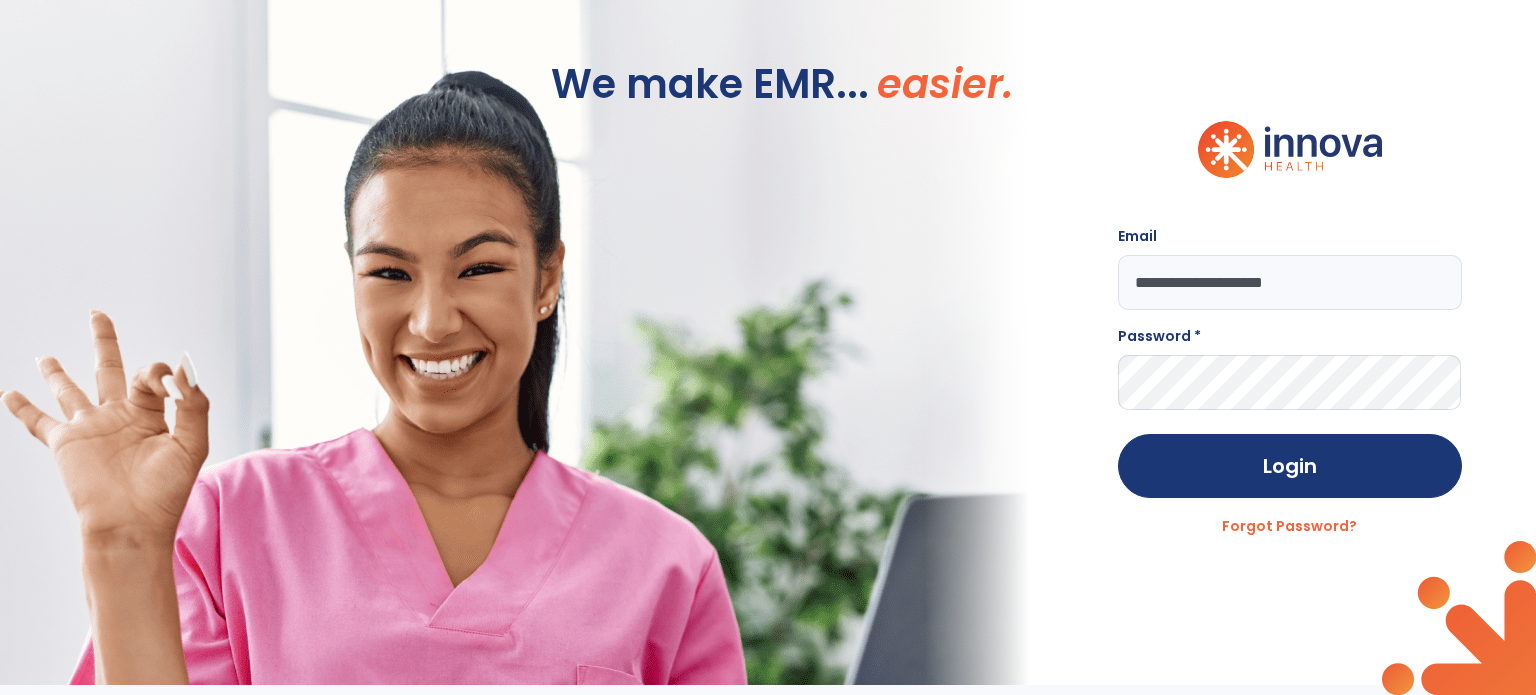 type on "**********" 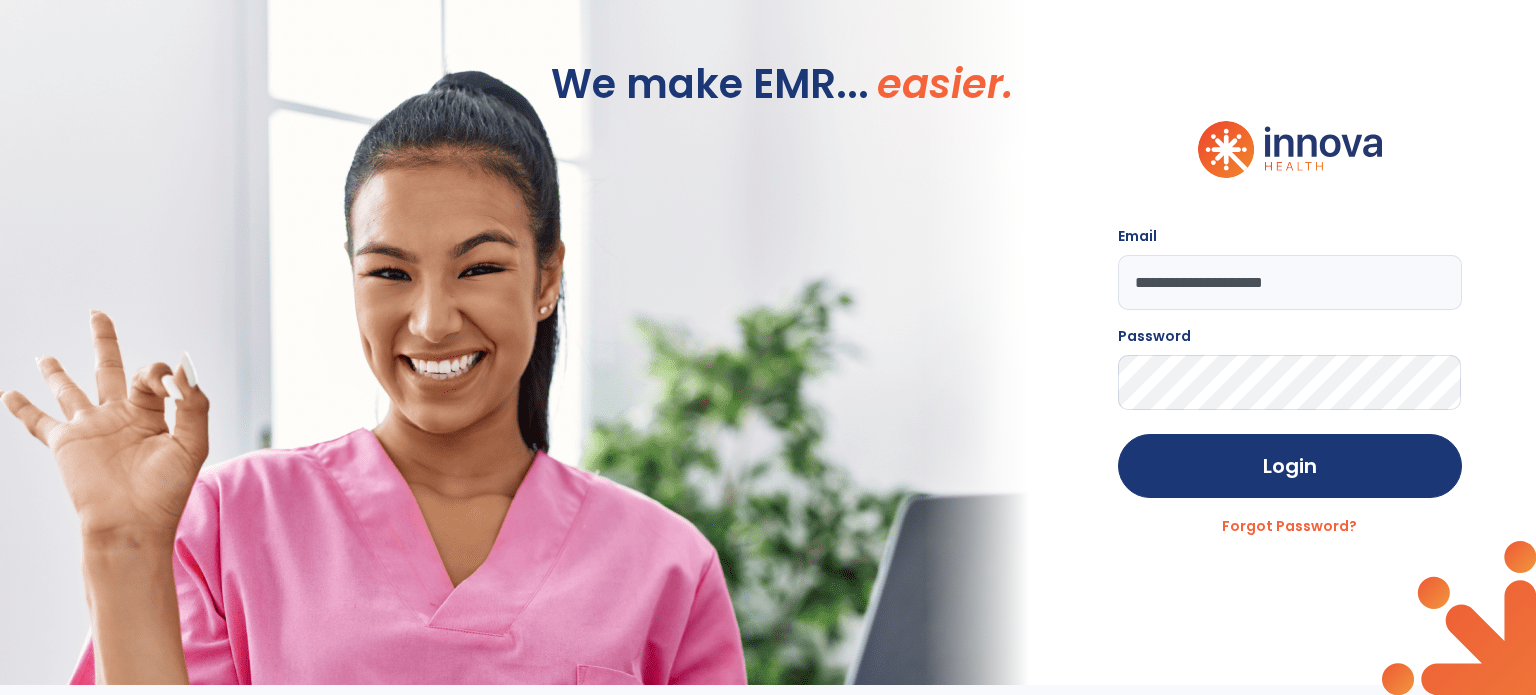 click on "Login" 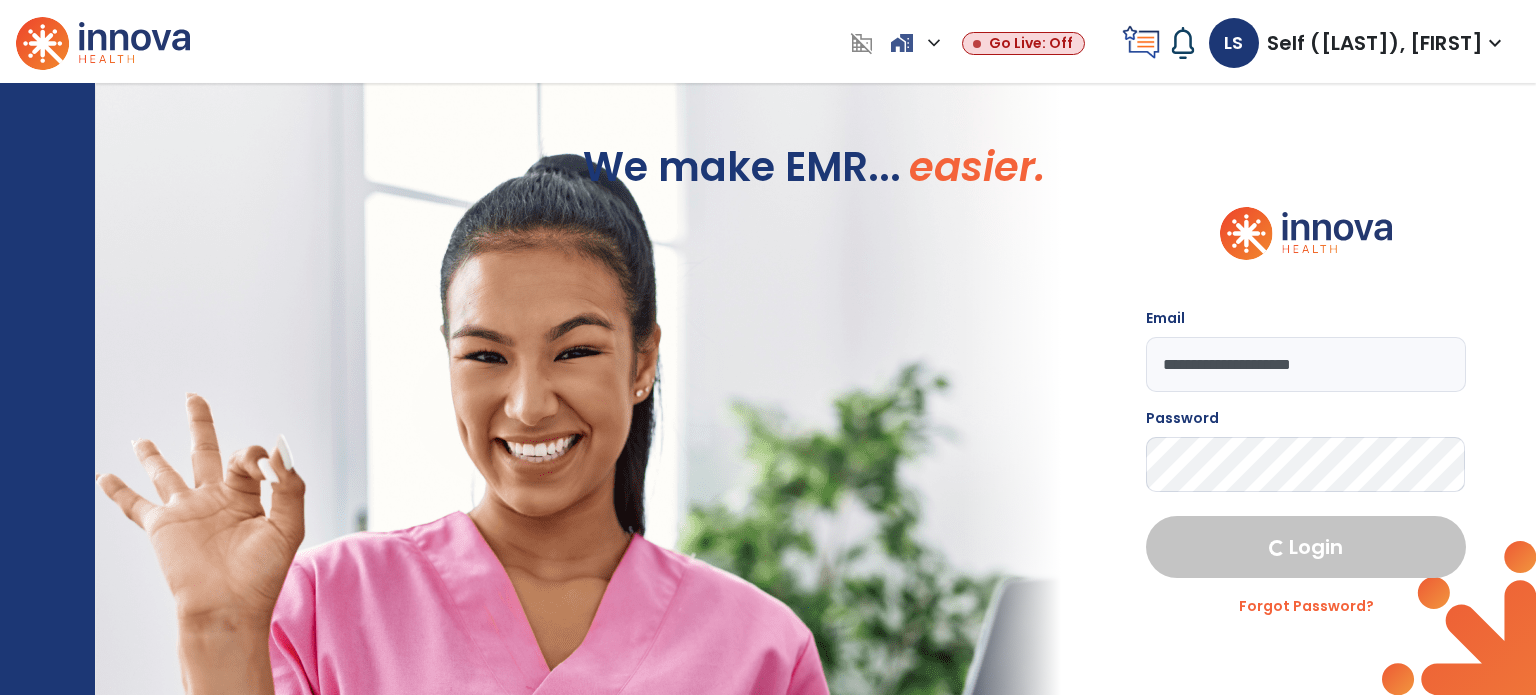 select on "****" 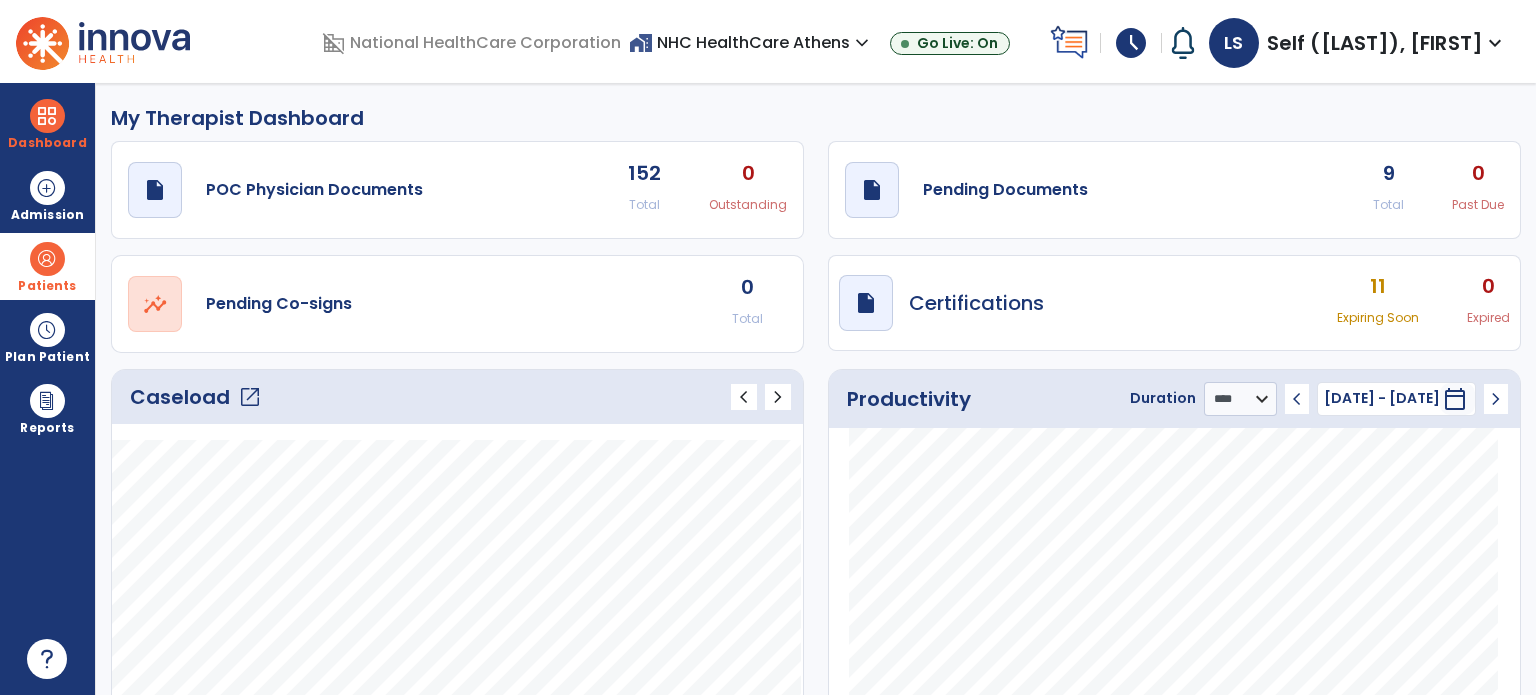 click at bounding box center [47, 259] 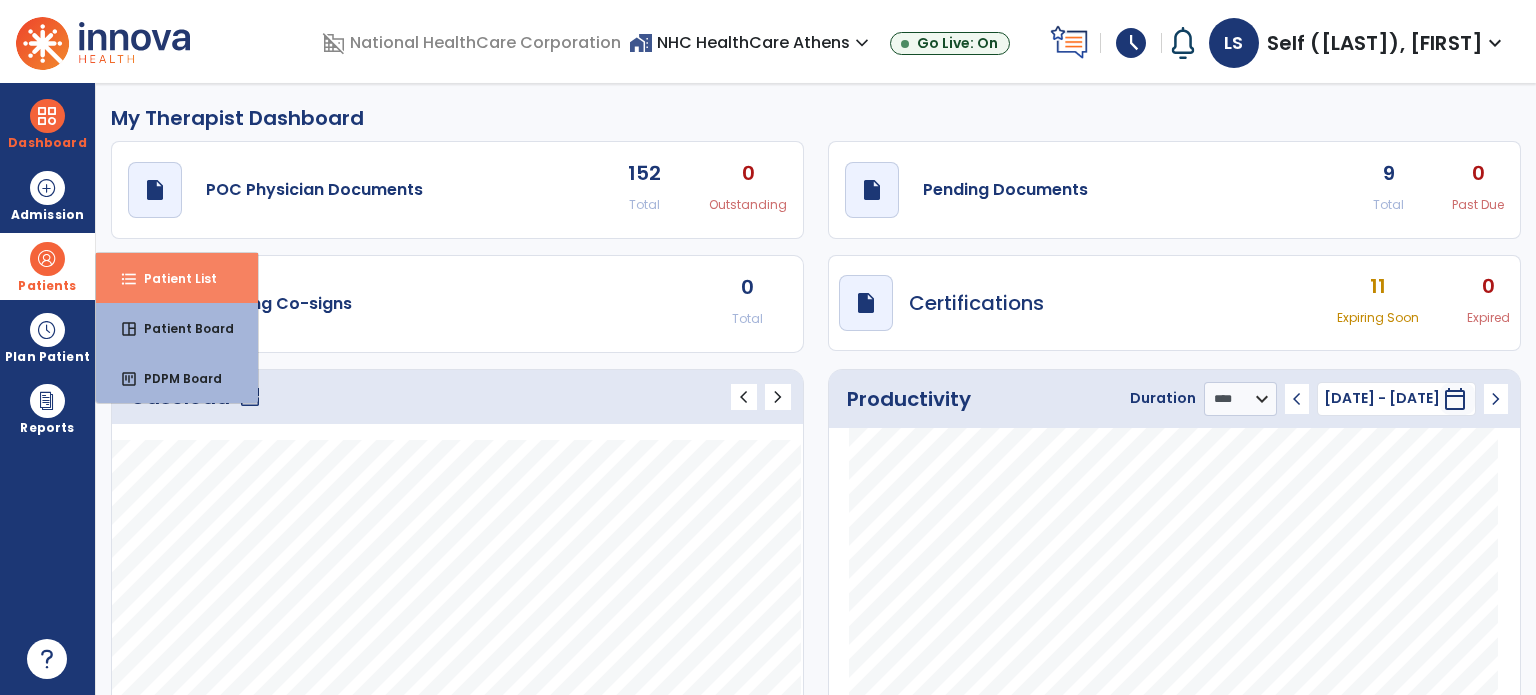click on "format_list_bulleted  Patient List" at bounding box center [177, 278] 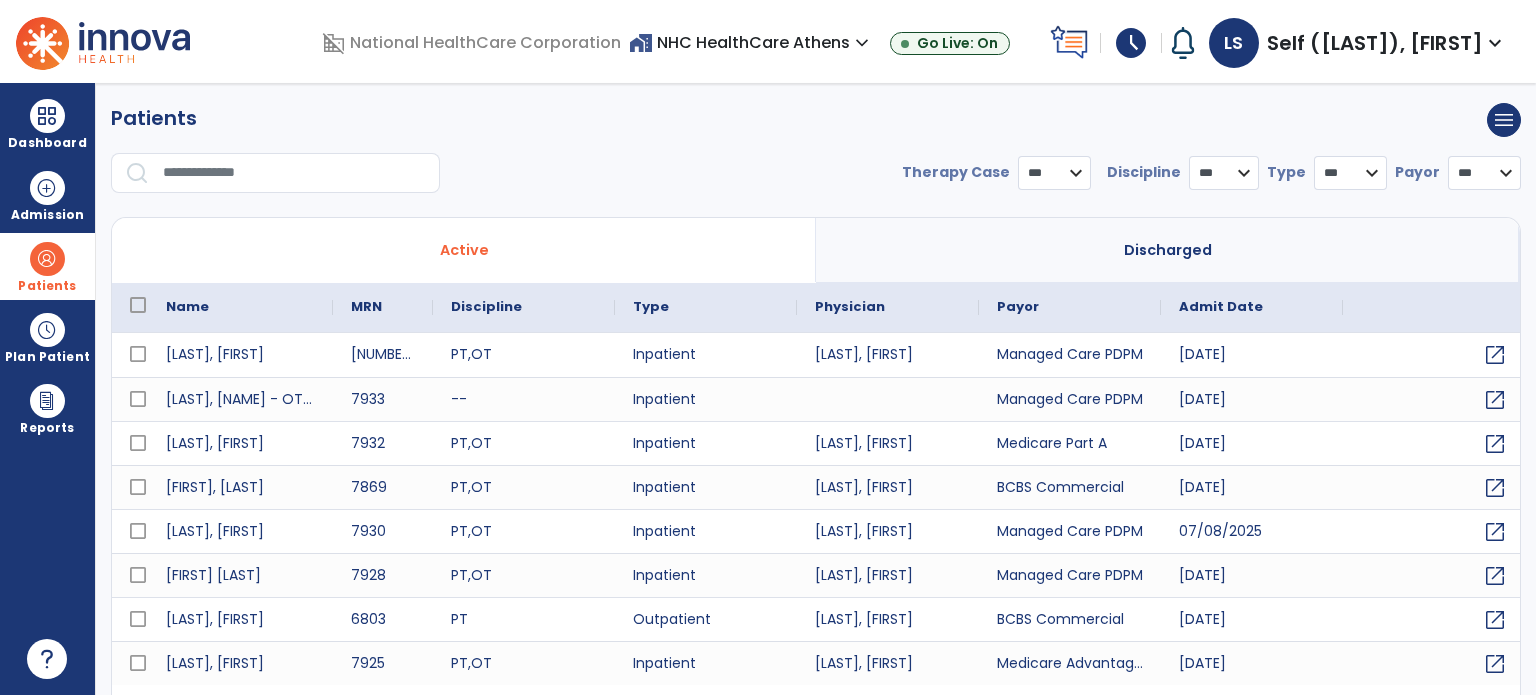 select on "***" 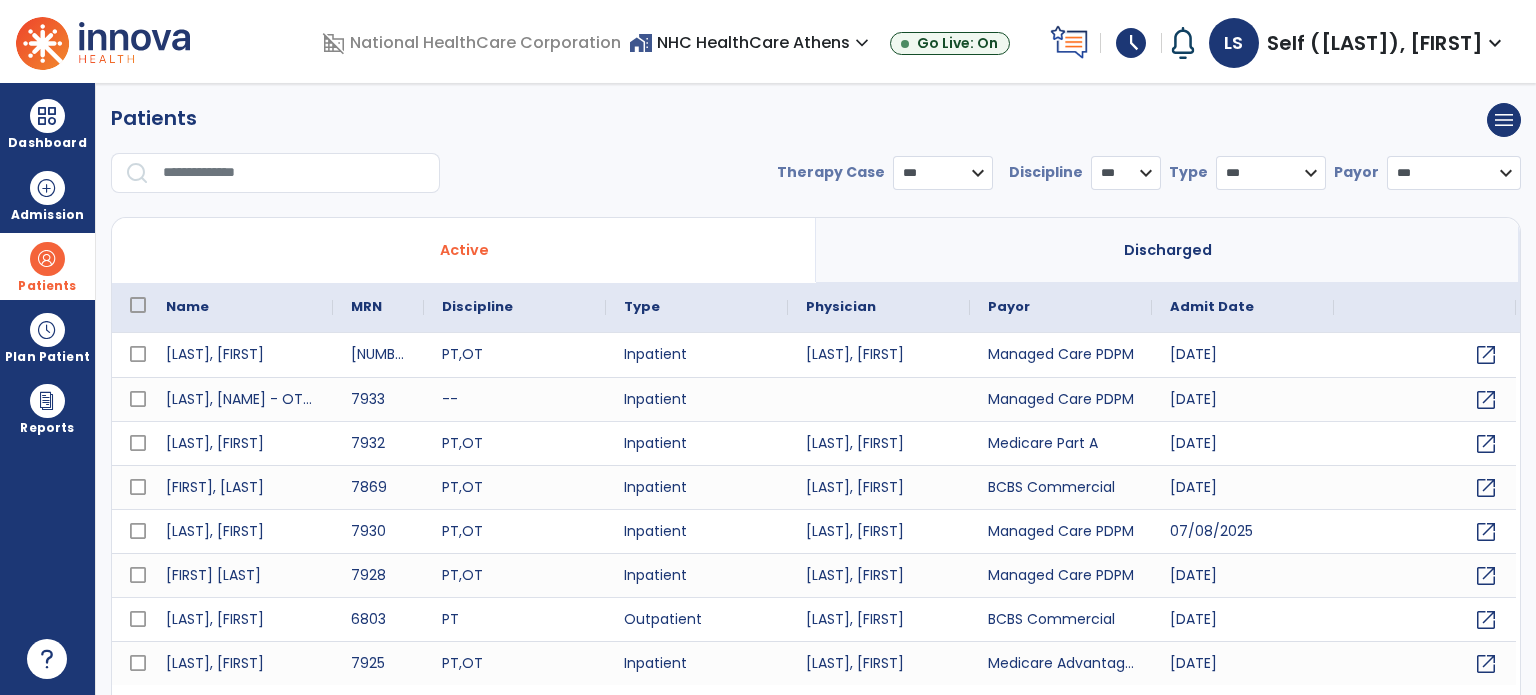 click at bounding box center (294, 173) 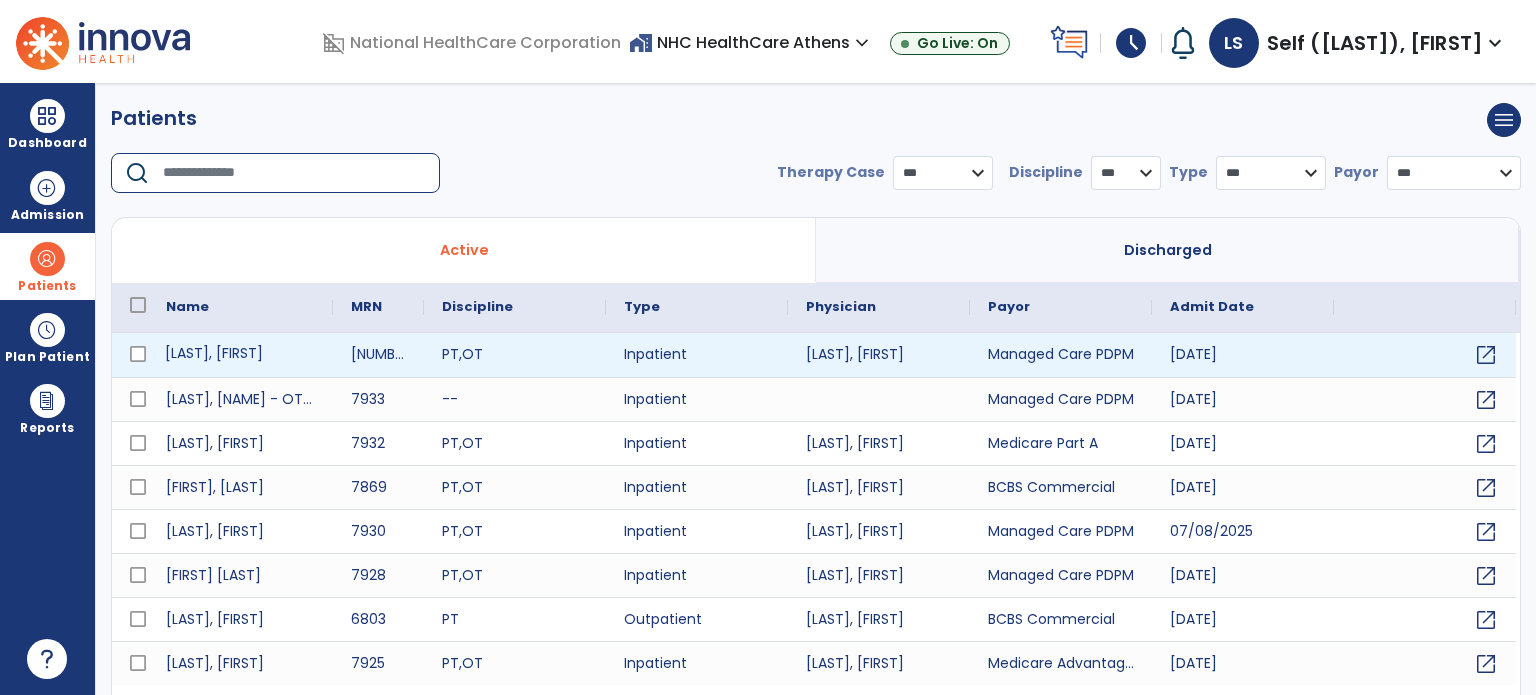 click on "[LAST], [FIRST]" at bounding box center [240, 355] 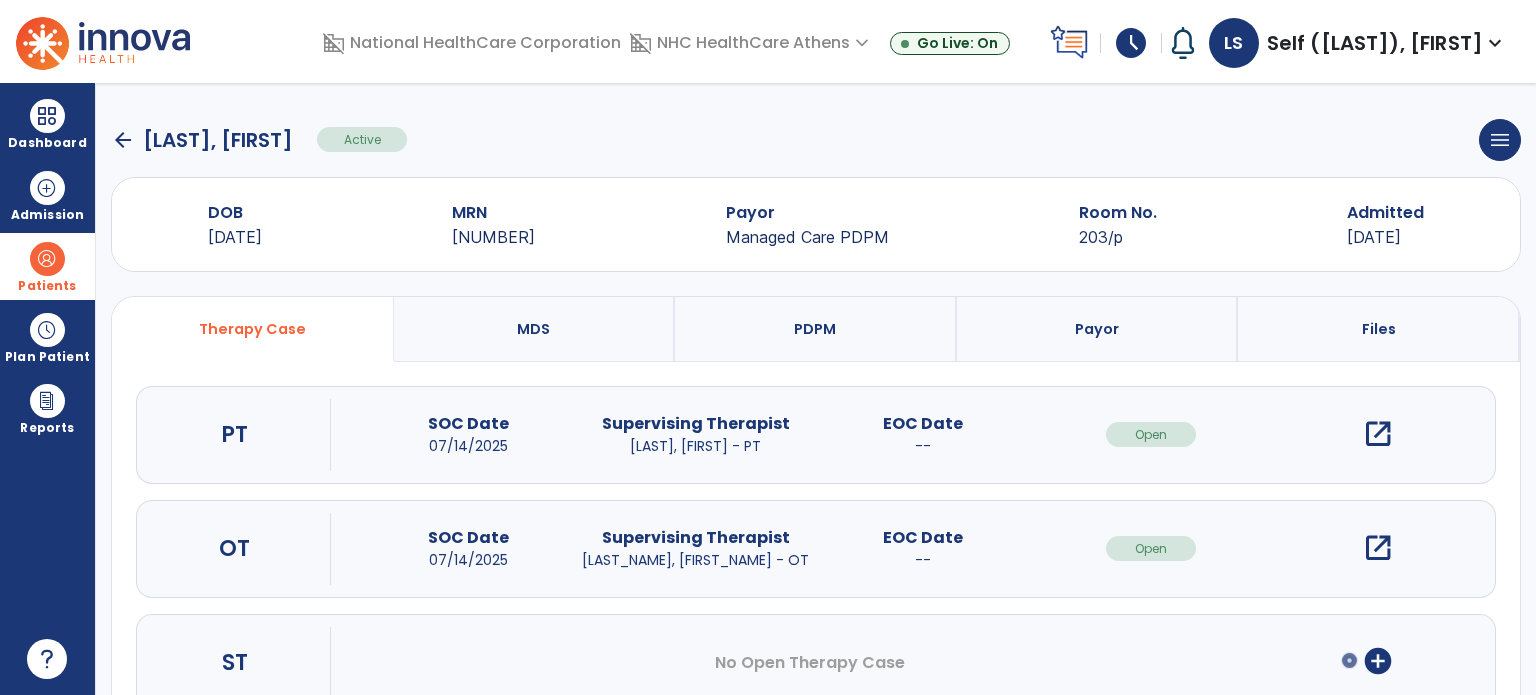 click on "open_in_new" at bounding box center [1378, 548] 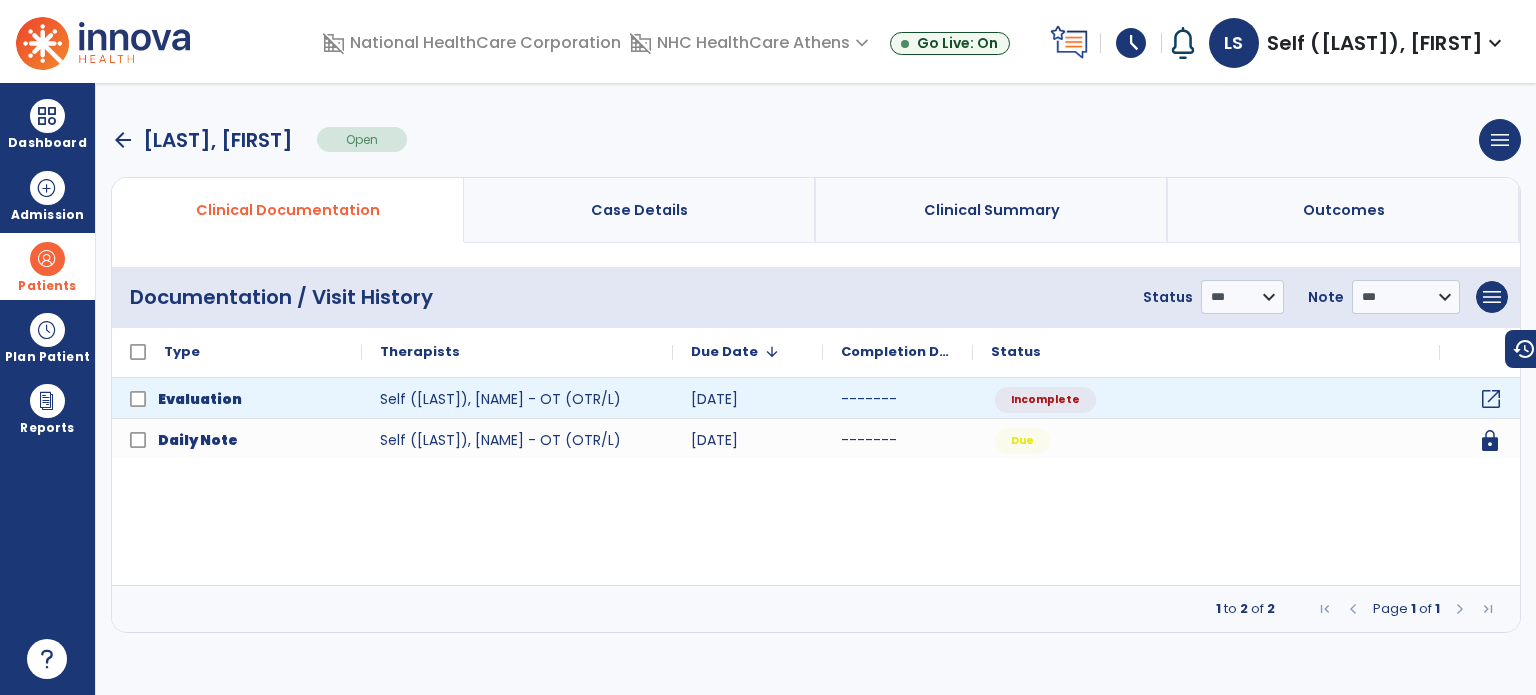 click on "open_in_new" 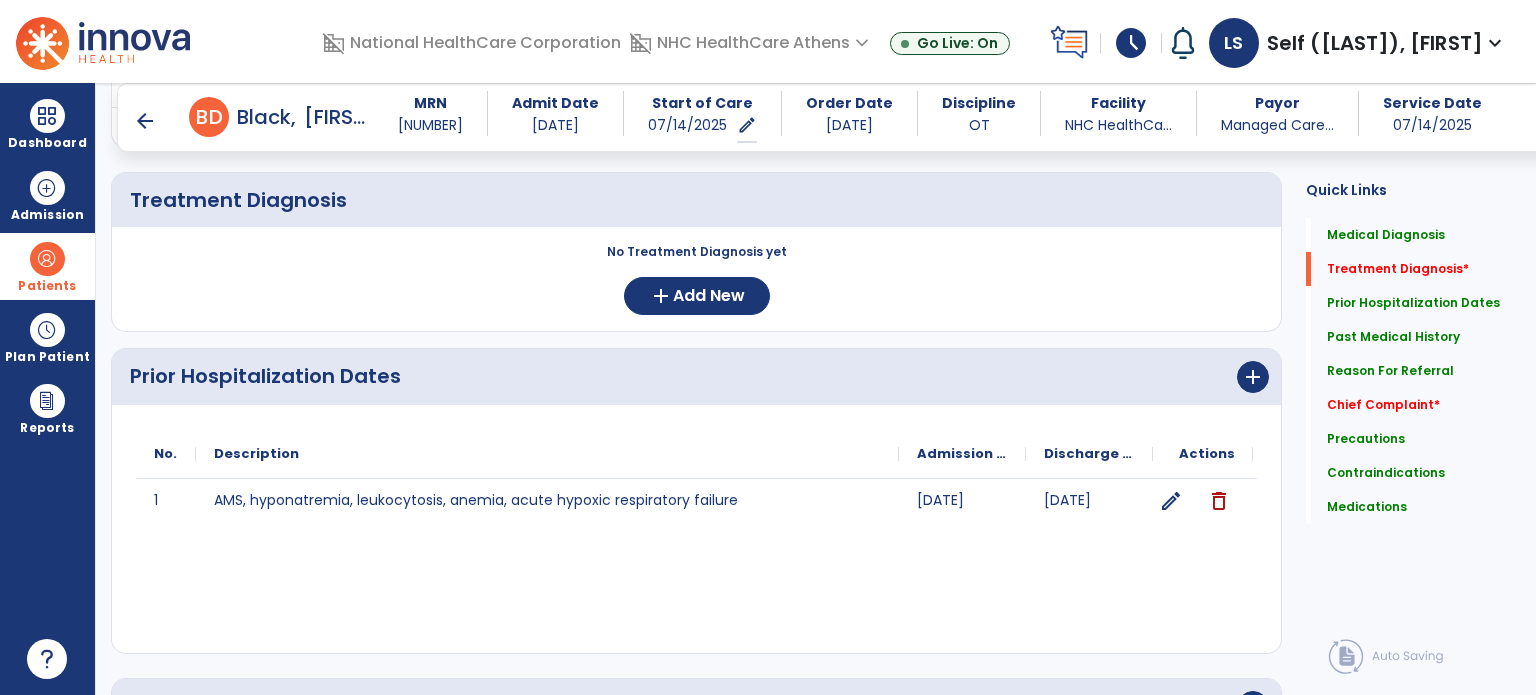 scroll, scrollTop: 600, scrollLeft: 0, axis: vertical 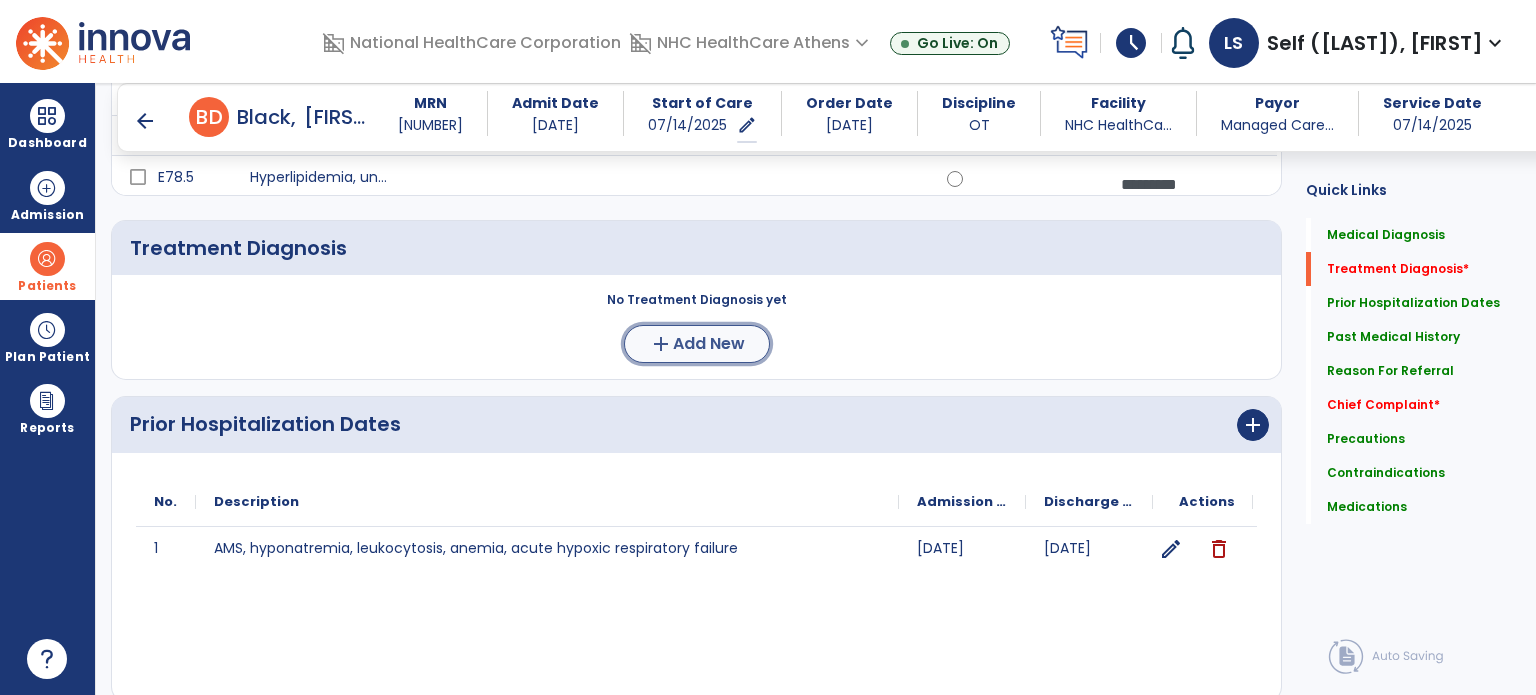 click on "Add New" 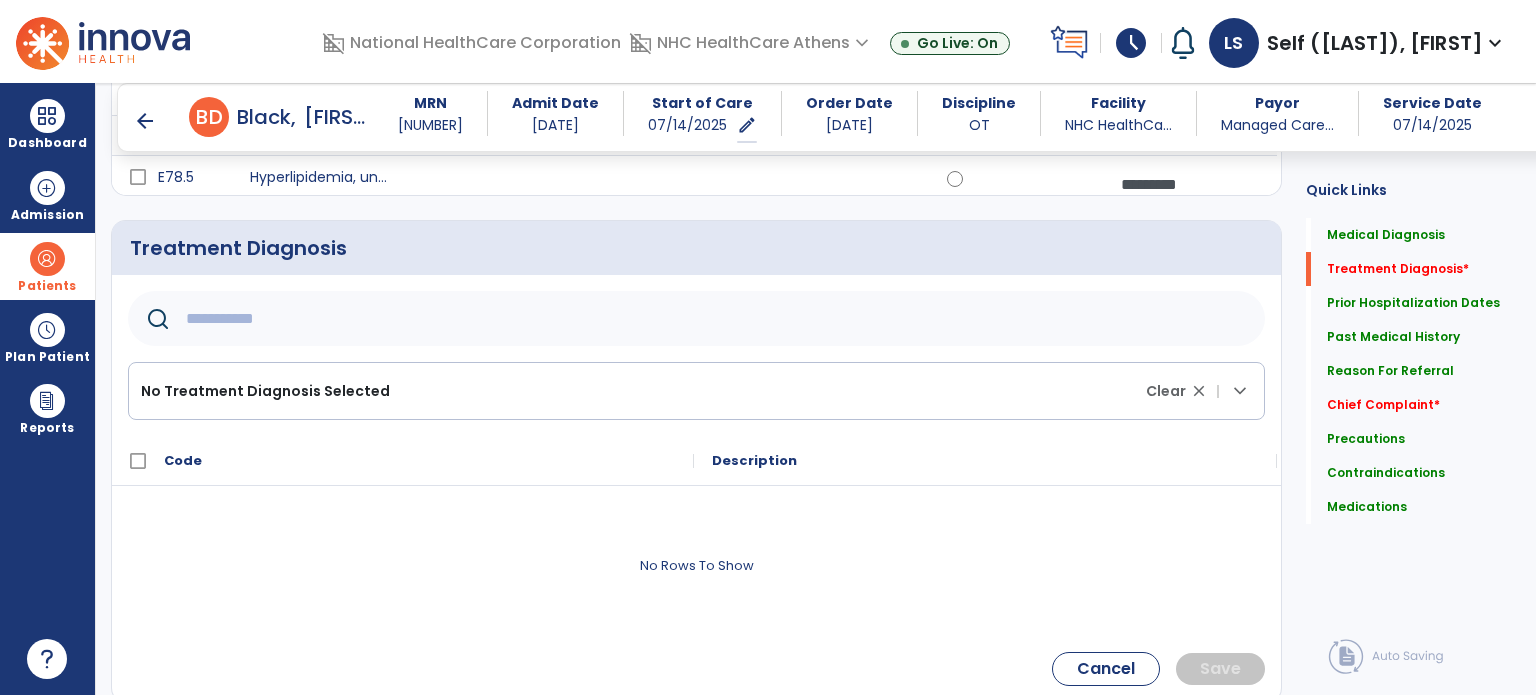 click 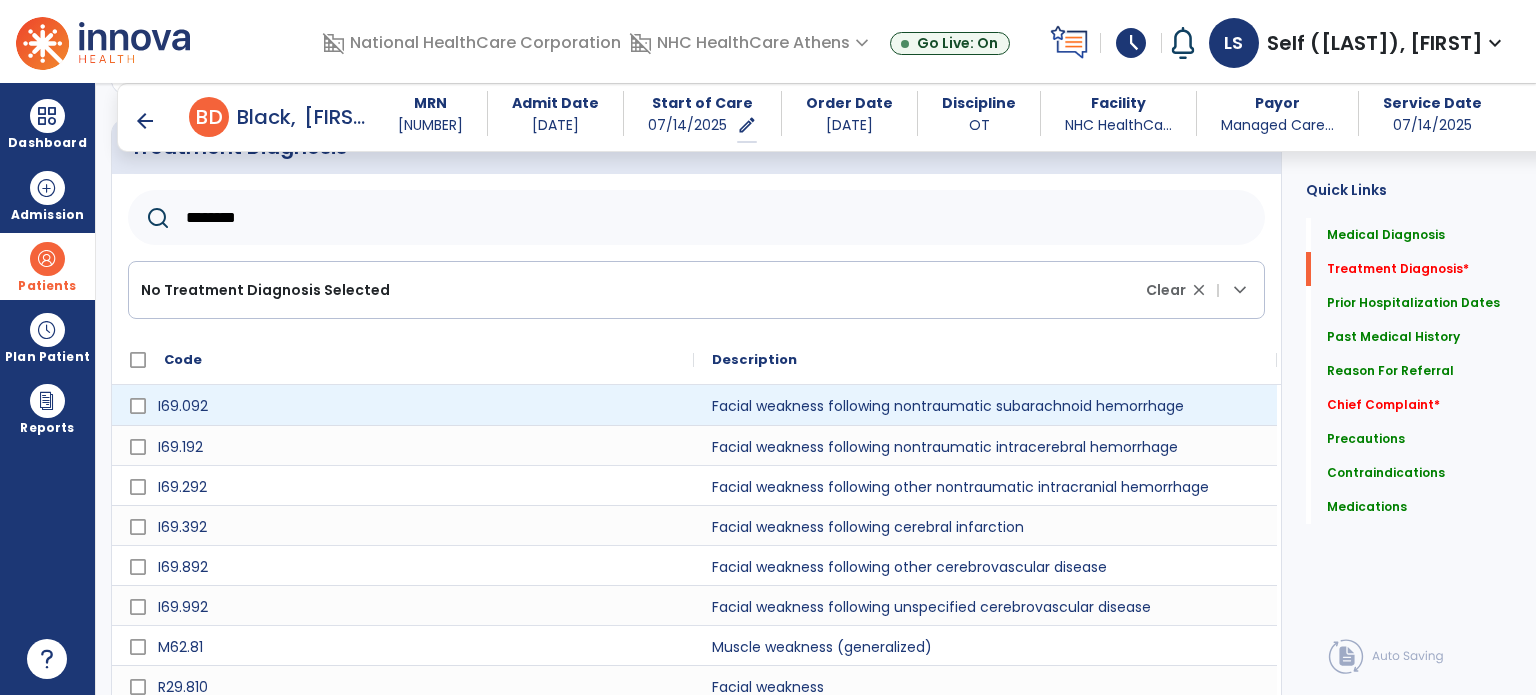 scroll, scrollTop: 800, scrollLeft: 0, axis: vertical 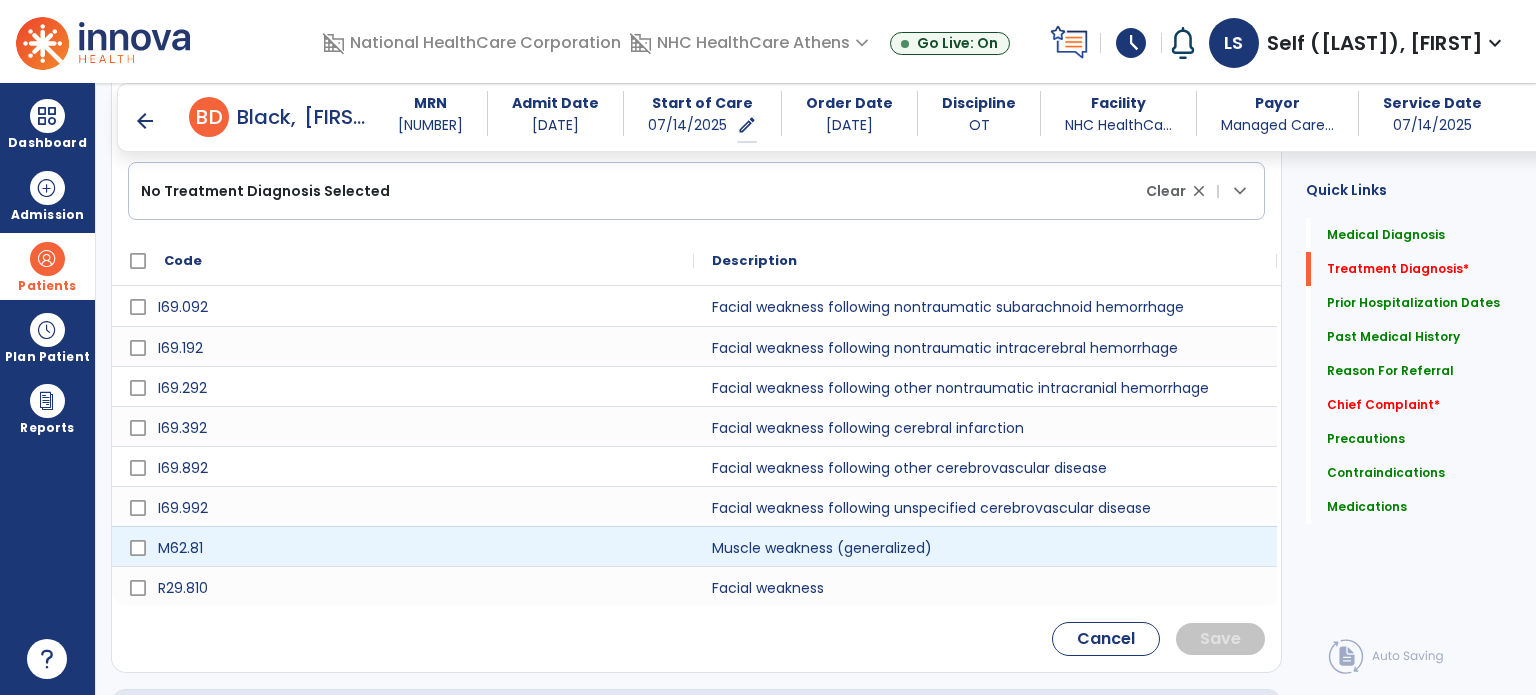 type on "********" 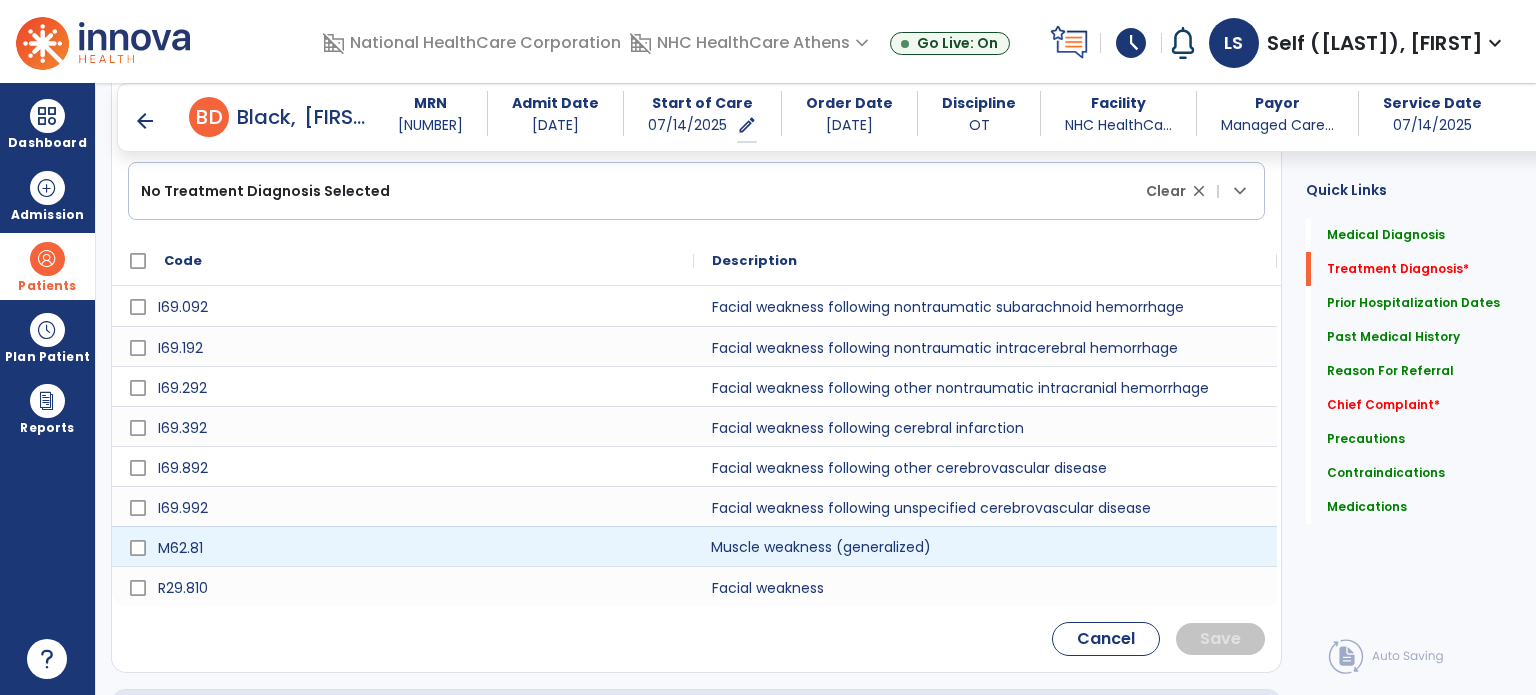 click on "Muscle weakness (generalized)" 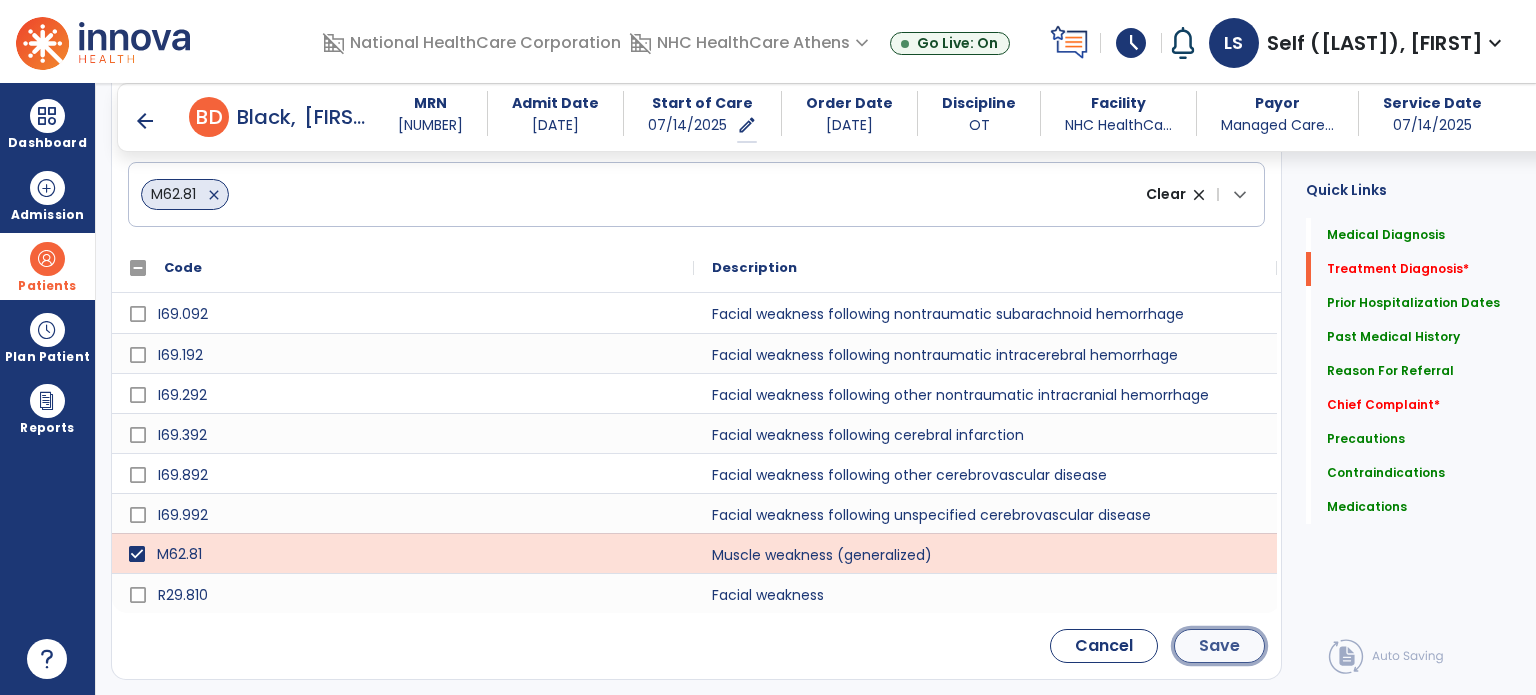 click on "Save" 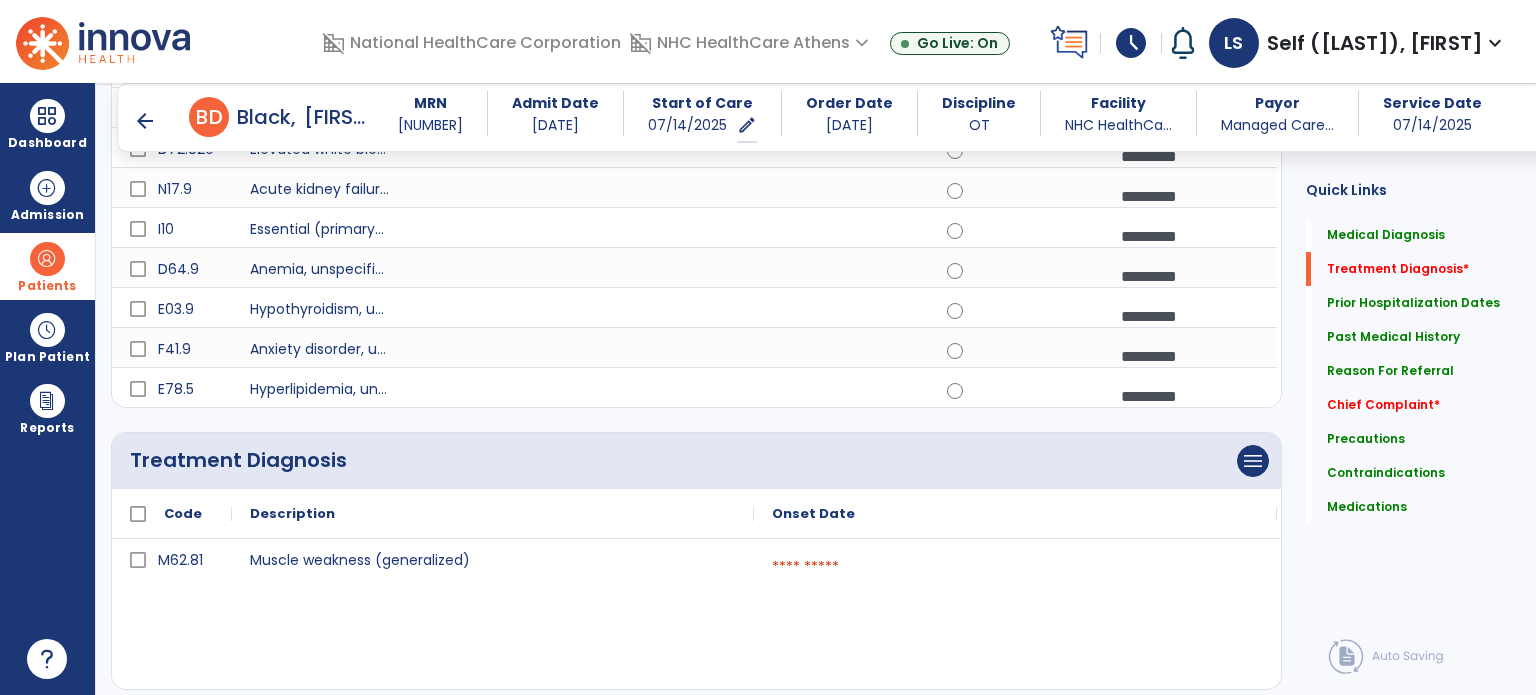 scroll, scrollTop: 386, scrollLeft: 0, axis: vertical 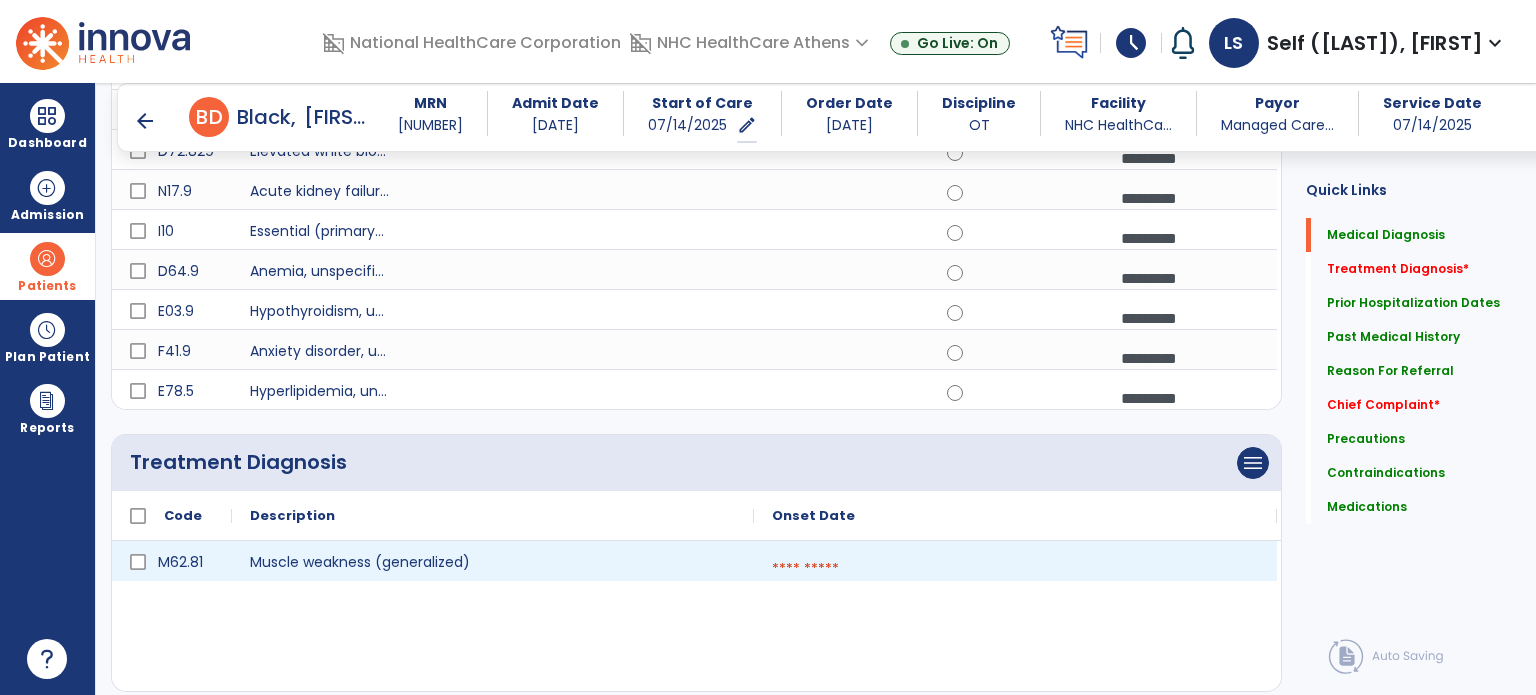 click at bounding box center (1015, 569) 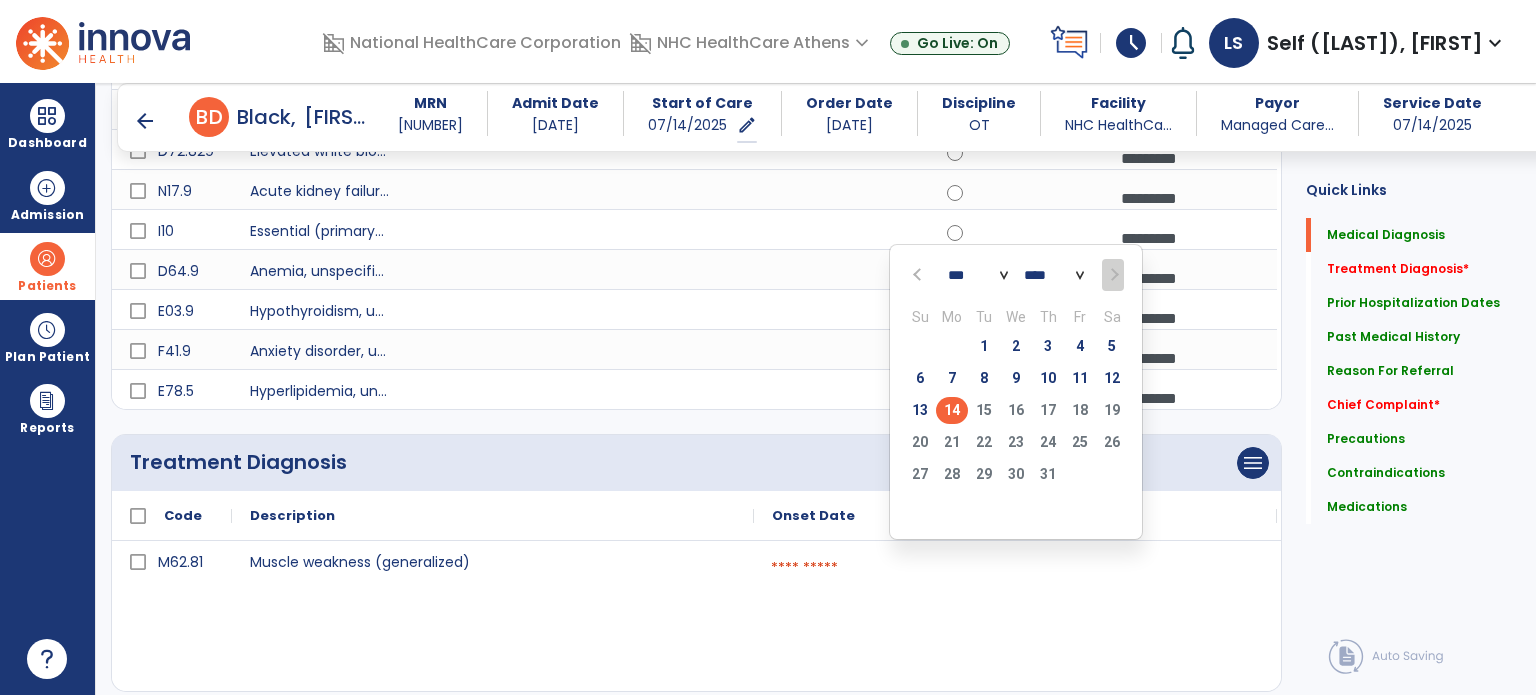 click on "14" 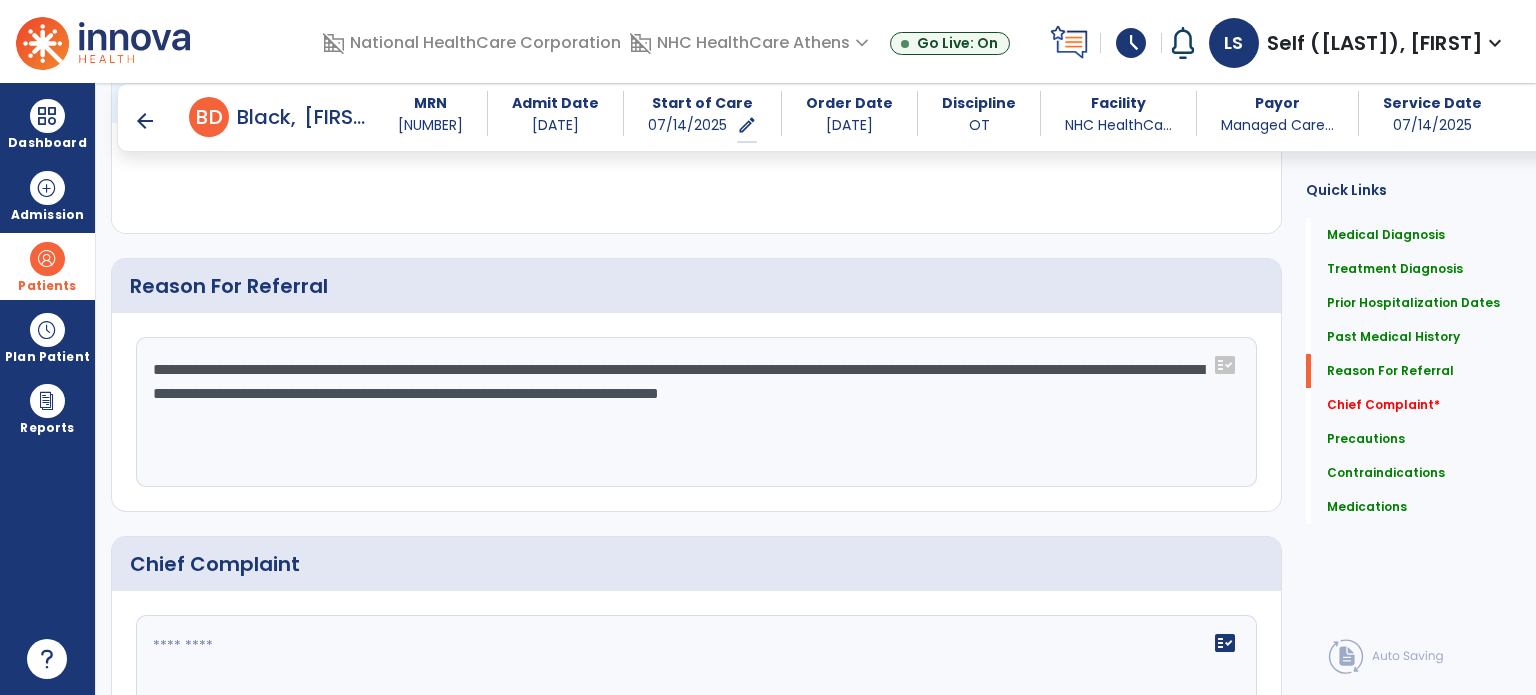 scroll, scrollTop: 1686, scrollLeft: 0, axis: vertical 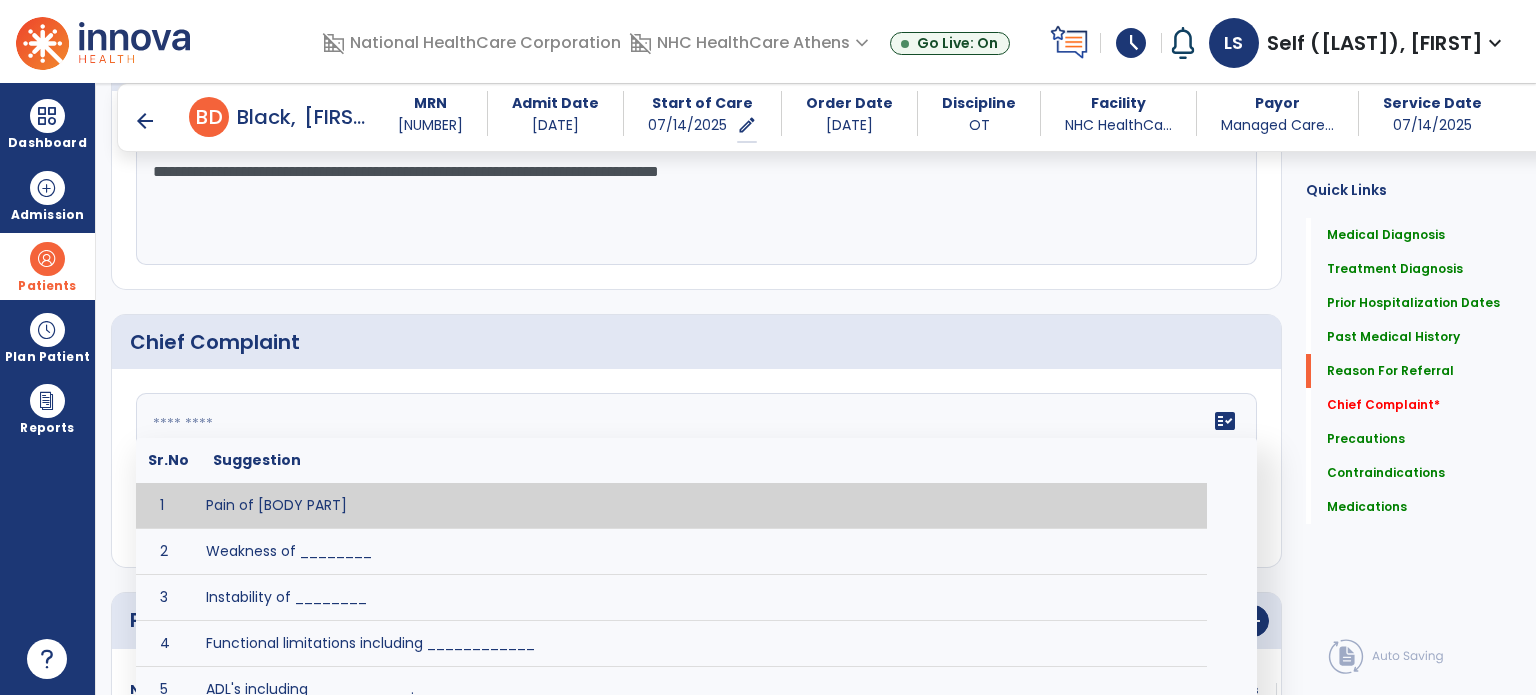 click on "fact_check Sr.No Suggestion [NUMBER] Pain of [BODY PART] [NUMBER] Weakness of ________ [NUMBER] Instability of ________ [NUMBER] Functional limitations including ____________ [NUMBER] ADL's including ___________. [NUMBER] Inability to perform work related duties such as _________ [NUMBER] Inability to perform house hold duties such as __________. [NUMBER] Loss of balance. [NUMBER] Problems with gait including _________." 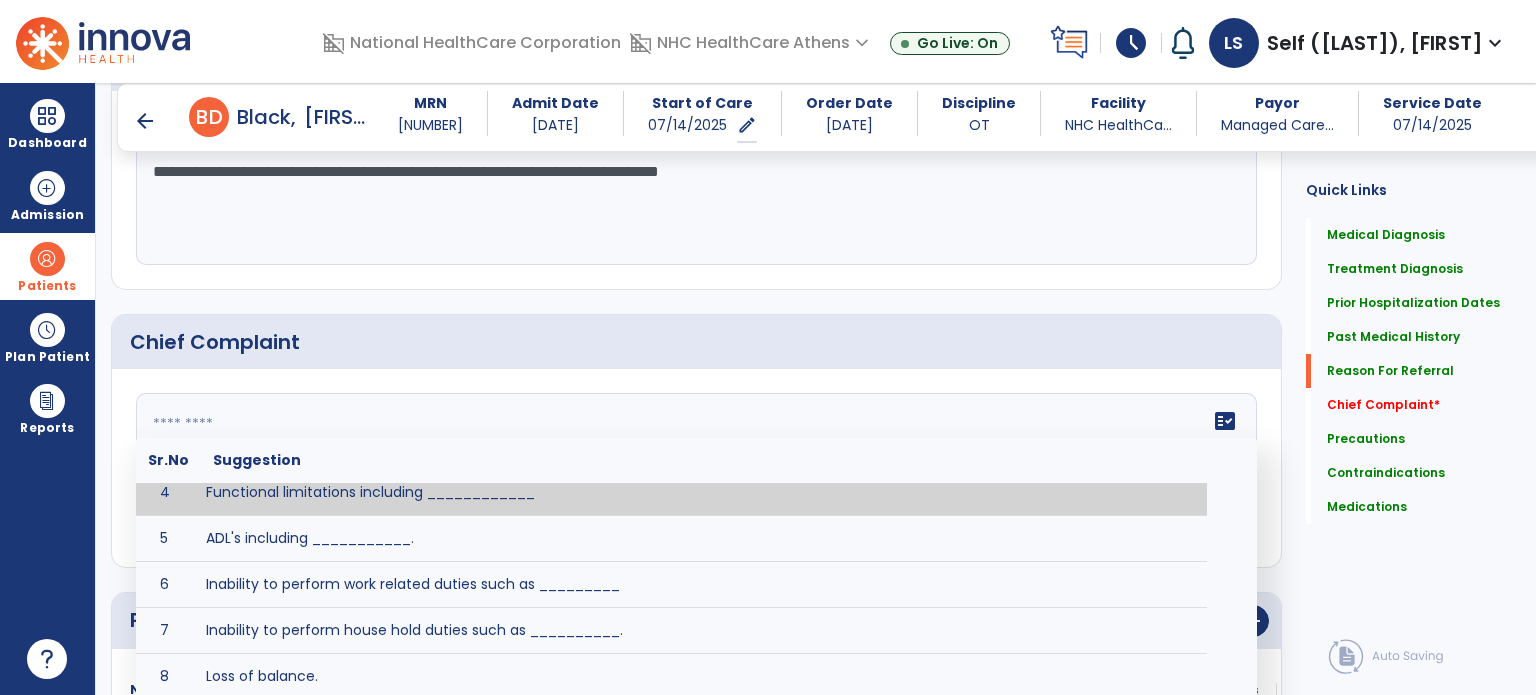 scroll, scrollTop: 161, scrollLeft: 0, axis: vertical 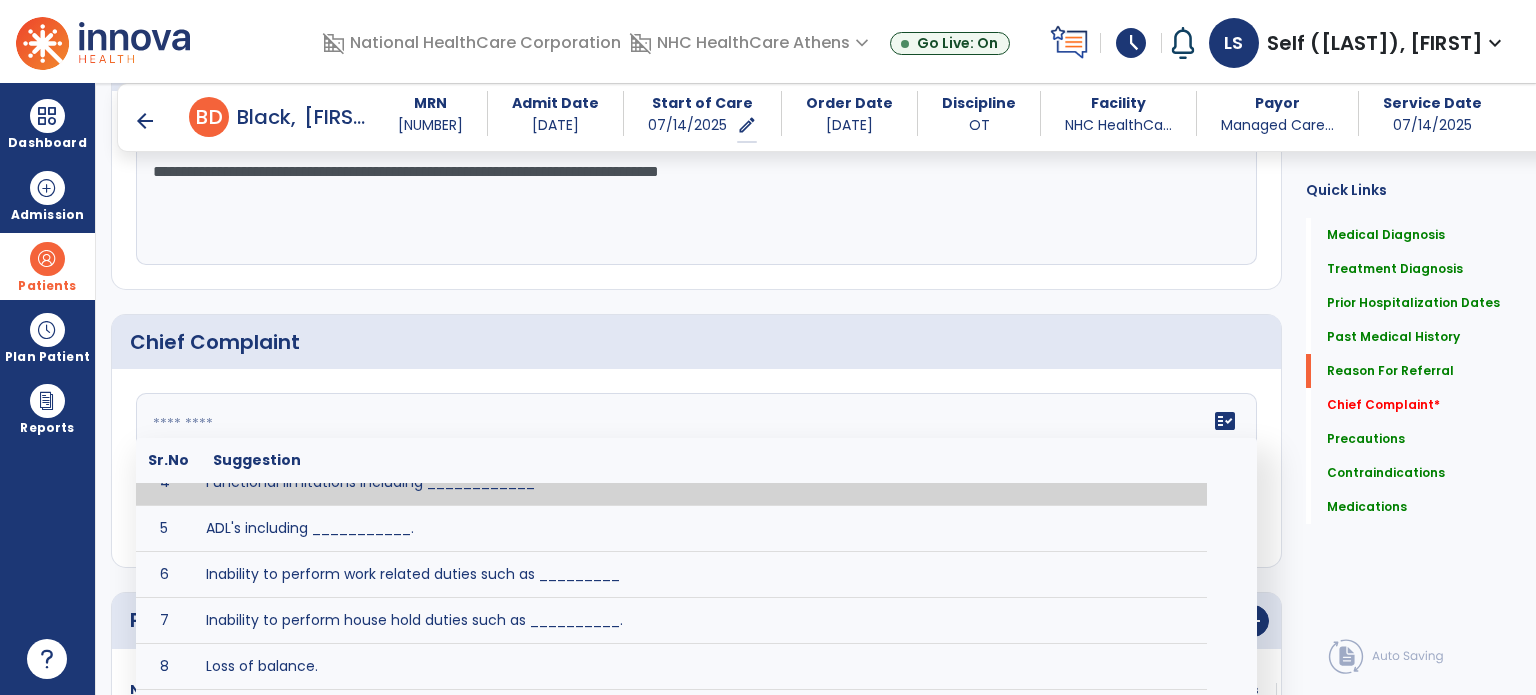 click 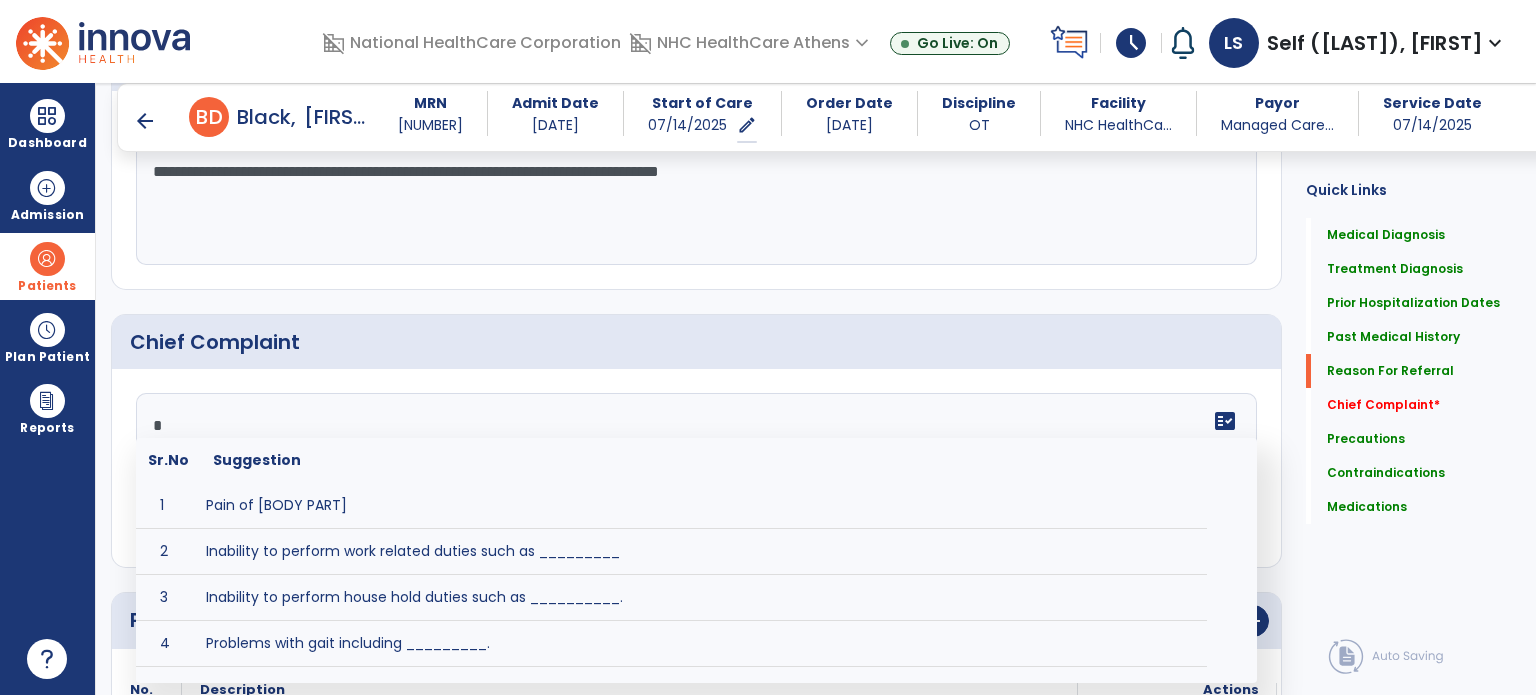 scroll, scrollTop: 0, scrollLeft: 0, axis: both 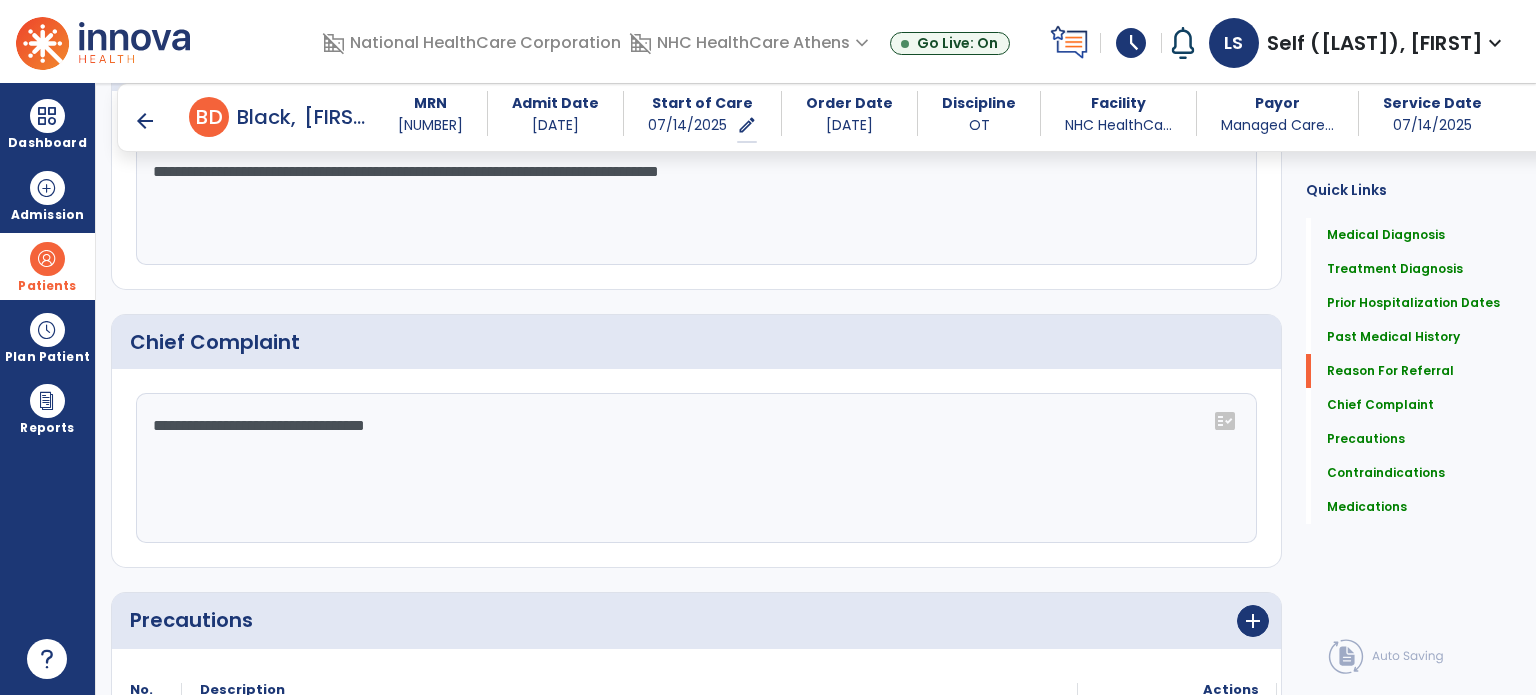 drag, startPoint x: 497, startPoint y: 435, endPoint x: 365, endPoint y: 422, distance: 132.63861 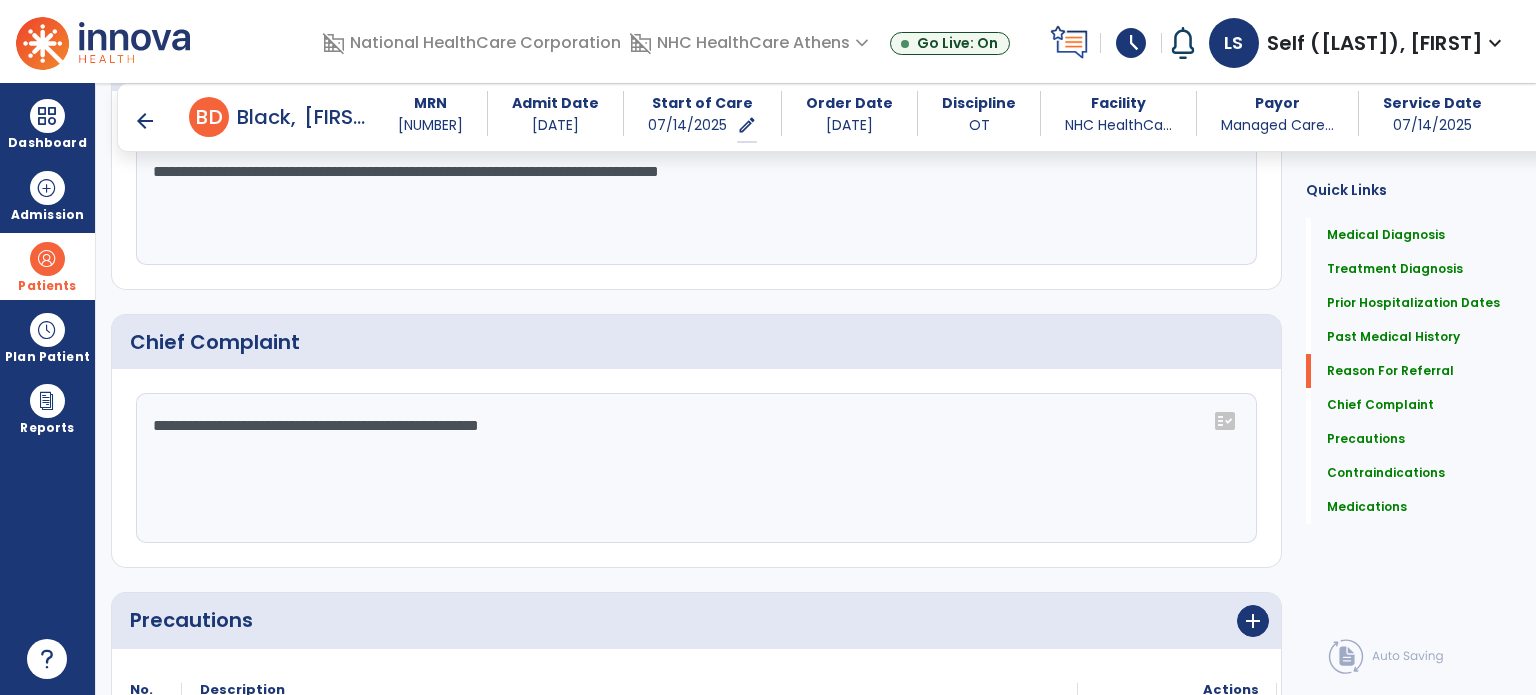 type on "**********" 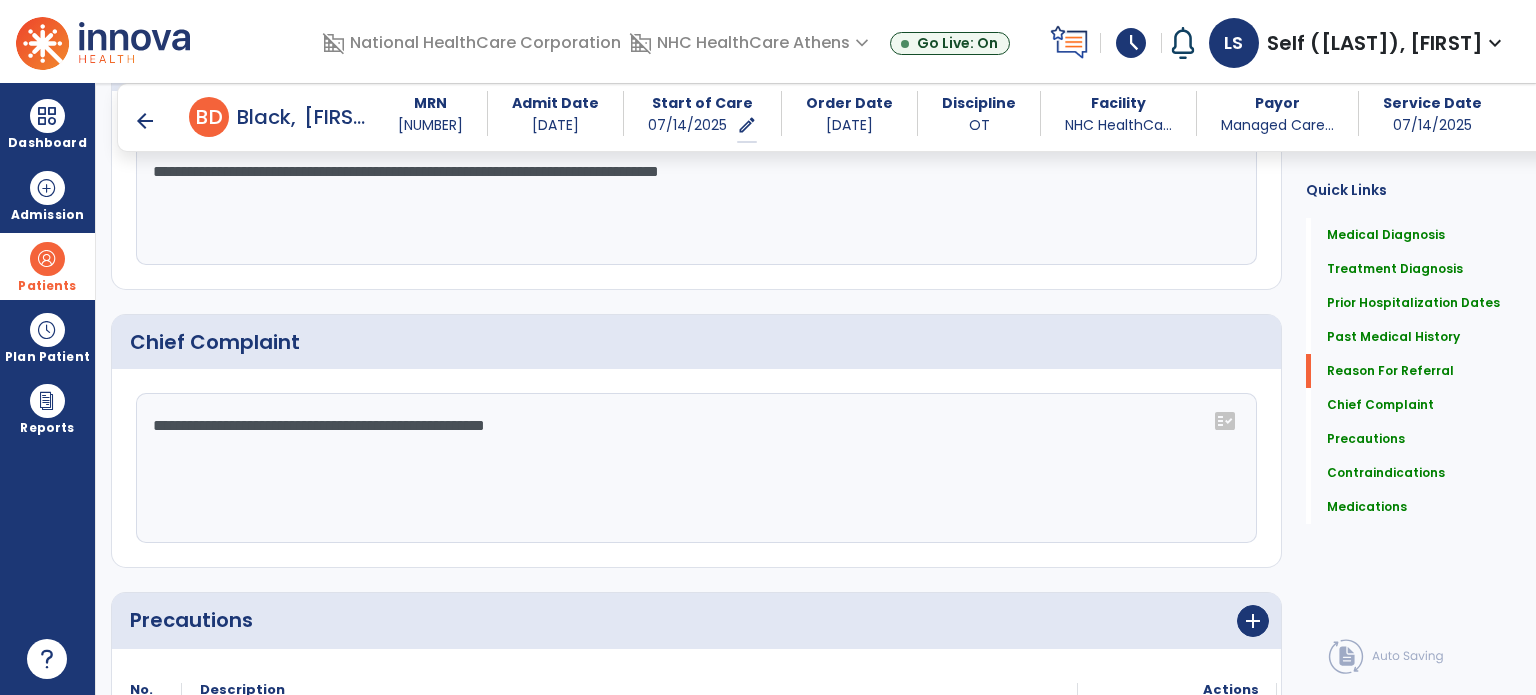drag, startPoint x: 756, startPoint y: 431, endPoint x: 112, endPoint y: 429, distance: 644.0031 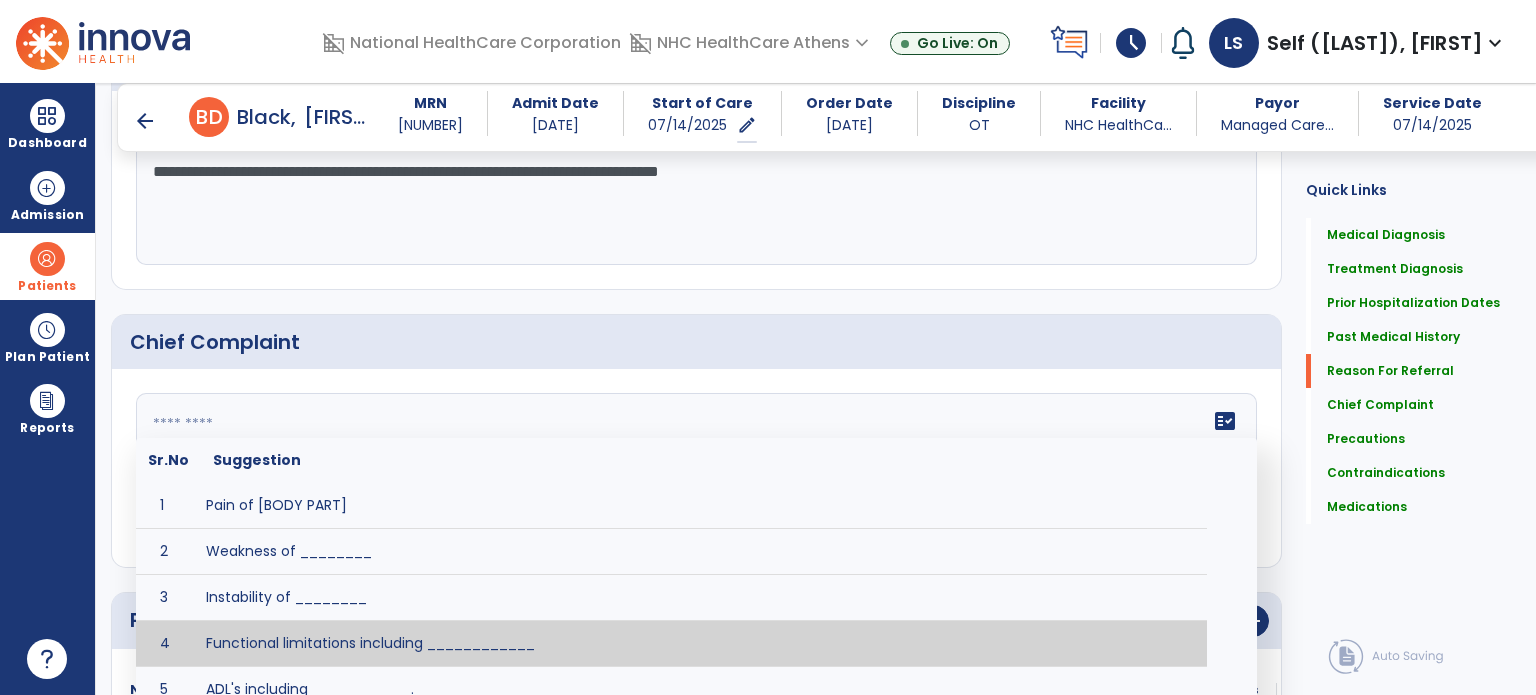 scroll, scrollTop: 1886, scrollLeft: 0, axis: vertical 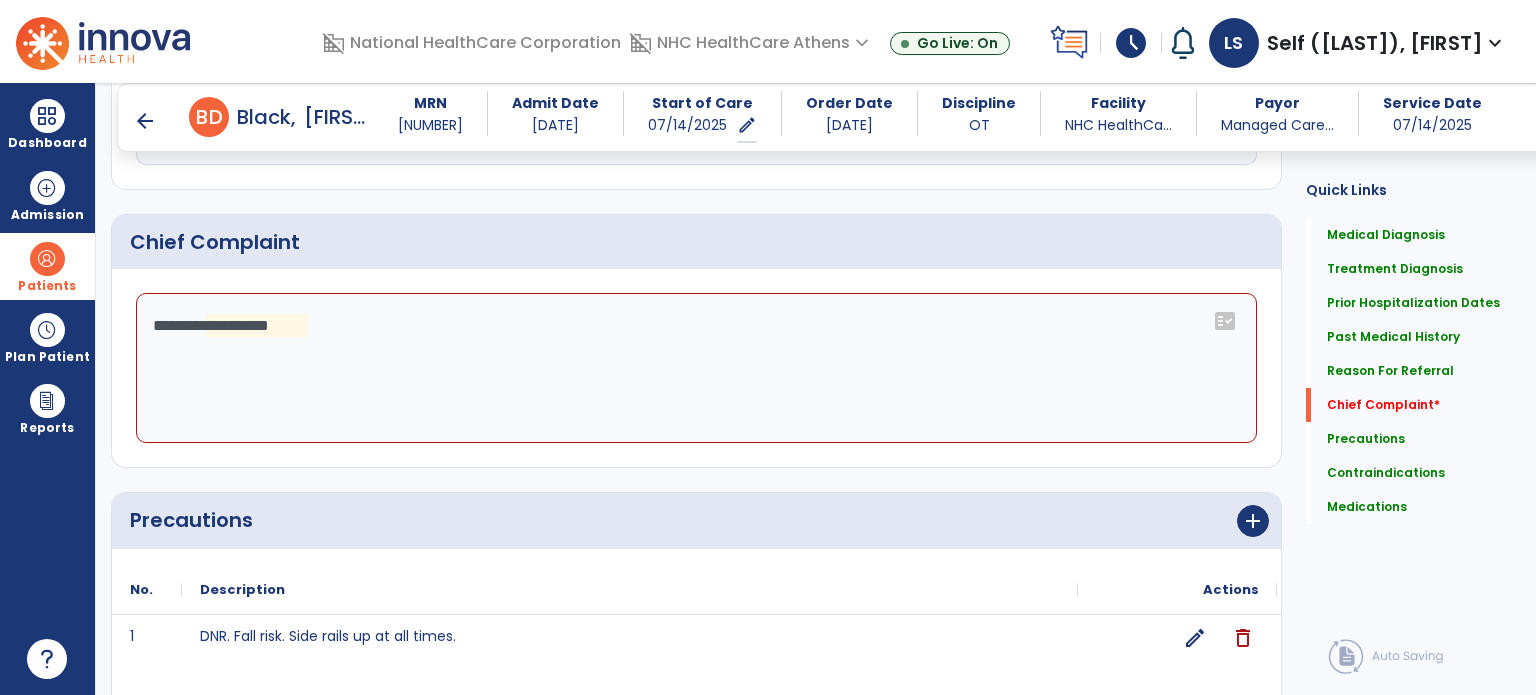 click on "**********" 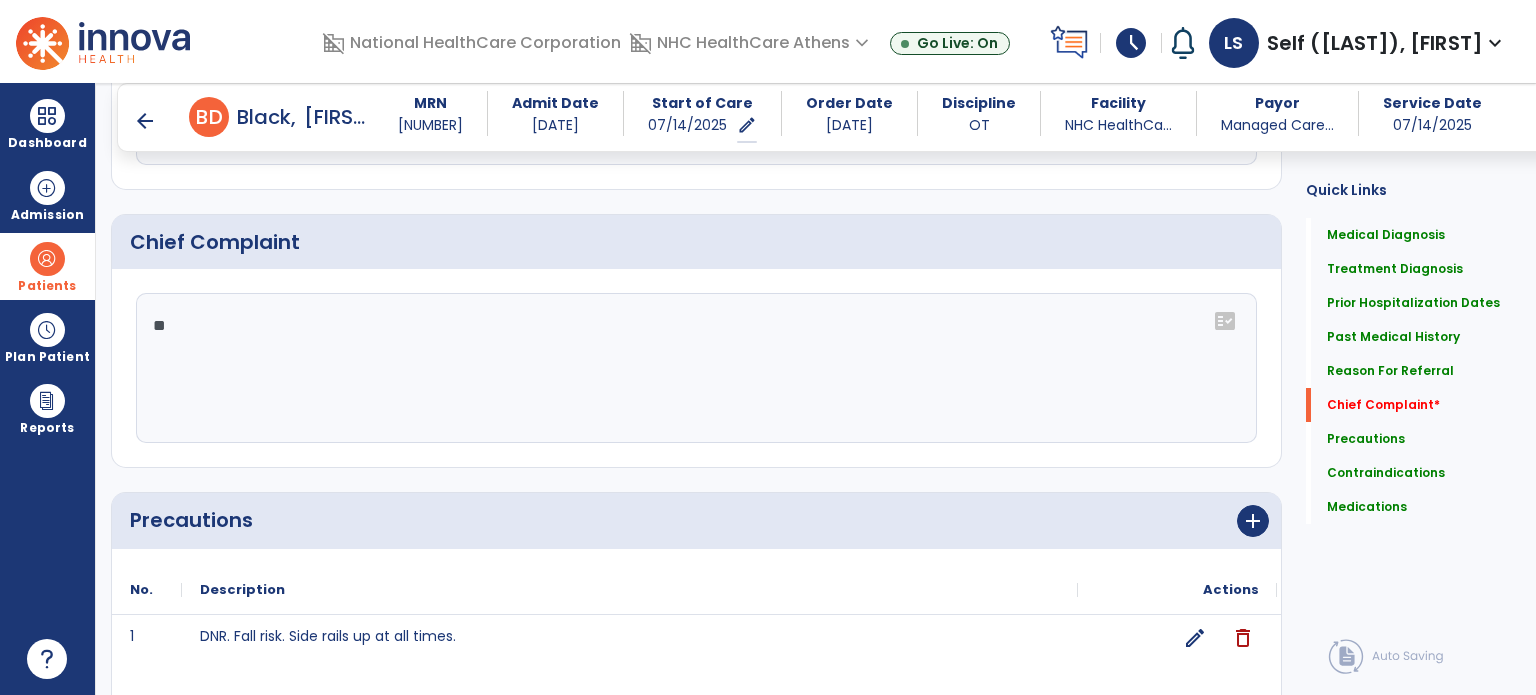 type on "*" 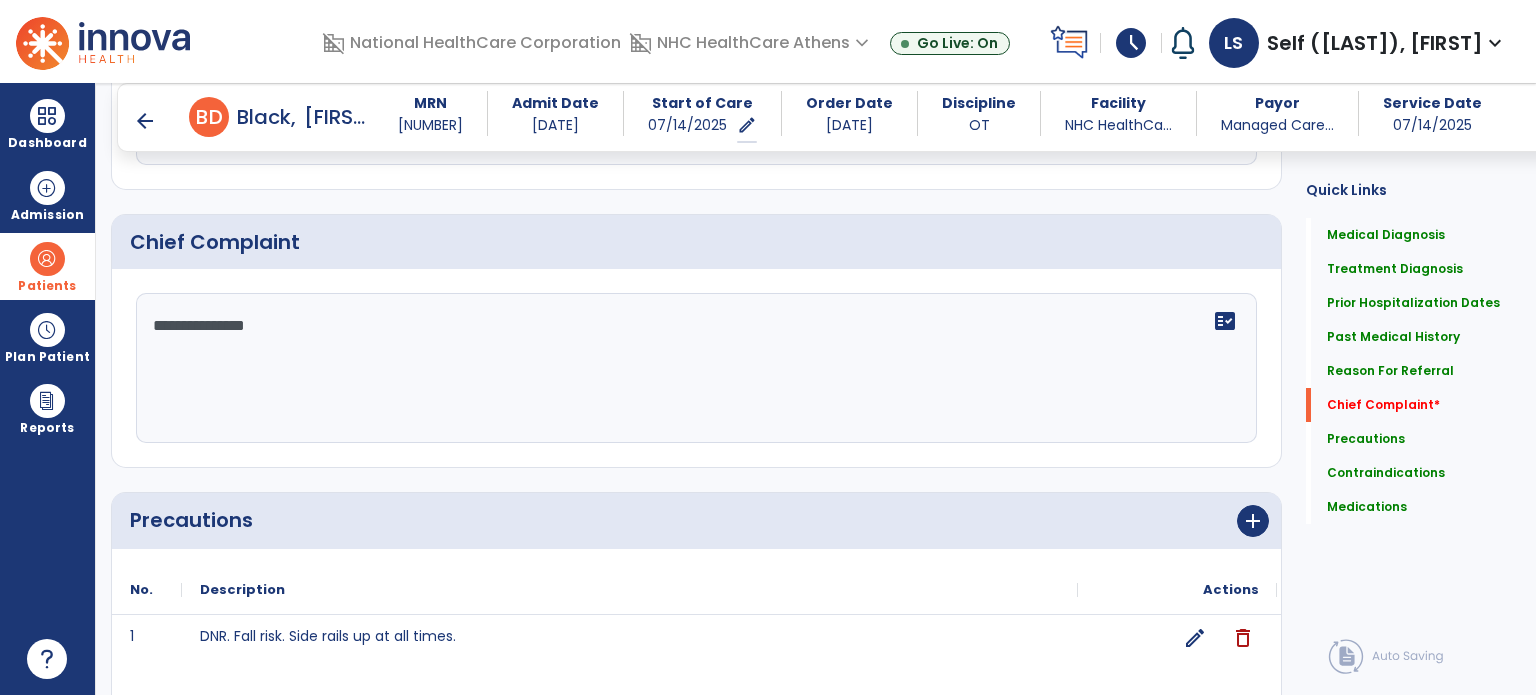 type on "**********" 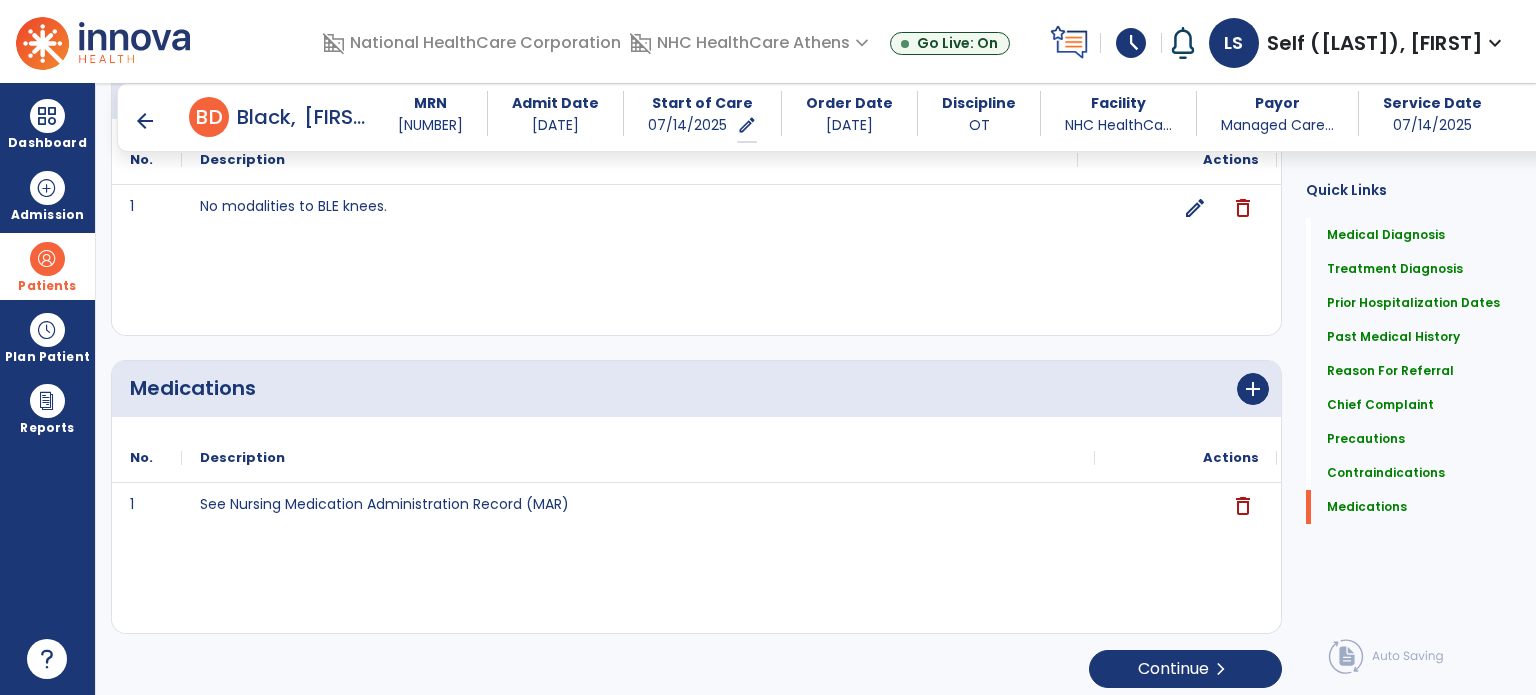 scroll, scrollTop: 2518, scrollLeft: 0, axis: vertical 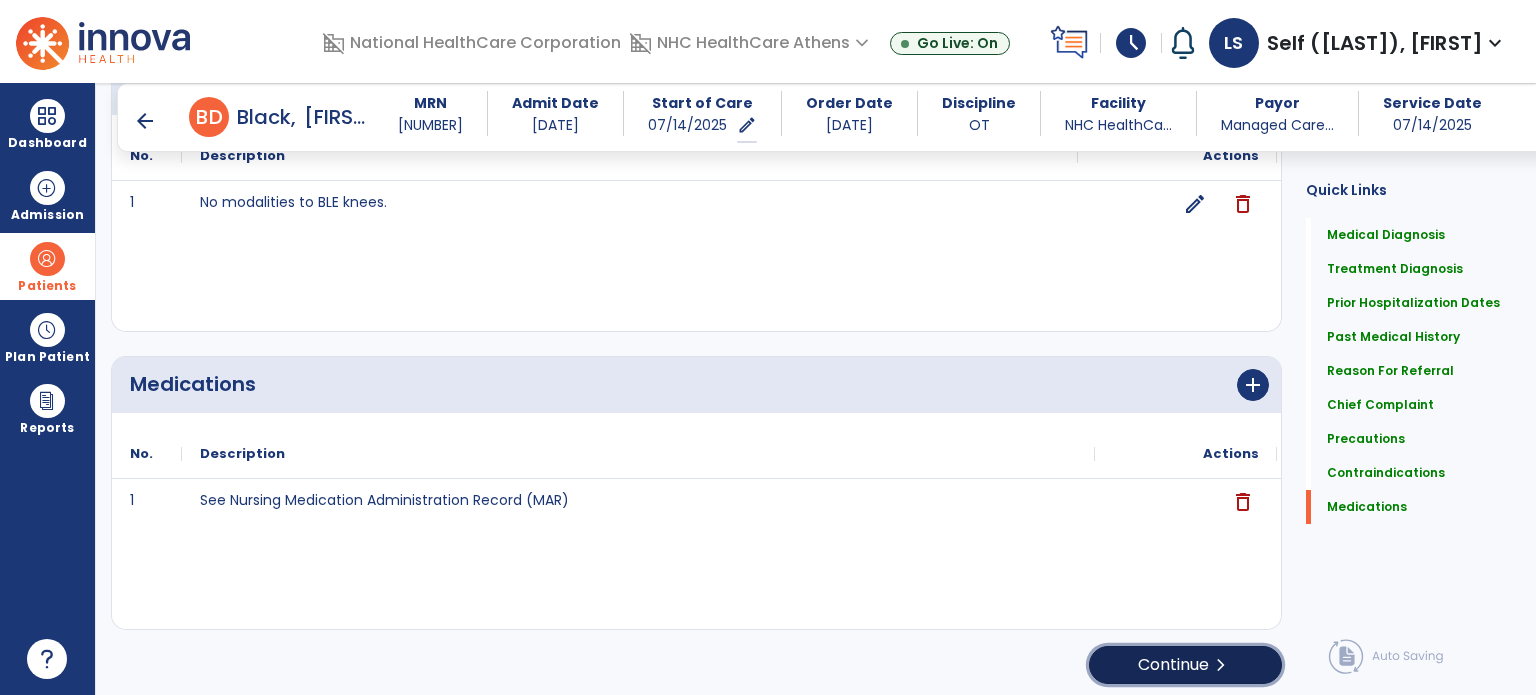 click on "Continue  chevron_right" 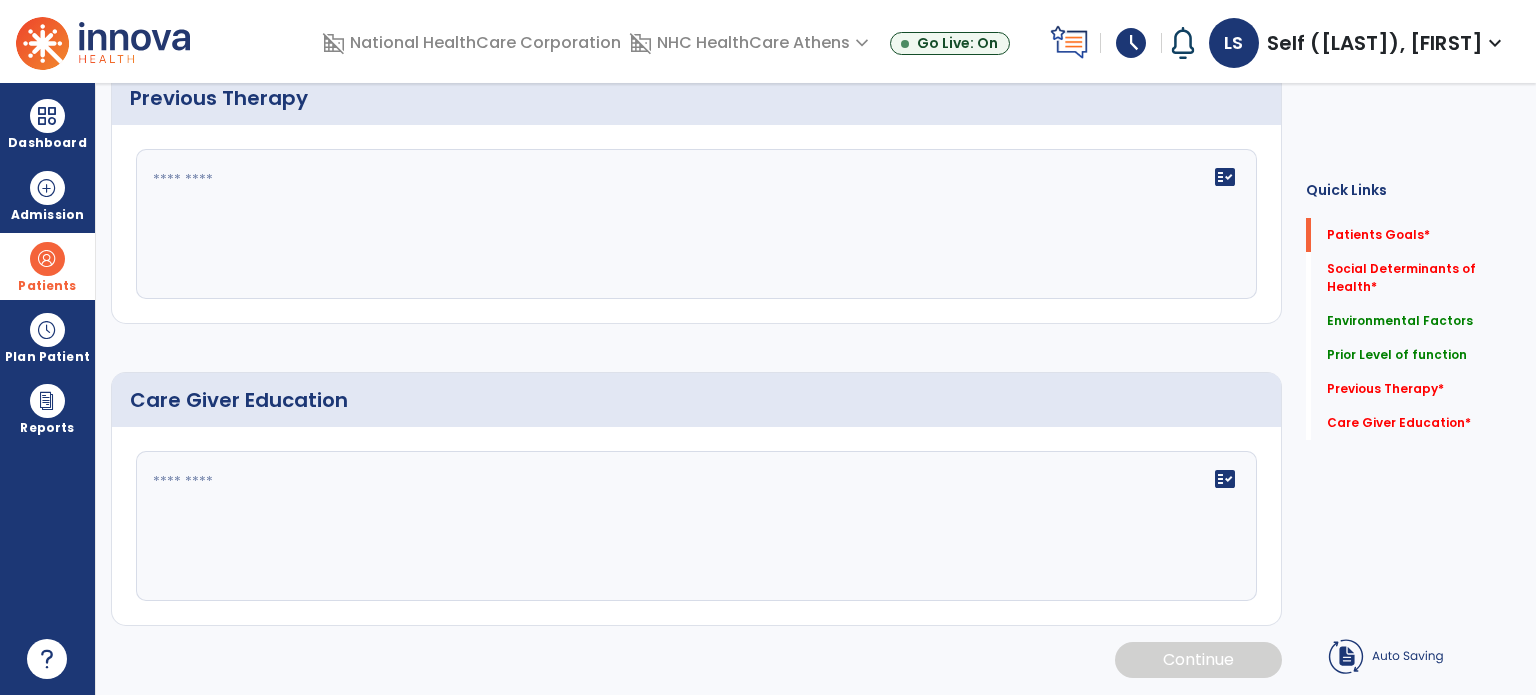 scroll, scrollTop: 8, scrollLeft: 0, axis: vertical 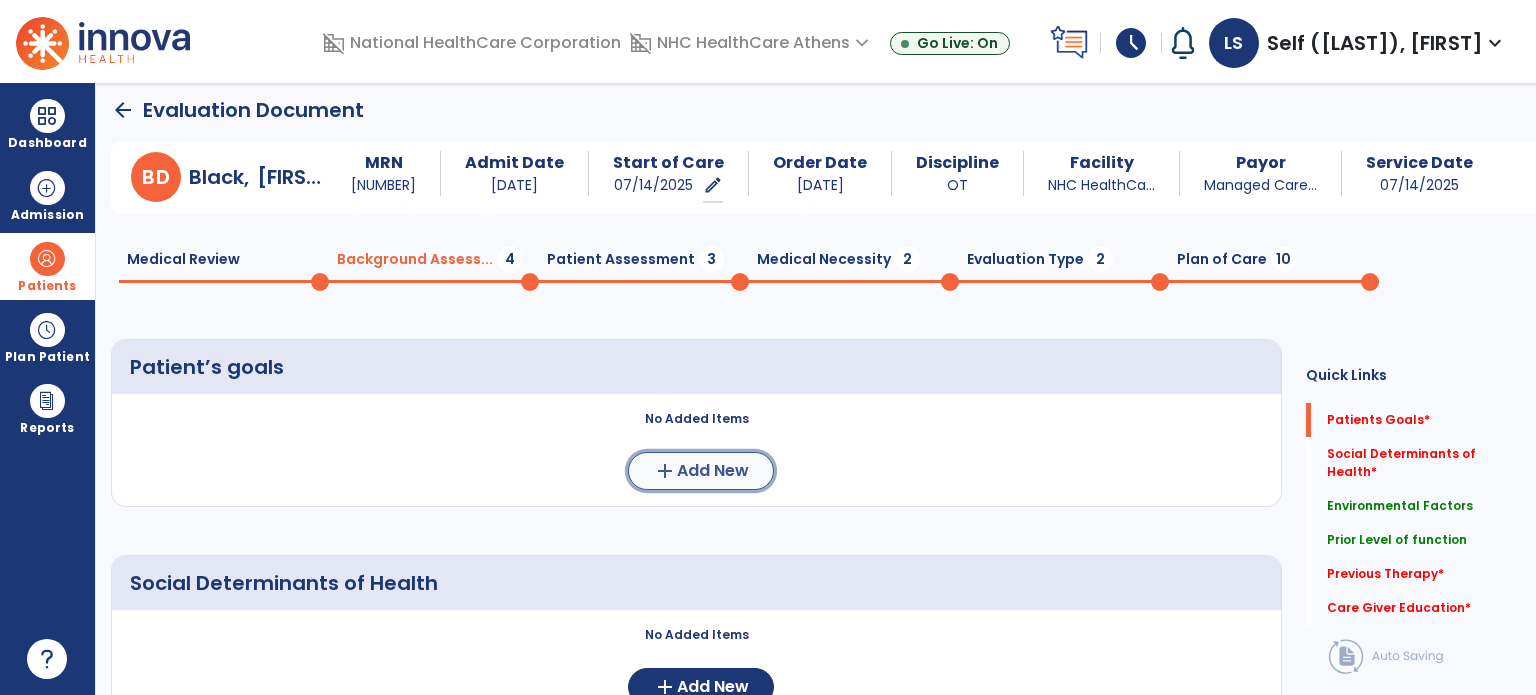 click on "Add New" 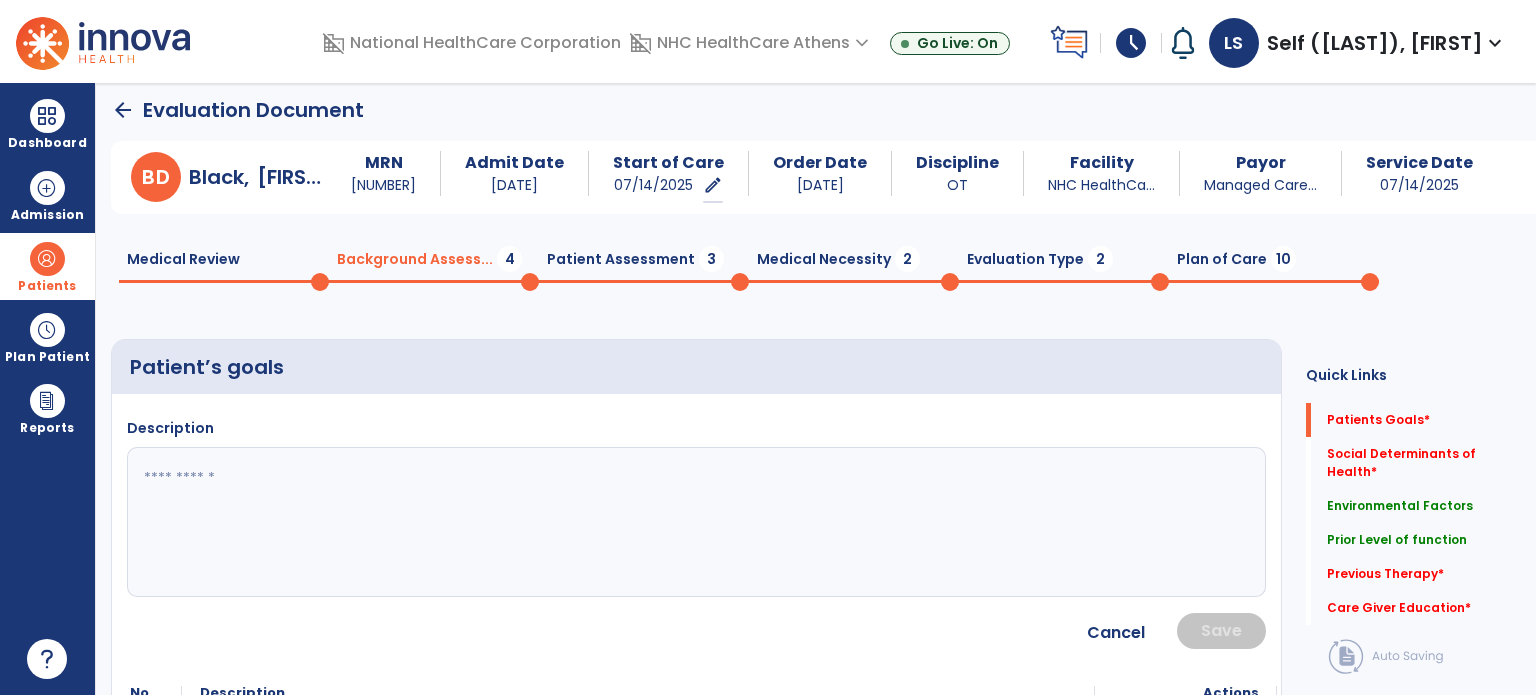 click 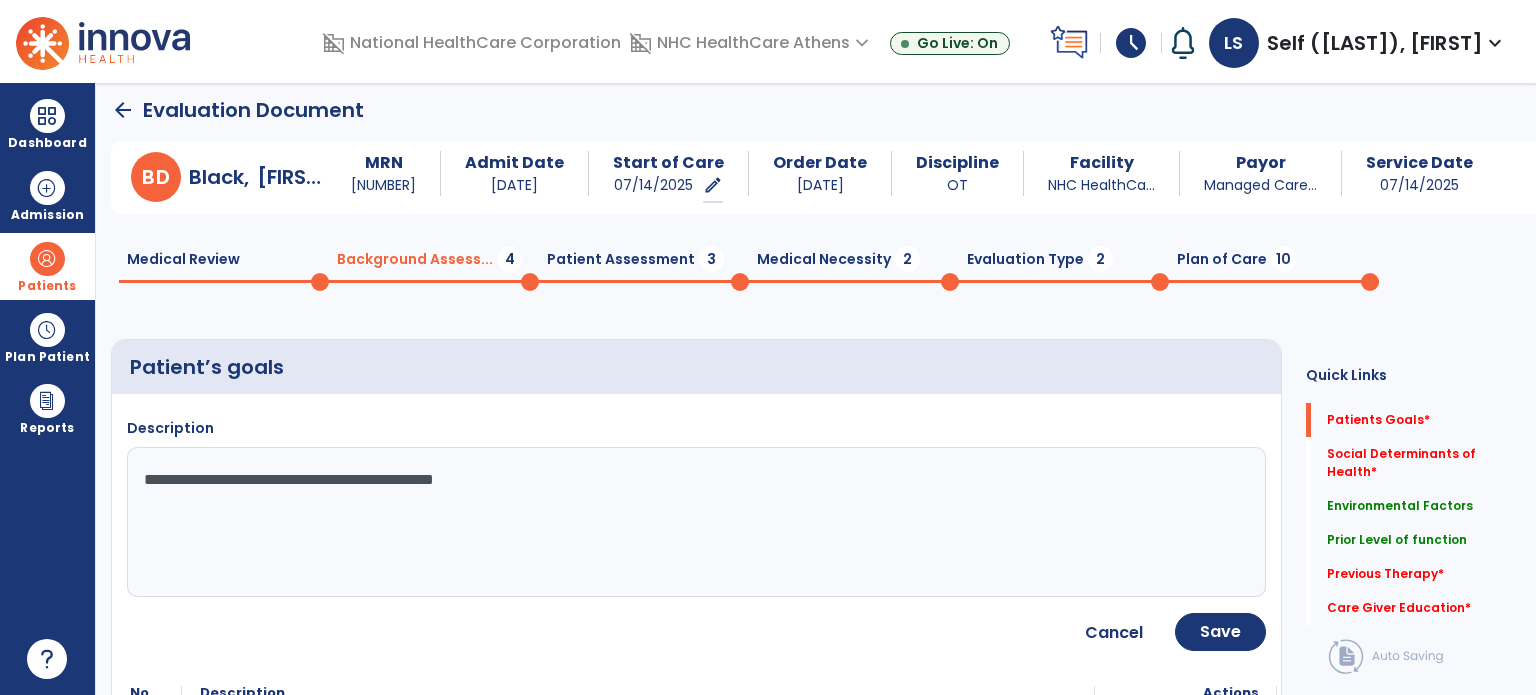 click on "**********" 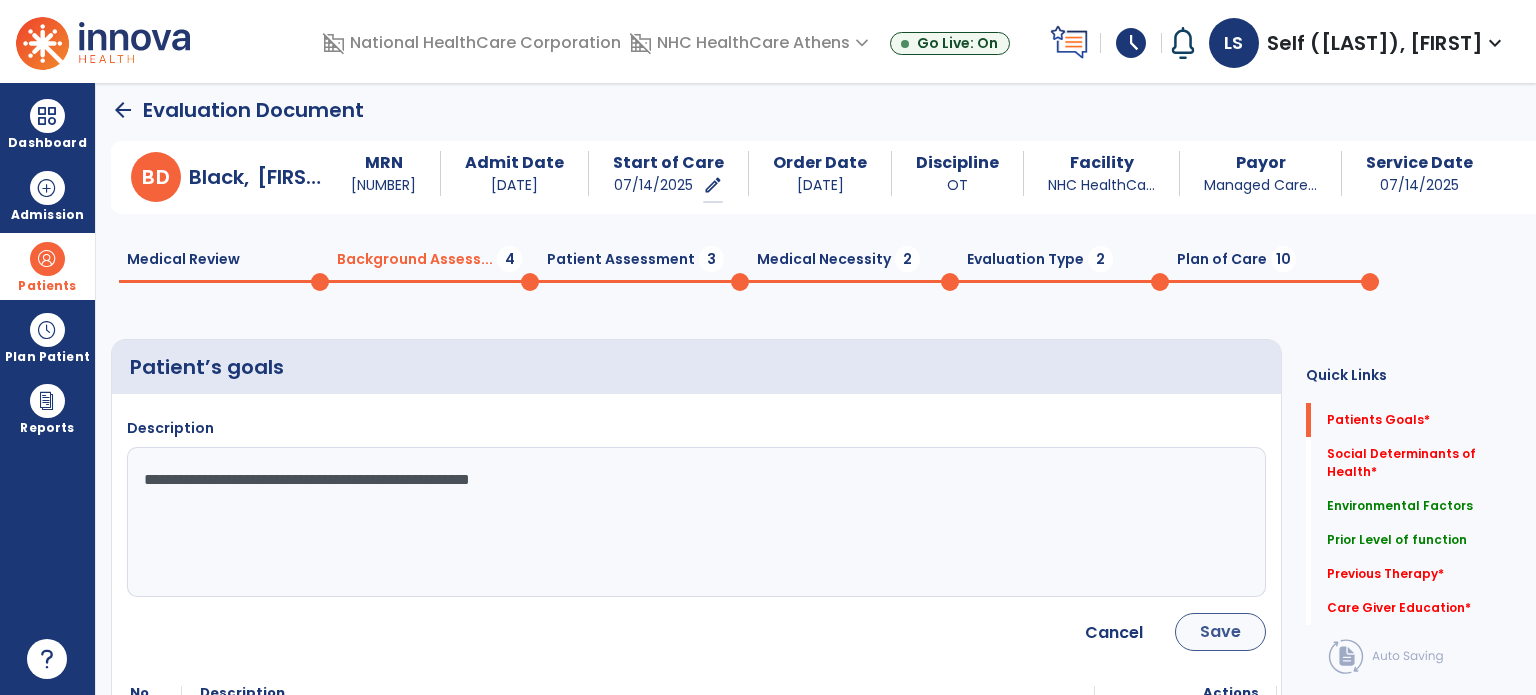 type on "**********" 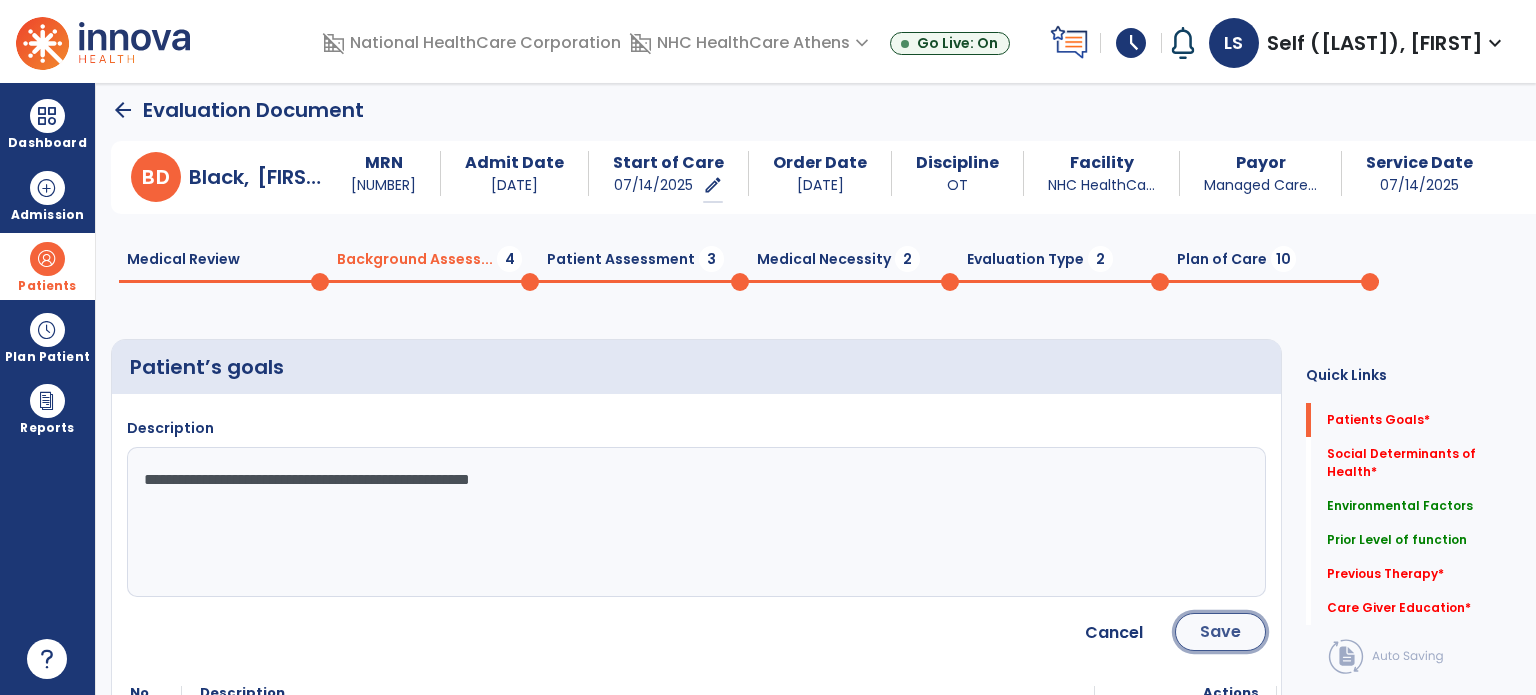 click on "Save" 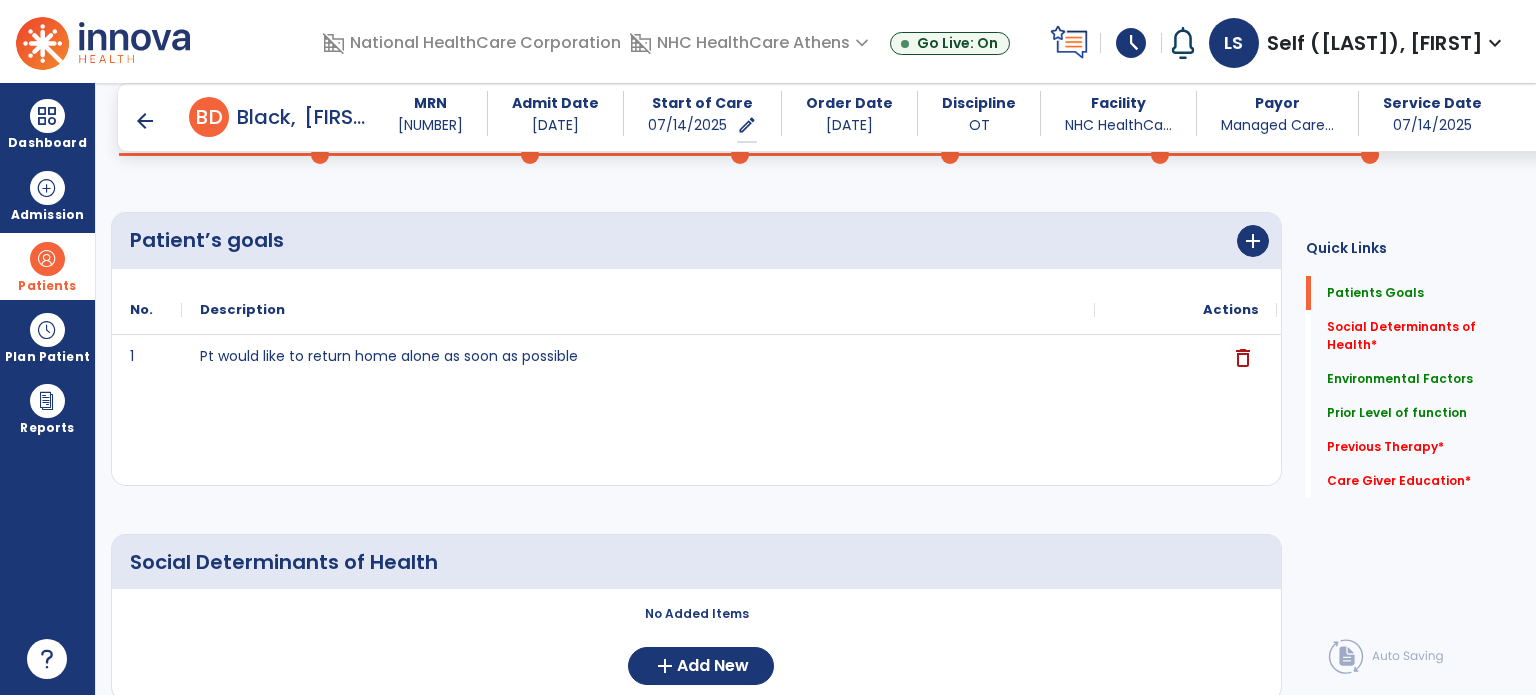 scroll, scrollTop: 308, scrollLeft: 0, axis: vertical 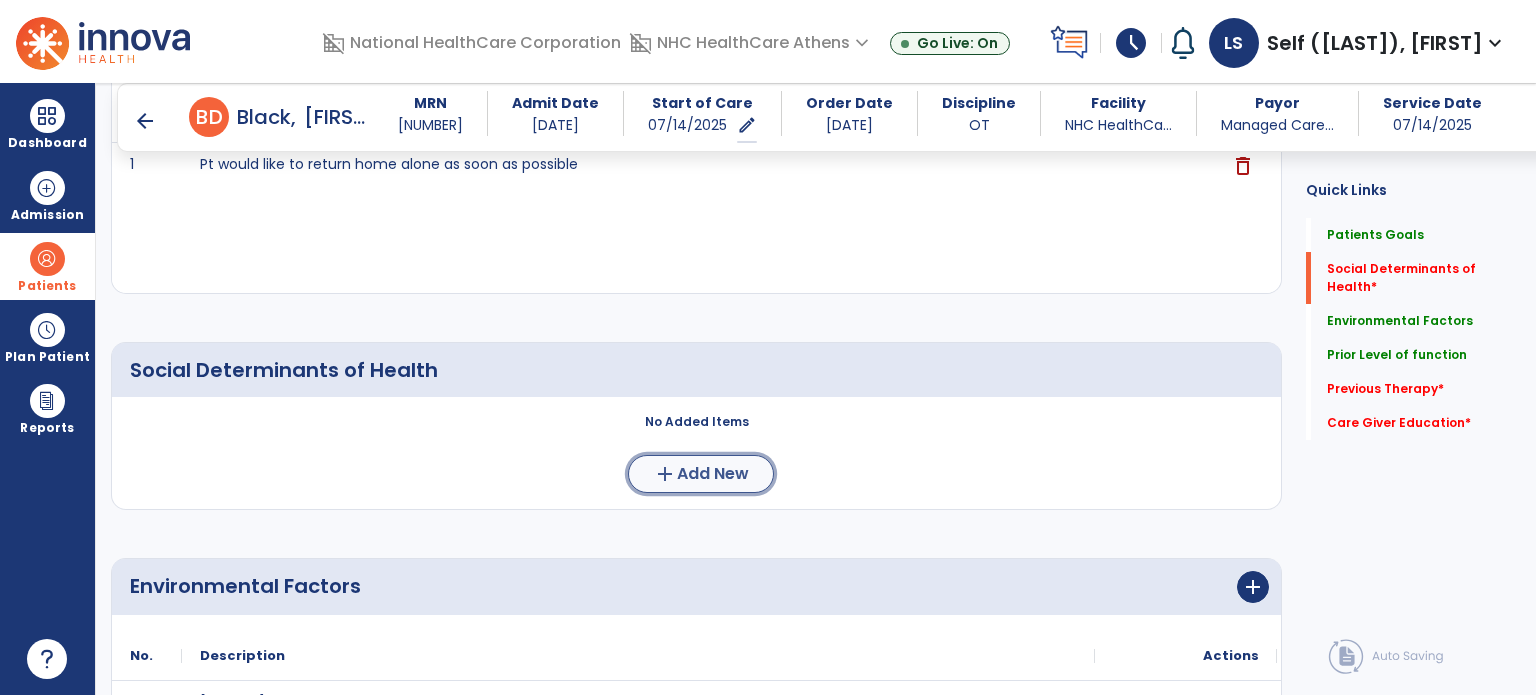 click on "add" 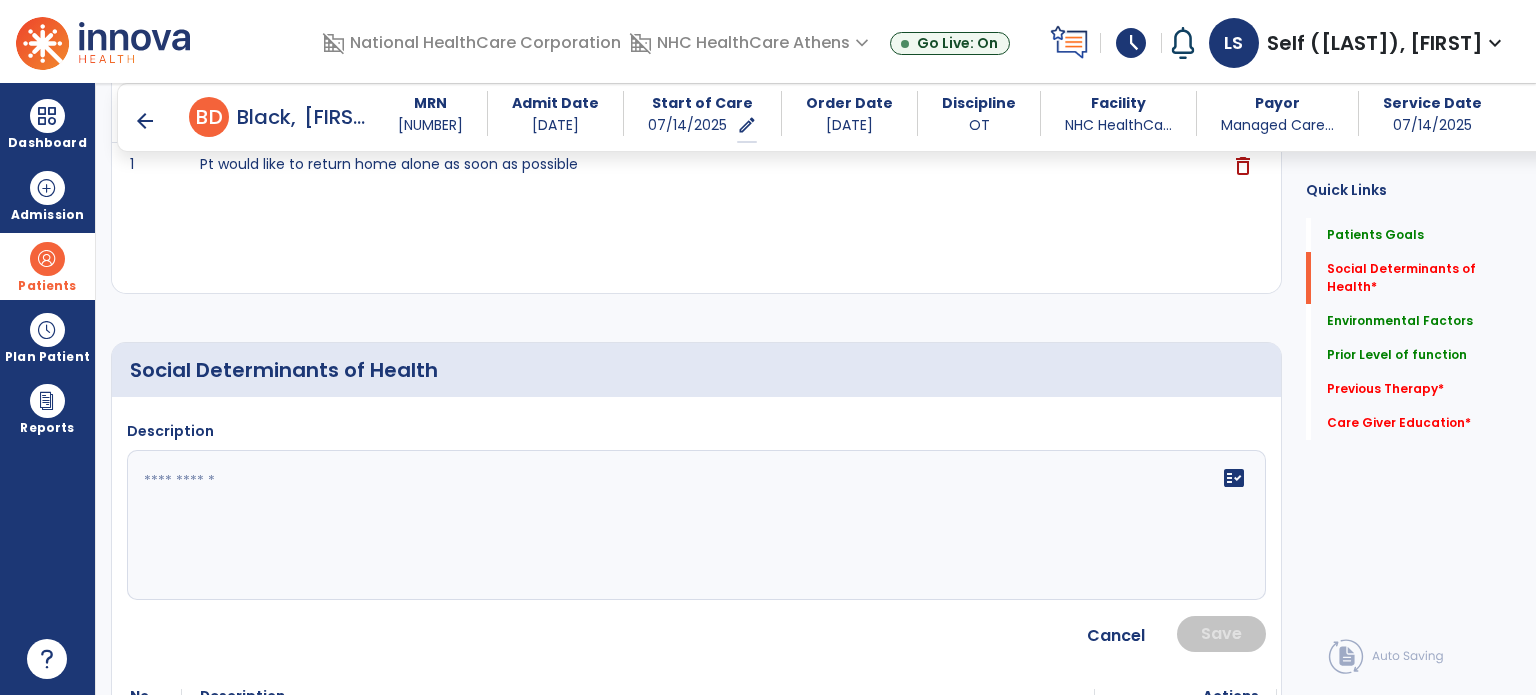 click on "fact_check" 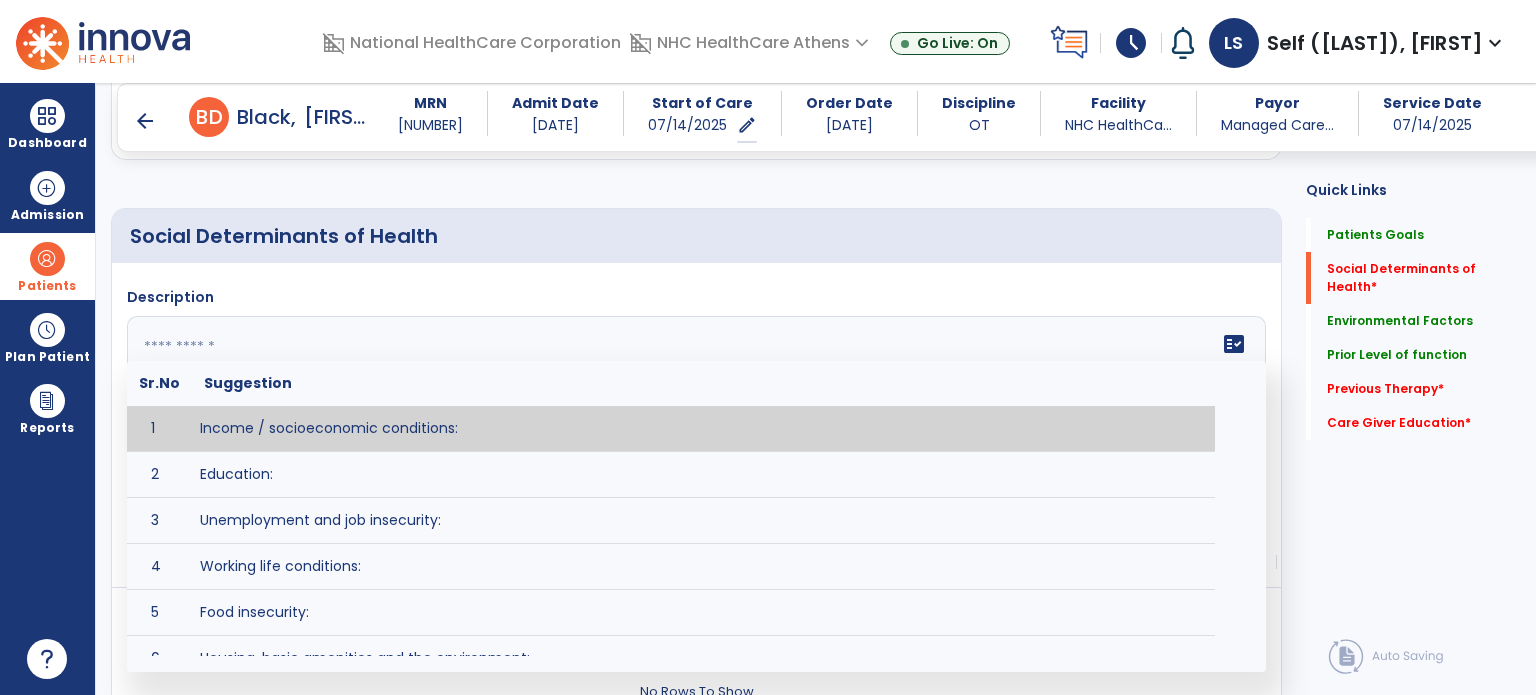 scroll, scrollTop: 508, scrollLeft: 0, axis: vertical 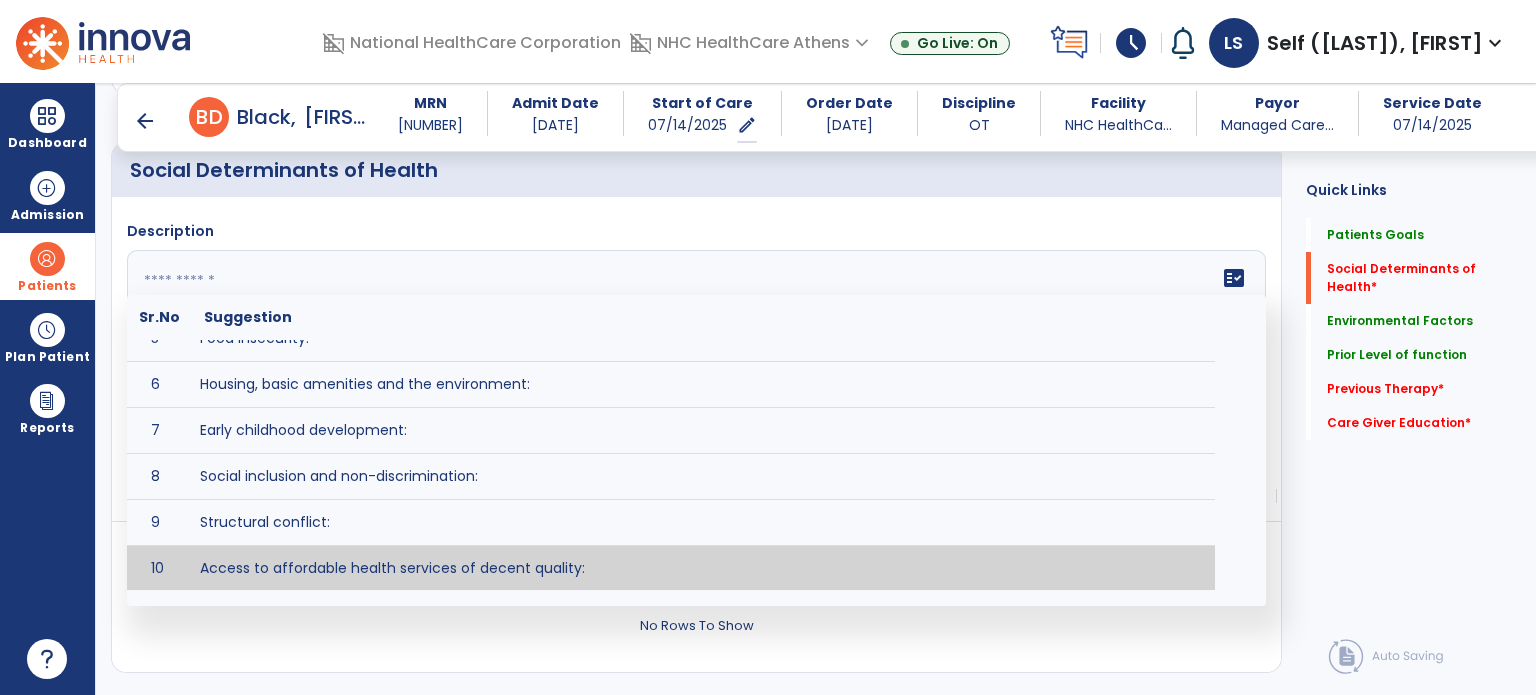 click 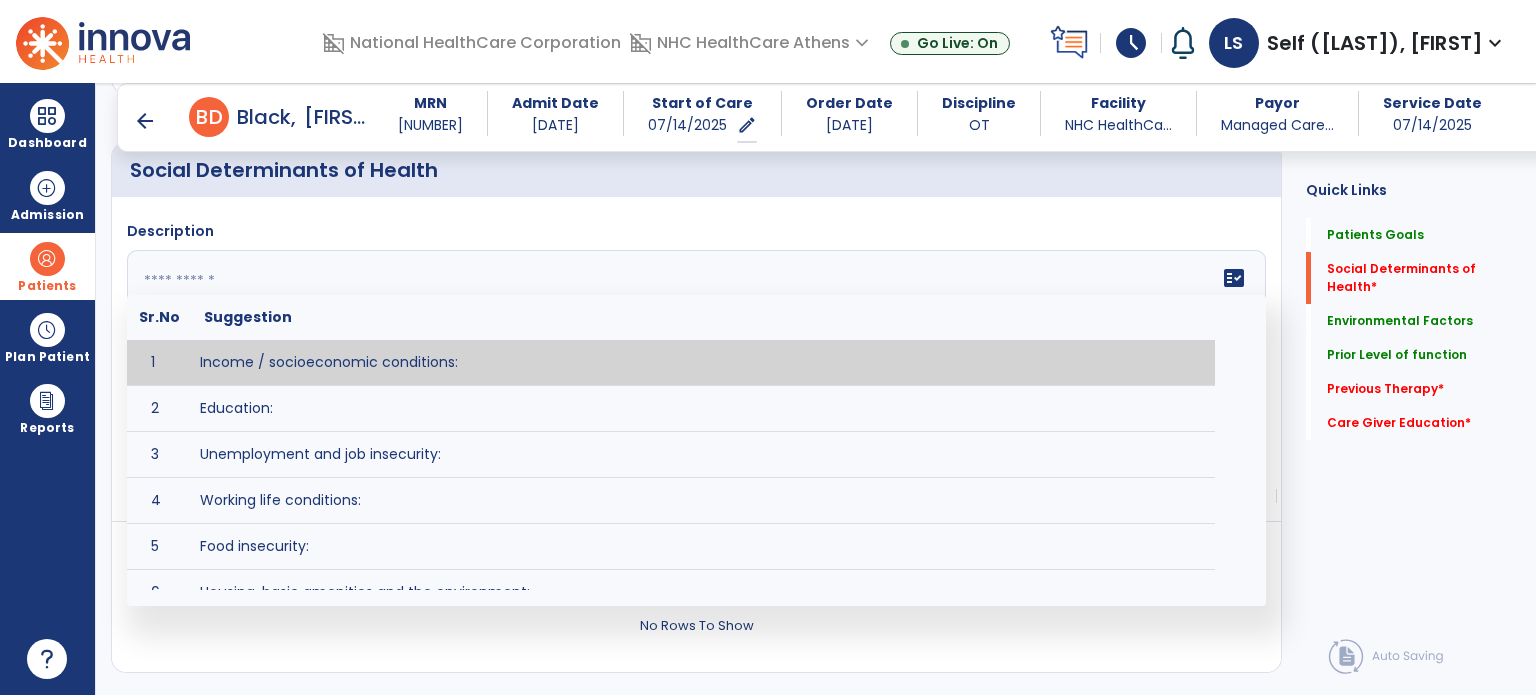 click on "fact_check  Sr.No Suggestion 1 Income / socioeconomic conditions:  2 Education:  3 Unemployment and job insecurity:  4 Working life conditions:  5 Food insecurity:  6 Housing, basic amenities and the environment:  7 Early childhood development:  8 Social inclusion and non-discrimination: 9 Structural conflict: 10 Access to affordable health services of decent quality:" 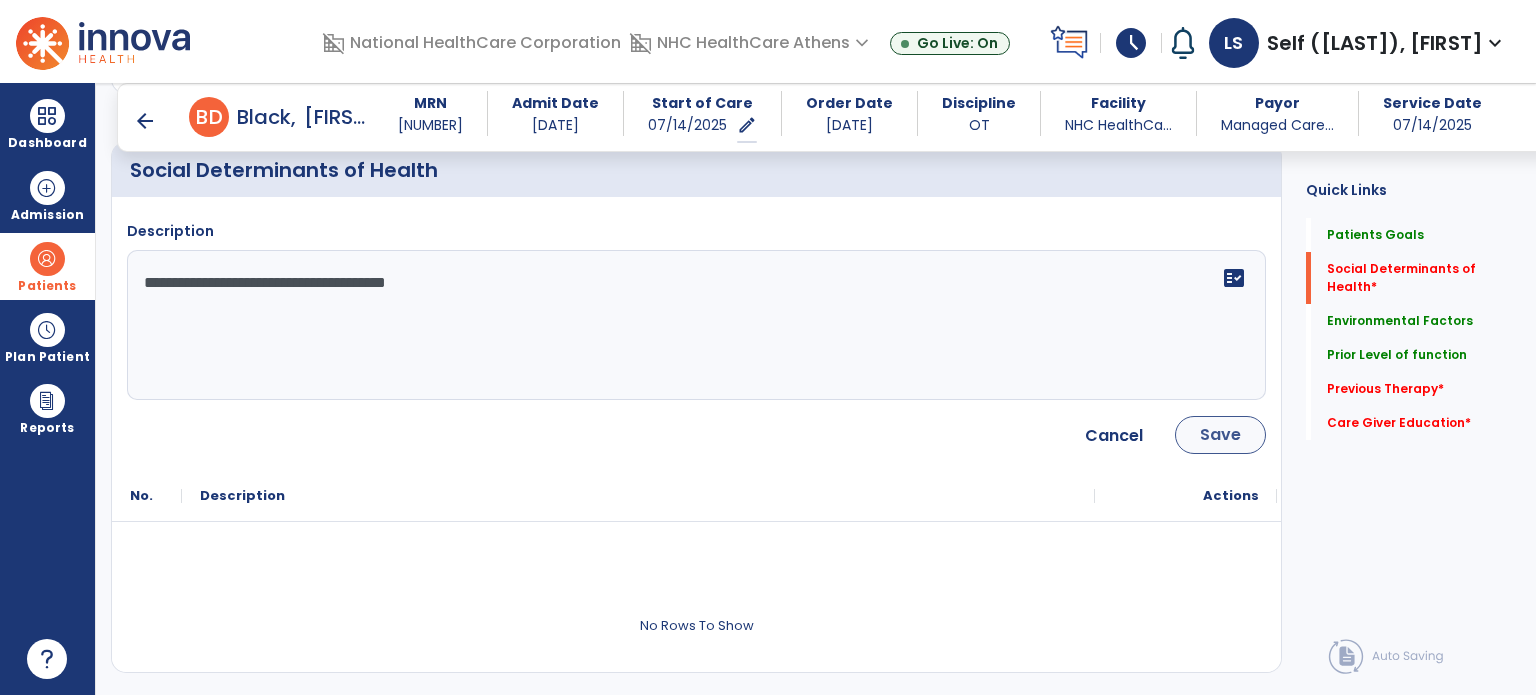type on "**********" 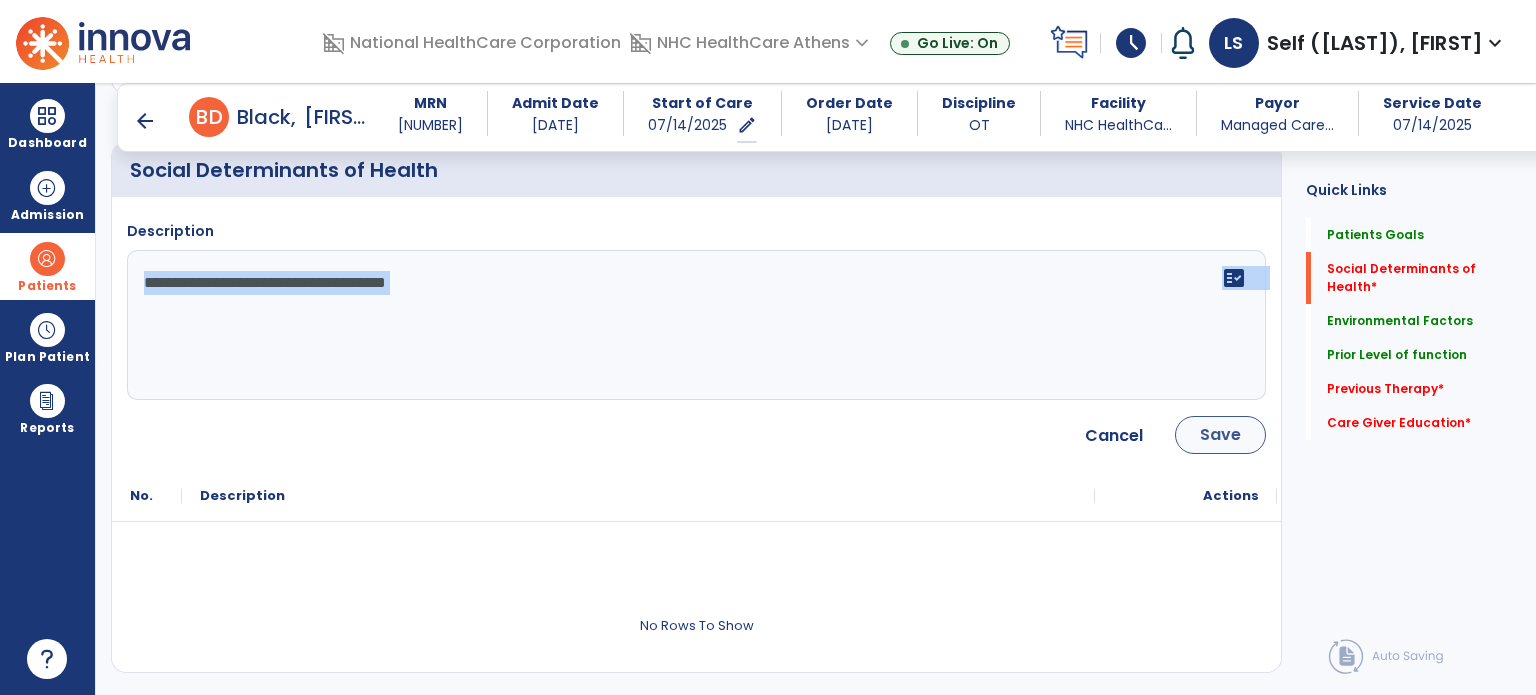 drag, startPoint x: 1234, startPoint y: 419, endPoint x: 1227, endPoint y: 439, distance: 21.189621 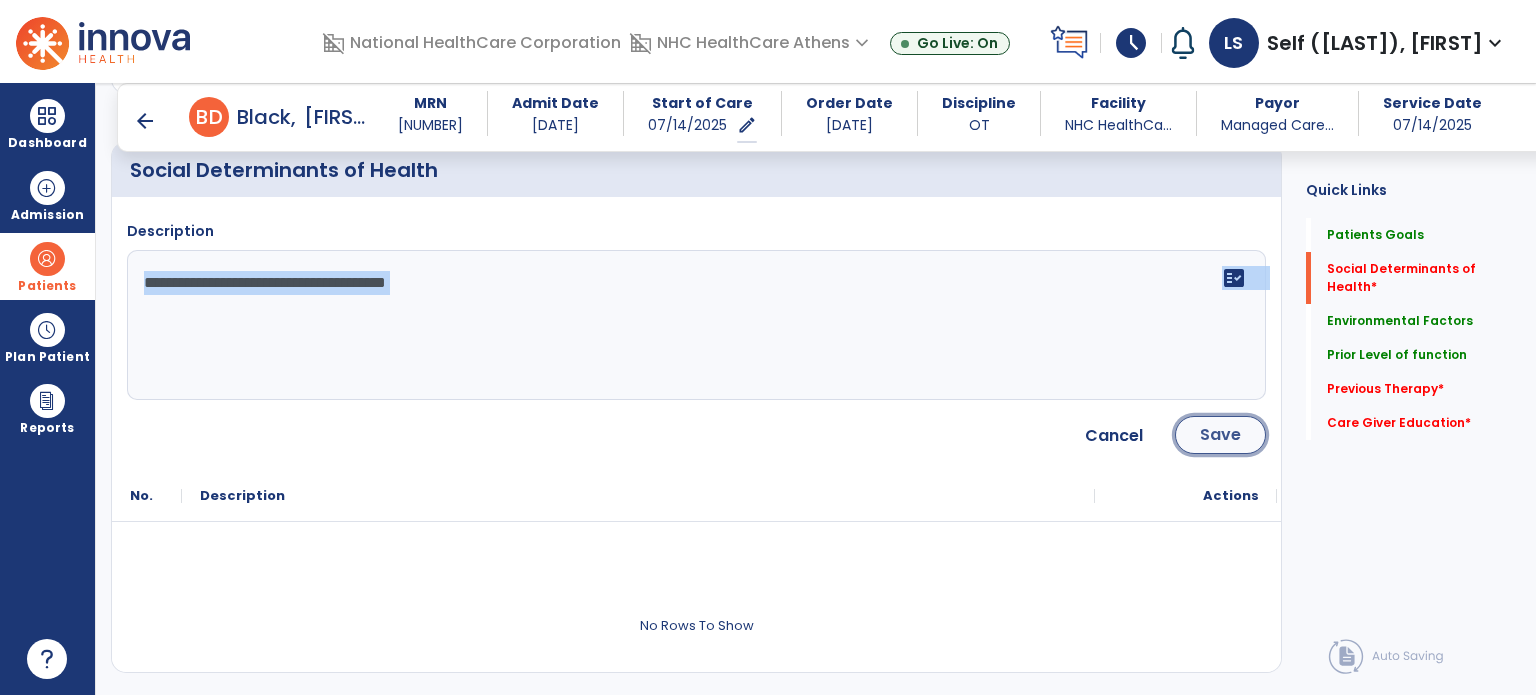 click on "Save" 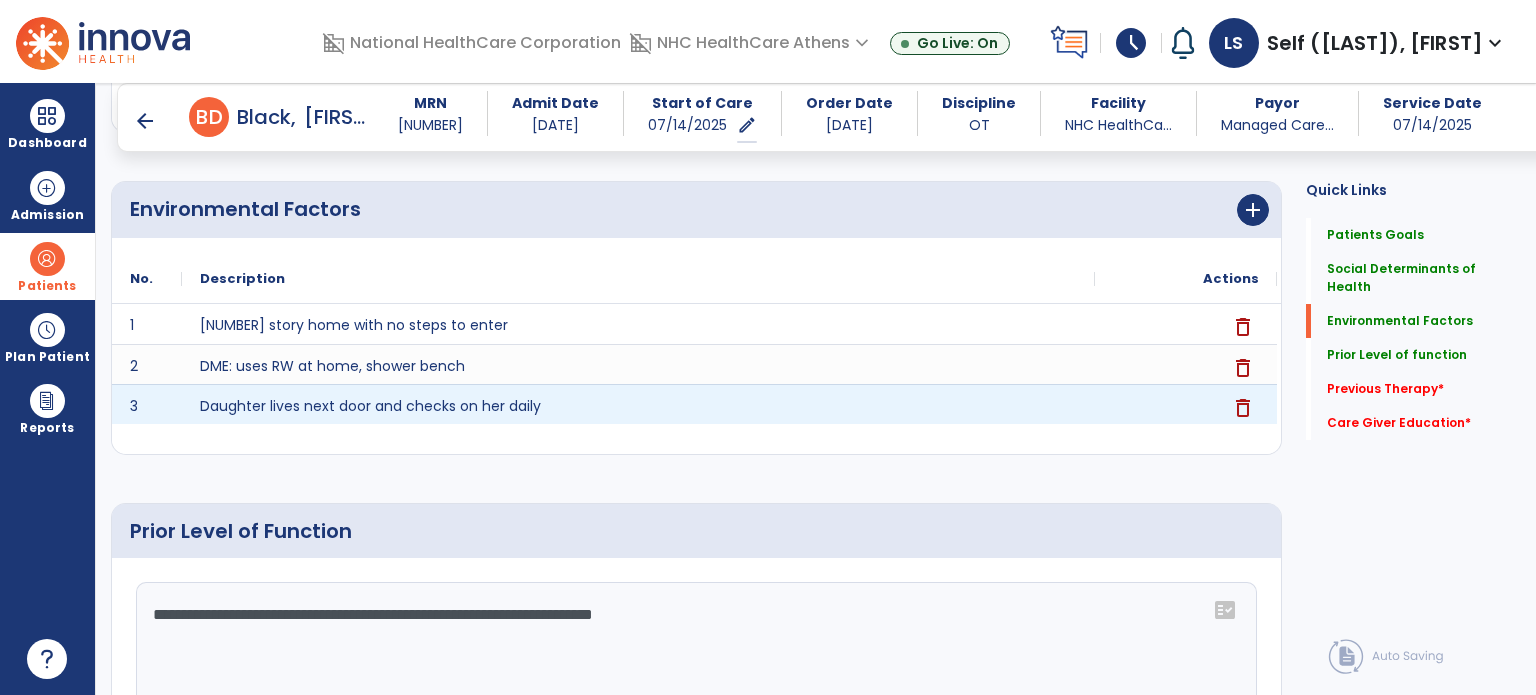 scroll, scrollTop: 808, scrollLeft: 0, axis: vertical 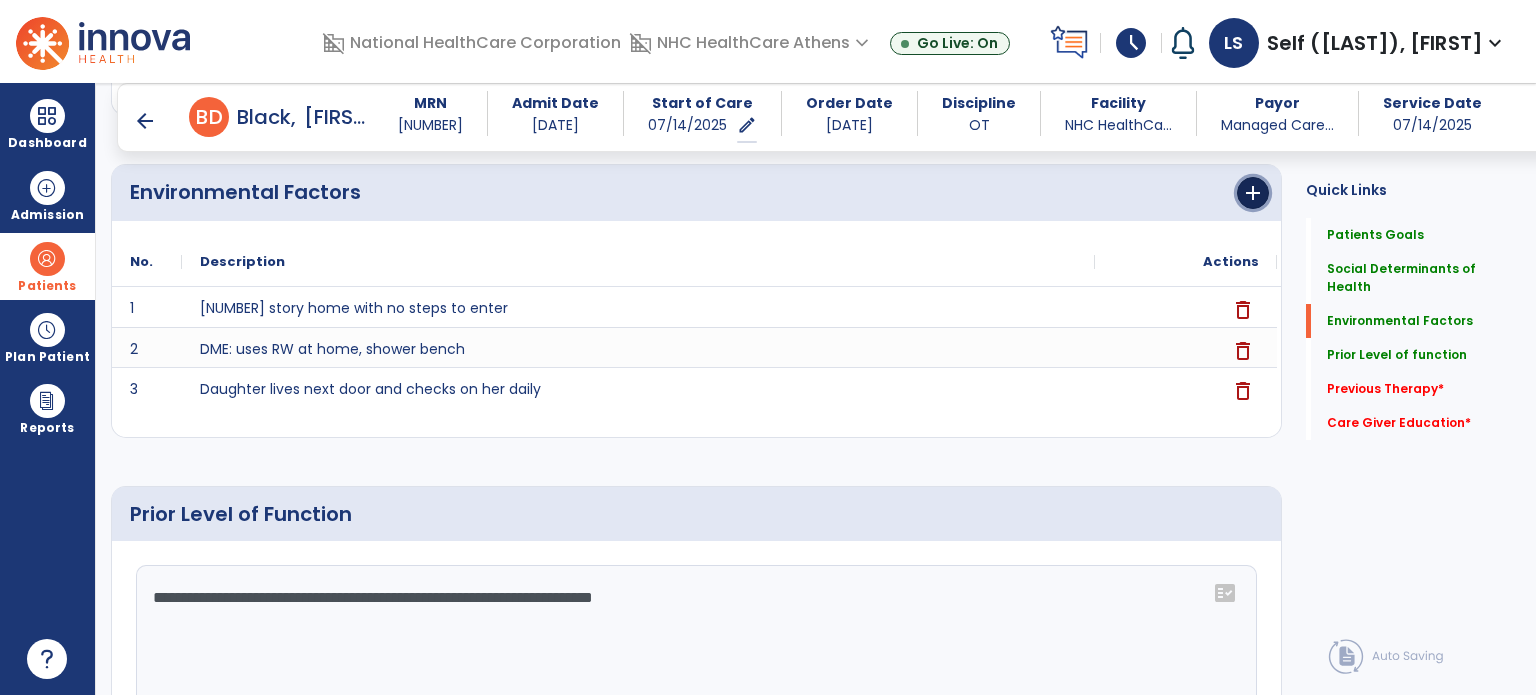 click on "add" 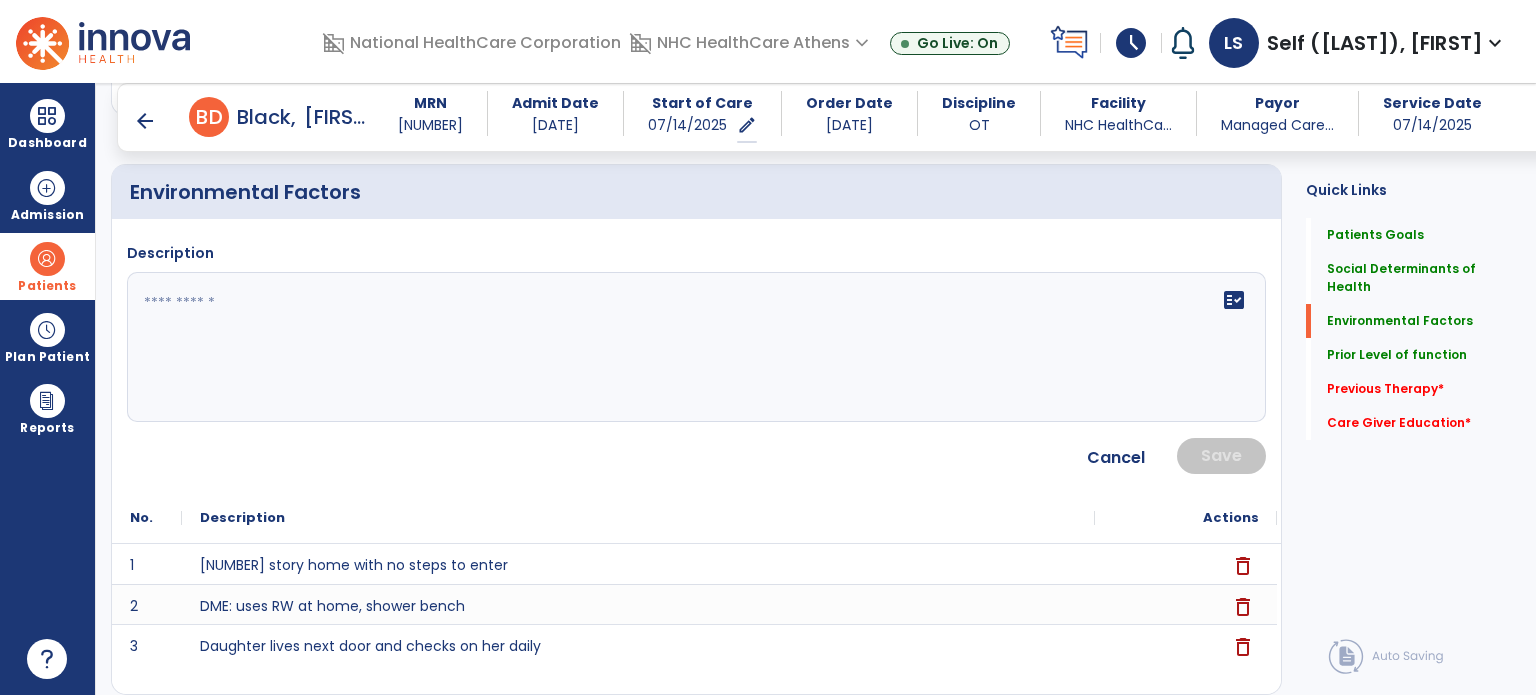 scroll, scrollTop: 908, scrollLeft: 0, axis: vertical 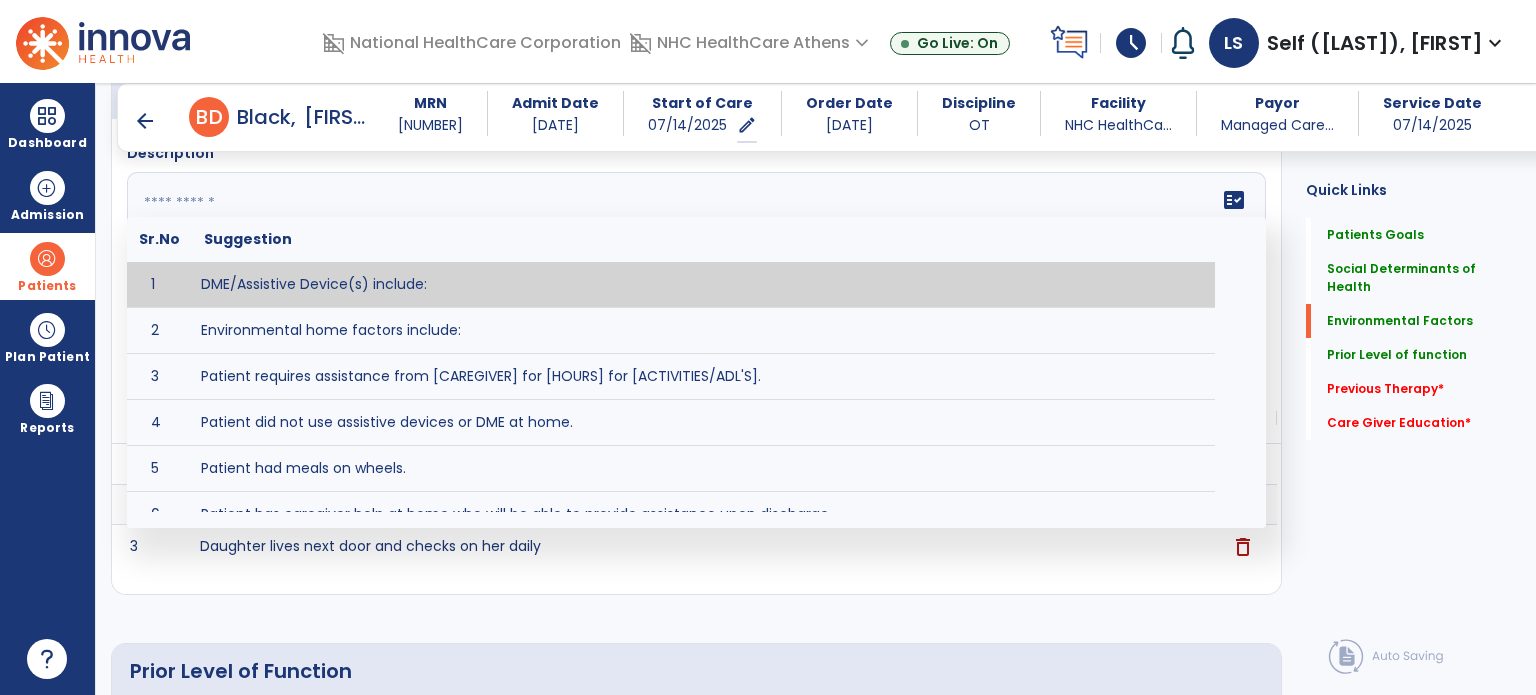 click on "fact_check  Sr.No Suggestion 1 DME/Assistive Device(s) include:  2 Environmental home factors include:  3 Patient requires assistance from [CAREGIVER] for [HOURS] for [ACTIVITIES/ADL'S]. 4 Patient did not use assistive devices or DME at home. 5 Patient had meals on wheels. 6 Patient has caregiver help at home who will be able to provide assistance upon discharge. 7 Patient lived alone at home prior to admission and will [HAVE or HAVE NOT] assistance at home from [CAREGIVER] upon discharge. 8 Patient lives alone. 9 Patient lives with caregiver who provides support/aid for ____________. 10 Patient lives with spouse/significant other. 11 Patient needs to clime [NUMBER] stairs [WITH/WITHOUT] railing in order to reach [ROOM]. 12 Patient uses adaptive equipment at home including [EQUIPMENT] and has the following home modifications __________. 13 Patient was able to complete community activities (driving, shopping, community ambulation, etc.) independently. 14 15 16 17" 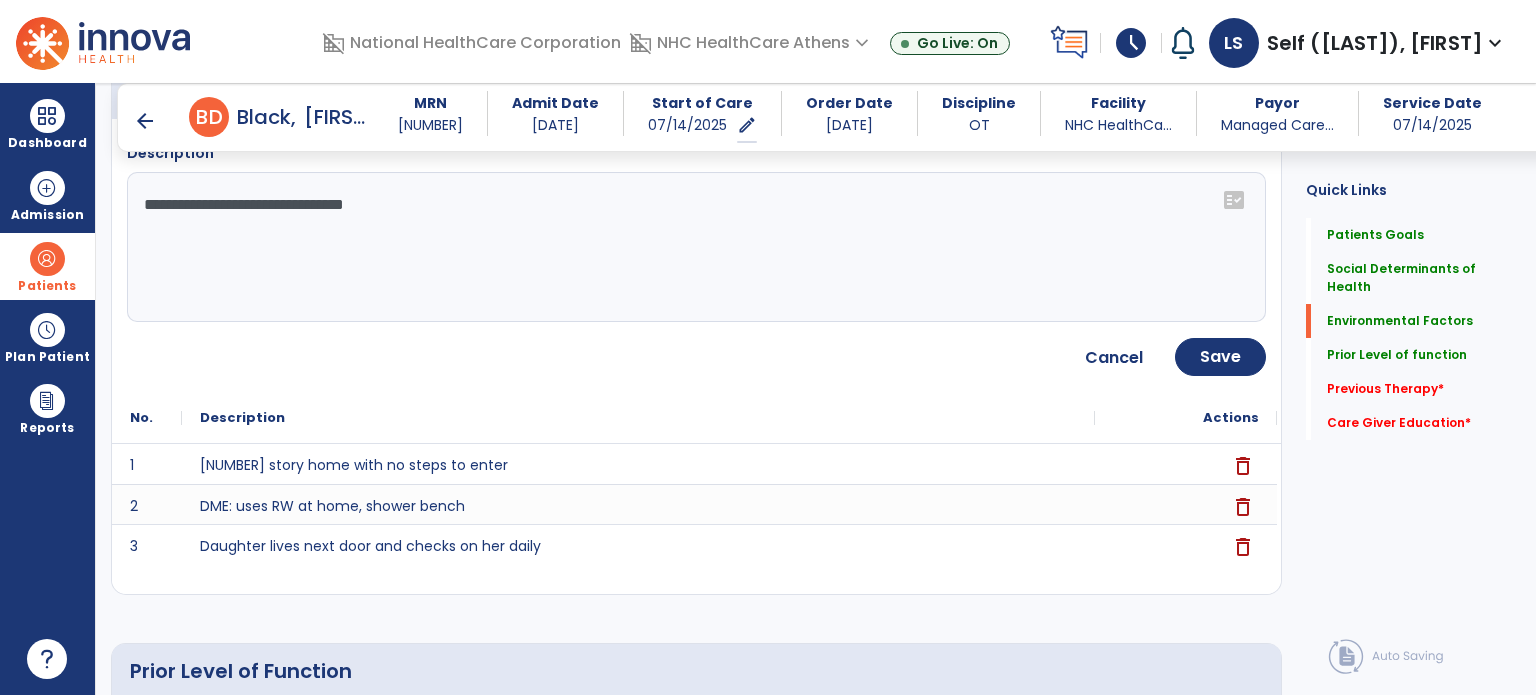 click on "**********" 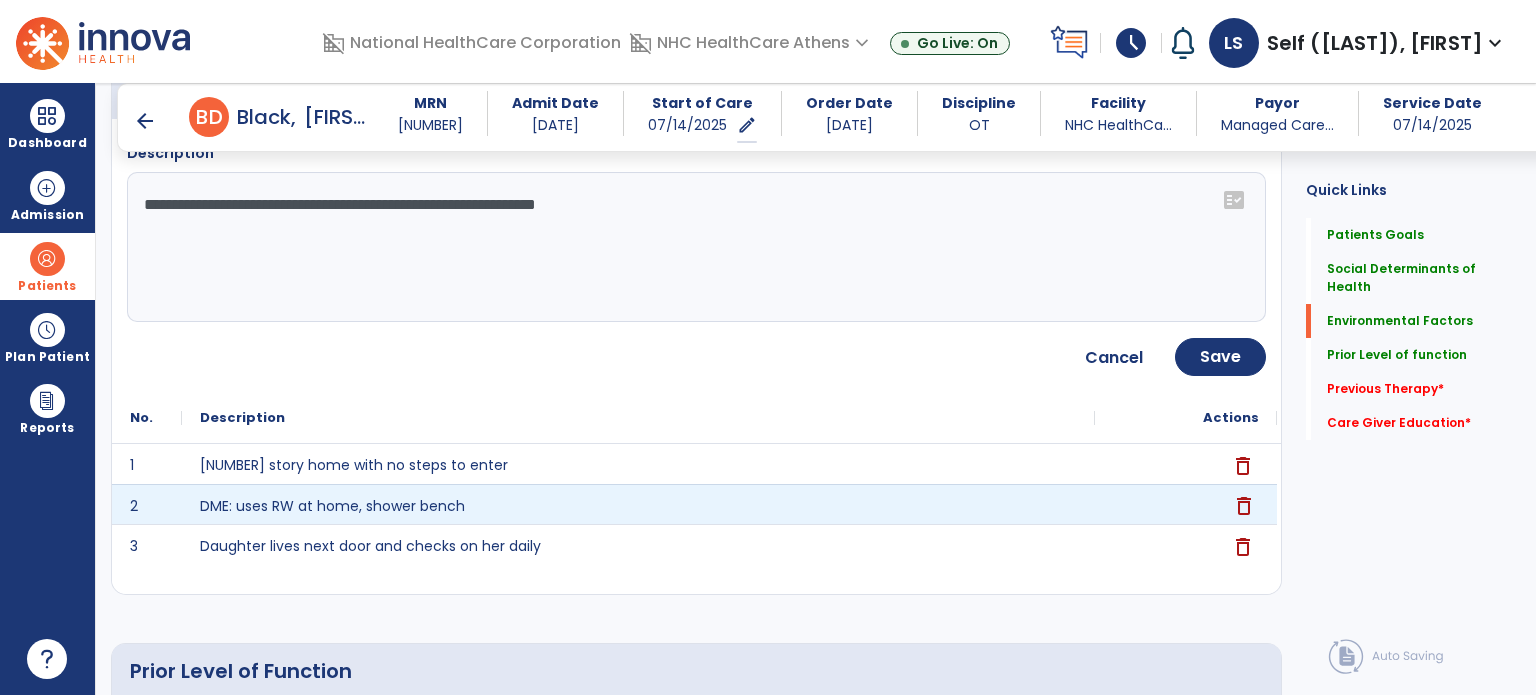 click on "delete" 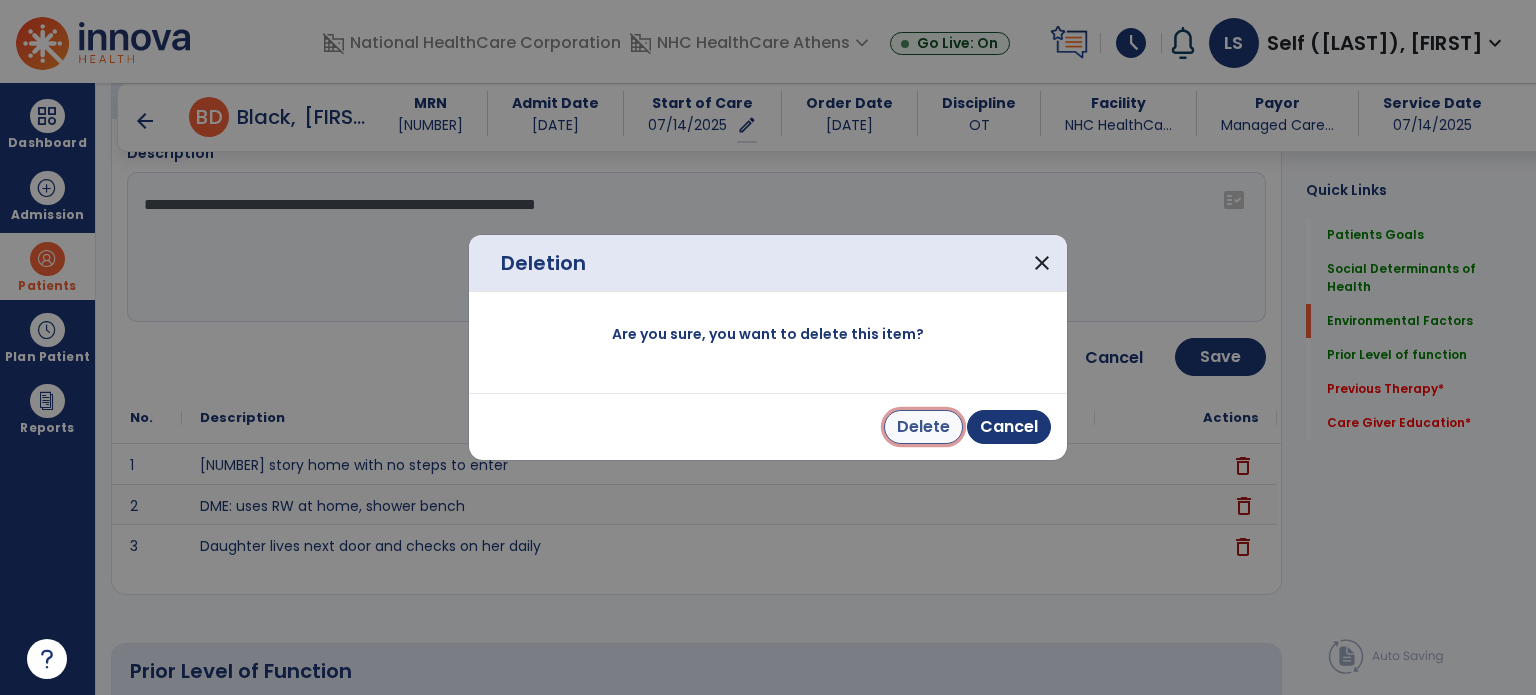 click on "Delete" at bounding box center (923, 427) 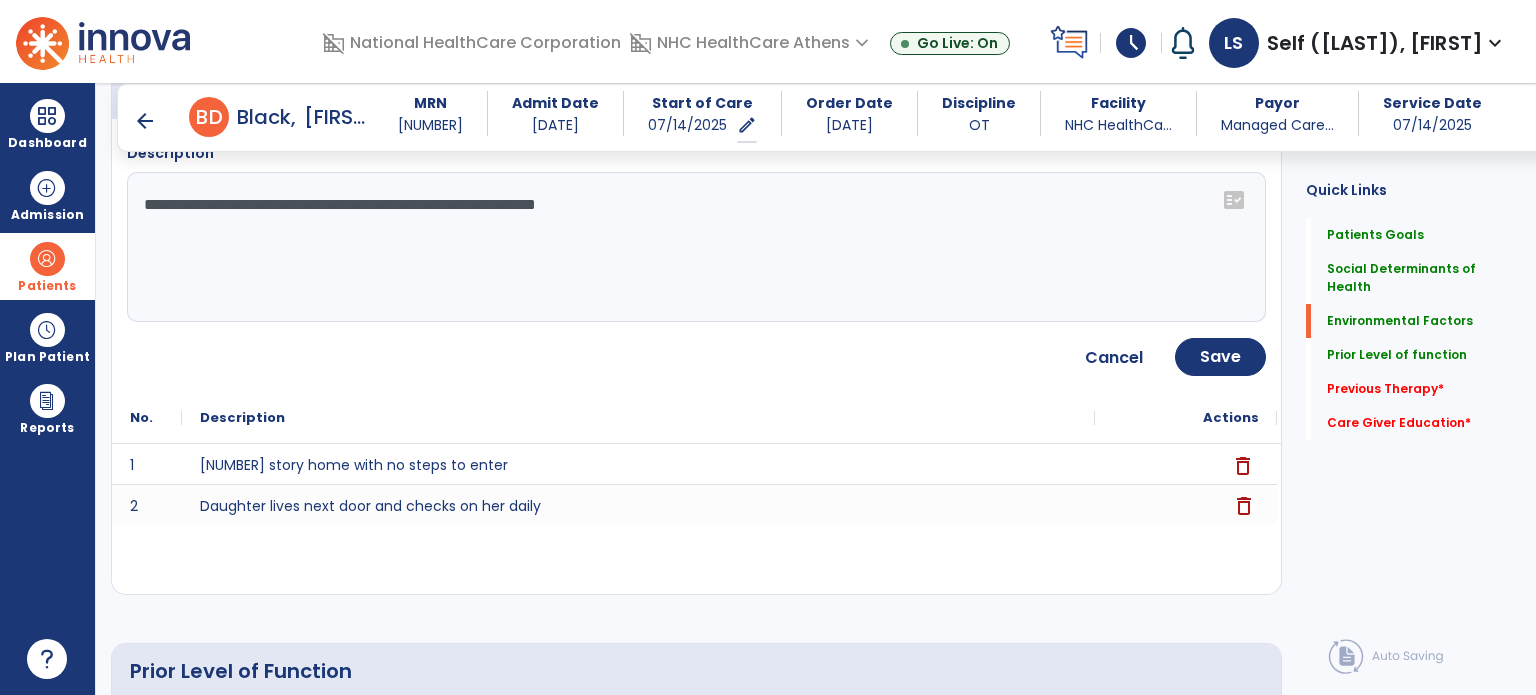 click on "**********" 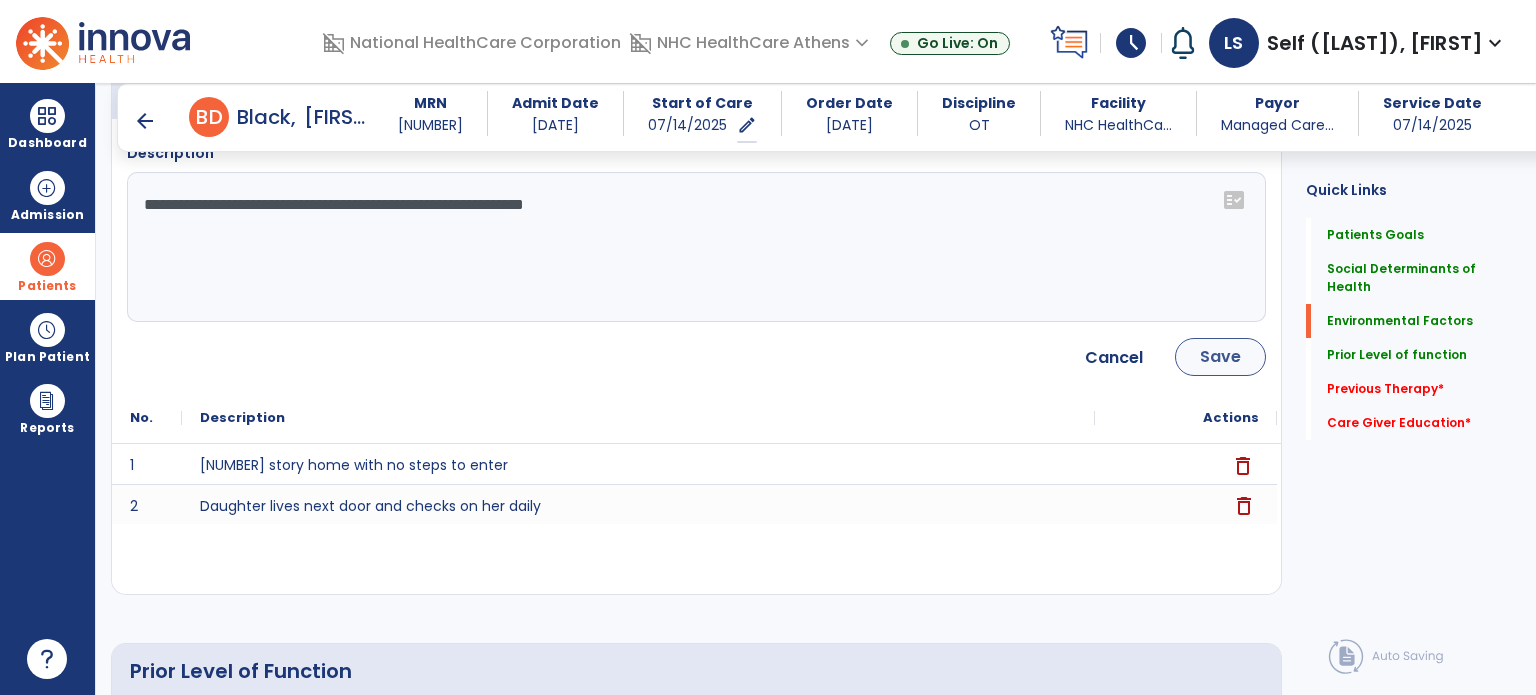 type on "**********" 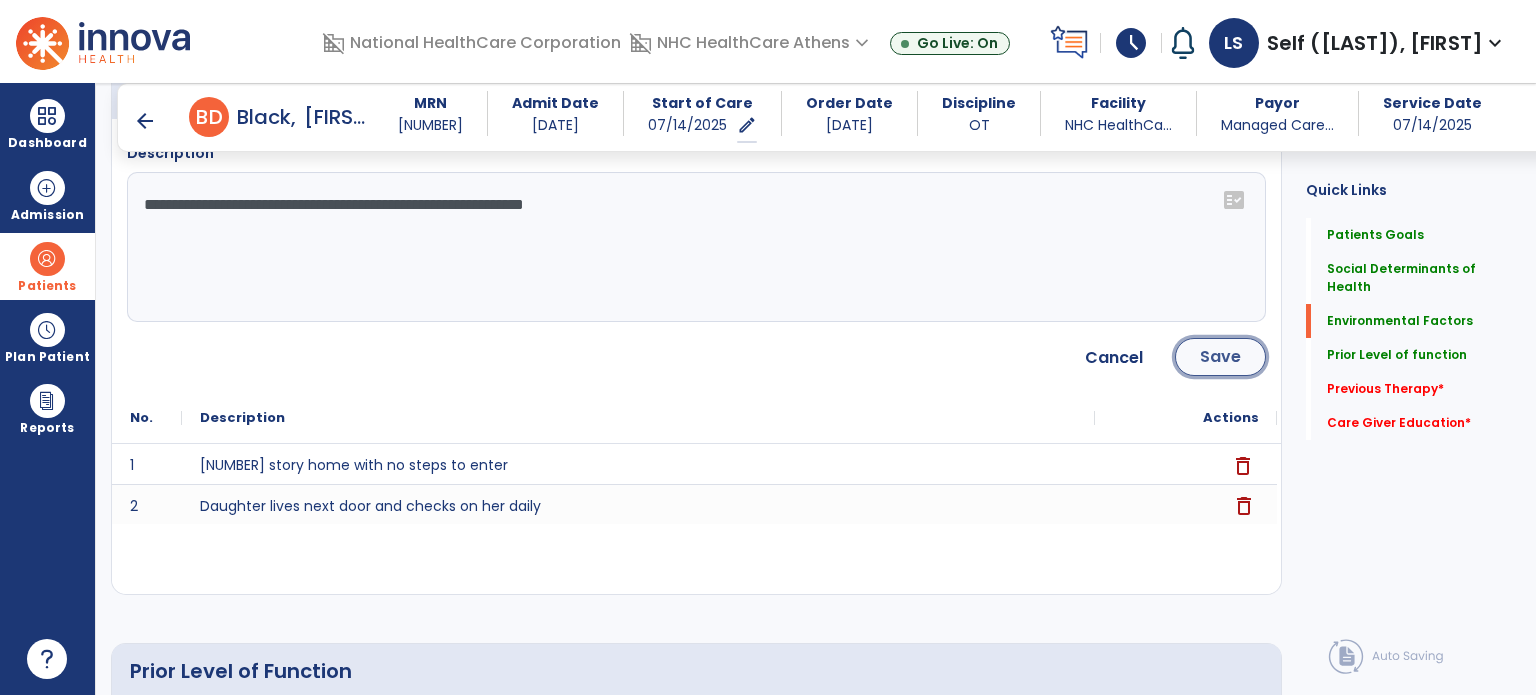 click on "Save" 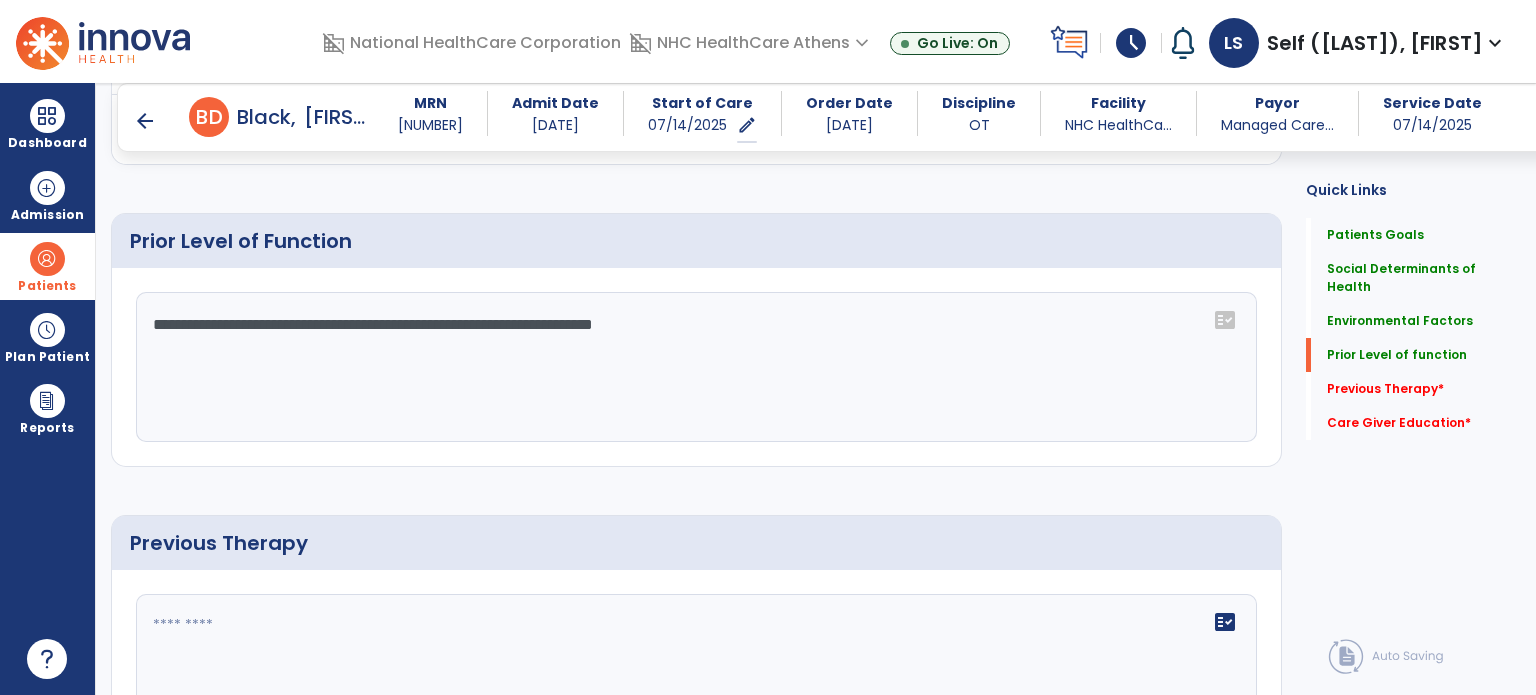 scroll, scrollTop: 1108, scrollLeft: 0, axis: vertical 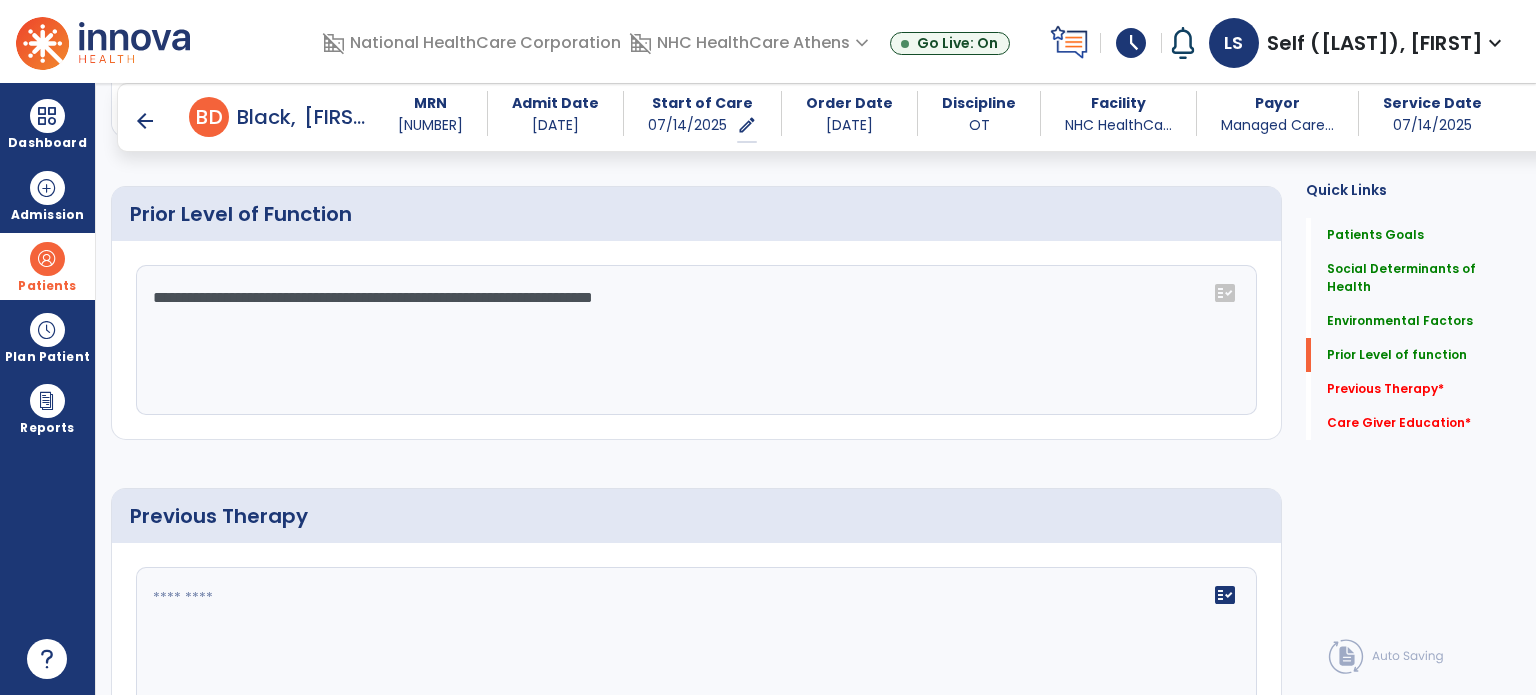 click on "**********" 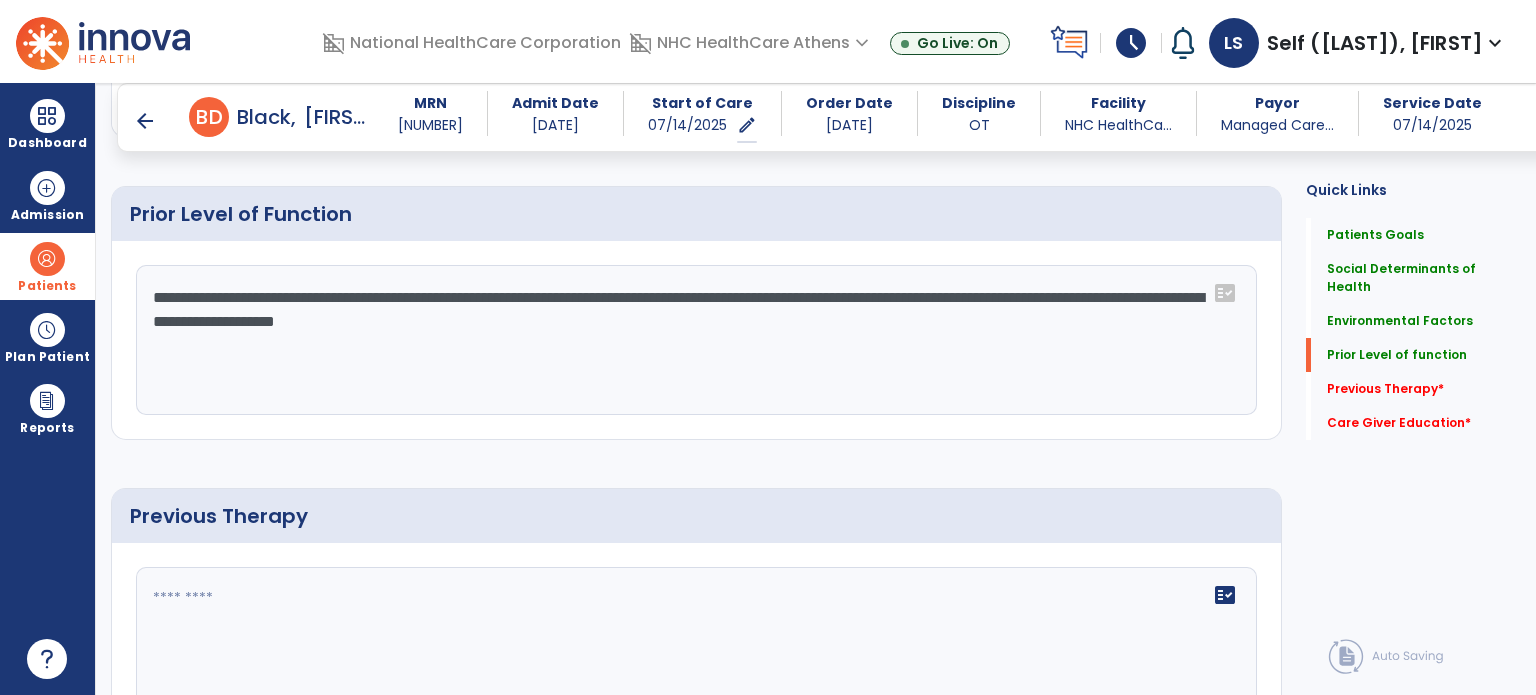 click on "Patient’s goals      add
No.
Description
Actions
1" 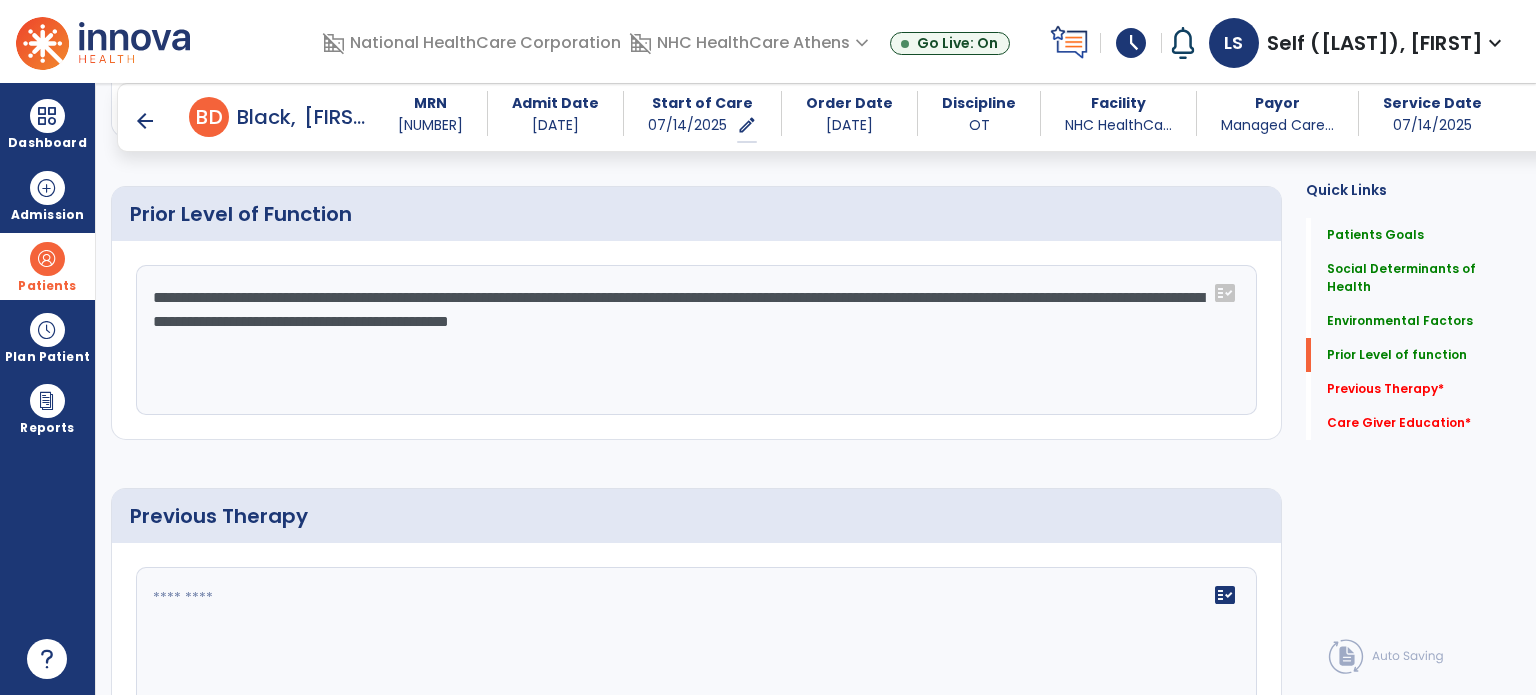 click on "**********" 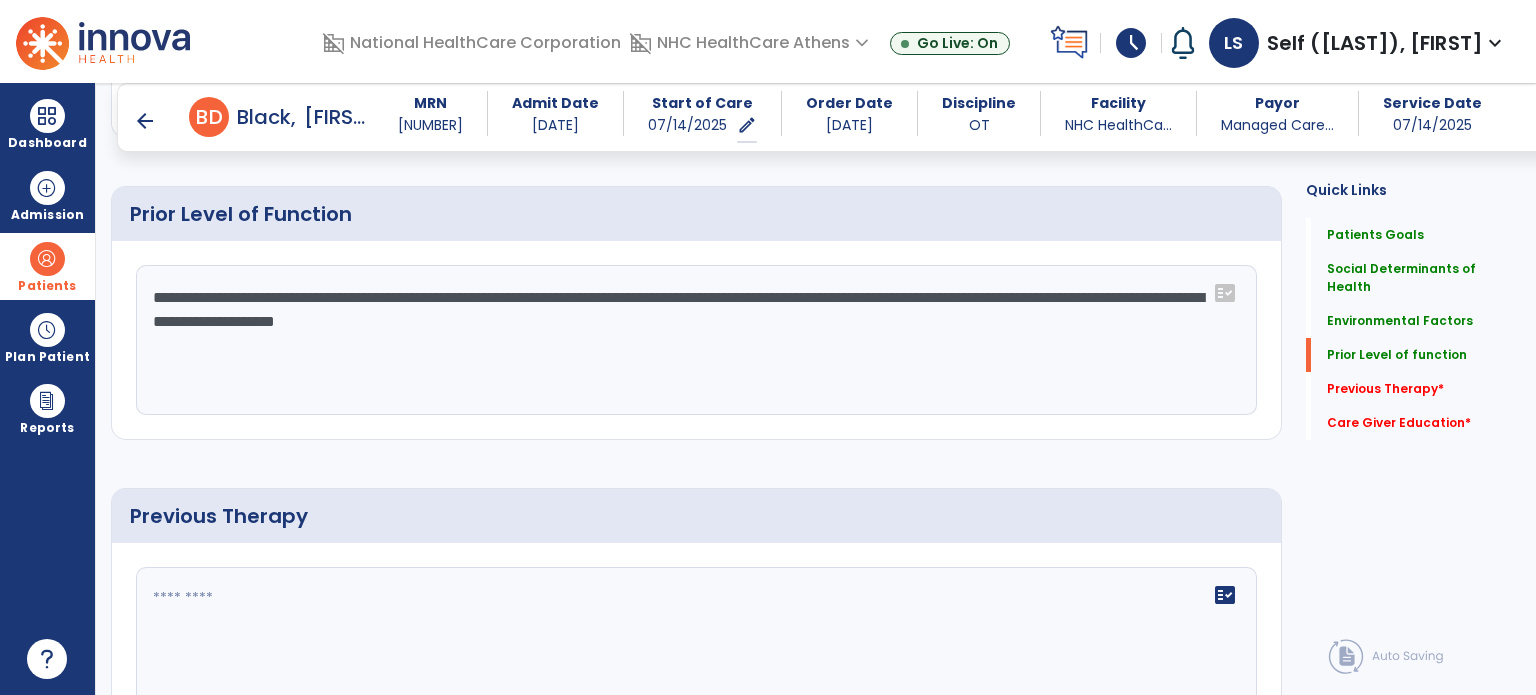 click on "**********" 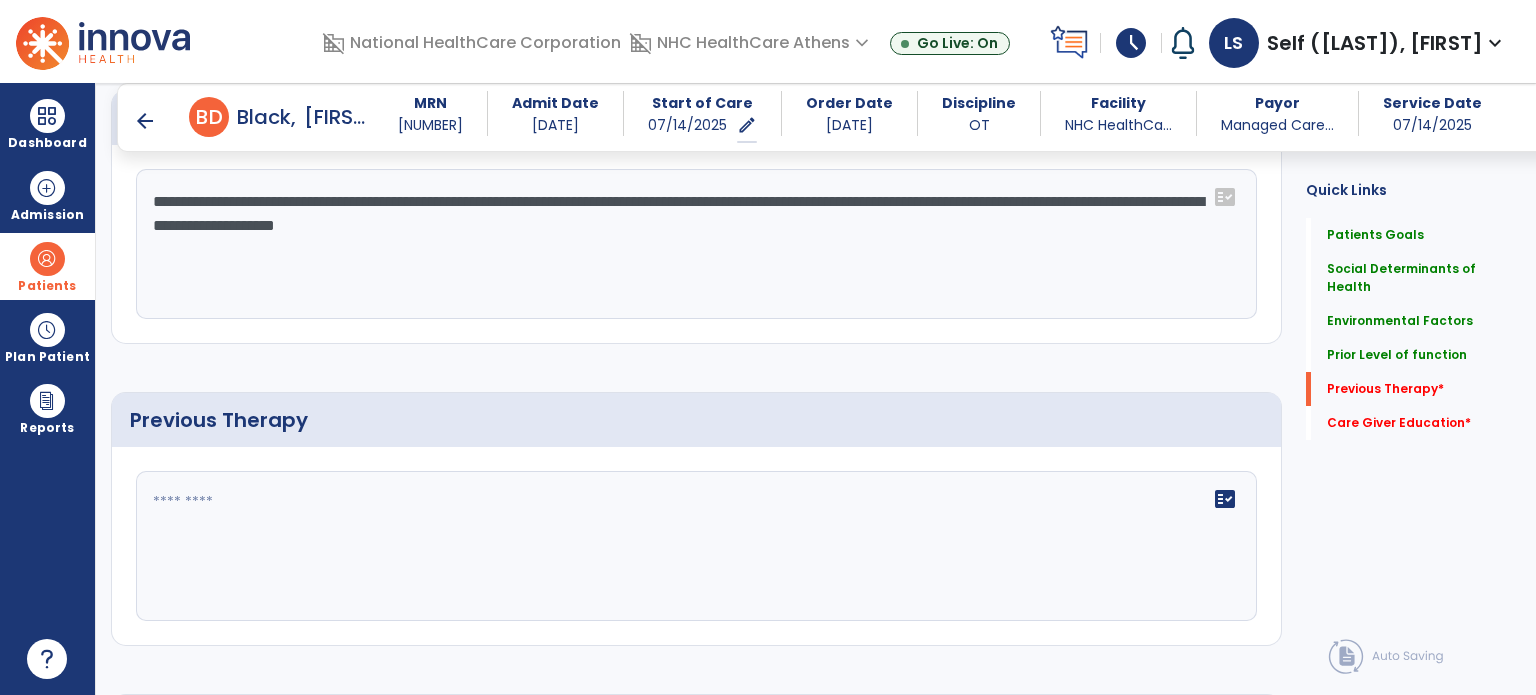 scroll, scrollTop: 1308, scrollLeft: 0, axis: vertical 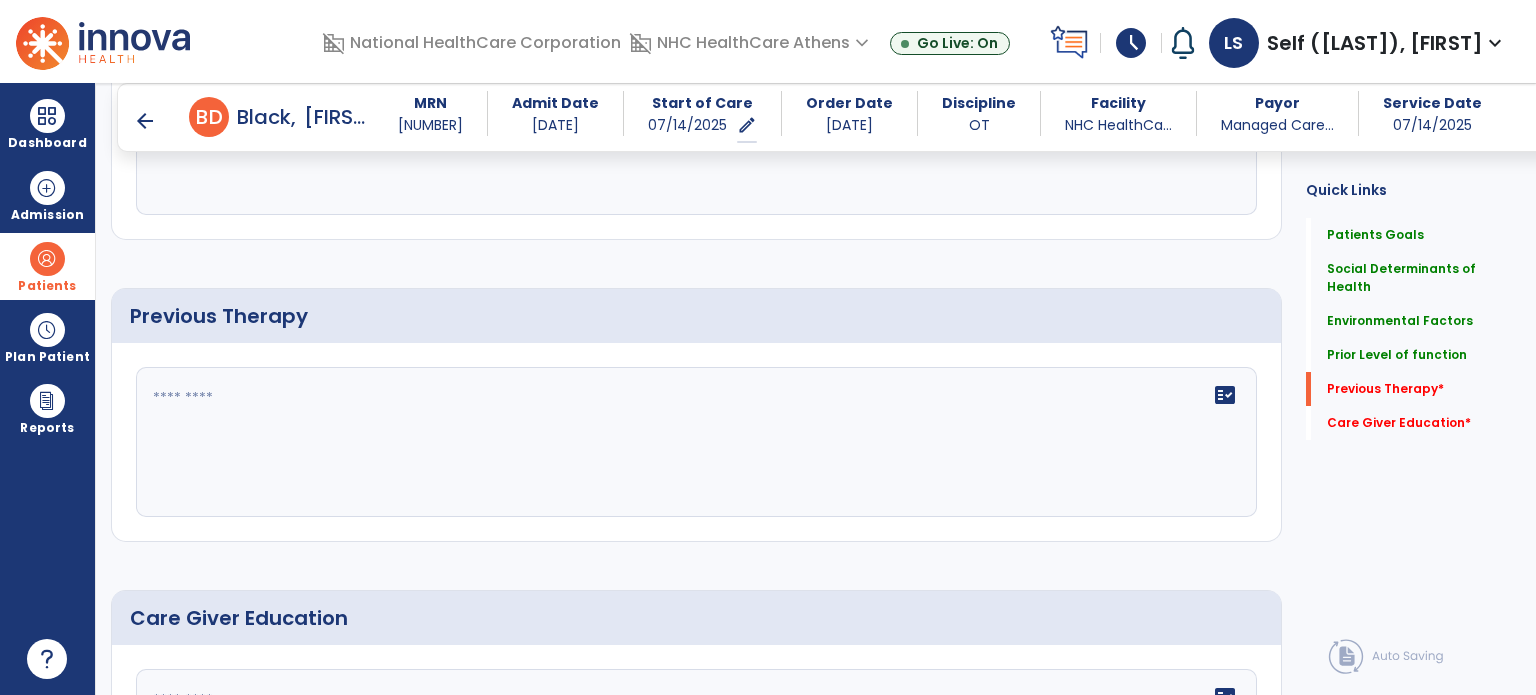 click 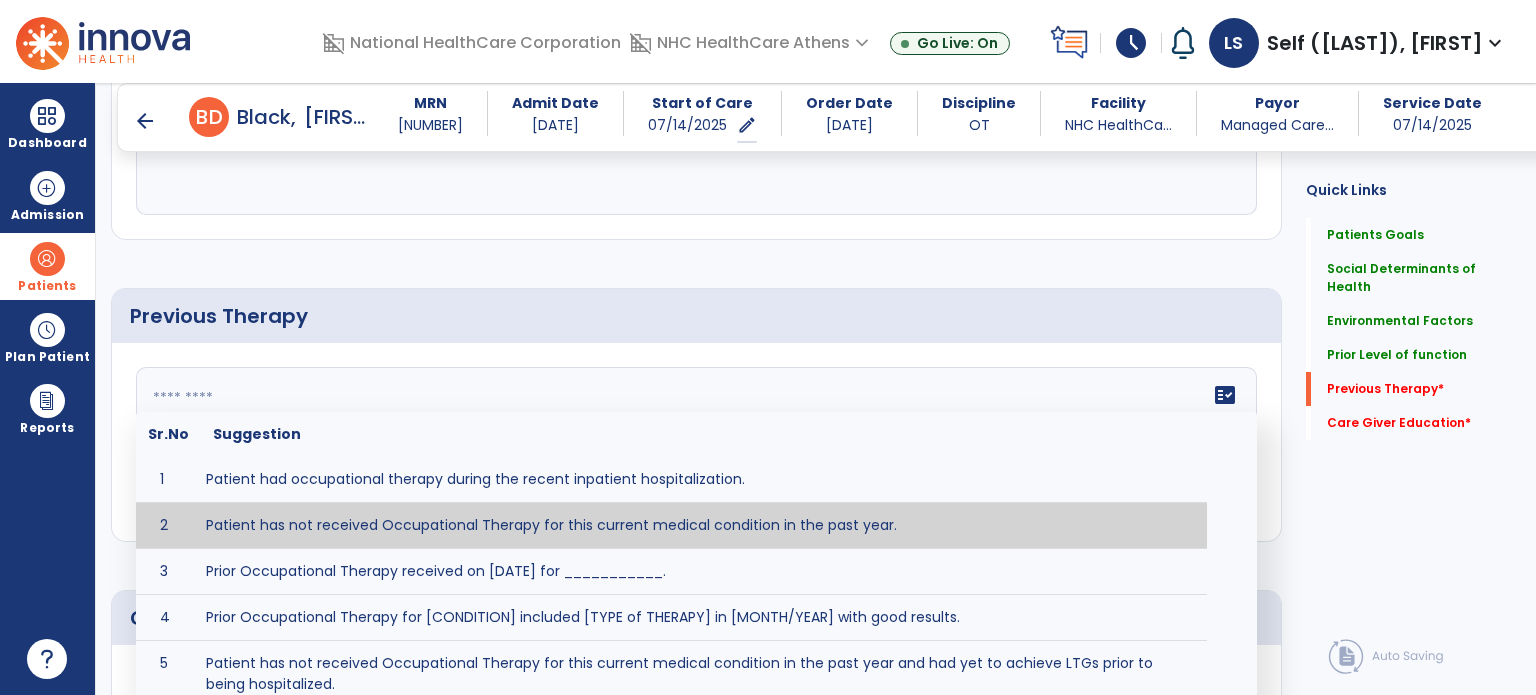 type on "**********" 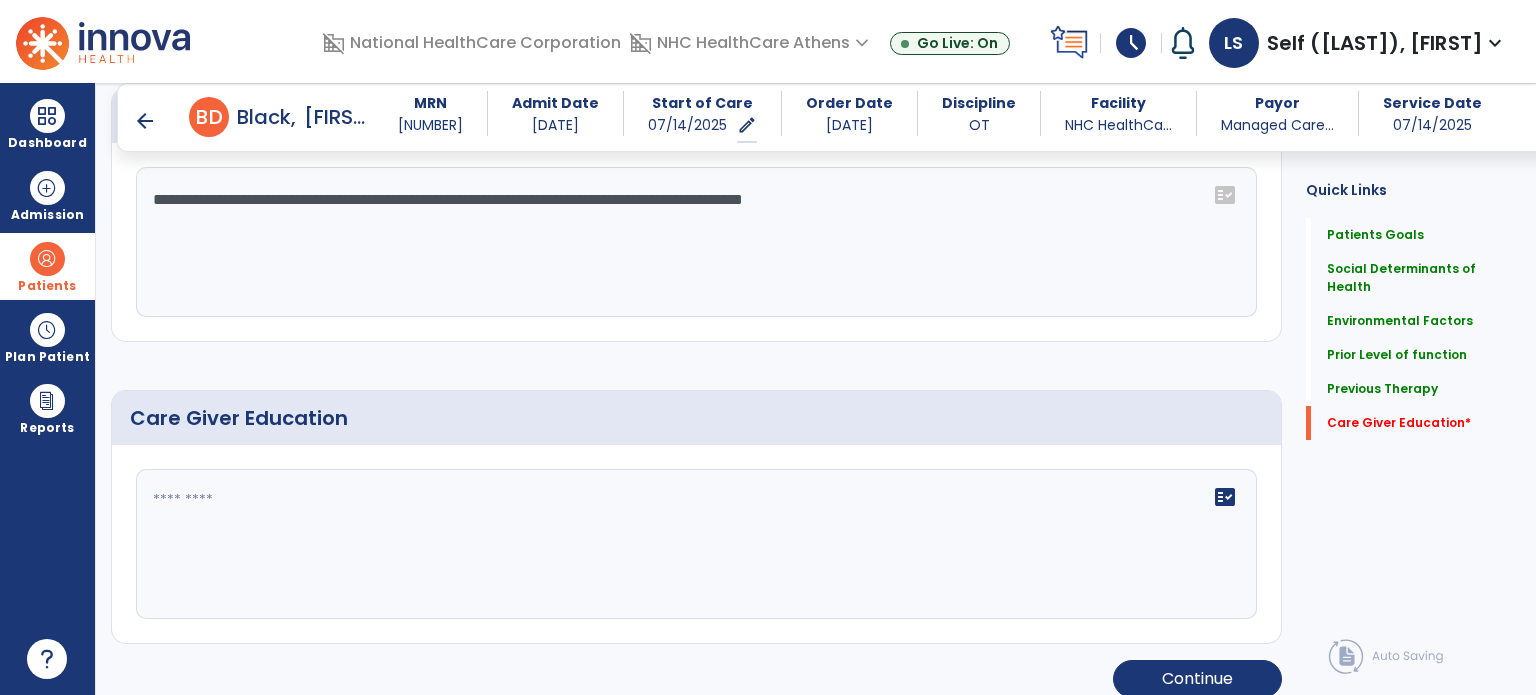 scroll, scrollTop: 1523, scrollLeft: 0, axis: vertical 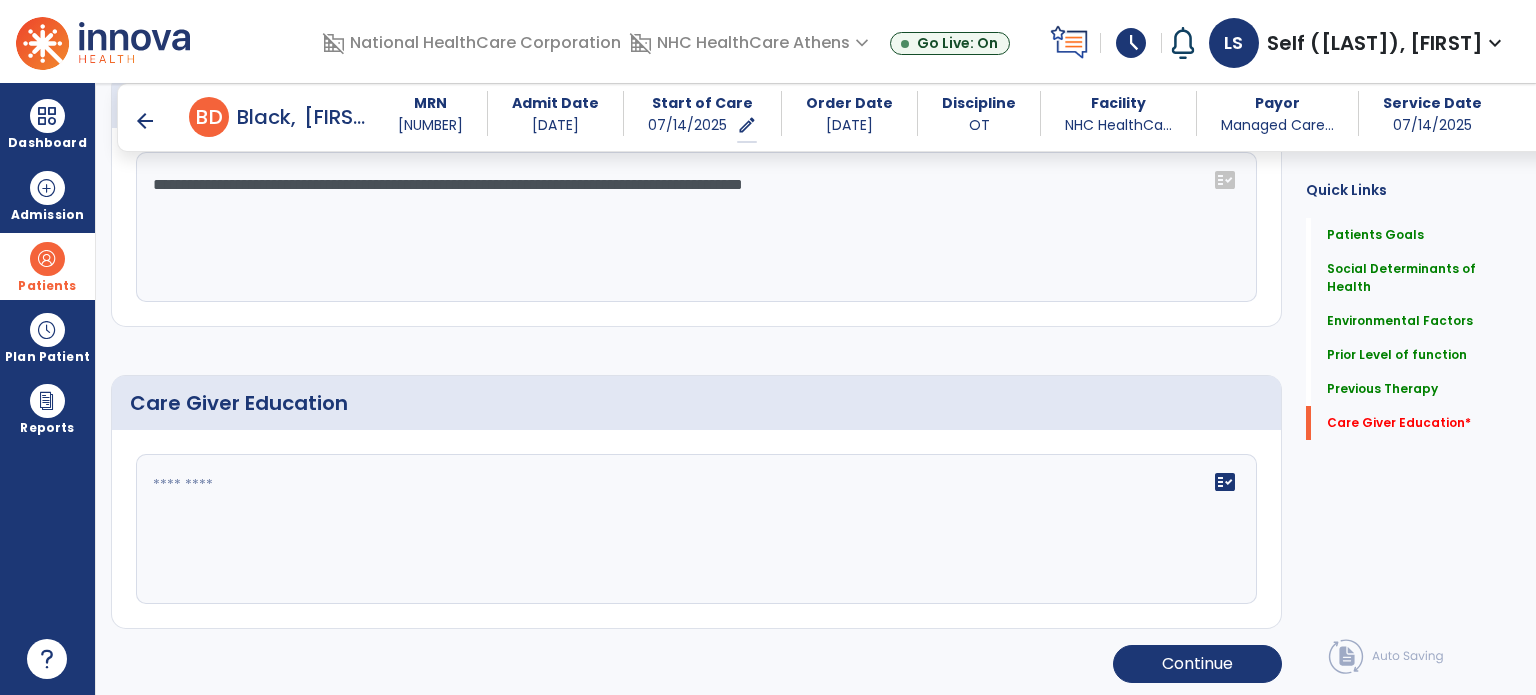 click 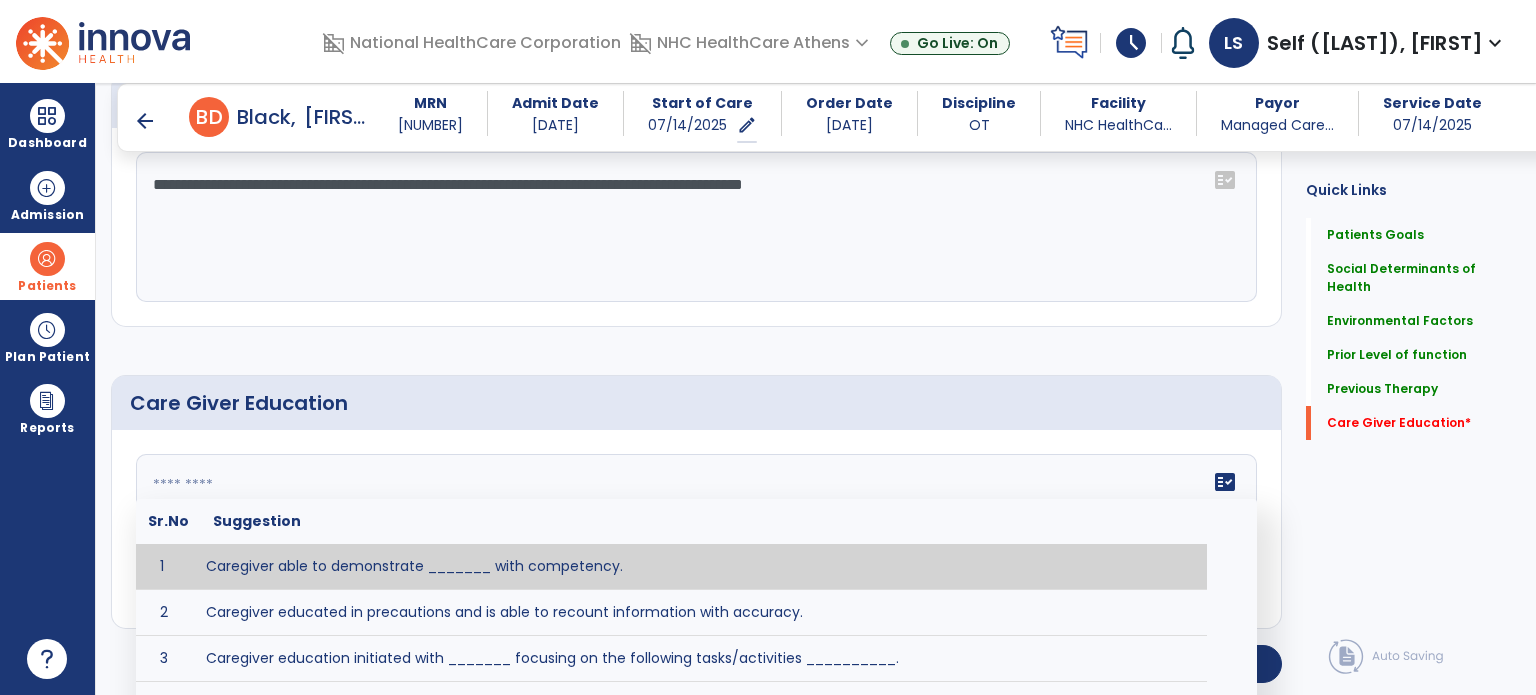 click 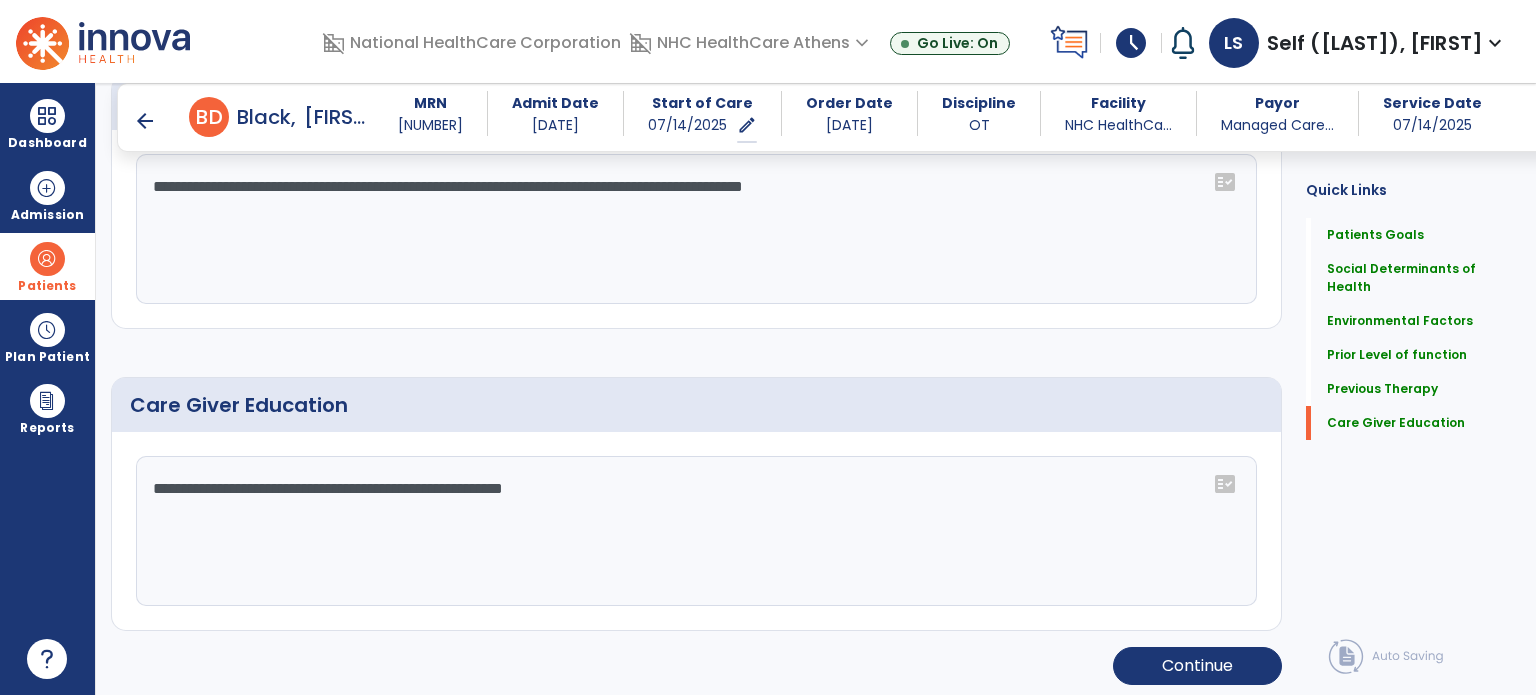 scroll, scrollTop: 1523, scrollLeft: 0, axis: vertical 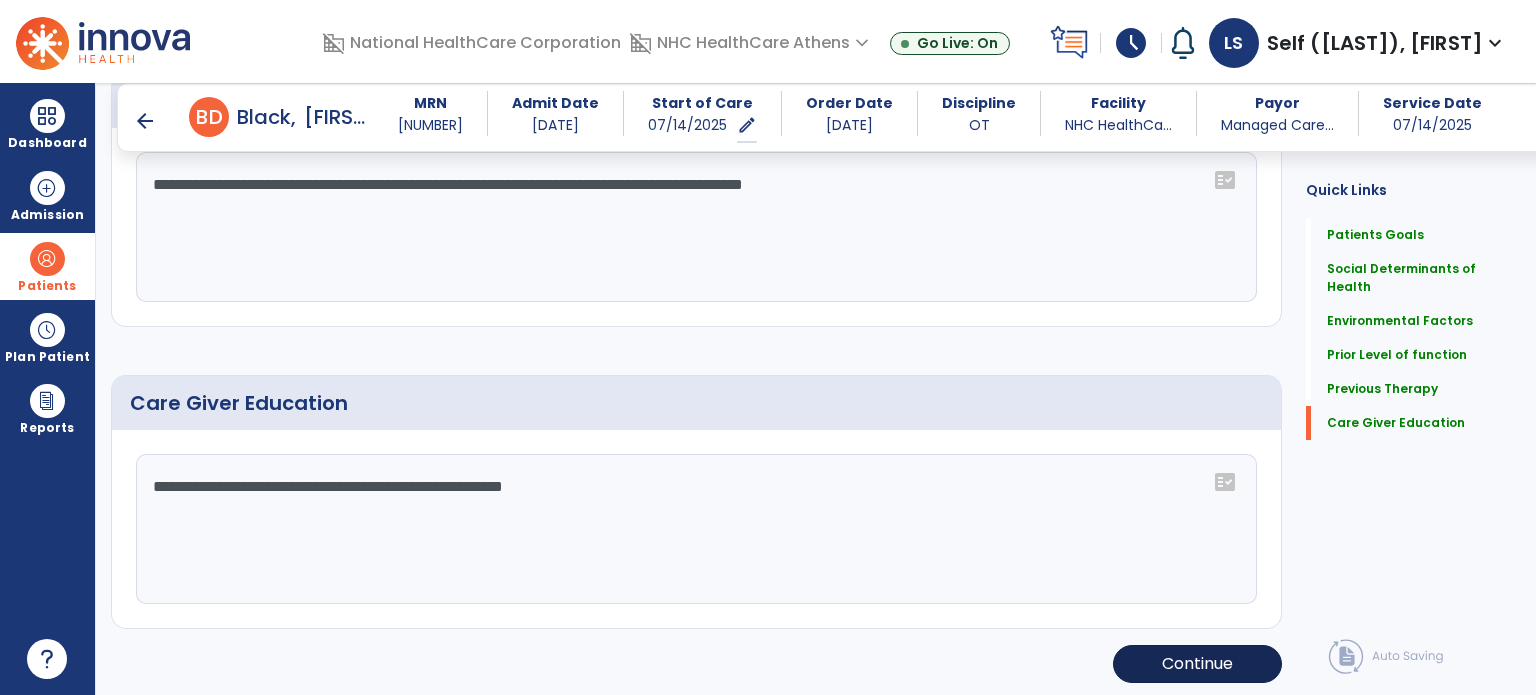 type on "**********" 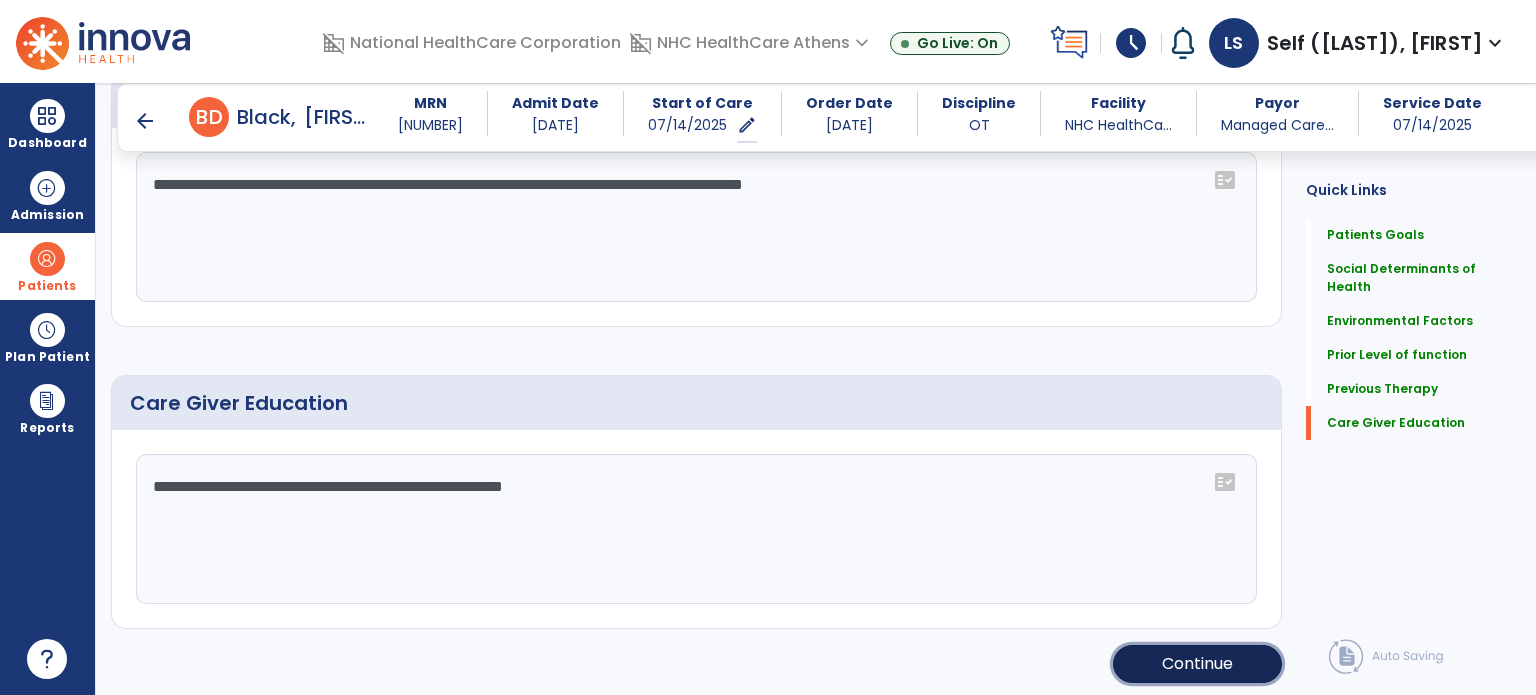 click on "Continue" 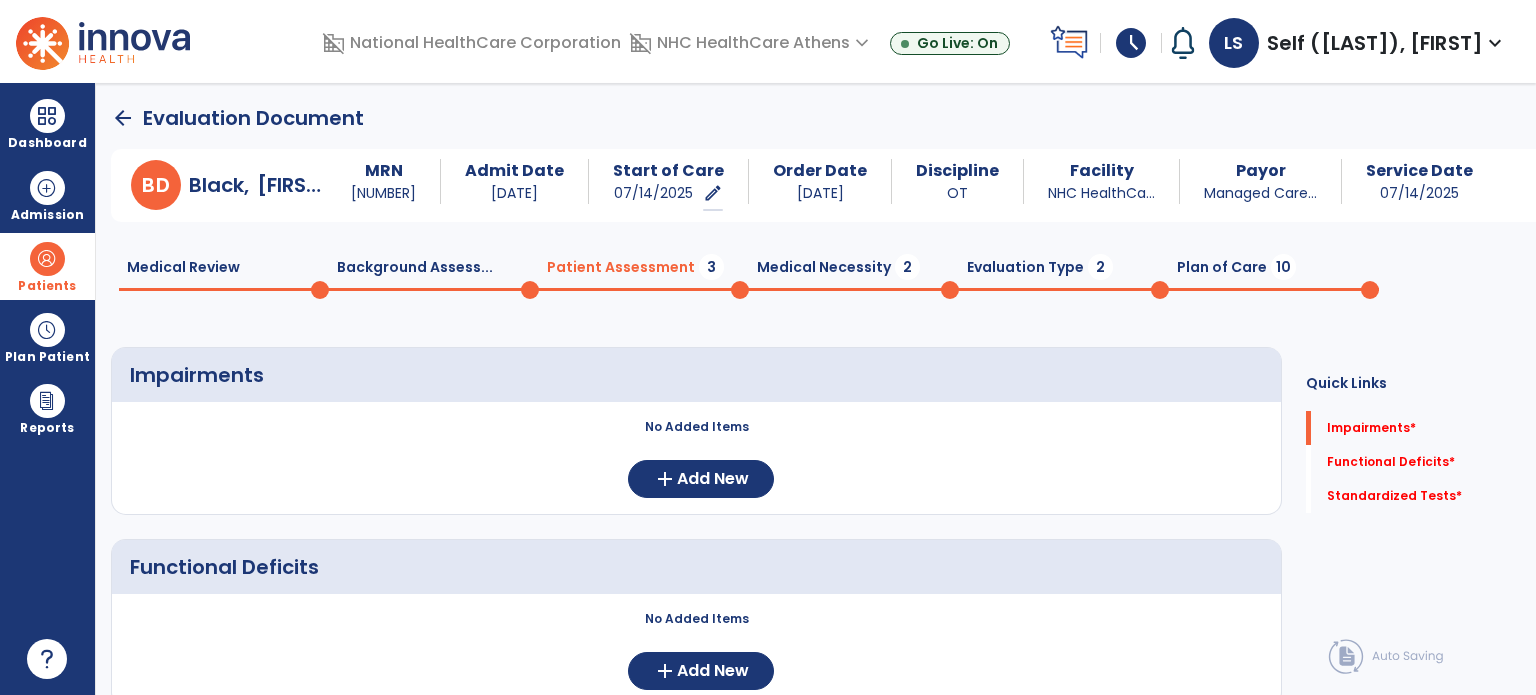scroll, scrollTop: 100, scrollLeft: 0, axis: vertical 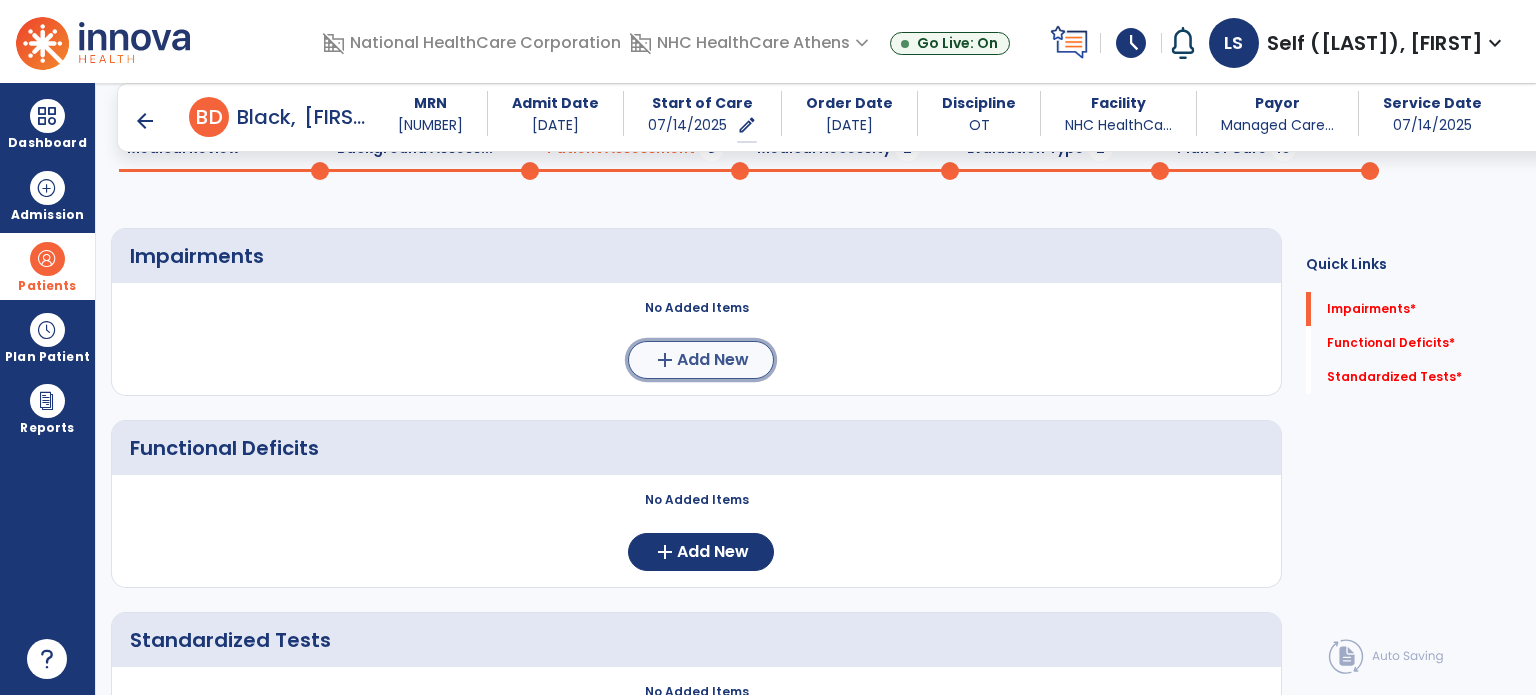 click on "Add New" 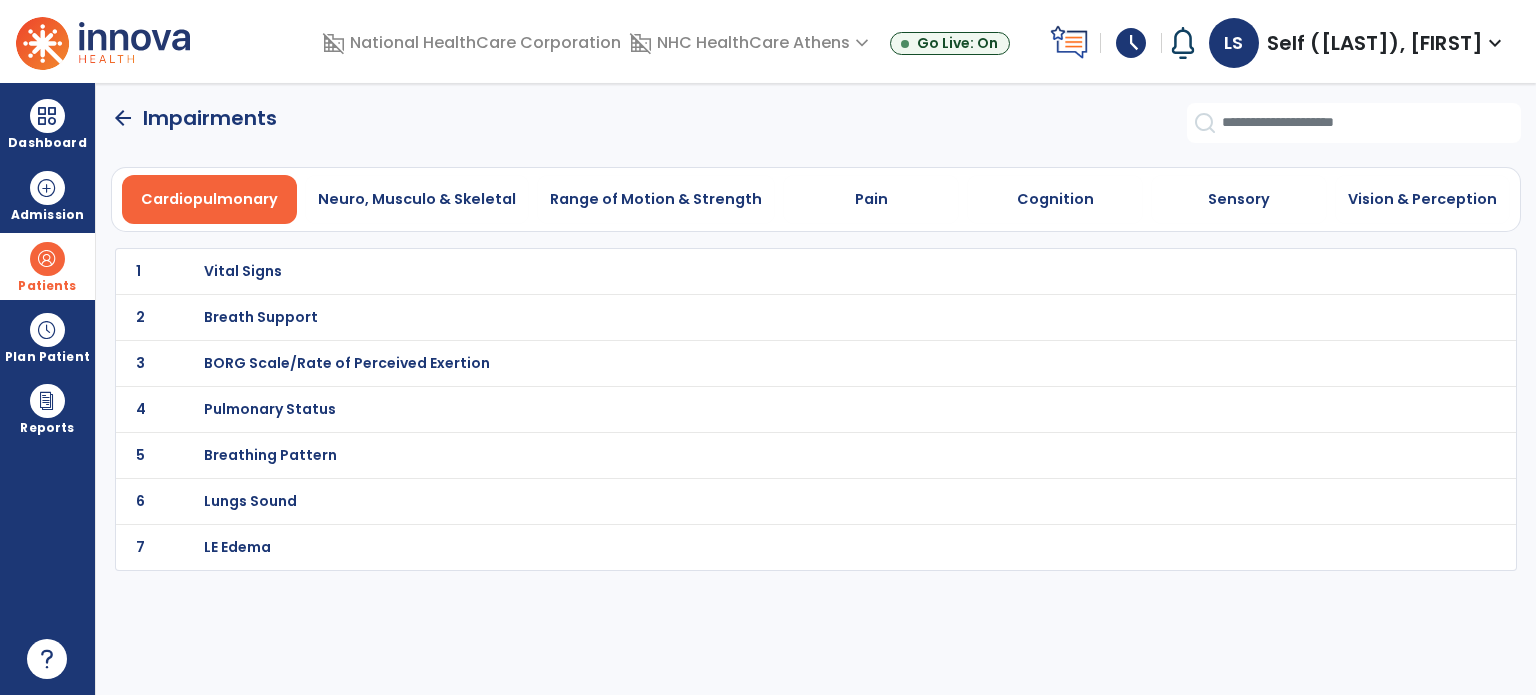 scroll, scrollTop: 0, scrollLeft: 0, axis: both 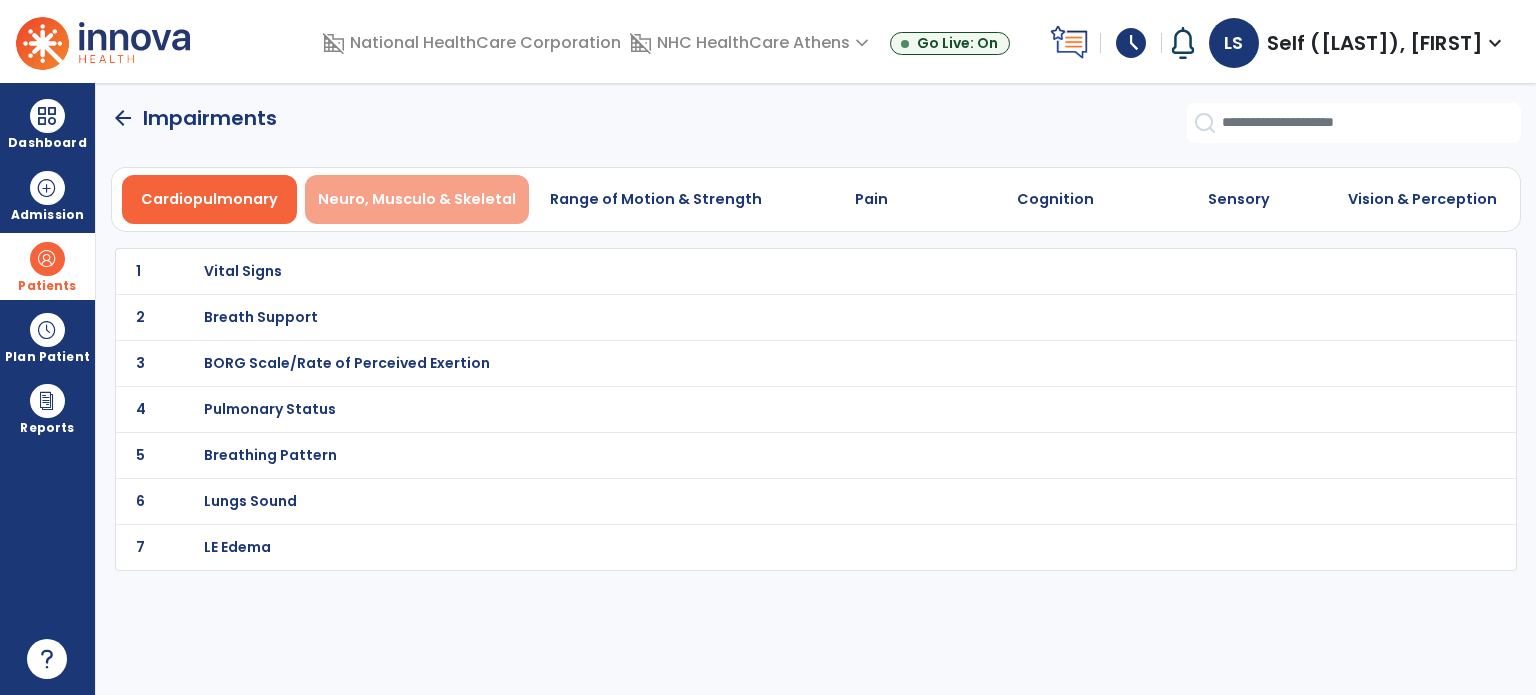 click on "Neuro, Musculo & Skeletal" at bounding box center [417, 199] 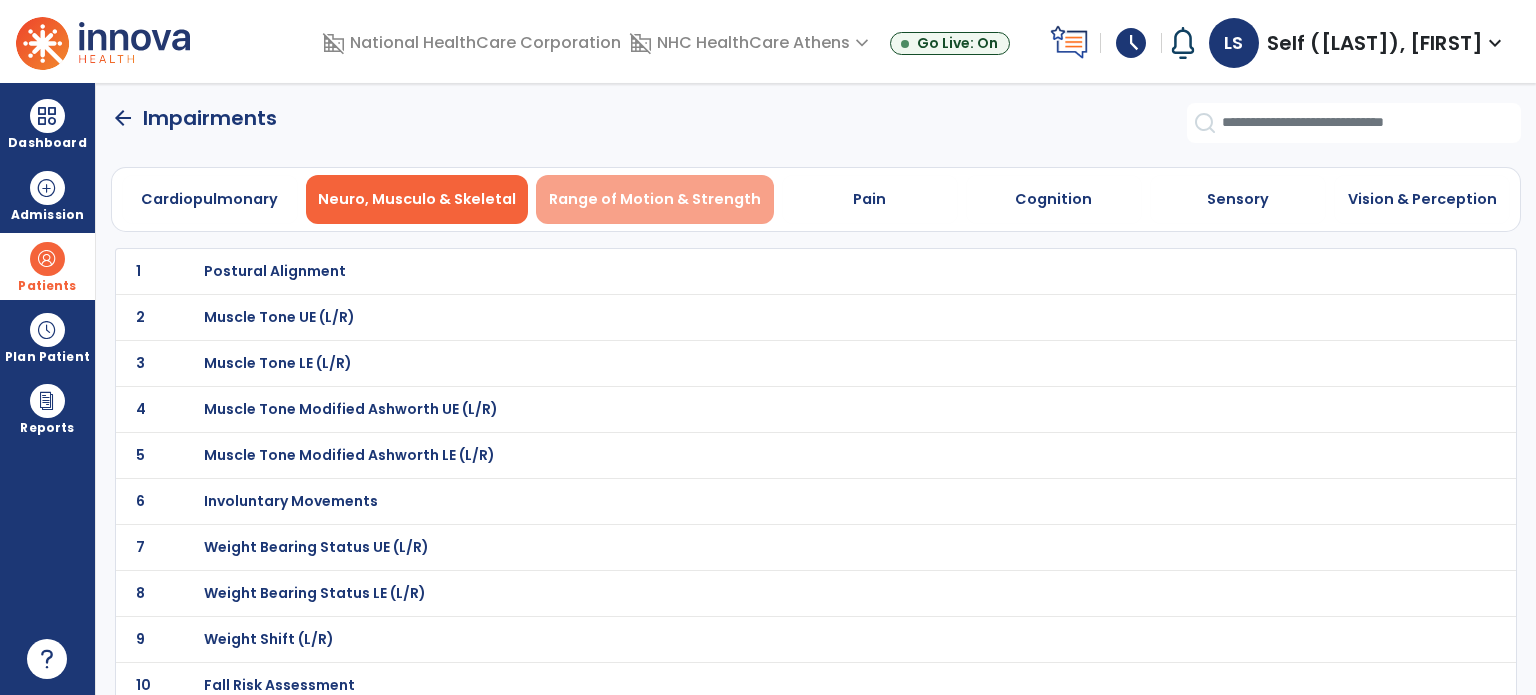 click on "Range of Motion & Strength" at bounding box center (655, 199) 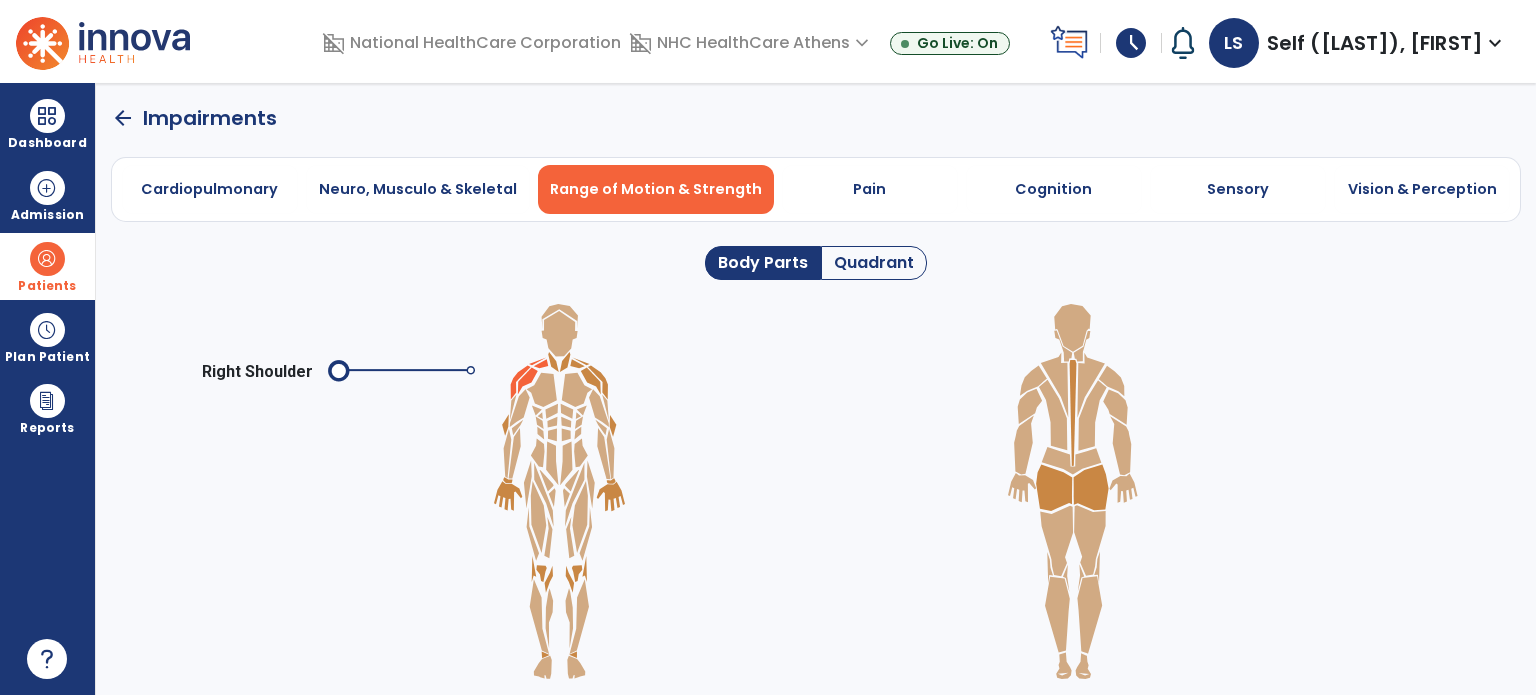 click 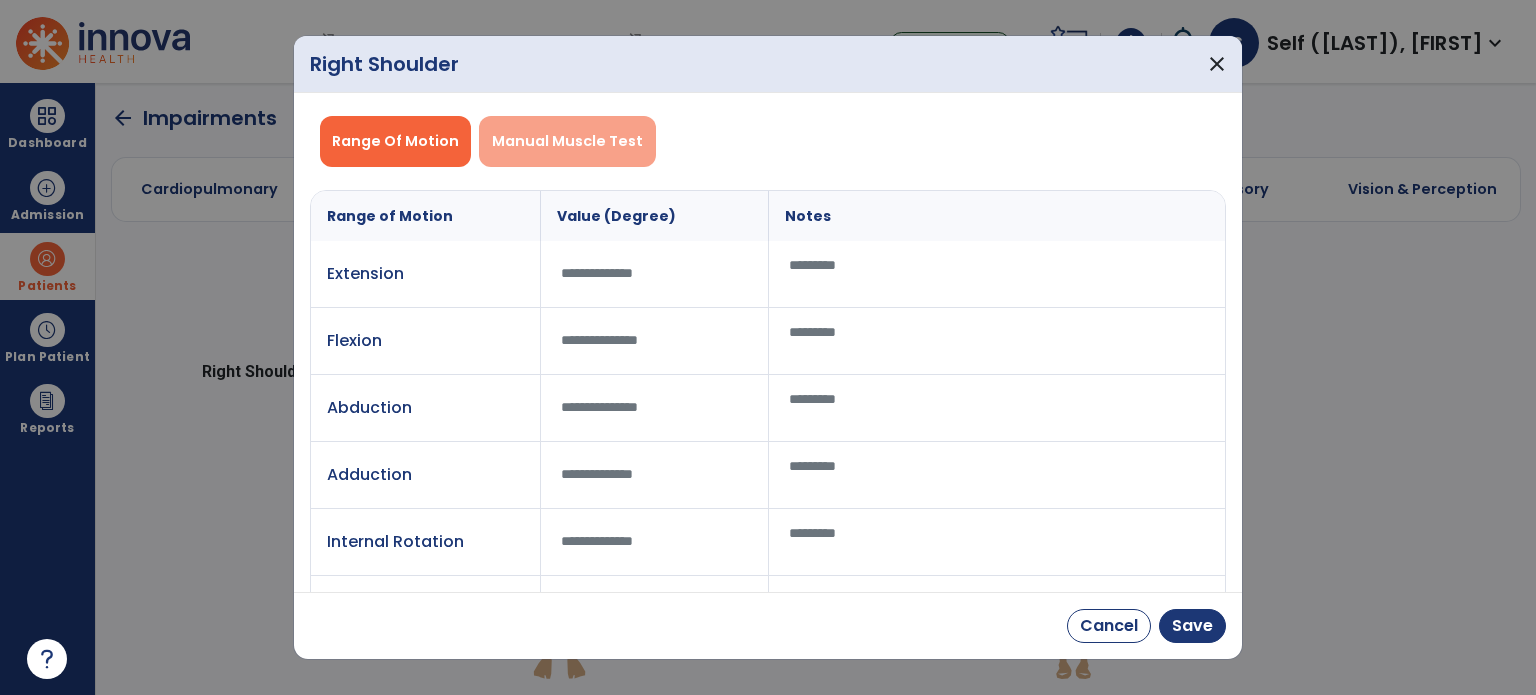 click on "Manual Muscle Test" at bounding box center [567, 141] 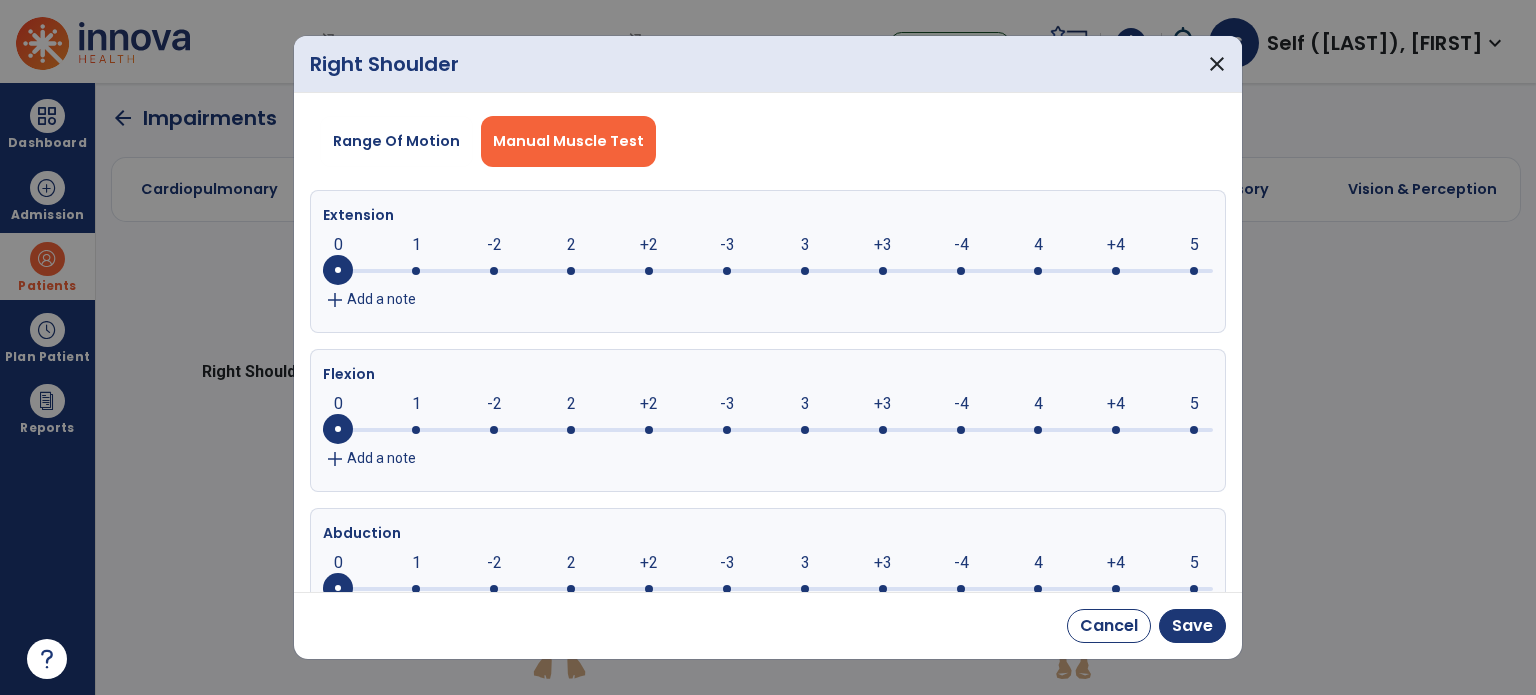 drag, startPoint x: 1022, startPoint y: 267, endPoint x: 1032, endPoint y: 291, distance: 26 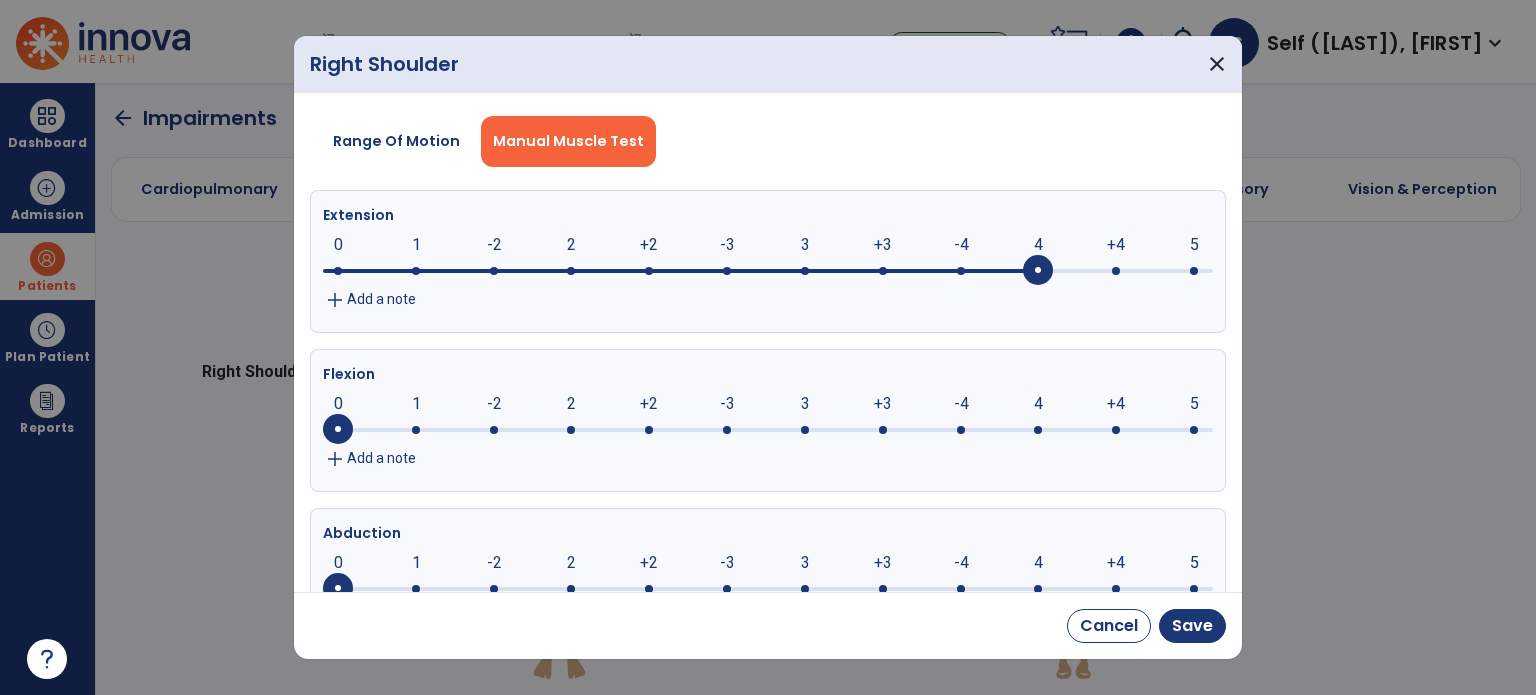 click 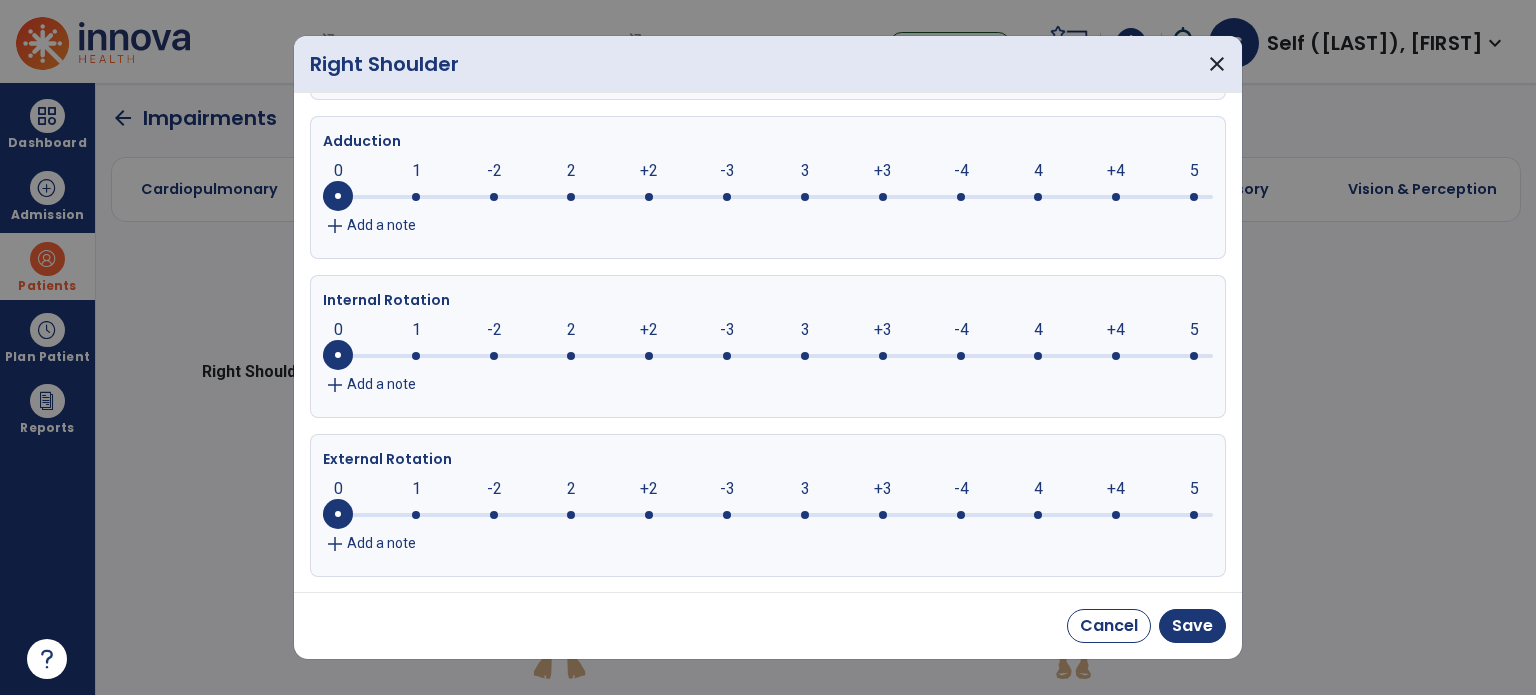 scroll, scrollTop: 554, scrollLeft: 0, axis: vertical 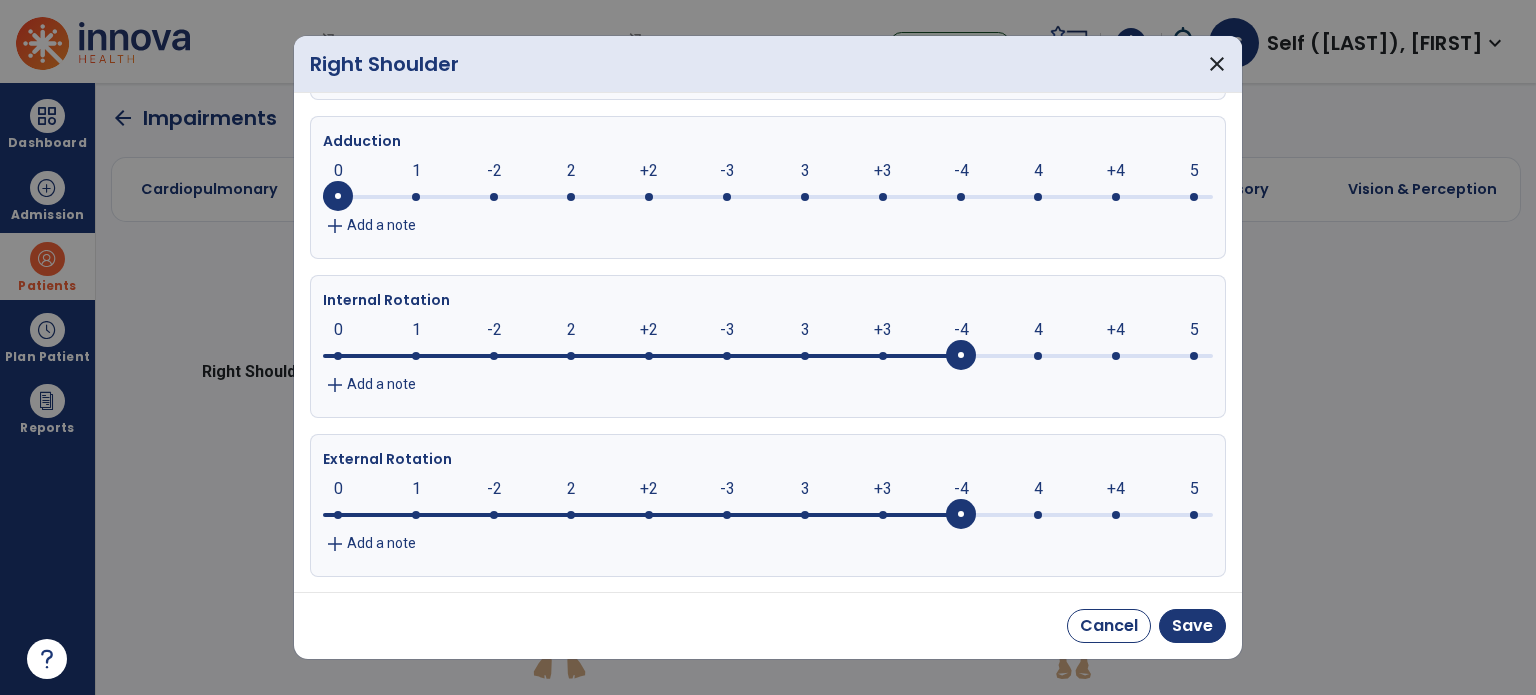 click 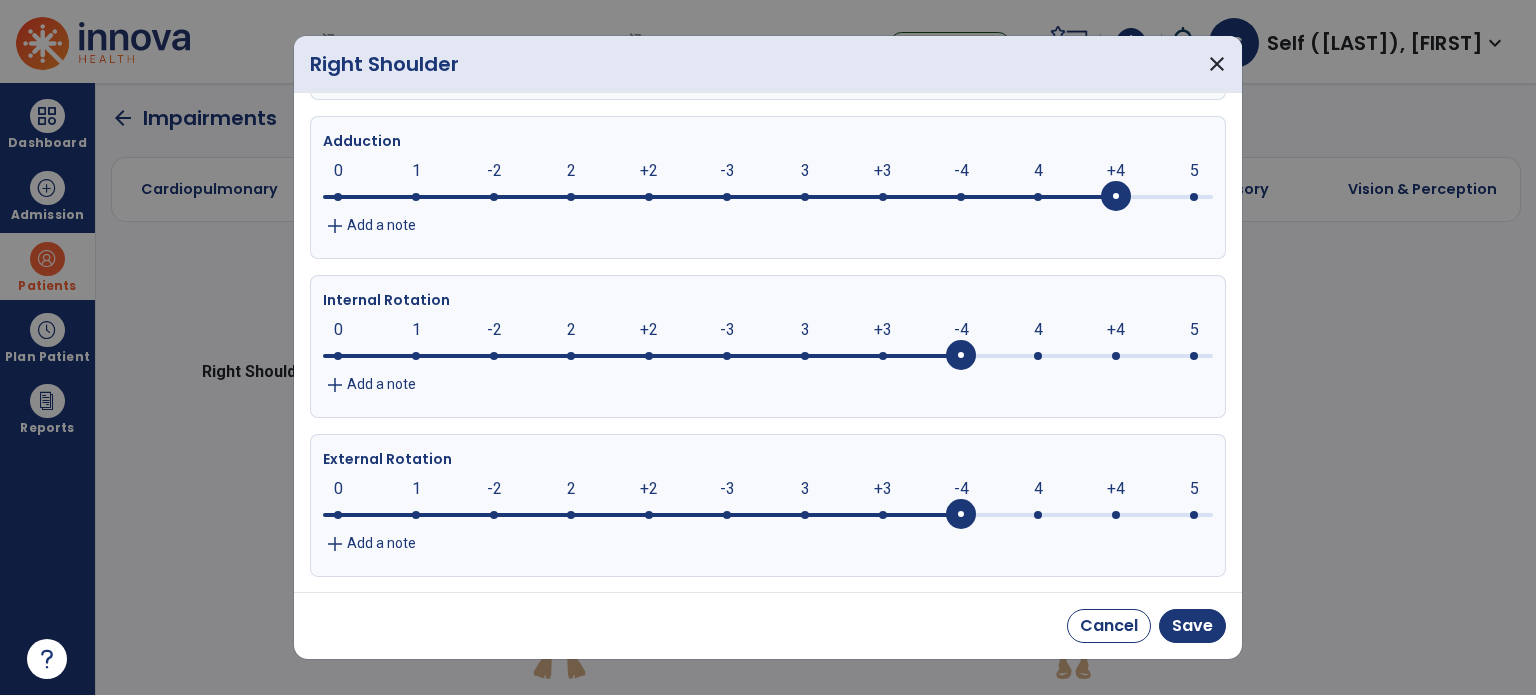 click on "+4     0      1      -2      2      +2      -3      3      +3      -4      4      +4      5" 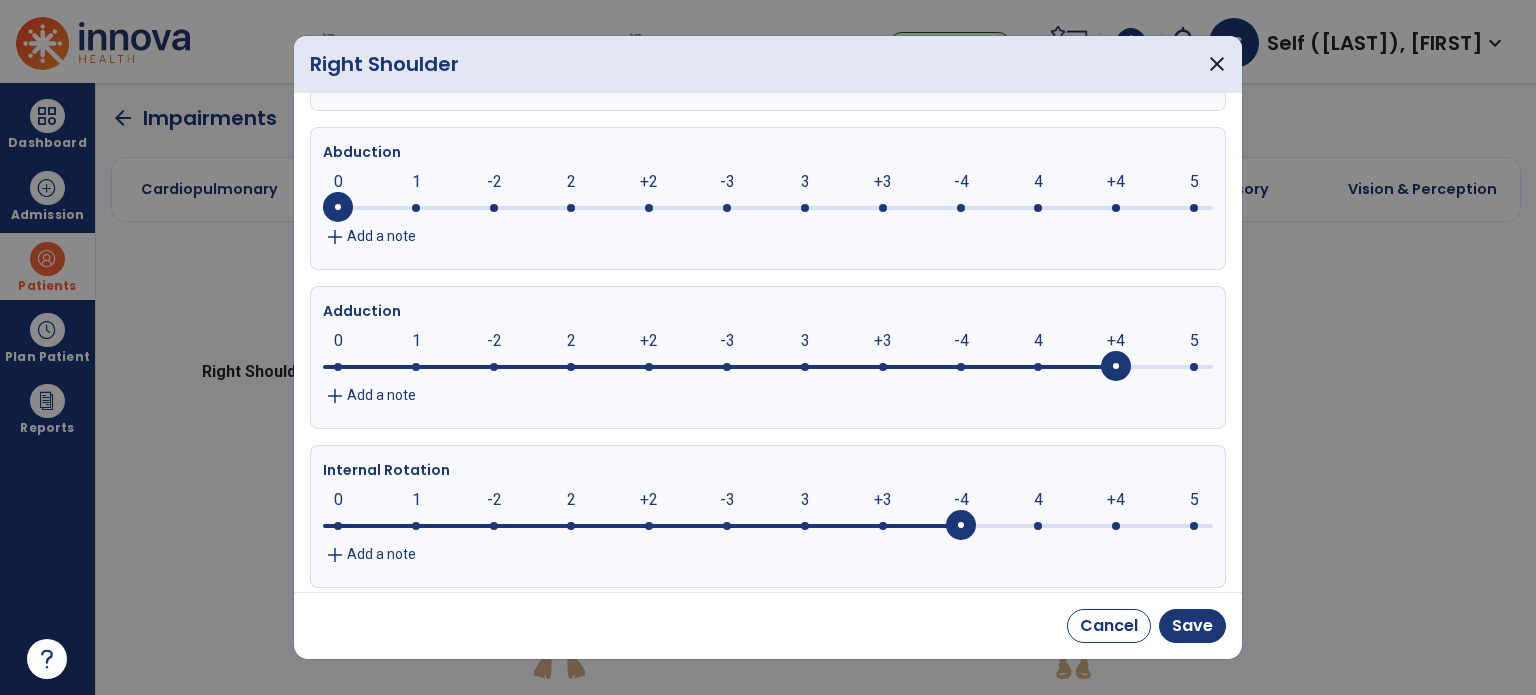 scroll, scrollTop: 354, scrollLeft: 0, axis: vertical 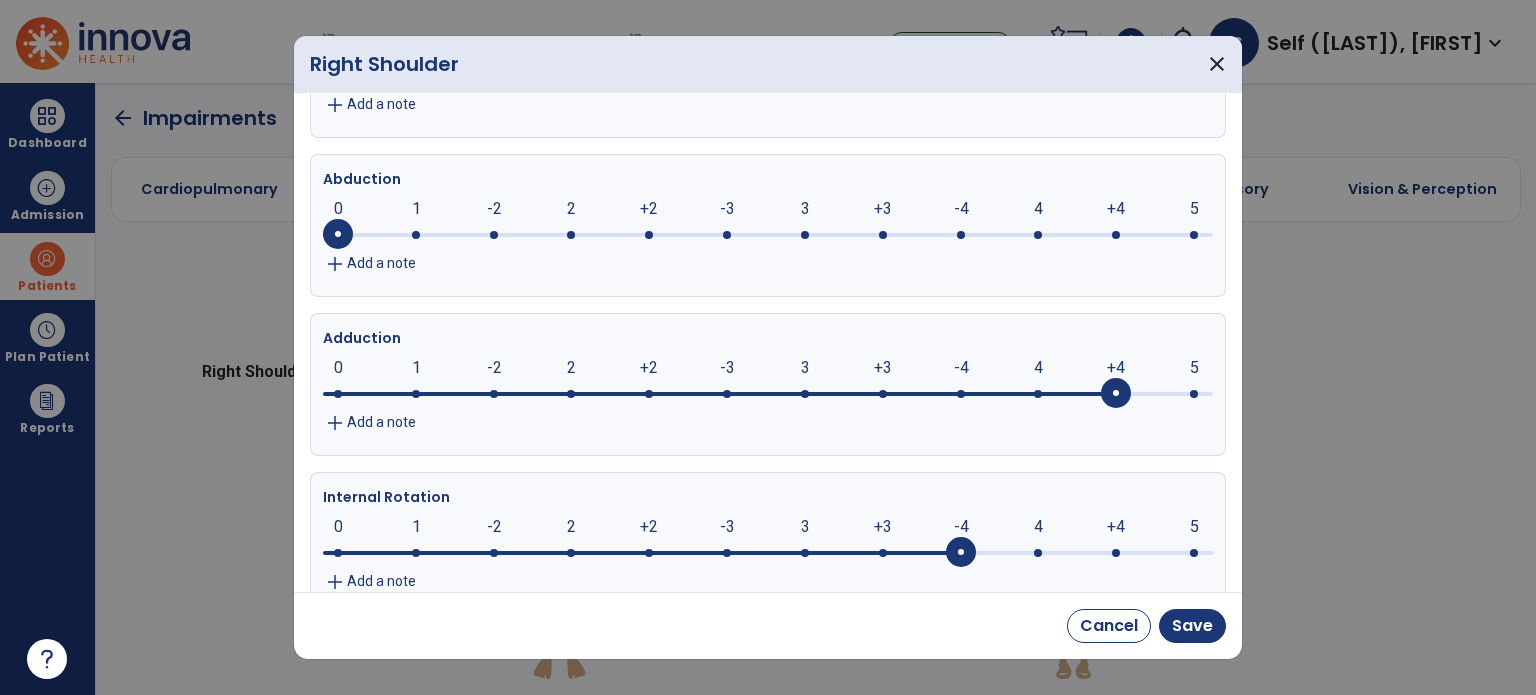 click 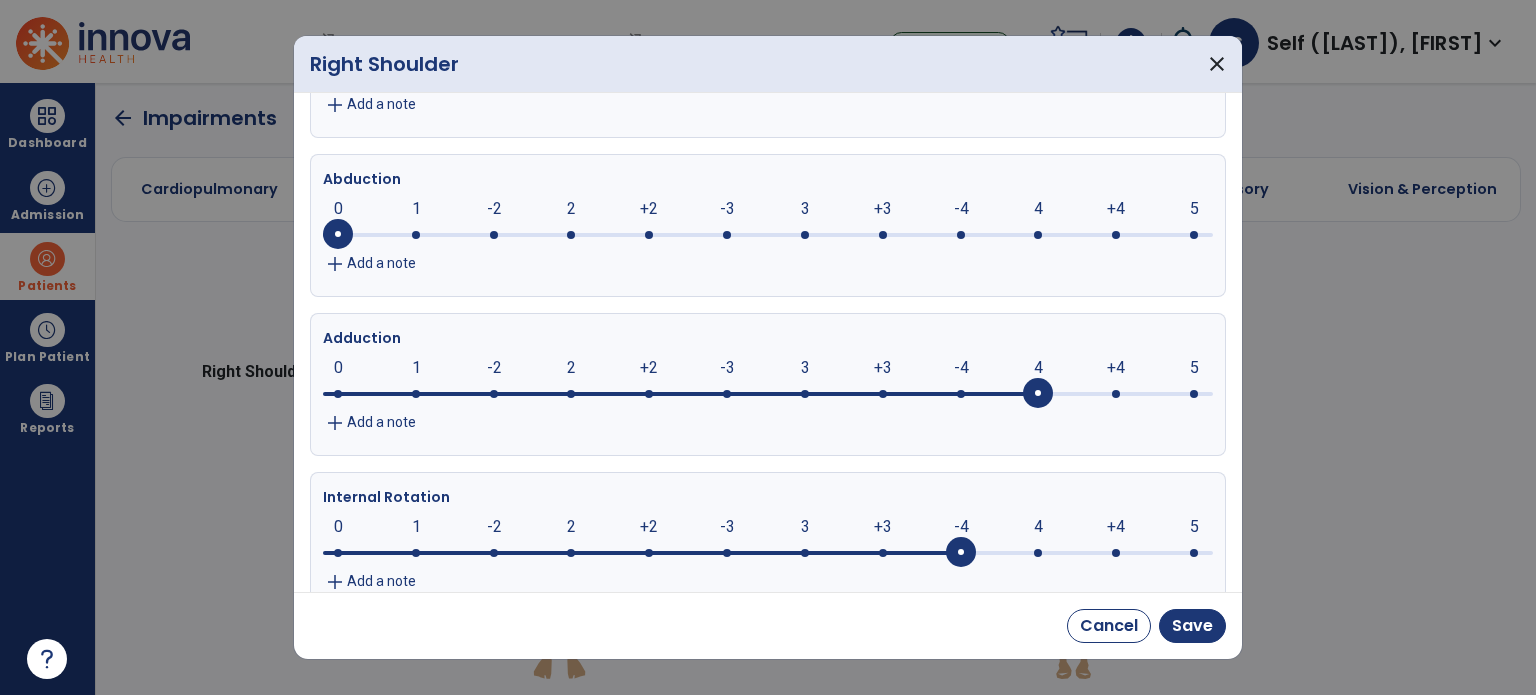 scroll, scrollTop: 254, scrollLeft: 0, axis: vertical 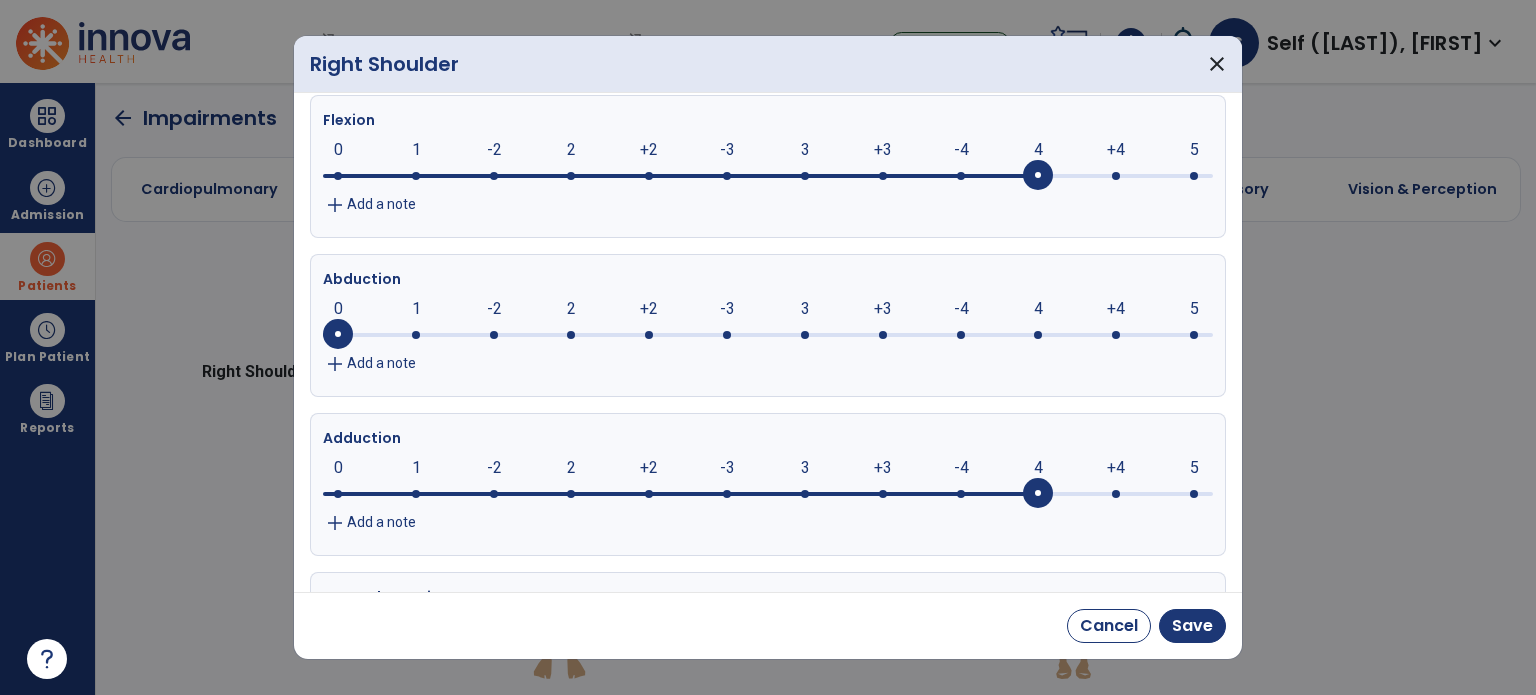 click 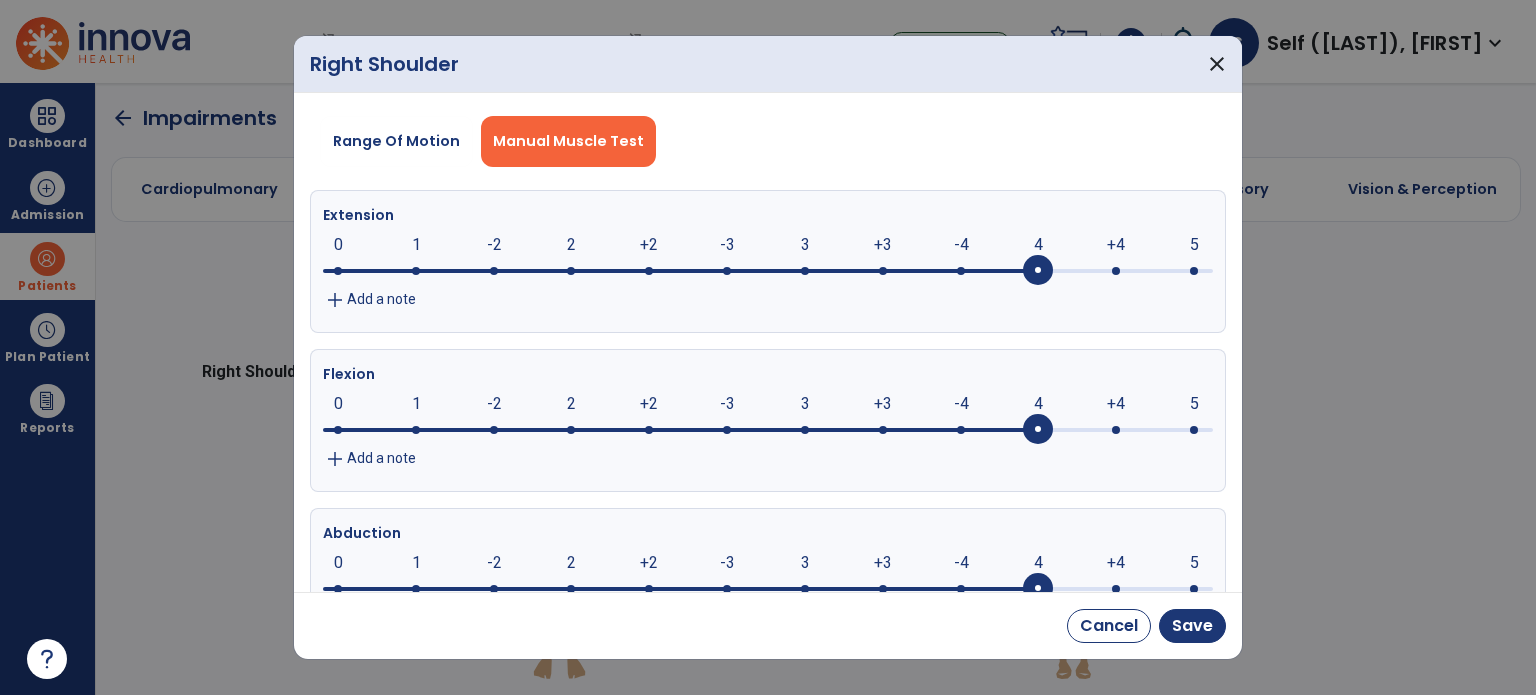 scroll, scrollTop: 0, scrollLeft: 0, axis: both 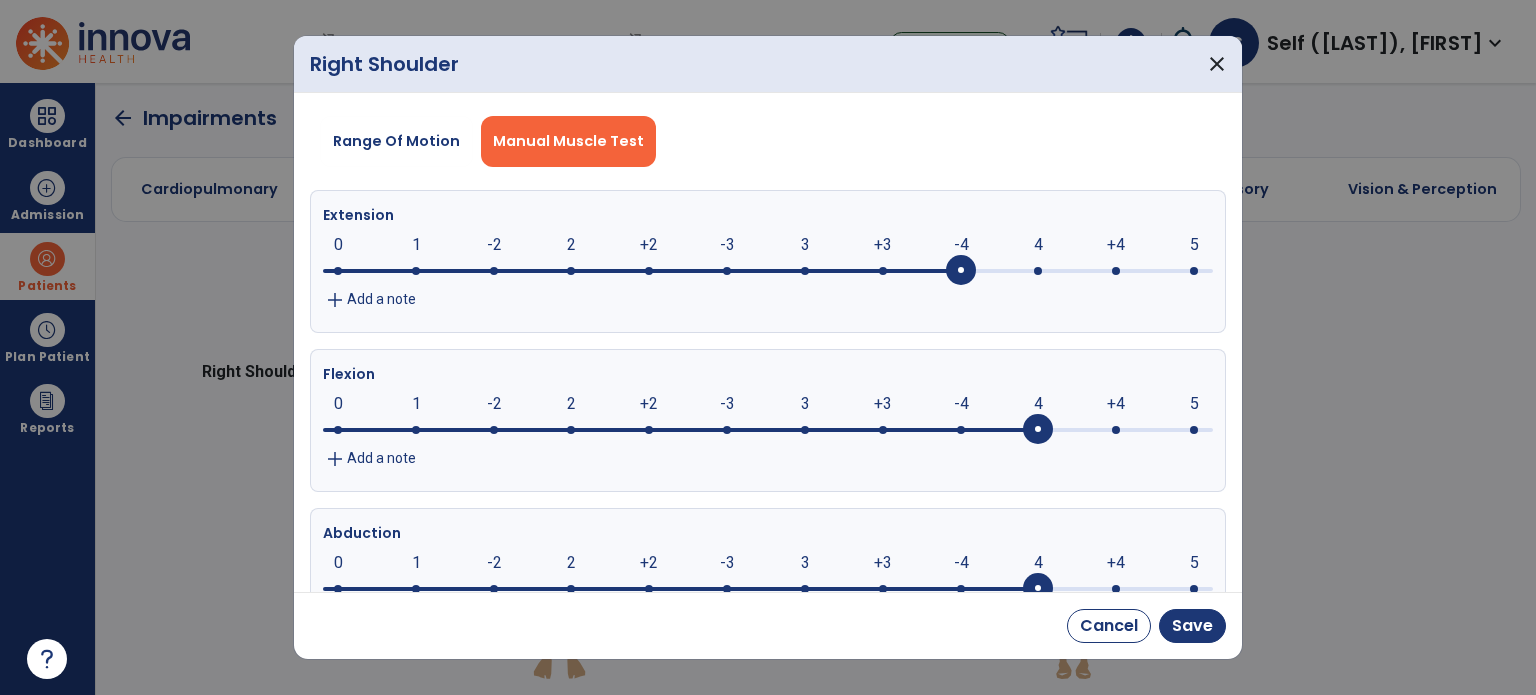 click on "4     0      1      -2      2      +2      -3      3      +3      -4      4      +4      5" 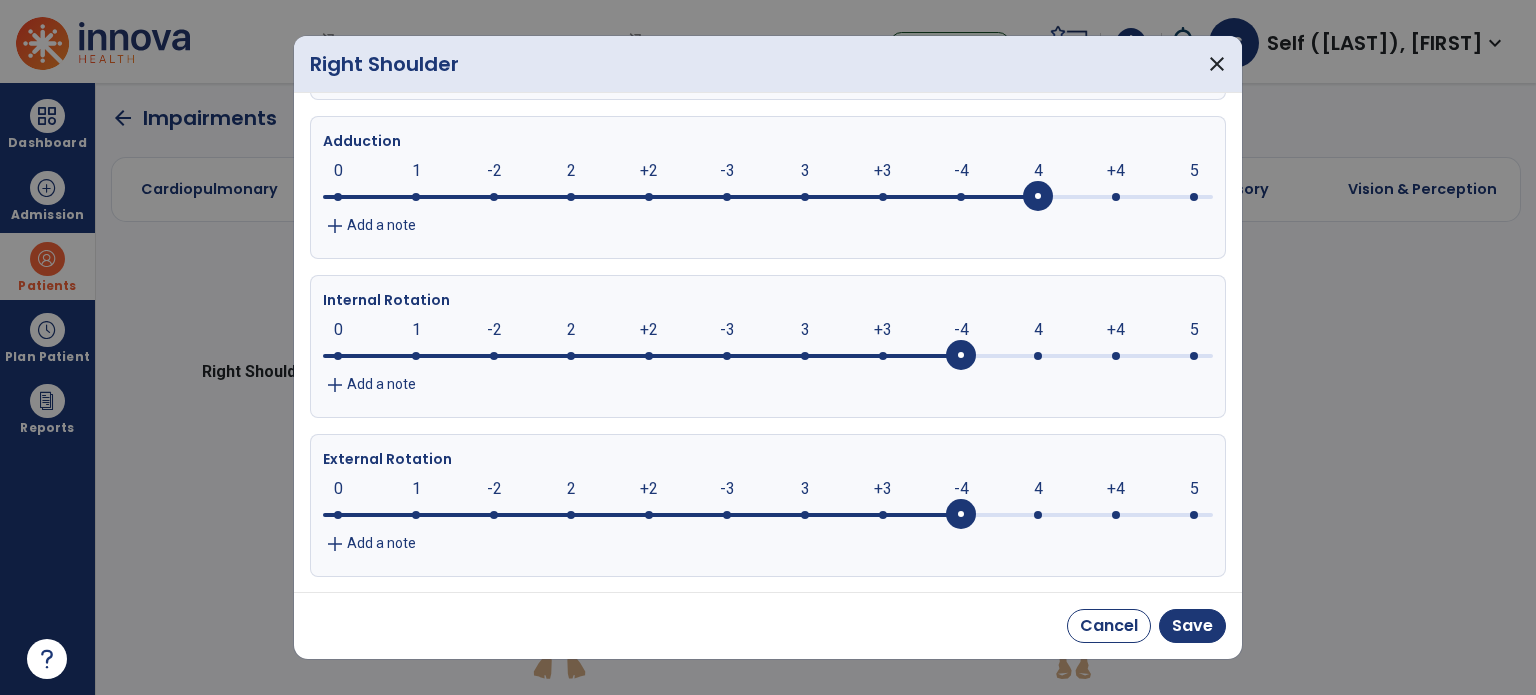 scroll, scrollTop: 554, scrollLeft: 0, axis: vertical 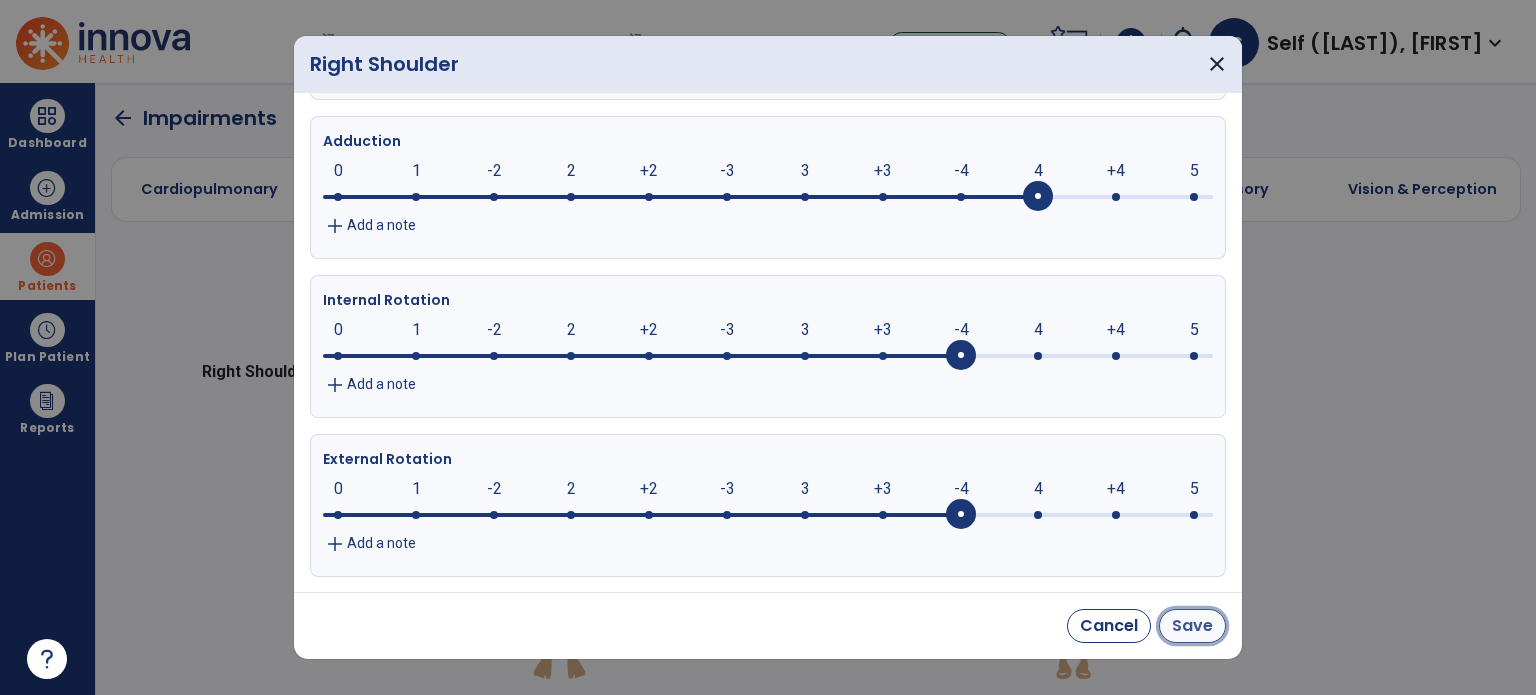click on "Save" at bounding box center [1192, 626] 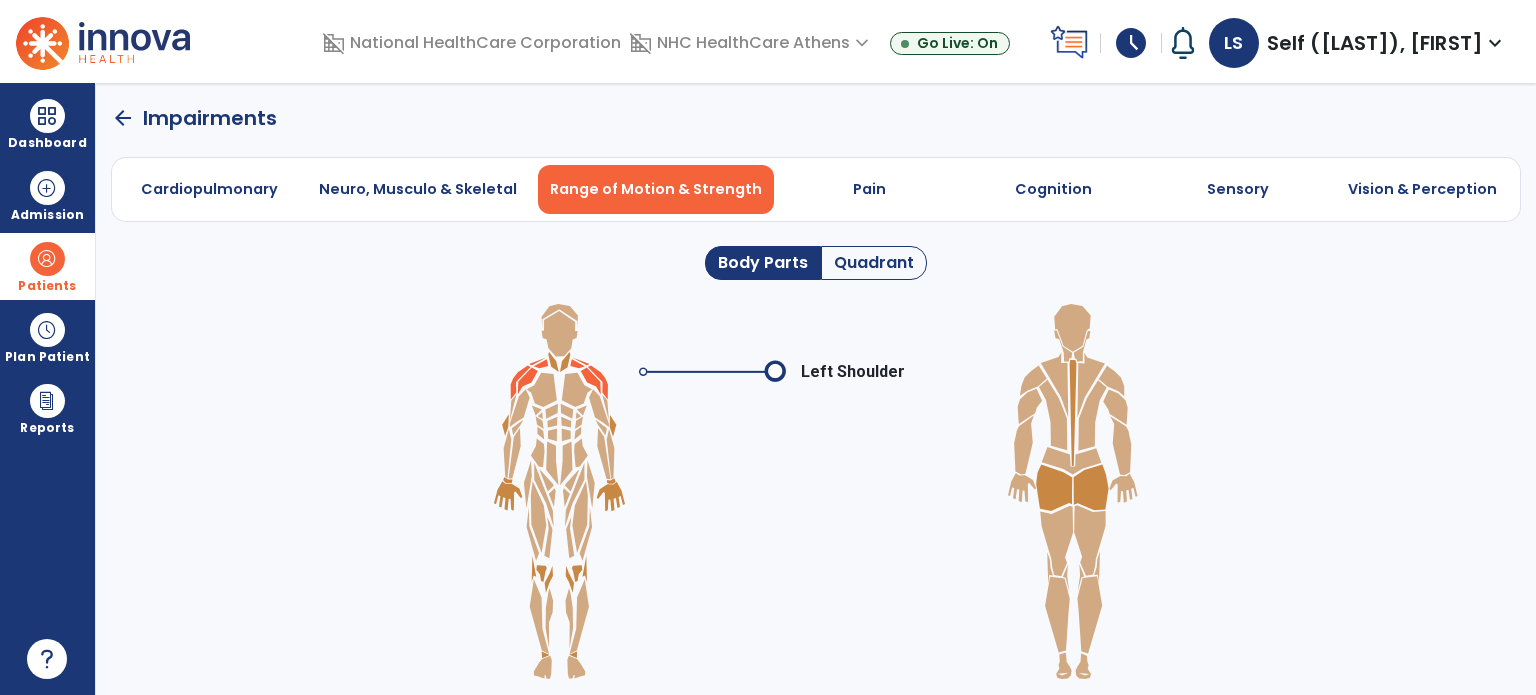 click 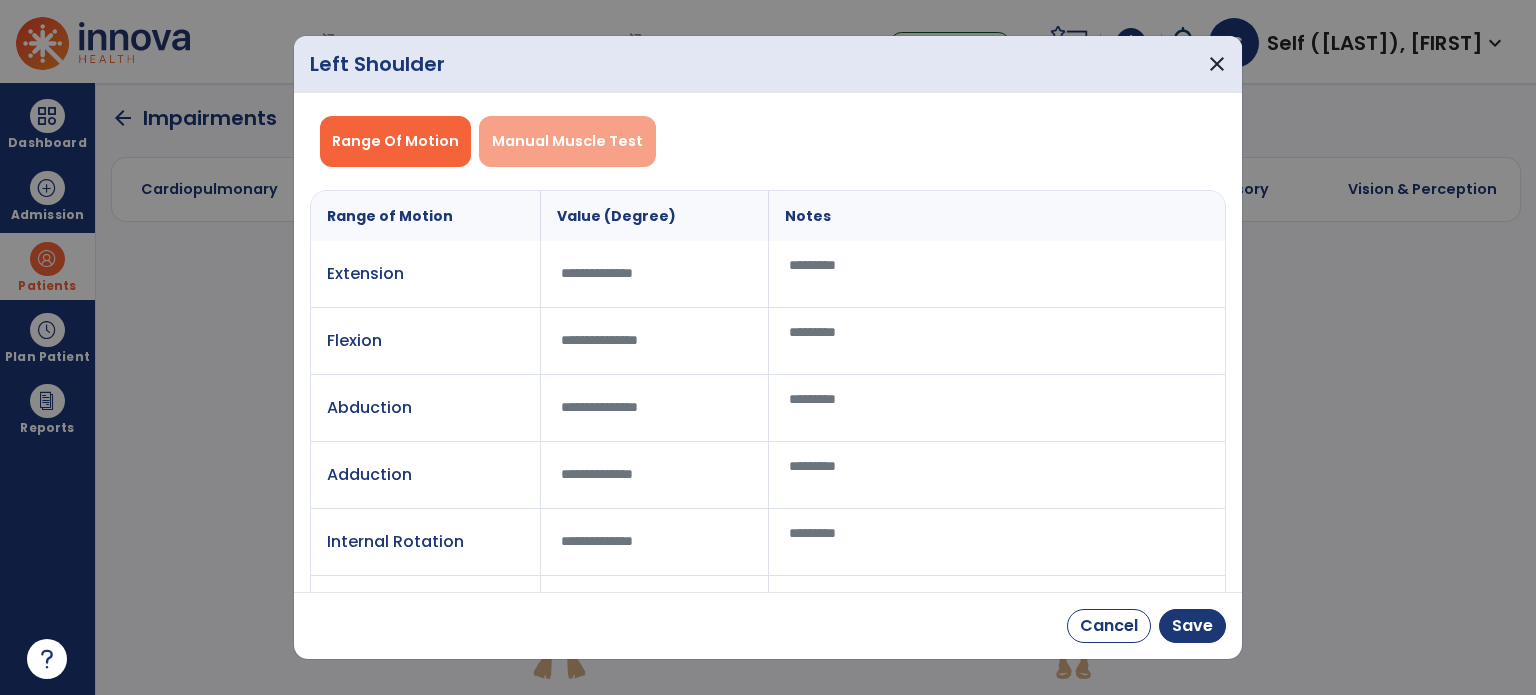 click on "Manual Muscle Test" at bounding box center [567, 141] 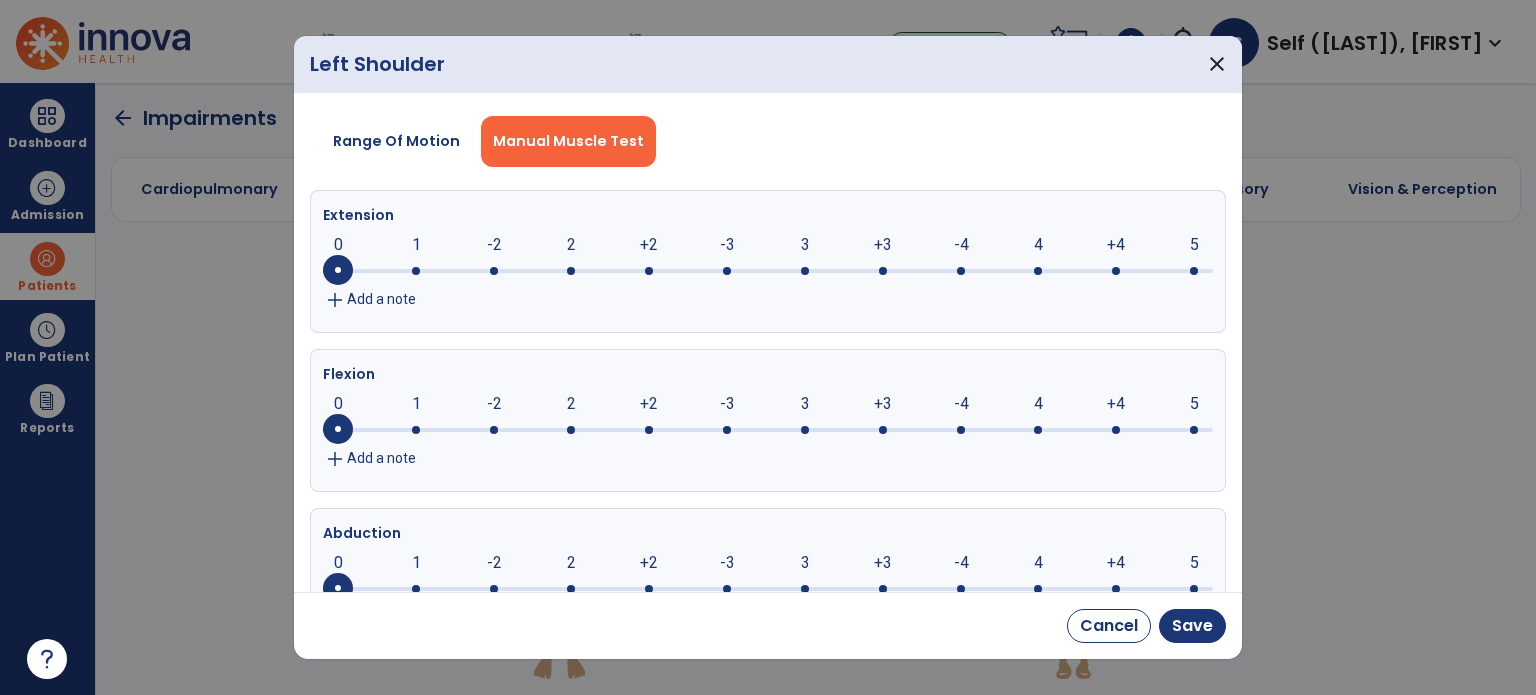 click 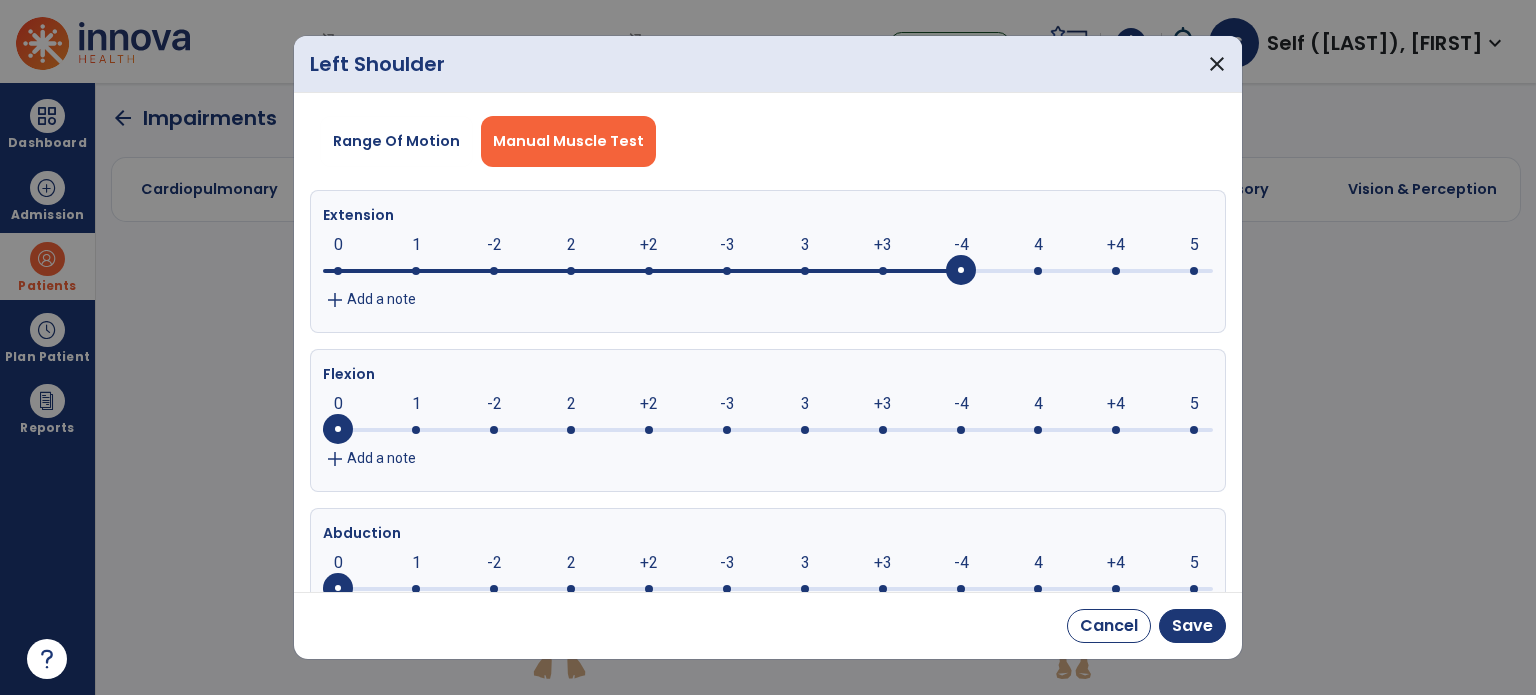 click on "0     0      1      -2      2      +2      -3      3      +3      -4      4      +4      5" 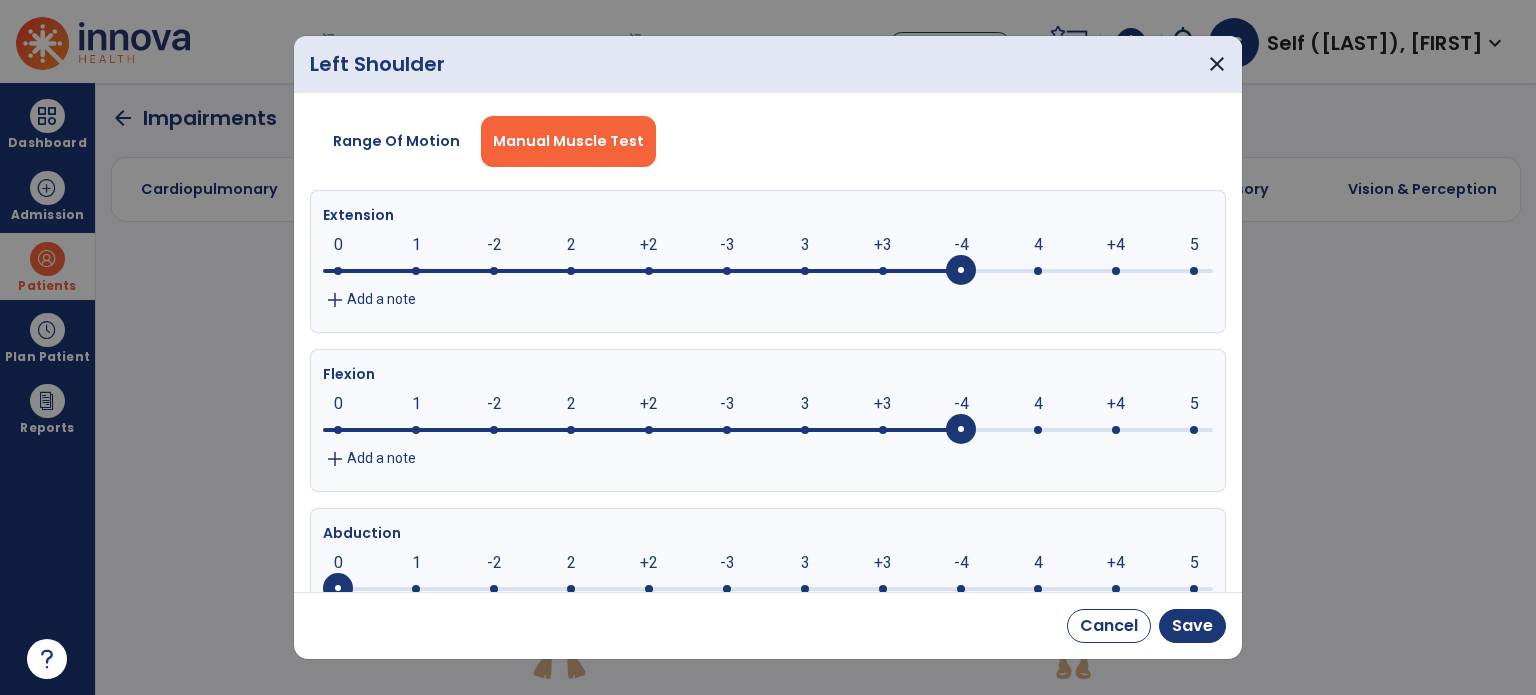 scroll, scrollTop: 100, scrollLeft: 0, axis: vertical 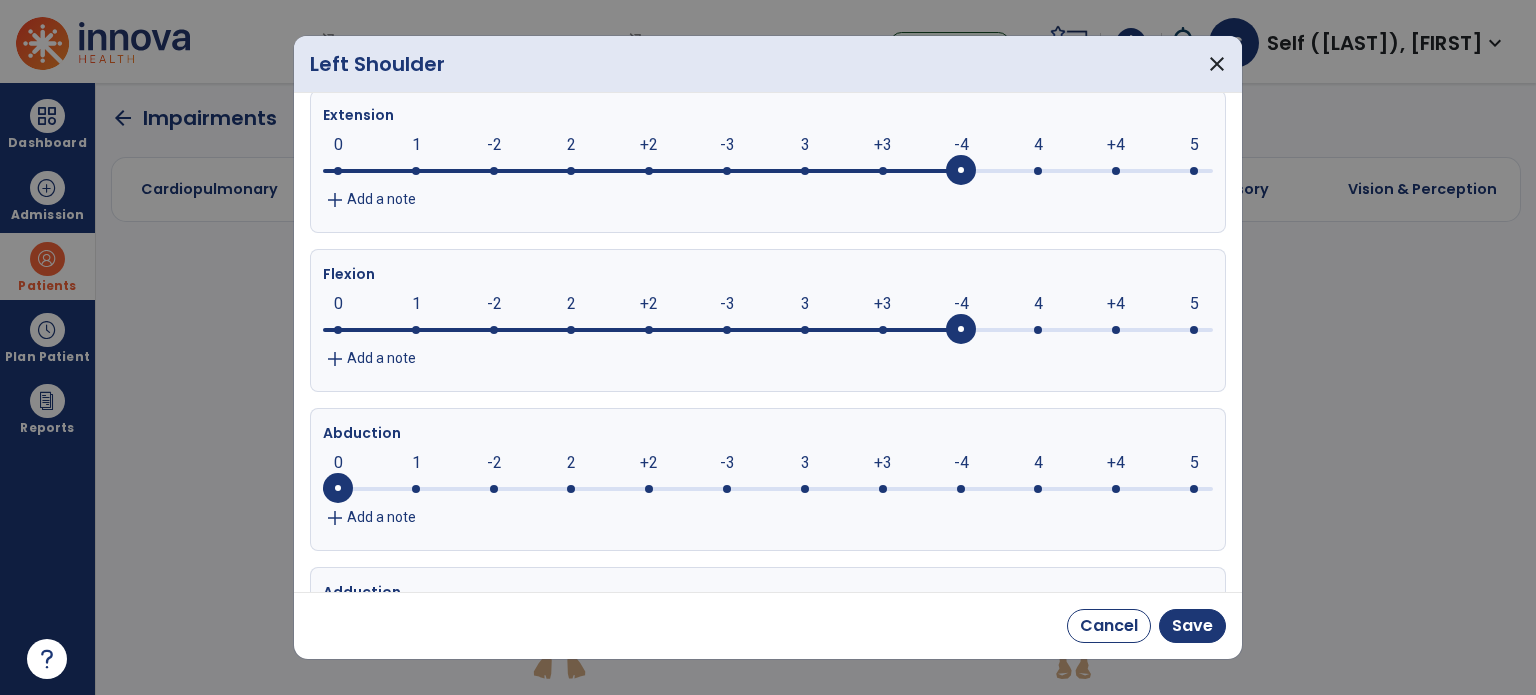 click on "0     0      1      -2      2      +2      -3      3      +3      -4      4      +4      5" 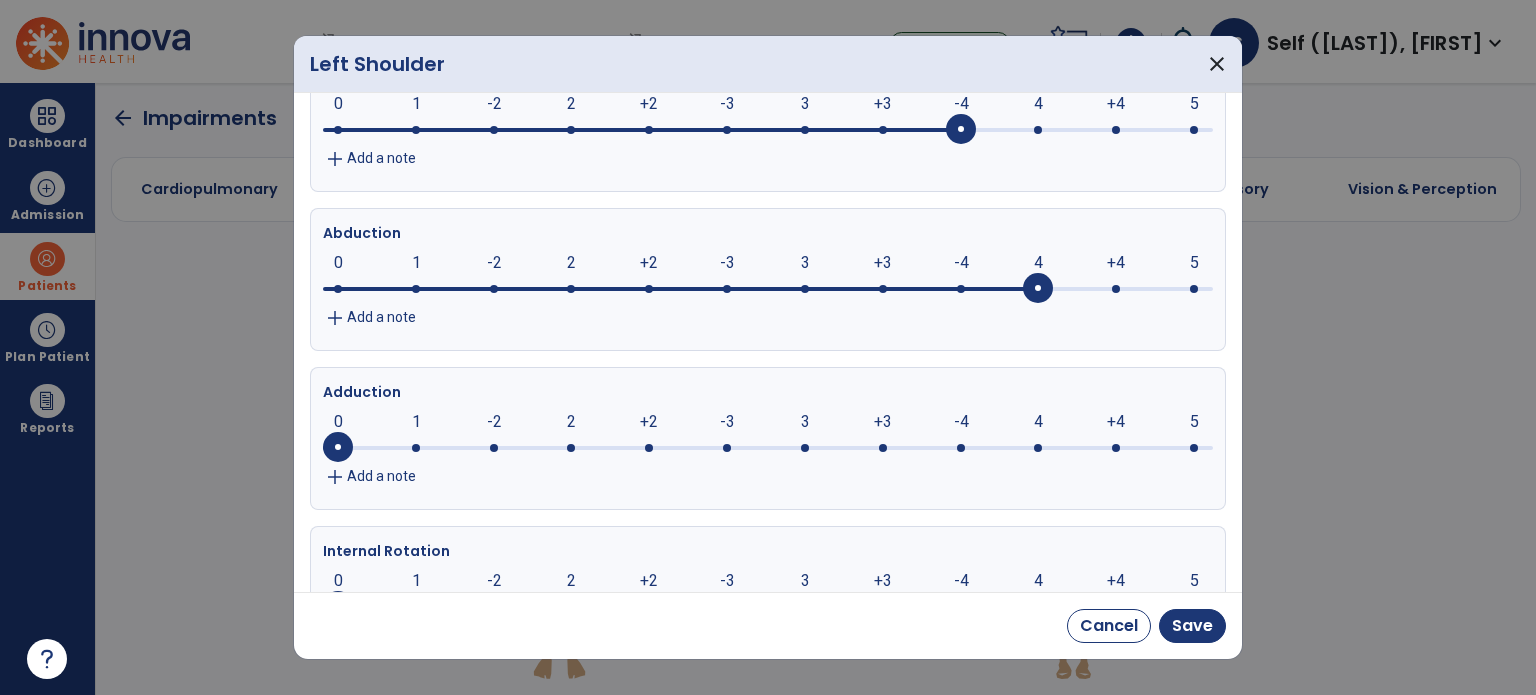 click 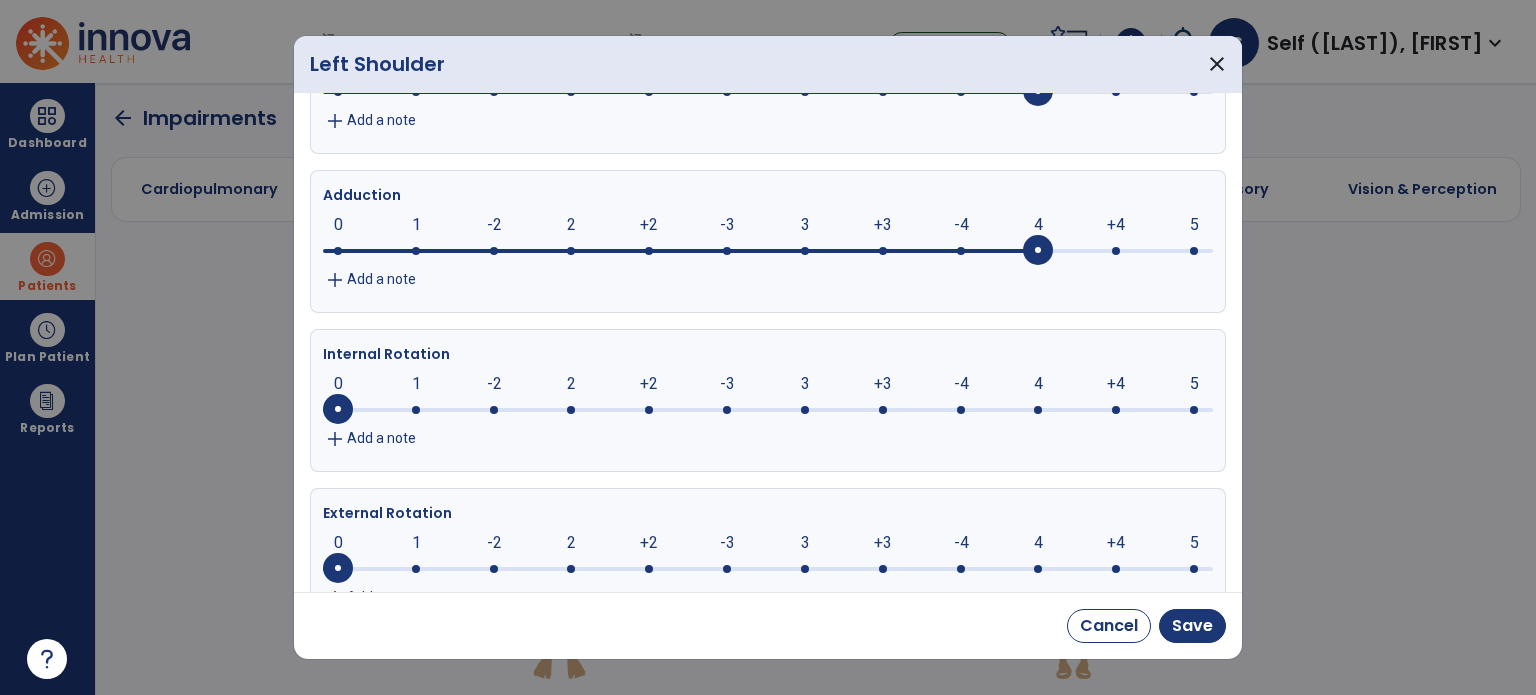 scroll, scrollTop: 500, scrollLeft: 0, axis: vertical 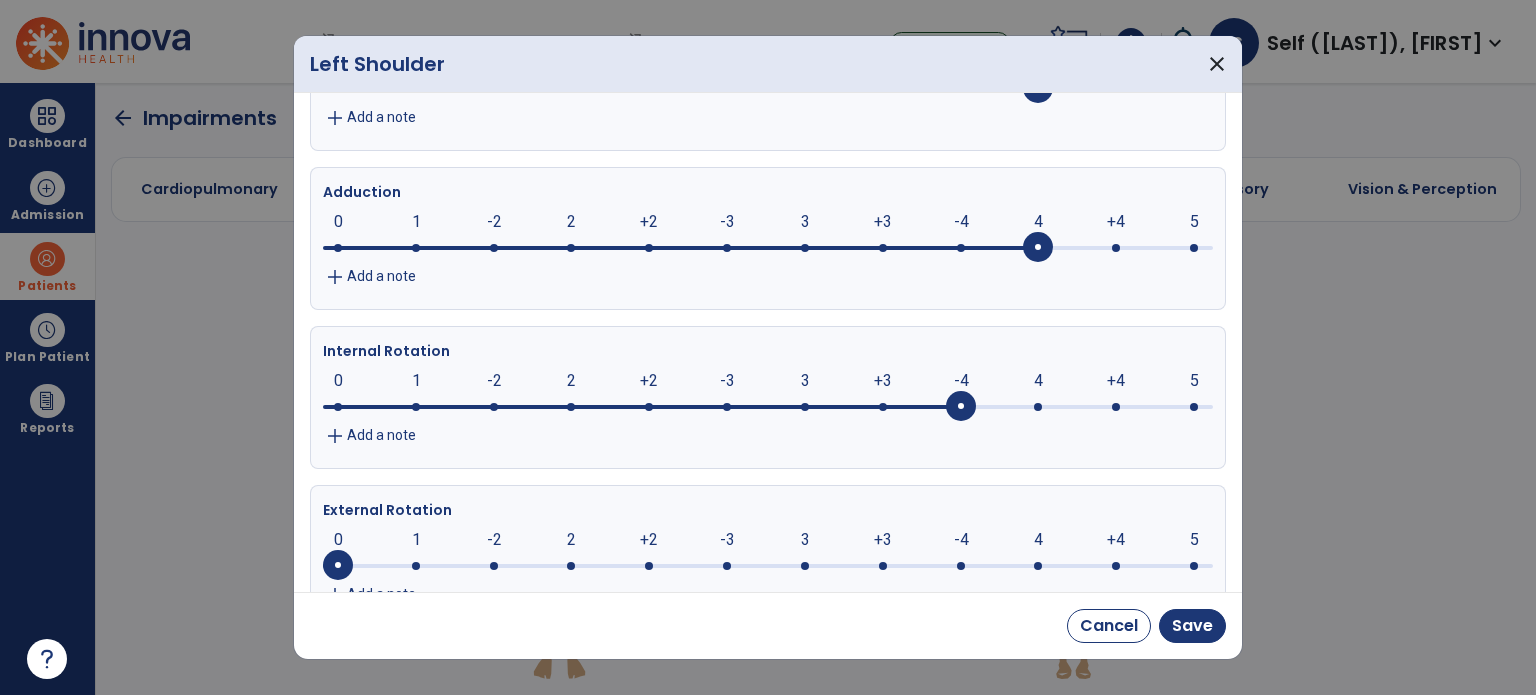drag, startPoint x: 936, startPoint y: 416, endPoint x: 961, endPoint y: 464, distance: 54.120235 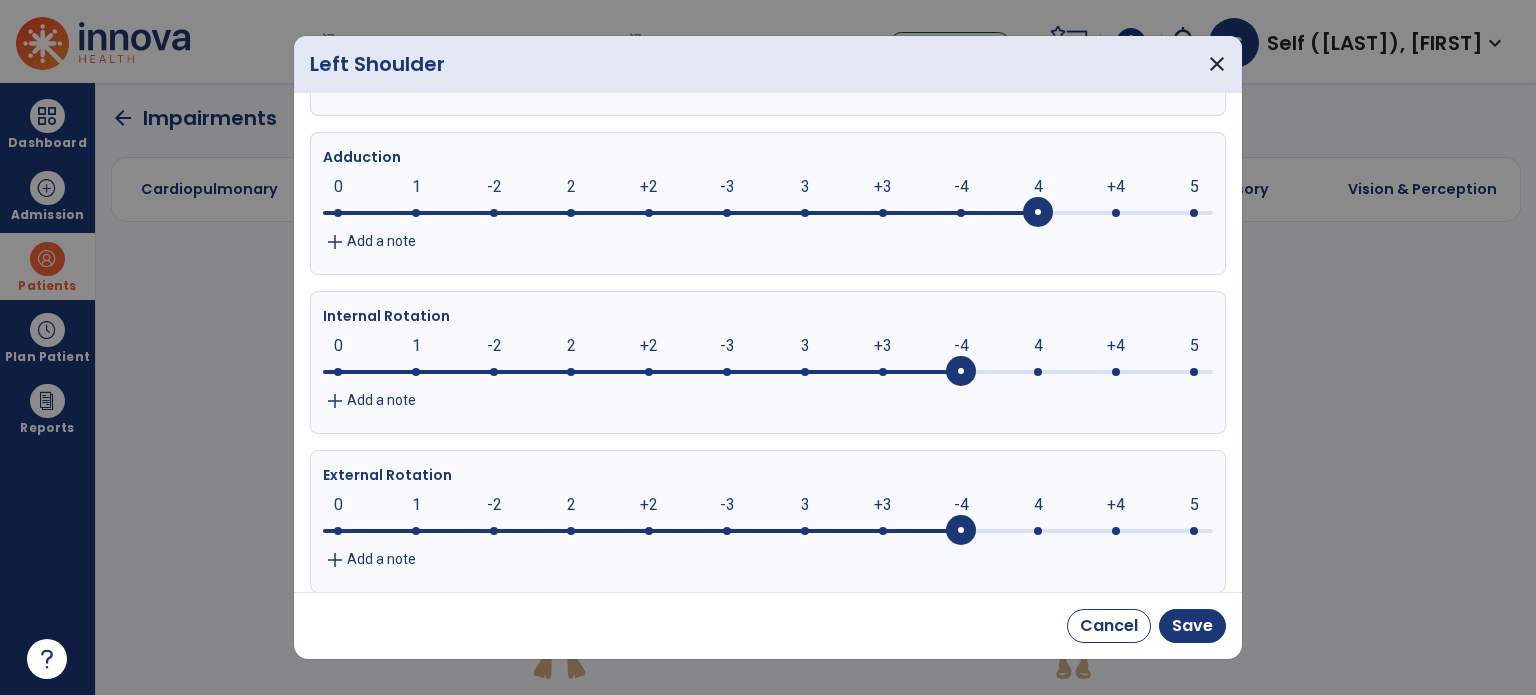 scroll, scrollTop: 554, scrollLeft: 0, axis: vertical 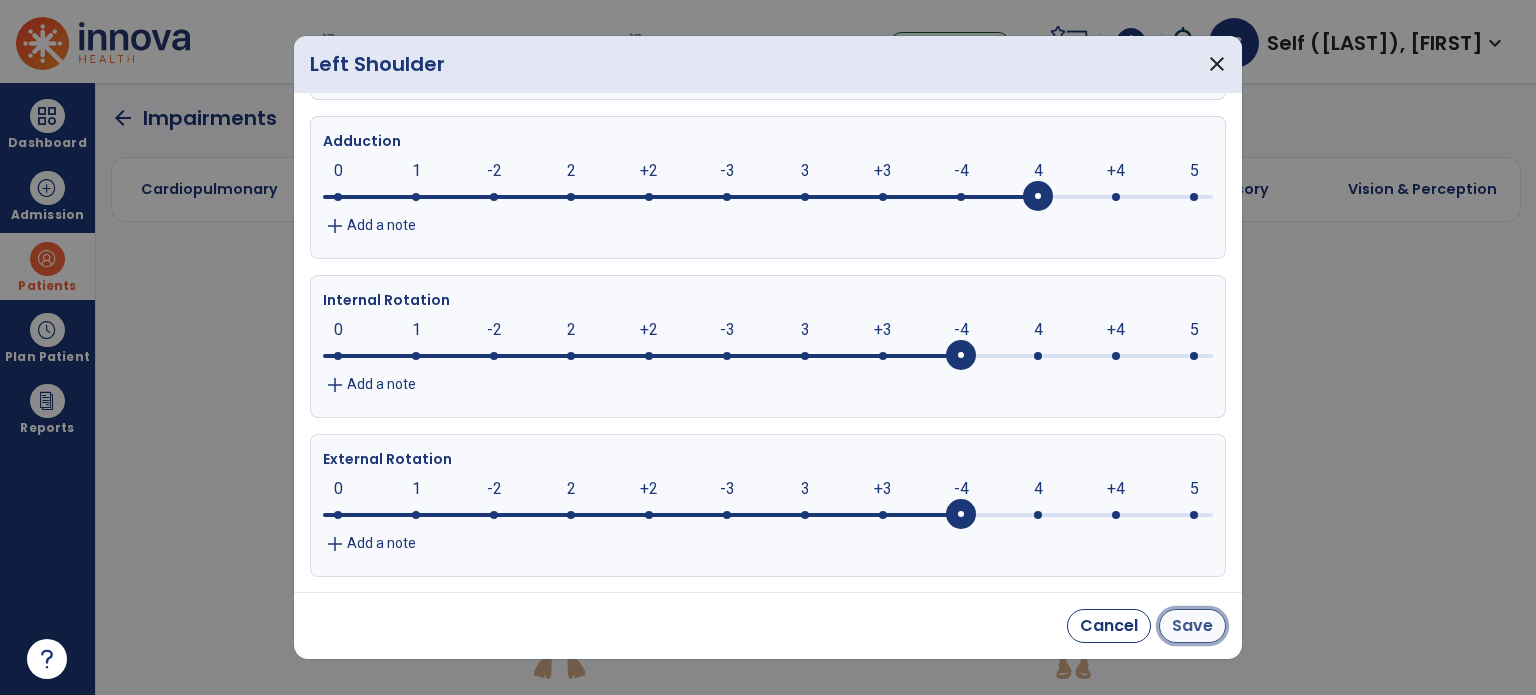 click on "Save" at bounding box center (1192, 626) 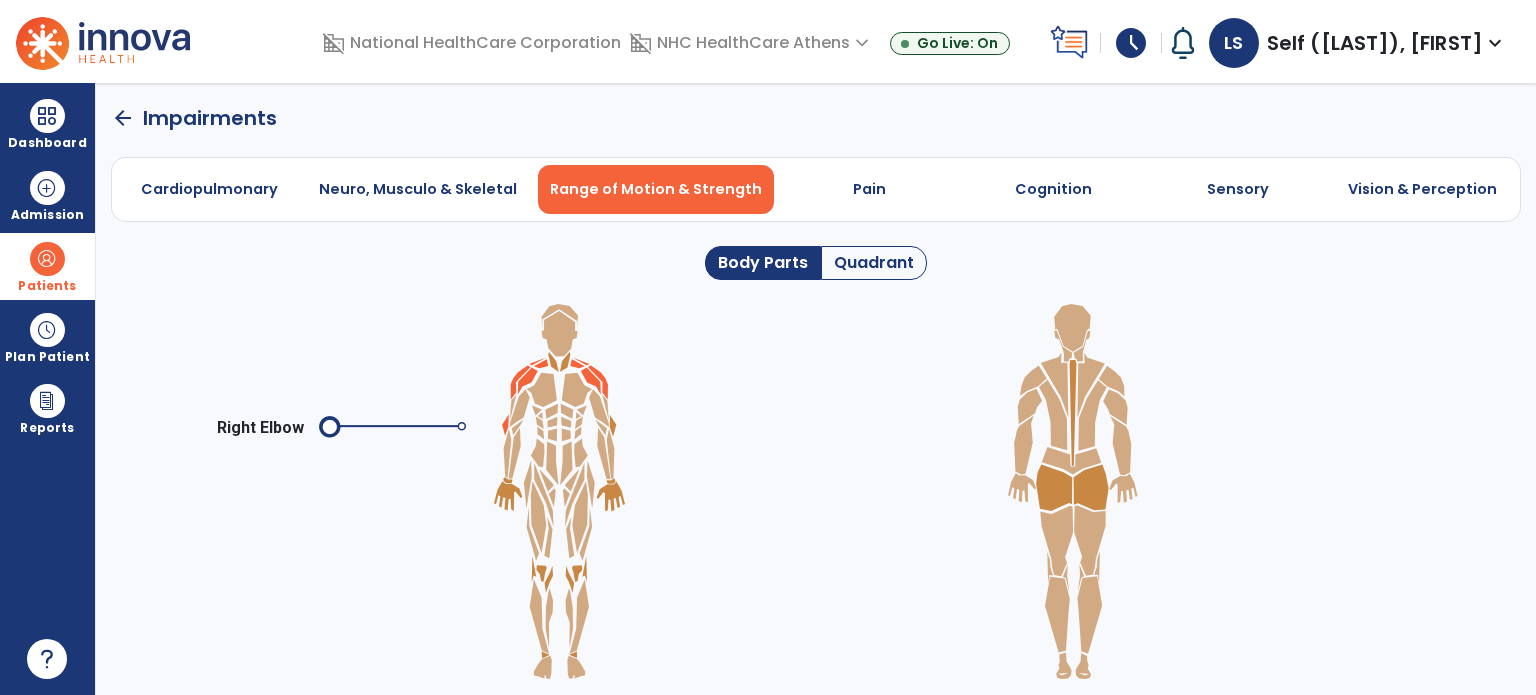 click 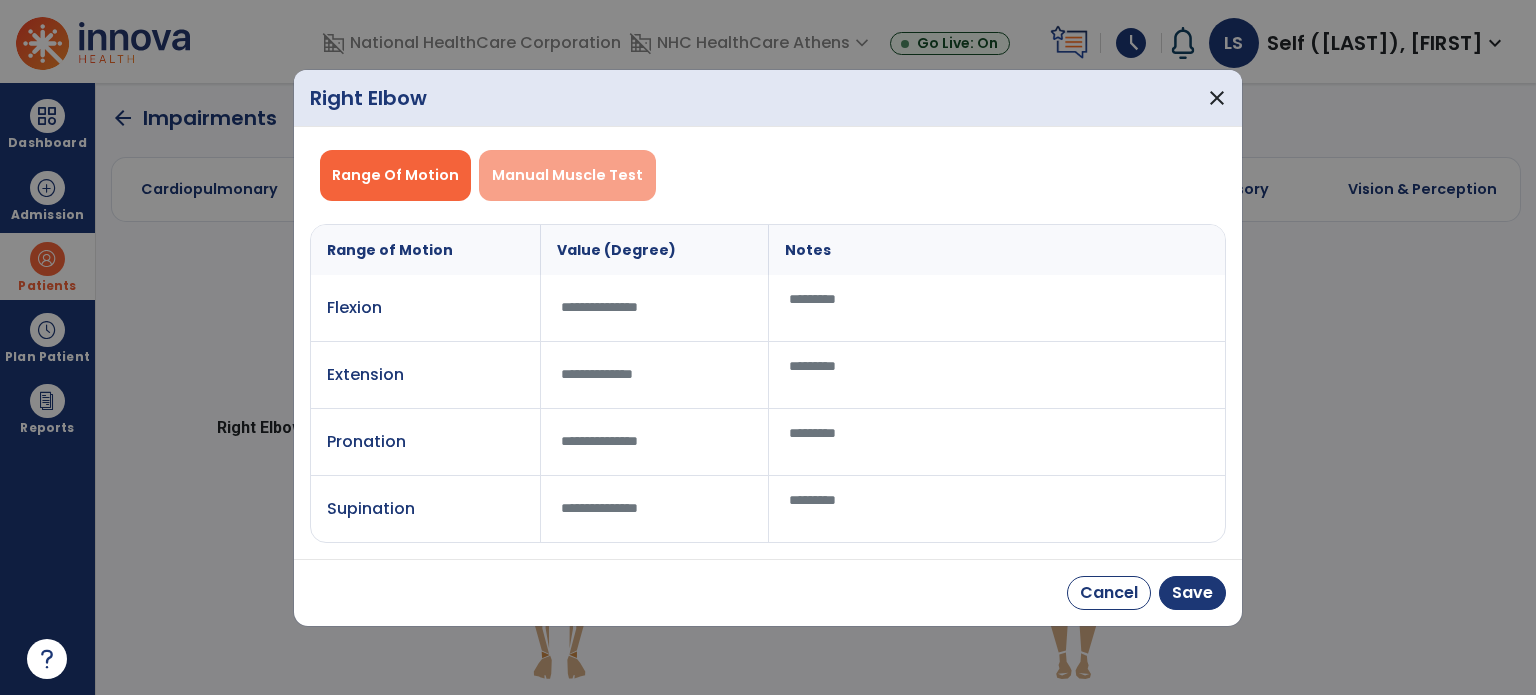 click on "Manual Muscle Test" at bounding box center [567, 175] 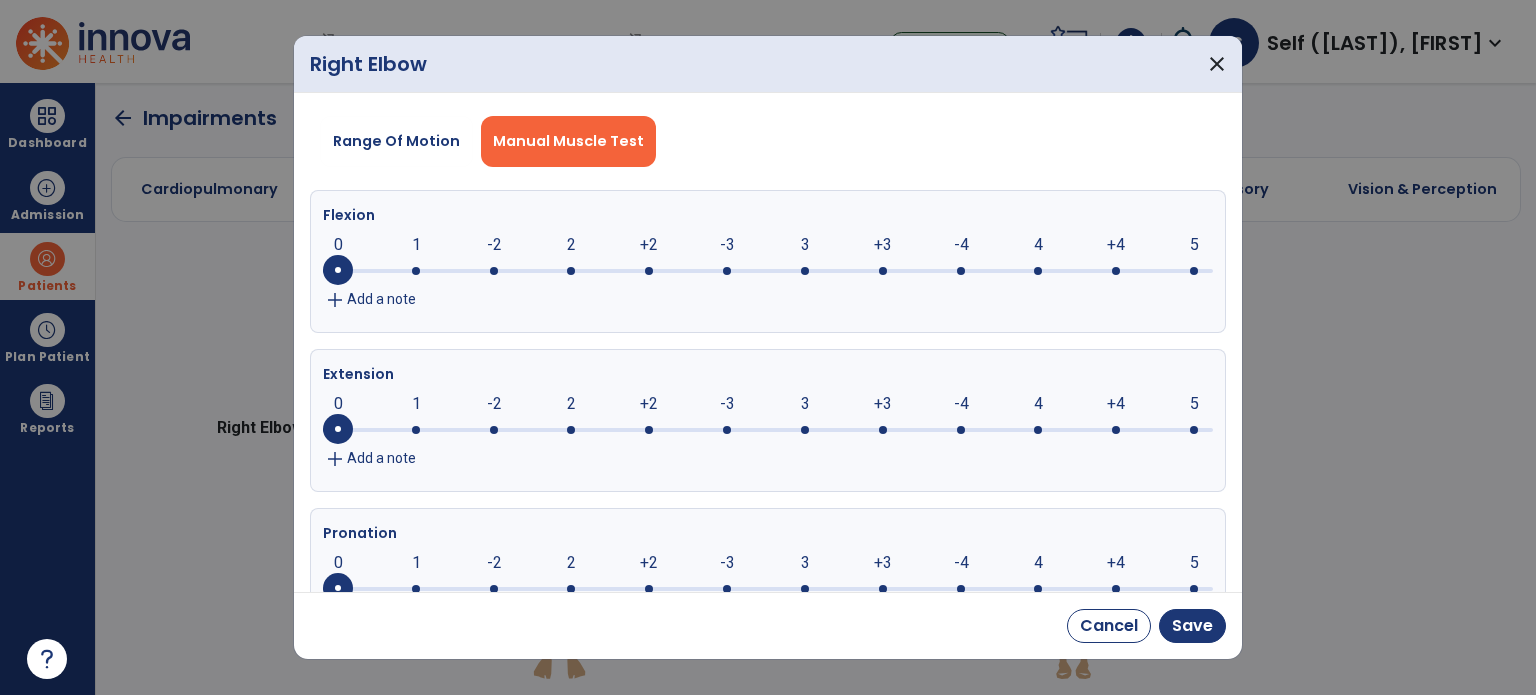 click 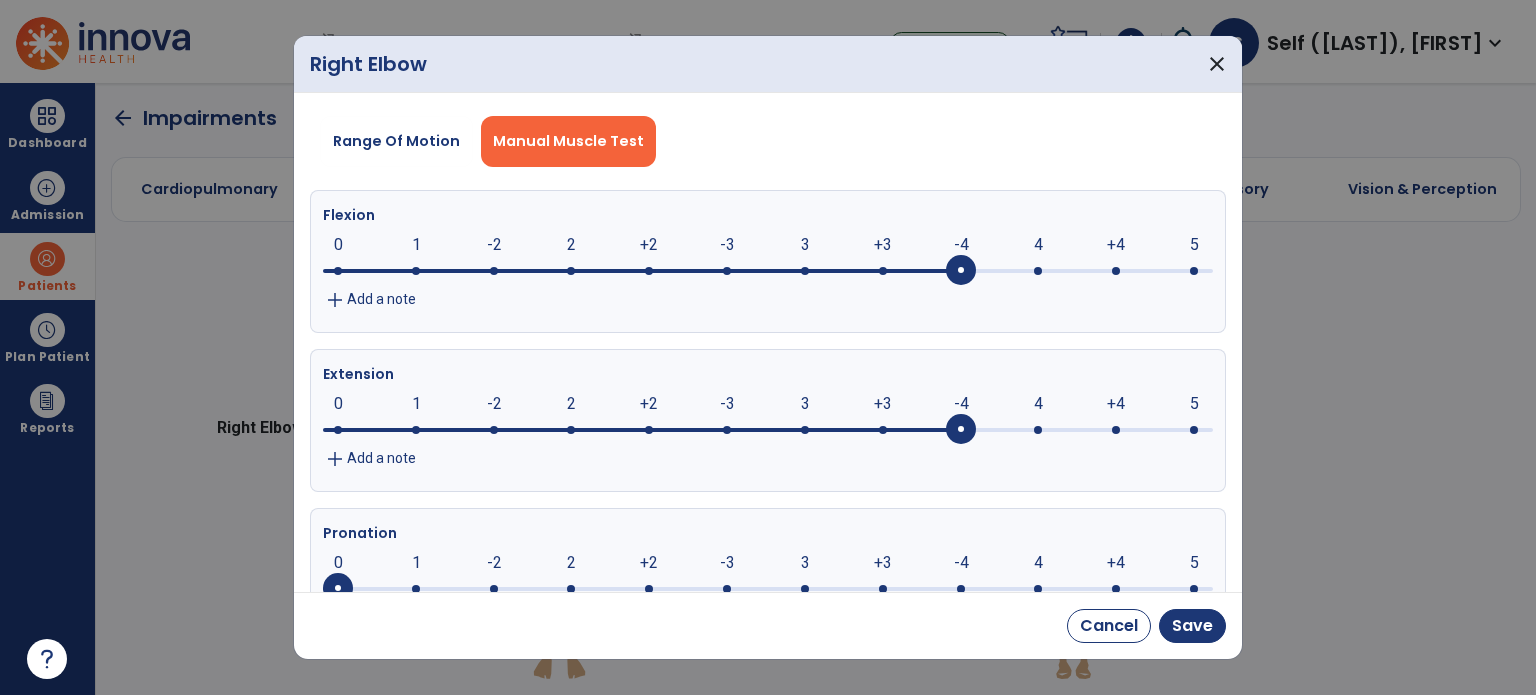 click 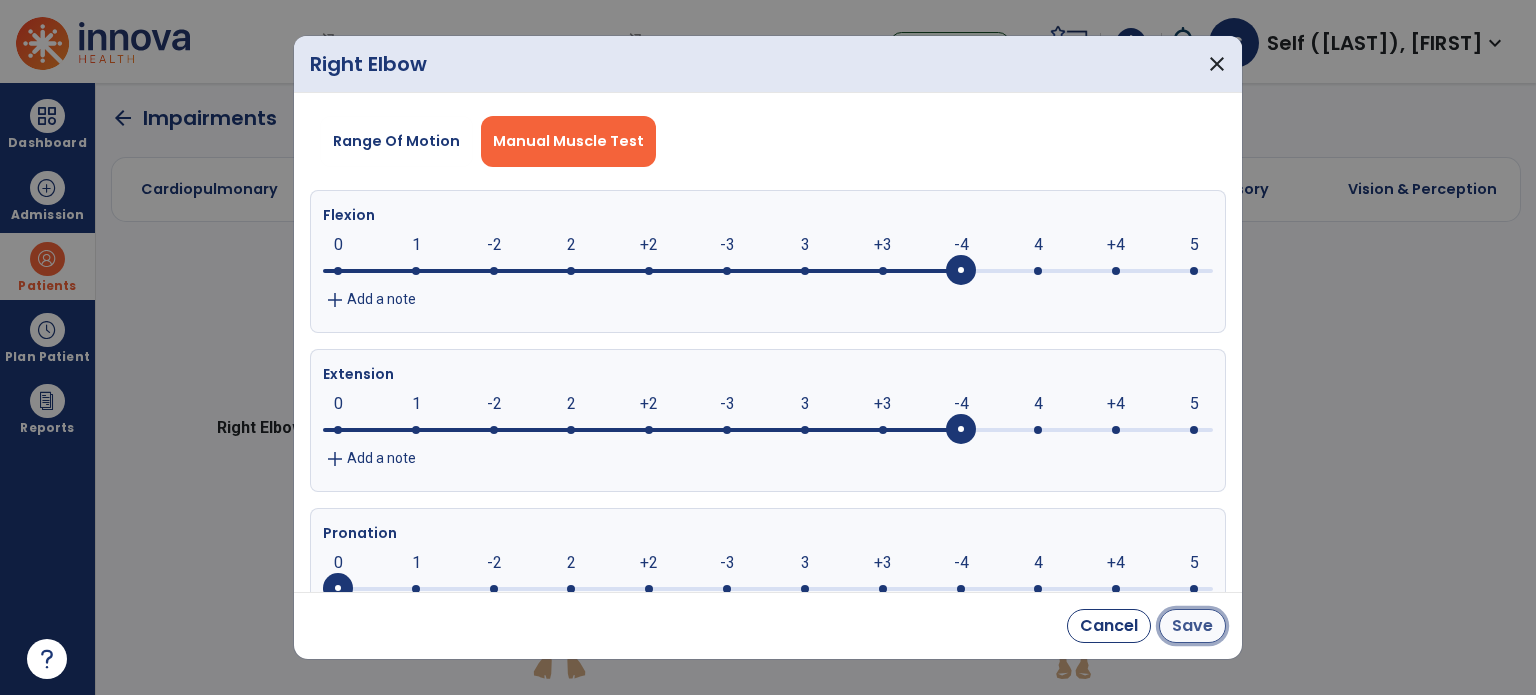 click on "Save" at bounding box center (1192, 626) 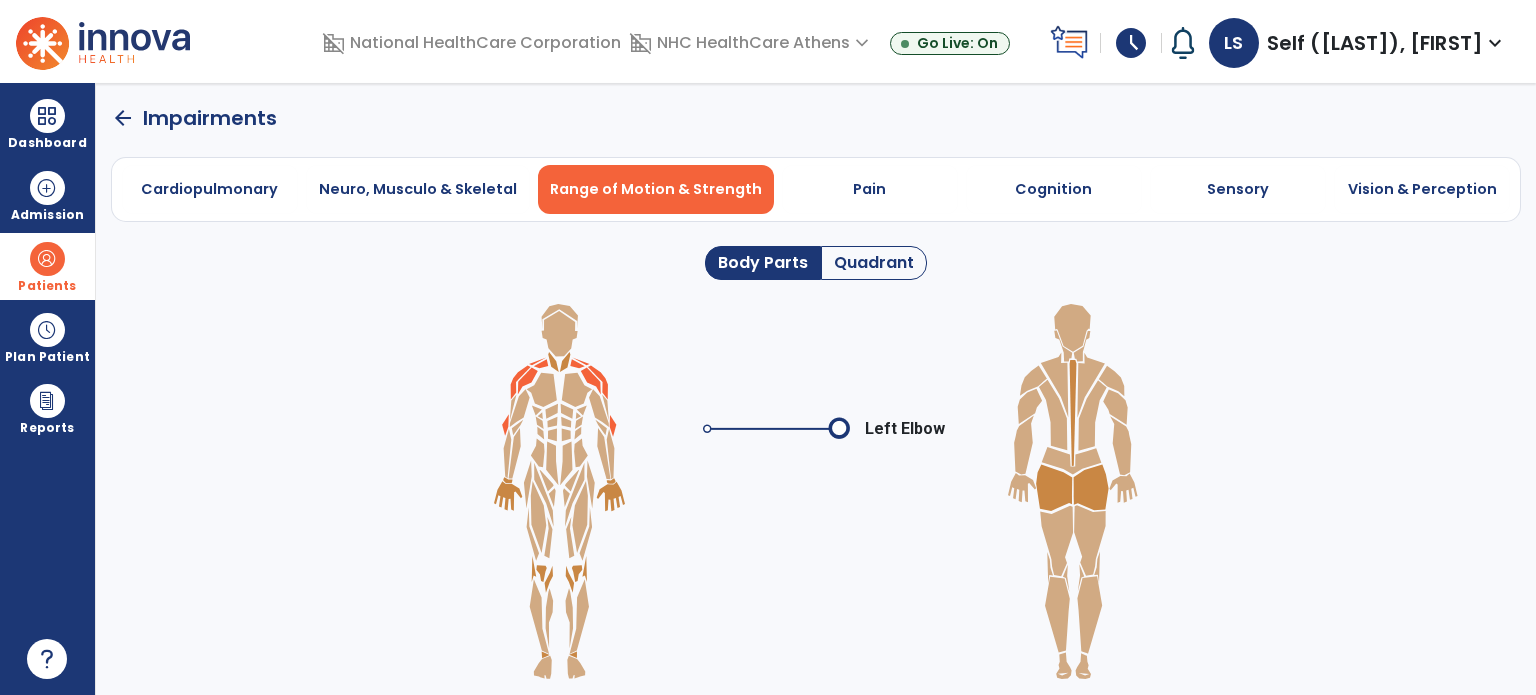 click 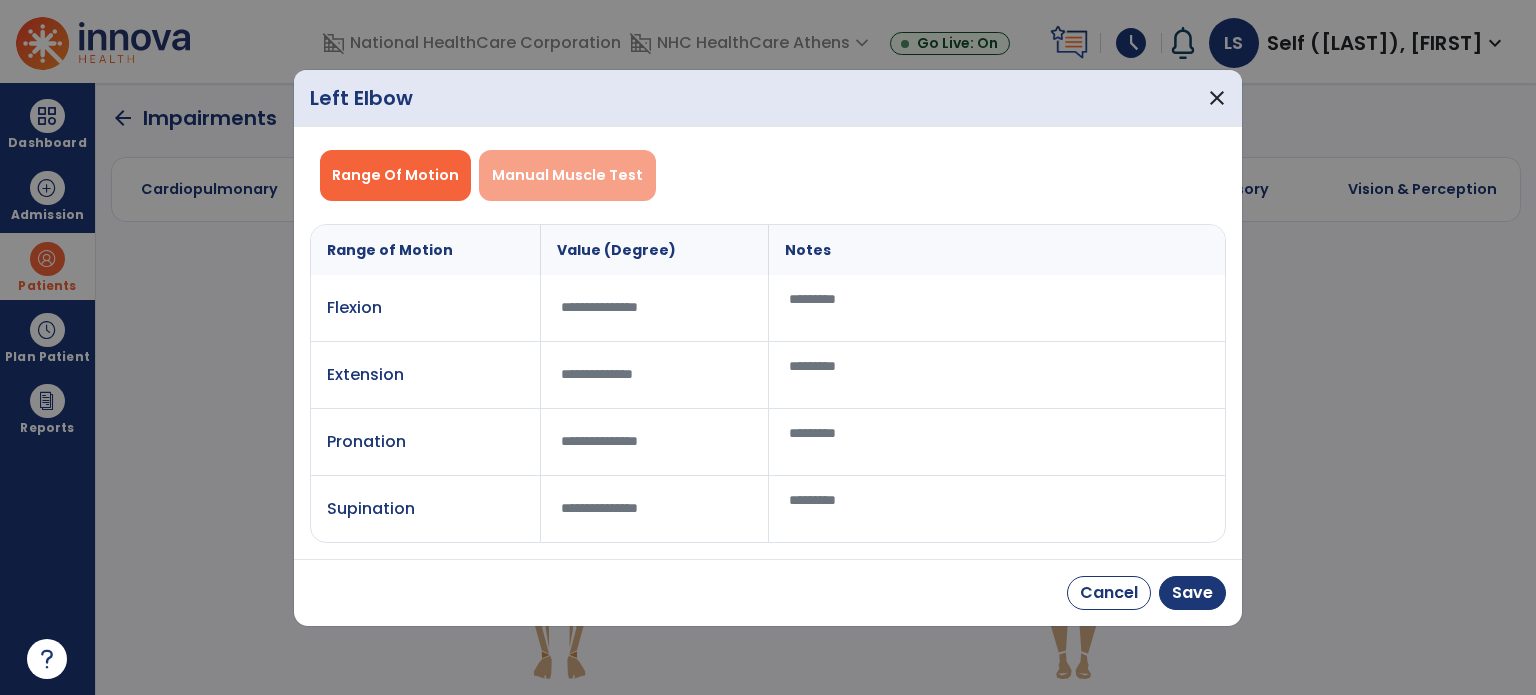 click on "Manual Muscle Test" at bounding box center [567, 175] 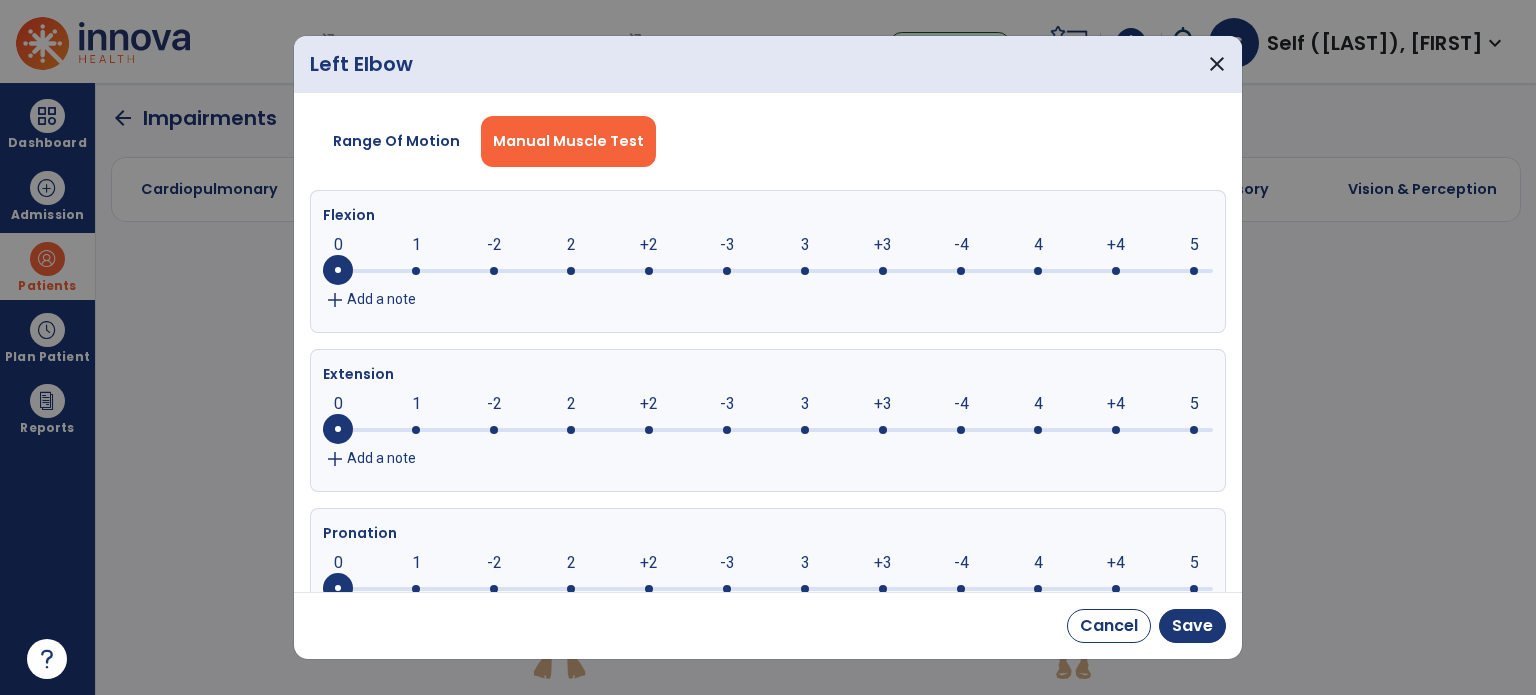 click on "0     0      1      -2      2      +2      -3      3      +3      -4      4      +4      5" 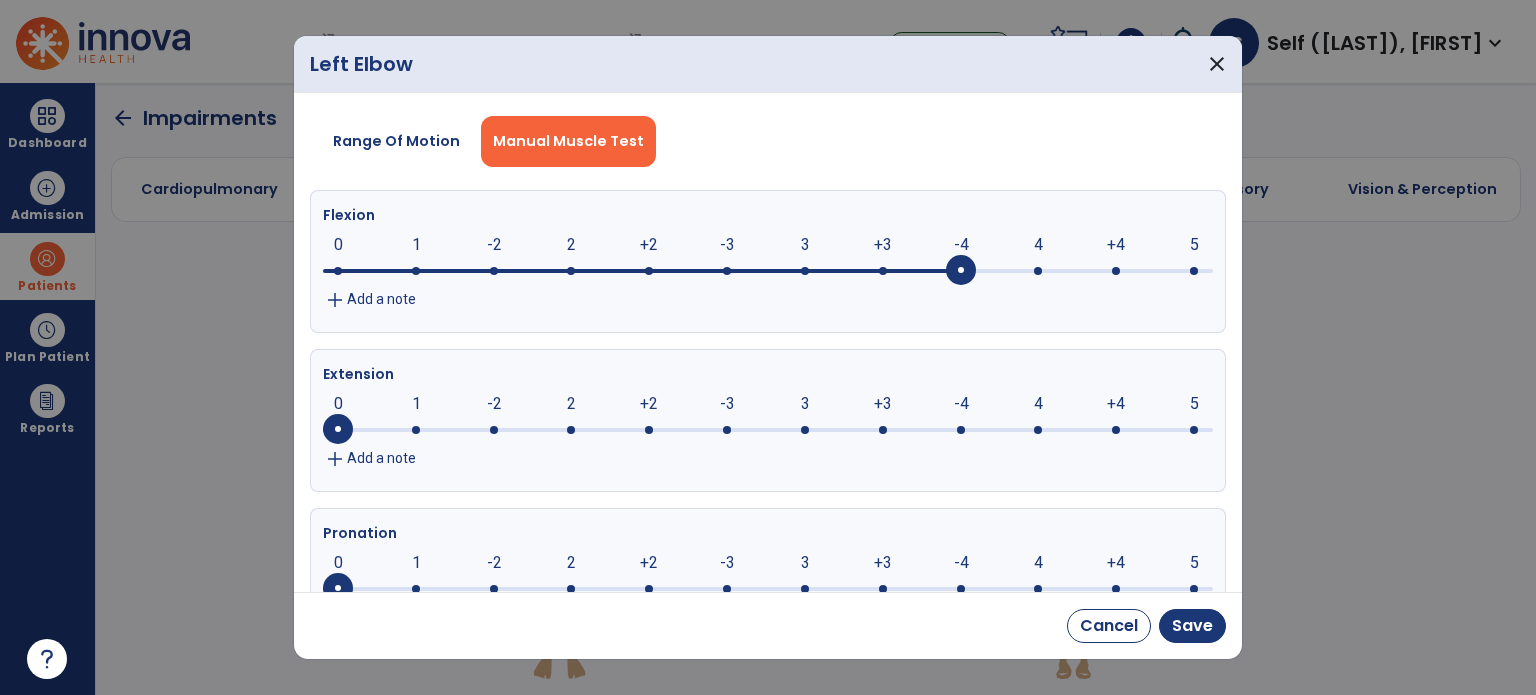 click on "0     0      1      -2      2      +2      -3      3      +3      -4      4      +4      5" 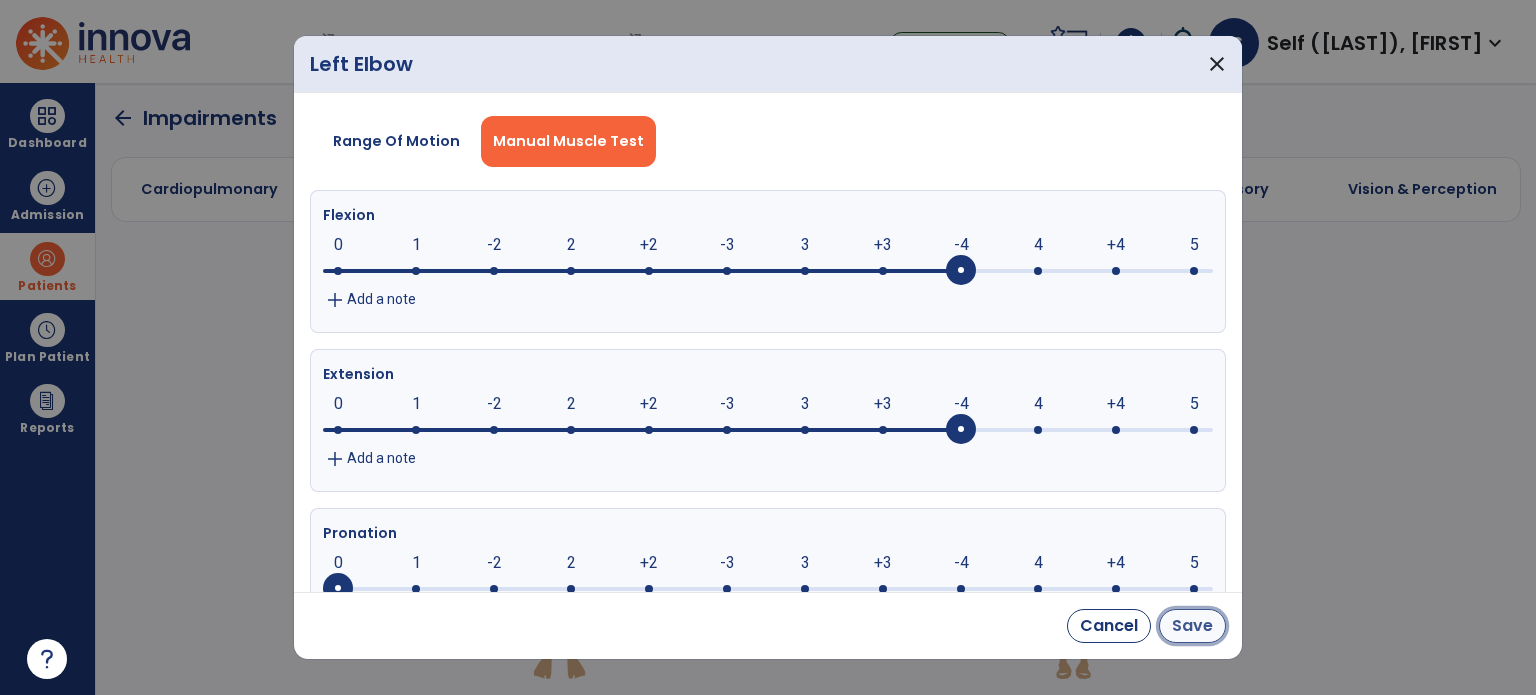 click on "Save" at bounding box center (1192, 626) 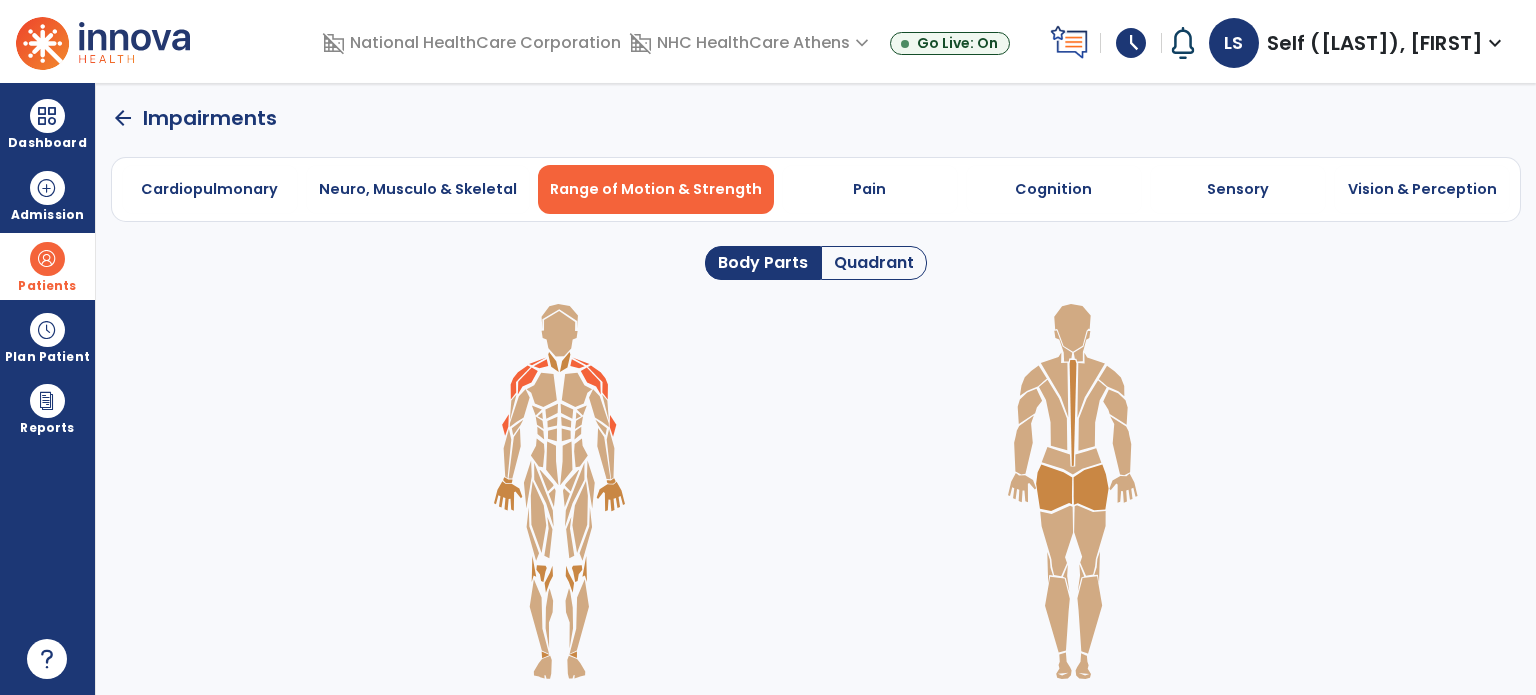click on "Pain" at bounding box center [870, 189] 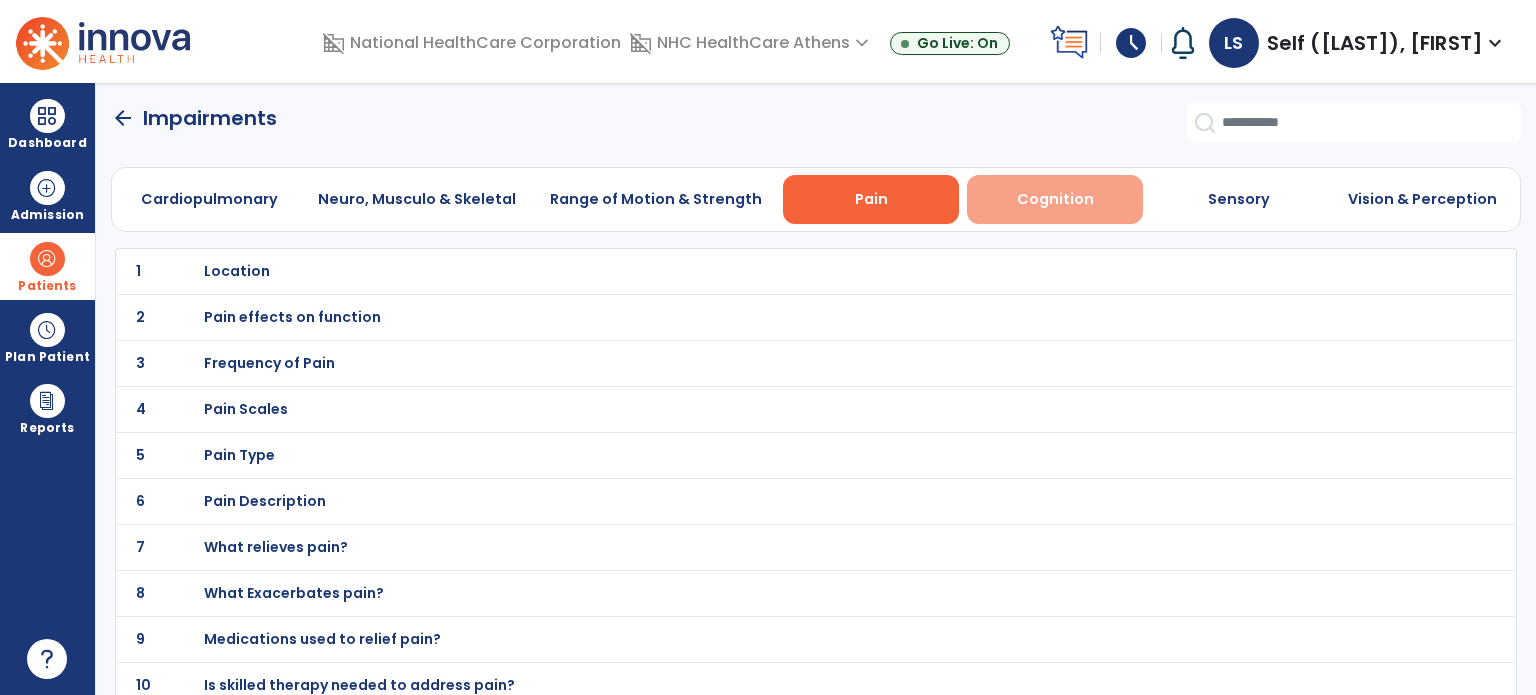 click on "Cognition" at bounding box center [1055, 199] 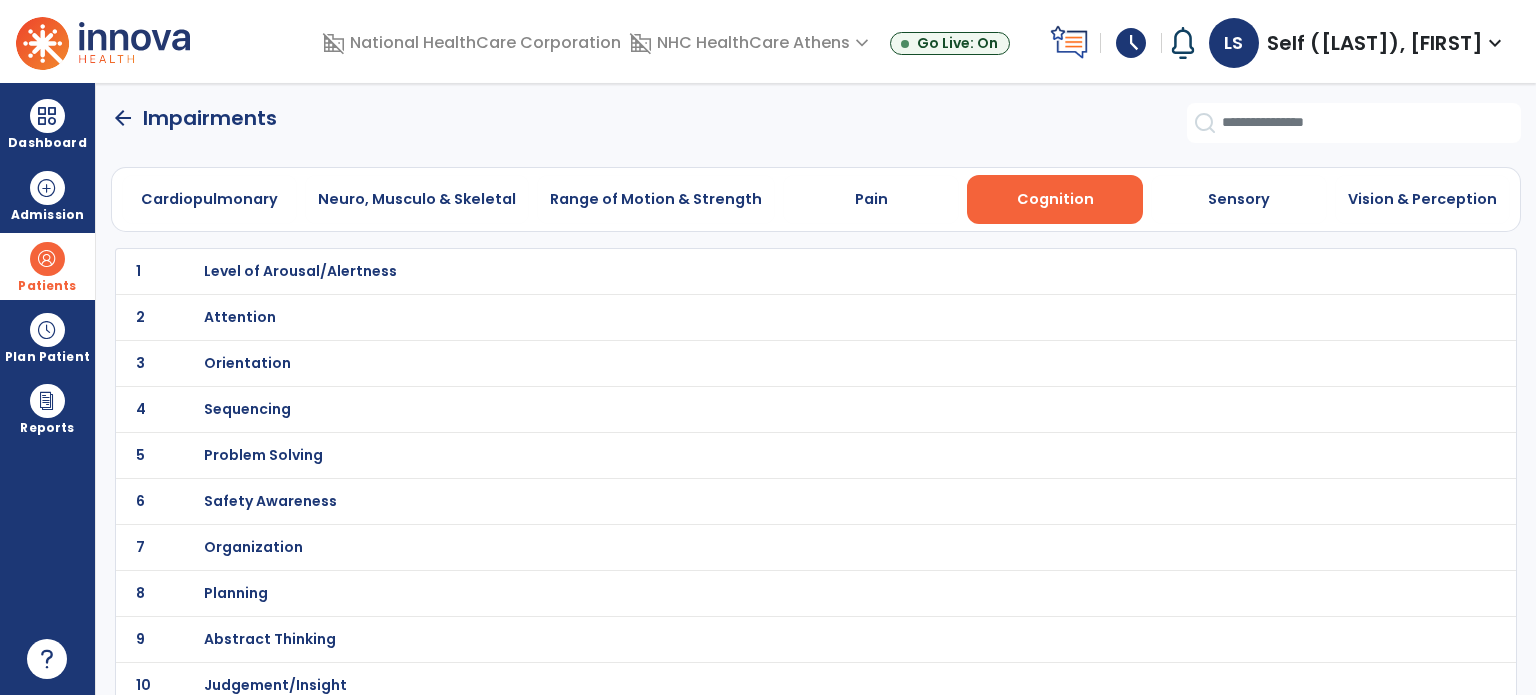 click on "Attention" at bounding box center [772, 271] 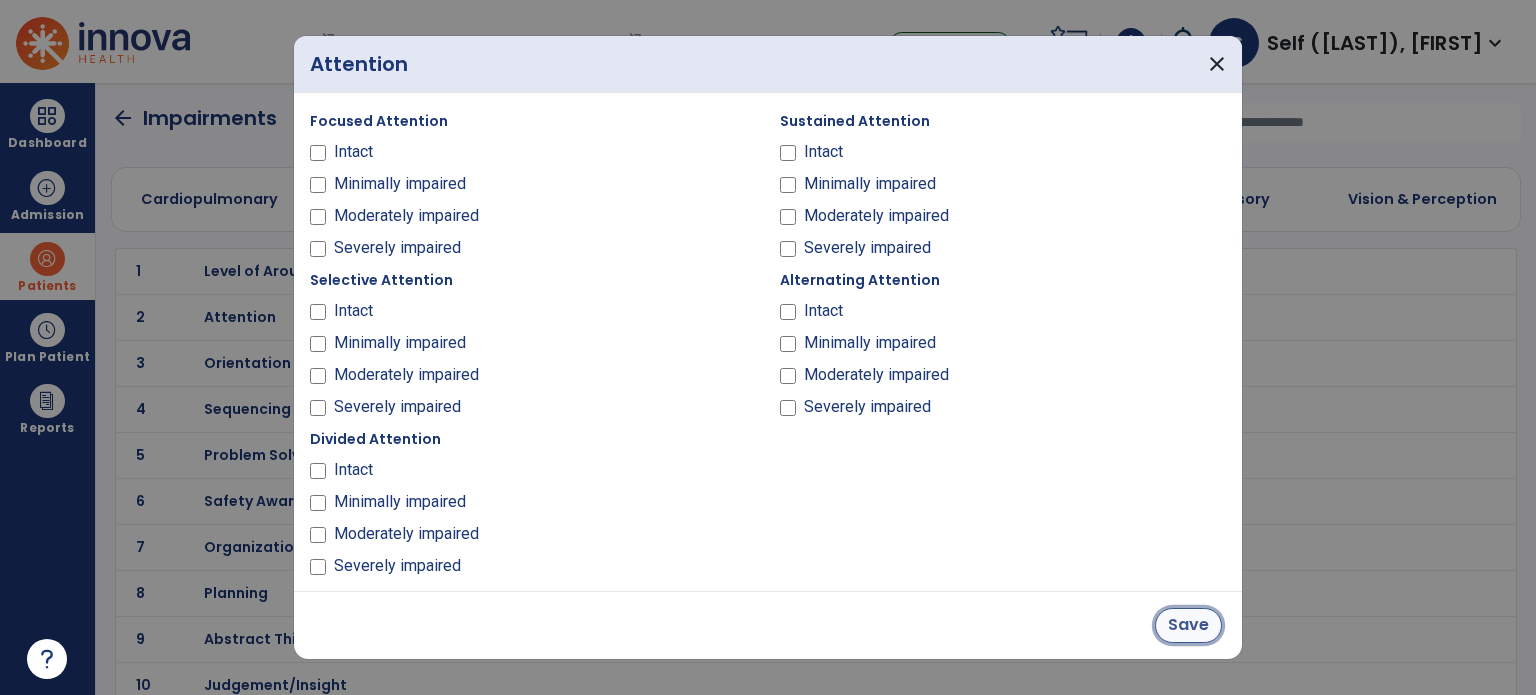 click on "Save" at bounding box center (1188, 625) 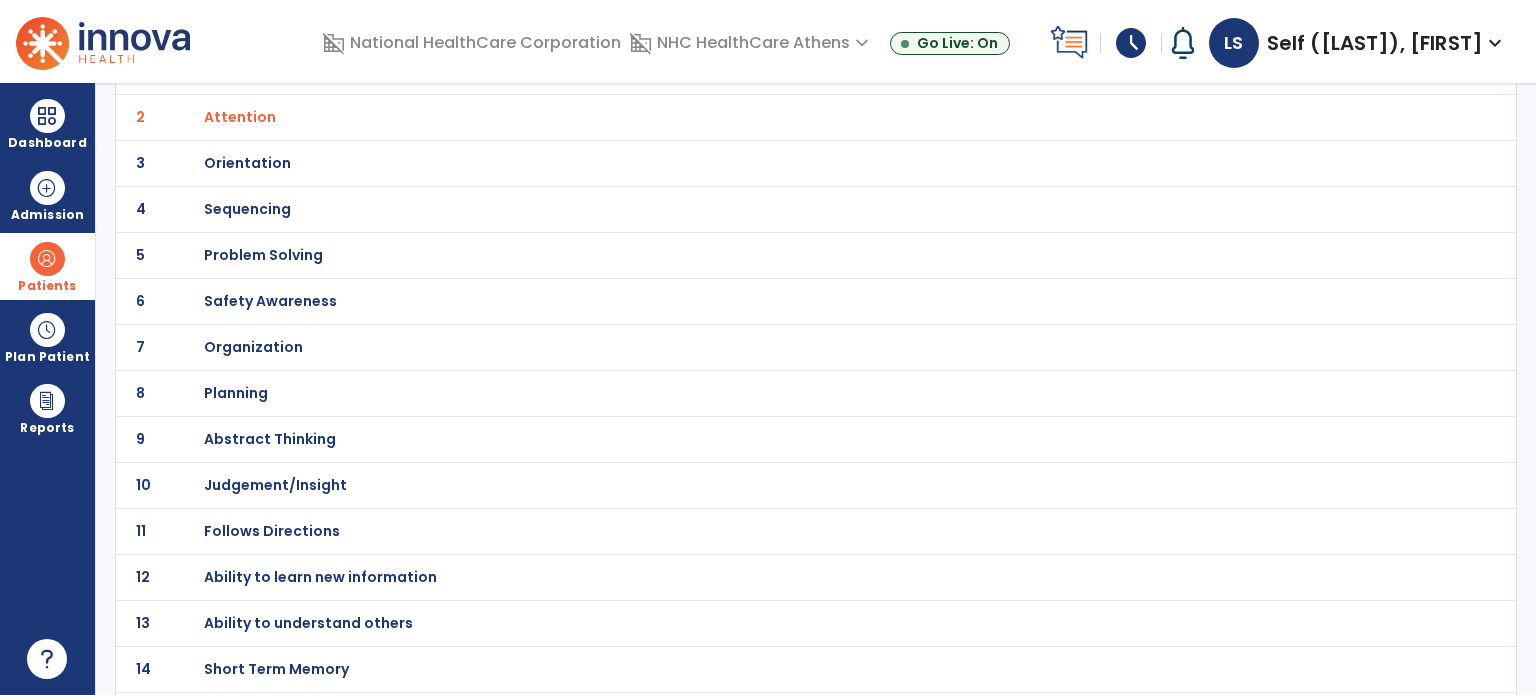 scroll, scrollTop: 240, scrollLeft: 0, axis: vertical 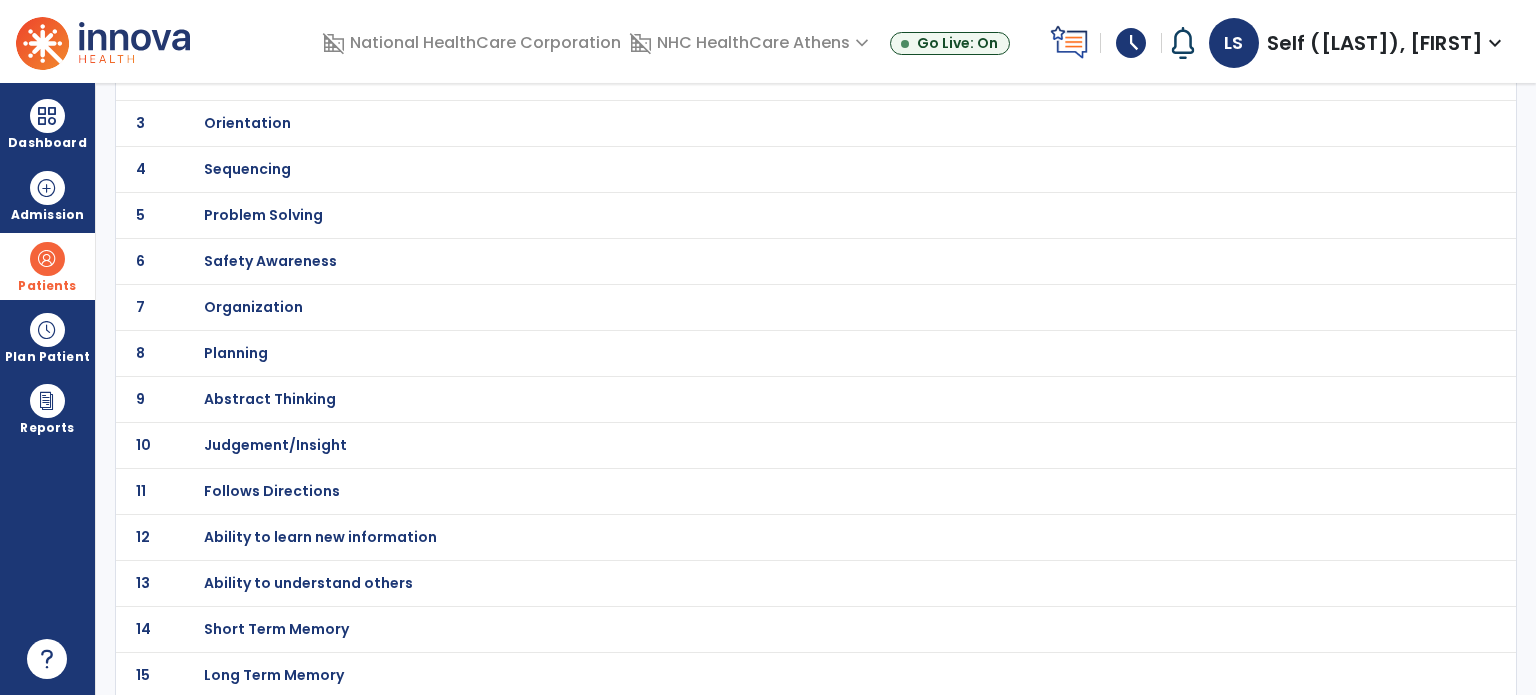 click on "Short Term Memory" at bounding box center [300, 31] 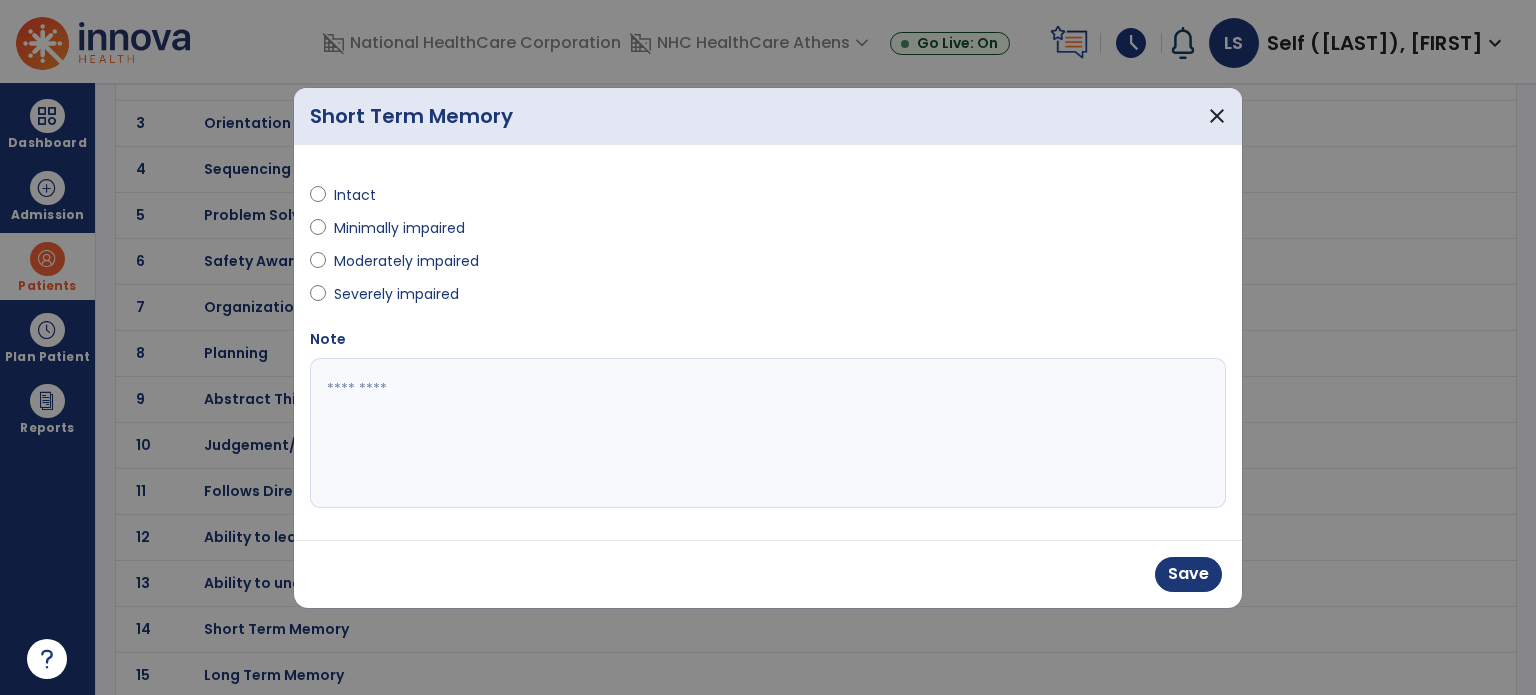 click at bounding box center [768, 433] 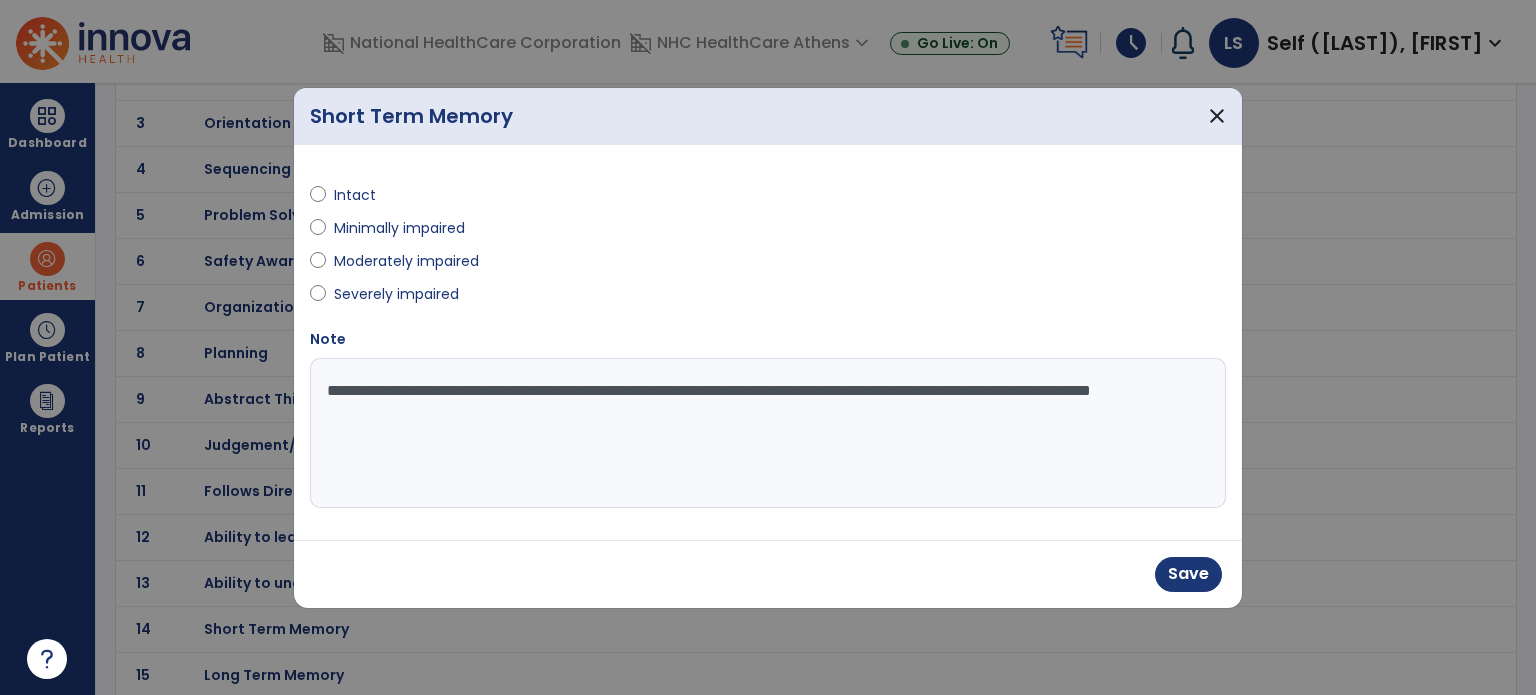 drag, startPoint x: 426, startPoint y: 391, endPoint x: 345, endPoint y: 385, distance: 81.22192 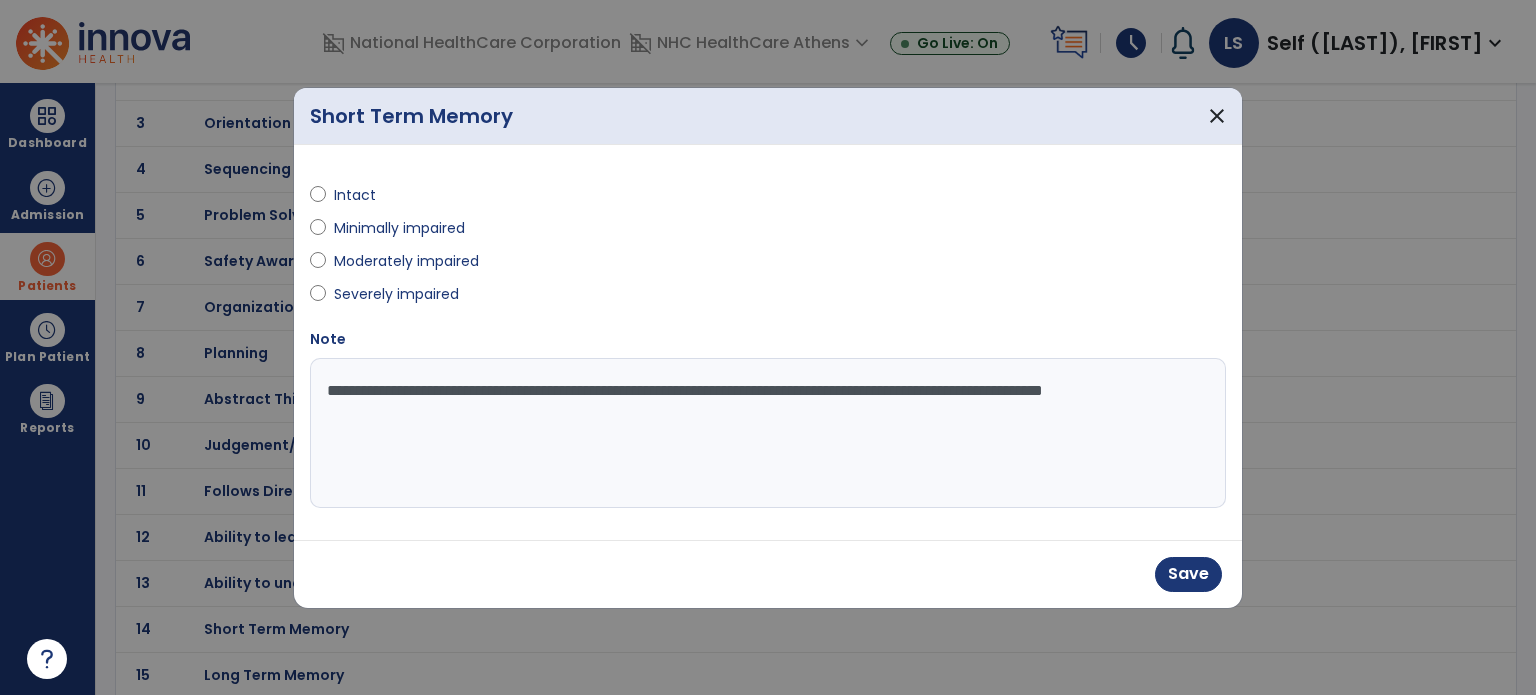 click on "**********" at bounding box center [768, 433] 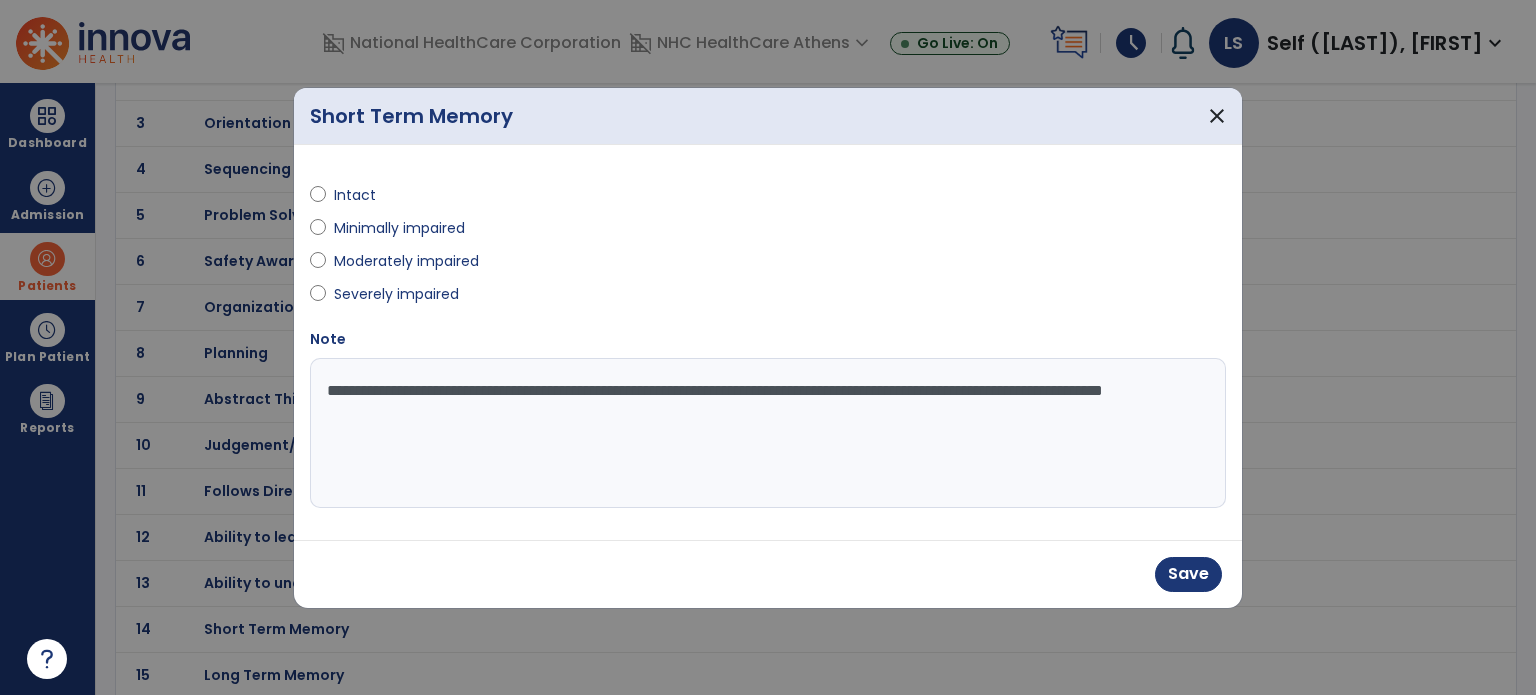 click on "**********" at bounding box center [768, 433] 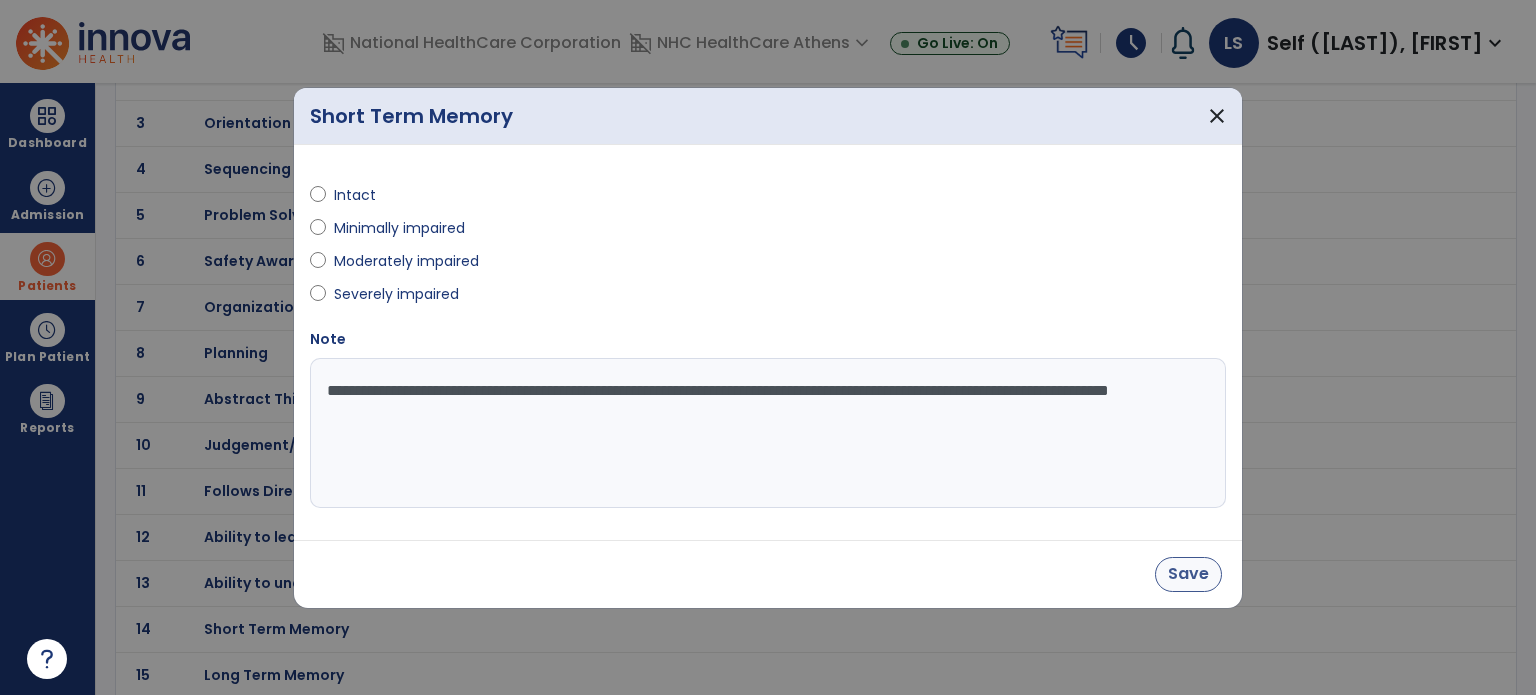 type on "**********" 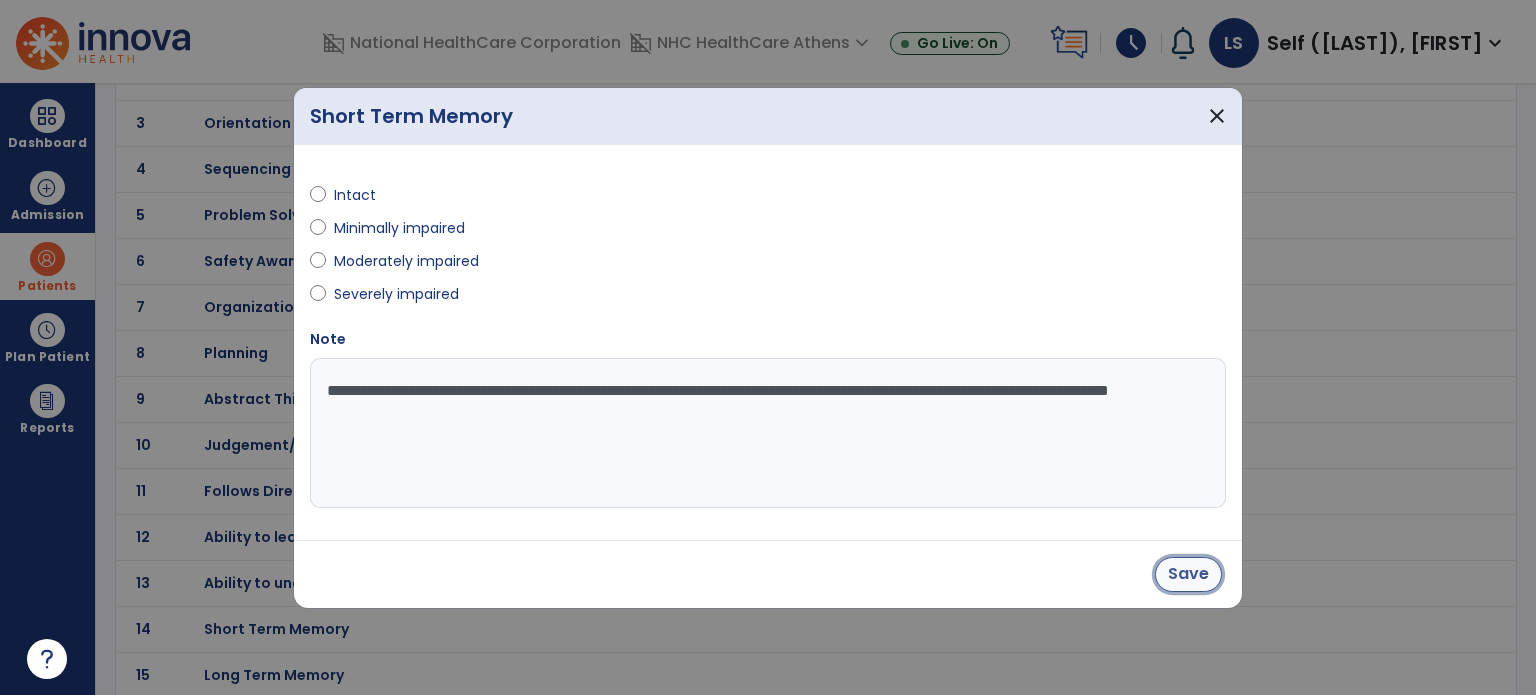 click on "Save" at bounding box center [1188, 574] 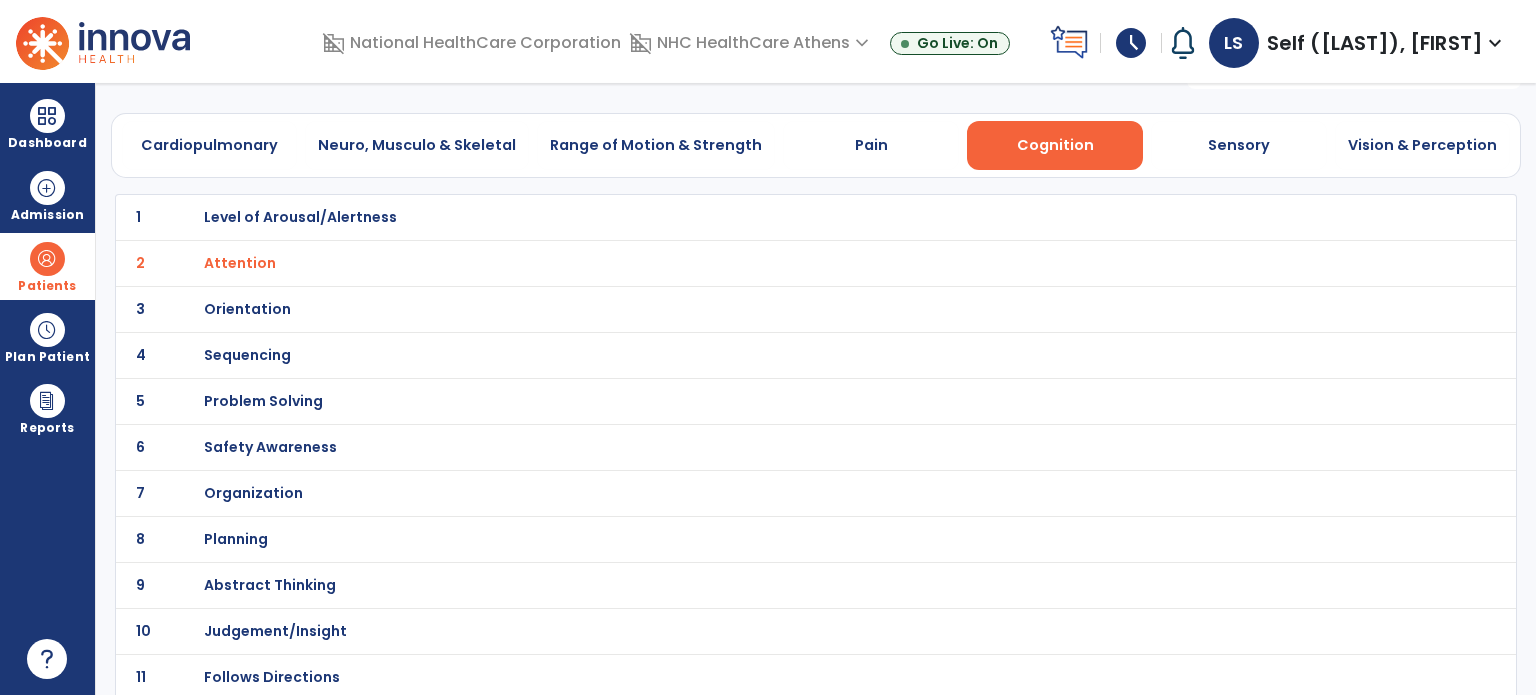 scroll, scrollTop: 0, scrollLeft: 0, axis: both 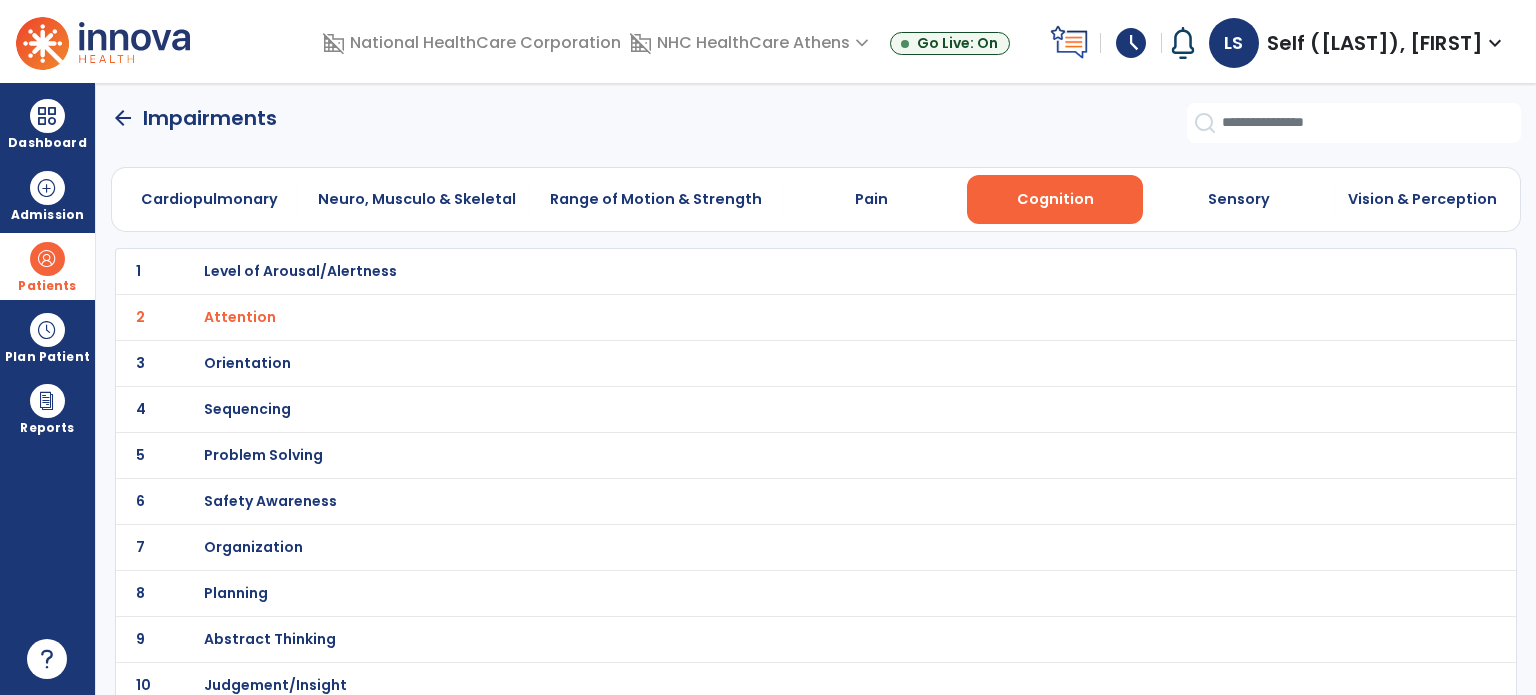 click on "Orientation" at bounding box center (300, 271) 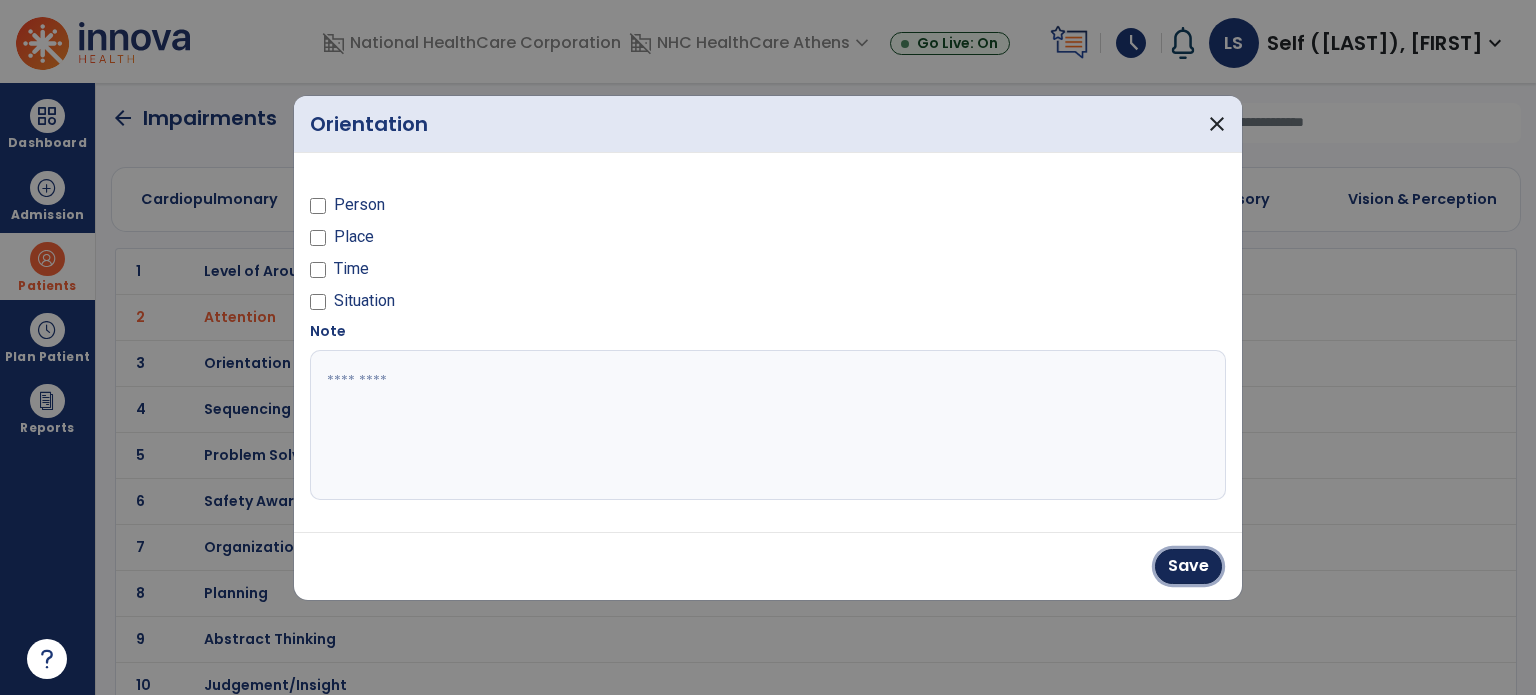 click on "Save" at bounding box center (1188, 566) 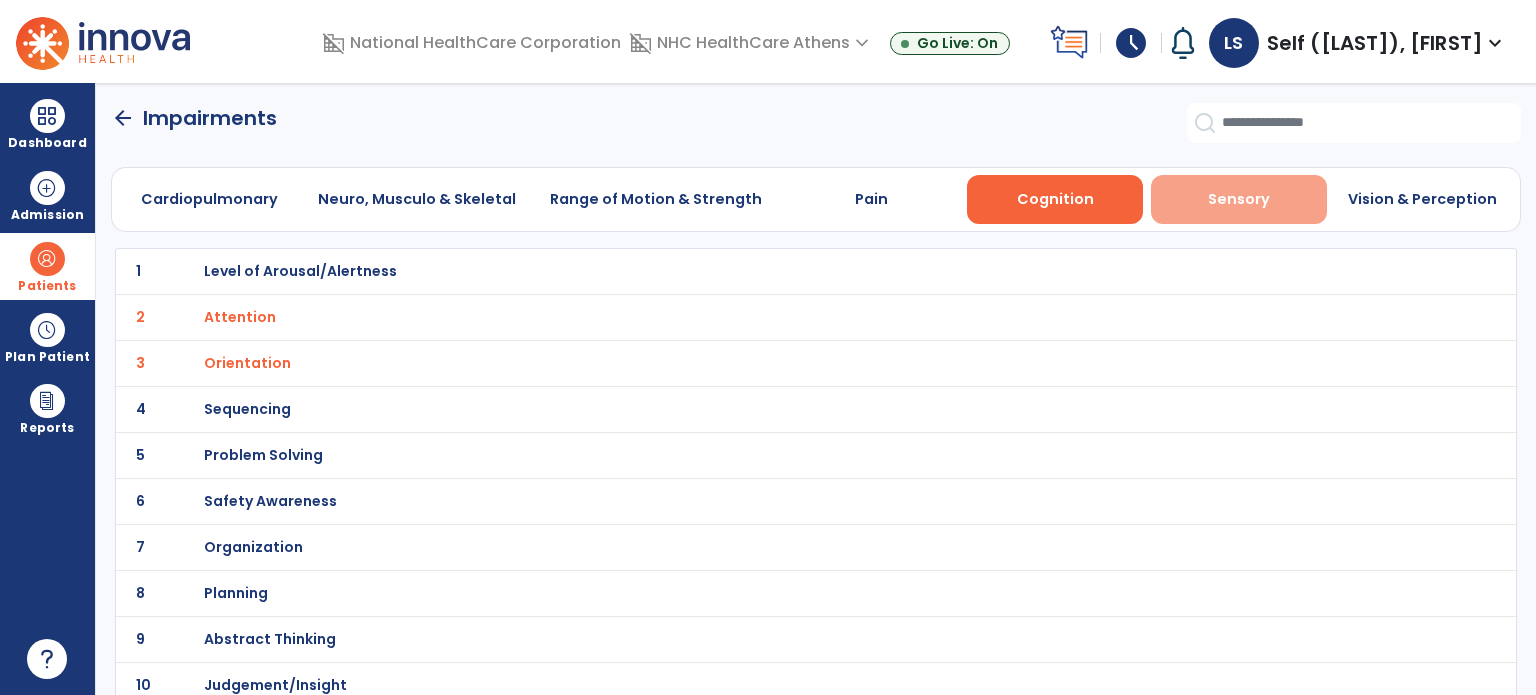 click on "Sensory" at bounding box center (1239, 199) 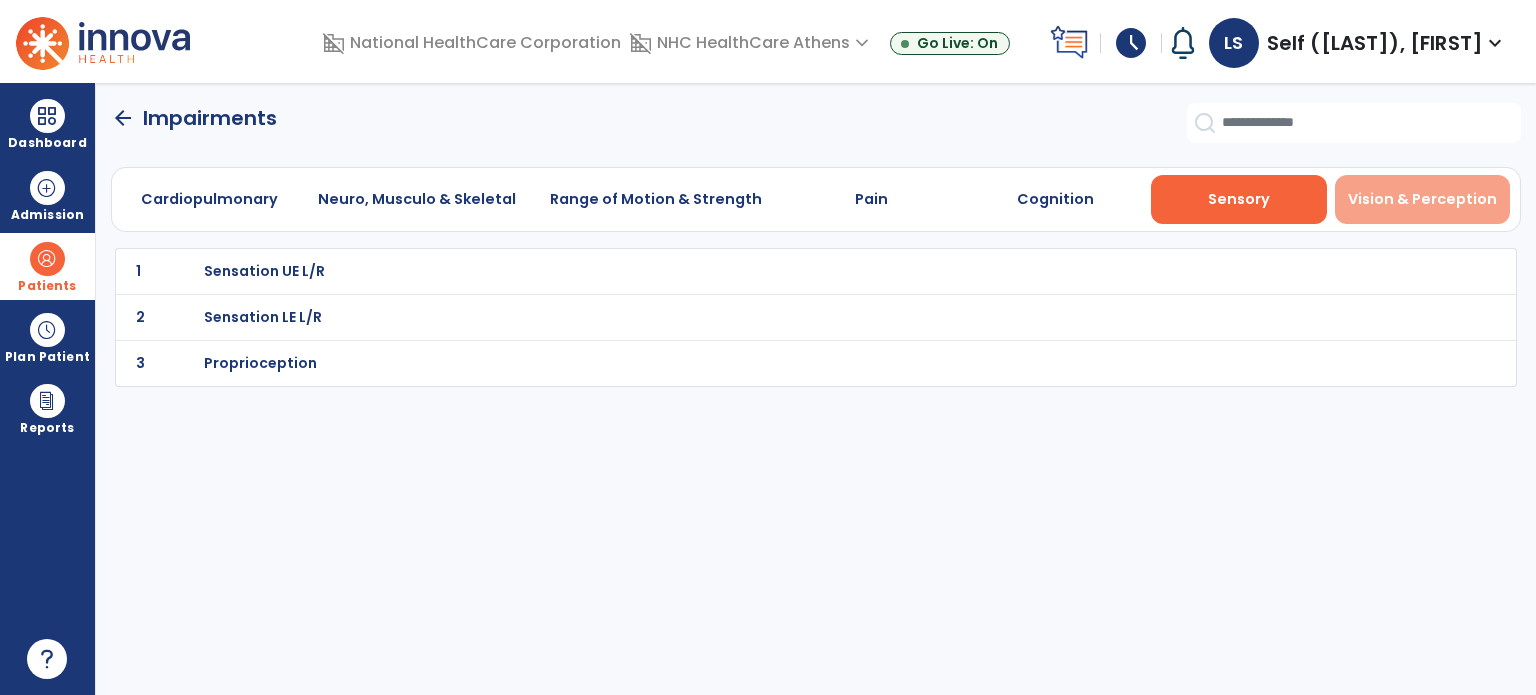 click on "Vision & Perception" at bounding box center [1422, 199] 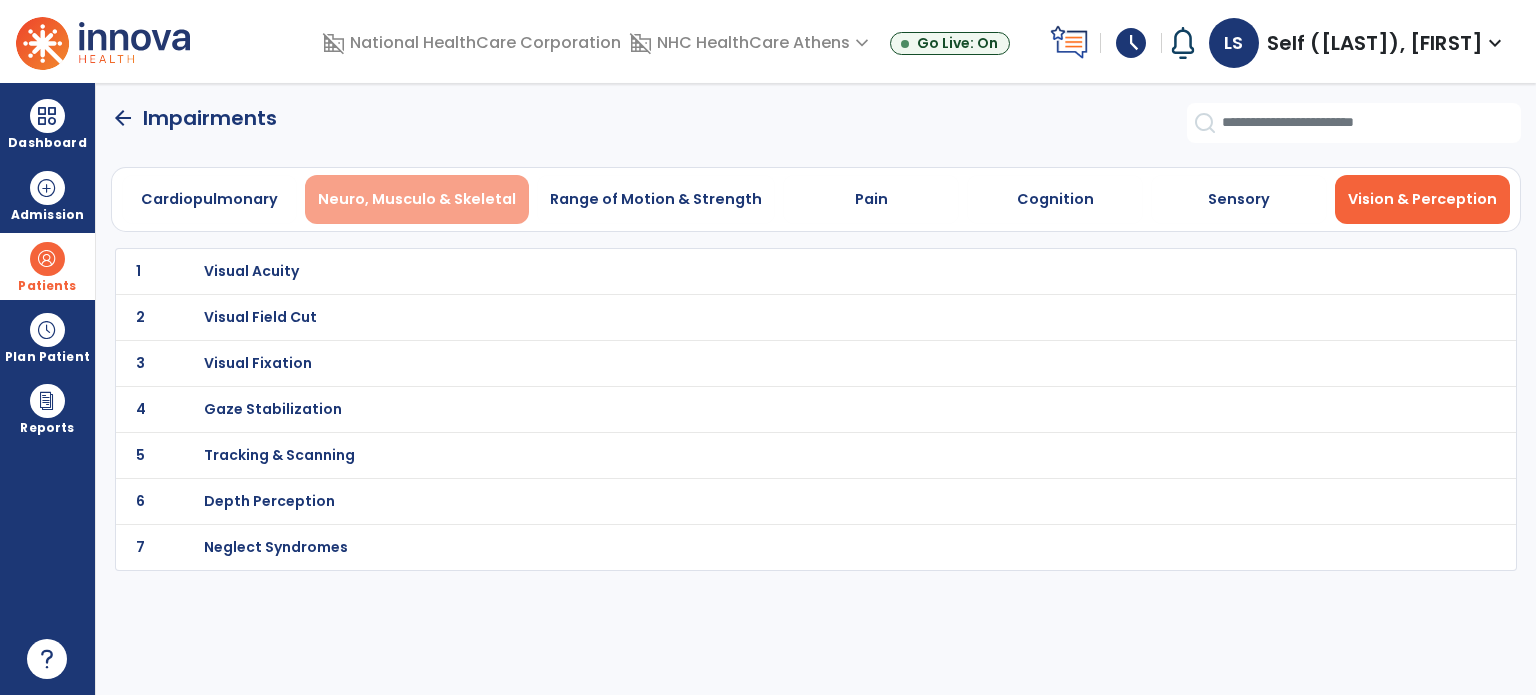 click on "Neuro, Musculo & Skeletal" at bounding box center [417, 199] 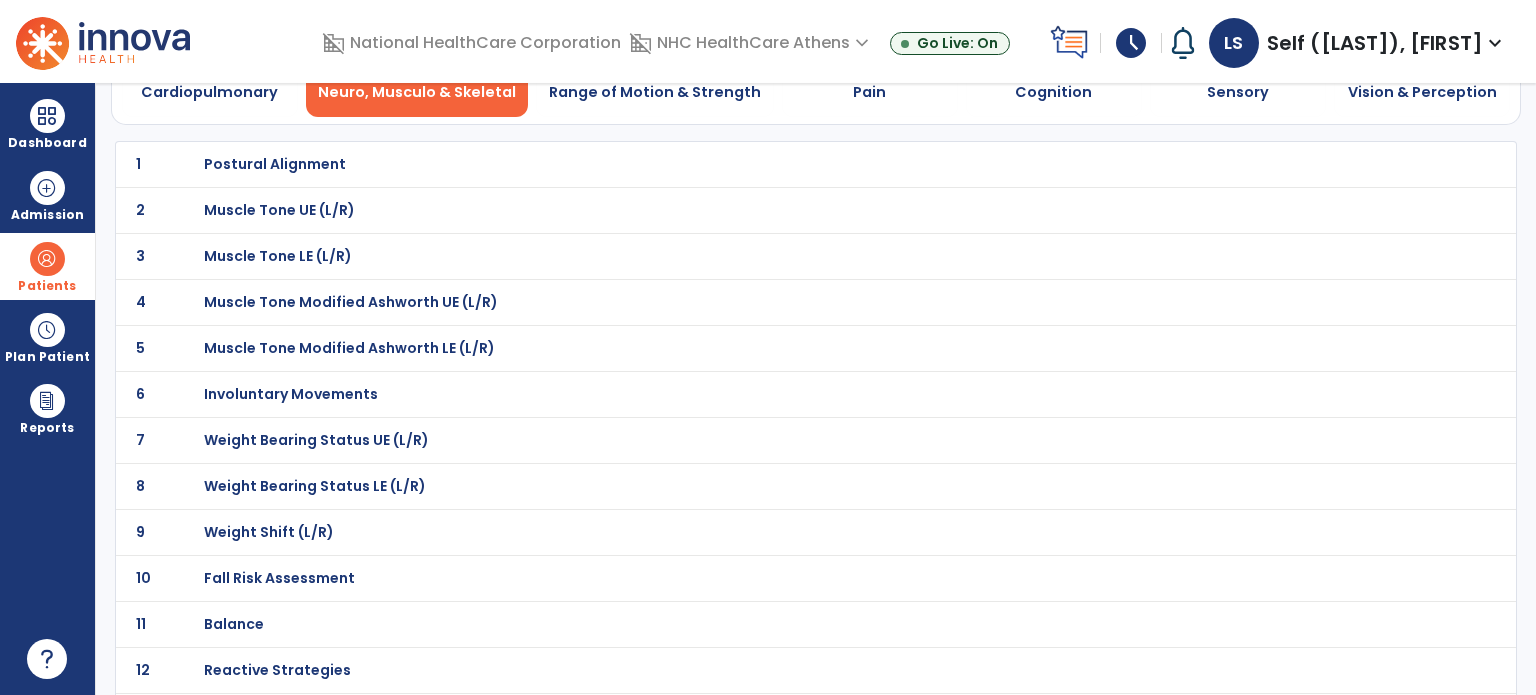 scroll, scrollTop: 0, scrollLeft: 0, axis: both 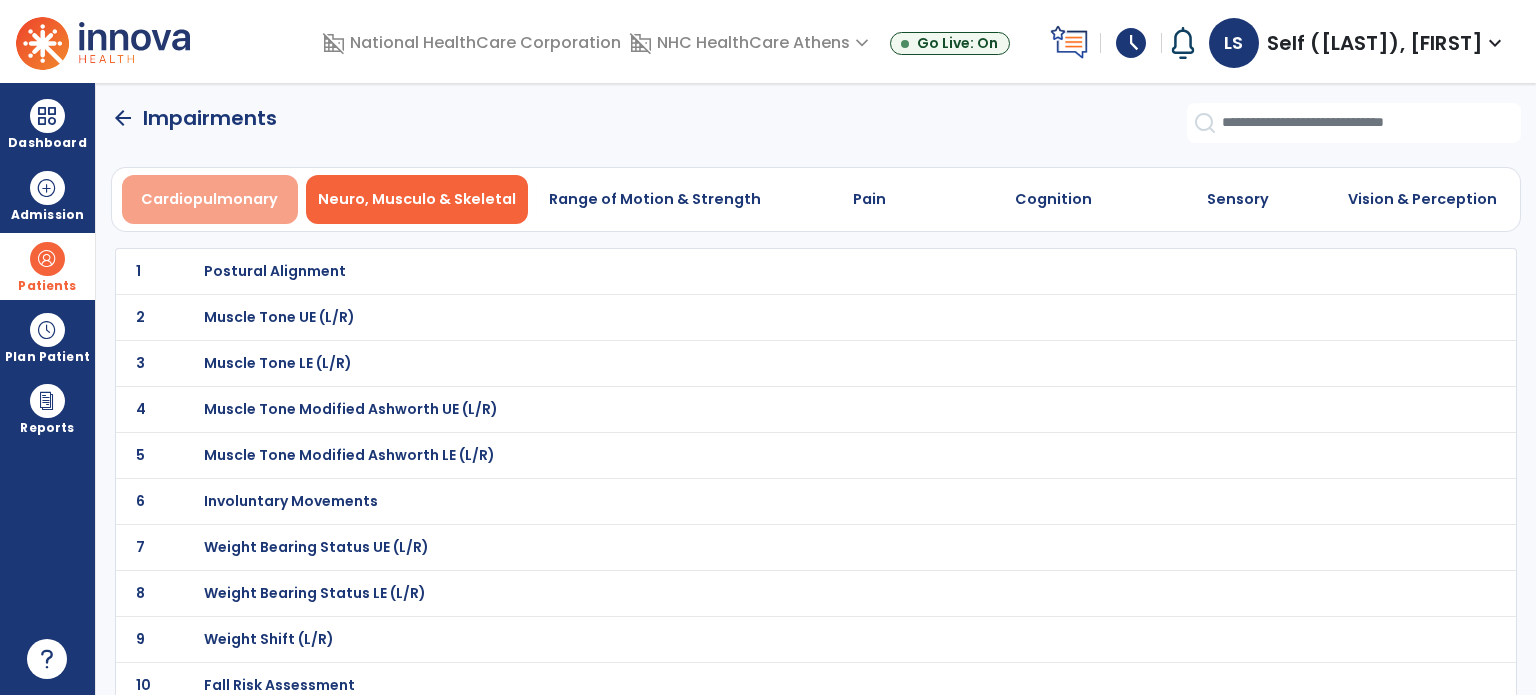 click on "Cardiopulmonary" at bounding box center [209, 199] 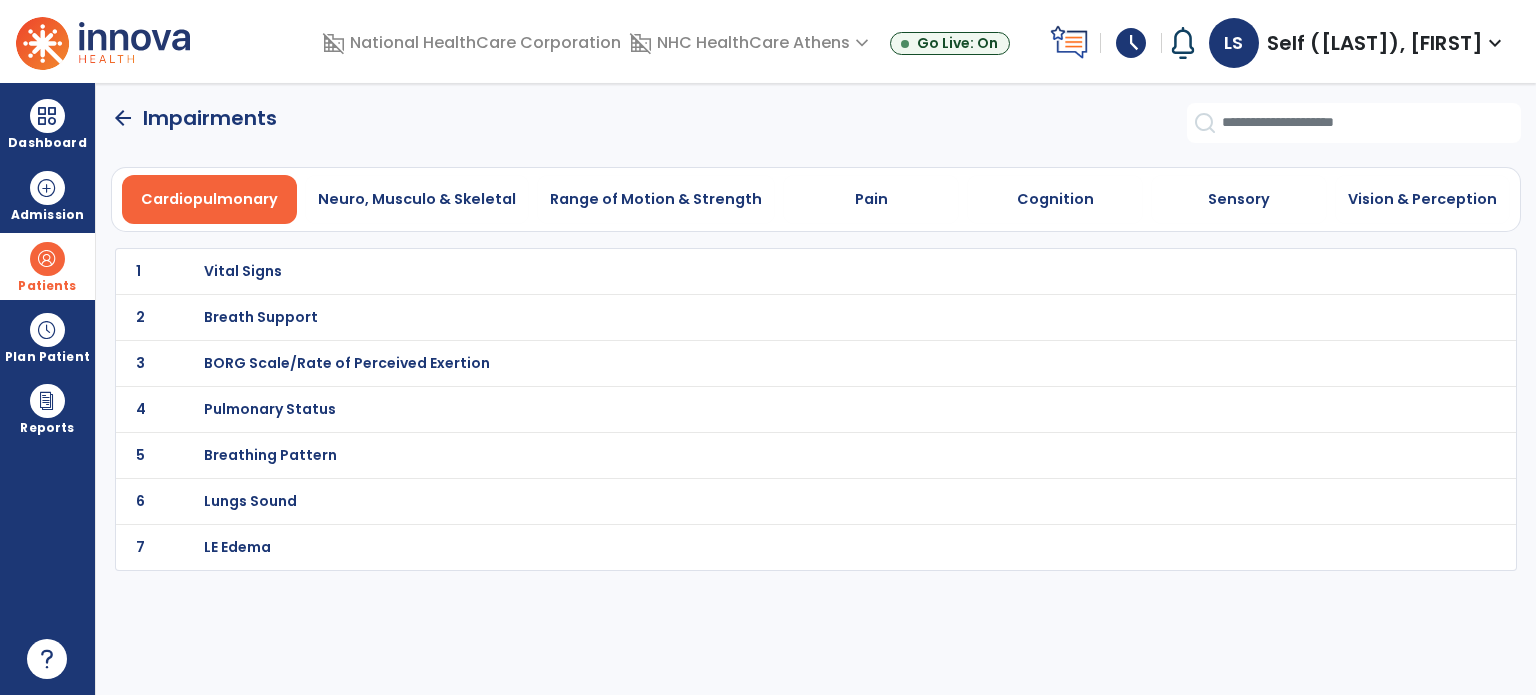 click on "arrow_back" 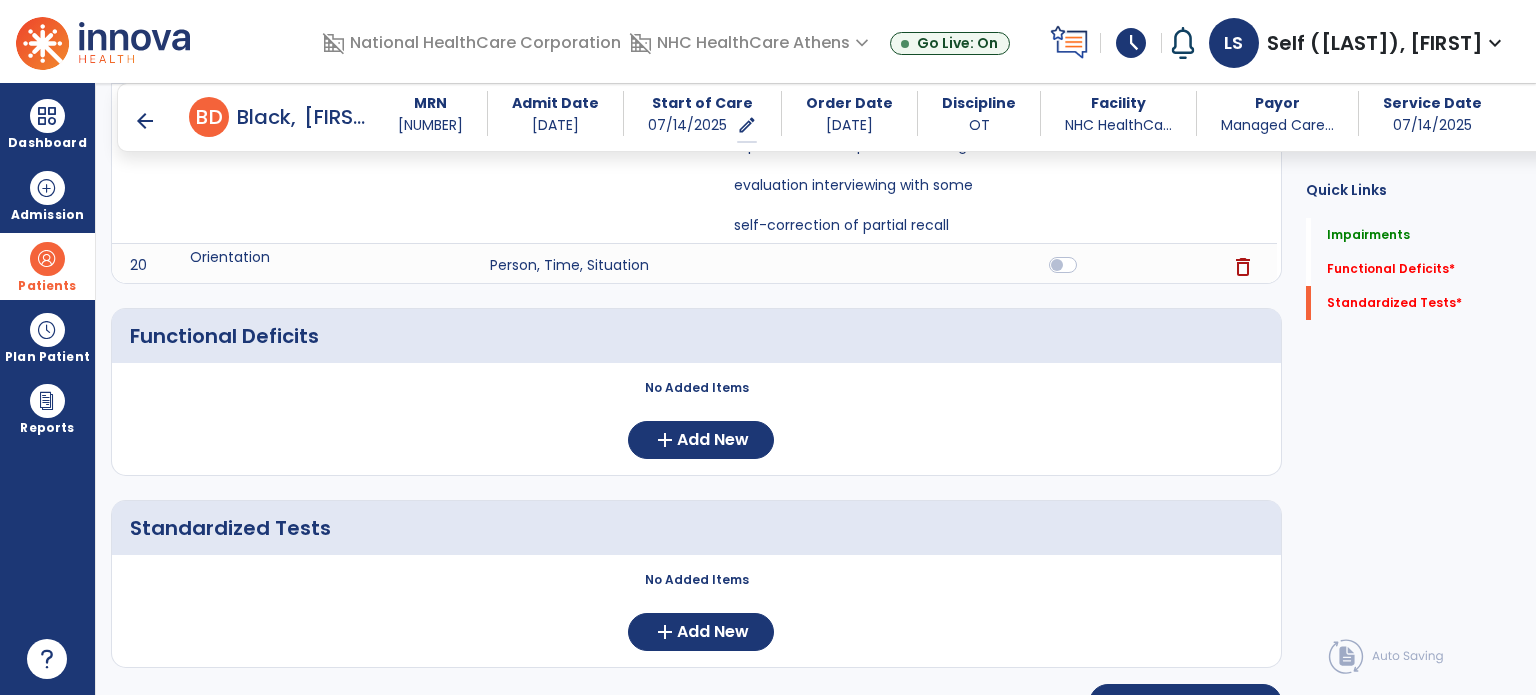 scroll, scrollTop: 1128, scrollLeft: 0, axis: vertical 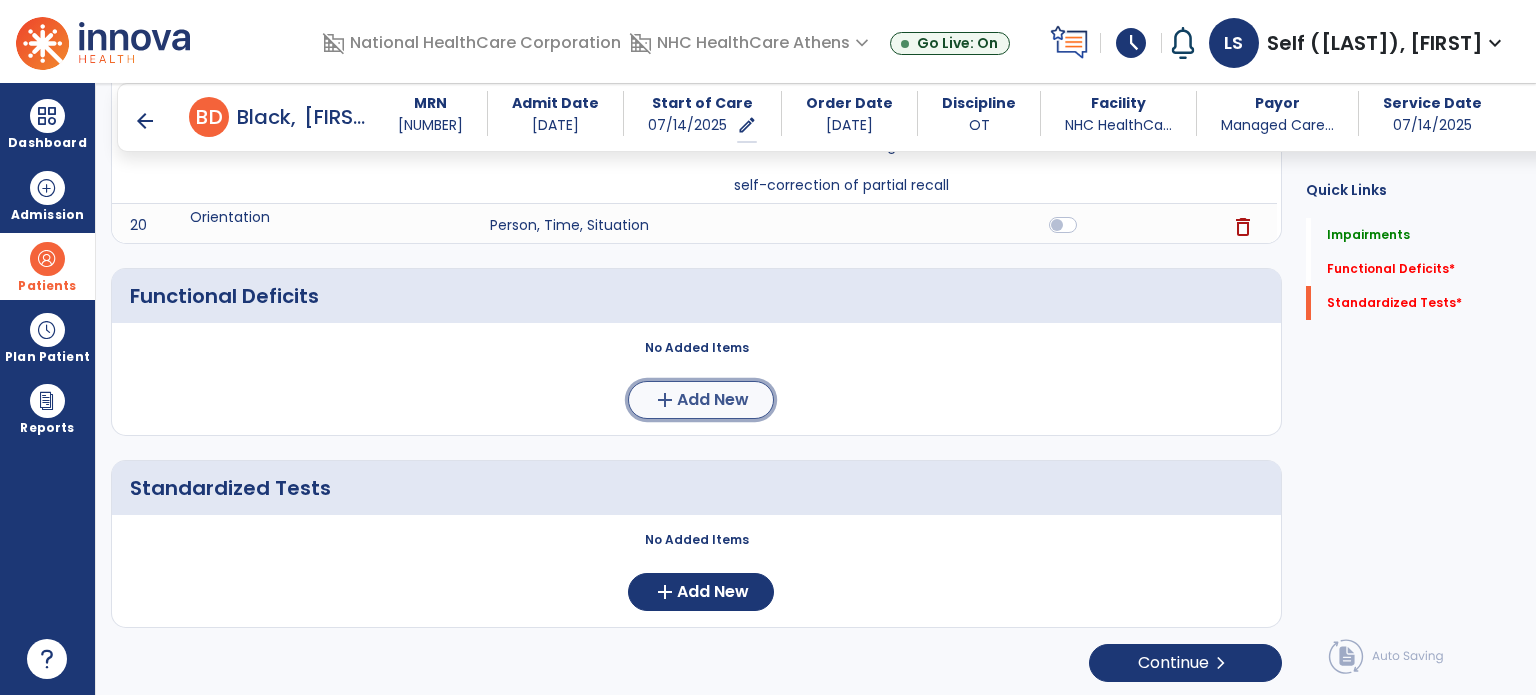 click on "Add New" 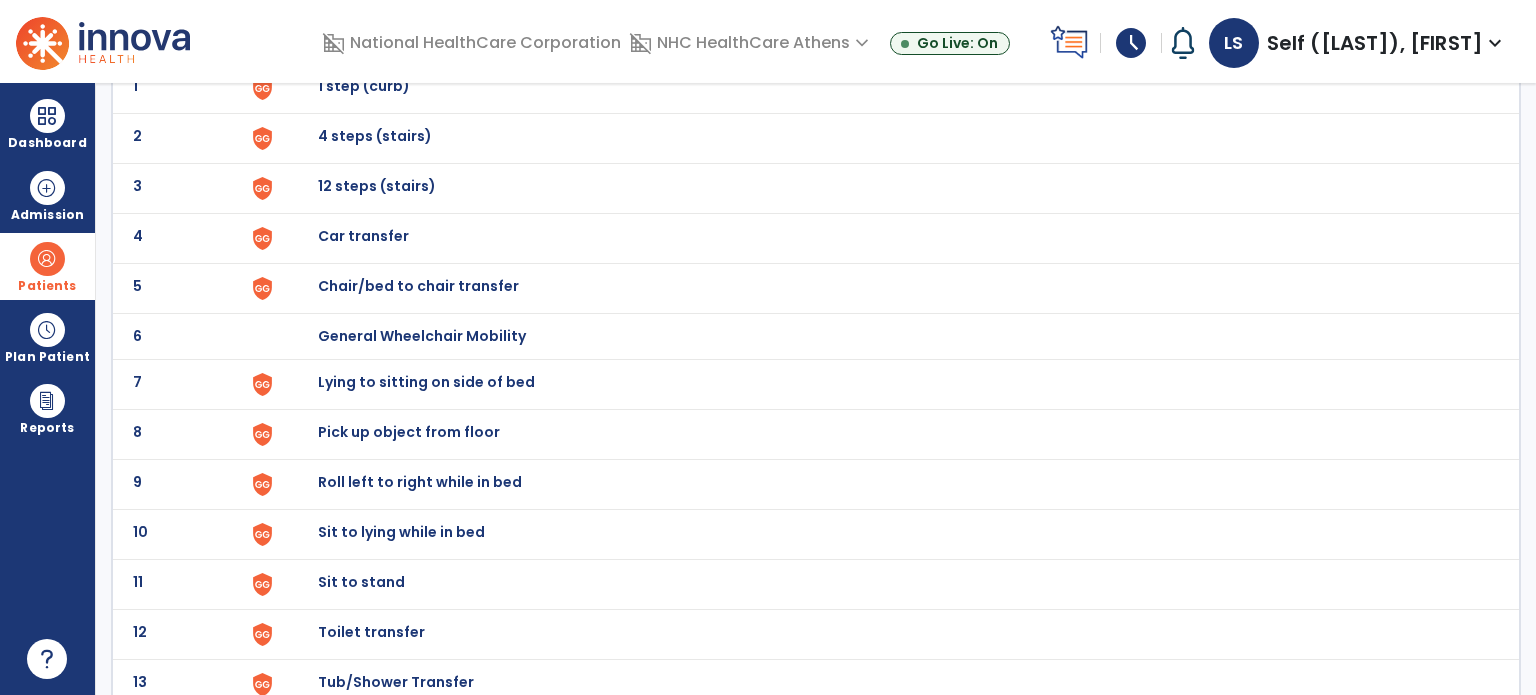 scroll, scrollTop: 200, scrollLeft: 0, axis: vertical 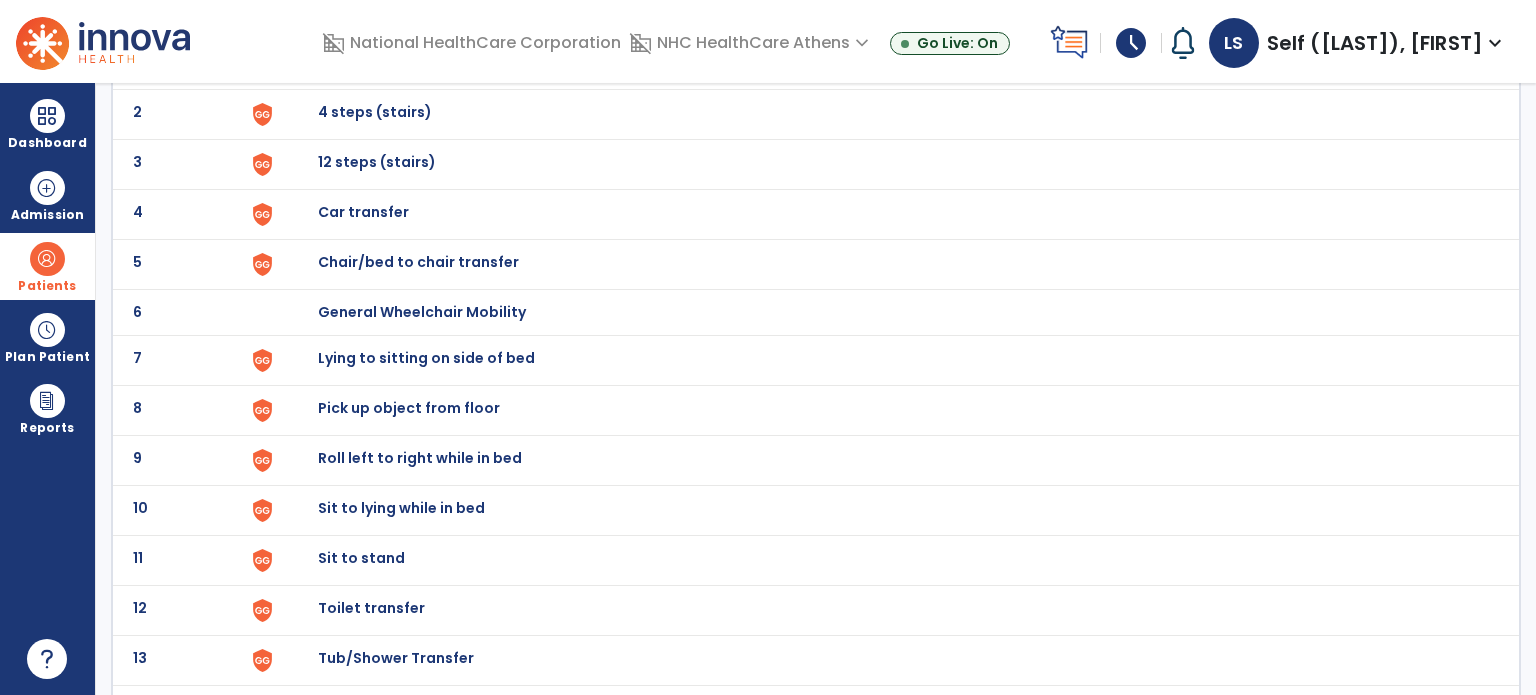 click on "Toilet transfer" at bounding box center [364, 62] 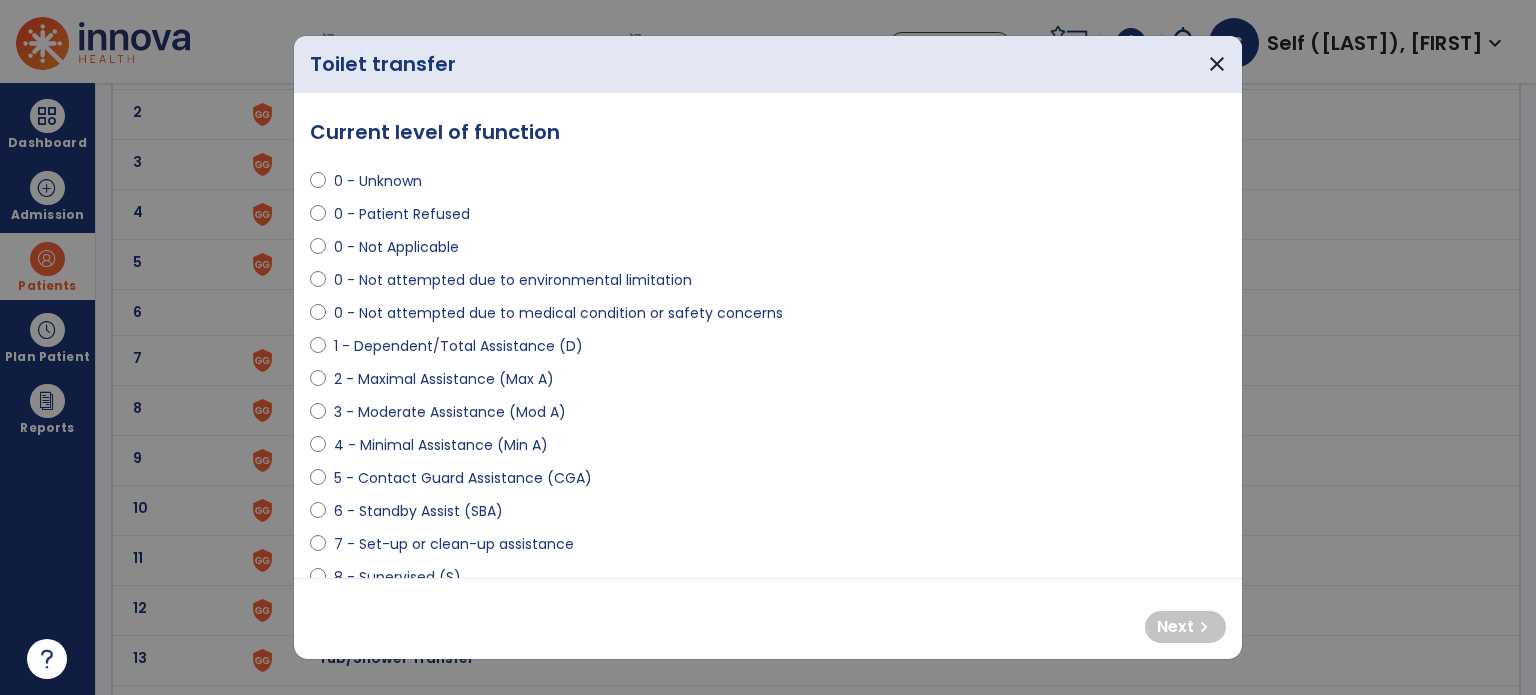 select on "**********" 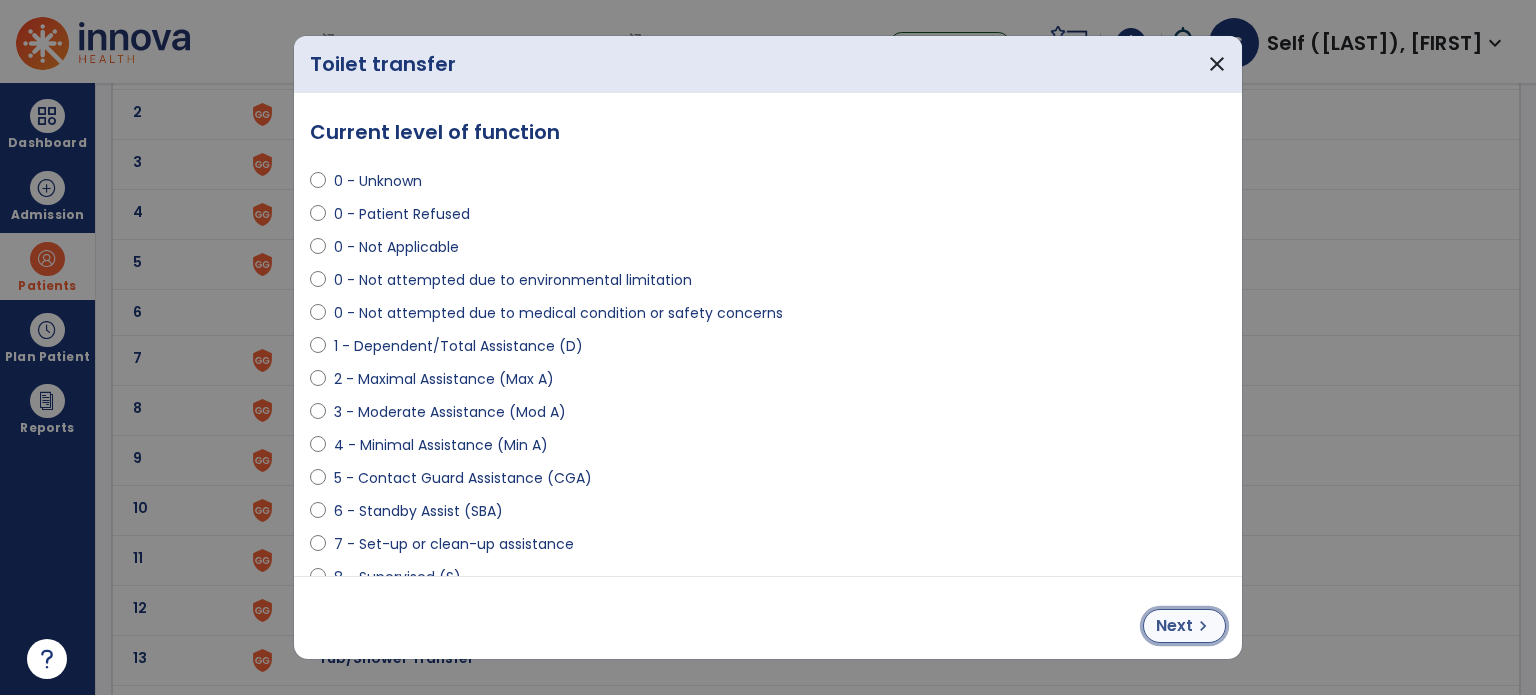 click on "chevron_right" at bounding box center [1203, 626] 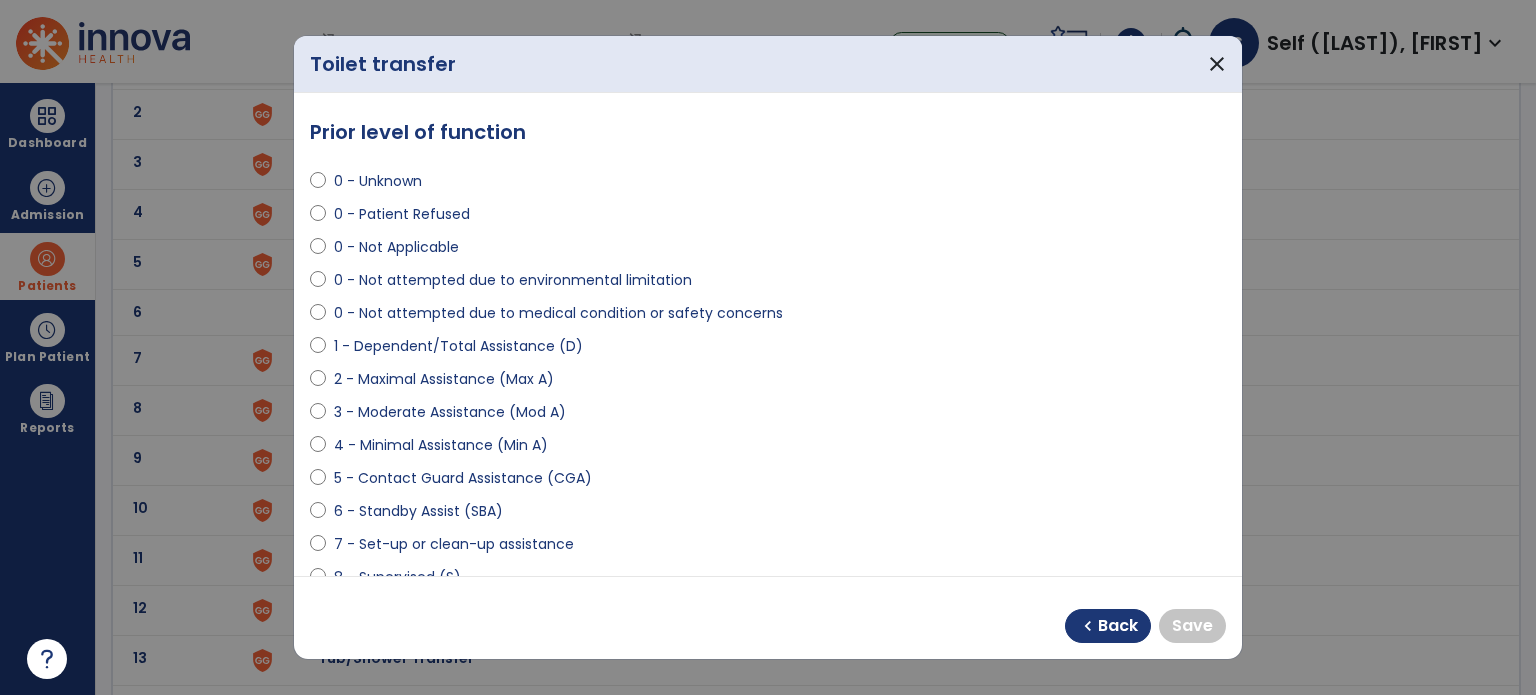 select on "**********" 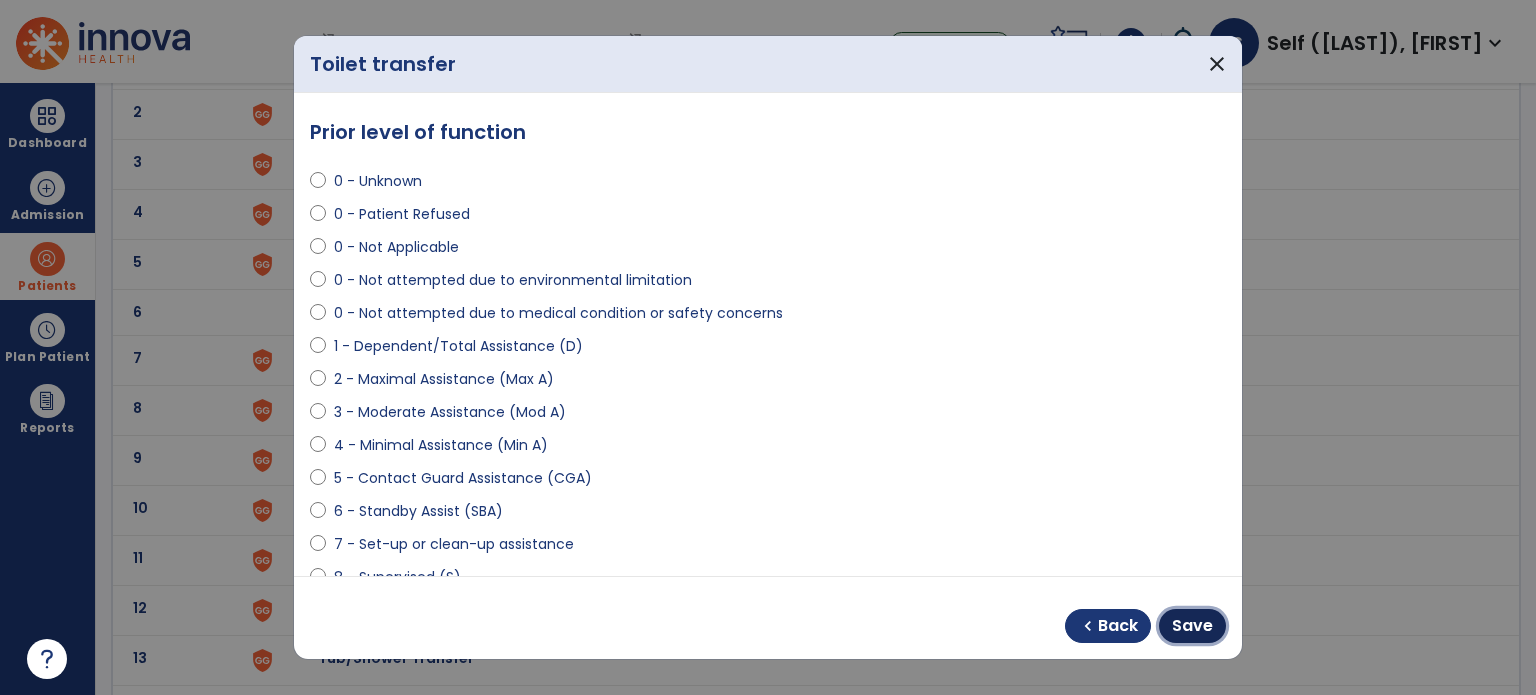 click on "Save" at bounding box center [1192, 626] 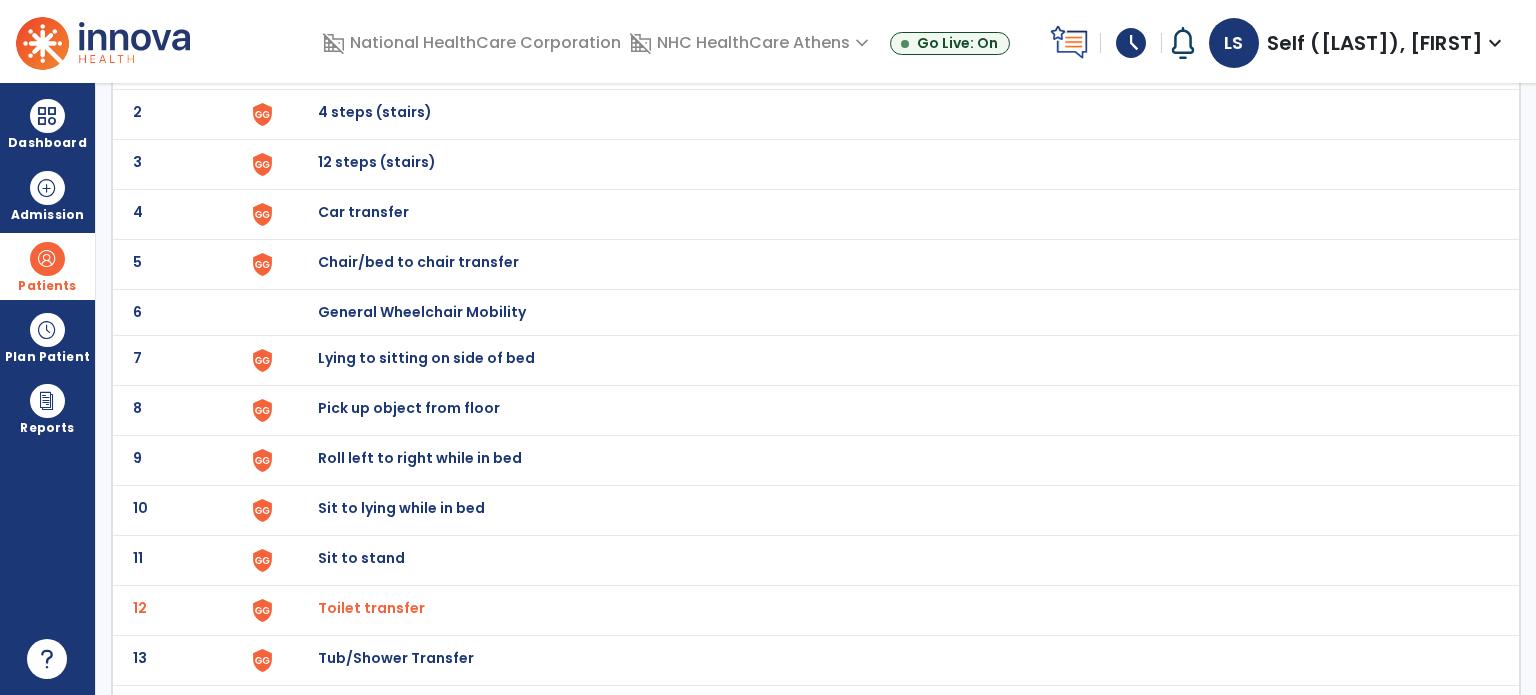 scroll, scrollTop: 300, scrollLeft: 0, axis: vertical 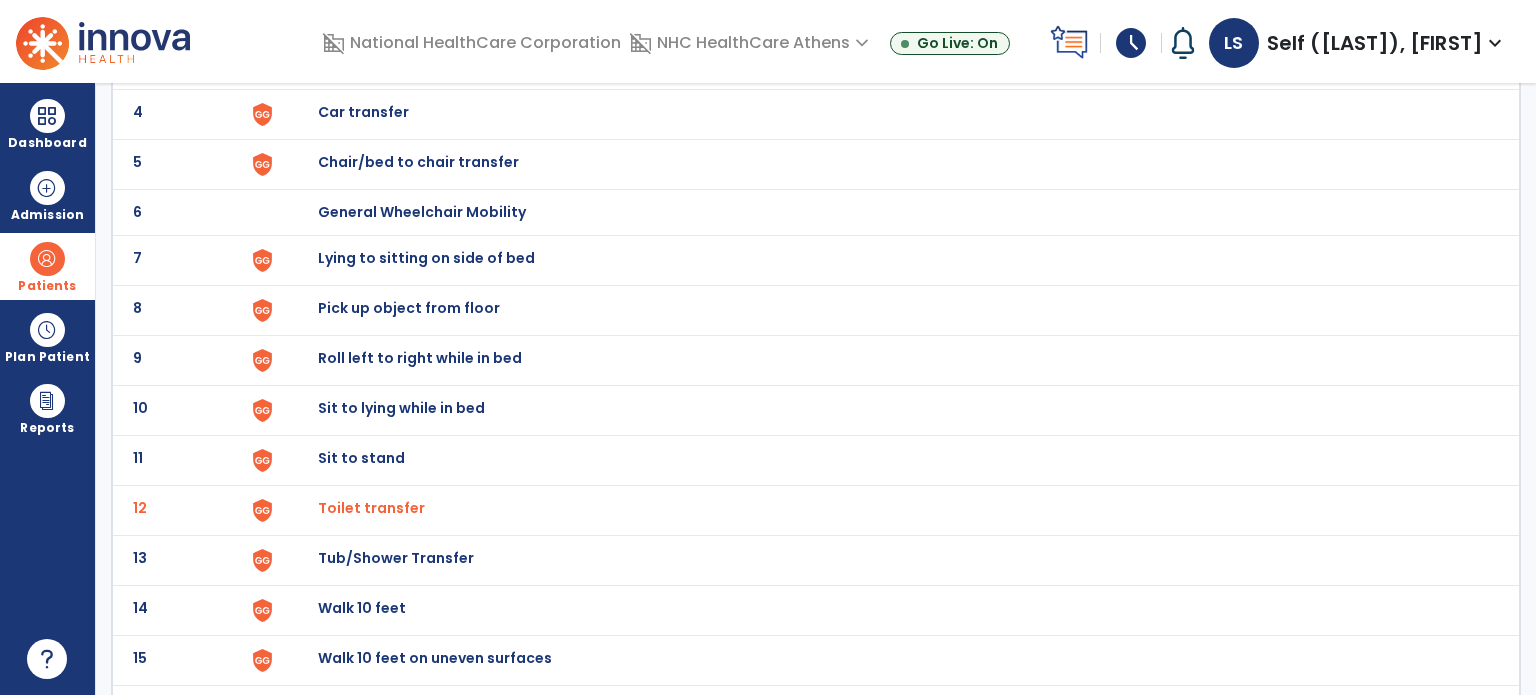 click on "Toilet transfer" at bounding box center (371, 508) 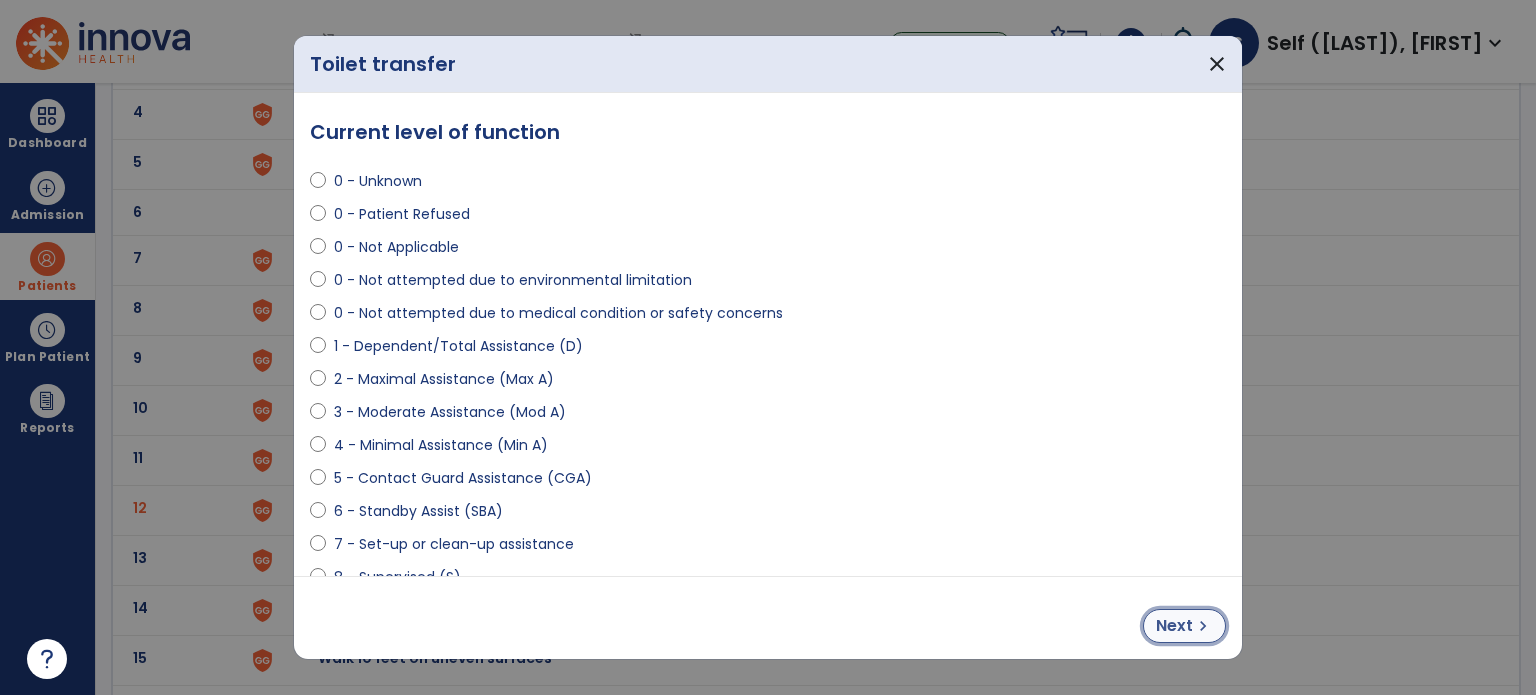 click on "Next" at bounding box center (1174, 626) 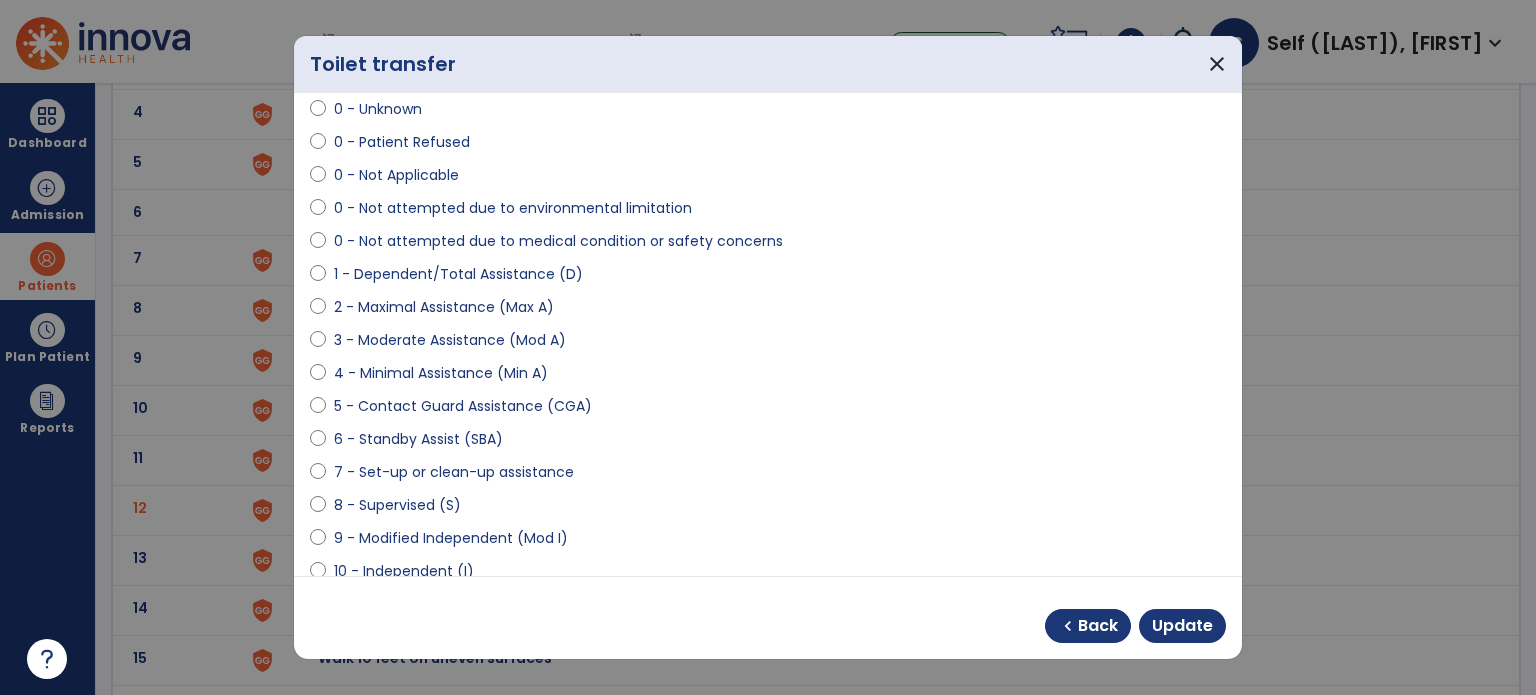 scroll, scrollTop: 100, scrollLeft: 0, axis: vertical 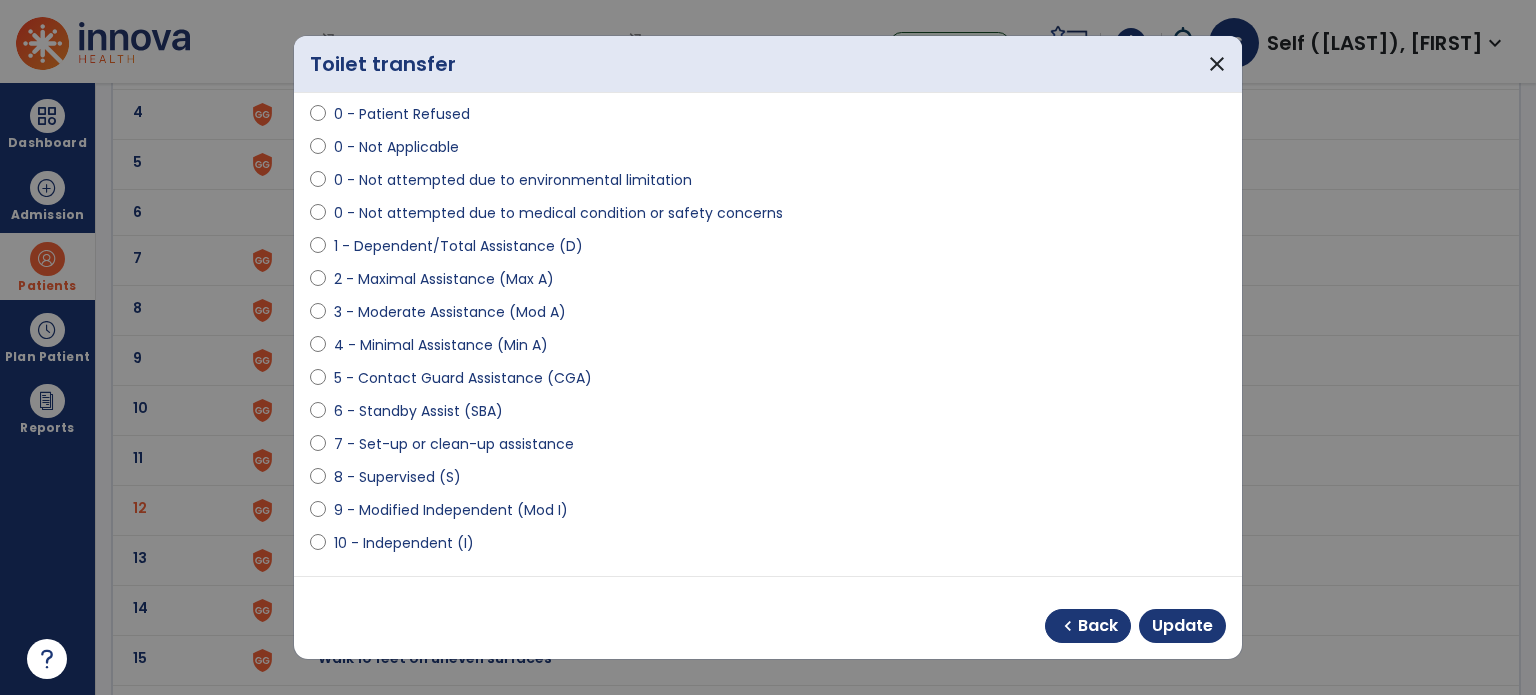 select on "**********" 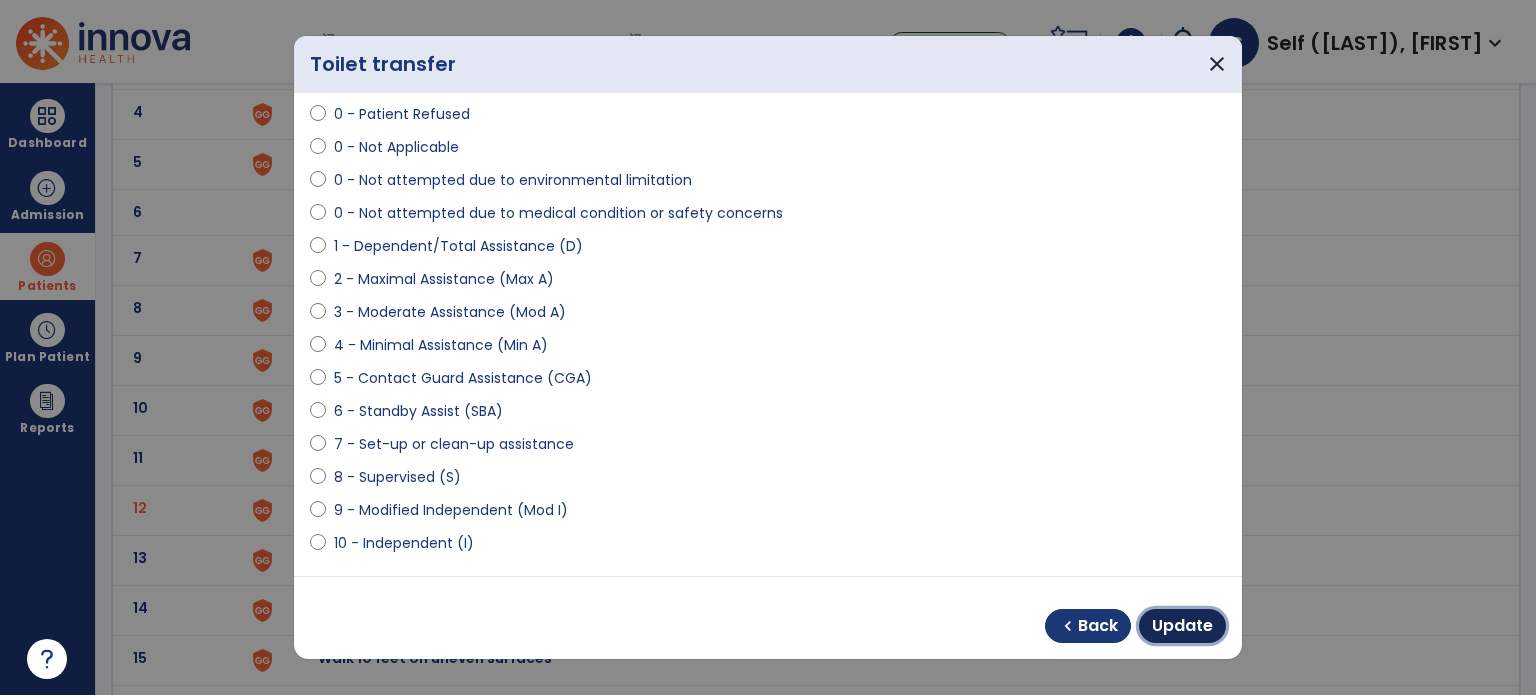 click on "Update" at bounding box center [1182, 626] 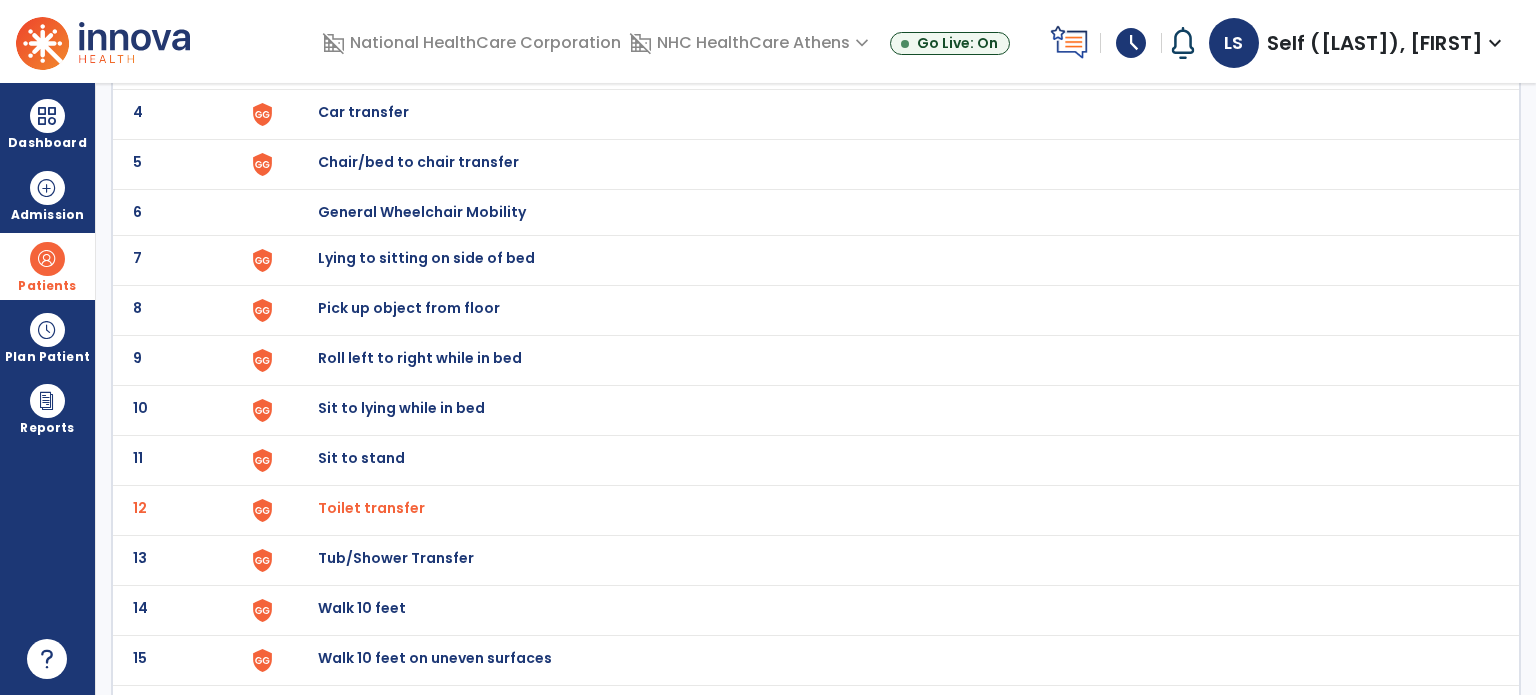 click on "Tub/Shower Transfer" at bounding box center [364, -38] 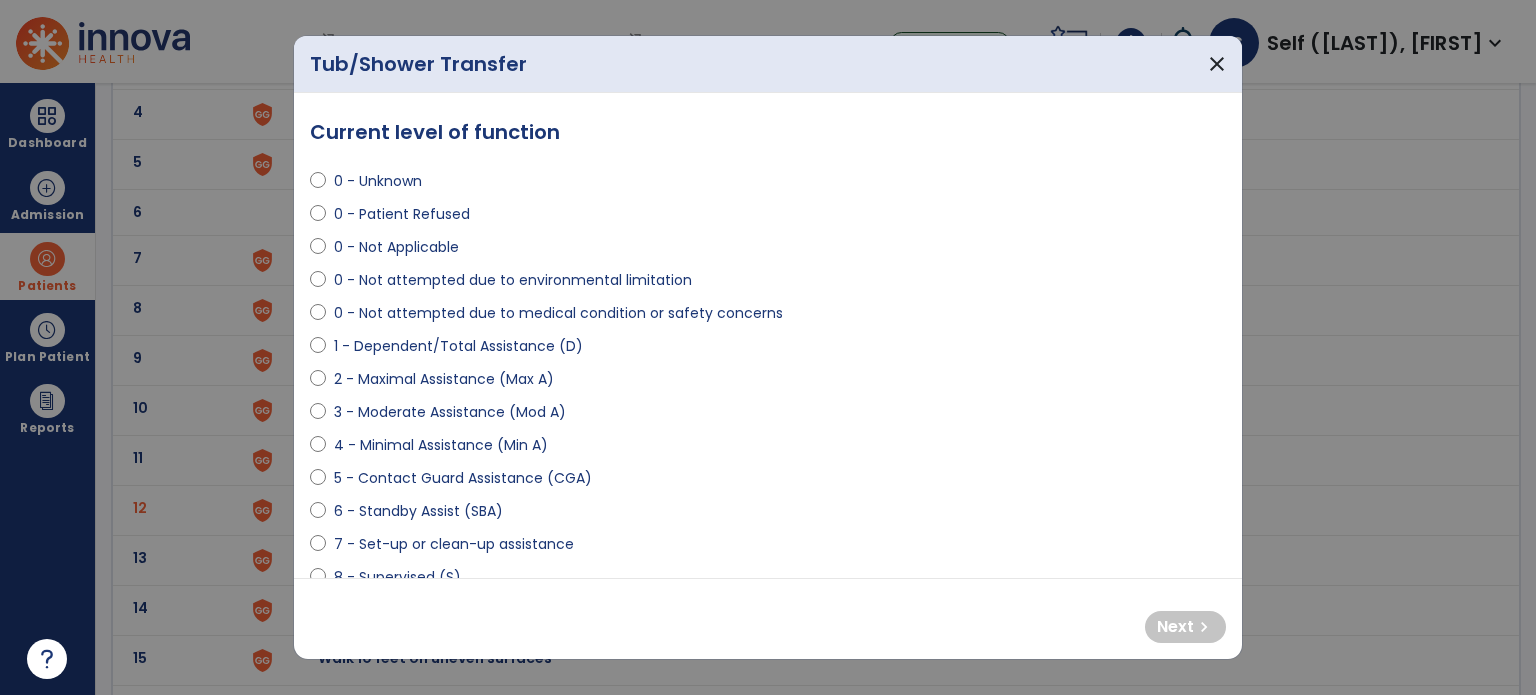 select on "**********" 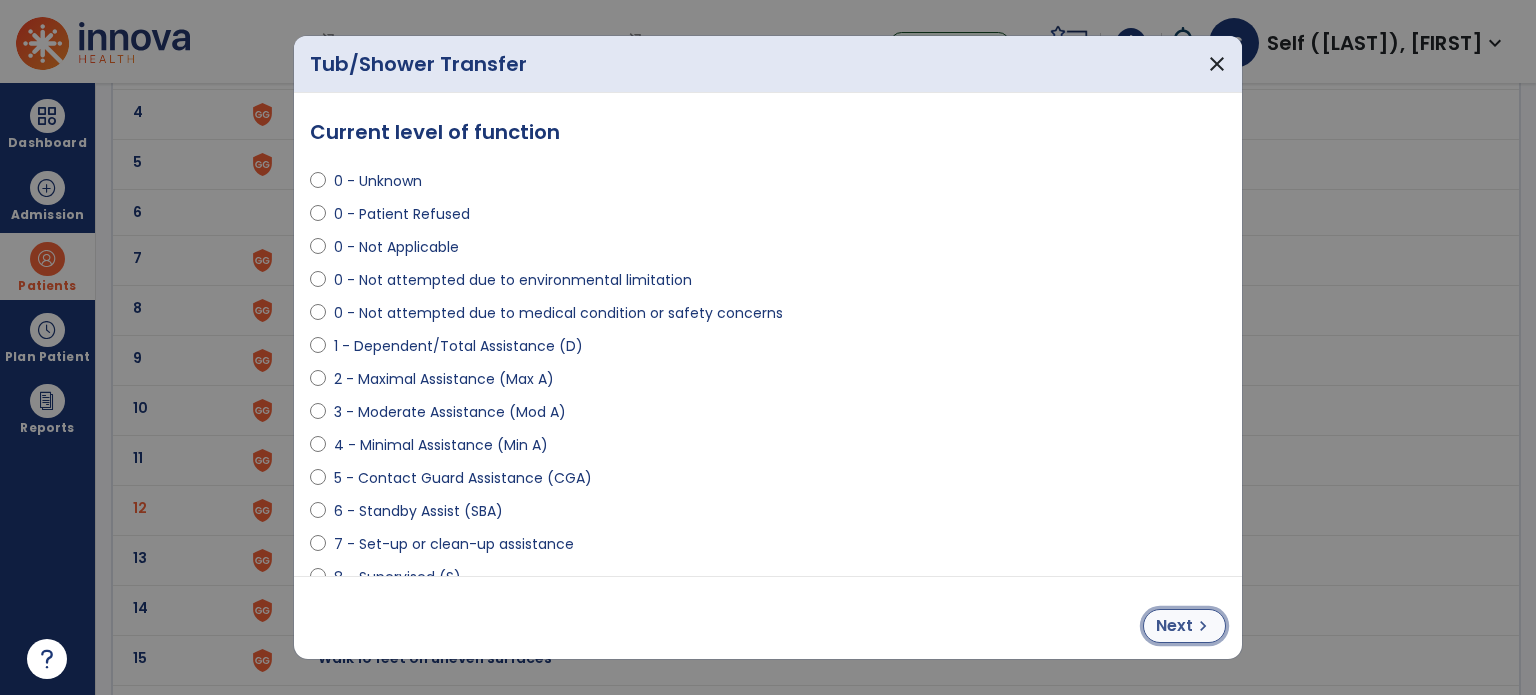 click on "Next" at bounding box center (1174, 626) 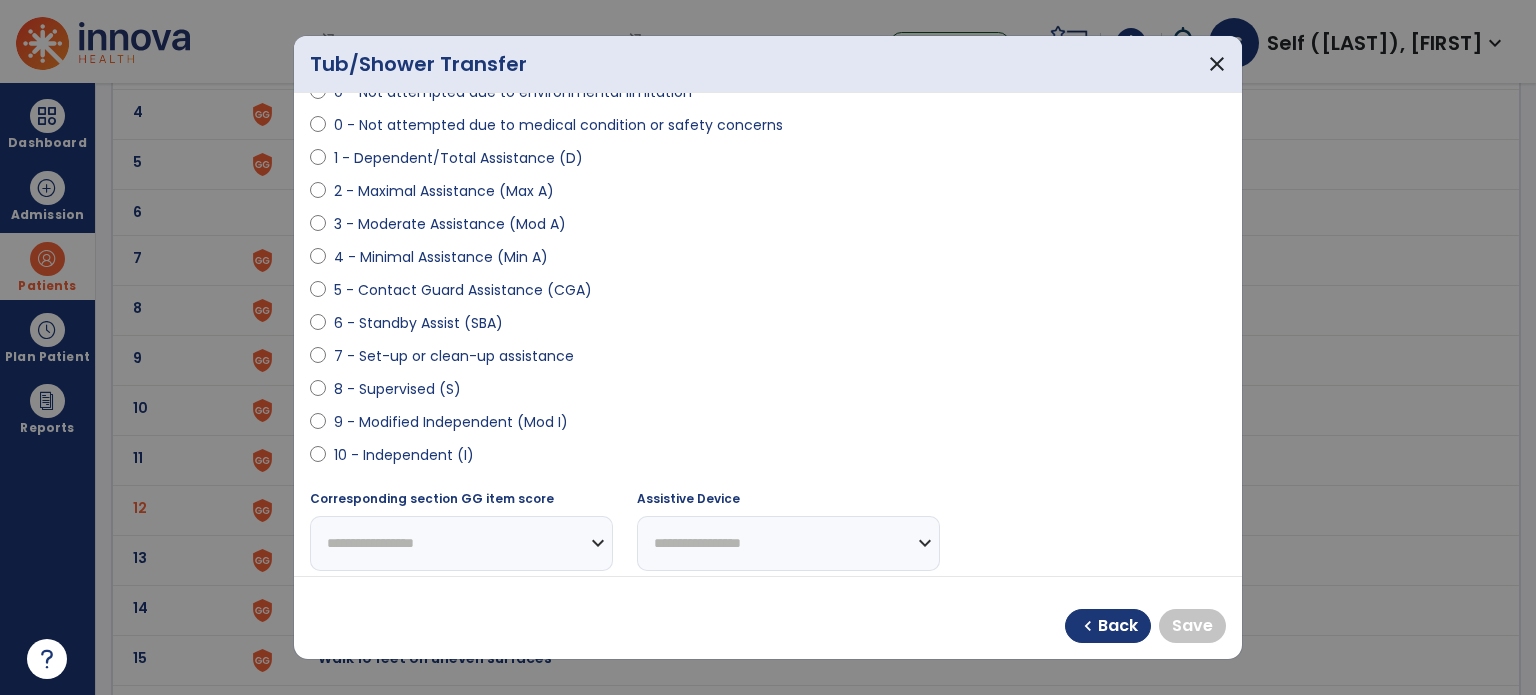 scroll, scrollTop: 200, scrollLeft: 0, axis: vertical 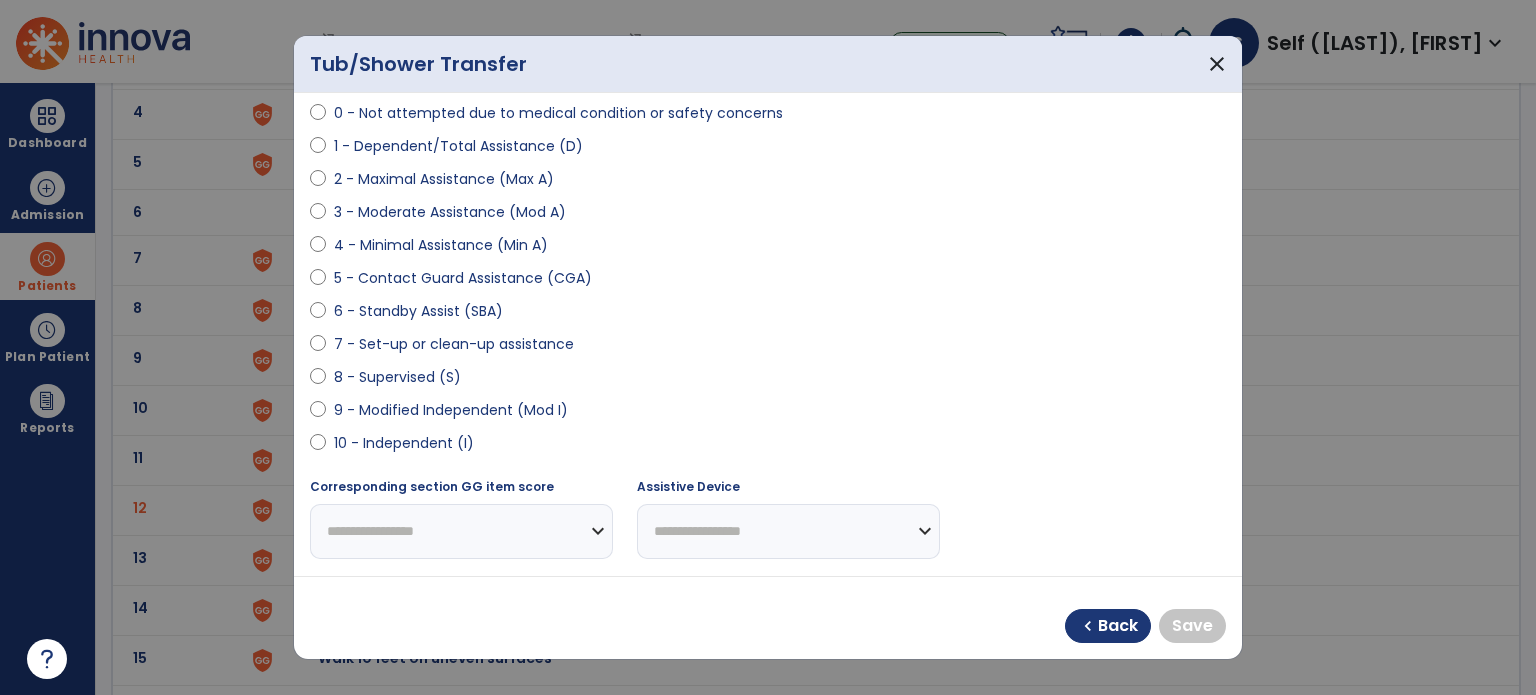 click at bounding box center (318, 414) 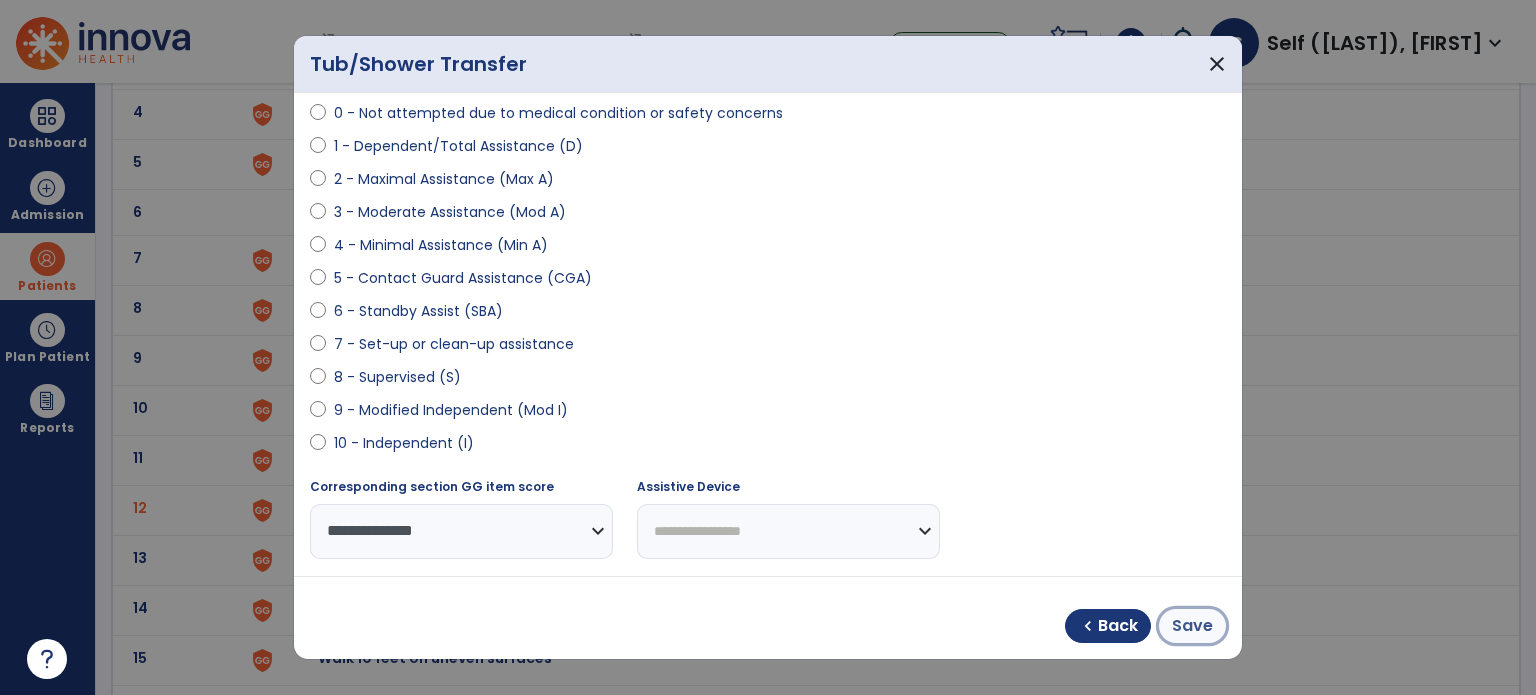 click on "Save" at bounding box center [1192, 626] 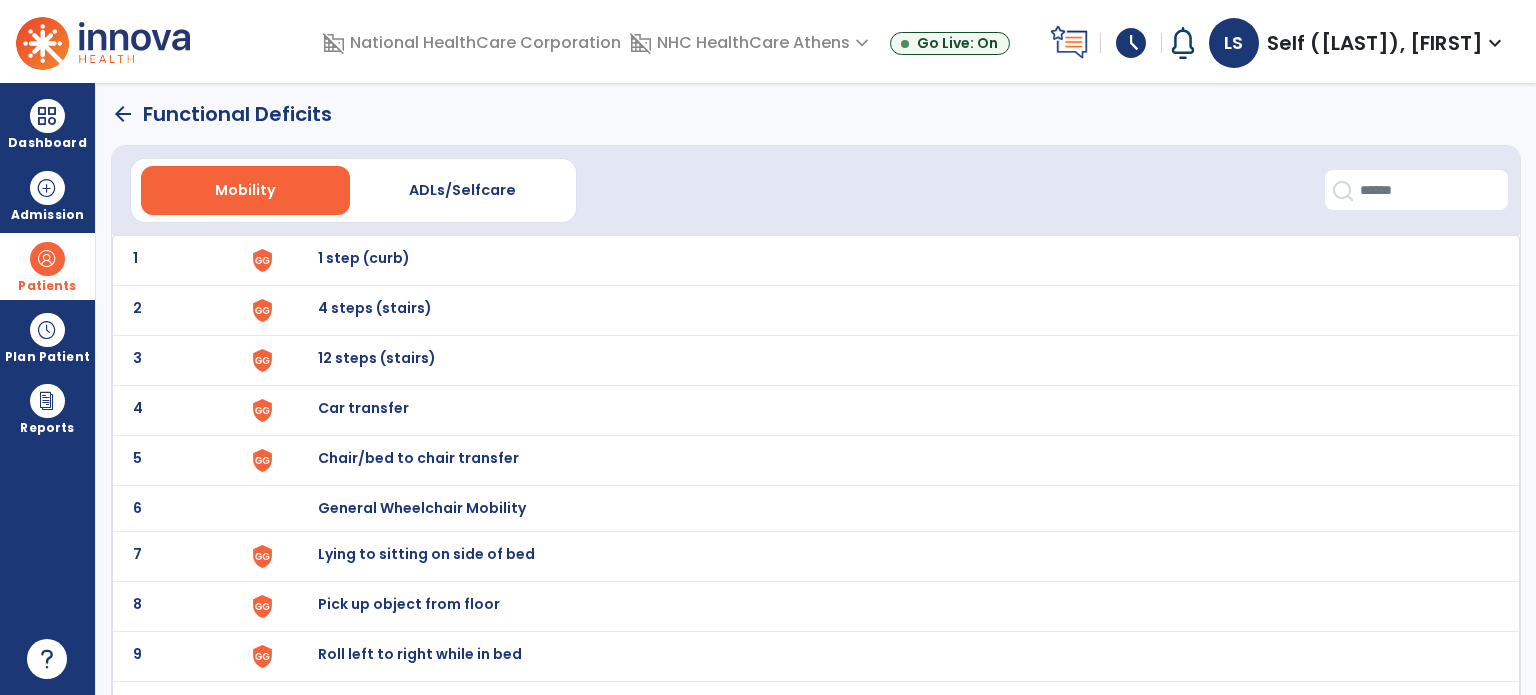 scroll, scrollTop: 0, scrollLeft: 0, axis: both 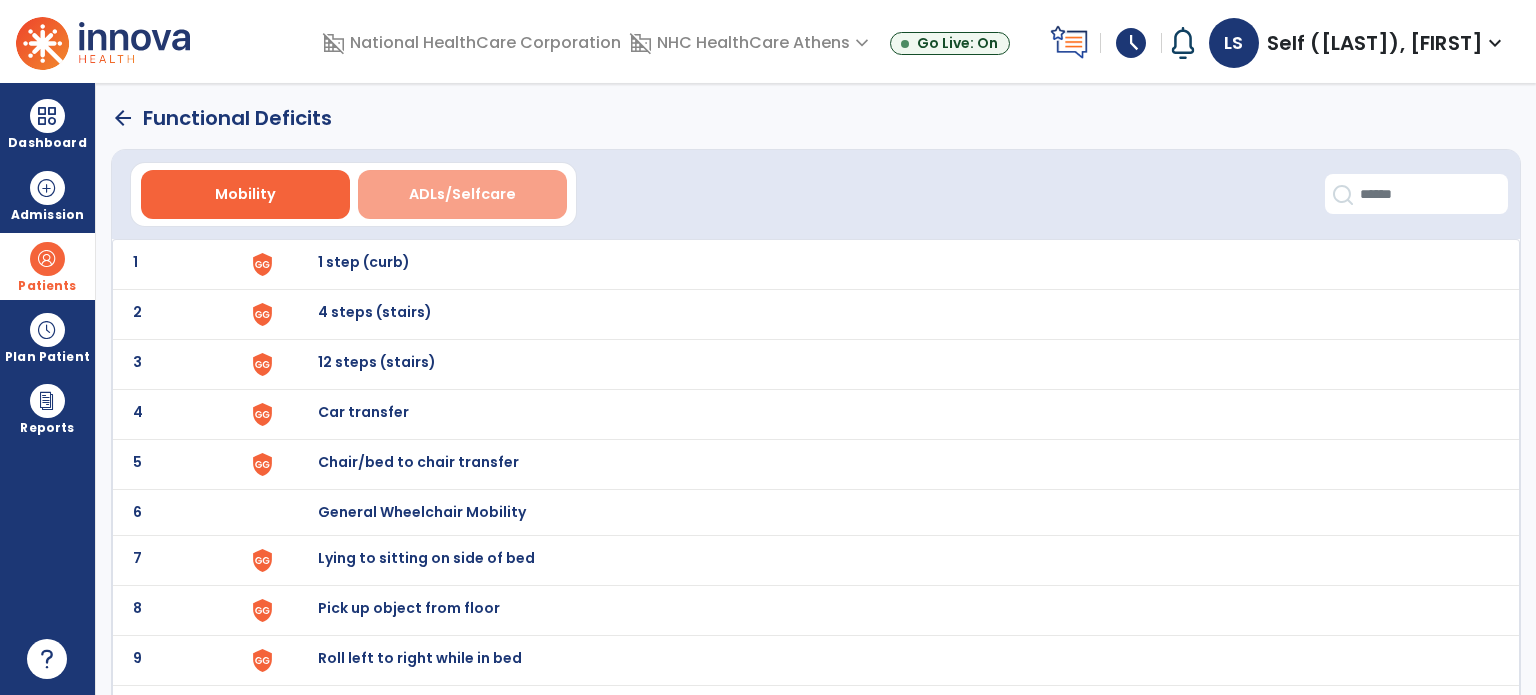 click on "ADLs/Selfcare" at bounding box center (462, 194) 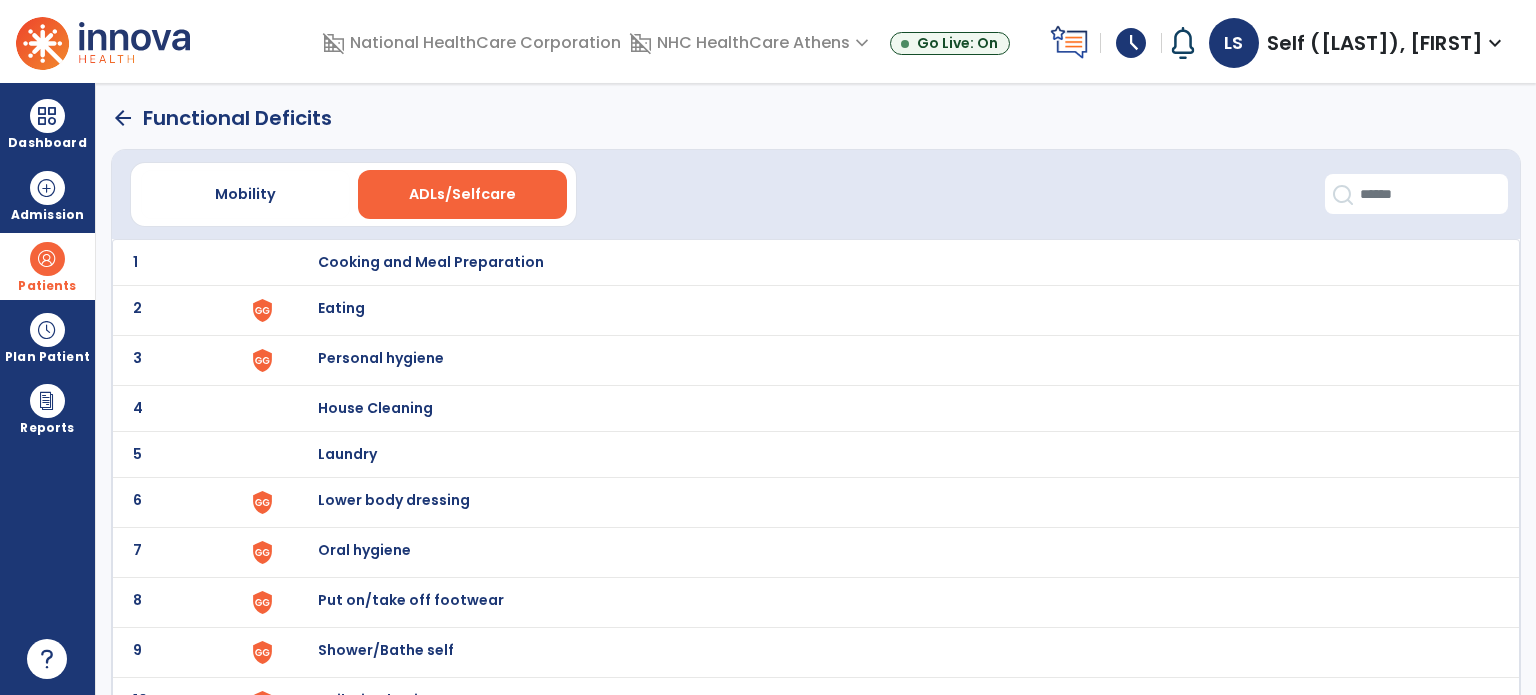 click on "Eating" at bounding box center [431, 262] 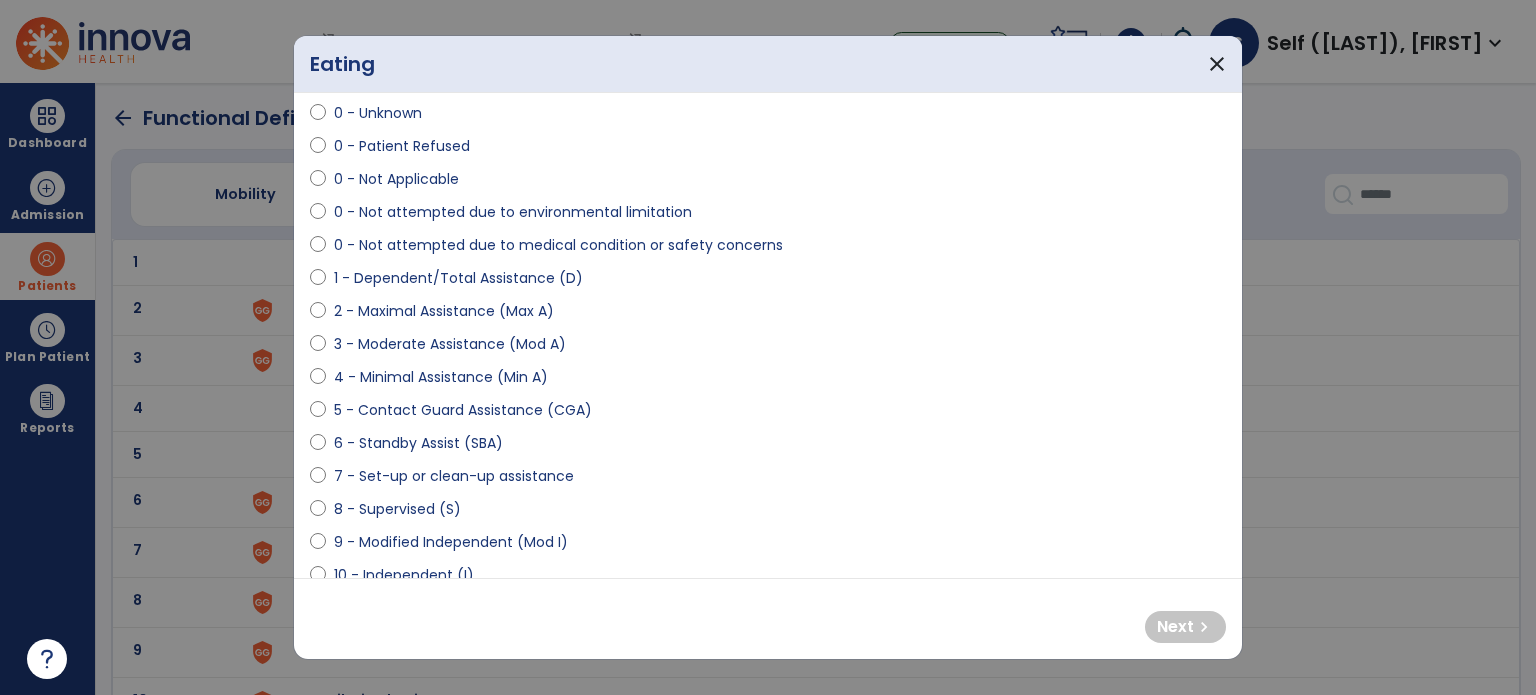 scroll, scrollTop: 100, scrollLeft: 0, axis: vertical 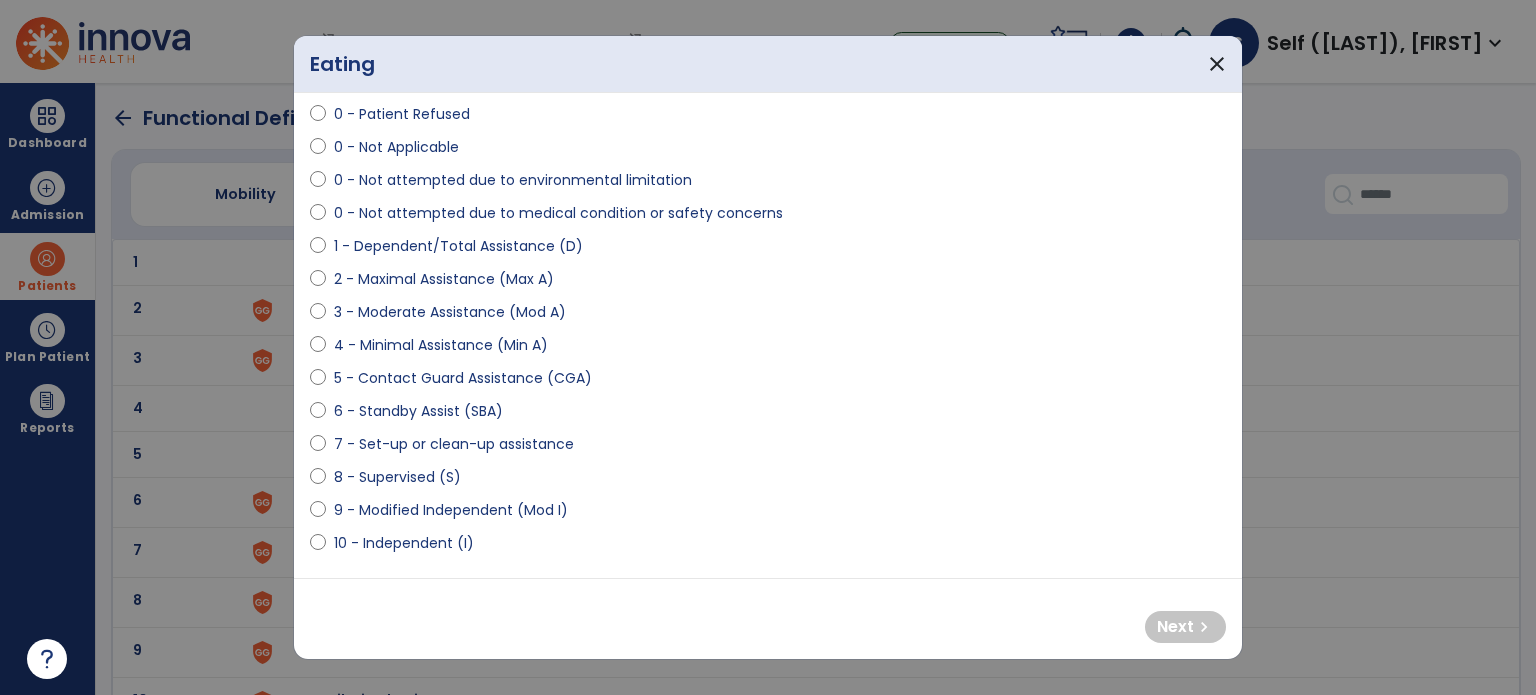 click on "7 - Set-up or clean-up assistance" at bounding box center (768, 448) 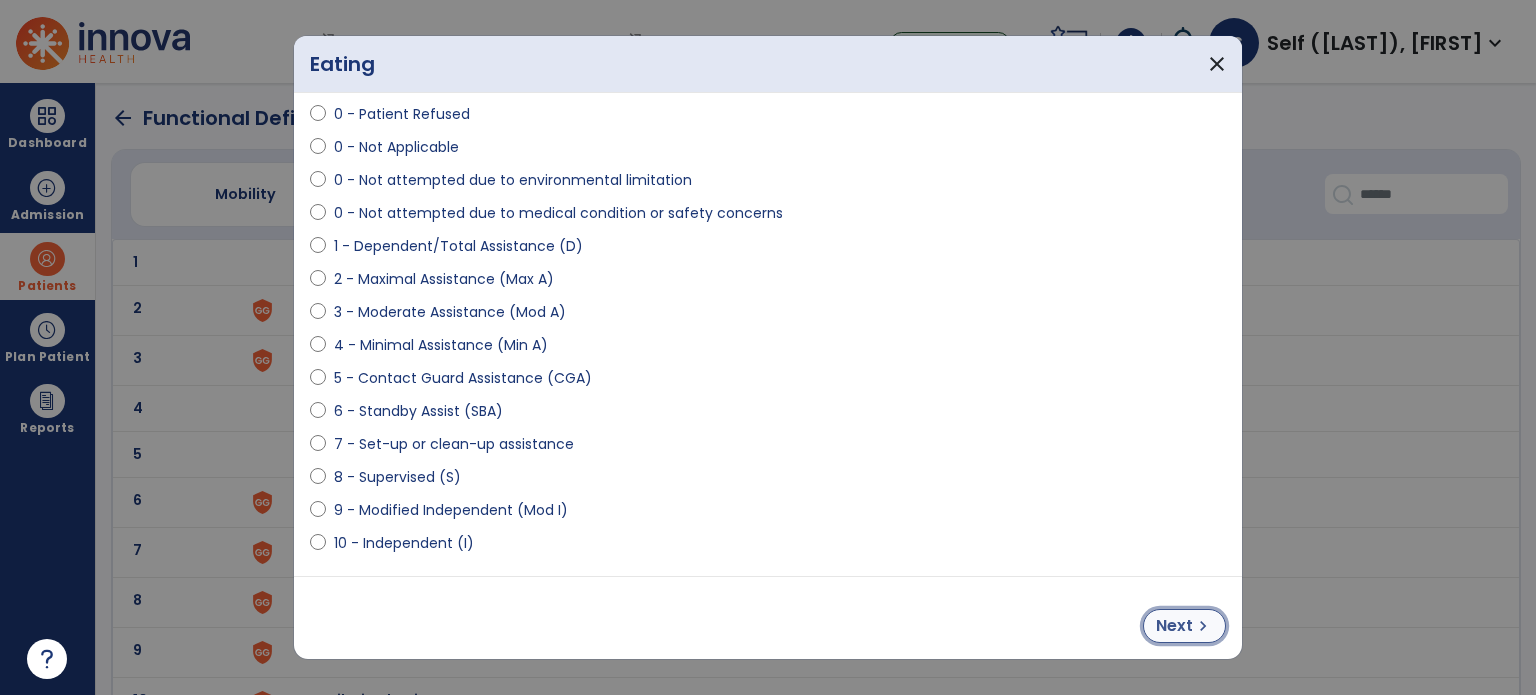 click on "chevron_right" at bounding box center [1203, 626] 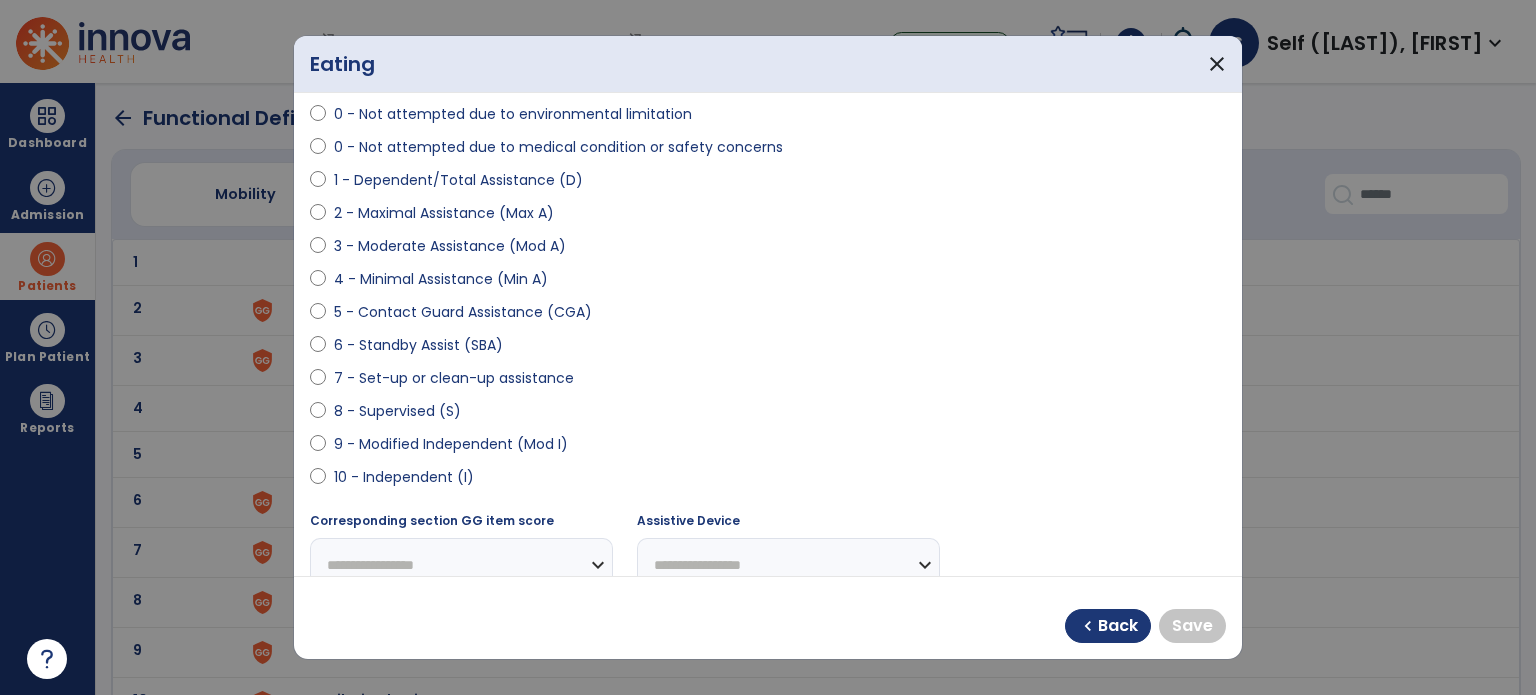 scroll, scrollTop: 200, scrollLeft: 0, axis: vertical 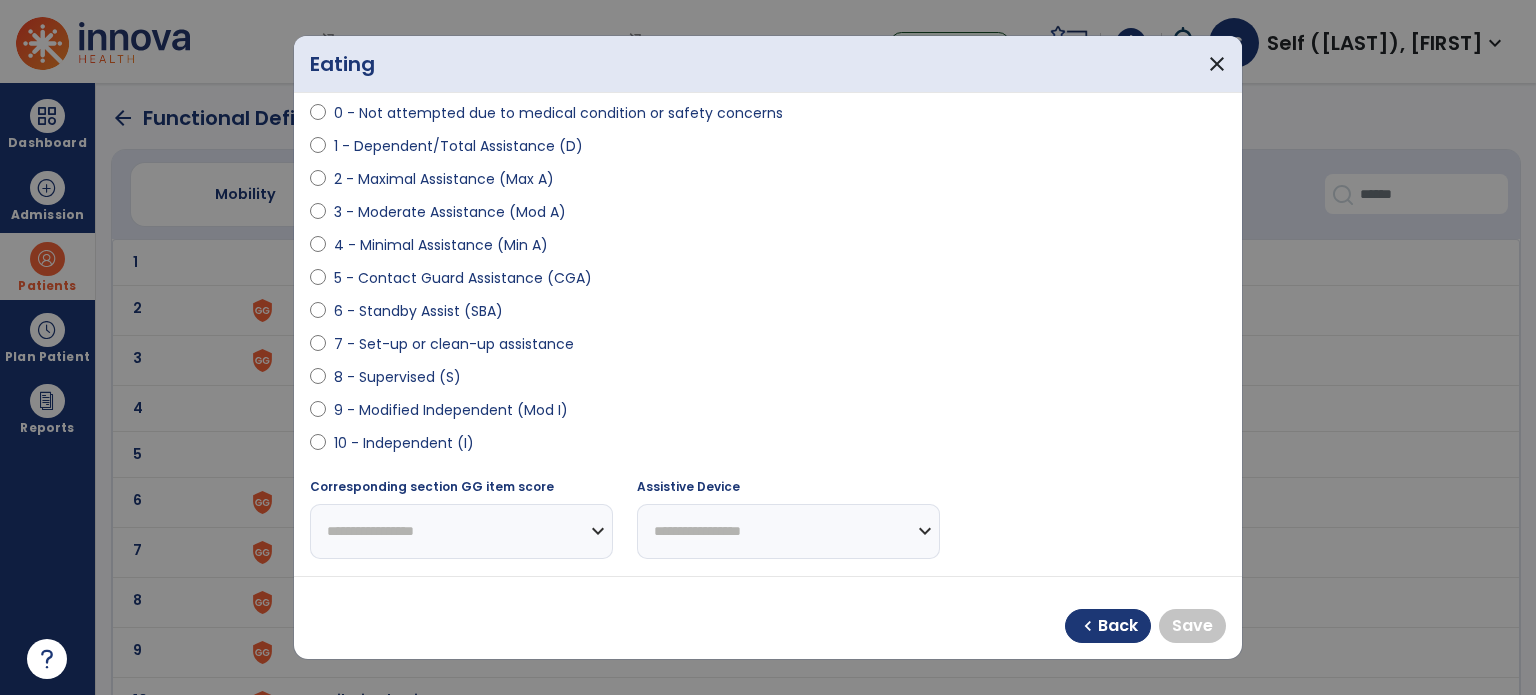 select on "**********" 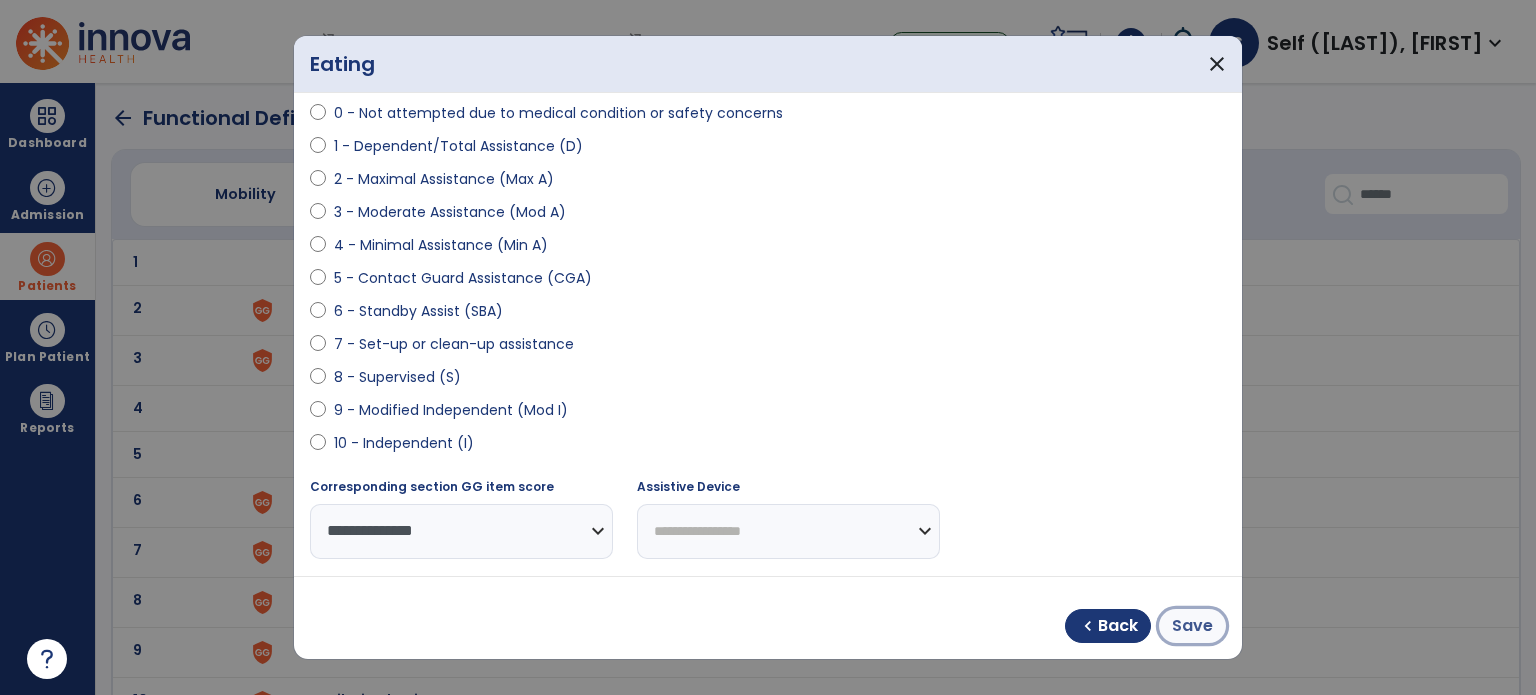 click on "Save" at bounding box center [1192, 626] 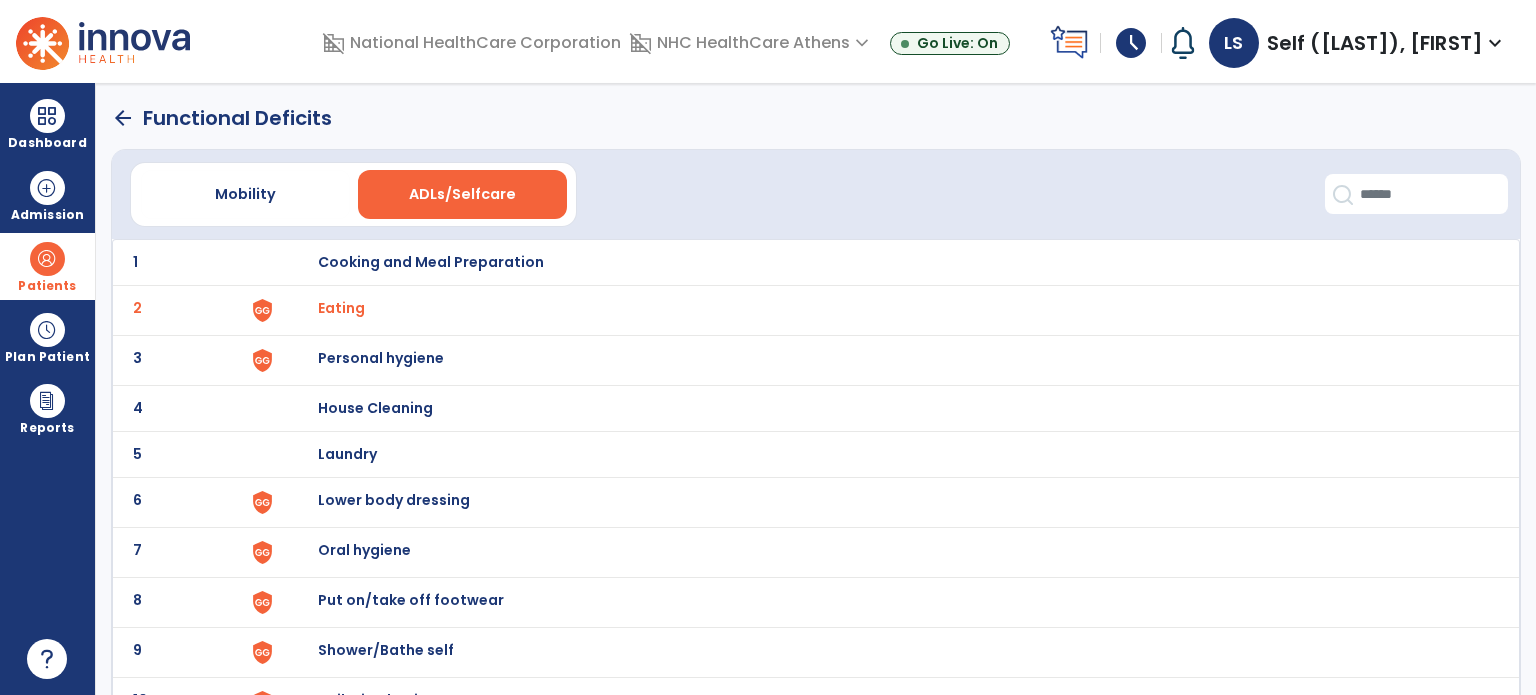 click on "Personal hygiene" at bounding box center (431, 262) 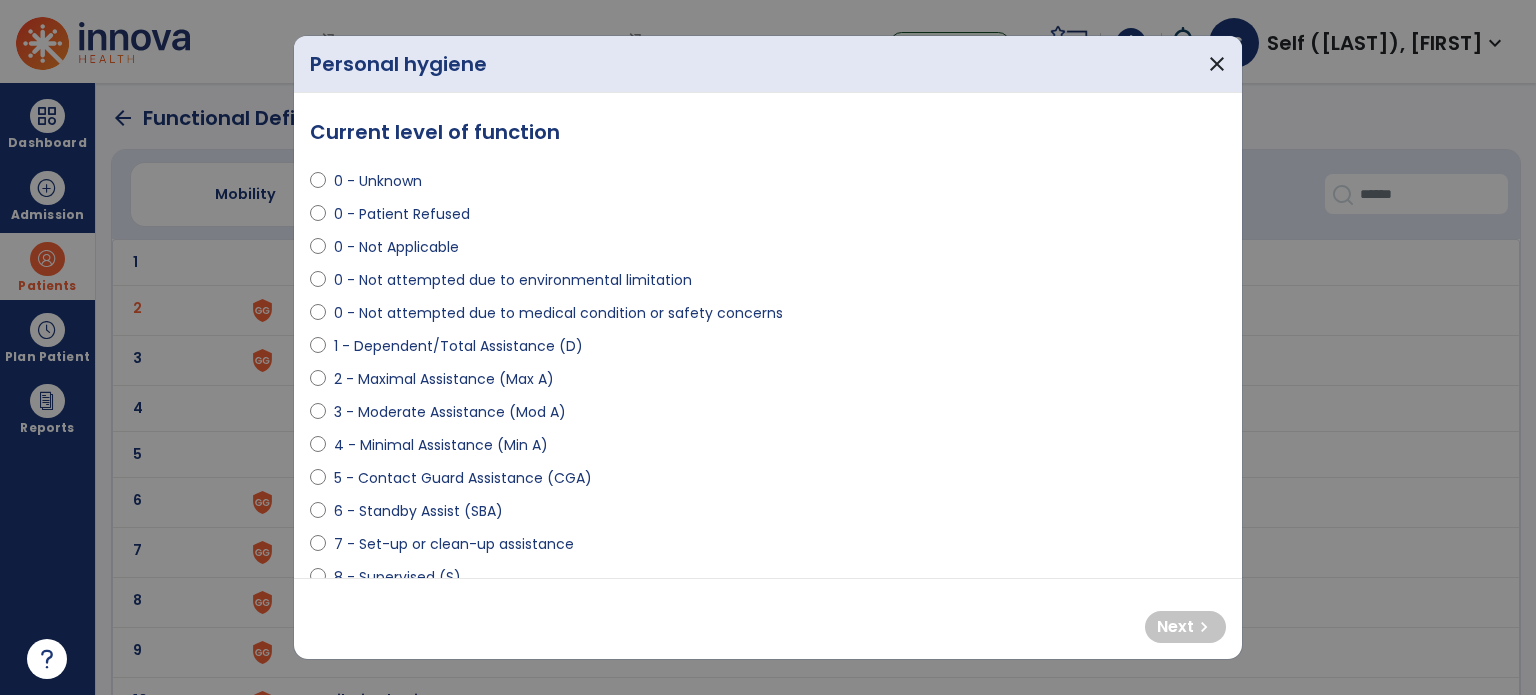 select on "**********" 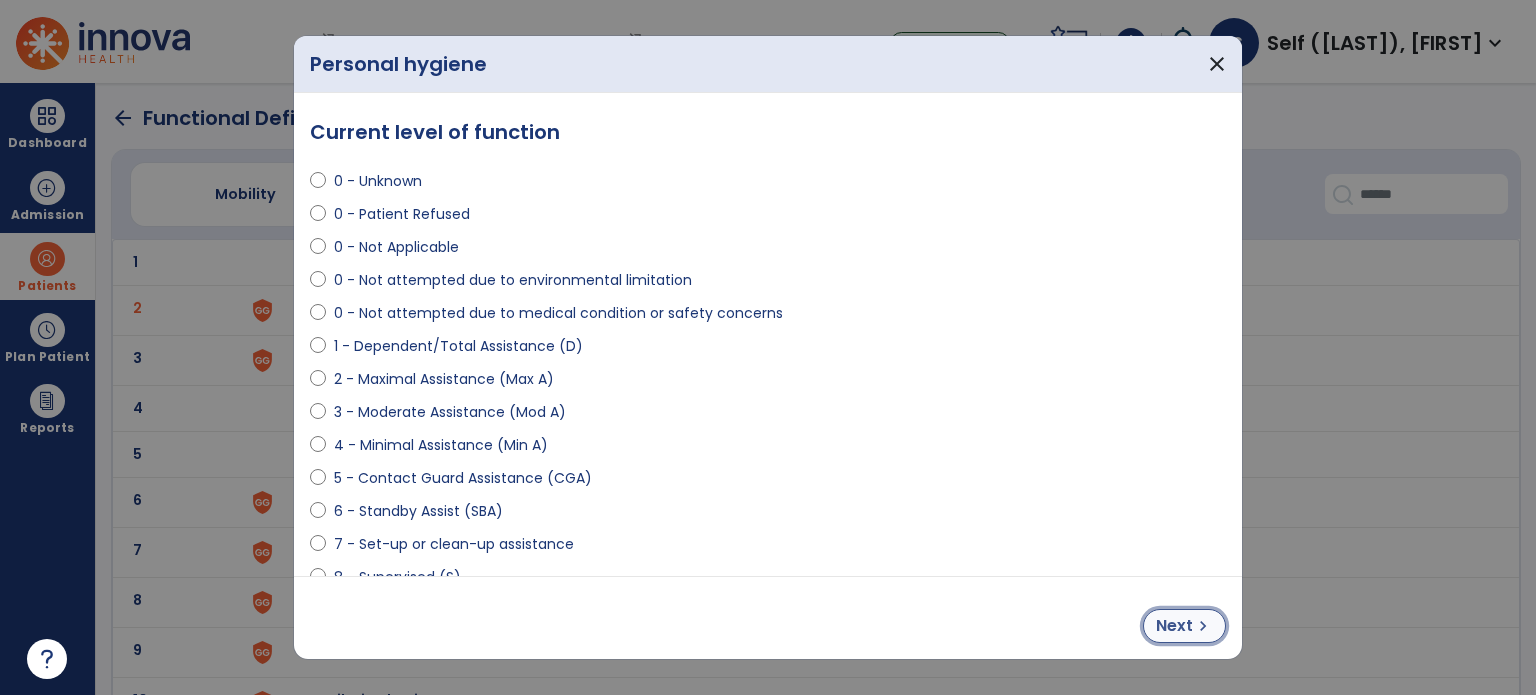 click on "Next" at bounding box center (1174, 626) 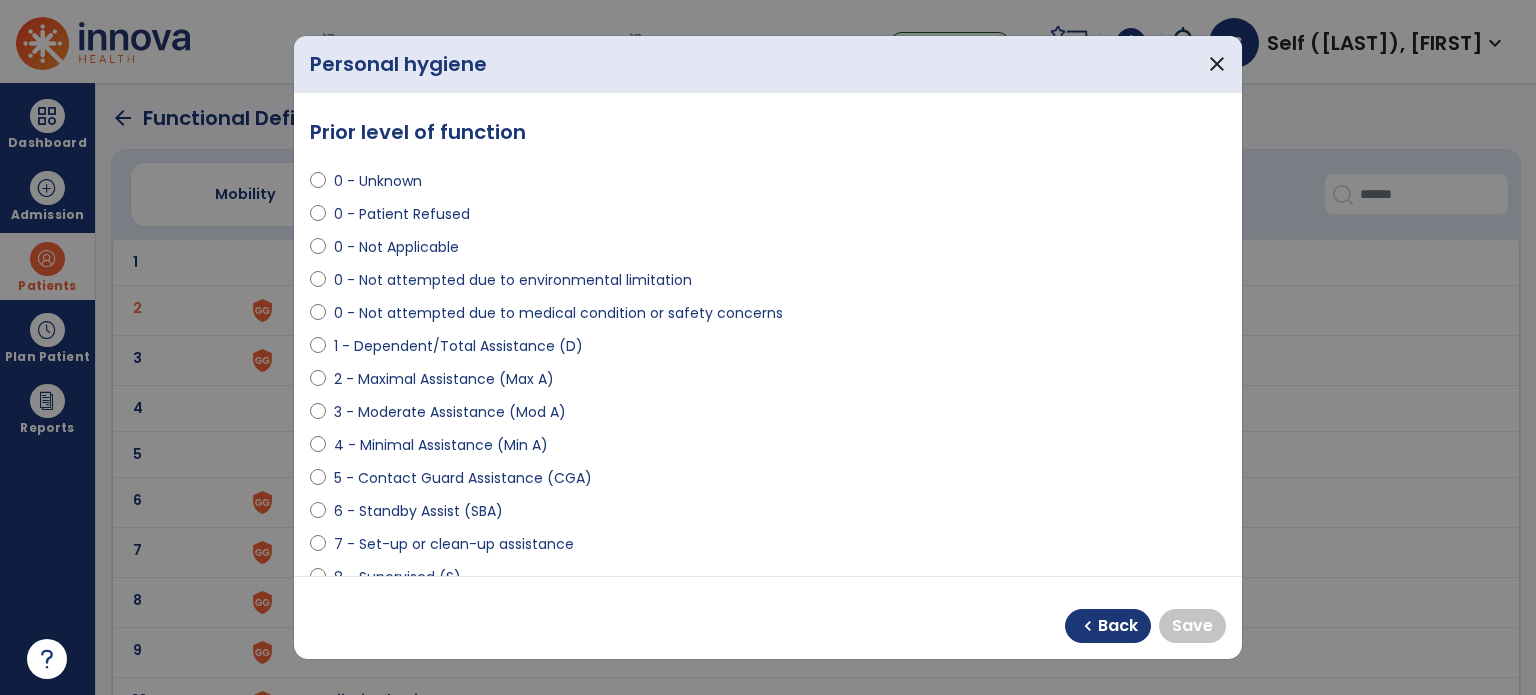 scroll, scrollTop: 100, scrollLeft: 0, axis: vertical 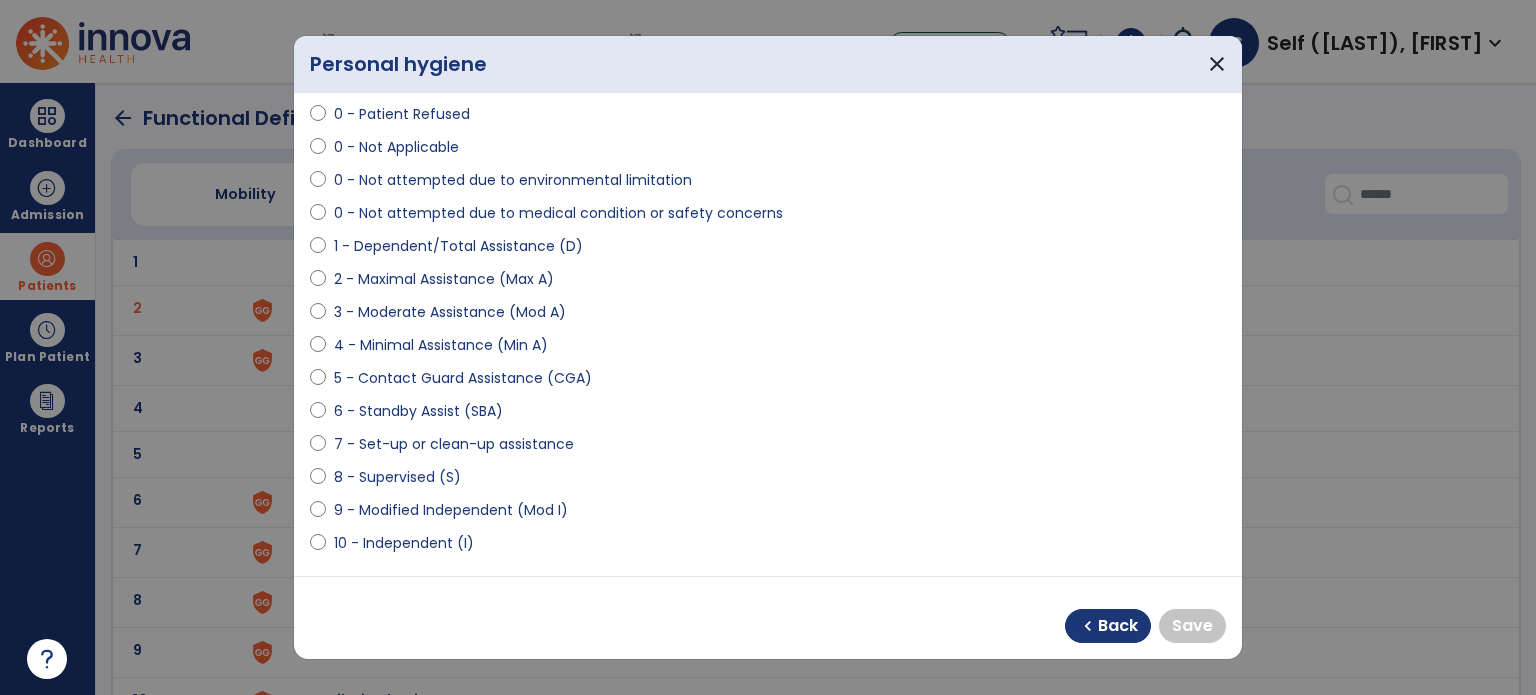 select on "**********" 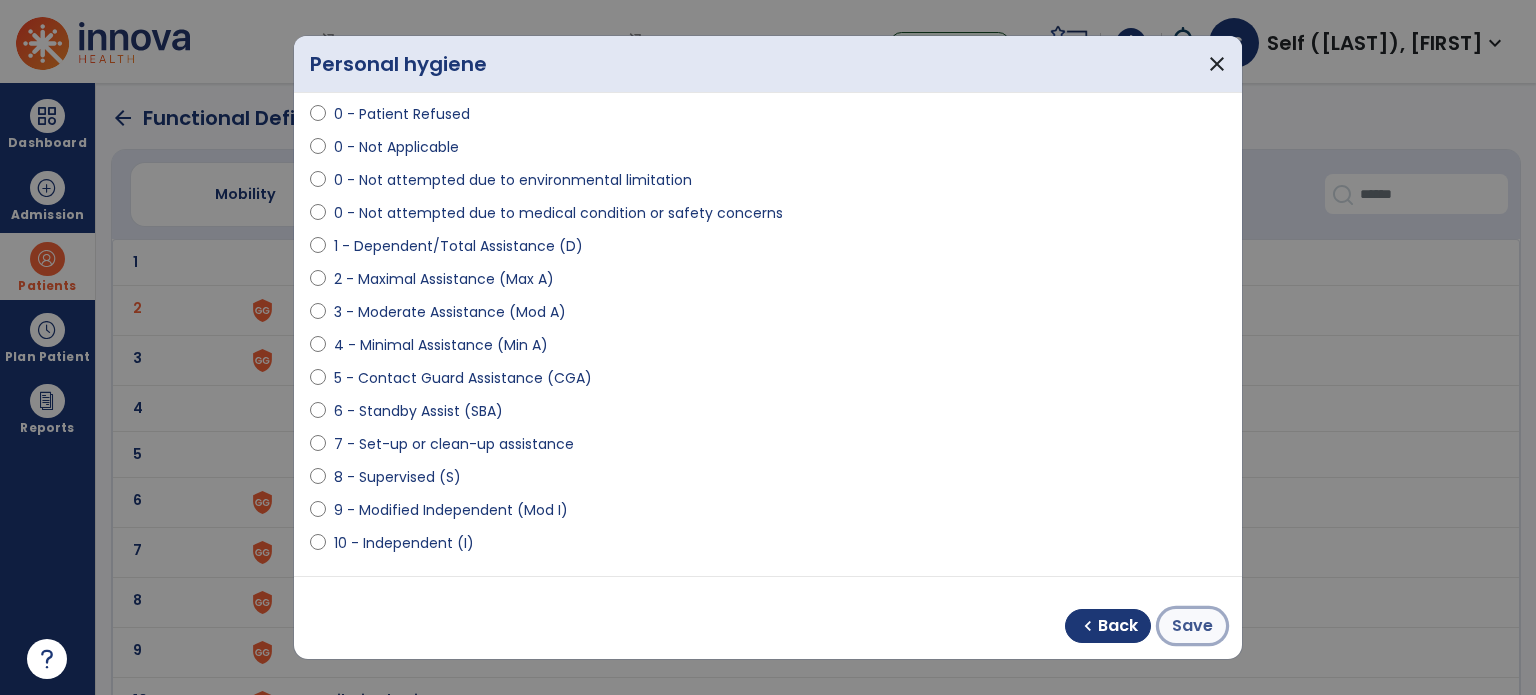 click on "Save" at bounding box center (1192, 626) 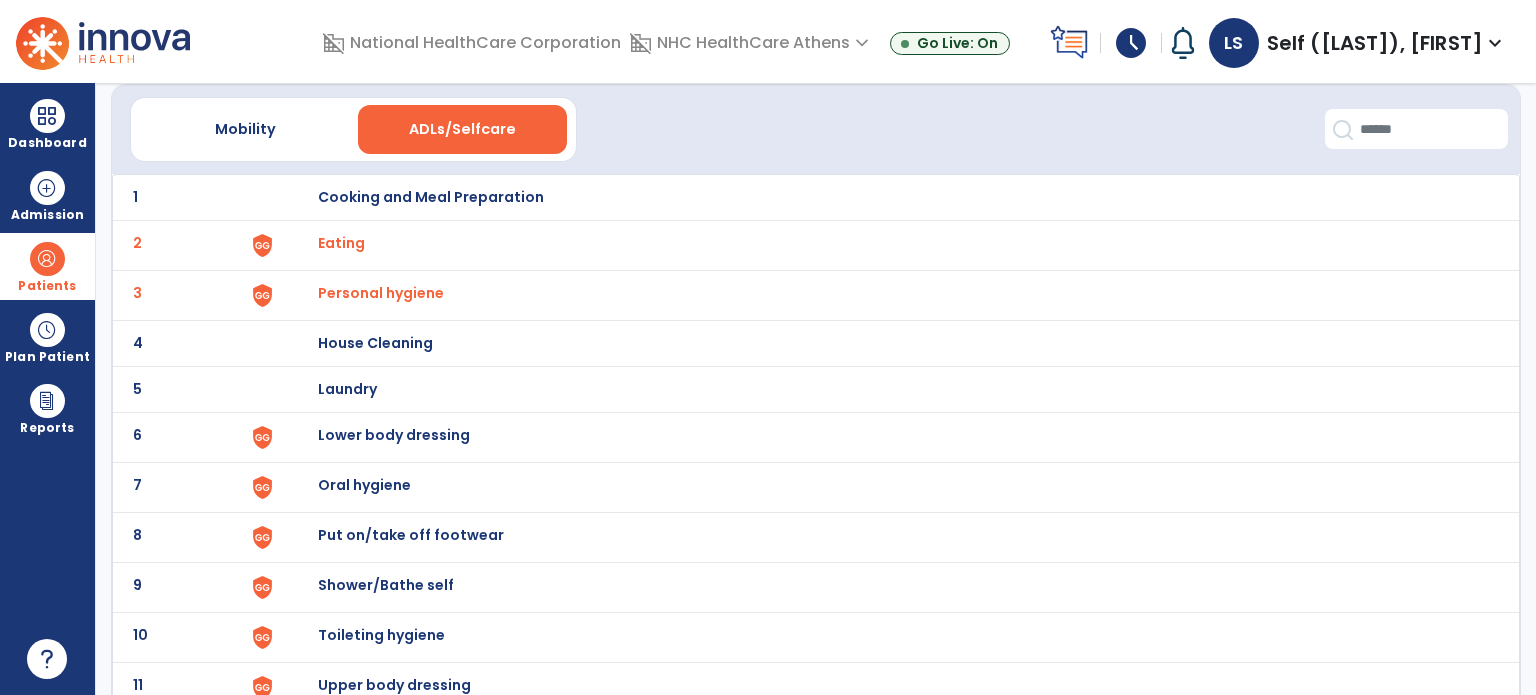 scroll, scrollTop: 100, scrollLeft: 0, axis: vertical 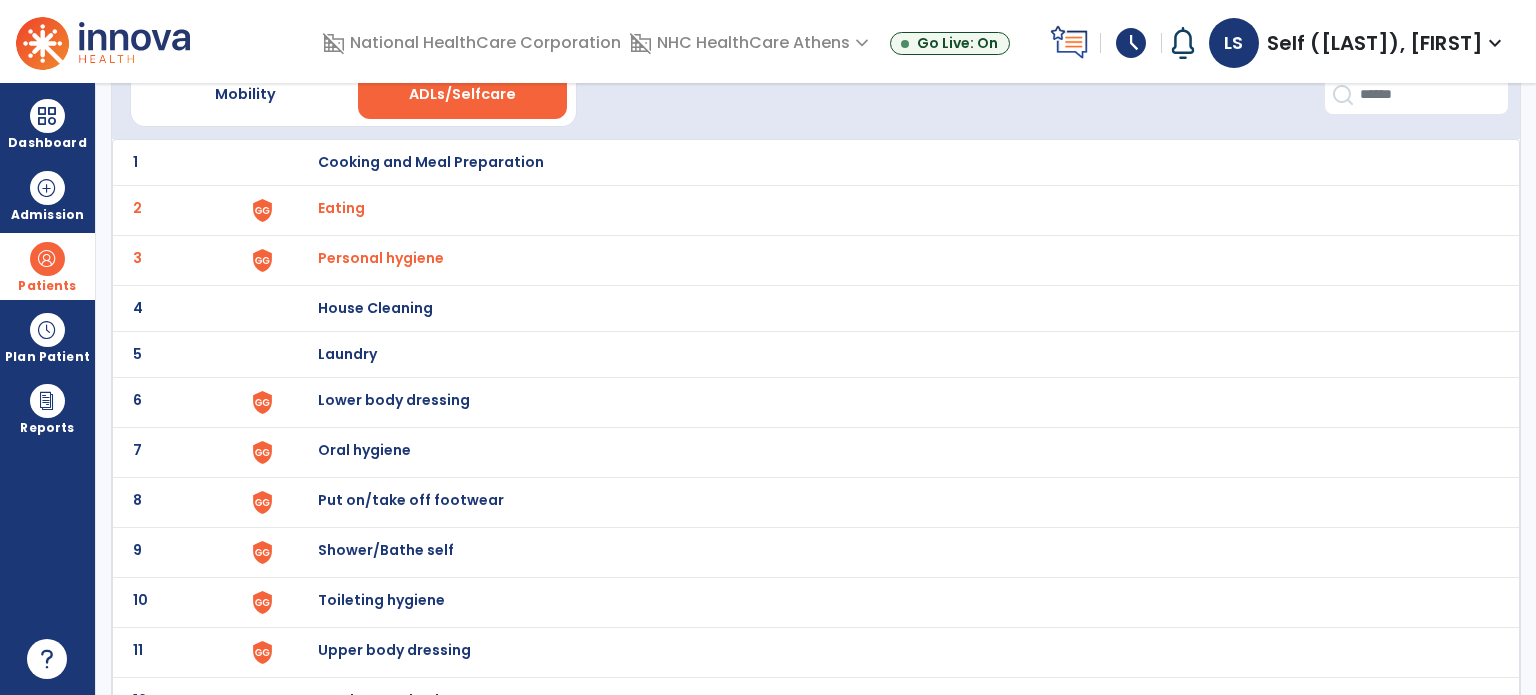 click on "Lower body dressing" at bounding box center (431, 162) 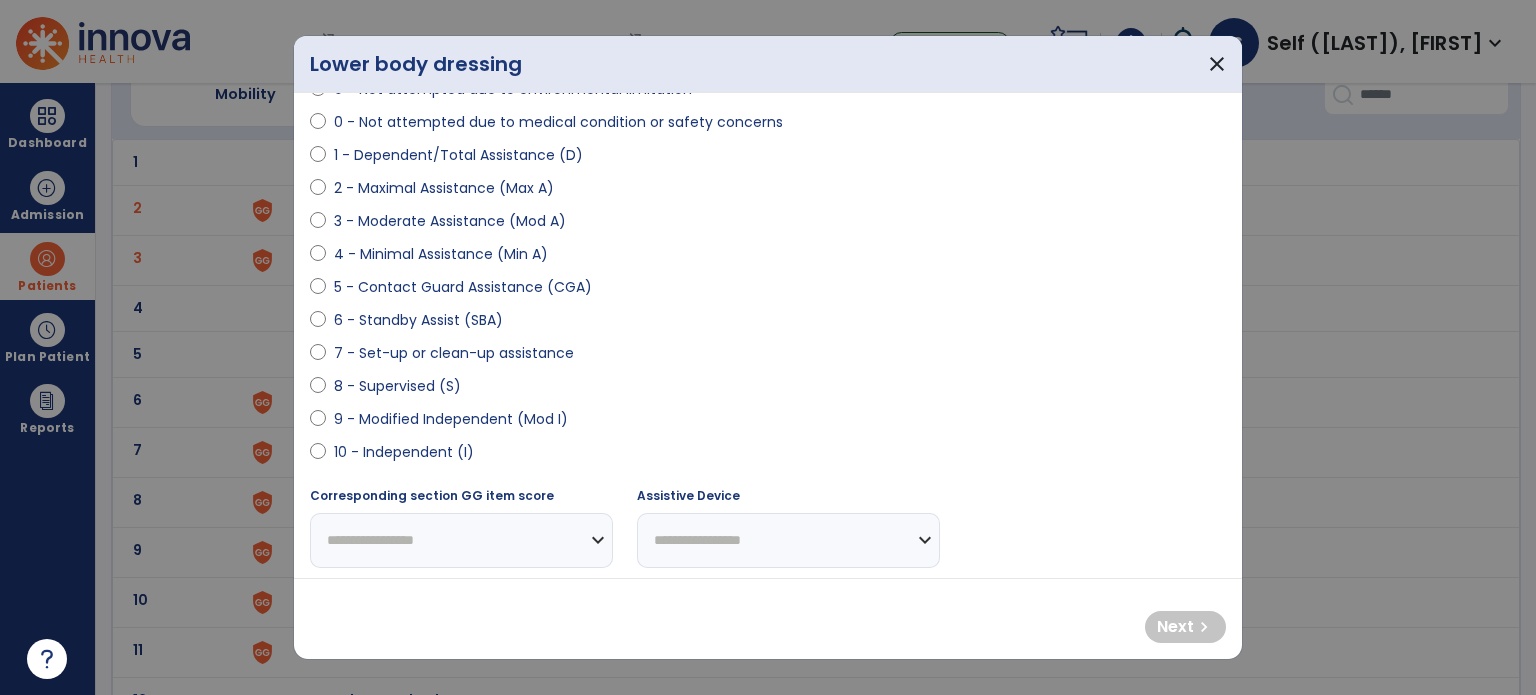 scroll, scrollTop: 200, scrollLeft: 0, axis: vertical 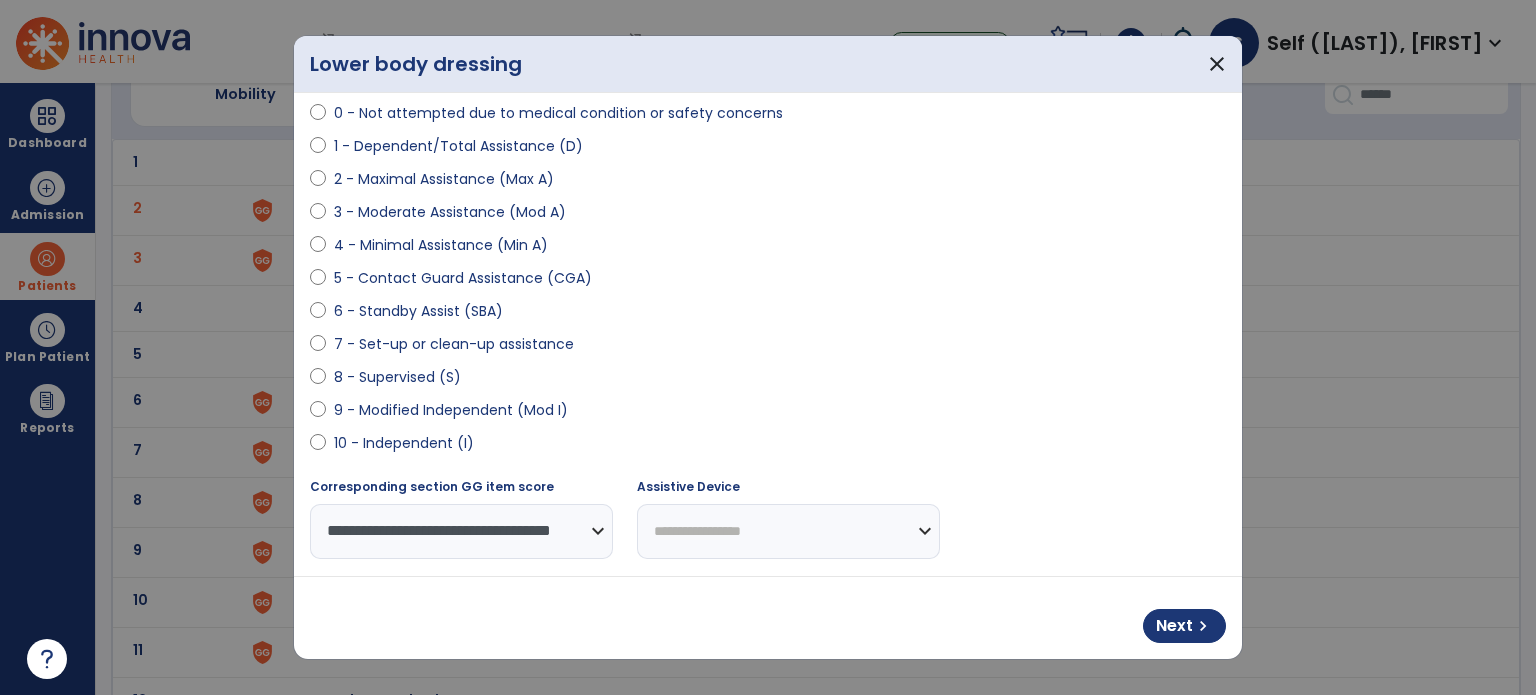 select on "**********" 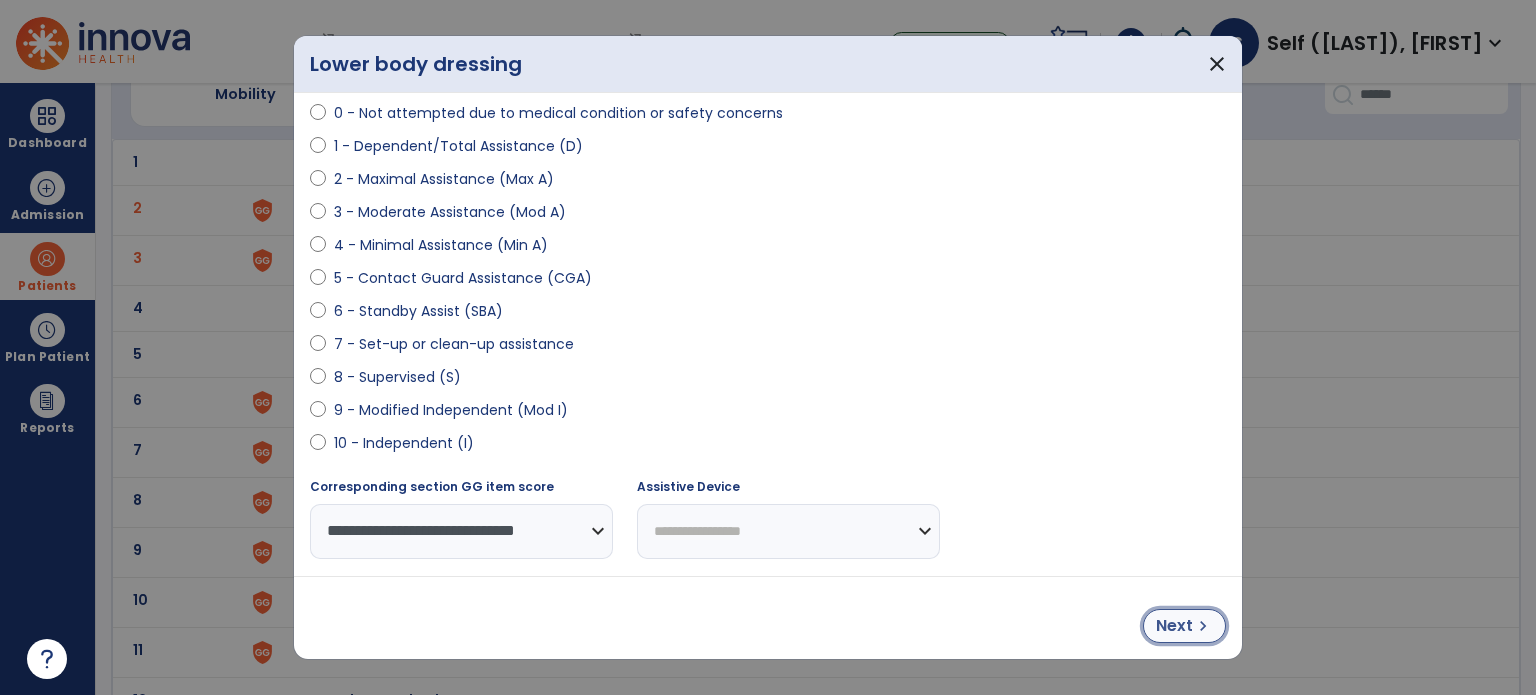 click on "Next  chevron_right" at bounding box center (1184, 626) 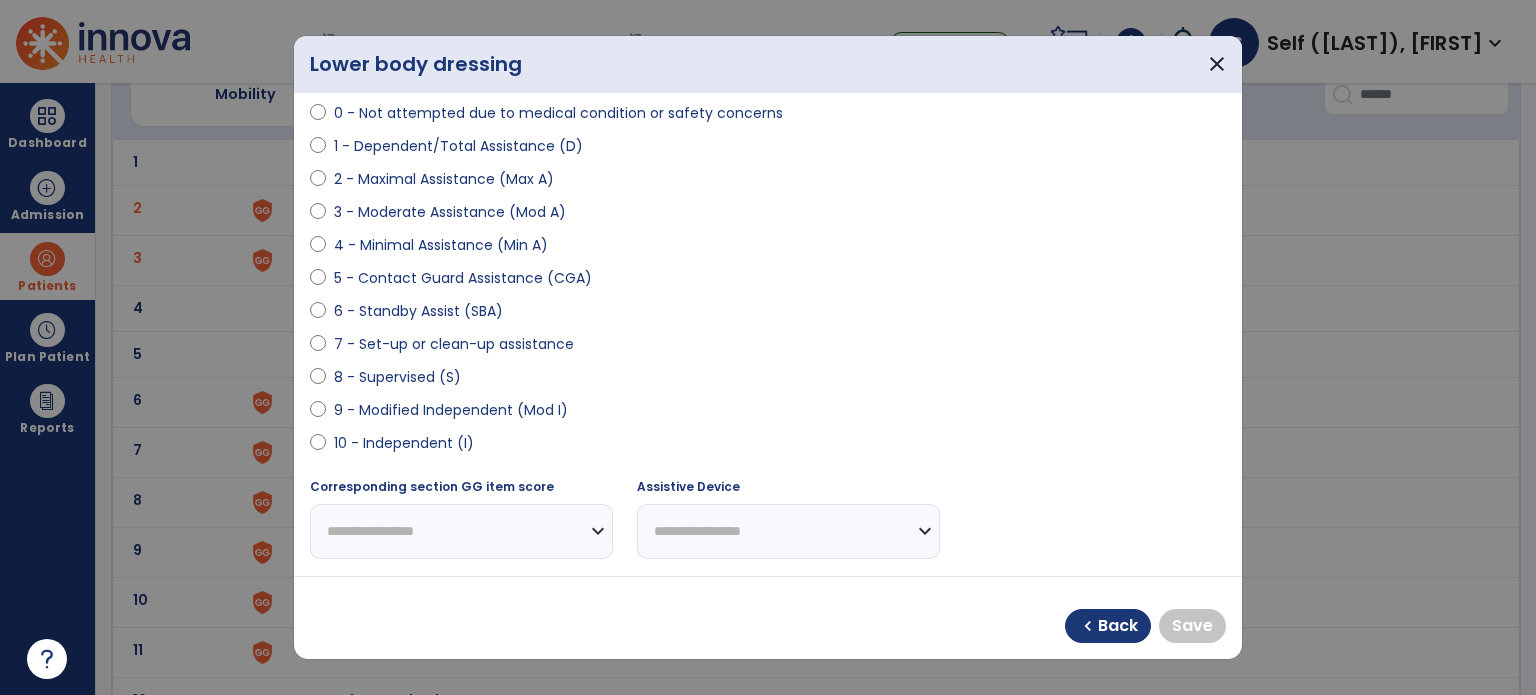 select on "**********" 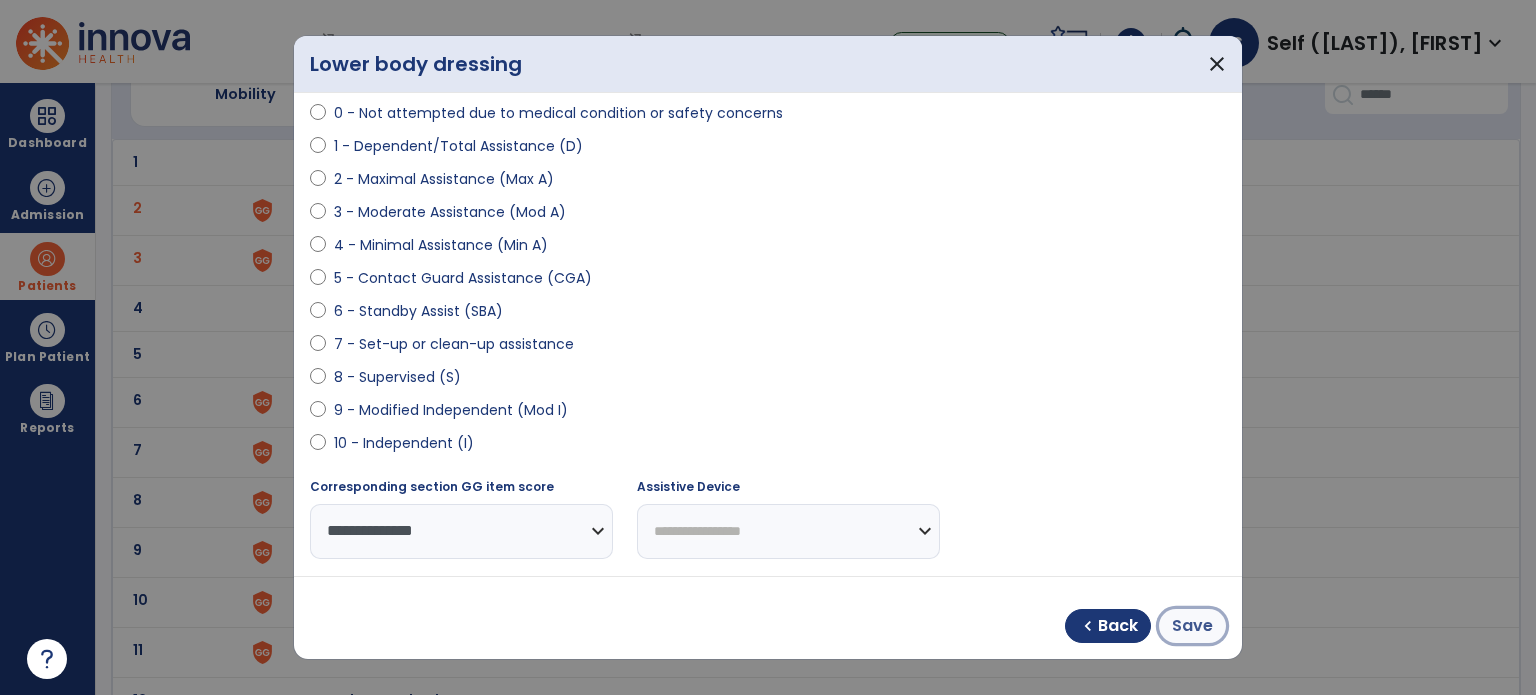 click on "Save" at bounding box center (1192, 626) 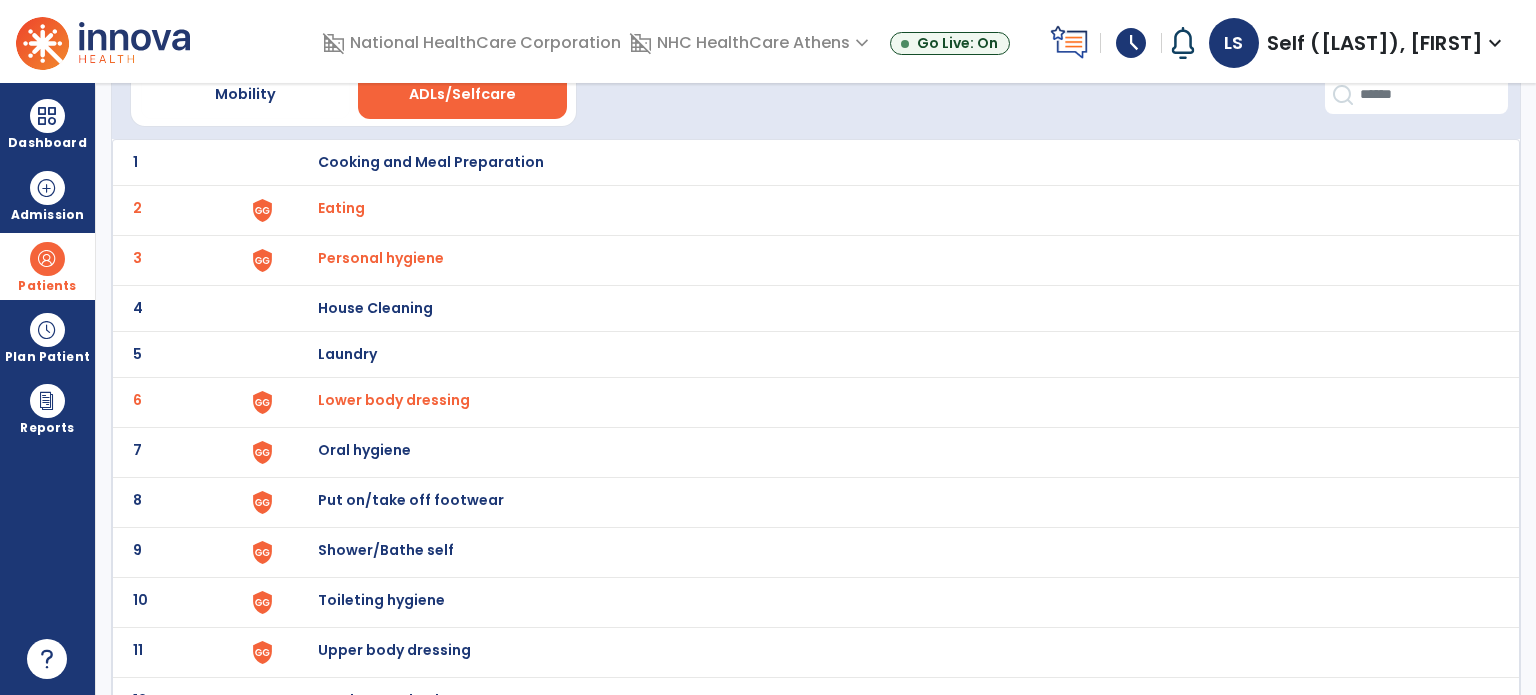 click on "7 Oral hygiene" 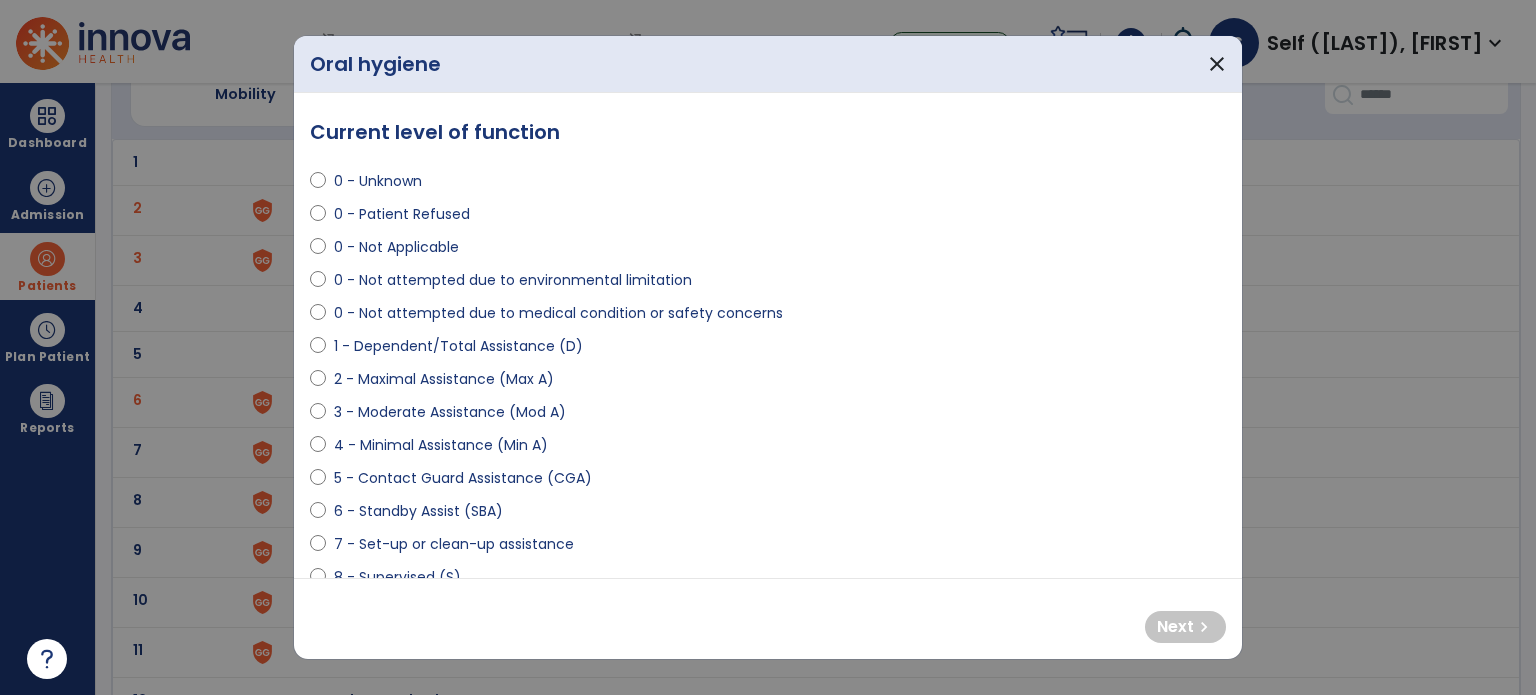 scroll, scrollTop: 100, scrollLeft: 0, axis: vertical 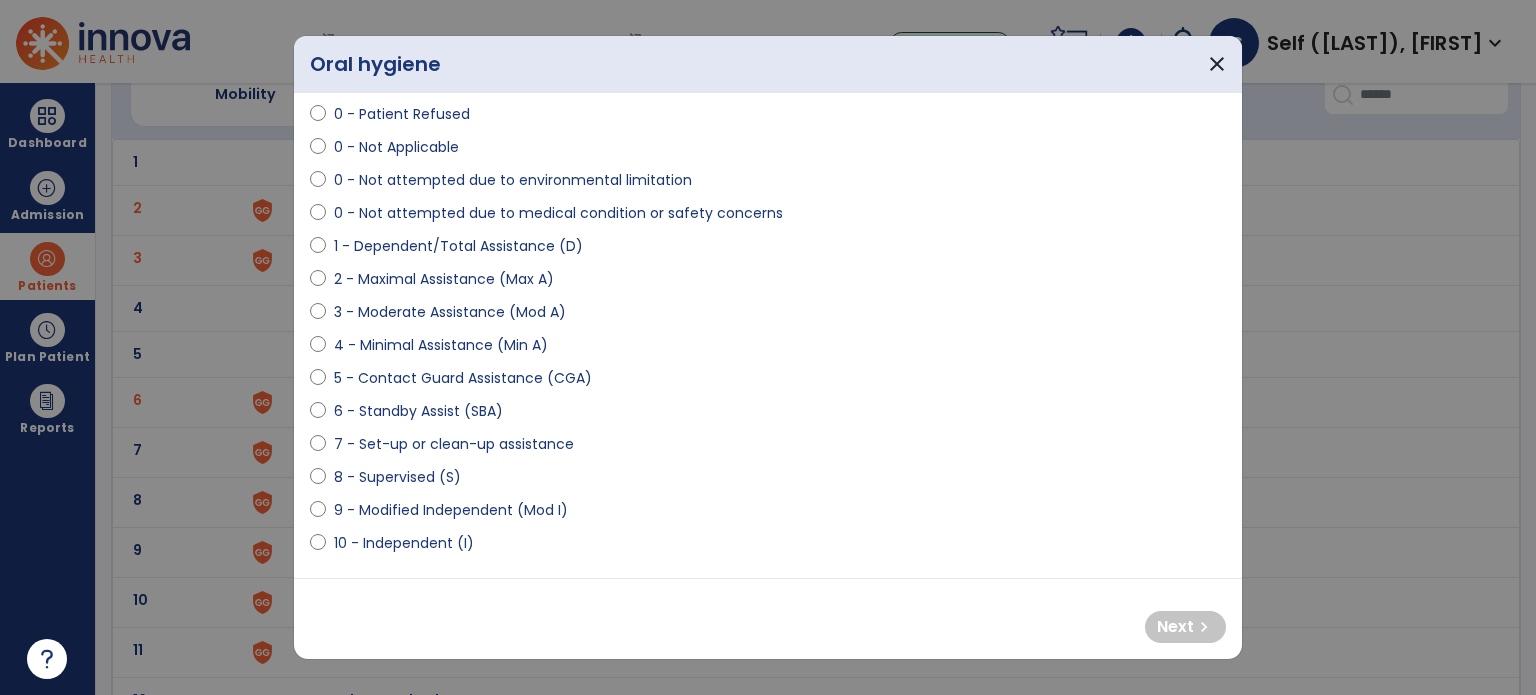 select on "**********" 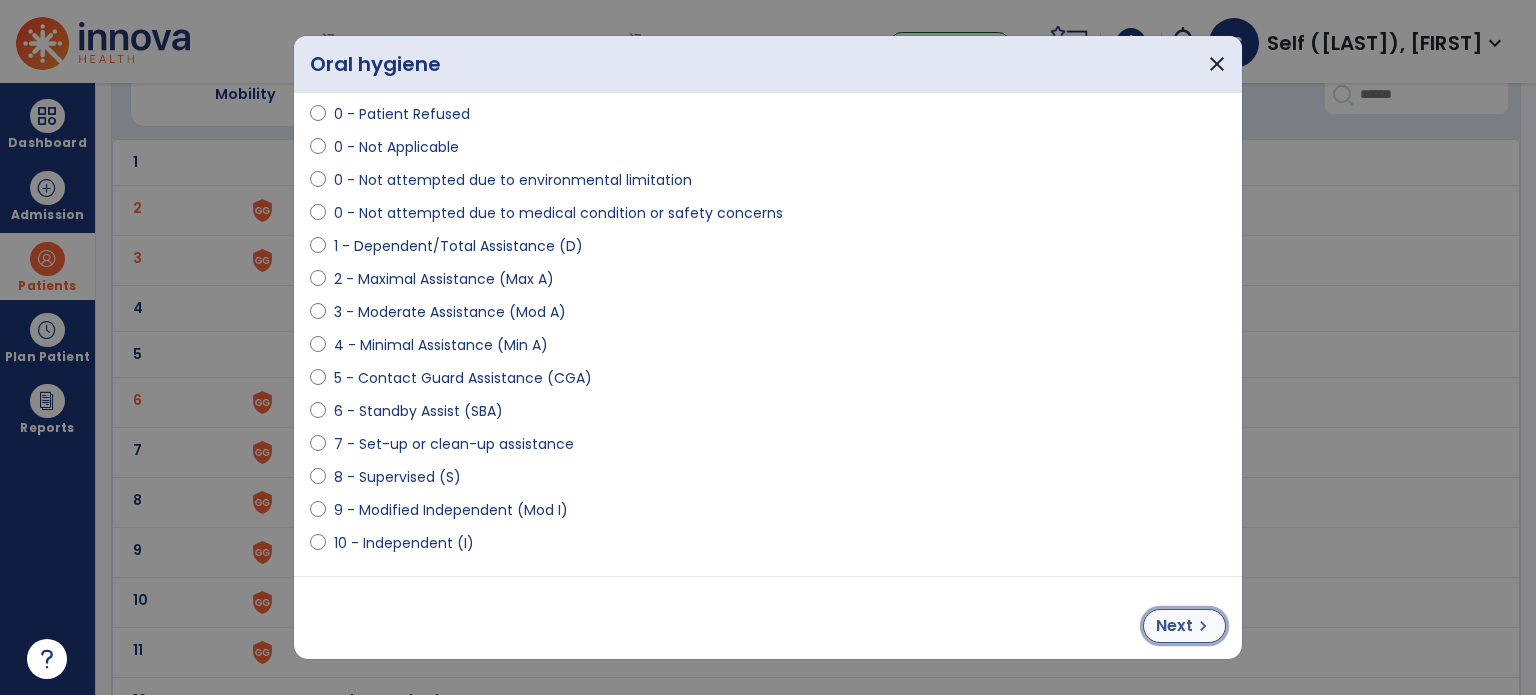 click on "Next" at bounding box center [1174, 626] 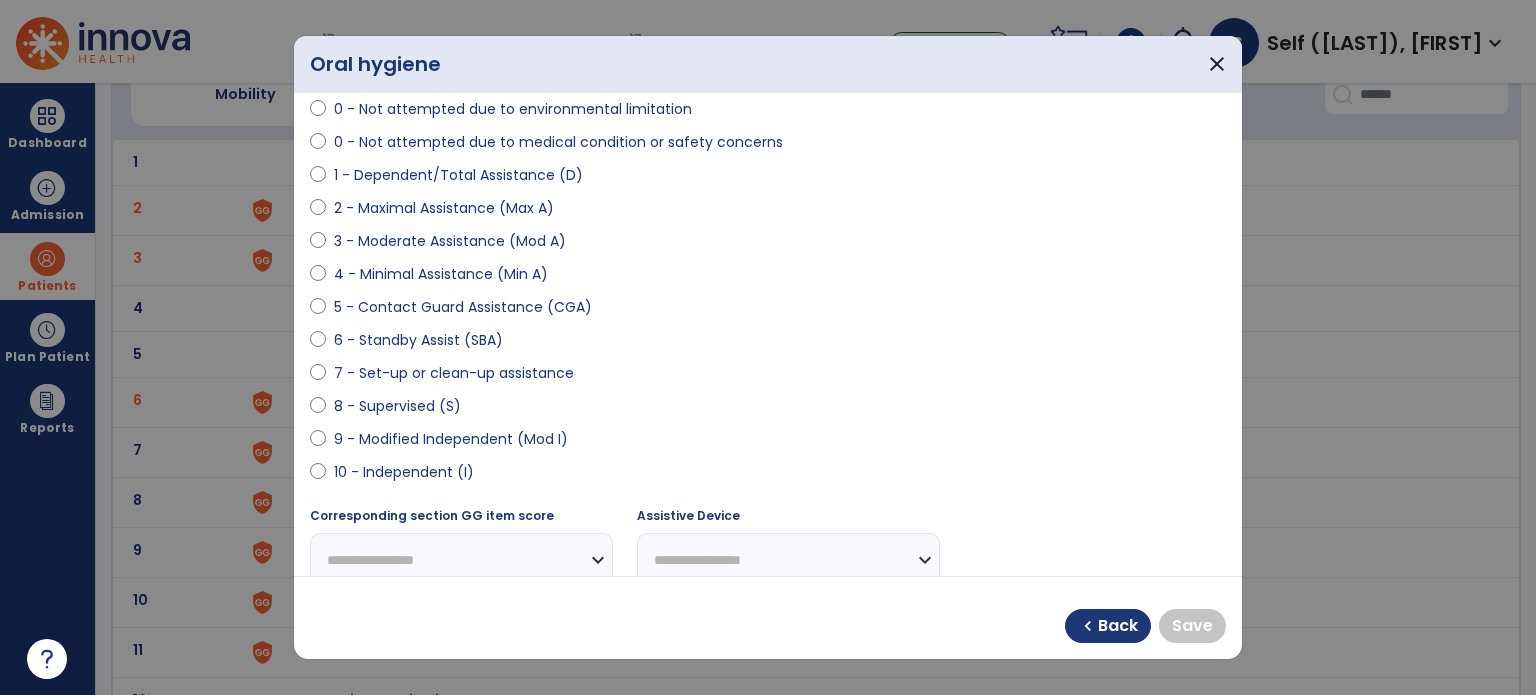 scroll, scrollTop: 200, scrollLeft: 0, axis: vertical 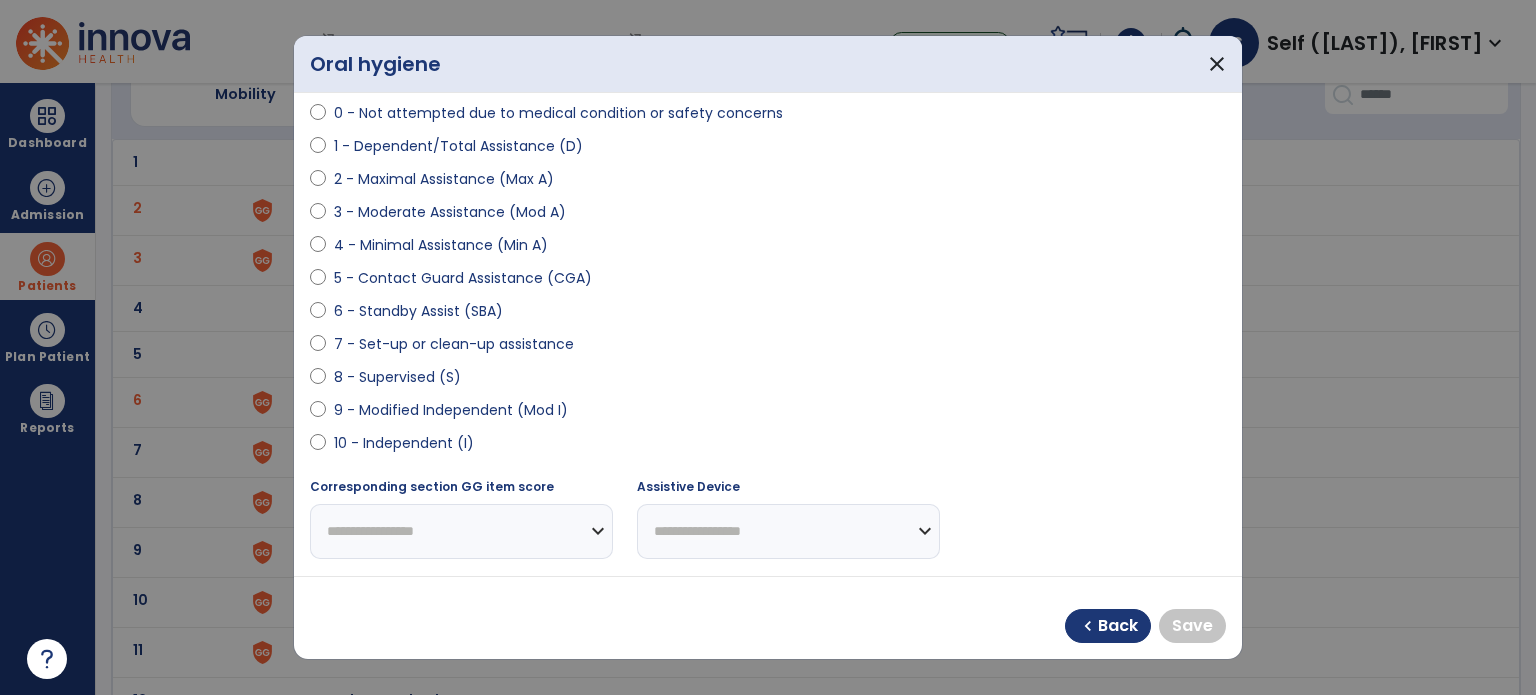 select on "**********" 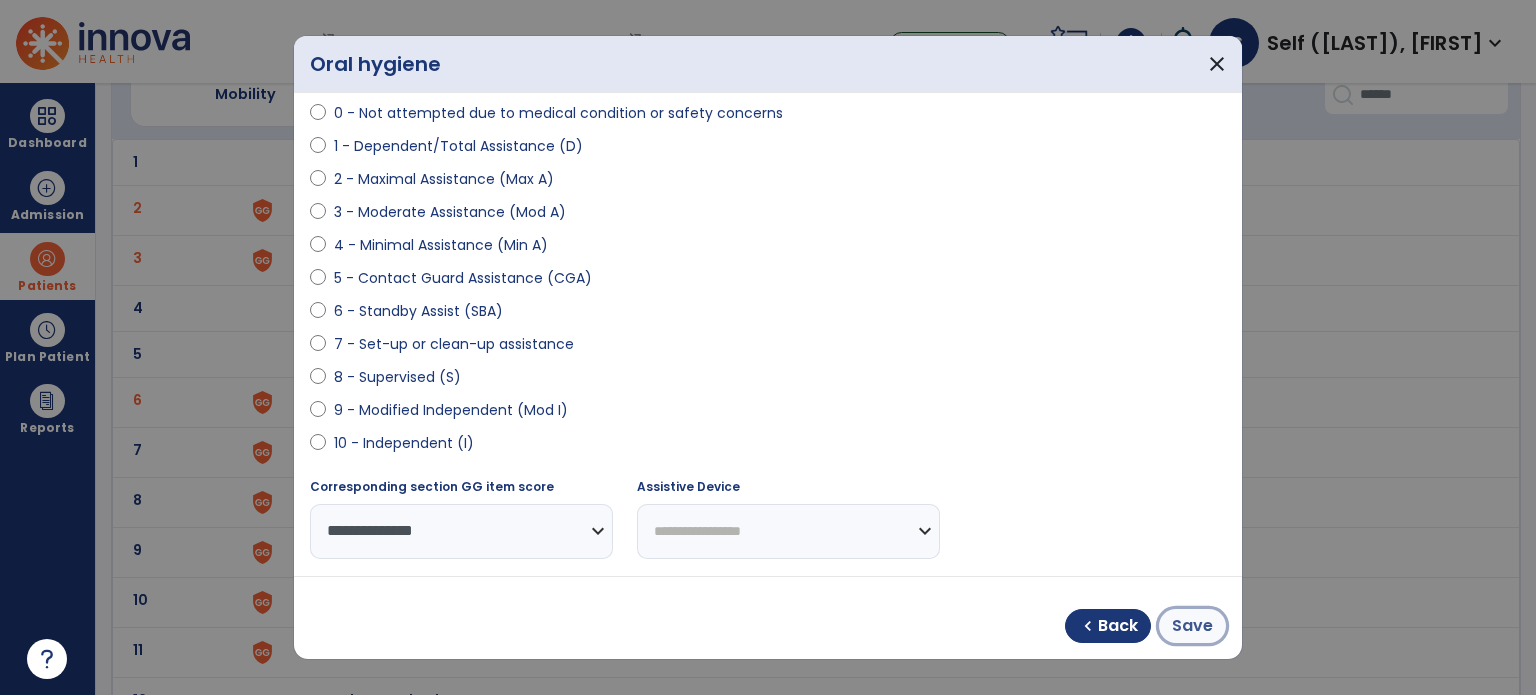 click on "Save" at bounding box center [1192, 626] 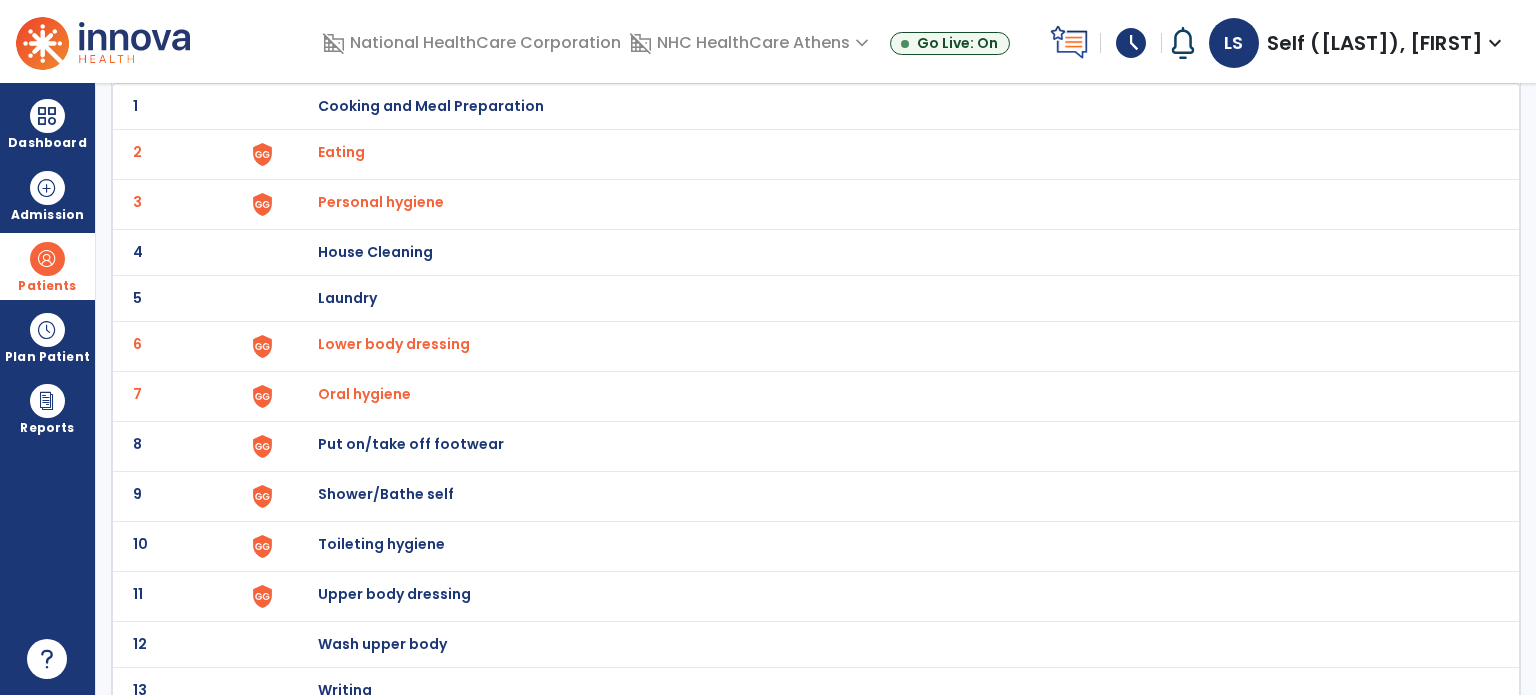 scroll, scrollTop: 172, scrollLeft: 0, axis: vertical 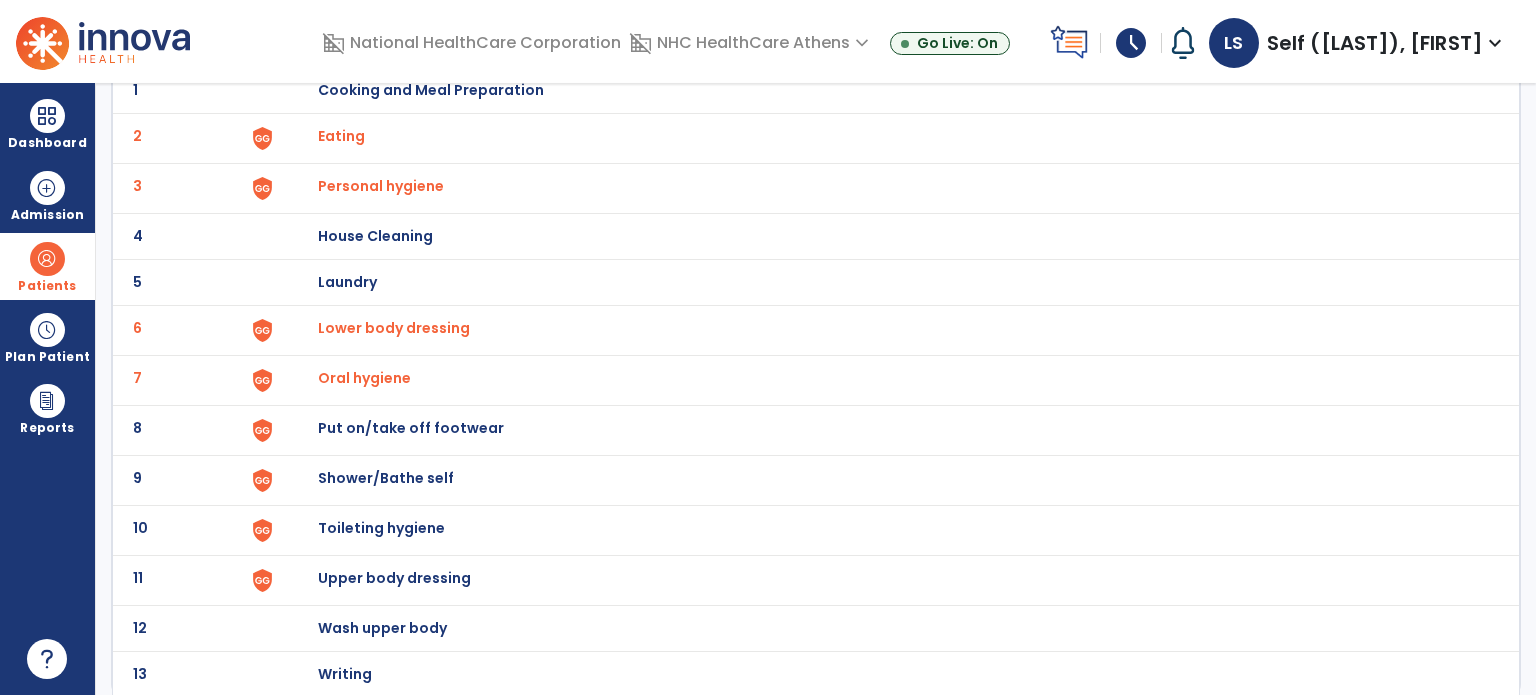 click on "Put on/take off footwear" at bounding box center [888, 90] 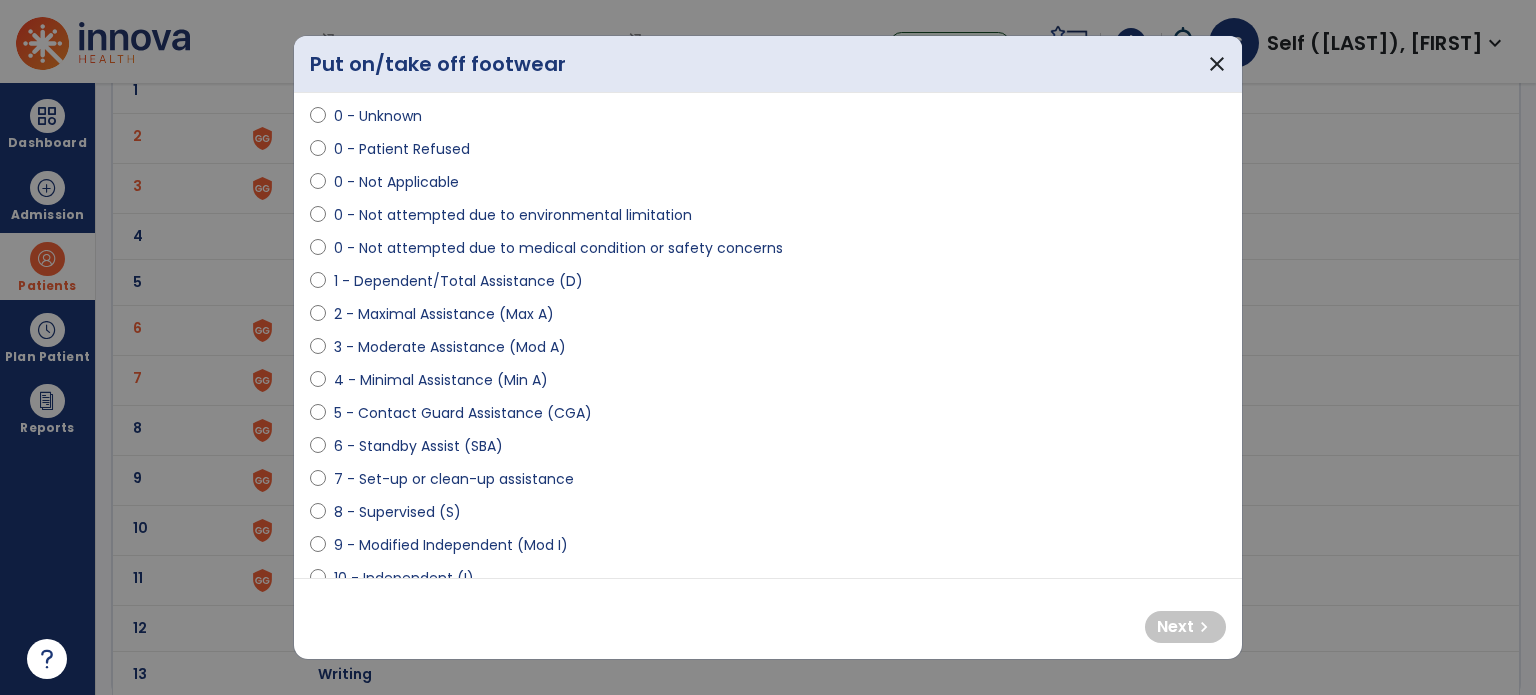scroll, scrollTop: 100, scrollLeft: 0, axis: vertical 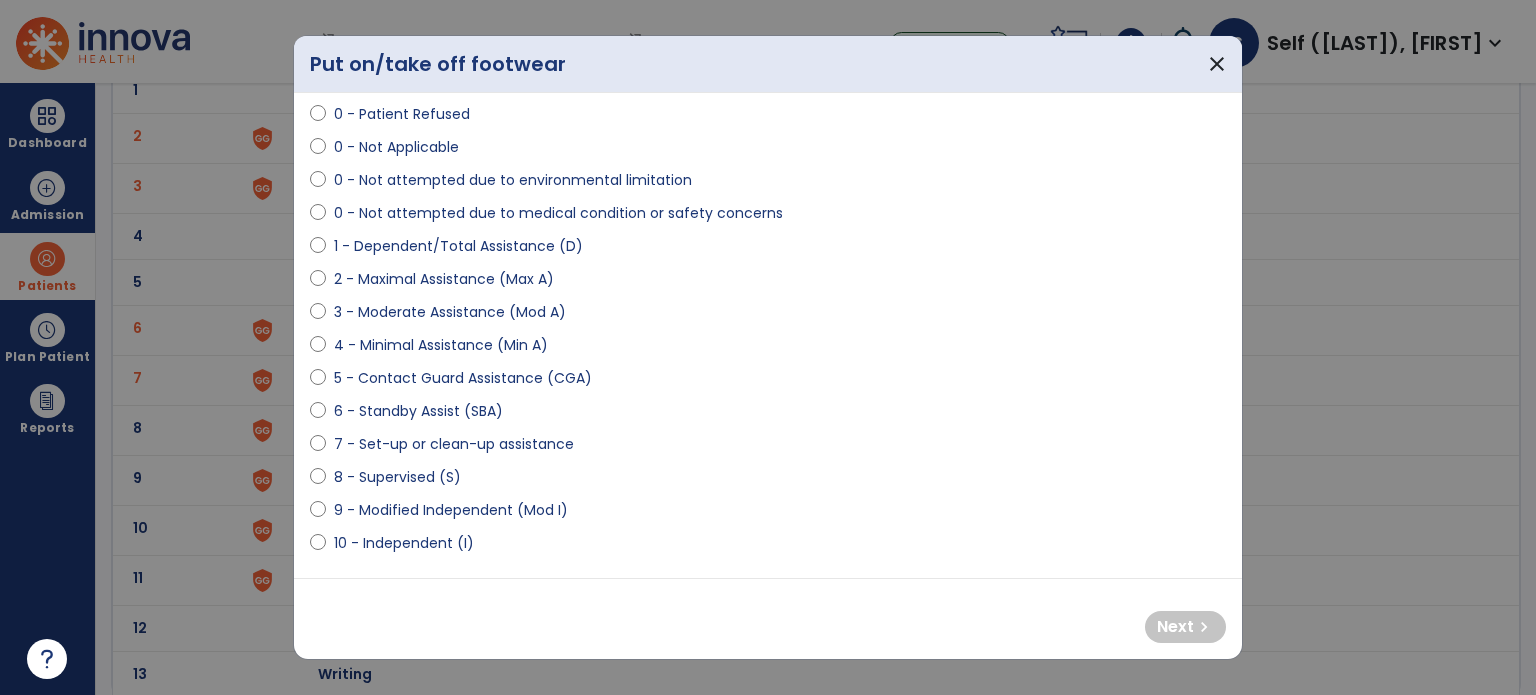 select on "**********" 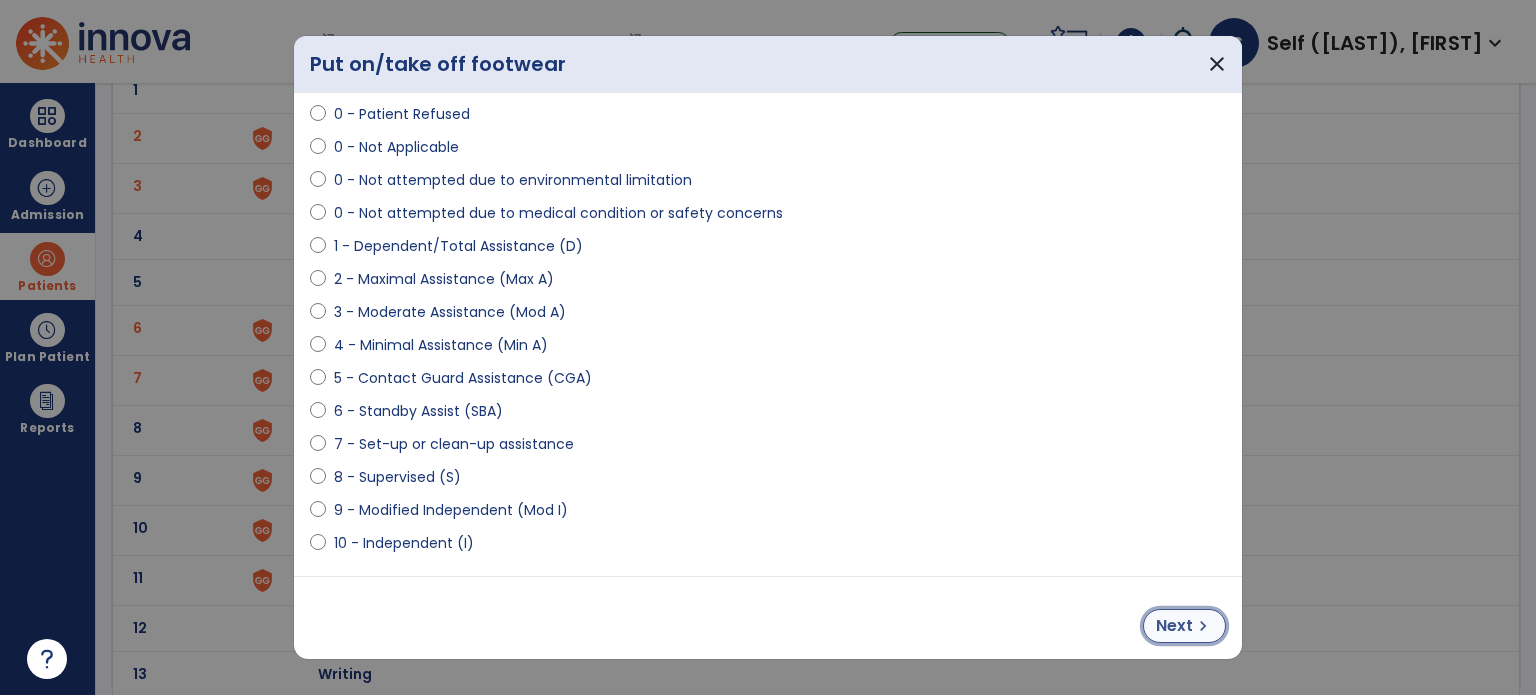 click on "Next  chevron_right" at bounding box center (1184, 626) 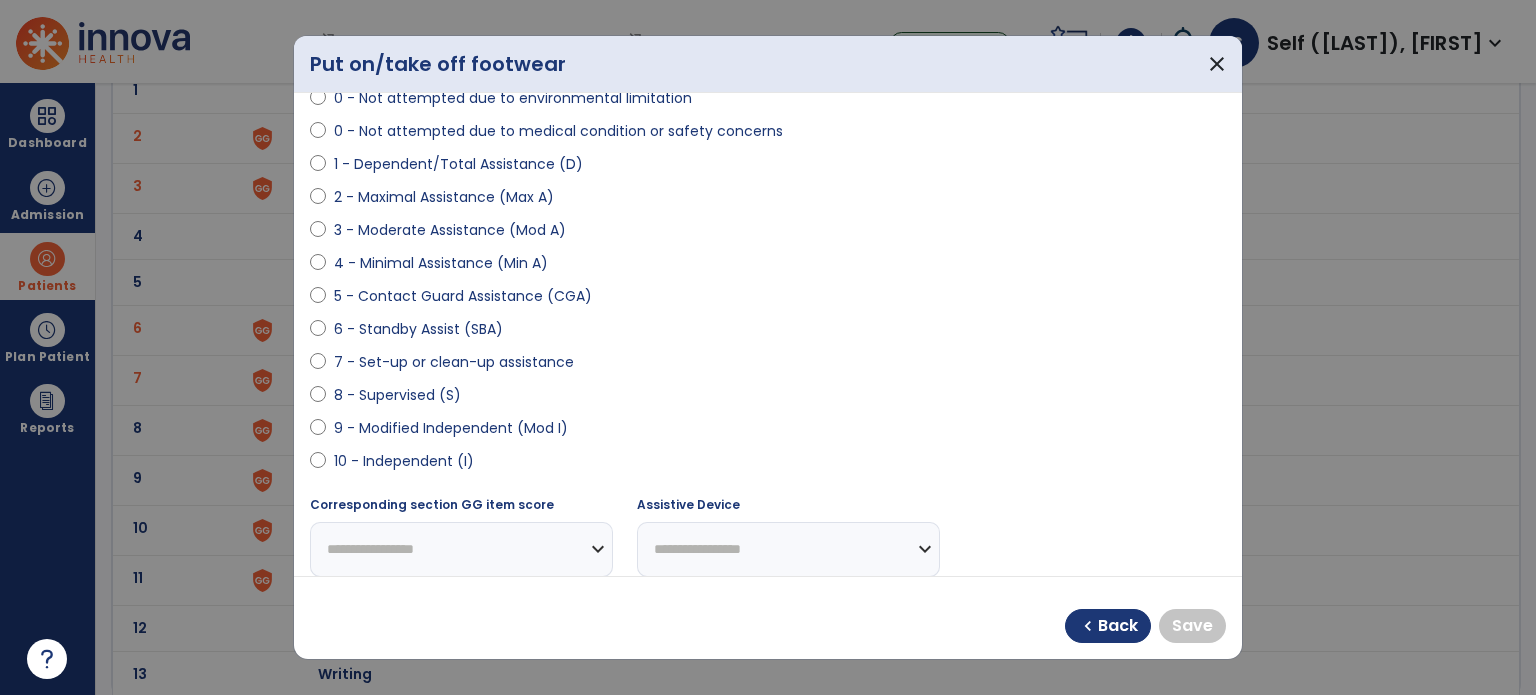 scroll, scrollTop: 300, scrollLeft: 0, axis: vertical 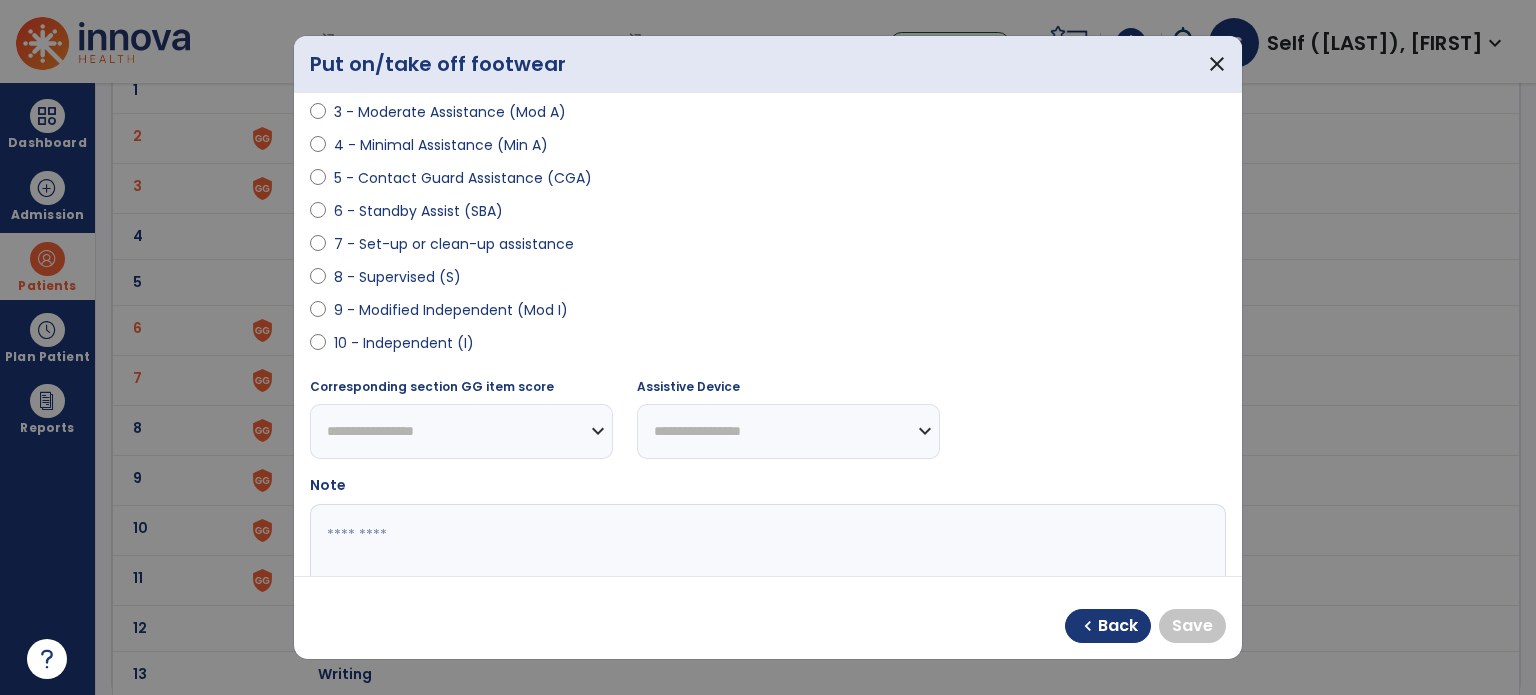 select on "**********" 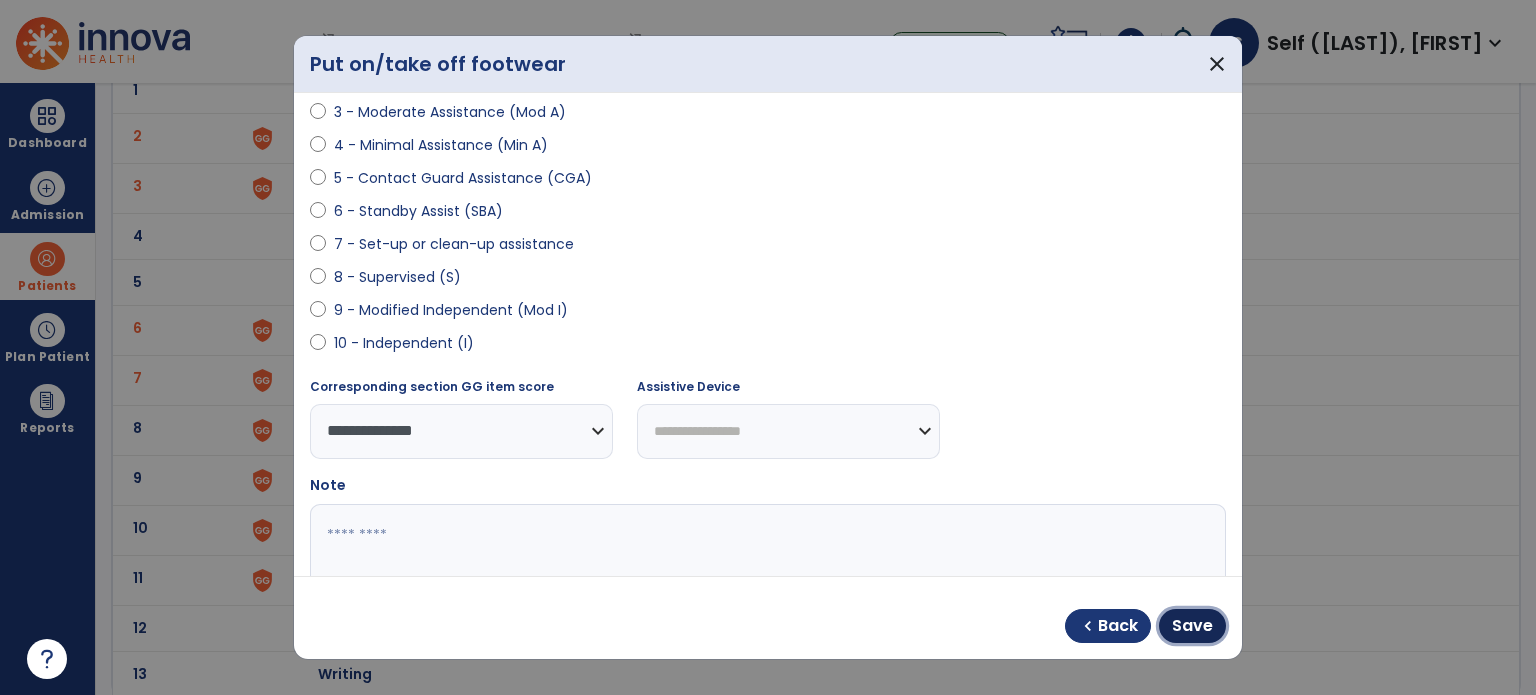 click on "Save" at bounding box center [1192, 626] 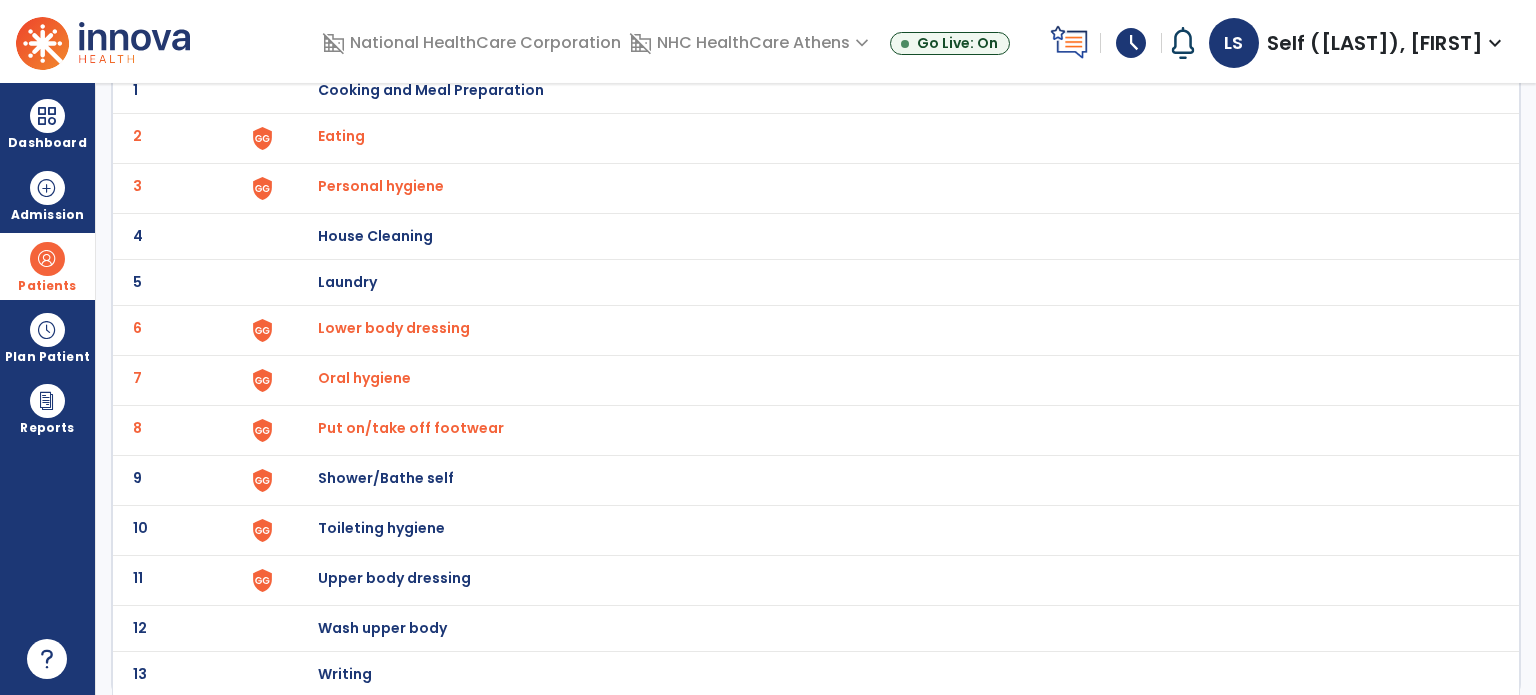 click on "Shower/Bathe self" at bounding box center [431, 90] 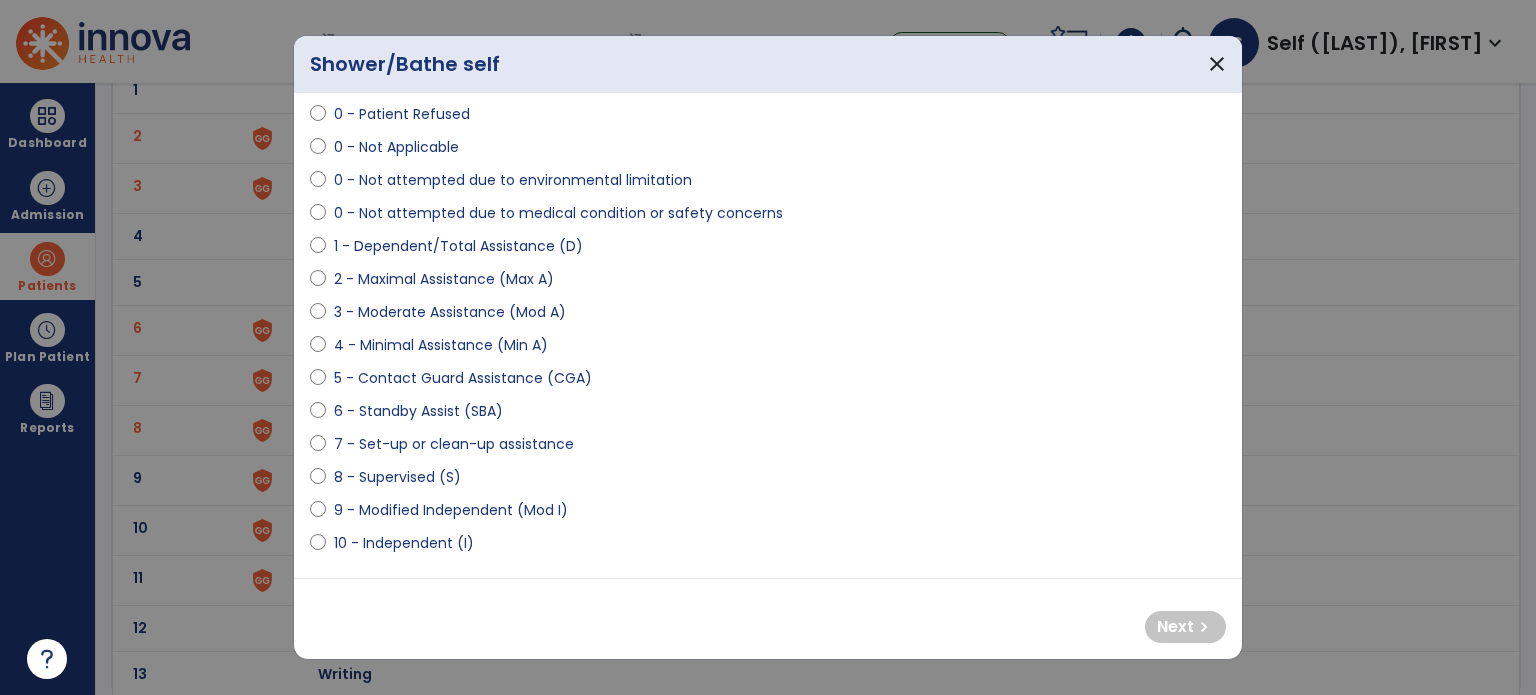 scroll, scrollTop: 200, scrollLeft: 0, axis: vertical 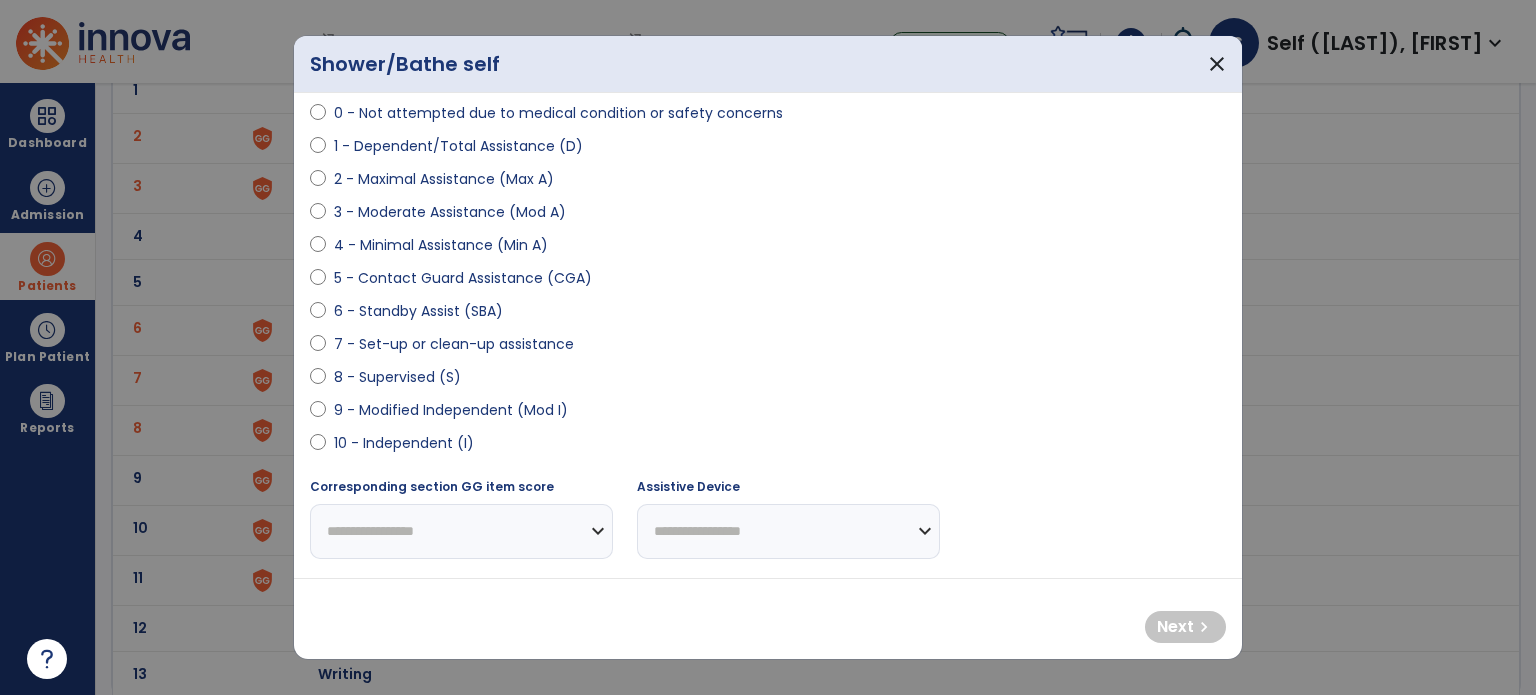 select on "**********" 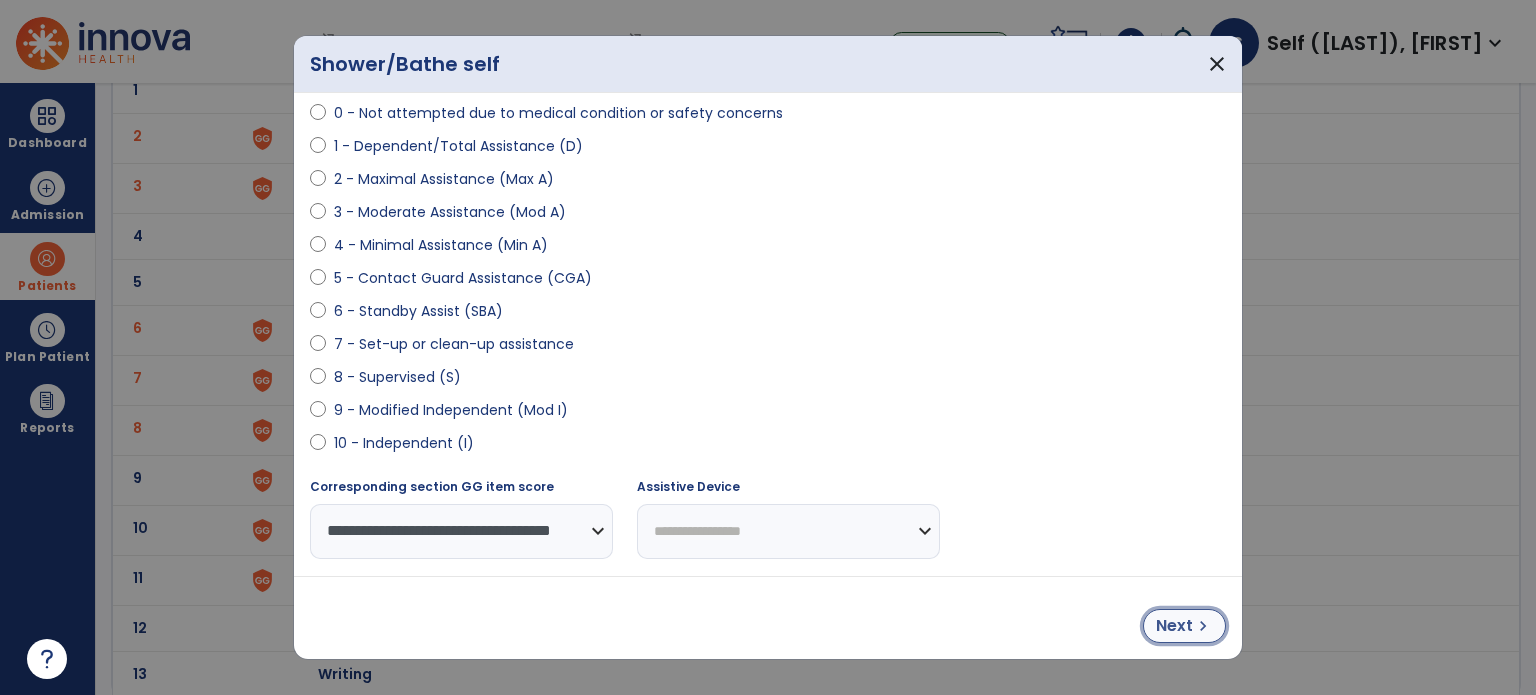 click on "Next" at bounding box center (1174, 626) 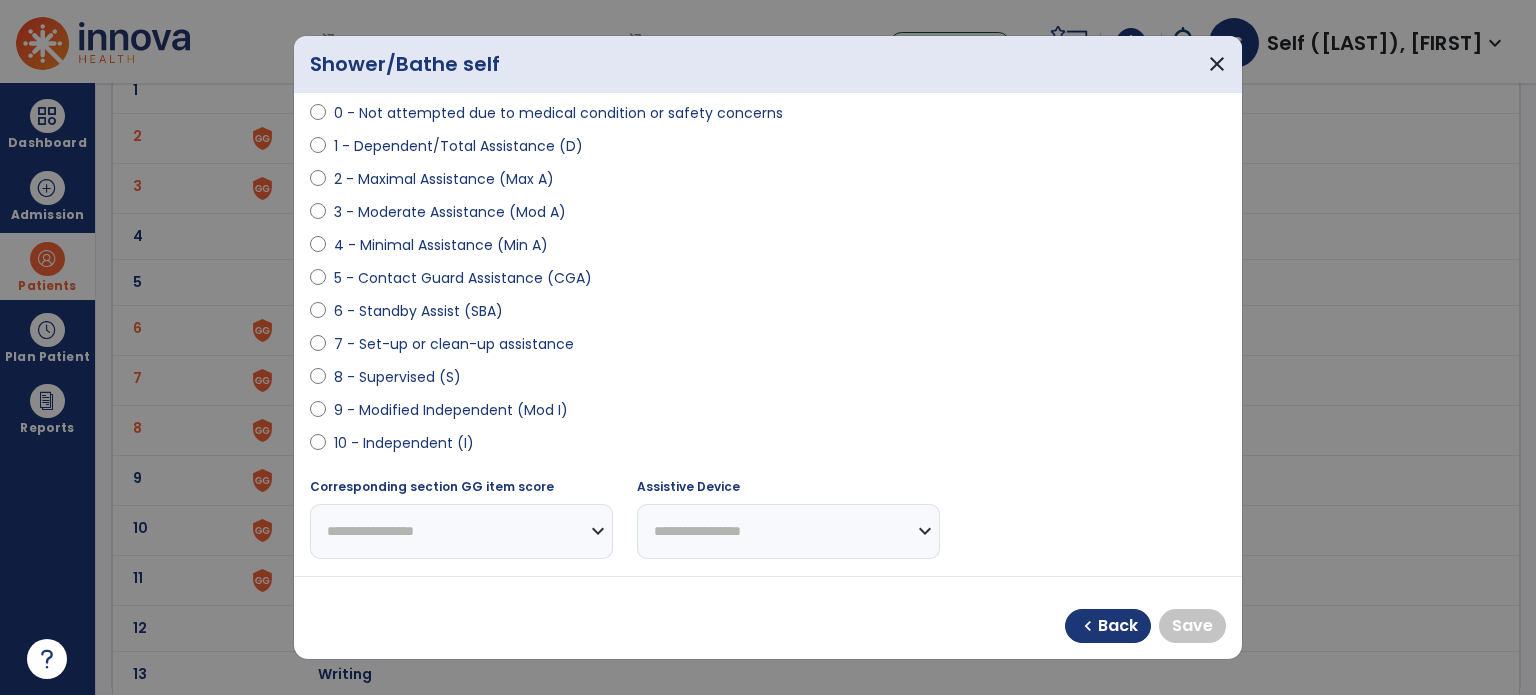 select on "**********" 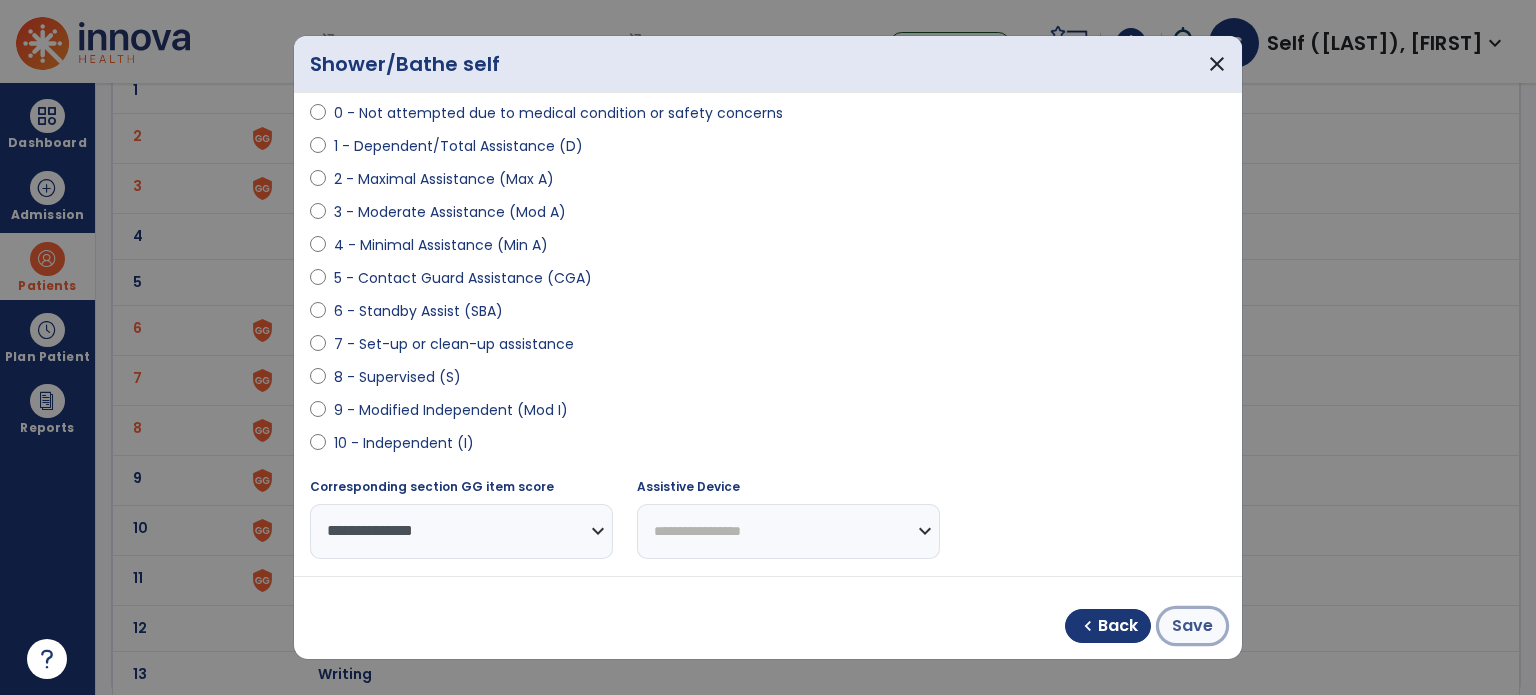 click on "Save" at bounding box center (1192, 626) 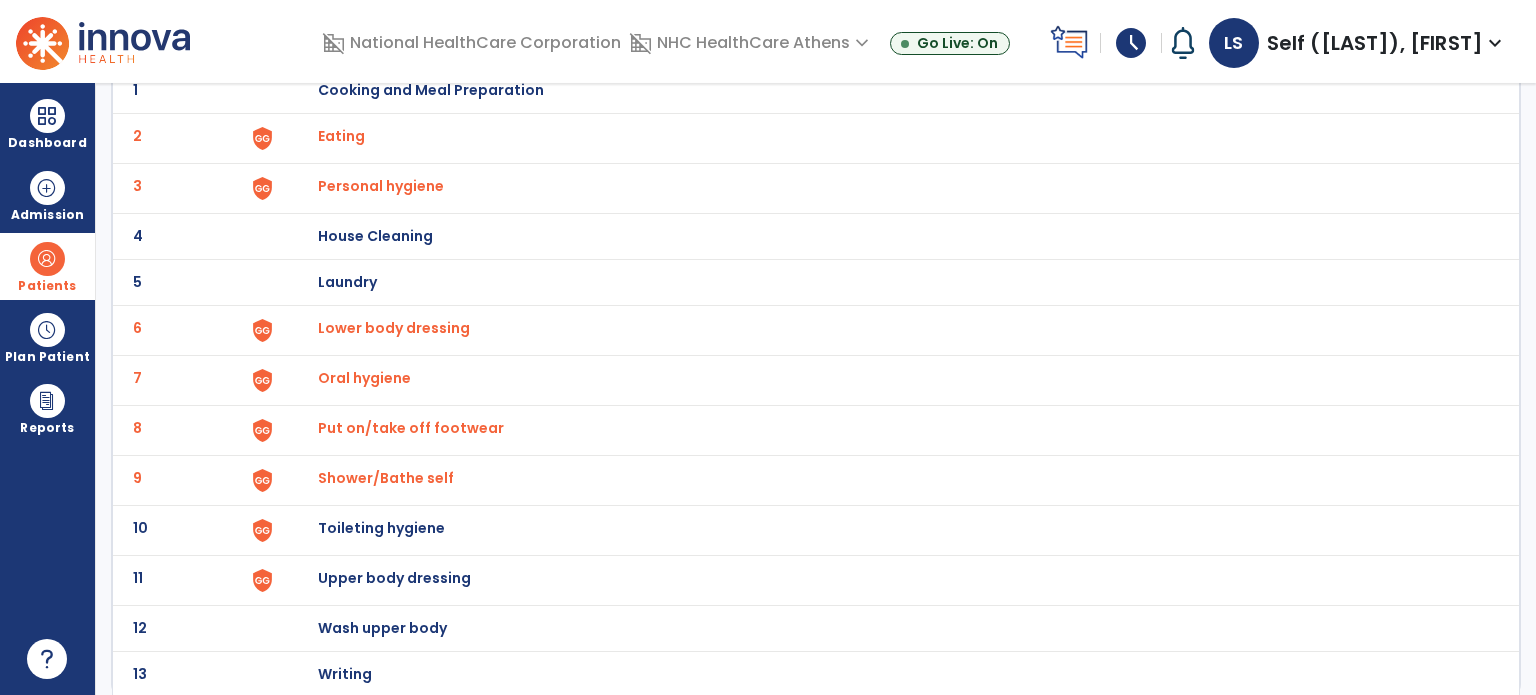 click on "Toileting hygiene" at bounding box center (431, 90) 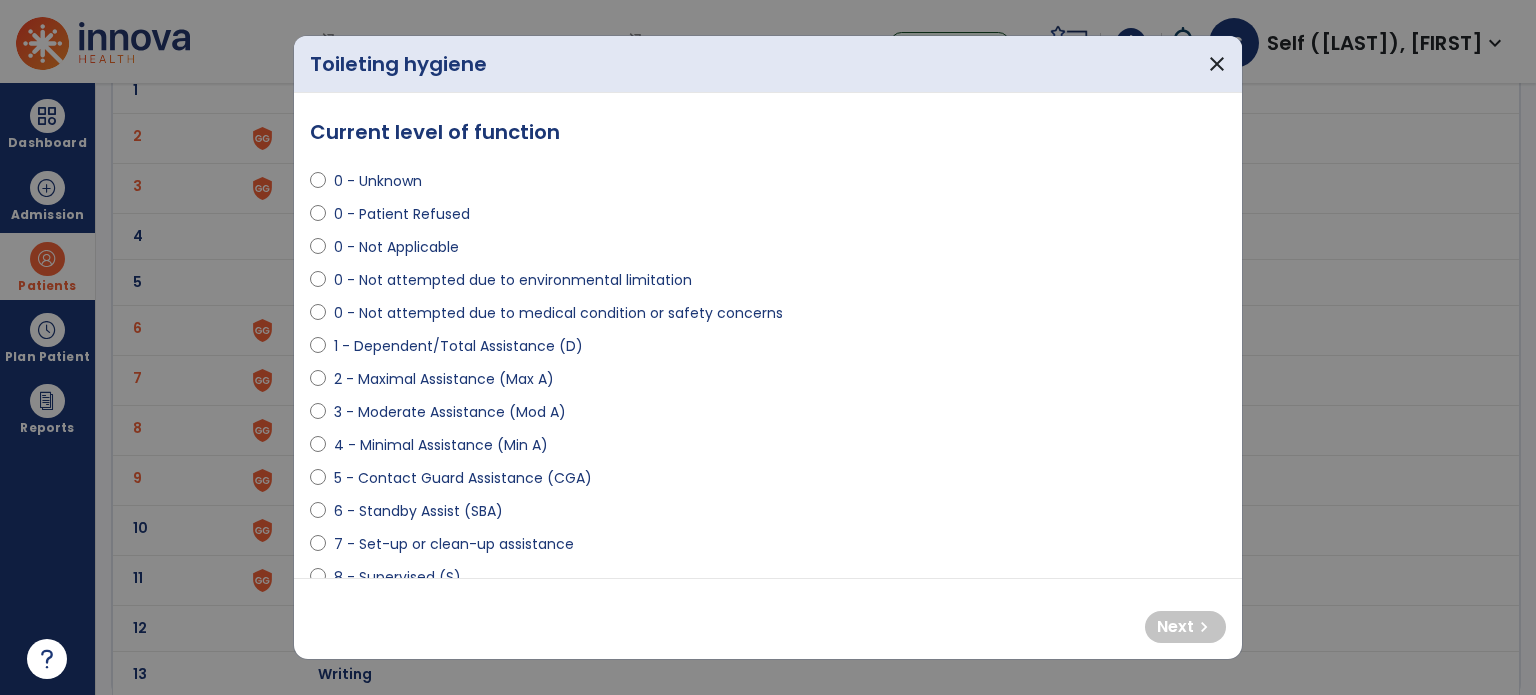 scroll, scrollTop: 100, scrollLeft: 0, axis: vertical 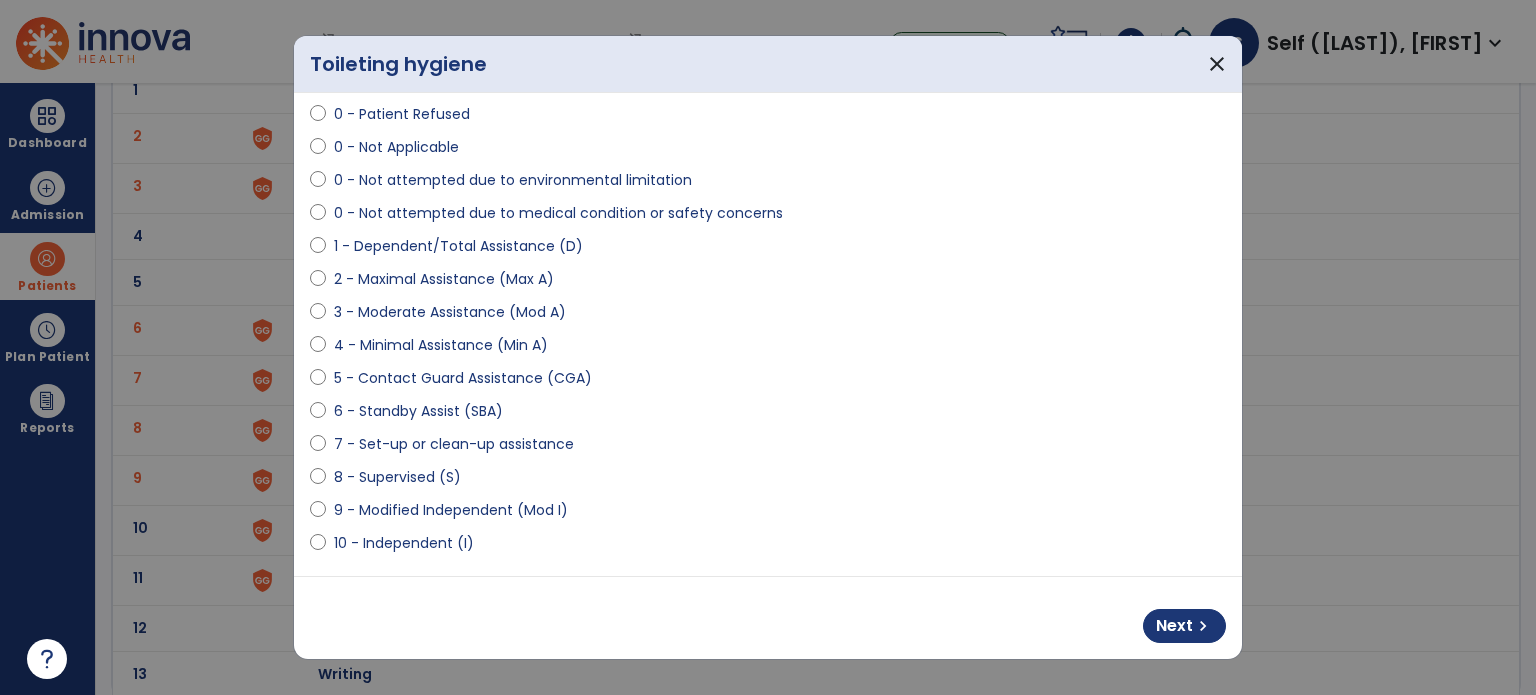 select on "**********" 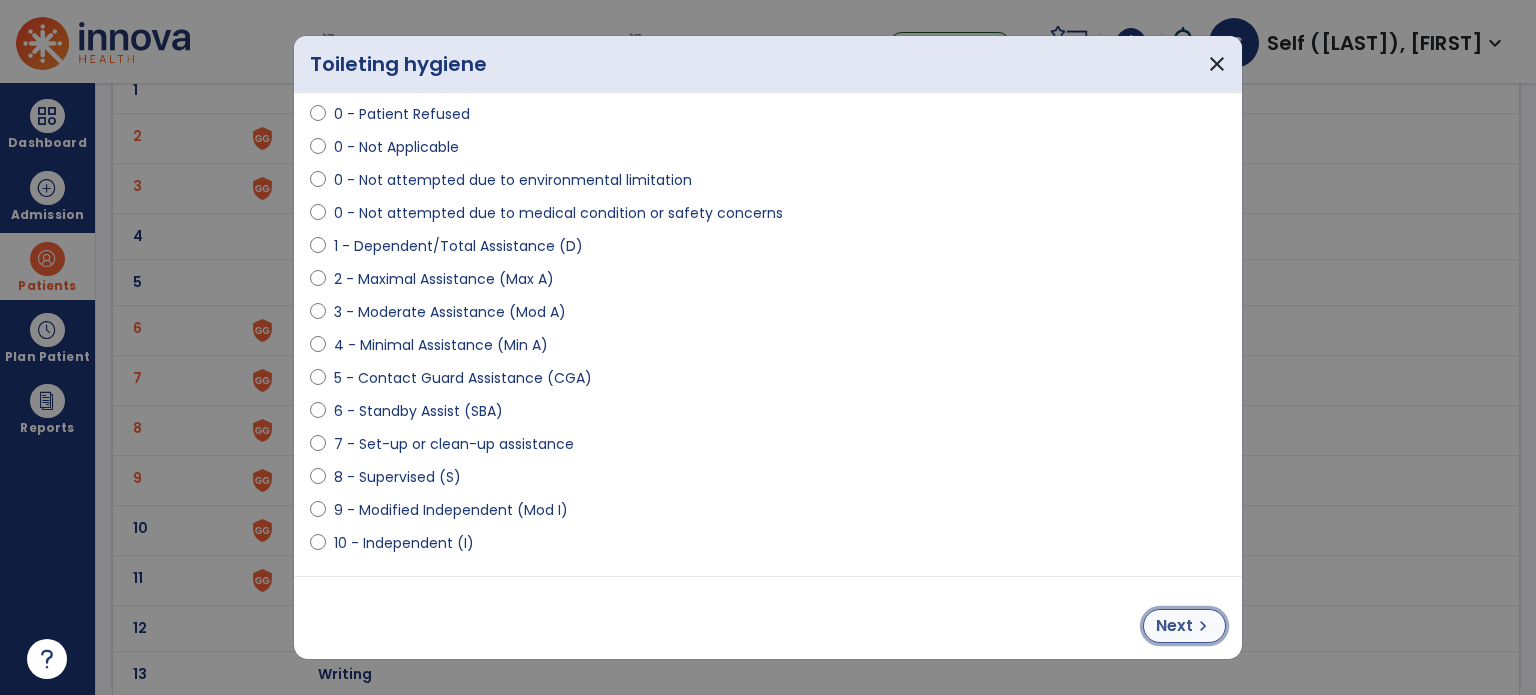 click on "chevron_right" at bounding box center (1203, 626) 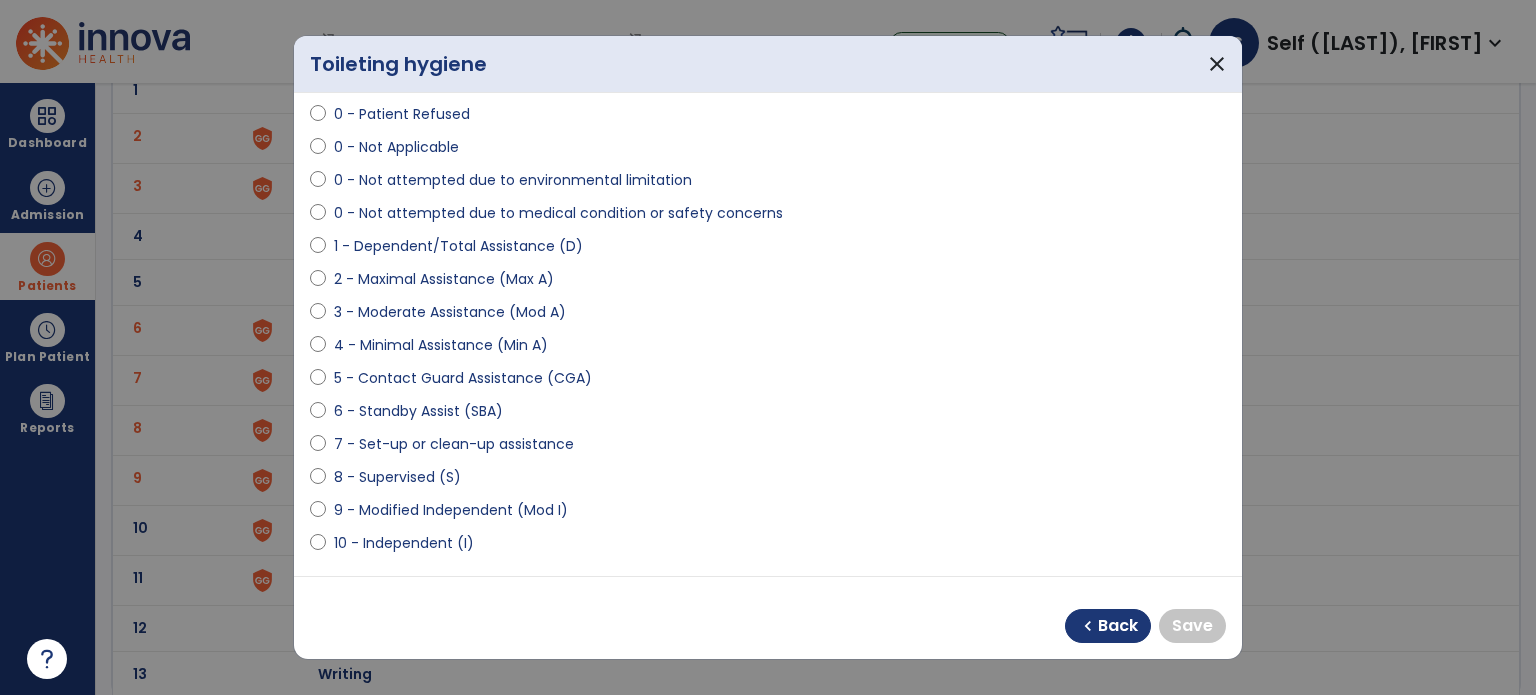 select on "**********" 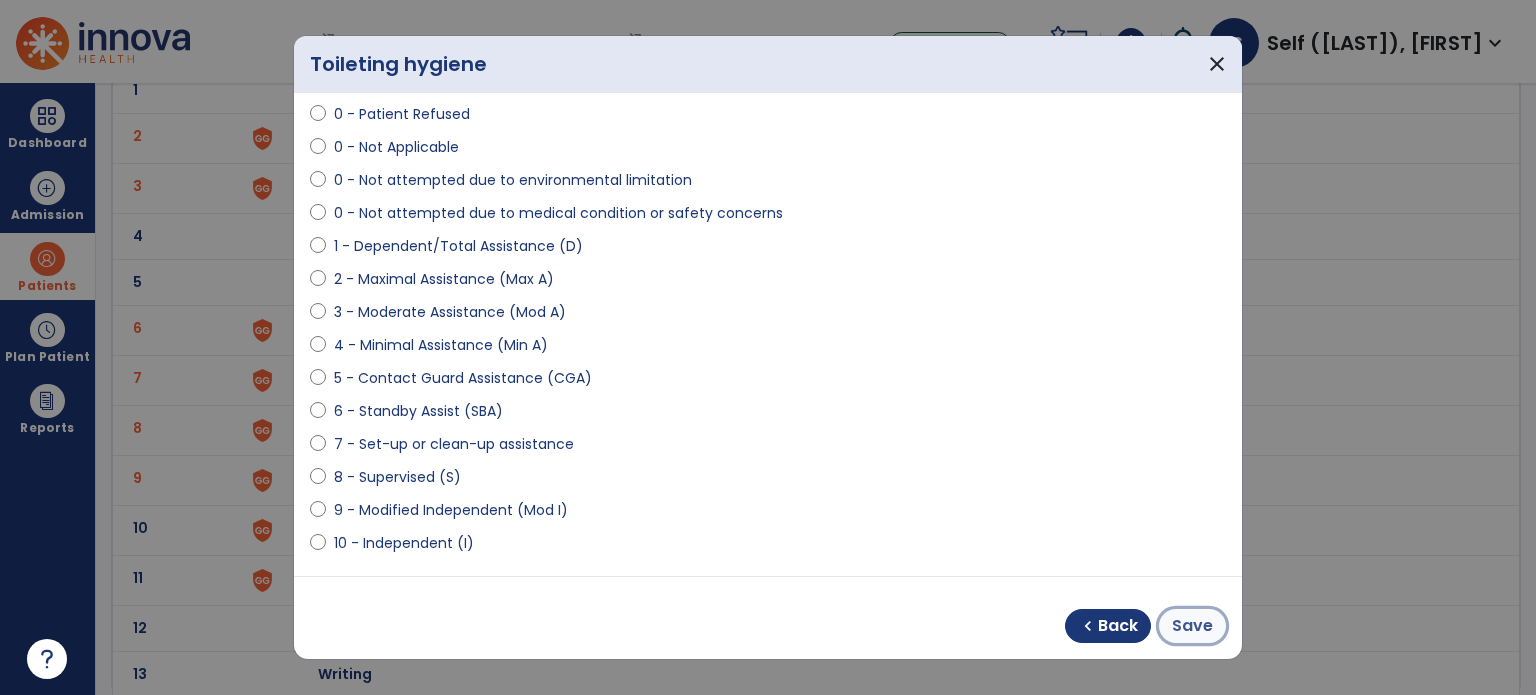 click on "Save" at bounding box center [1192, 626] 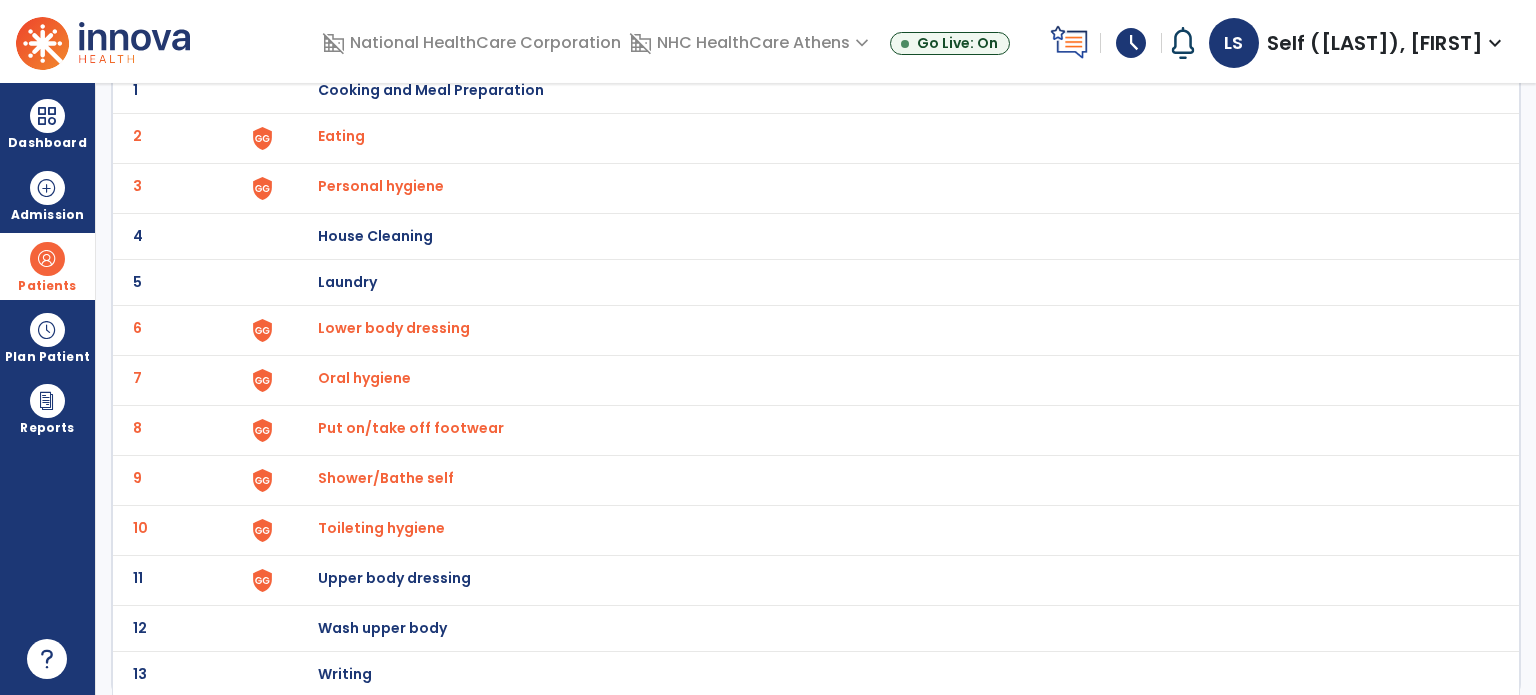 click on "Upper body dressing" at bounding box center [431, 90] 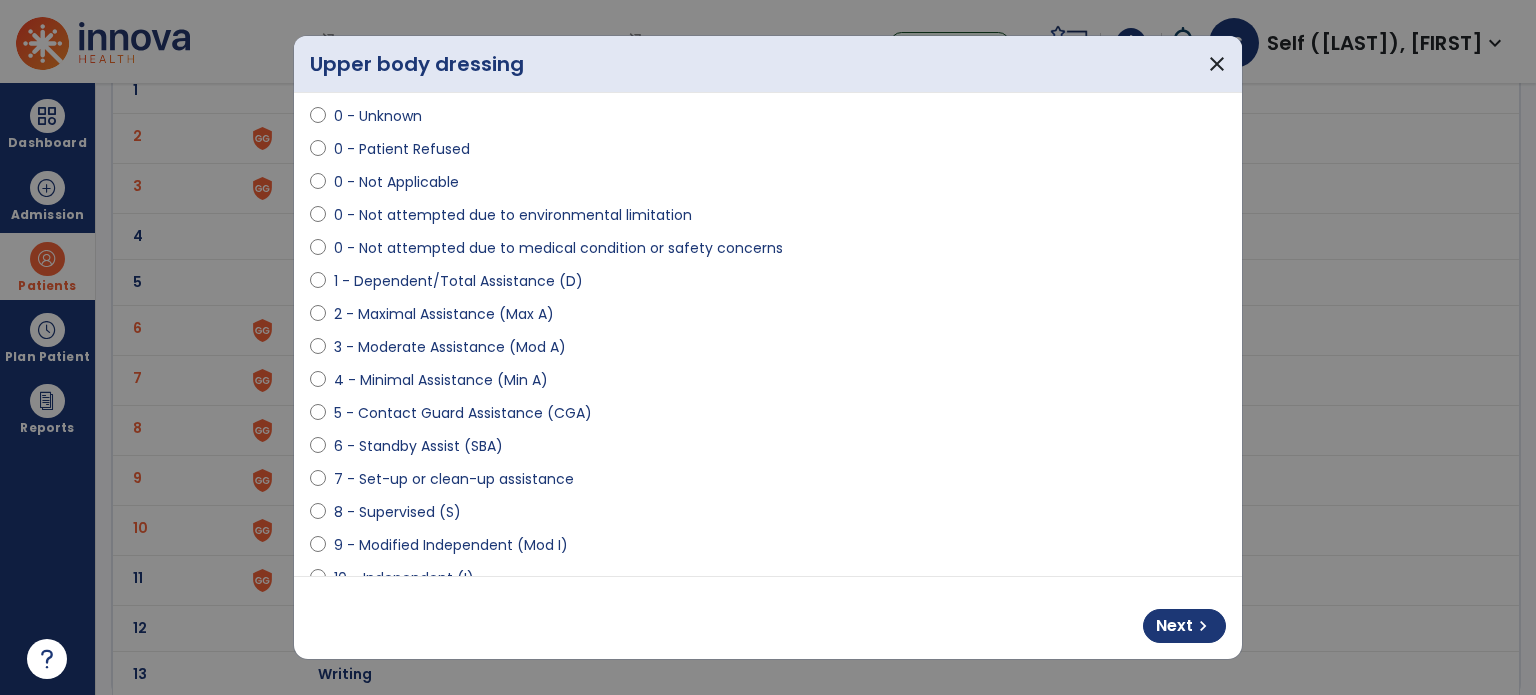 scroll, scrollTop: 100, scrollLeft: 0, axis: vertical 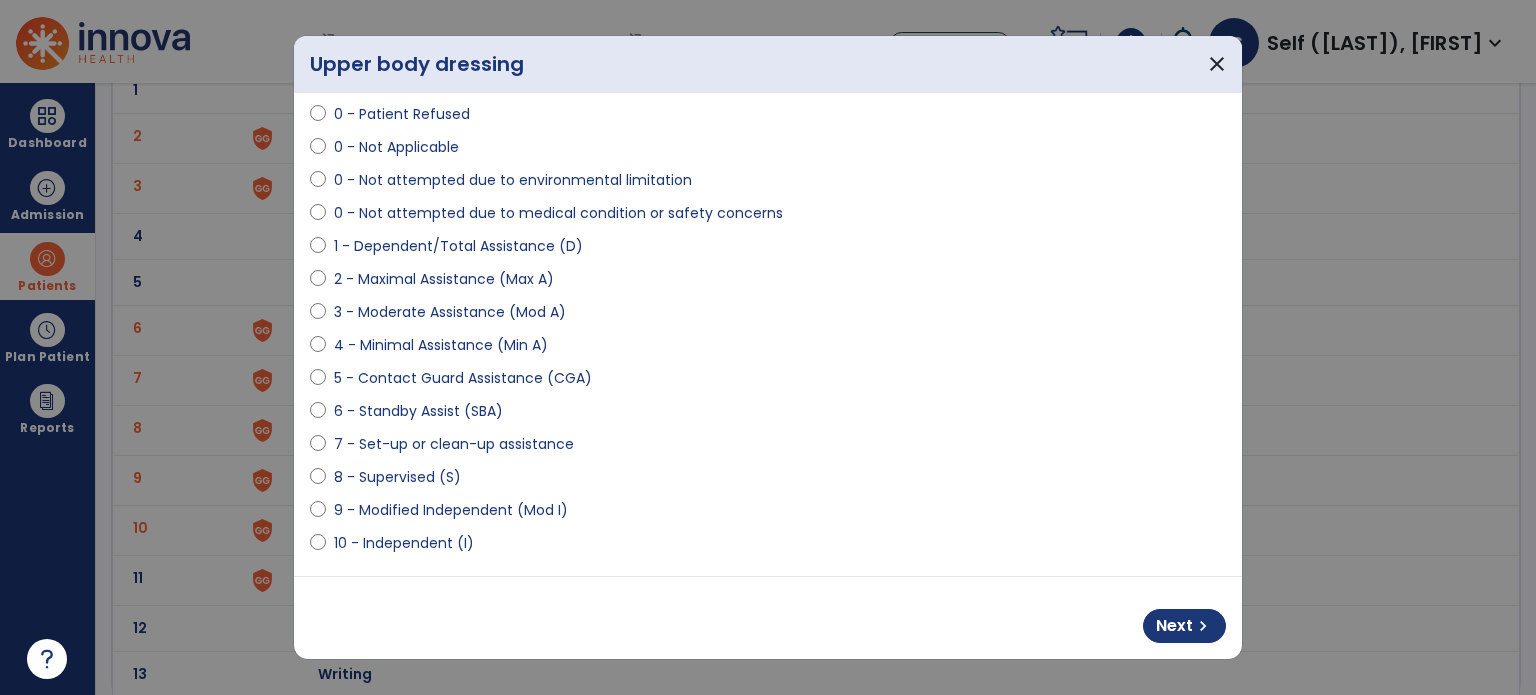 select on "**********" 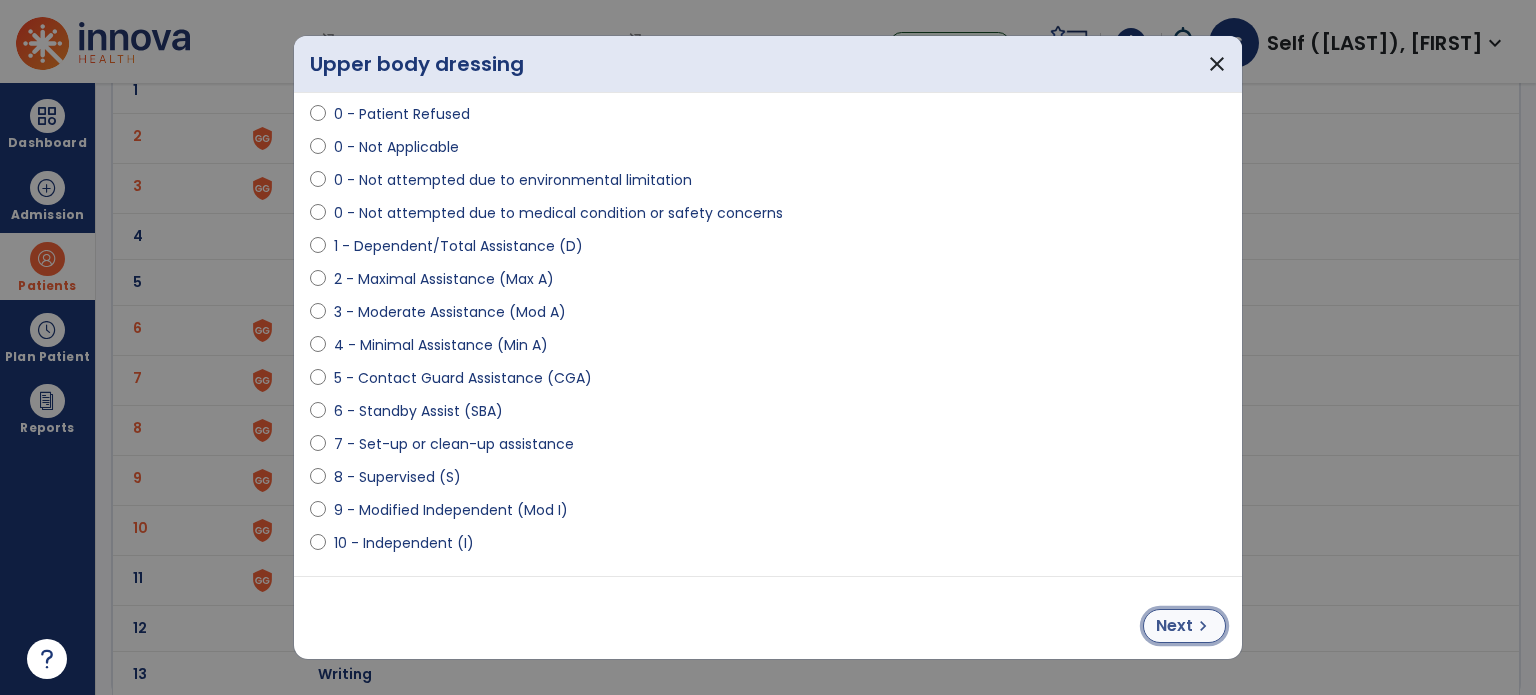 click on "chevron_right" at bounding box center [1203, 626] 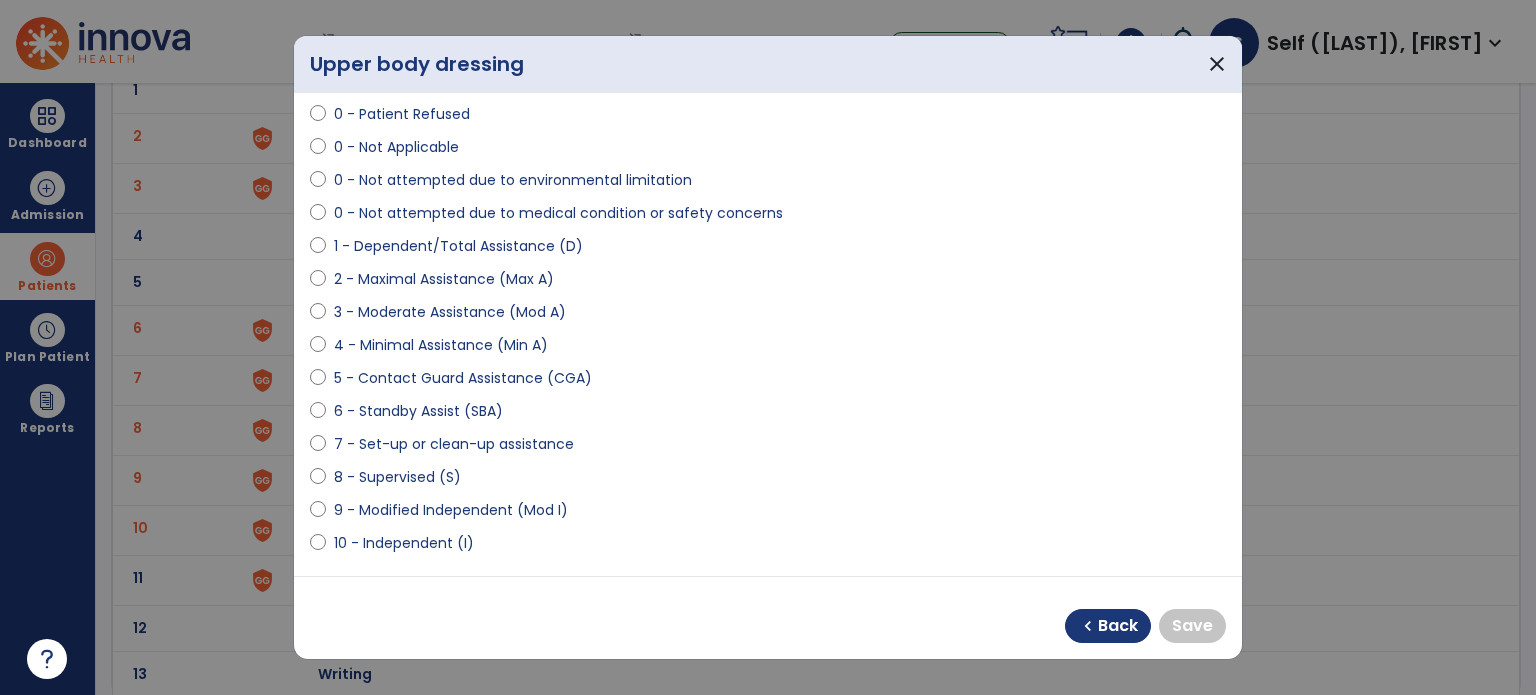 select on "**********" 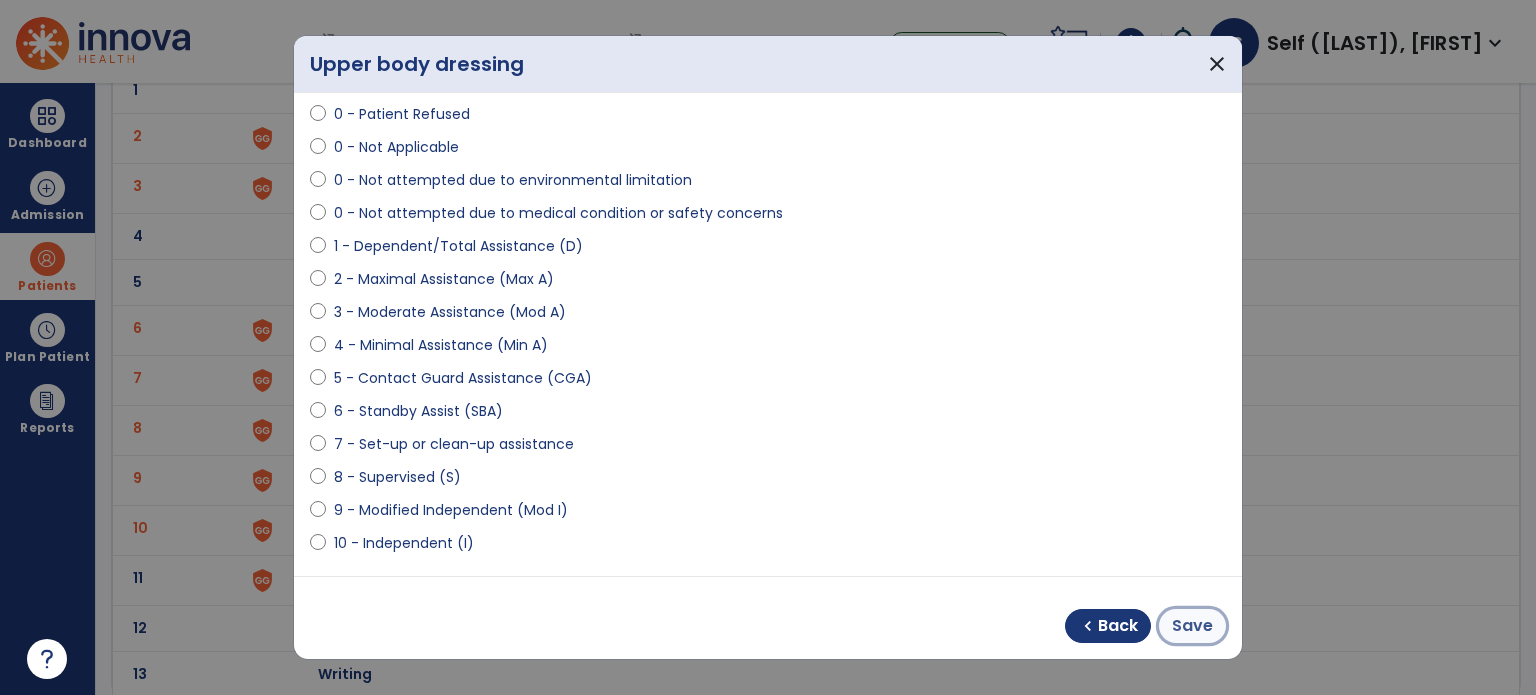 click on "Save" at bounding box center [1192, 626] 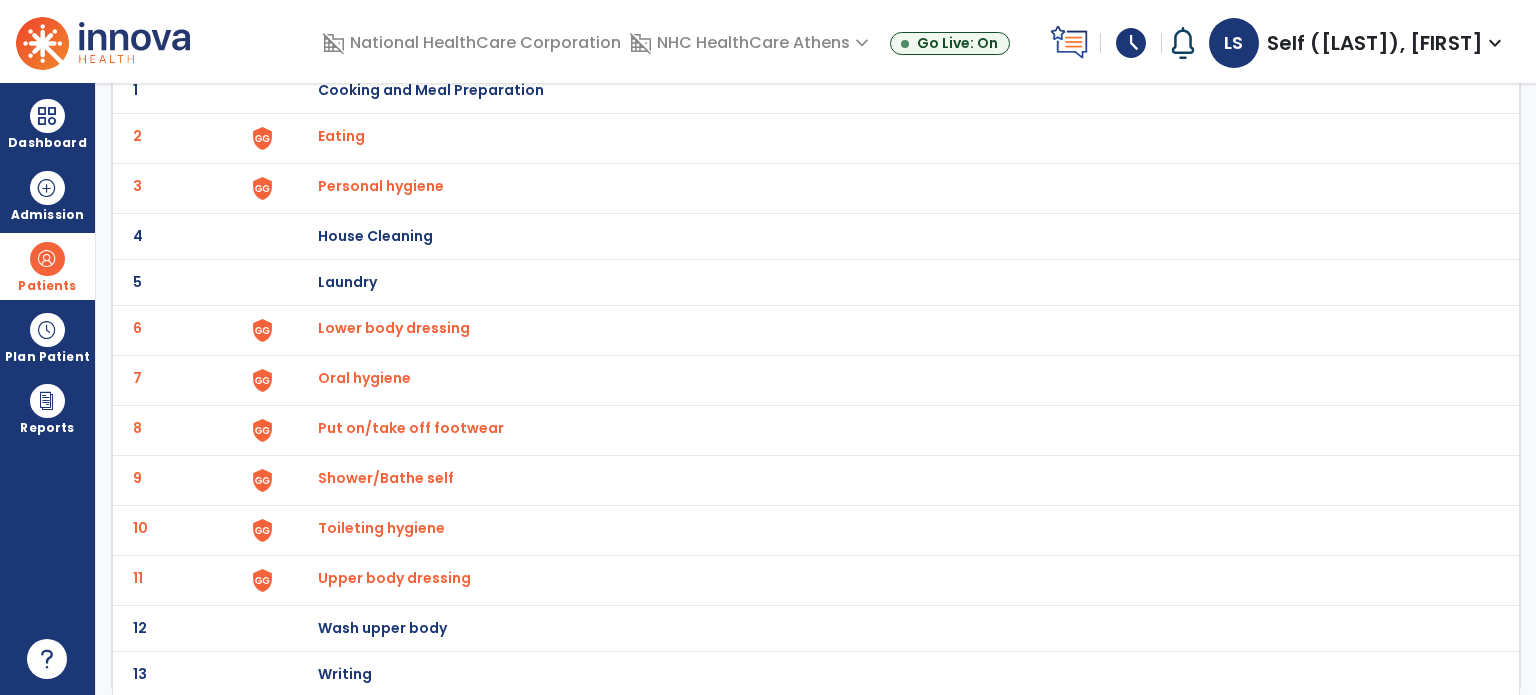 scroll, scrollTop: 0, scrollLeft: 0, axis: both 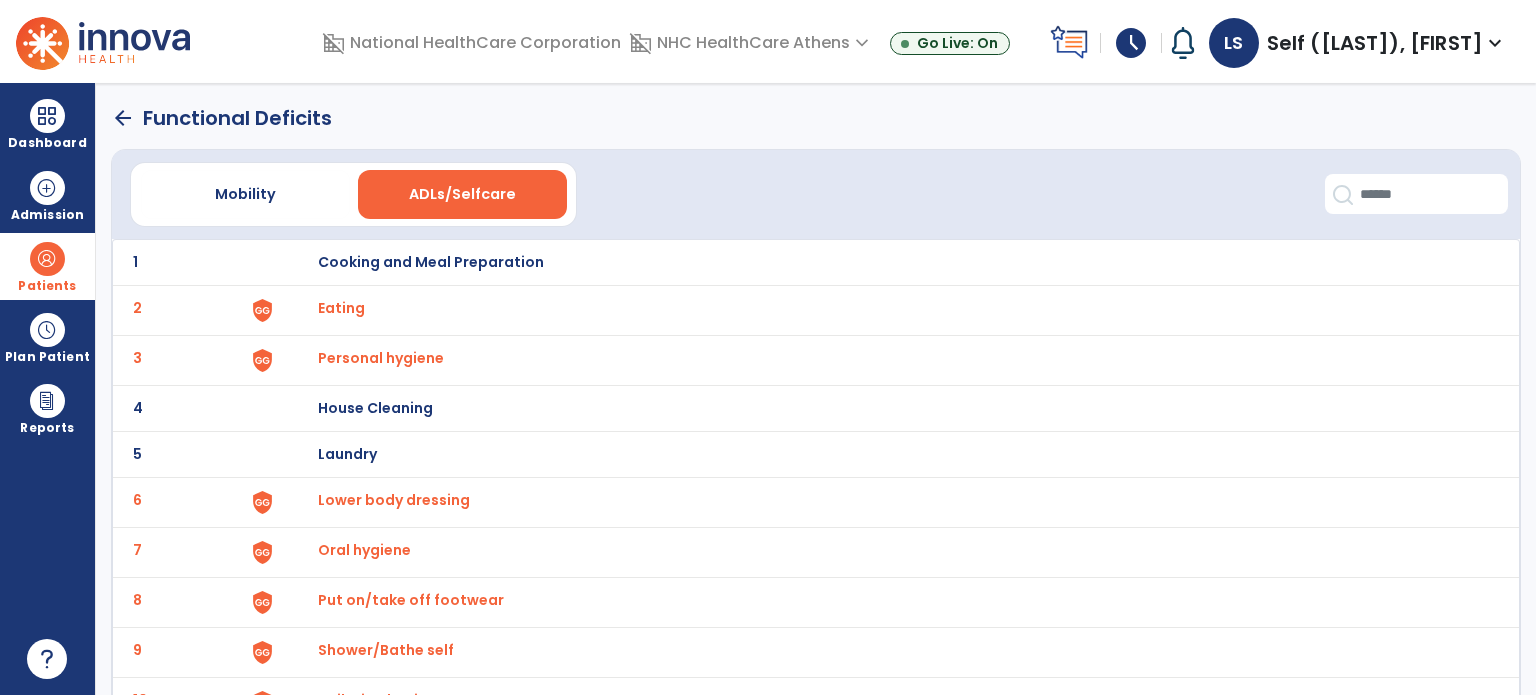 click on "arrow_back" 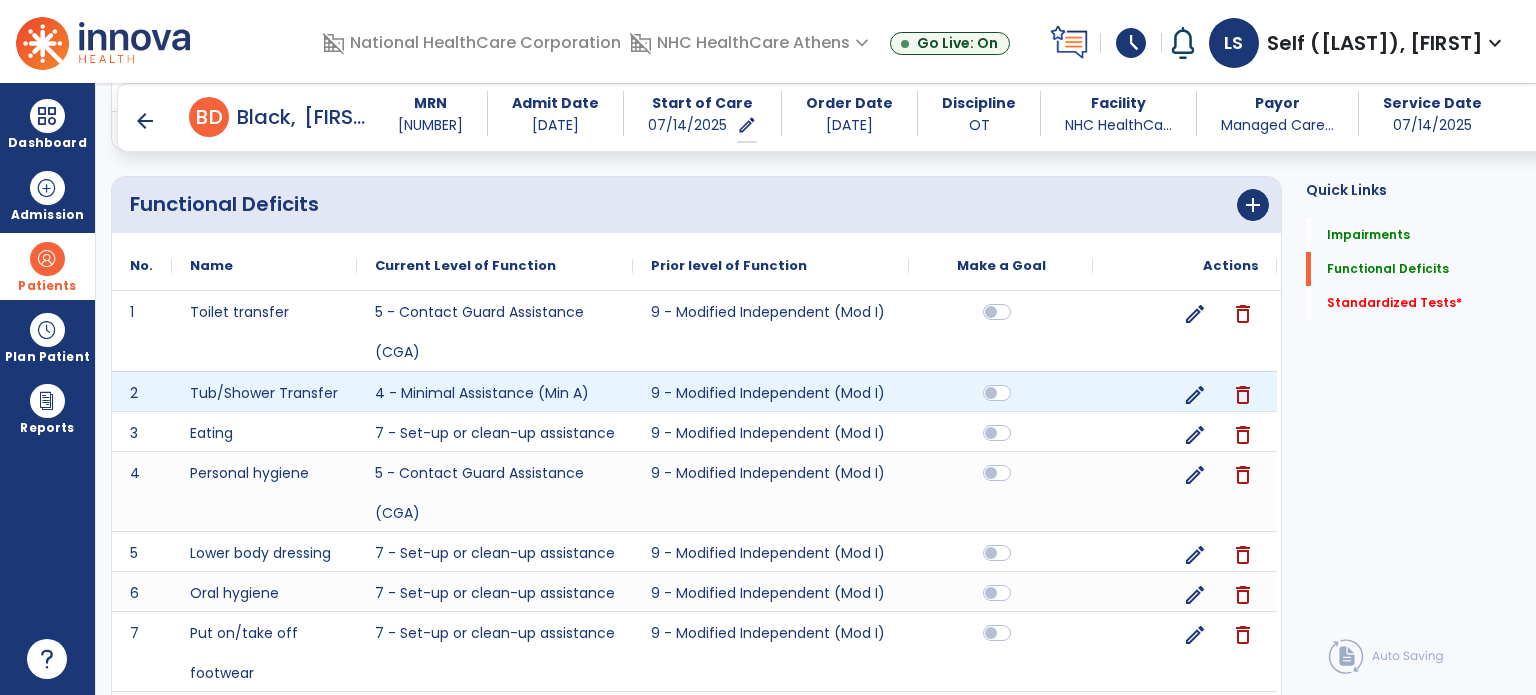 scroll, scrollTop: 1320, scrollLeft: 0, axis: vertical 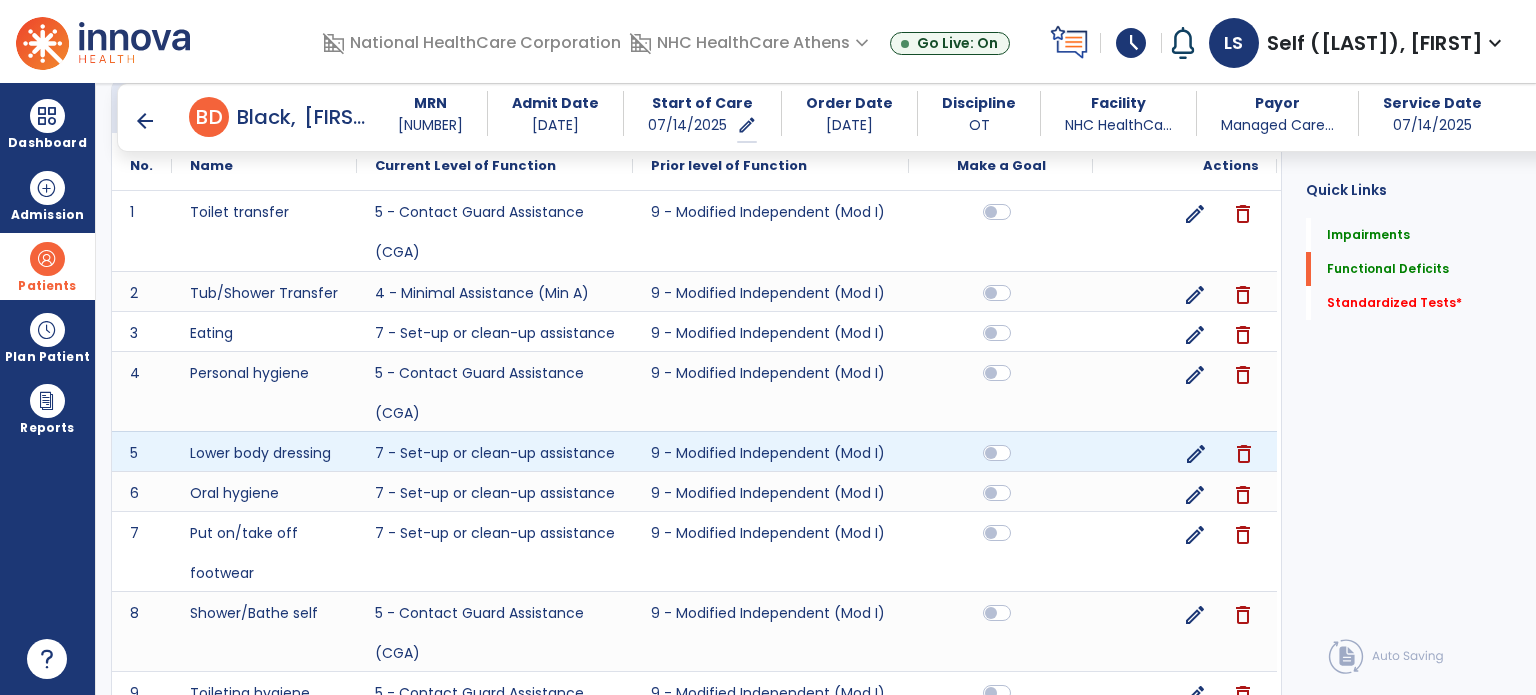 click on "edit" 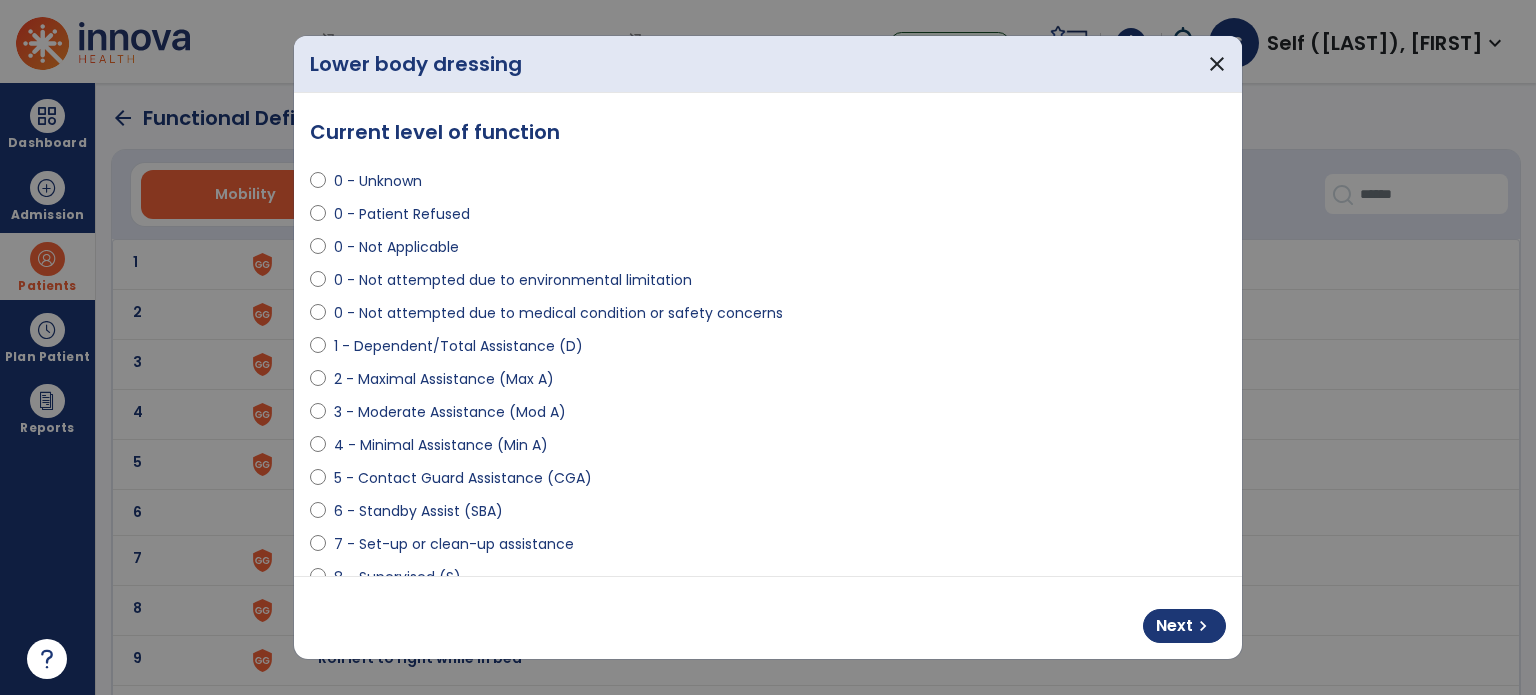 select on "**********" 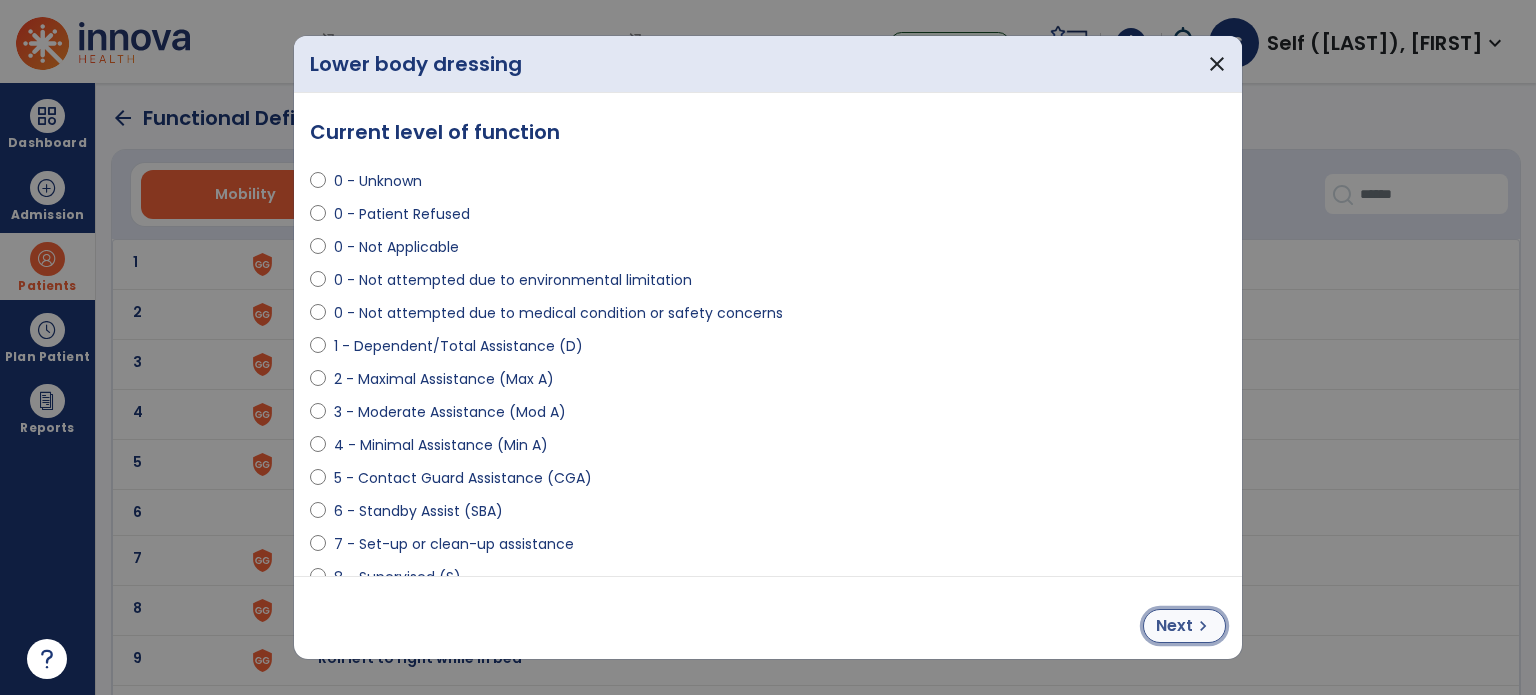 click on "chevron_right" at bounding box center [1203, 626] 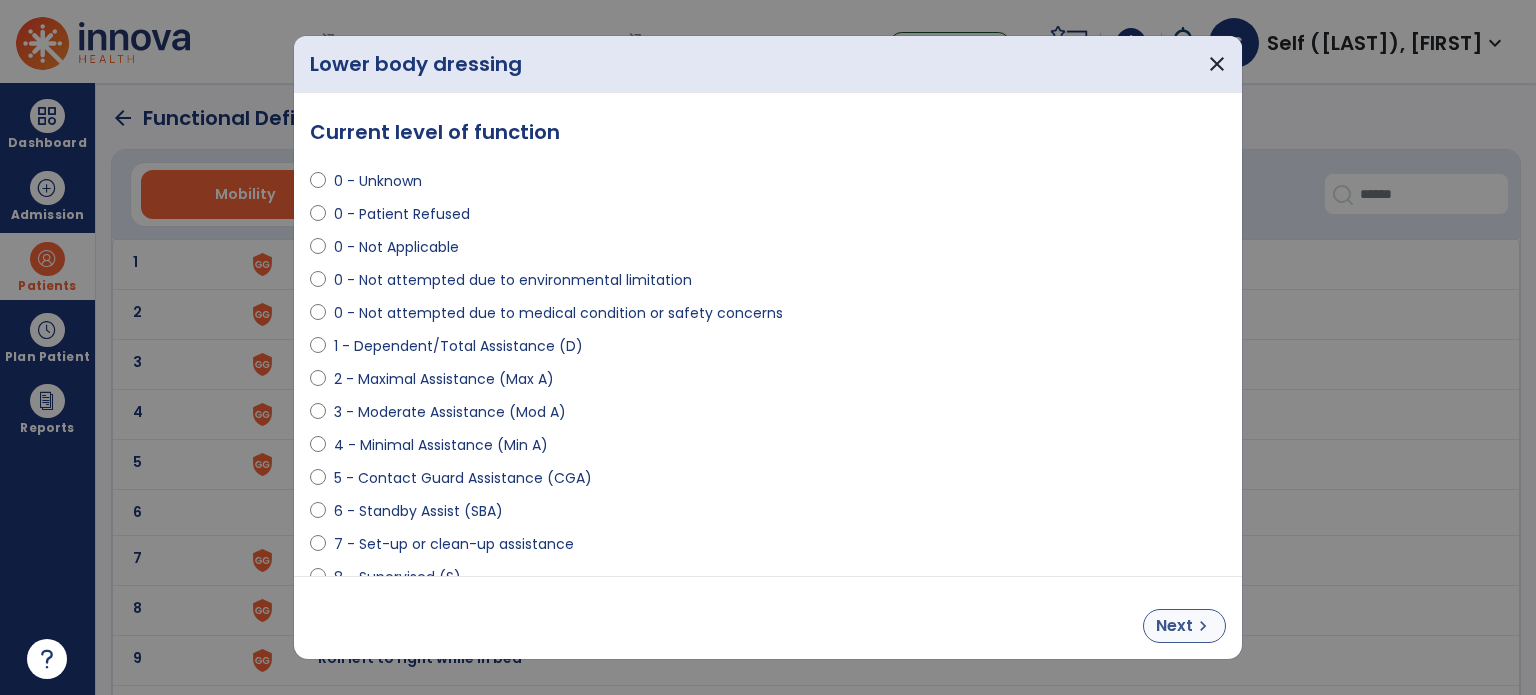 select on "**********" 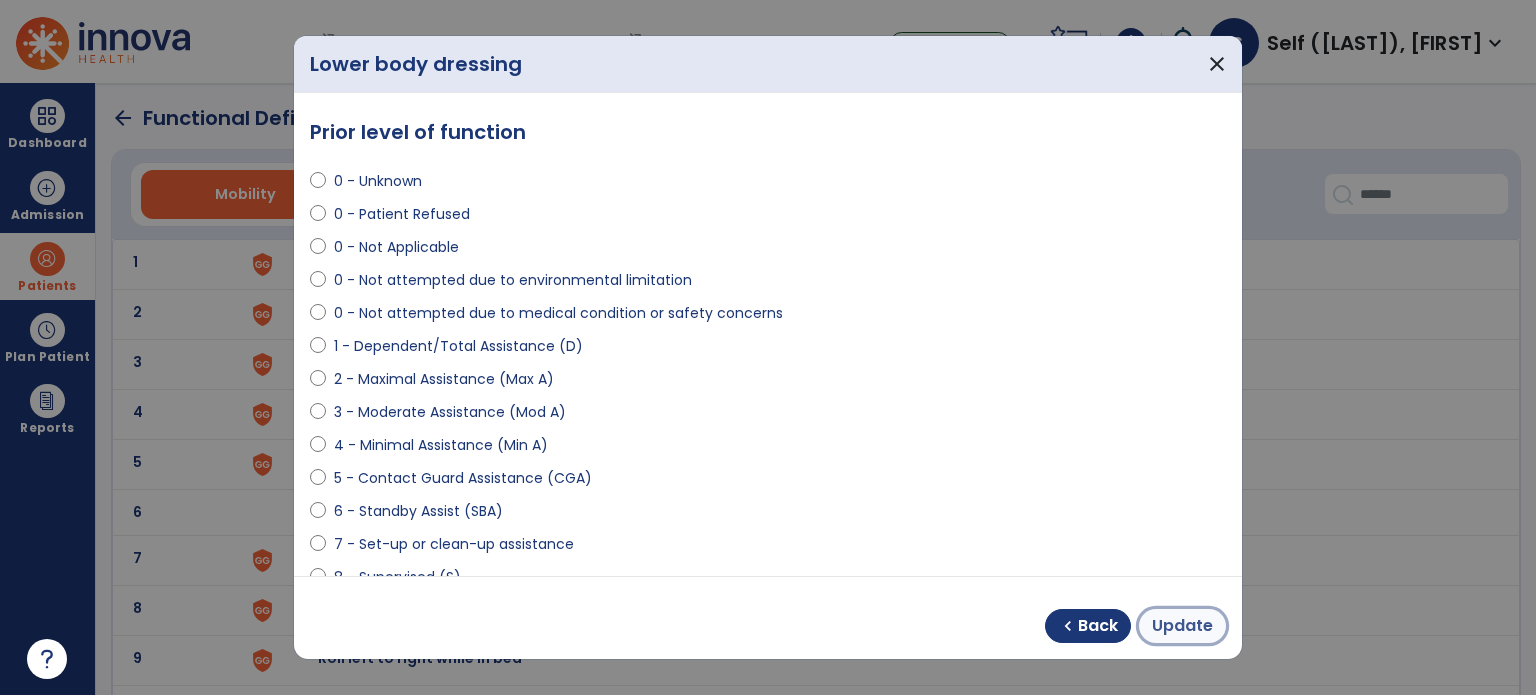 click on "Update" at bounding box center [1182, 626] 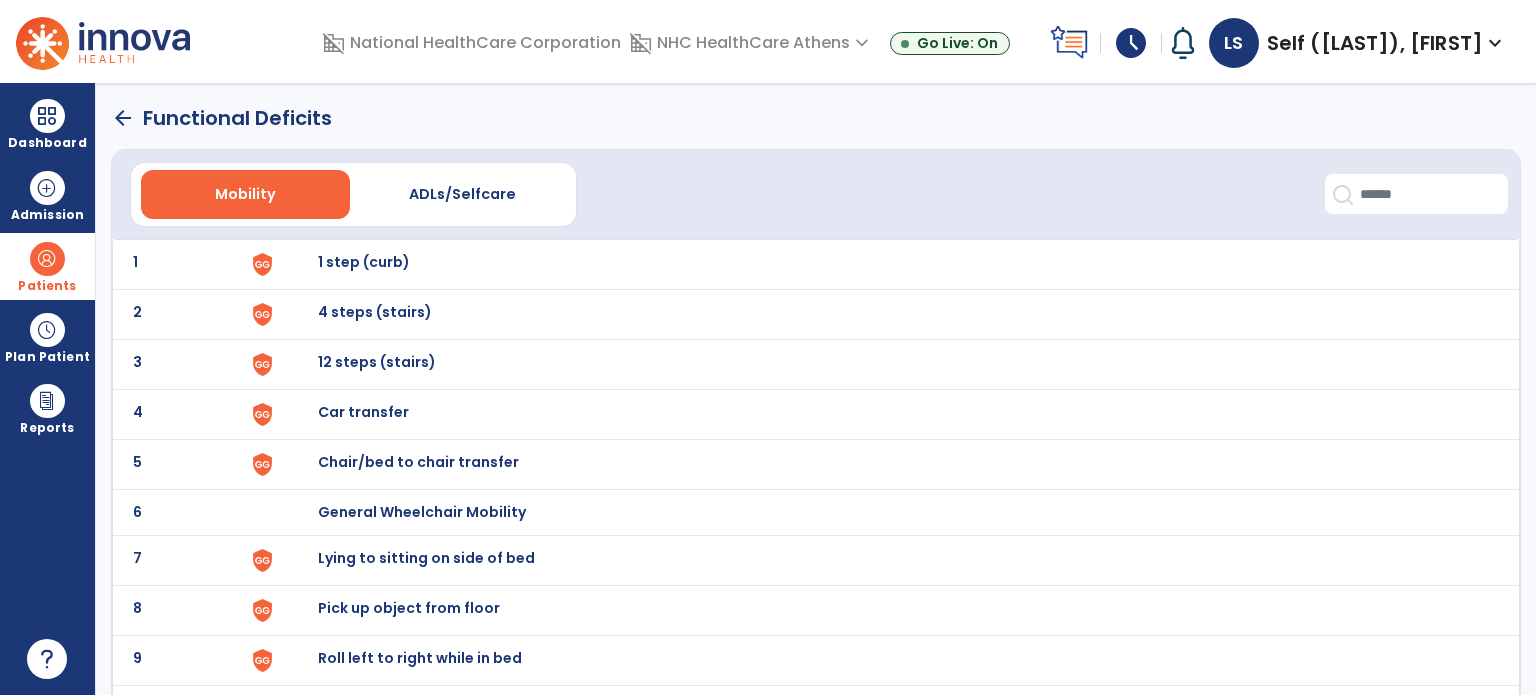 click on "arrow_back" 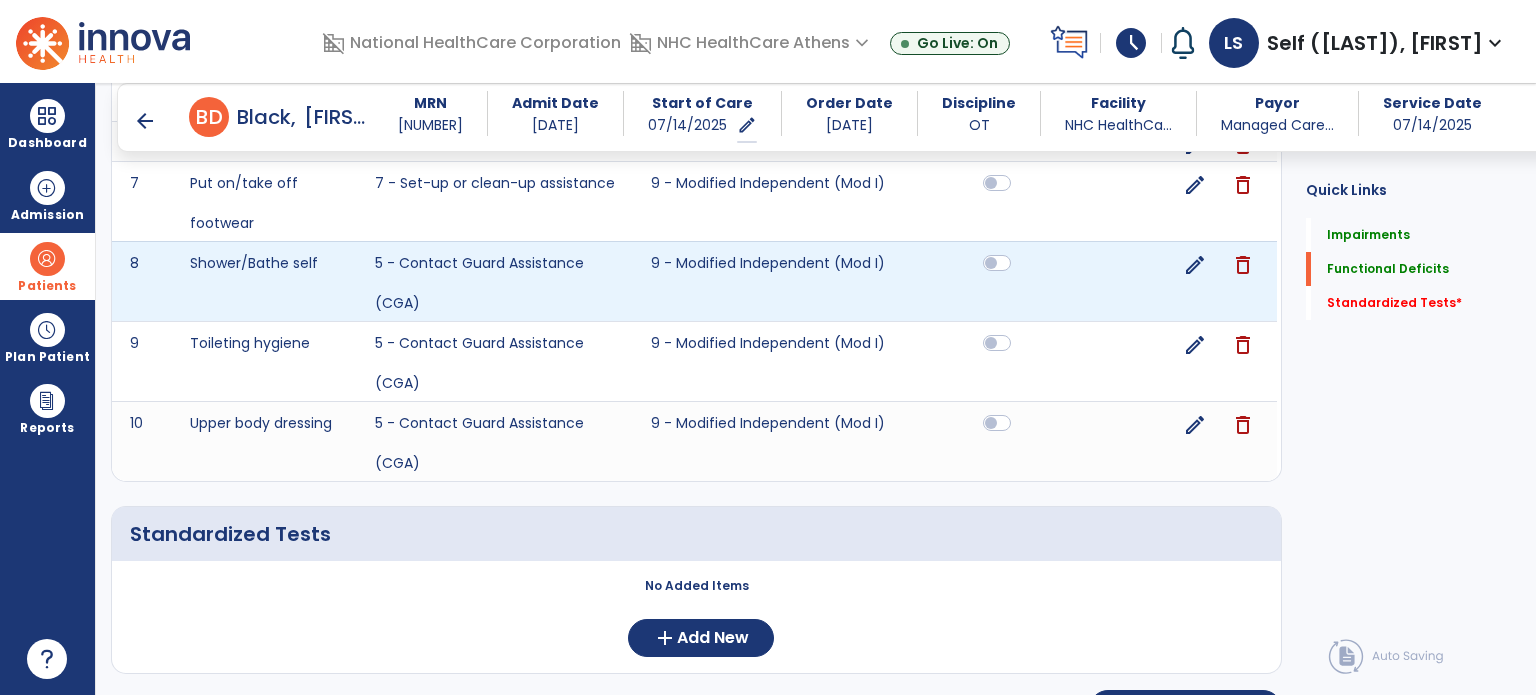 scroll, scrollTop: 1720, scrollLeft: 0, axis: vertical 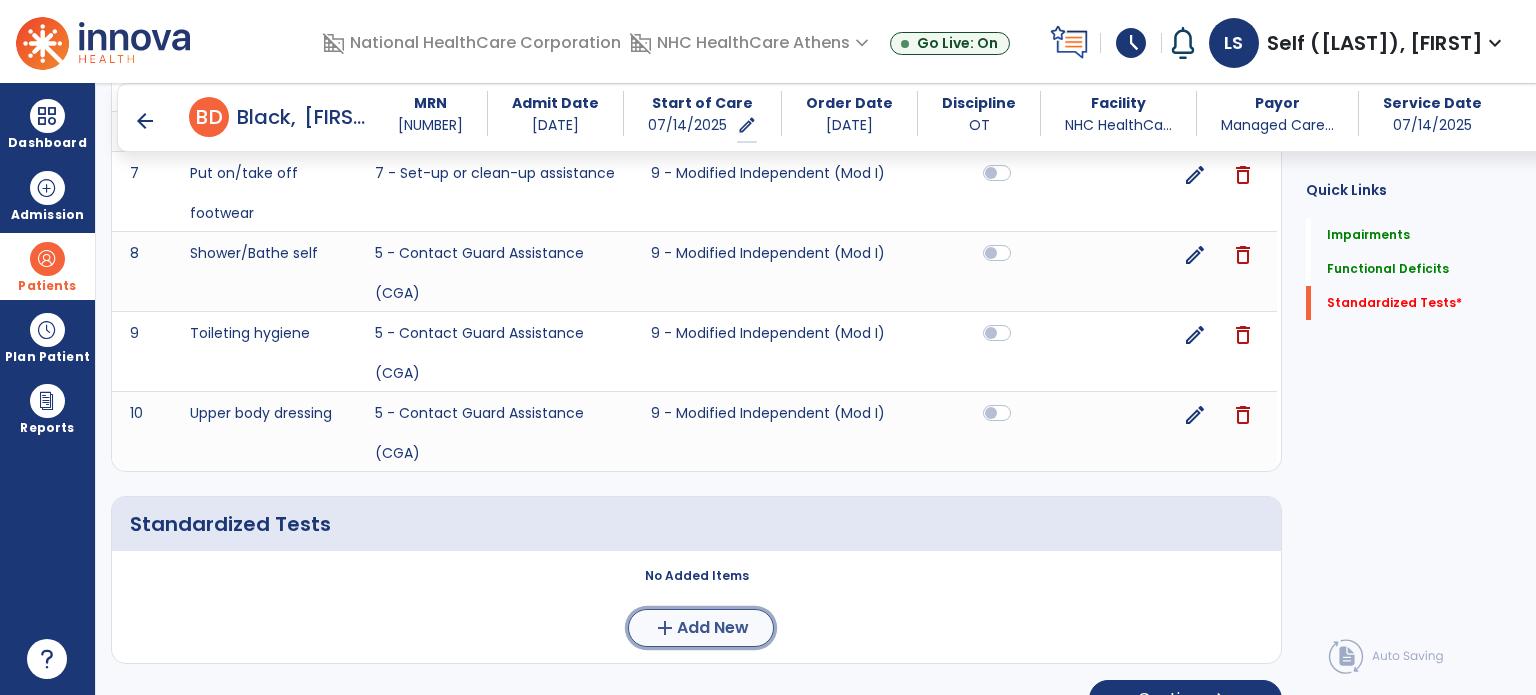 click on "Add New" 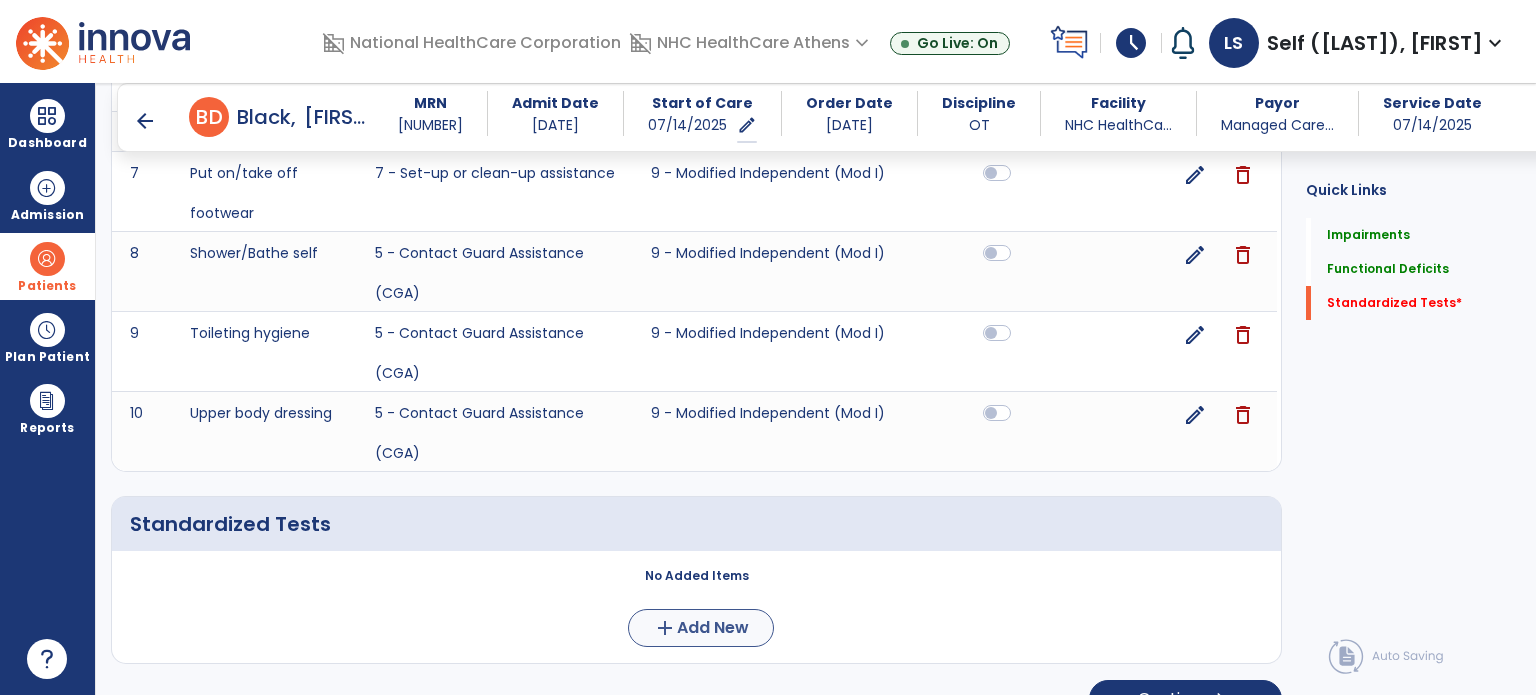 scroll, scrollTop: 0, scrollLeft: 0, axis: both 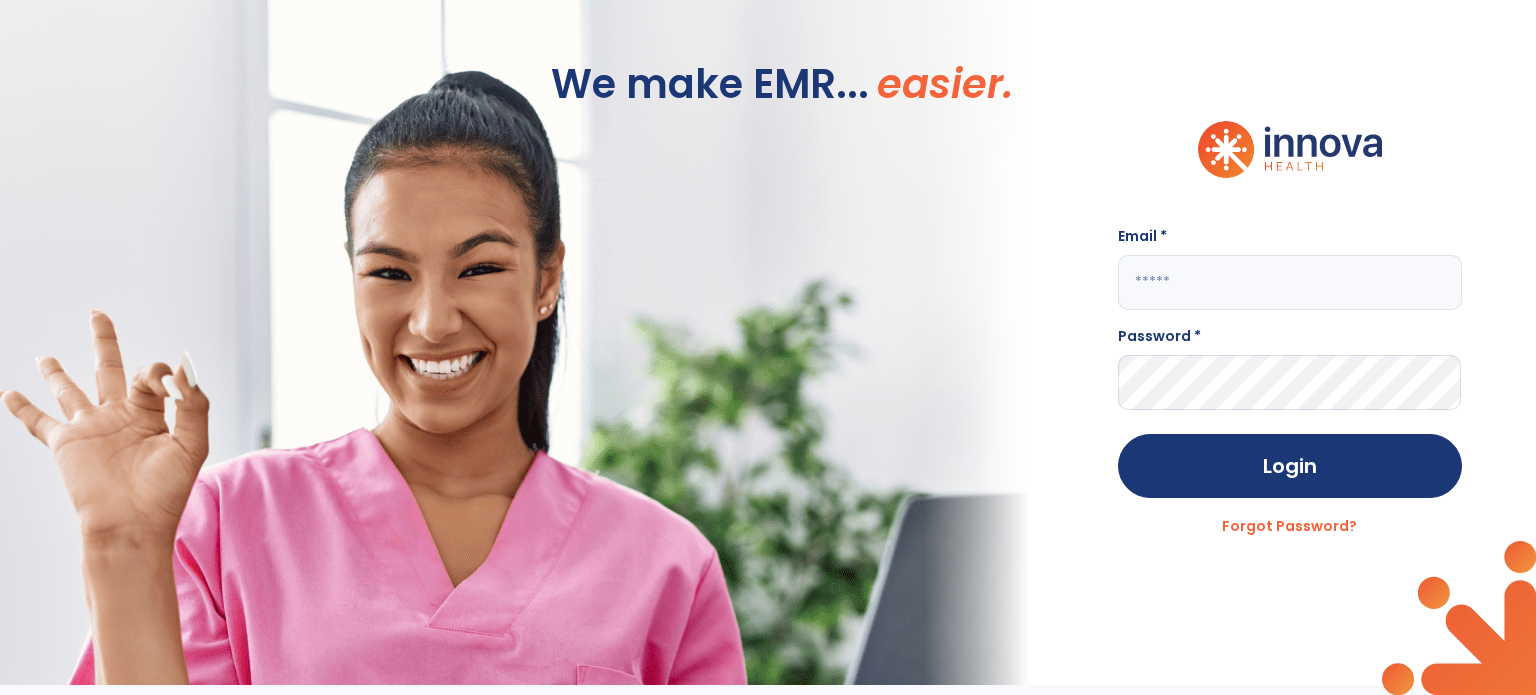 click 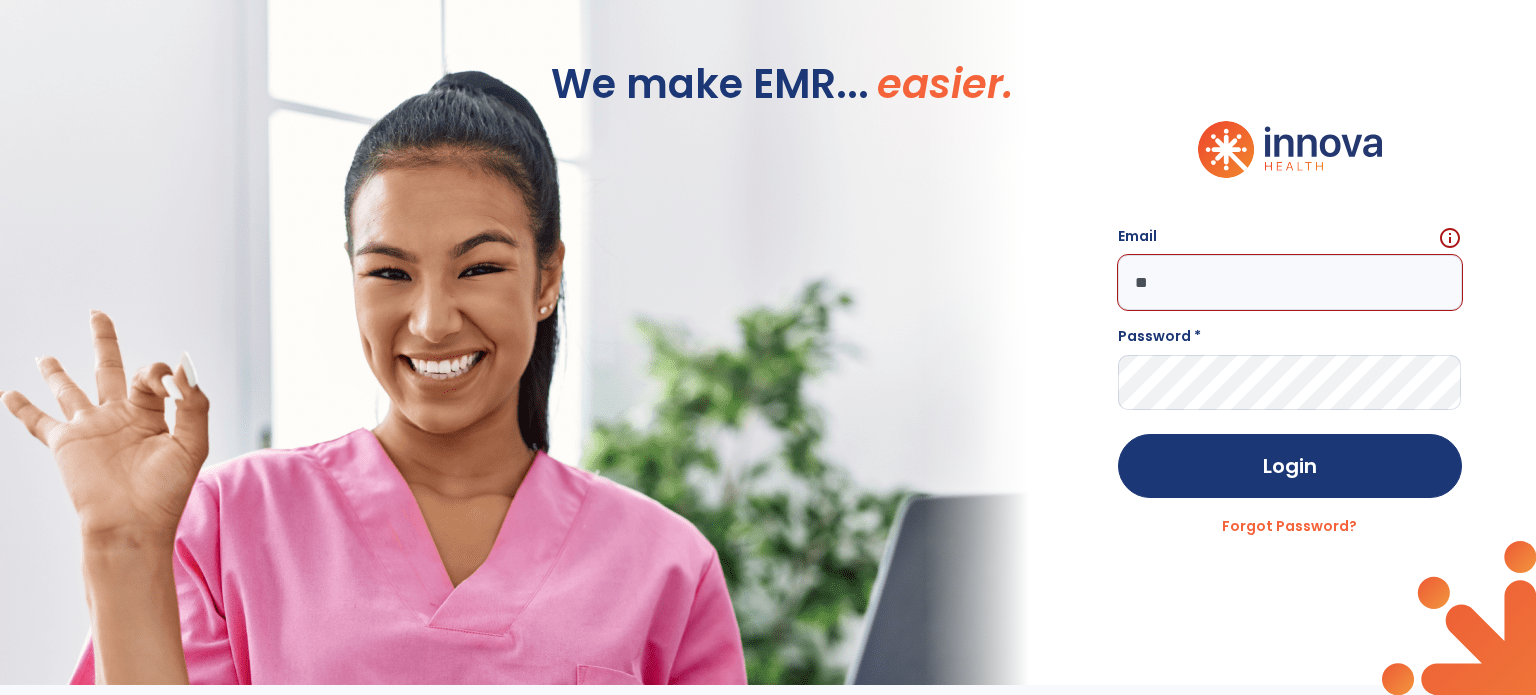 type on "*" 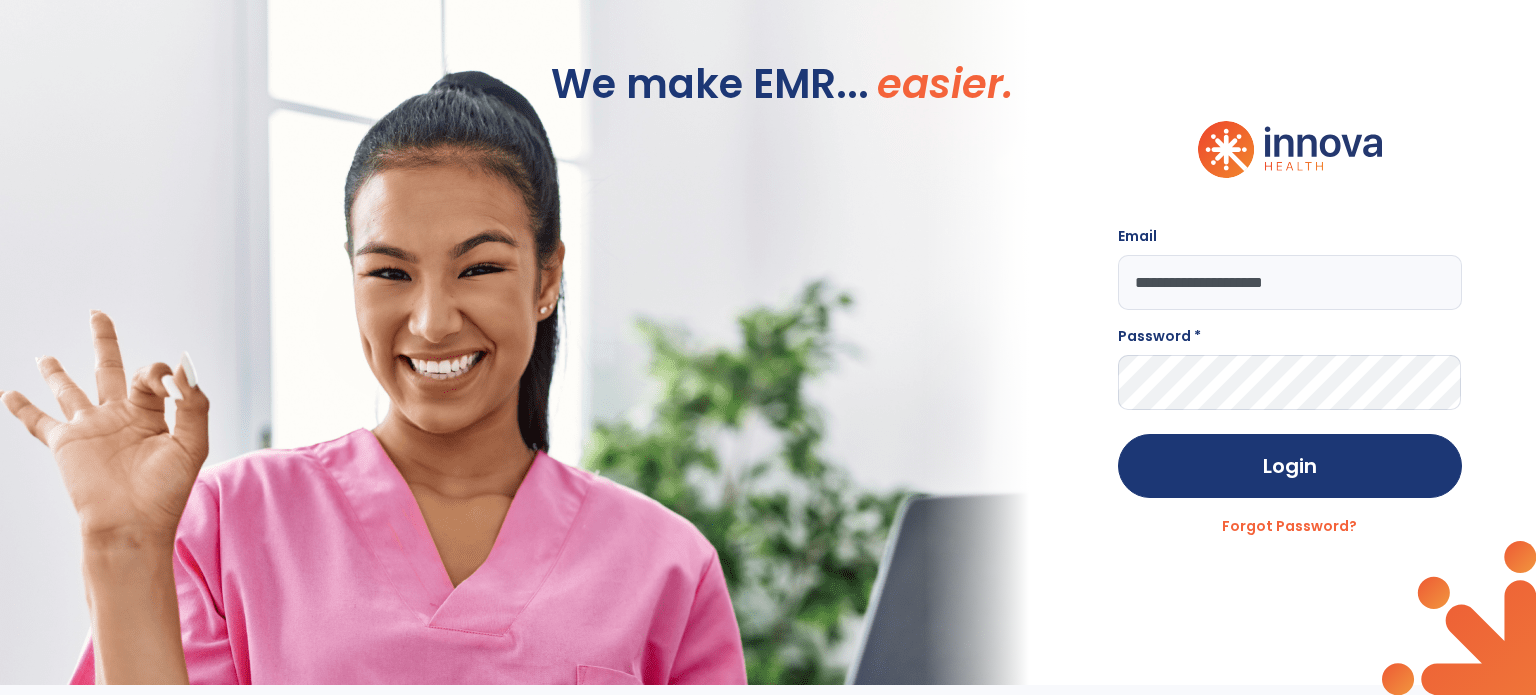 type on "**********" 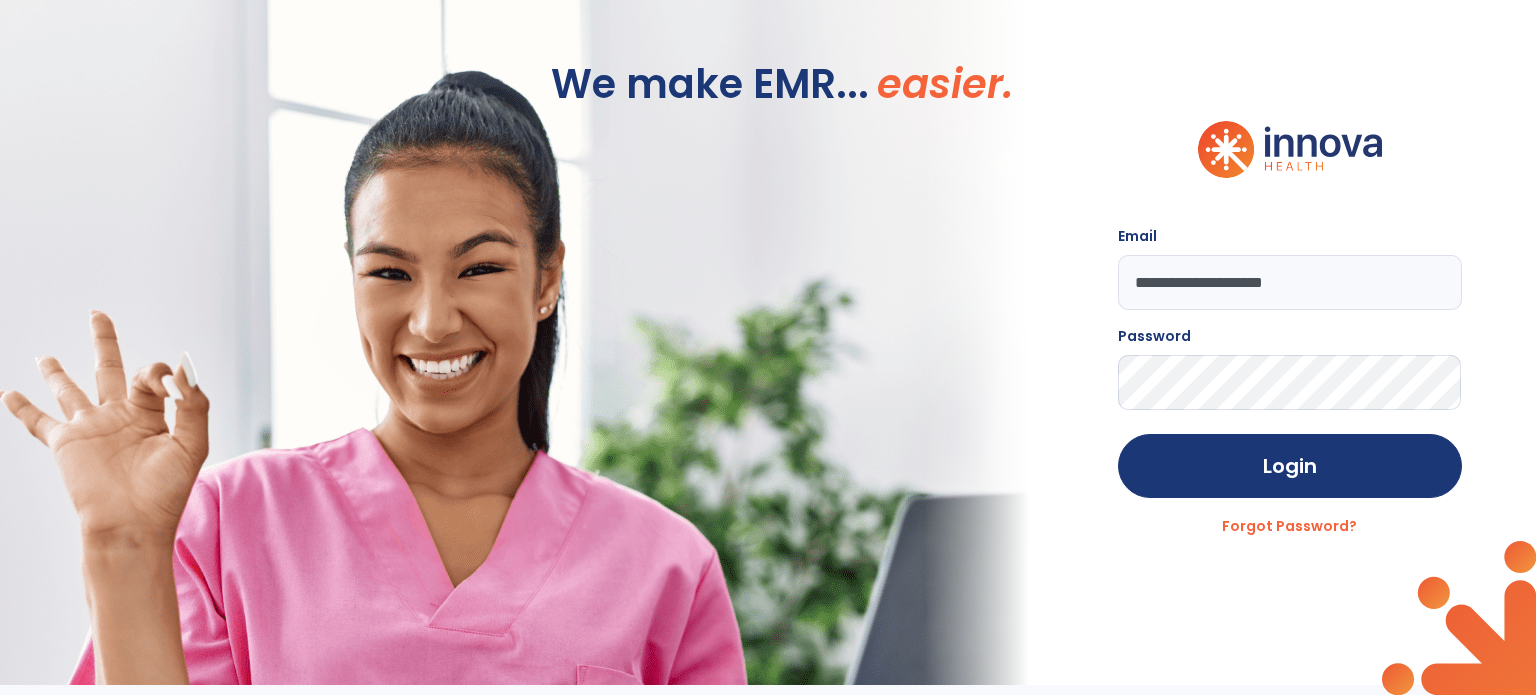 click on "Login" 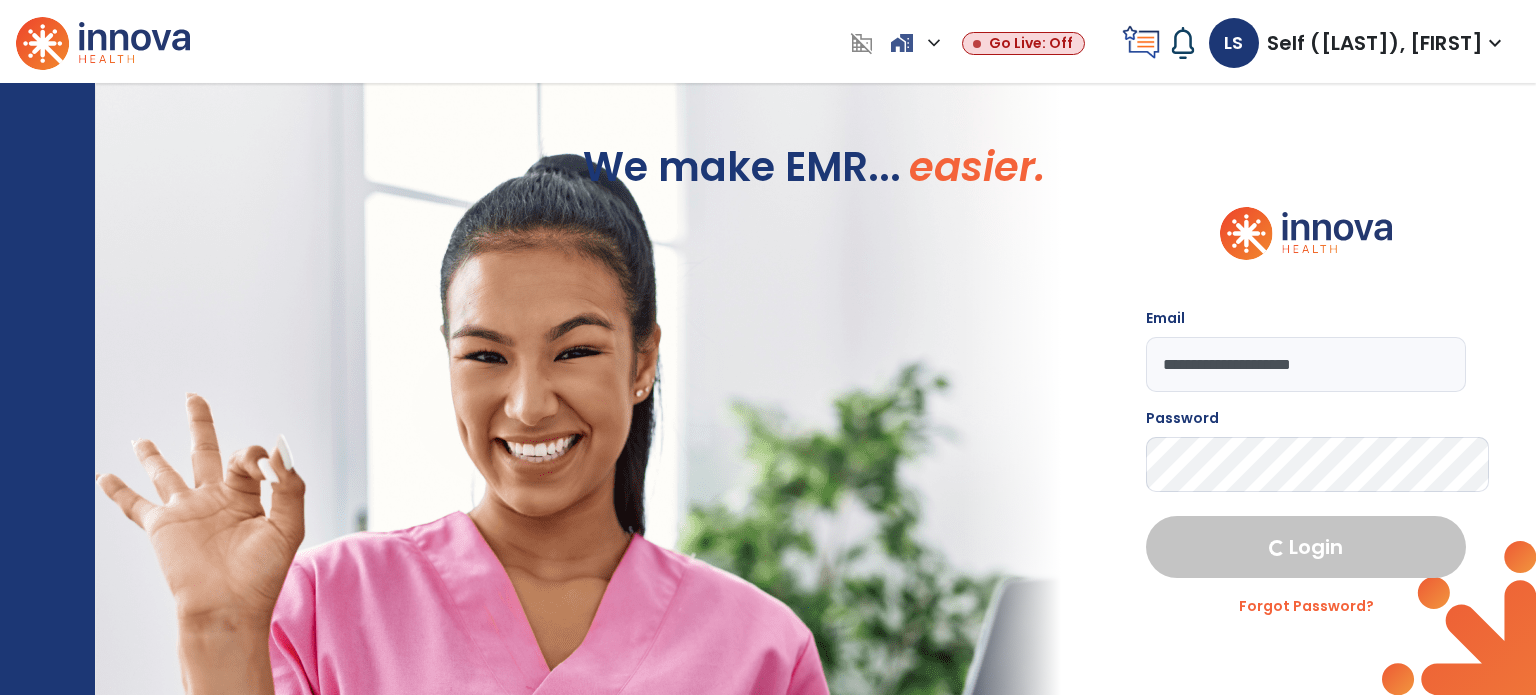select on "****" 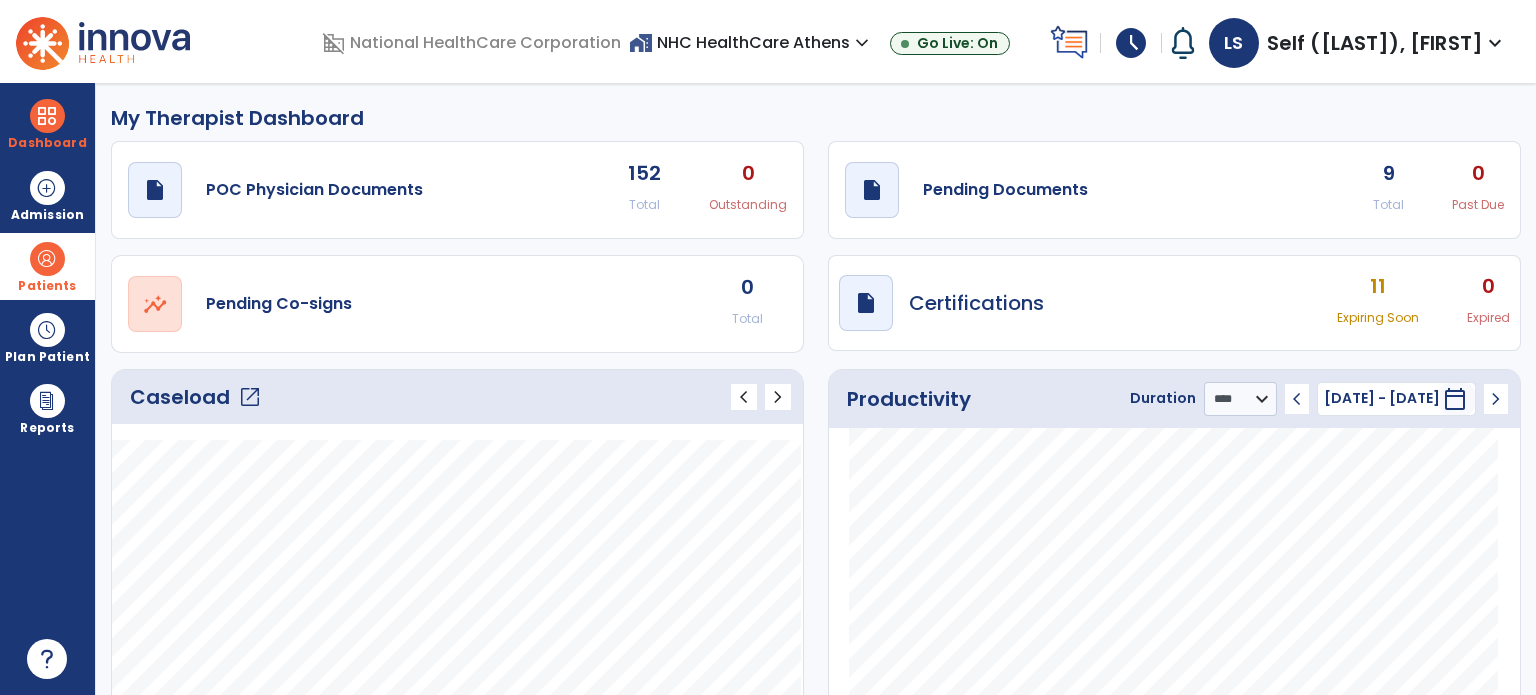 click on "Patients" at bounding box center [47, 266] 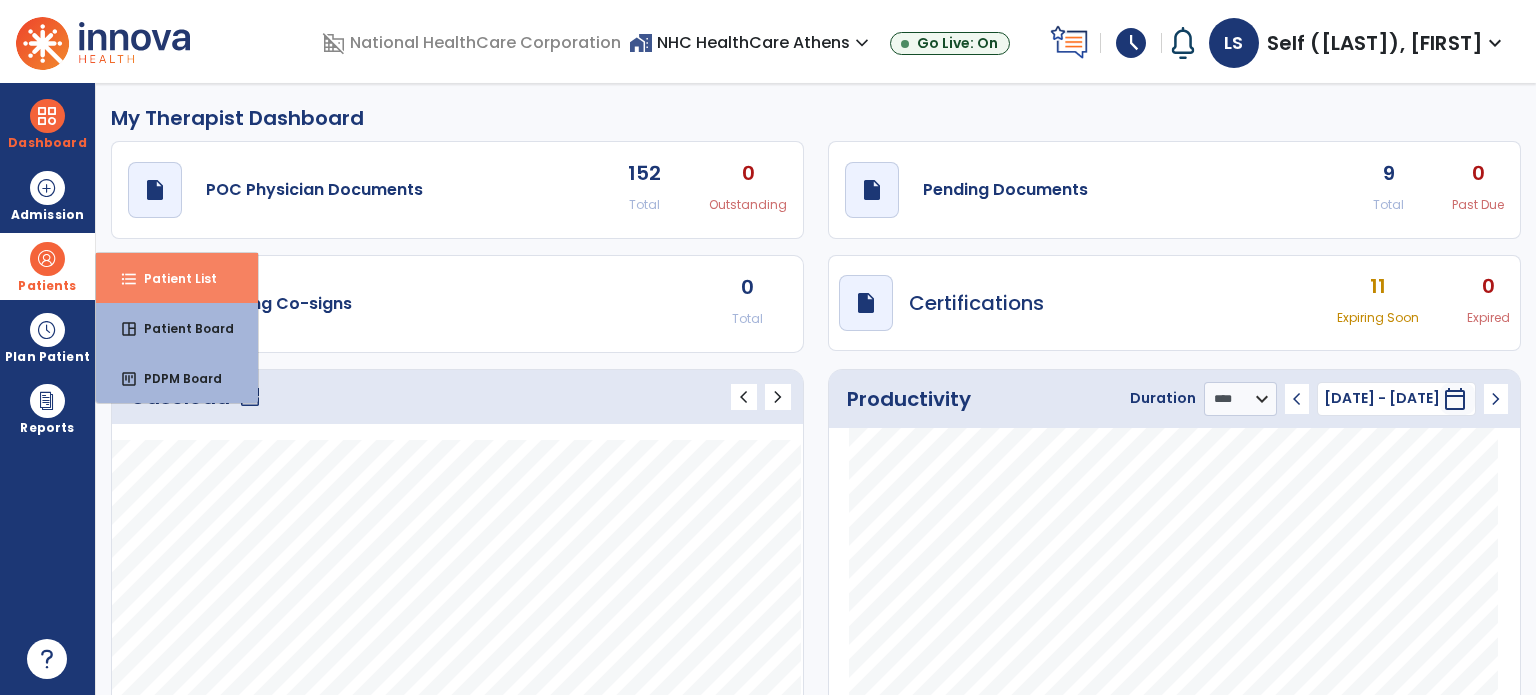click on "format_list_bulleted  Patient List" at bounding box center (177, 278) 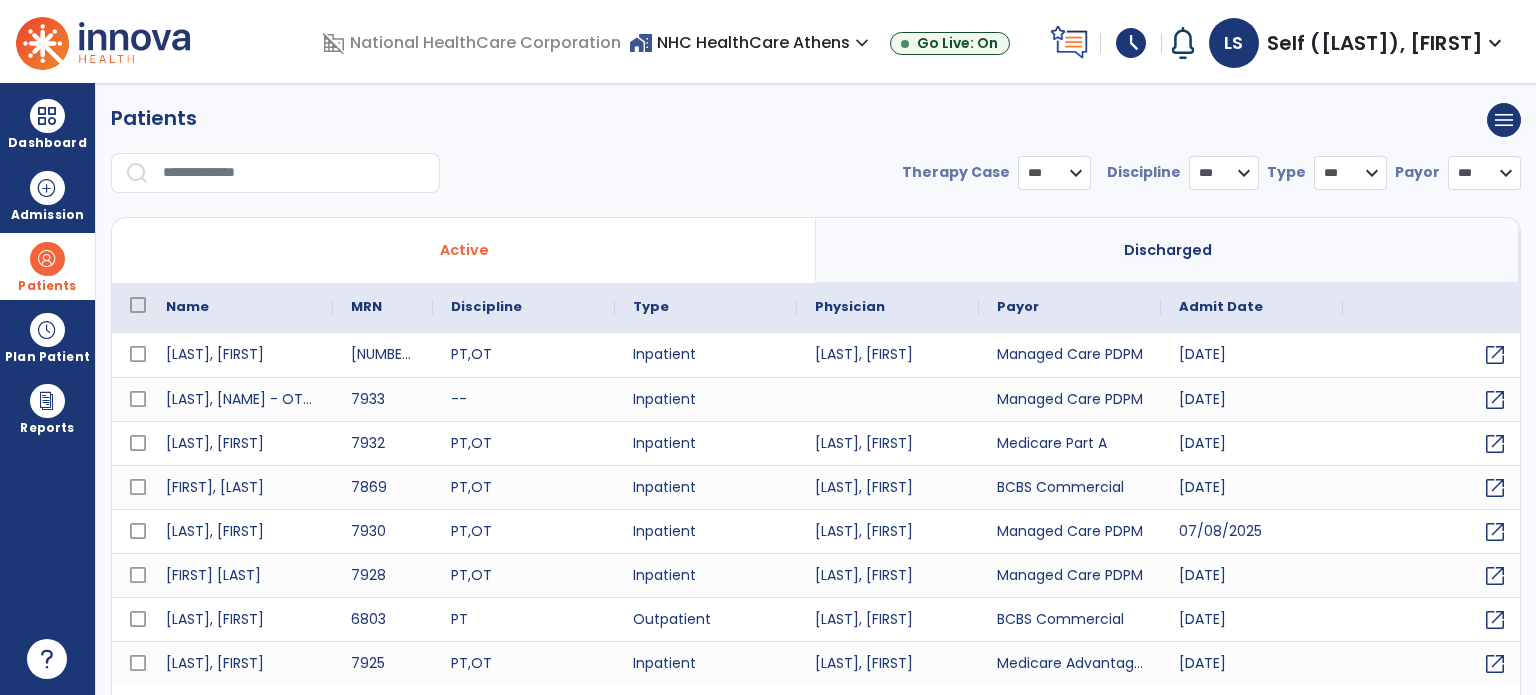 select on "***" 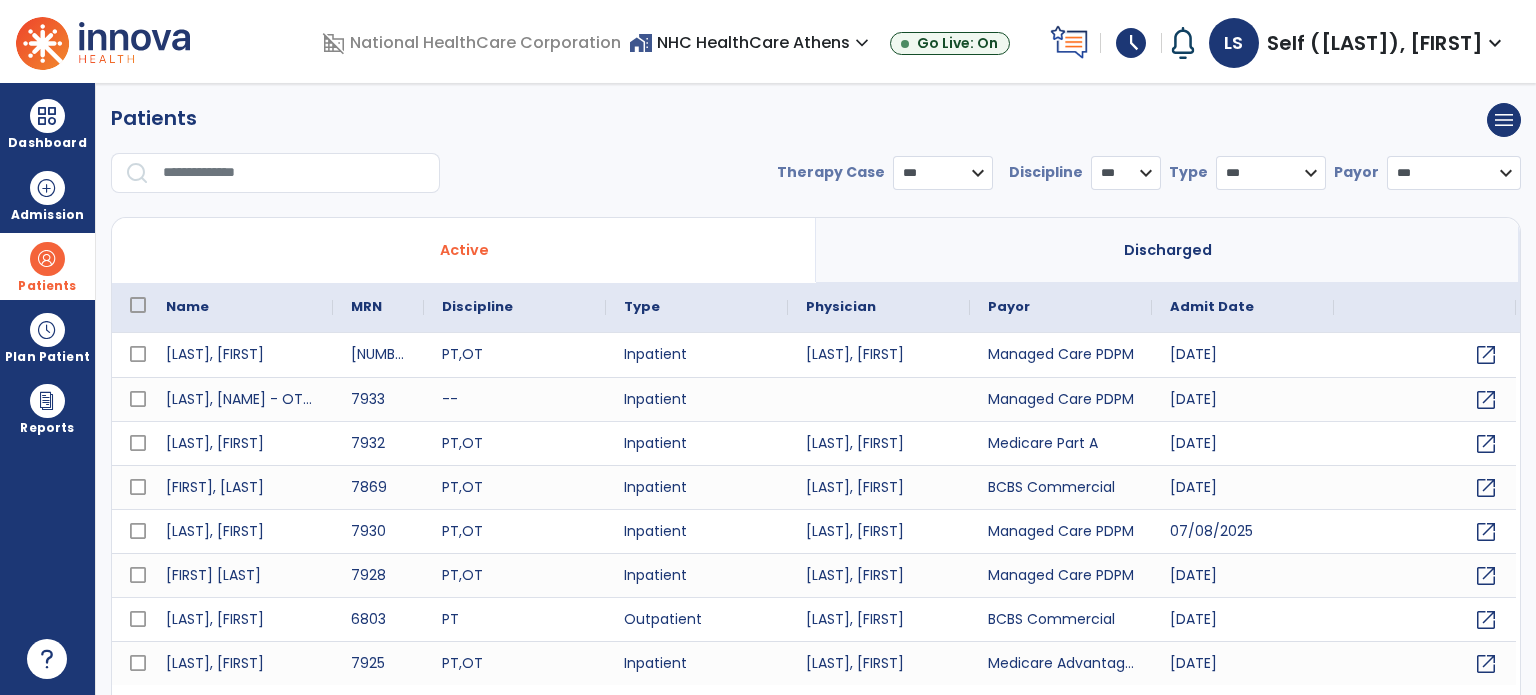 scroll, scrollTop: 46, scrollLeft: 0, axis: vertical 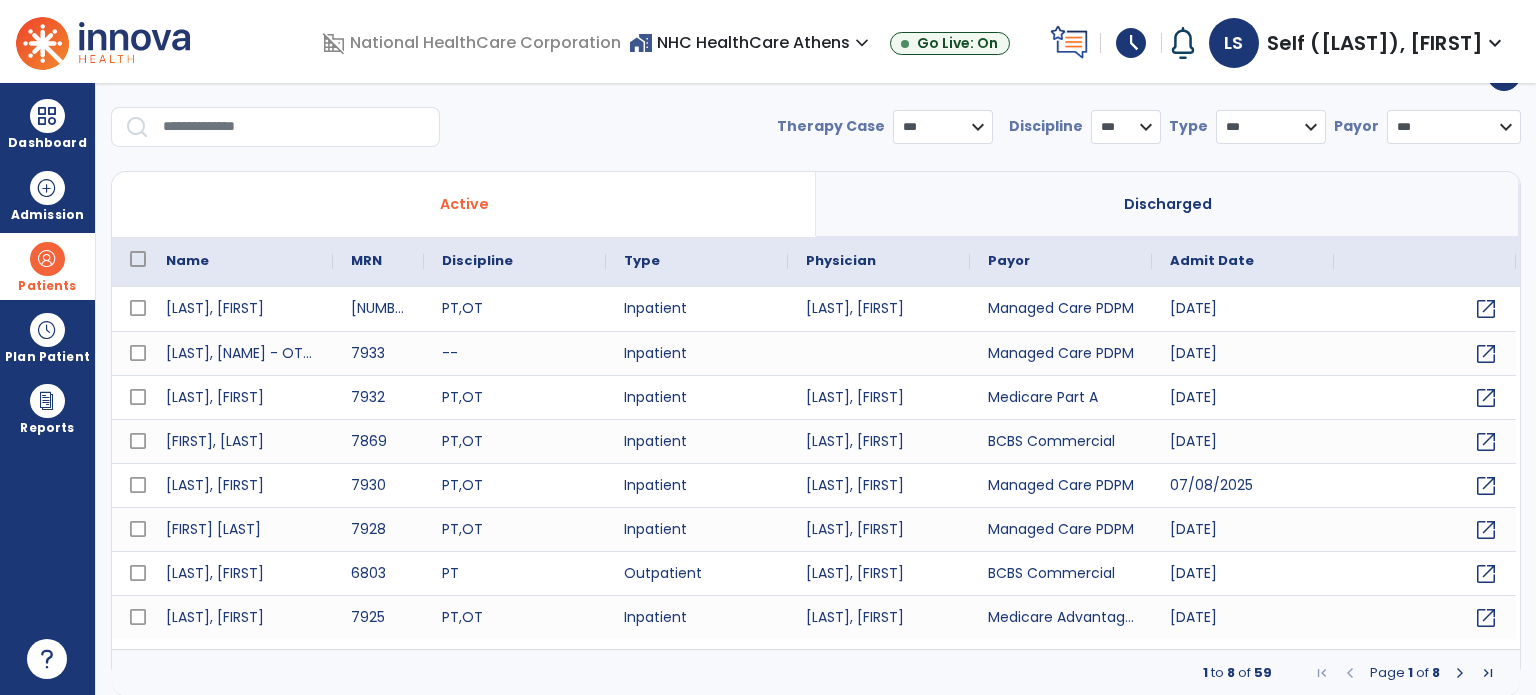 click at bounding box center [294, 127] 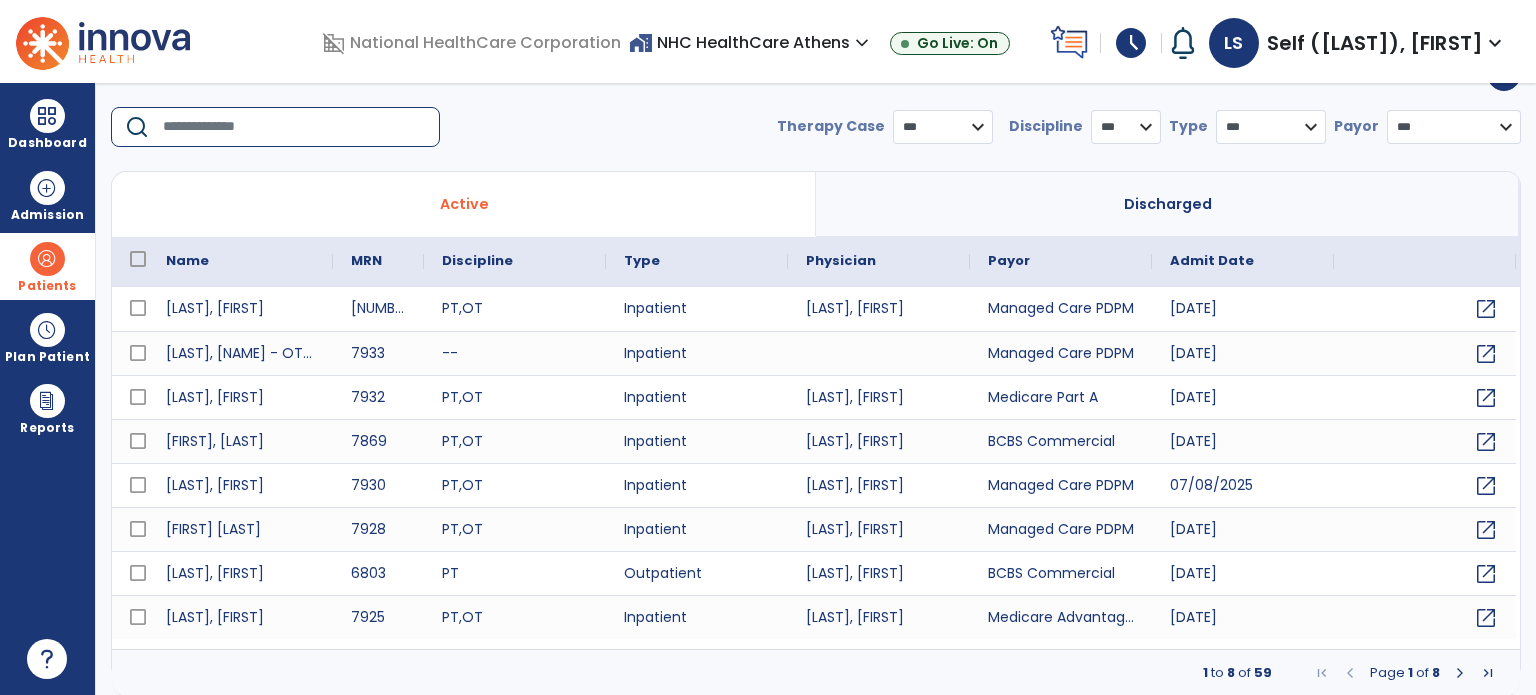 click at bounding box center [294, 127] 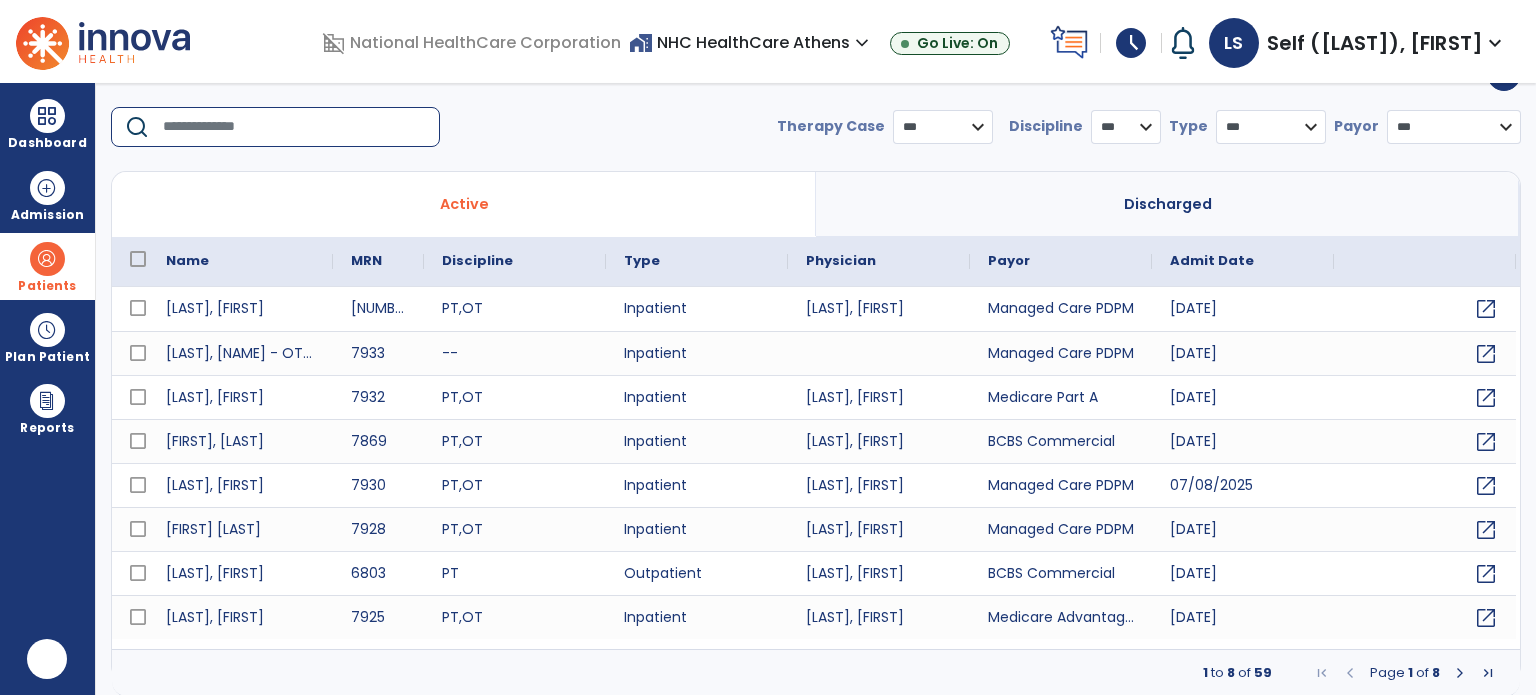 scroll, scrollTop: 0, scrollLeft: 0, axis: both 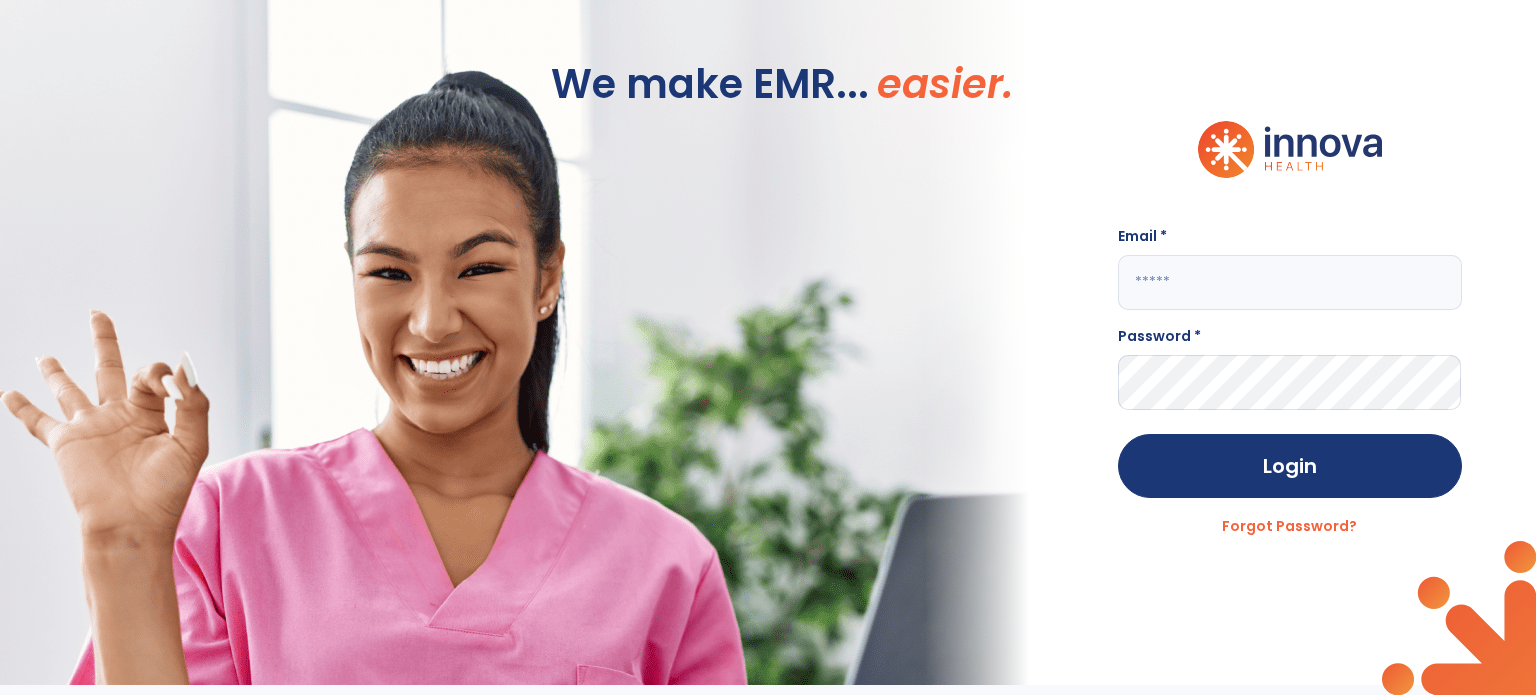 click 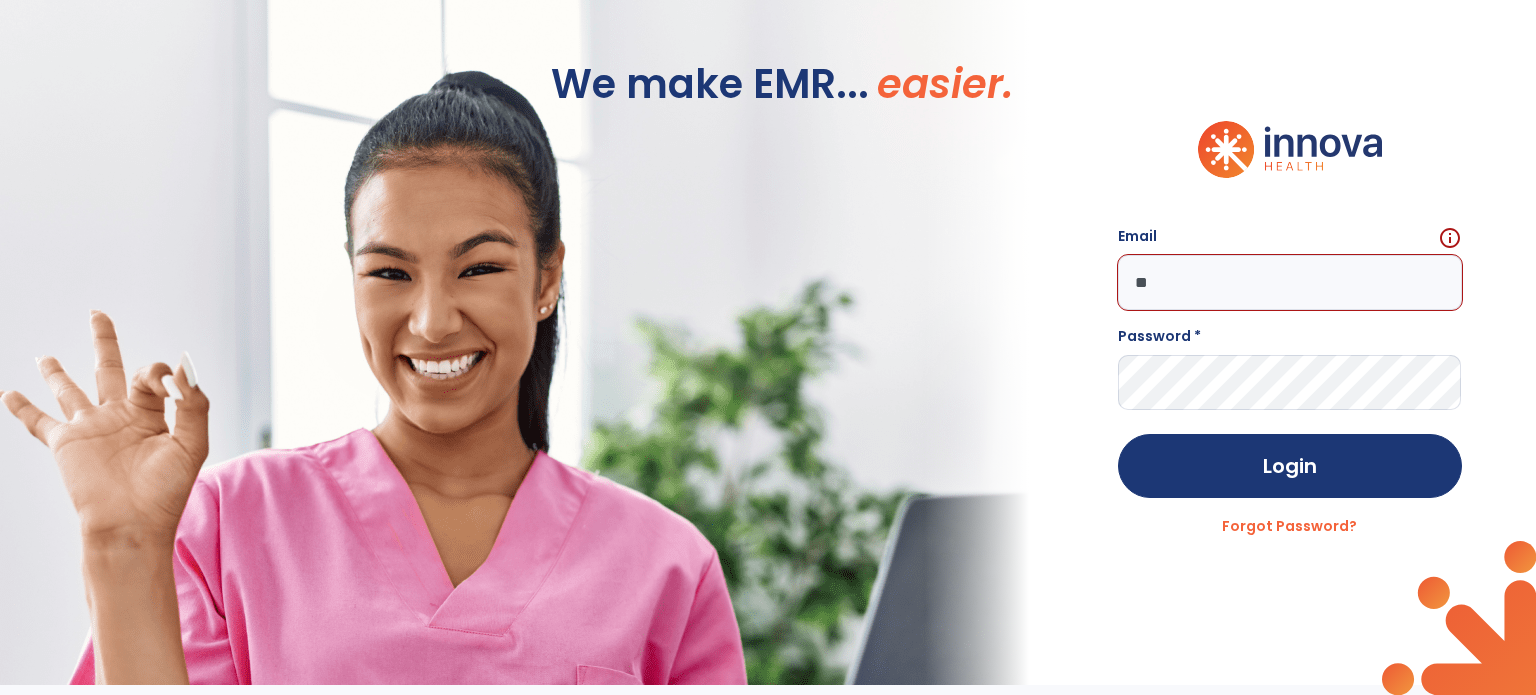 type on "*" 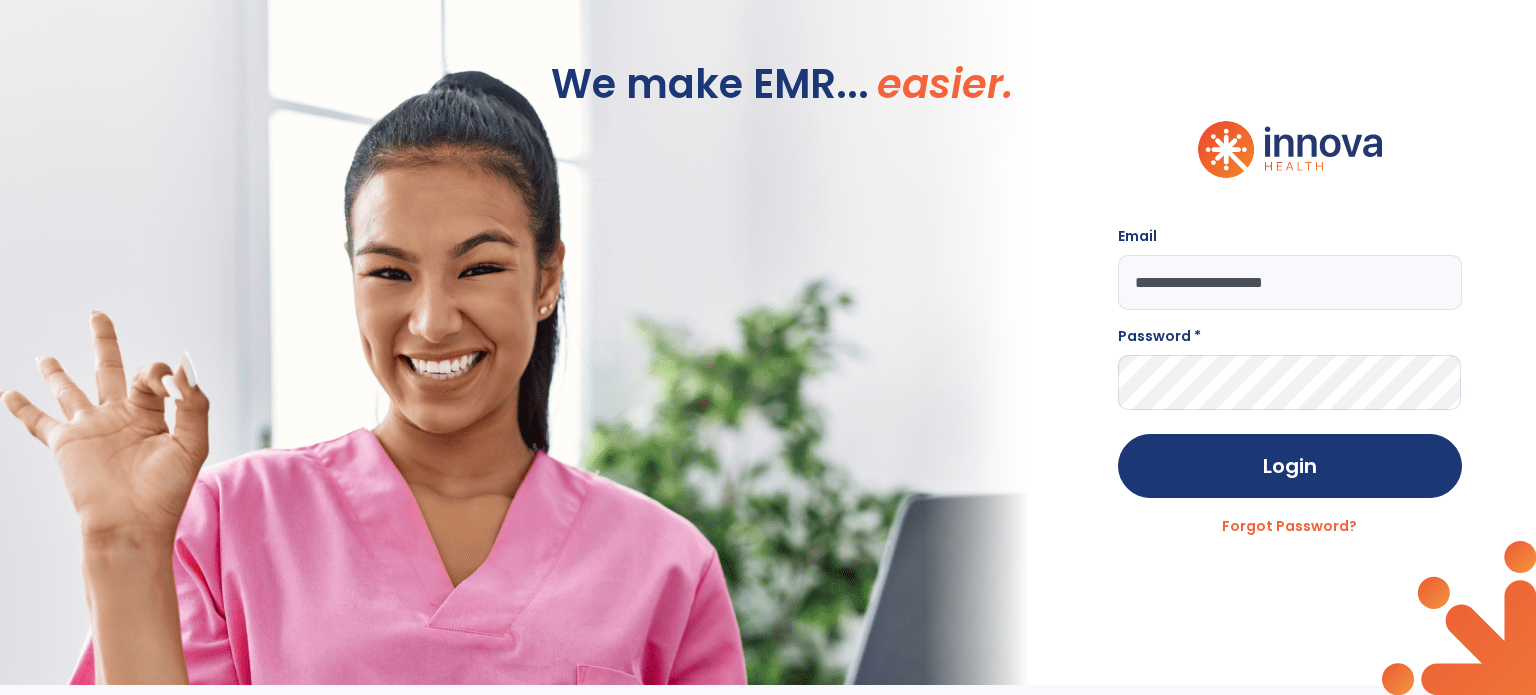 type on "**********" 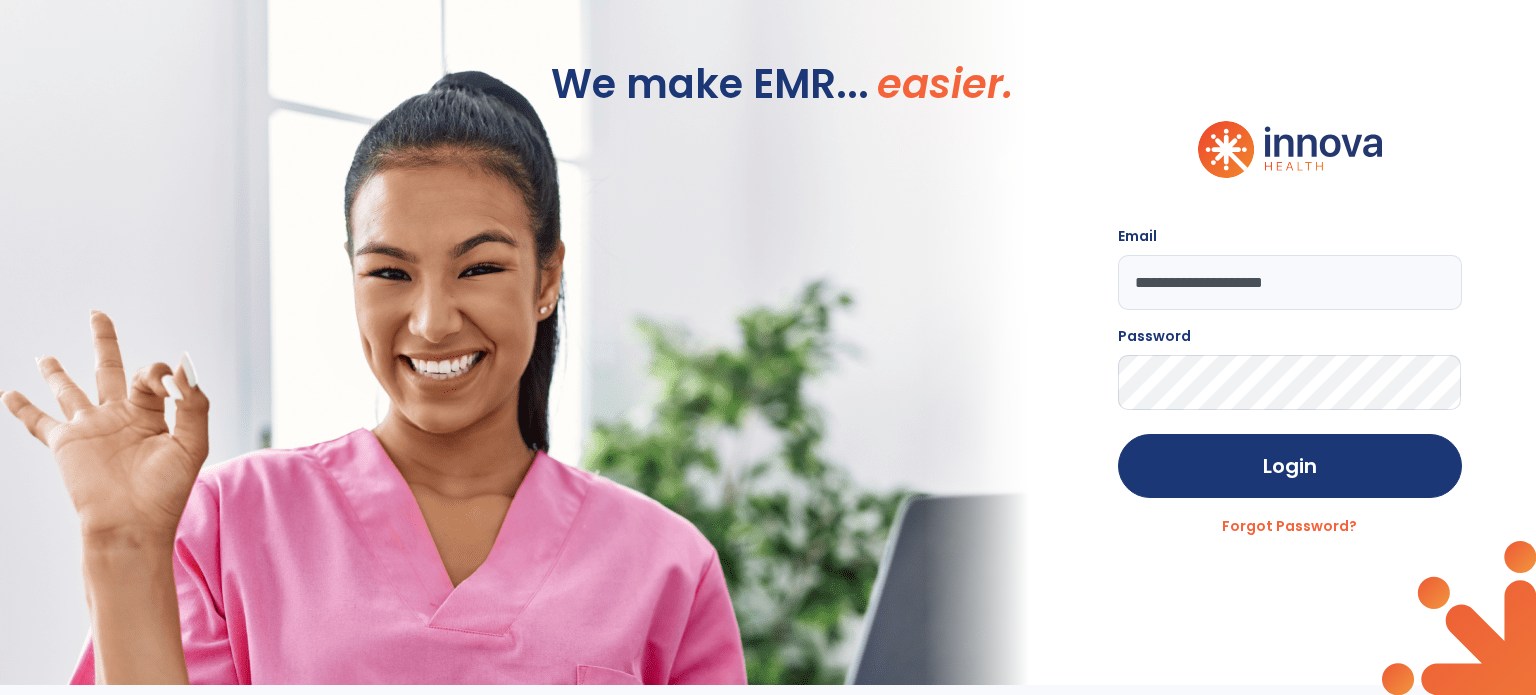 click on "Login" 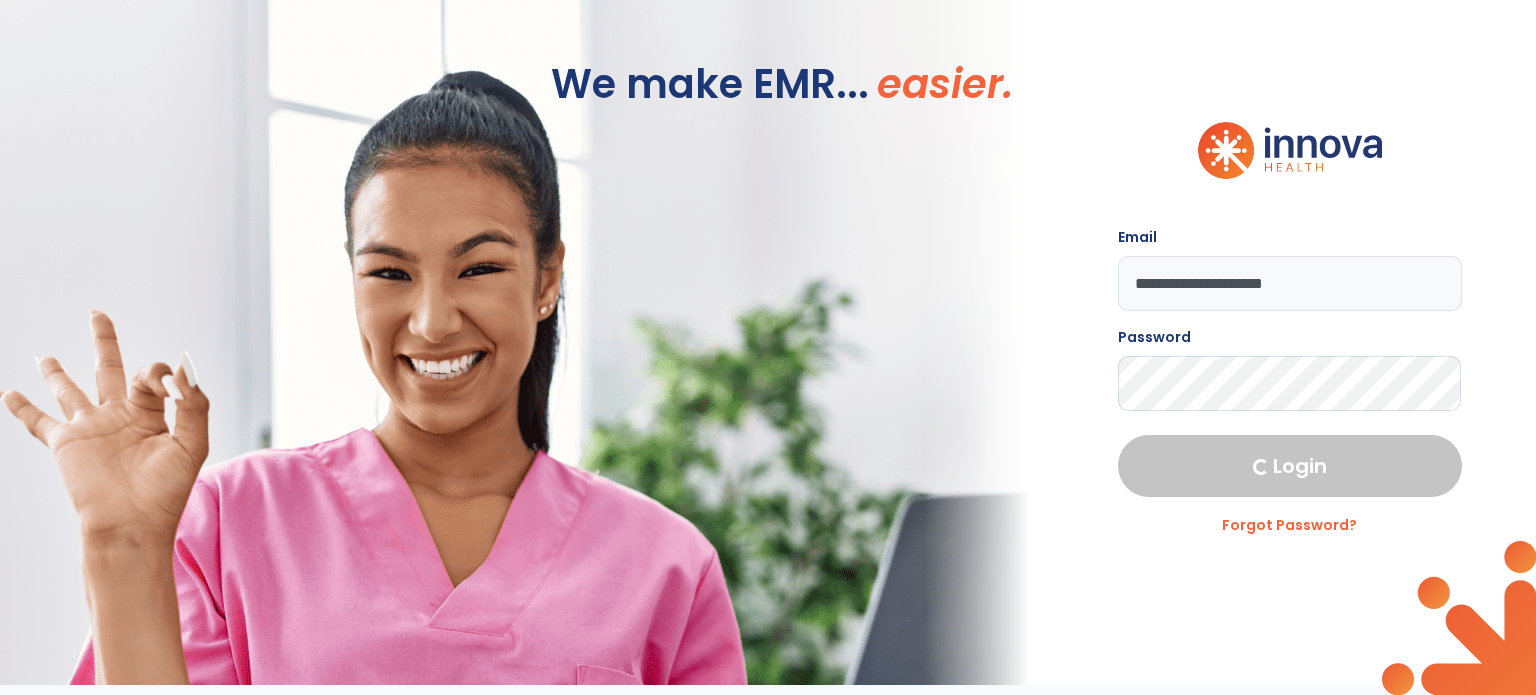 select on "****" 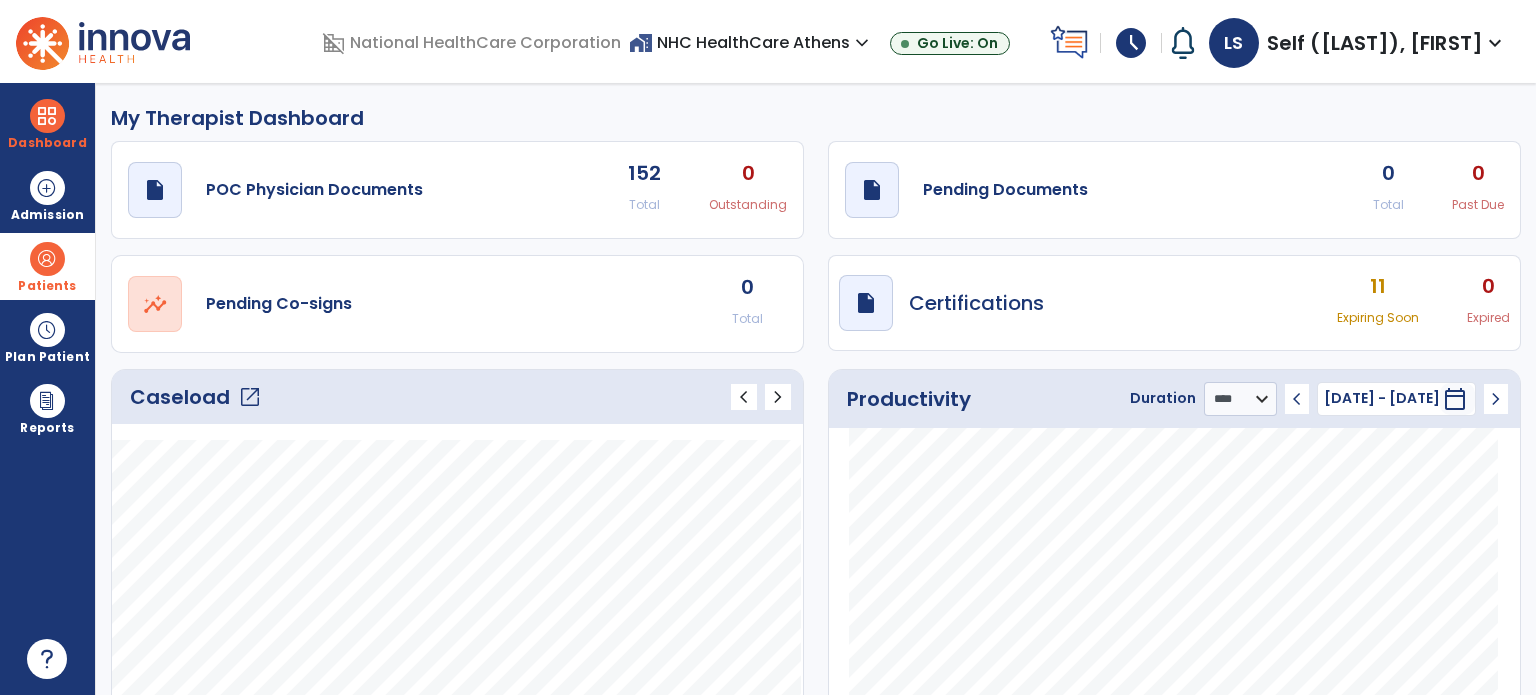 click on "Patients" at bounding box center (47, 266) 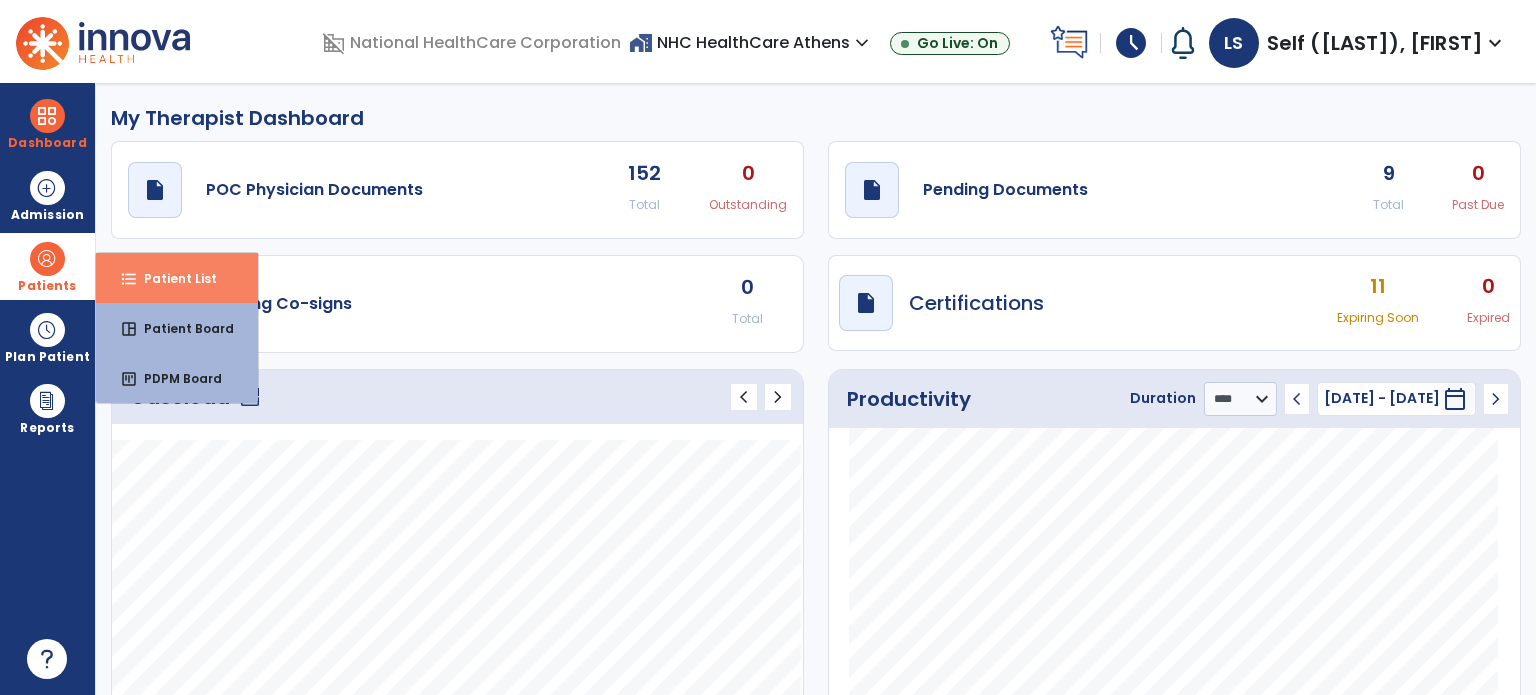 click on "format_list_bulleted  Patient List" at bounding box center (177, 278) 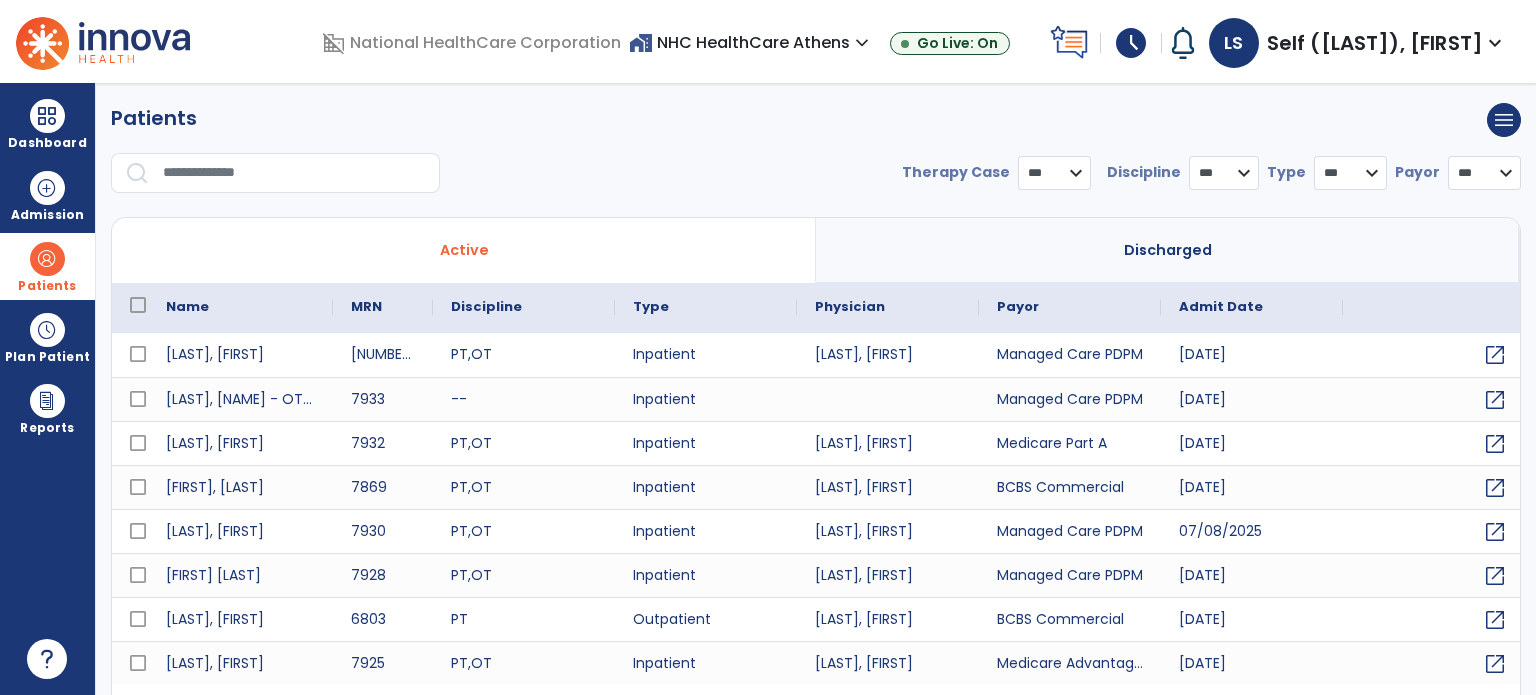 select on "***" 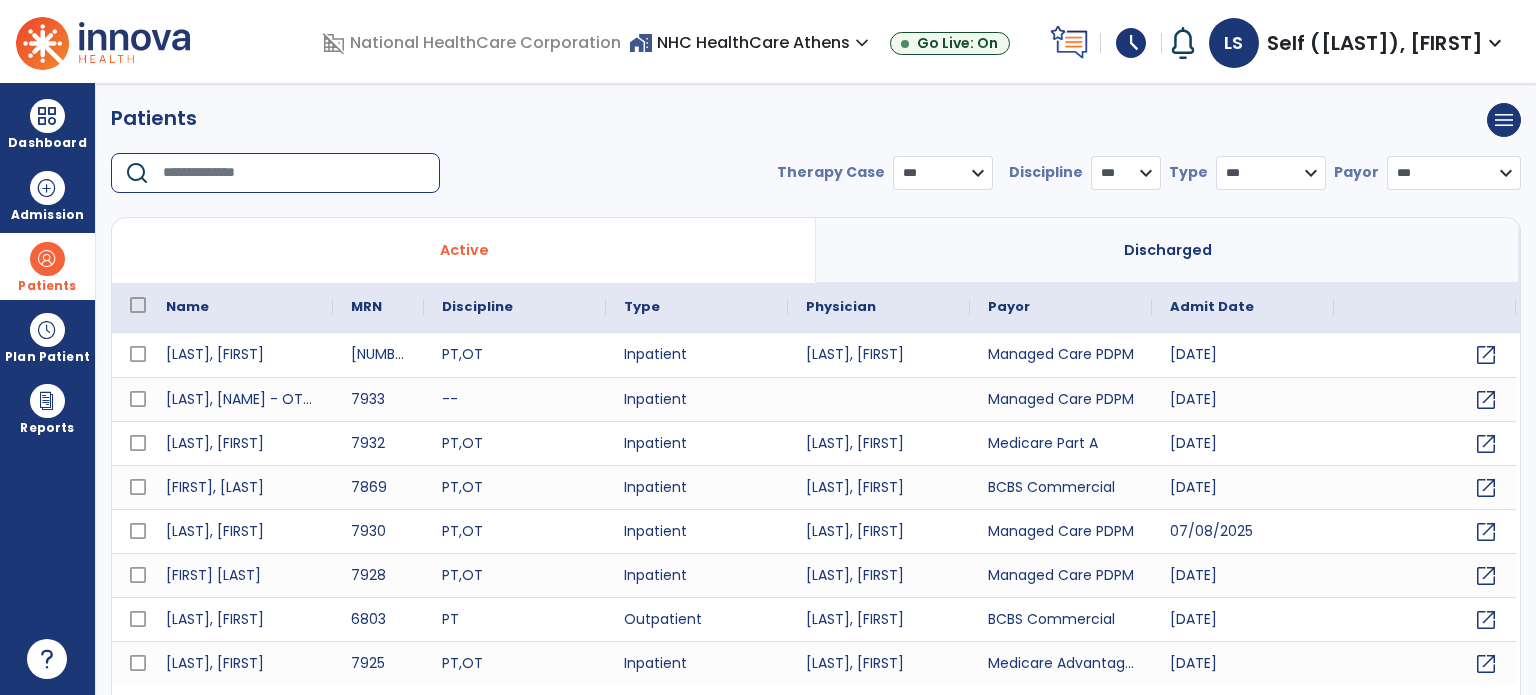 click at bounding box center (294, 173) 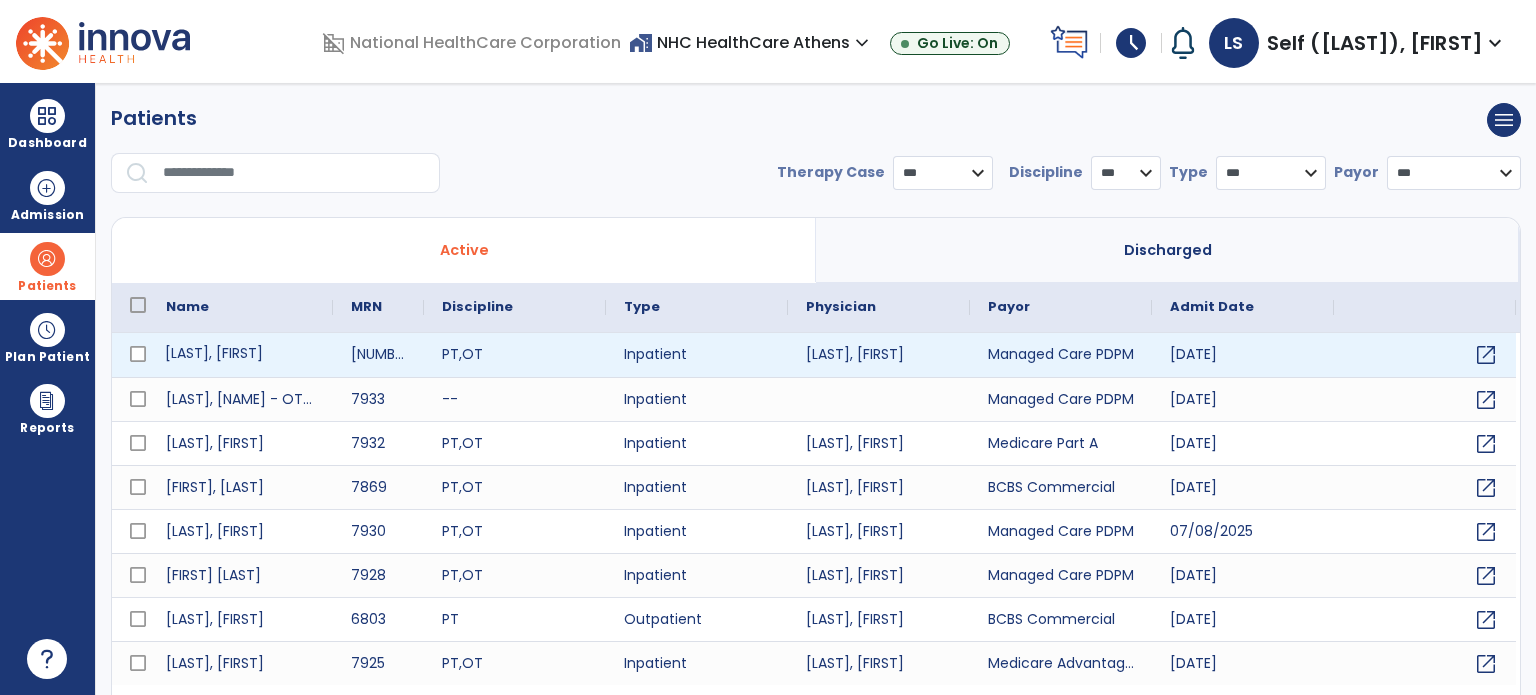 click on "[LAST], [FIRST]" at bounding box center [240, 355] 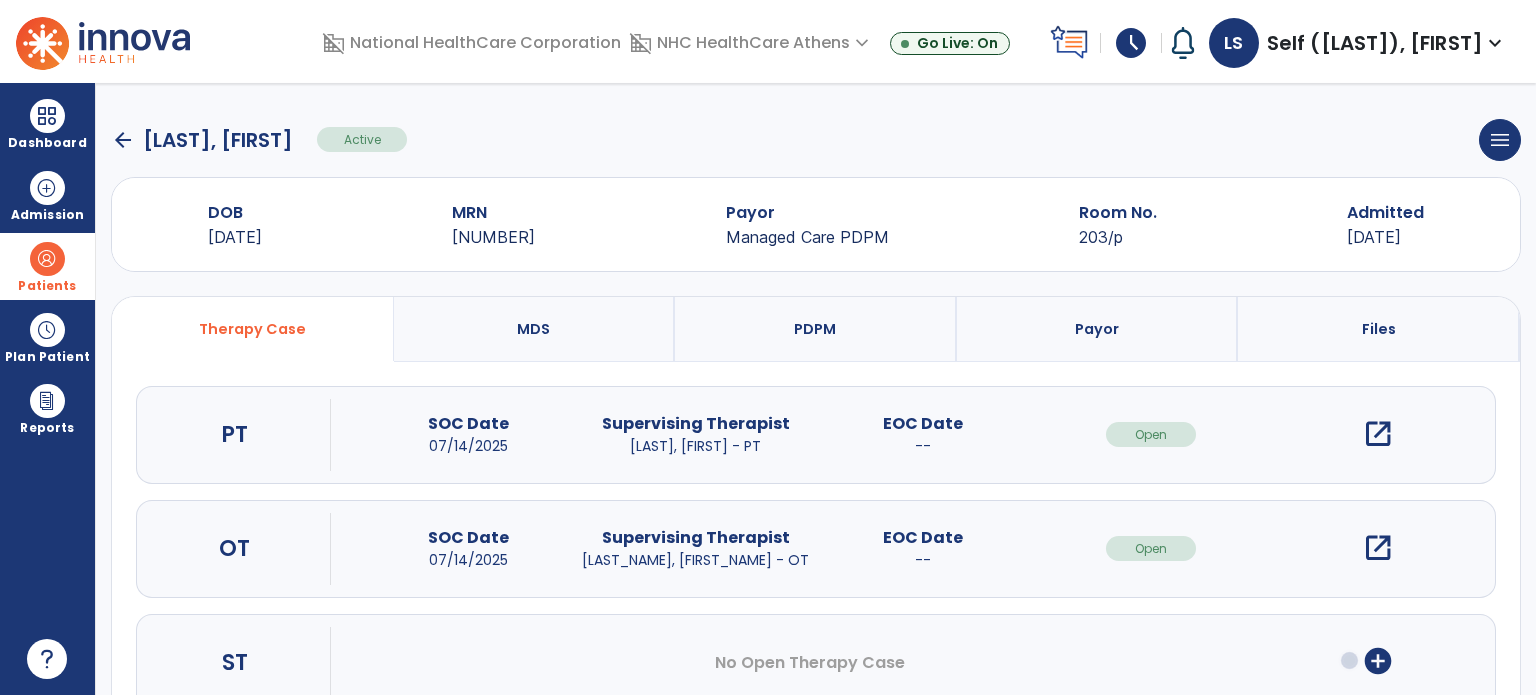 click on "open_in_new" at bounding box center [1378, 548] 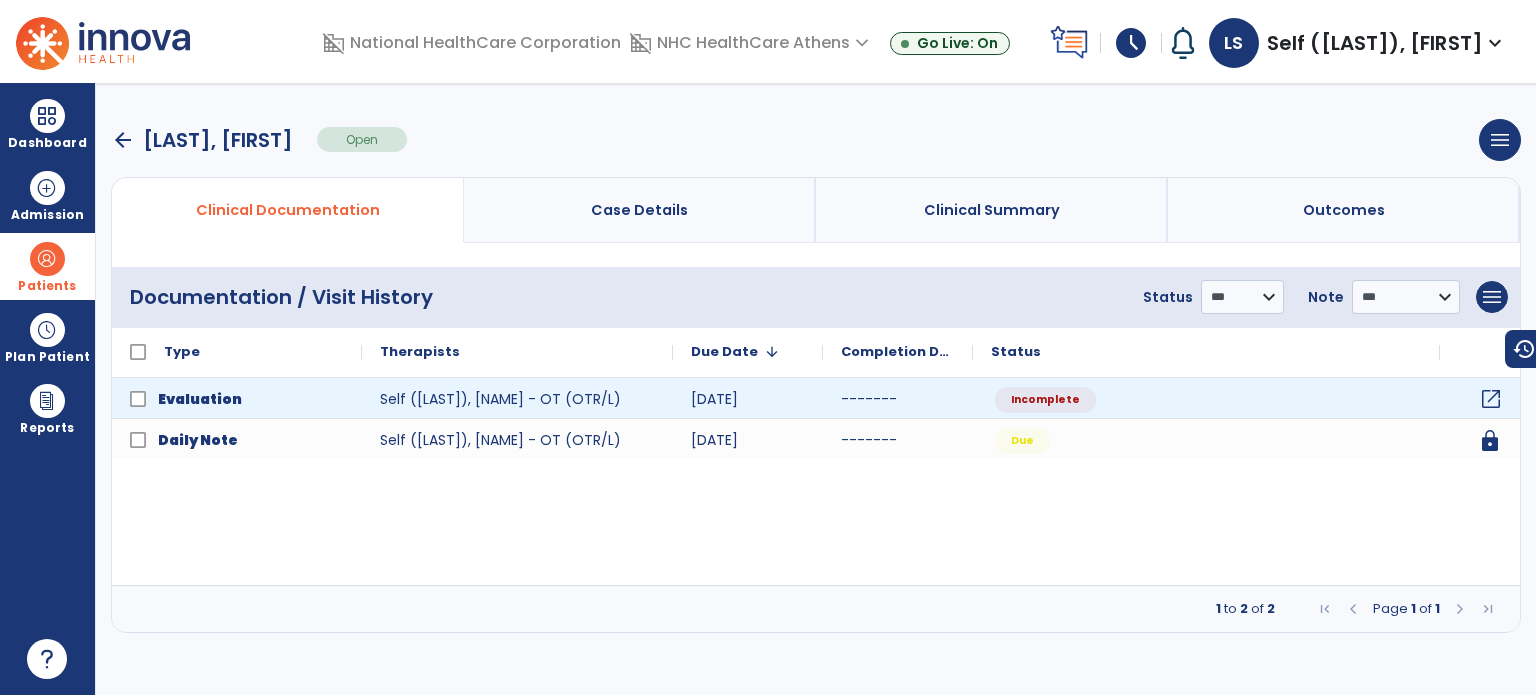 click on "open_in_new" 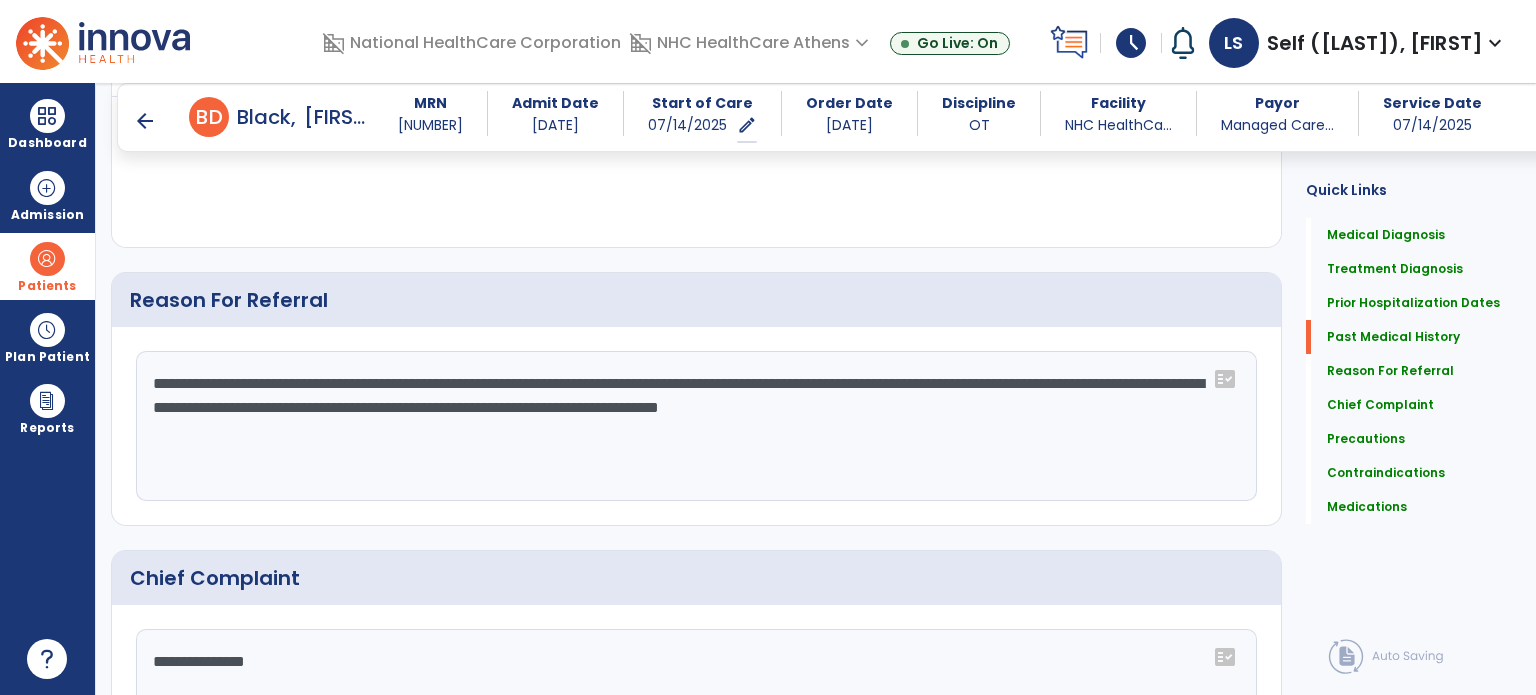 scroll, scrollTop: 1500, scrollLeft: 0, axis: vertical 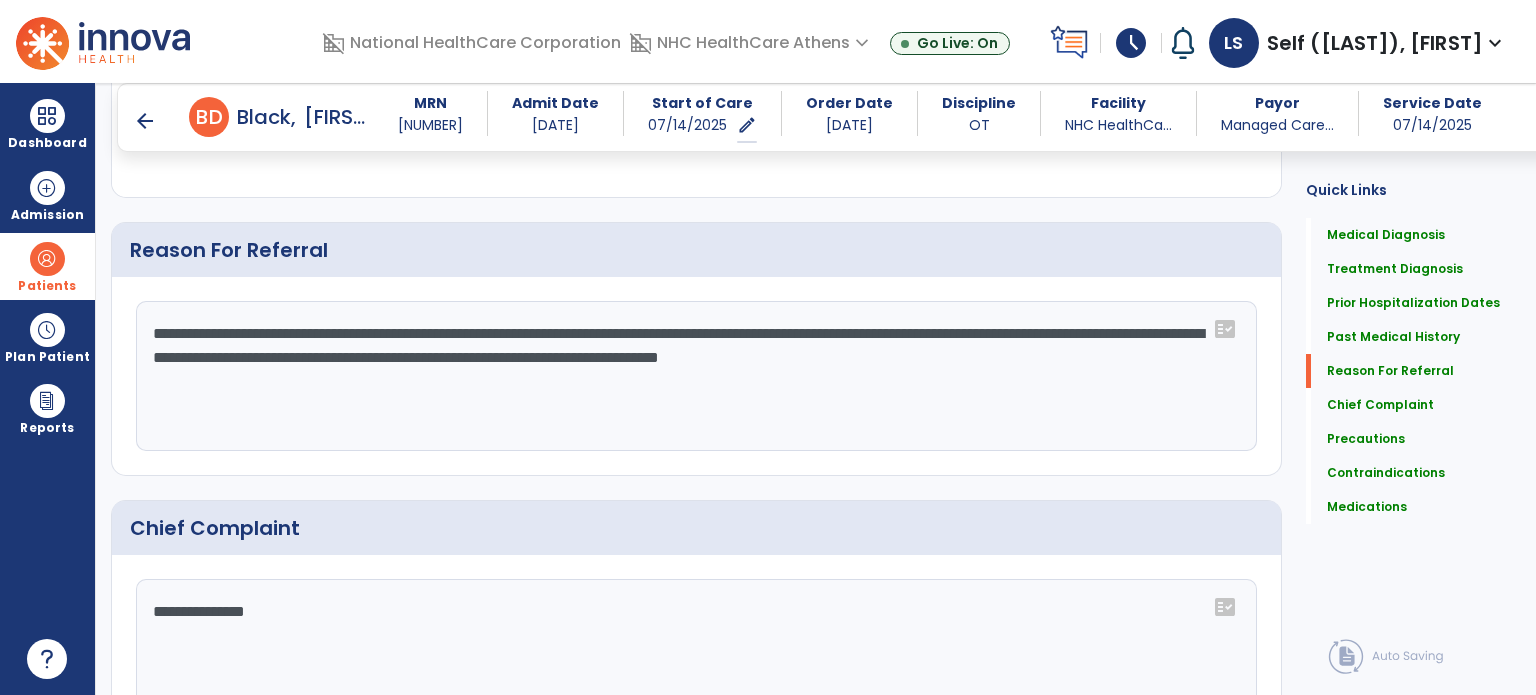 click on "**********" 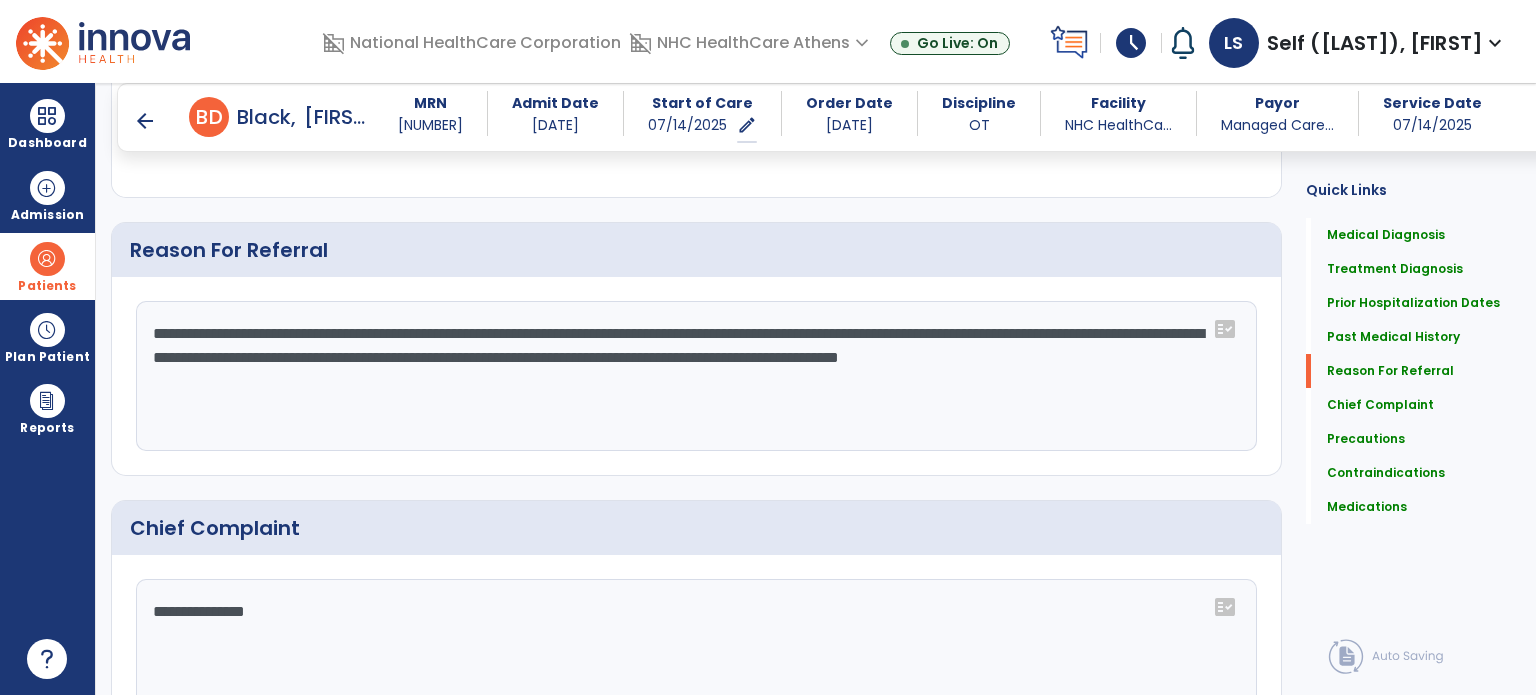 click on "**********" 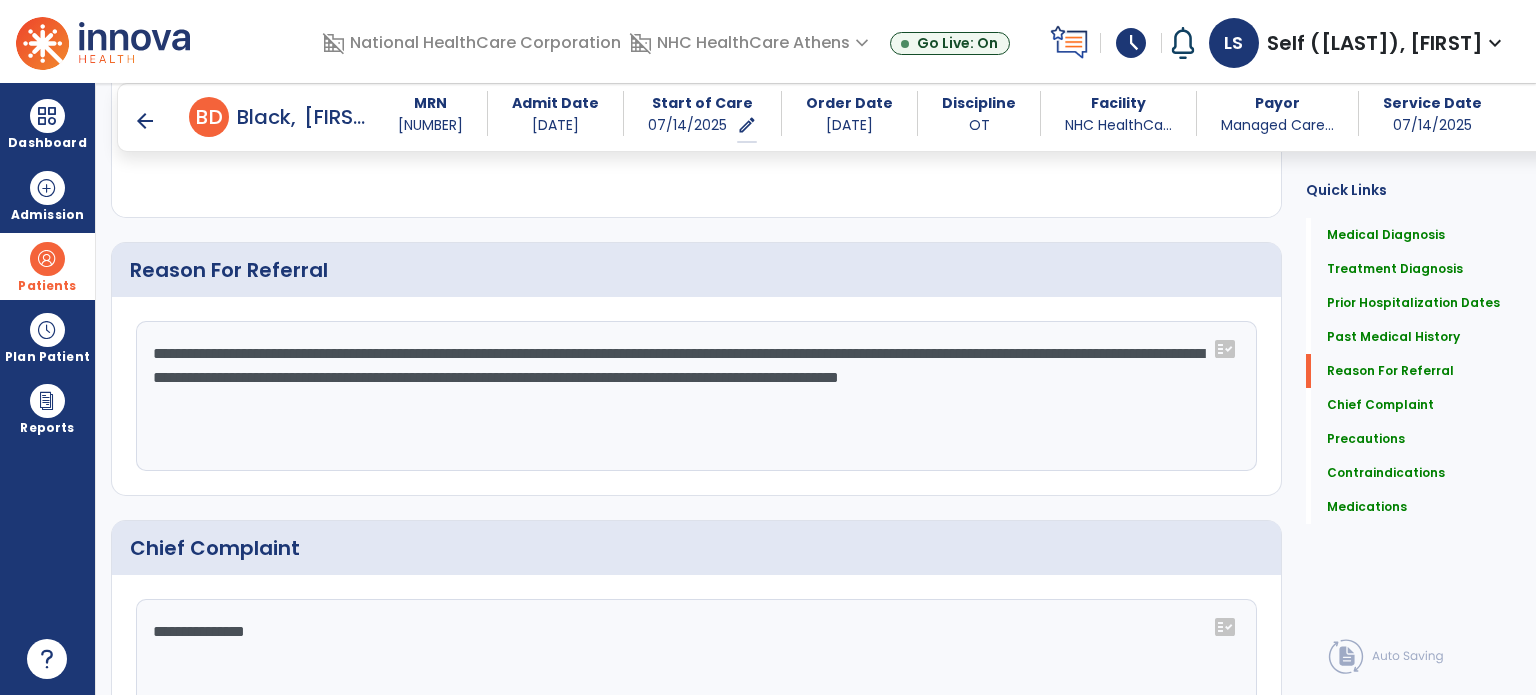 scroll, scrollTop: 1518, scrollLeft: 0, axis: vertical 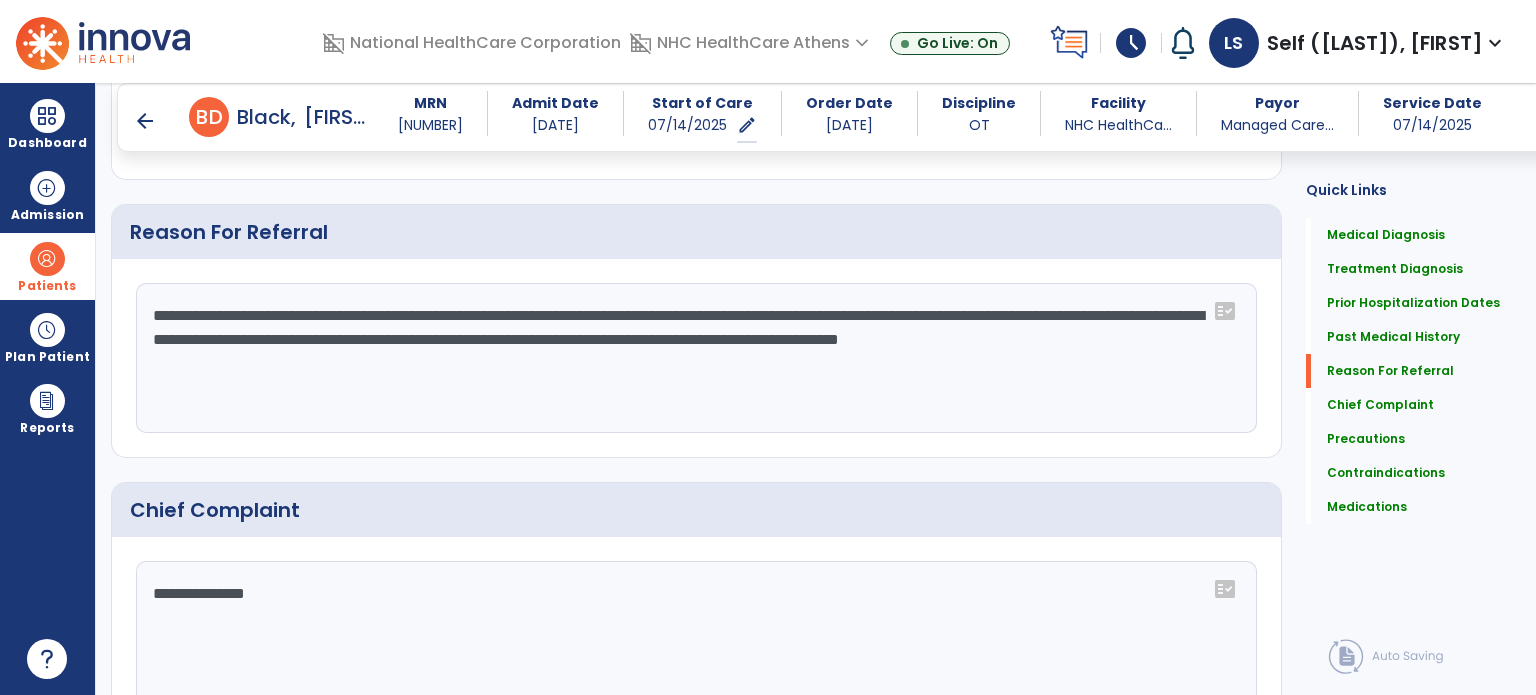 click on "**********" 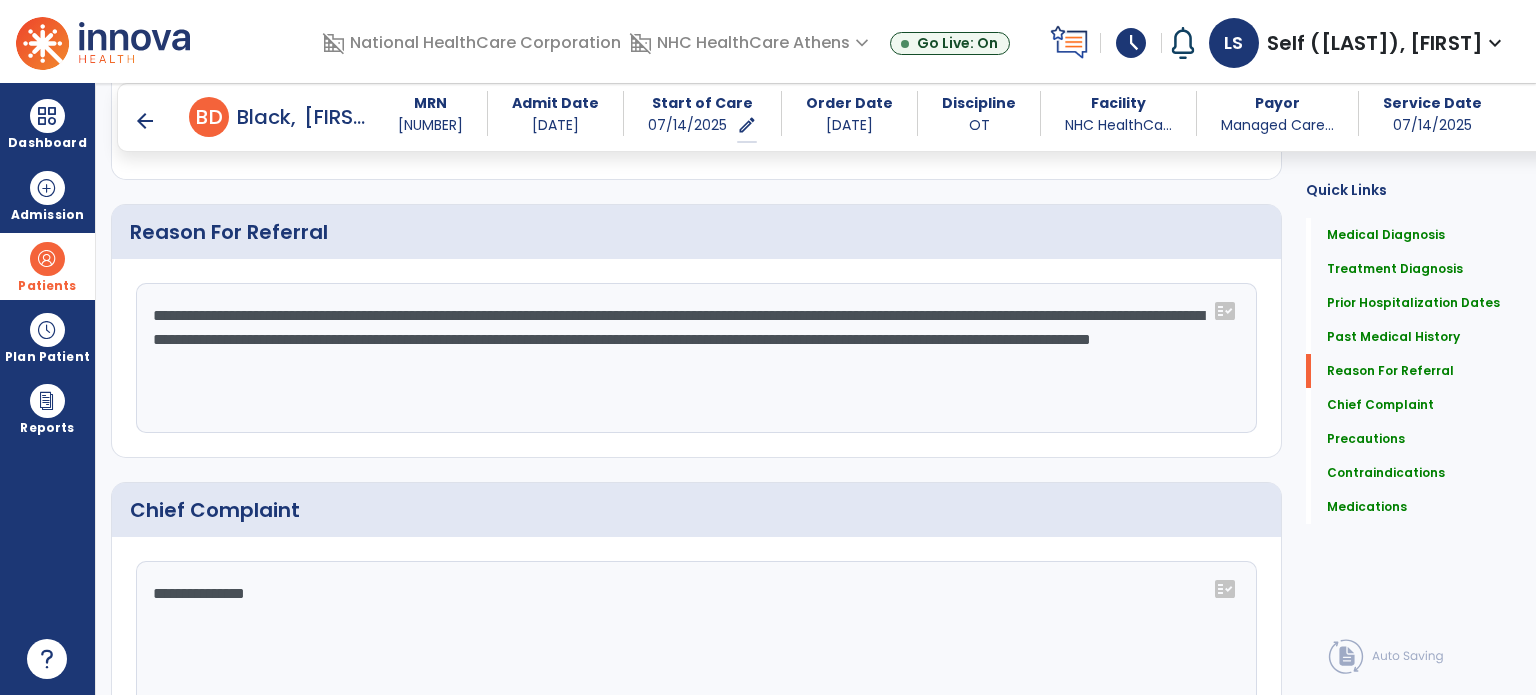 click on "**********" 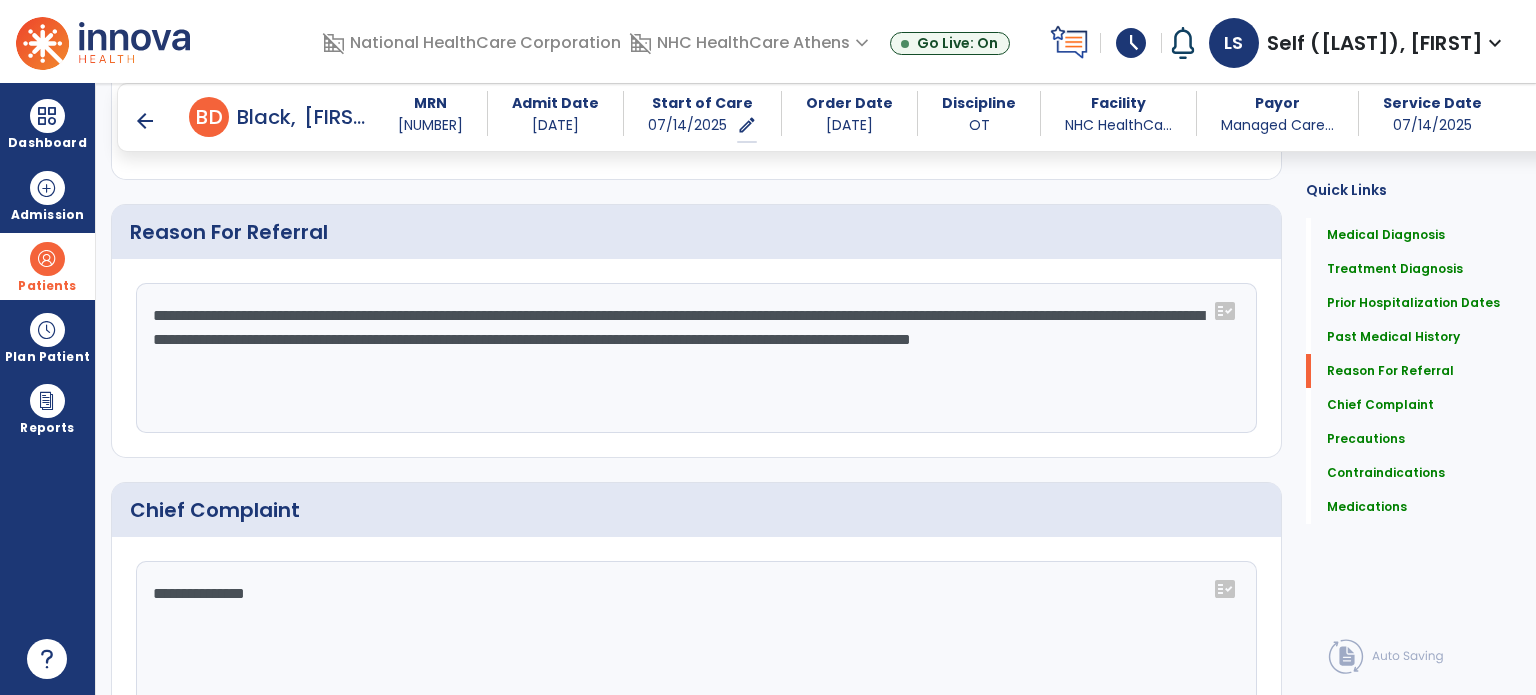 drag, startPoint x: 708, startPoint y: 357, endPoint x: 671, endPoint y: 215, distance: 146.74127 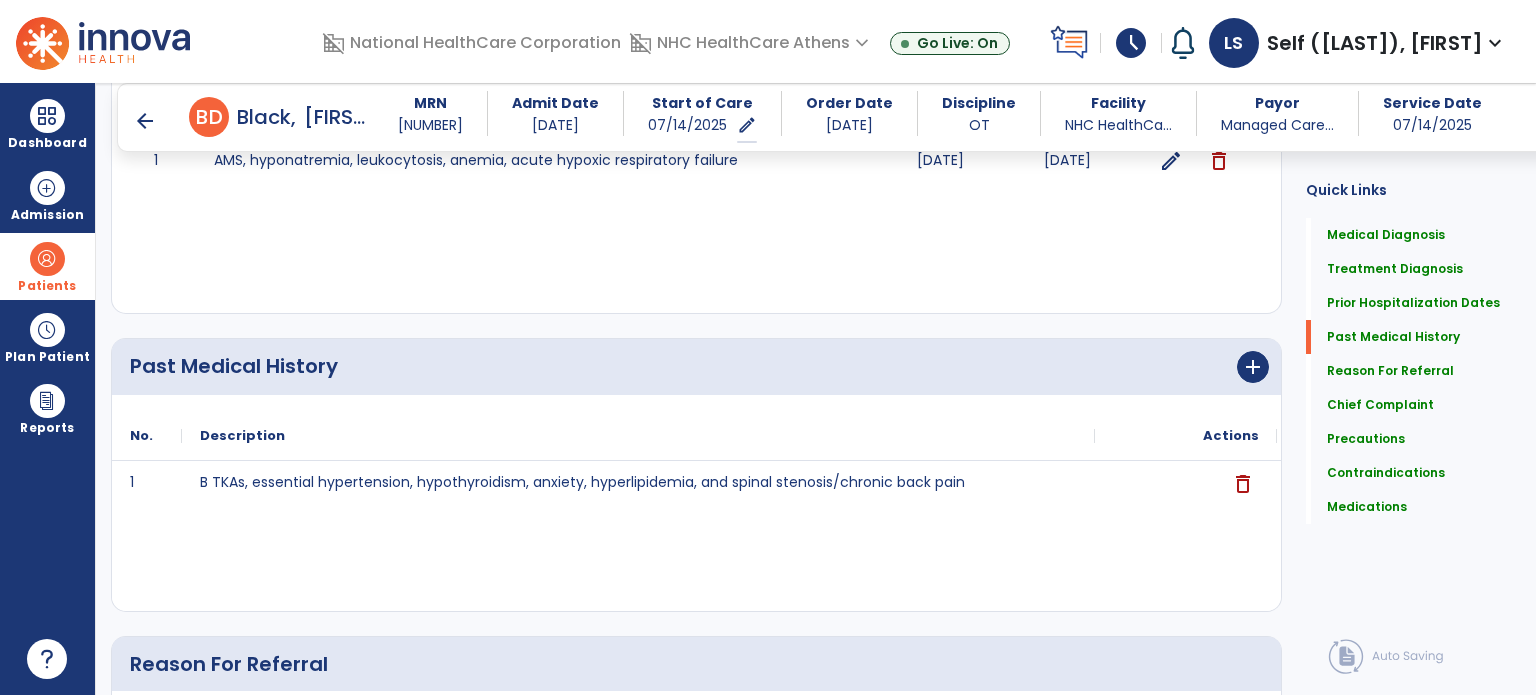 scroll, scrollTop: 1118, scrollLeft: 0, axis: vertical 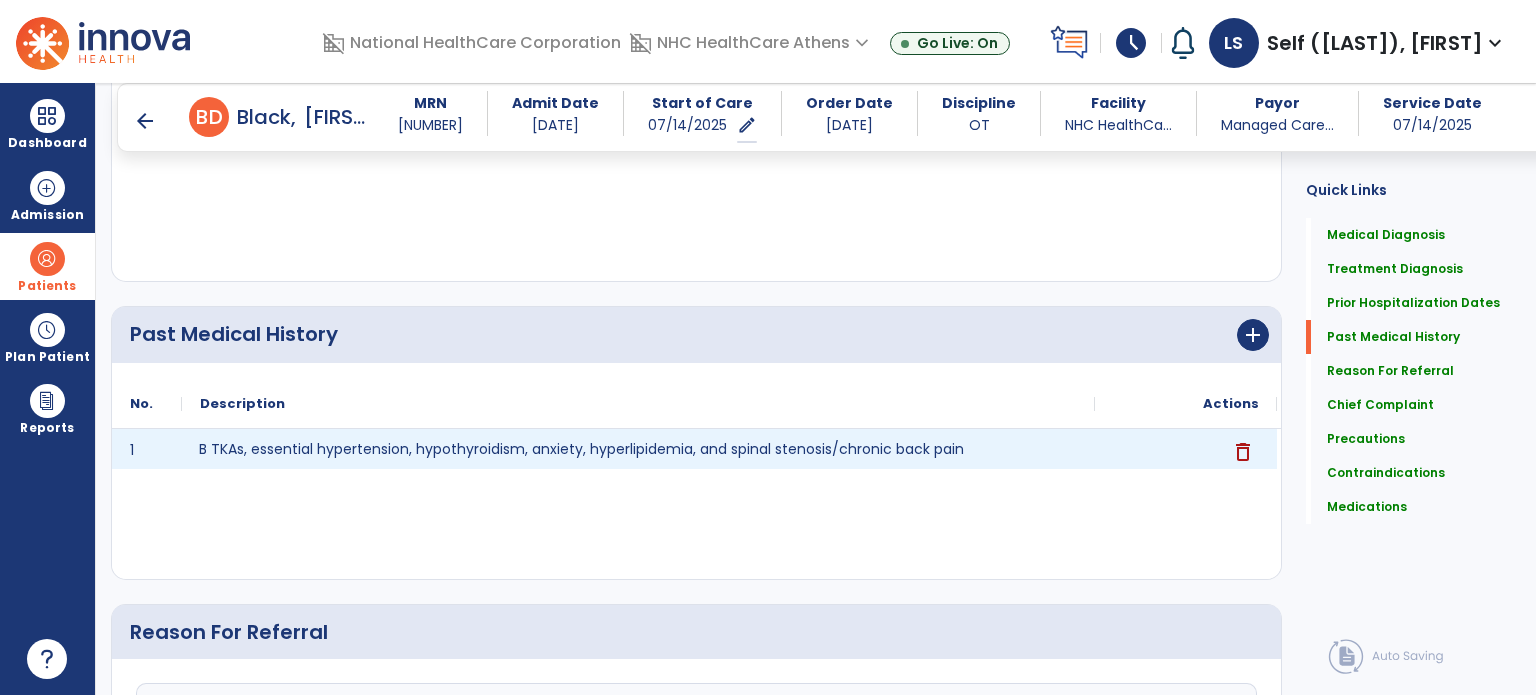 click on "B TKAs, essential hypertension, hypothyroidism, anxiety, hyperlipidemia, and spinal stenosis/chronic back pain" 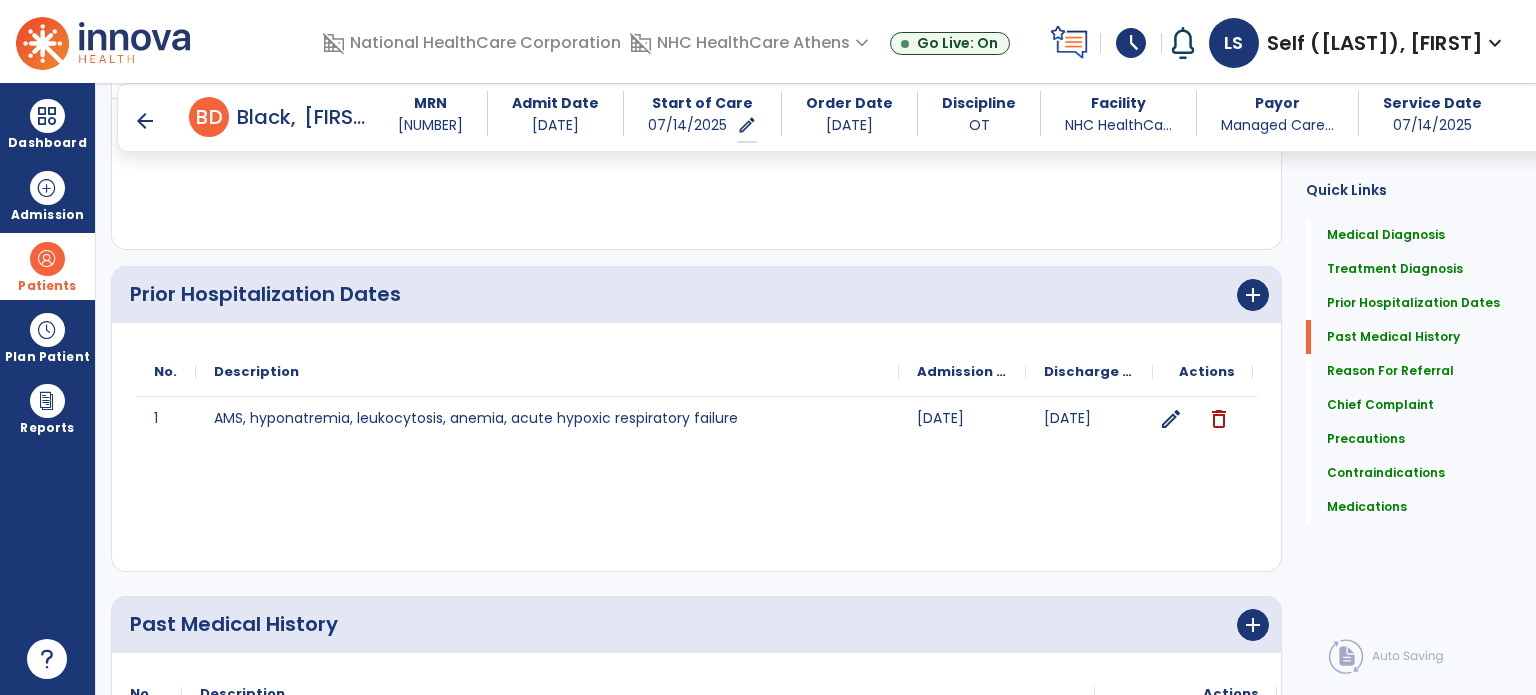 scroll, scrollTop: 818, scrollLeft: 0, axis: vertical 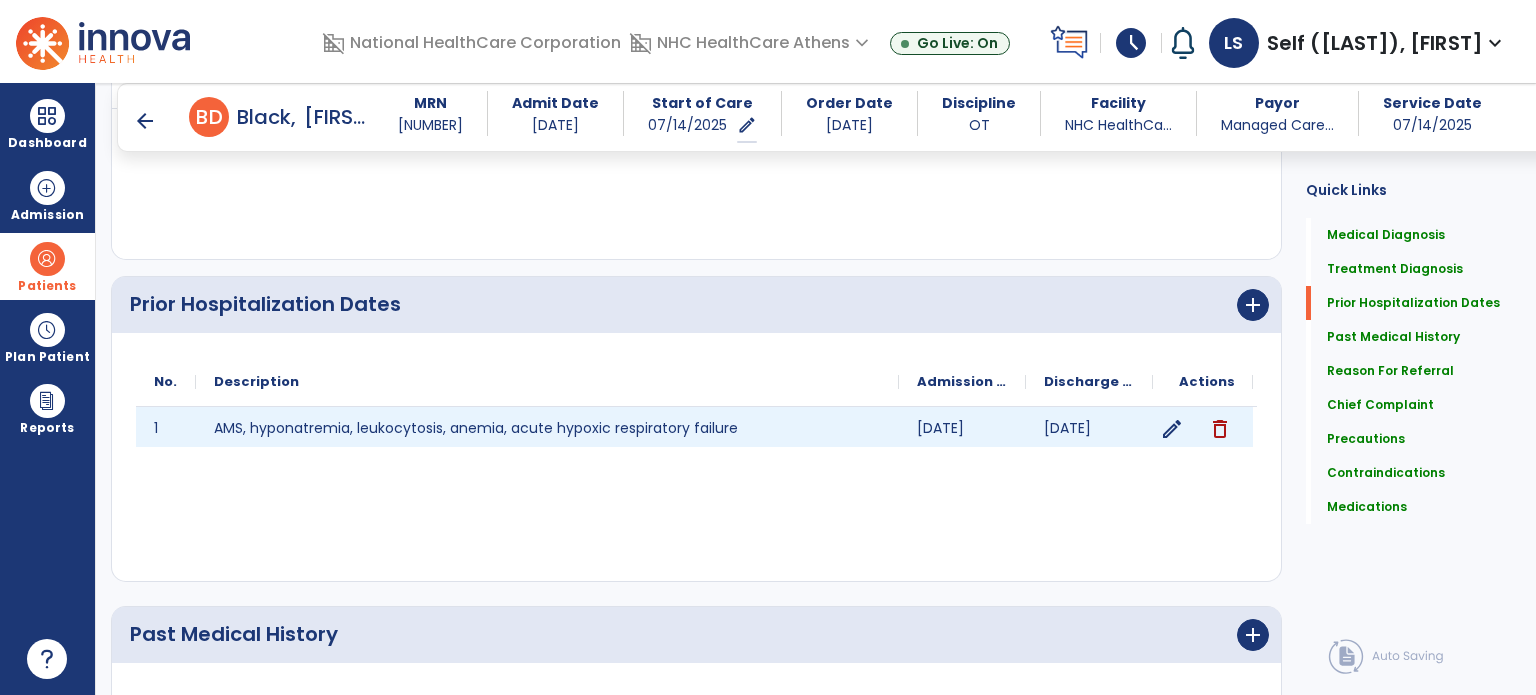 click on "edit" 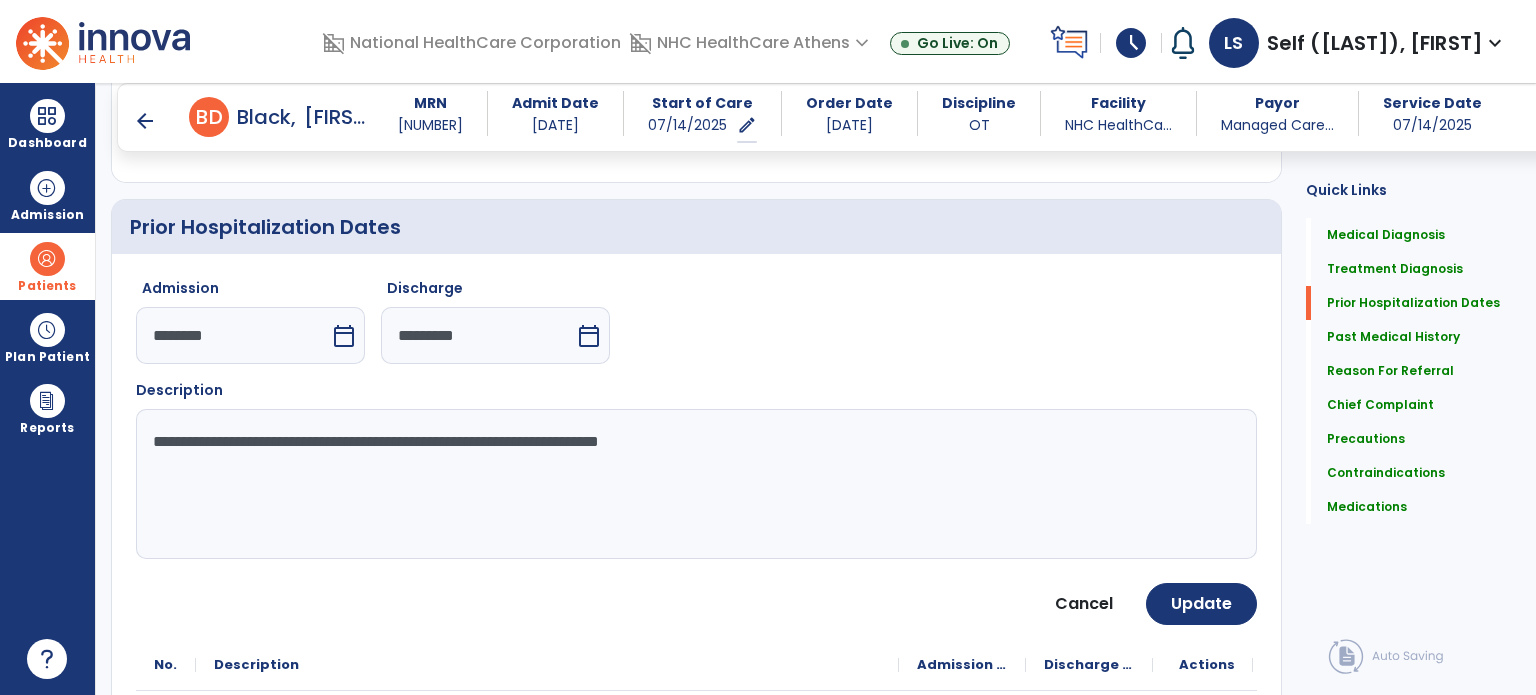 scroll, scrollTop: 956, scrollLeft: 0, axis: vertical 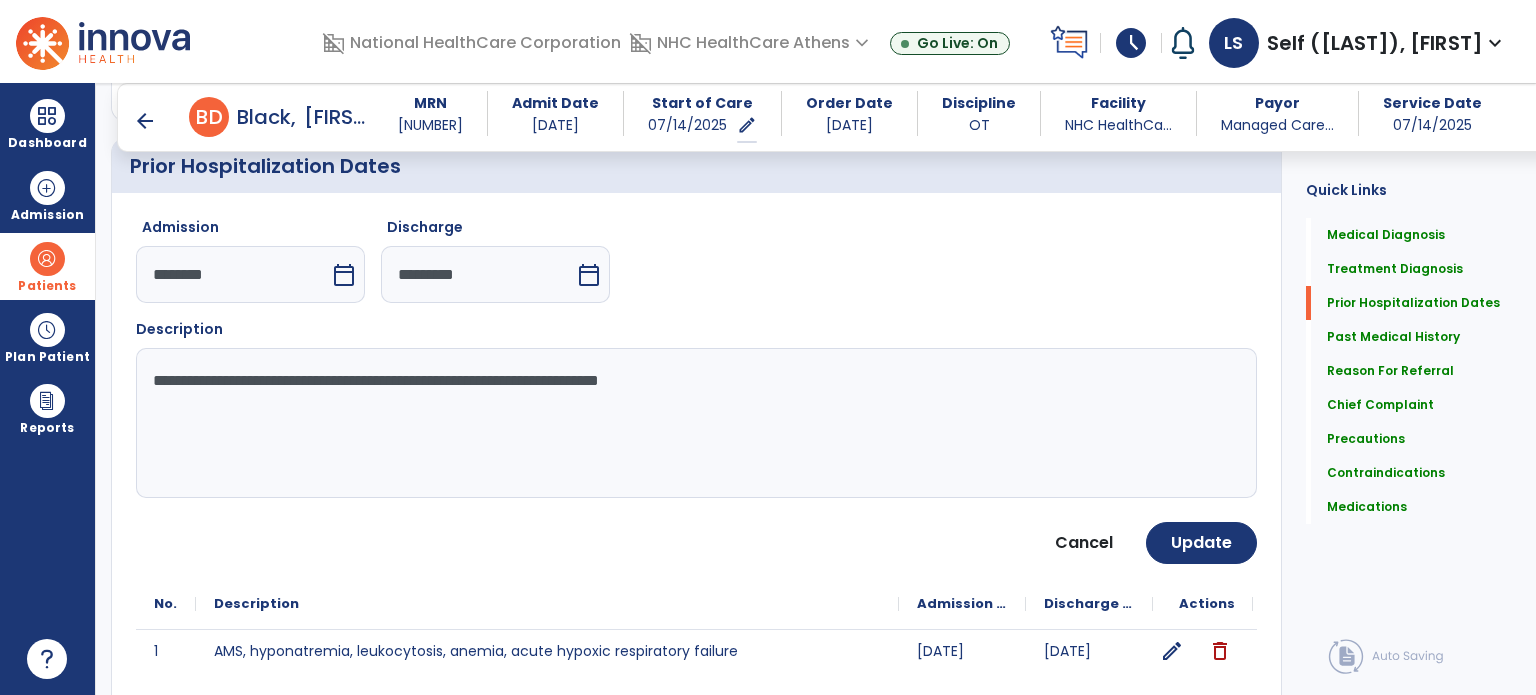 click on "**********" 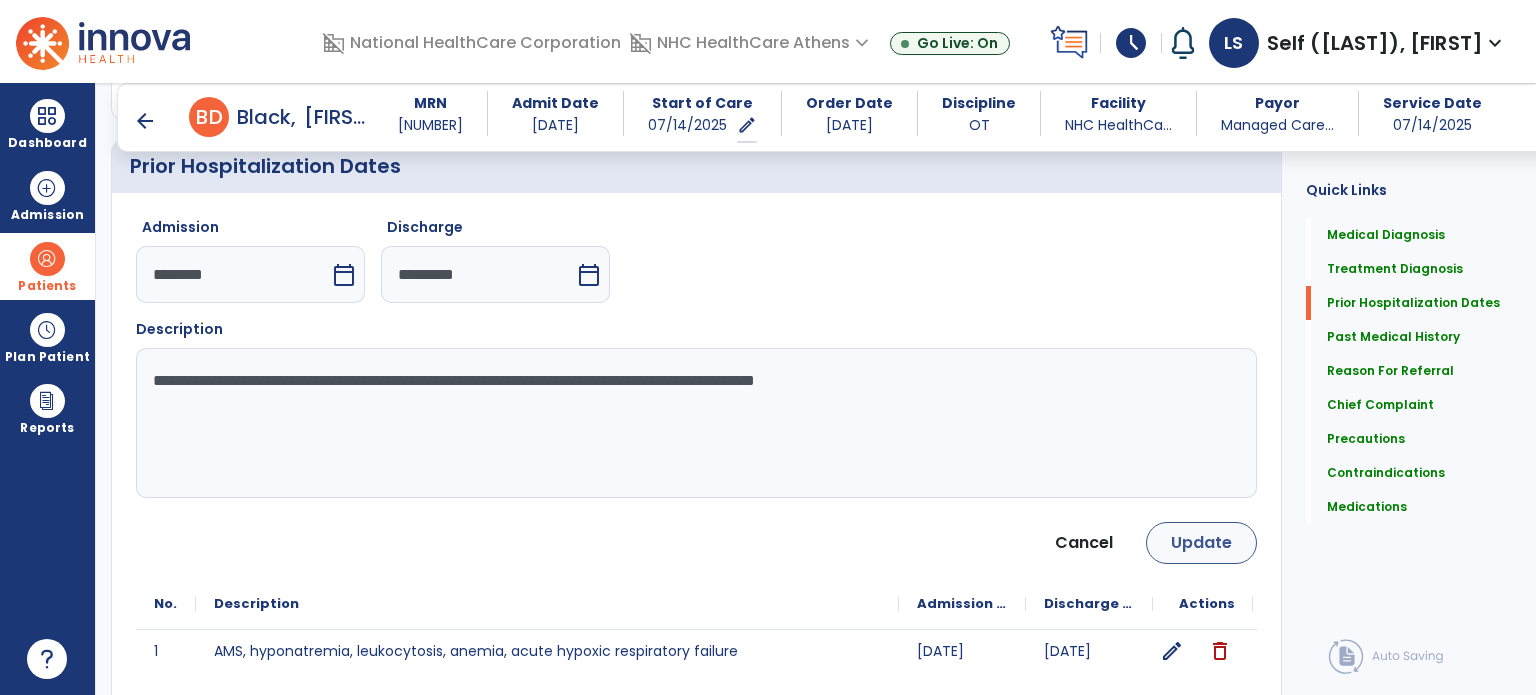 type on "**********" 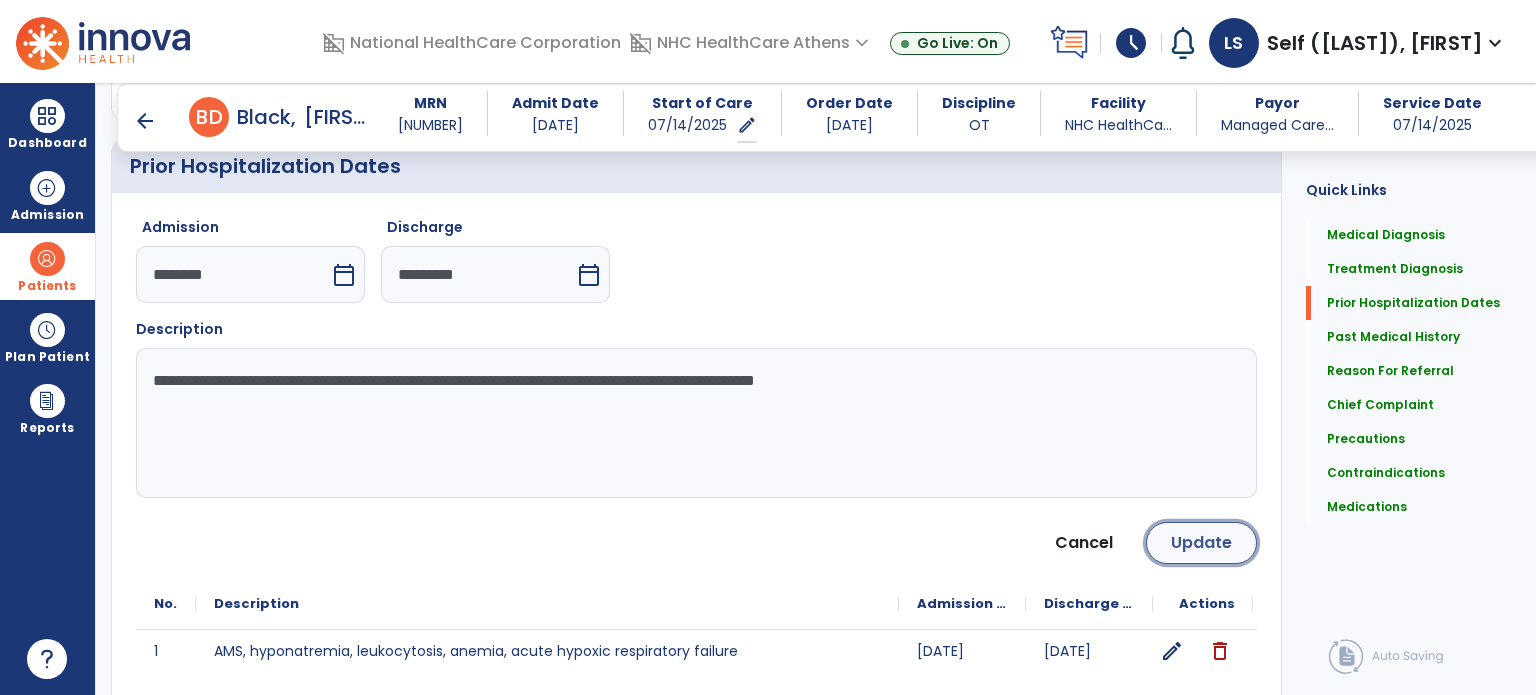 click on "Update" 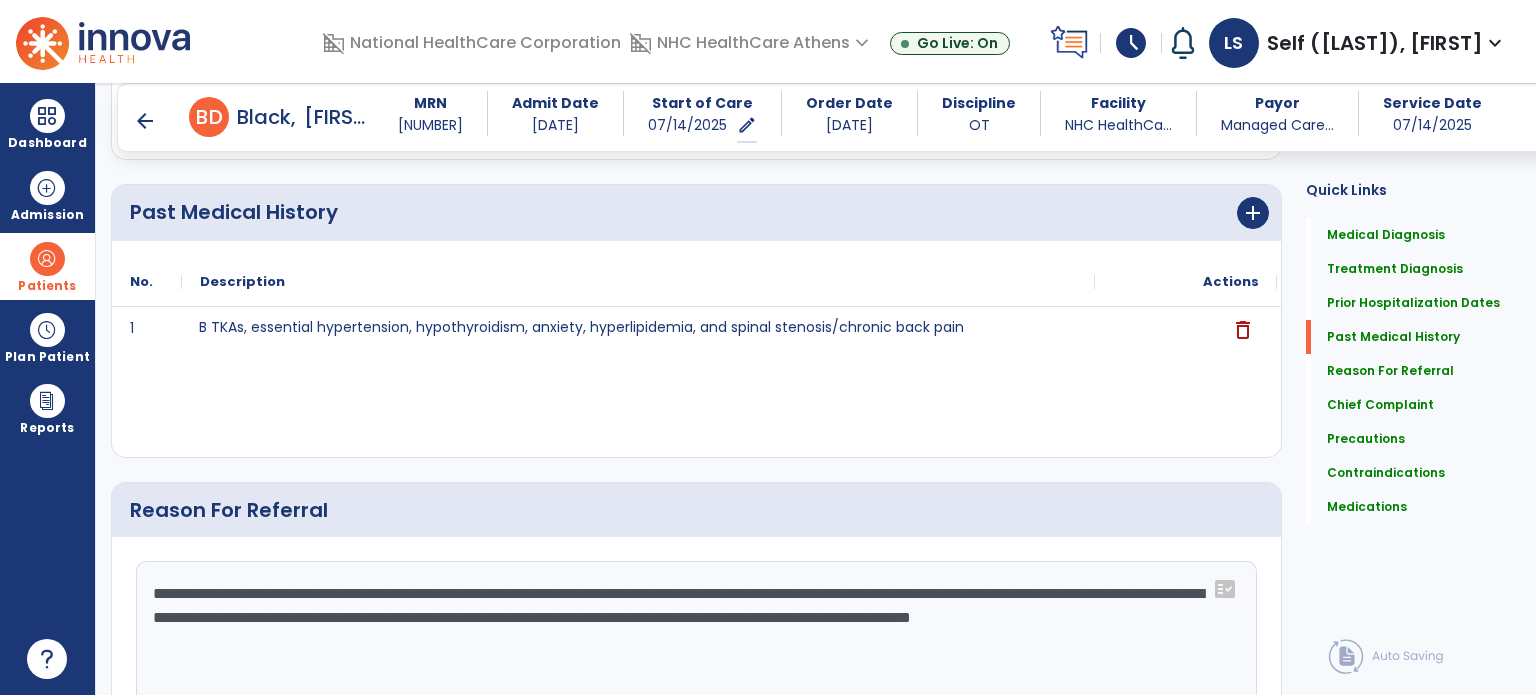 scroll, scrollTop: 1356, scrollLeft: 0, axis: vertical 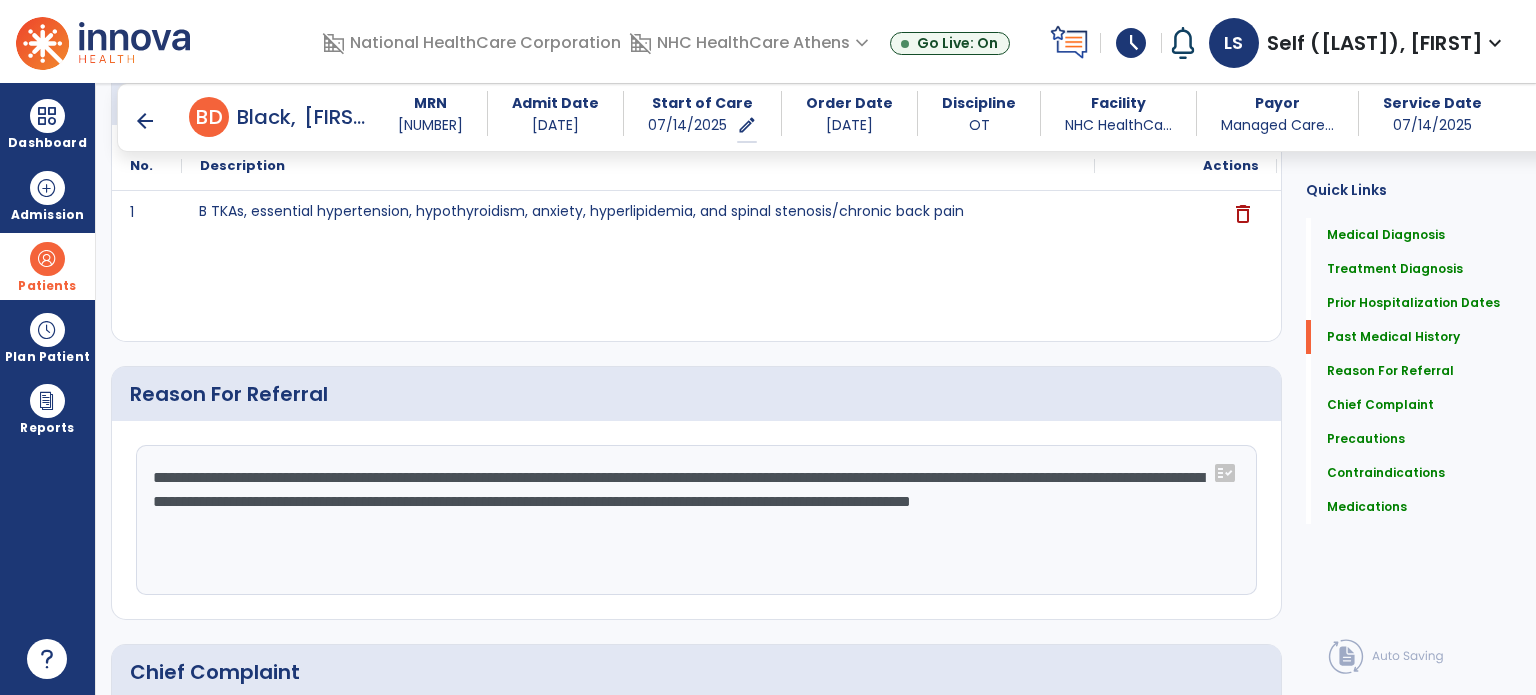 drag, startPoint x: 940, startPoint y: 501, endPoint x: 962, endPoint y: 512, distance: 24.596748 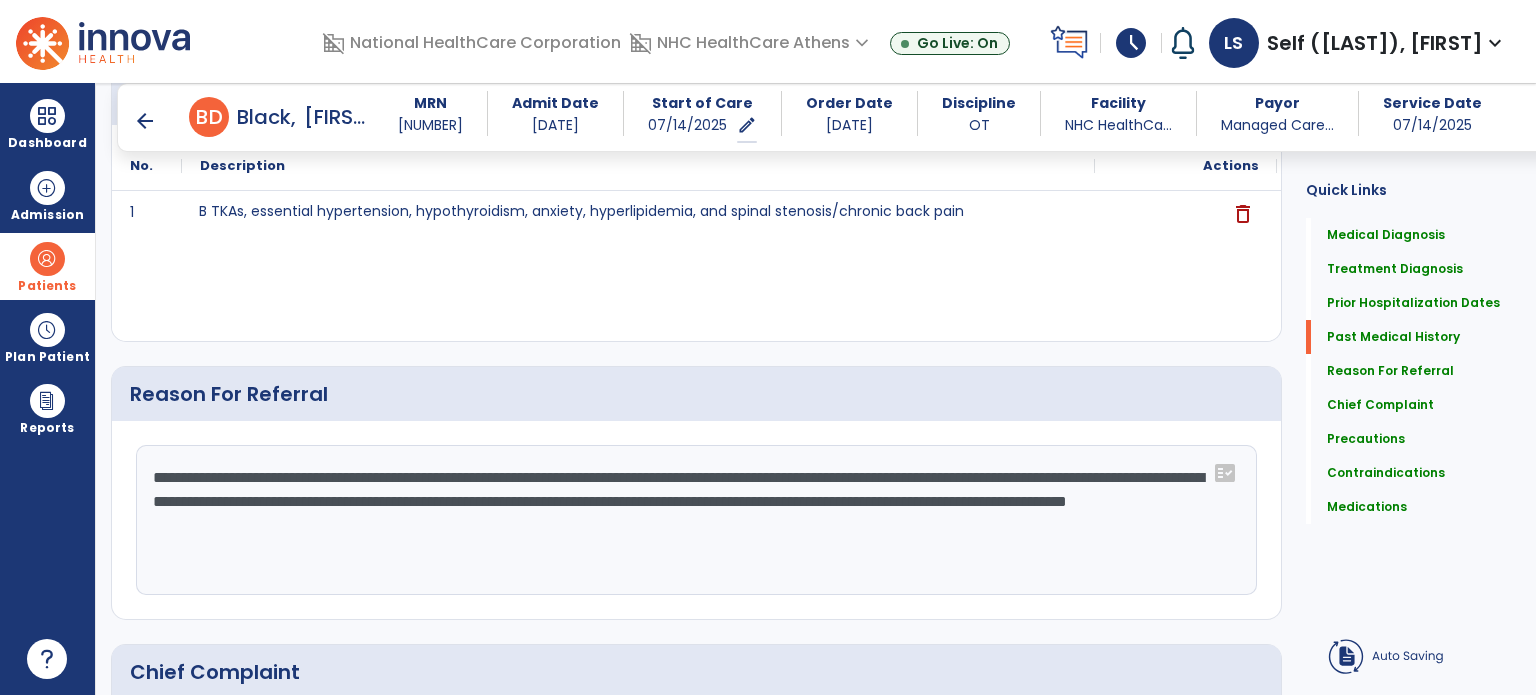click on "**********" 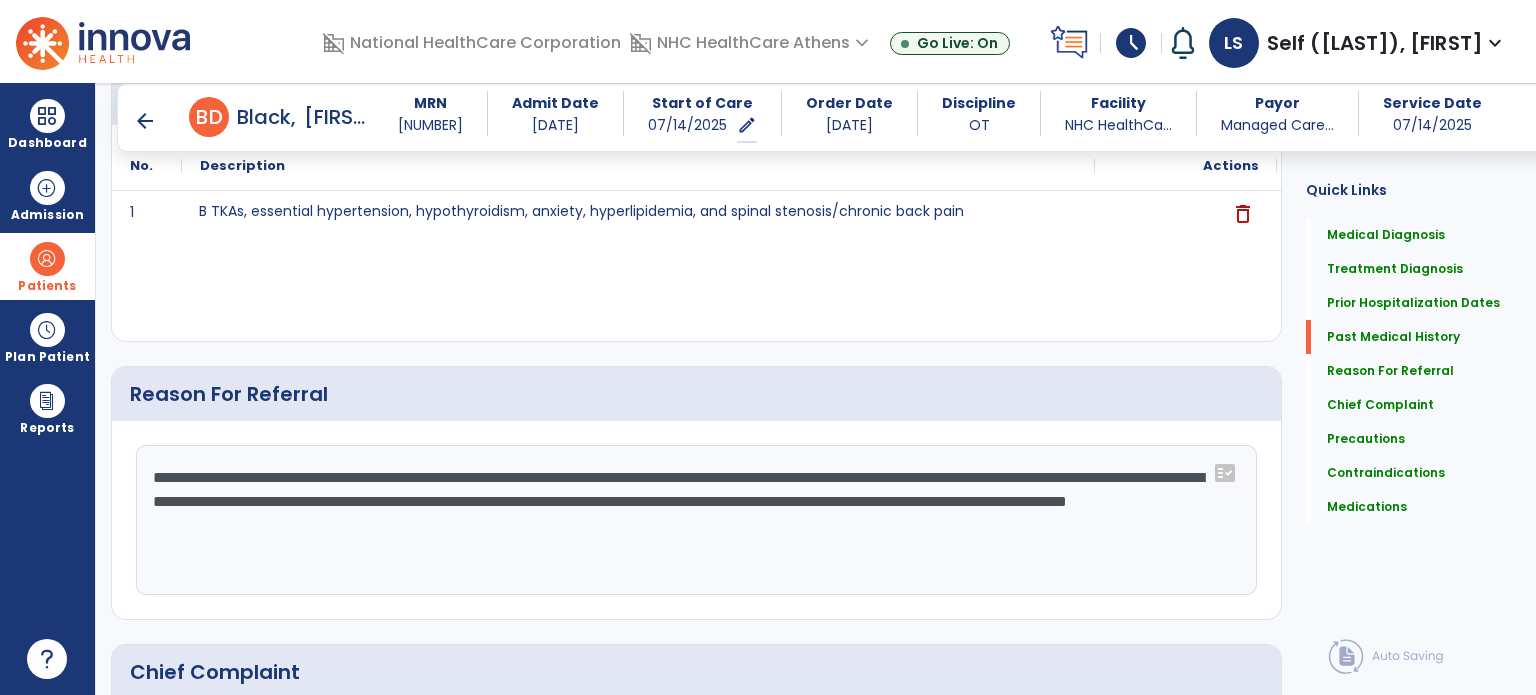 click on "**********" 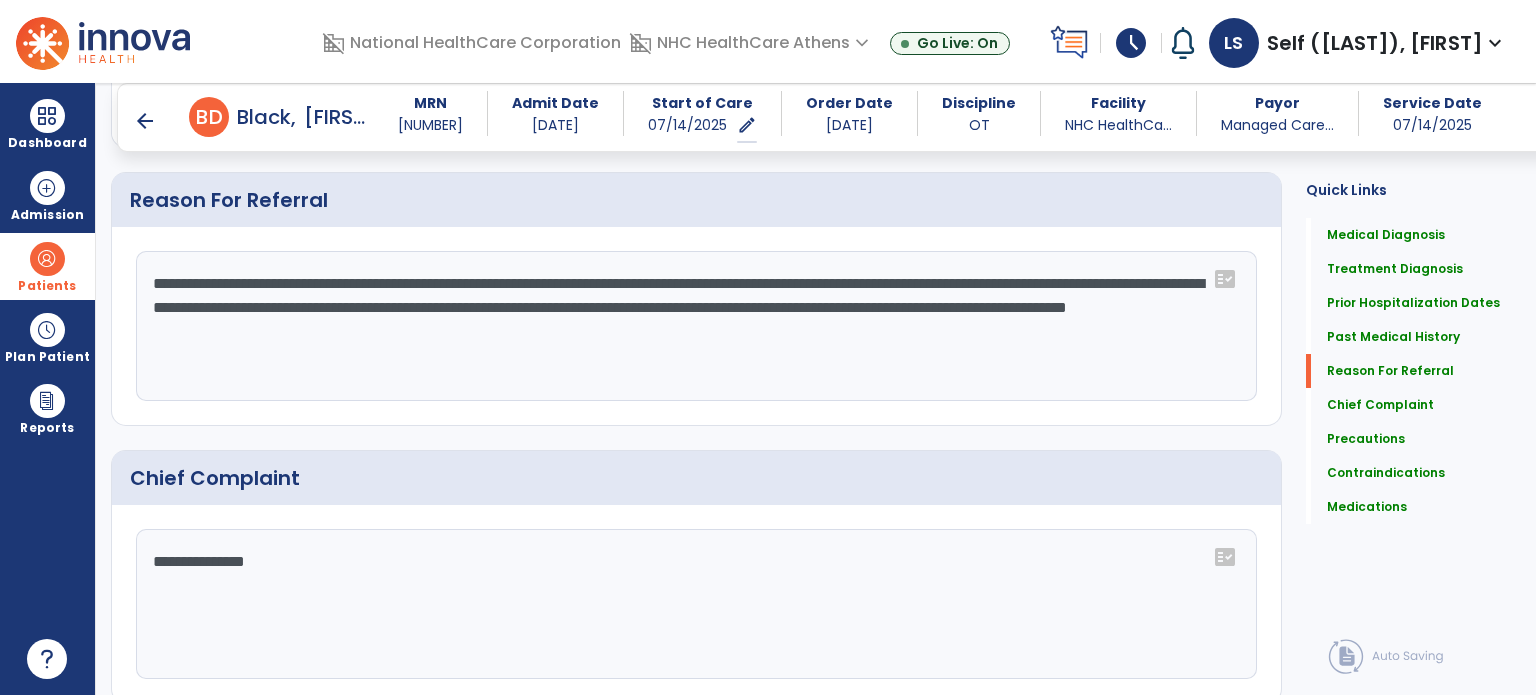 scroll, scrollTop: 1518, scrollLeft: 0, axis: vertical 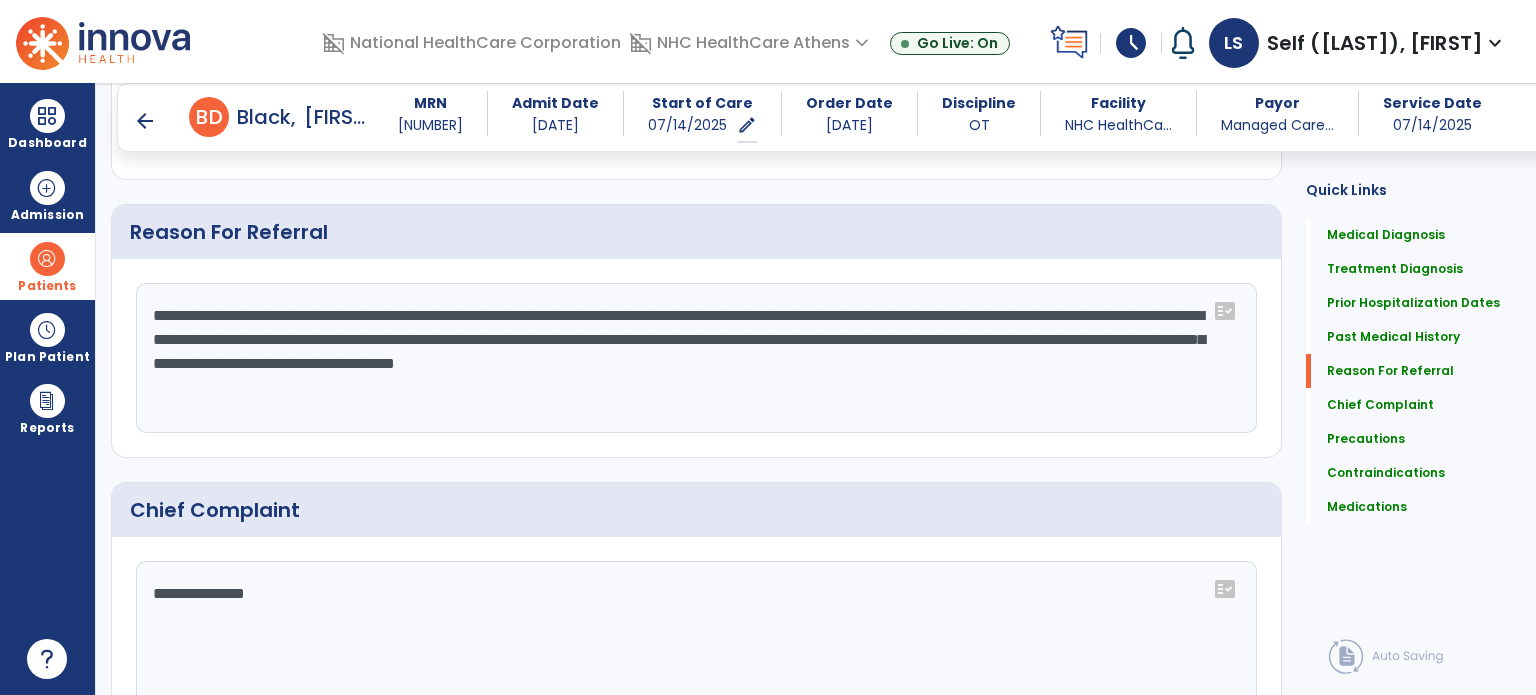 drag, startPoint x: 1109, startPoint y: 357, endPoint x: 1055, endPoint y: 361, distance: 54.147945 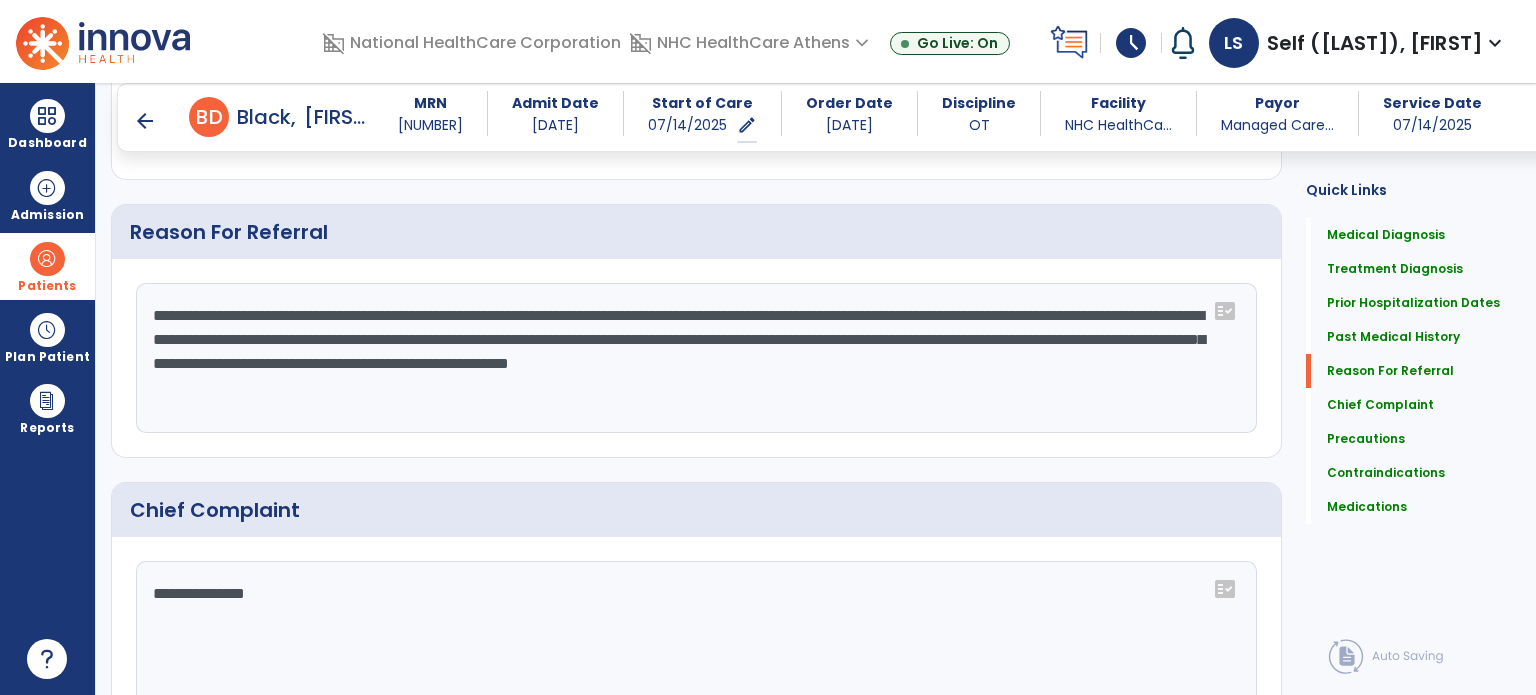 drag, startPoint x: 406, startPoint y: 387, endPoint x: 410, endPoint y: 404, distance: 17.464249 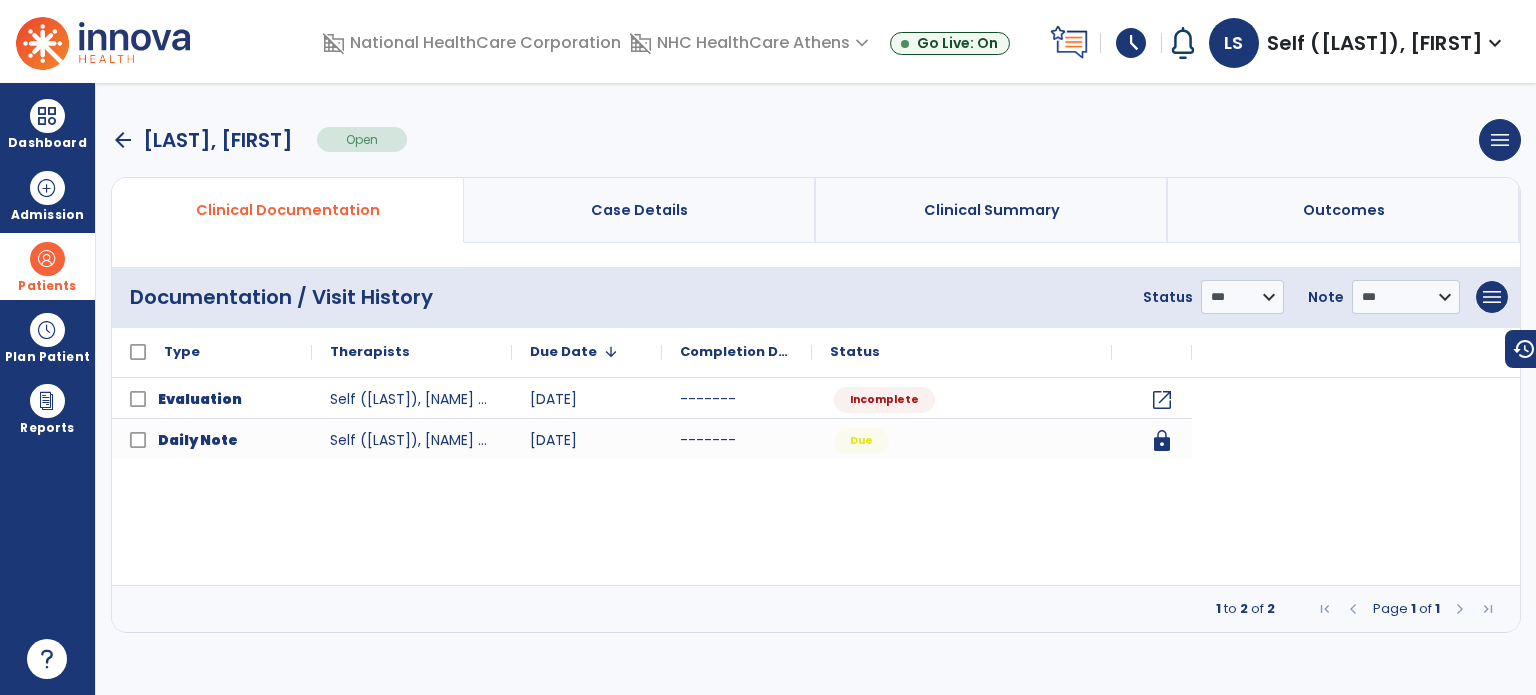scroll, scrollTop: 0, scrollLeft: 0, axis: both 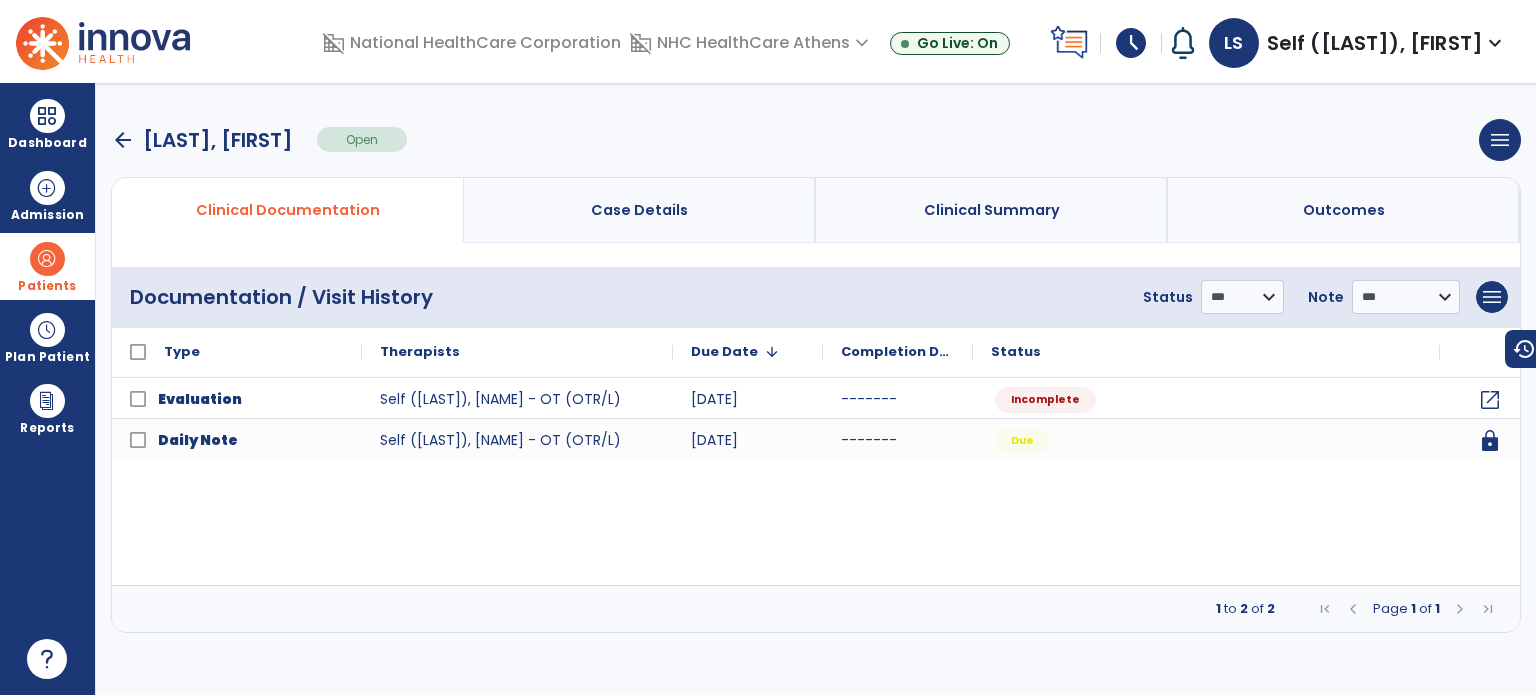 click on "arrow_back" at bounding box center [123, 140] 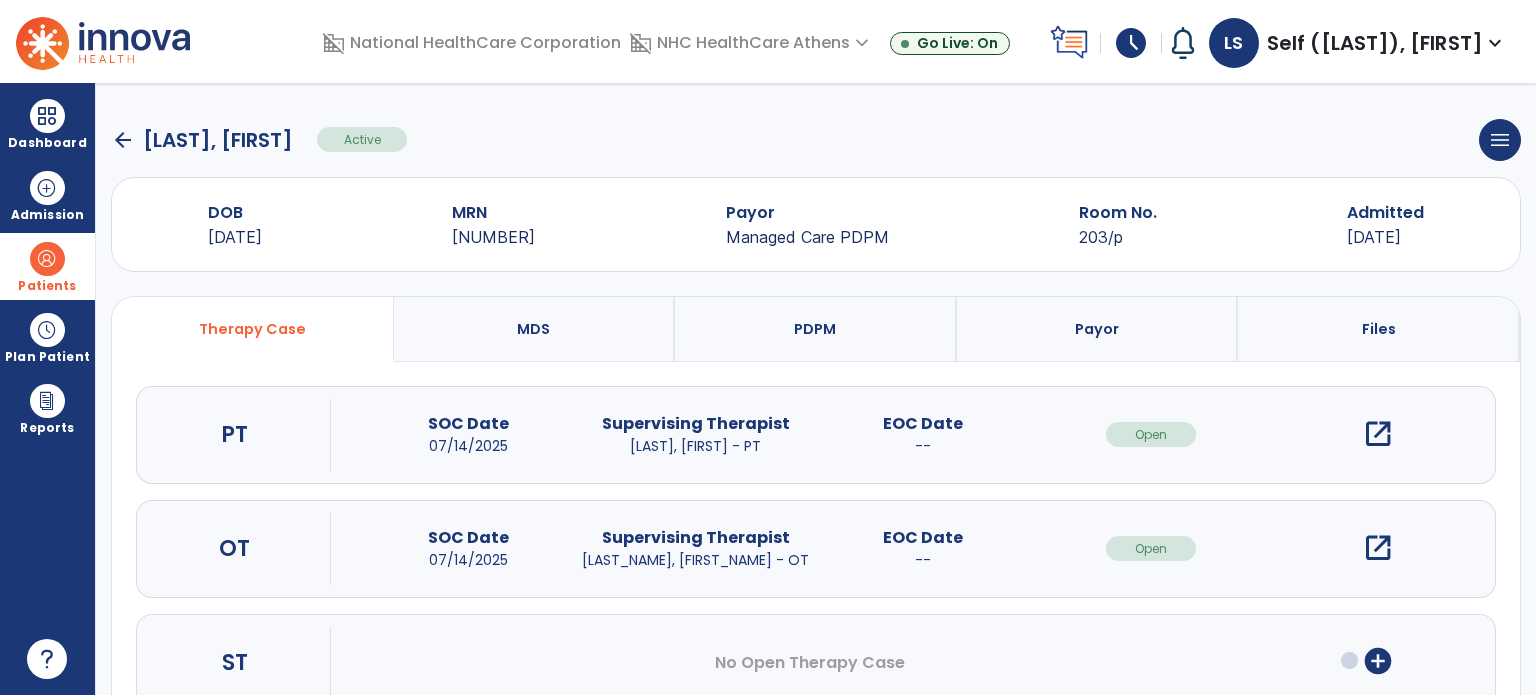 click on "arrow_back" 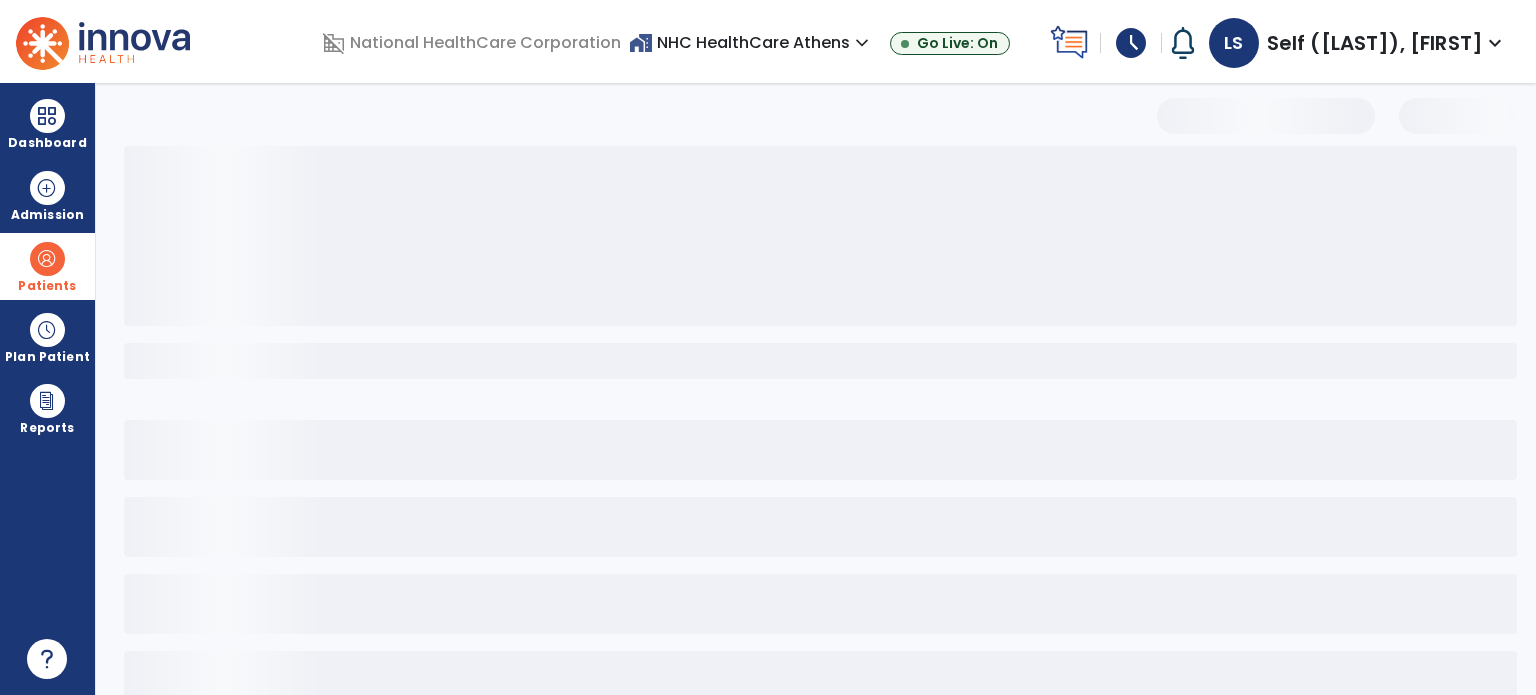 select on "***" 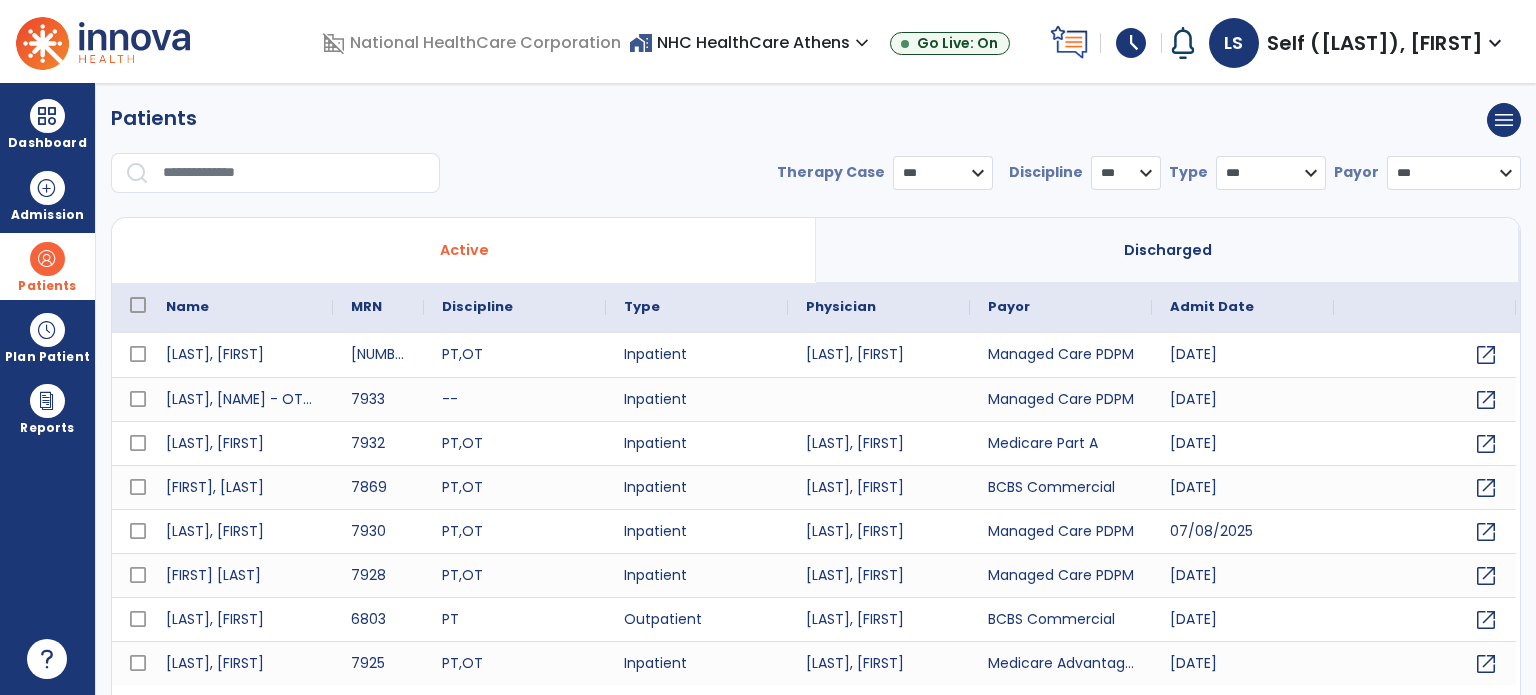 click at bounding box center (294, 173) 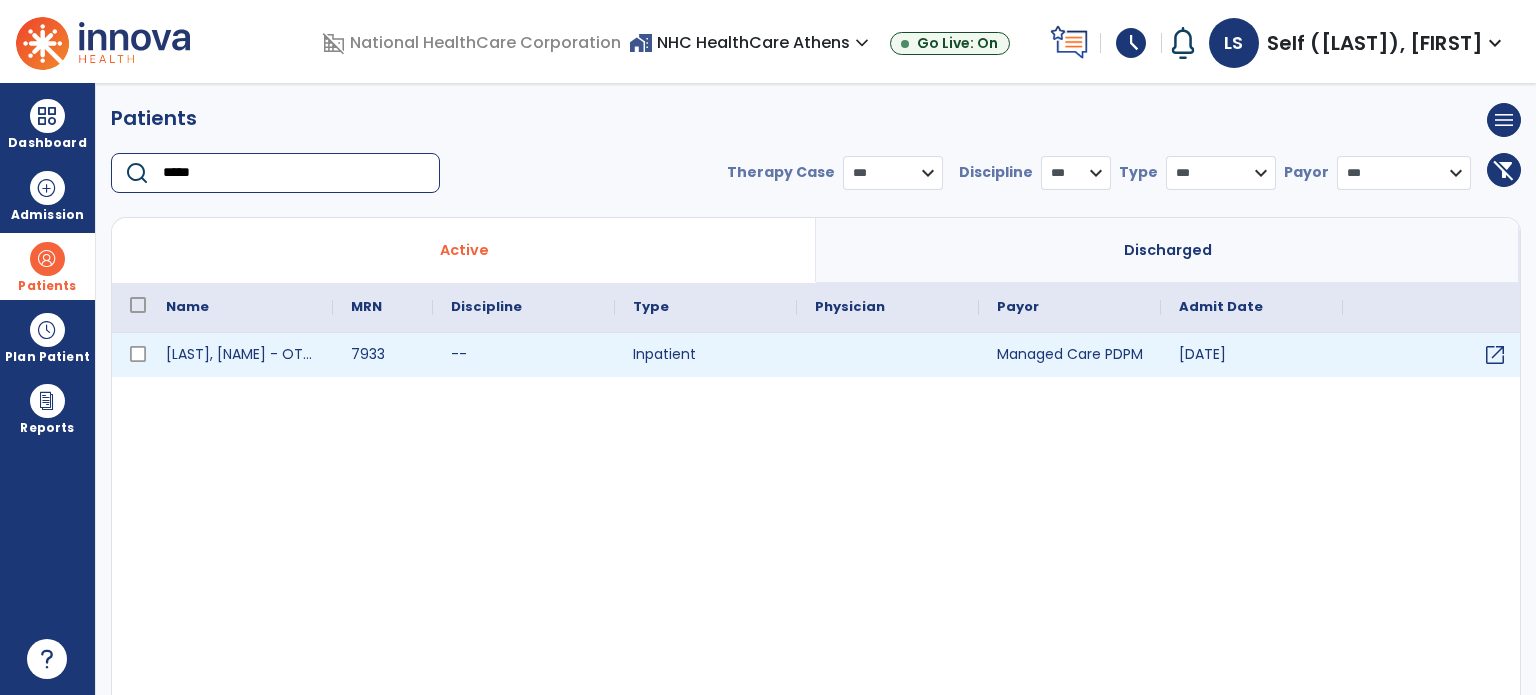type on "*****" 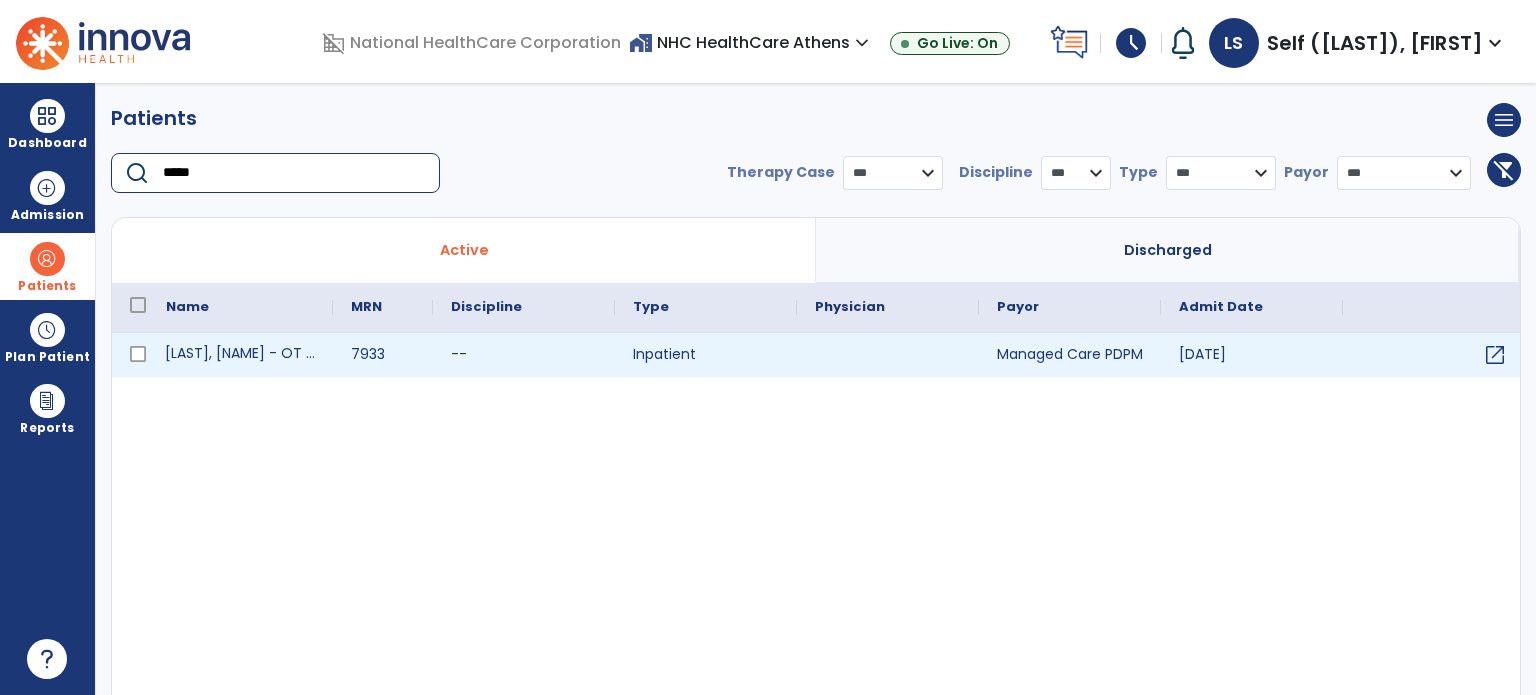 click on "[LAST], [NAME]  - OT (OTR/L)" at bounding box center [240, 355] 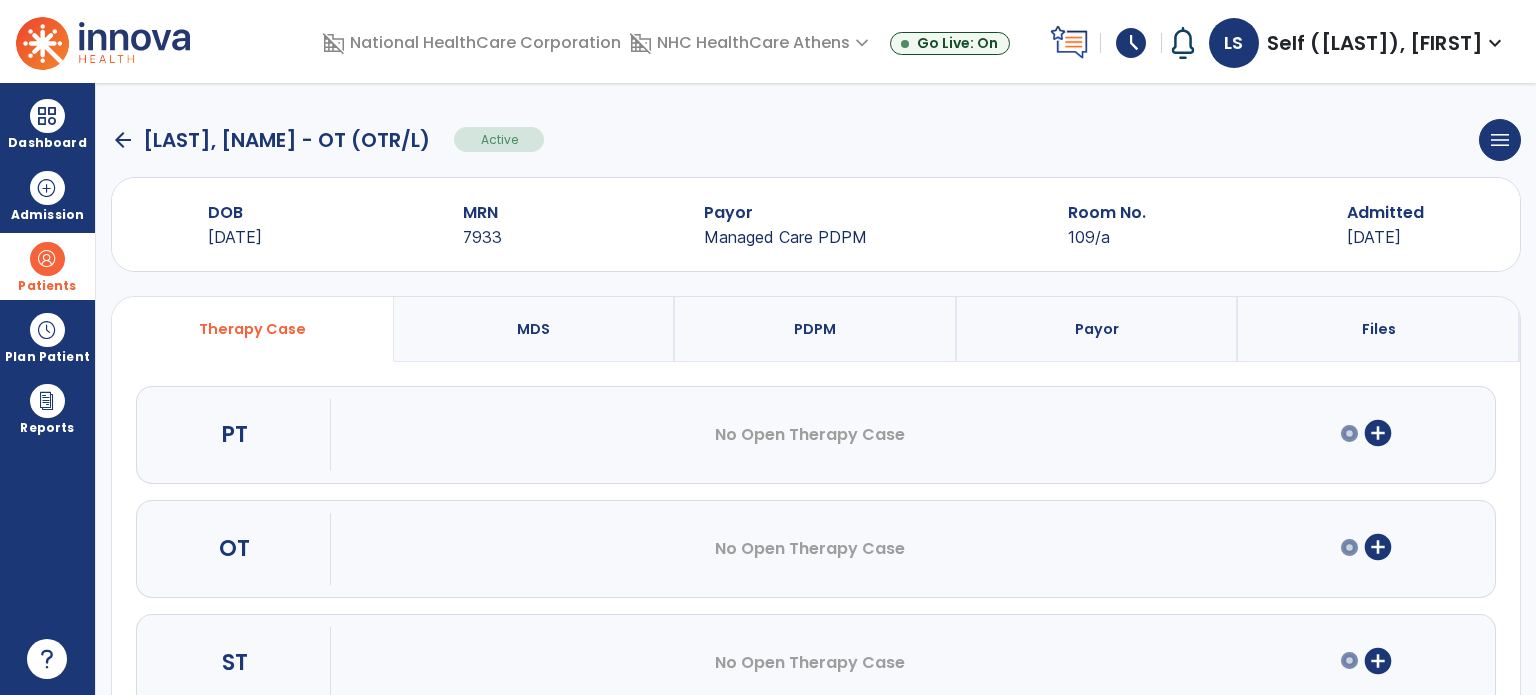 click on "add_circle" at bounding box center [1378, 547] 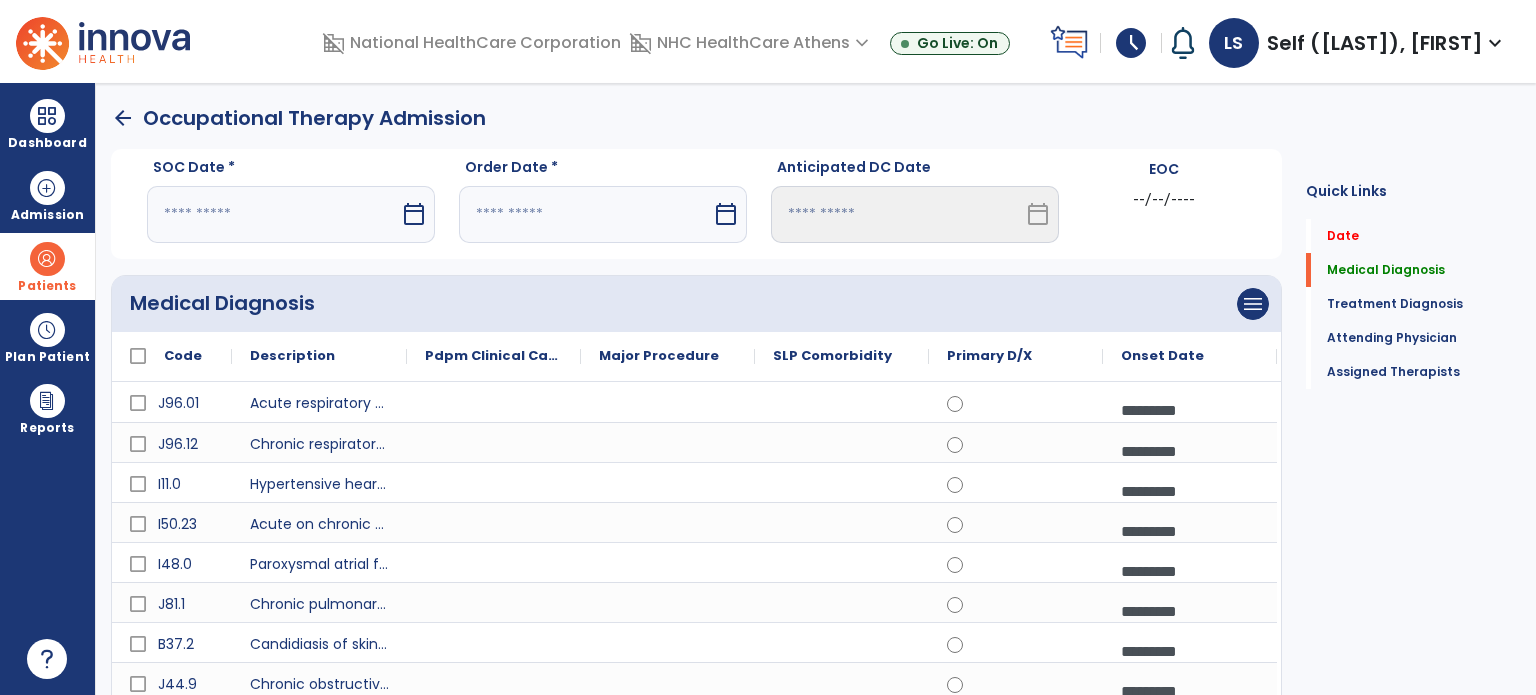click at bounding box center (273, 214) 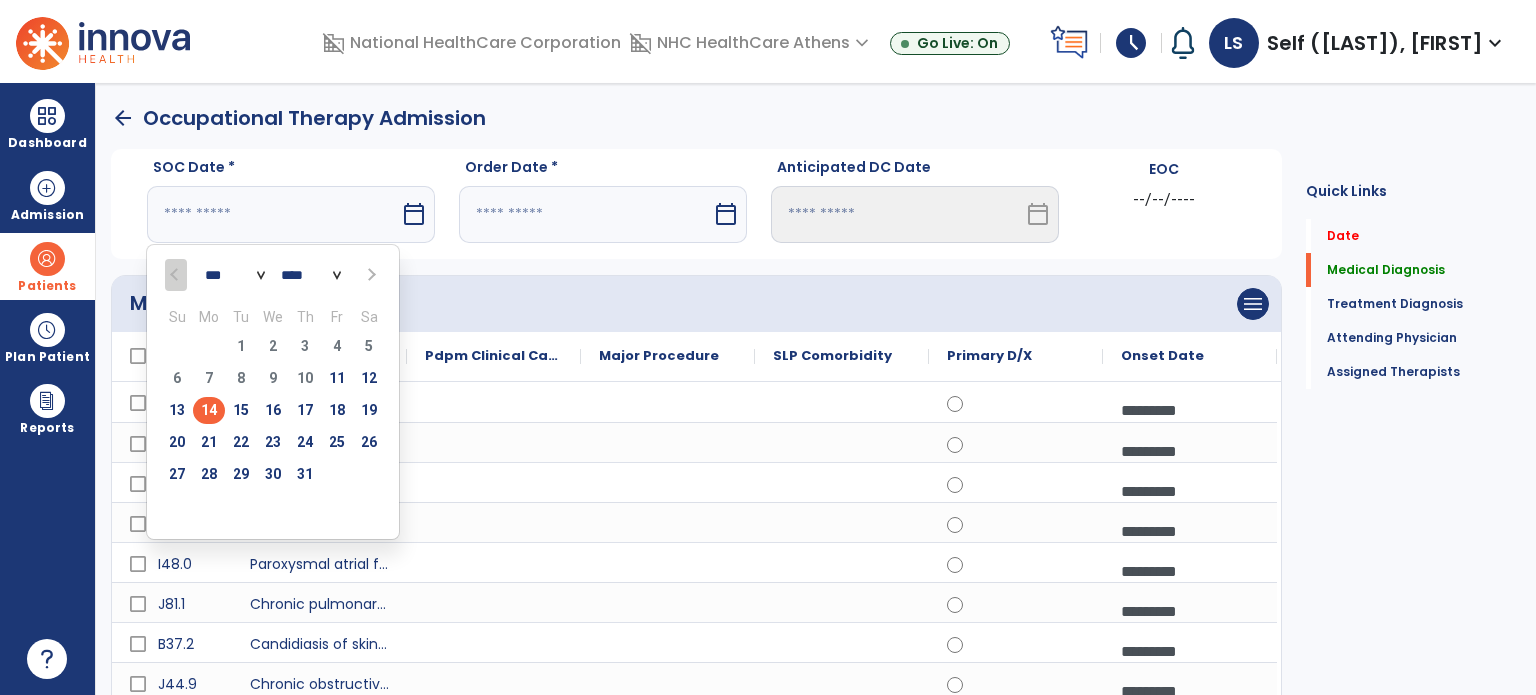 click on "14" at bounding box center [209, 410] 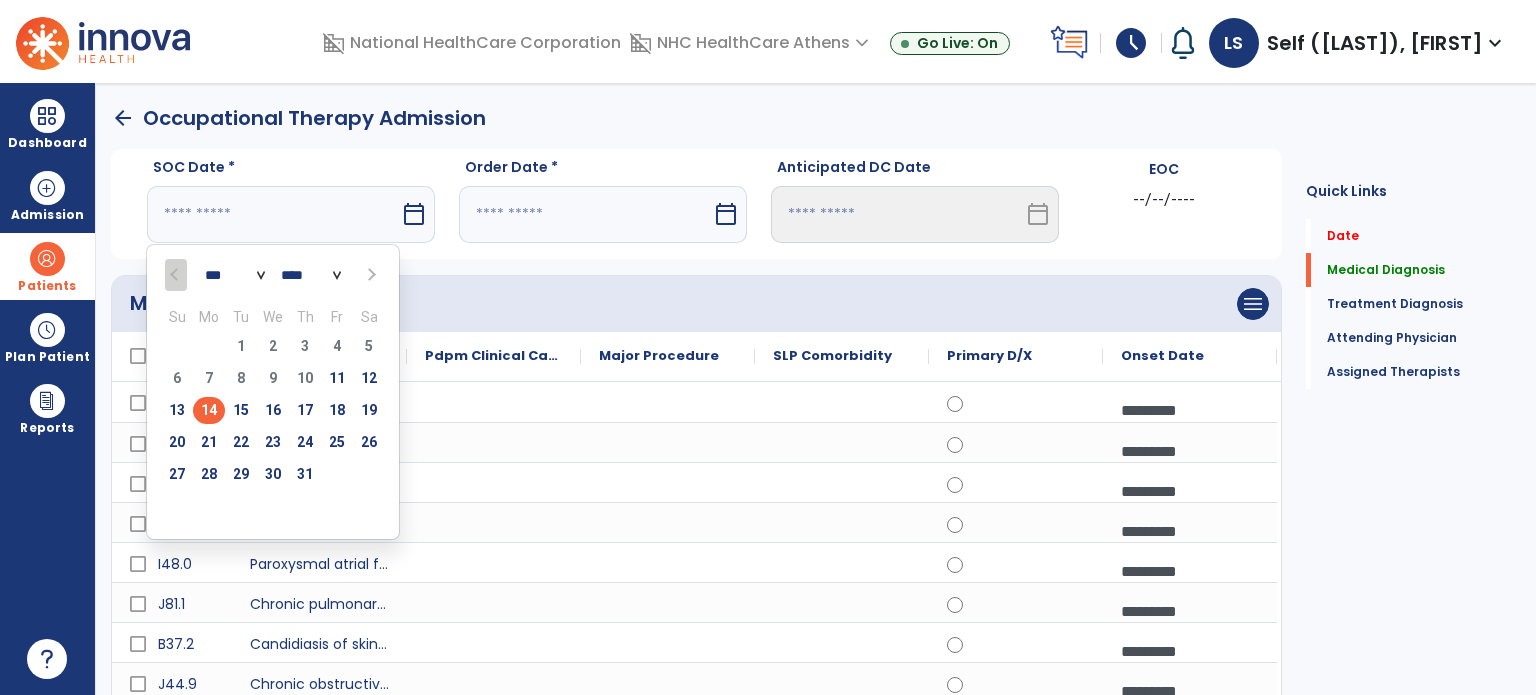 type on "*********" 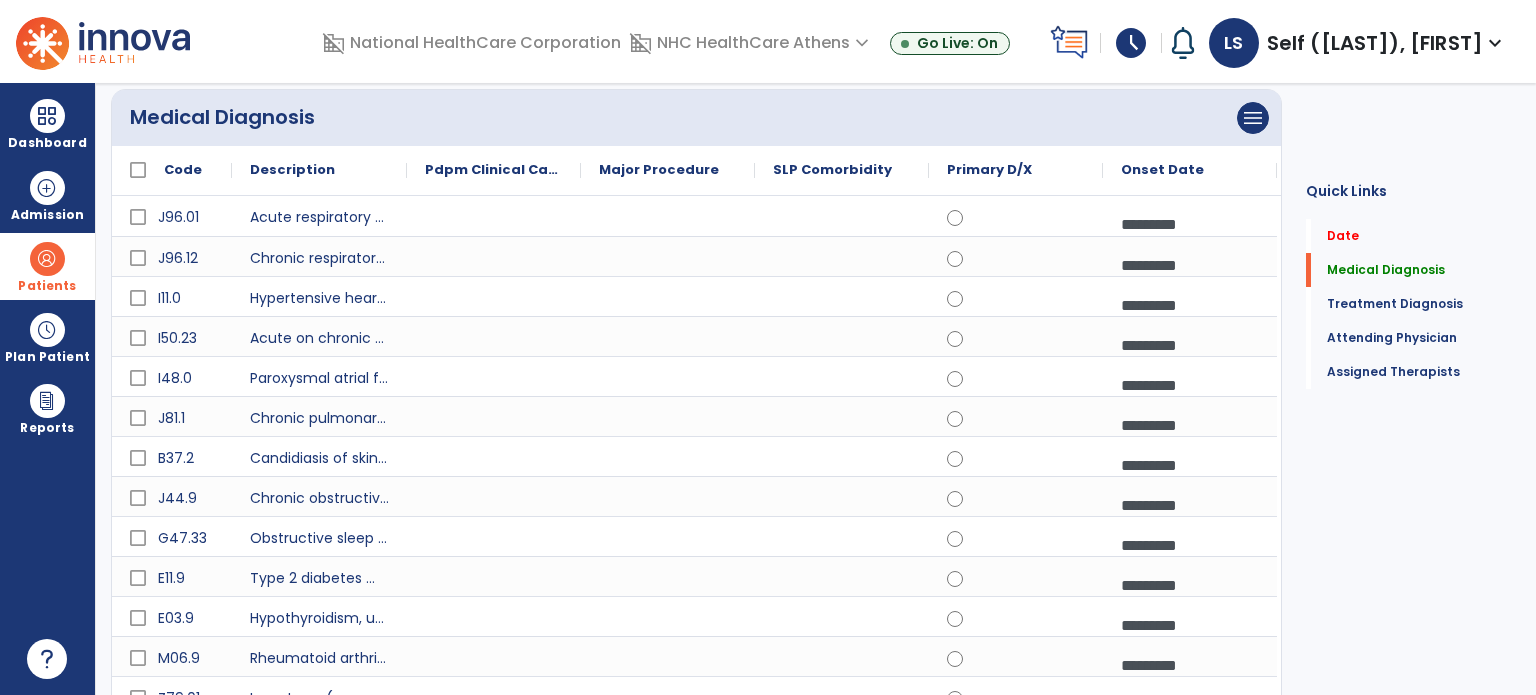 scroll, scrollTop: 200, scrollLeft: 0, axis: vertical 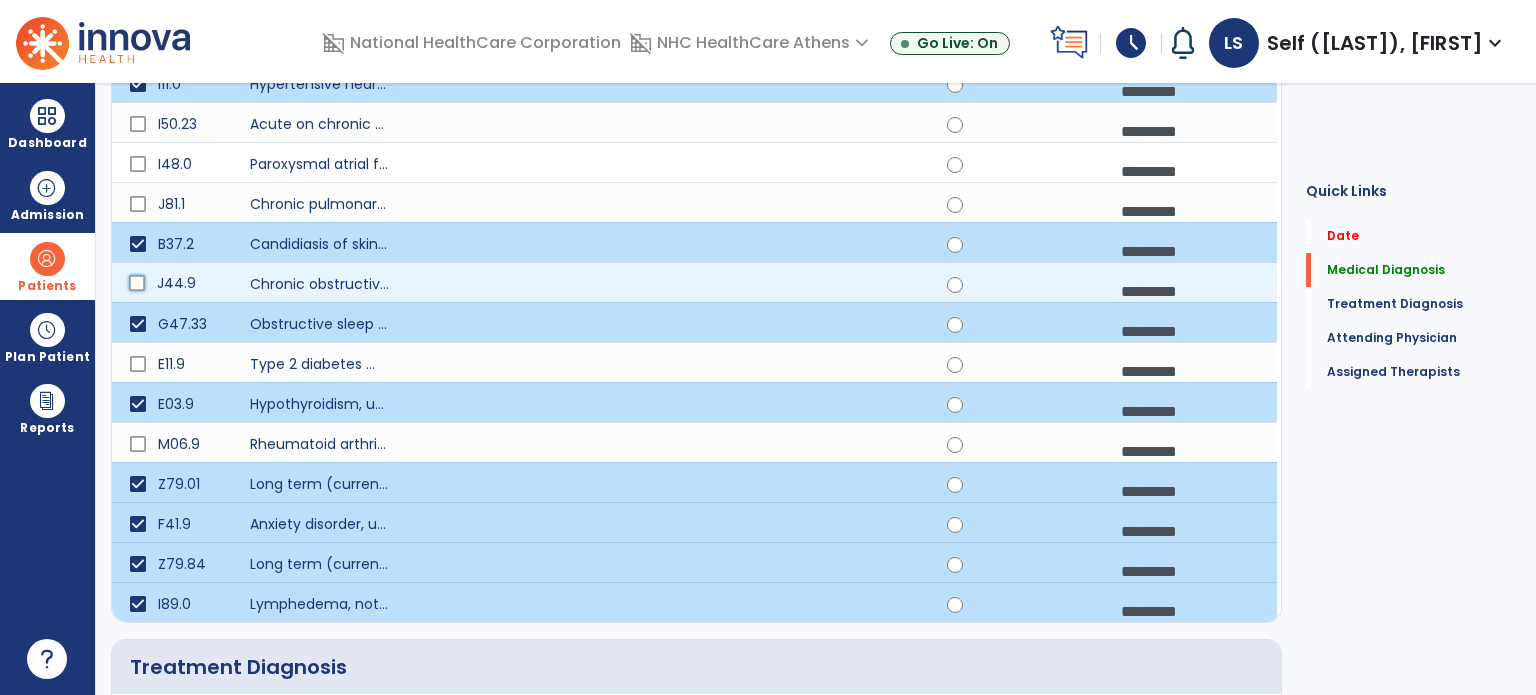 click on "J44.9" 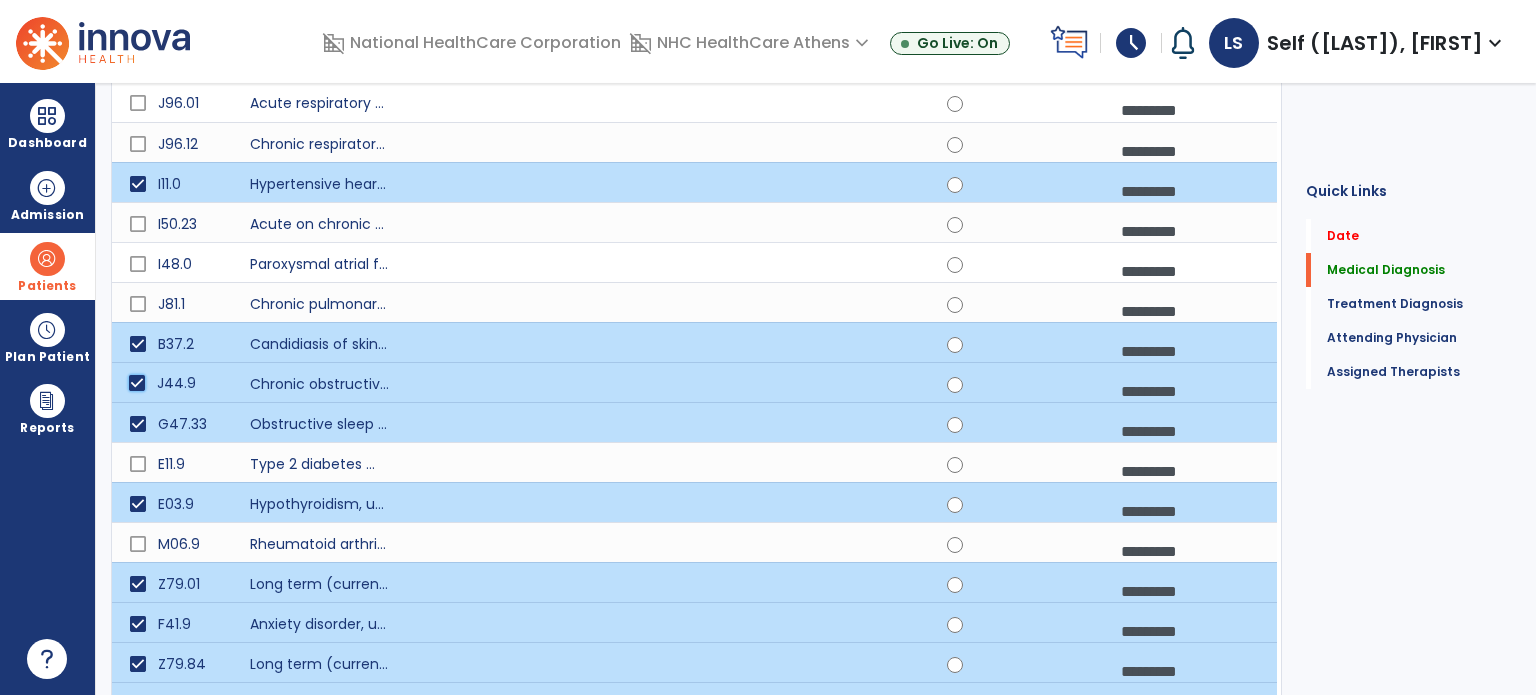 scroll, scrollTop: 100, scrollLeft: 0, axis: vertical 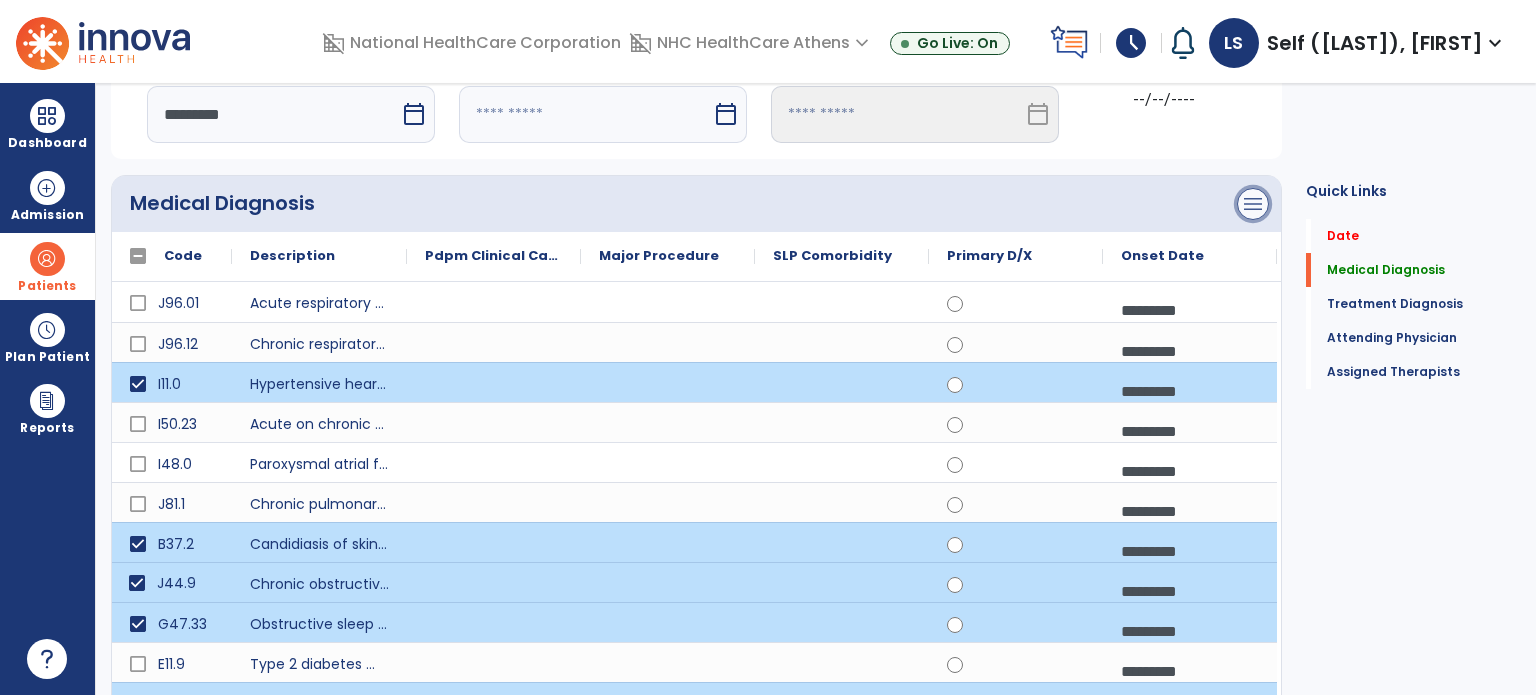 click on "menu" at bounding box center (1253, 204) 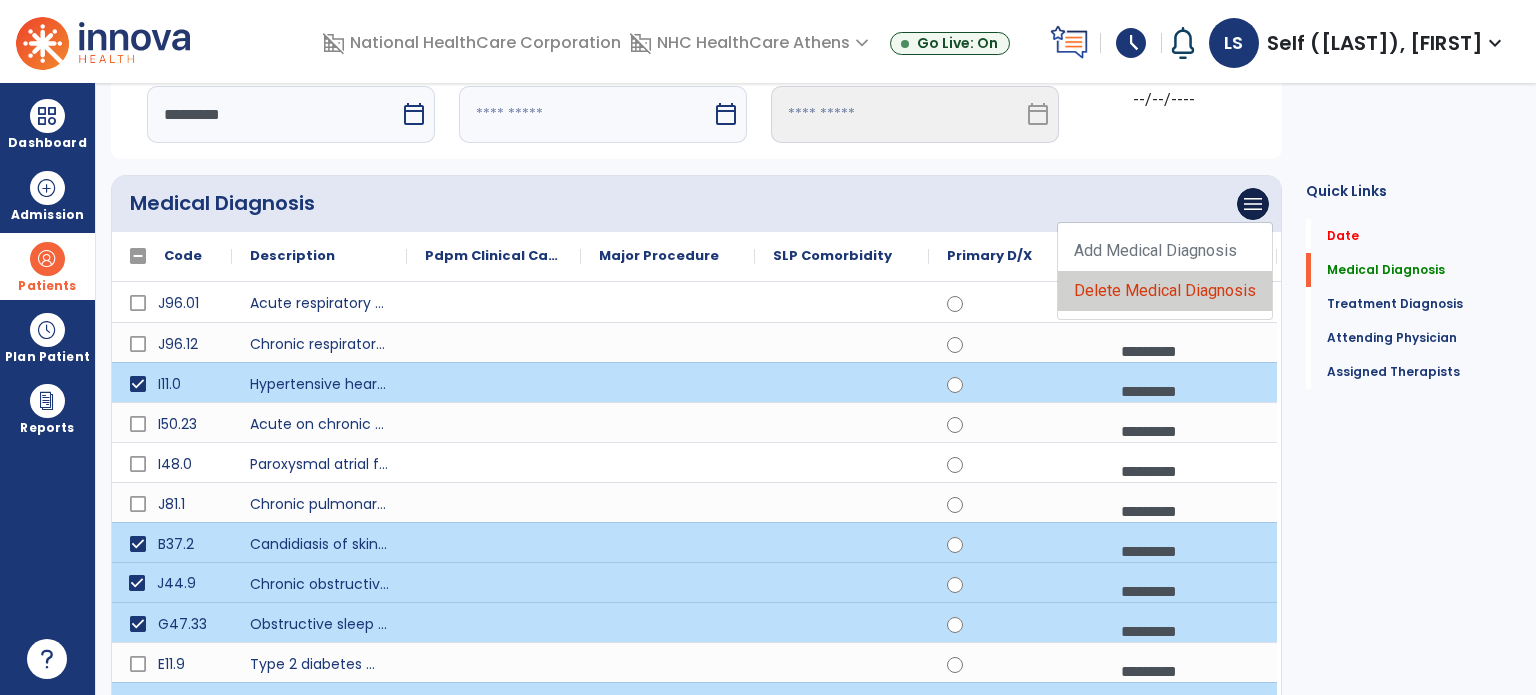 click on "Delete Medical Diagnosis" 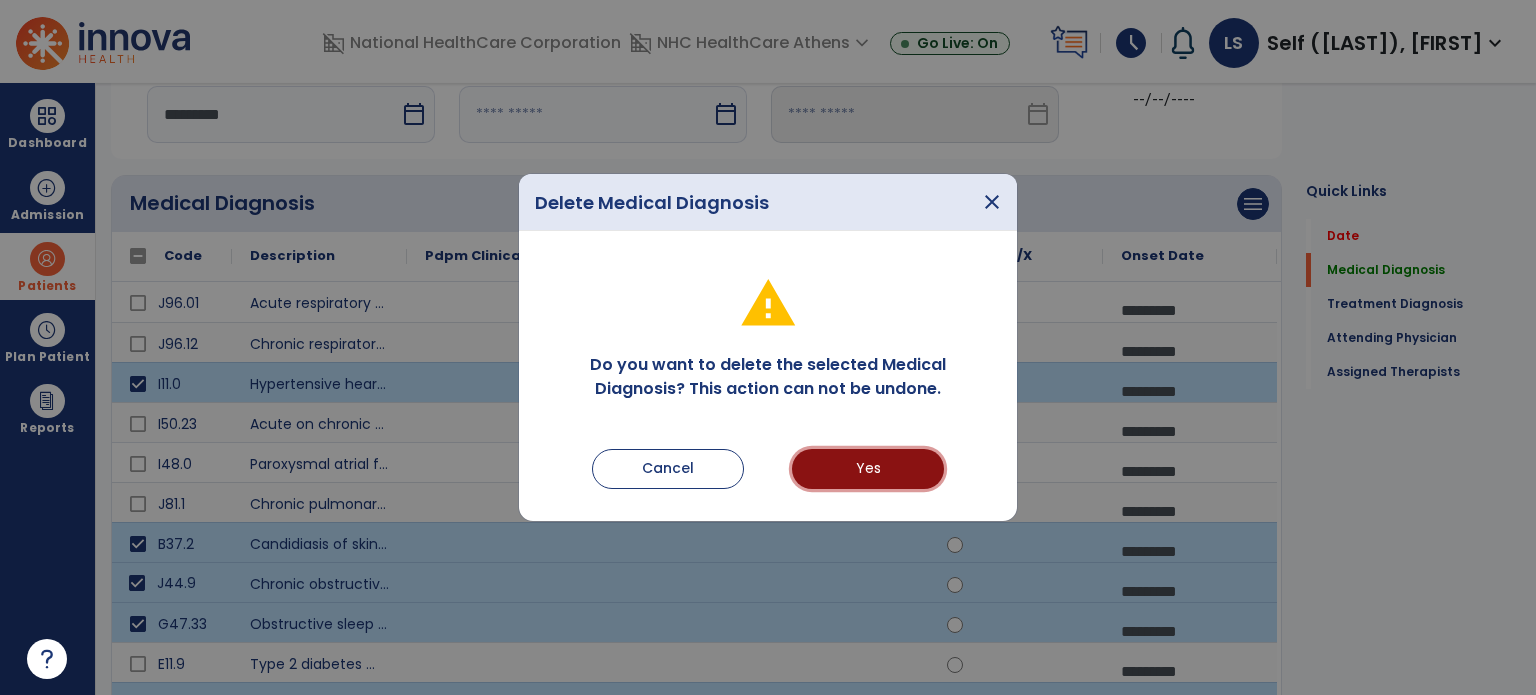 click on "Yes" at bounding box center (868, 469) 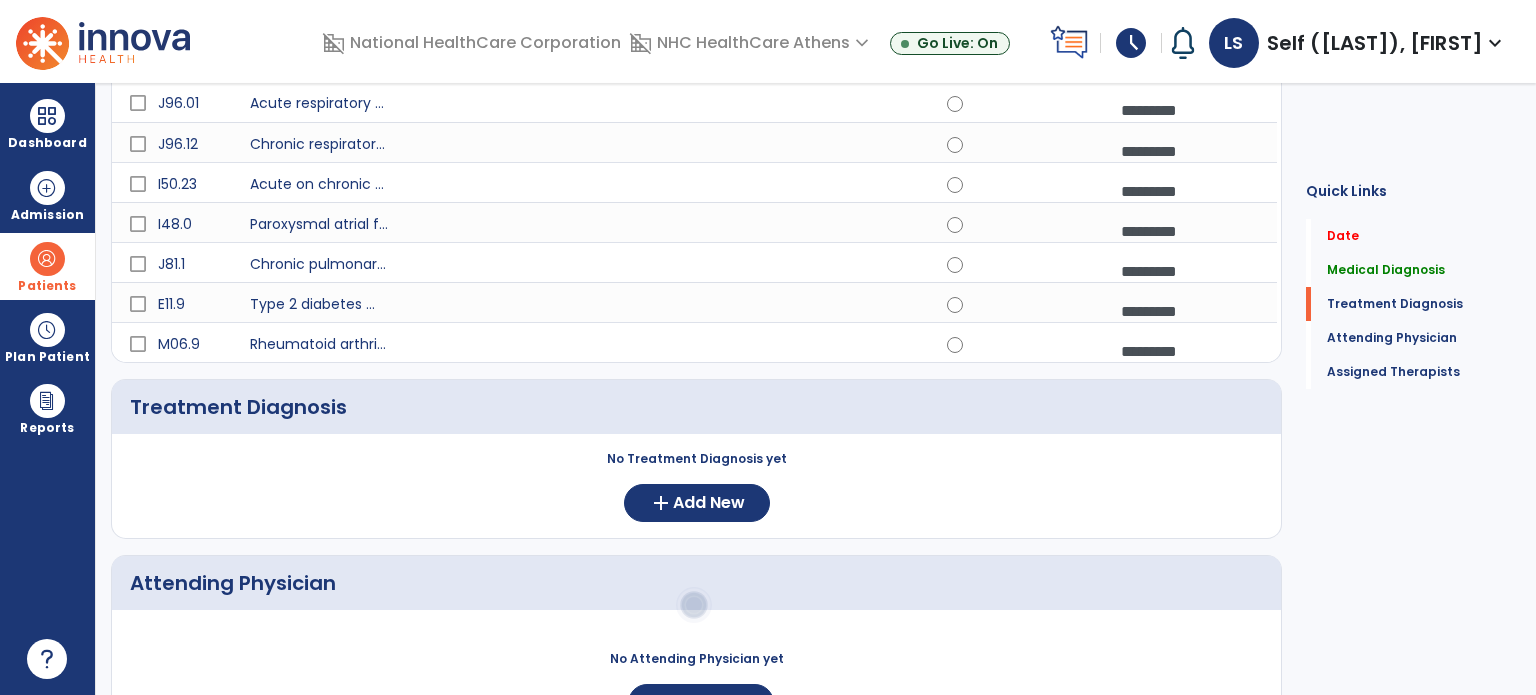 scroll, scrollTop: 400, scrollLeft: 0, axis: vertical 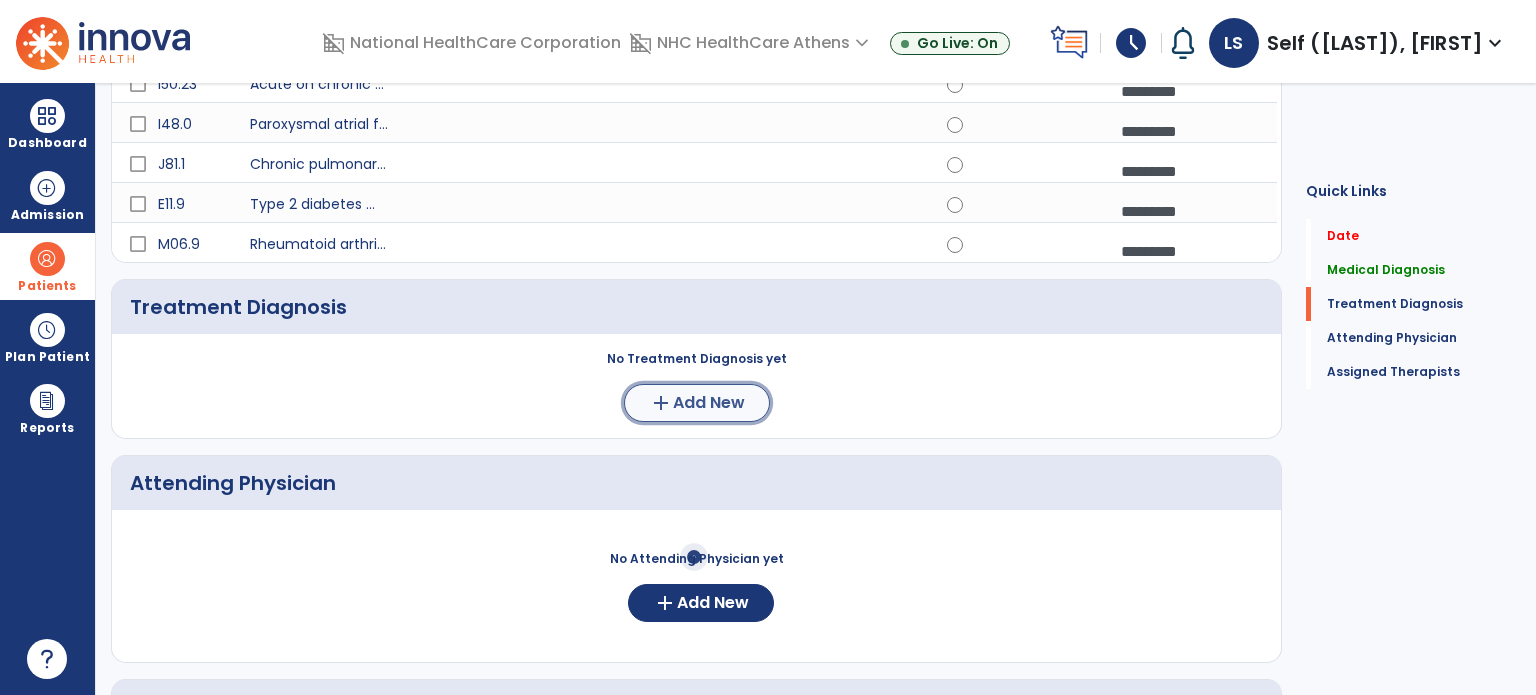click on "Add New" 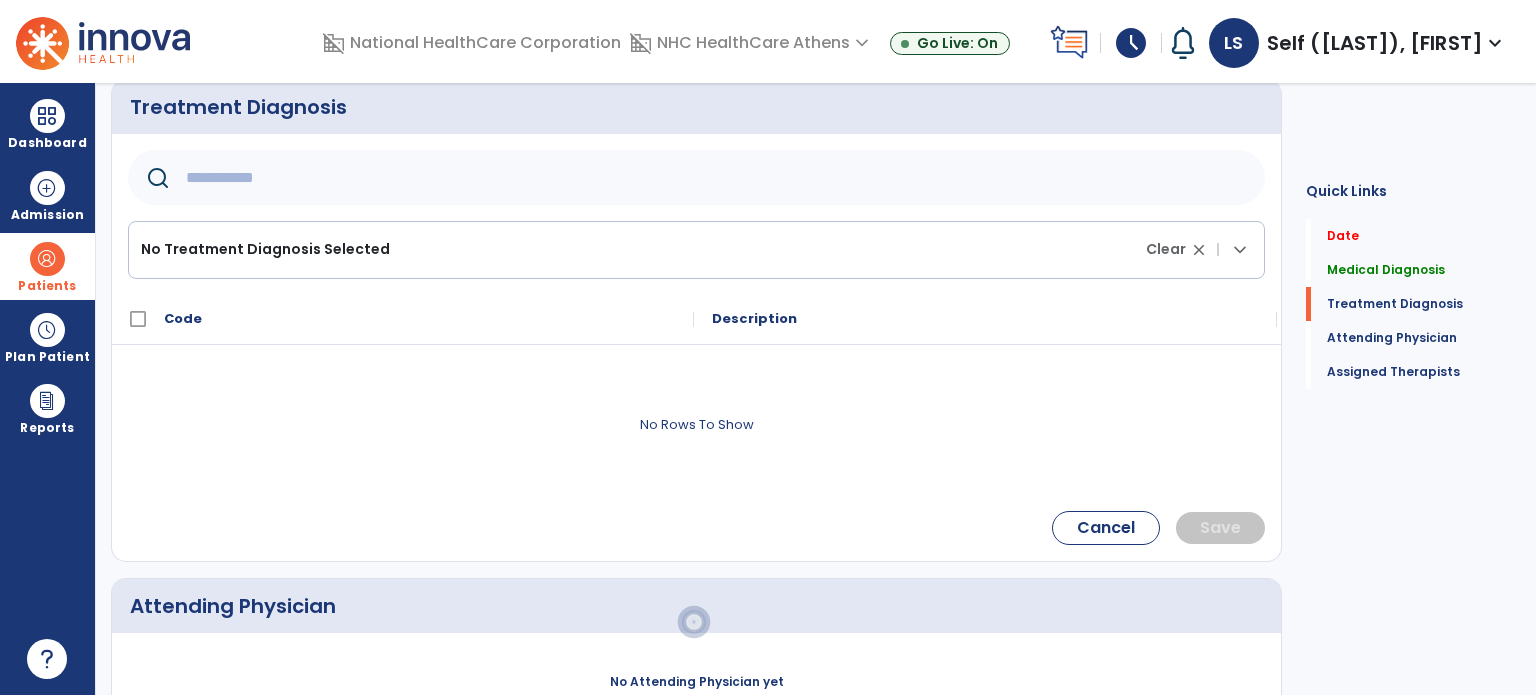 scroll, scrollTop: 700, scrollLeft: 0, axis: vertical 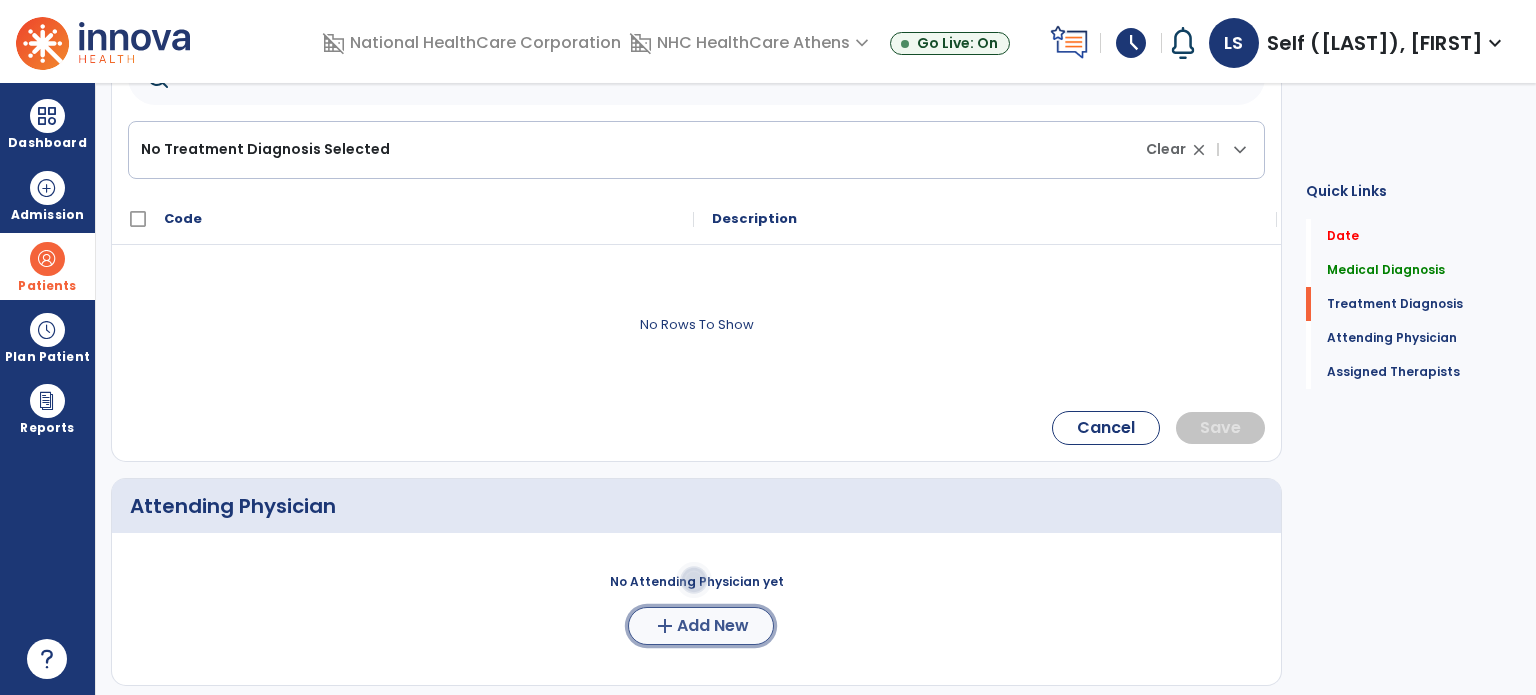 click on "add  Add New" 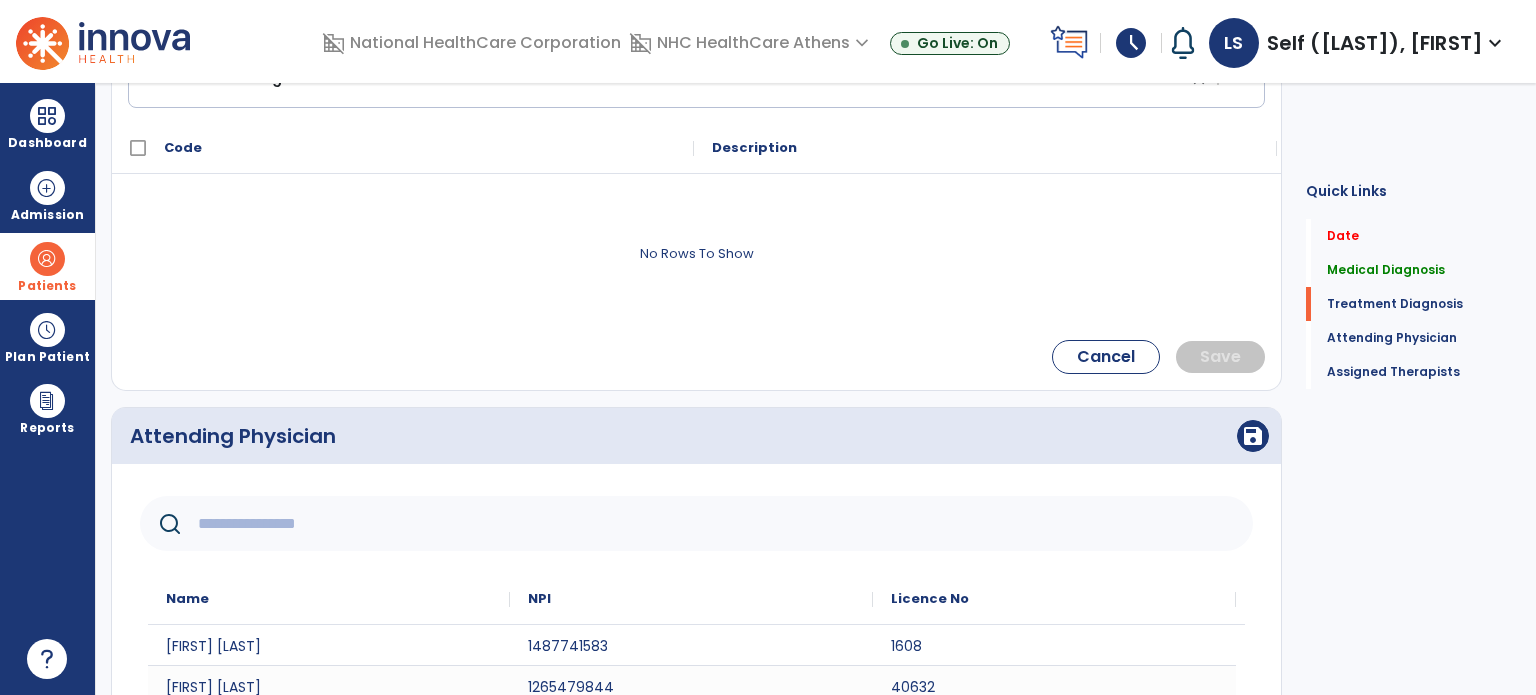 scroll, scrollTop: 900, scrollLeft: 0, axis: vertical 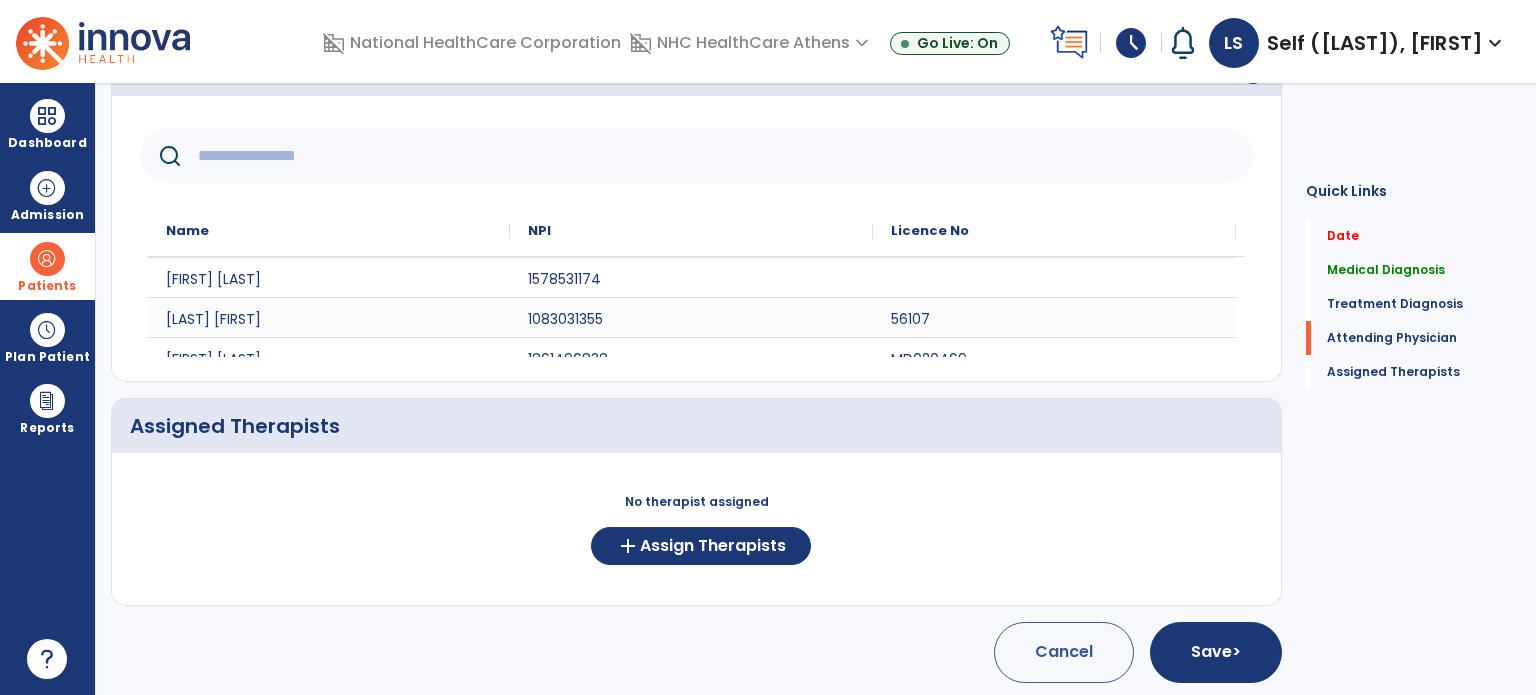 click 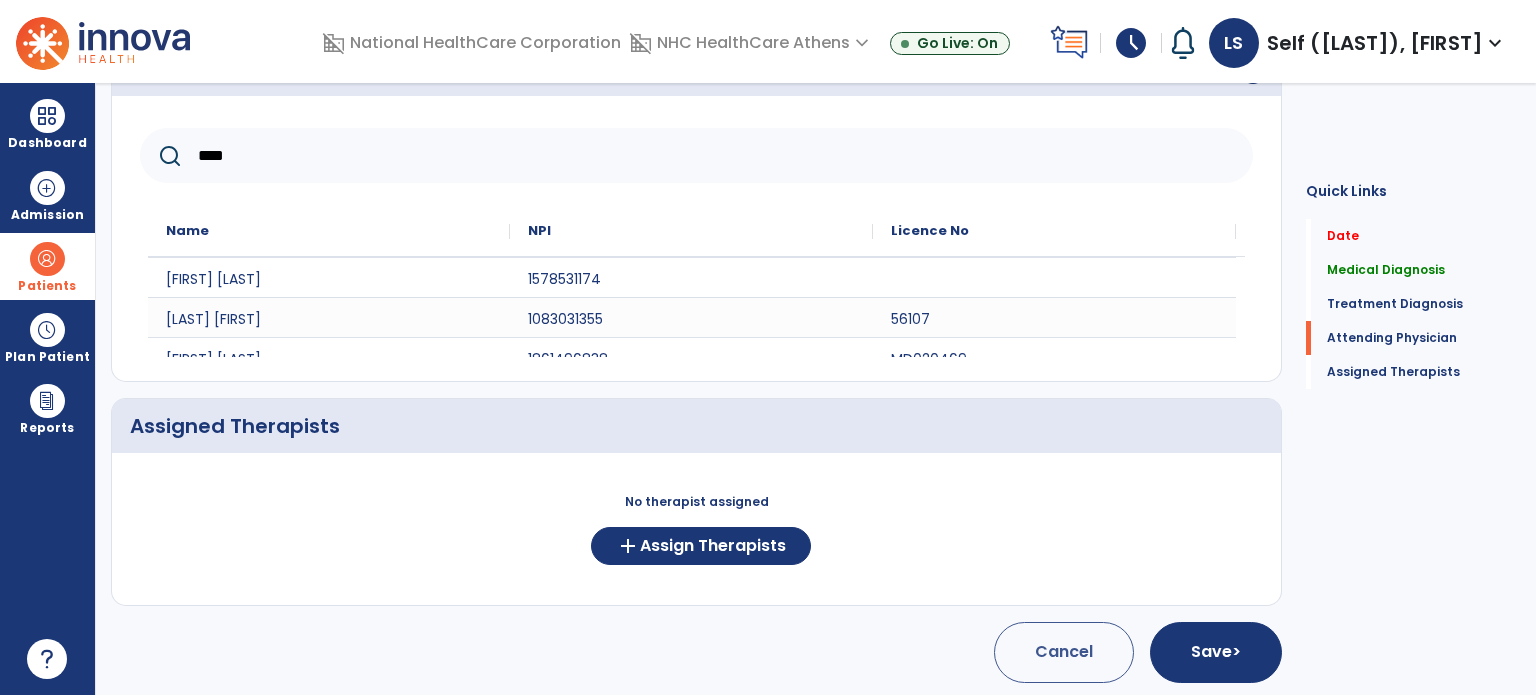 scroll, scrollTop: 0, scrollLeft: 0, axis: both 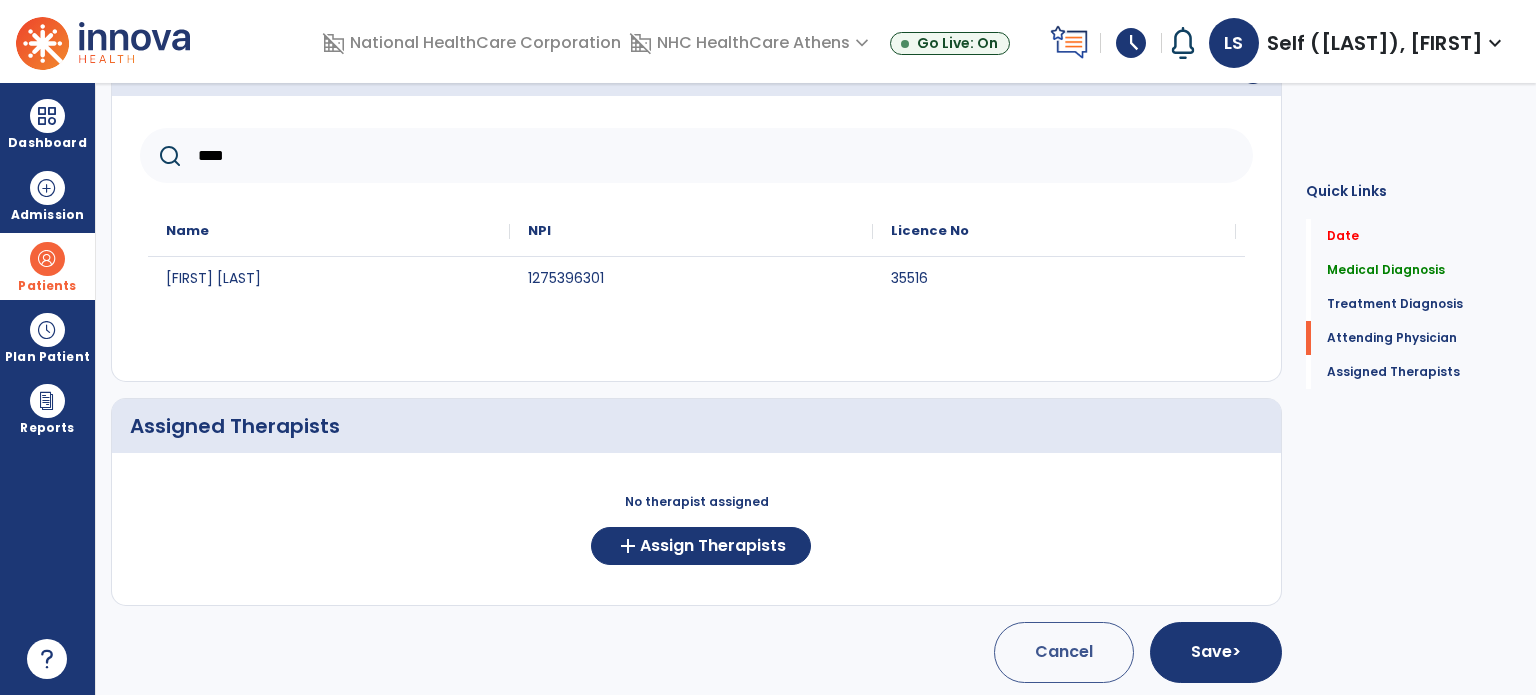 type on "****" 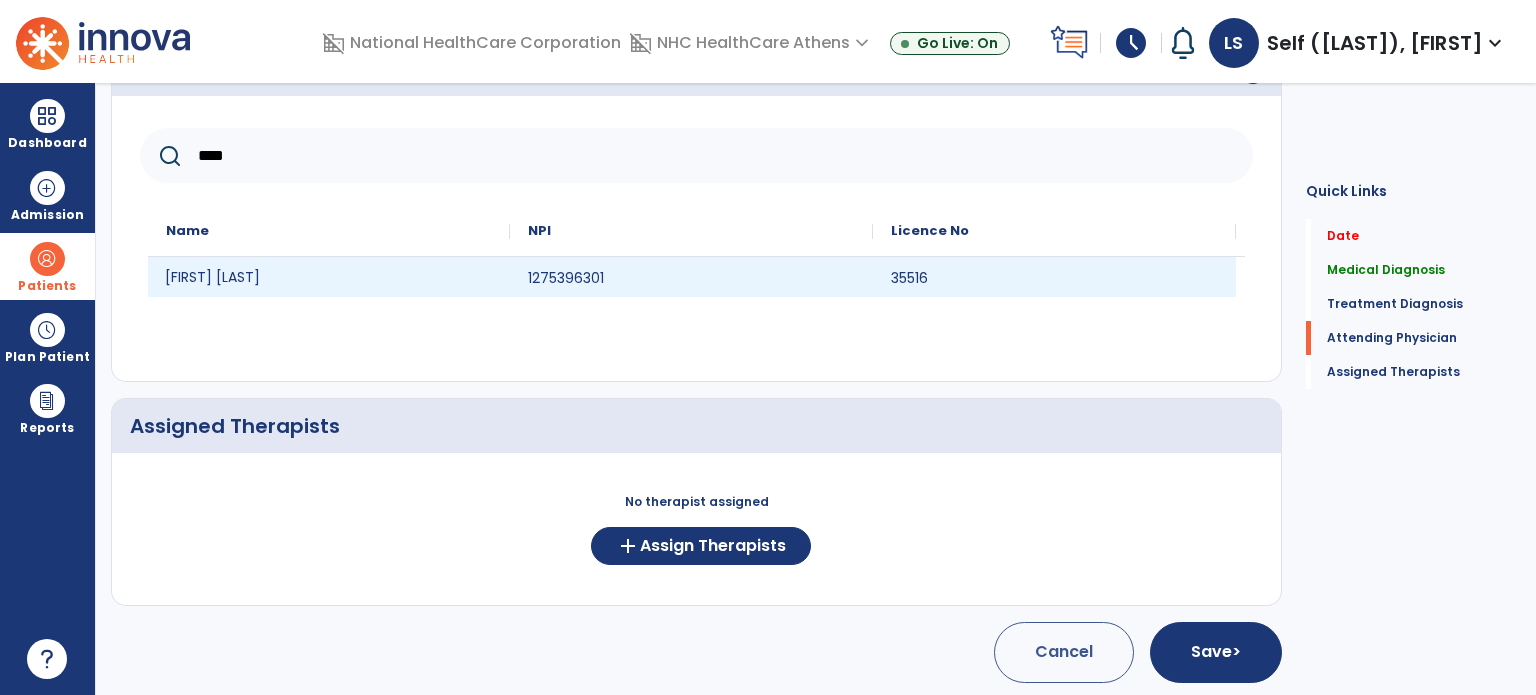 click on "[FIRST] [LAST]" 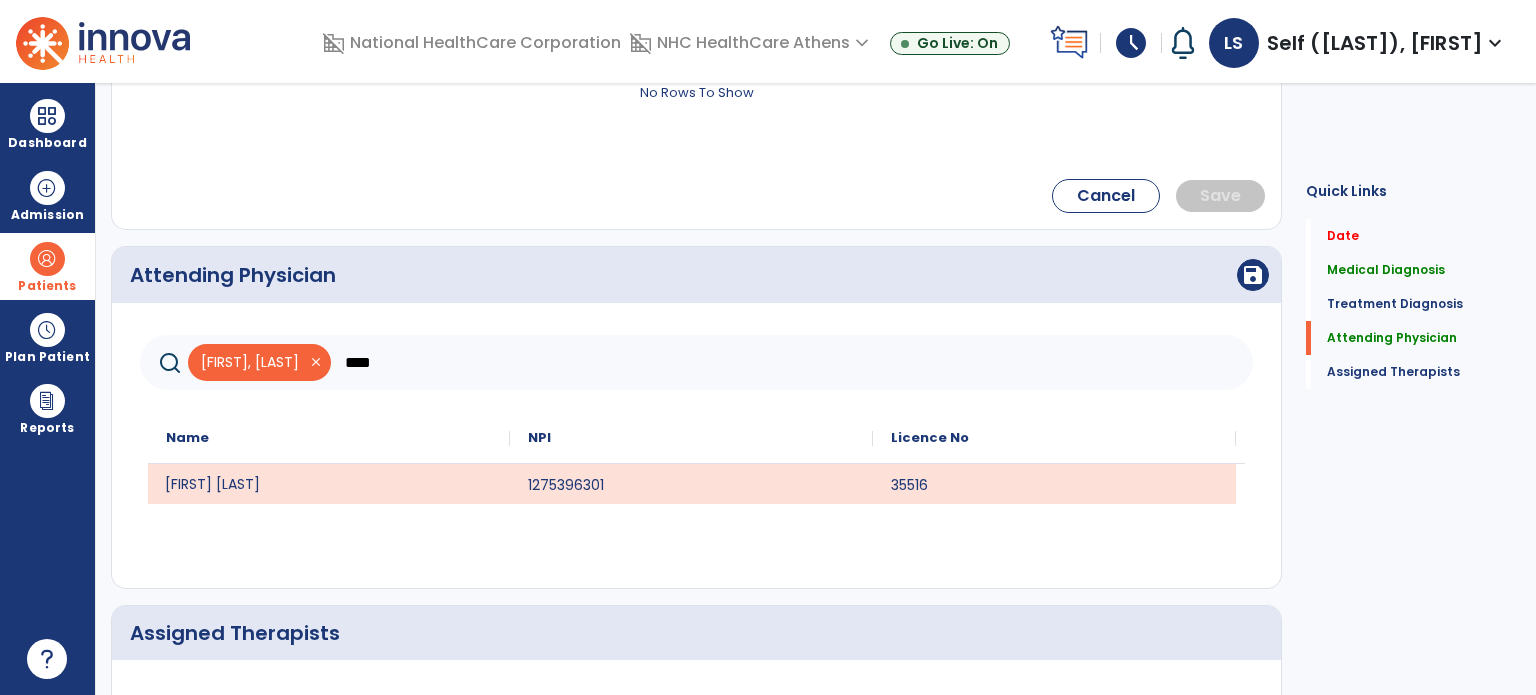 scroll, scrollTop: 839, scrollLeft: 0, axis: vertical 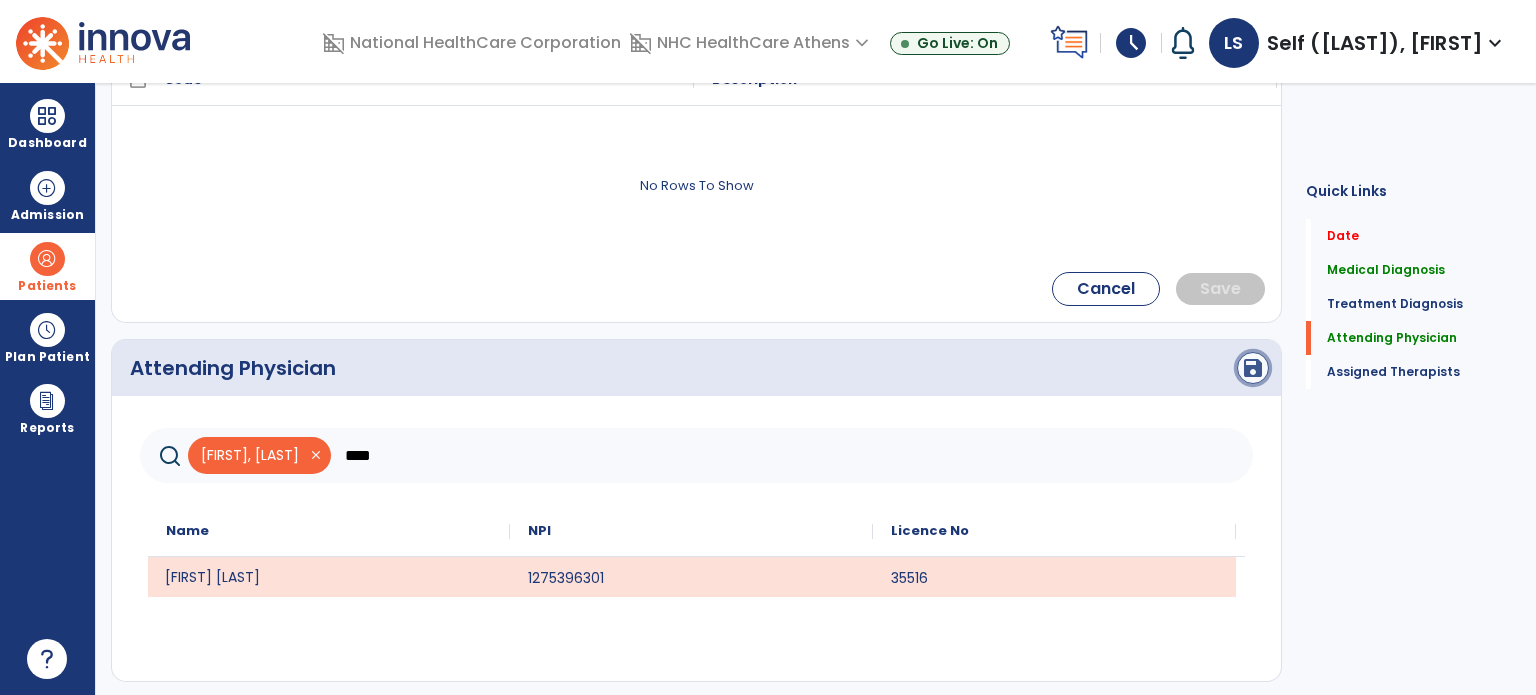 click on "save" 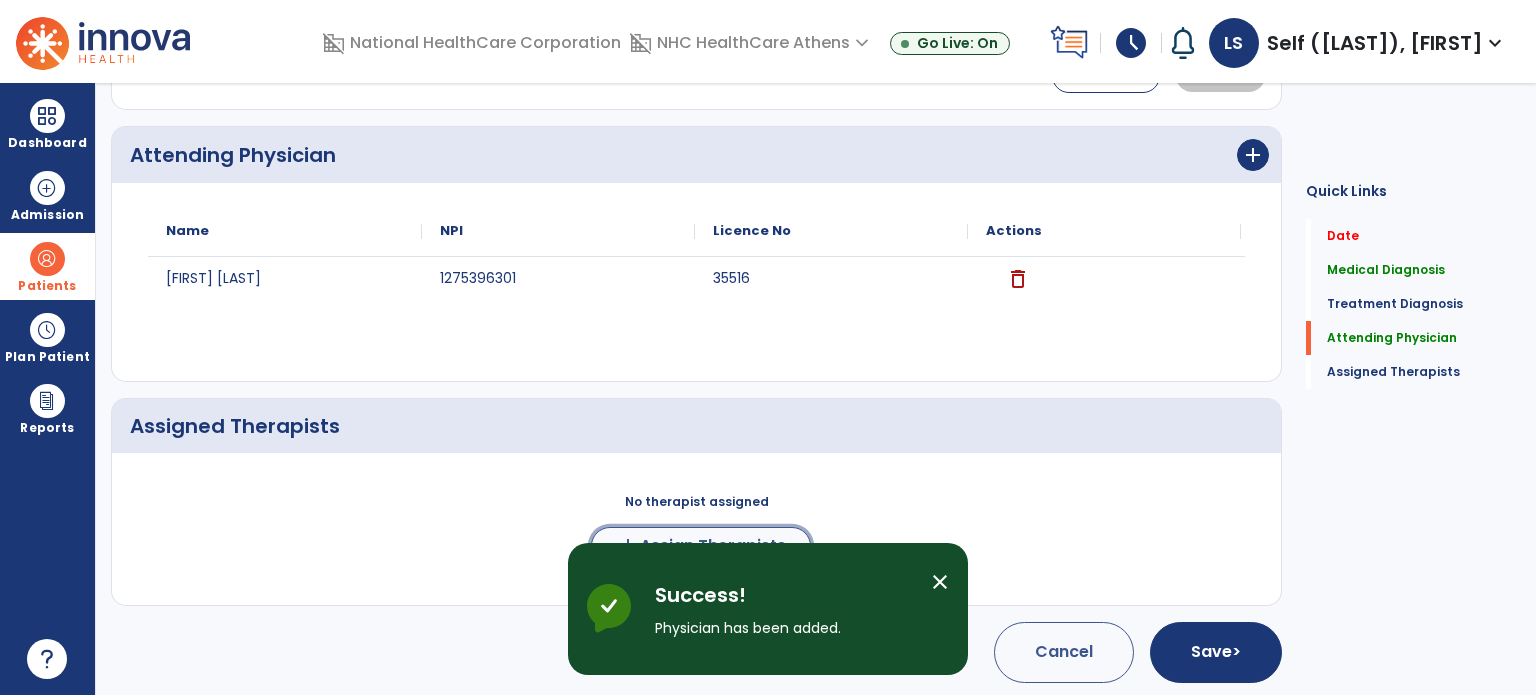 click on "Assign Therapists" 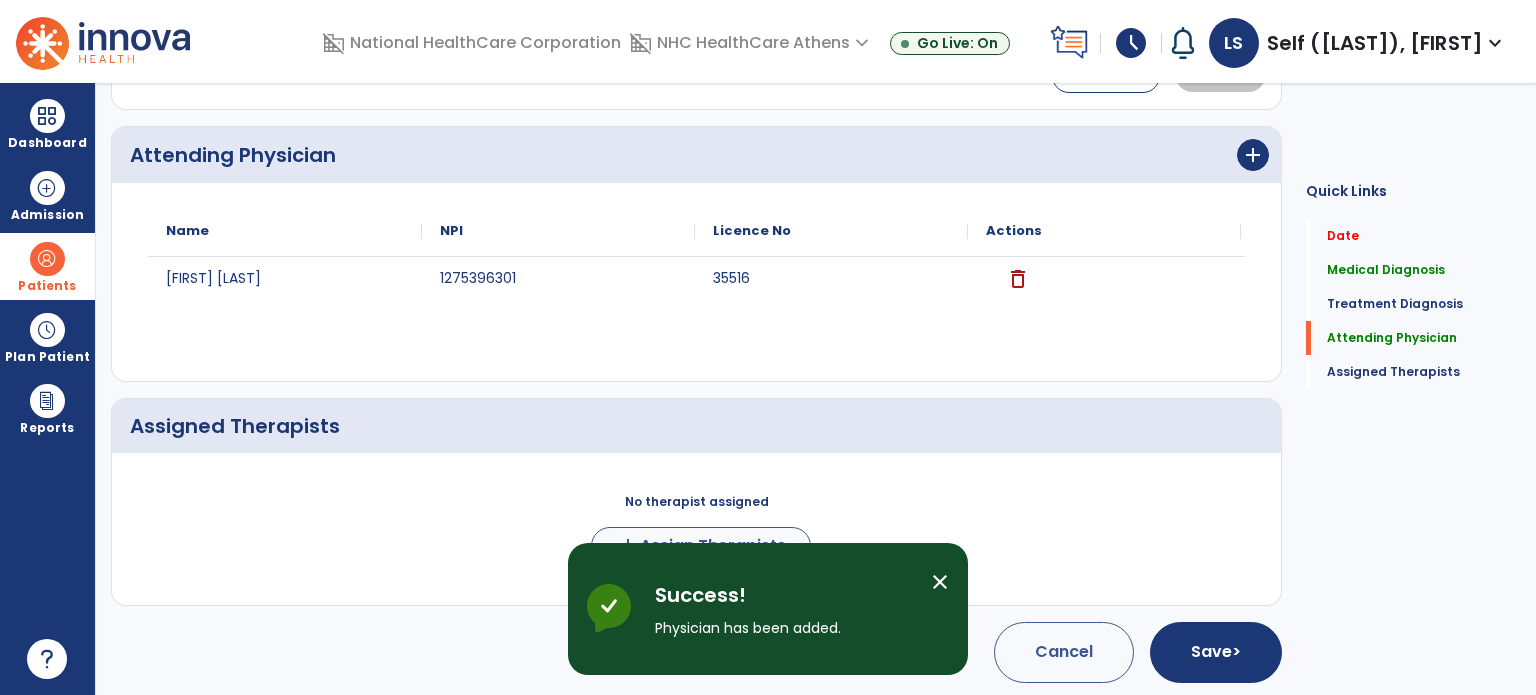 scroll, scrollTop: 1048, scrollLeft: 0, axis: vertical 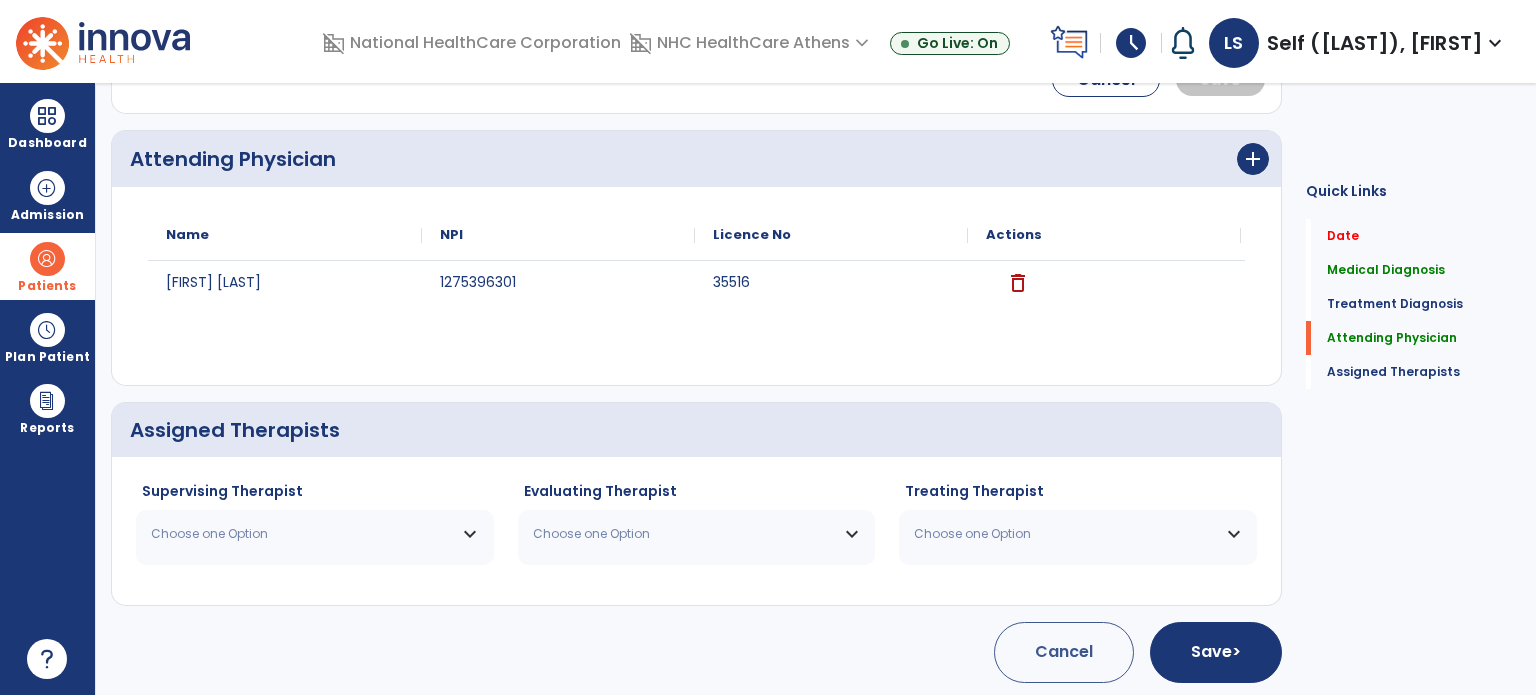 drag, startPoint x: 276, startPoint y: 521, endPoint x: 170, endPoint y: 526, distance: 106.11786 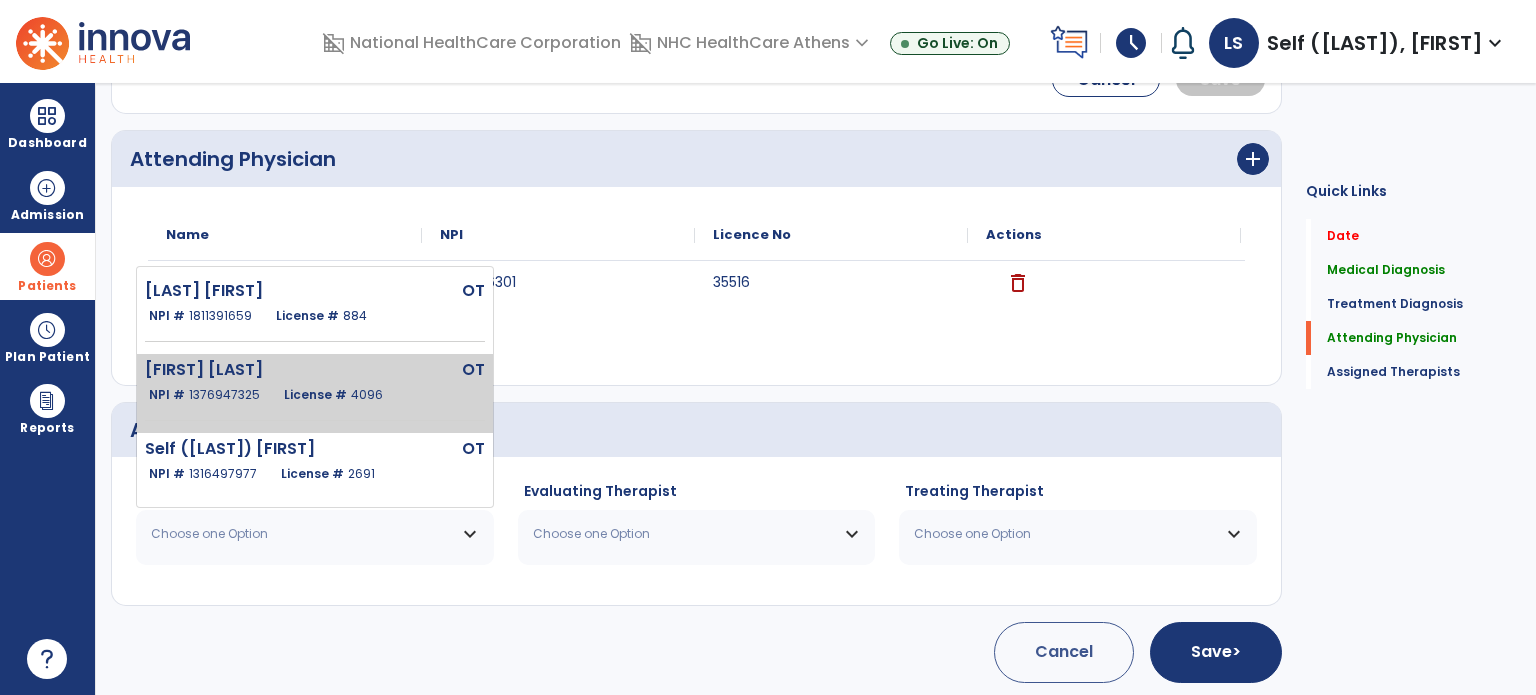 click on "Harris [NAME] OT NPI # 1376947325 License # 4096" 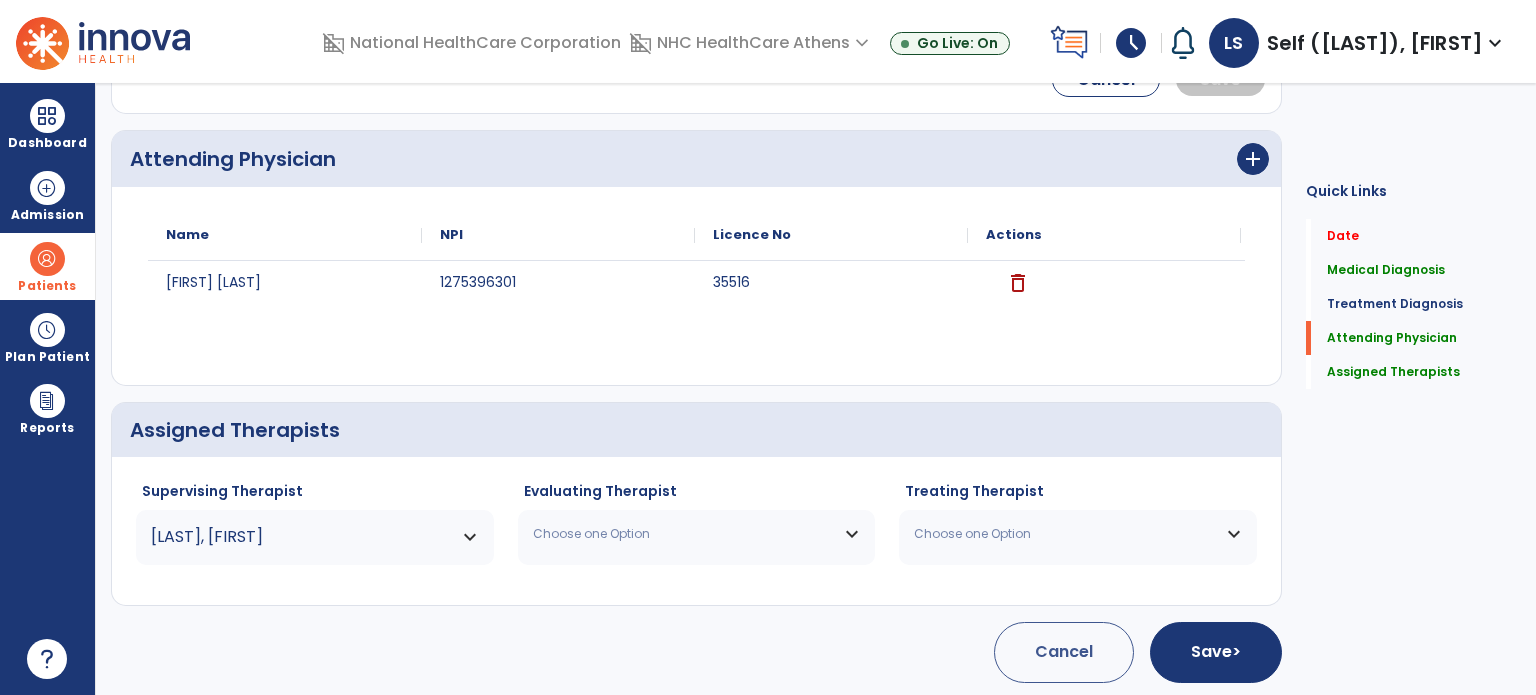 click on "Choose one Option" at bounding box center [684, 534] 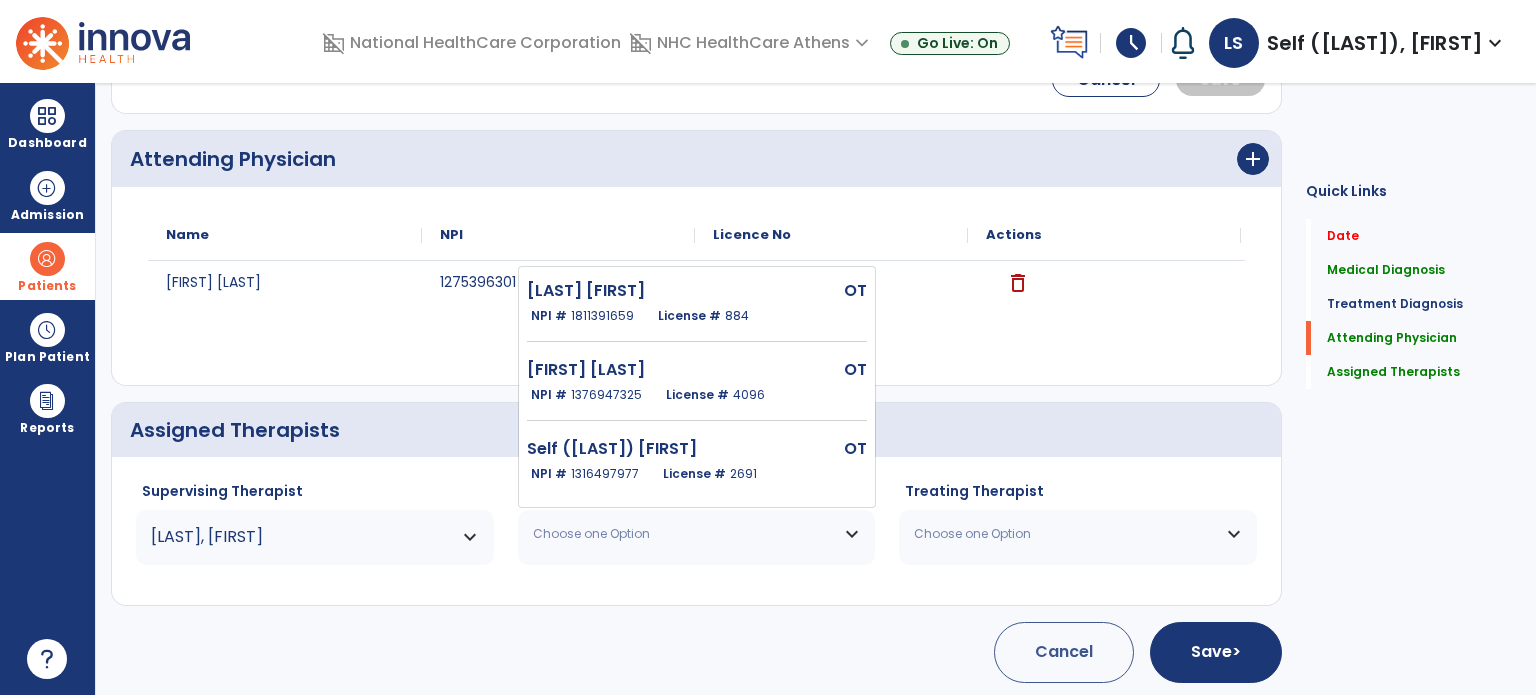 drag, startPoint x: 653, startPoint y: 454, endPoint x: 765, endPoint y: 474, distance: 113.7717 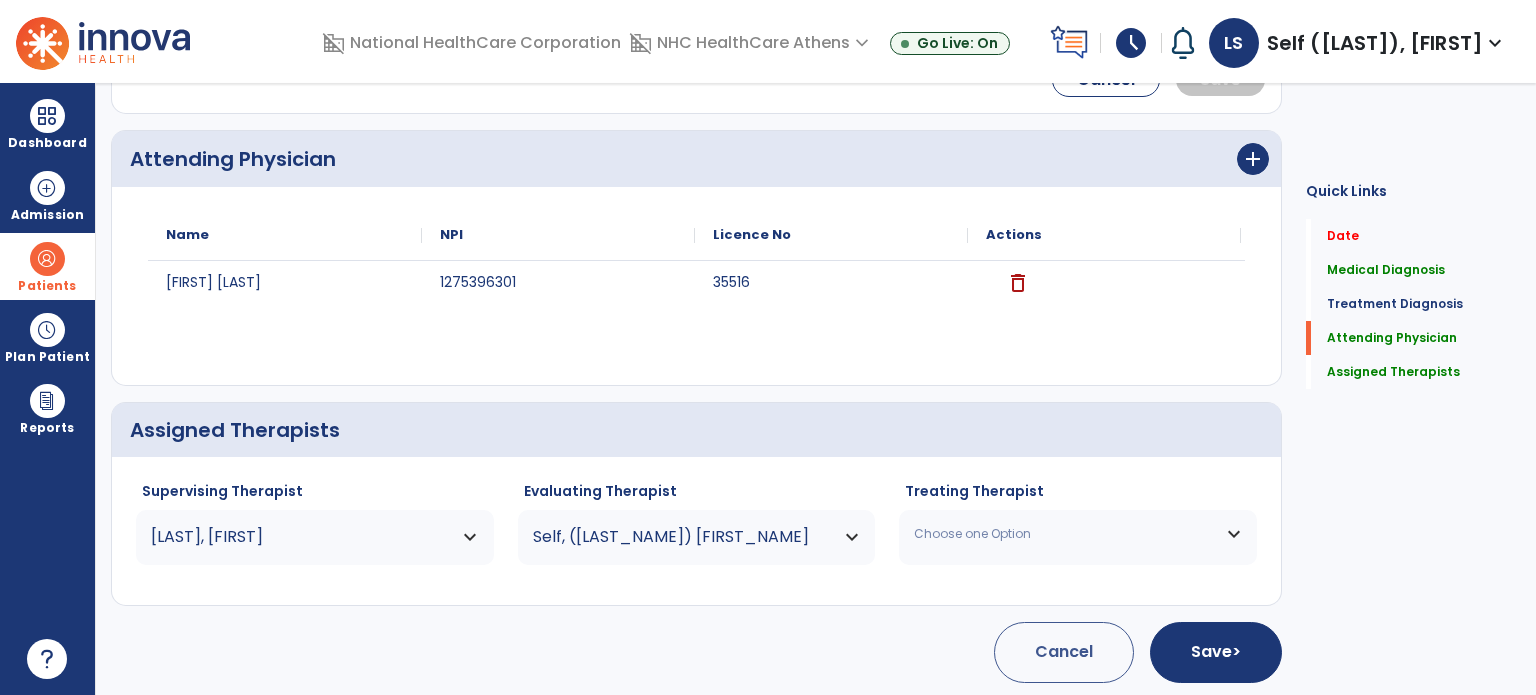 click on "Choose one Option" at bounding box center [1065, 534] 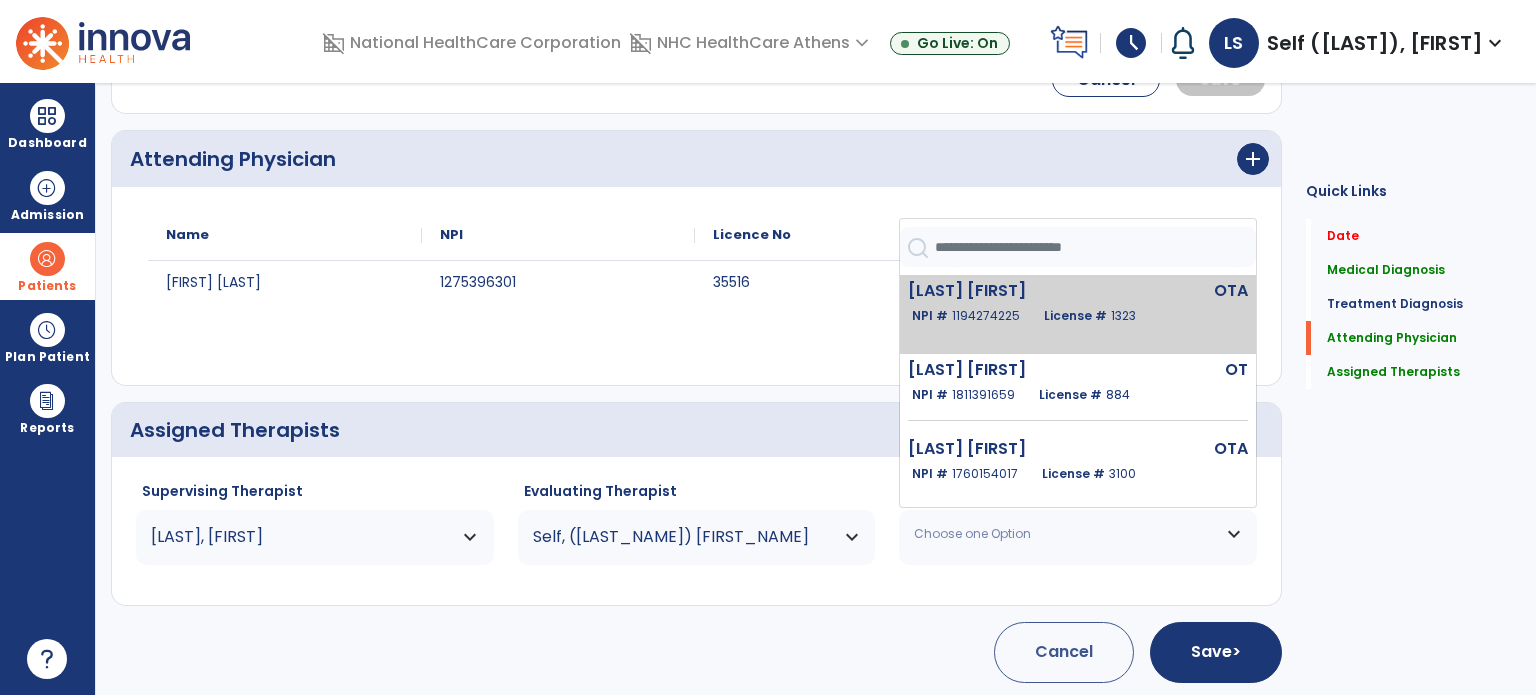 click on "Billings  Tina  OTA   NPI #  [NUMBER]  License #  [NUMBER]" 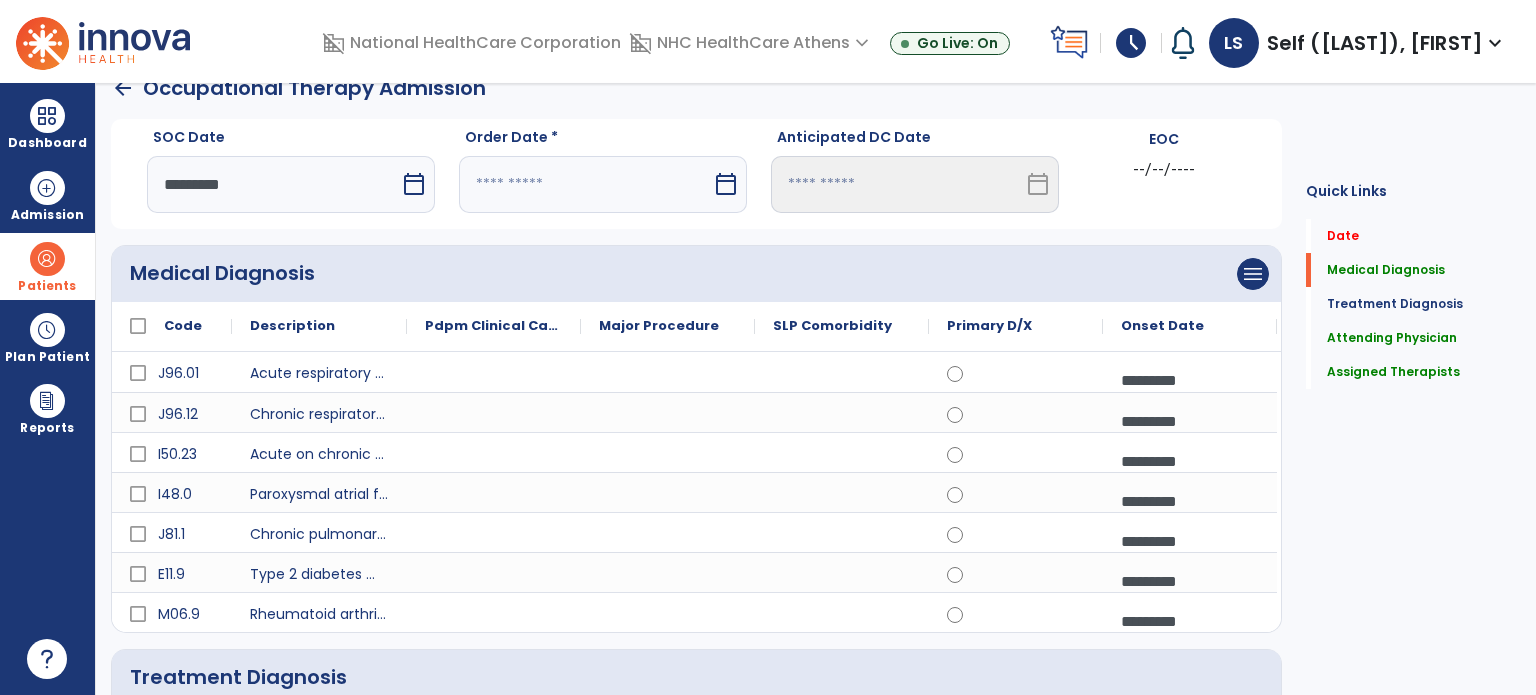 scroll, scrollTop: 0, scrollLeft: 0, axis: both 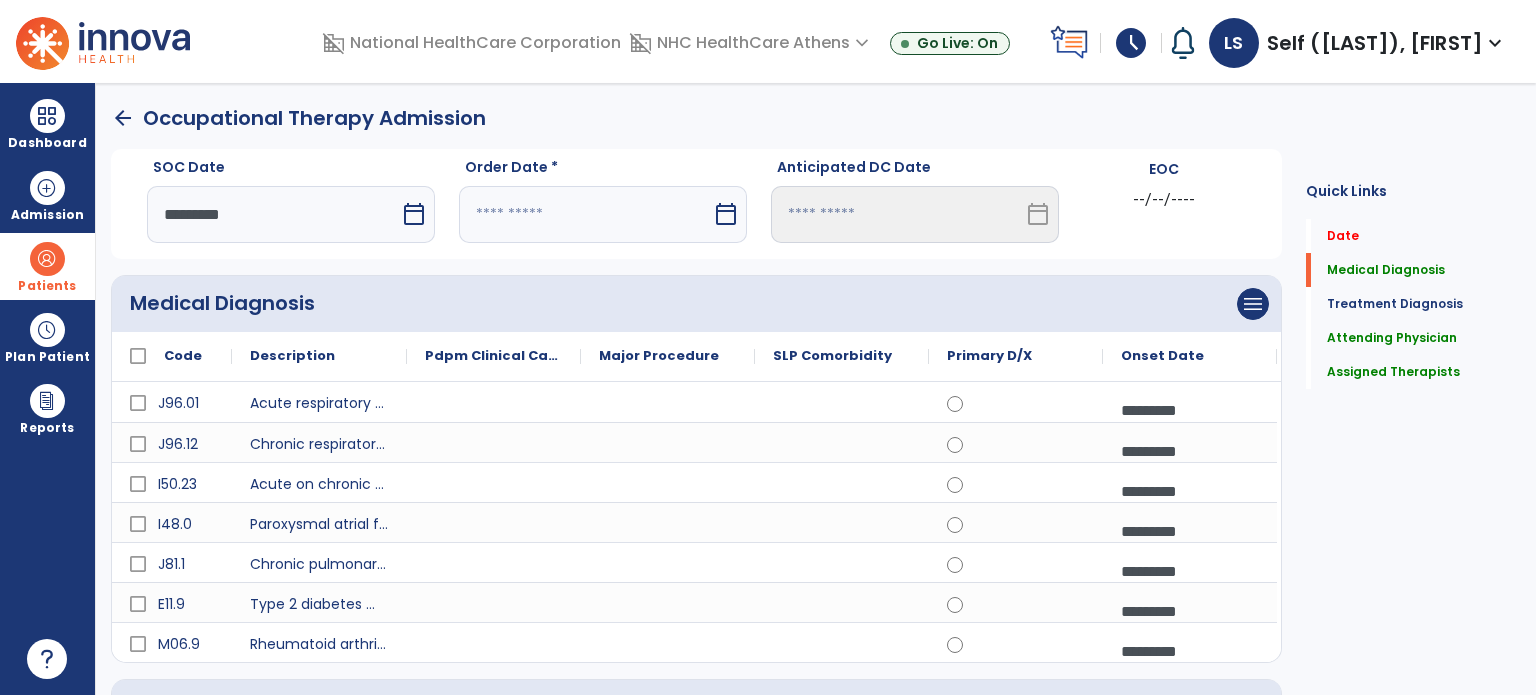click at bounding box center [585, 214] 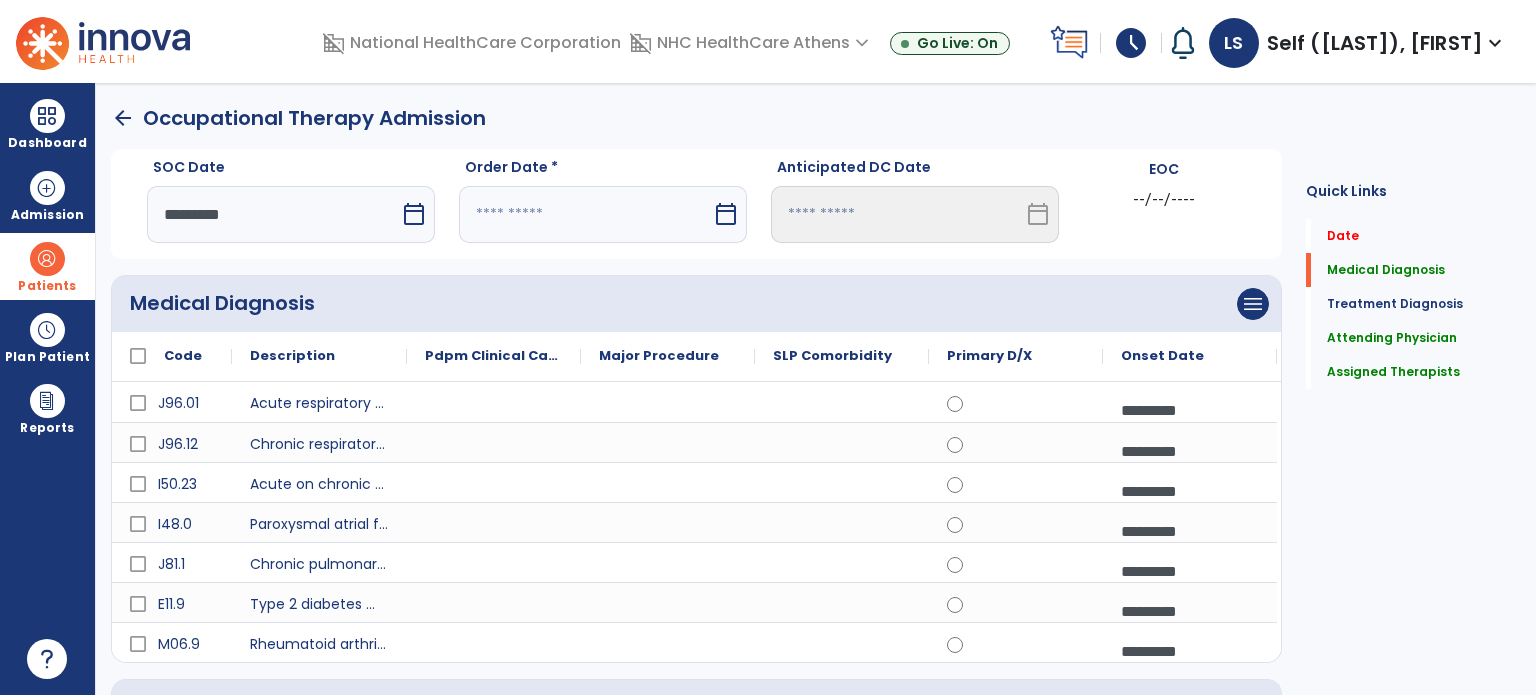 select on "*" 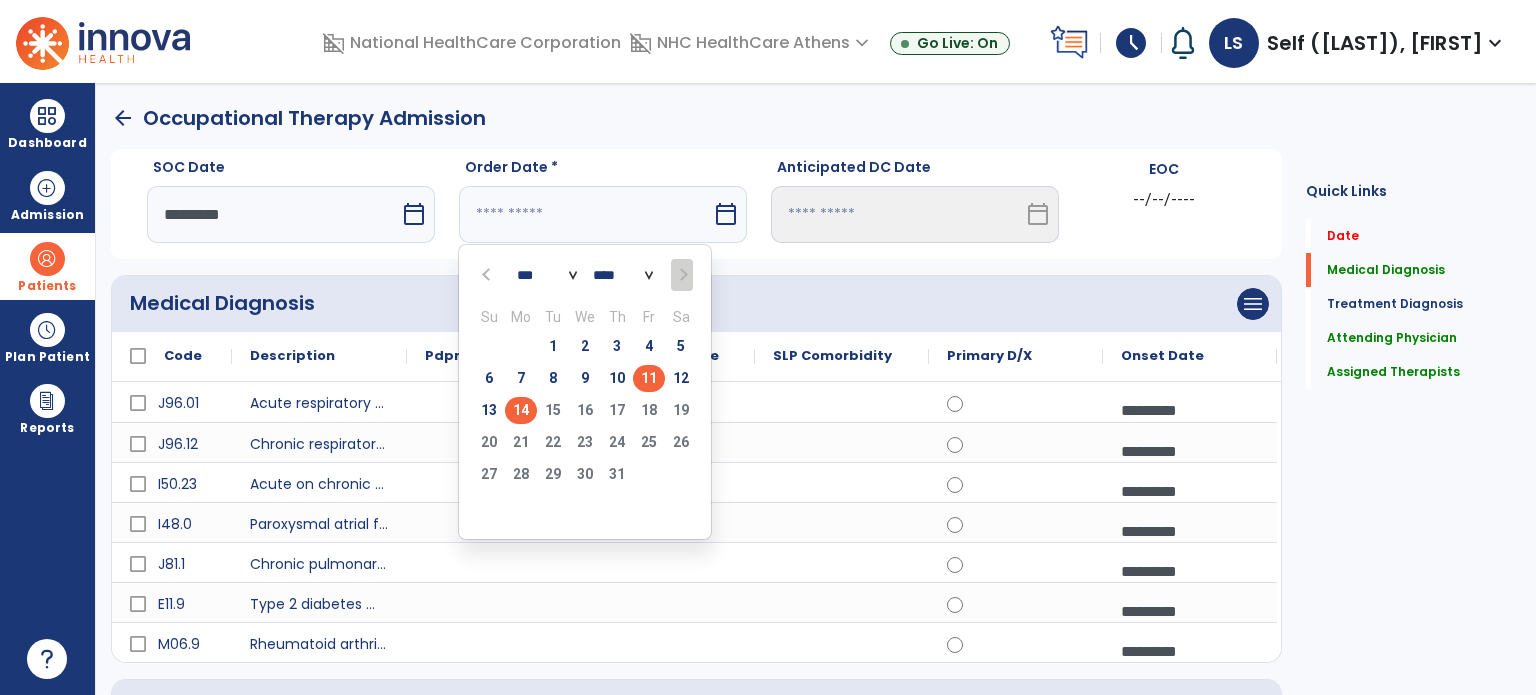 click on "11" at bounding box center (649, 378) 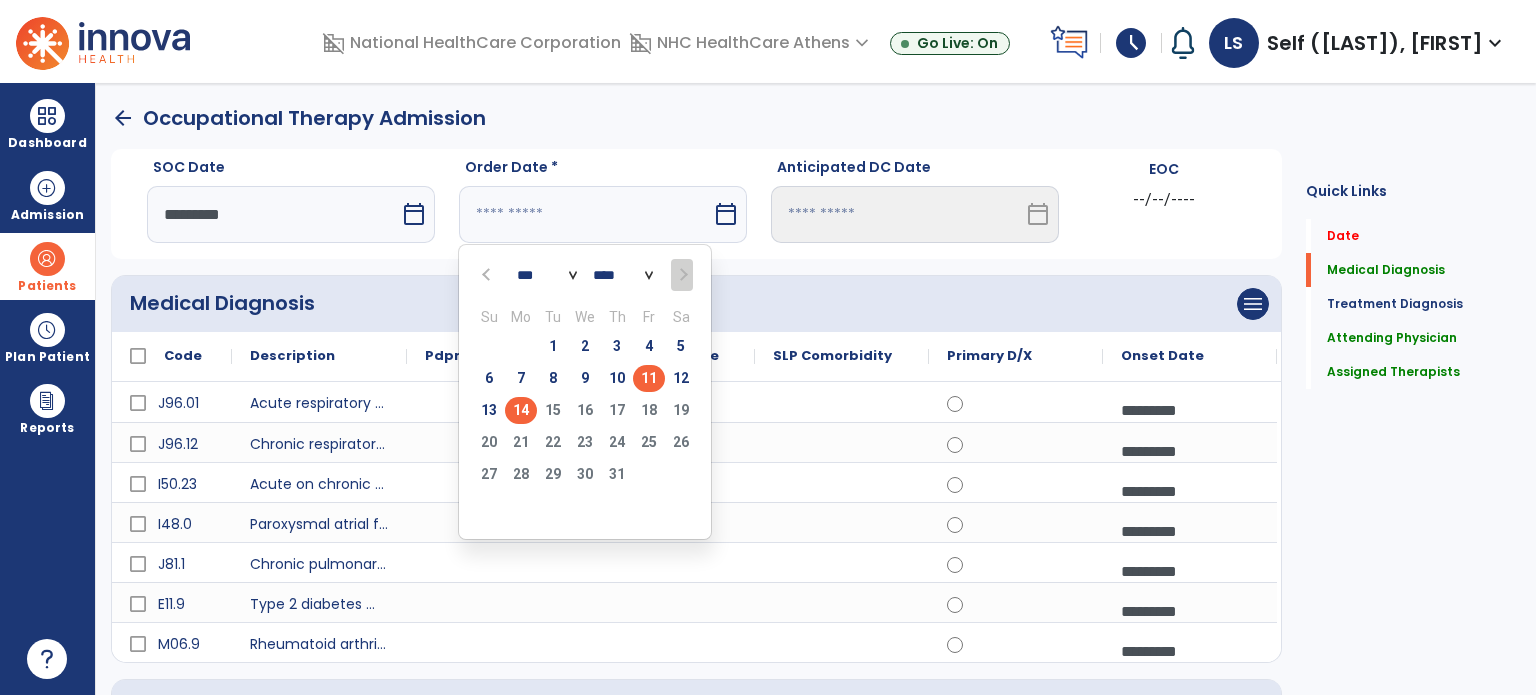 type on "*********" 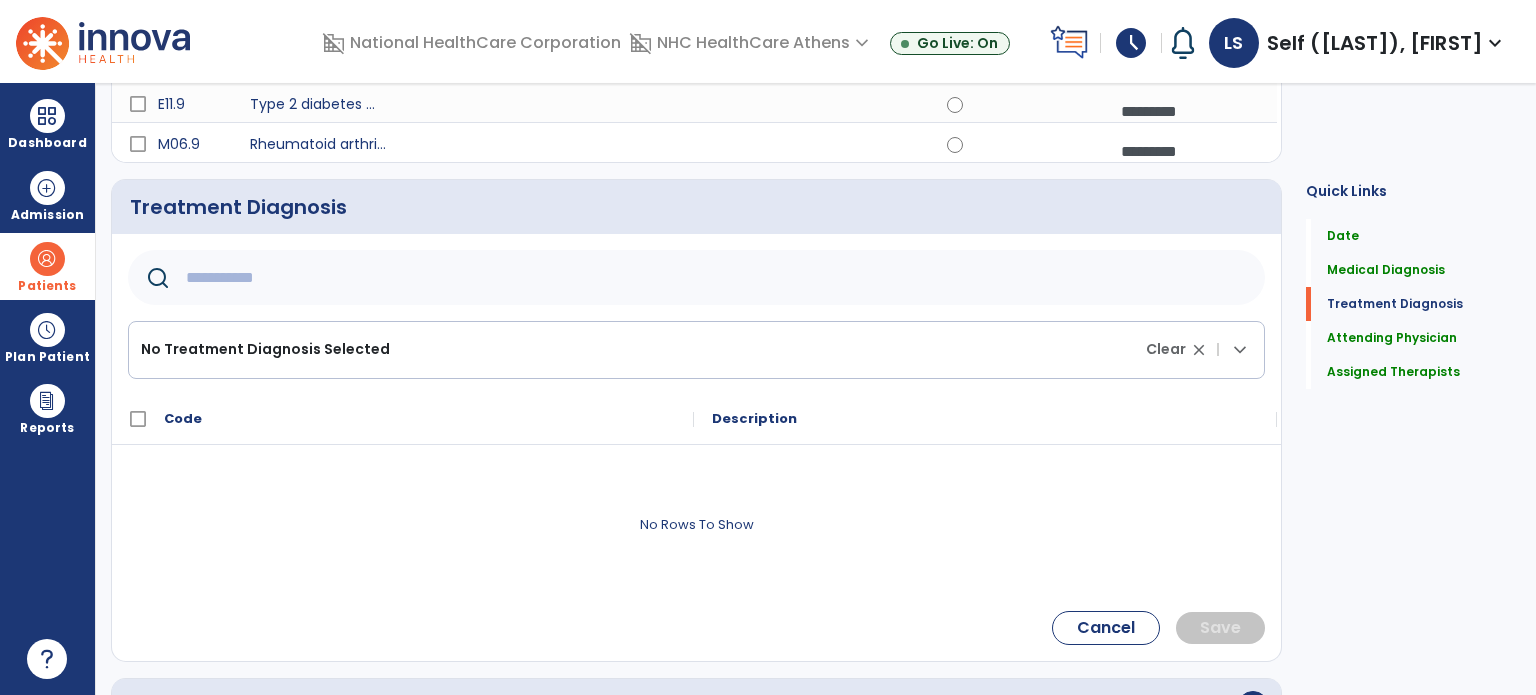 scroll, scrollTop: 600, scrollLeft: 0, axis: vertical 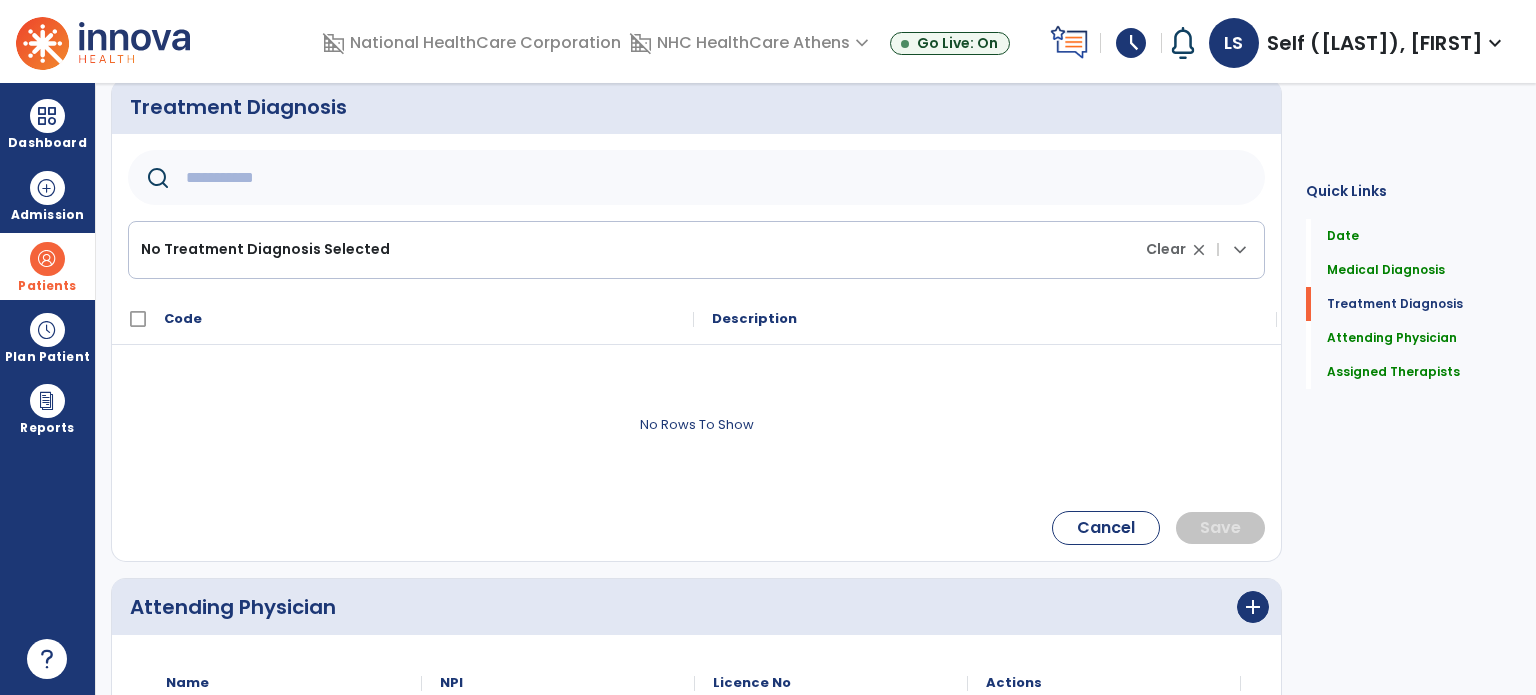 click 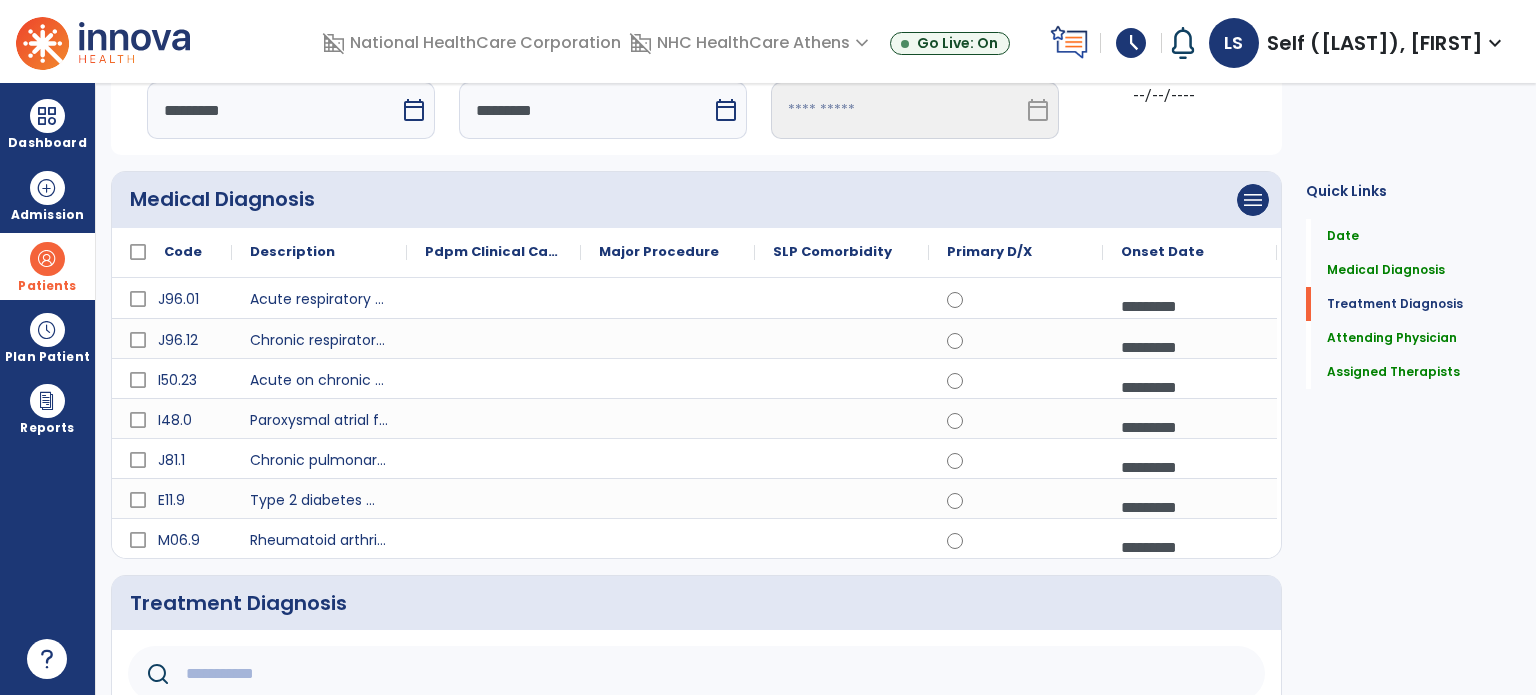 scroll, scrollTop: 0, scrollLeft: 0, axis: both 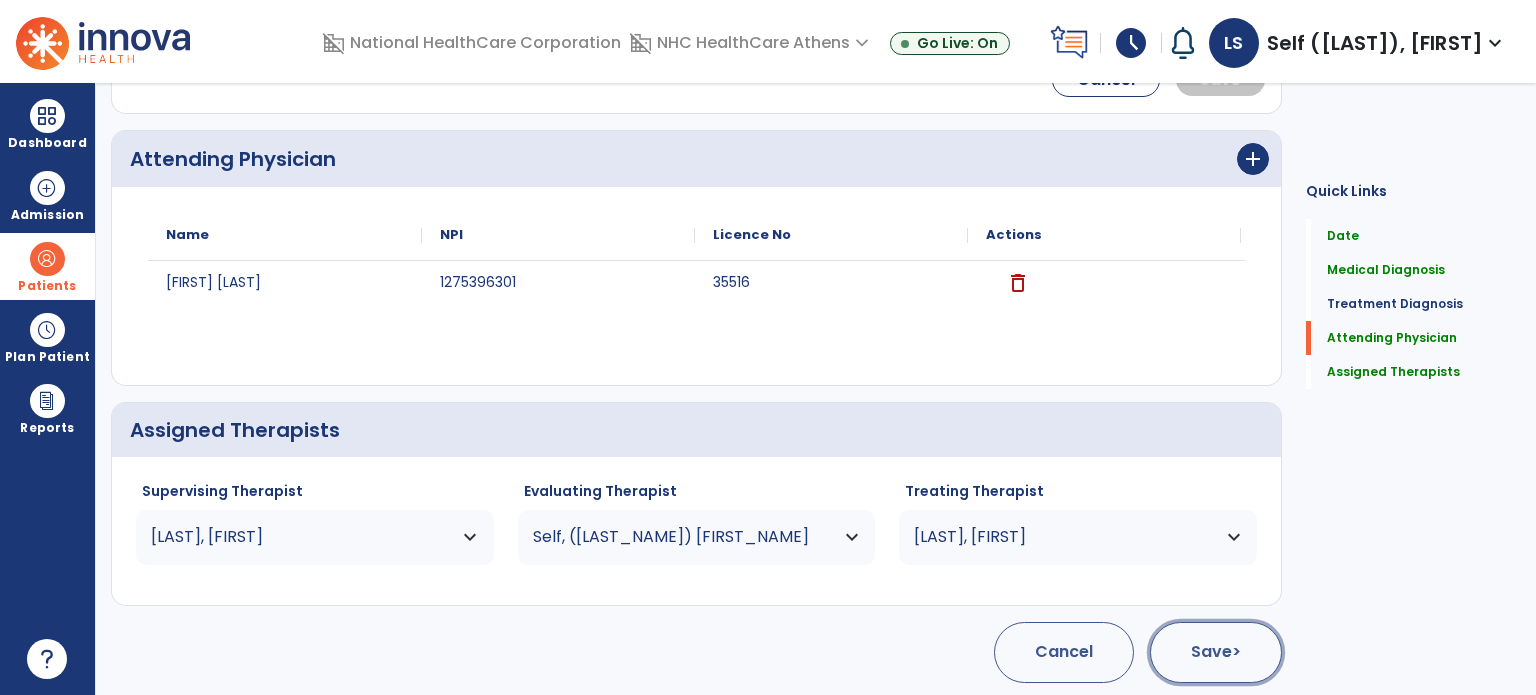 click on "Save  >" 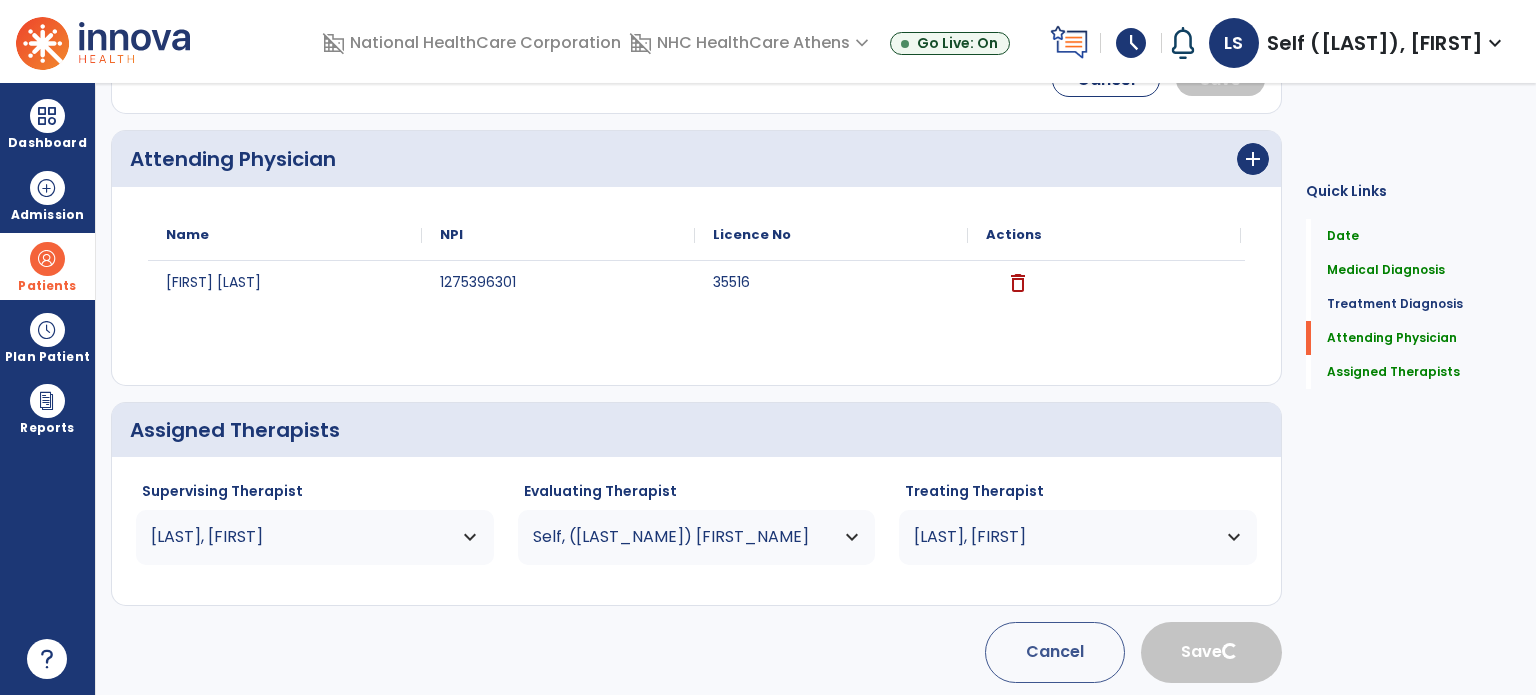 type 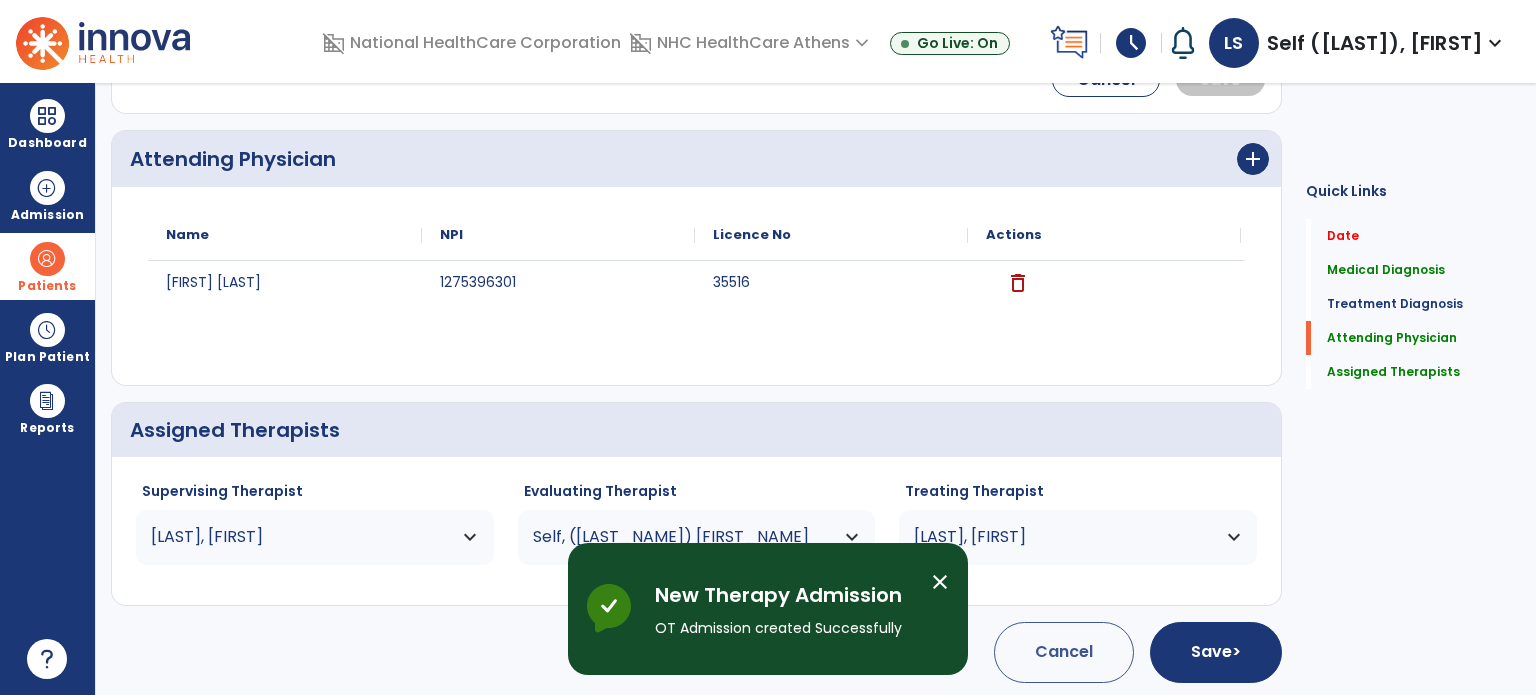 scroll, scrollTop: 62, scrollLeft: 0, axis: vertical 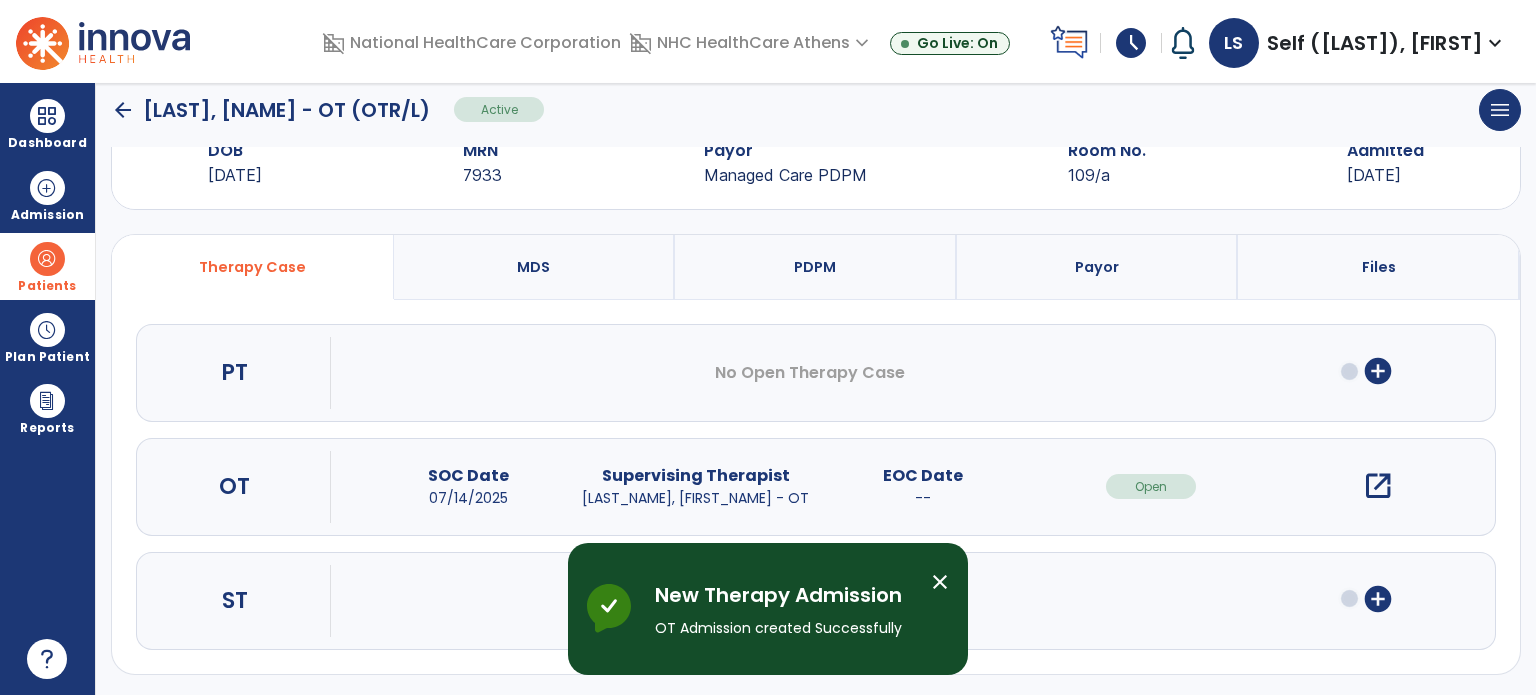 click on "open_in_new" at bounding box center [1378, 486] 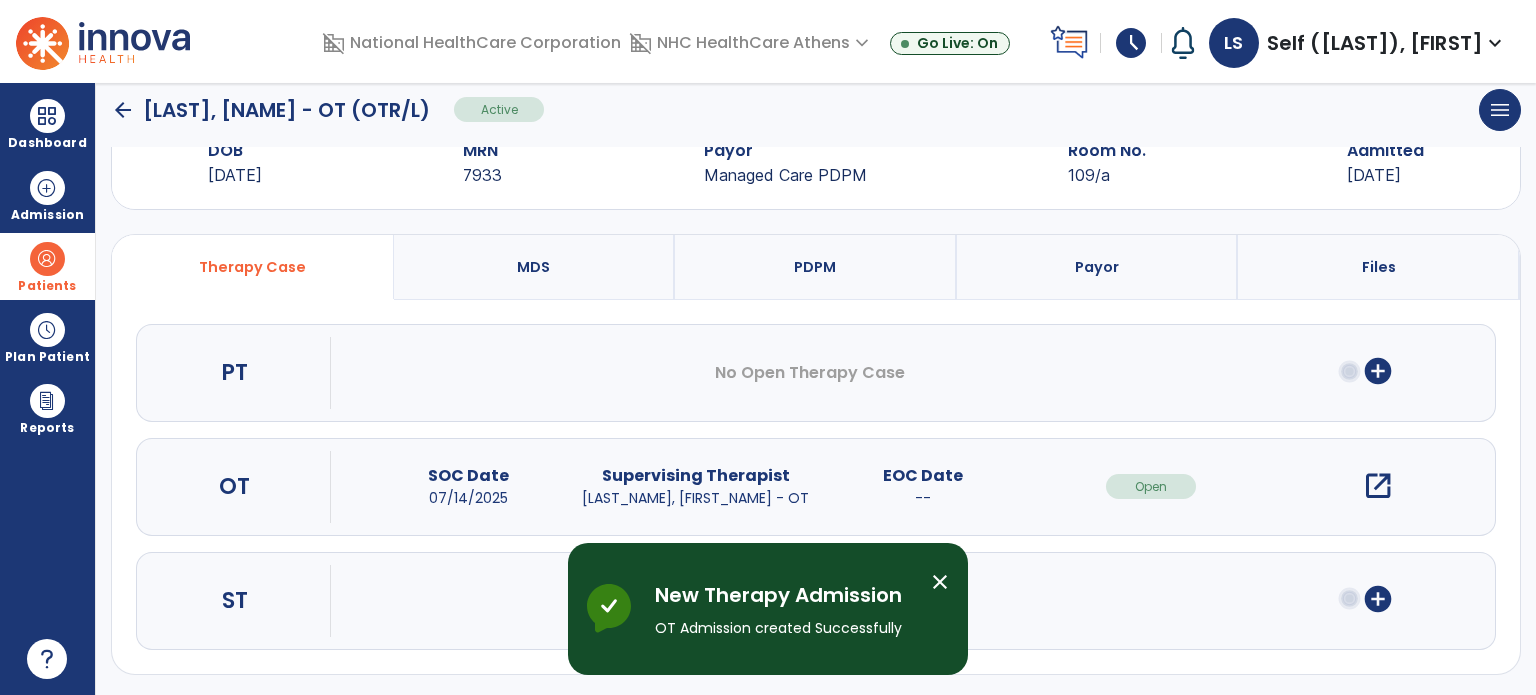 scroll, scrollTop: 0, scrollLeft: 0, axis: both 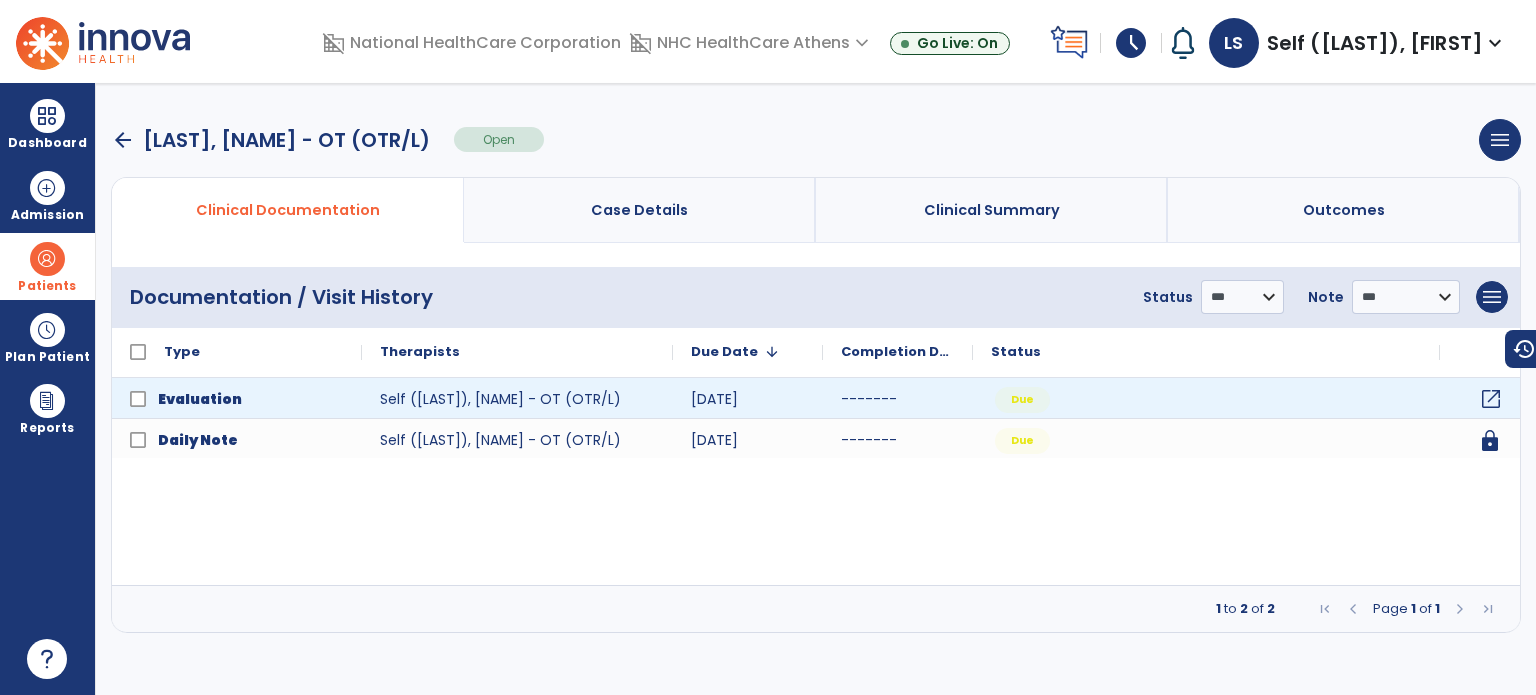 click on "open_in_new" 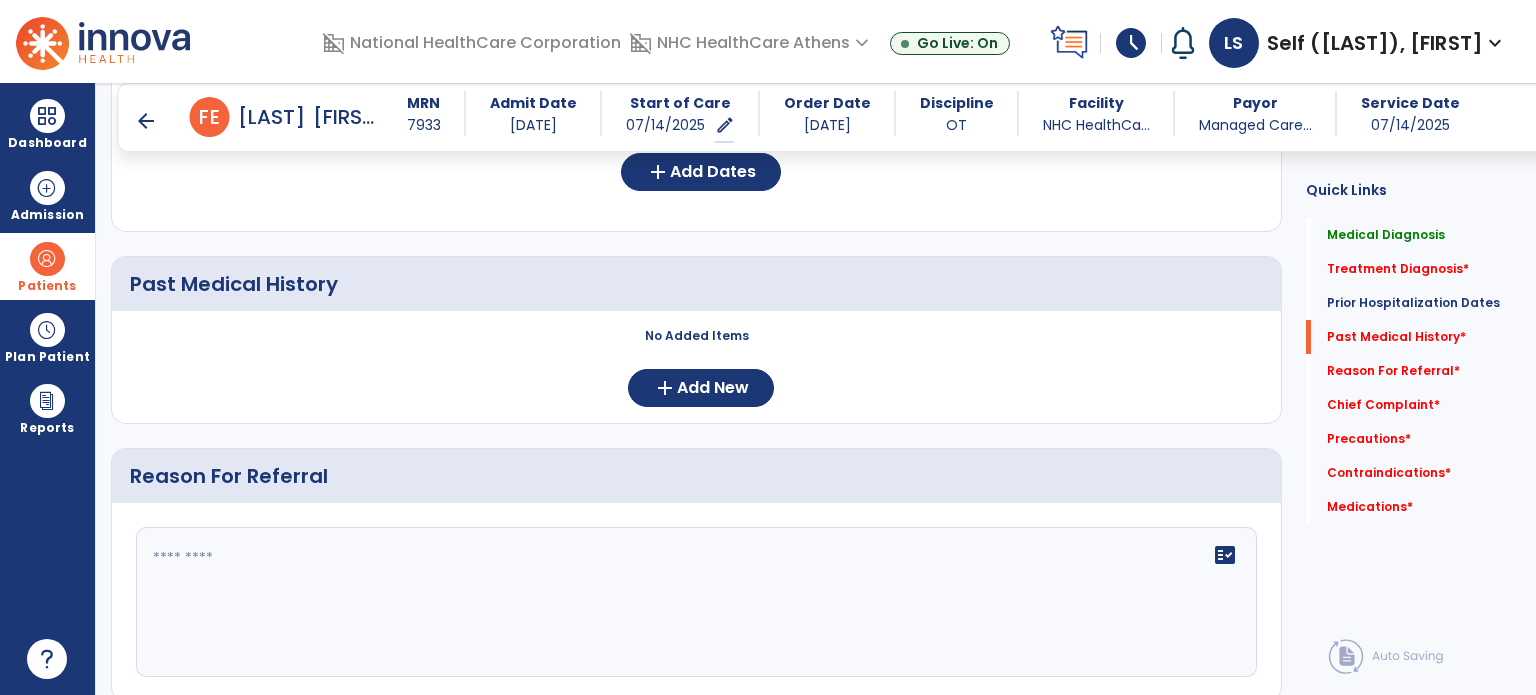scroll, scrollTop: 1000, scrollLeft: 0, axis: vertical 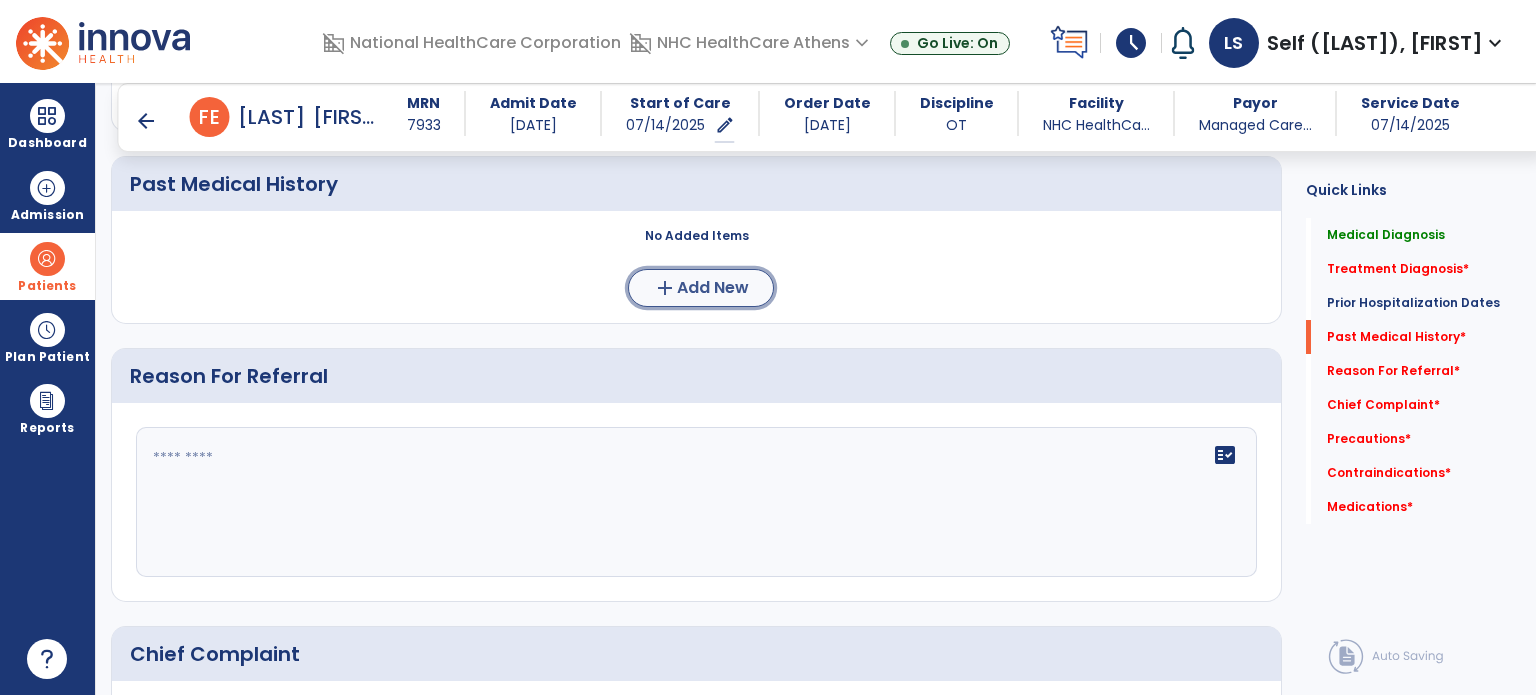 click on "Add New" 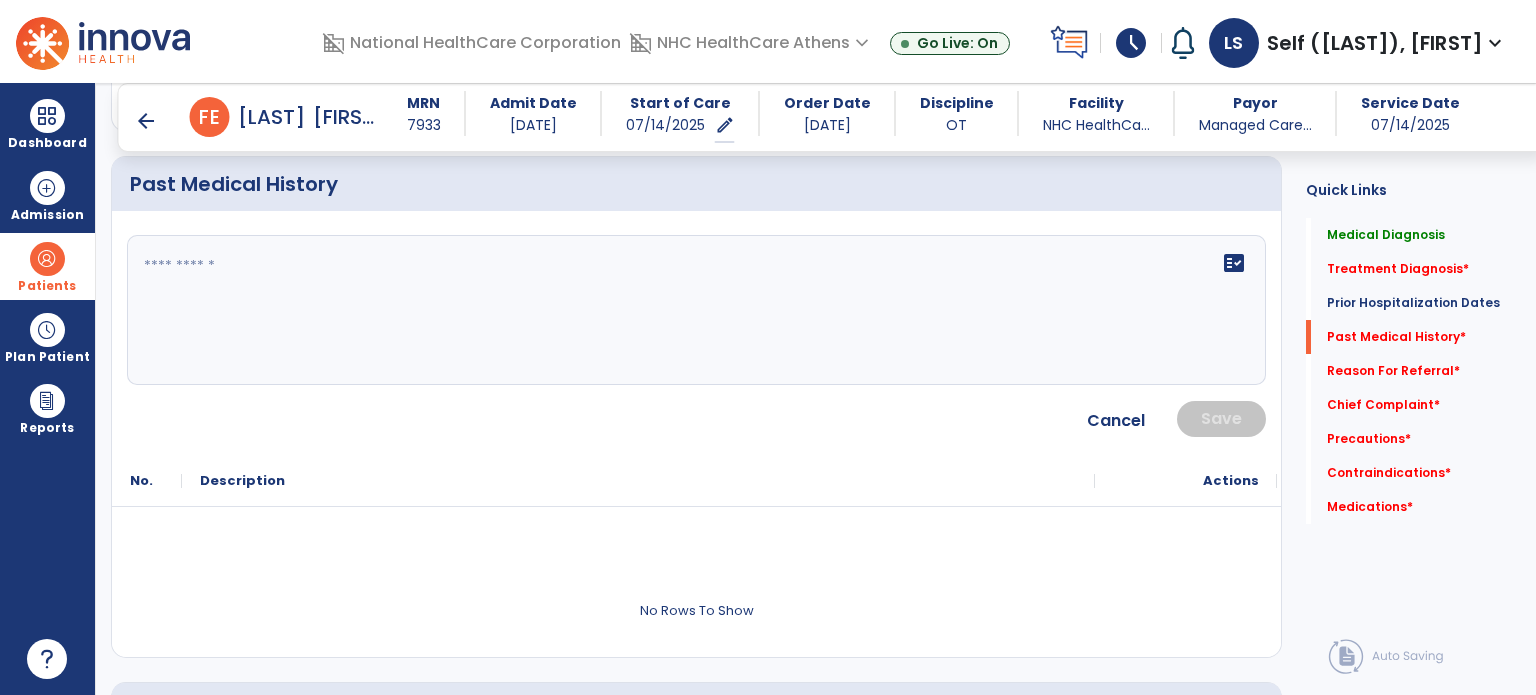 click on "fact_check" 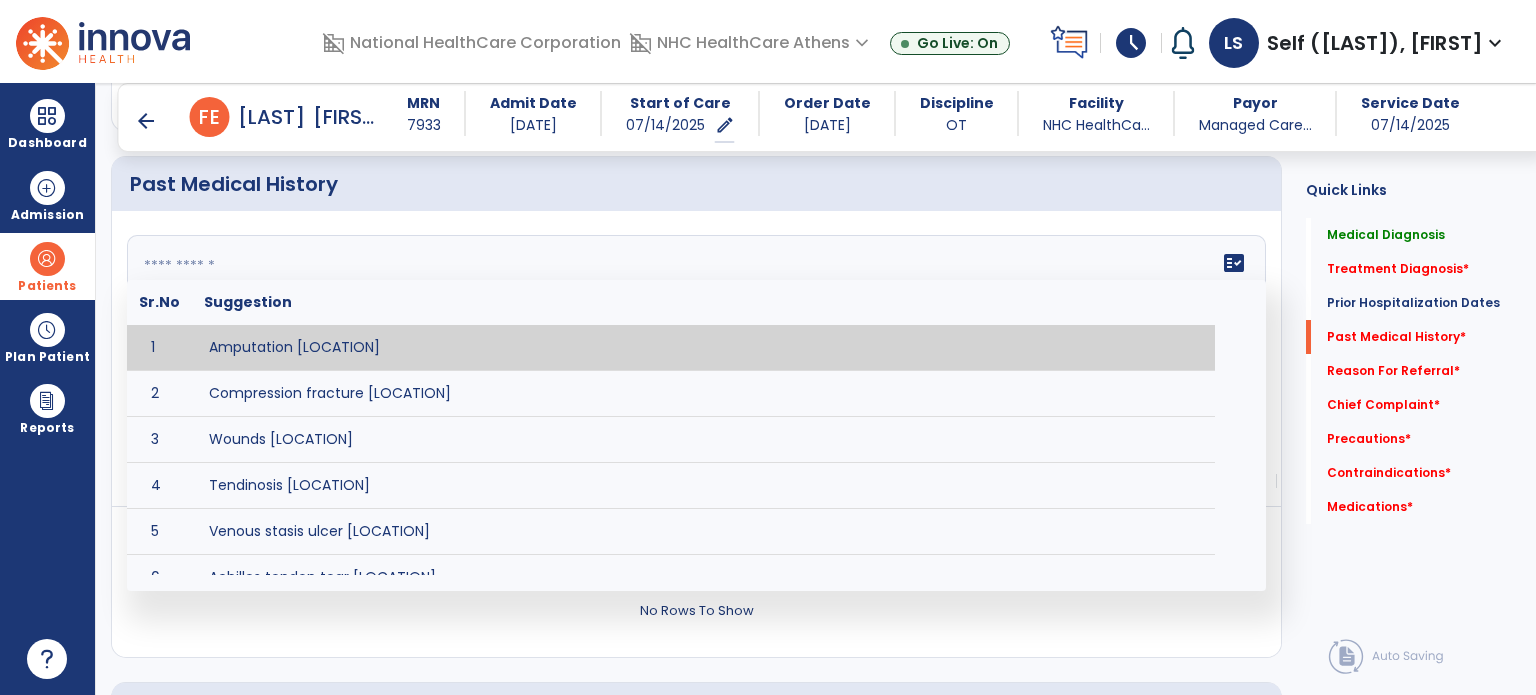 paste on "**********" 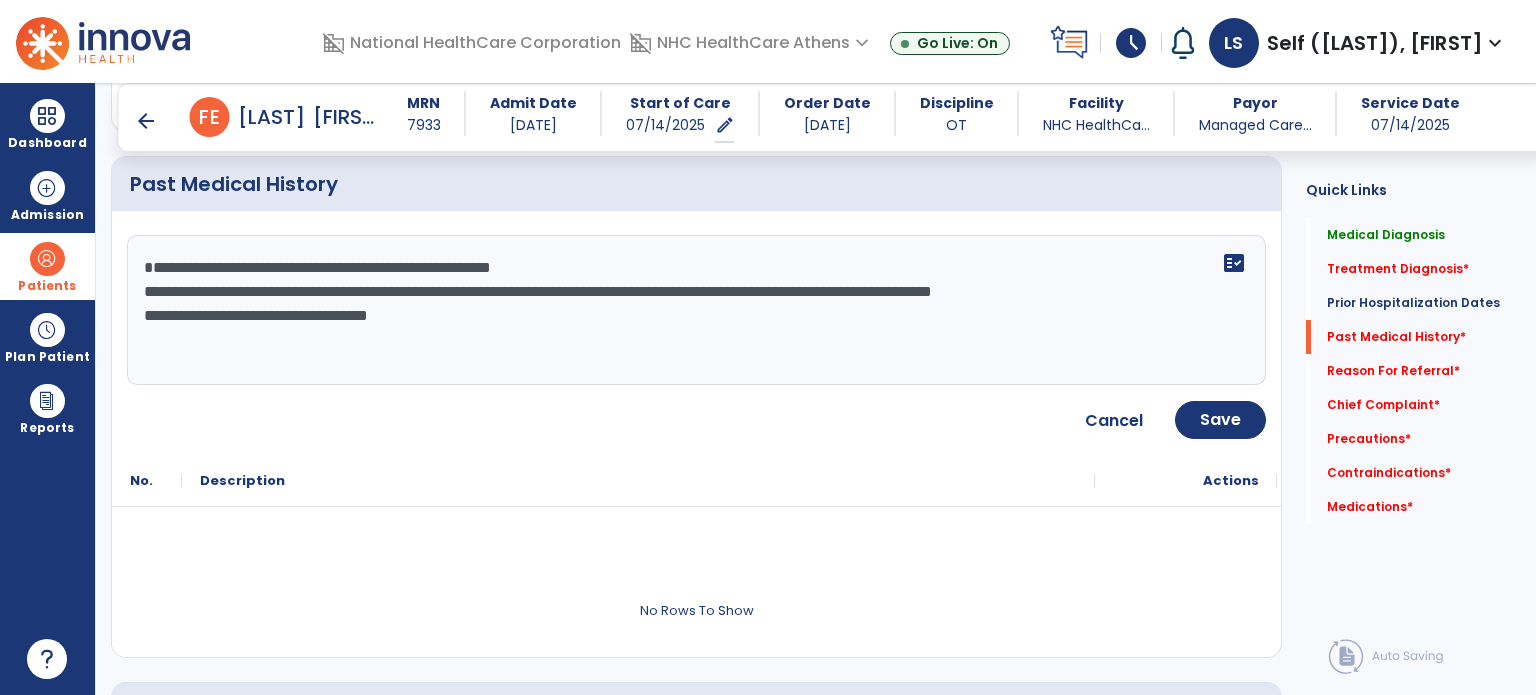 click on "**********" 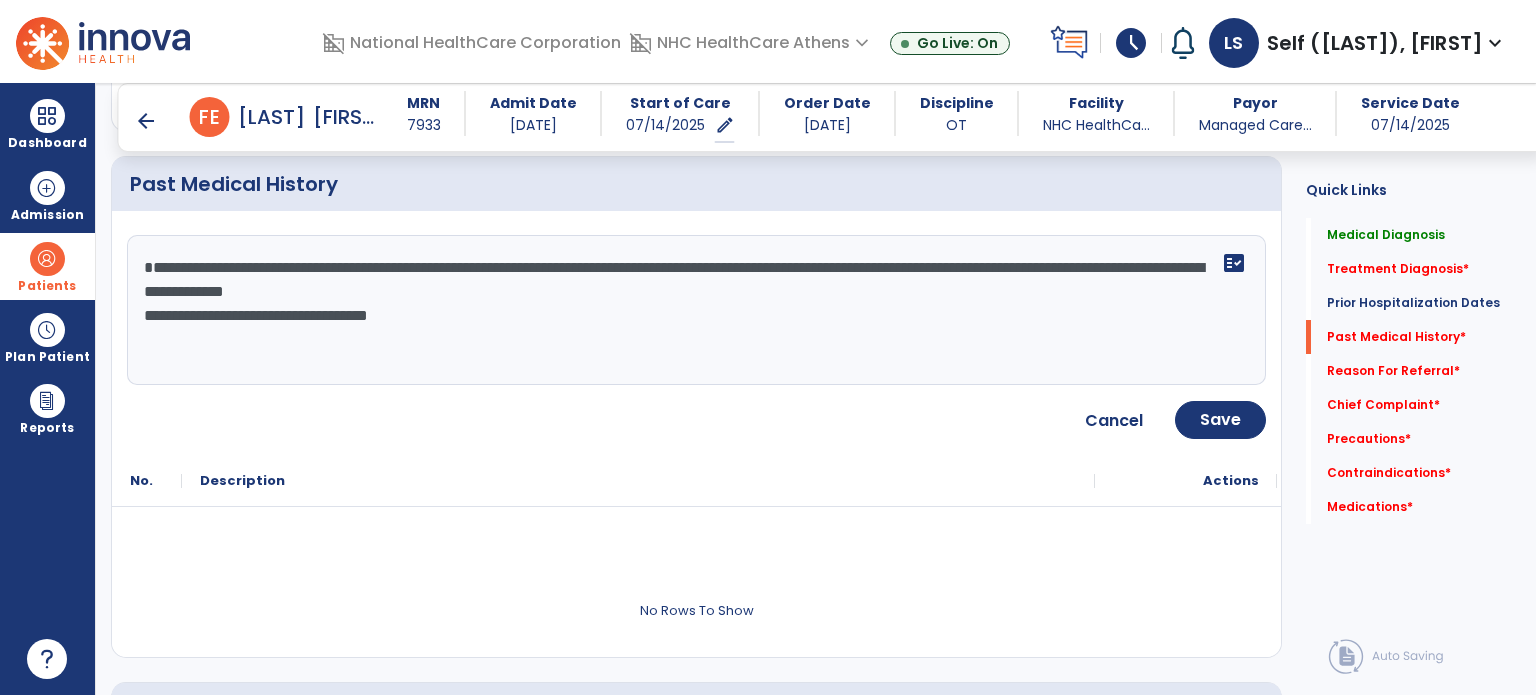 click on "**********" 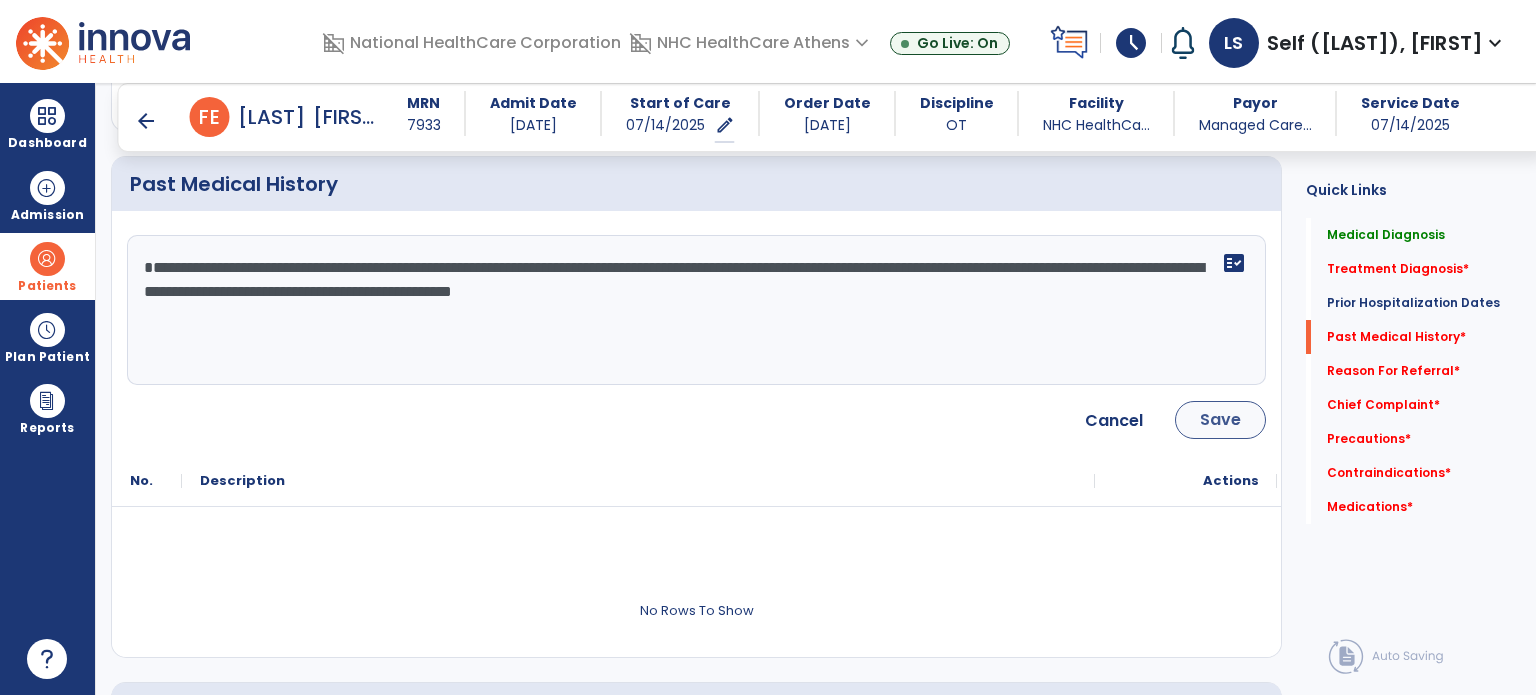 type on "**********" 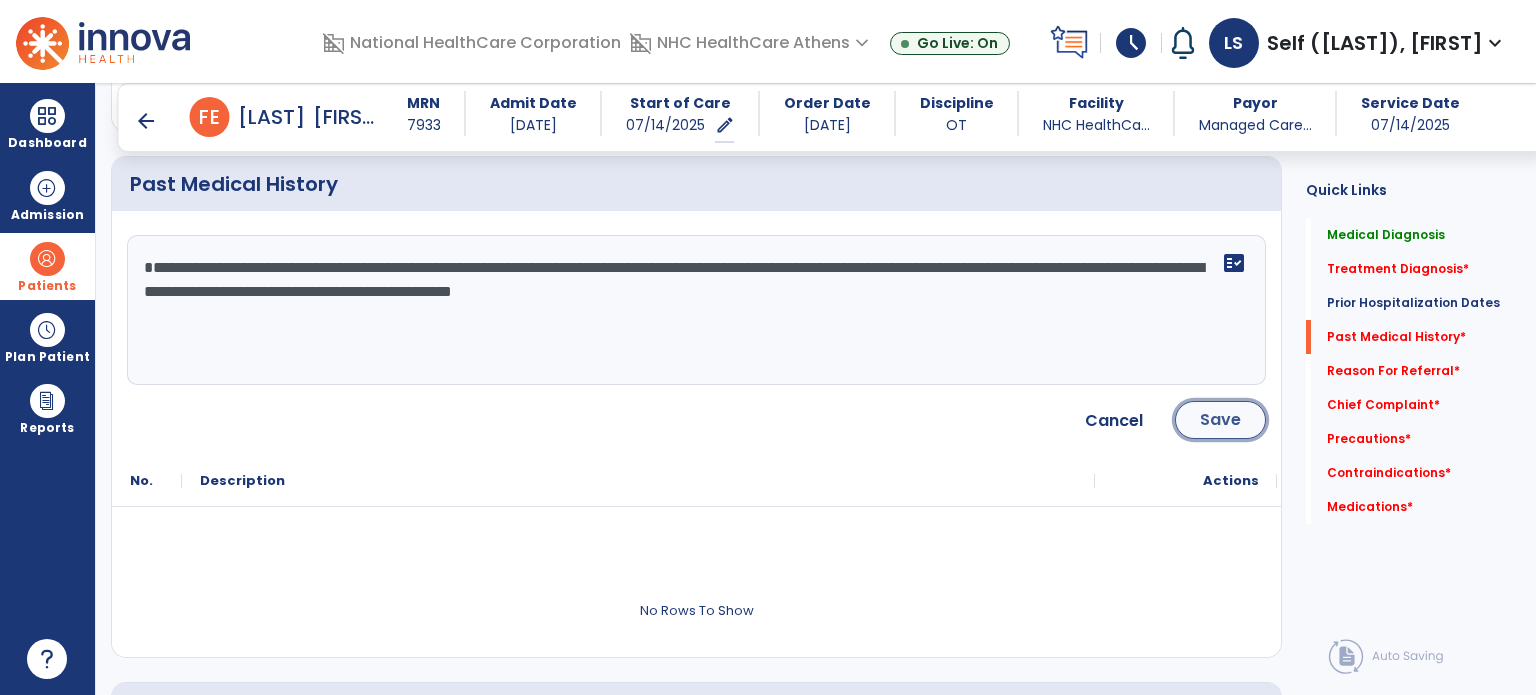 click on "Save" 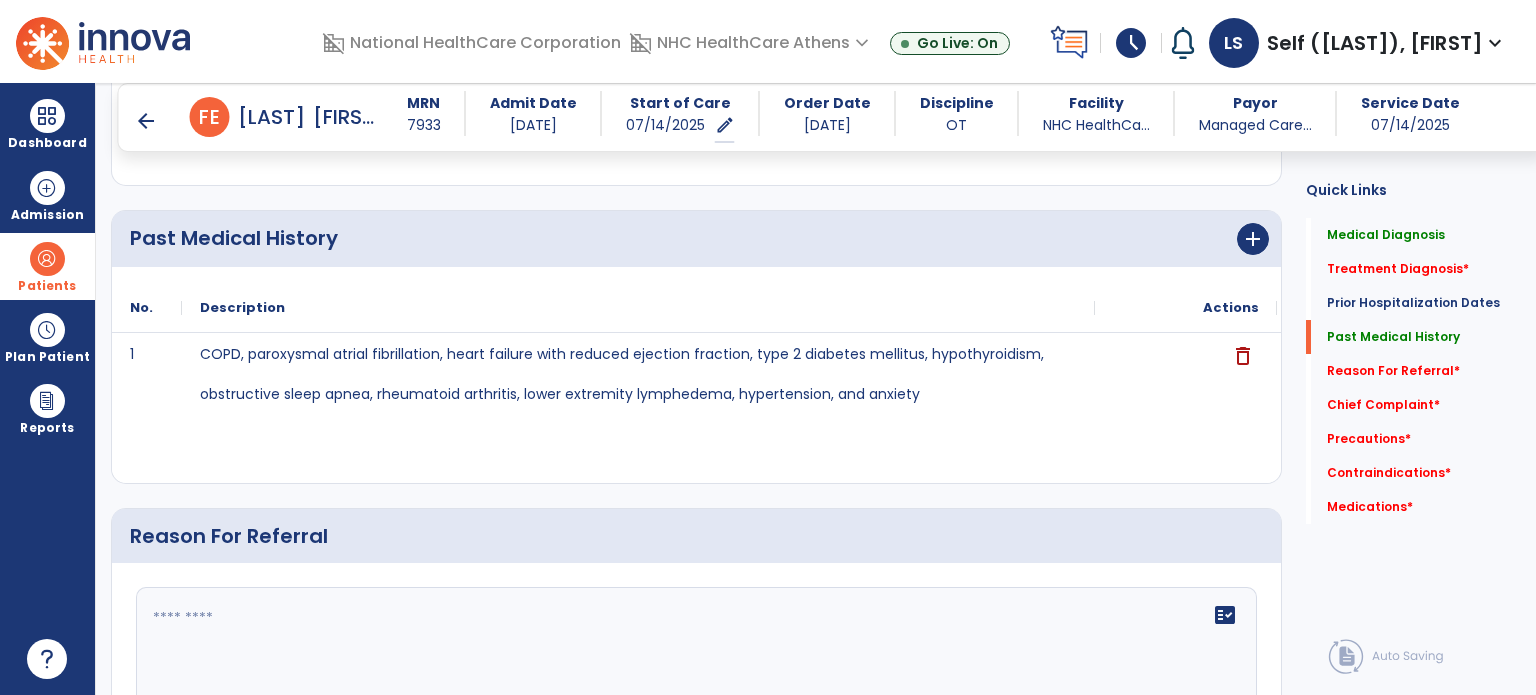 scroll, scrollTop: 900, scrollLeft: 0, axis: vertical 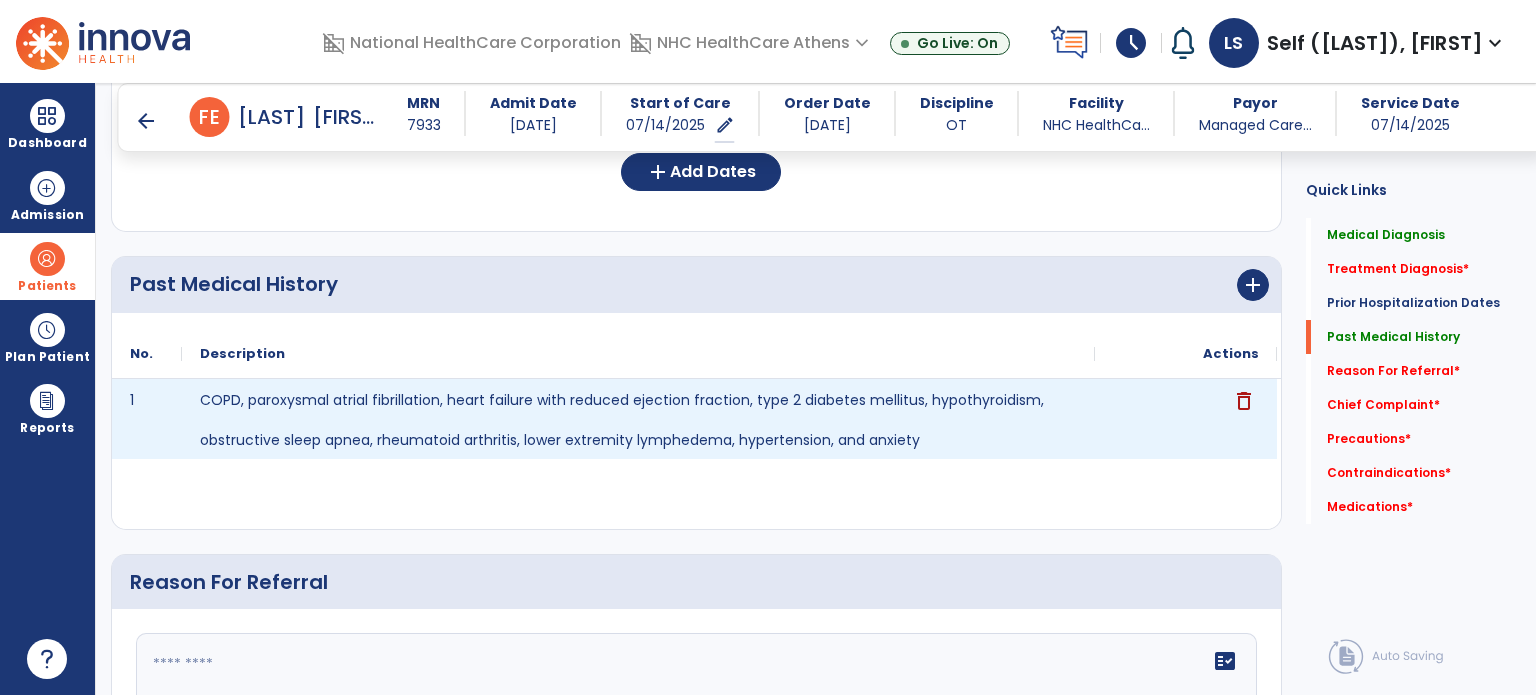click on "delete" 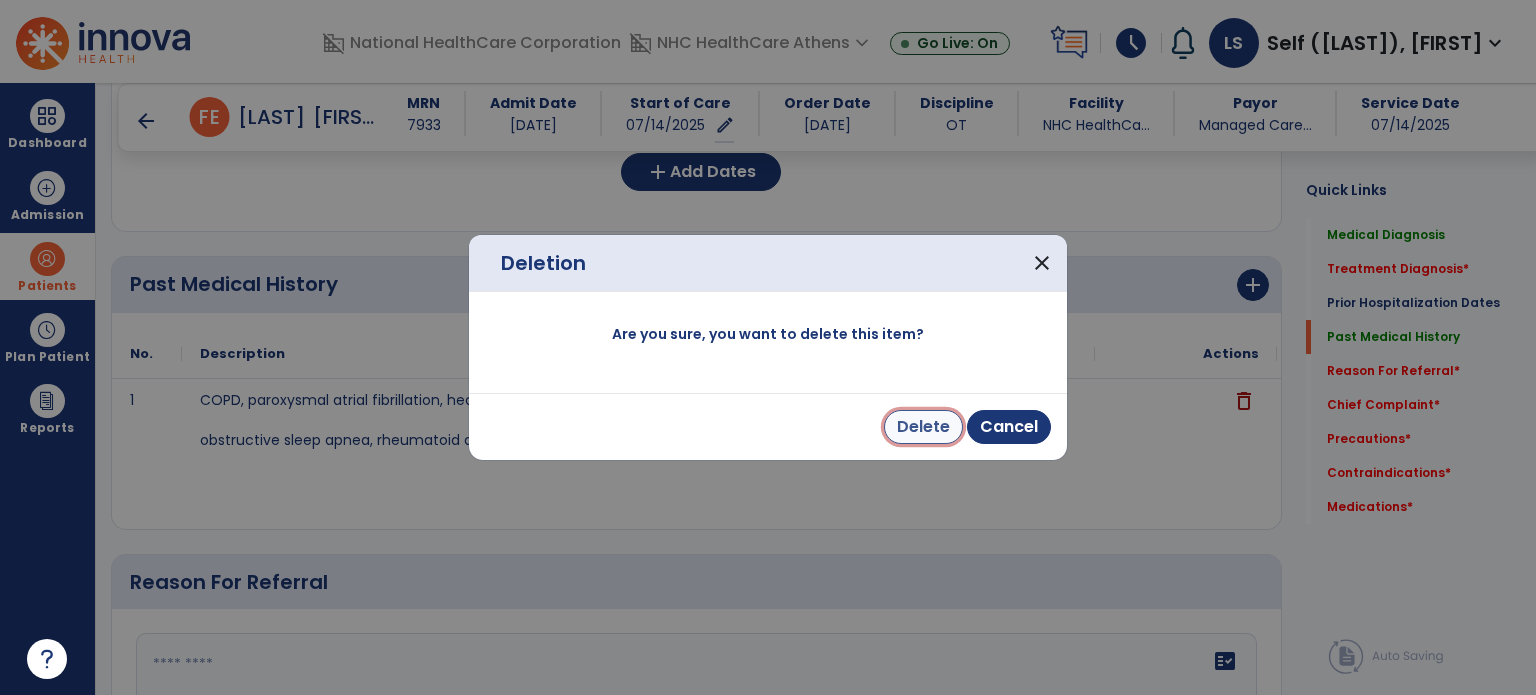 click on "Delete" at bounding box center (923, 427) 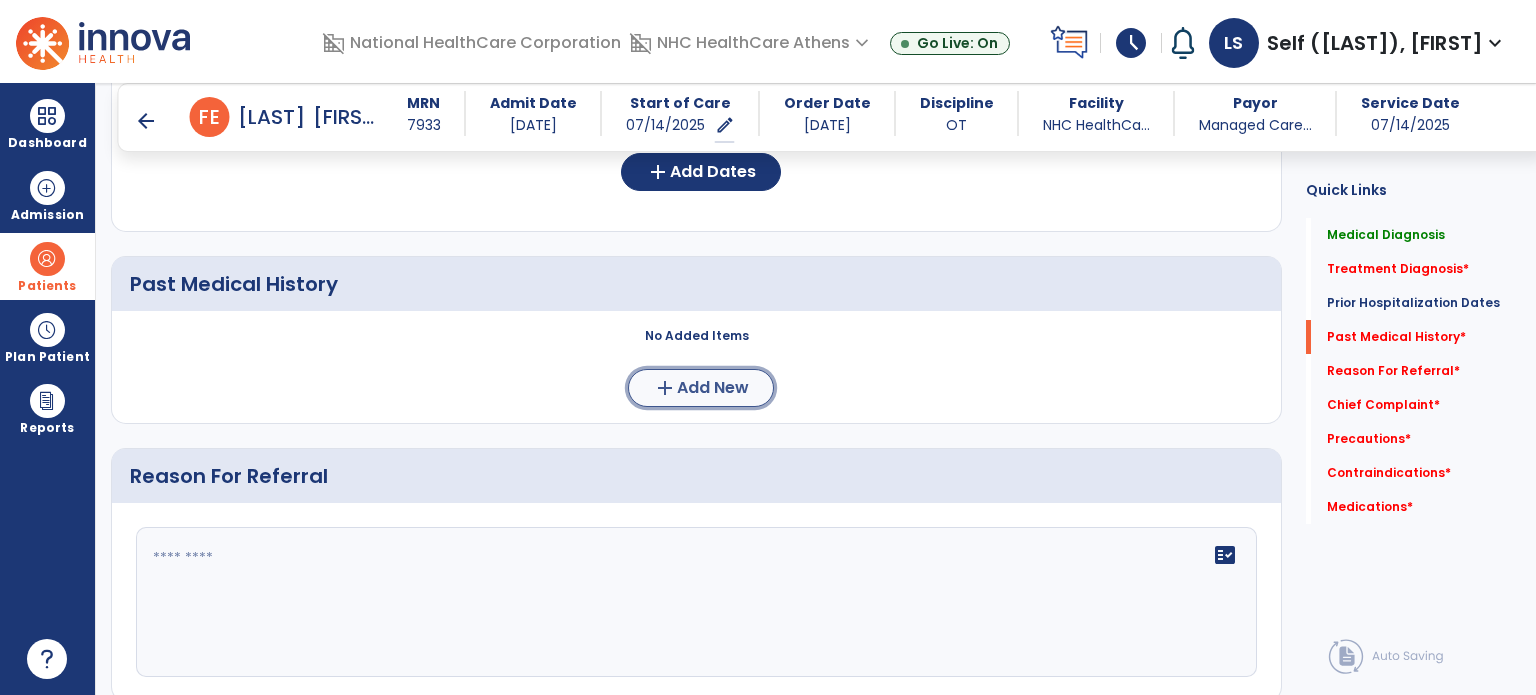 click on "Add New" 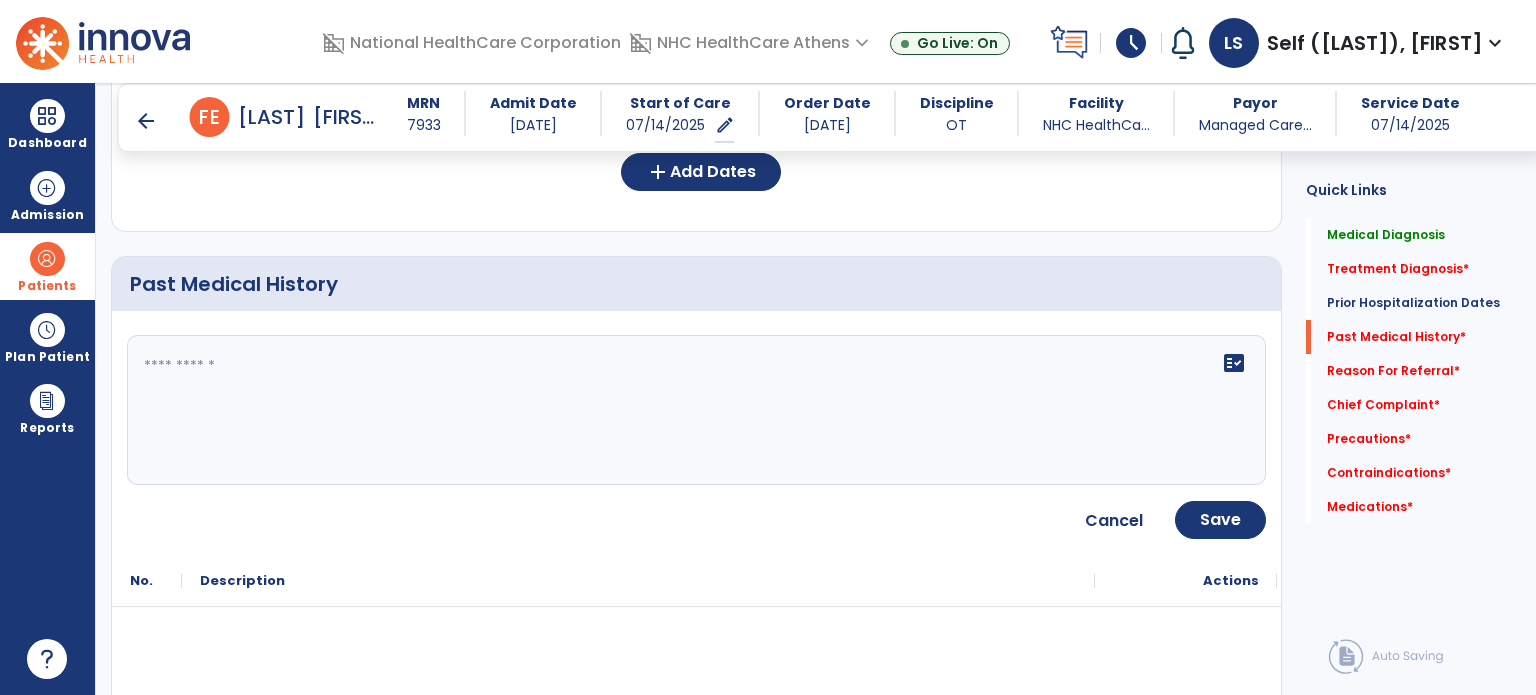 click on "fact_check" 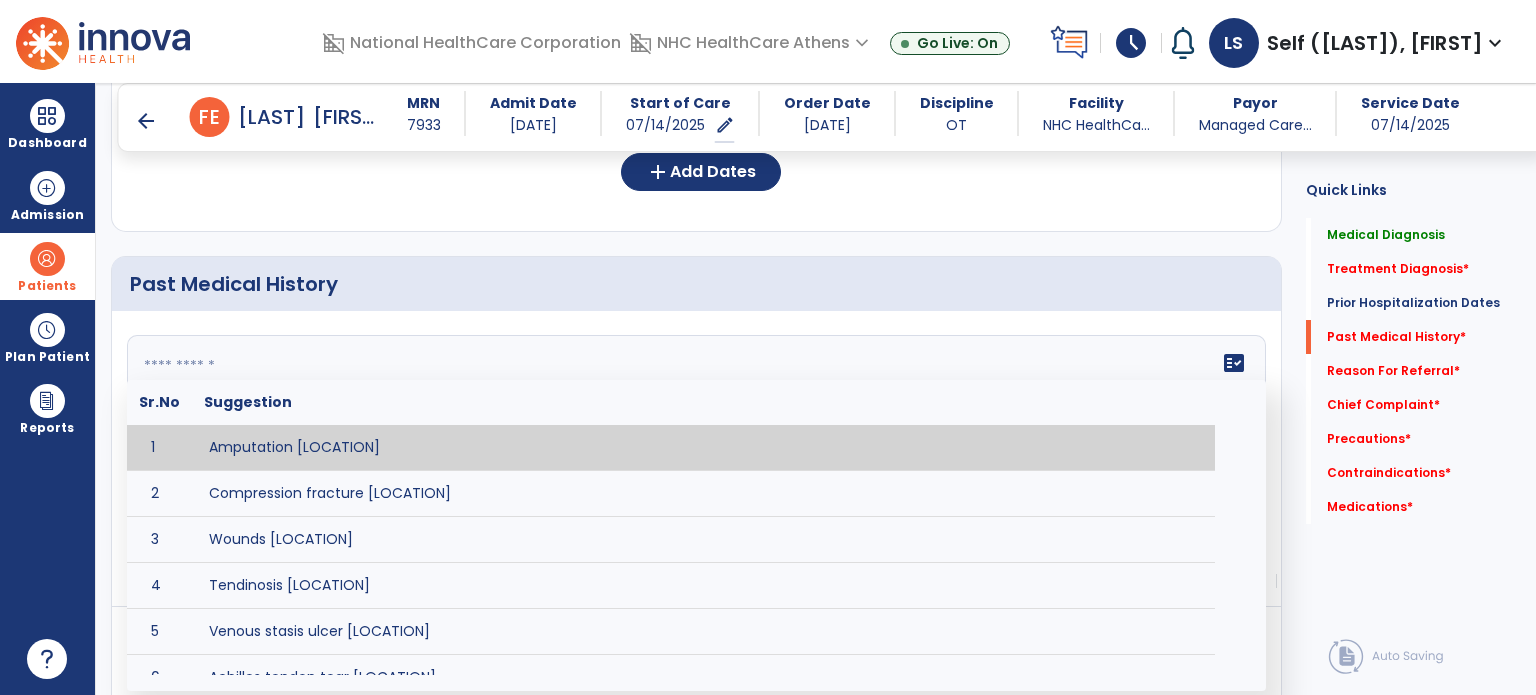 paste on "**********" 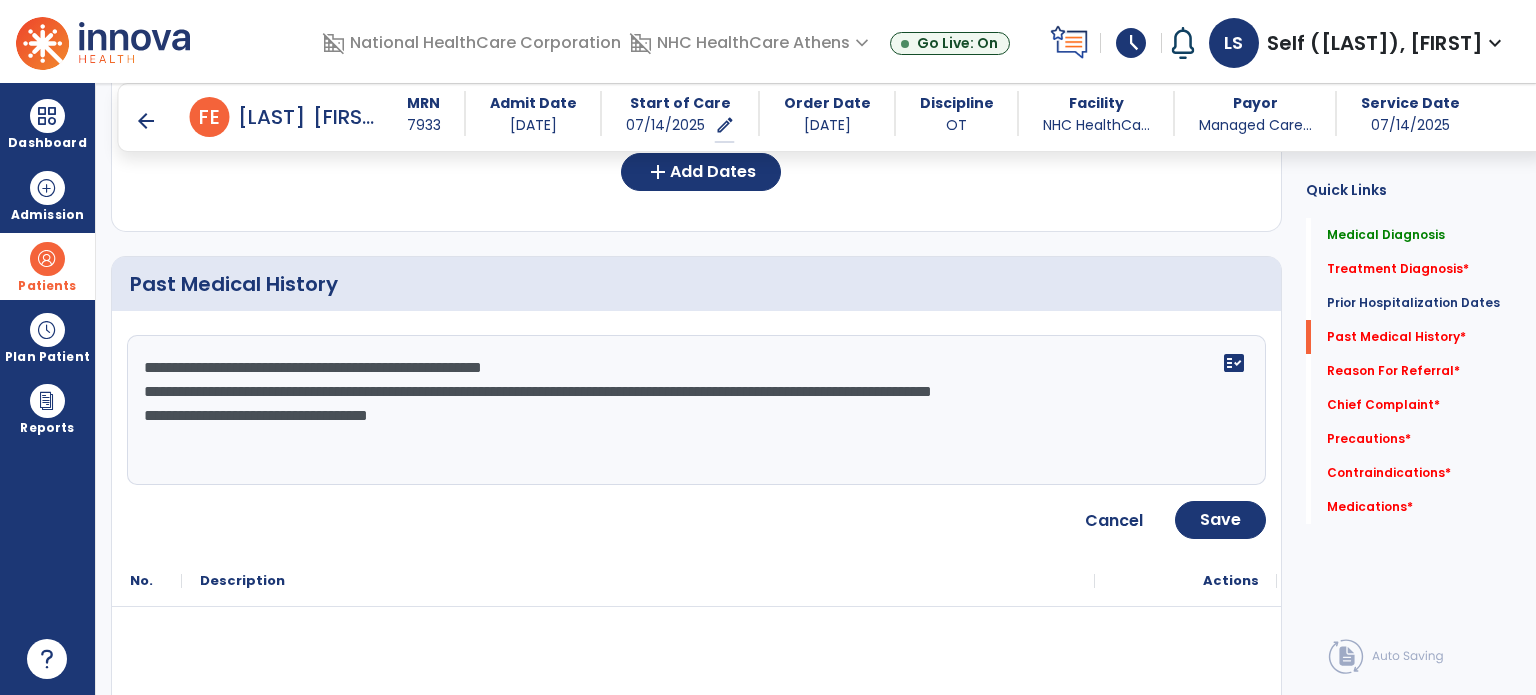 drag, startPoint x: 633, startPoint y: 378, endPoint x: 590, endPoint y: 373, distance: 43.289722 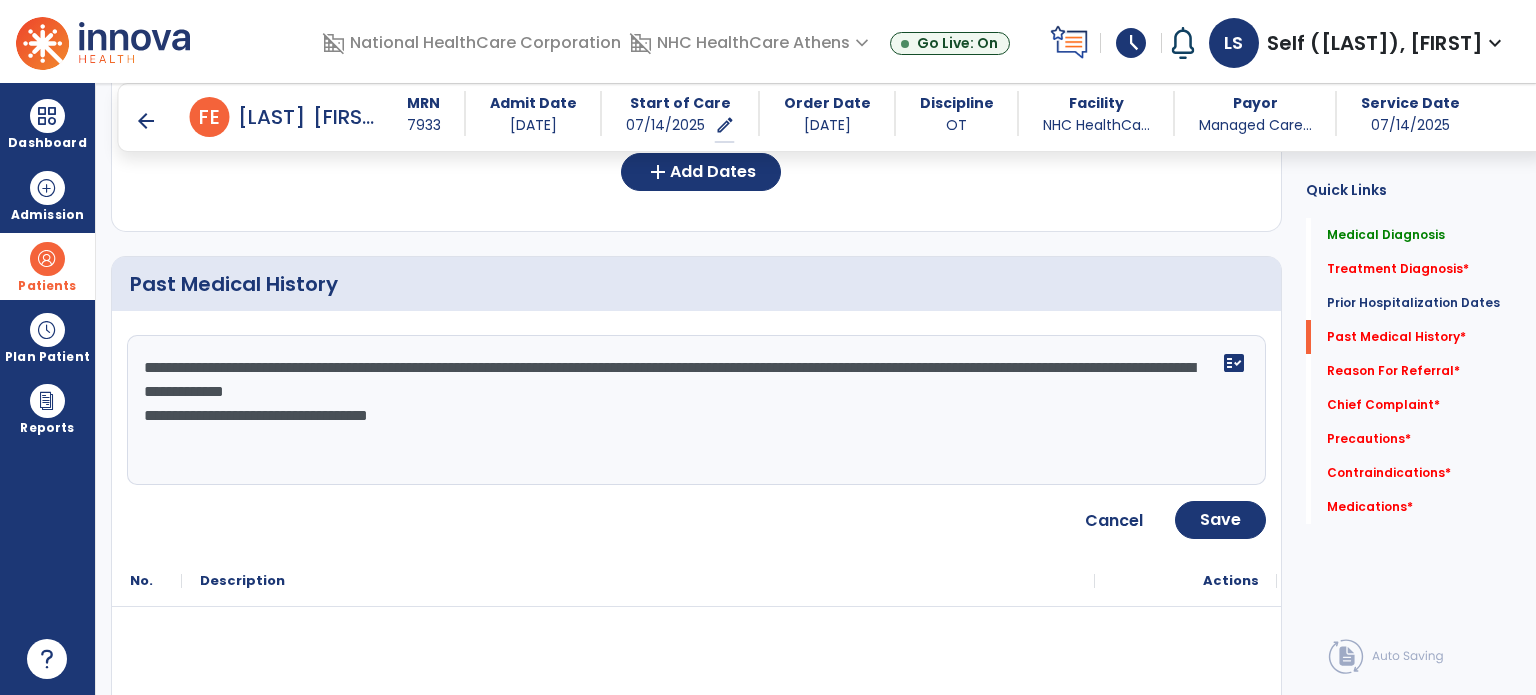 click on "**********" 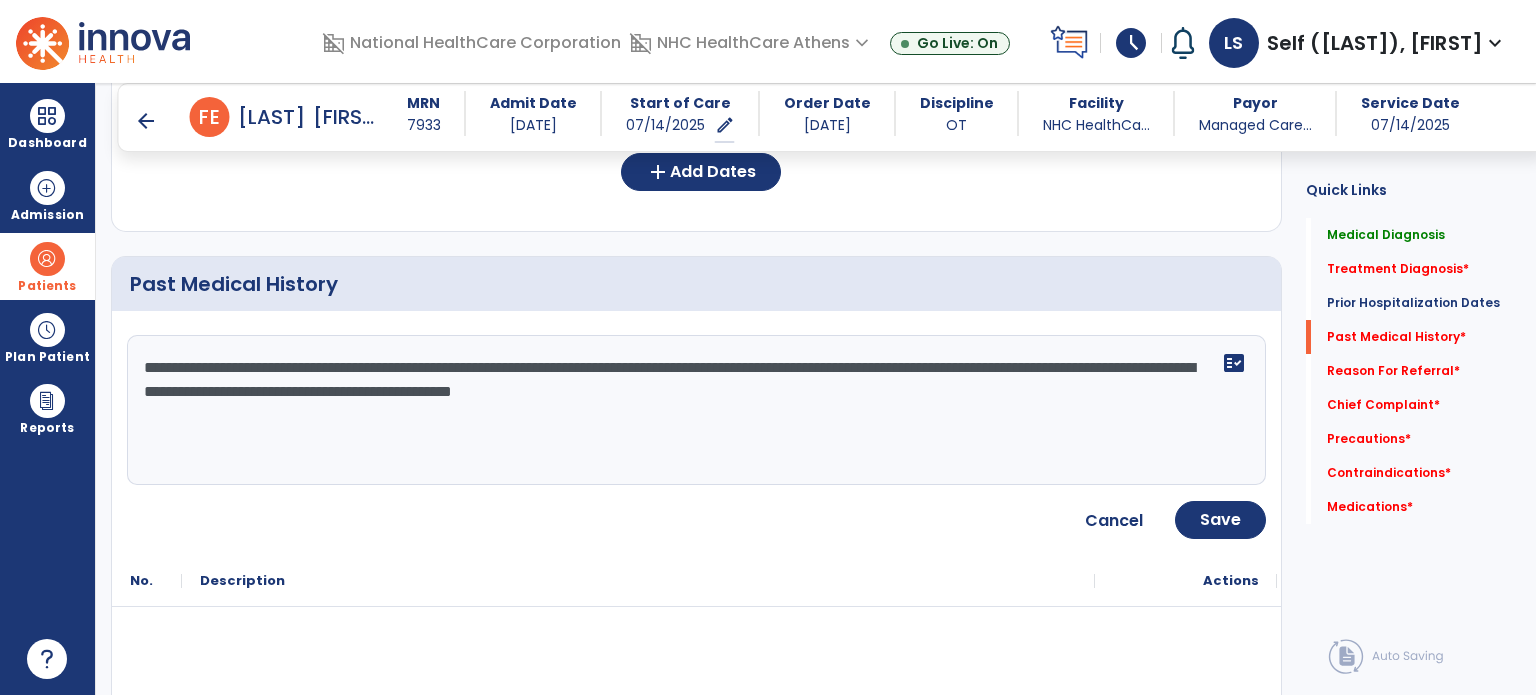 click on "**********" 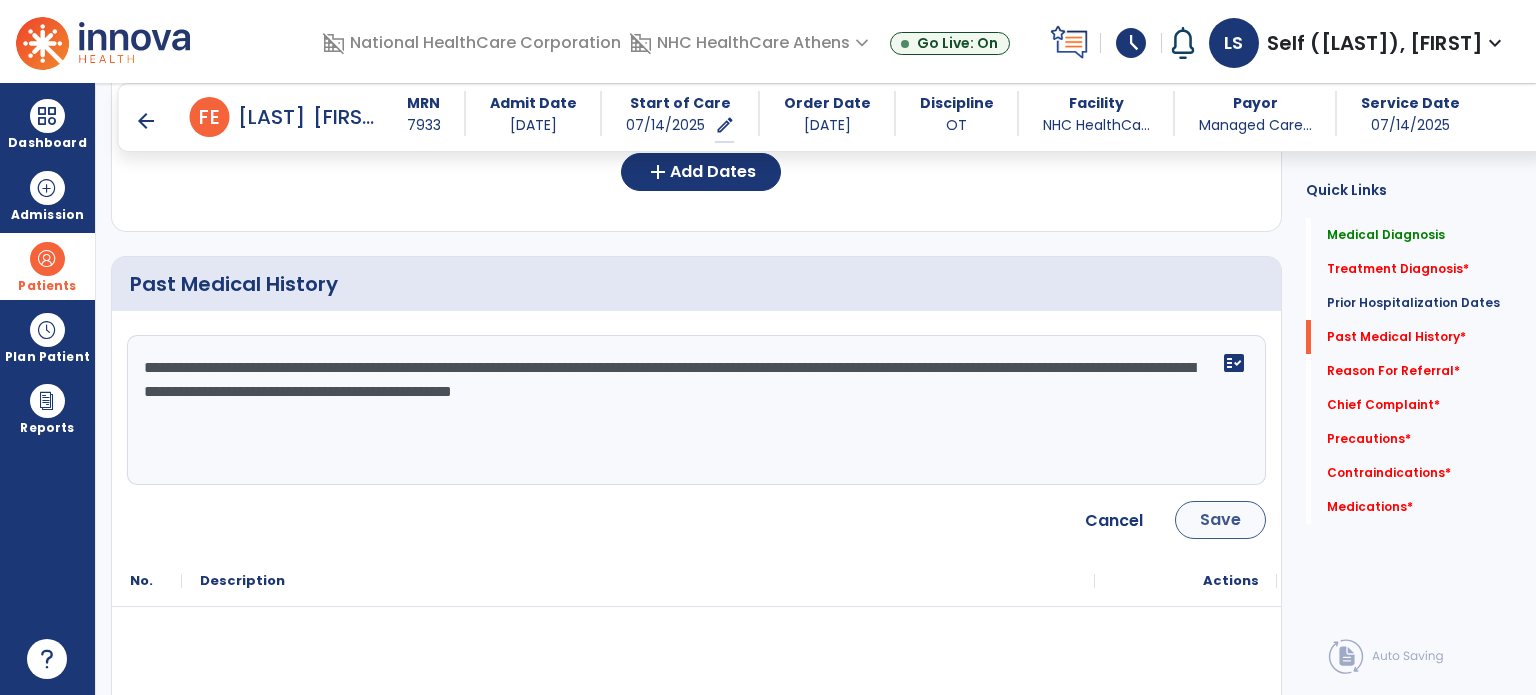 type on "**********" 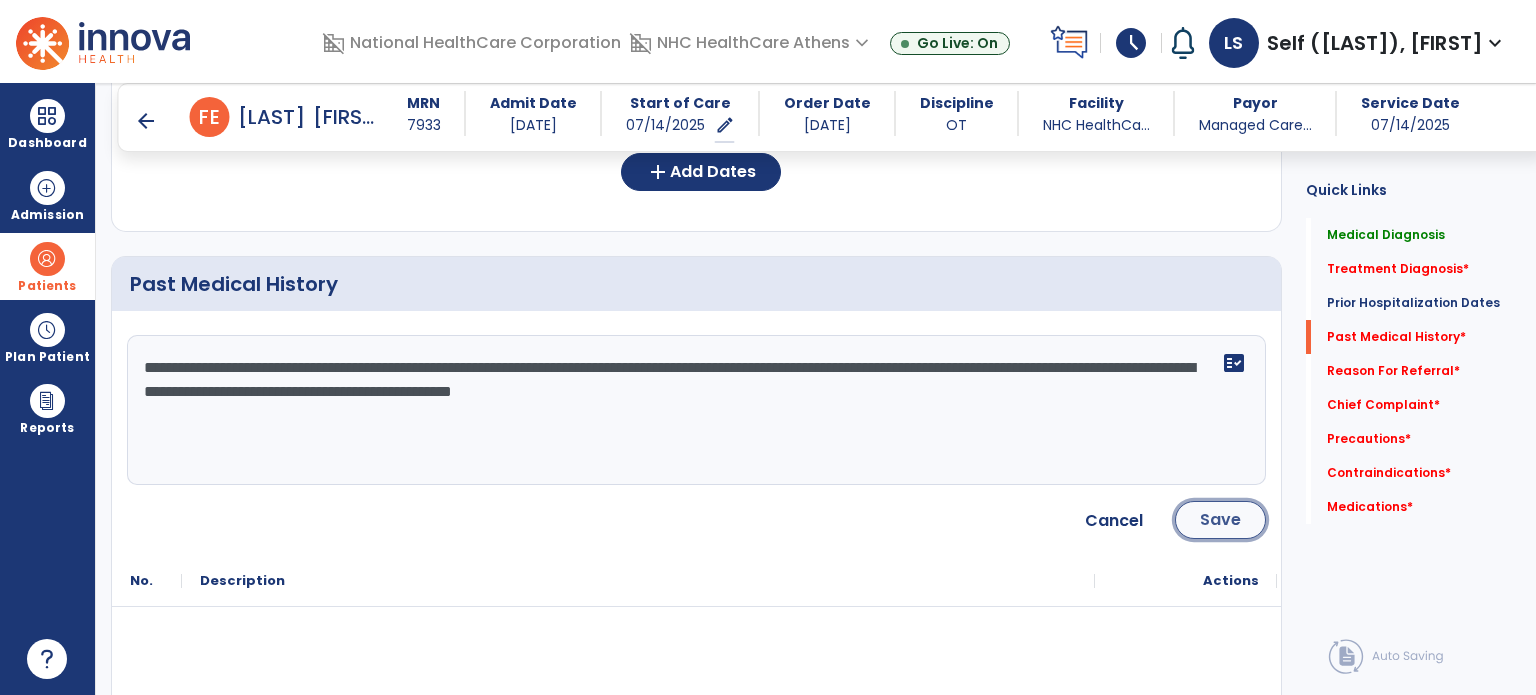 click on "Save" 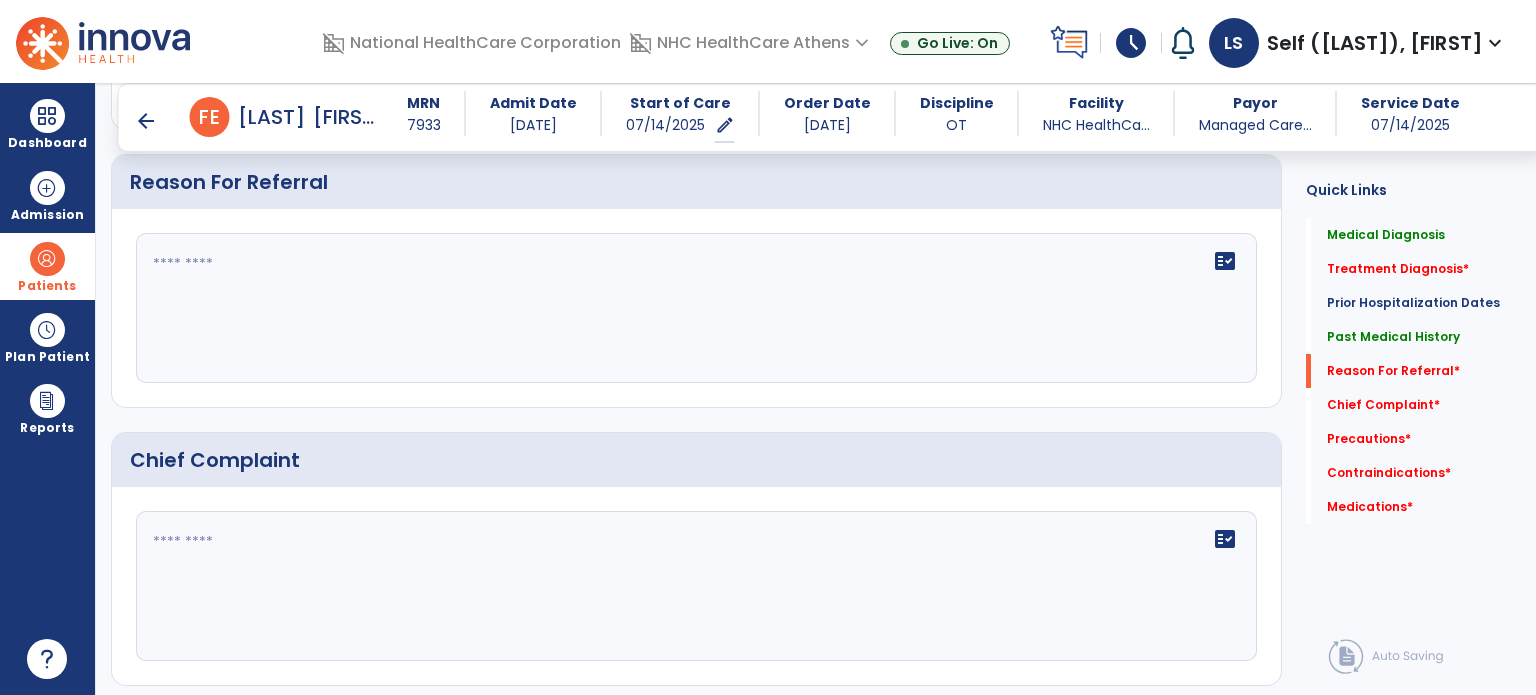 scroll, scrollTop: 1200, scrollLeft: 0, axis: vertical 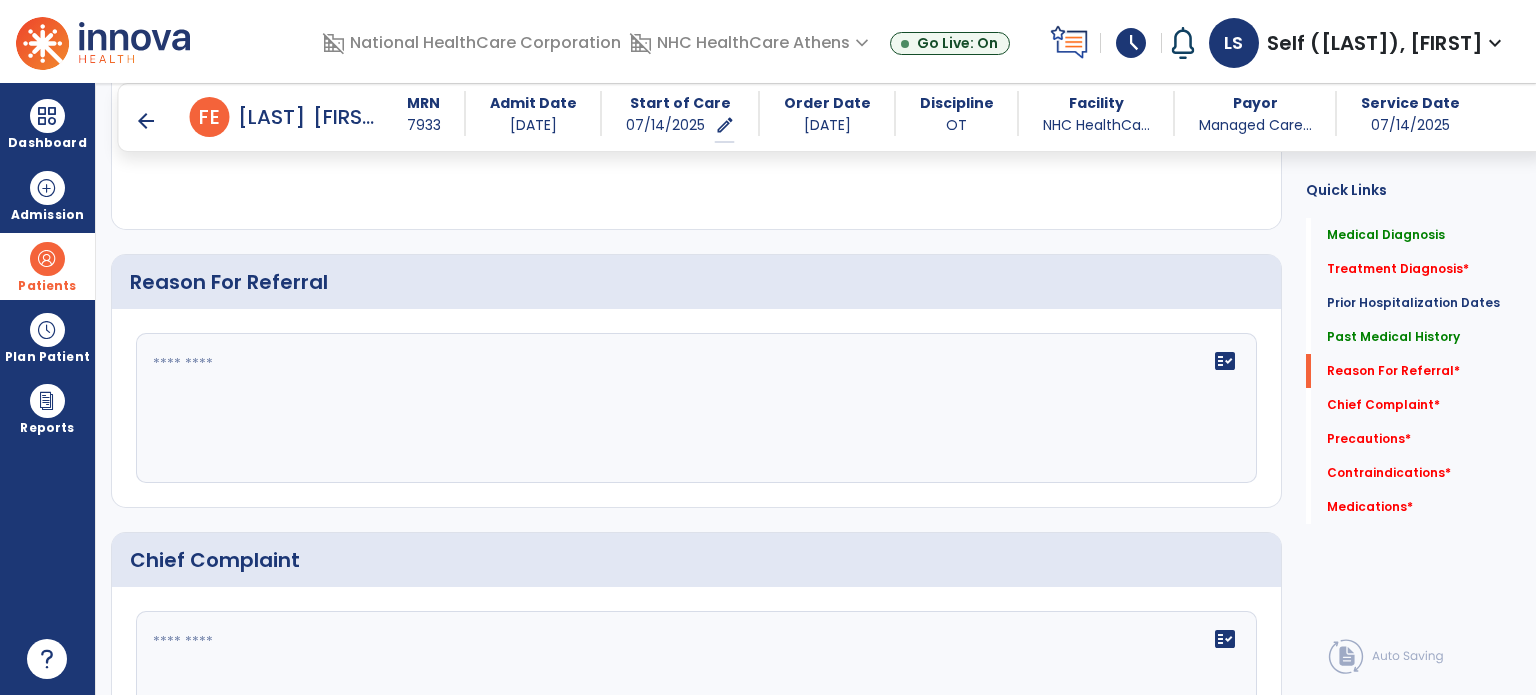 click 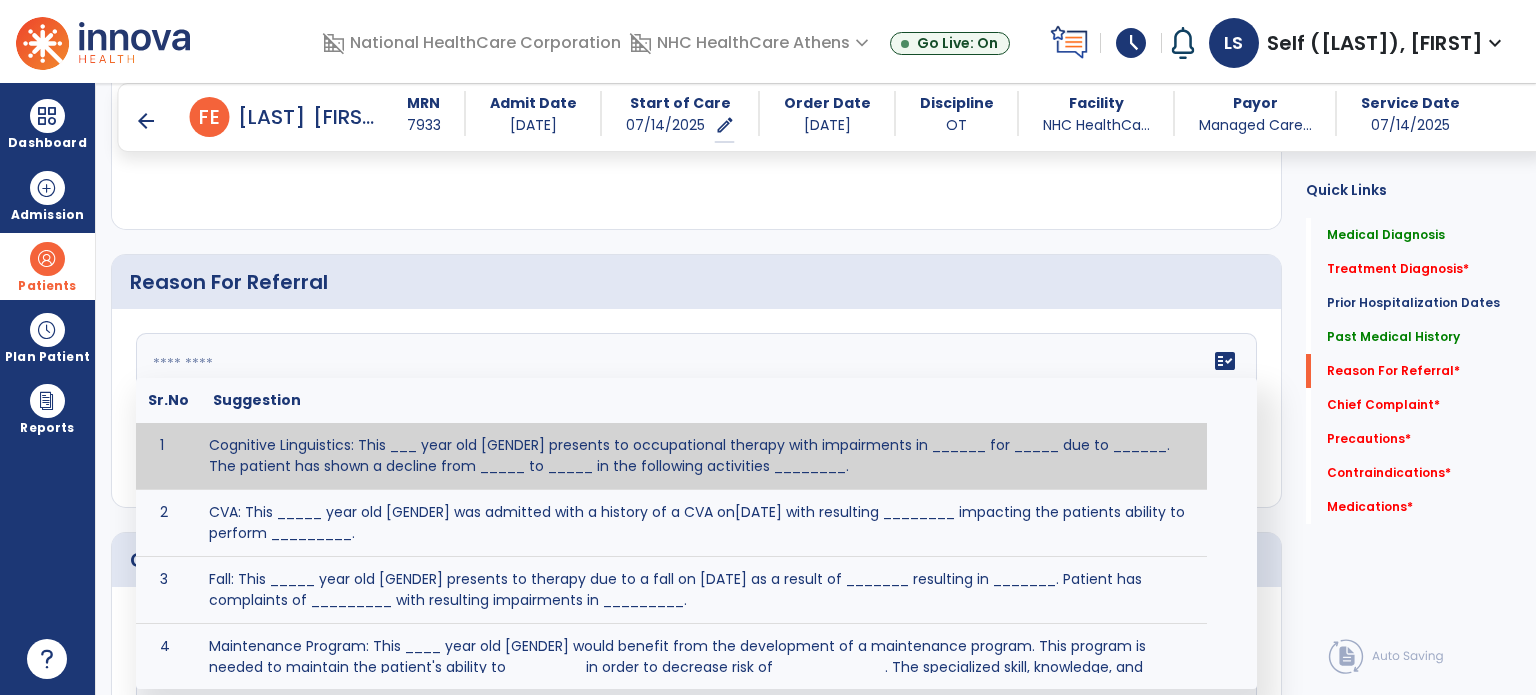paste on "**********" 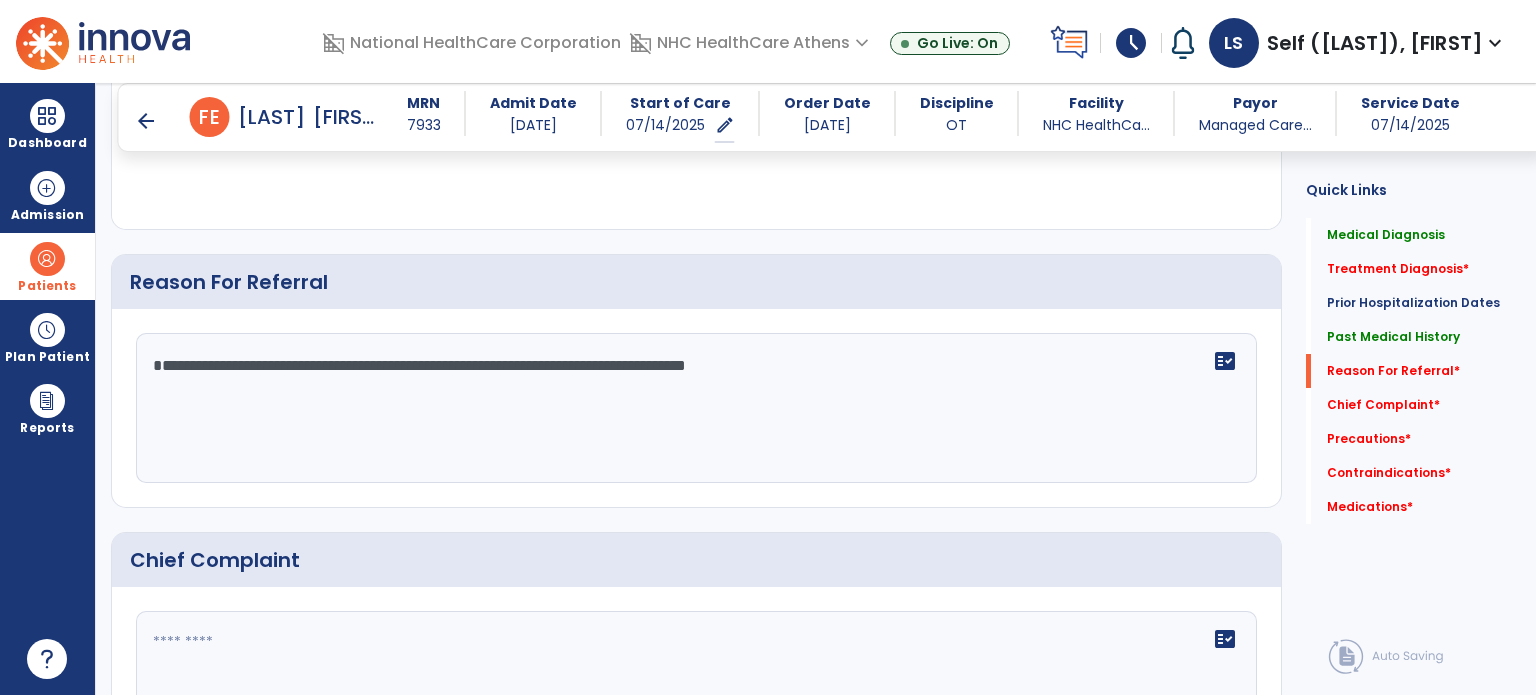 drag, startPoint x: 431, startPoint y: 376, endPoint x: 313, endPoint y: 380, distance: 118.06778 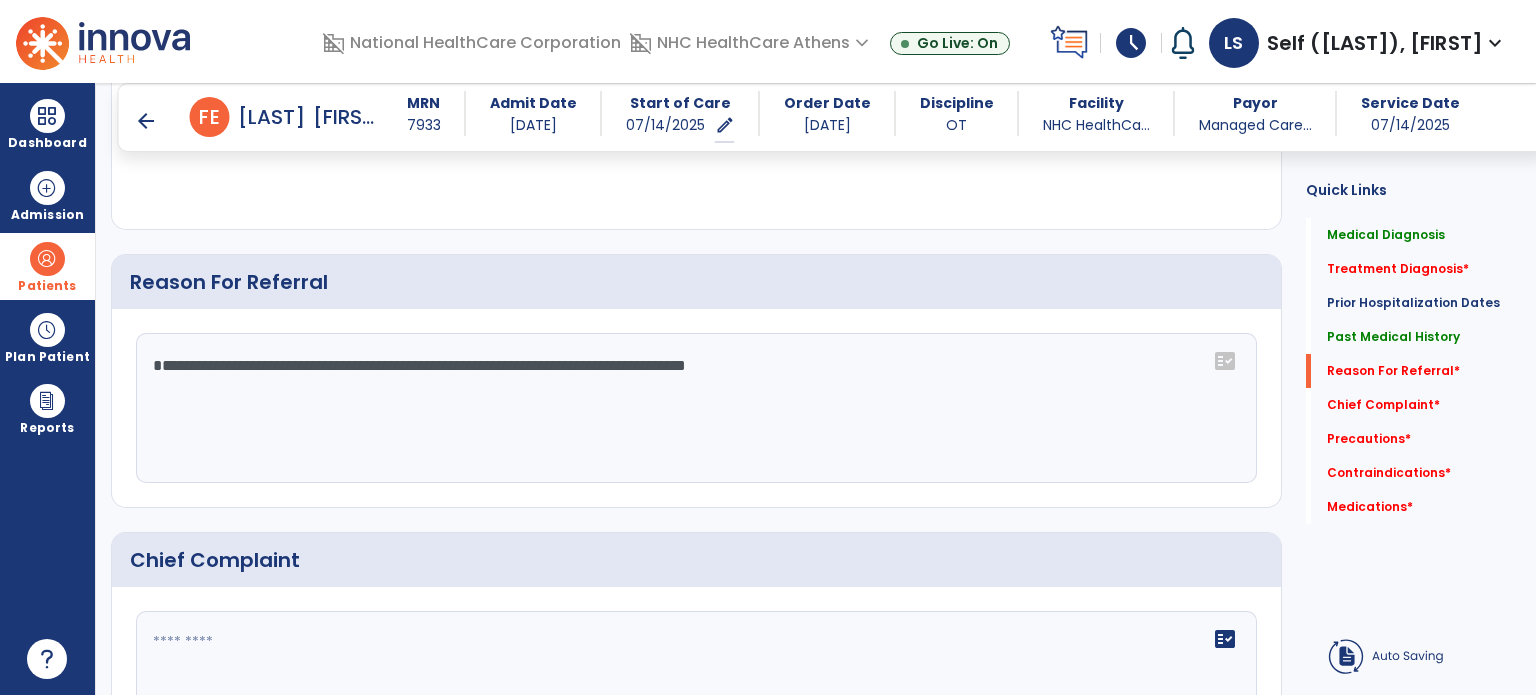 click on "**********" 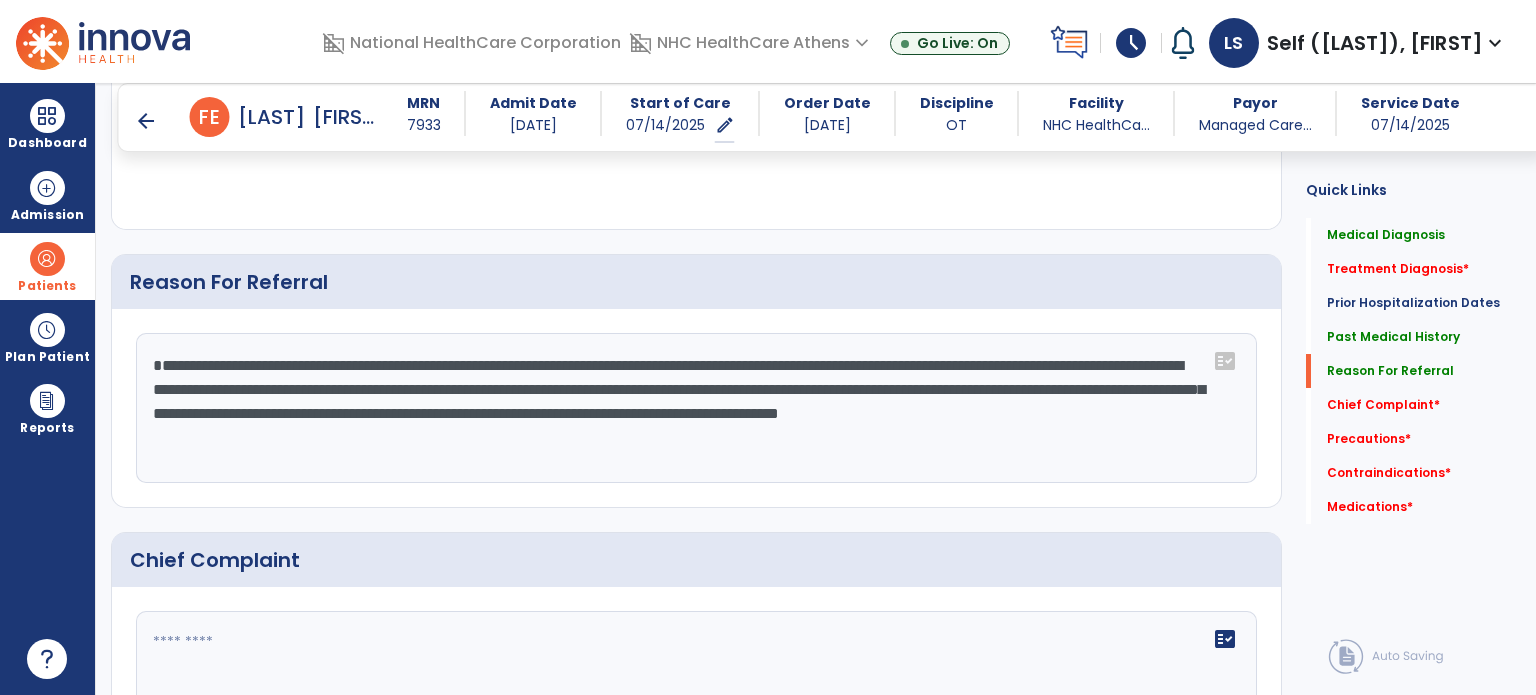 click on "**********" 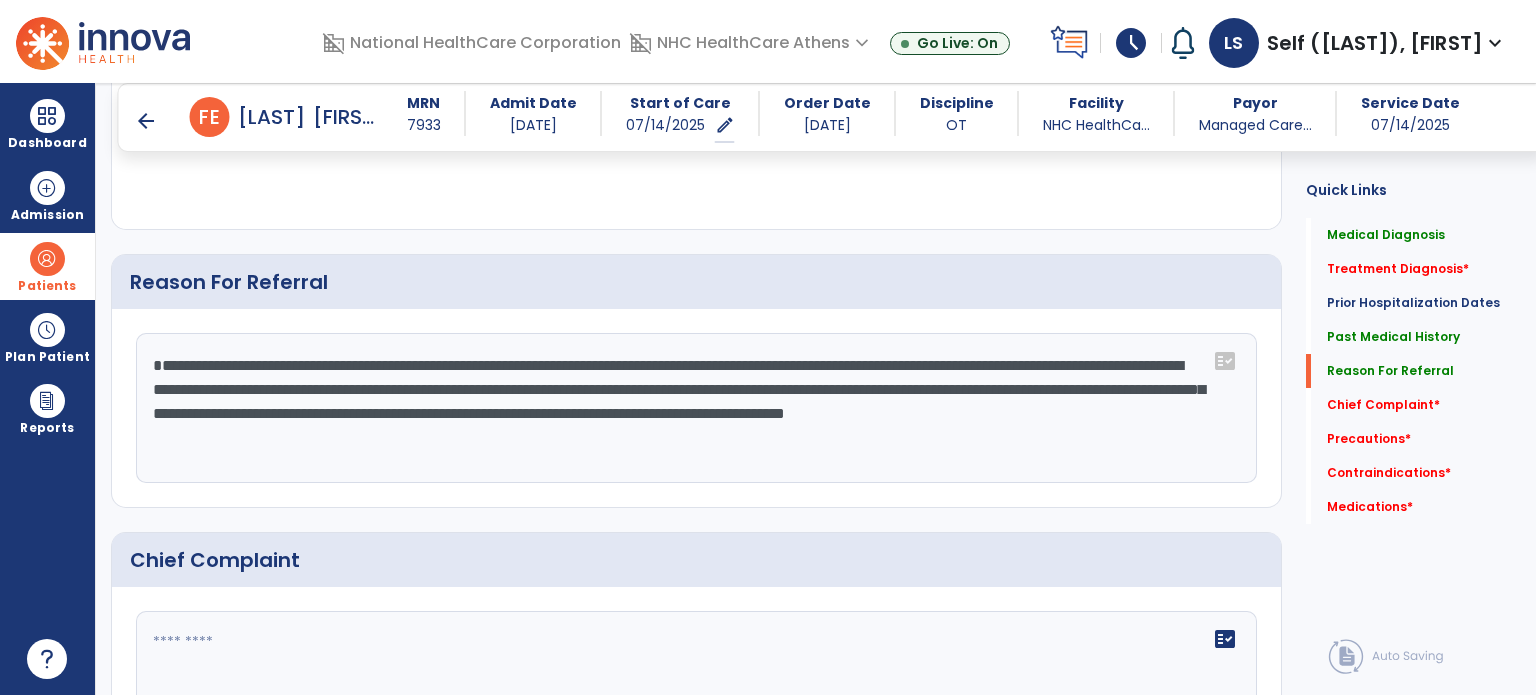 click on "**********" 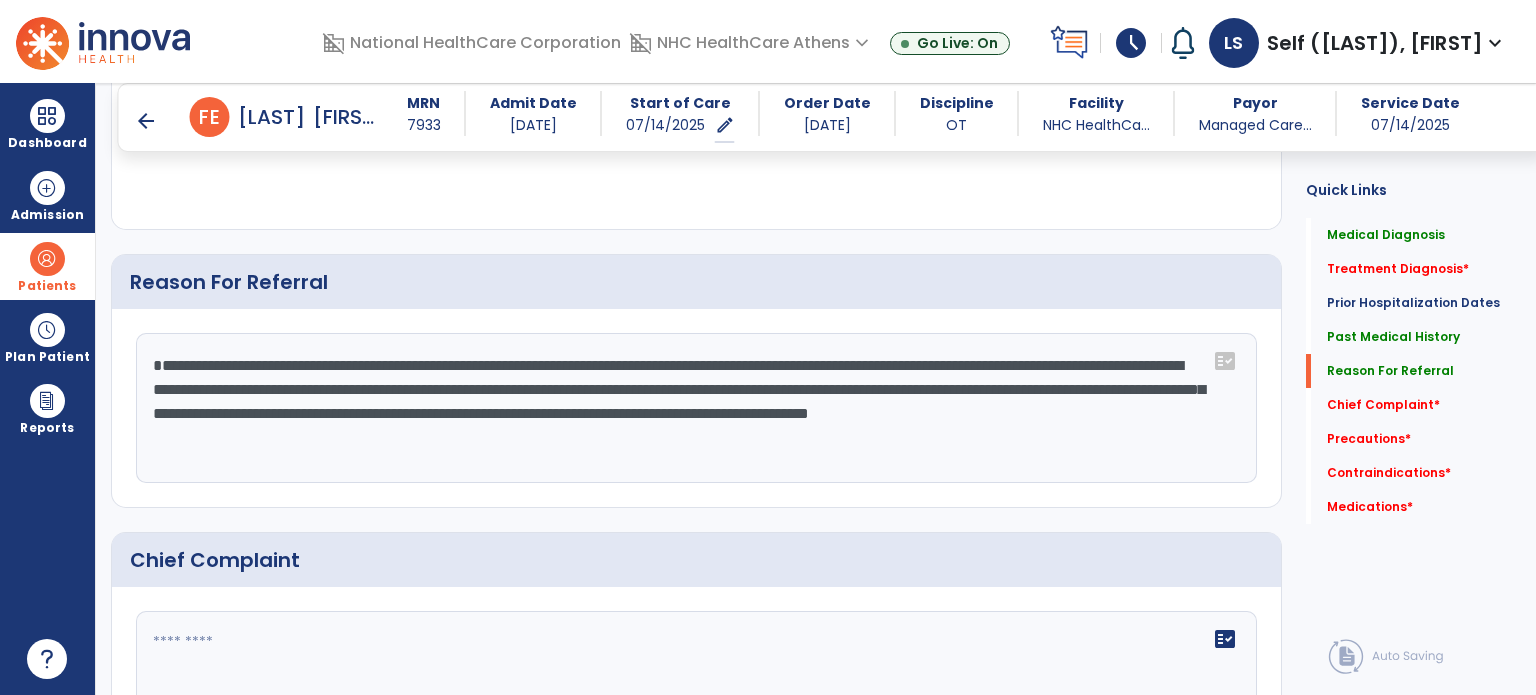 click on "**********" 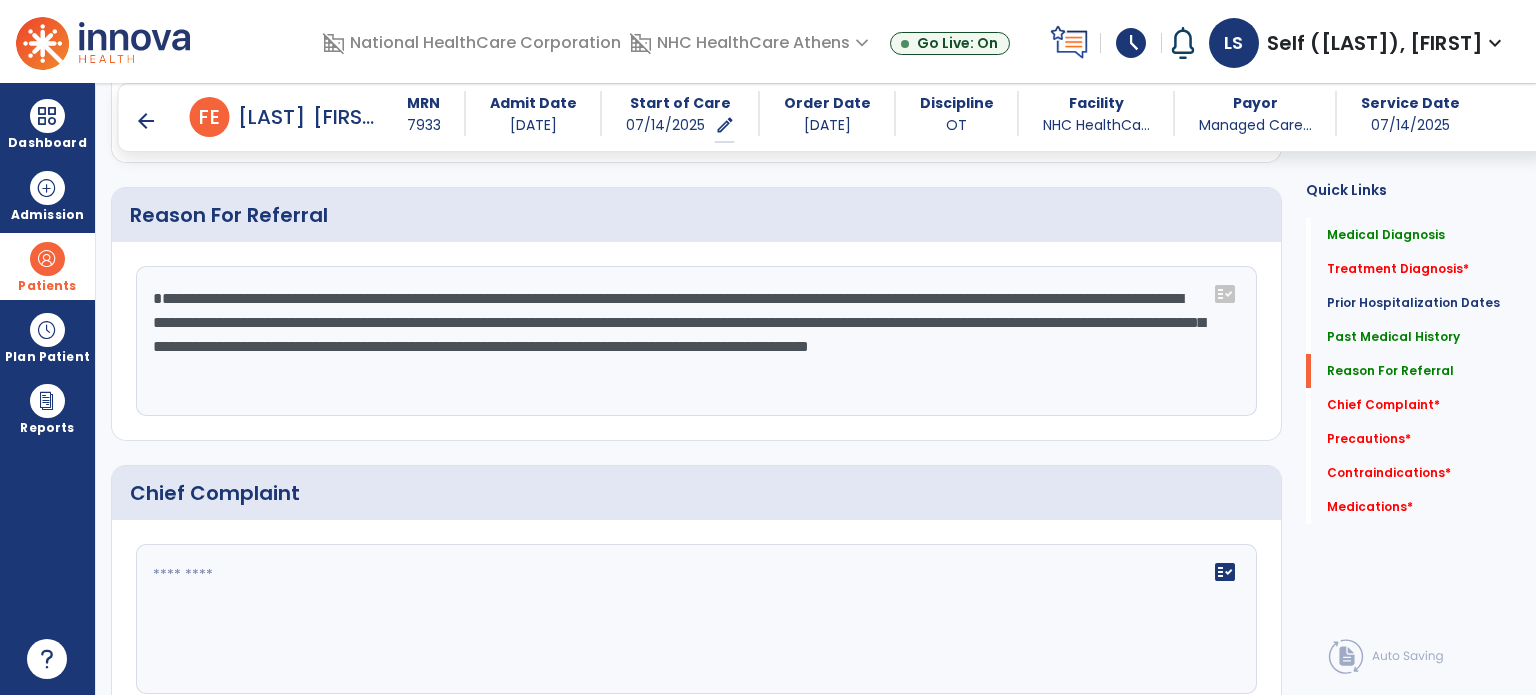 scroll, scrollTop: 1300, scrollLeft: 0, axis: vertical 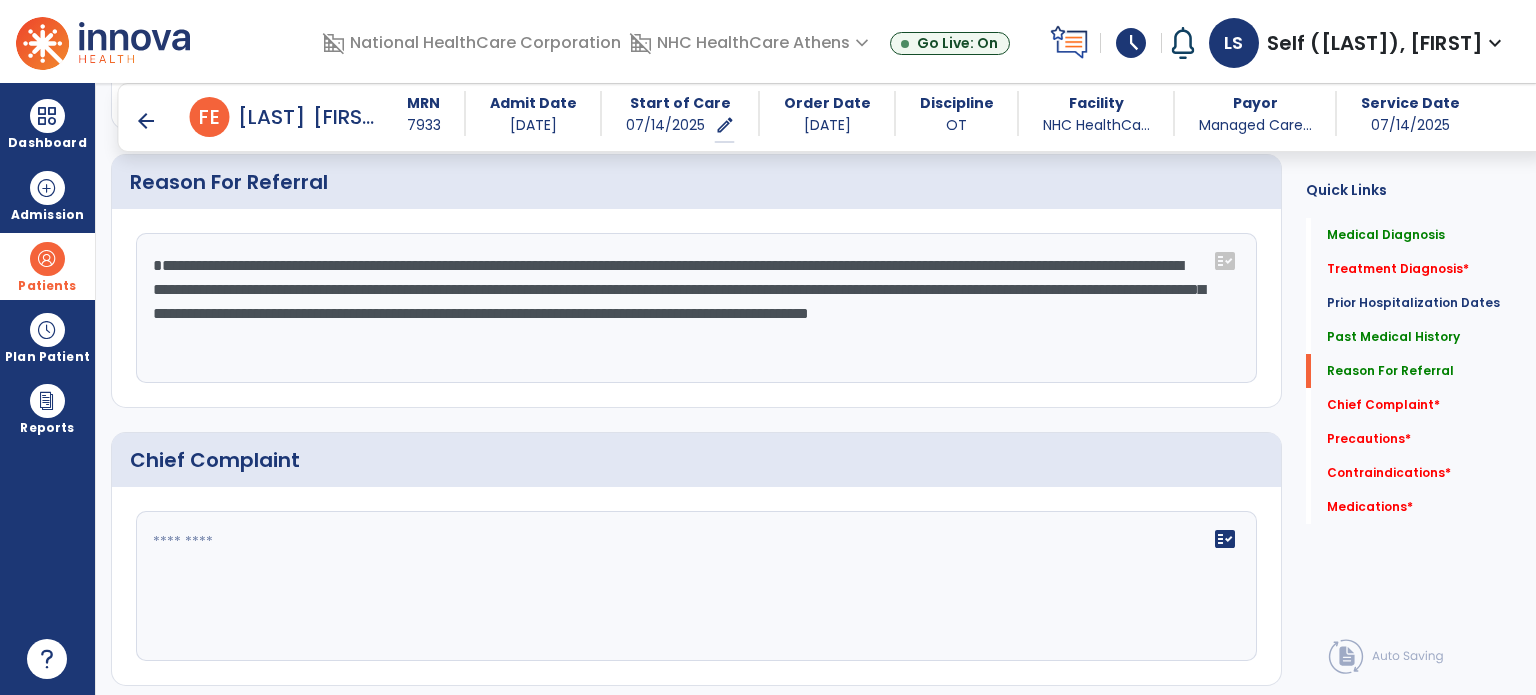 click on "**********" 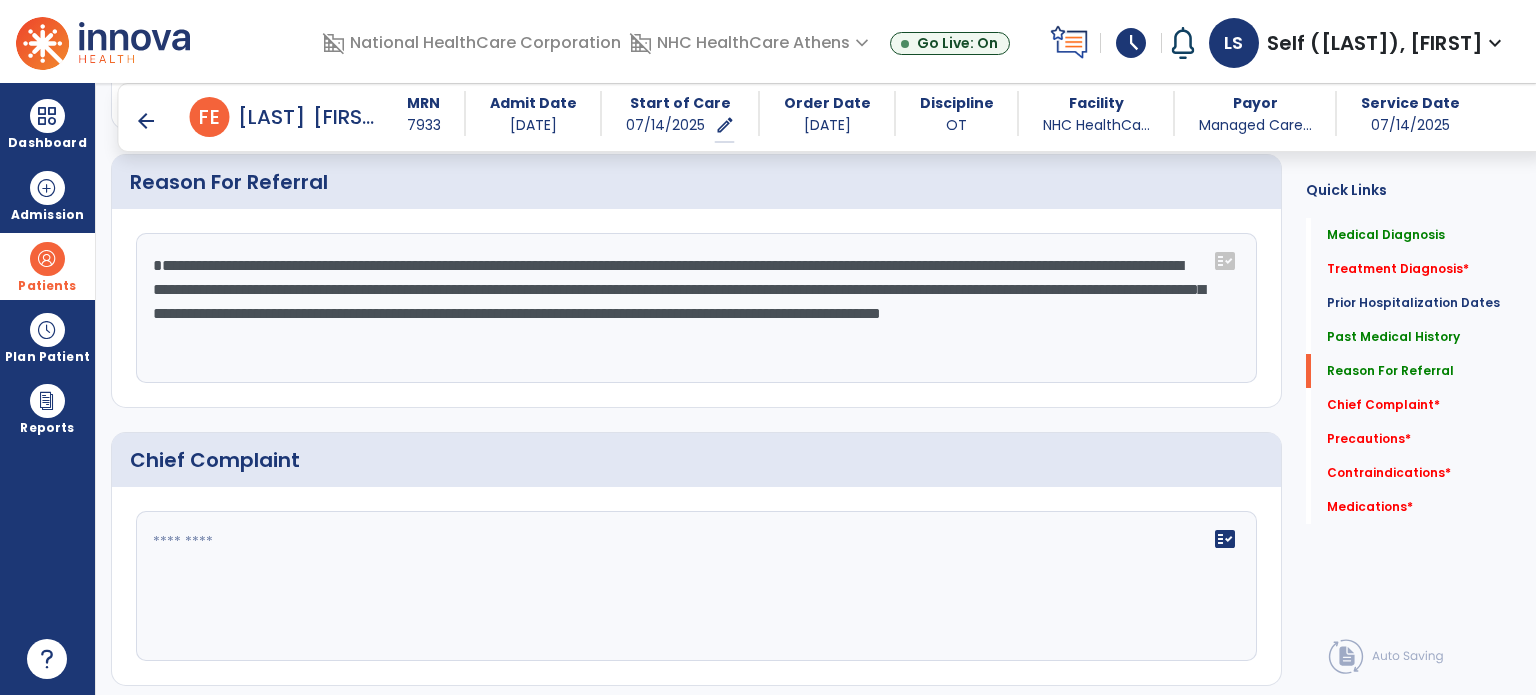 drag, startPoint x: 983, startPoint y: 292, endPoint x: 877, endPoint y: 295, distance: 106.04244 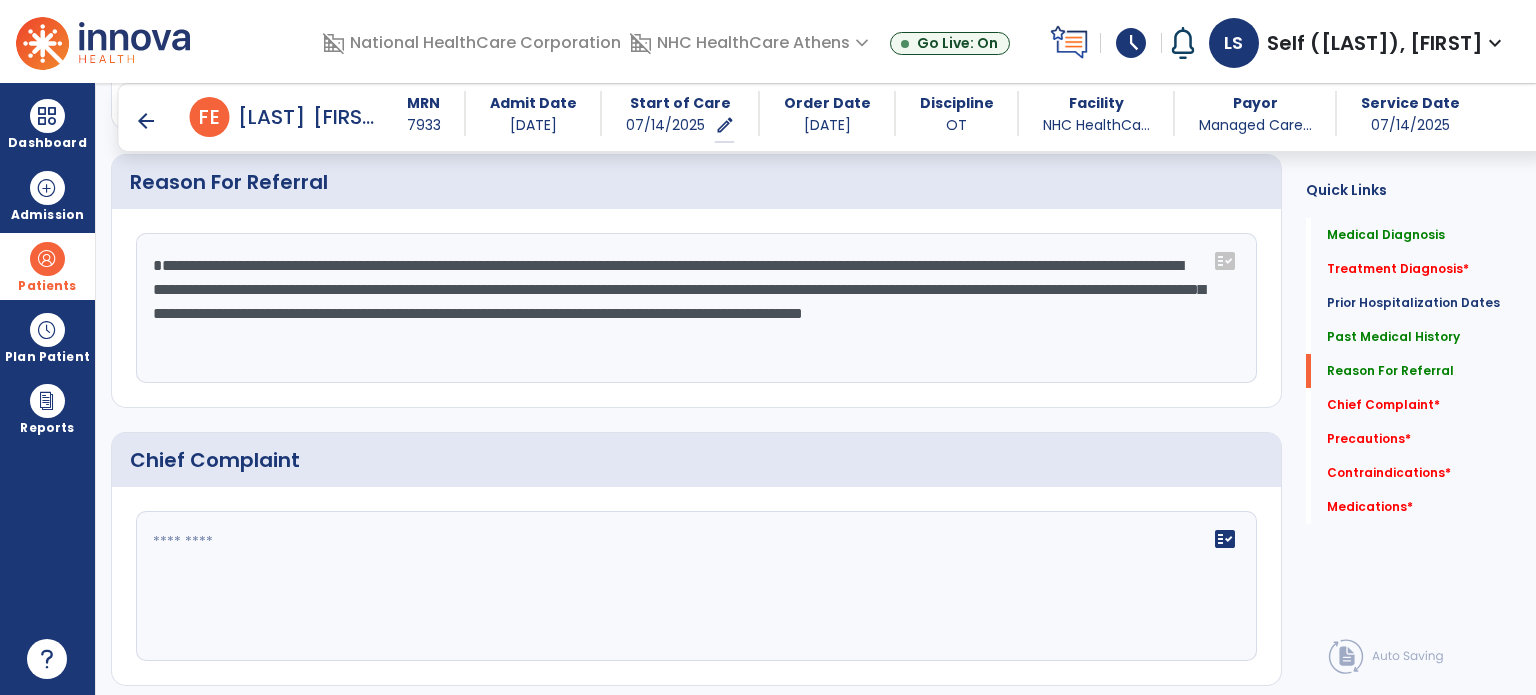 click on "**********" 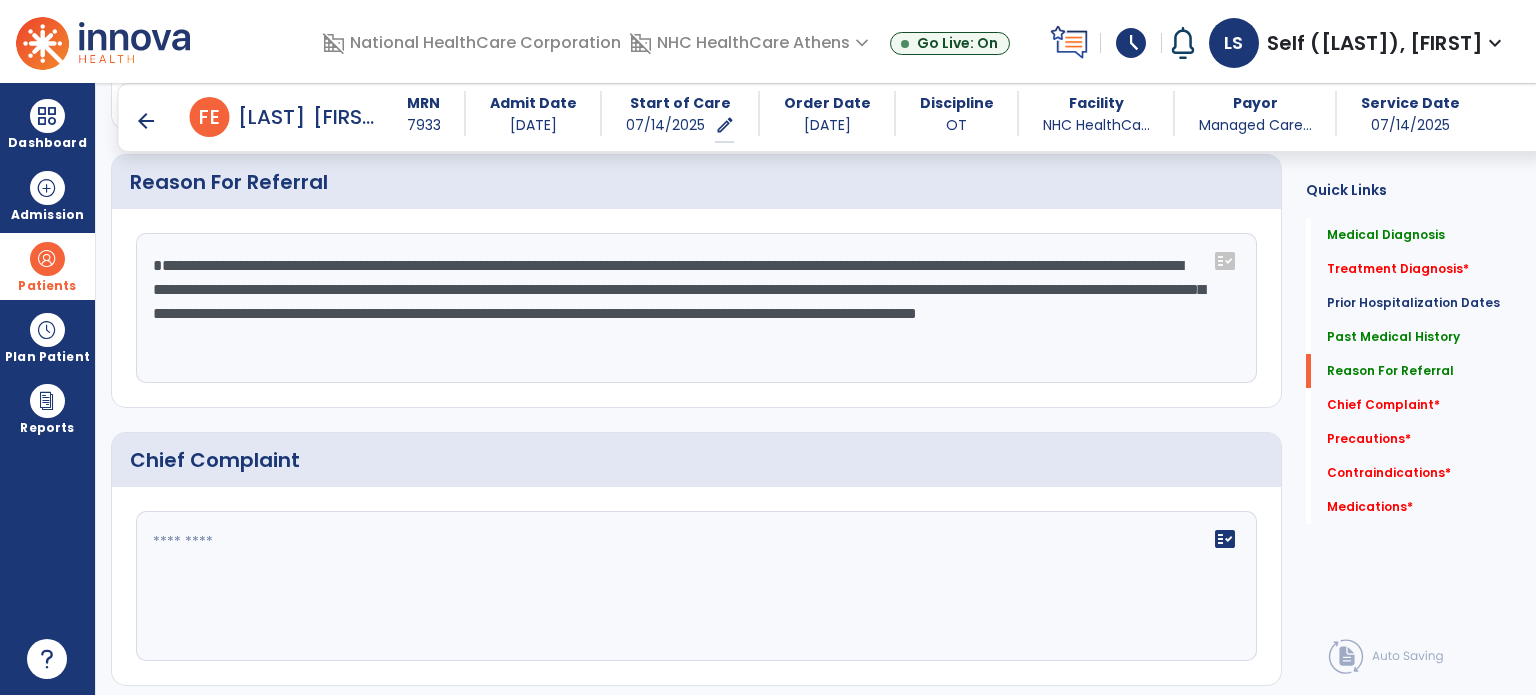 click on "**********" 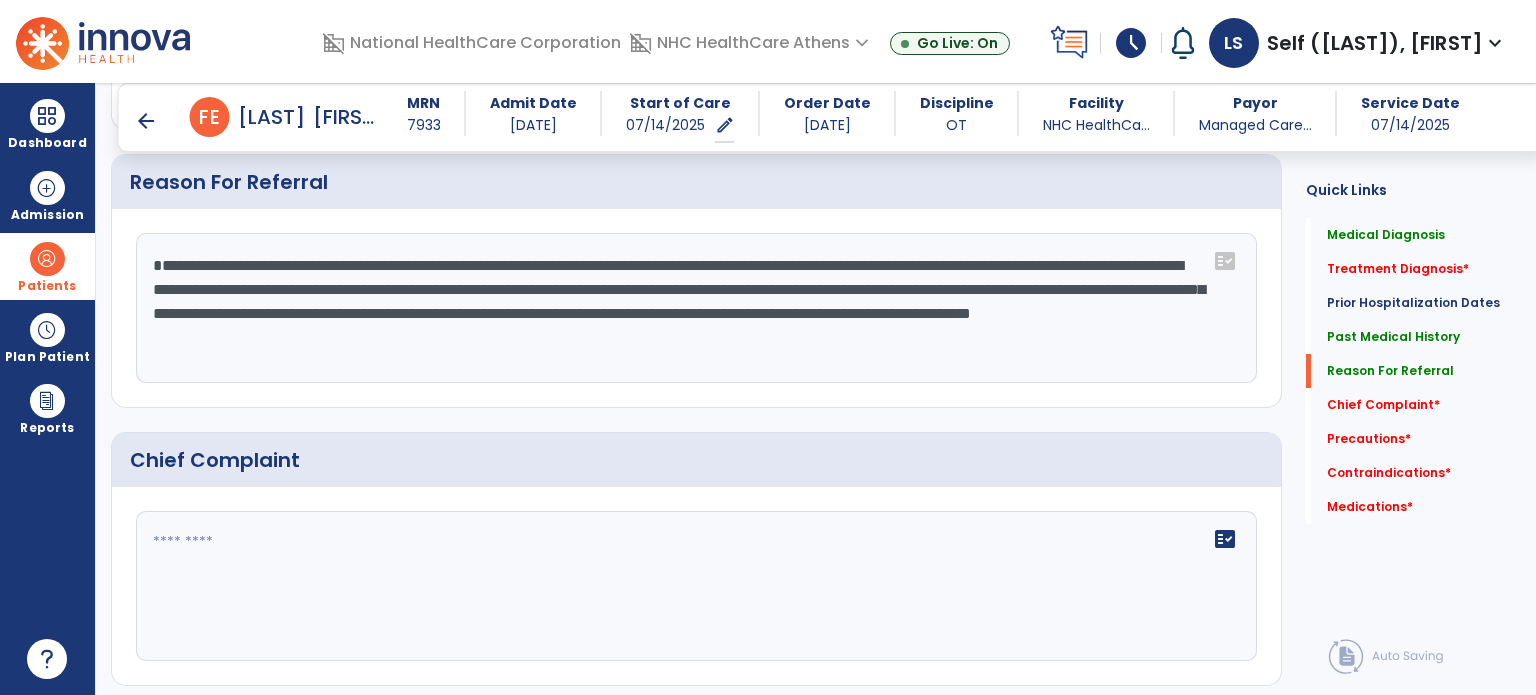 click on "**********" 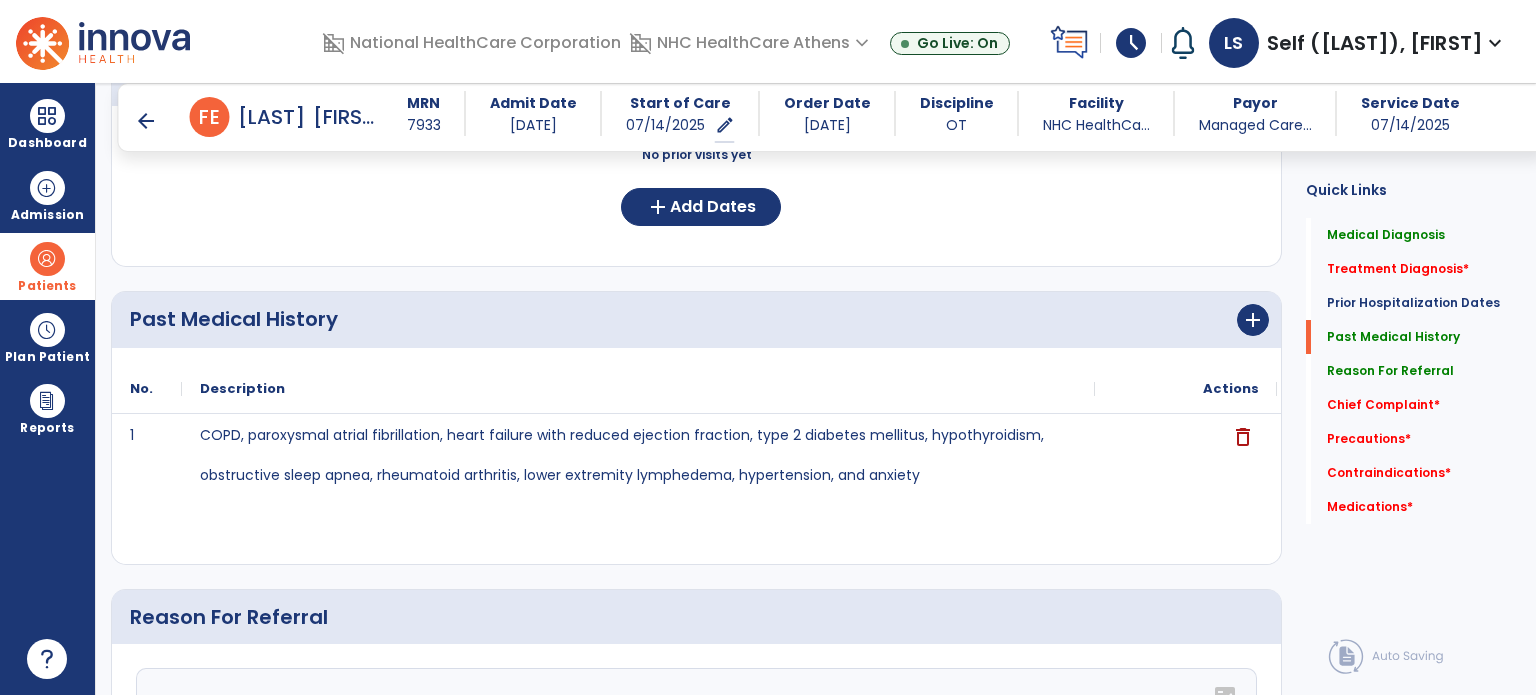 scroll, scrollTop: 900, scrollLeft: 0, axis: vertical 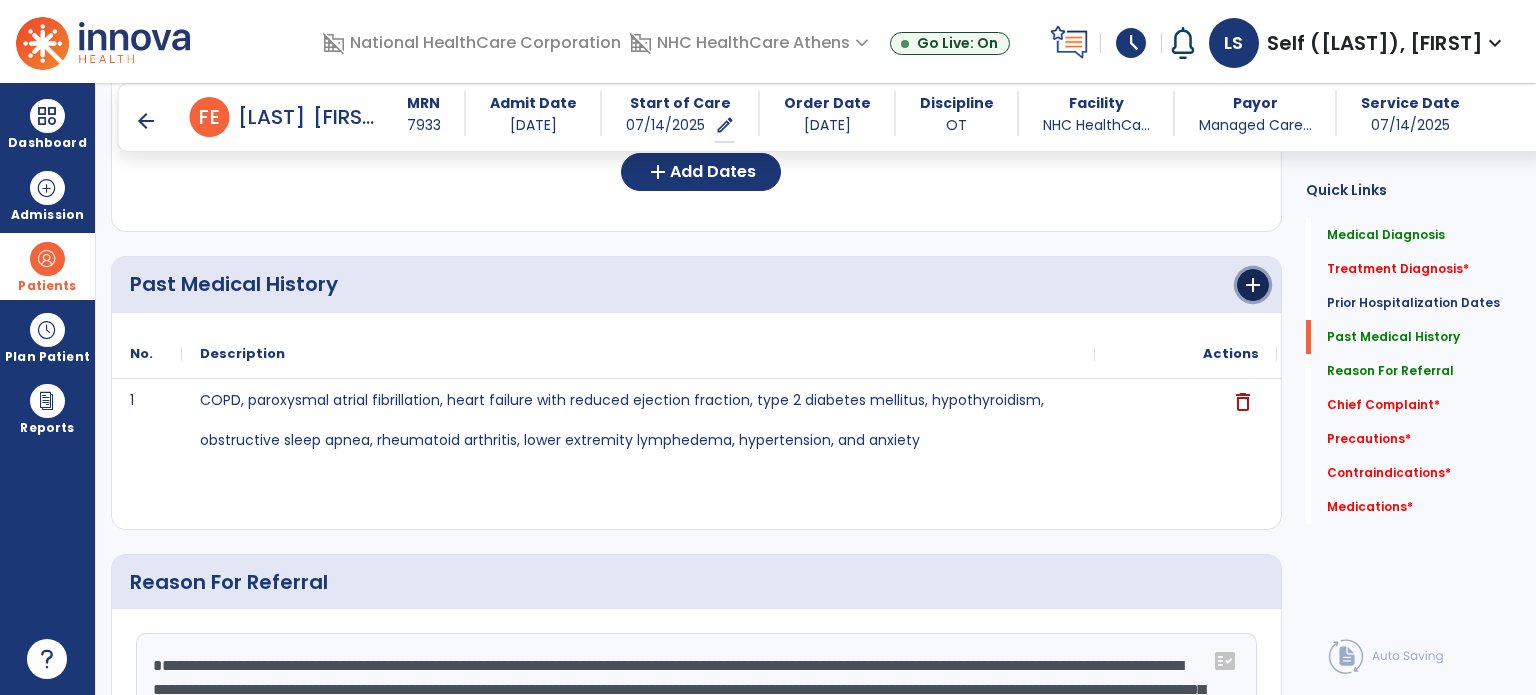 click on "add" 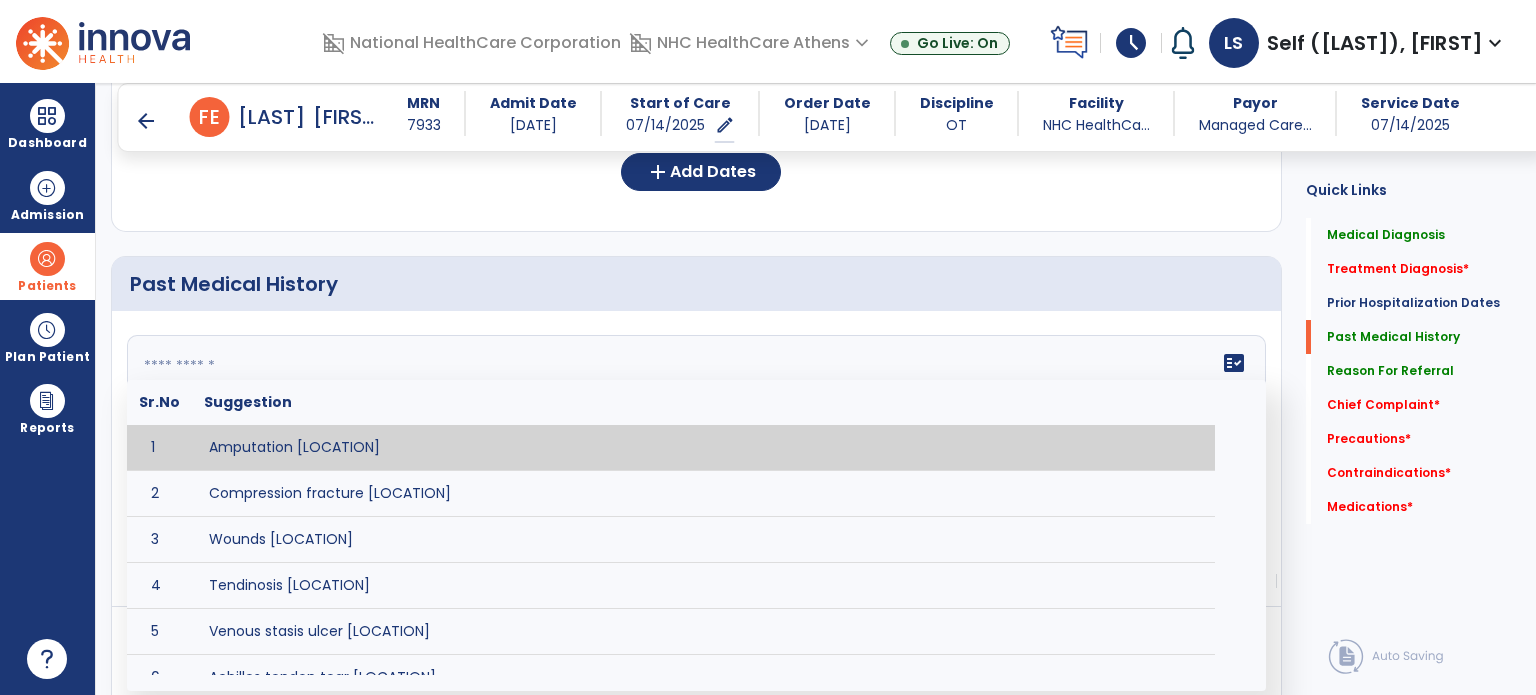click on "fact_check Sr.No Suggestion 1 Amputation [LOCATION] 2 Compression fracture [LOCATION] 3 Wounds [LOCATION] 4 Tendinosis [LOCATION] 5 Venous stasis ulcer [LOCATION] 6 Achilles tendon tear [LOCATION] 7 ACL tear surgically repaired [LOCATION] 8 Above knee amputation (AKA) [LOCATION] 9 Below knee amputation (BKE) [LOCATION] 10 Cancer (SITE/TYPE) 11 Surgery (TYPE) 12 AAA (Abdominal Aortic Aneurysm) 13 Achilles tendon tear [LOCATION] 14 Acute Renal Failure 15 AIDS (Acquired Immune Deficiency Syndrome) 16 Alzheimer's Disease 17 Anemia 18 Angina 19 Anxiety 20 ASHD (Arteriosclerotic Heart Disease) 21 Atrial Fibrillation 22 Bipolar Disorder 23 Bowel Obstruction 24 C-Diff 25 Coronary Artery Bypass Graft (CABG) 26 CAD (Coronary Artery Disease) 27 Carpal tunnel syndrome 28 Chronic bronchitis 29 Chronic renal failure 30 Colostomy 31 COPD (Chronic Obstructive Pulmonary Disease) 32 CRPS (Complex Regional Pain Syndrome) 33 CVA (Cerebrovascular Accident) 34 CVI (Chronic Venous Insufficiency) 35 DDD (Degenerative Disc Disease)" 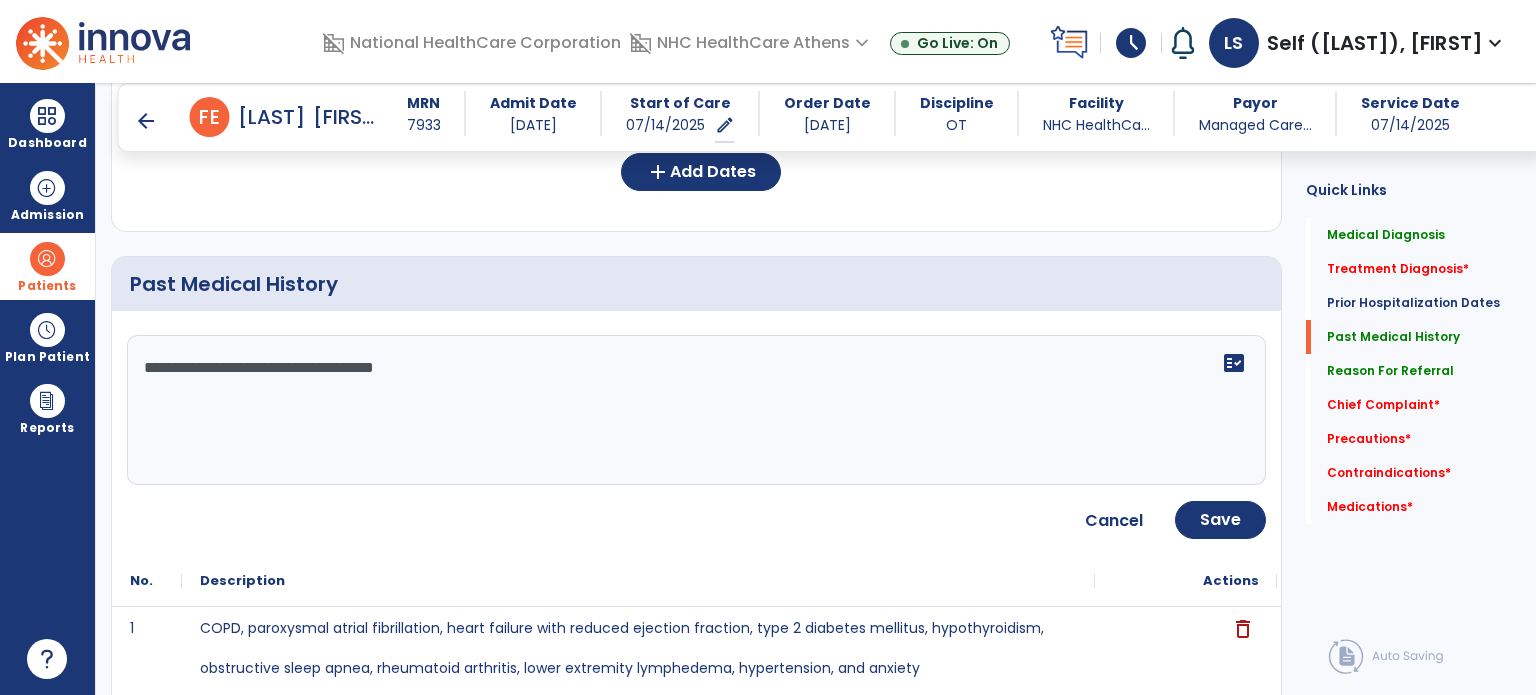 click on "**********" 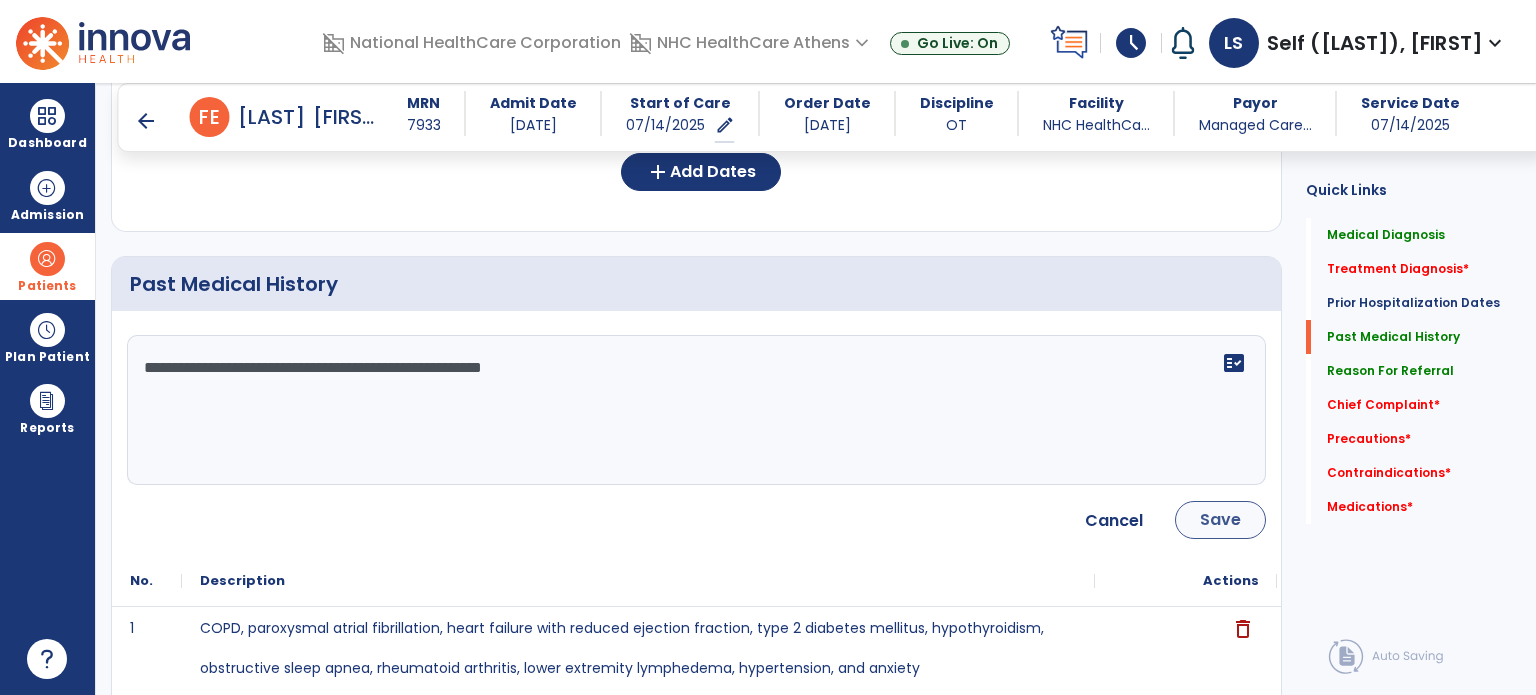 type on "**********" 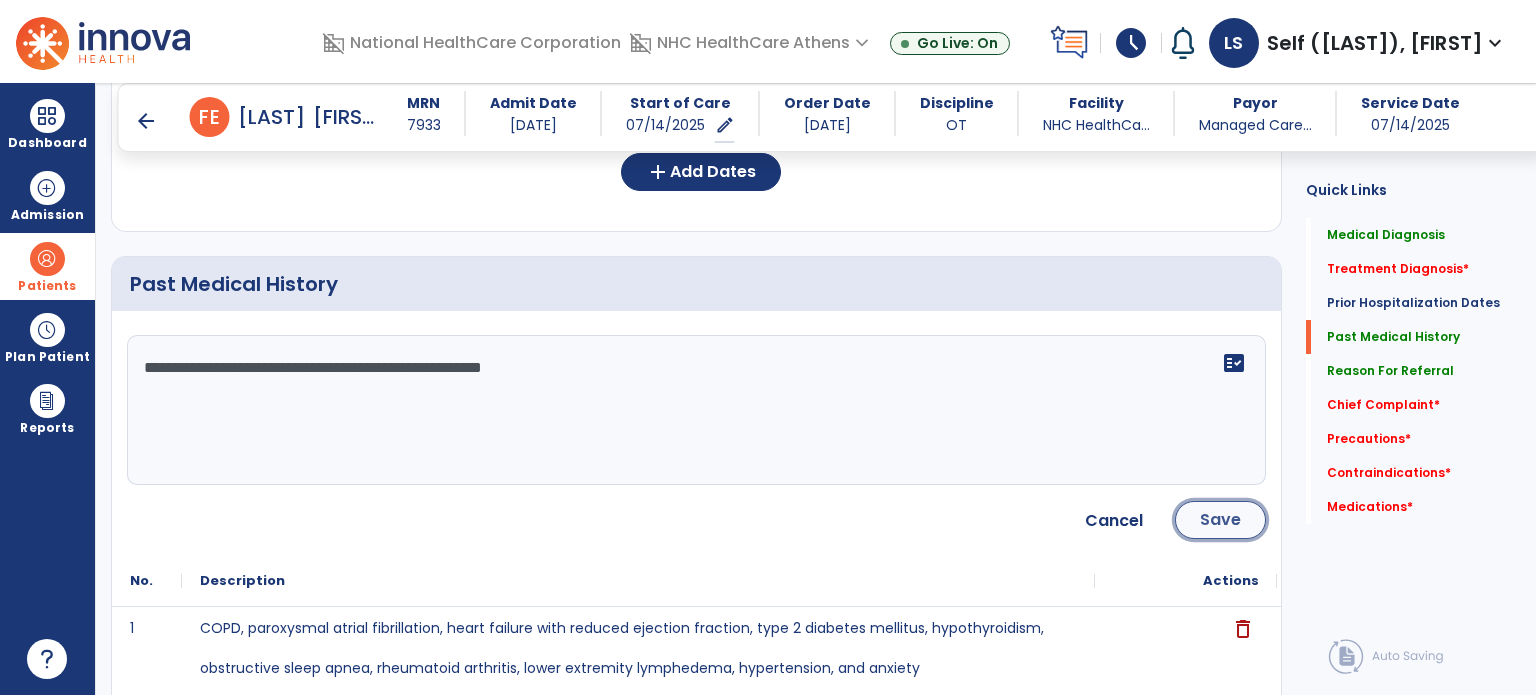 click on "Save" 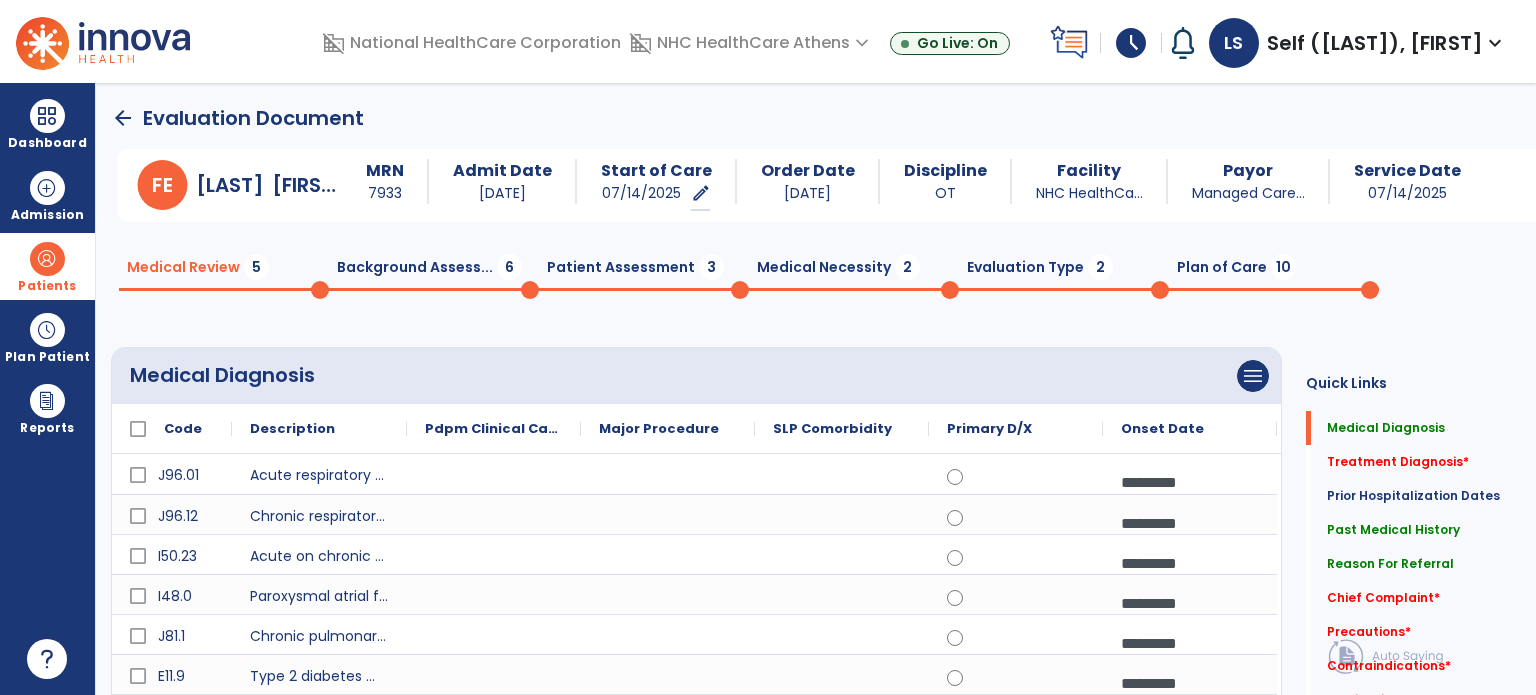 scroll, scrollTop: 0, scrollLeft: 0, axis: both 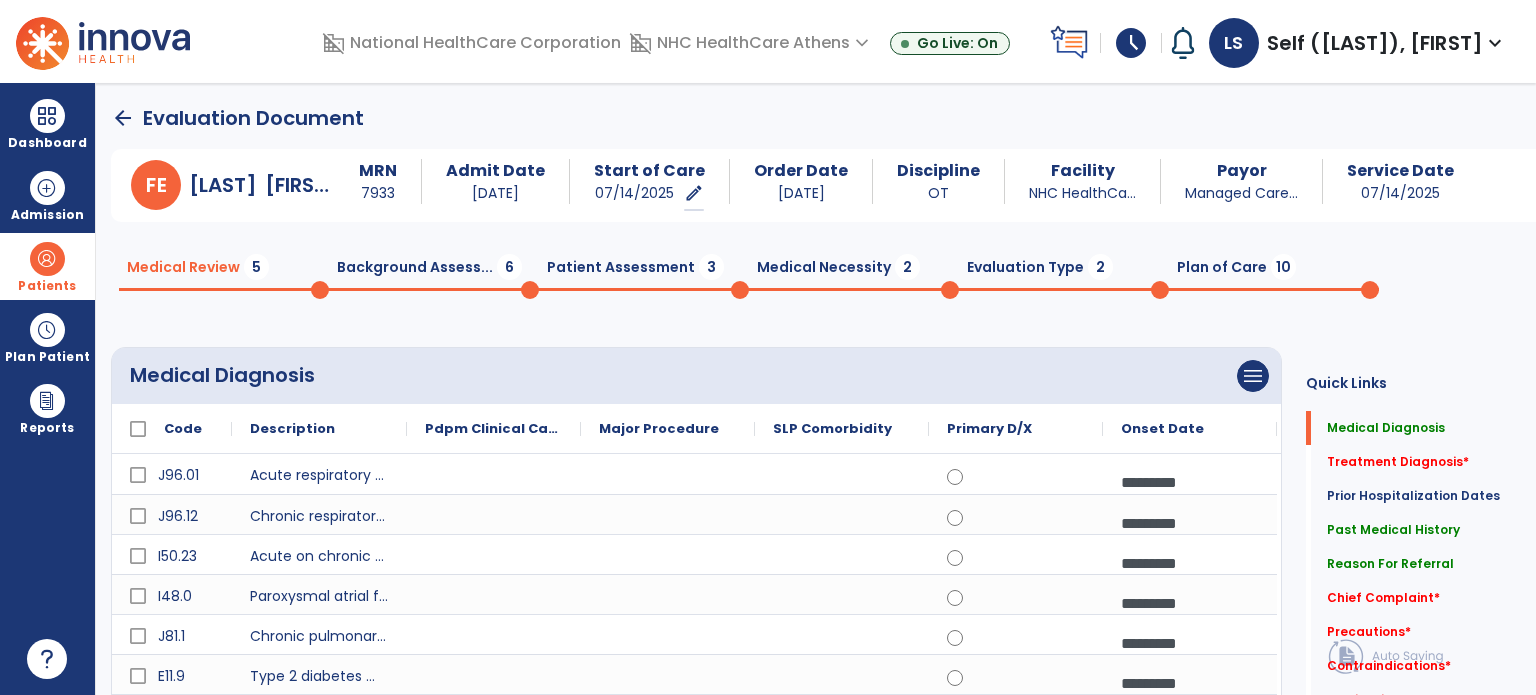 click on "Background Assess...  6" 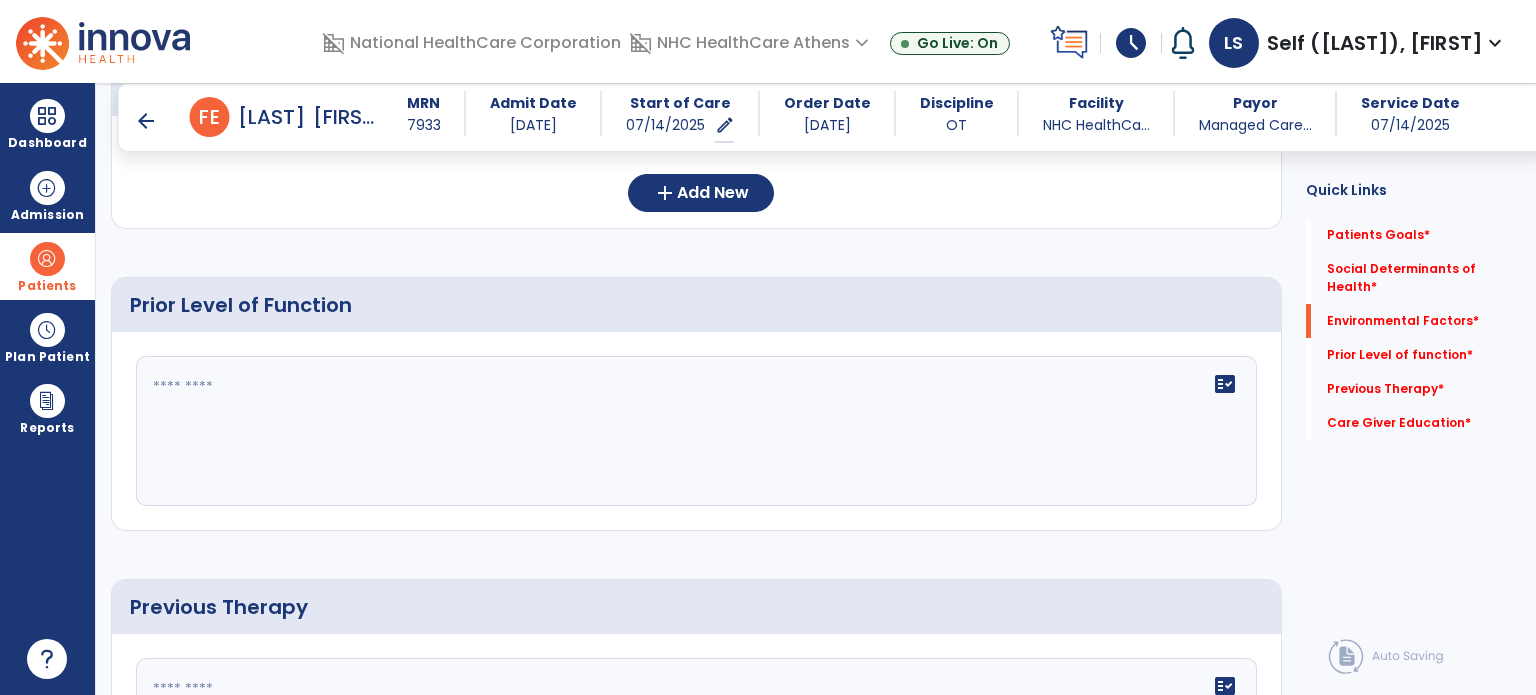 scroll, scrollTop: 700, scrollLeft: 0, axis: vertical 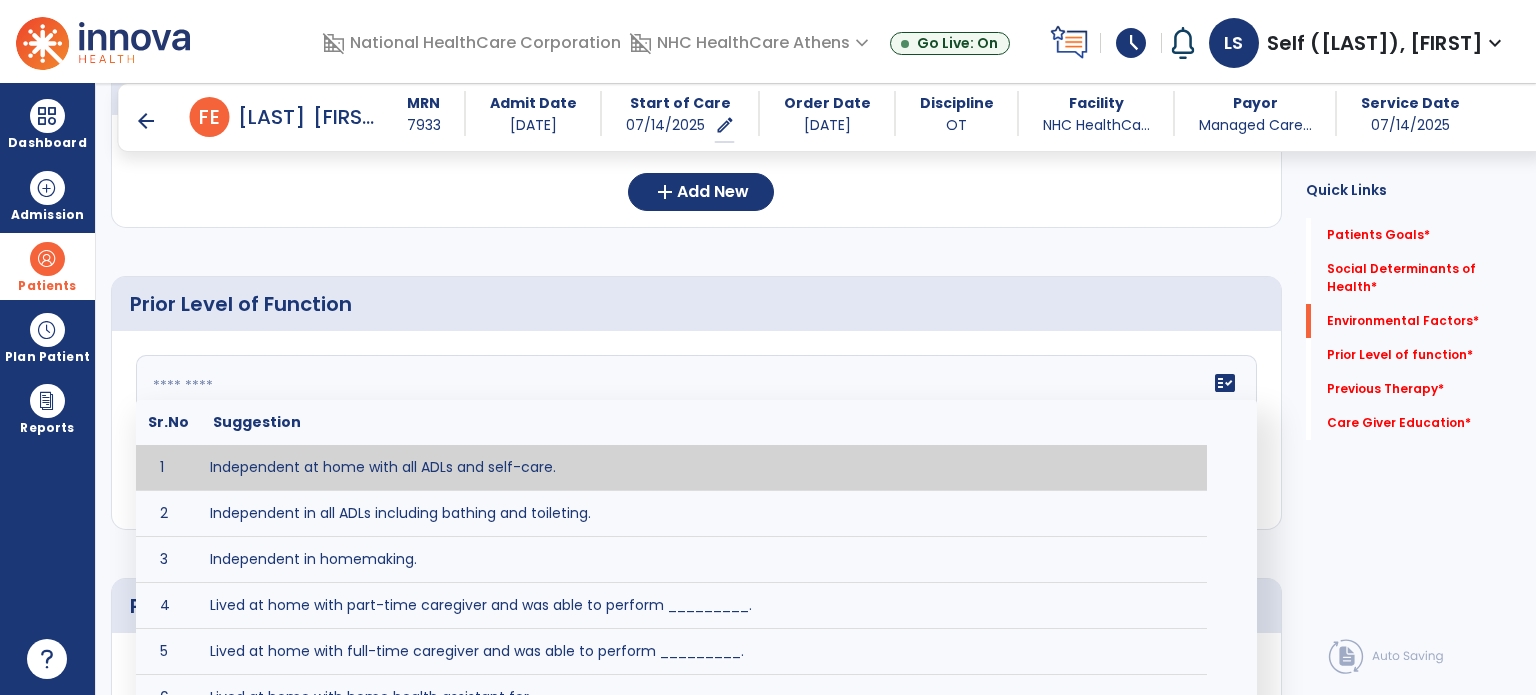 click 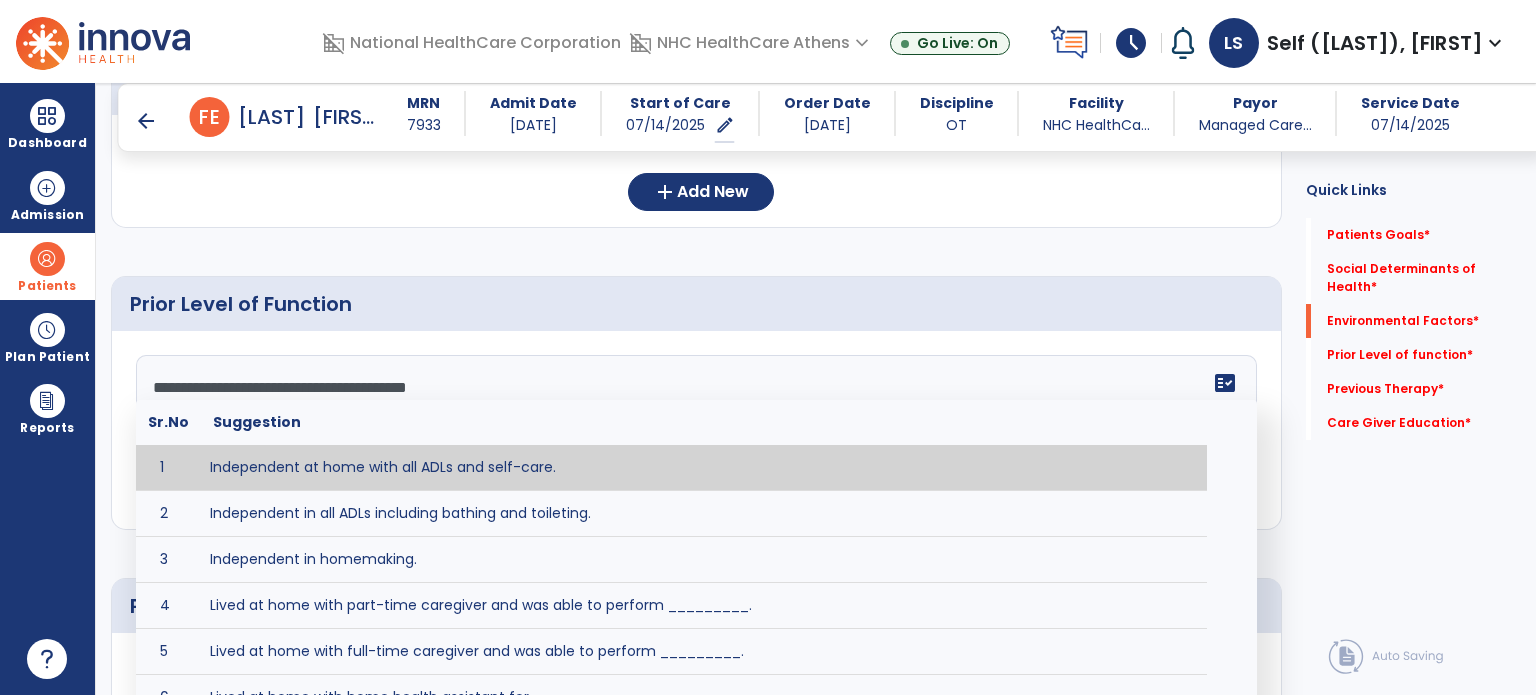 scroll, scrollTop: 39, scrollLeft: 0, axis: vertical 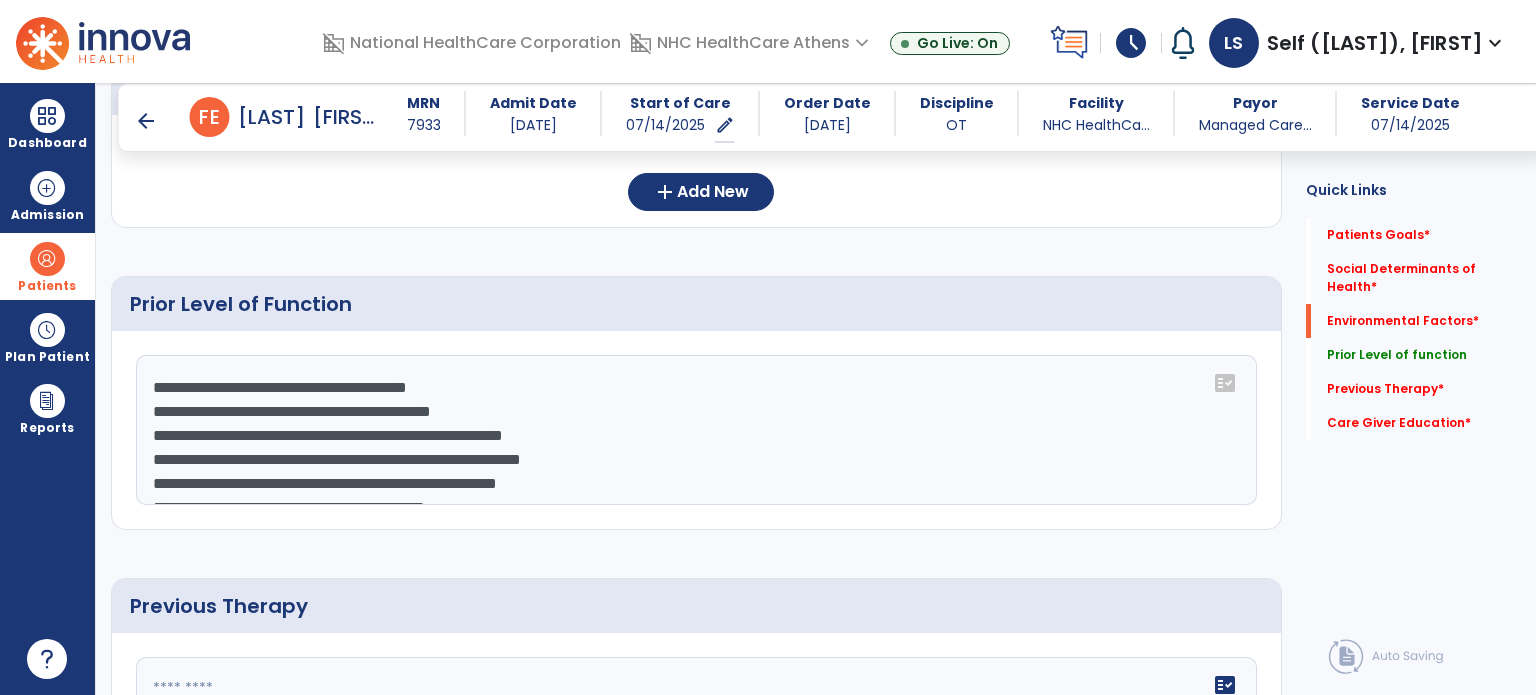 click on "**********" 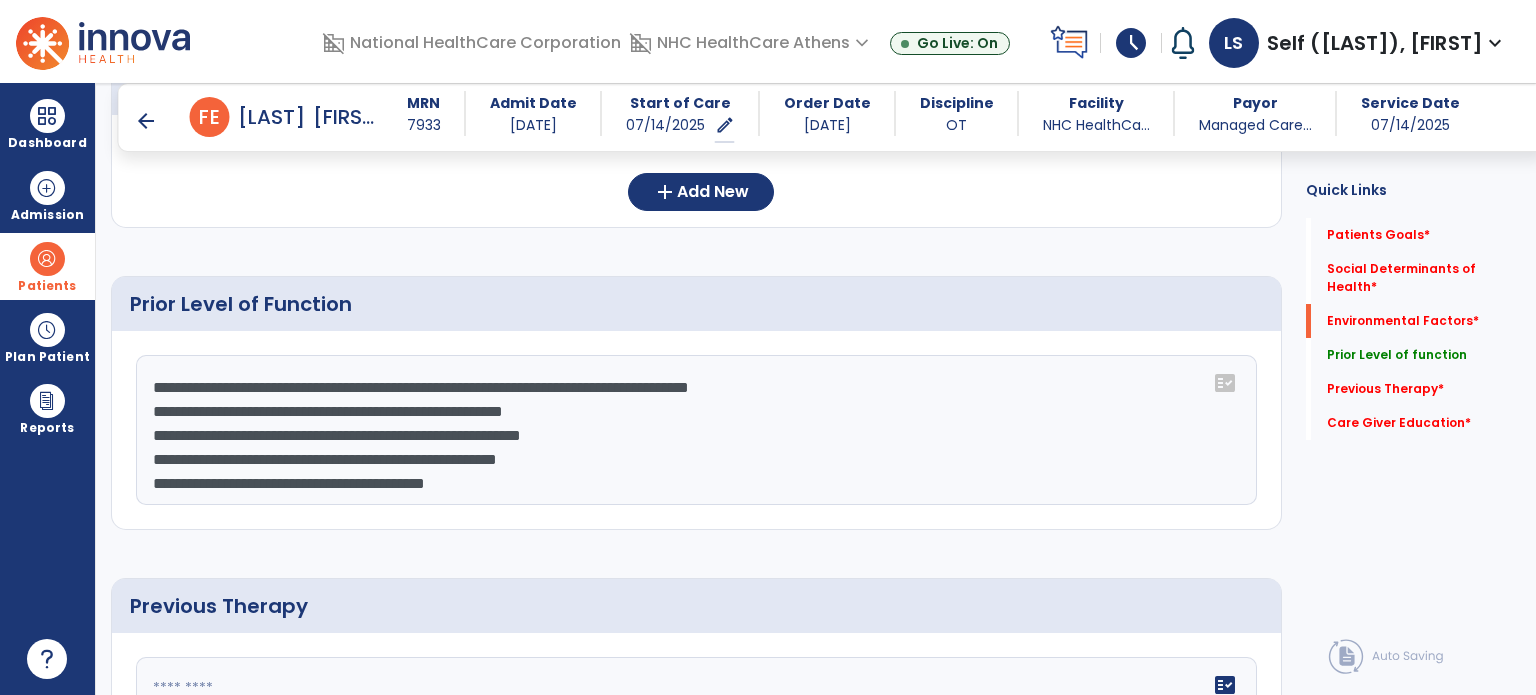 click on "**********" 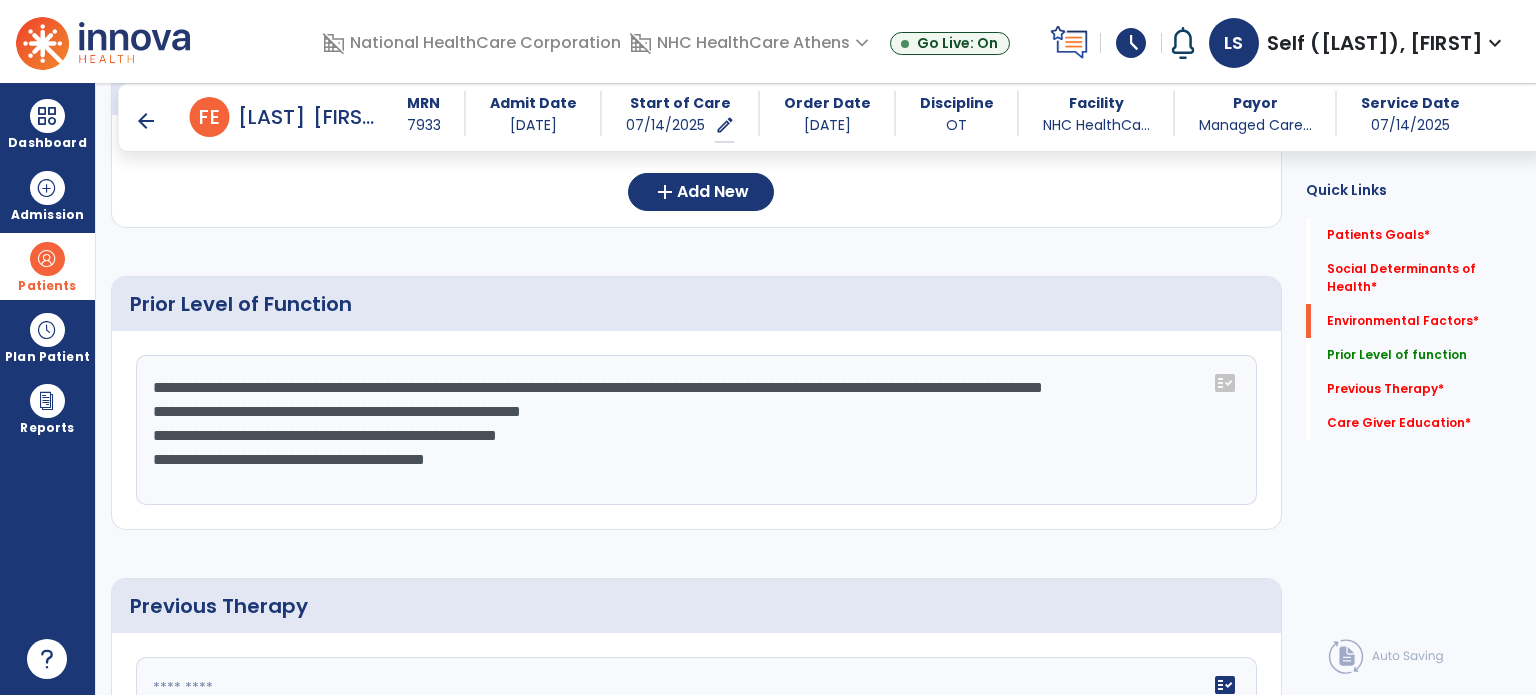 click on "**********" 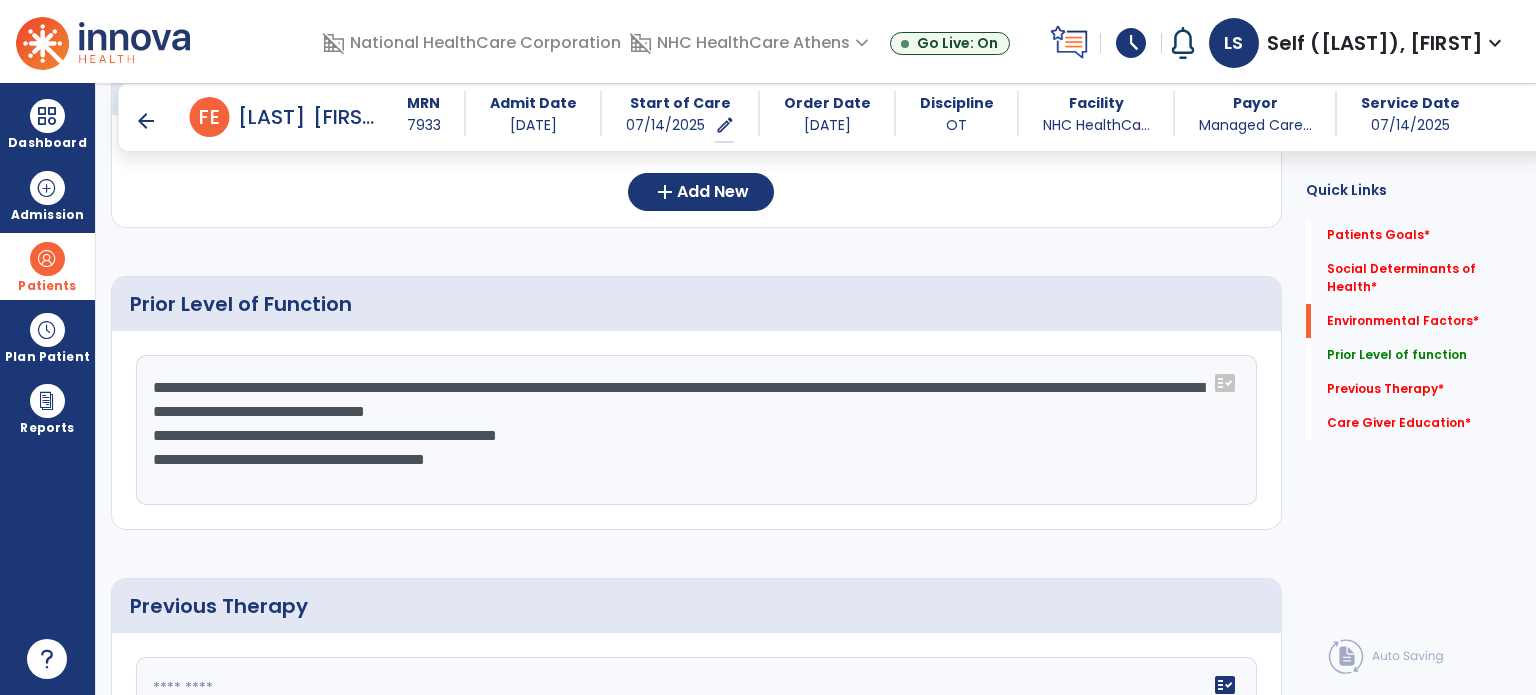 click on "**********" 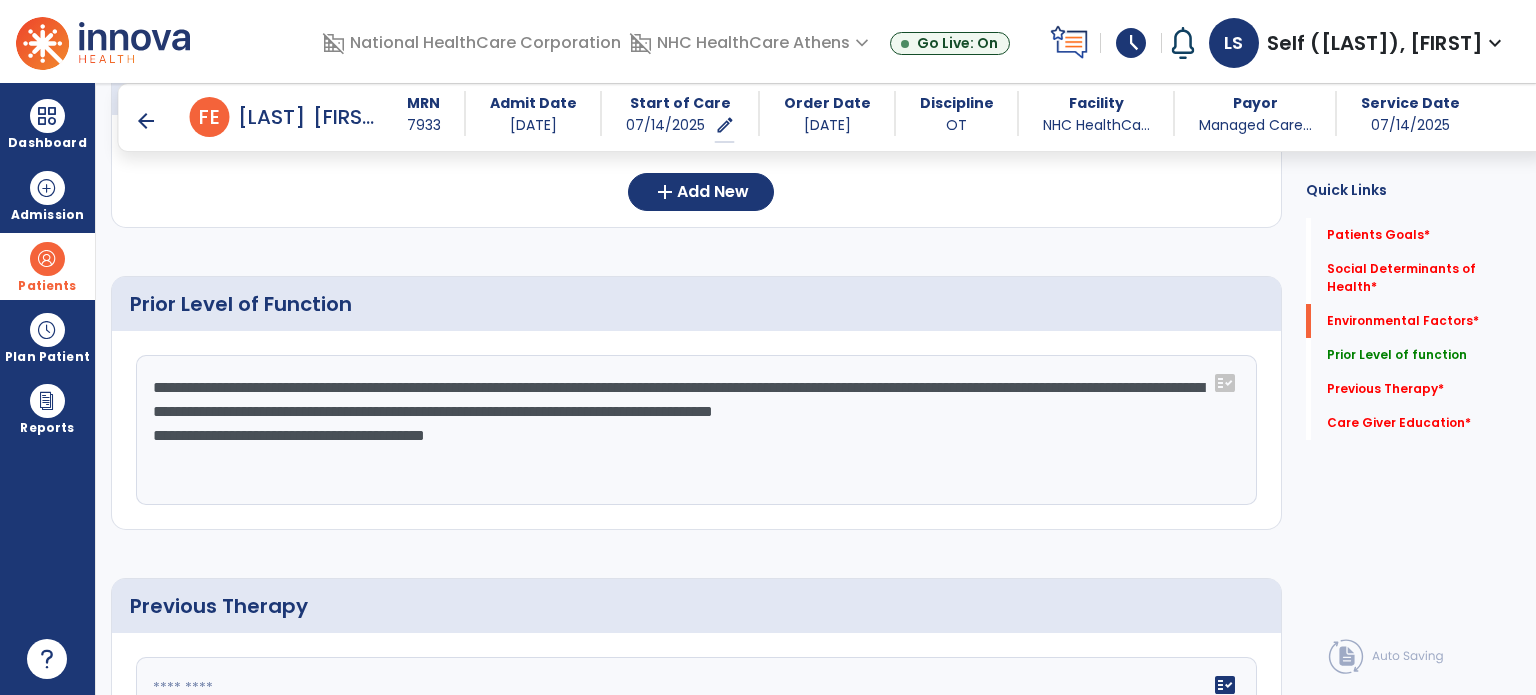 click on "**********" 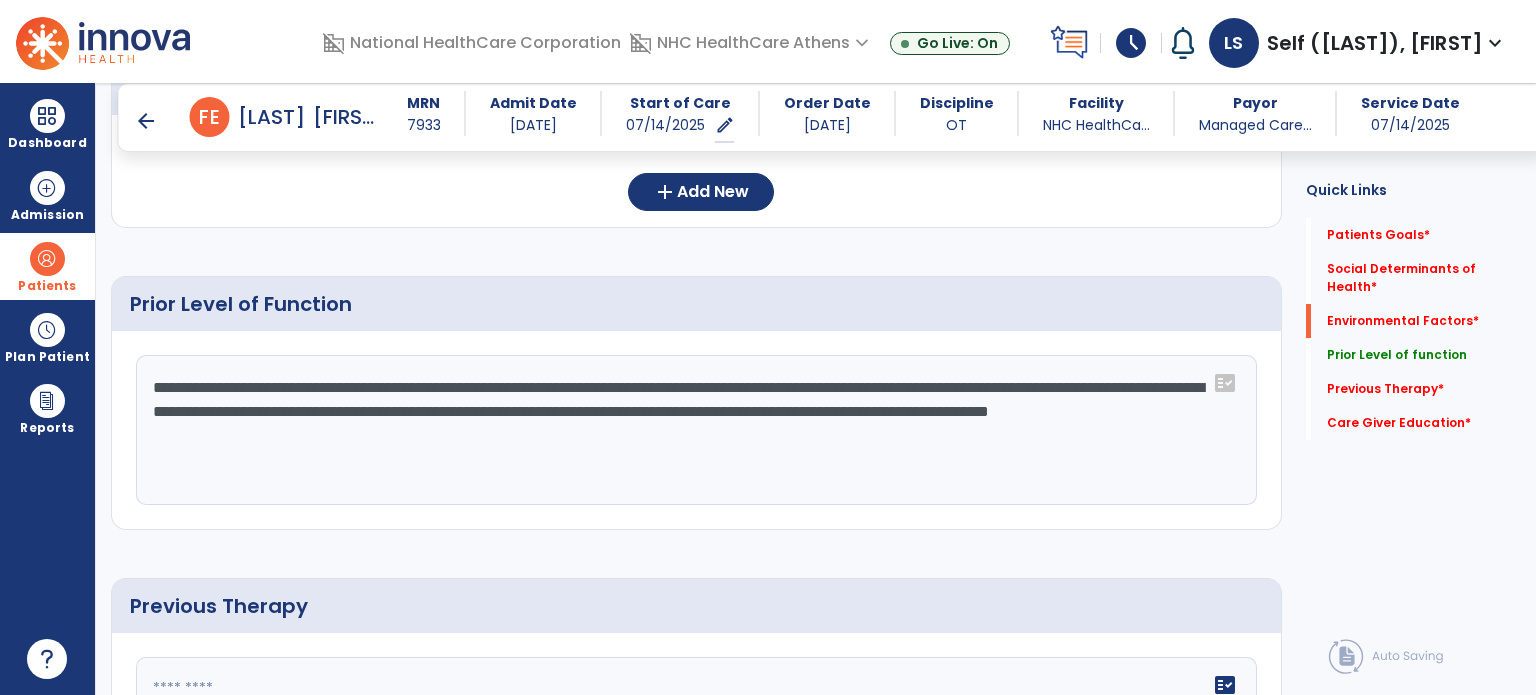 type on "**********" 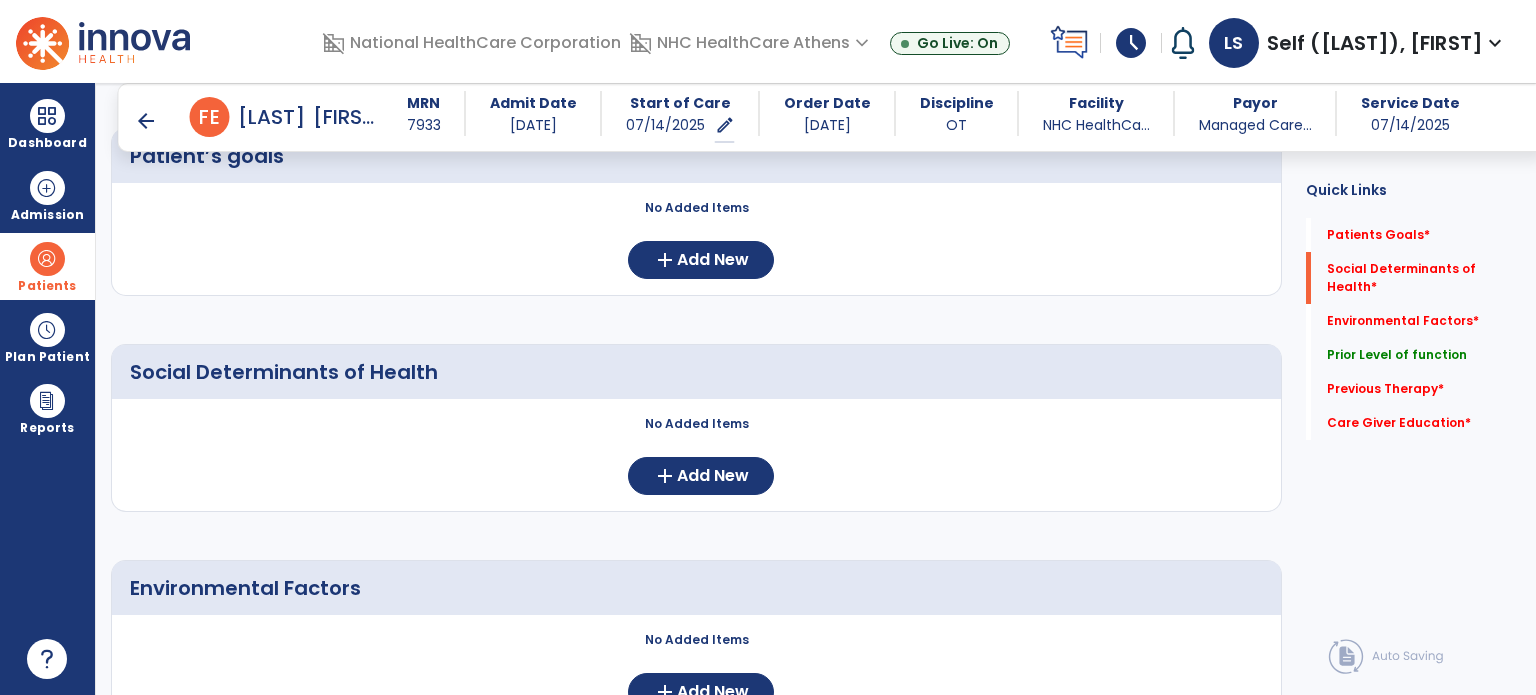 scroll, scrollTop: 0, scrollLeft: 0, axis: both 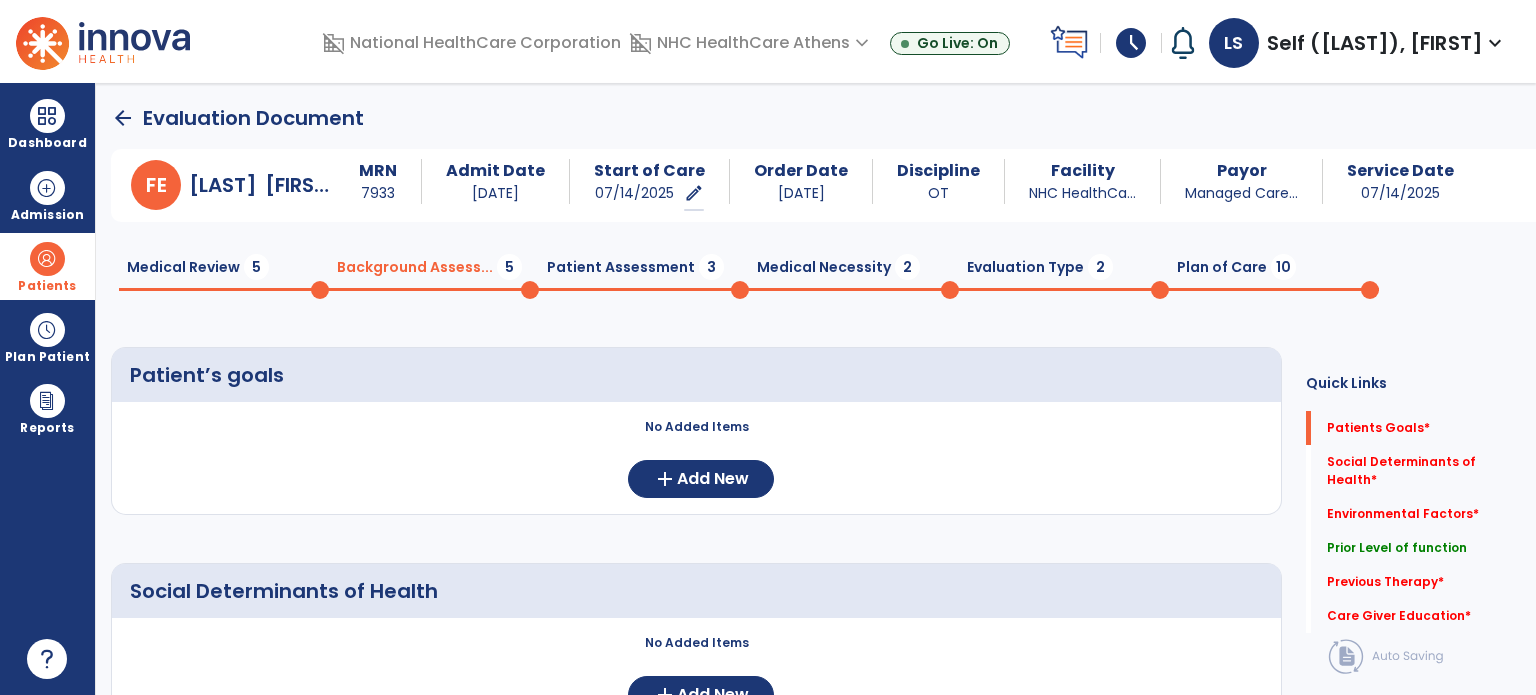 click on "Medical Review  5" 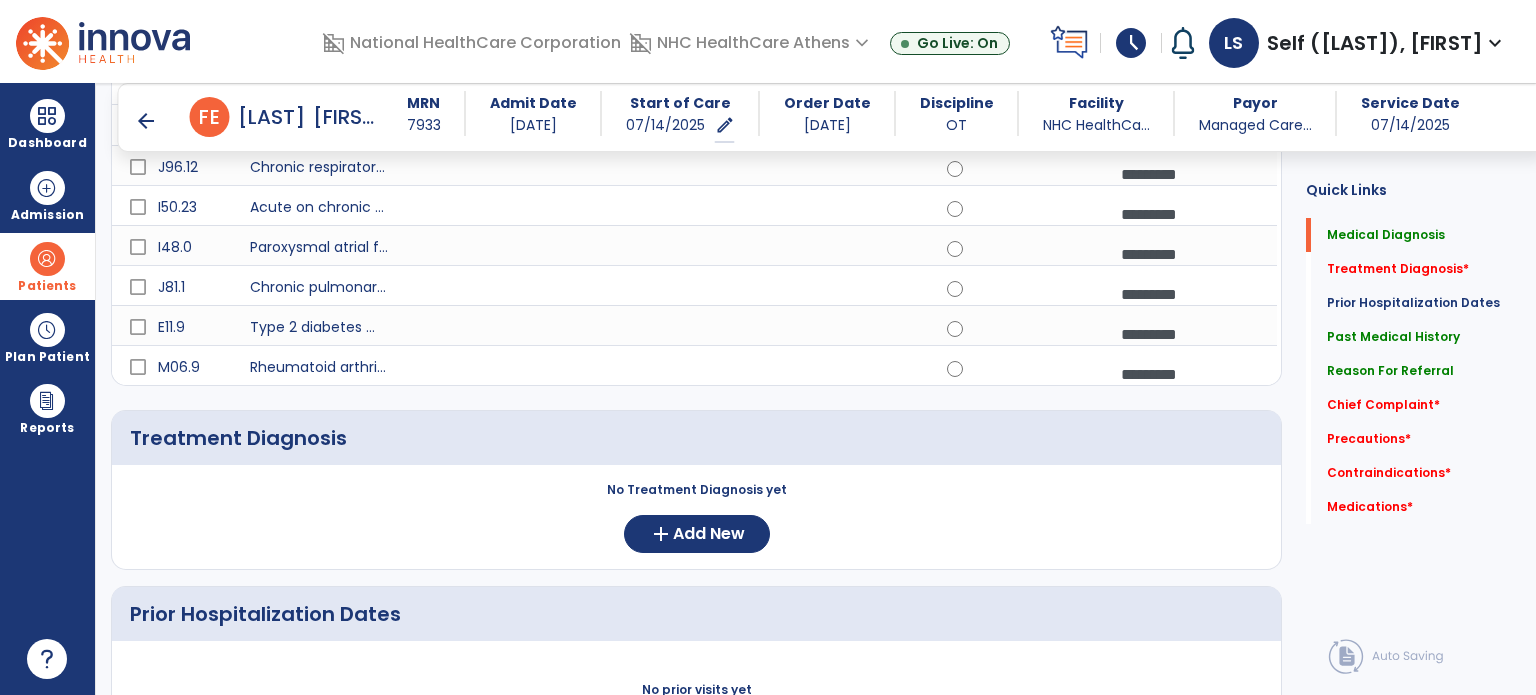 scroll, scrollTop: 0, scrollLeft: 0, axis: both 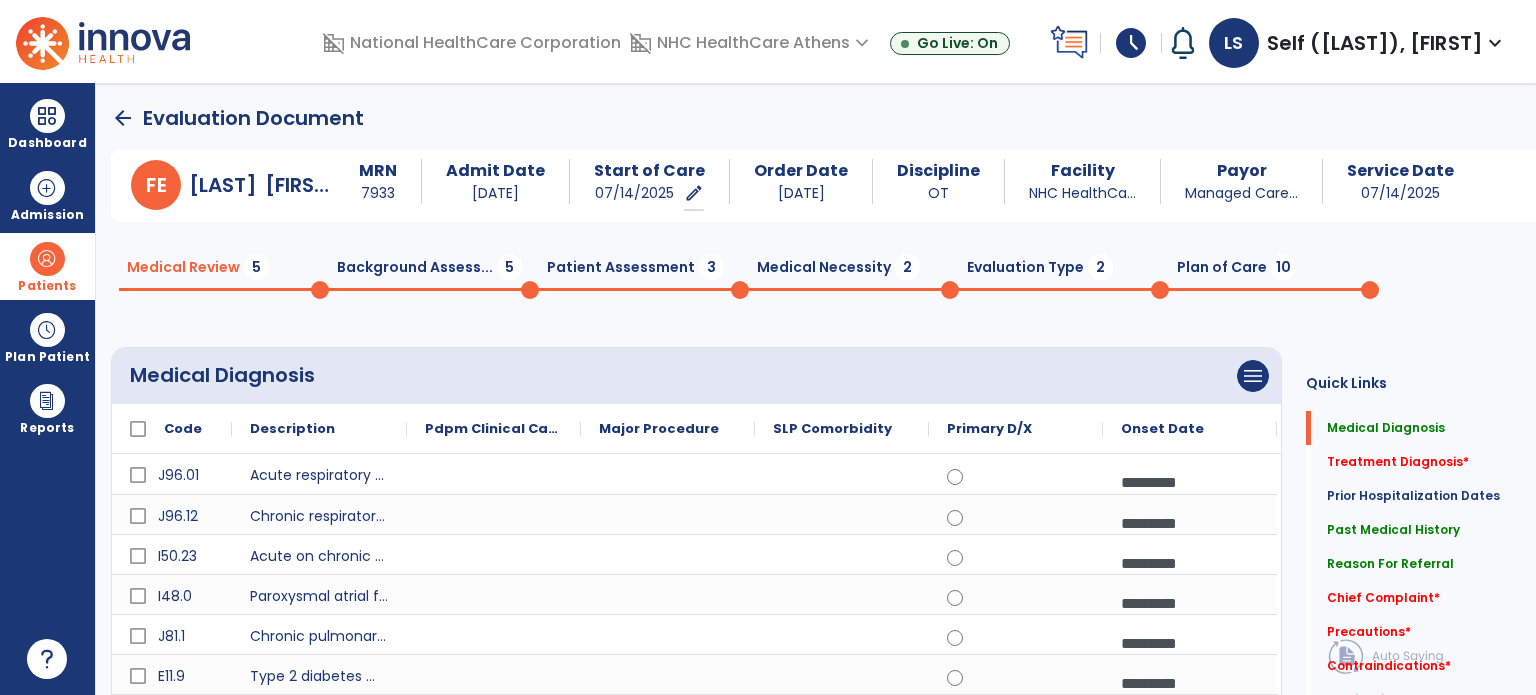 click on "Background Assess...  5" 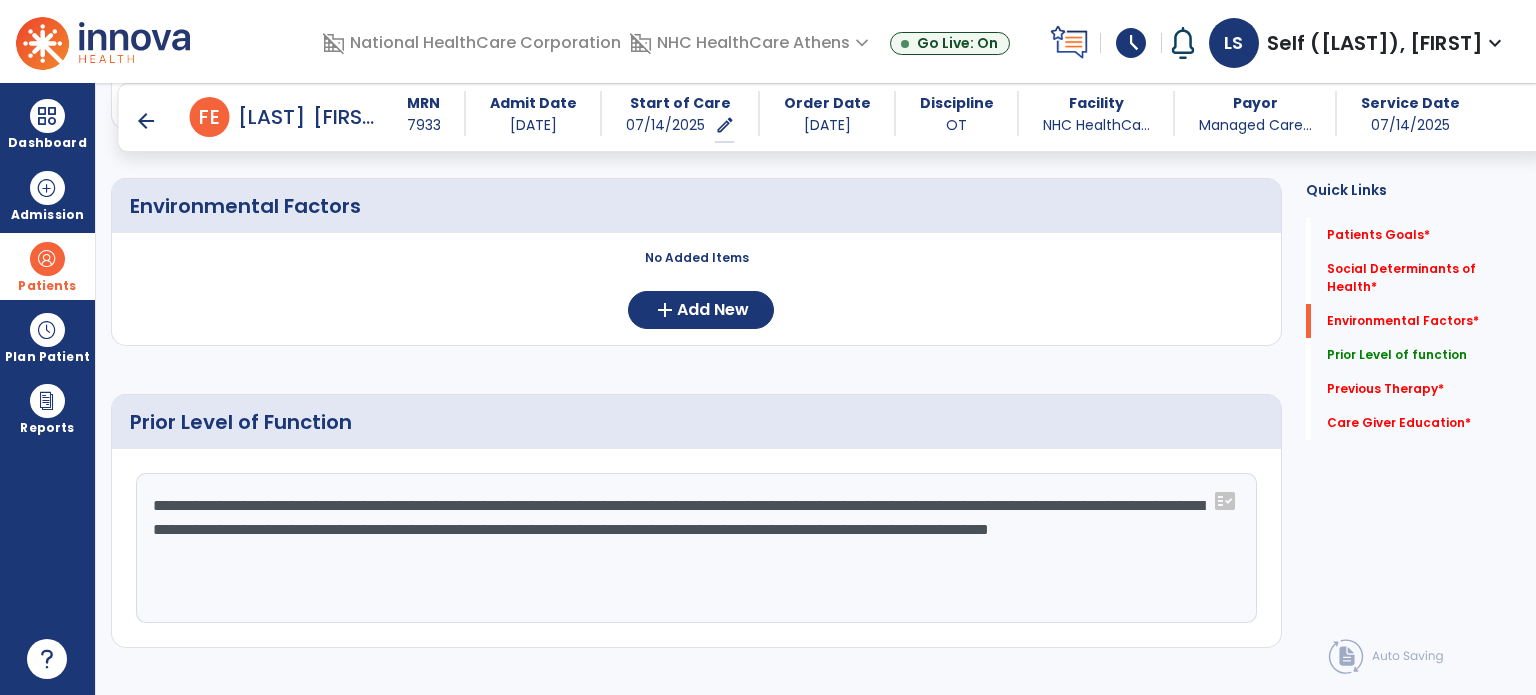 scroll, scrollTop: 500, scrollLeft: 0, axis: vertical 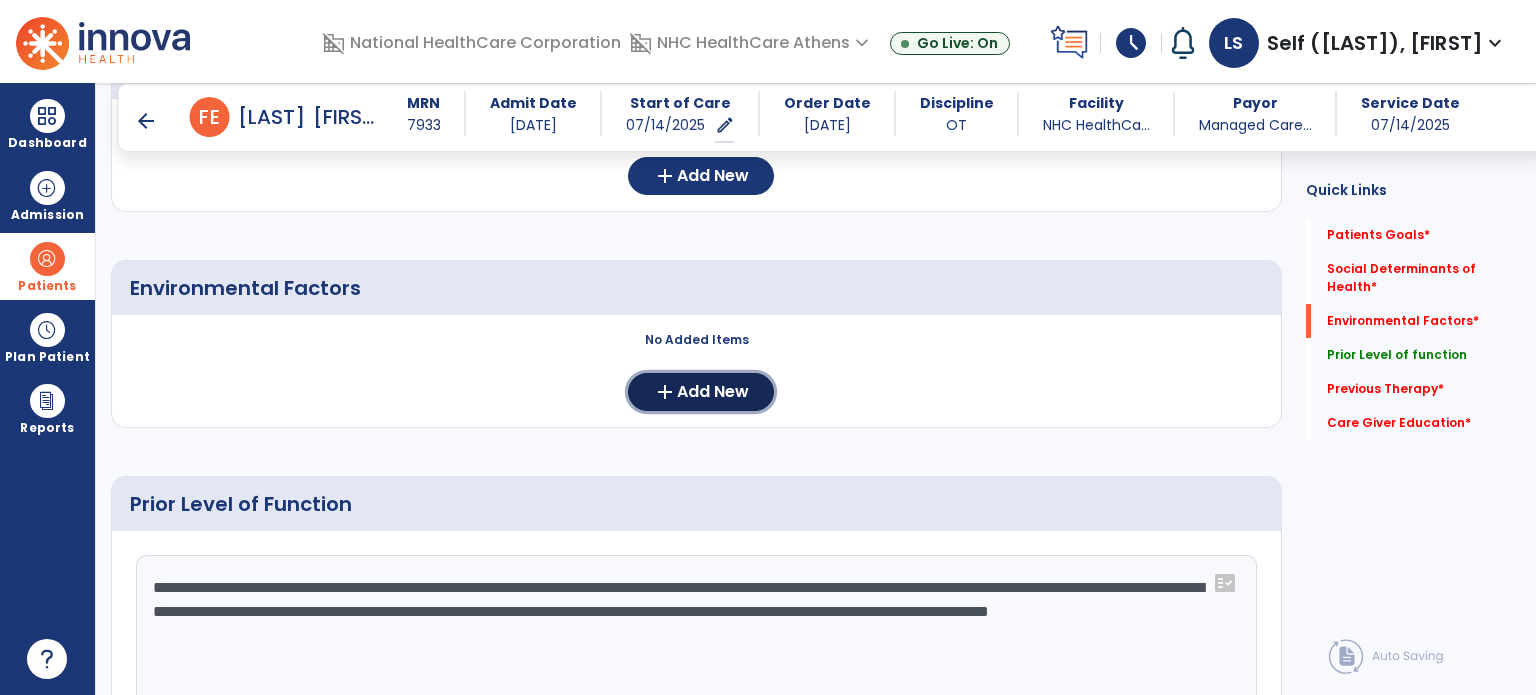 click on "add  Add New" 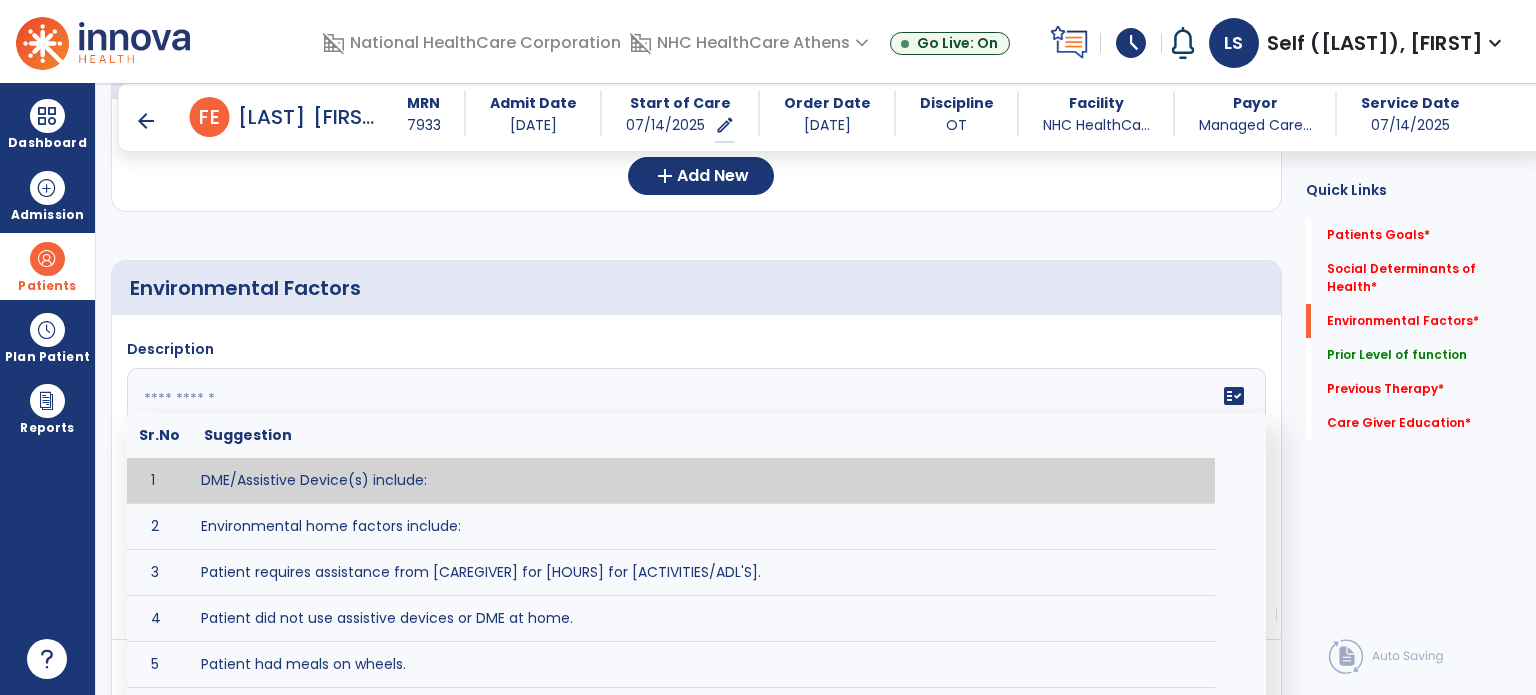 click 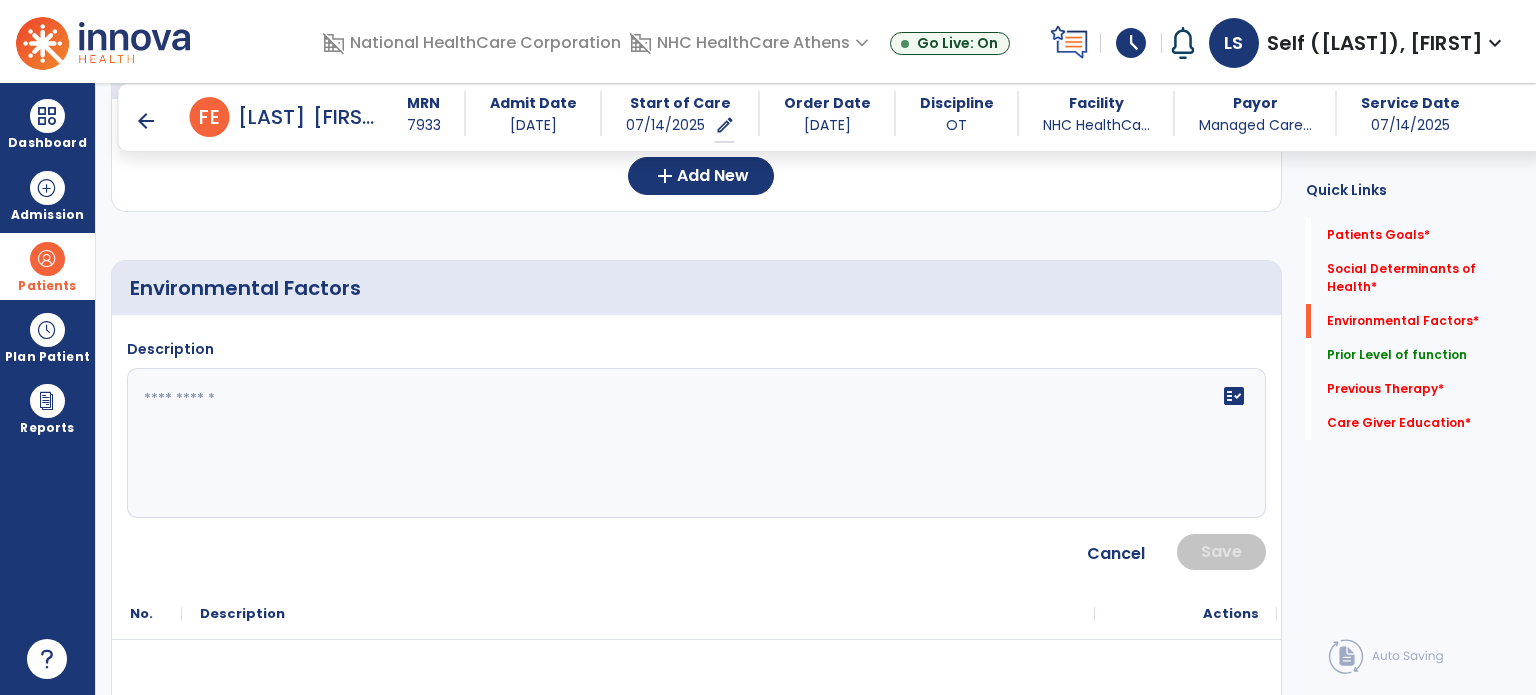 click 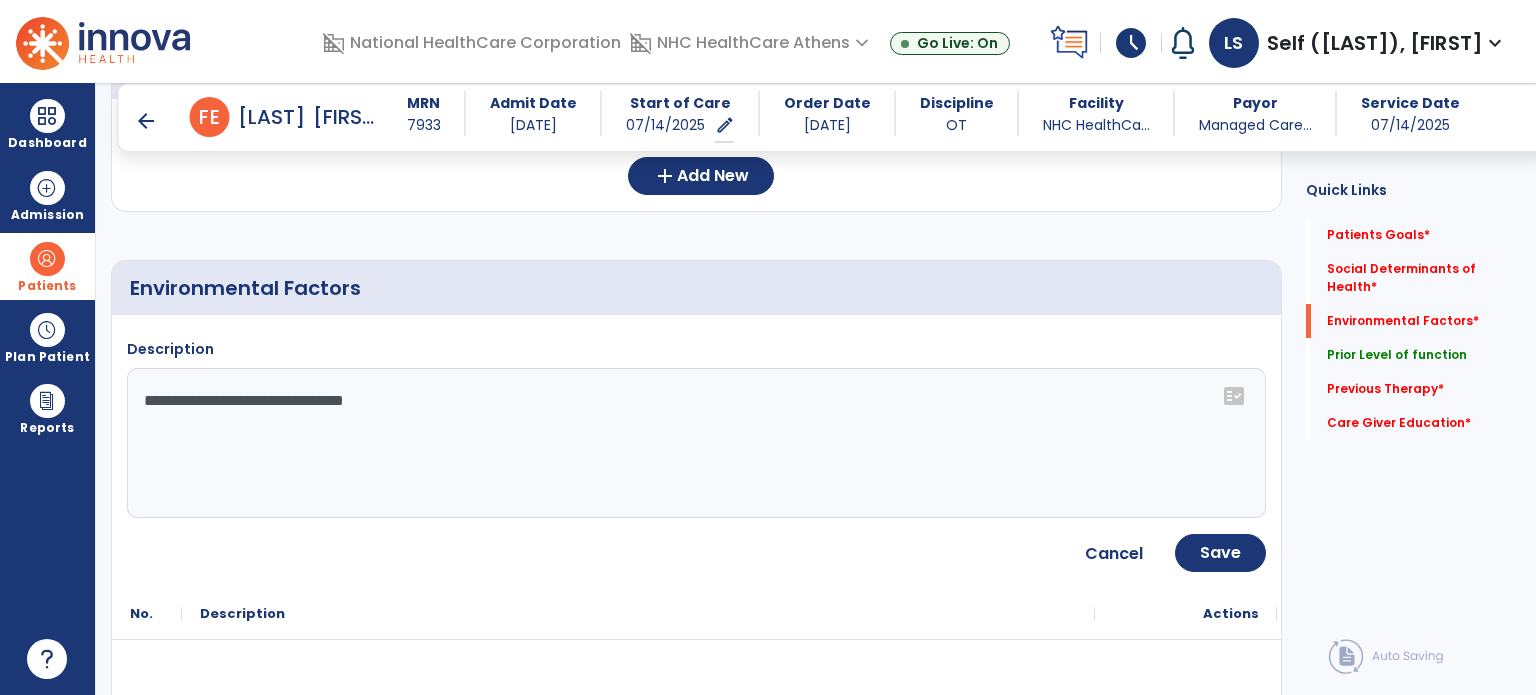 click on "**********" 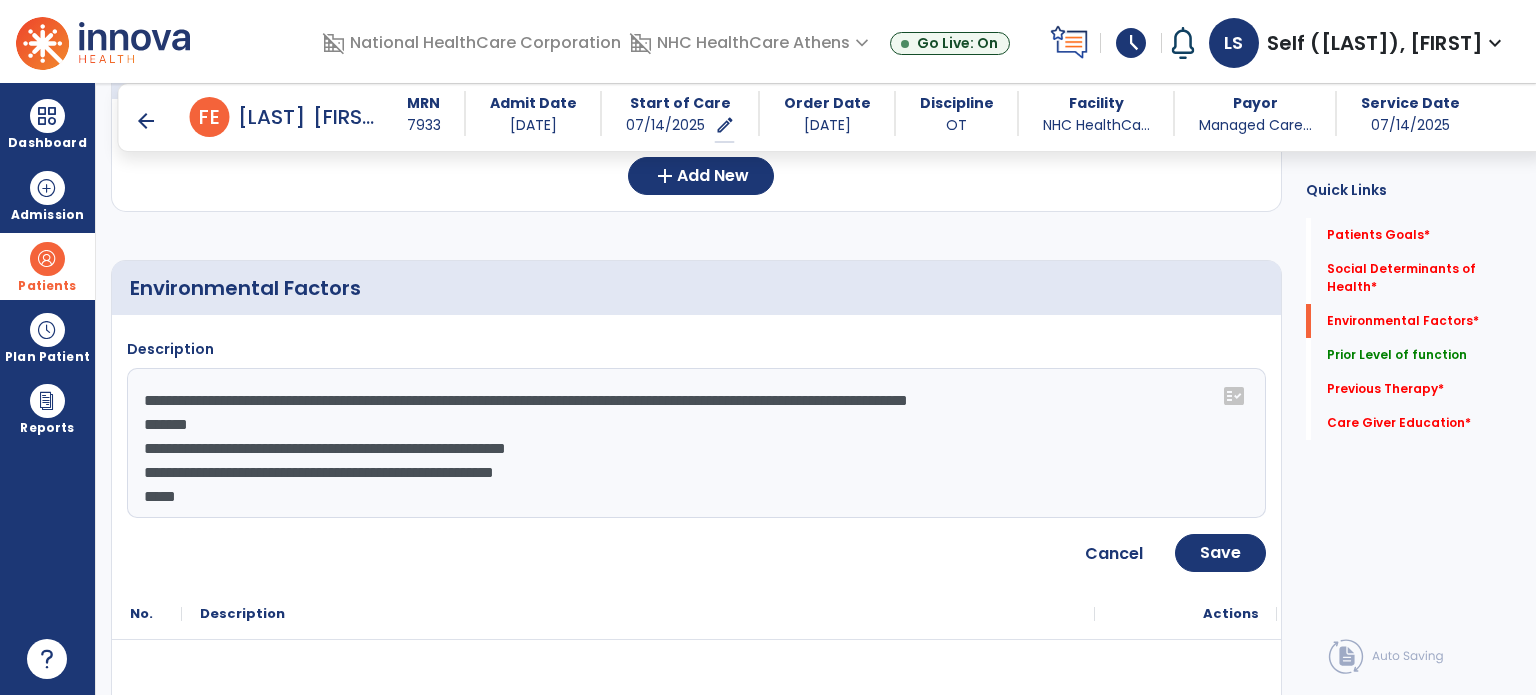 drag, startPoint x: 546, startPoint y: 398, endPoint x: 406, endPoint y: 395, distance: 140.03214 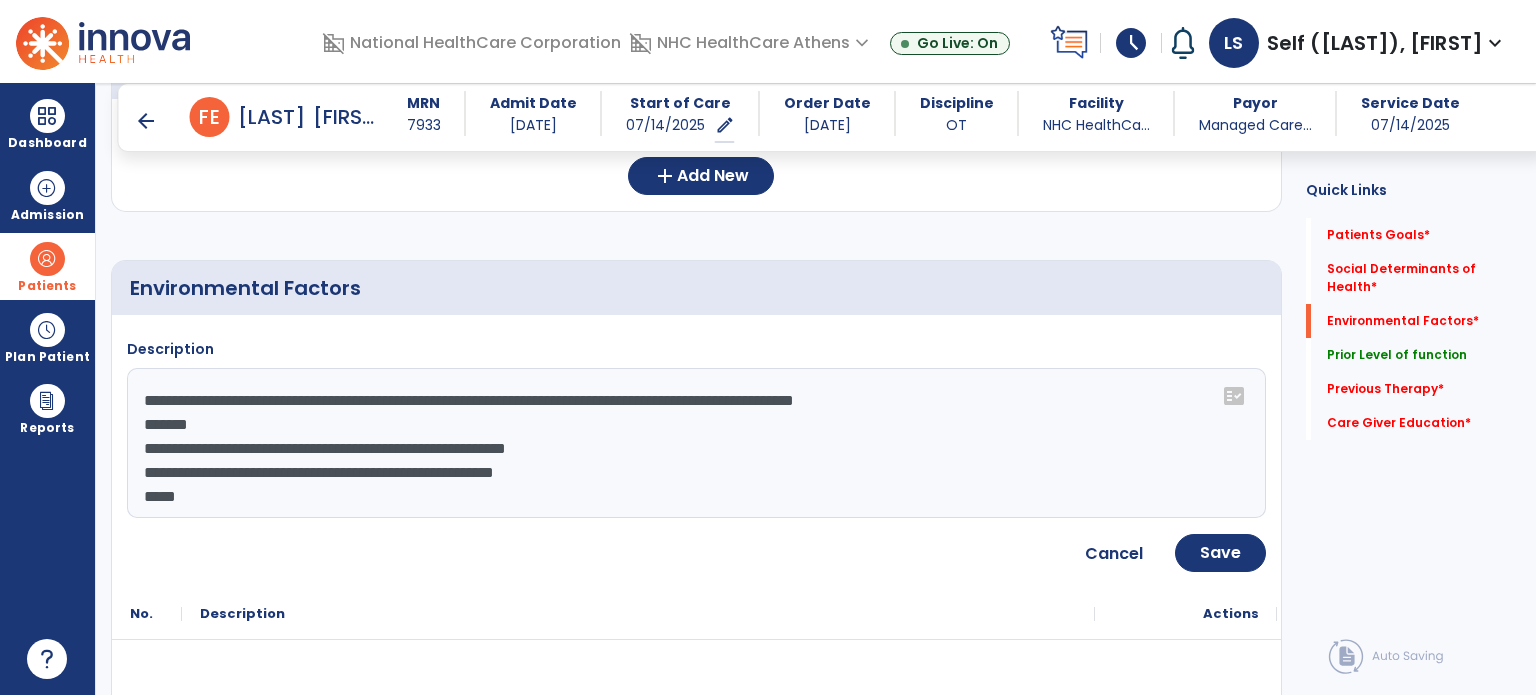 click on "**********" 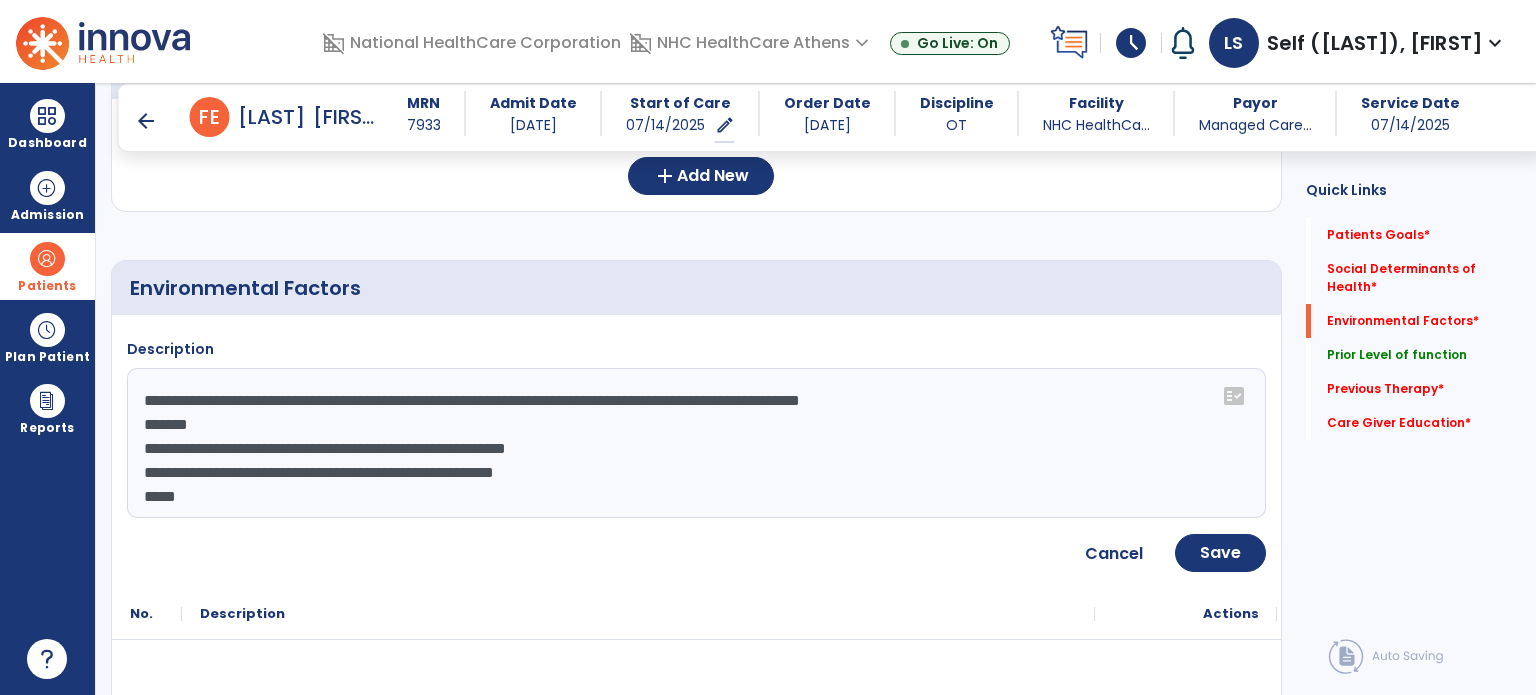 drag, startPoint x: 254, startPoint y: 486, endPoint x: 284, endPoint y: 463, distance: 37.802116 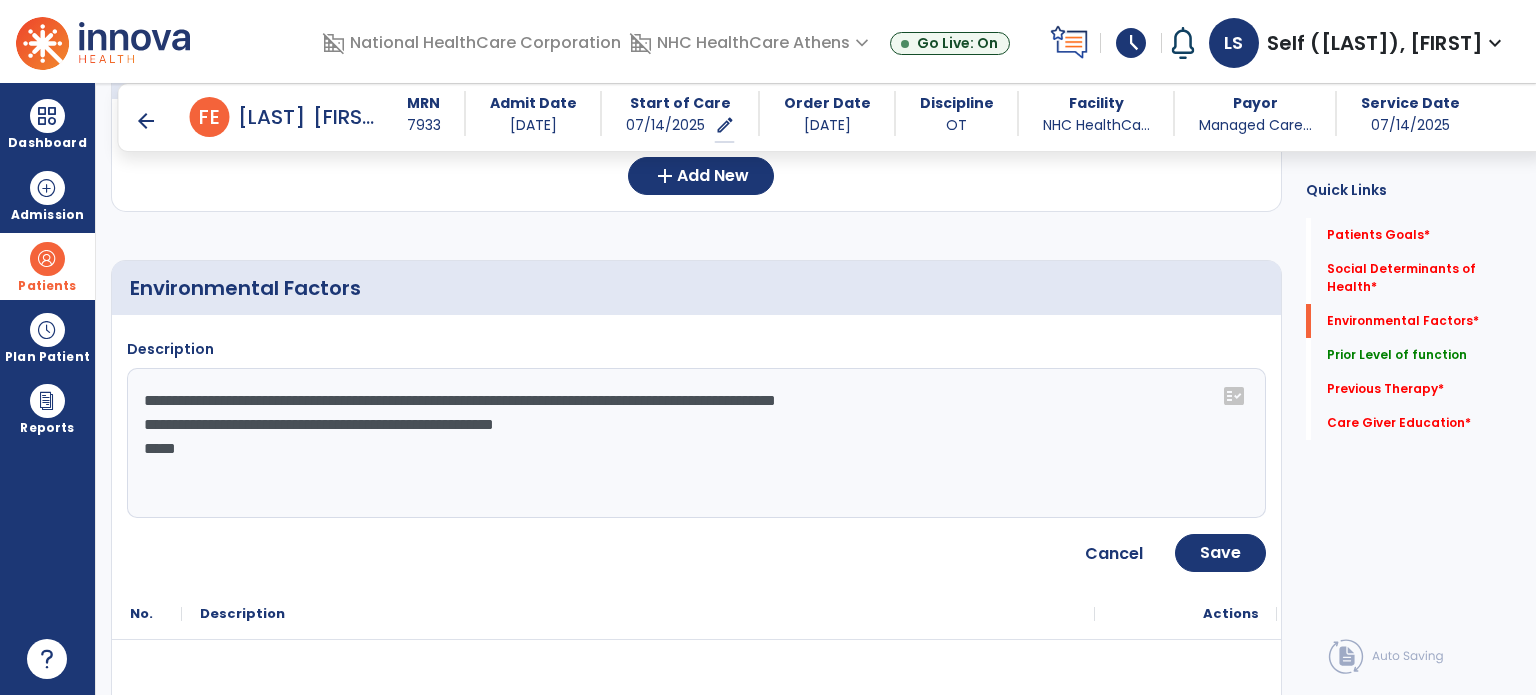 click on "**********" 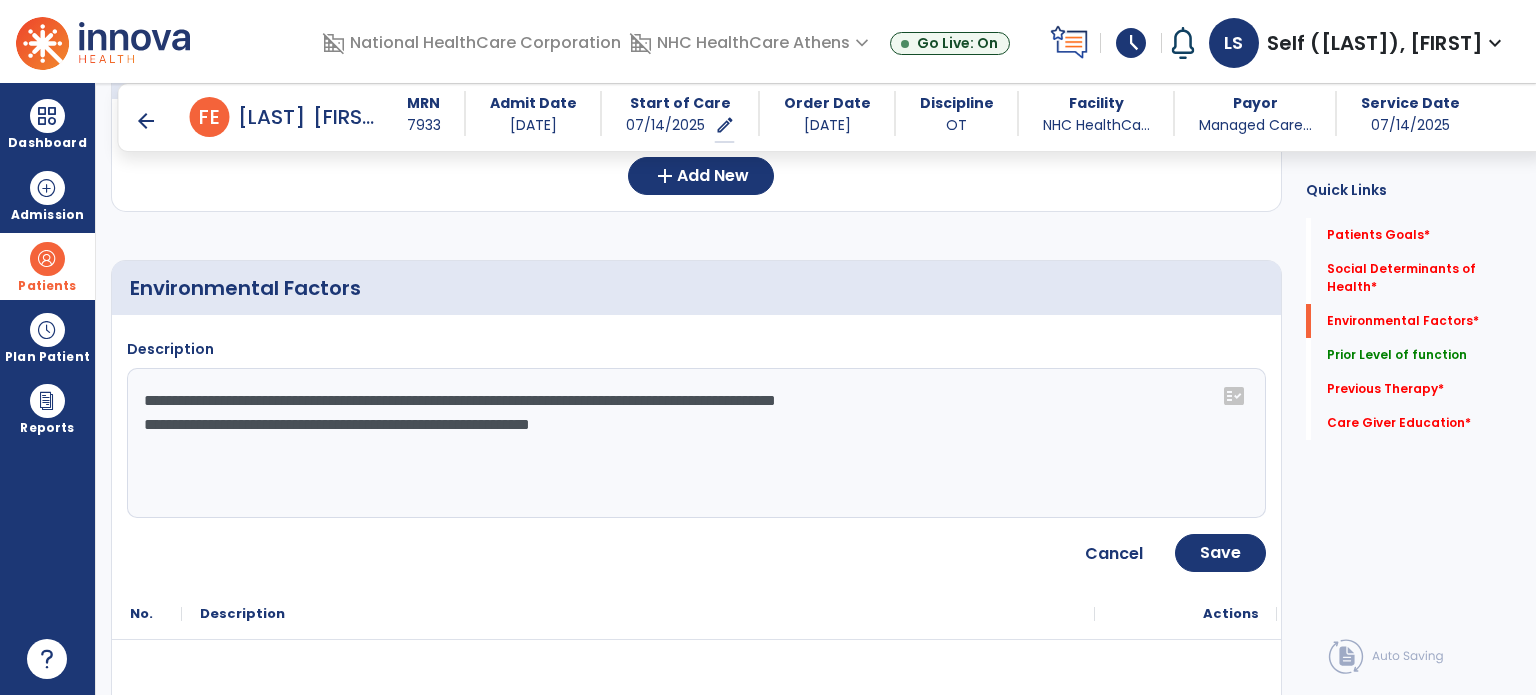 click on "**********" 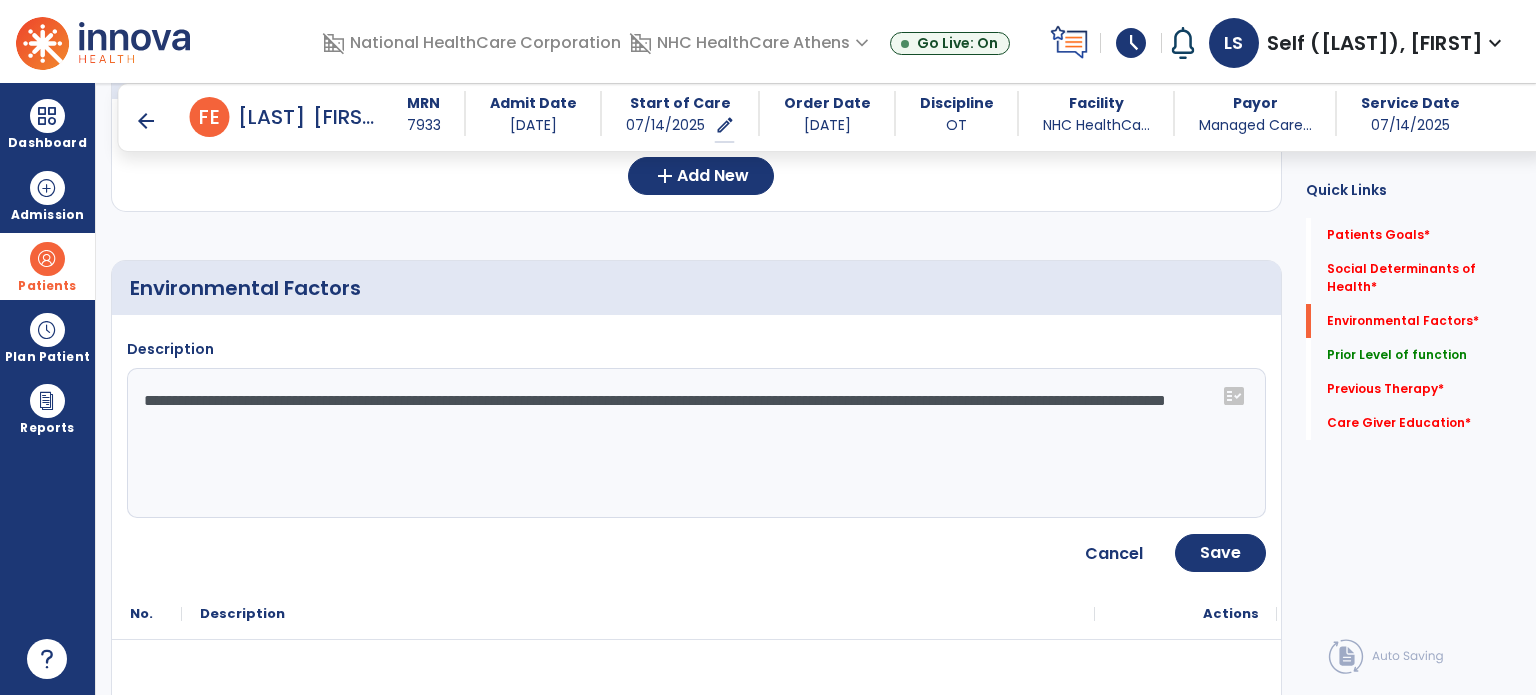 click on "**********" 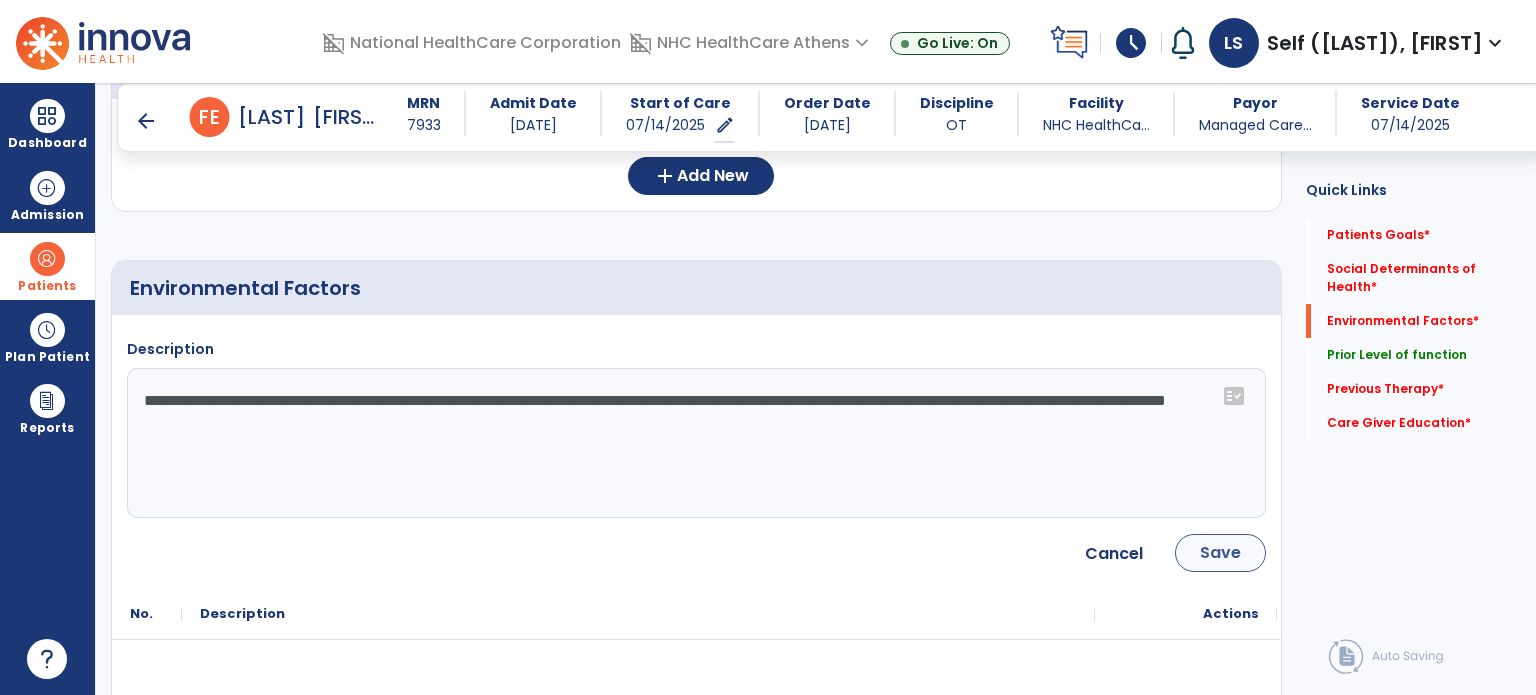 type on "**********" 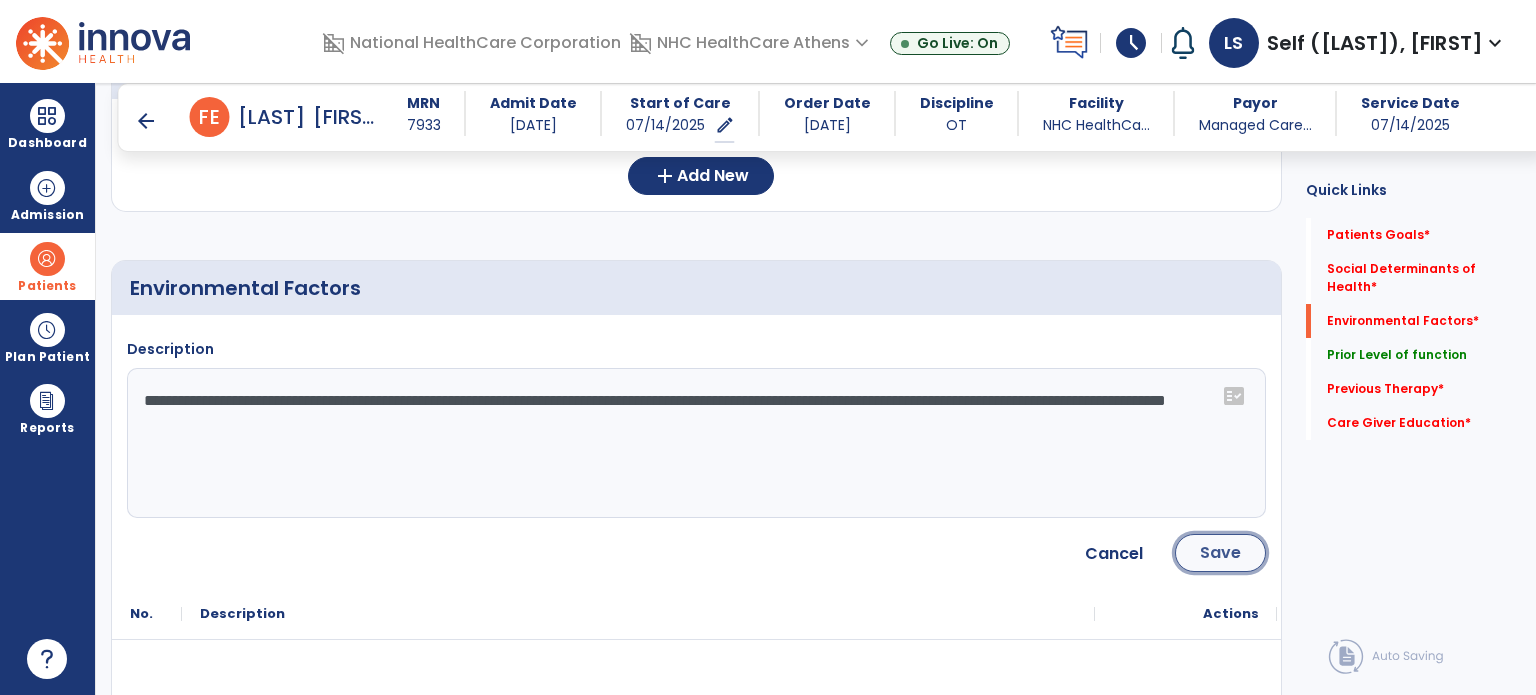 click on "Save" 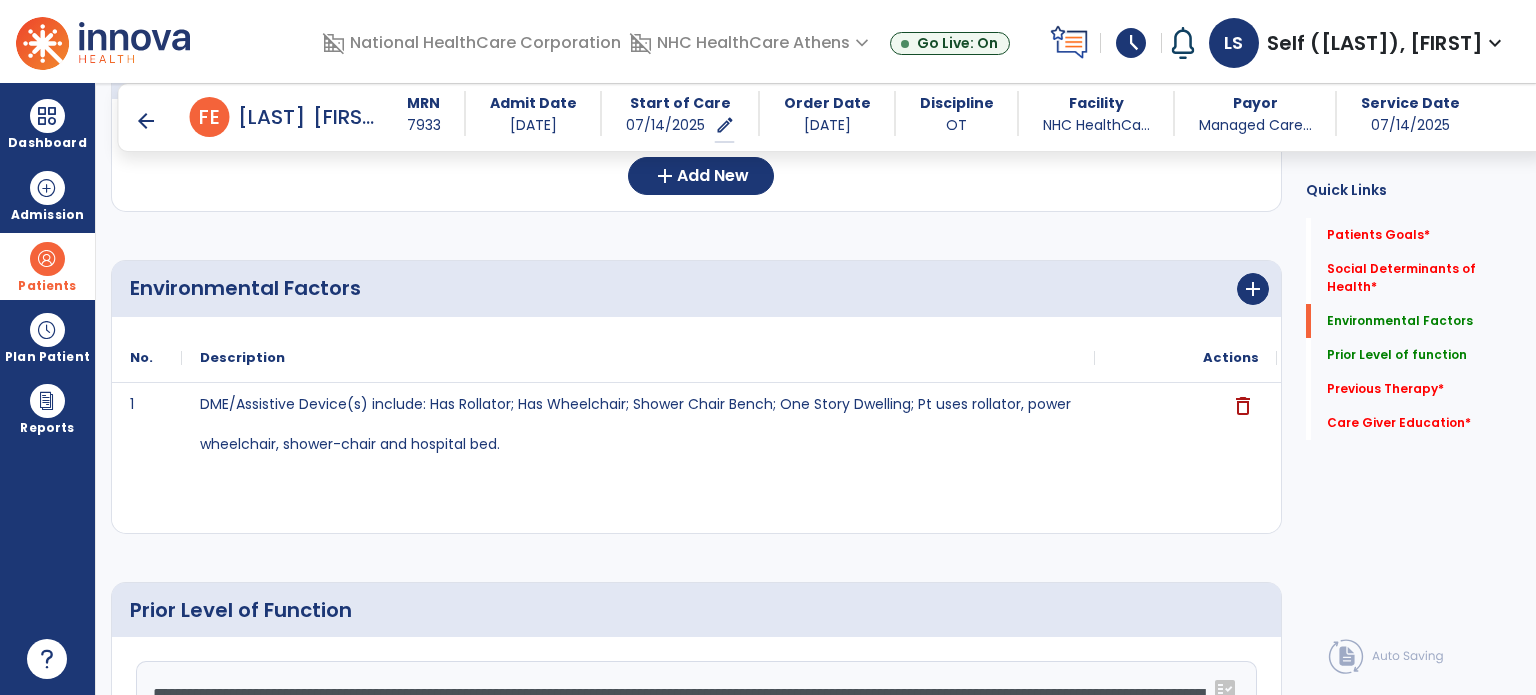 scroll, scrollTop: 300, scrollLeft: 0, axis: vertical 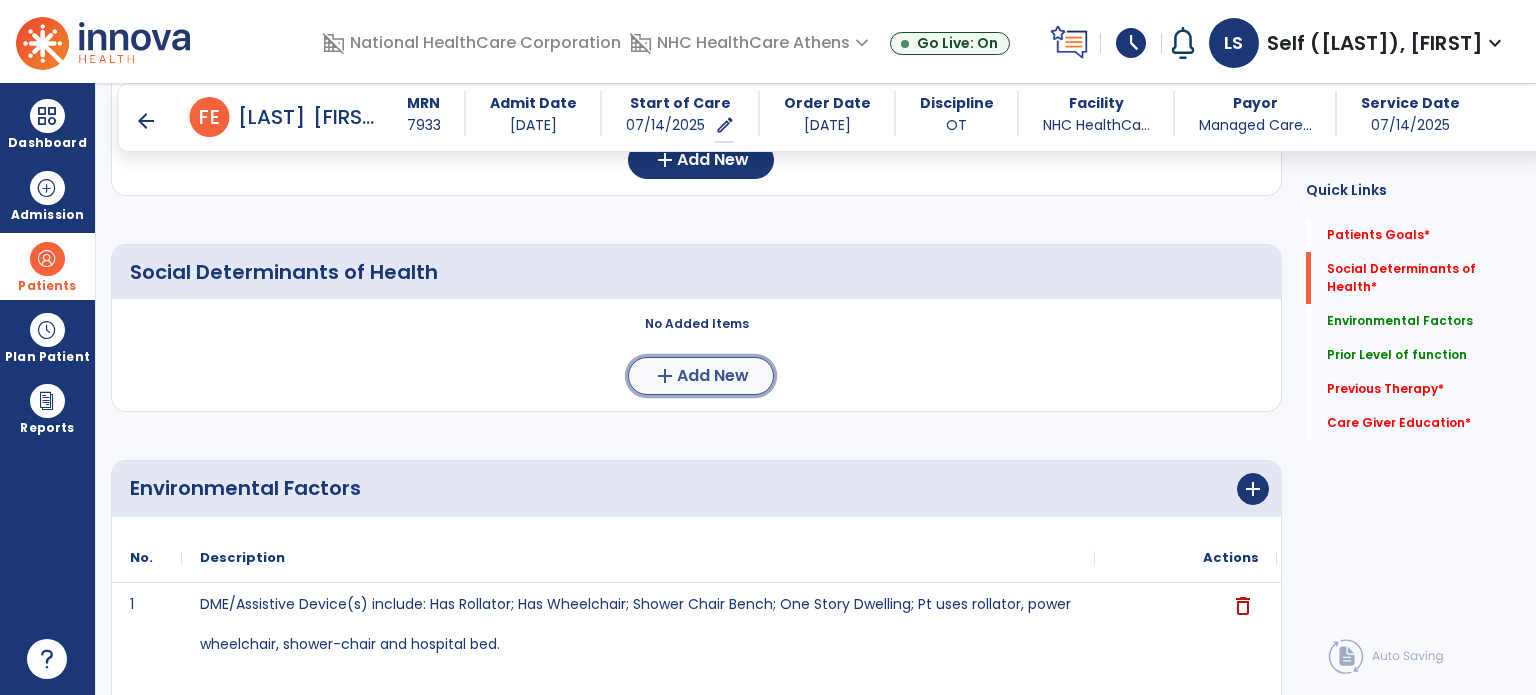 click on "add" 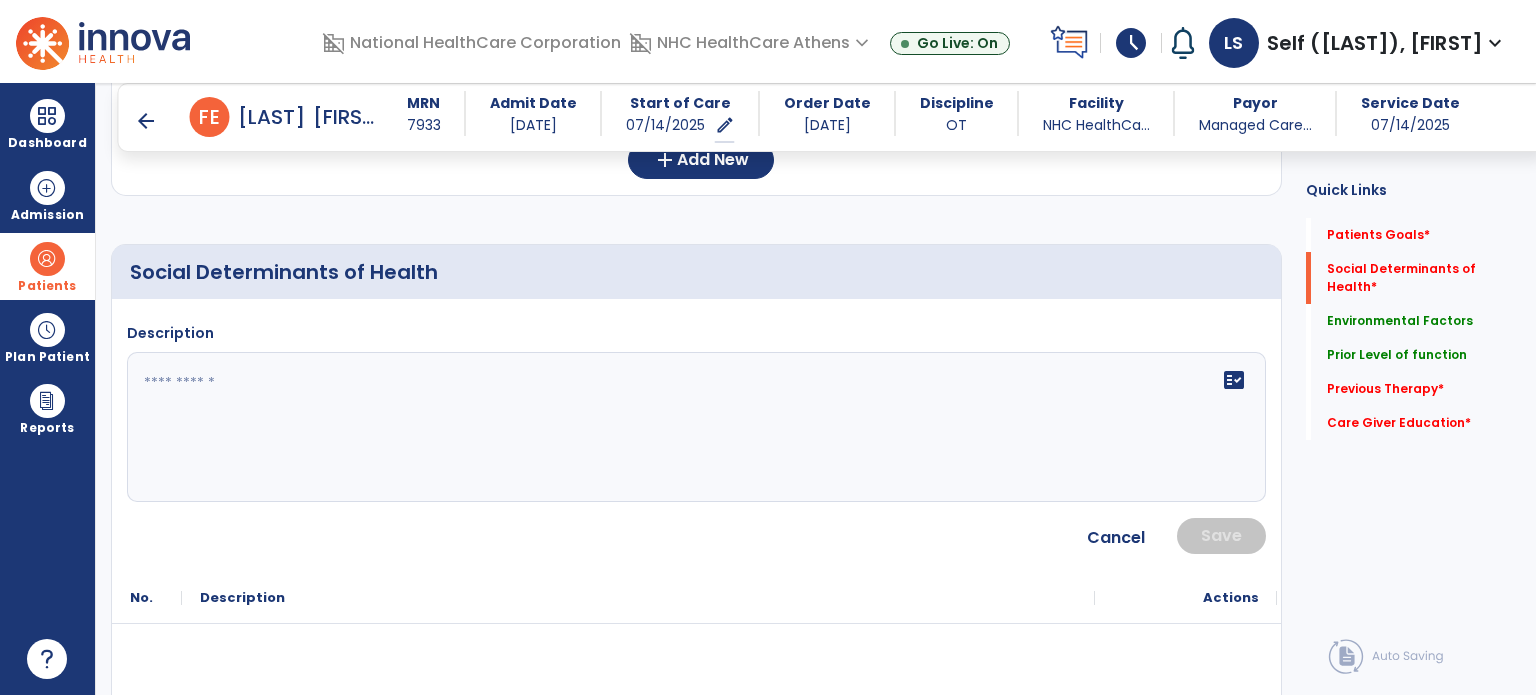 click 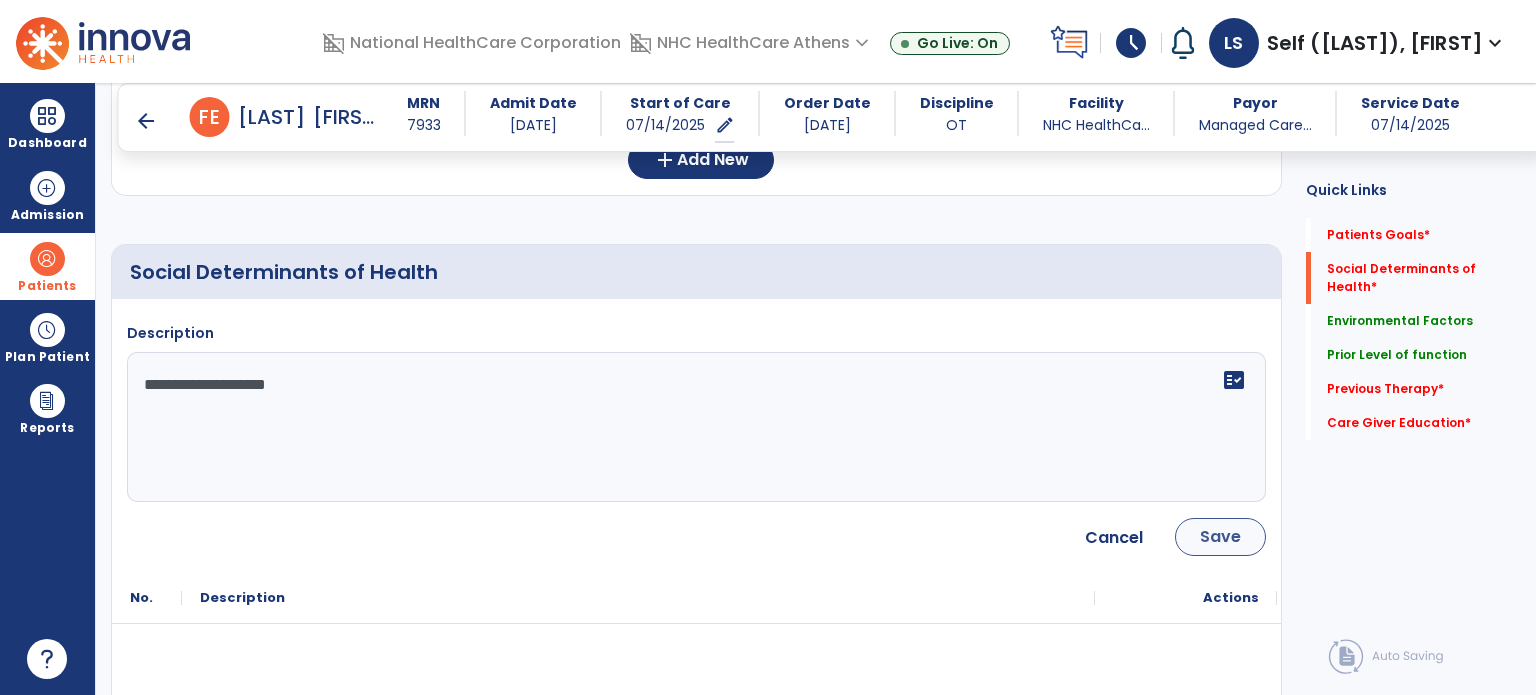 type on "**********" 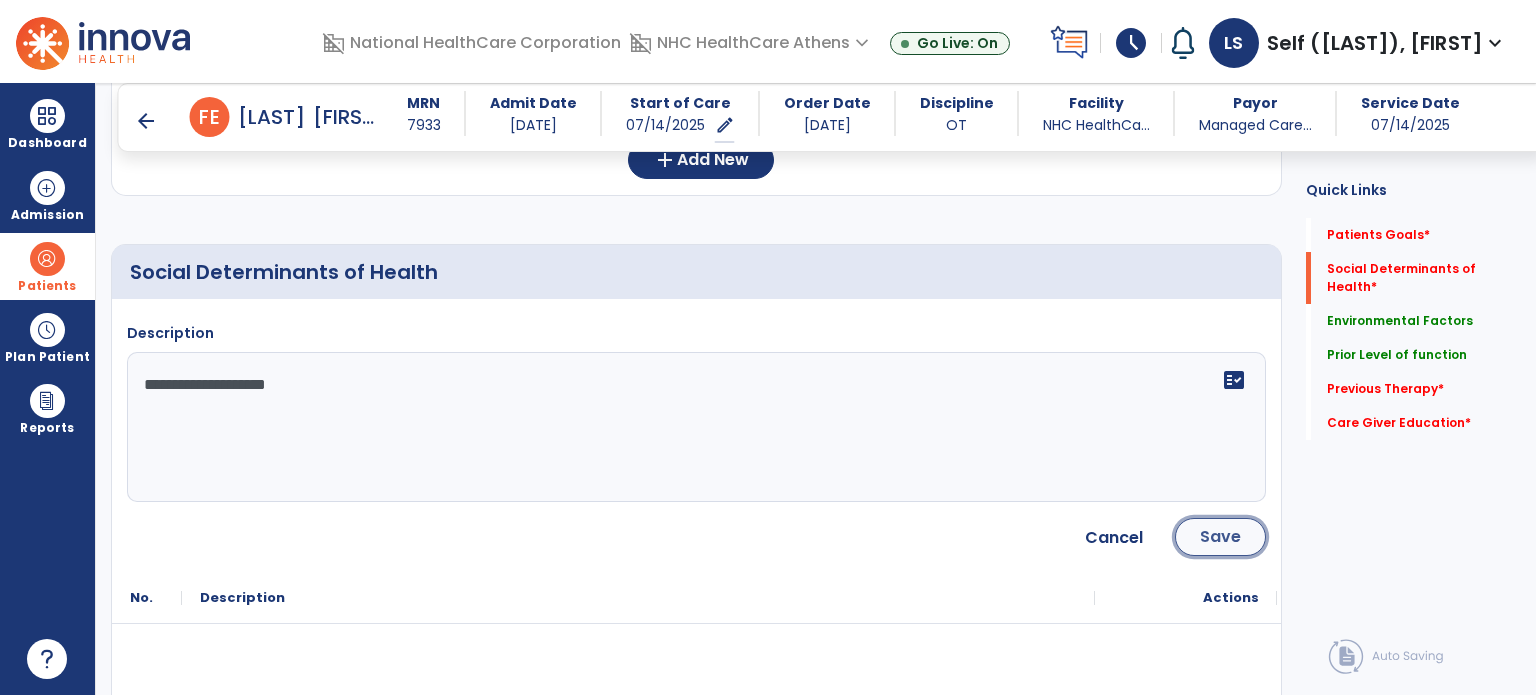 click on "Save" 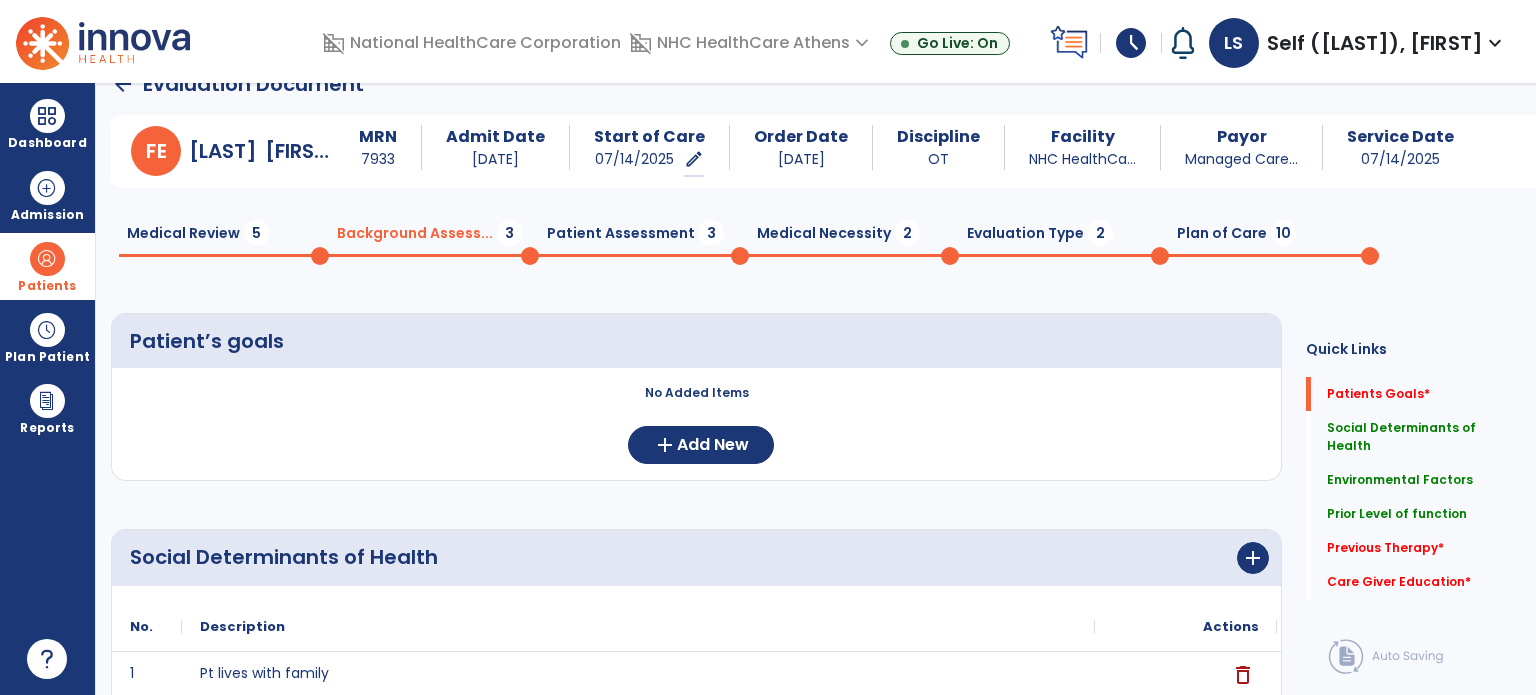 scroll, scrollTop: 0, scrollLeft: 0, axis: both 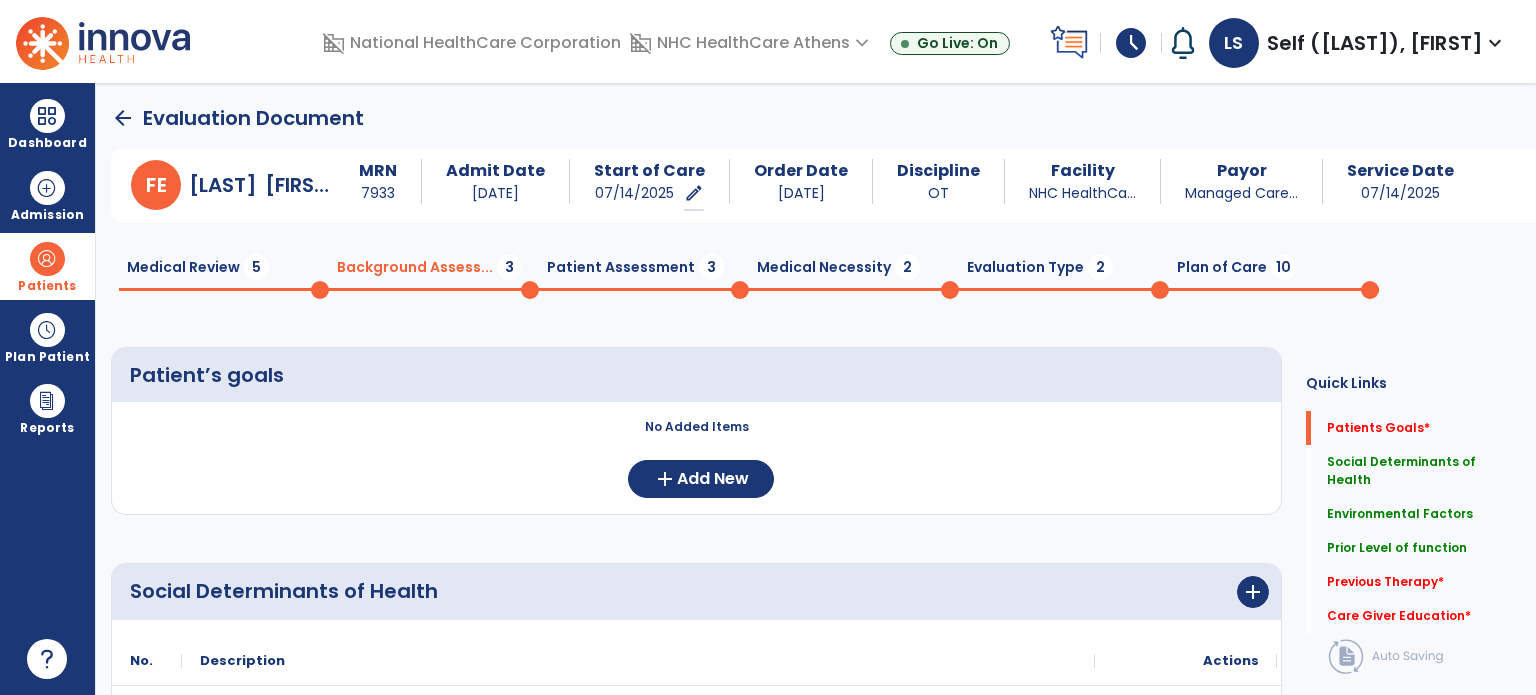 click on "Medical Review  5" 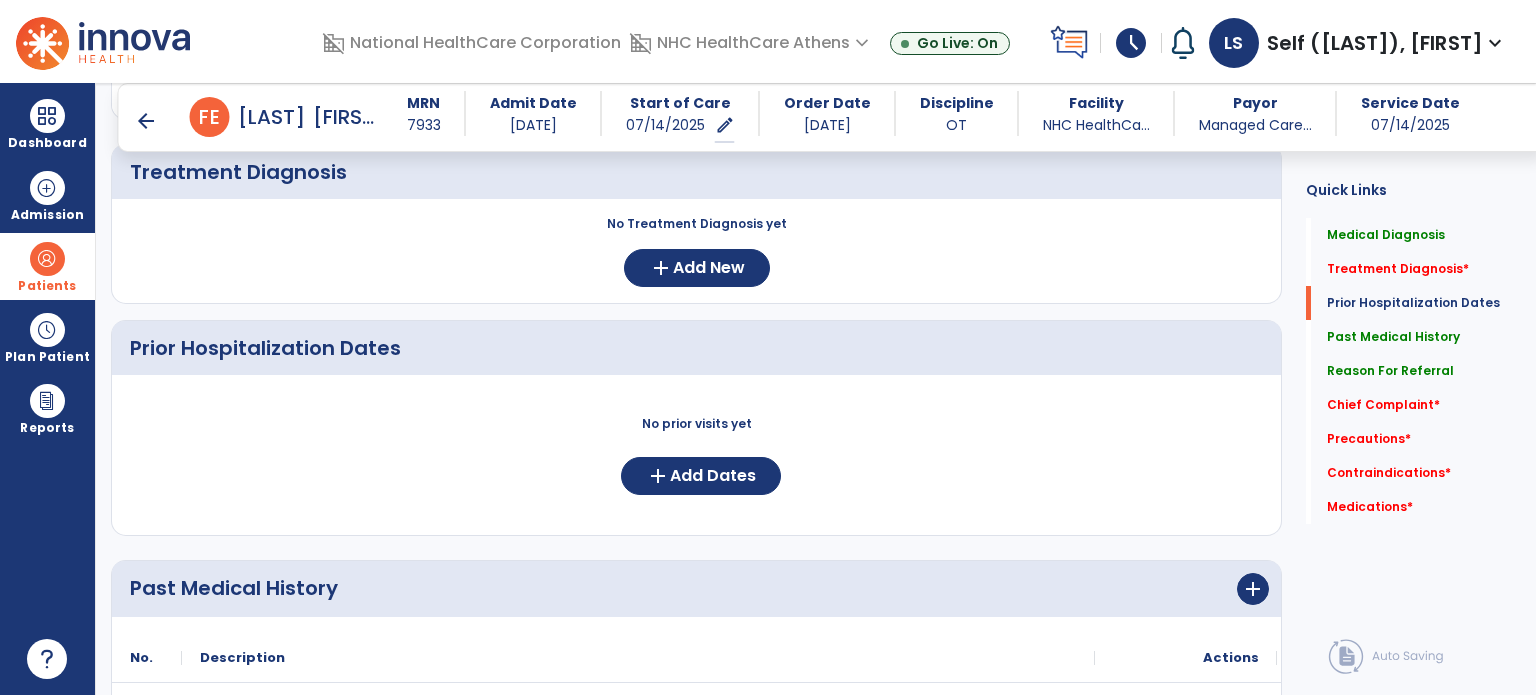 scroll, scrollTop: 700, scrollLeft: 0, axis: vertical 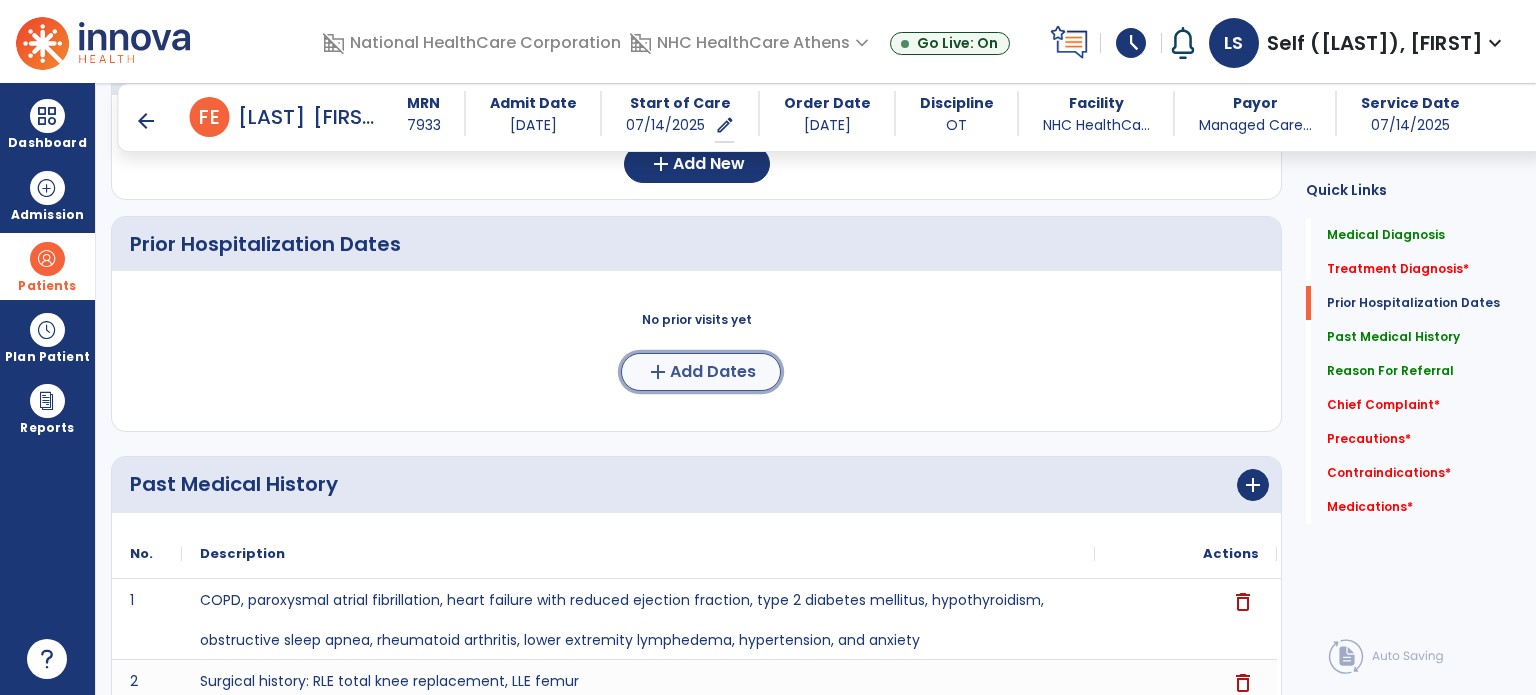 click on "Add Dates" 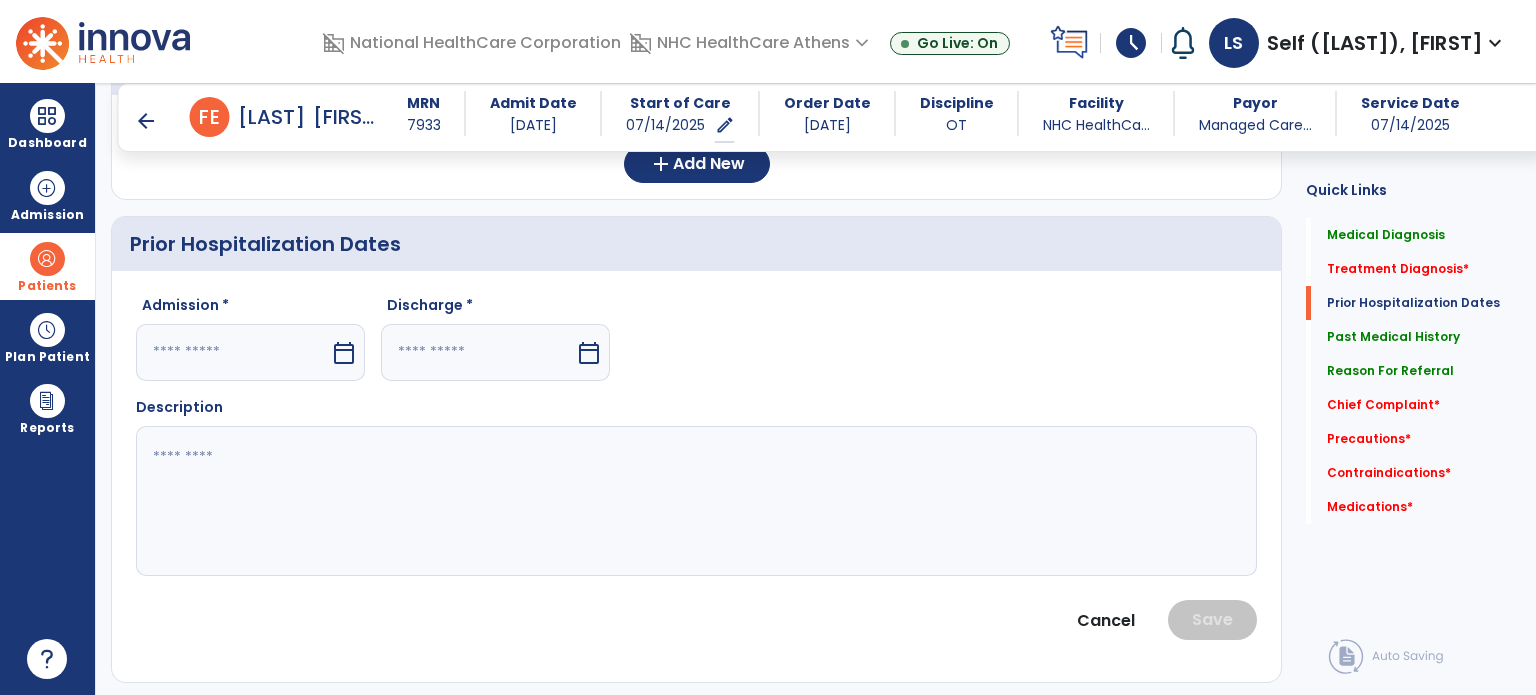 click at bounding box center [233, 352] 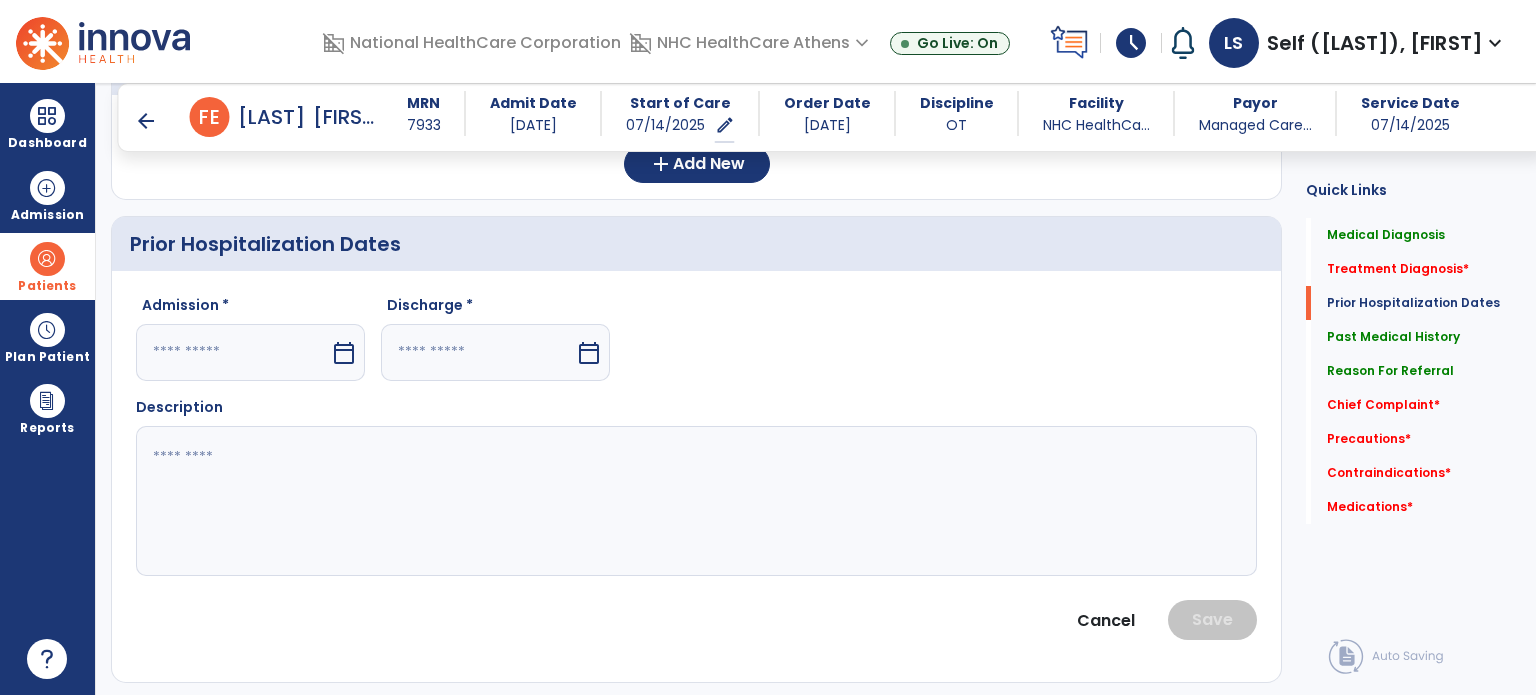 select on "*" 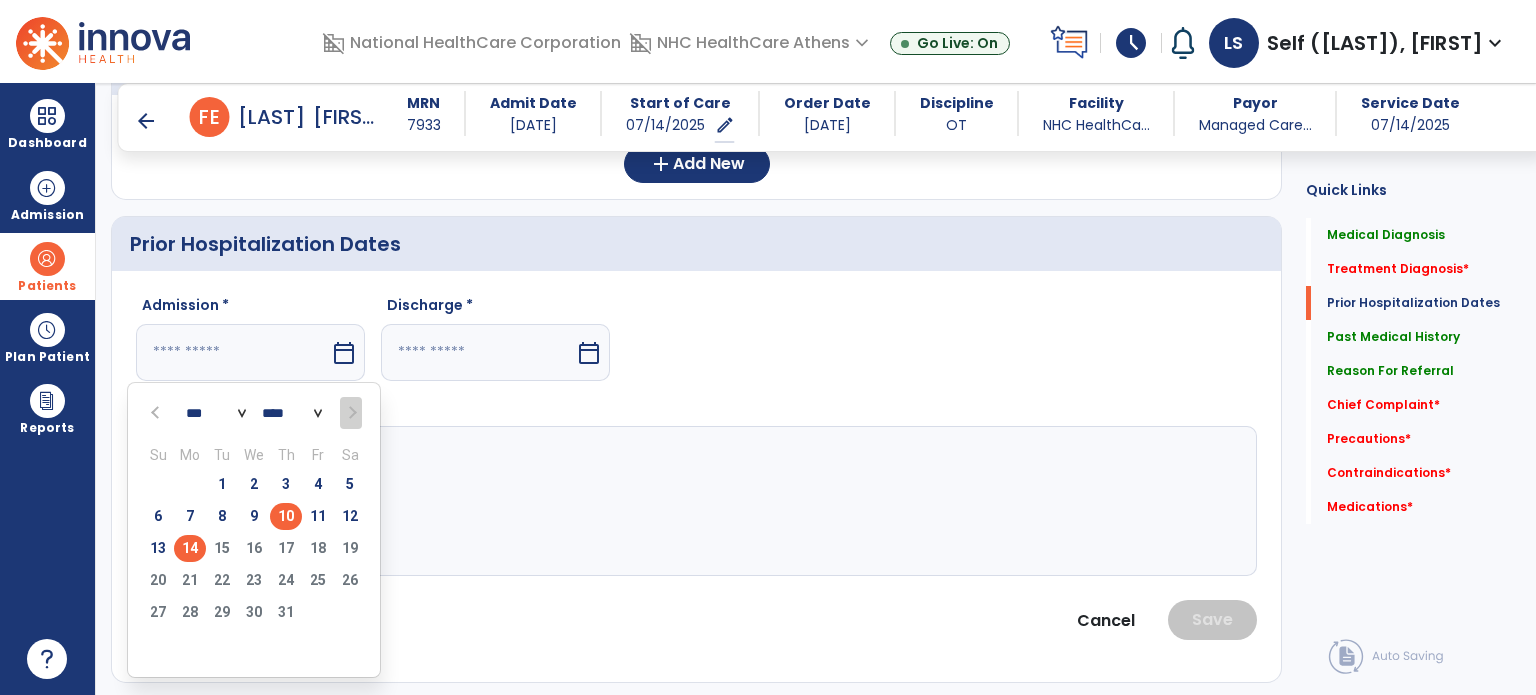 click on "10" at bounding box center [286, 516] 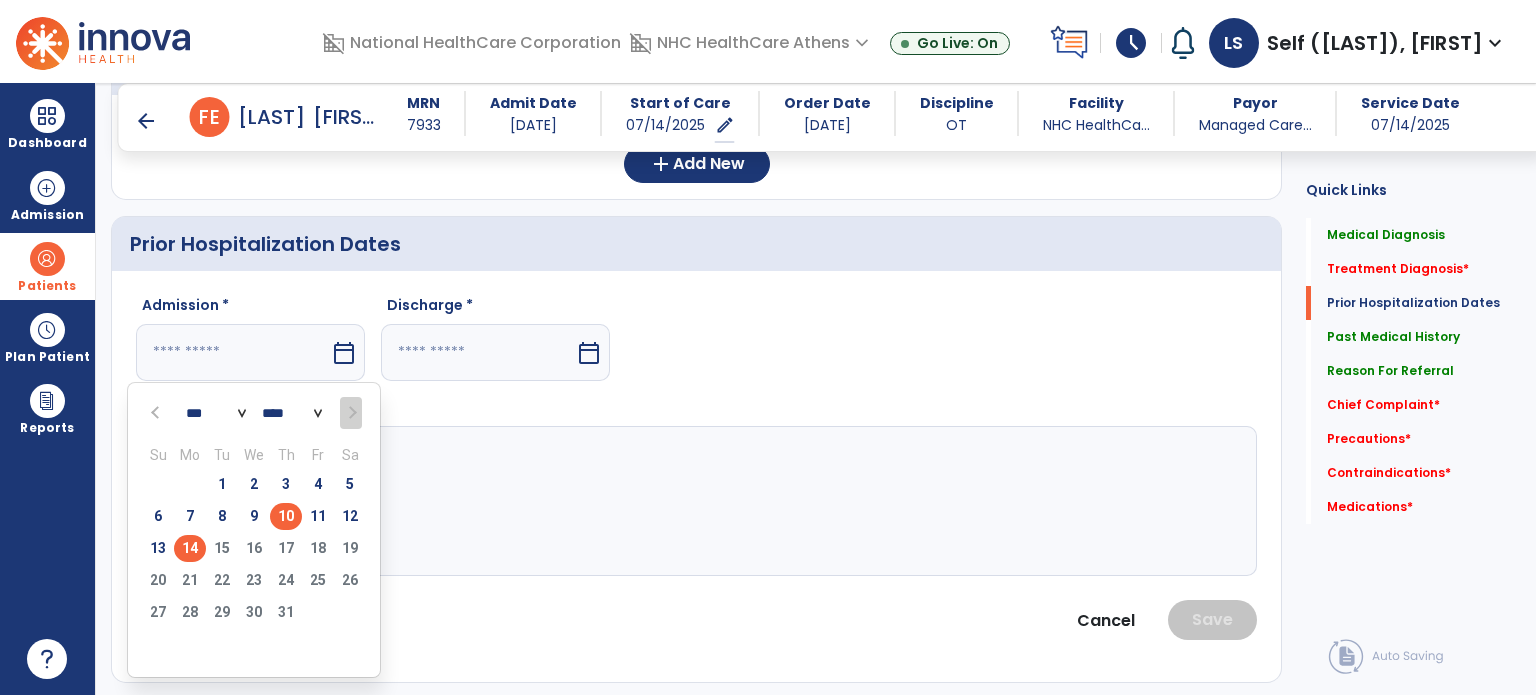 type on "*********" 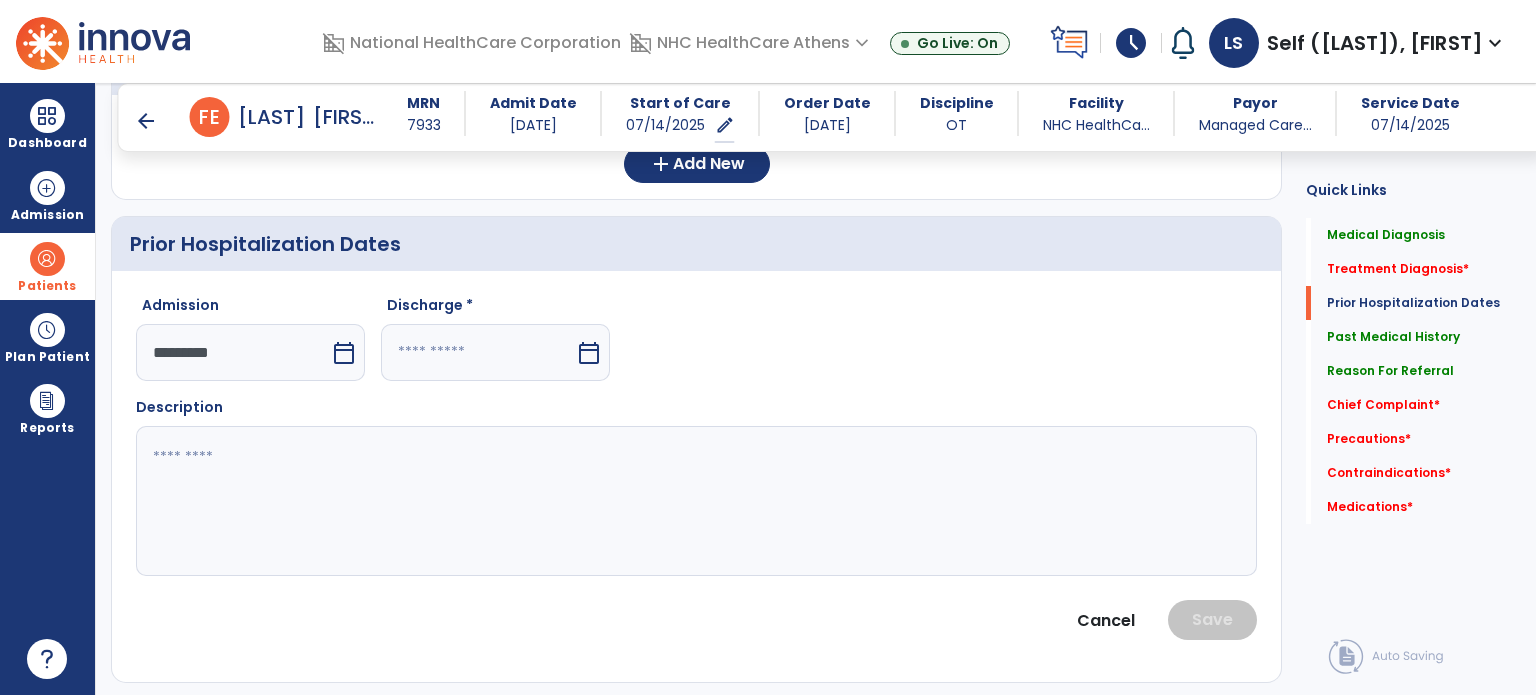 click at bounding box center (478, 352) 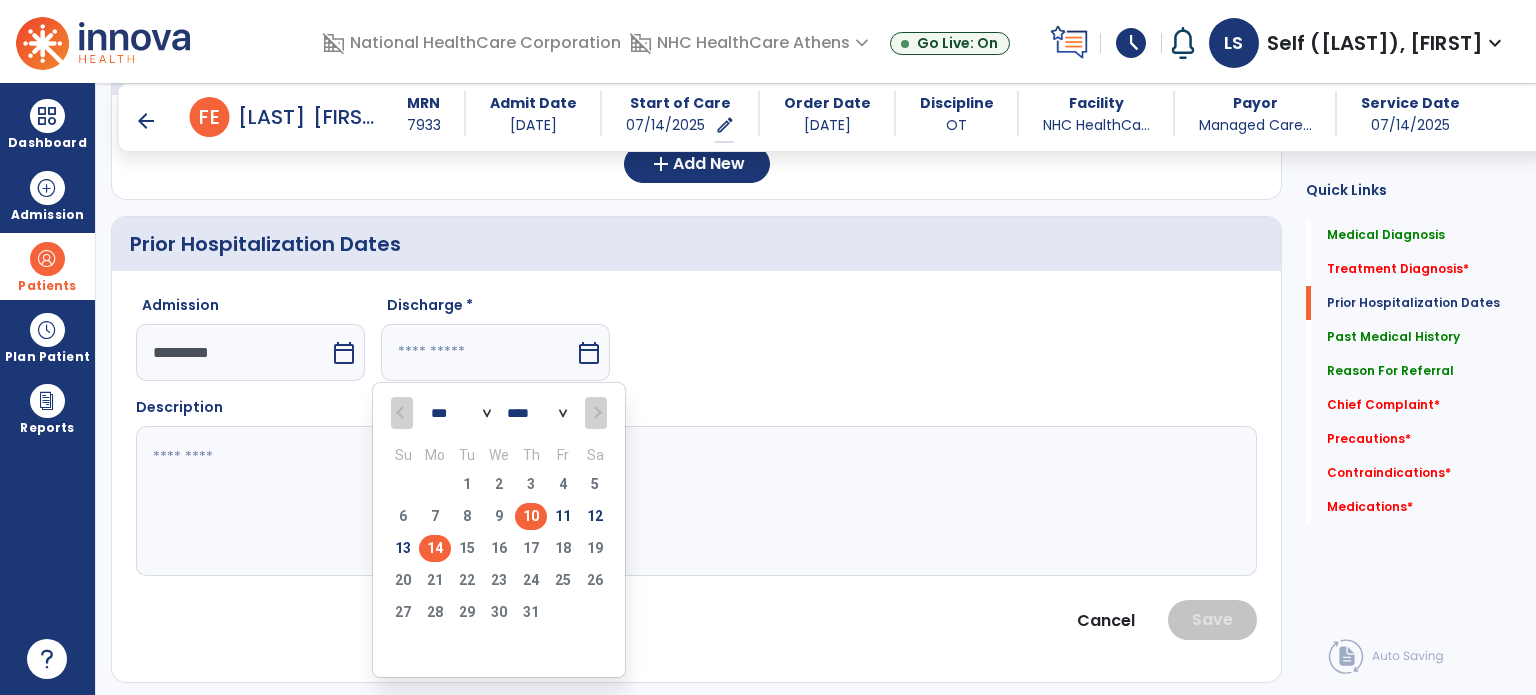 click on "10" at bounding box center [531, 516] 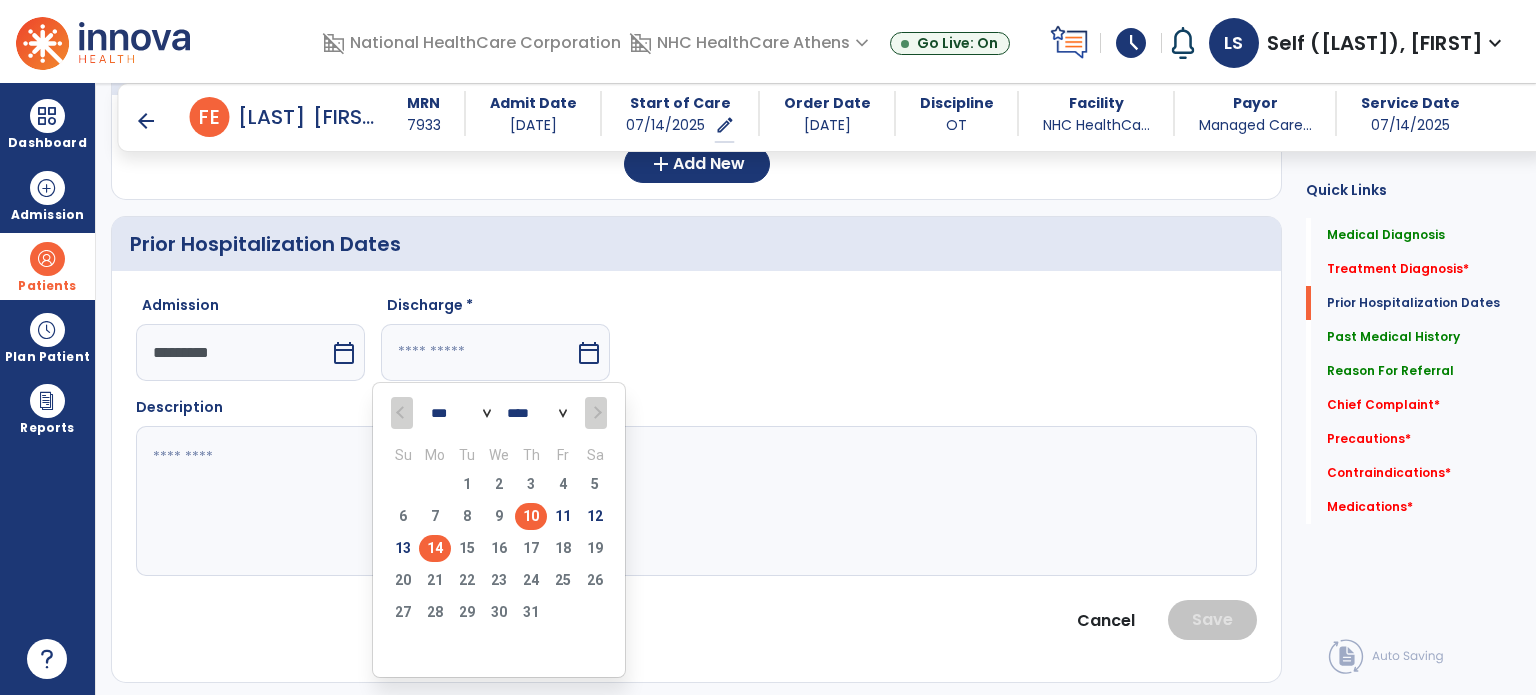 type on "*********" 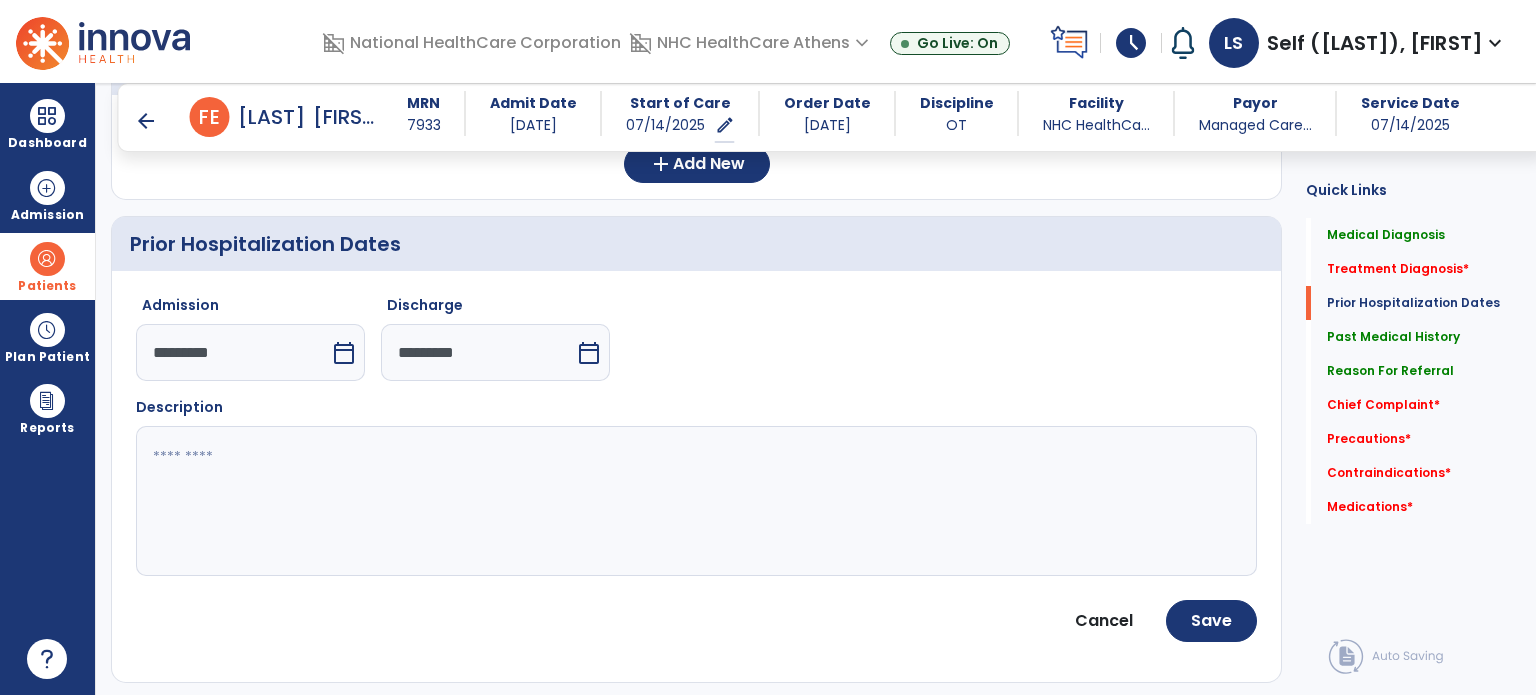 click 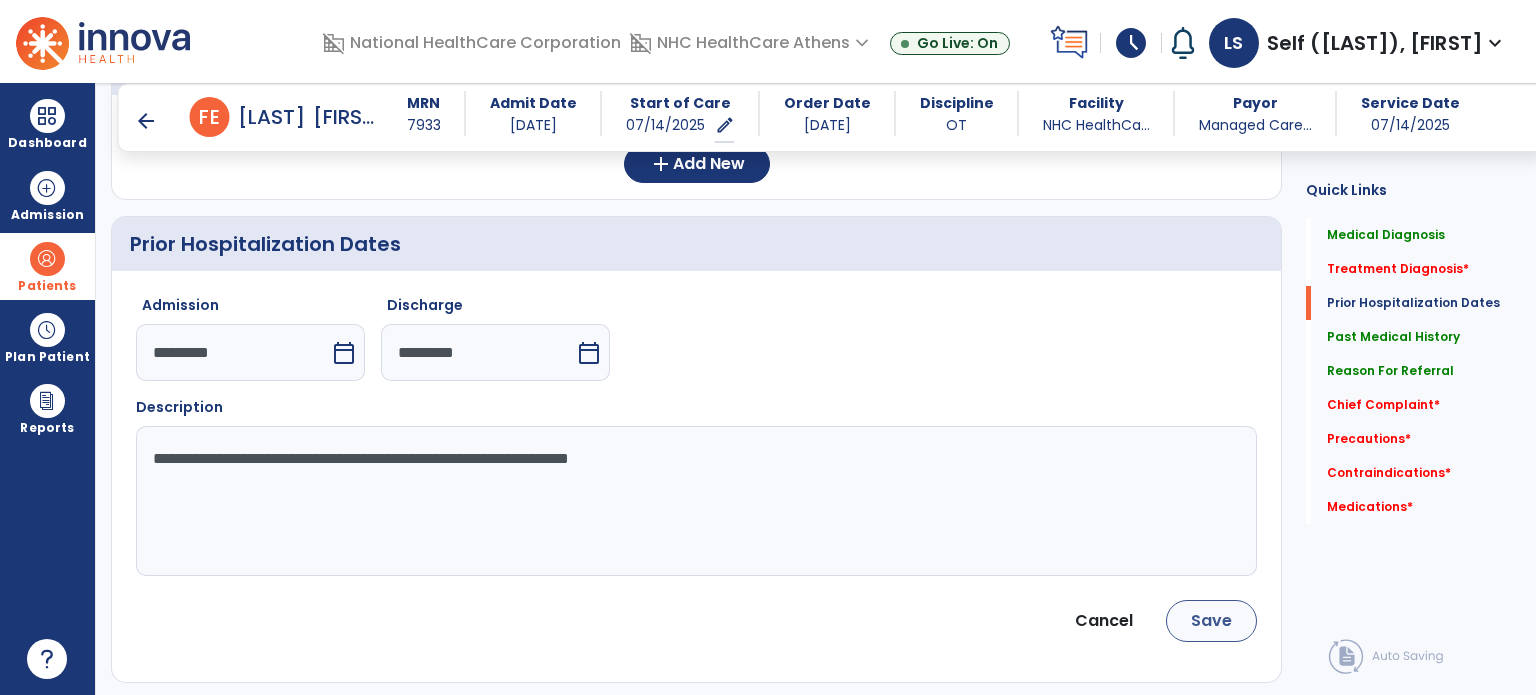 type on "**********" 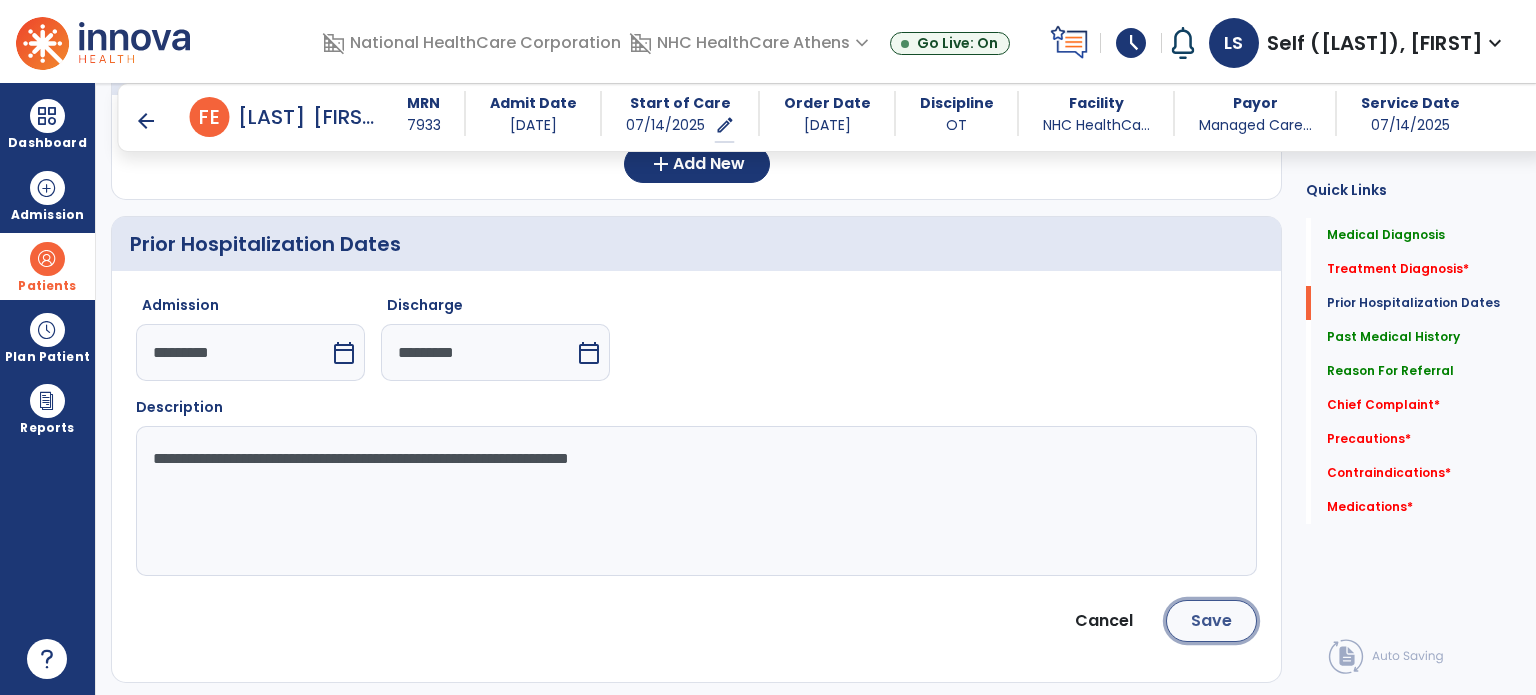 click on "Save" 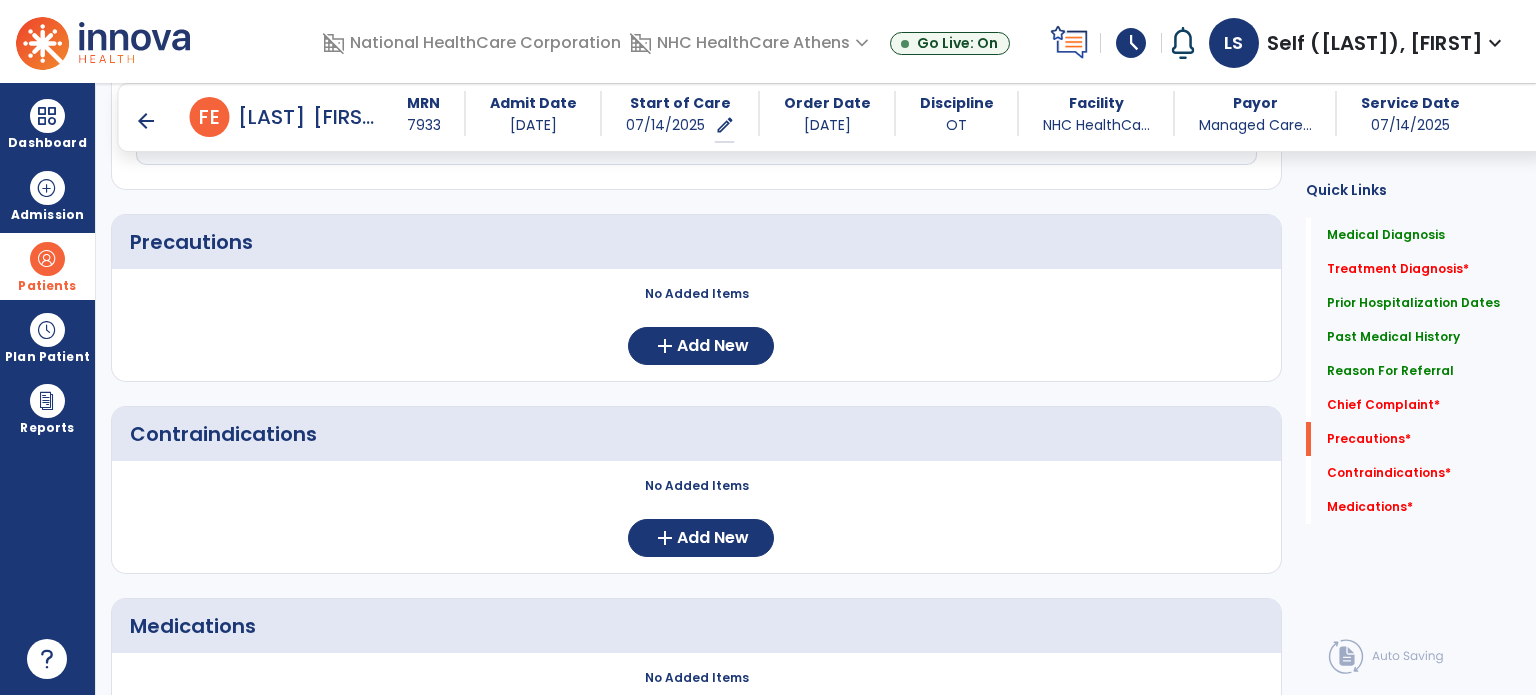 scroll, scrollTop: 1900, scrollLeft: 0, axis: vertical 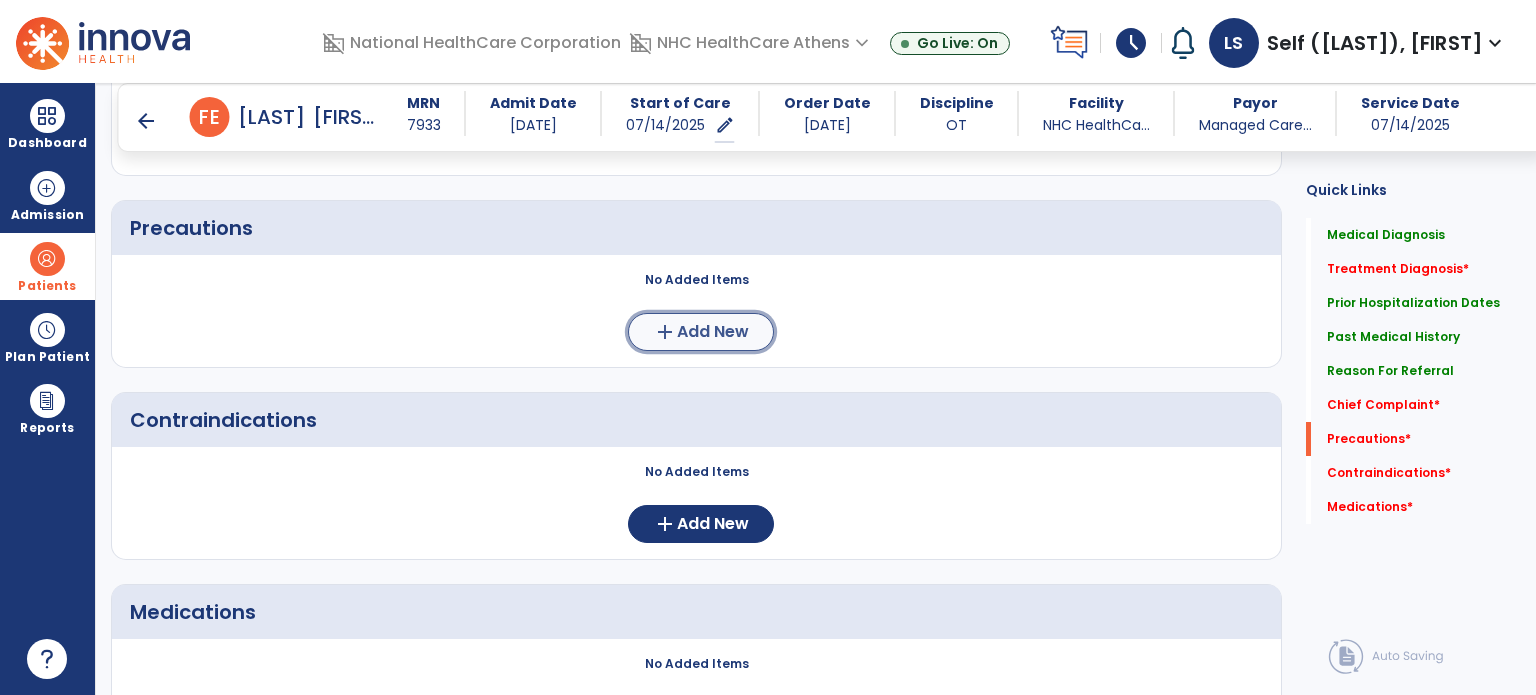 click on "Add New" 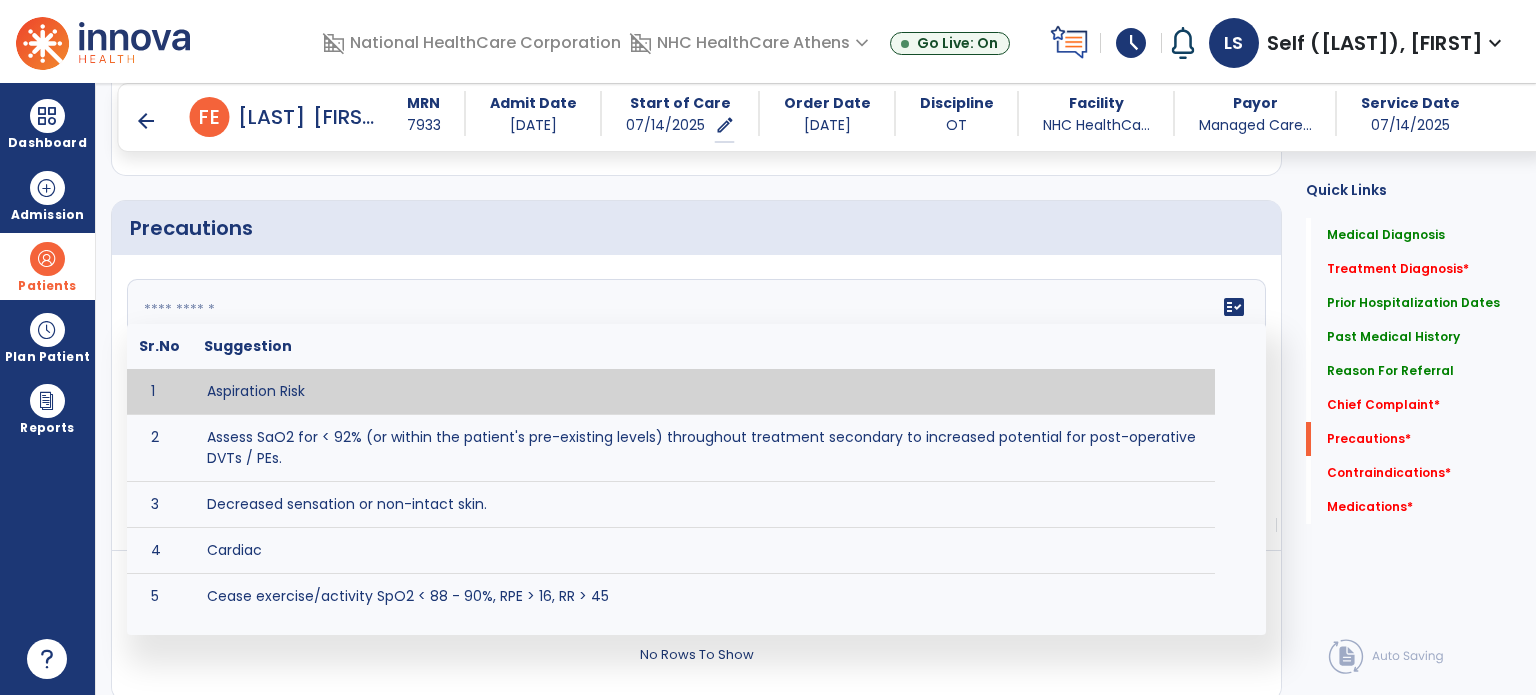 click on "fact_check Sr.No Suggestion 1 Aspiration Risk 2 Assess SaO2 for < 92% (or within the patient's pre-existing levels) throughout treatment secondary to increased potential for post-operative DVTs / PEs. 3 Decreased sensation or non-intact skin. 4 Cardiac 5 Cease exercise/activity SpO2 < 88 - 90%, RPE > 16, RR > 45 6 Check for modified diet / oral intake restrictions related to swallowing impairments. Consult ST as appropriate. 7 Check INR lab results prior to activity if patient on blood thinners. 8 Closely monitor anxiety or stress due to increased SOB/dyspnea and cease activity/exercise until patient is able to control this response 9 Code Status: 10 Confirm surgical approach and discoloration or other precautions. 11 Confirm surgical procedure and specific precautions based on procedure (e.g., no twisting/bending/lifting, need for post-op brace, limiting time in sitting, etc.). 12 Confirm weight bearing status as defined by the surgeon. 13 14 Precautions for exercise include: 15 Depression 16 17 18 19 20" 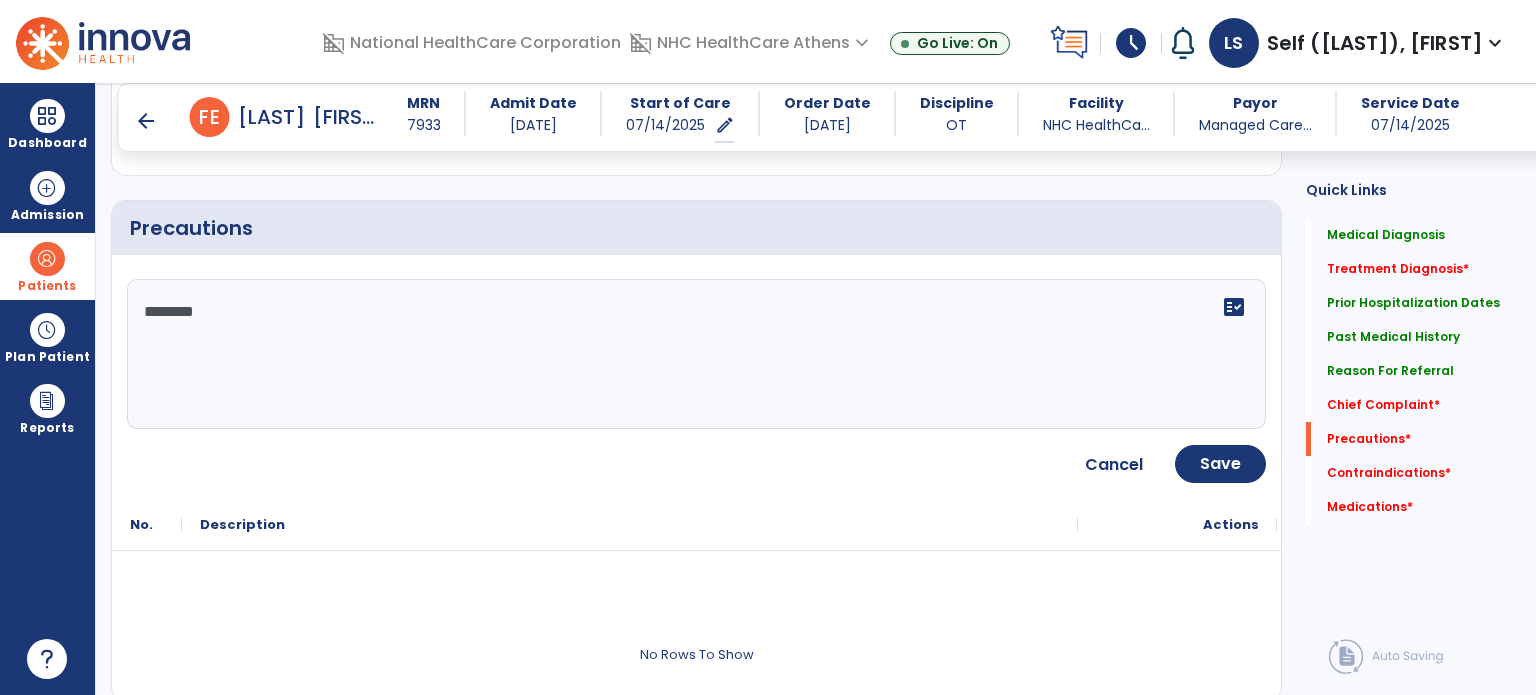 click on "*******" 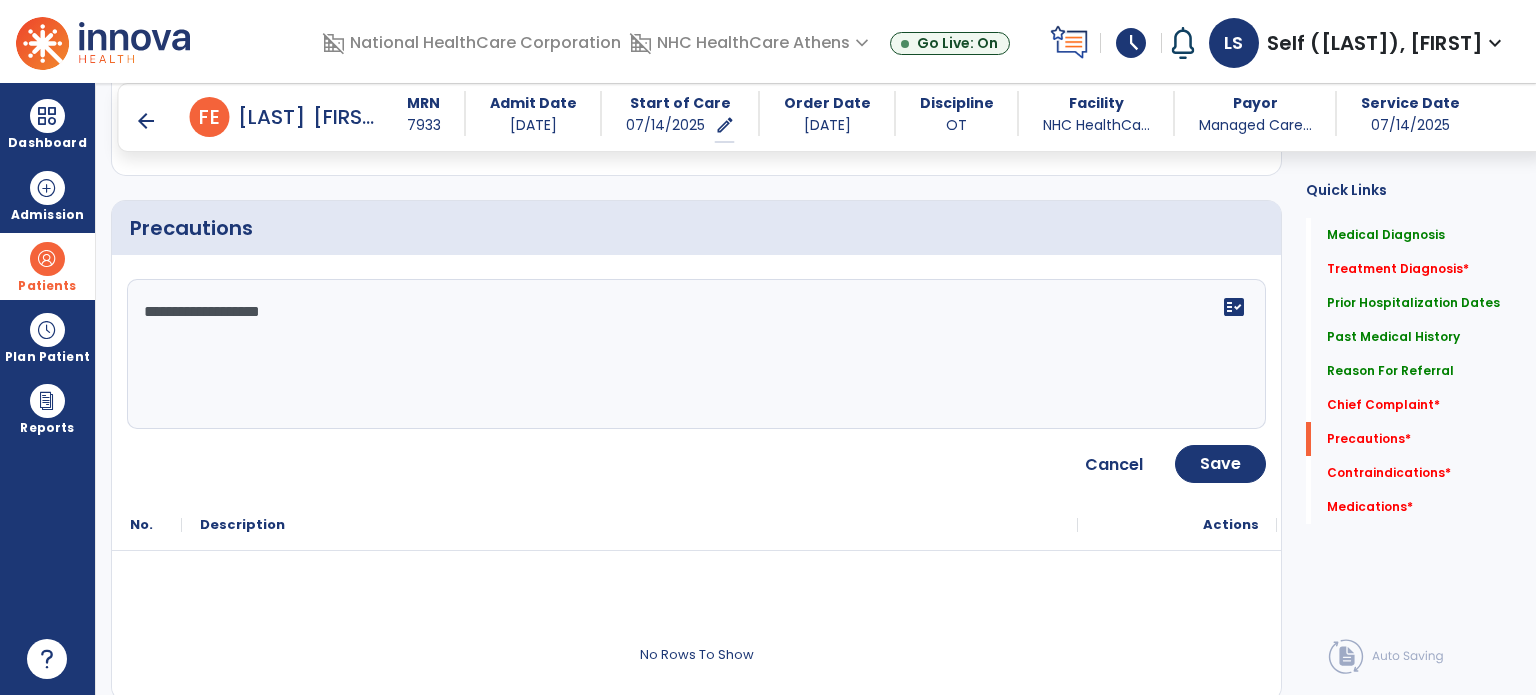 click on "**********" 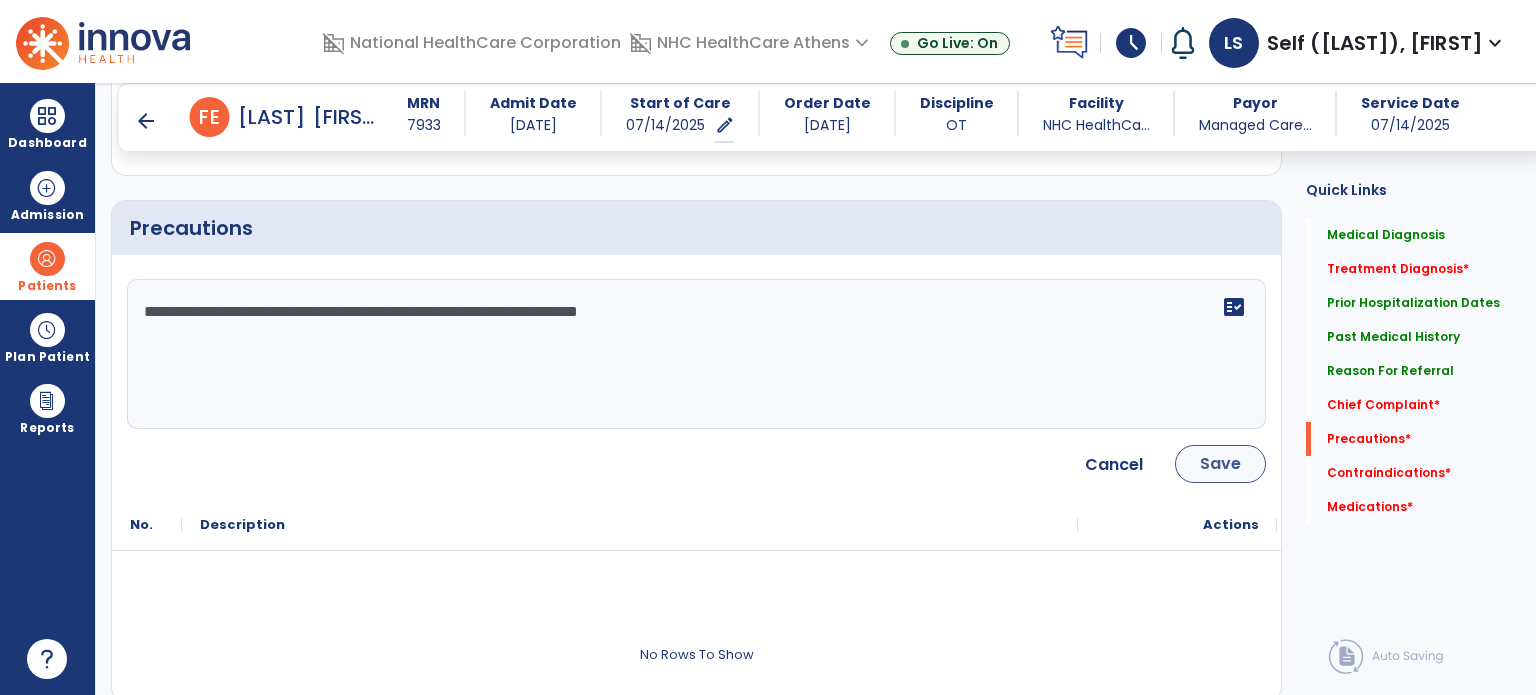 type on "**********" 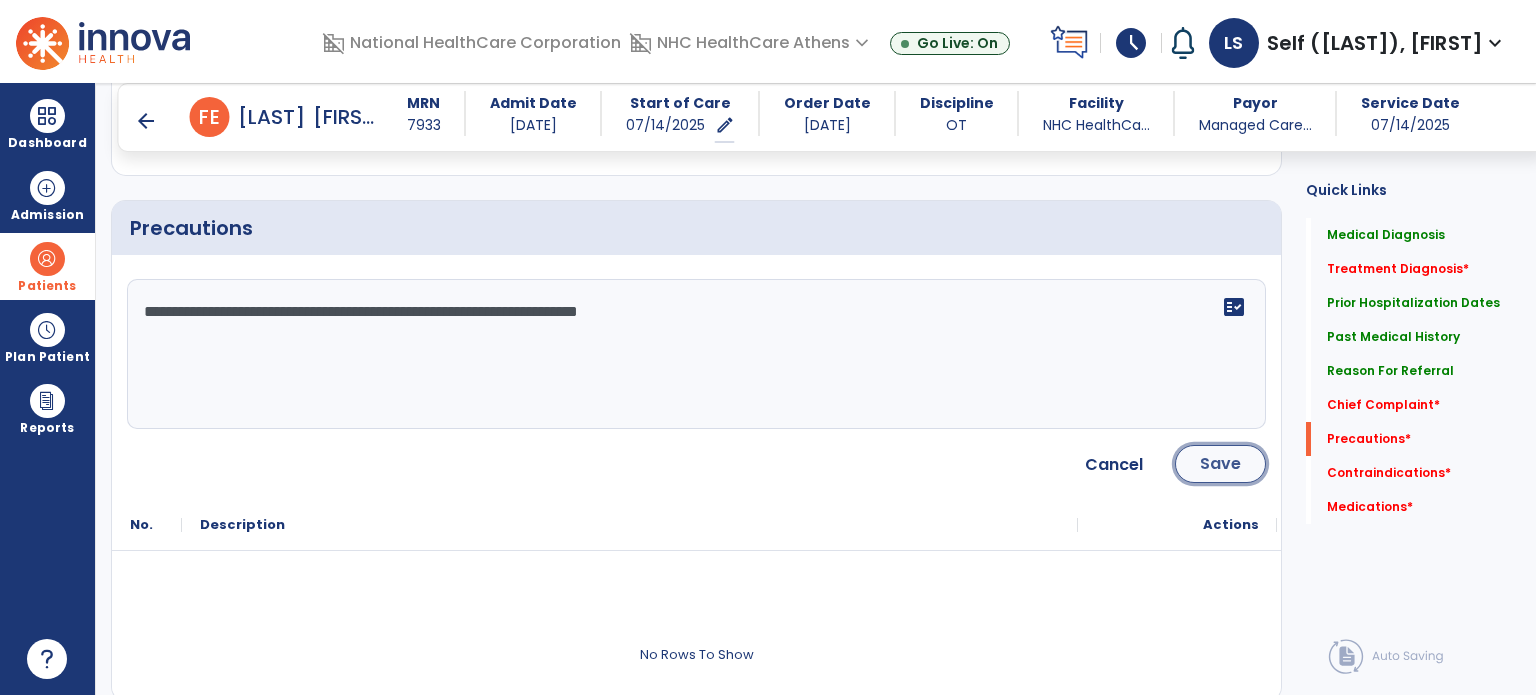 click on "Save" 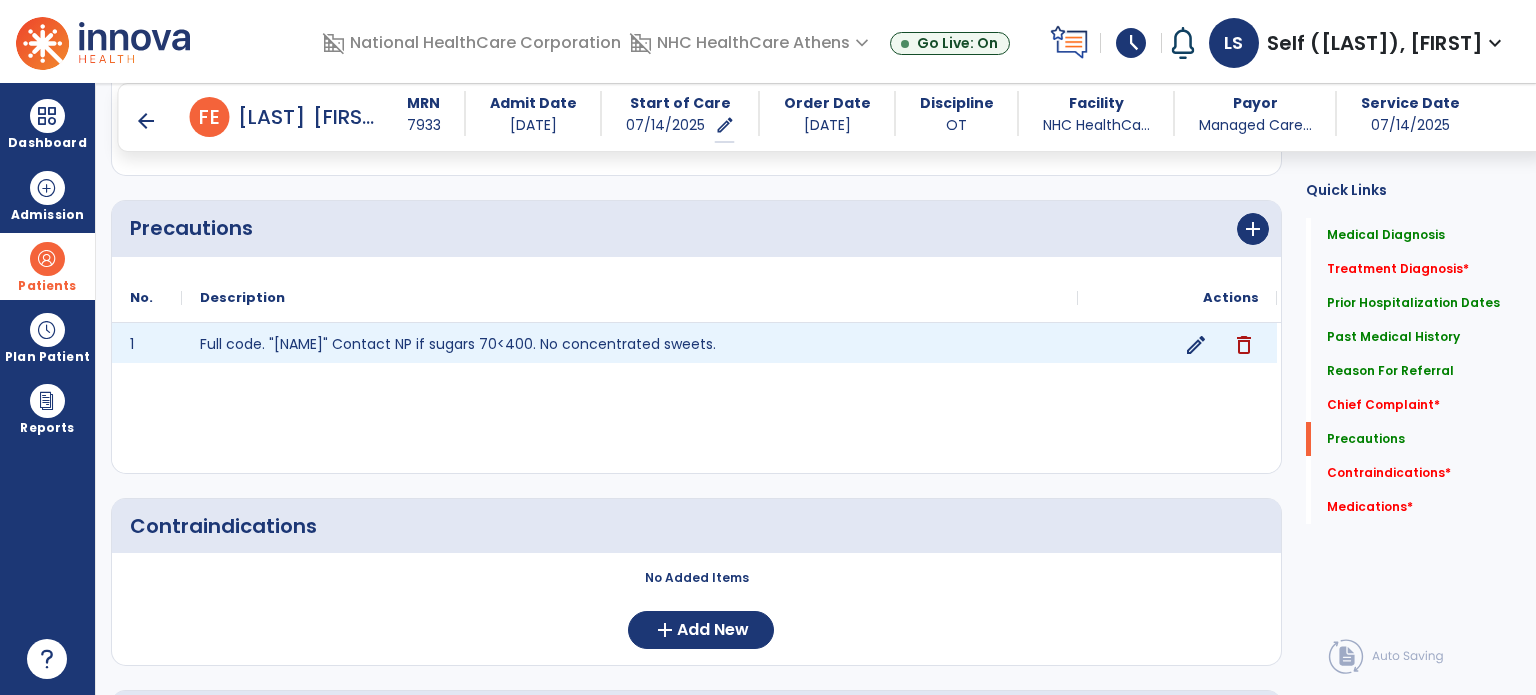 click on "edit" 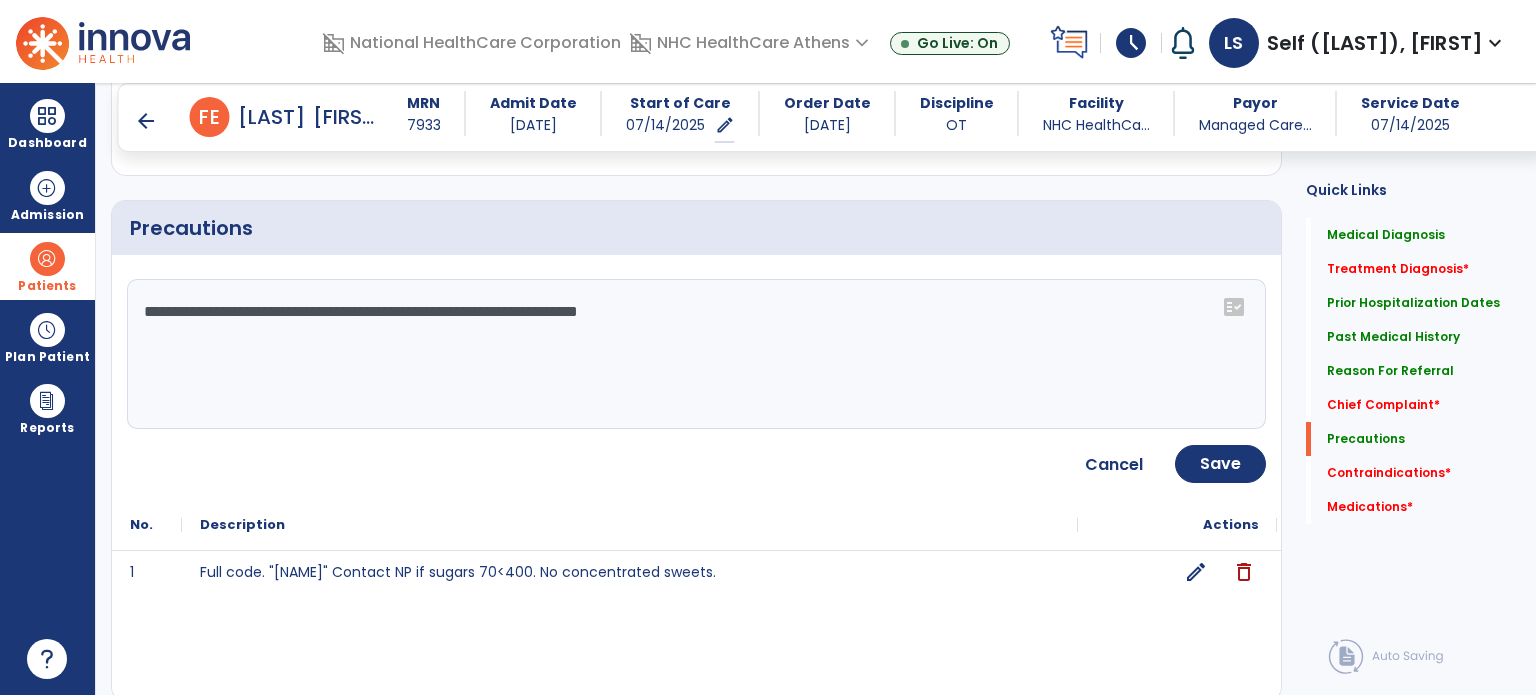 click on "**********" 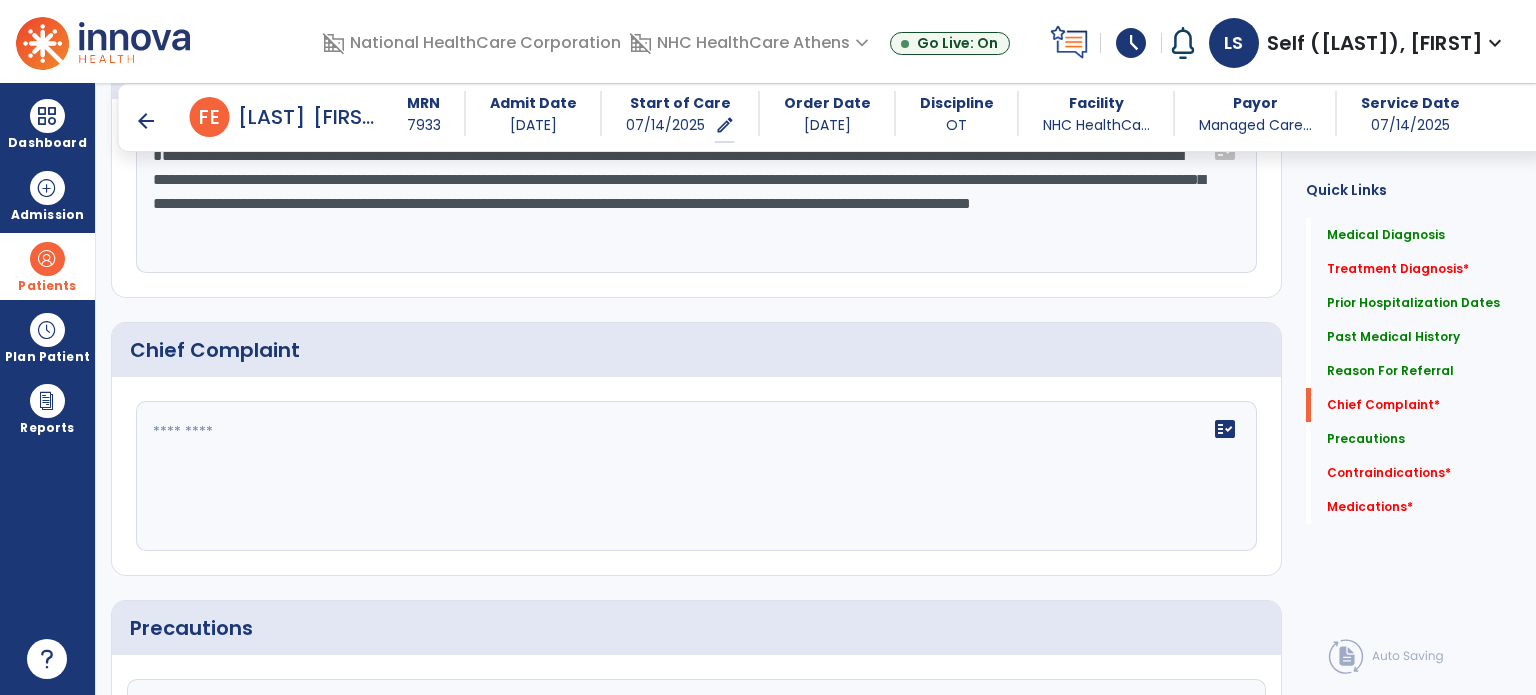 scroll, scrollTop: 1900, scrollLeft: 0, axis: vertical 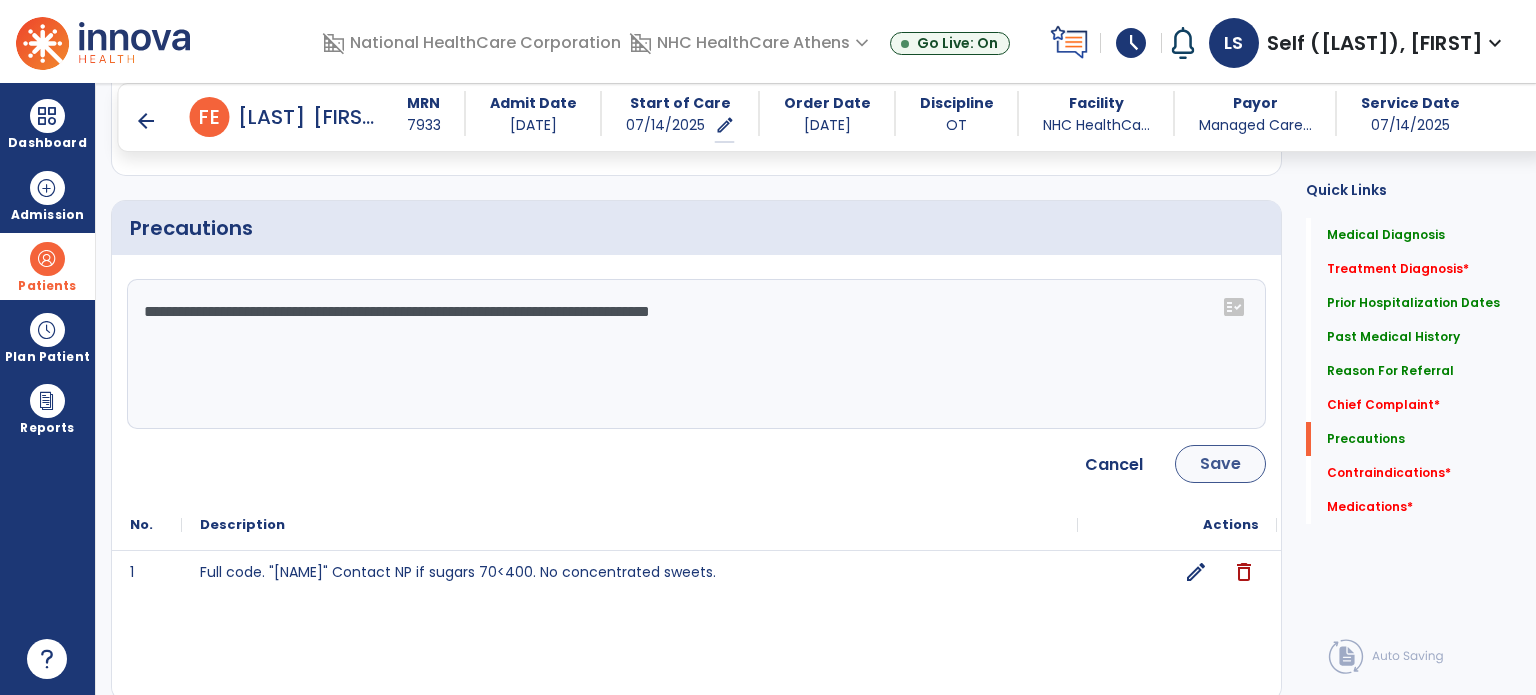 type on "**********" 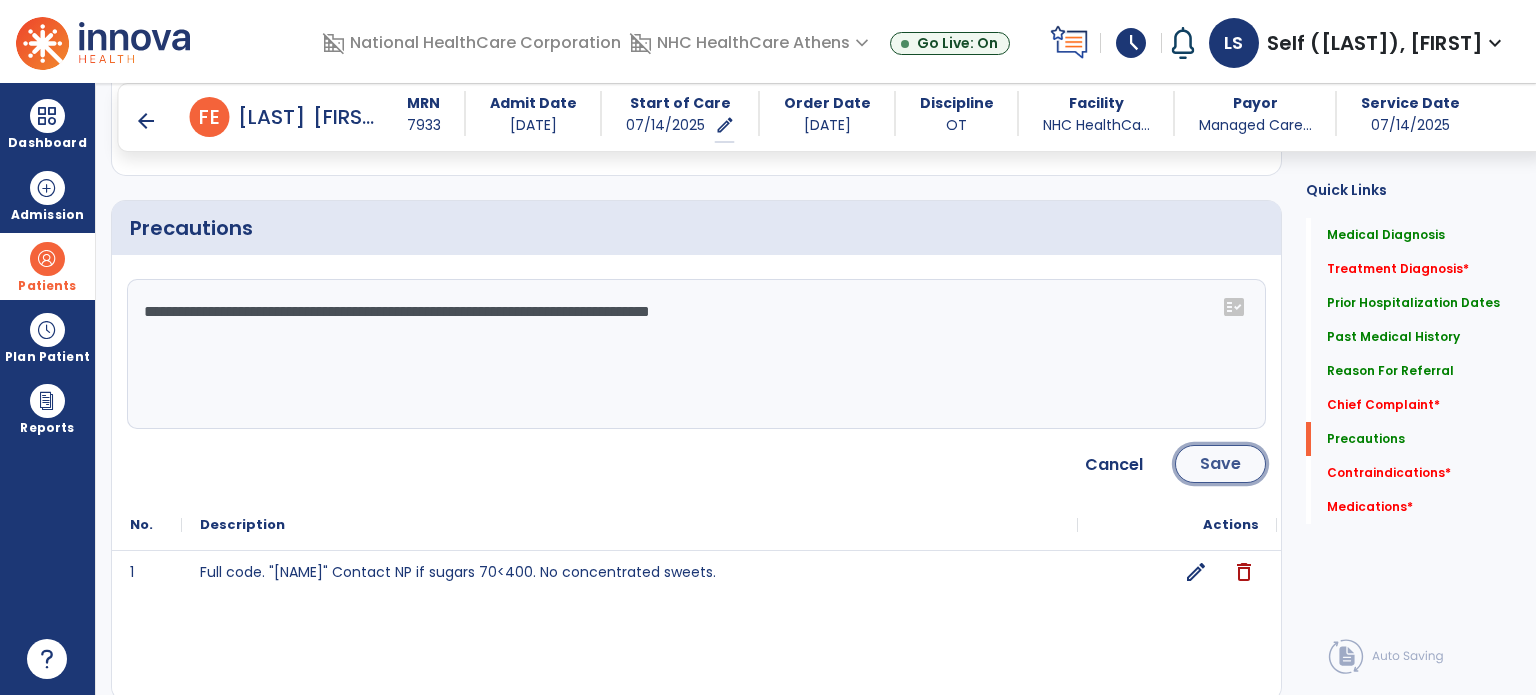 click on "Save" 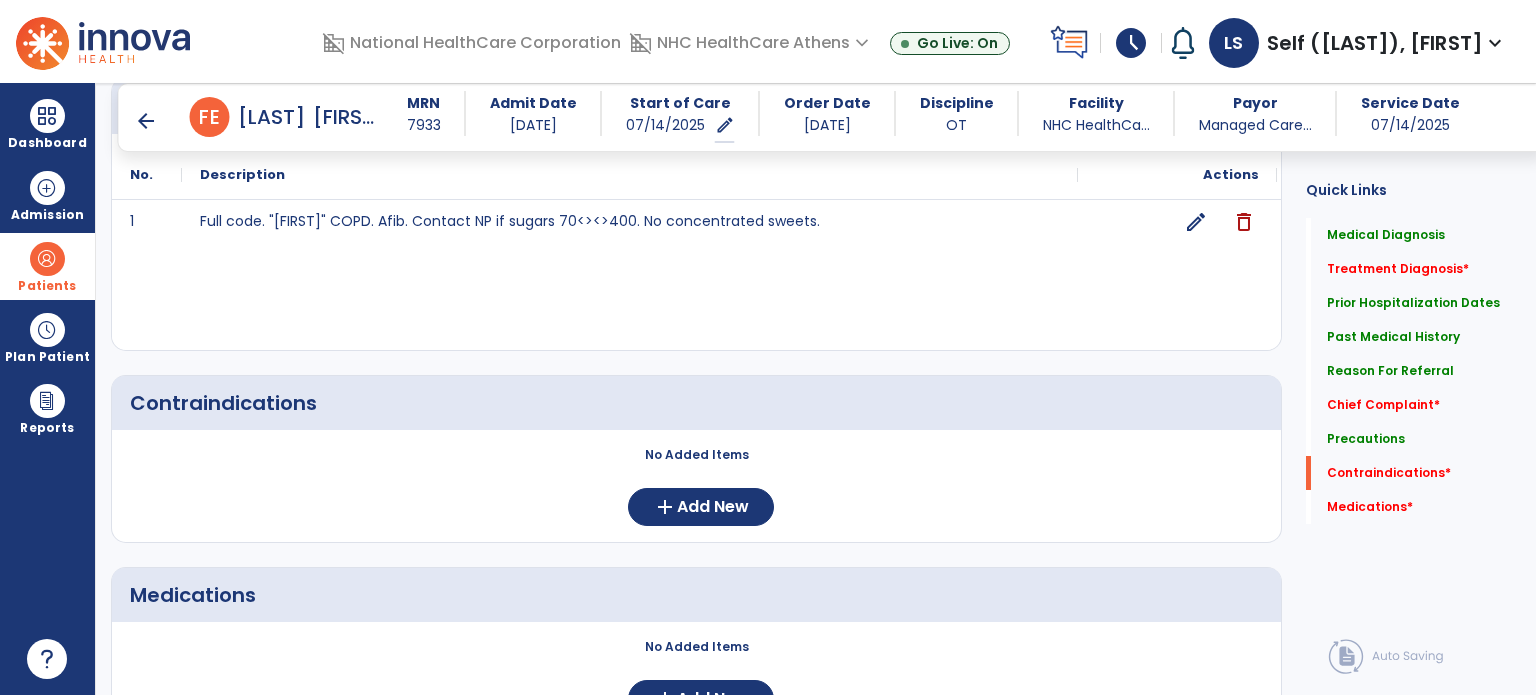 scroll, scrollTop: 2100, scrollLeft: 0, axis: vertical 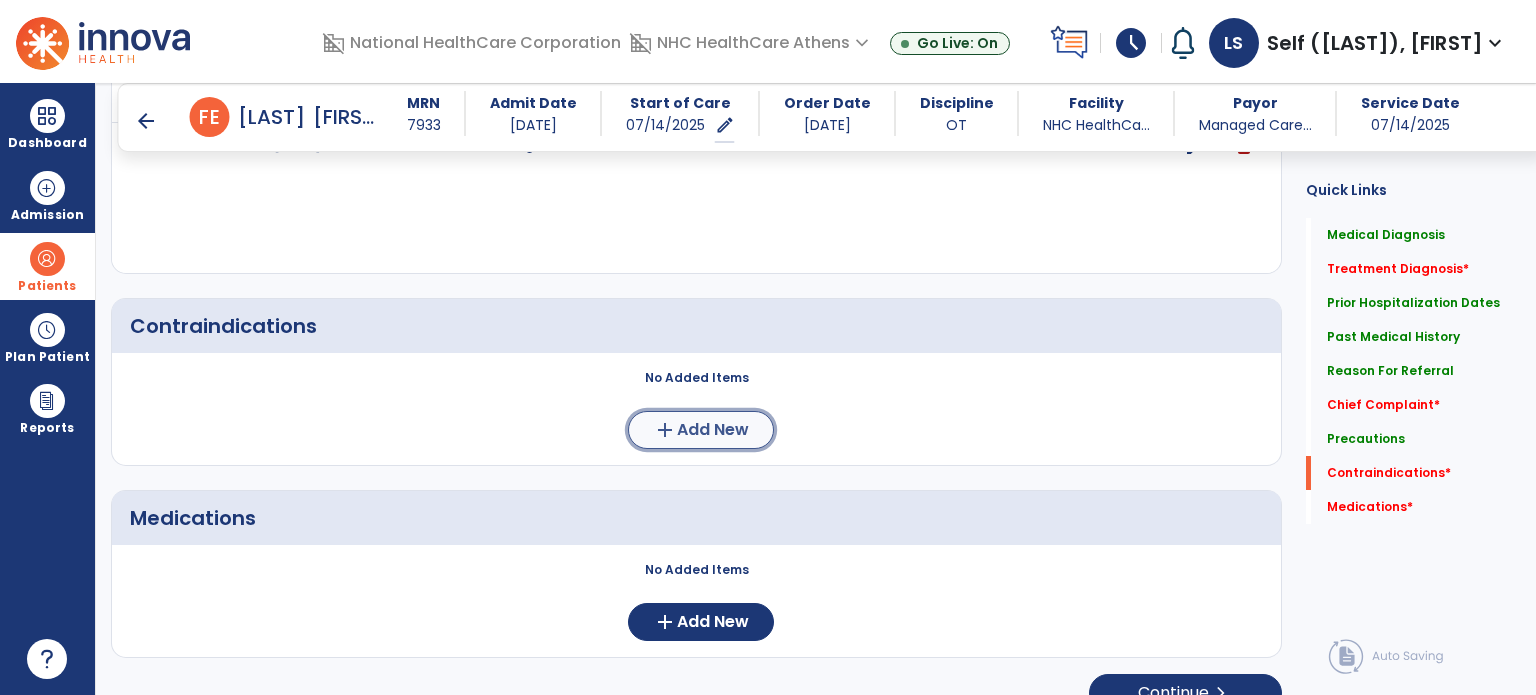 click on "add" 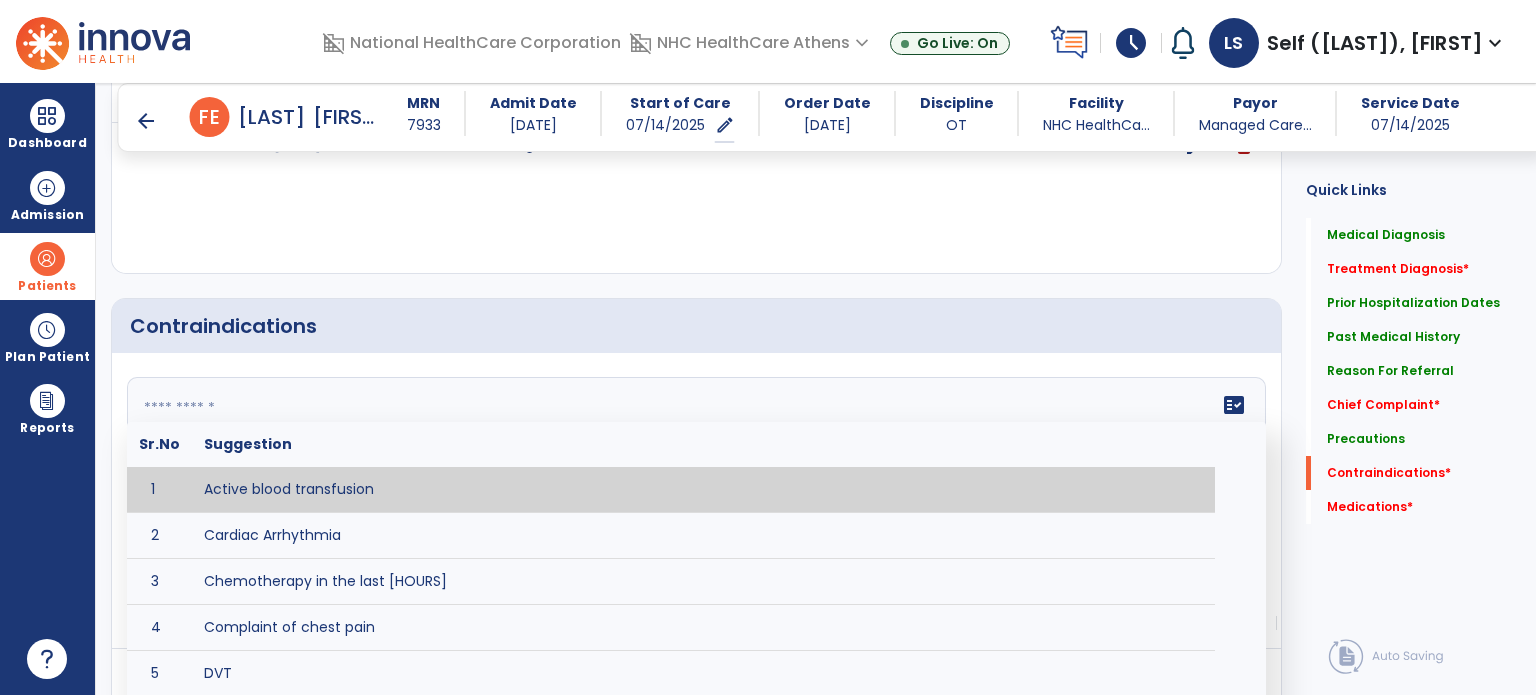click on "fact_check Sr.No Suggestion [NUMBER] Active blood transfusion [NUMBER] Cardiac Arrhythmia [NUMBER] Chemotherapy in the last [HOURS] [NUMBER] Complaint of chest pain [NUMBER] DVT [NUMBER] Hypertension [VALUES] [NUMBER] Inflammation or infection in the heart. [NUMBER] Oxygen saturation lower than [VALUE] [NUMBER] Pacemaker [NUMBER] Pulmonary infarction [NUMBER] Recent changes in EKG [NUMBER] Severe aortic stenosis [NUMBER] Severe dehydration [NUMBER] Severe diaphoresis [NUMBER] Severe orthostatic hypotension [NUMBER] Severe shortness of breath/dyspnea [NUMBER] Significantly elevated potassium levels [NUMBER] Significantly low potassium levels [NUMBER] Suspected or known dissecting aneurysm [NUMBER] Systemic infection [NUMBER] Uncontrolled diabetes with blood sugar levels greater than [VALUE] or less than [Value] [NUMBER] Unstable angina [NUMBER] Untreated blood clots" 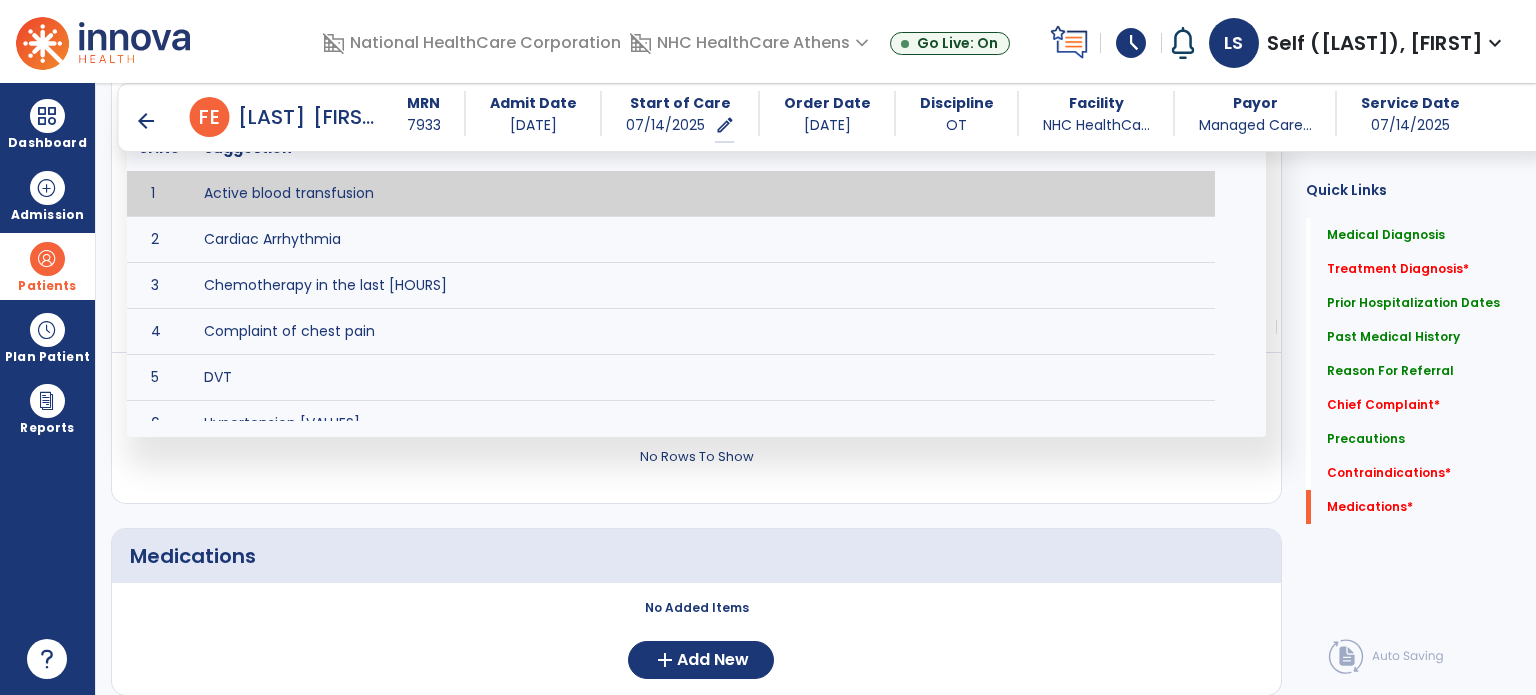 scroll, scrollTop: 2400, scrollLeft: 0, axis: vertical 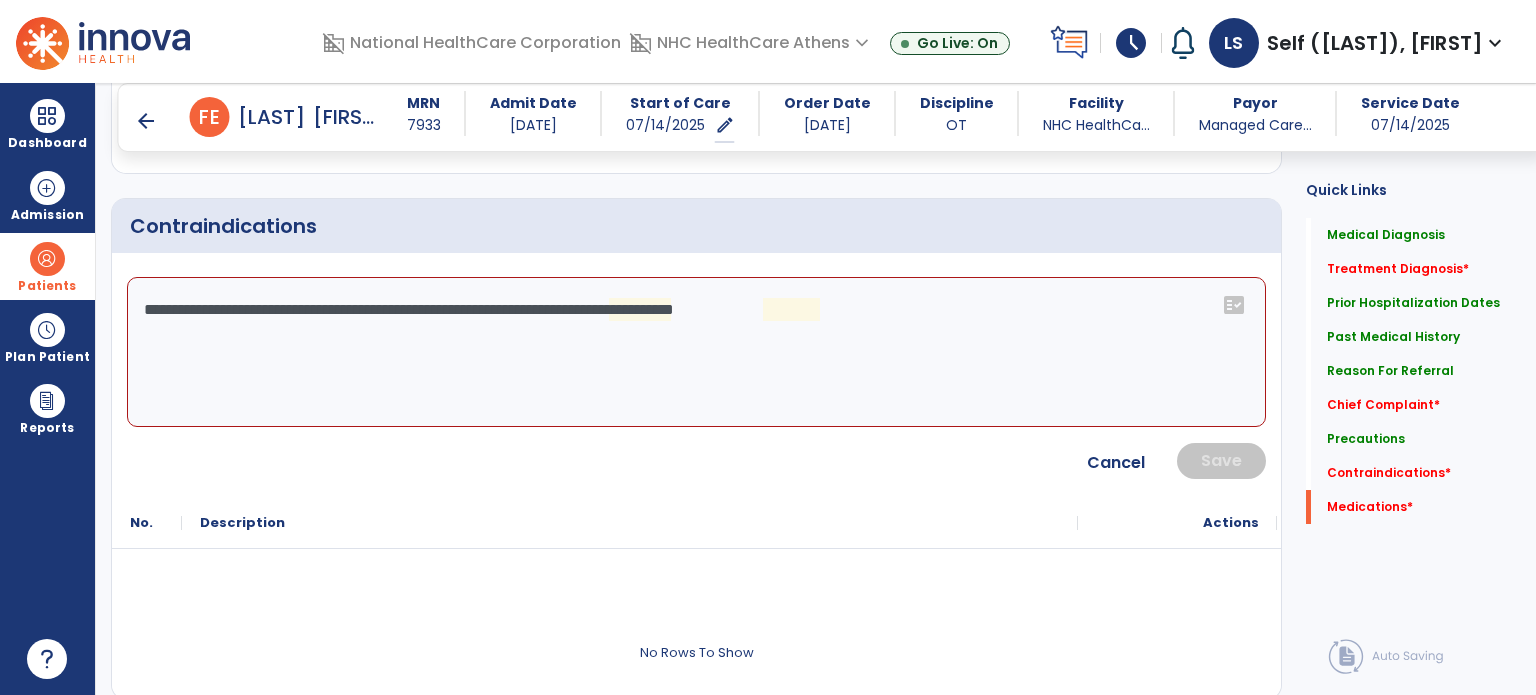 click on "**********" 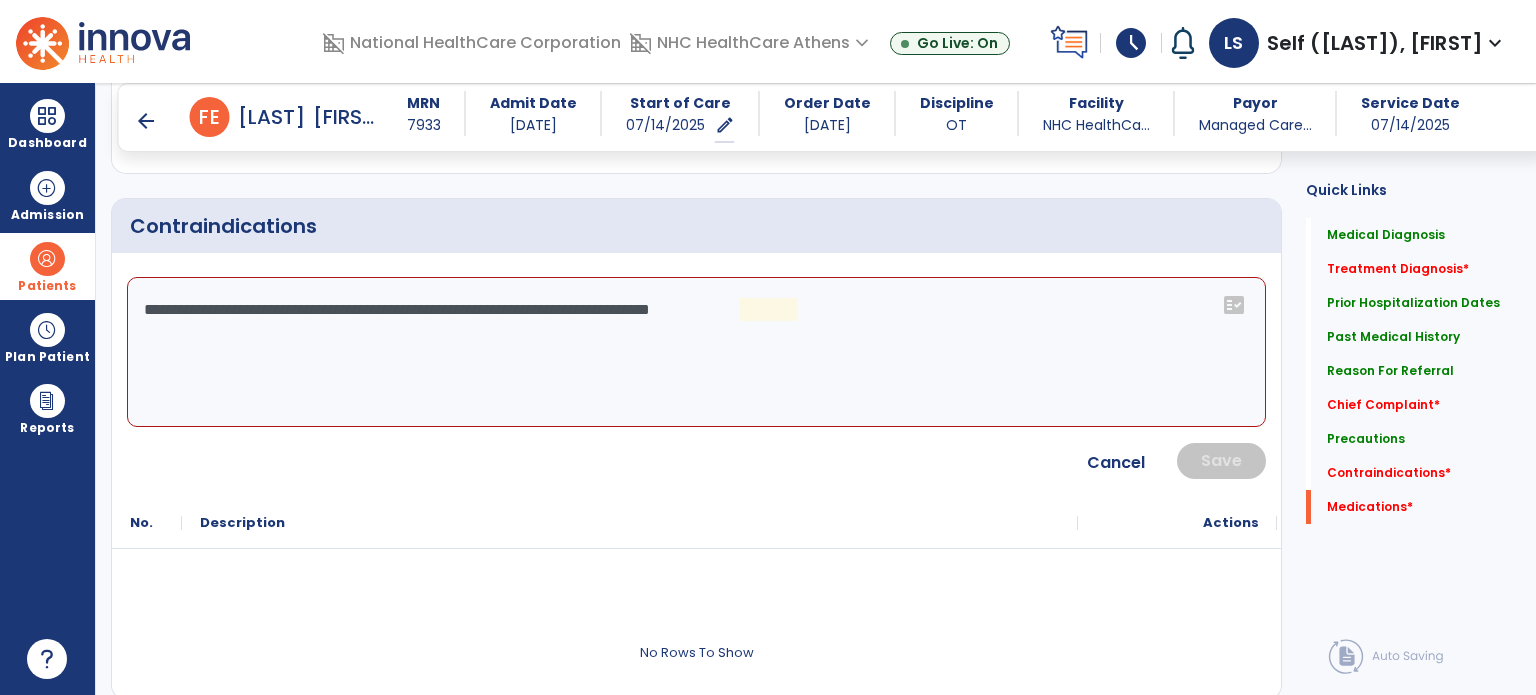 click on "**********" 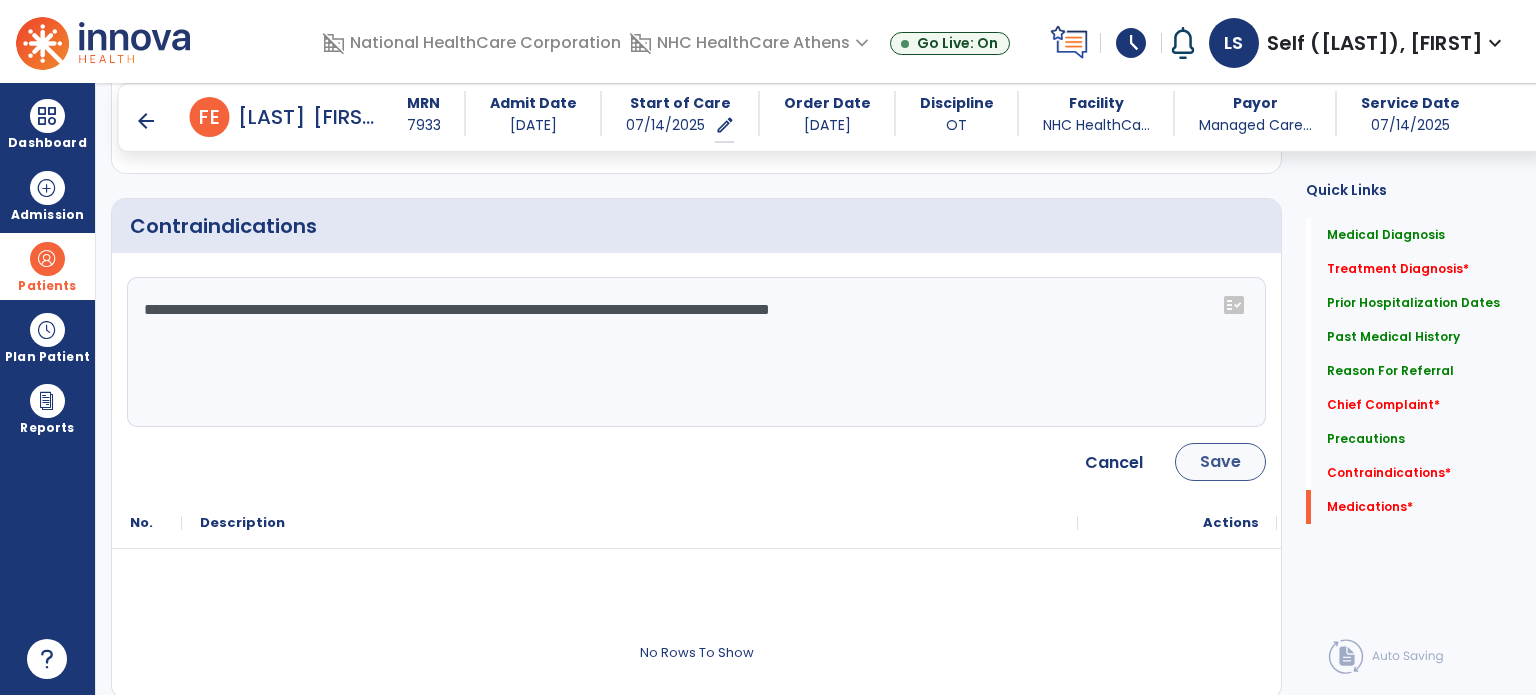 type on "**********" 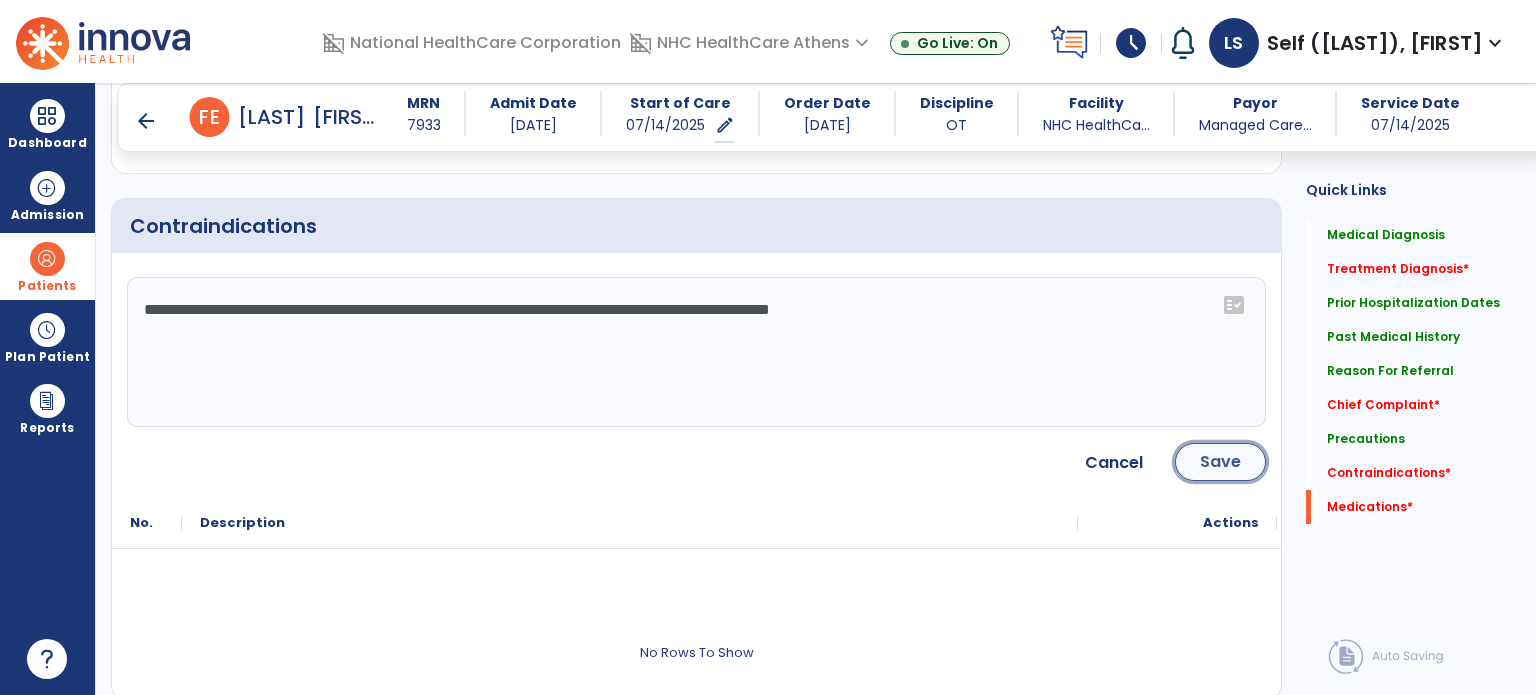 click on "Save" 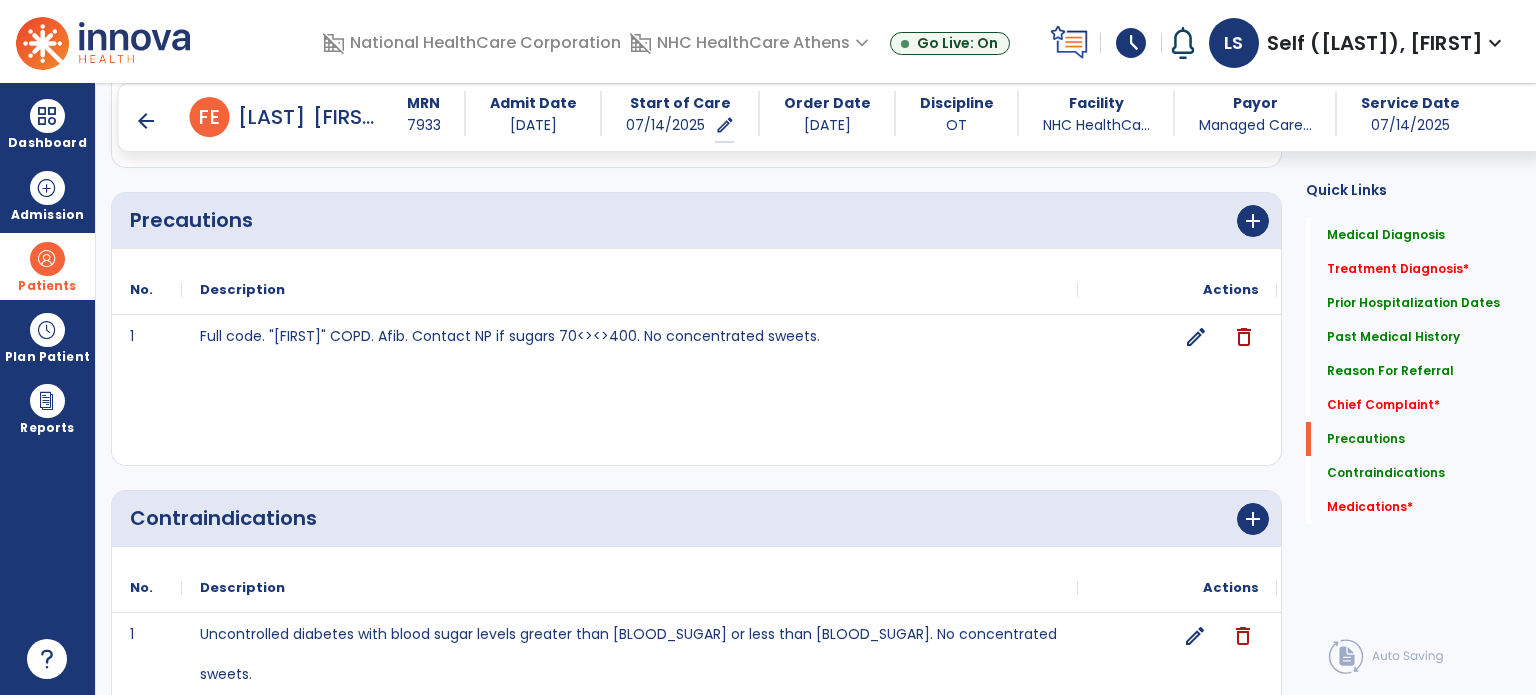scroll, scrollTop: 1900, scrollLeft: 0, axis: vertical 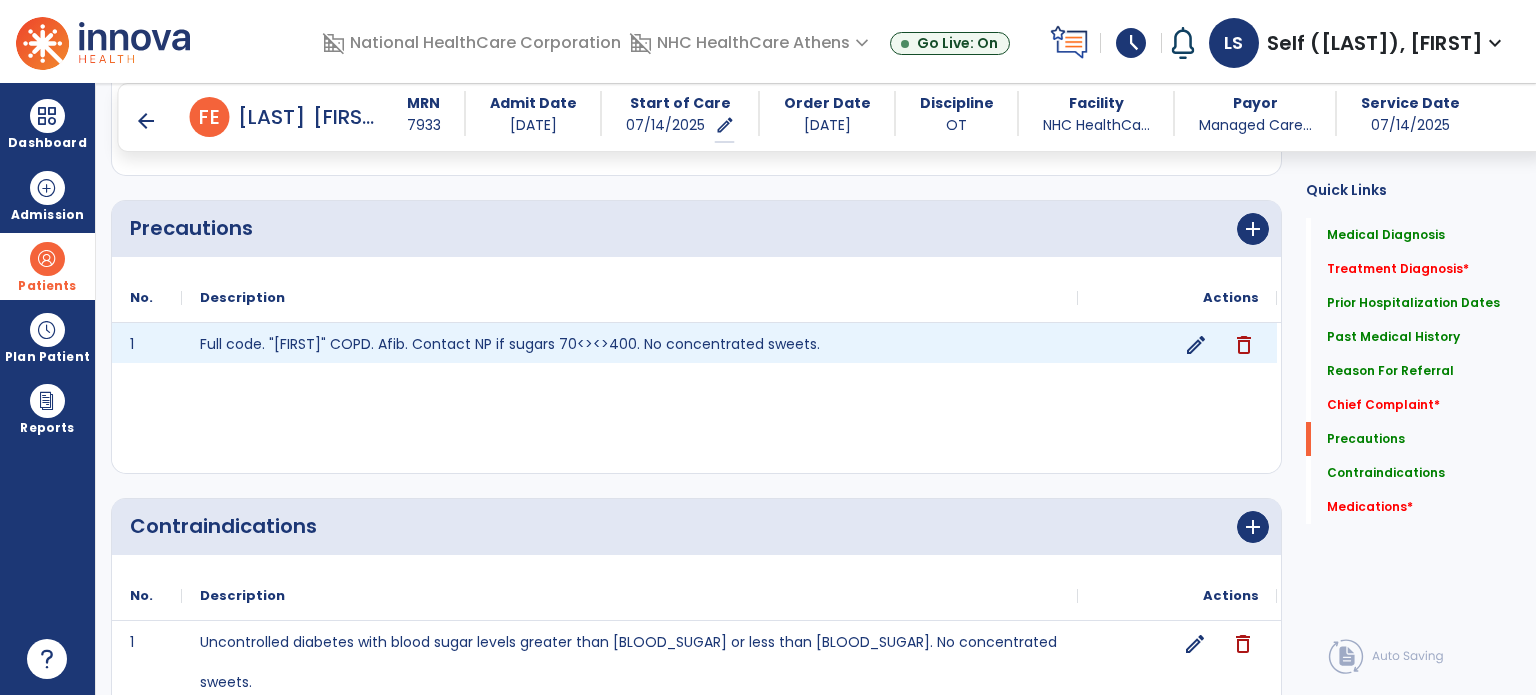 click on "edit" 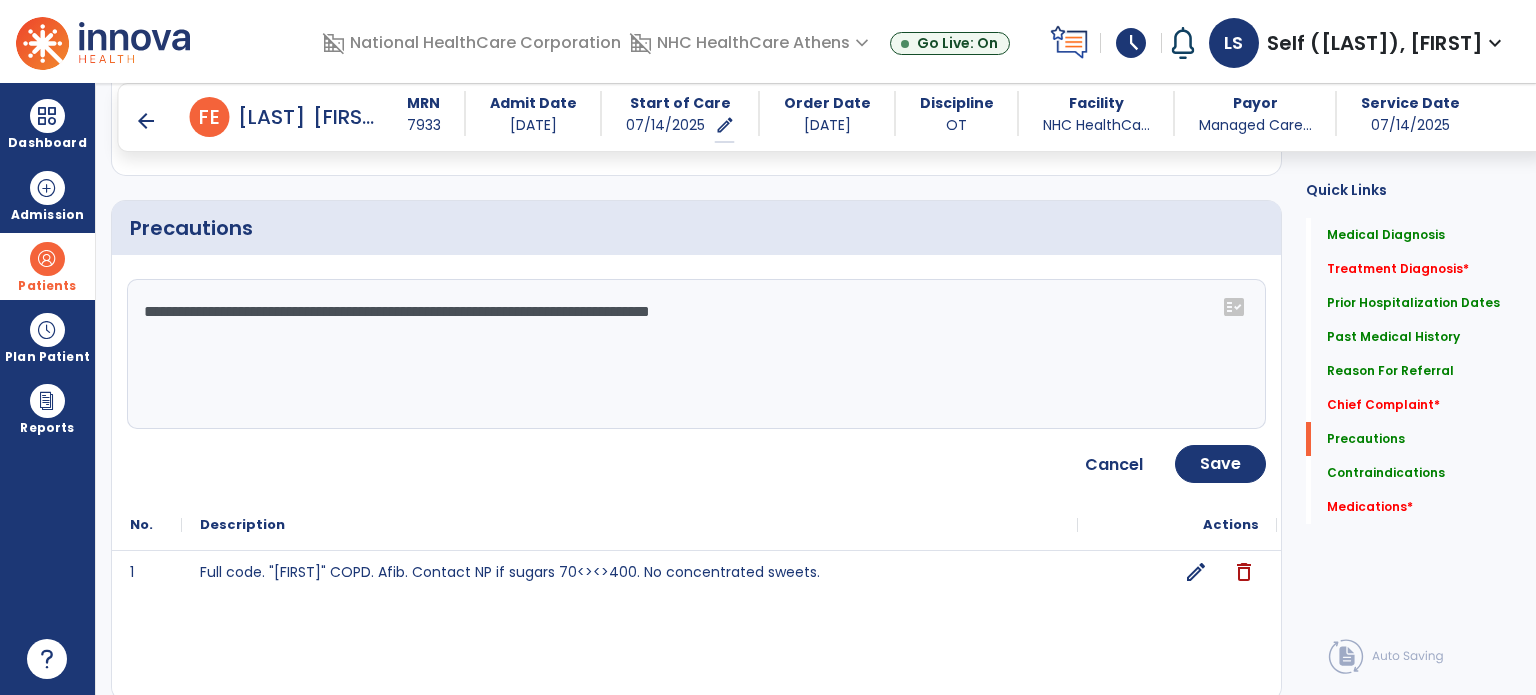 drag, startPoint x: 856, startPoint y: 322, endPoint x: 378, endPoint y: 314, distance: 478.06696 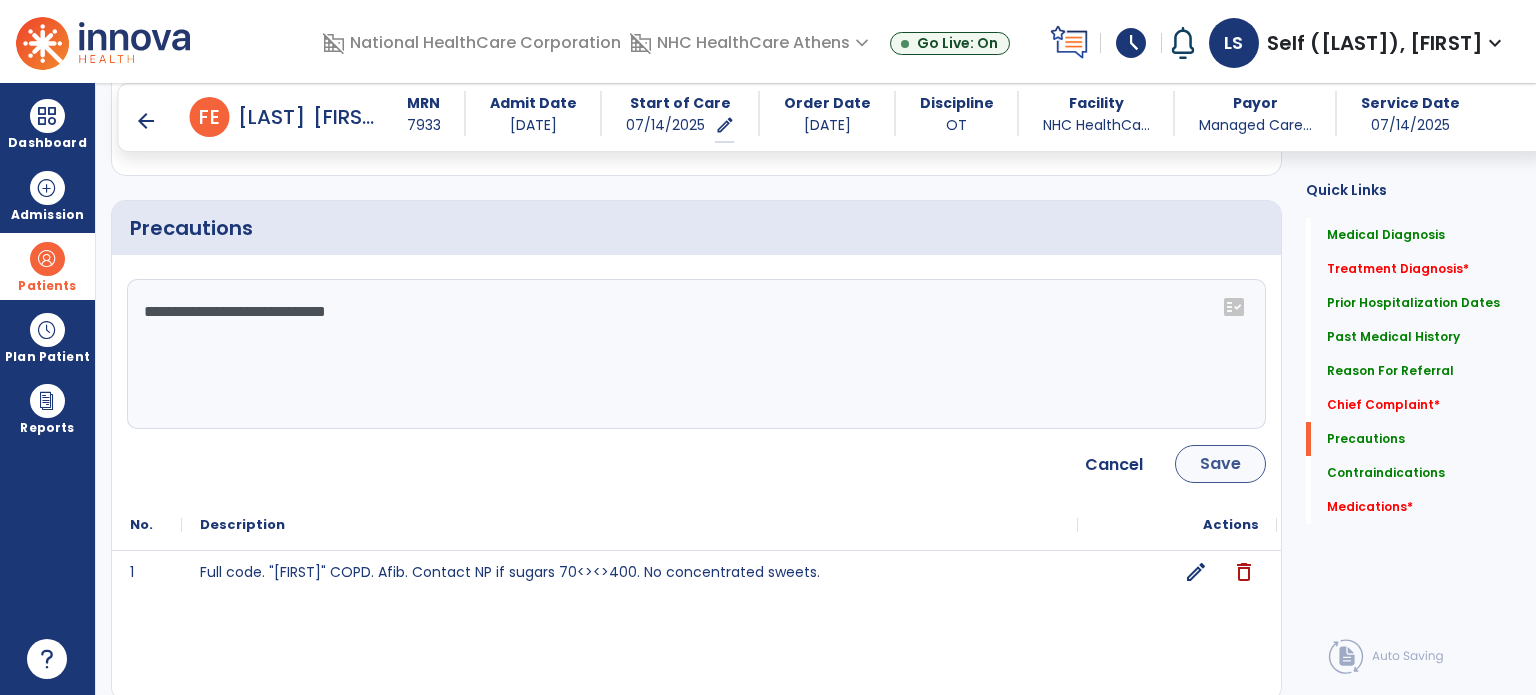 type on "**********" 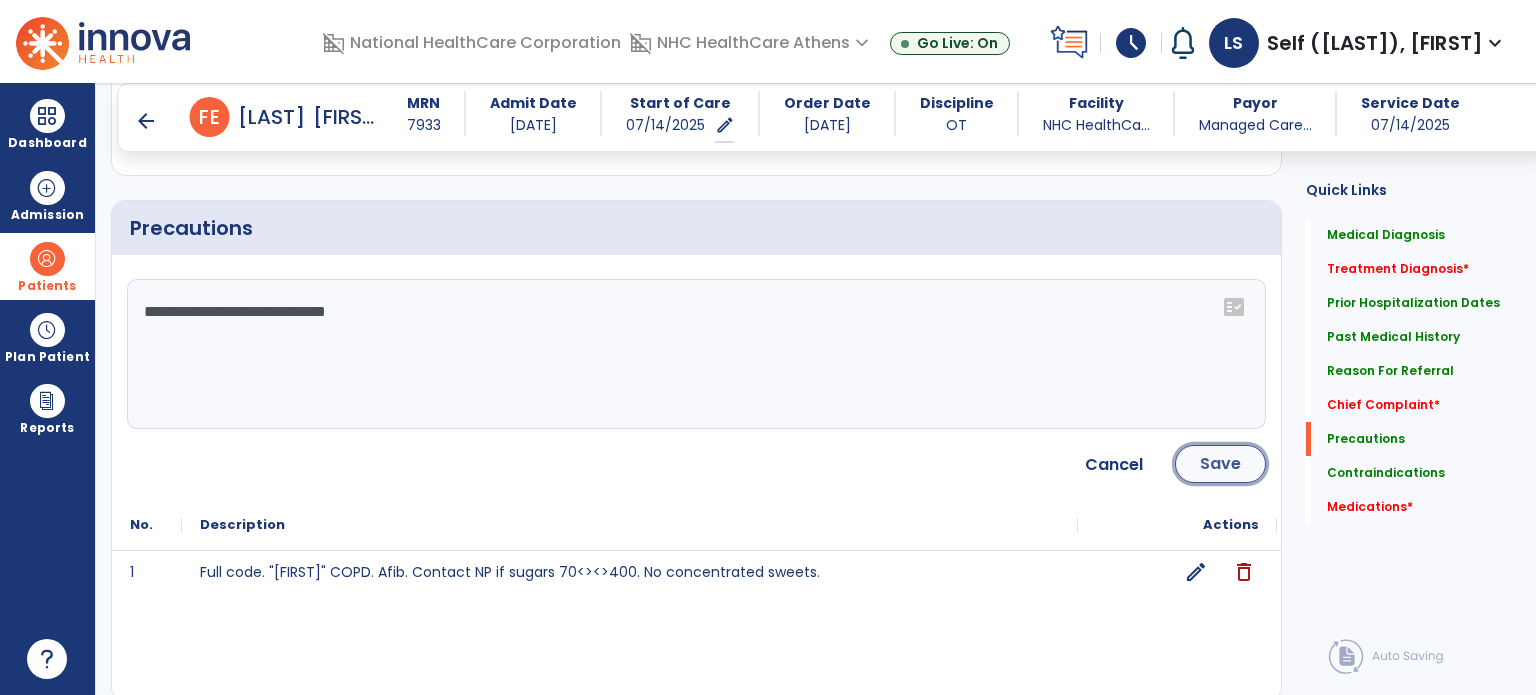 click on "Save" 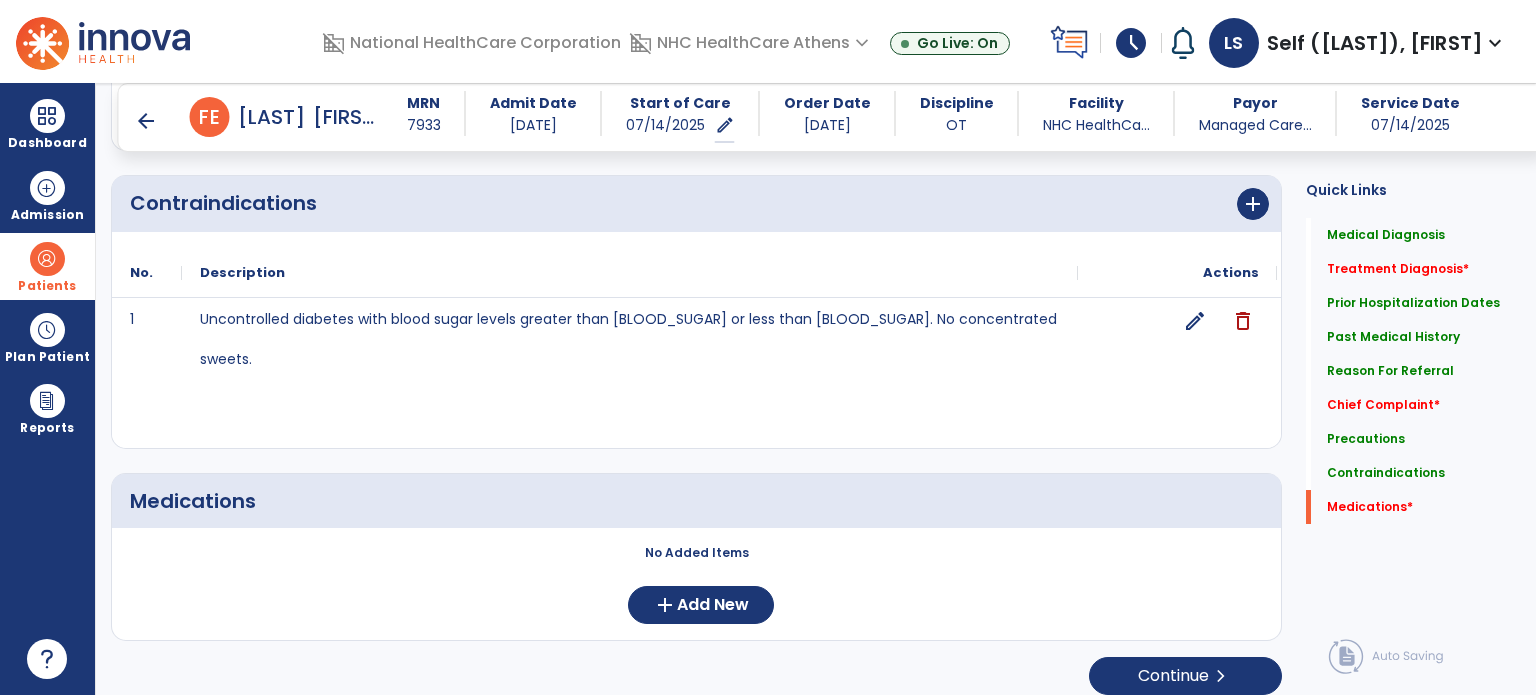 scroll, scrollTop: 2233, scrollLeft: 0, axis: vertical 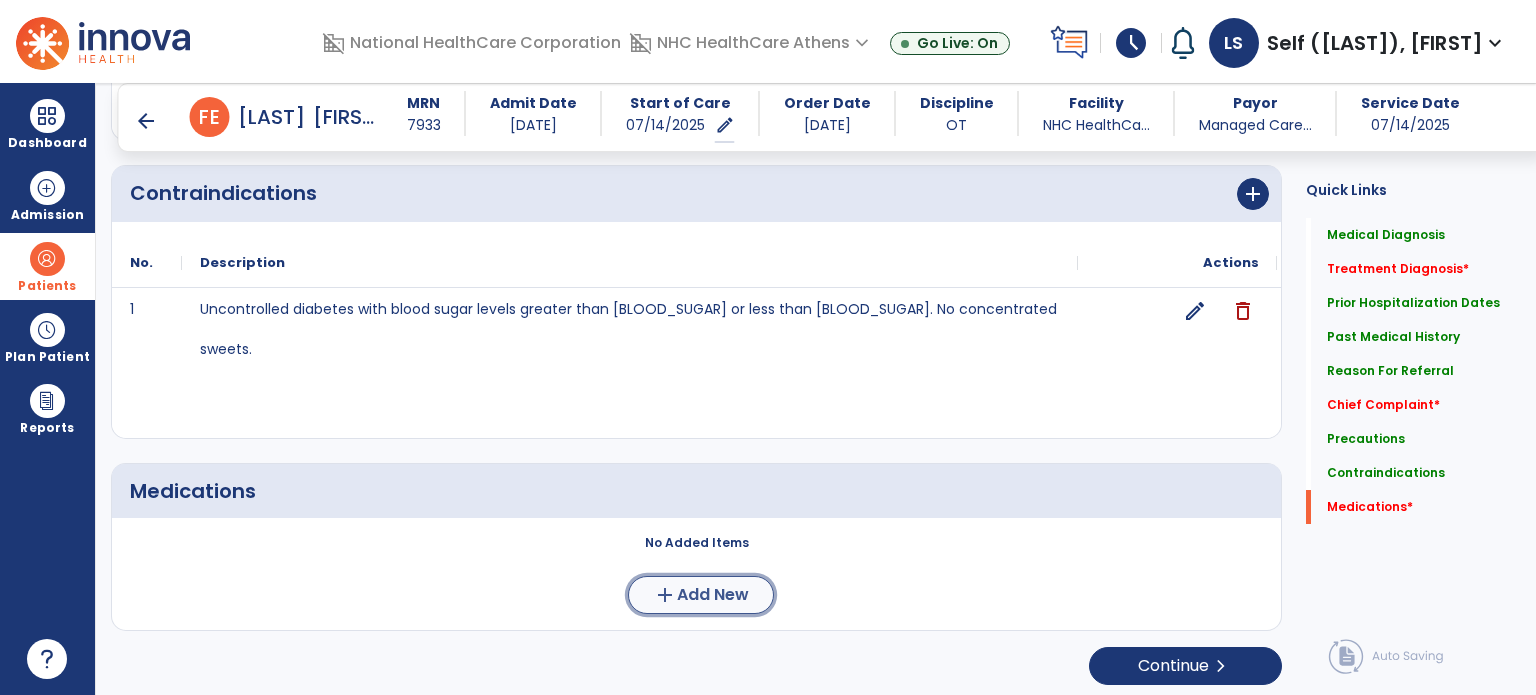 click on "Add New" 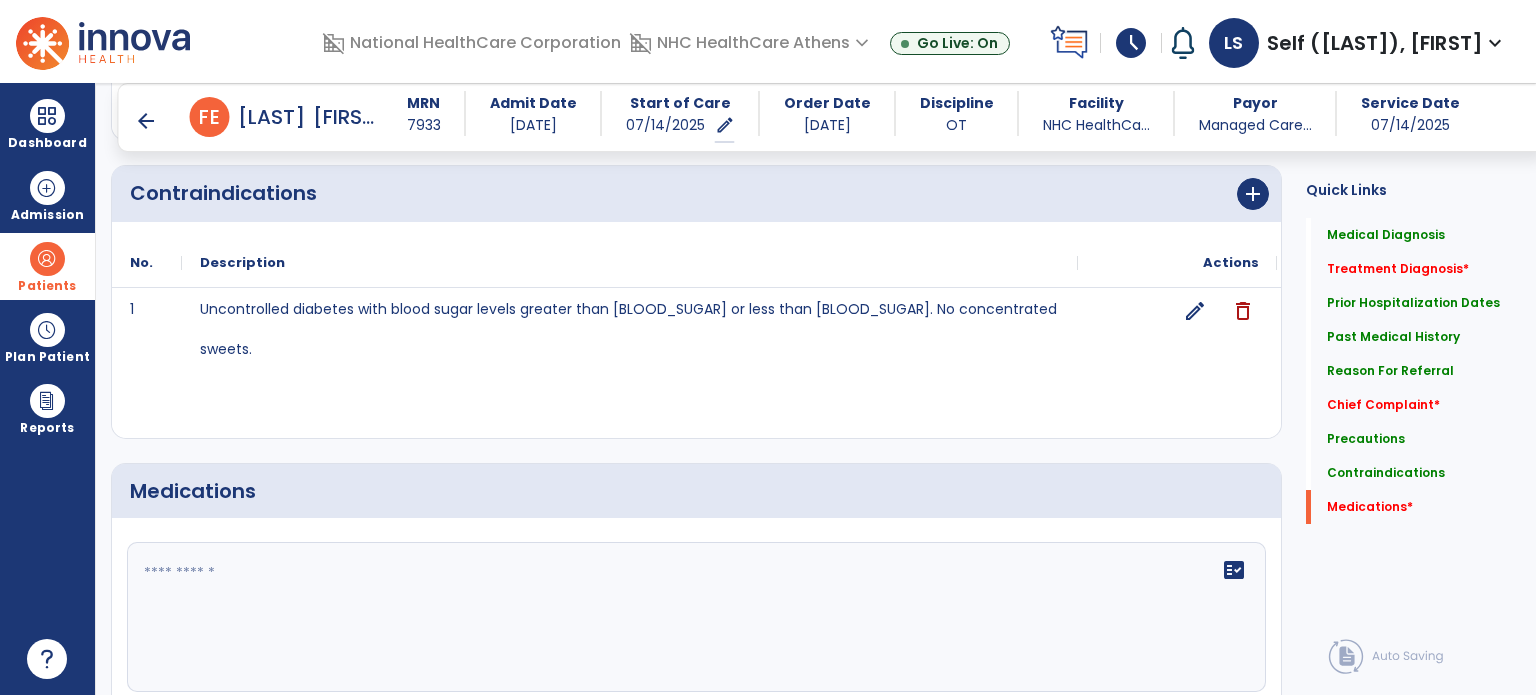click 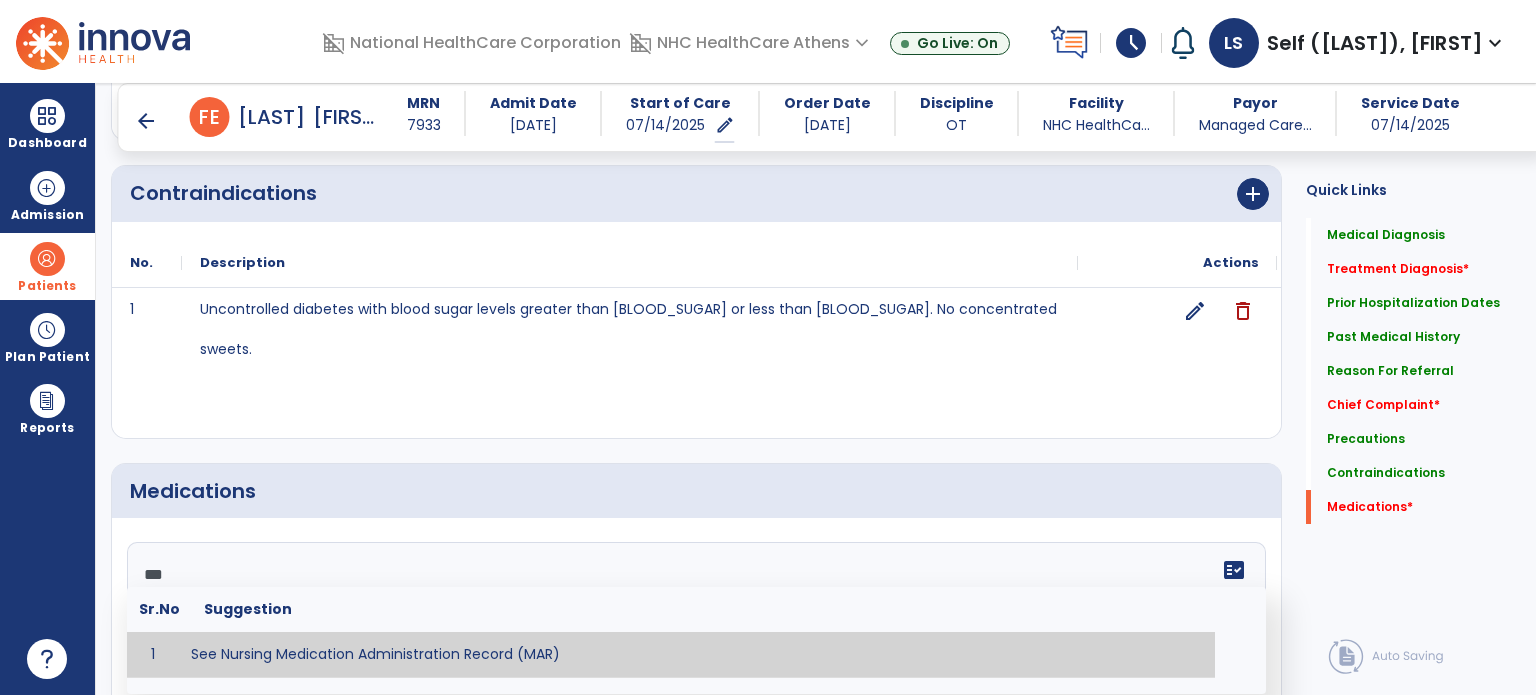 type on "**********" 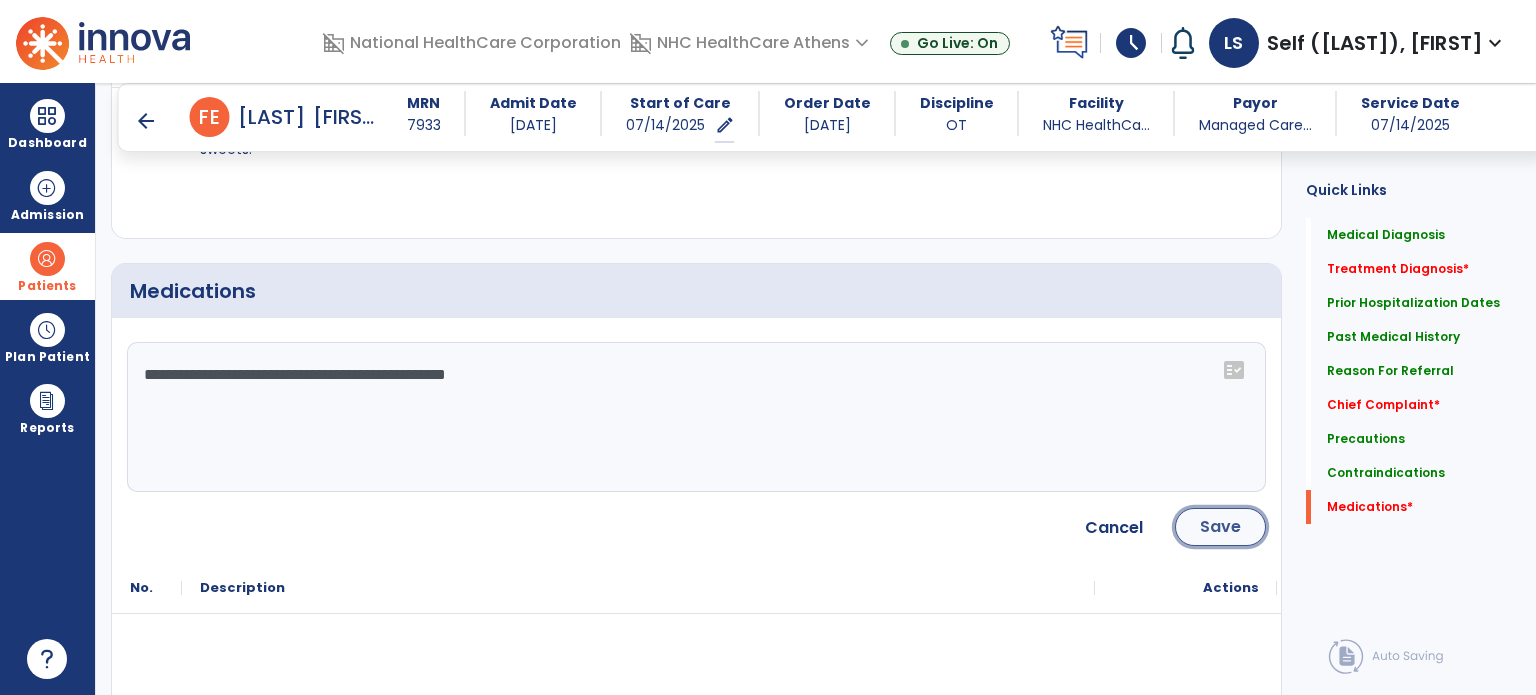click on "Save" 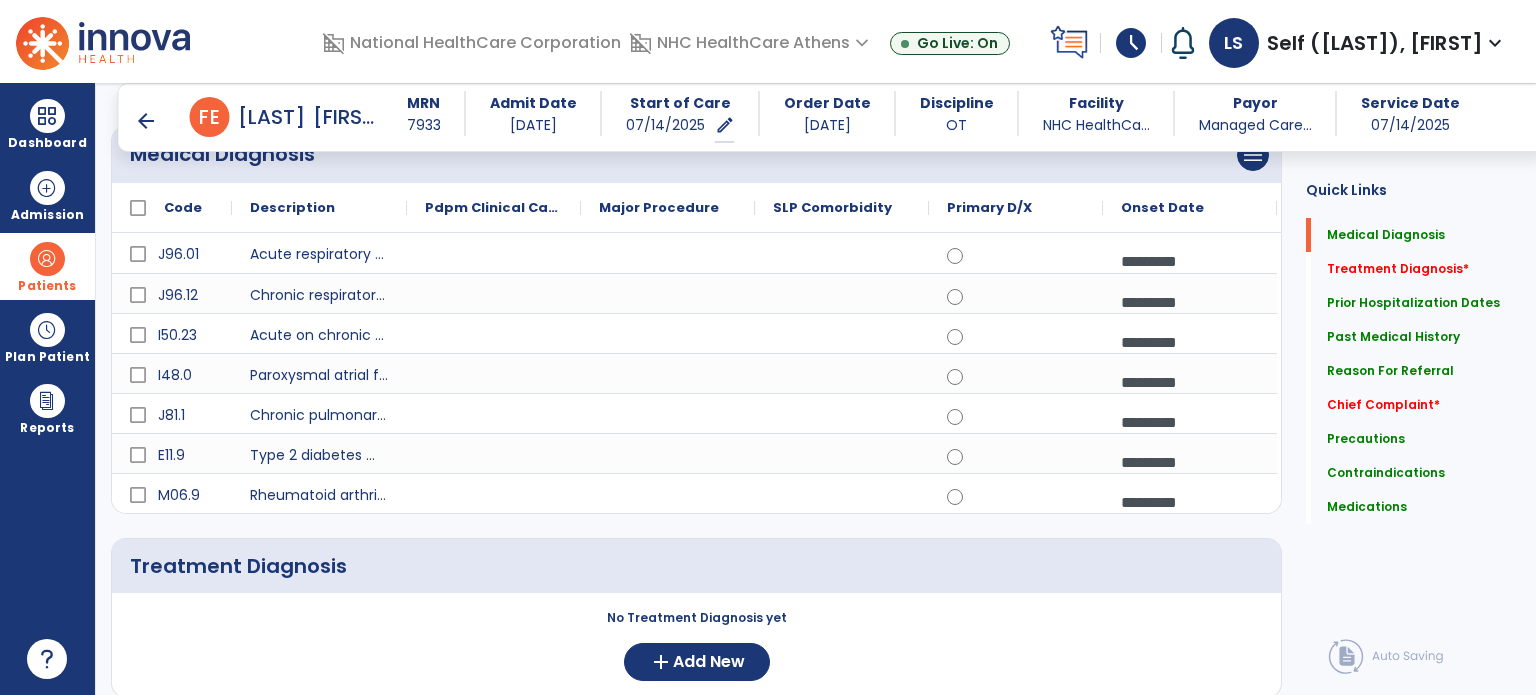 scroll, scrollTop: 0, scrollLeft: 0, axis: both 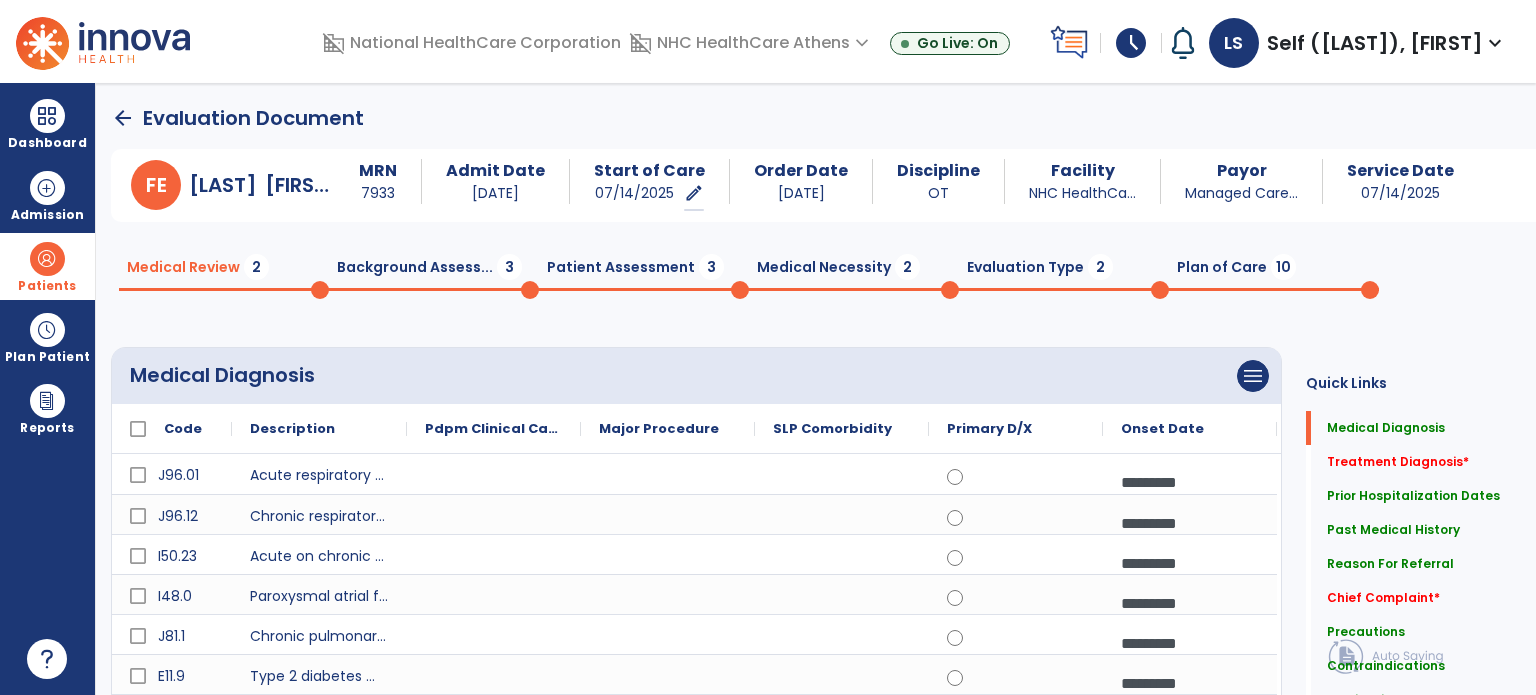 click on "Background Assess...  3" 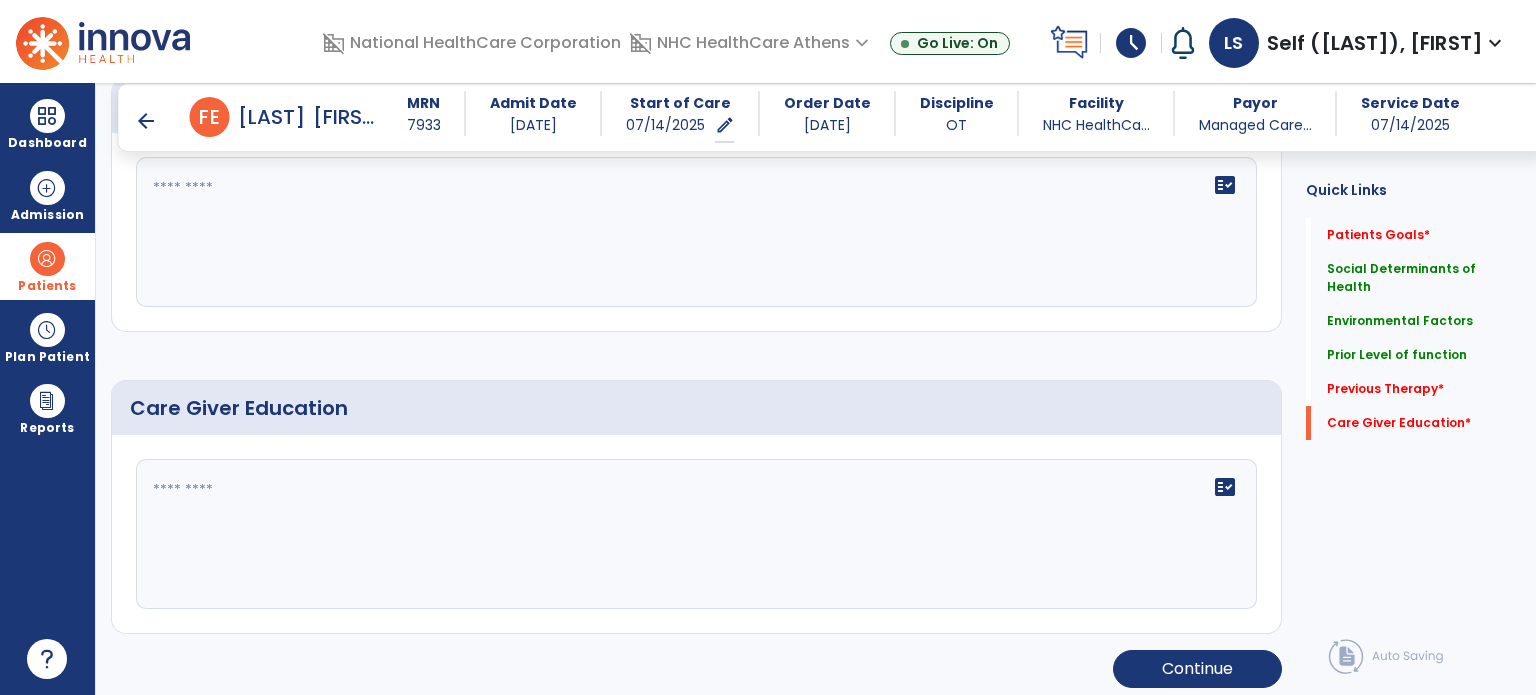 scroll, scrollTop: 1416, scrollLeft: 0, axis: vertical 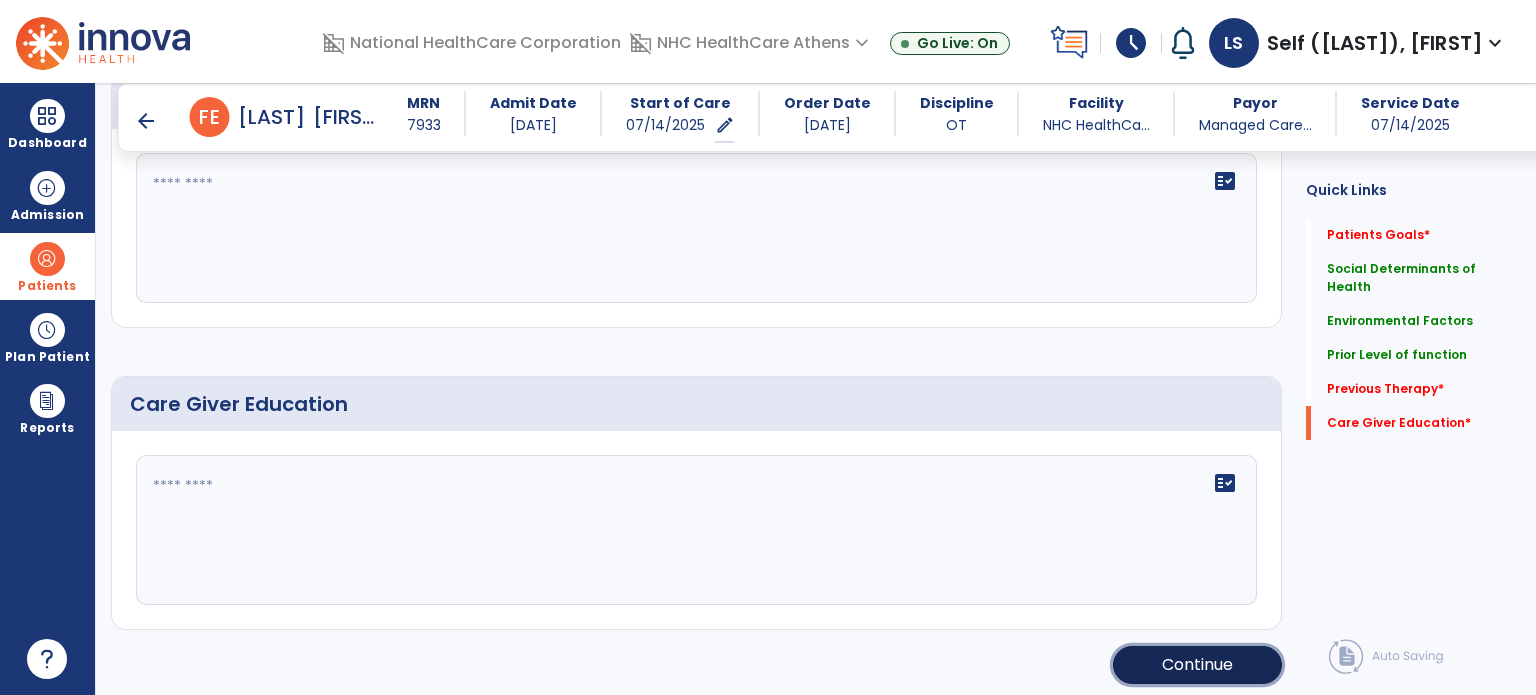 click on "Continue" 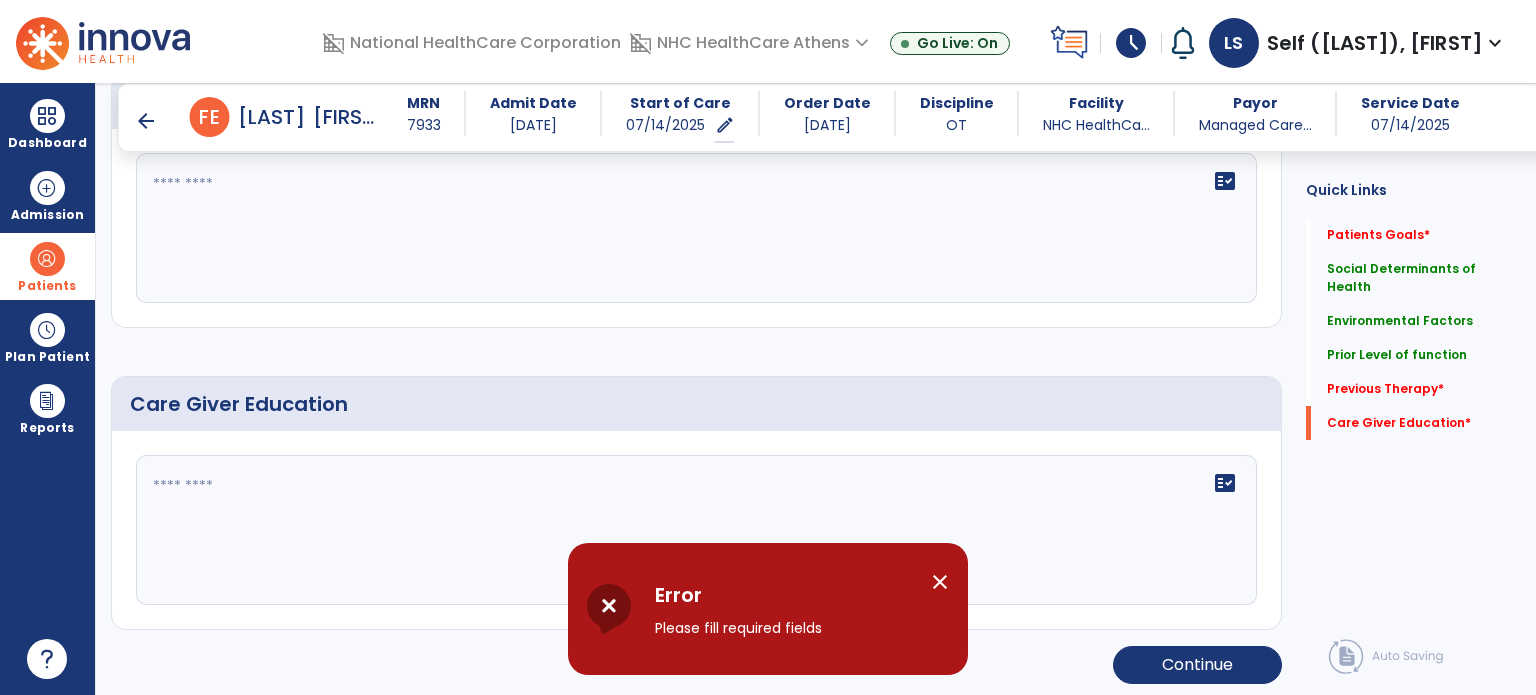 click on "Error Please fill required fields" at bounding box center (785, 617) 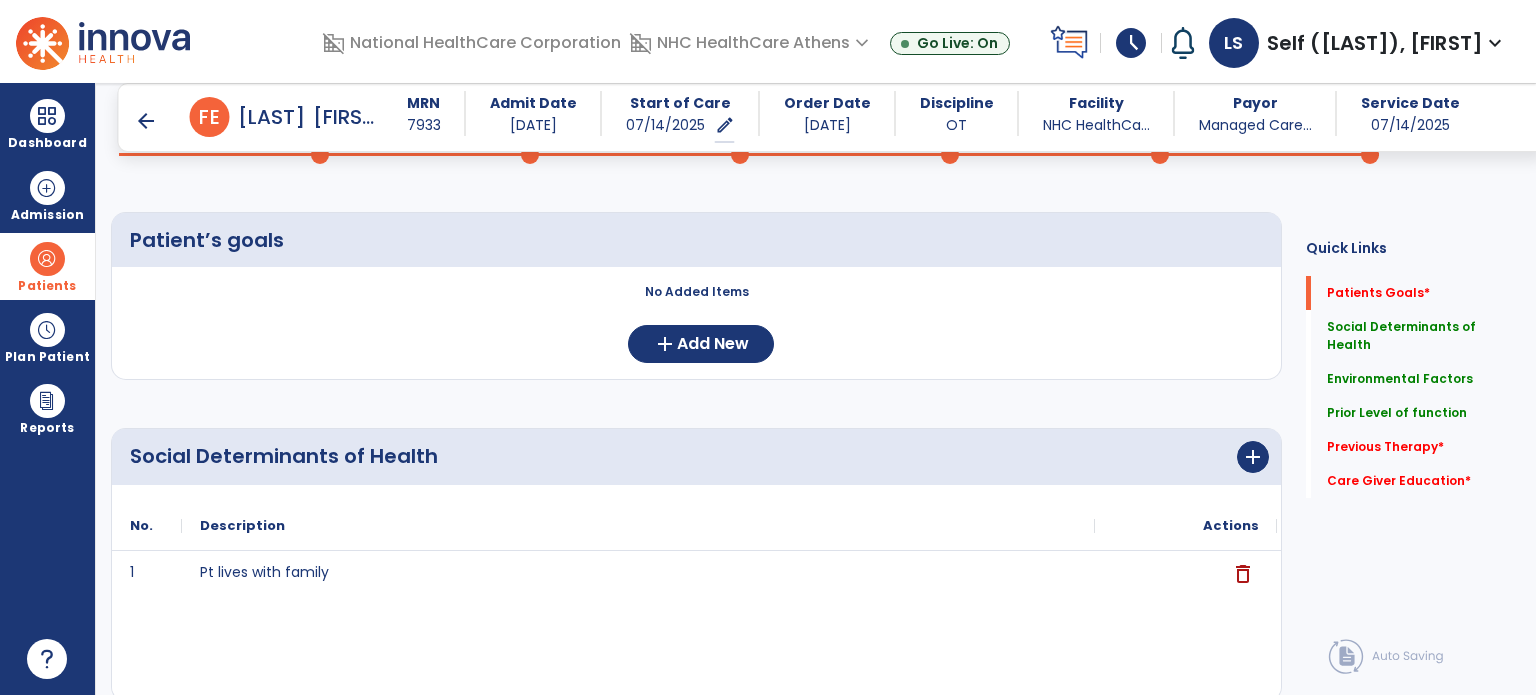 scroll, scrollTop: 0, scrollLeft: 0, axis: both 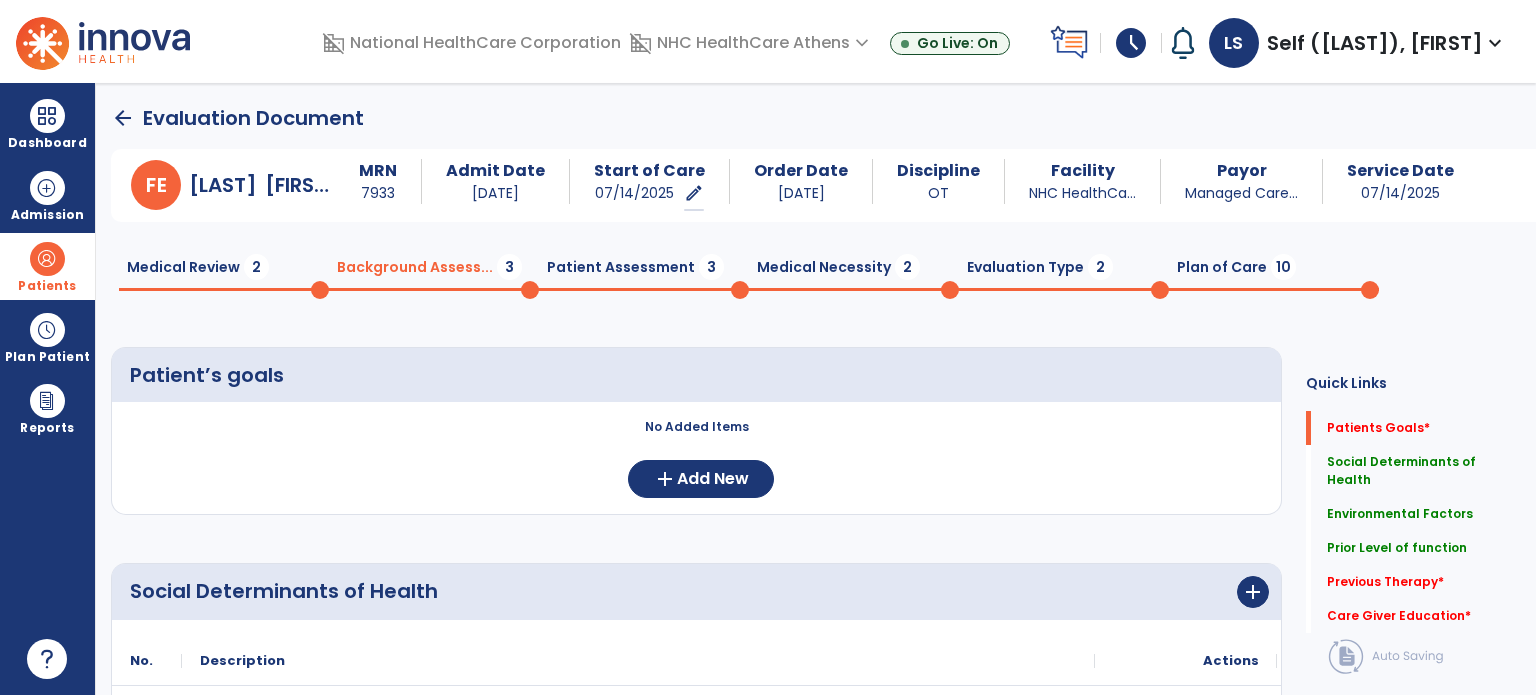 click on "Patient Assessment  3" 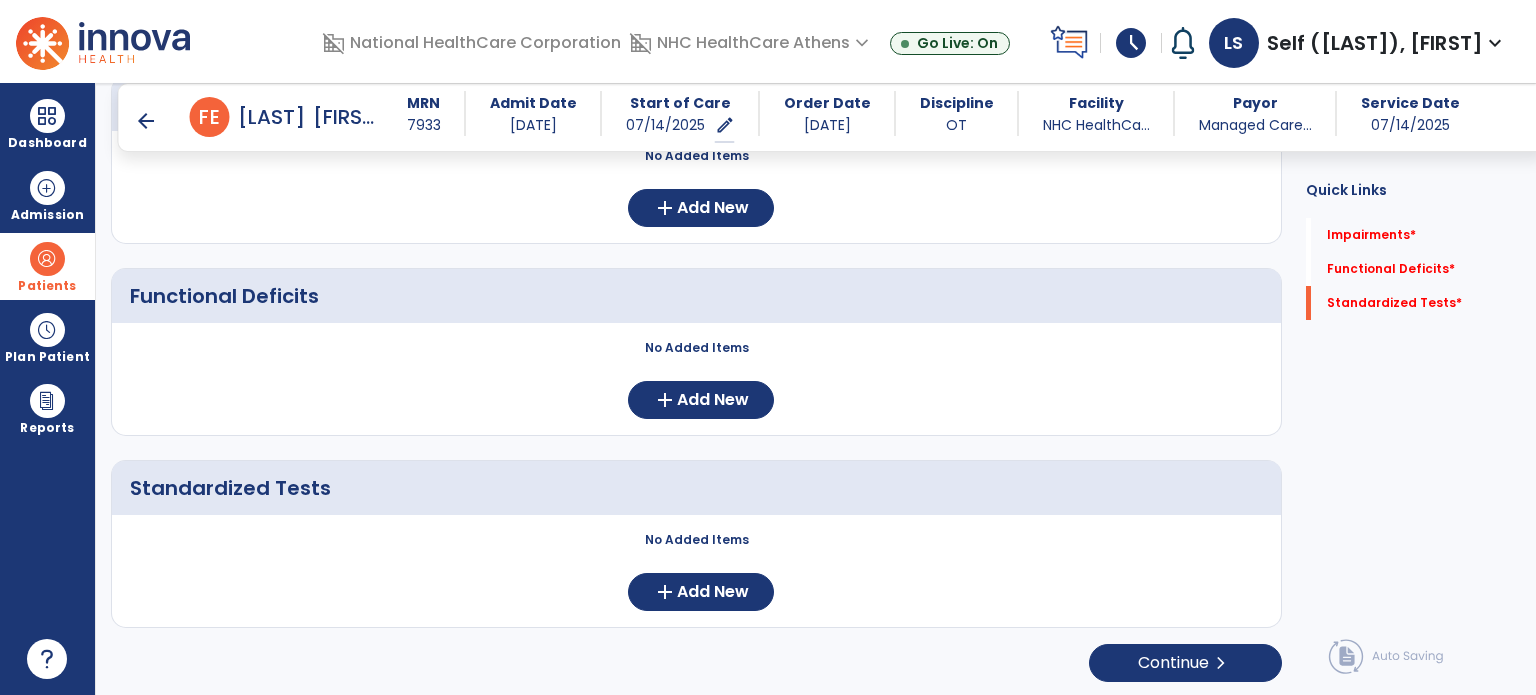 scroll, scrollTop: 0, scrollLeft: 0, axis: both 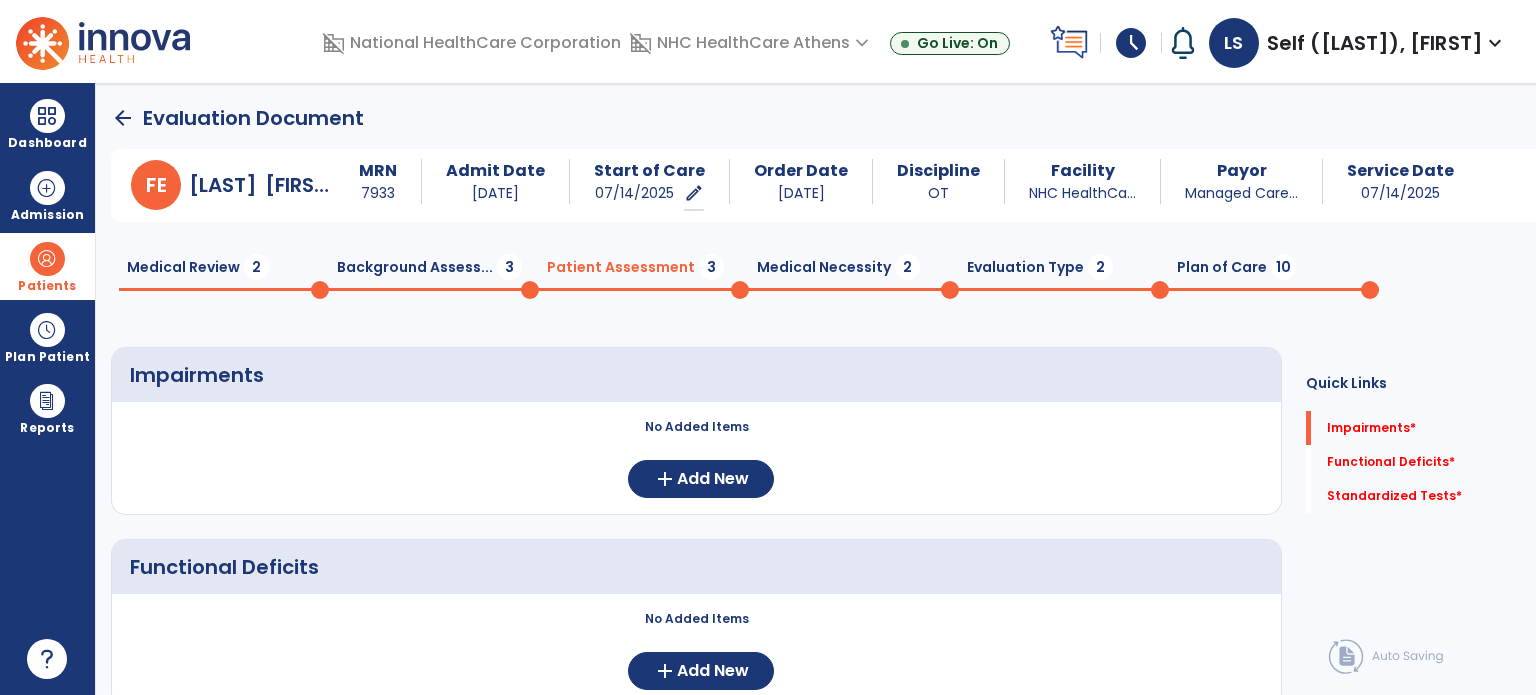 click on "Medical Necessity  2" 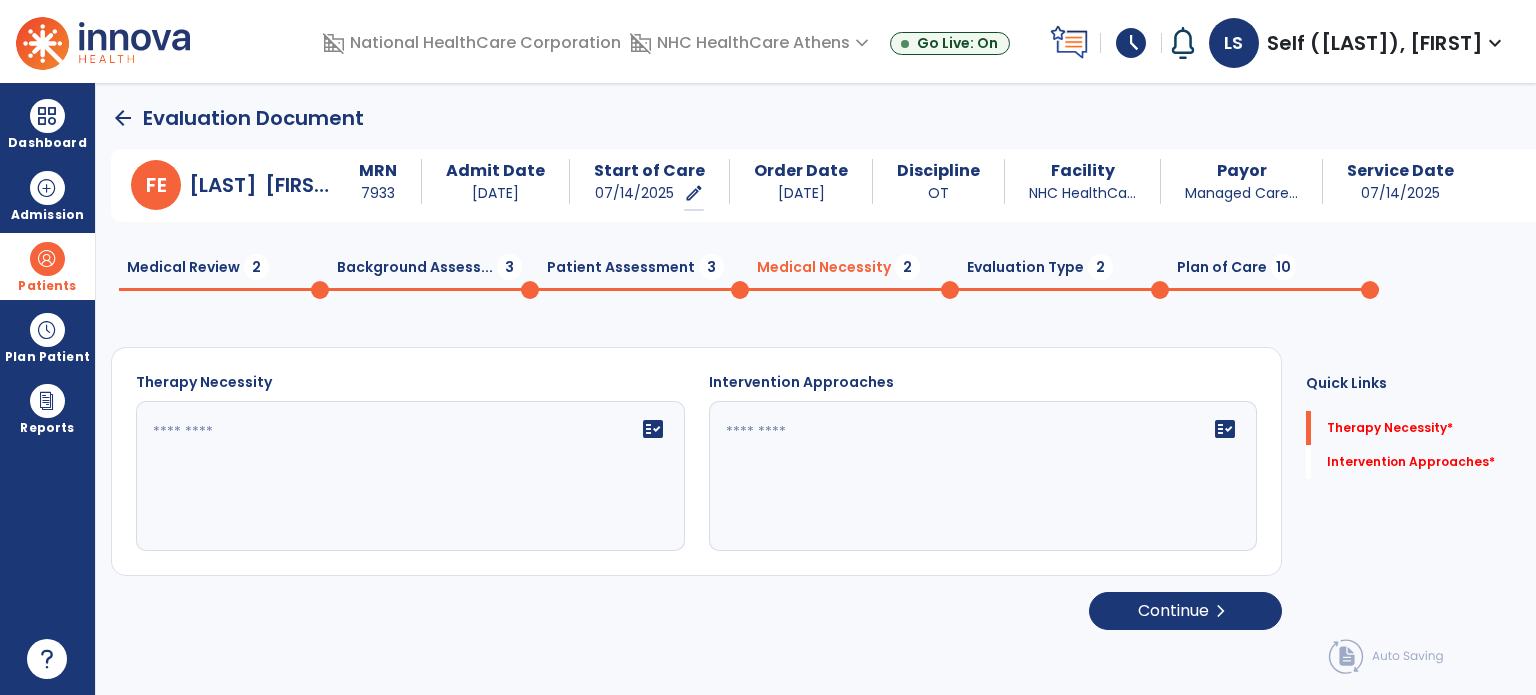 click on "arrow_back" 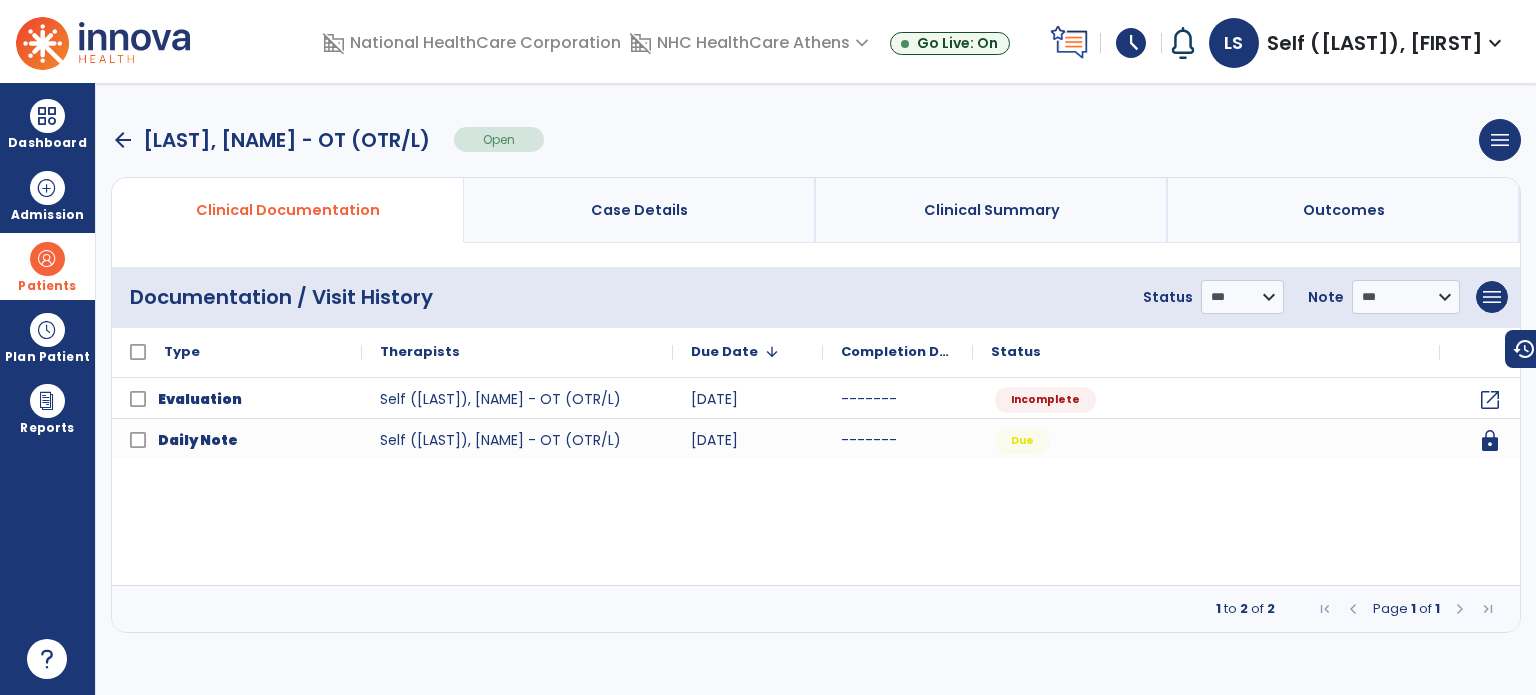 click on "arrow_back" at bounding box center (123, 140) 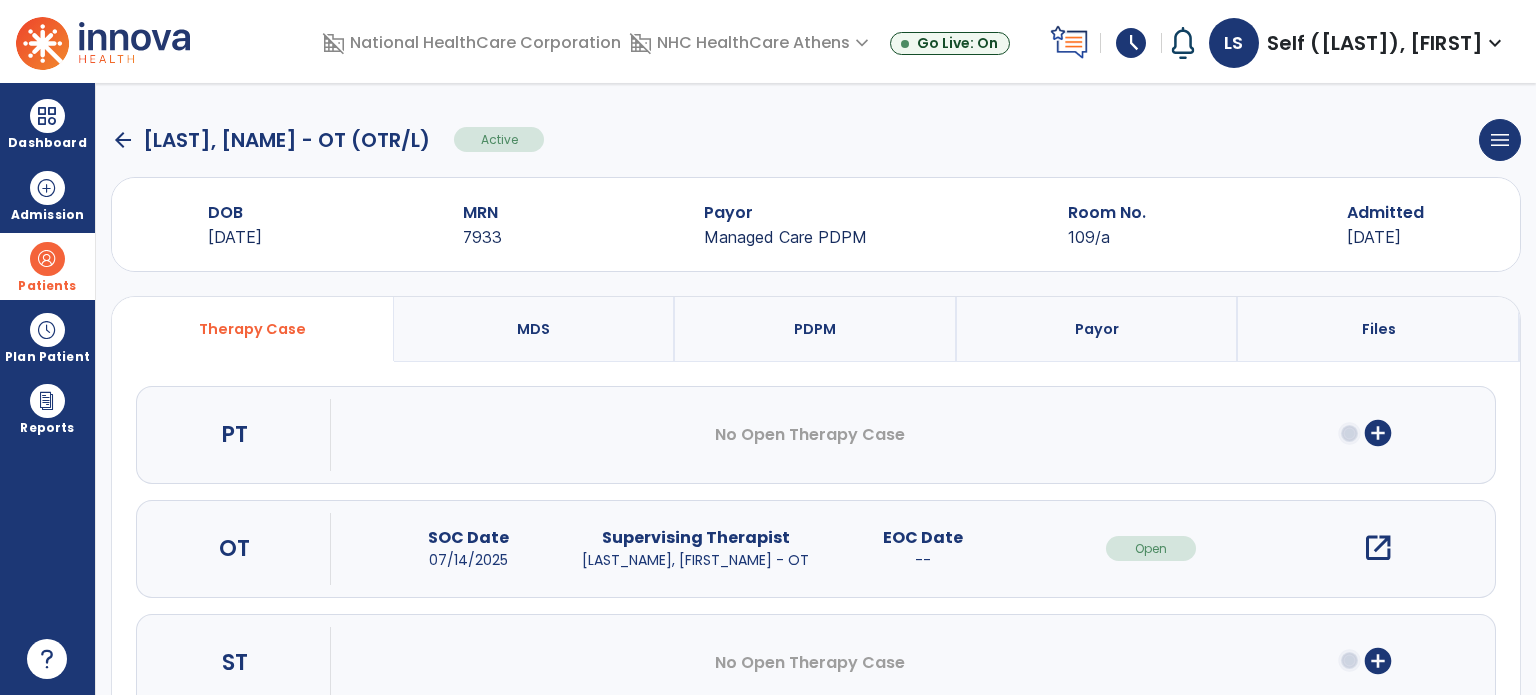click on "arrow_back" 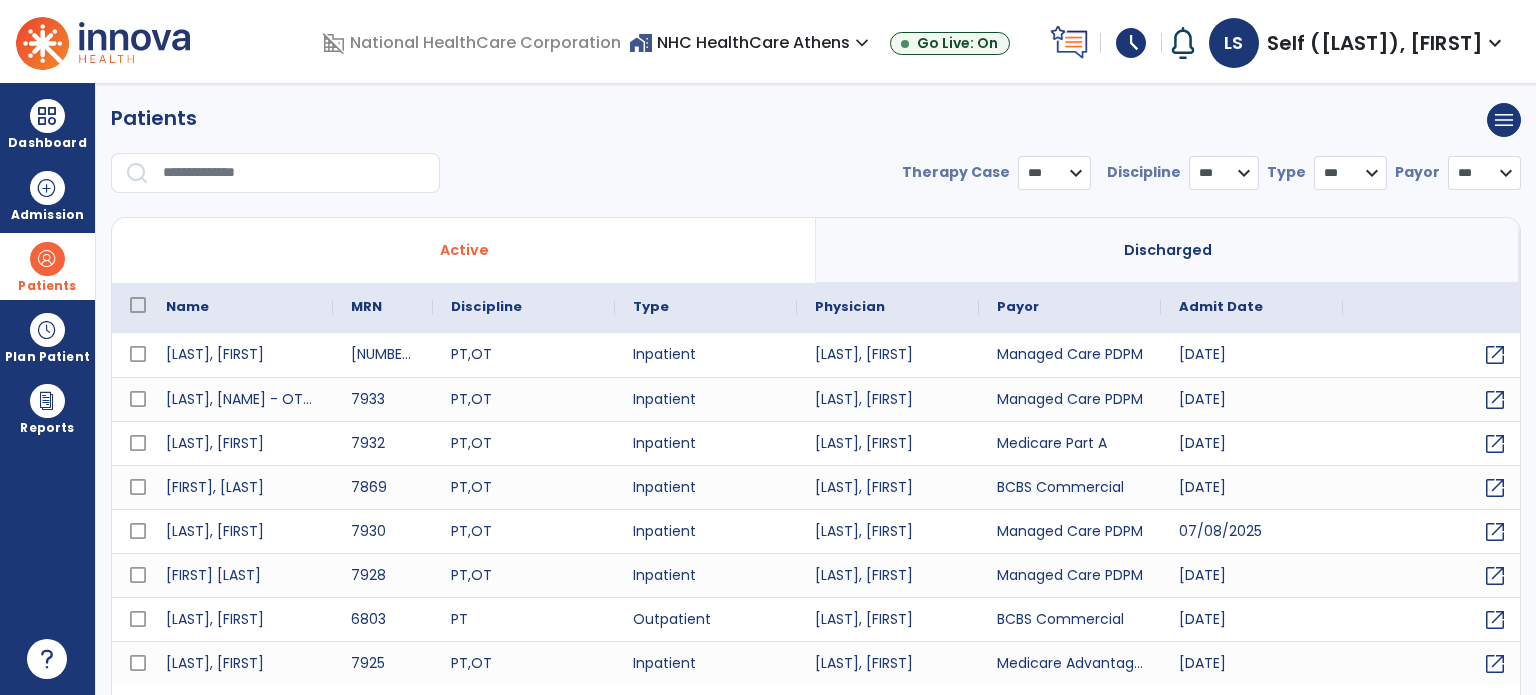 select on "***" 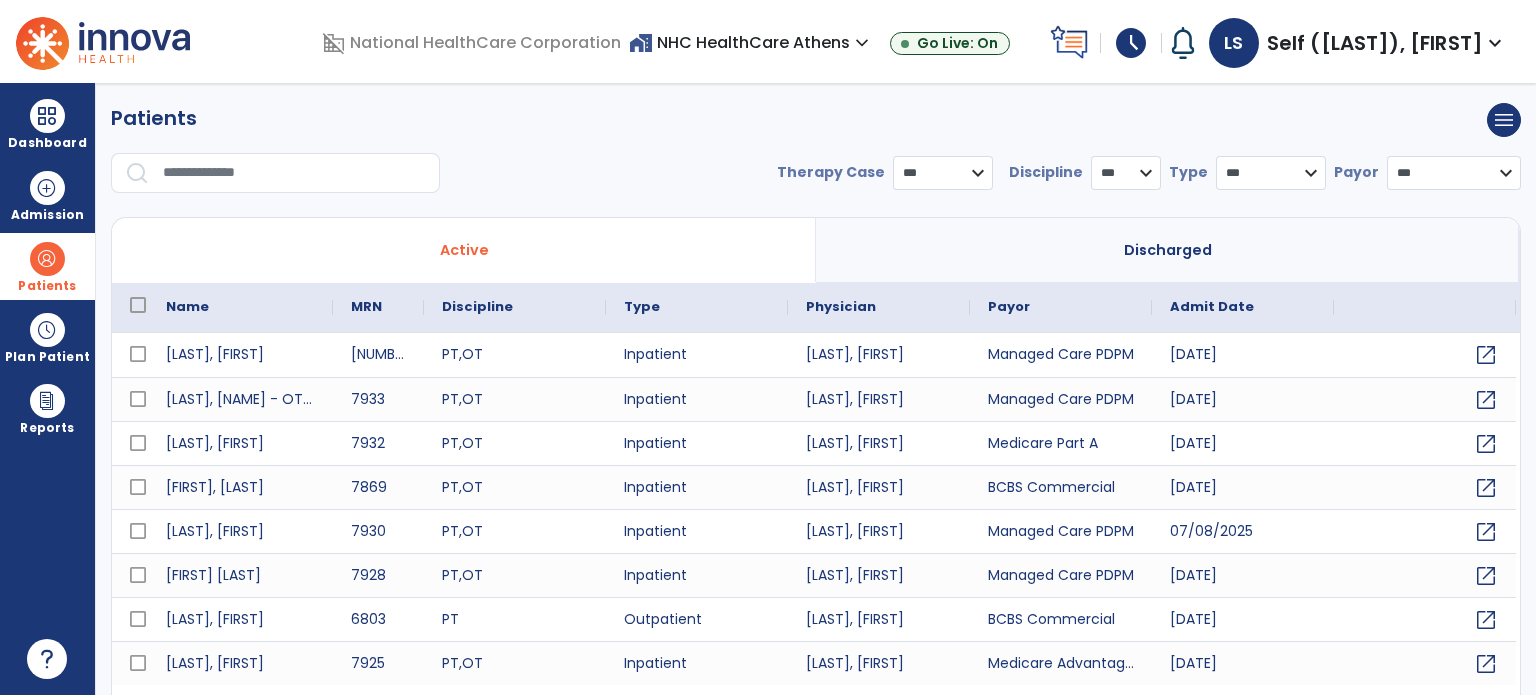 click at bounding box center (294, 173) 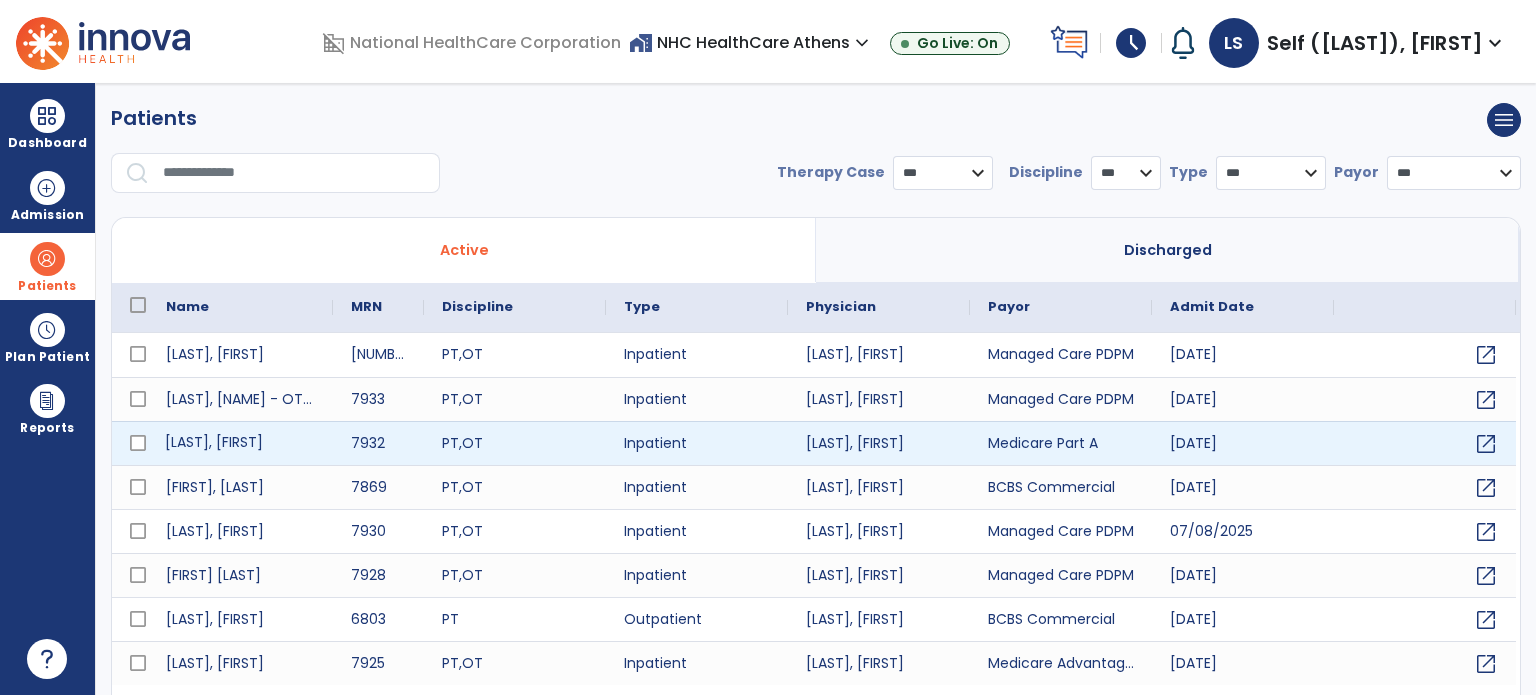 click on "[LAST], [FIRST]" at bounding box center (240, 443) 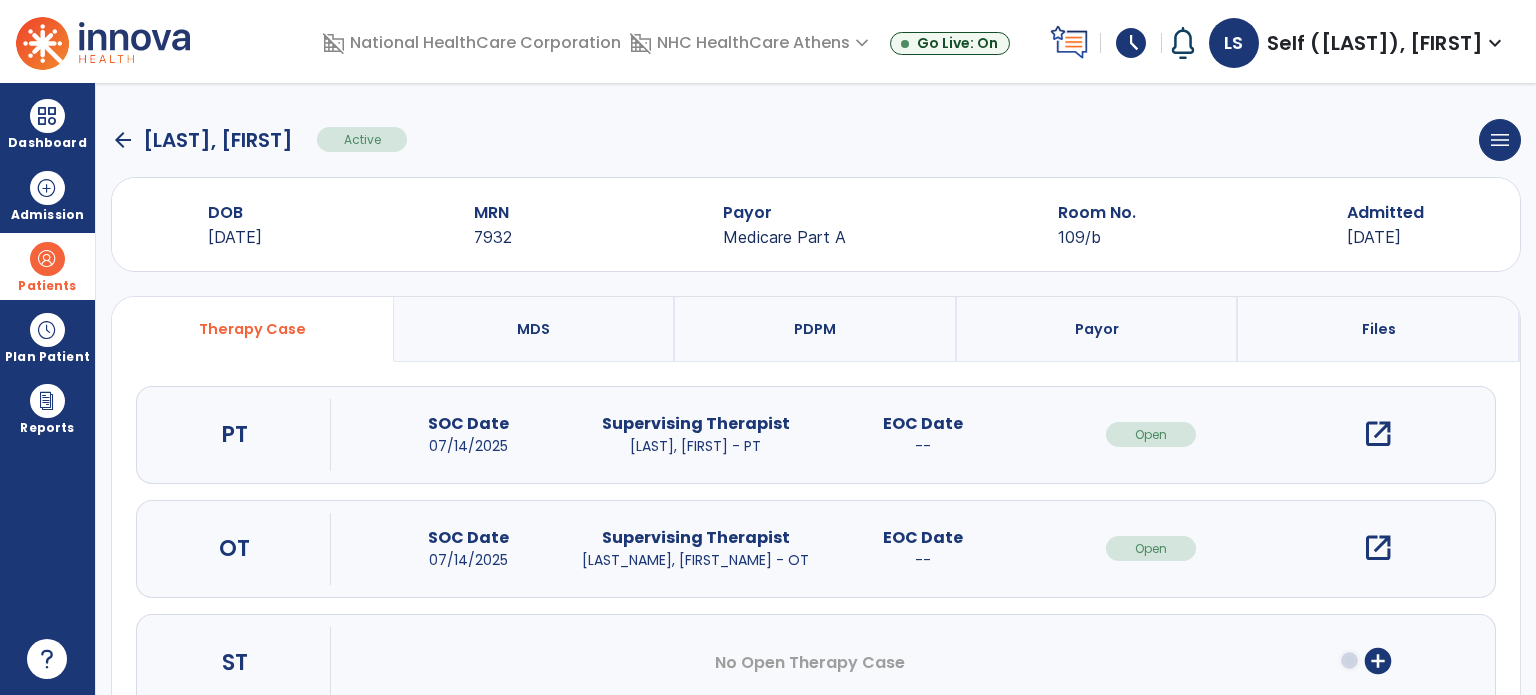 click on "open_in_new" at bounding box center [1378, 548] 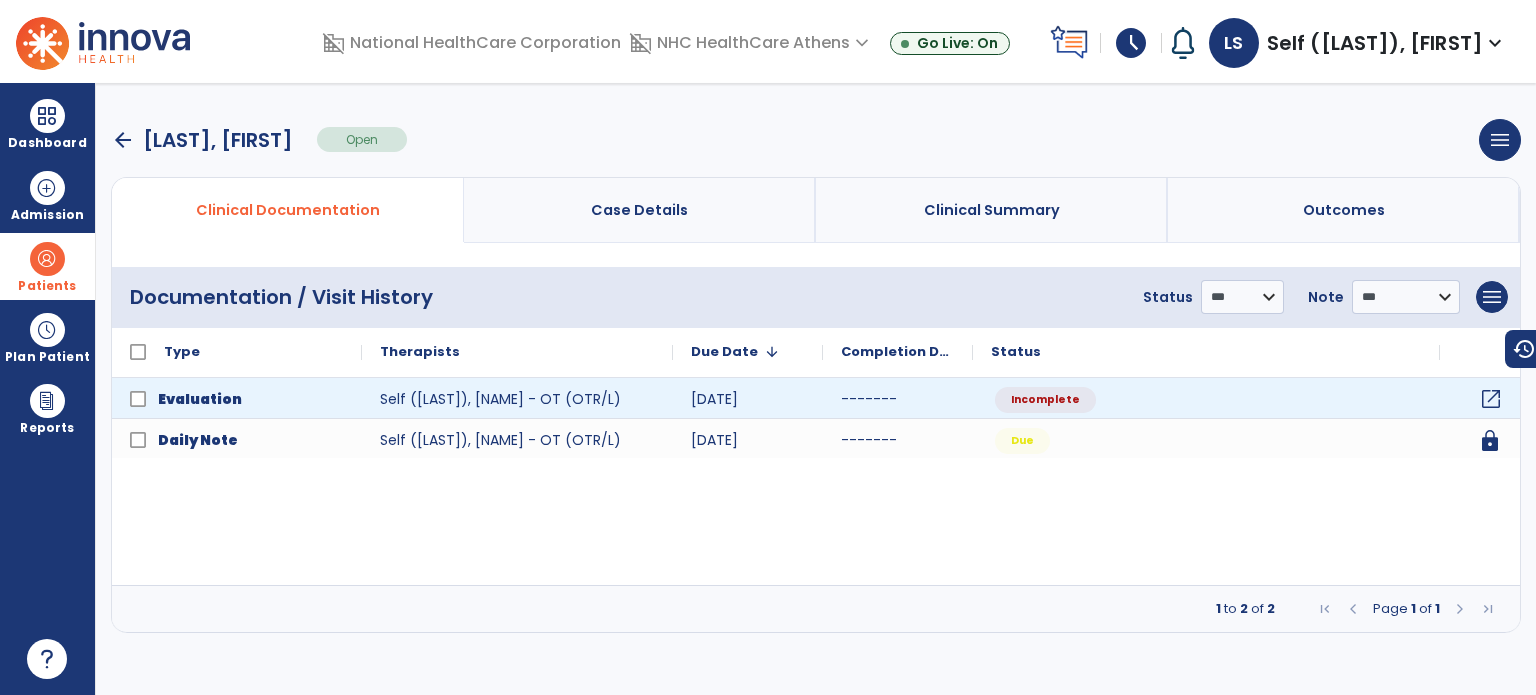 click on "open_in_new" 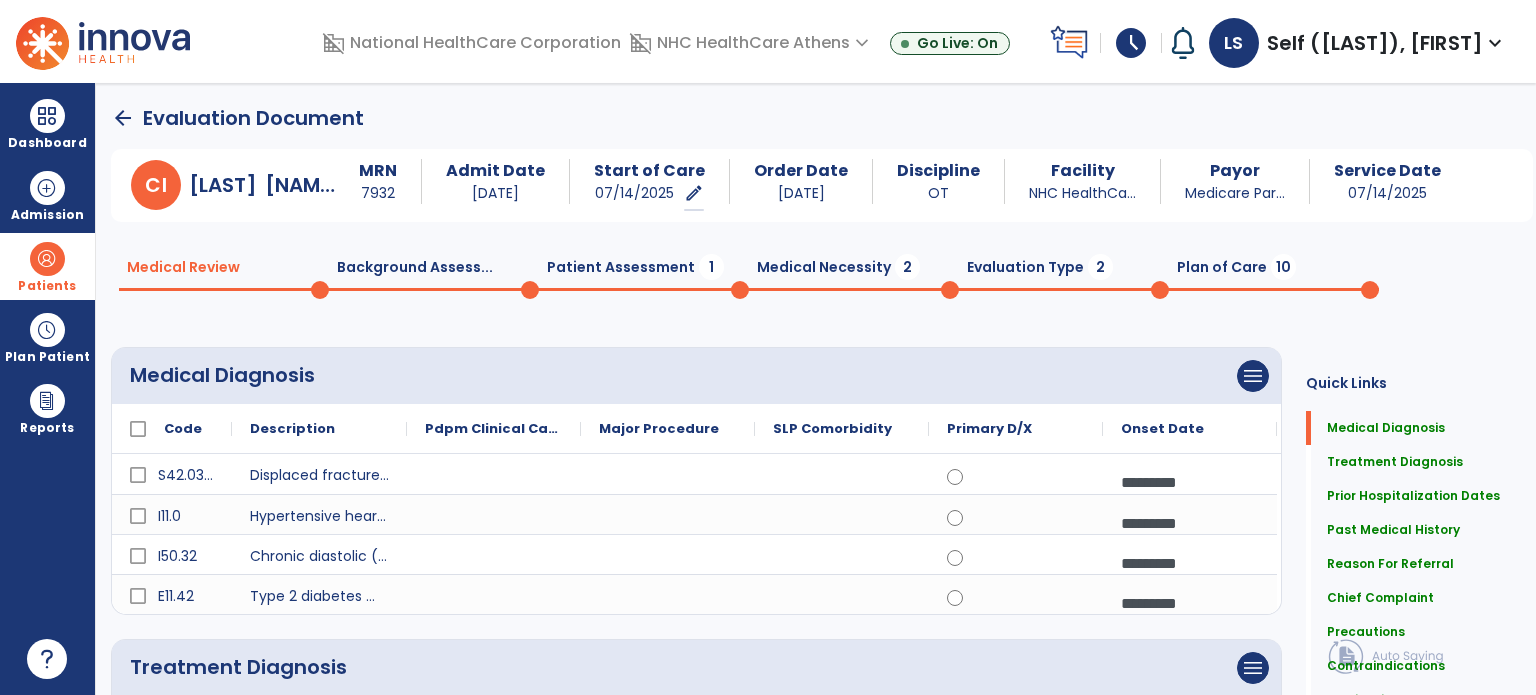 click on "Patient Assessment  1" 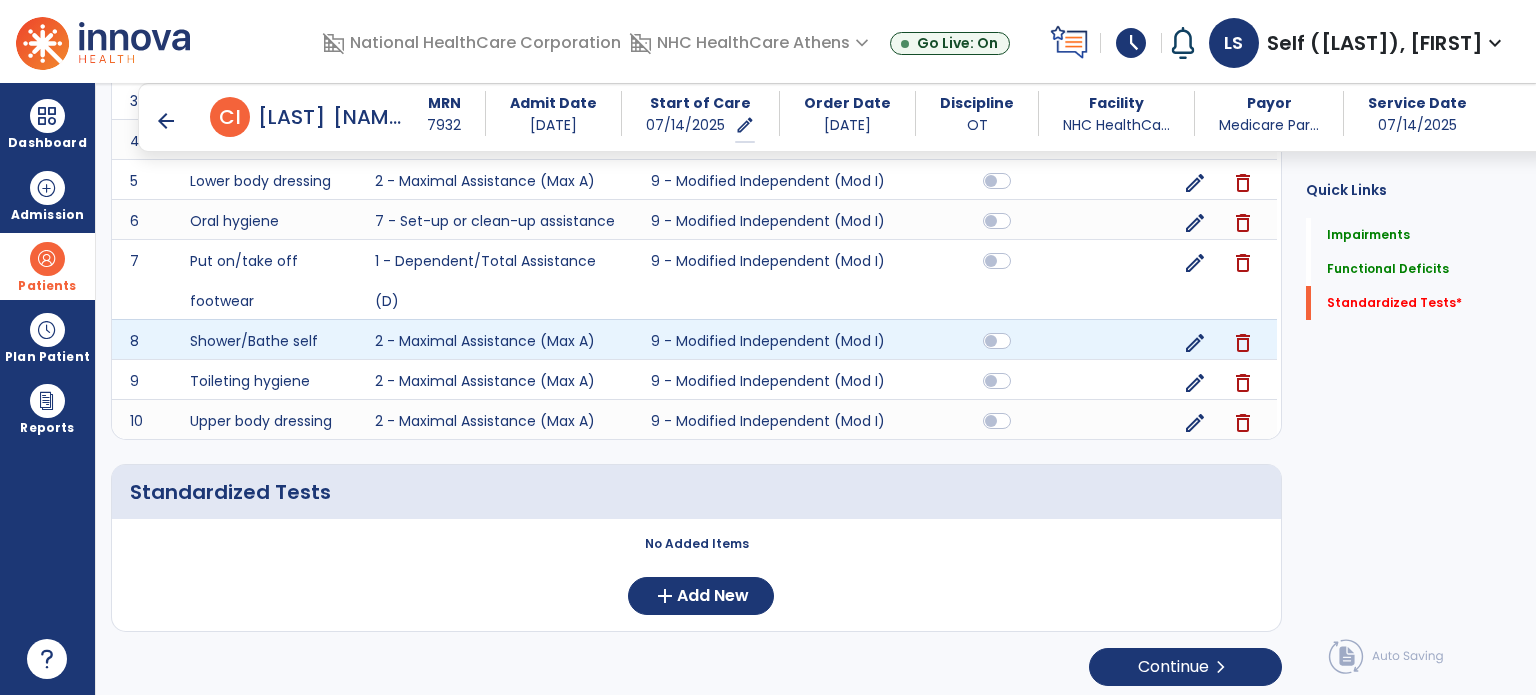 scroll, scrollTop: 2124, scrollLeft: 0, axis: vertical 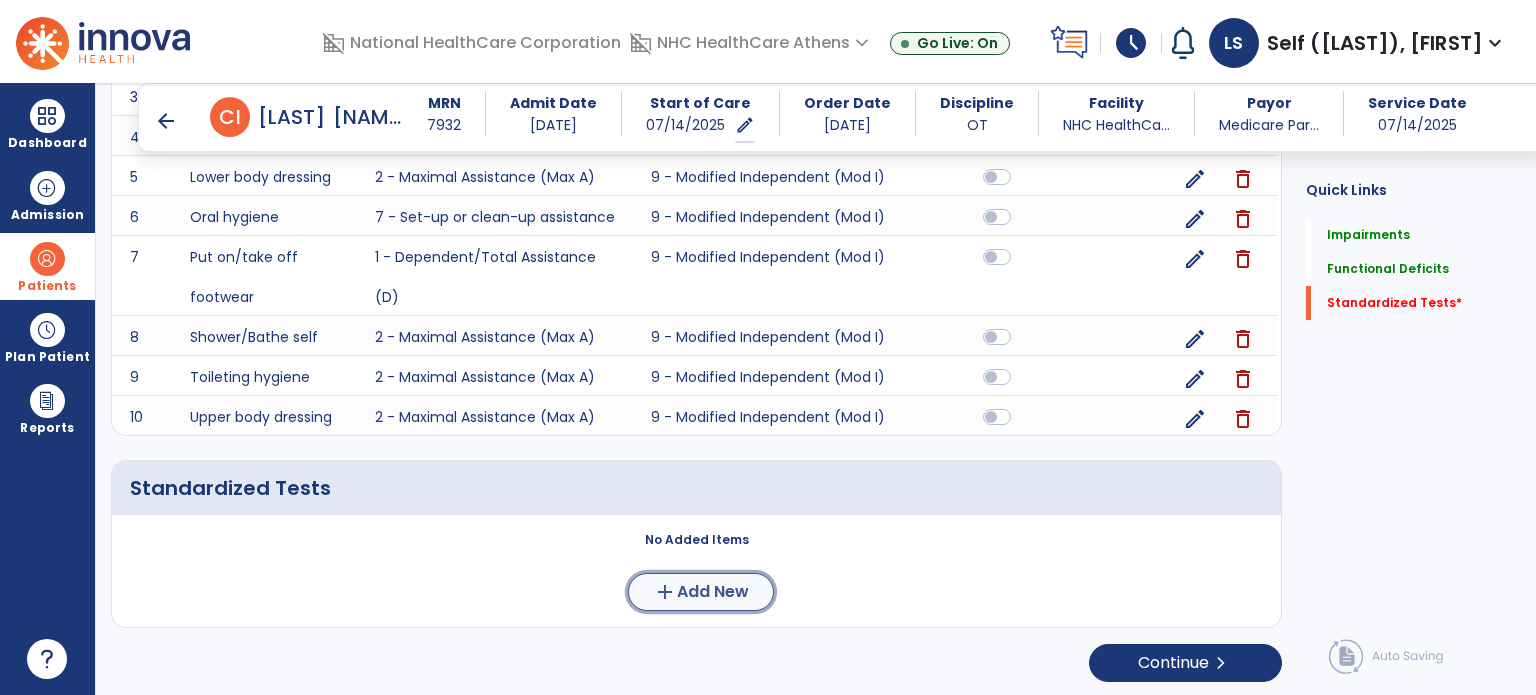 click on "add  Add New" 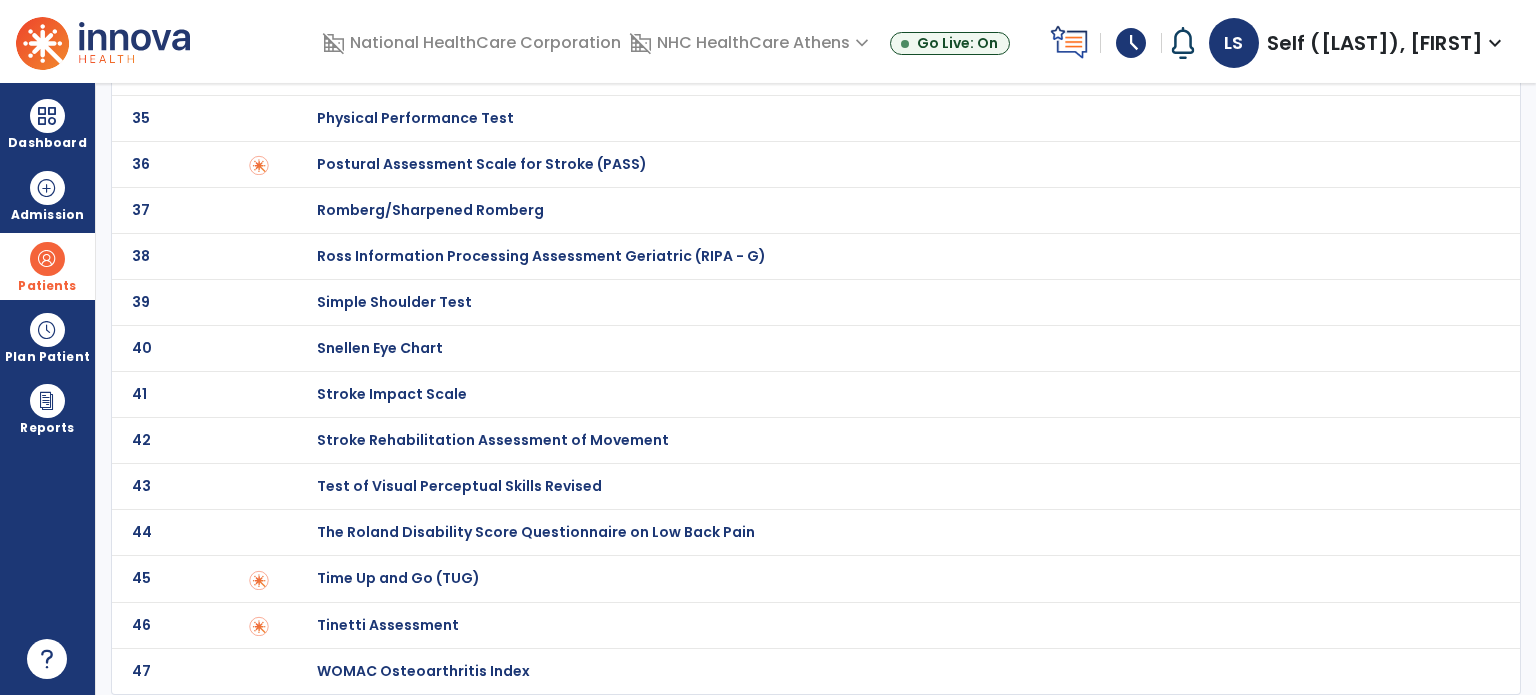 scroll, scrollTop: 0, scrollLeft: 0, axis: both 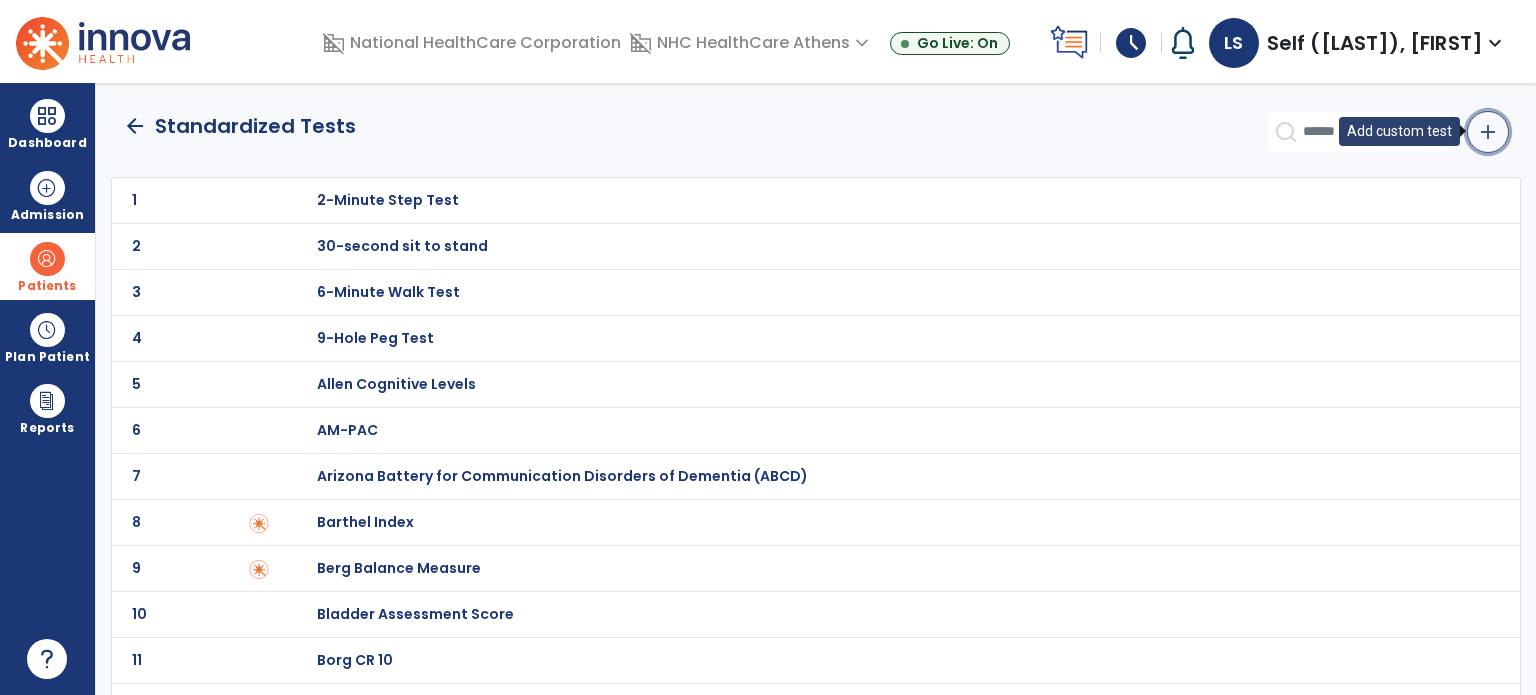 click on "add" 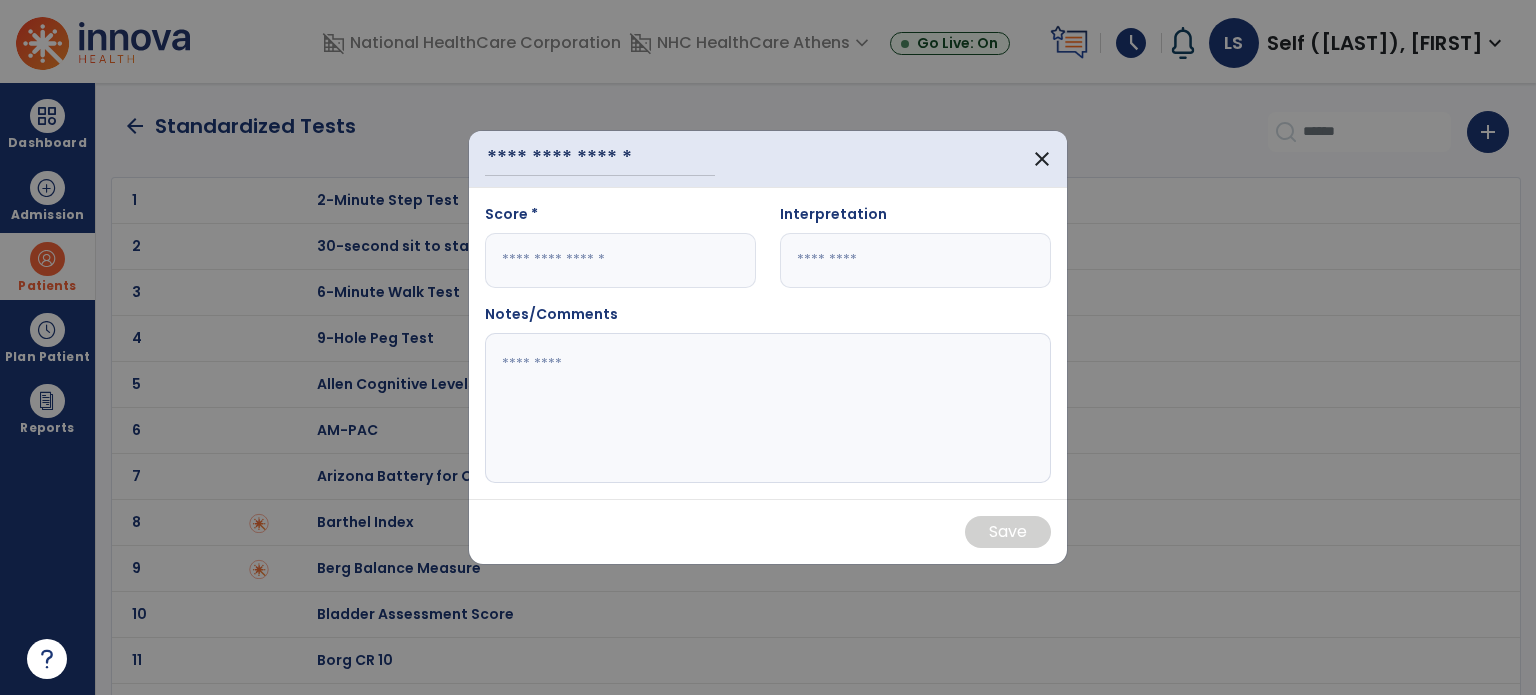click at bounding box center [620, 260] 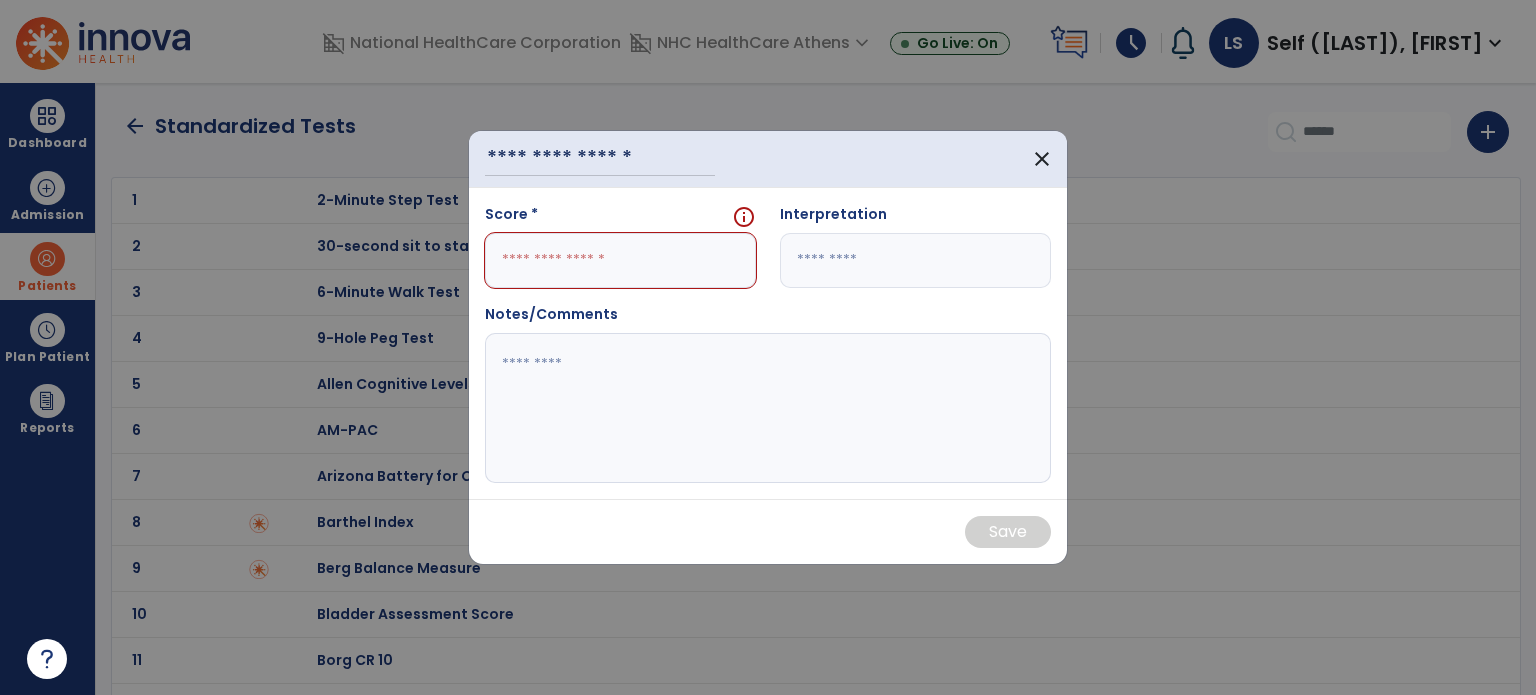 click on "close" at bounding box center (768, 159) 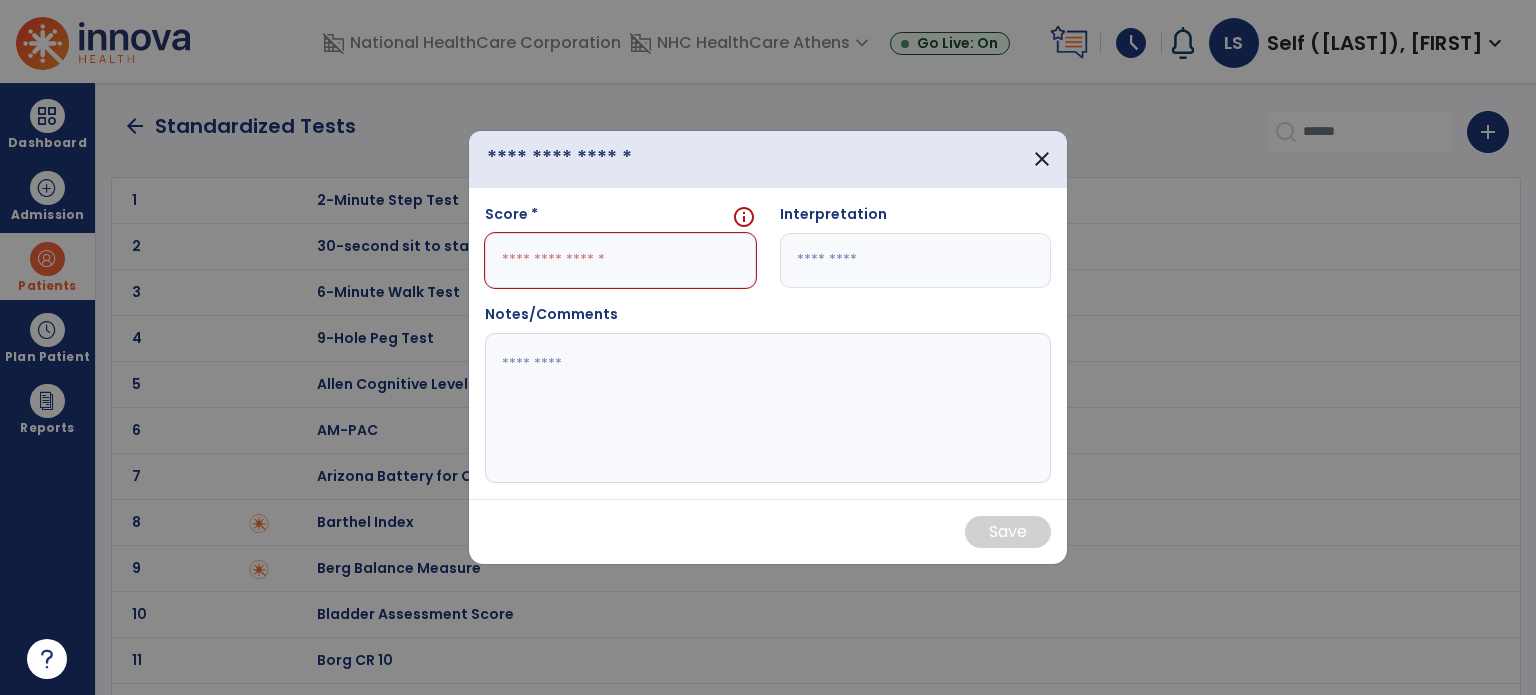 click at bounding box center [600, 159] 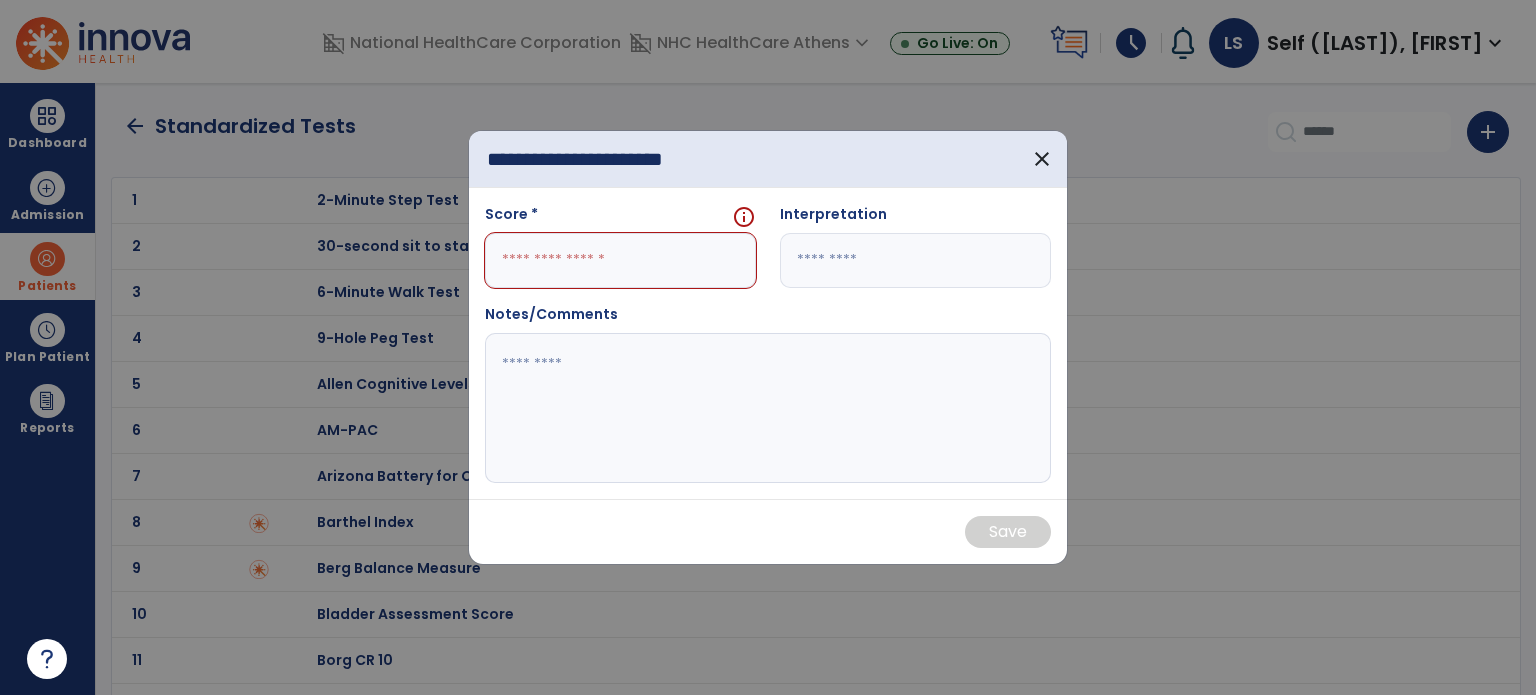 type on "**********" 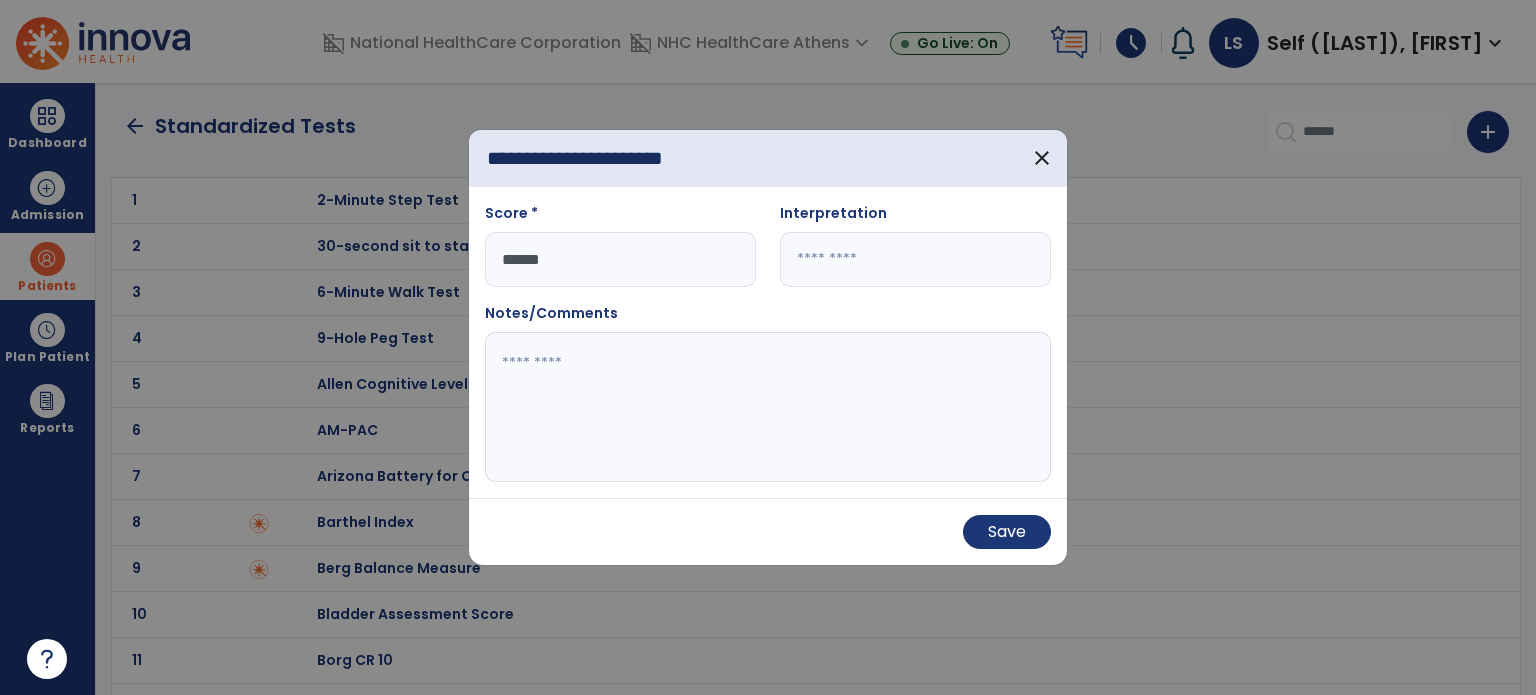 type on "******" 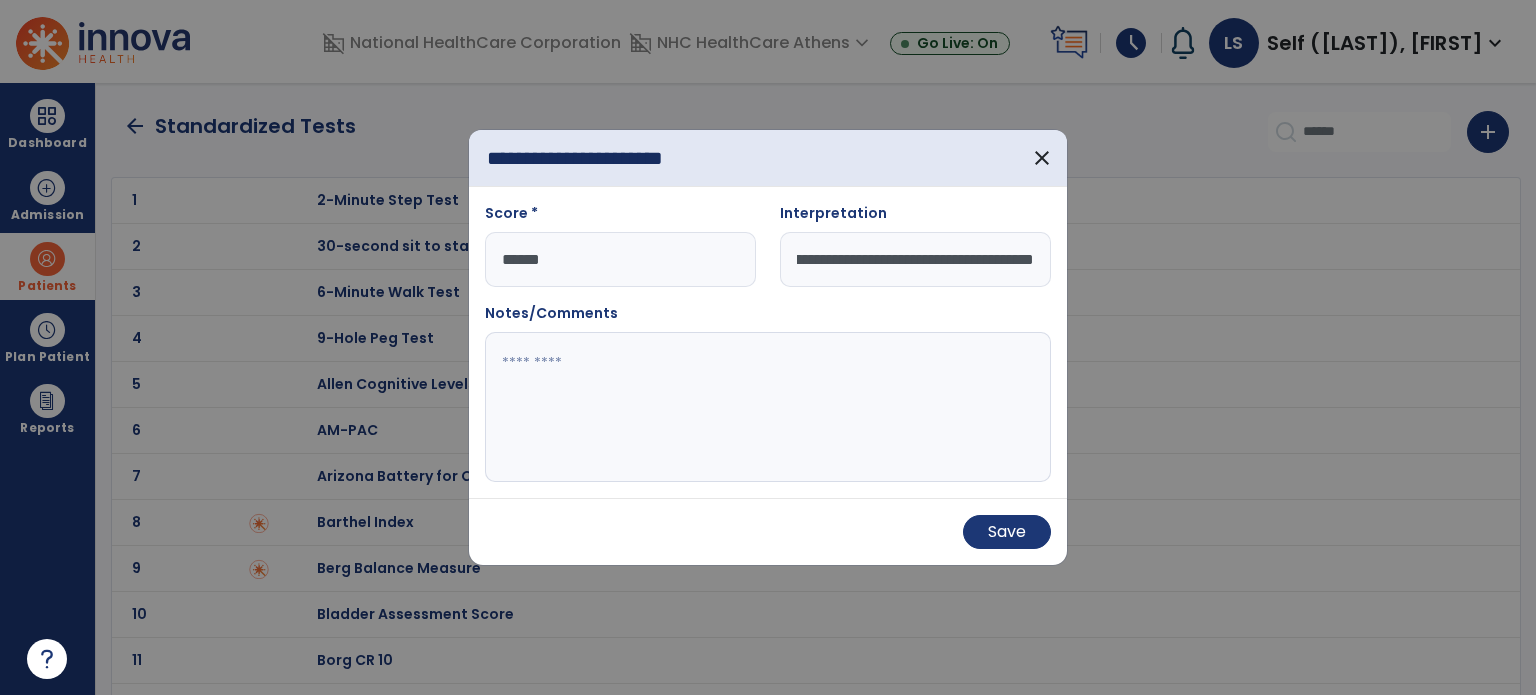 scroll, scrollTop: 0, scrollLeft: 128, axis: horizontal 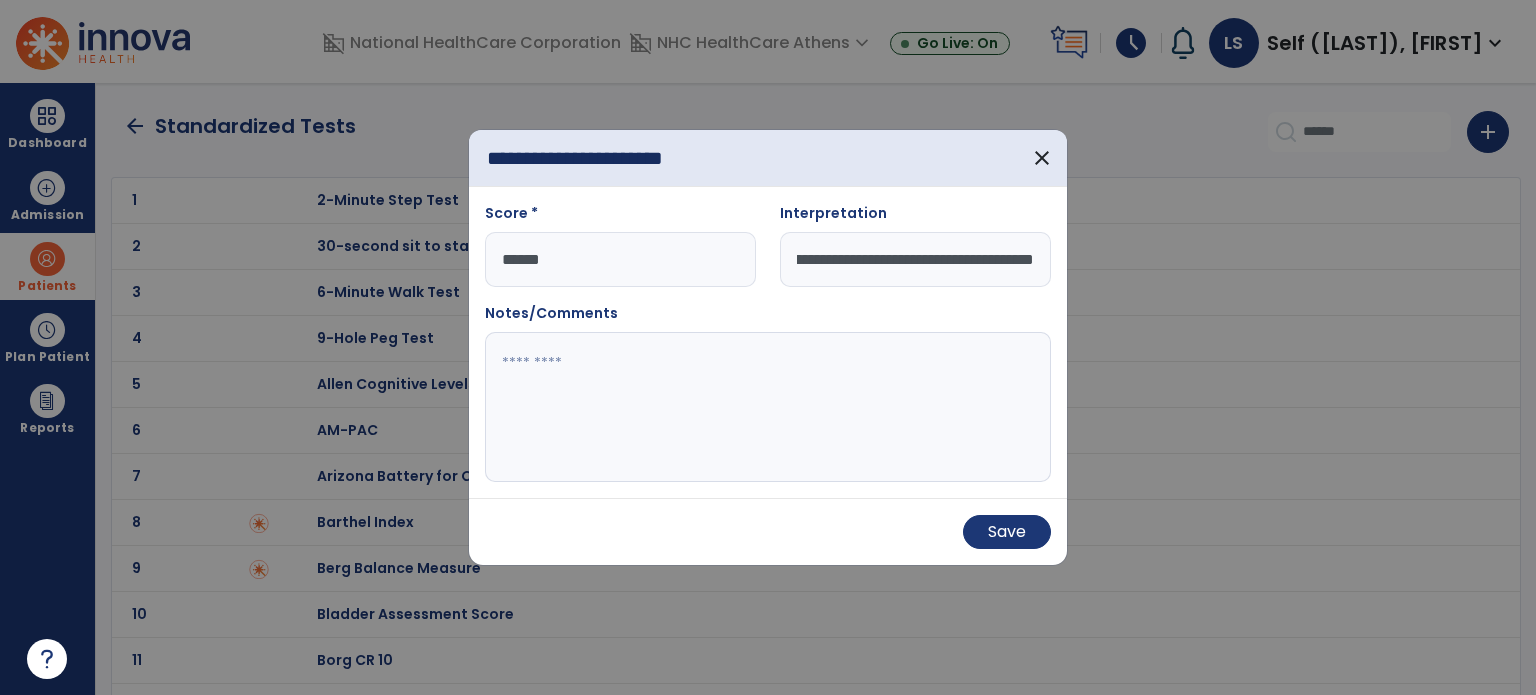 type on "**********" 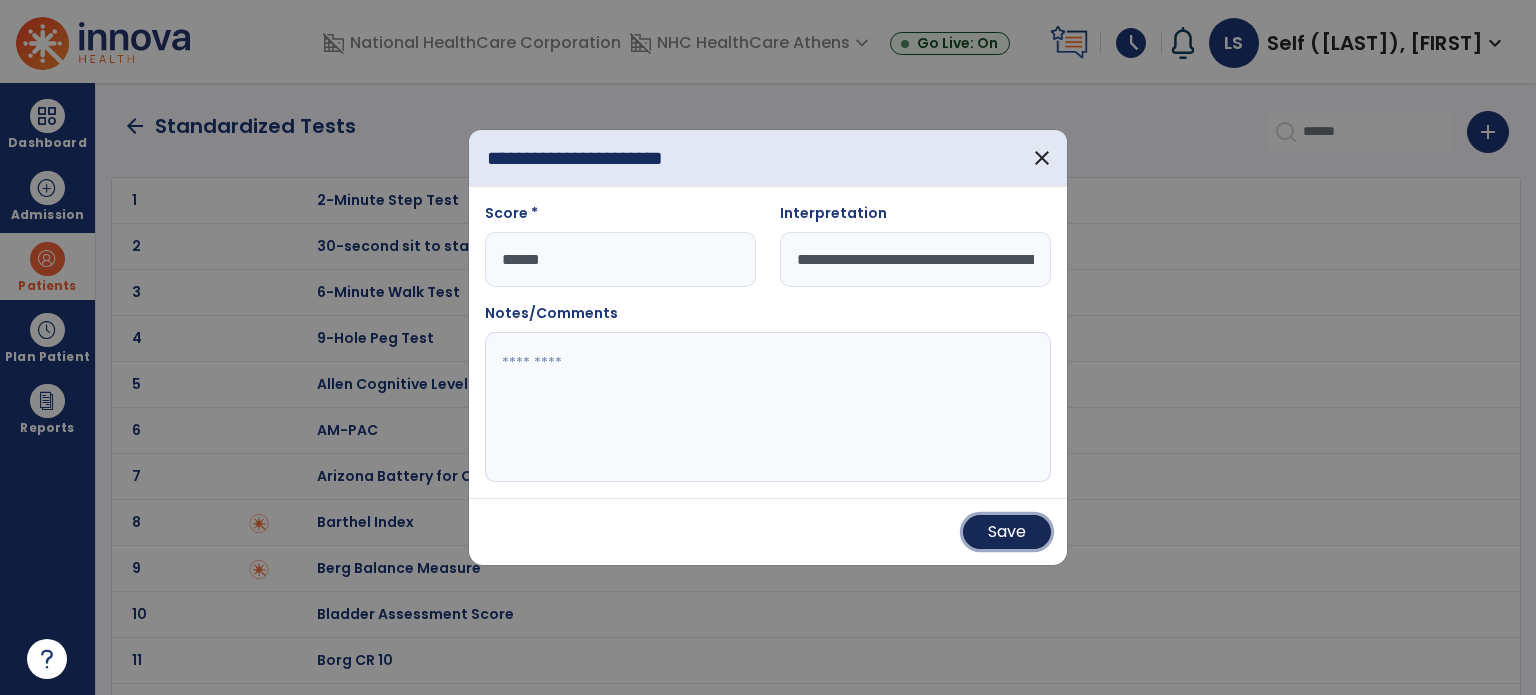click on "Save" at bounding box center [1007, 532] 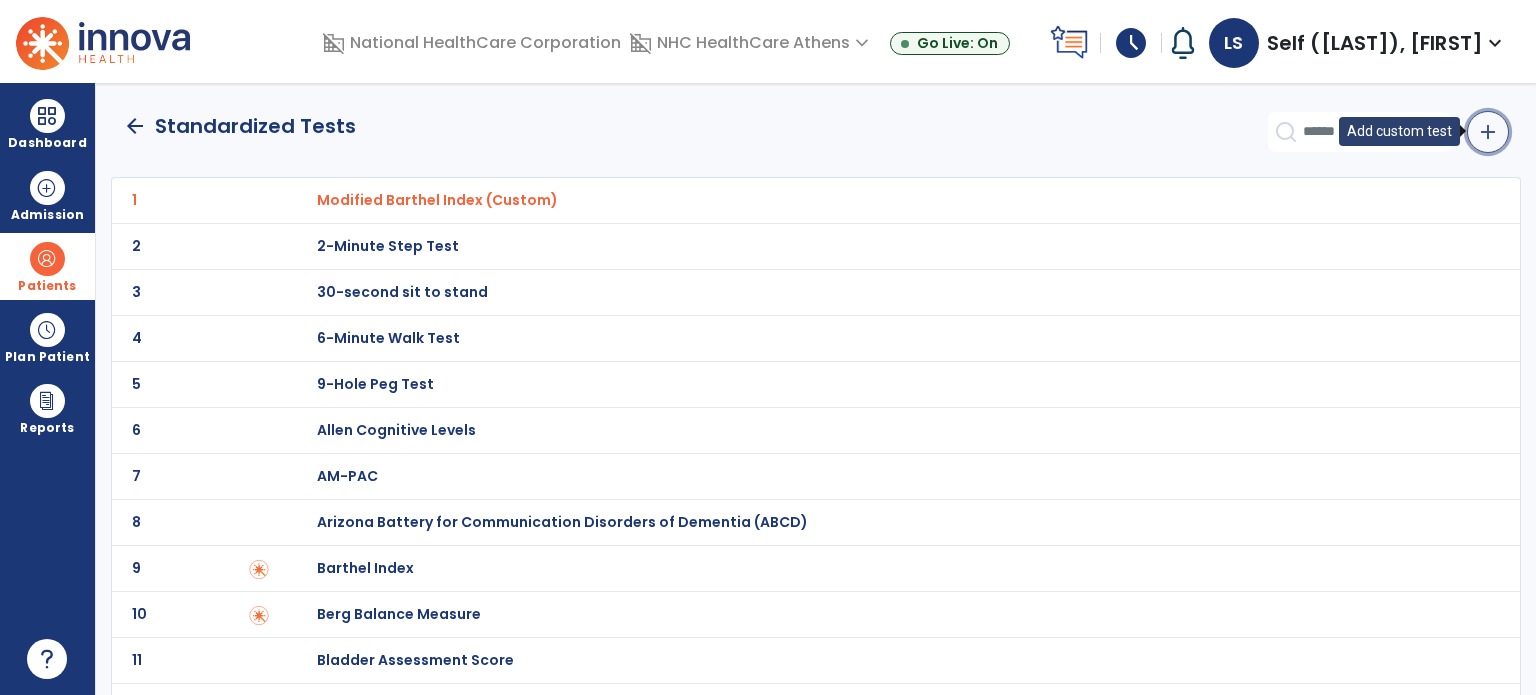 click on "add" 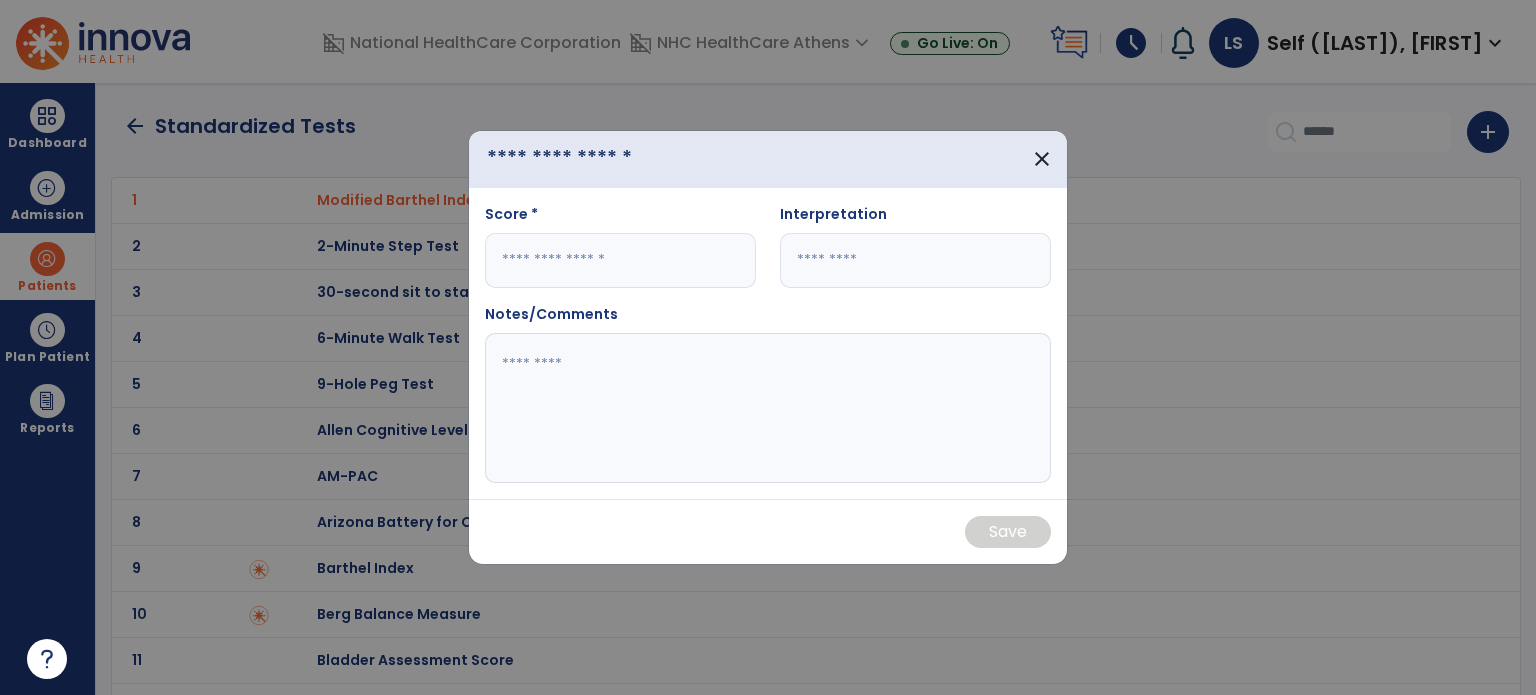 click at bounding box center (600, 159) 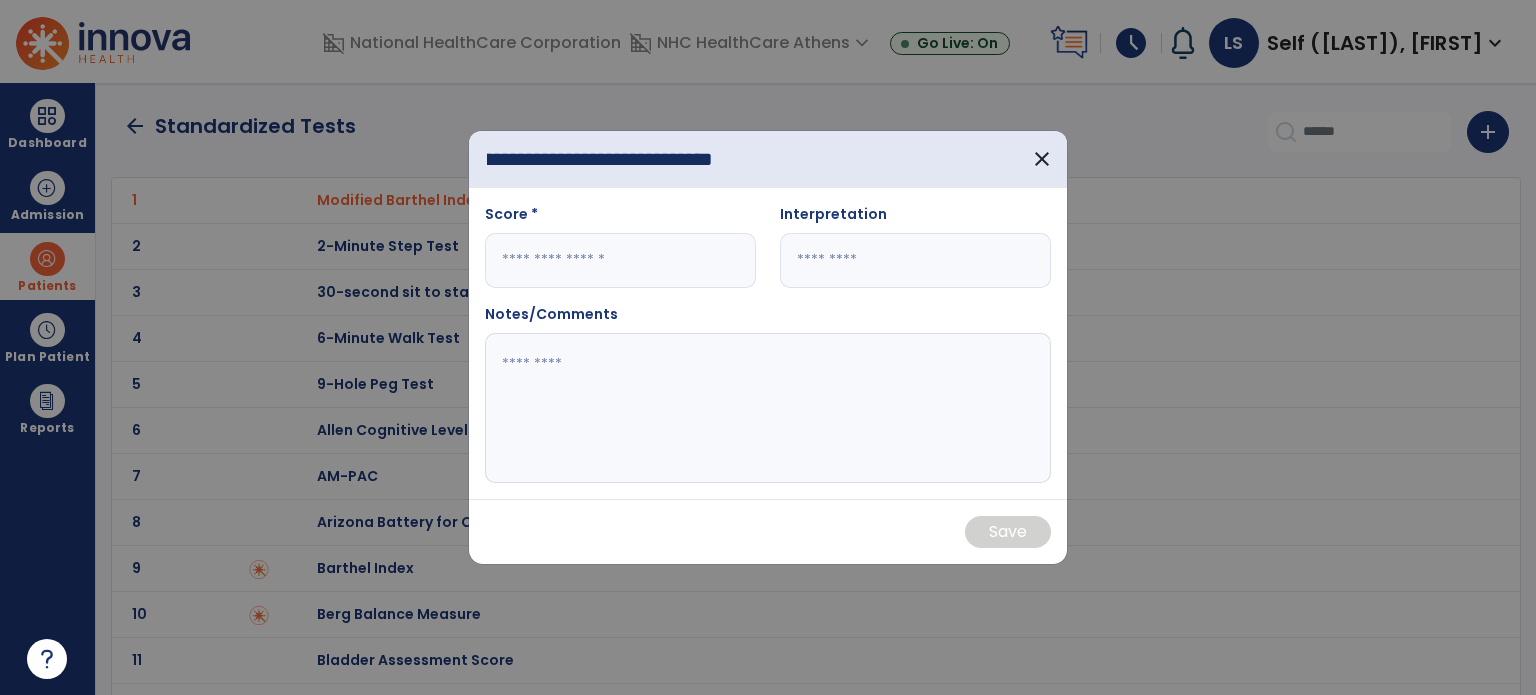 scroll, scrollTop: 0, scrollLeft: 144, axis: horizontal 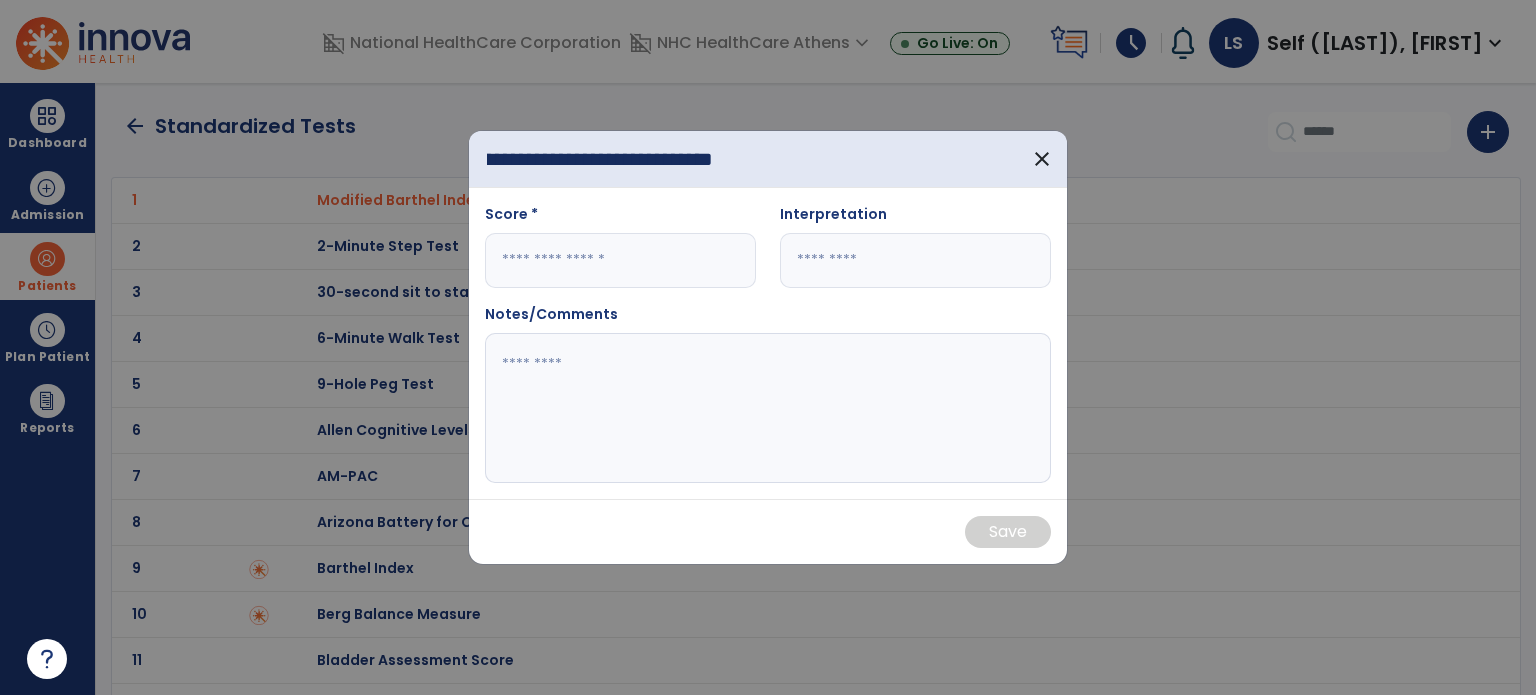 type on "**********" 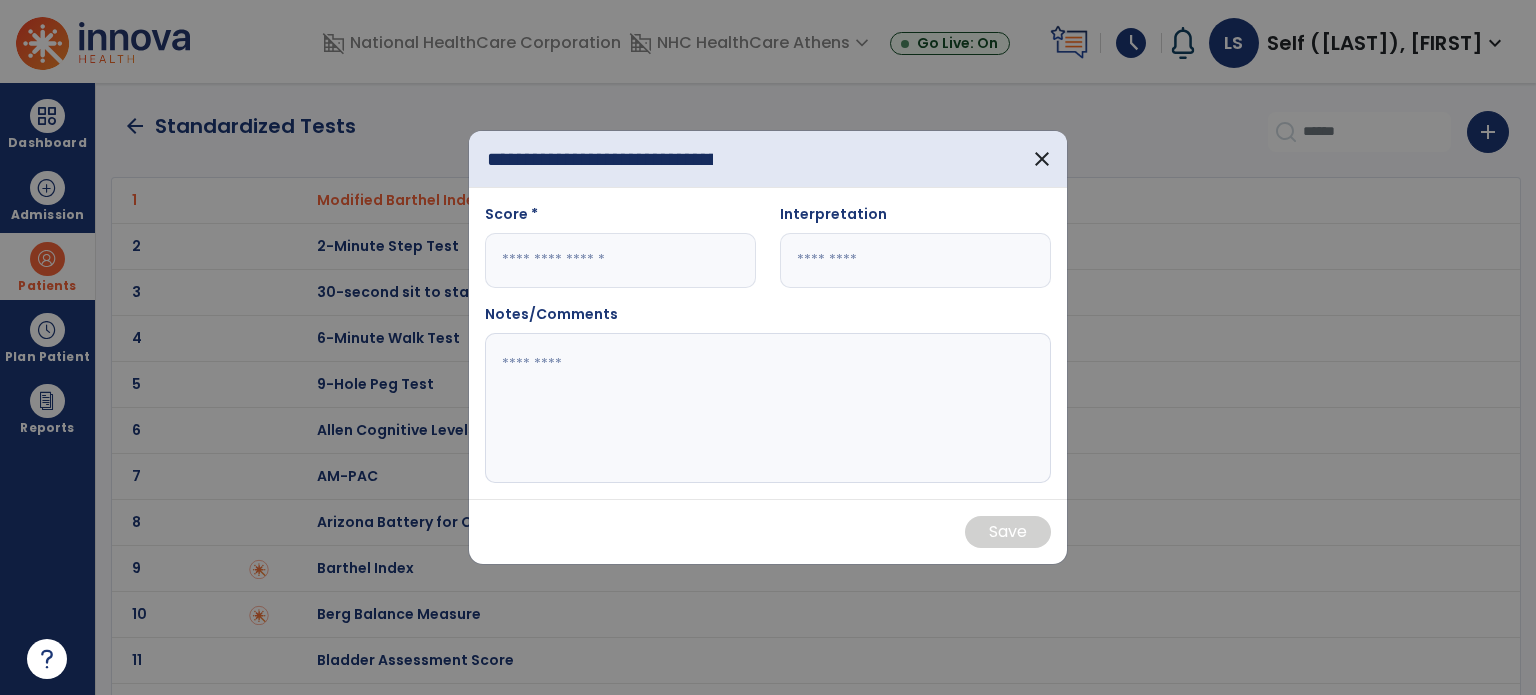 click at bounding box center (620, 260) 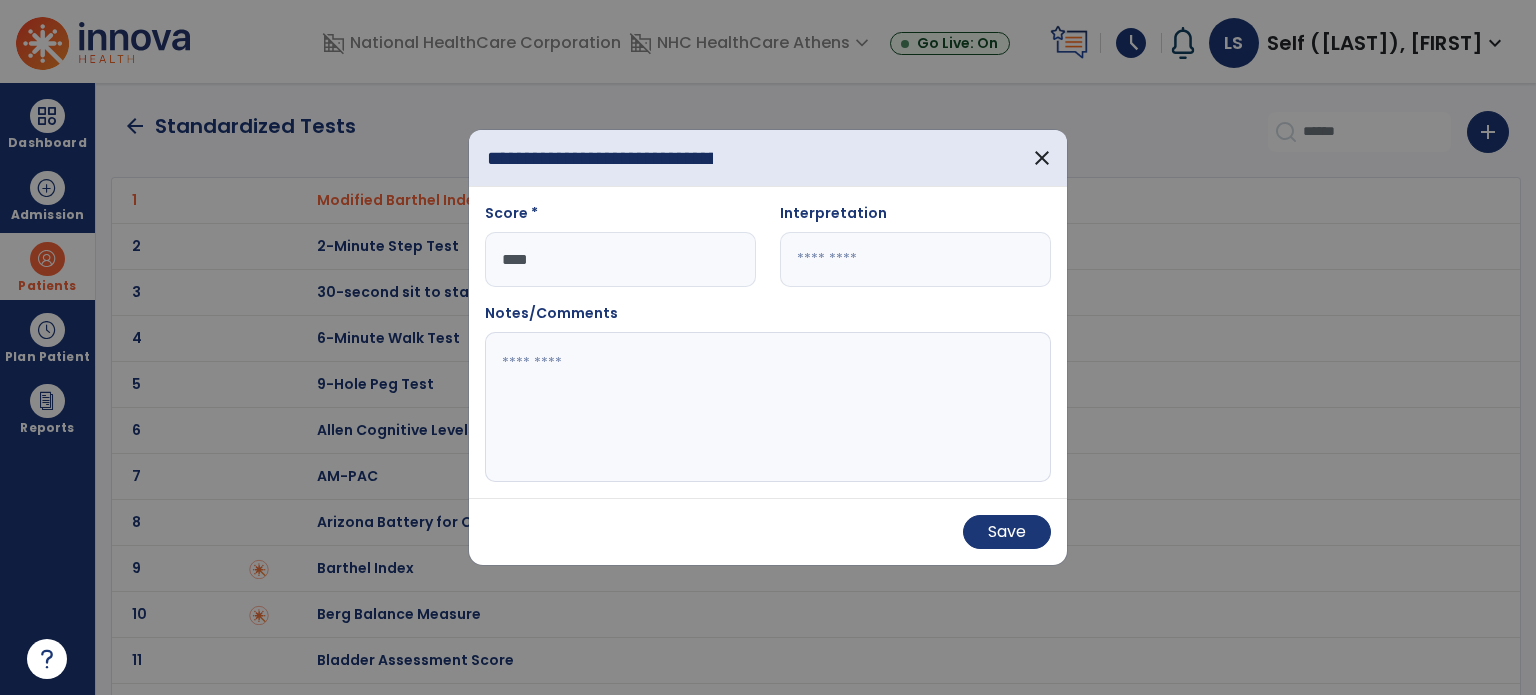 type on "****" 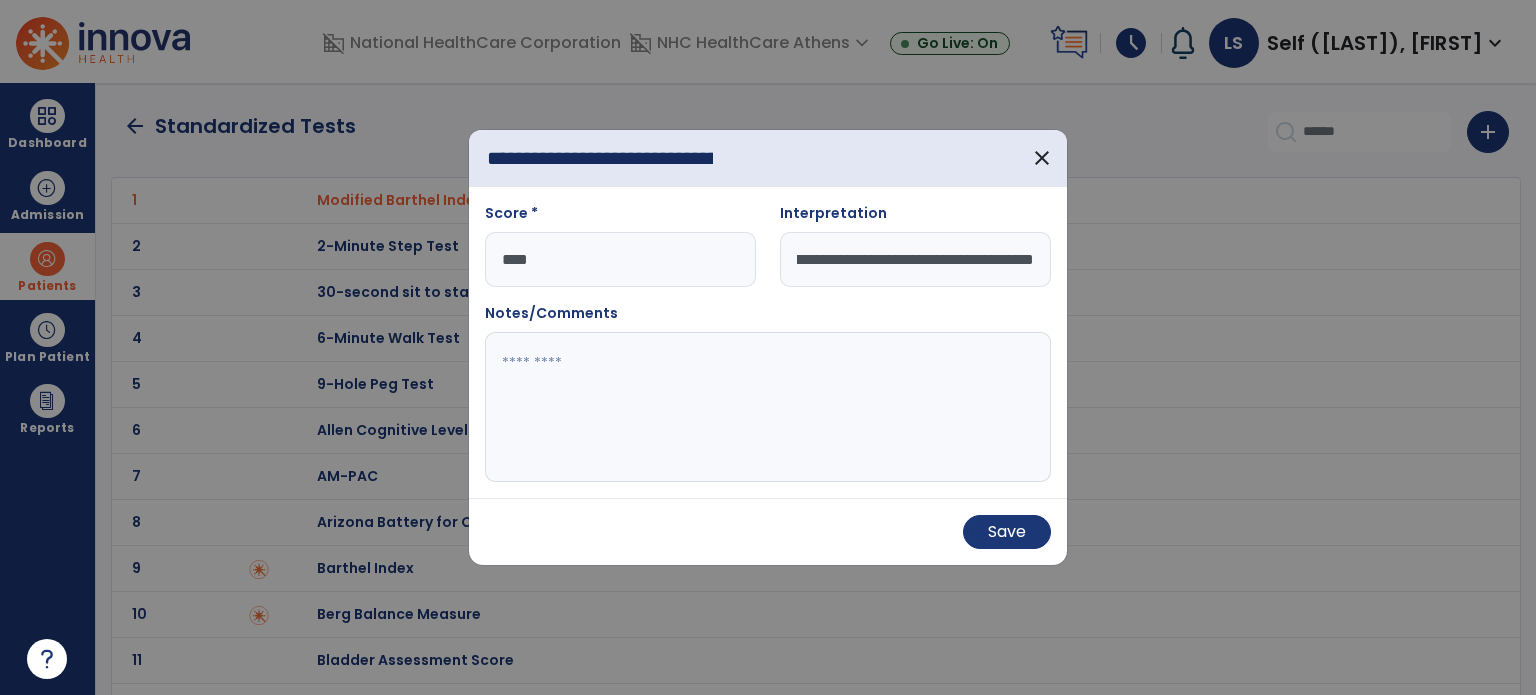 scroll, scrollTop: 0, scrollLeft: 524, axis: horizontal 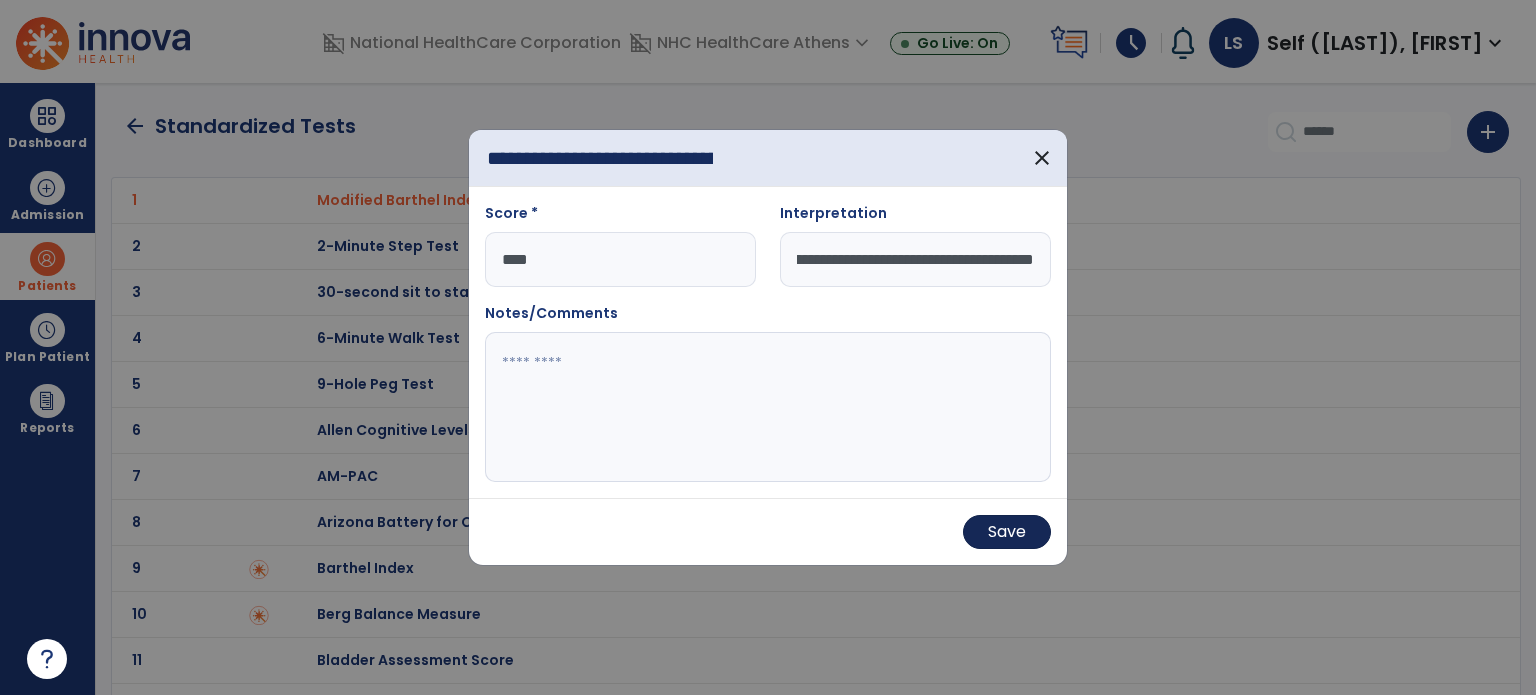 type on "**********" 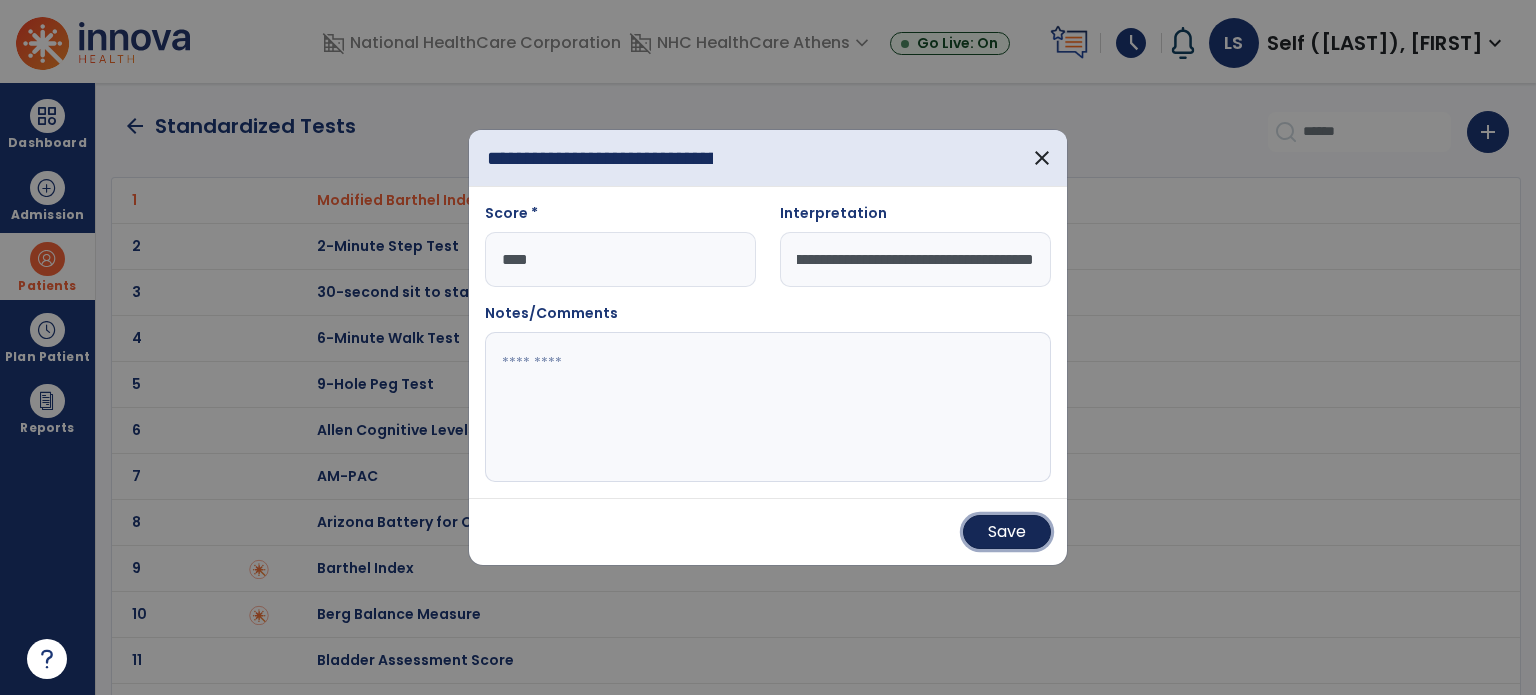 click on "Save" at bounding box center (1007, 532) 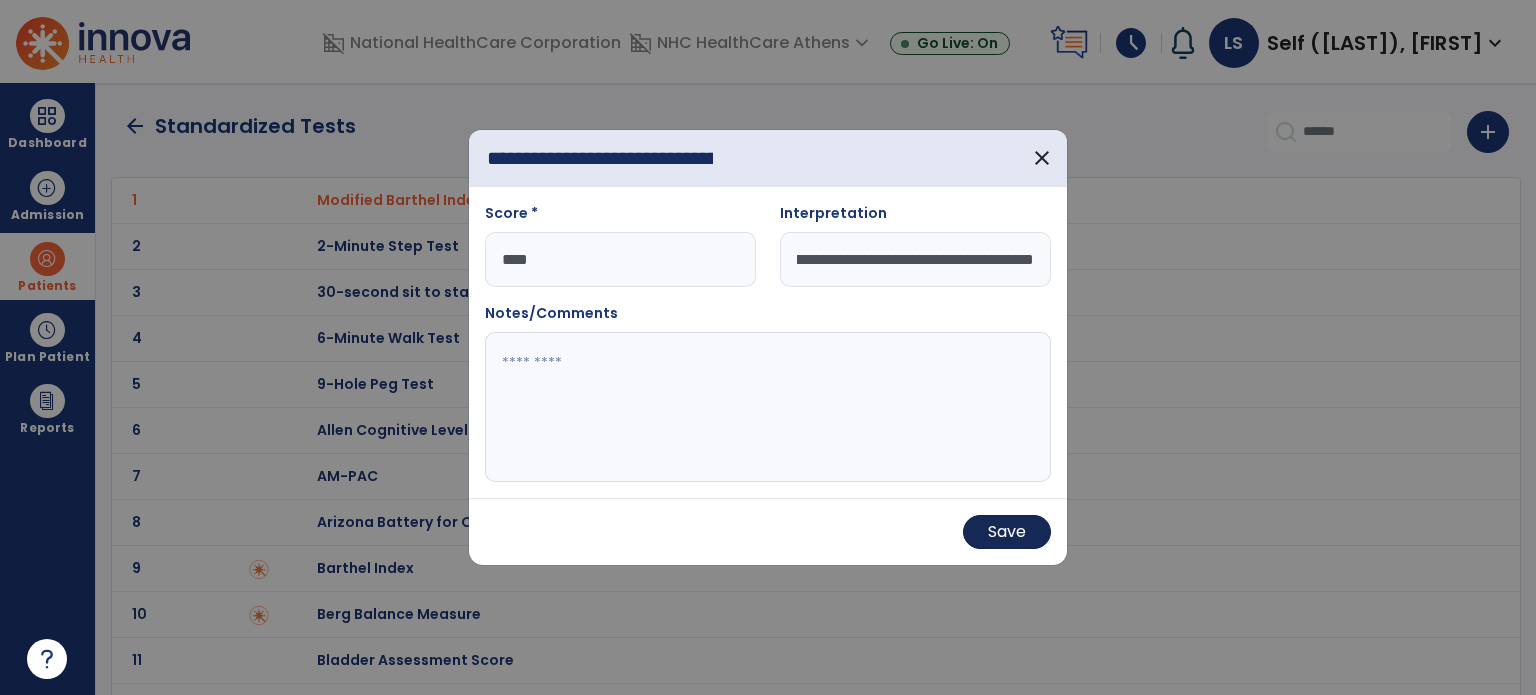 scroll, scrollTop: 0, scrollLeft: 0, axis: both 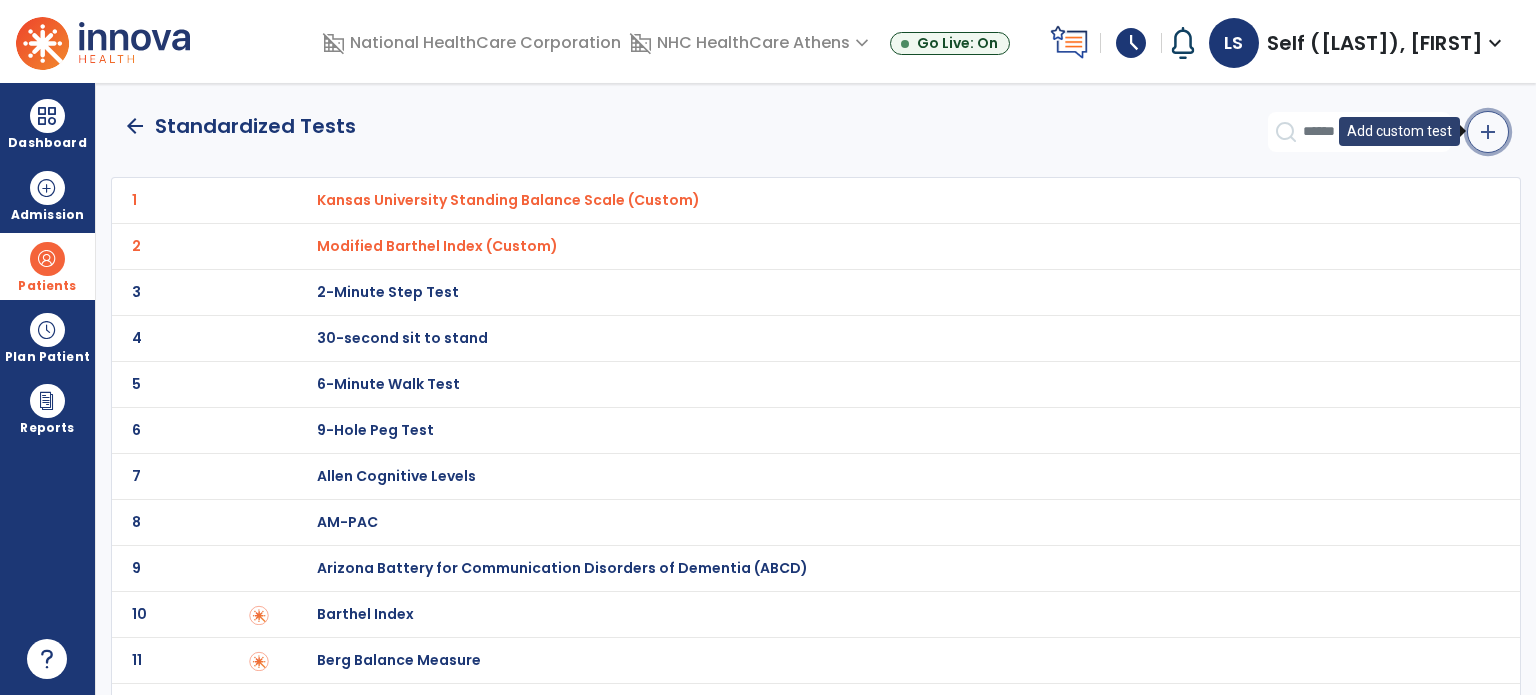 click on "add" 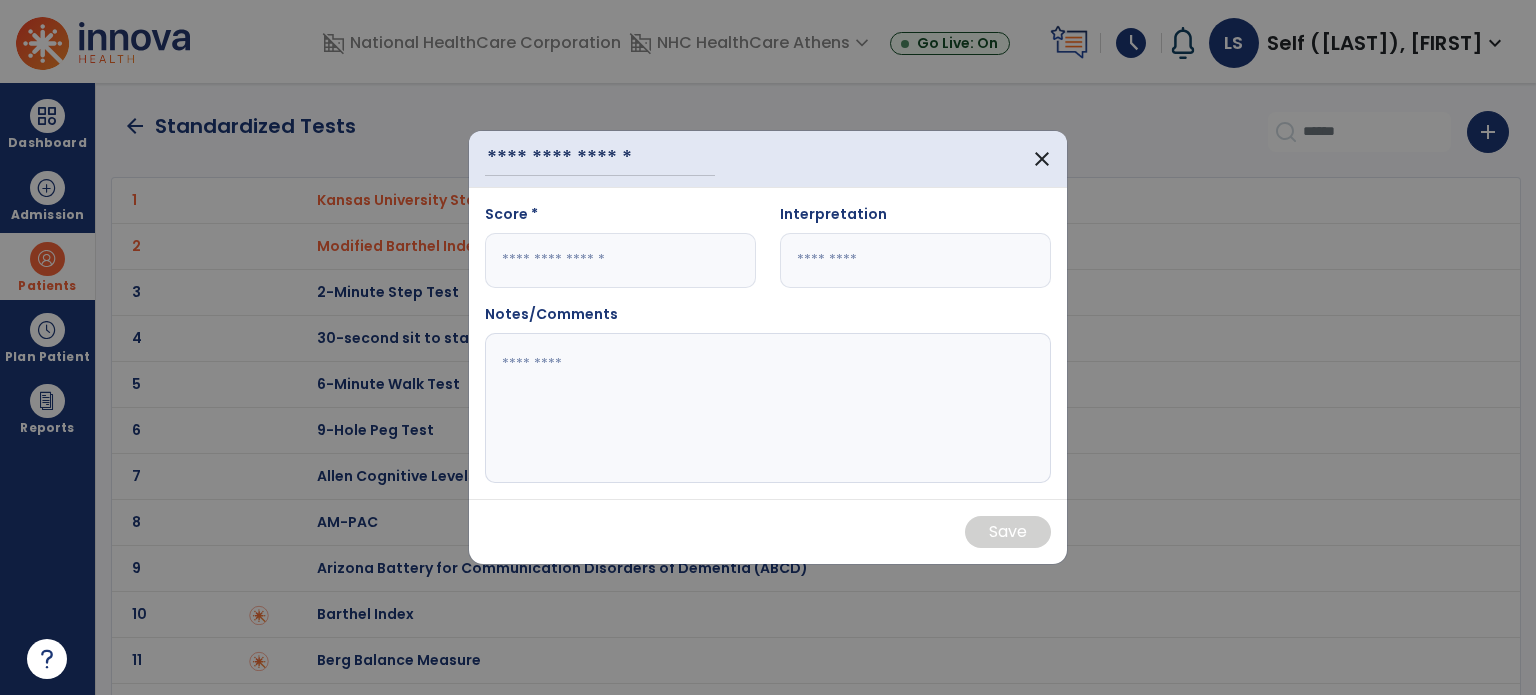 click on "close" at bounding box center [768, 159] 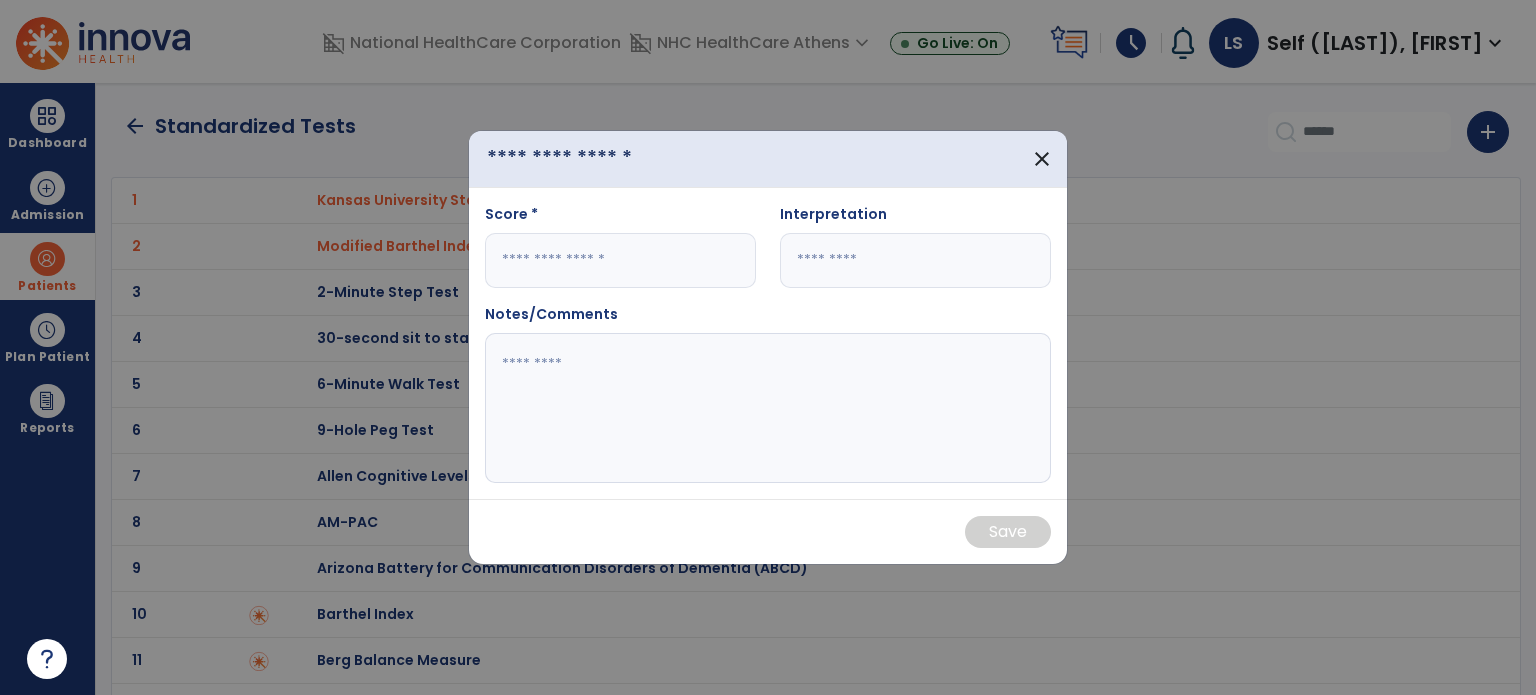 click at bounding box center [600, 159] 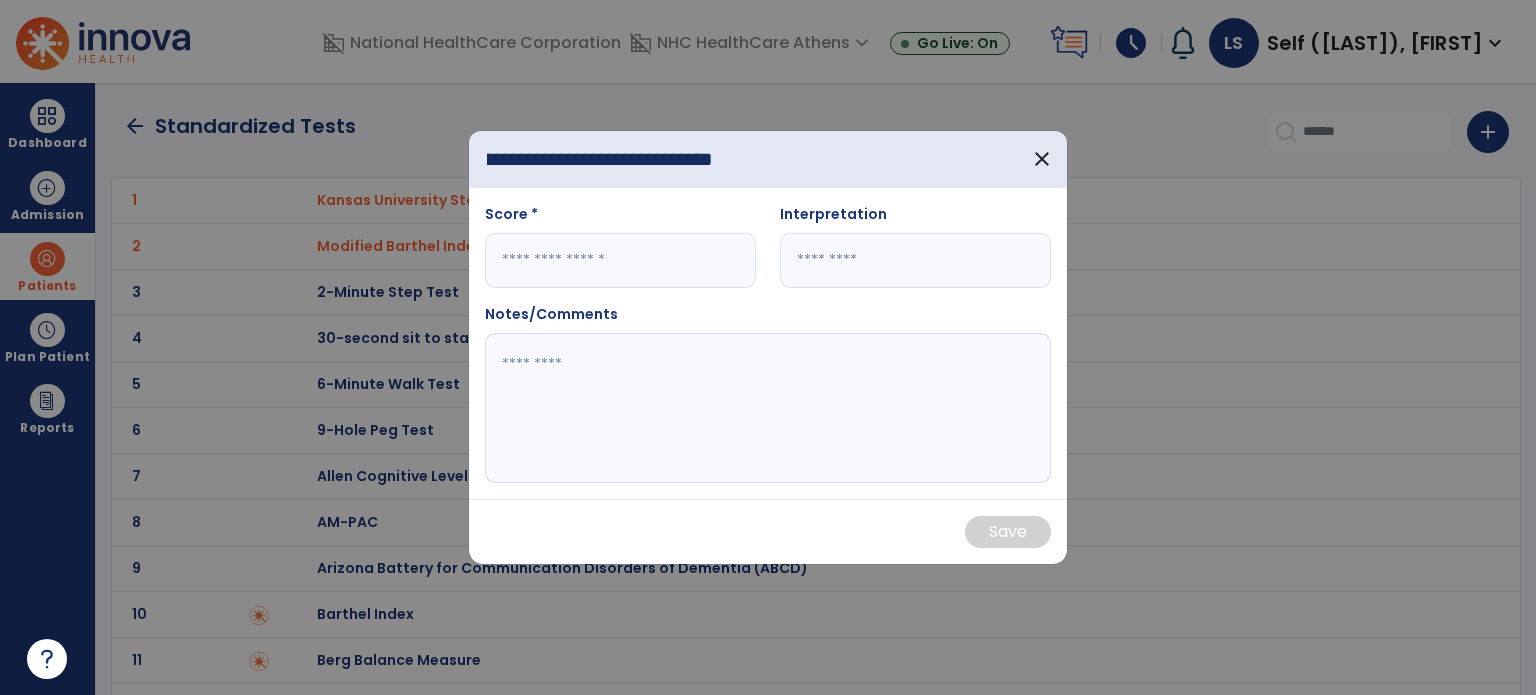 scroll, scrollTop: 0, scrollLeft: 124, axis: horizontal 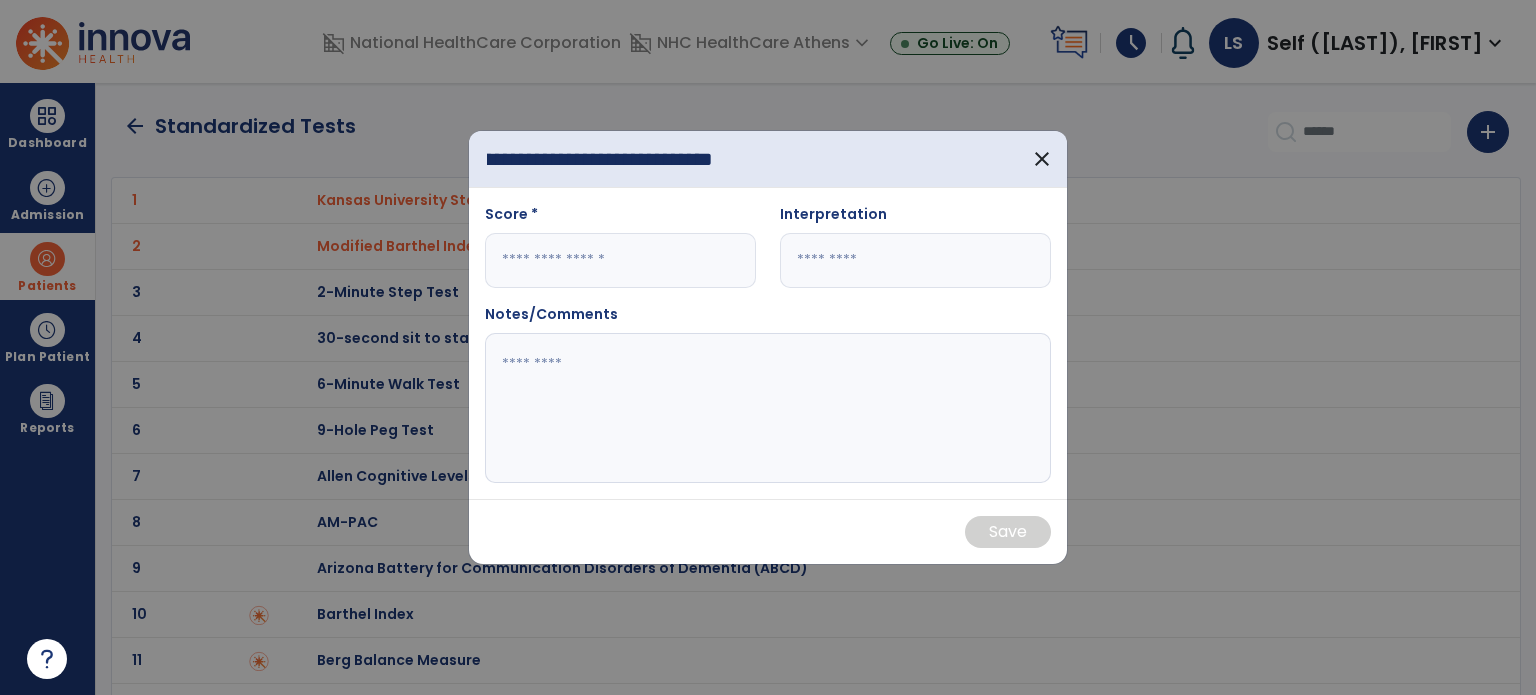 type on "**********" 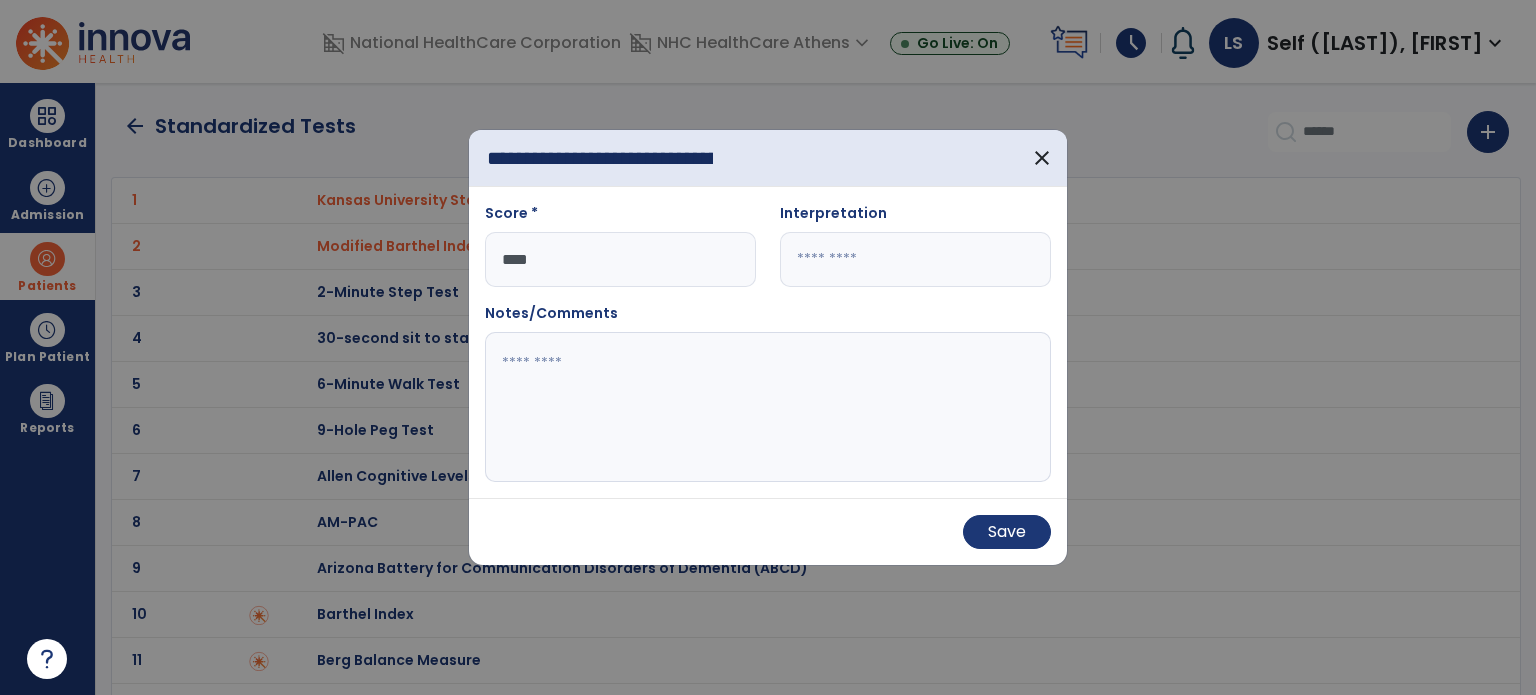 type on "****" 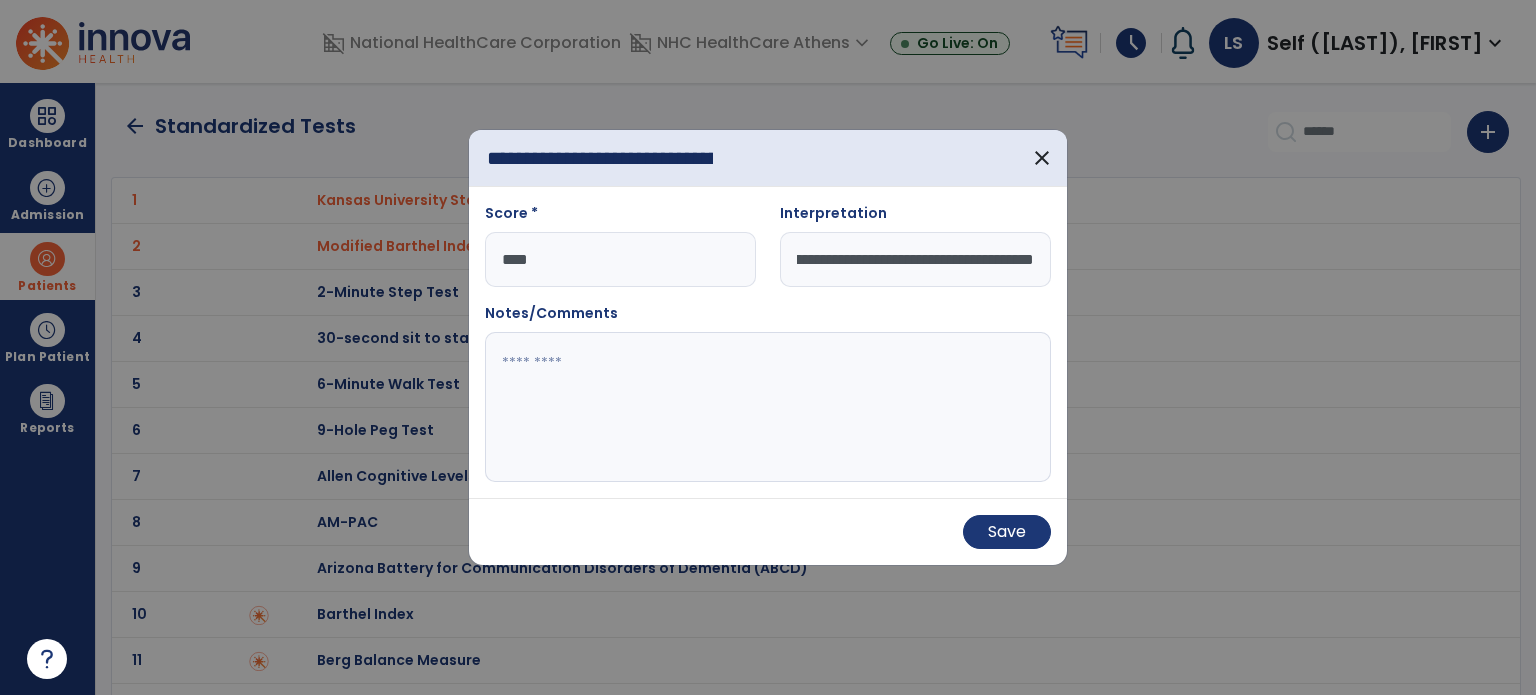 scroll, scrollTop: 0, scrollLeft: 300, axis: horizontal 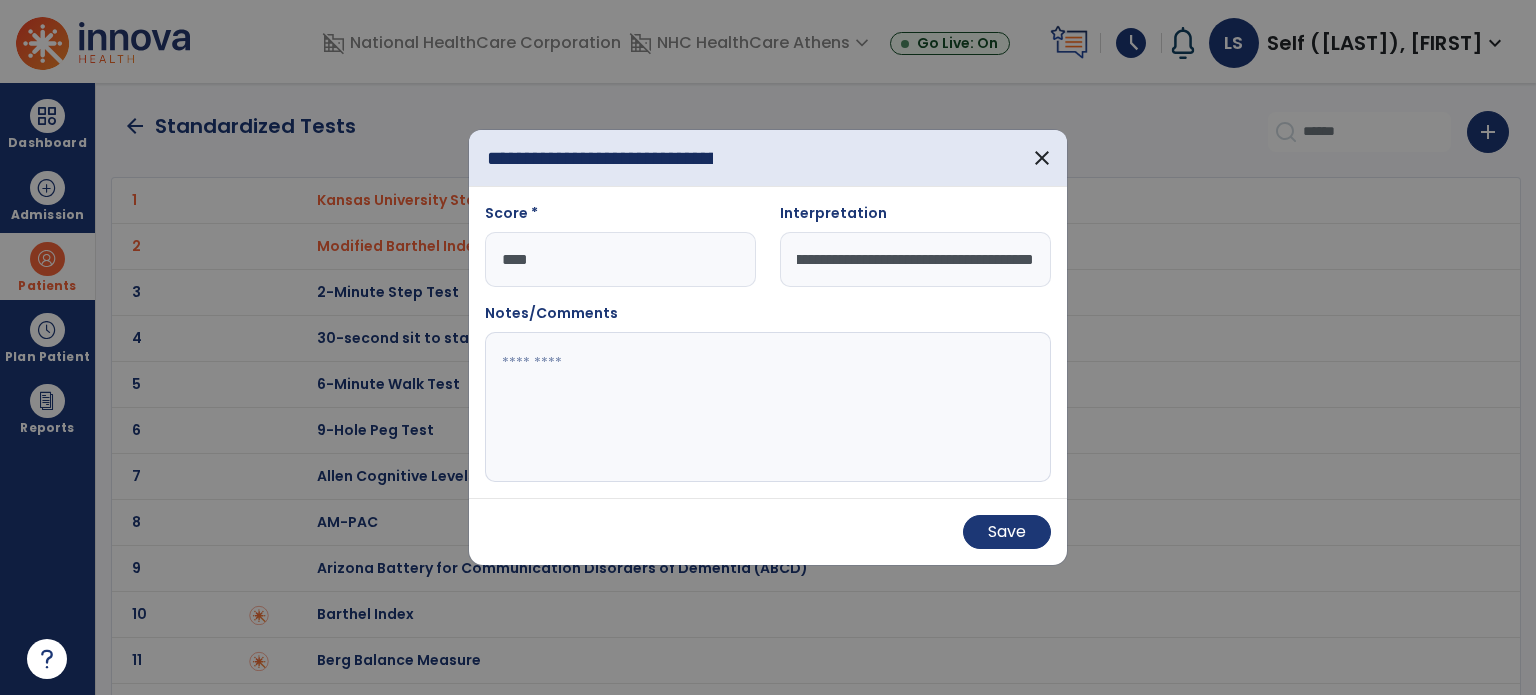 type on "**********" 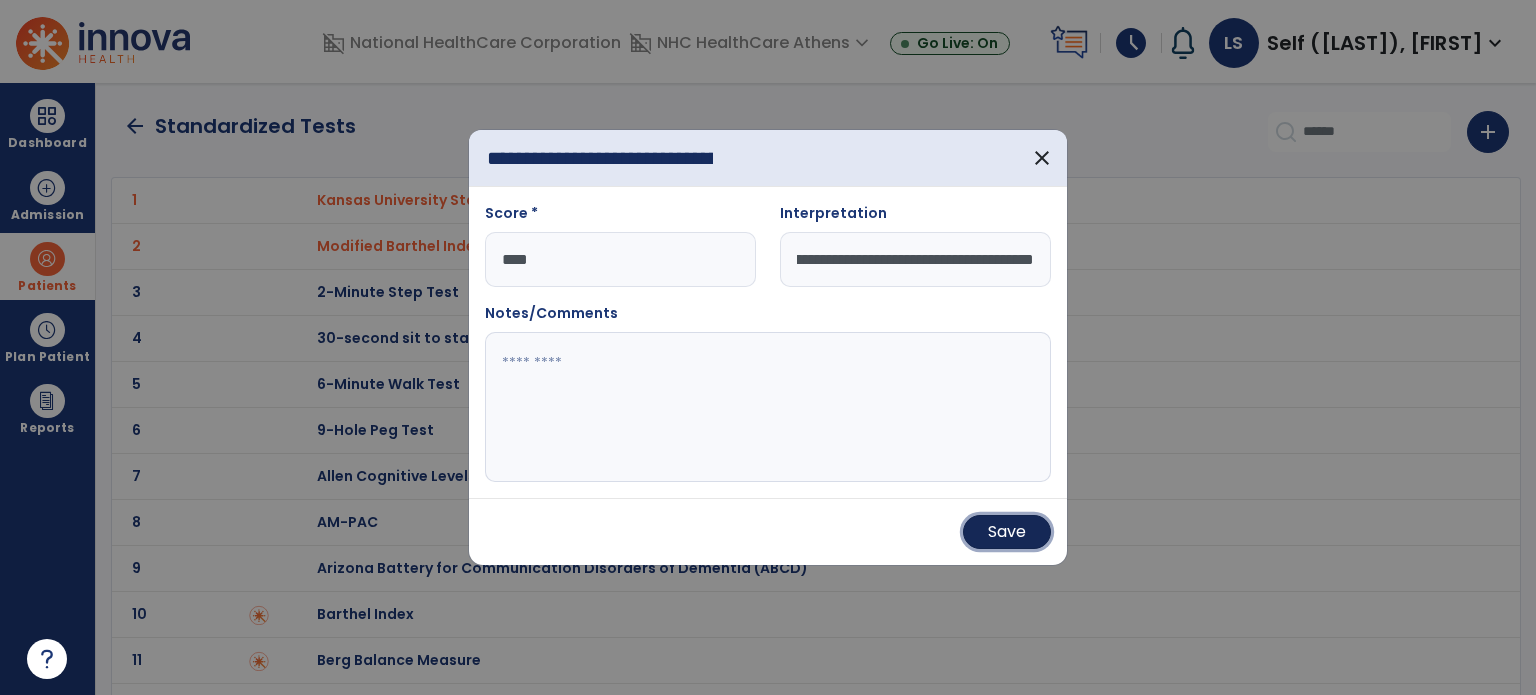click on "Save" at bounding box center [1007, 532] 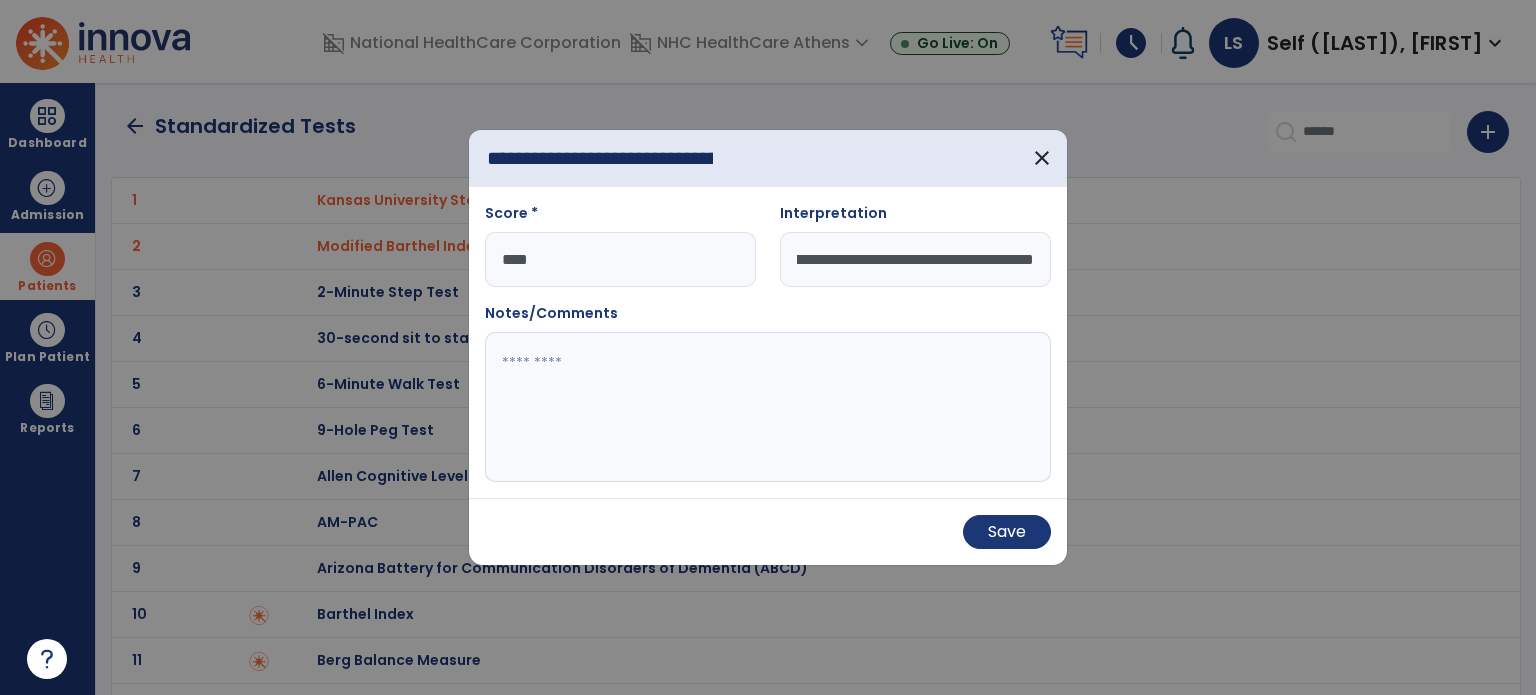 scroll, scrollTop: 0, scrollLeft: 0, axis: both 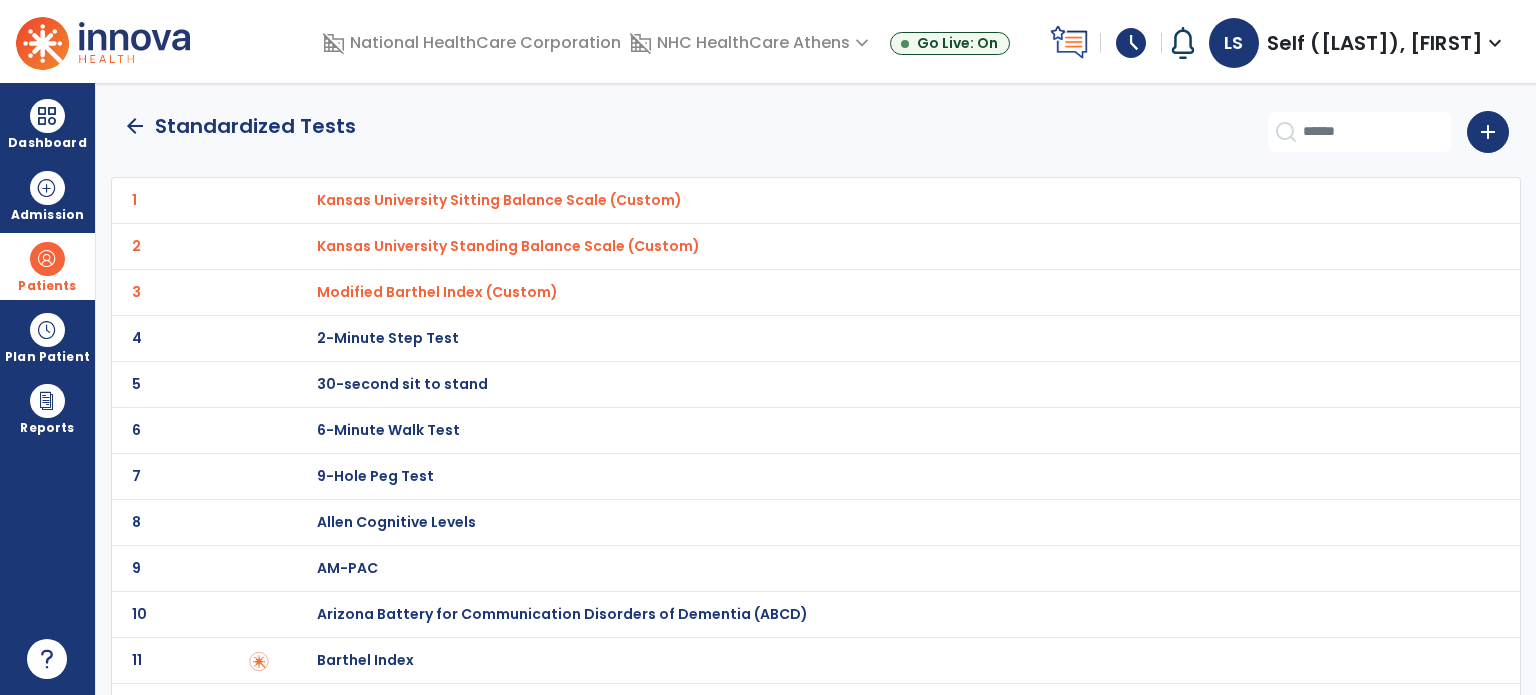 click on "arrow_back" 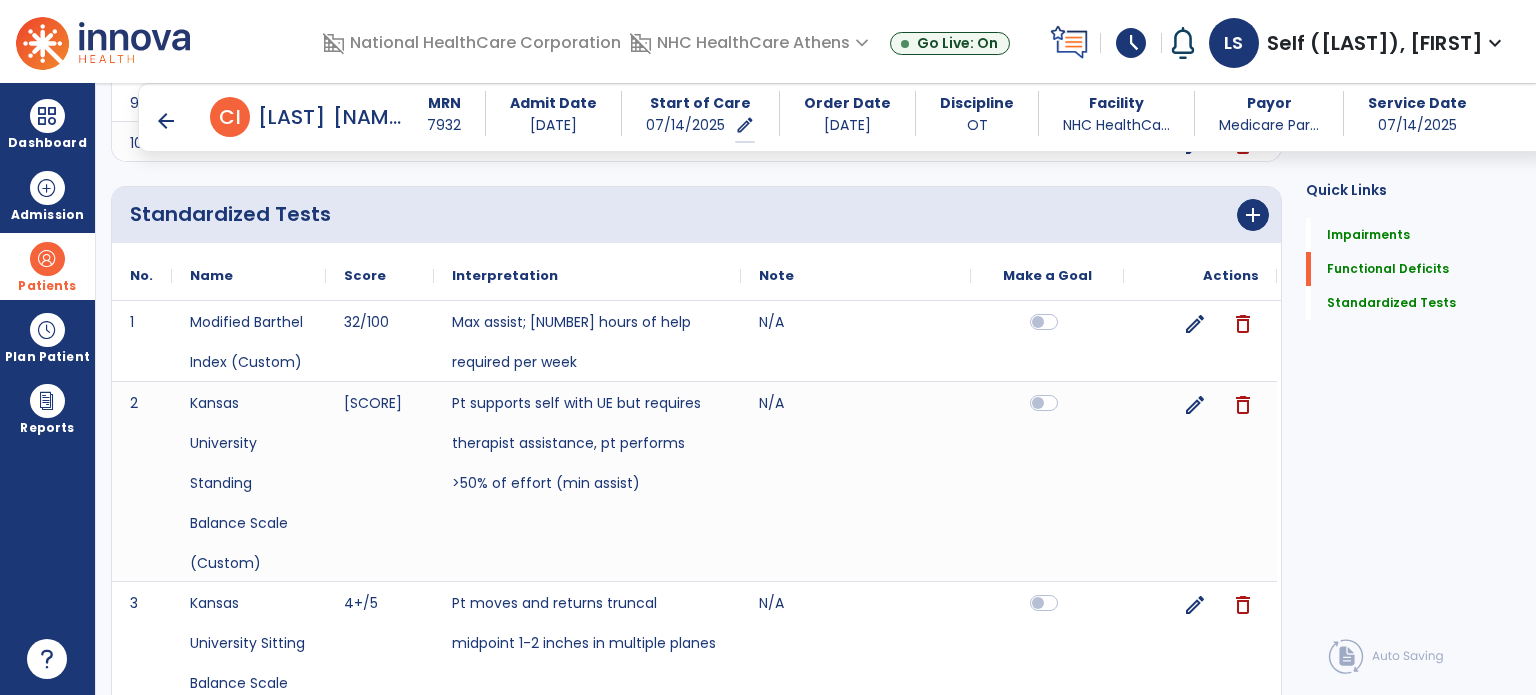 scroll, scrollTop: 2513, scrollLeft: 0, axis: vertical 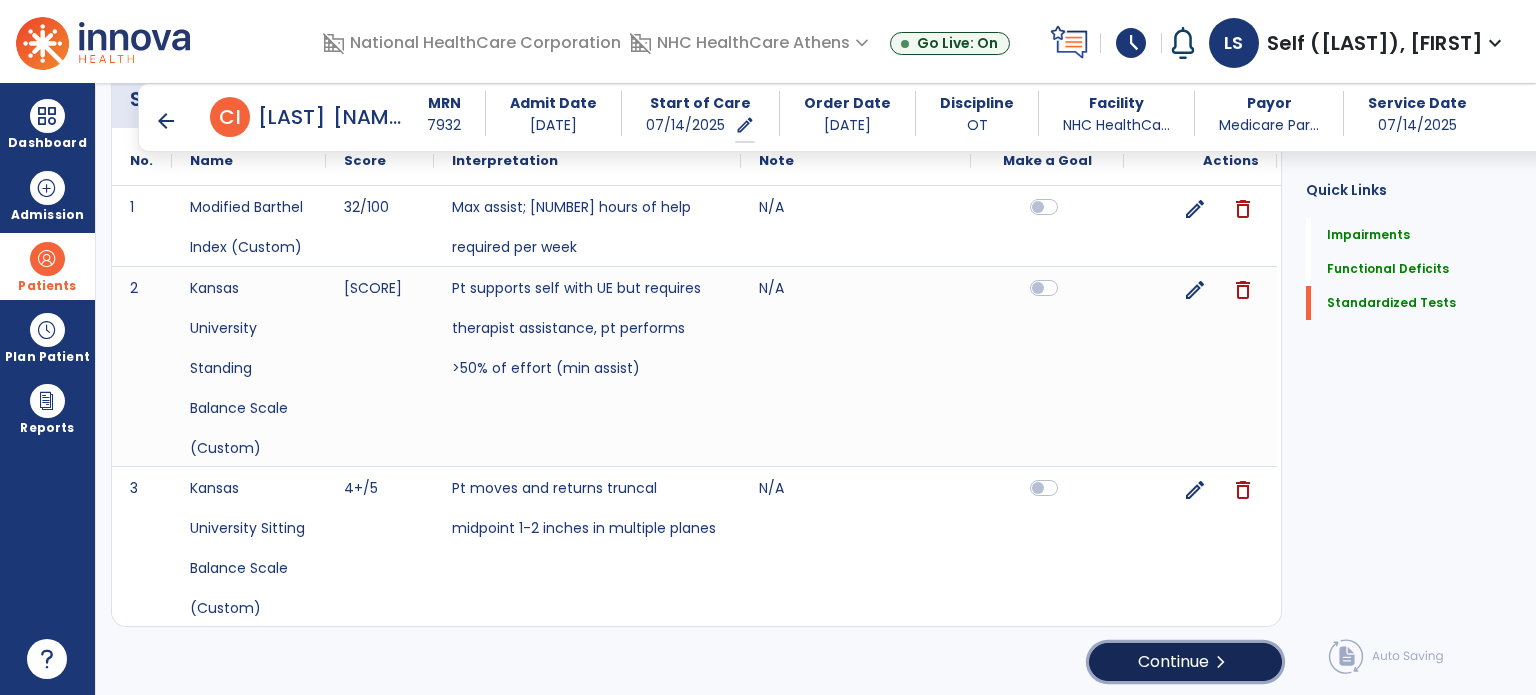 click on "Continue  chevron_right" 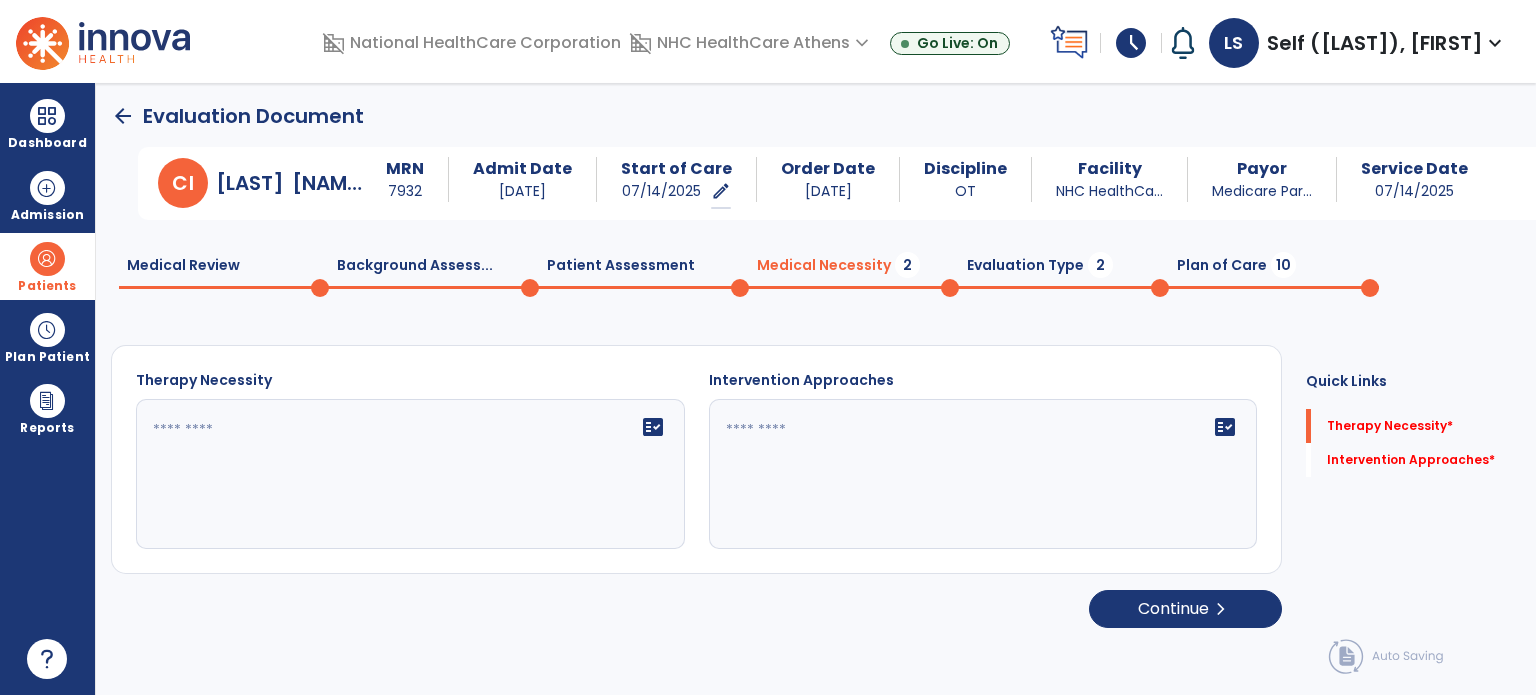 scroll, scrollTop: 0, scrollLeft: 0, axis: both 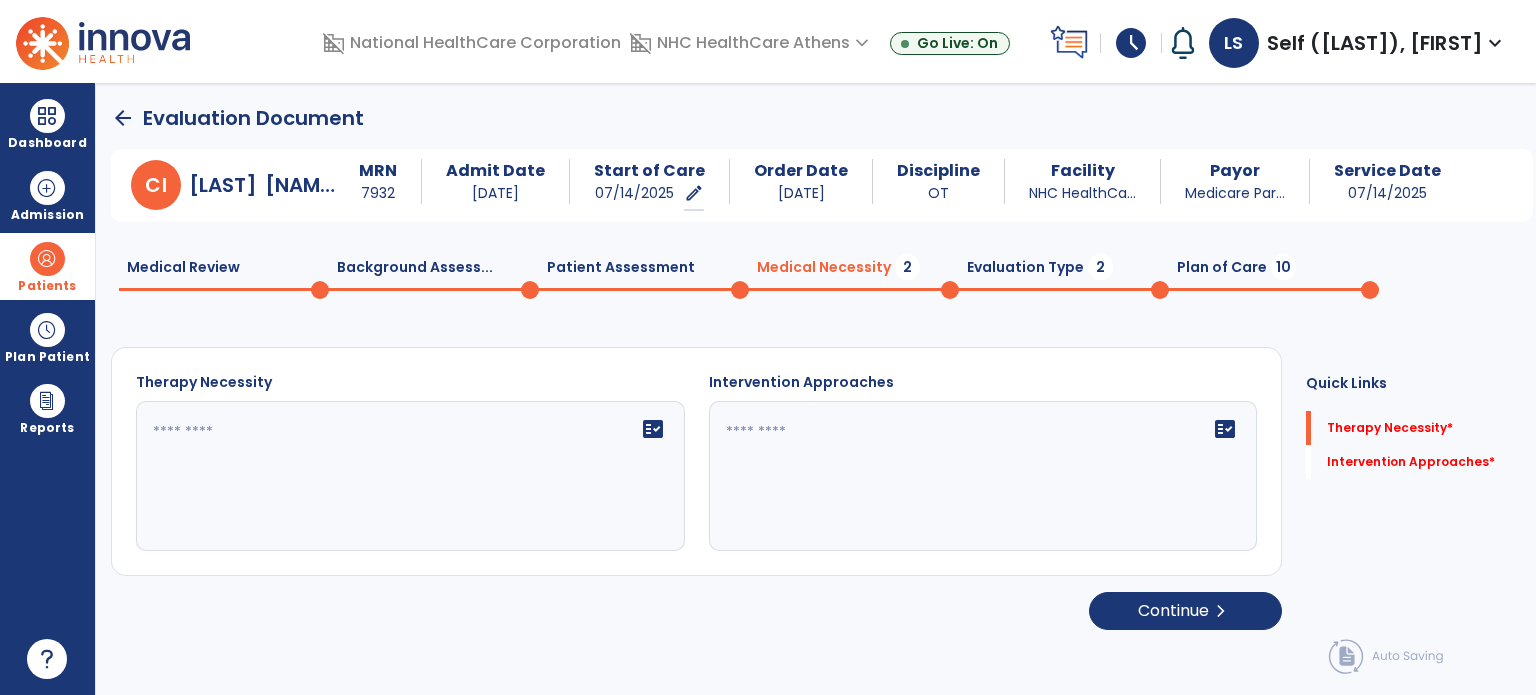 click on "fact_check" 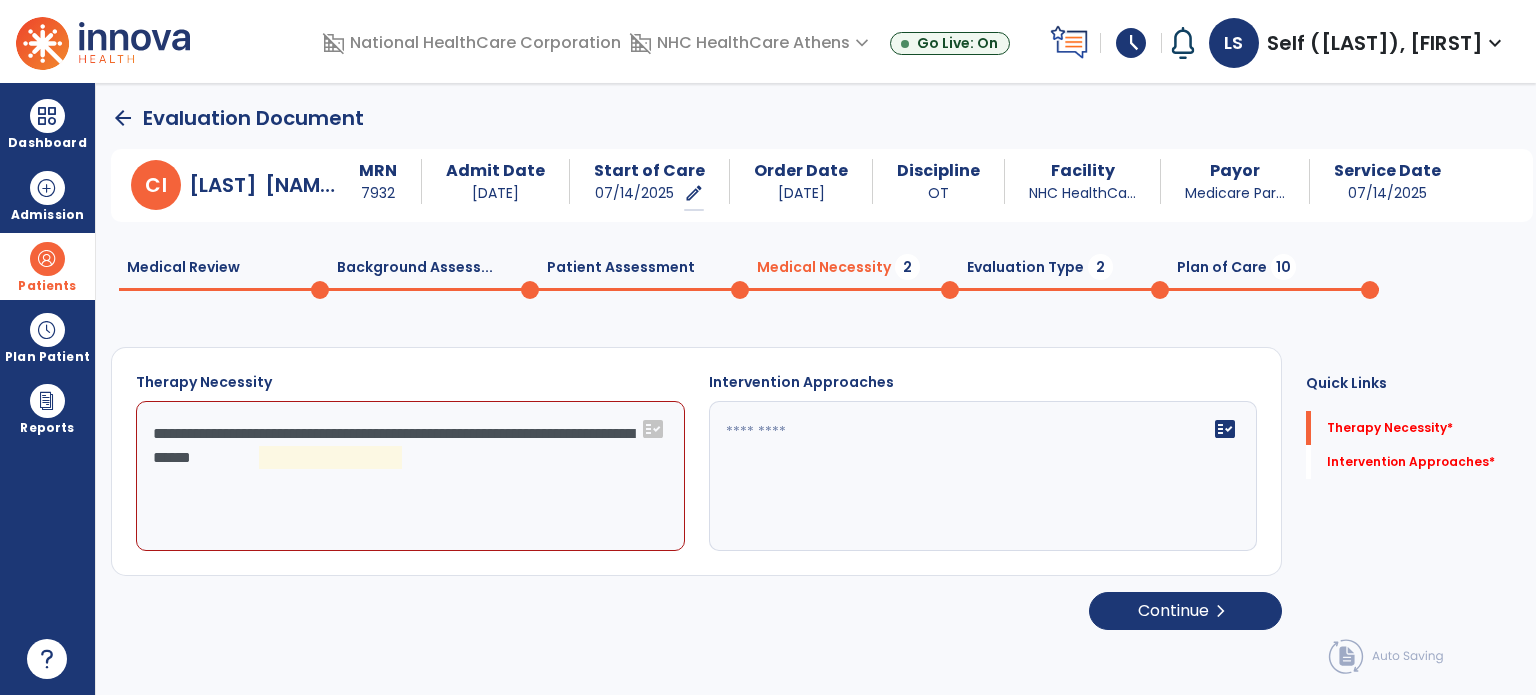 click on "**********" 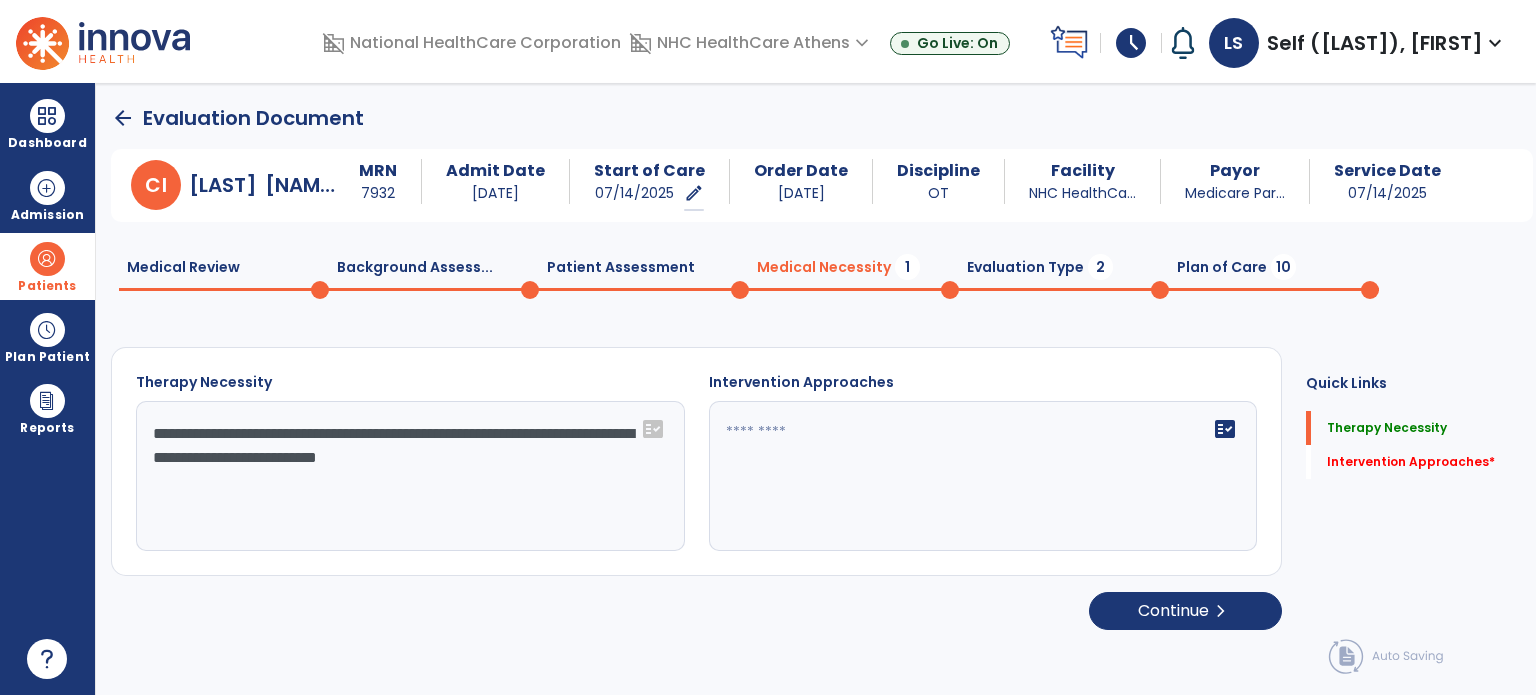 click on "**********" 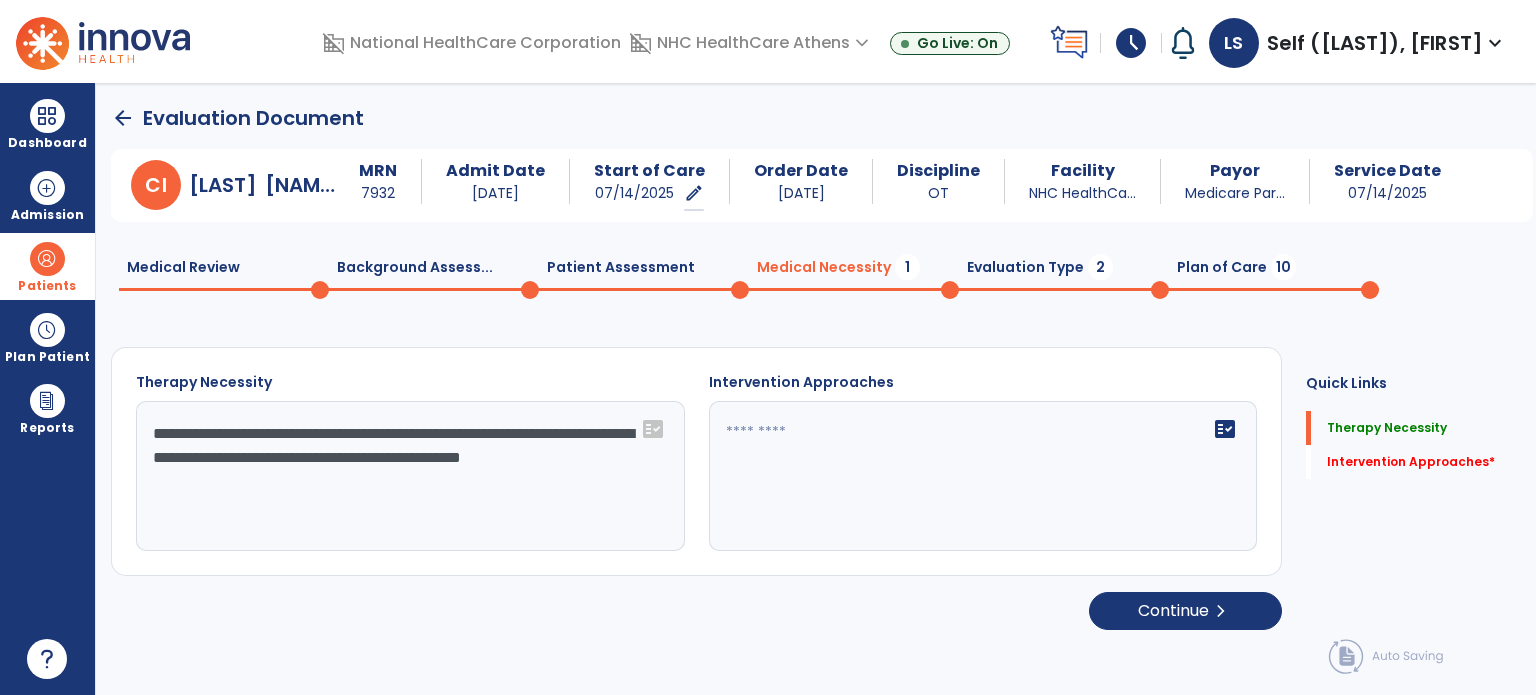 click on "**********" 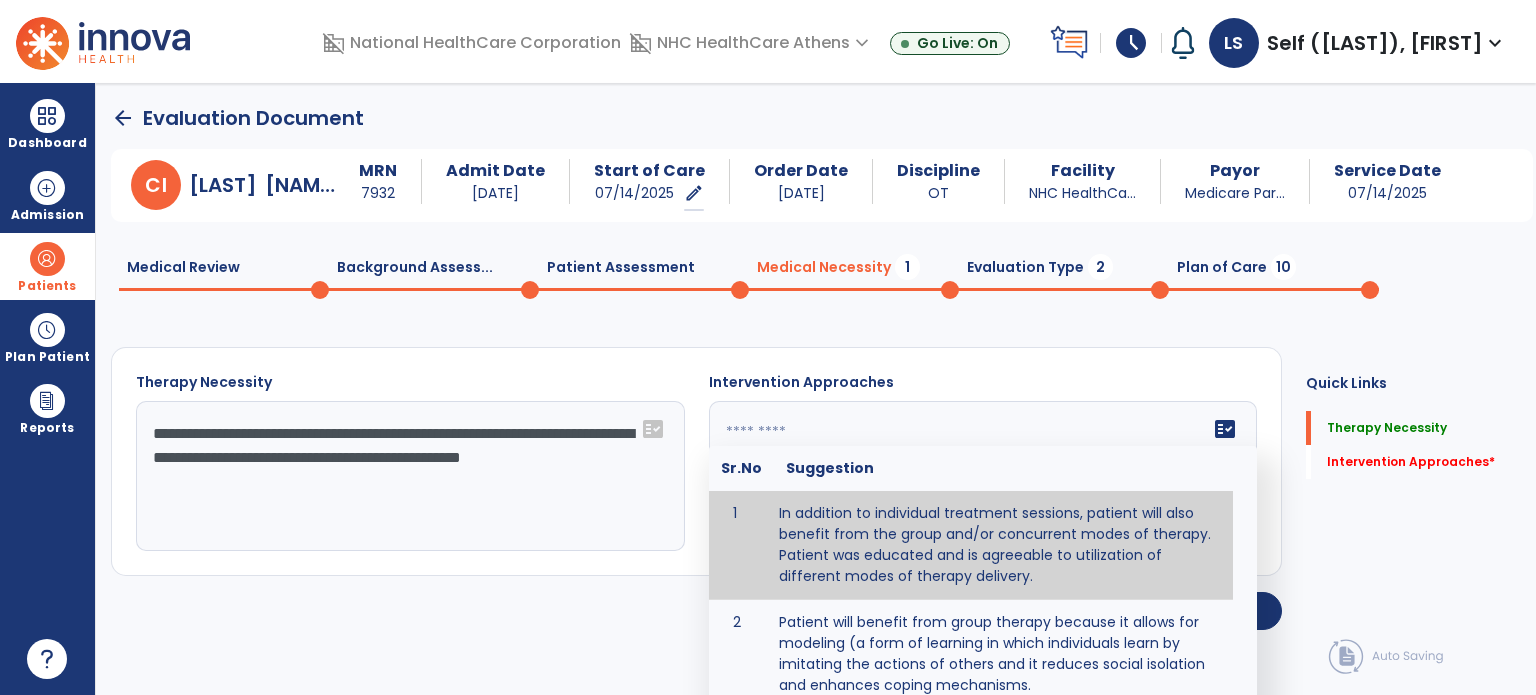 click on "**********" 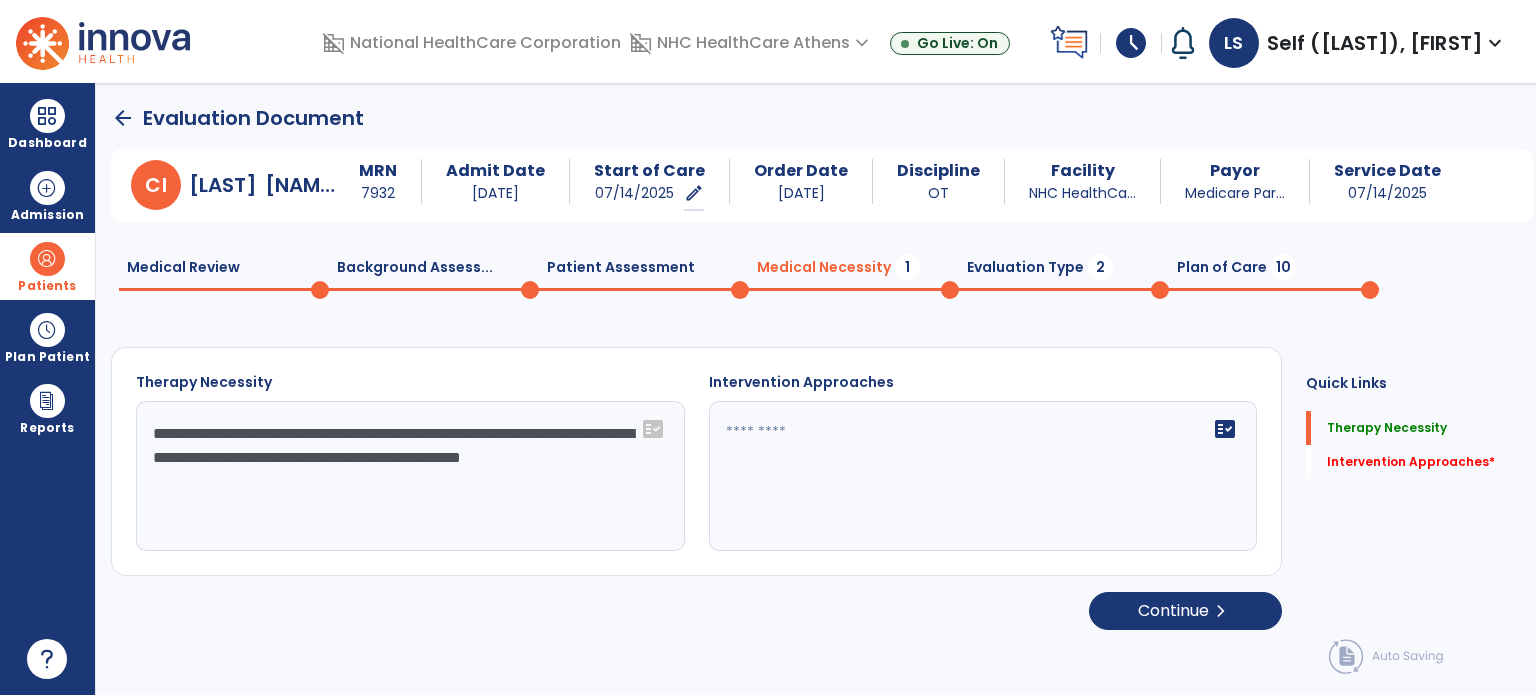 click on "fact_check" 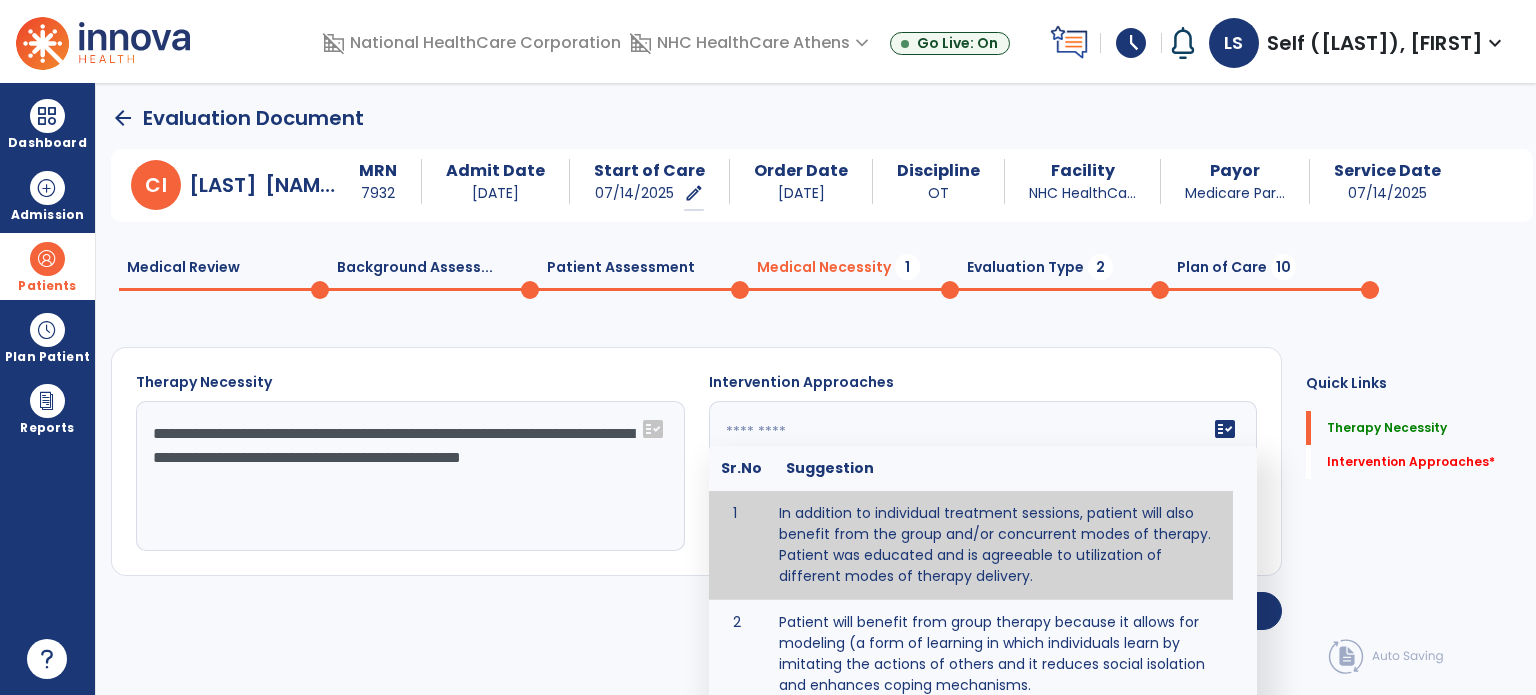 type on "**********" 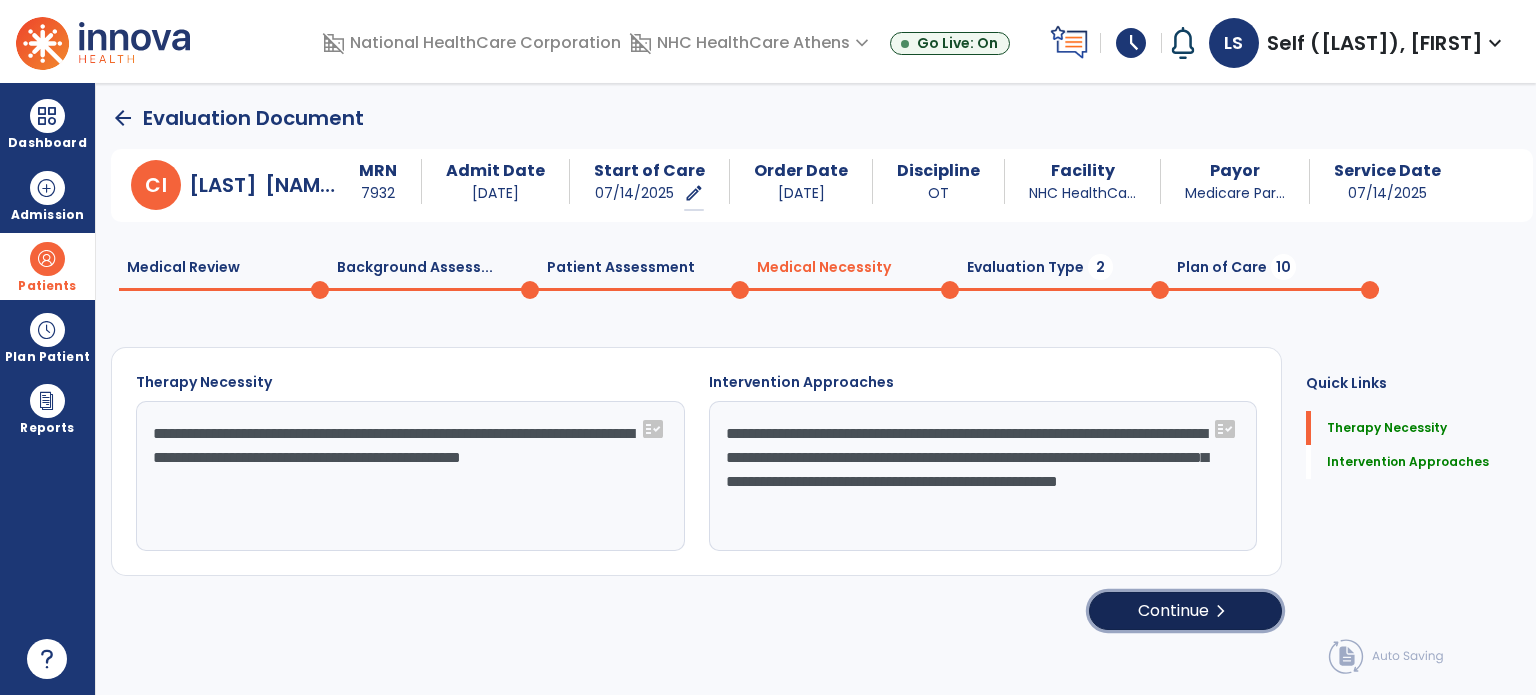 click on "Continue  chevron_right" 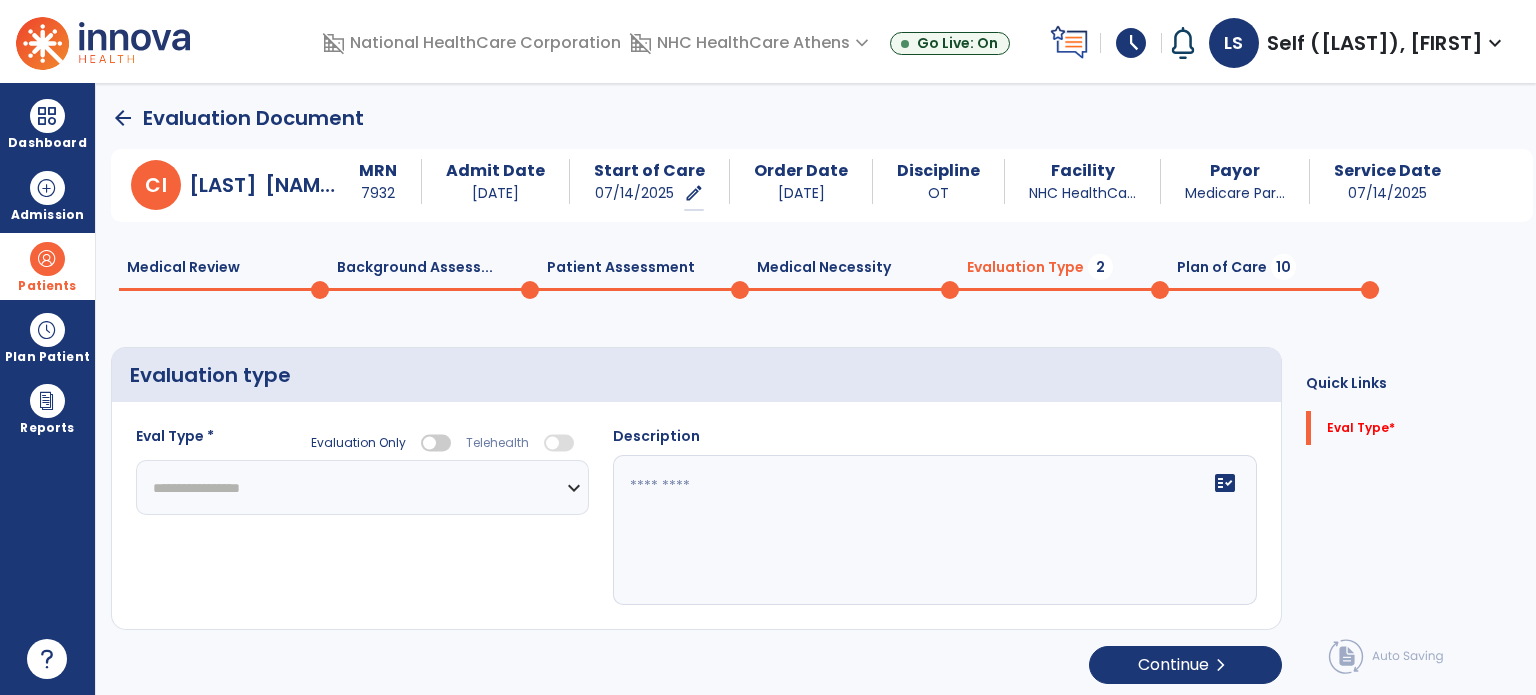 click on "**********" 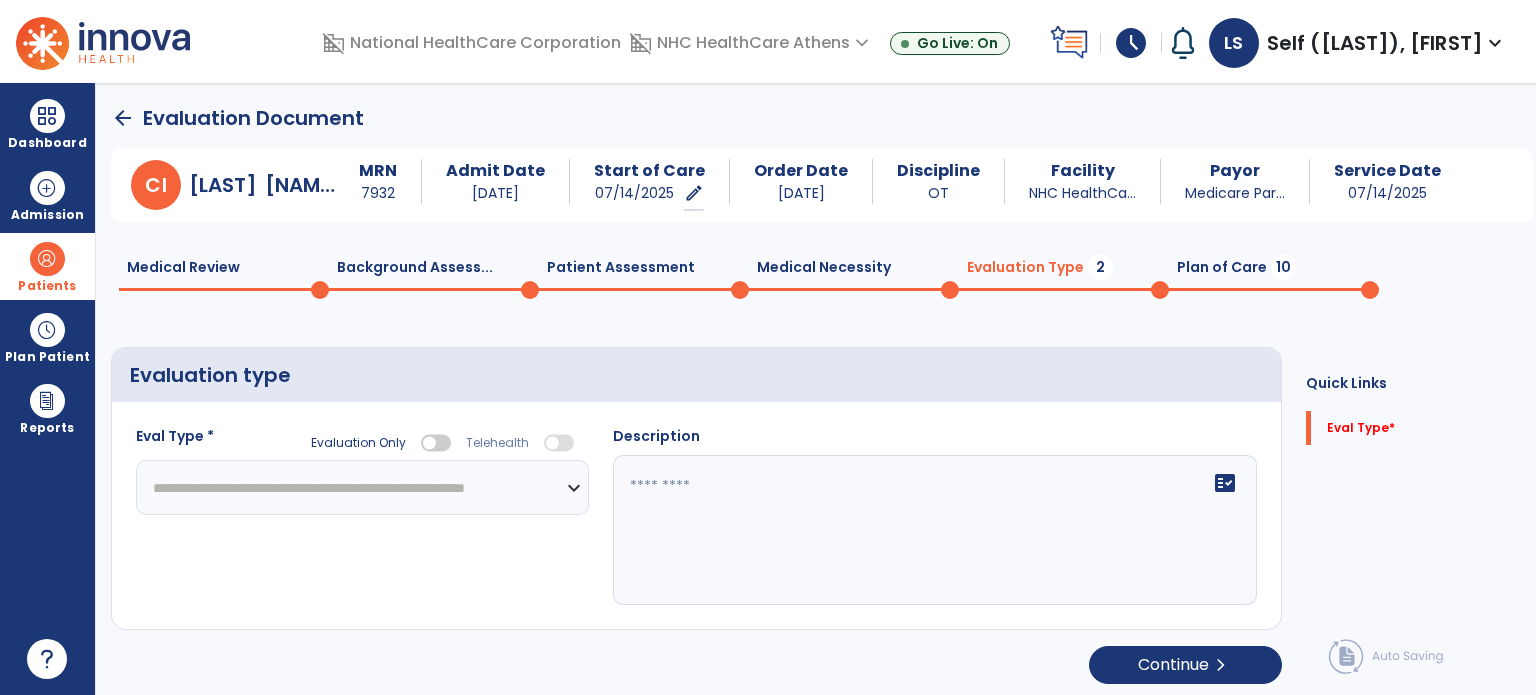 click on "**********" 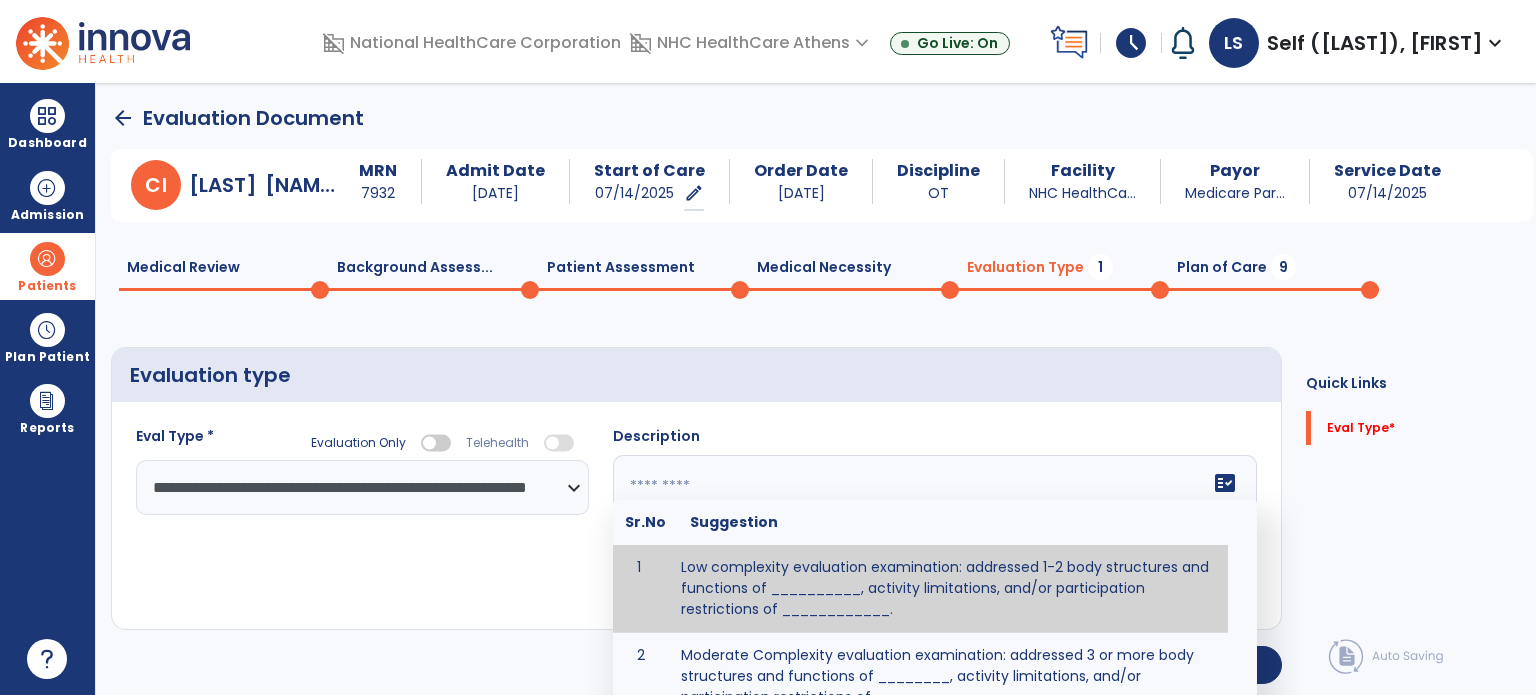 click on "fact_check  Sr.No Suggestion 1 Low complexity evaluation examination: addressed 1-2 body structures and functions of __________, activity limitations, and/or participation restrictions of ____________. 2 Moderate Complexity evaluation examination: addressed 3 or more body structures and functions of ________, activity limitations, and/or participation restrictions of _______. 3 High Complexity evaluation examination: addressed 4 or more body structures and functions of _______, activity limitations, and/or participation restrictions of _________" 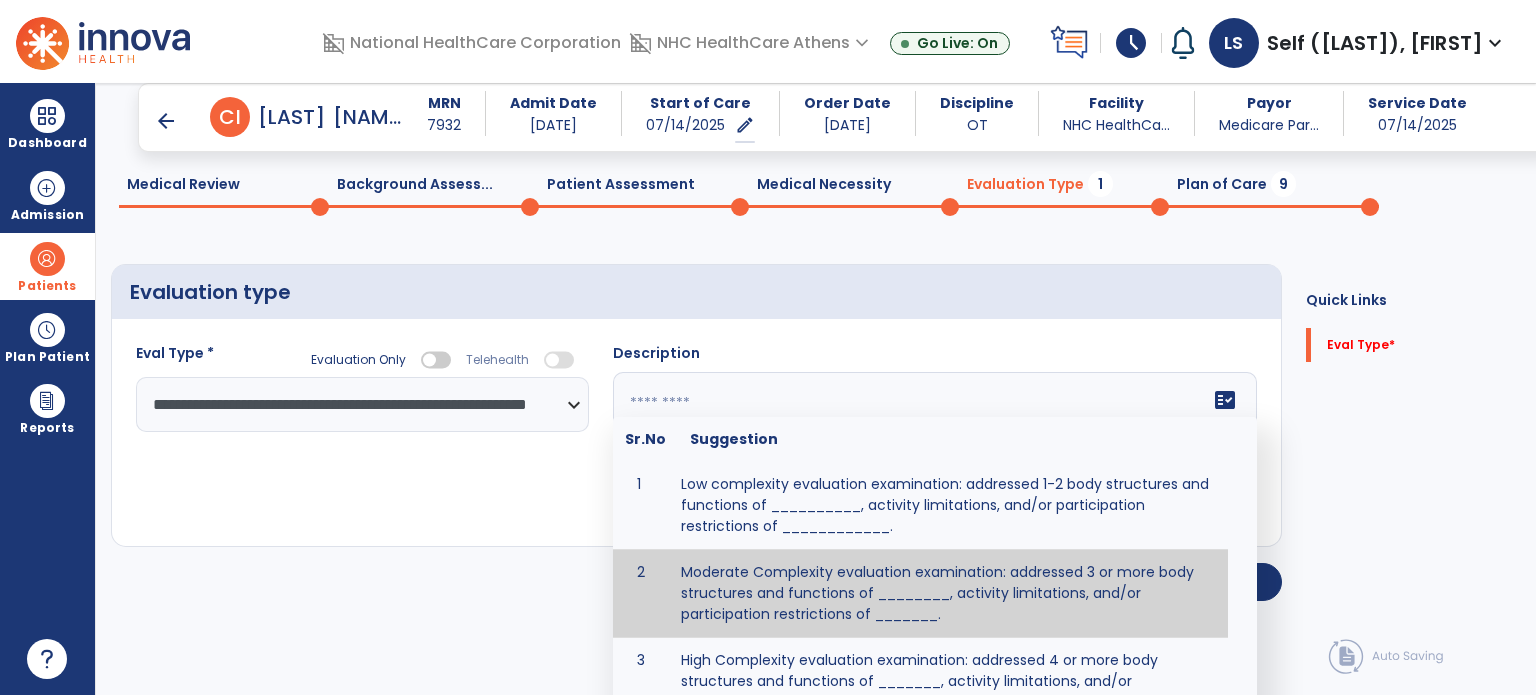 scroll, scrollTop: 96, scrollLeft: 0, axis: vertical 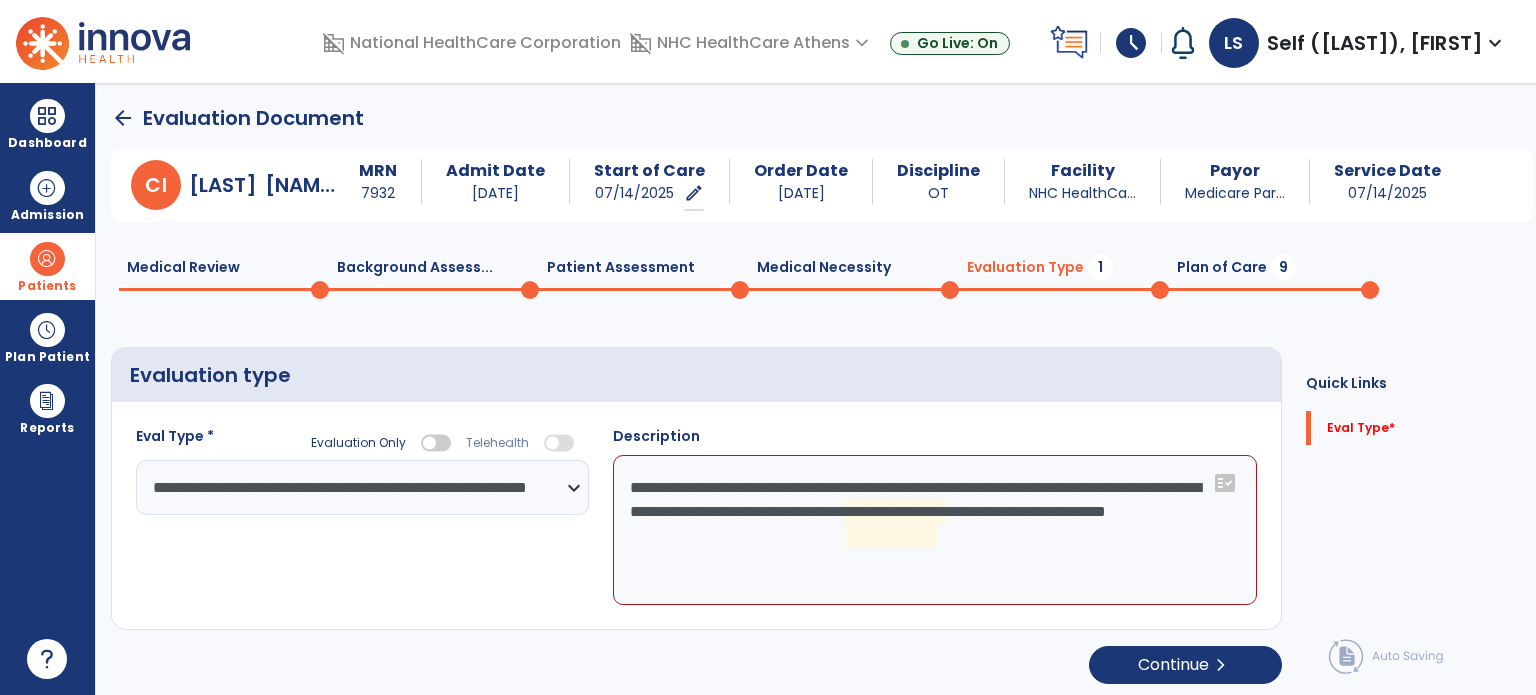 click on "**********" 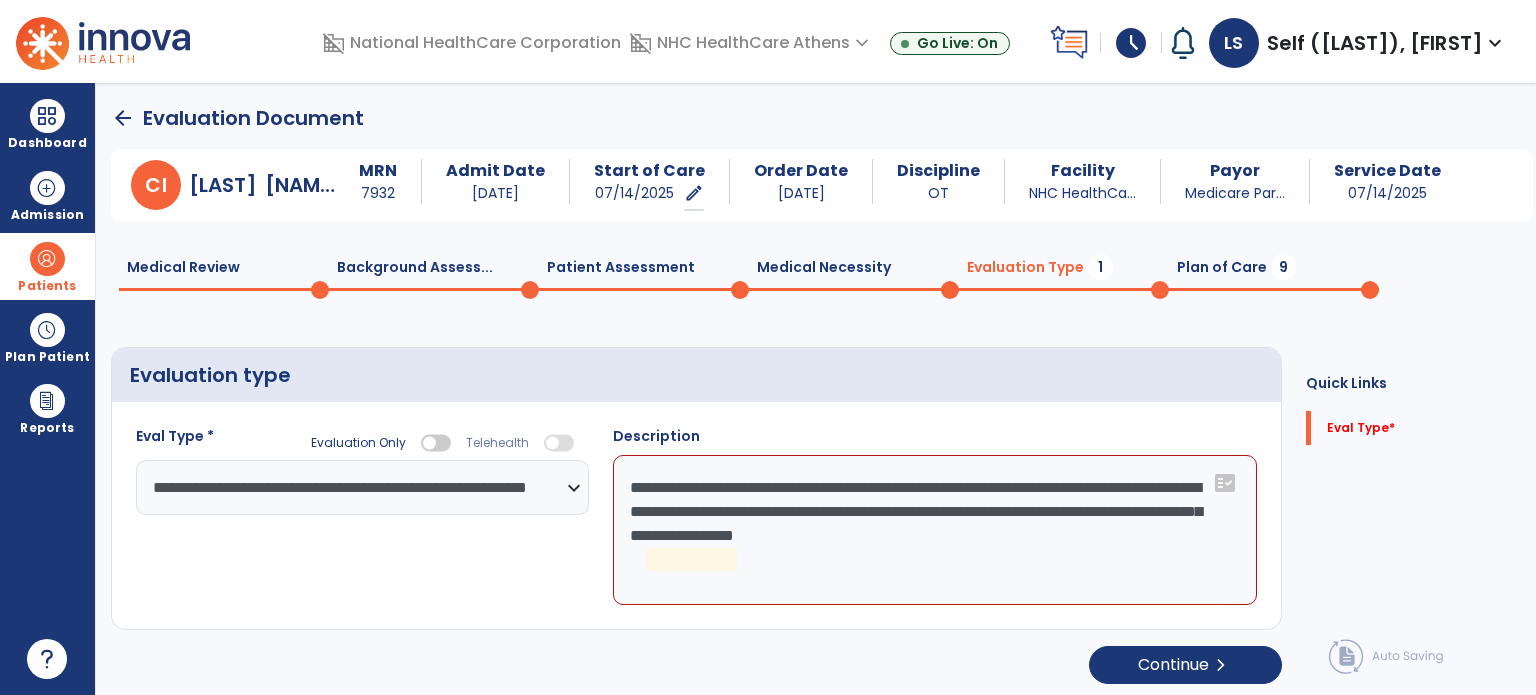 drag, startPoint x: 1084, startPoint y: 531, endPoint x: 1128, endPoint y: 538, distance: 44.553337 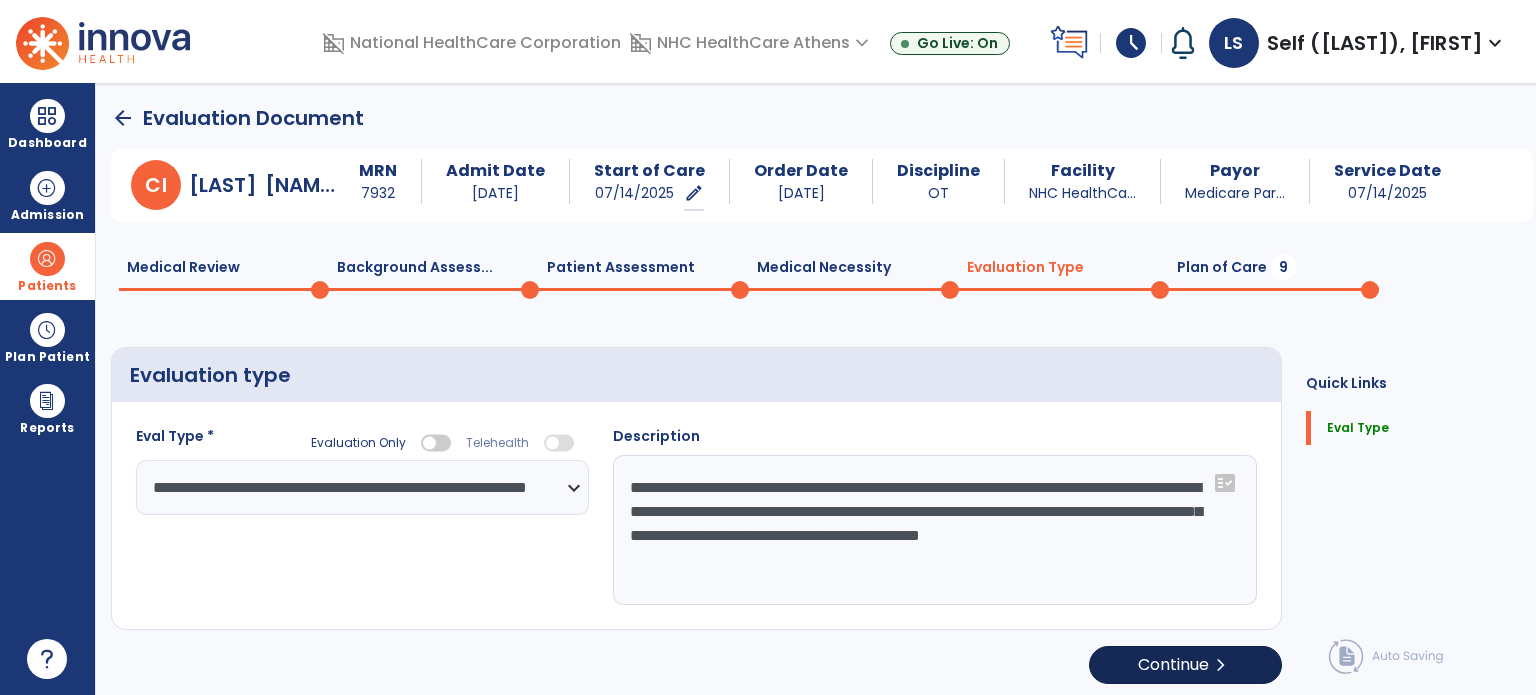 type on "**********" 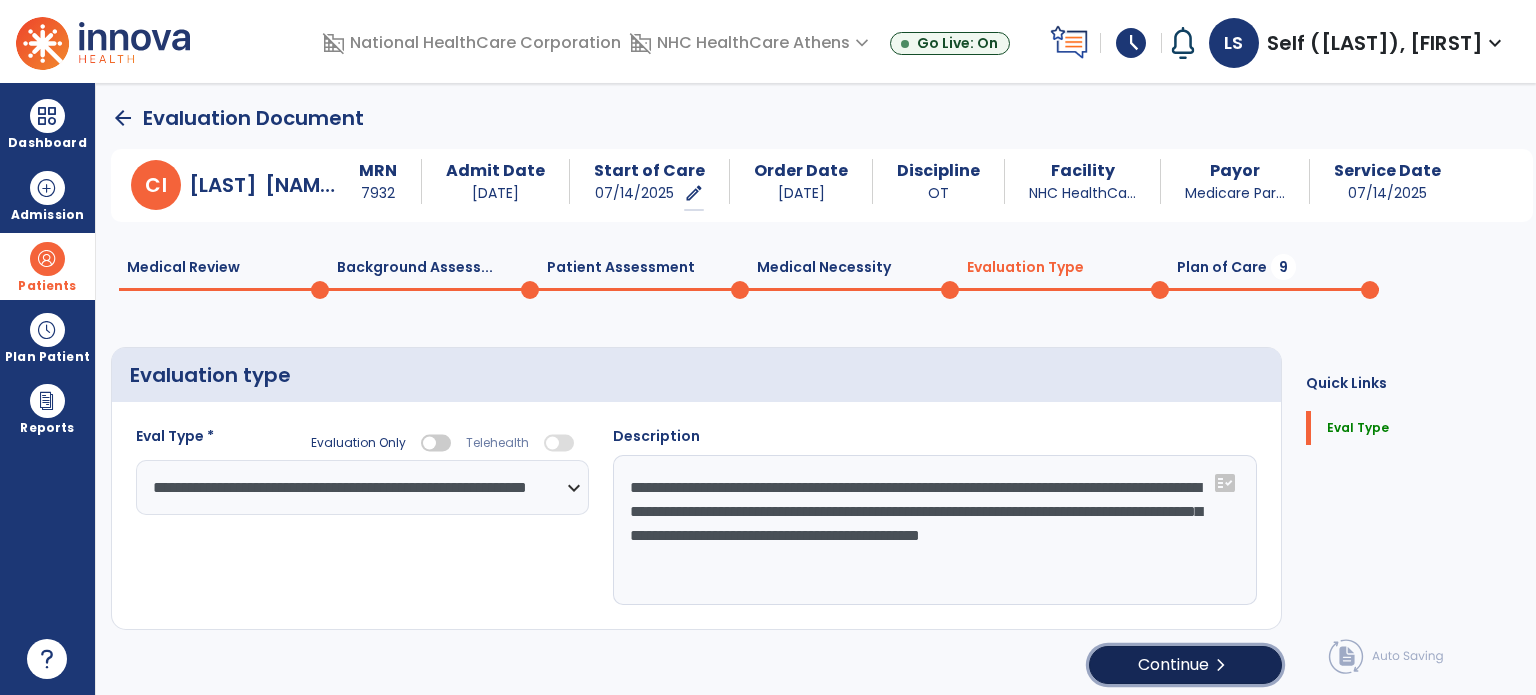 click on "Continue  chevron_right" 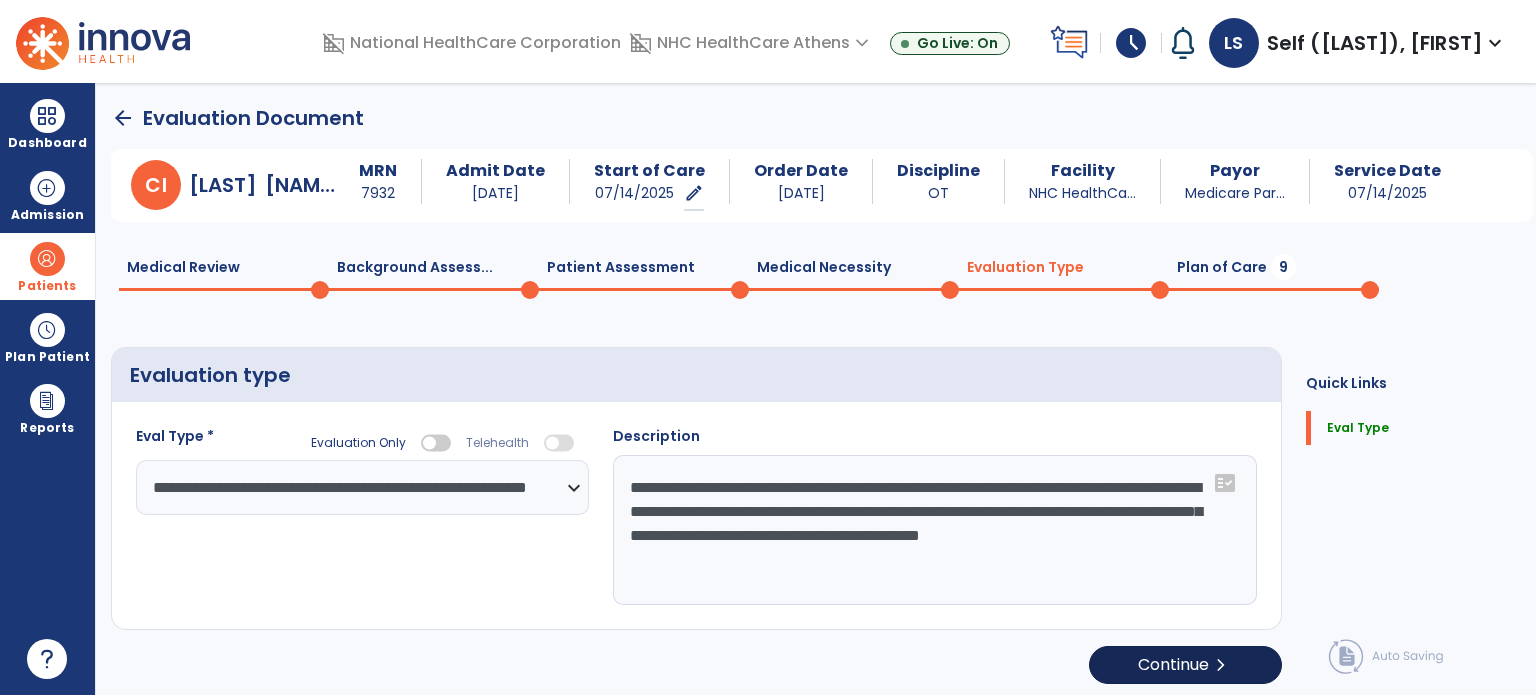 select on "*****" 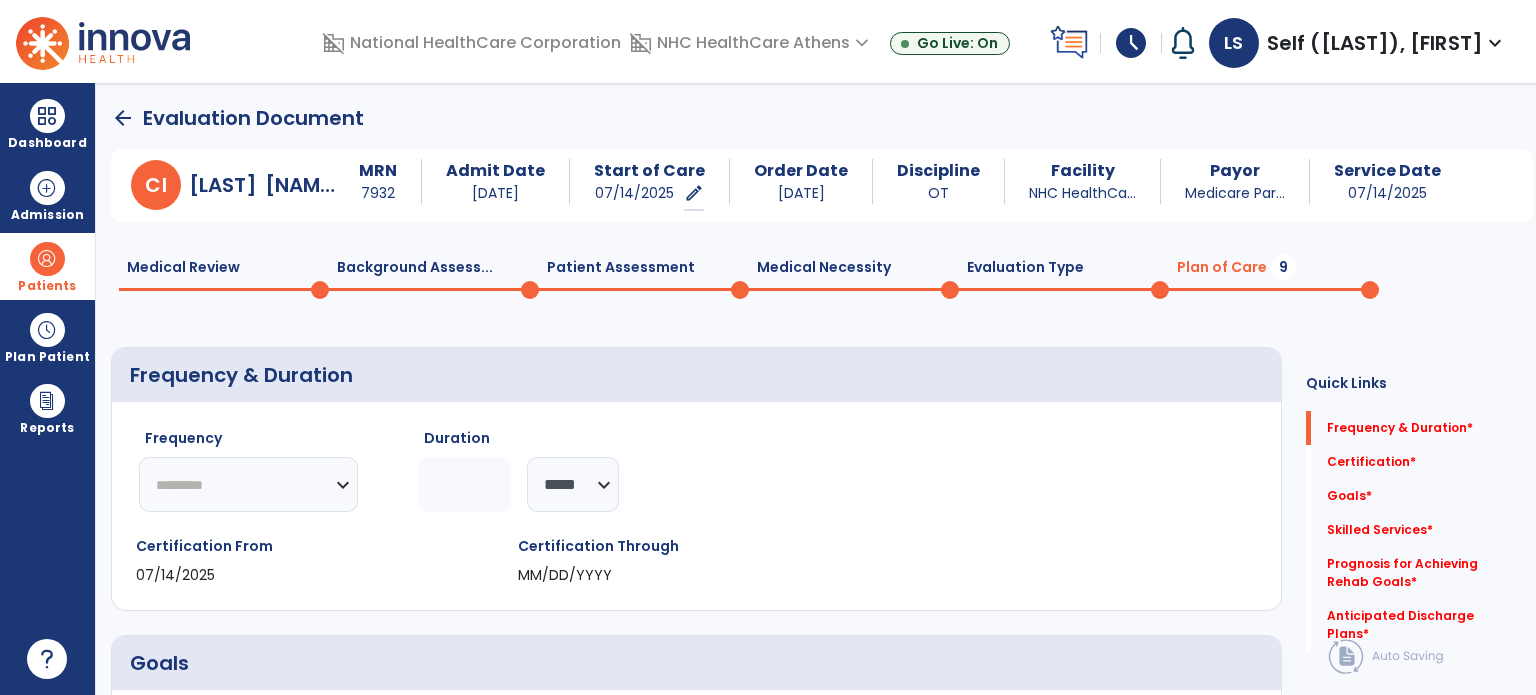 click on "********* ** ** ** ** ** ** **" 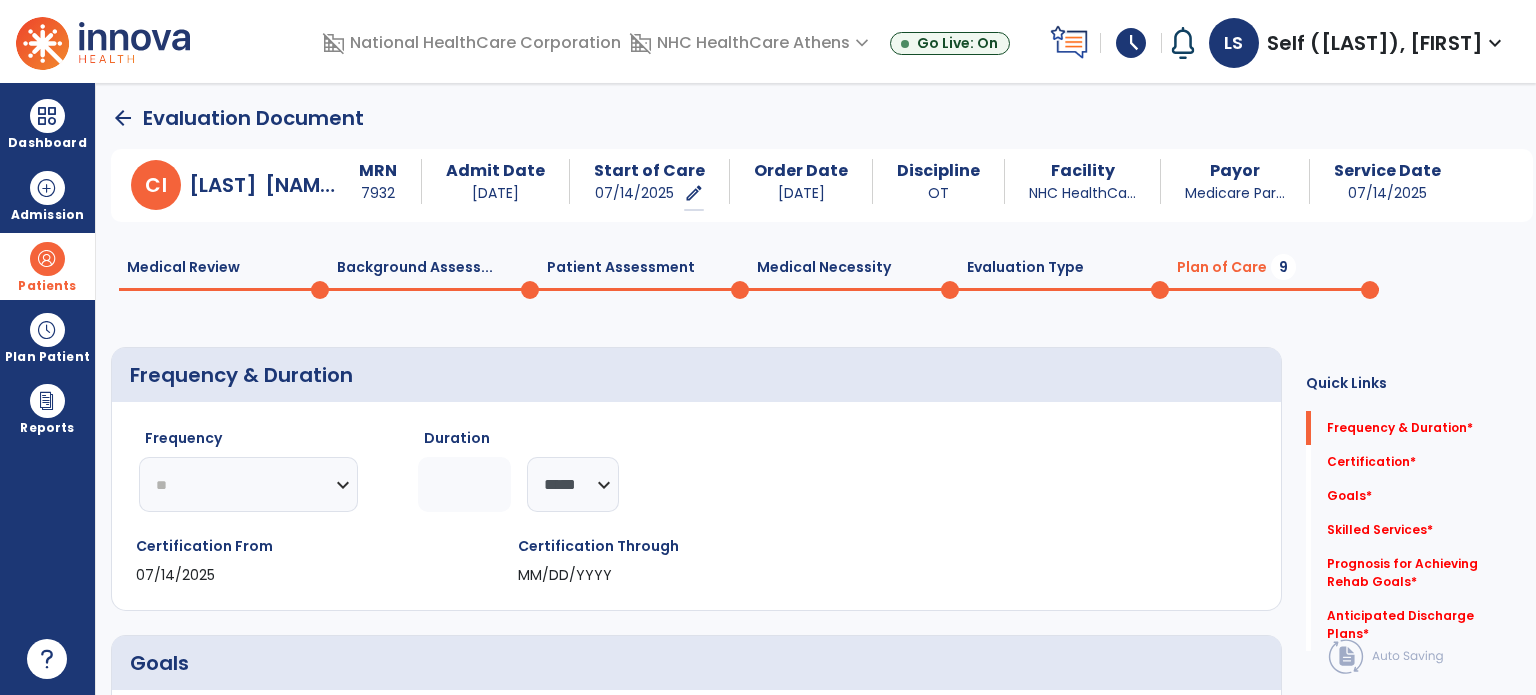 click on "********* ** ** ** ** ** ** **" 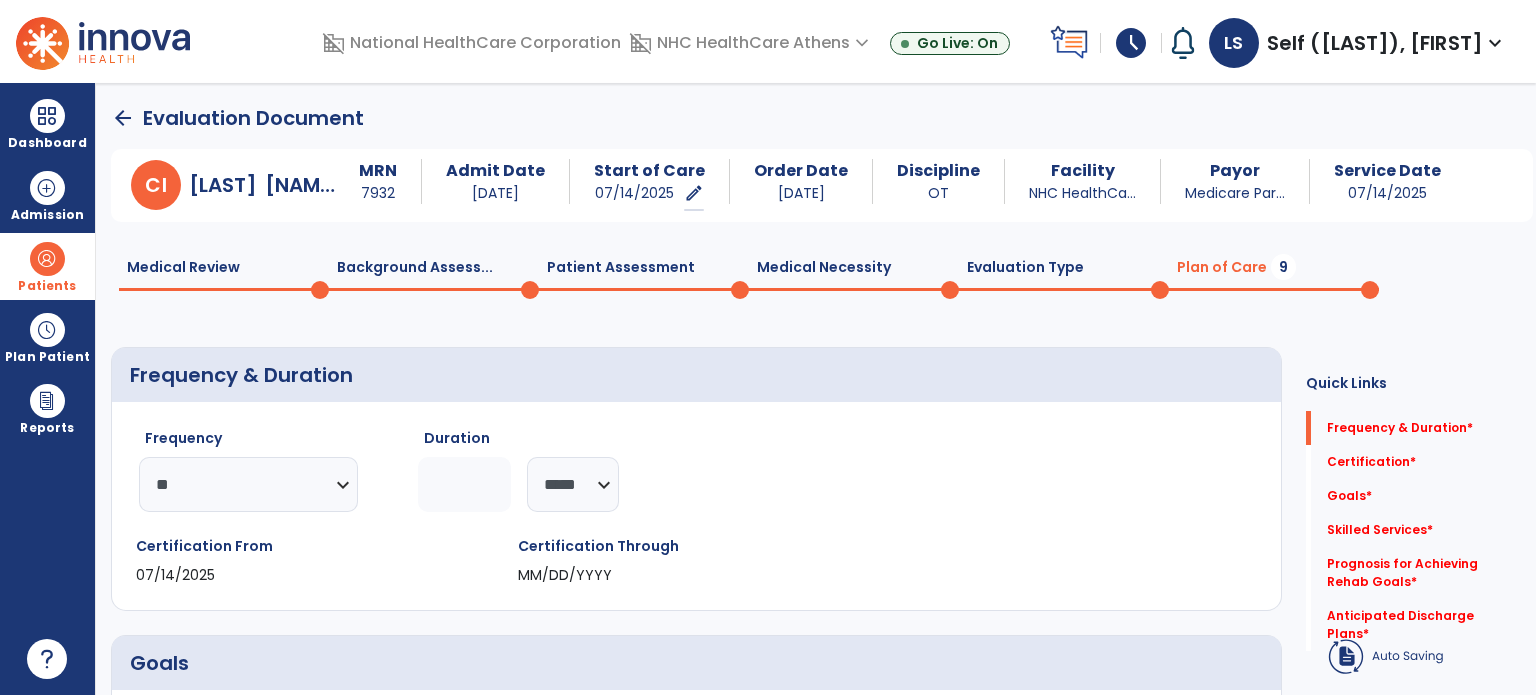 click 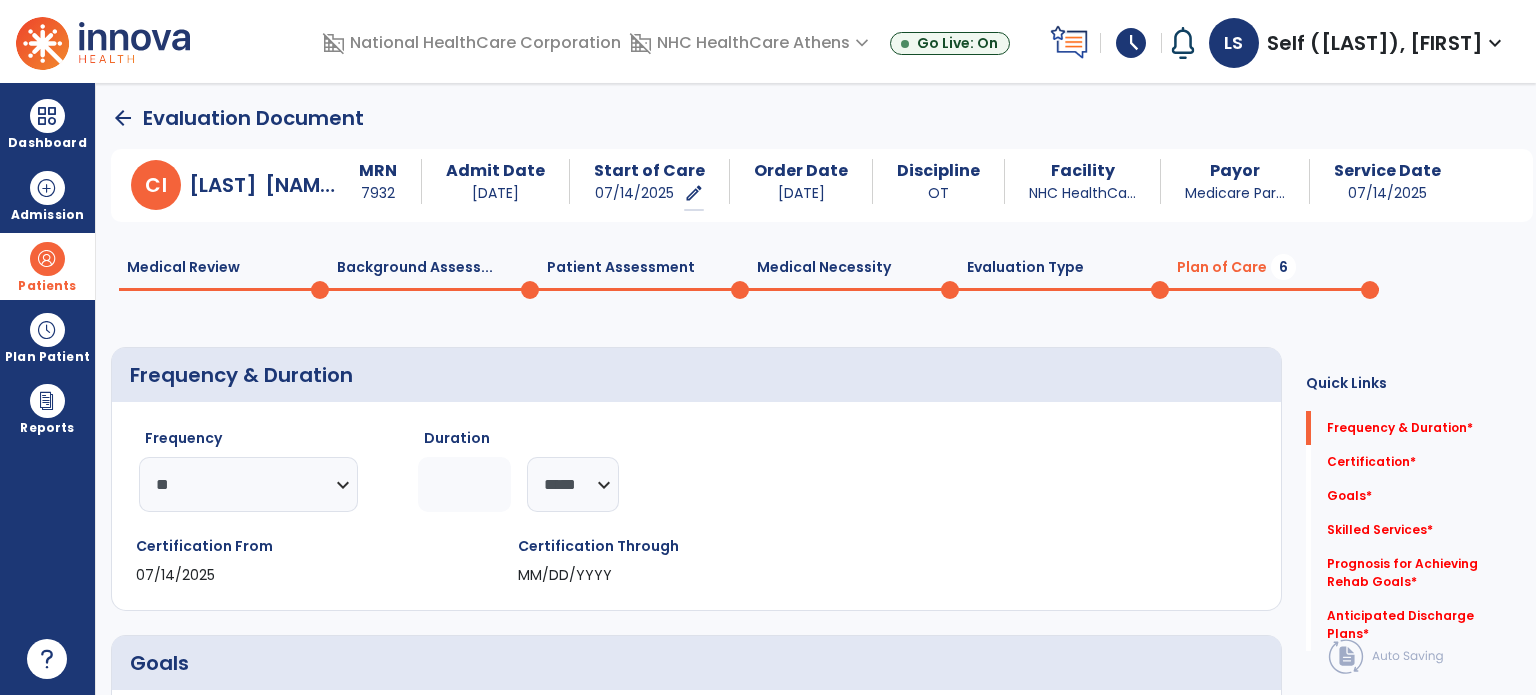 click on "********* ** ** ** ** ** ** **" 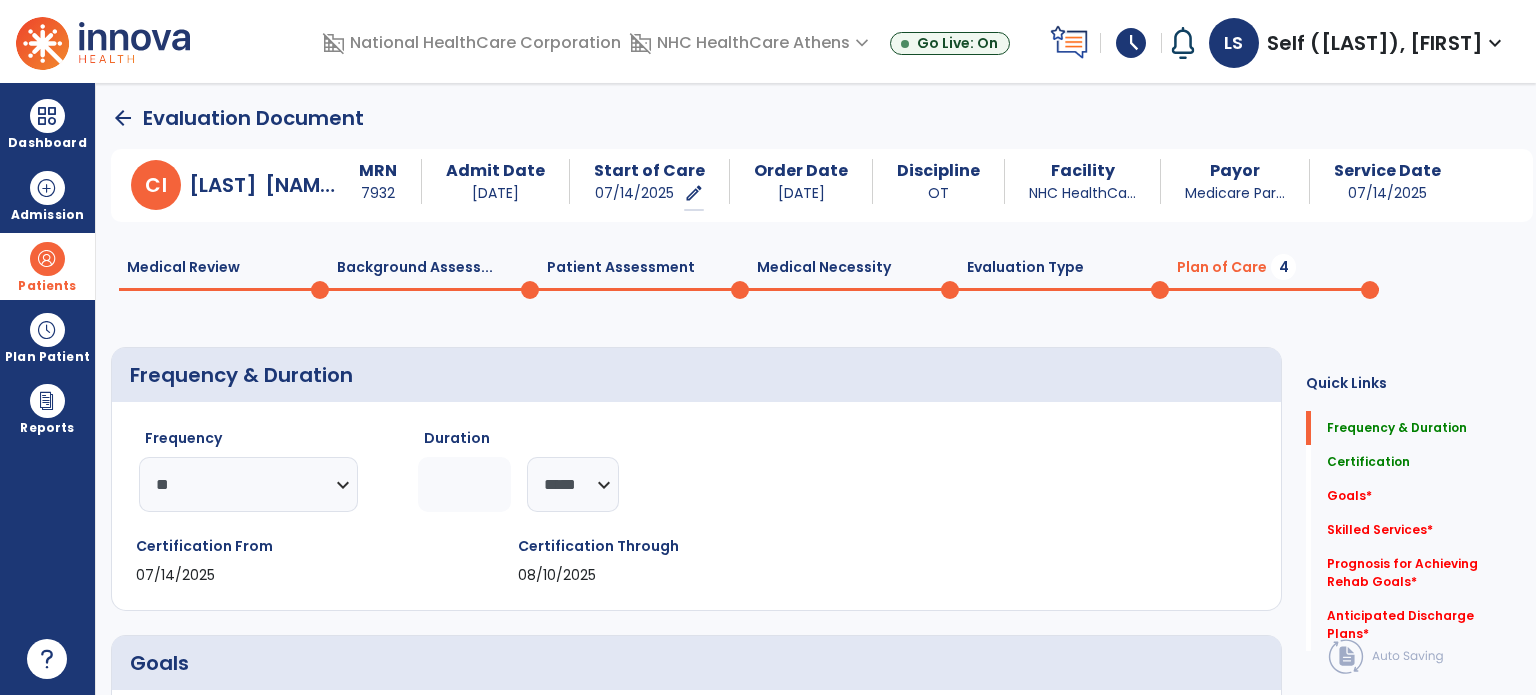 type on "*" 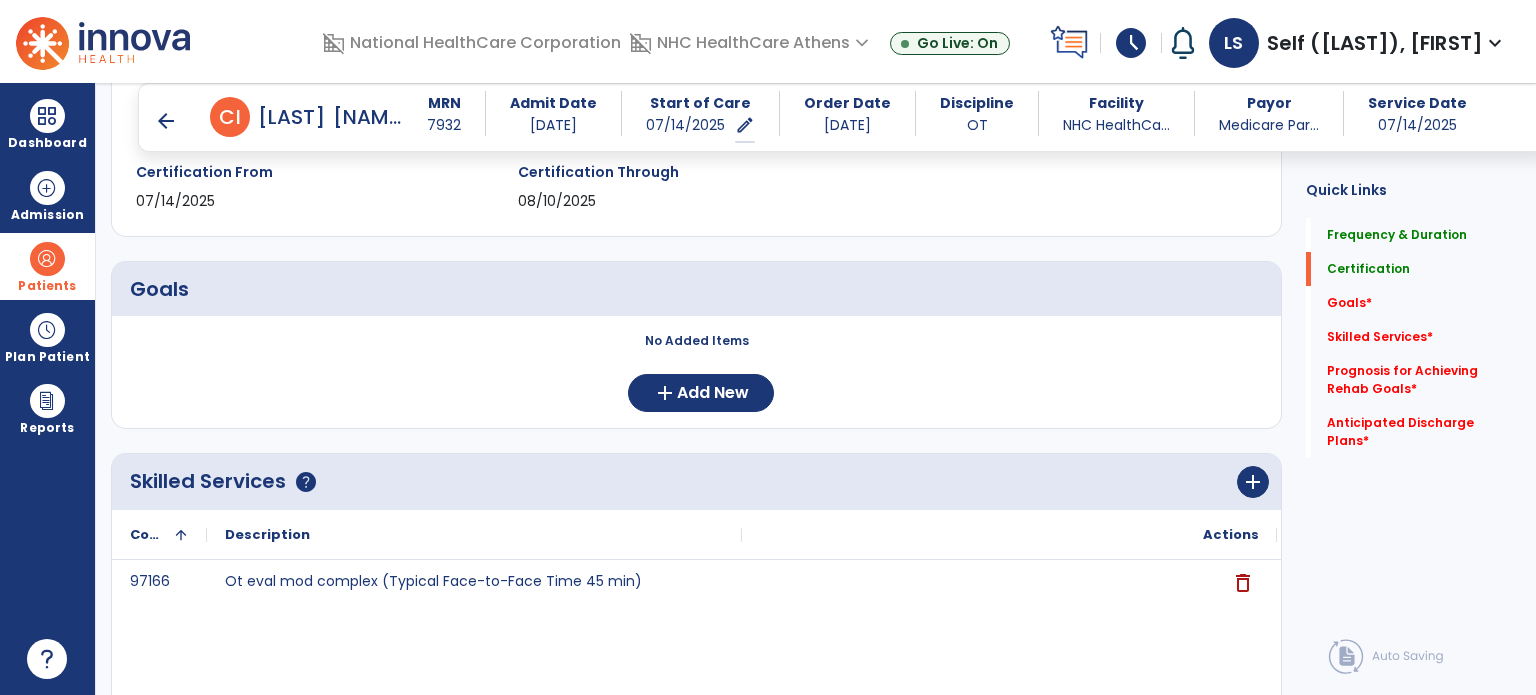 scroll, scrollTop: 400, scrollLeft: 0, axis: vertical 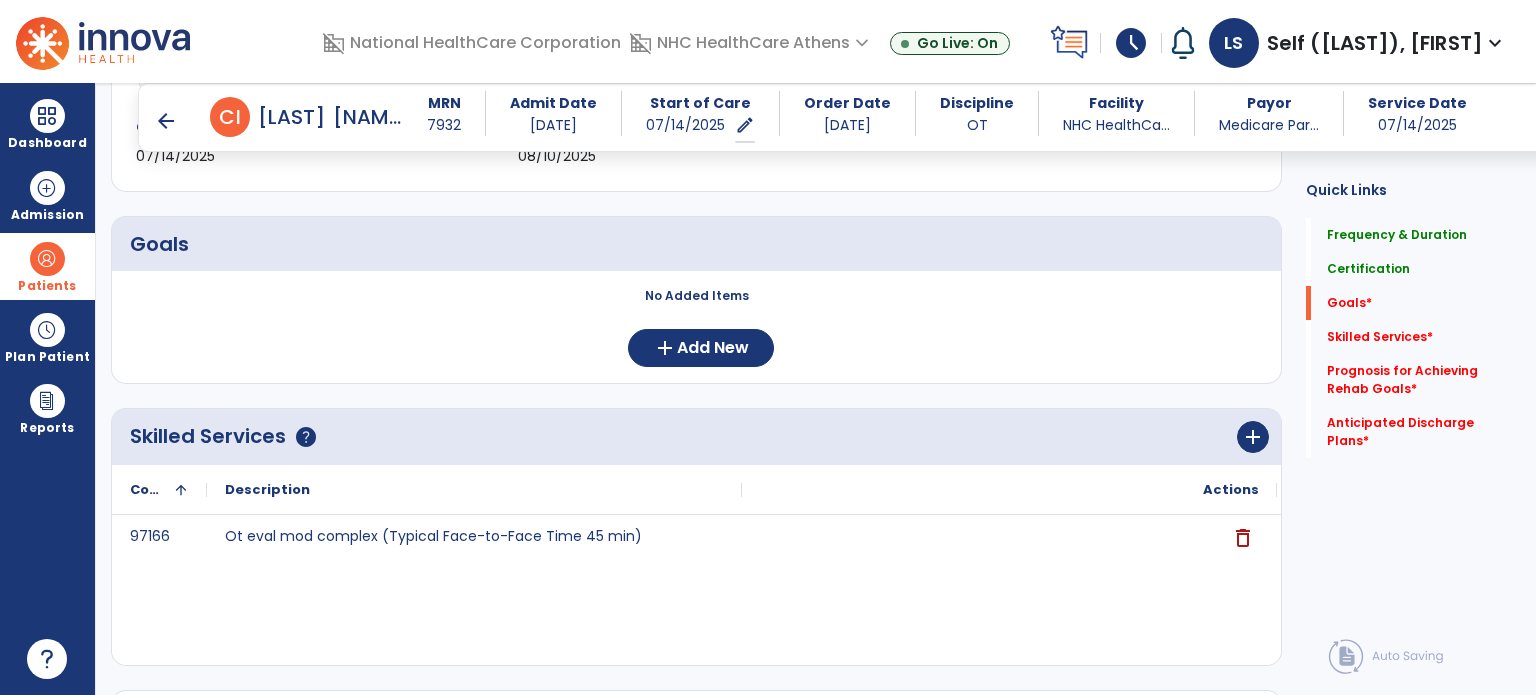 click on "No Added Items  add  Add New" at bounding box center [696, 335] 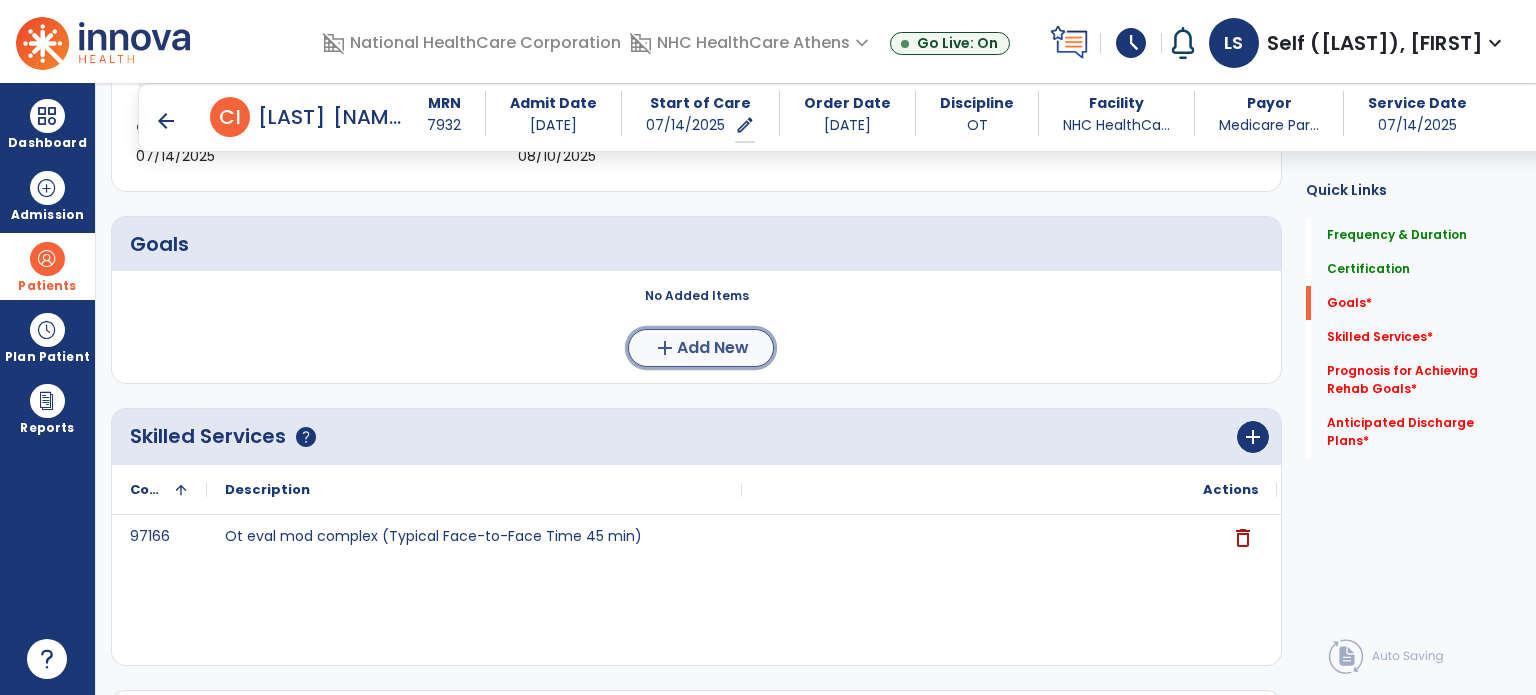 click on "add" at bounding box center (665, 348) 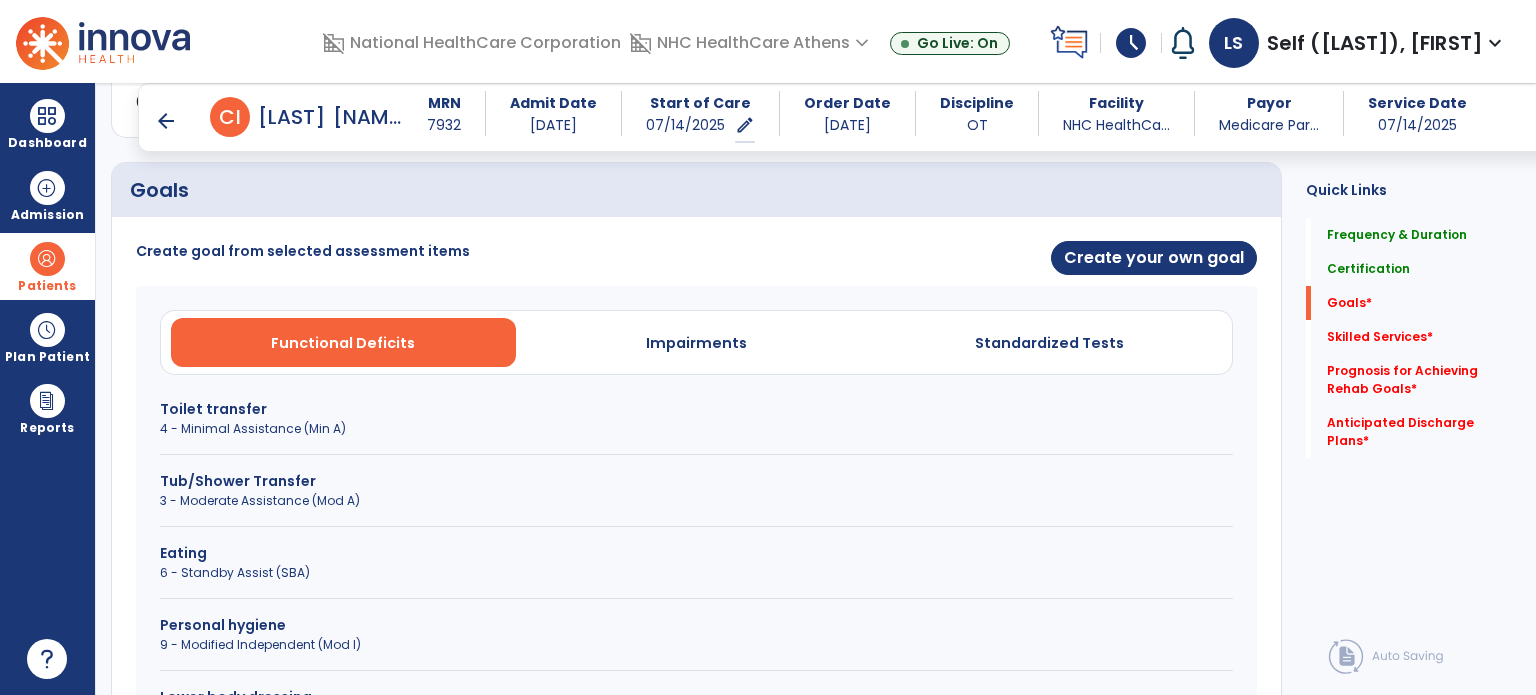 scroll, scrollTop: 500, scrollLeft: 0, axis: vertical 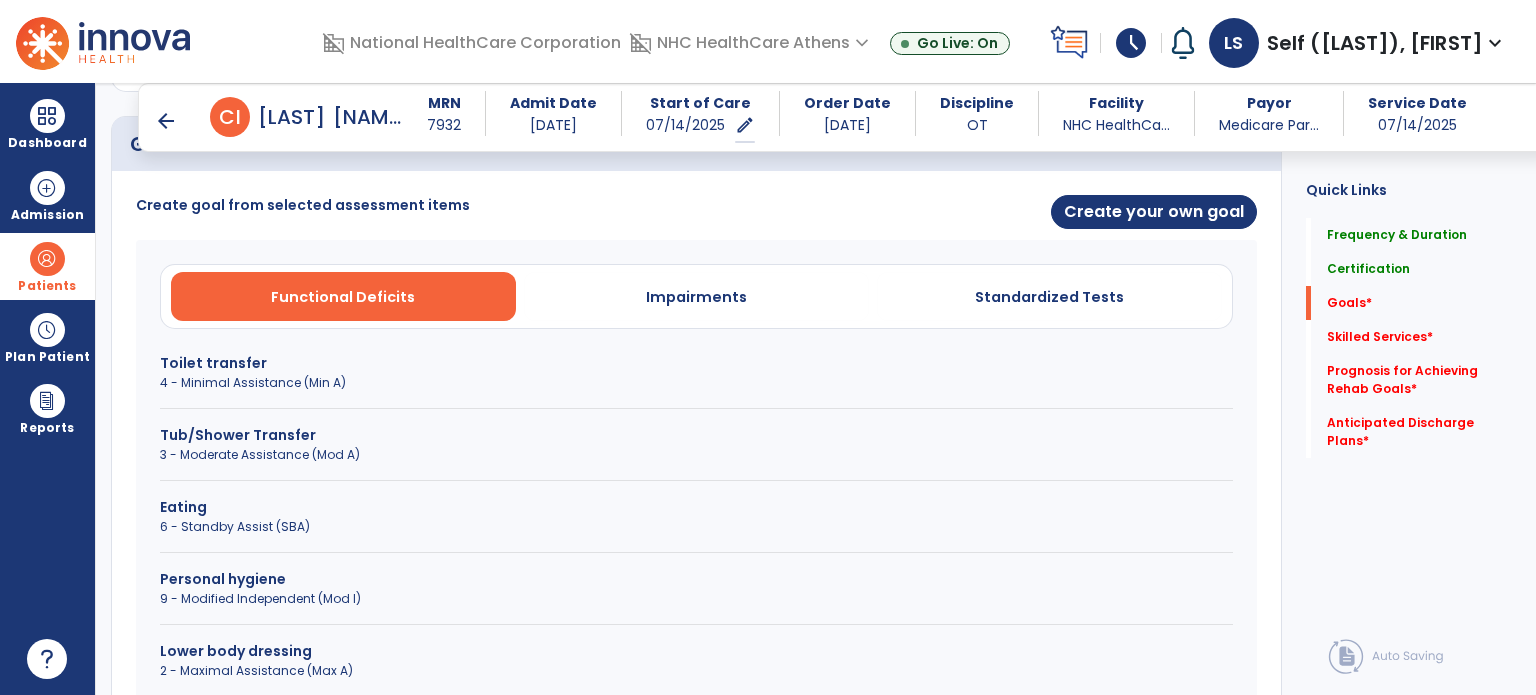 click on "4 - Minimal Assistance (Min A)" at bounding box center (696, 383) 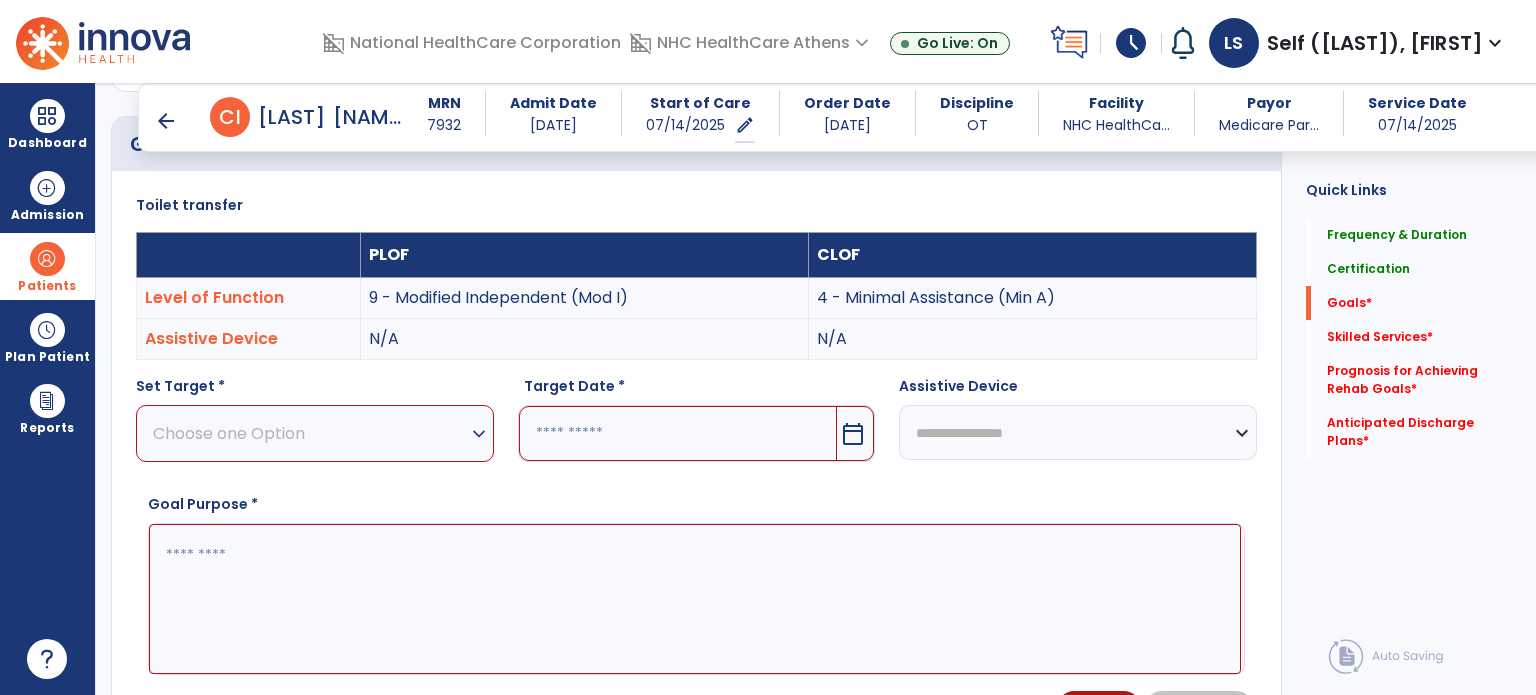 click on "Choose one Option" at bounding box center (310, 433) 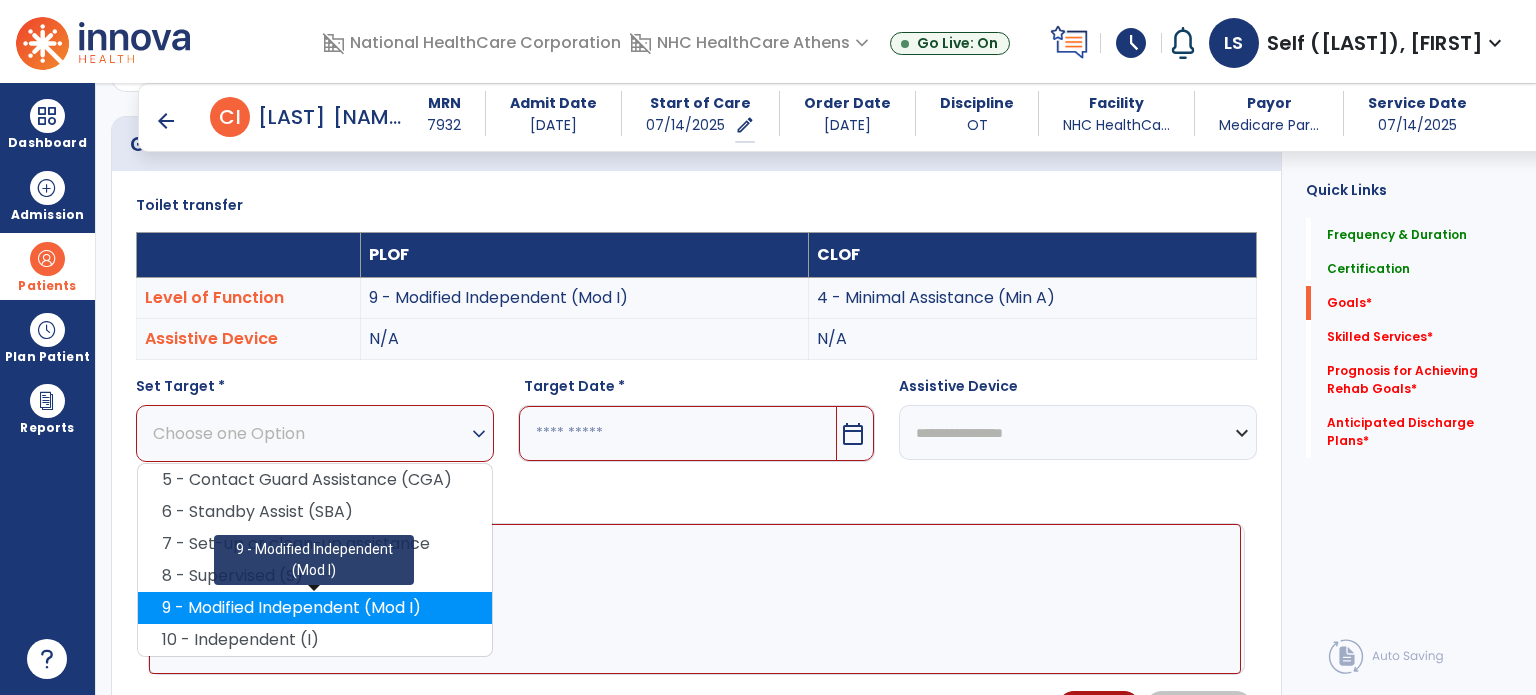 click on "9 - Modified Independent (Mod I)" at bounding box center (315, 608) 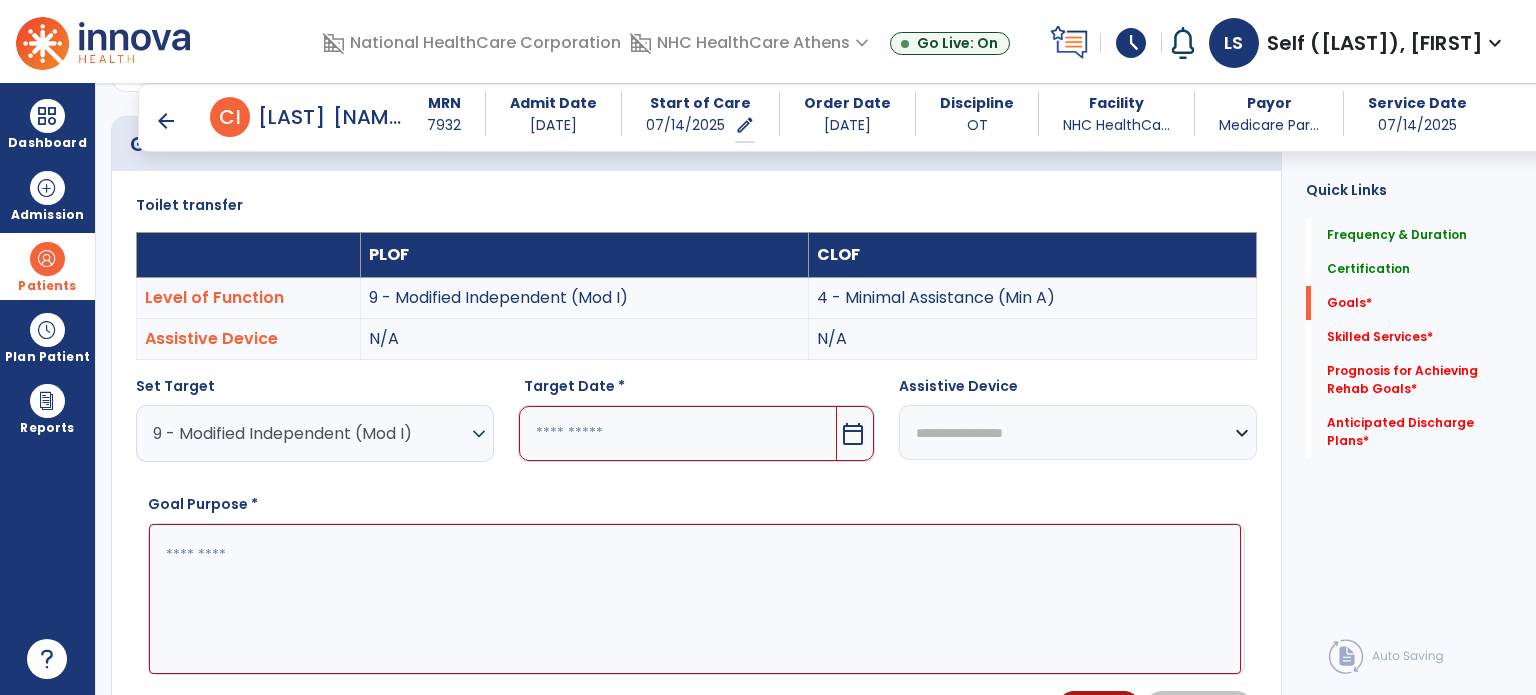 click at bounding box center (678, 433) 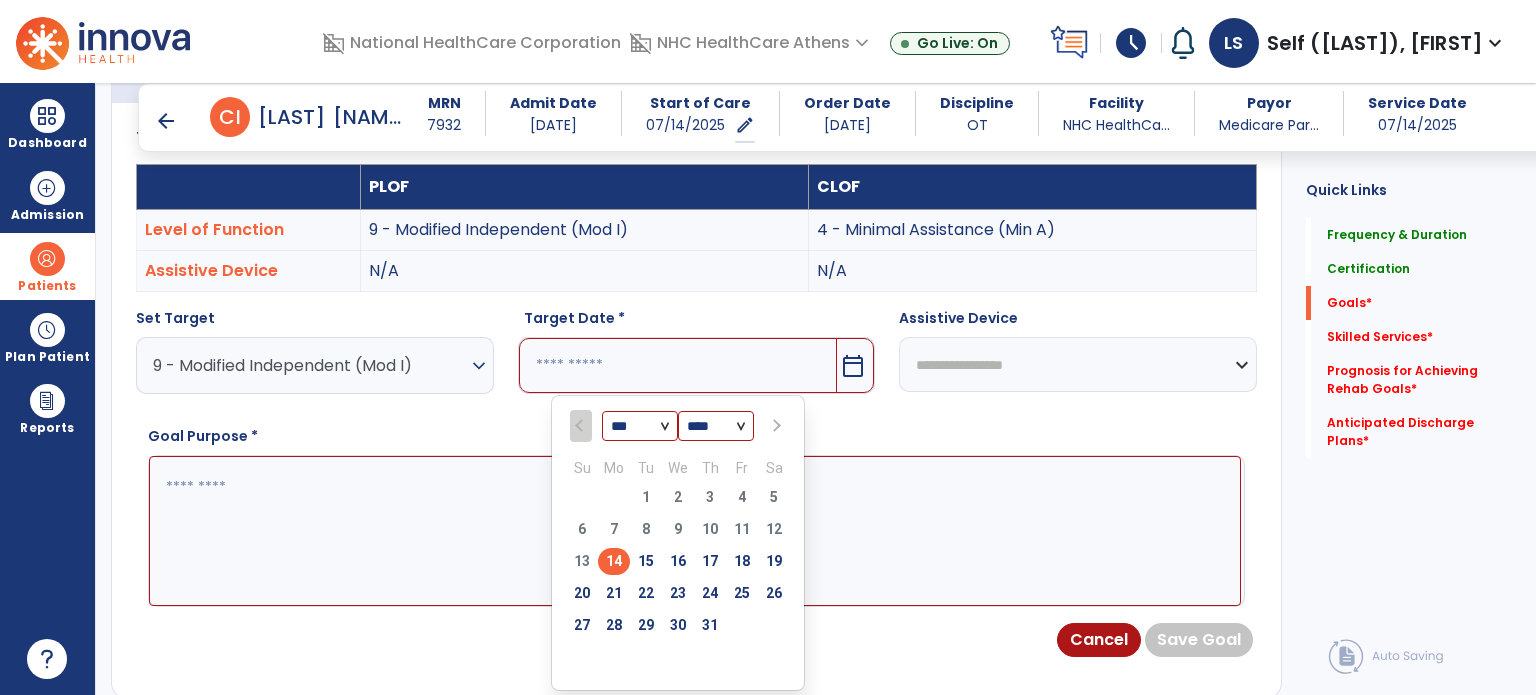 scroll, scrollTop: 600, scrollLeft: 0, axis: vertical 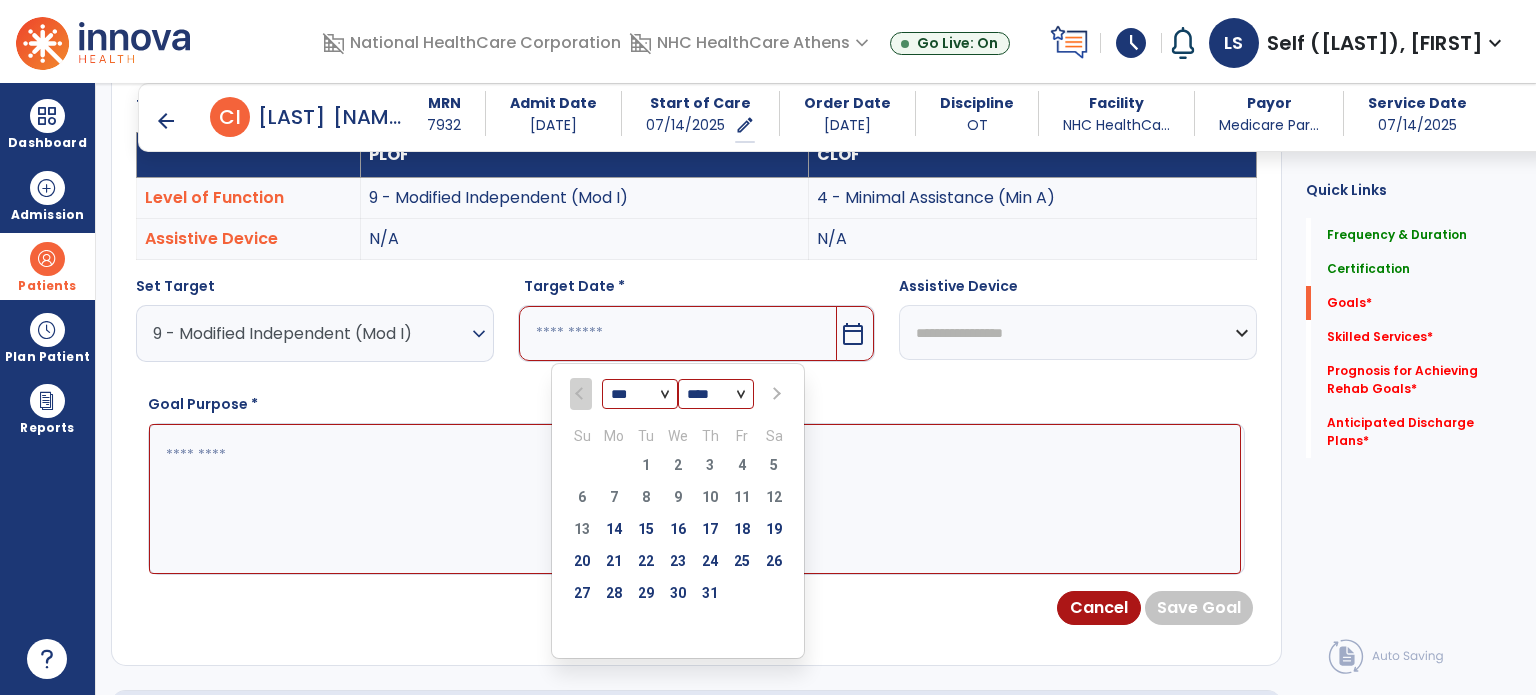 click on "*** ***" at bounding box center (640, 395) 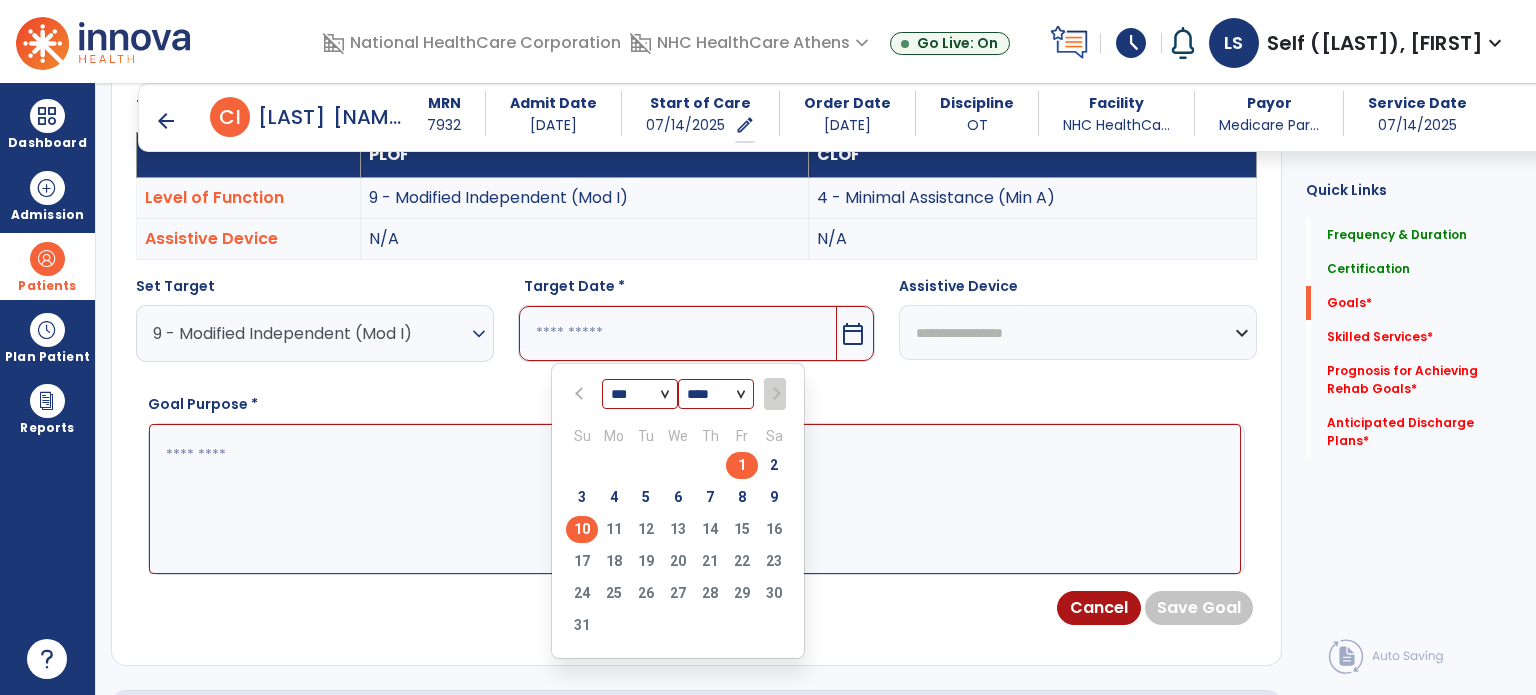 click on "10" at bounding box center [582, 529] 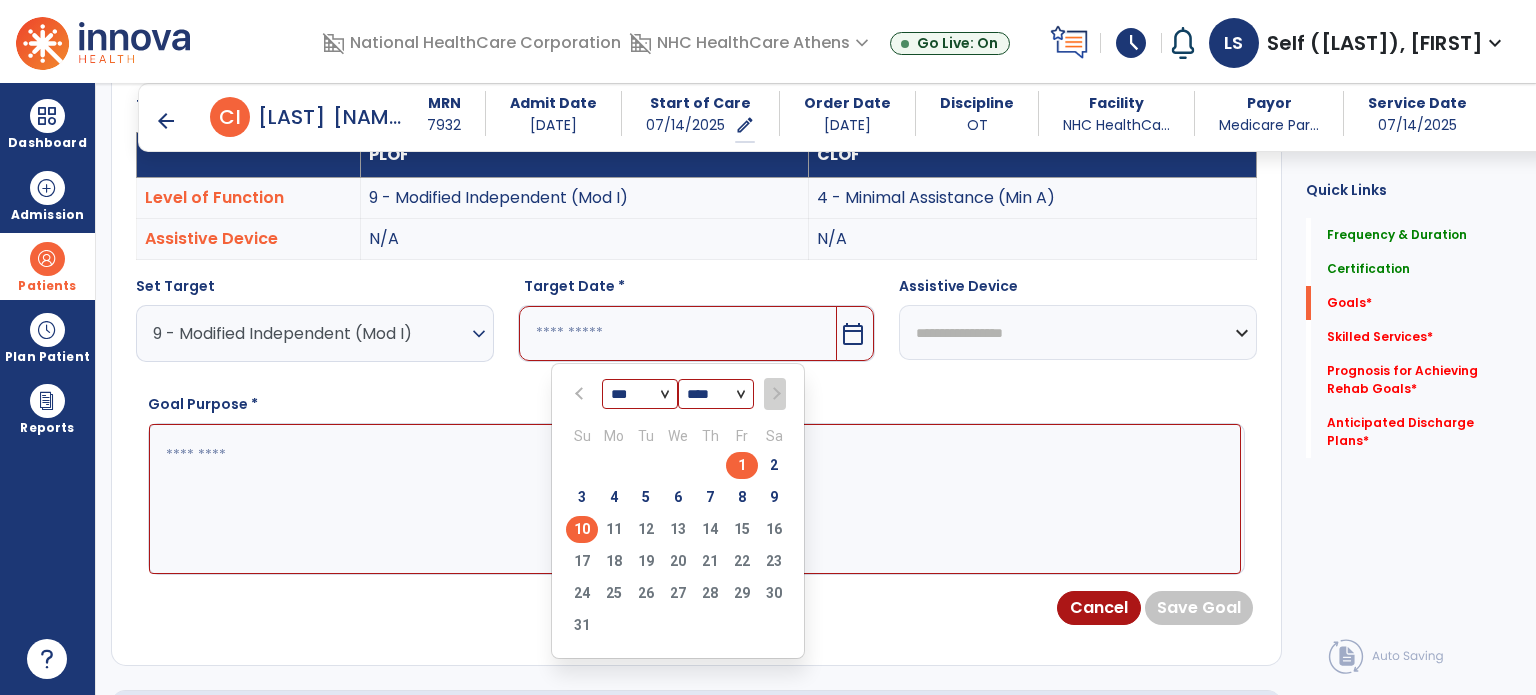 type on "*********" 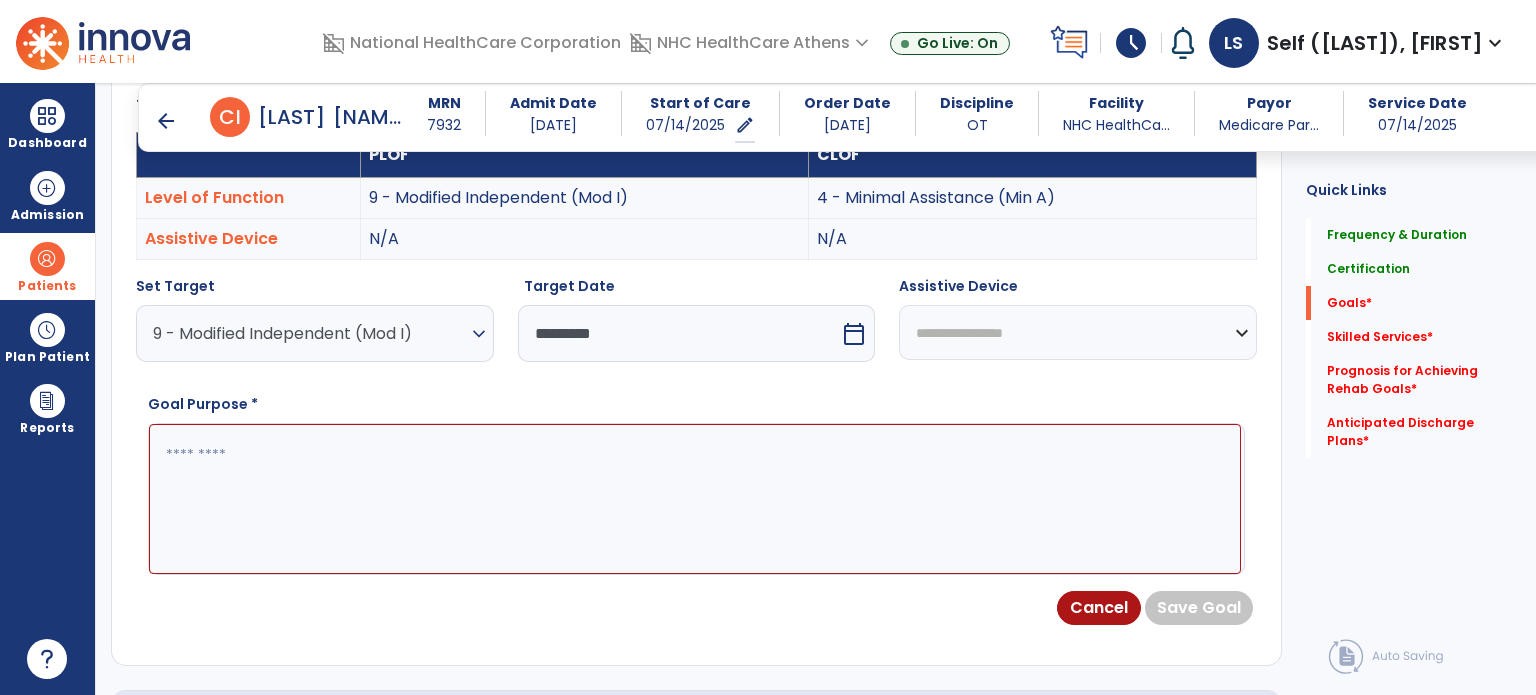 click at bounding box center (695, 499) 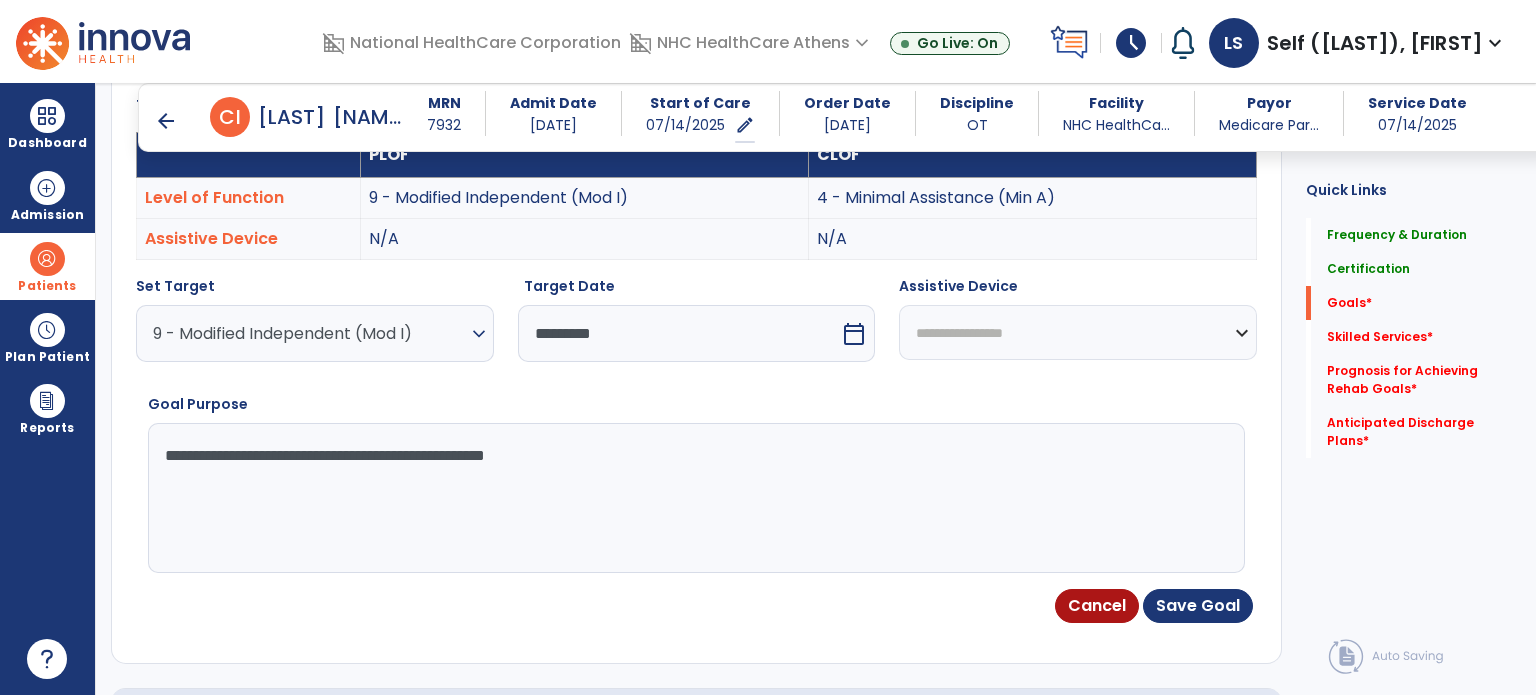 drag, startPoint x: 700, startPoint y: 473, endPoint x: 108, endPoint y: 428, distance: 593.7078 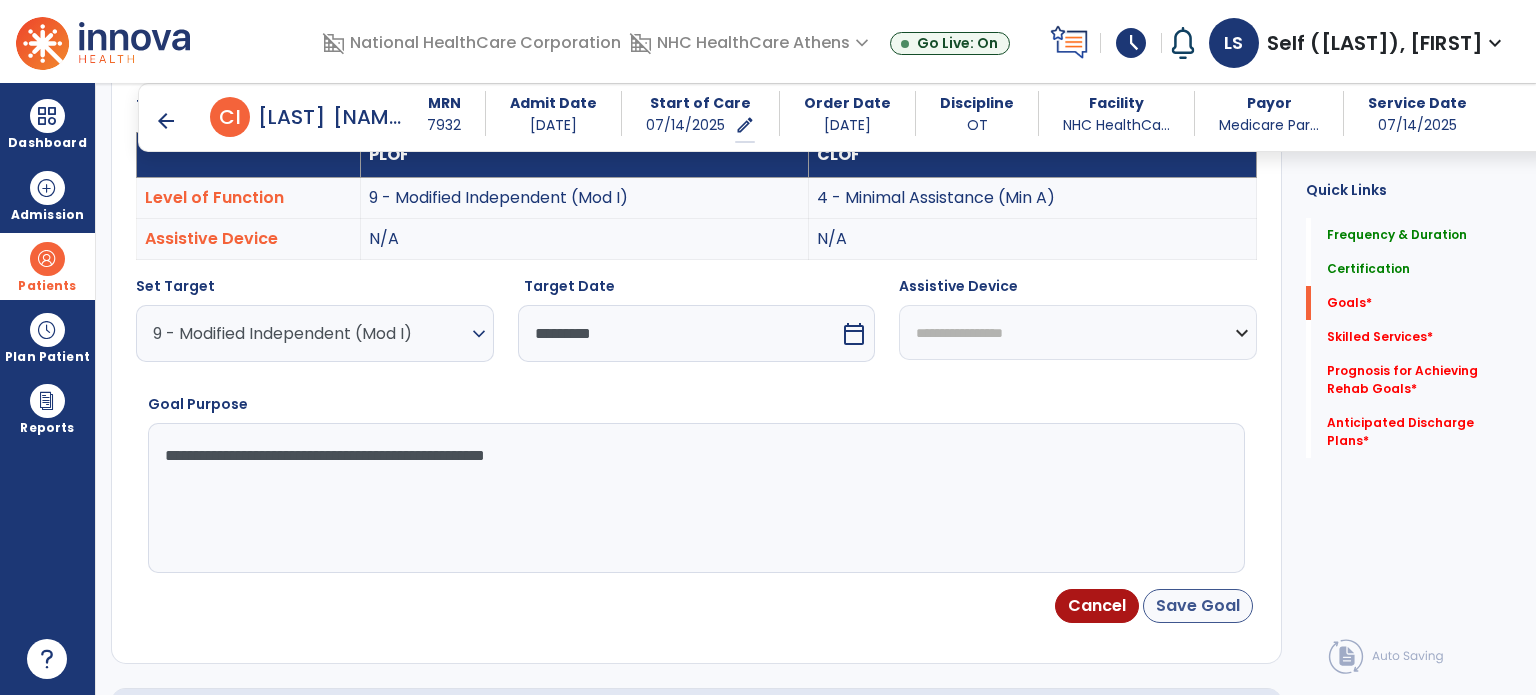 type on "**********" 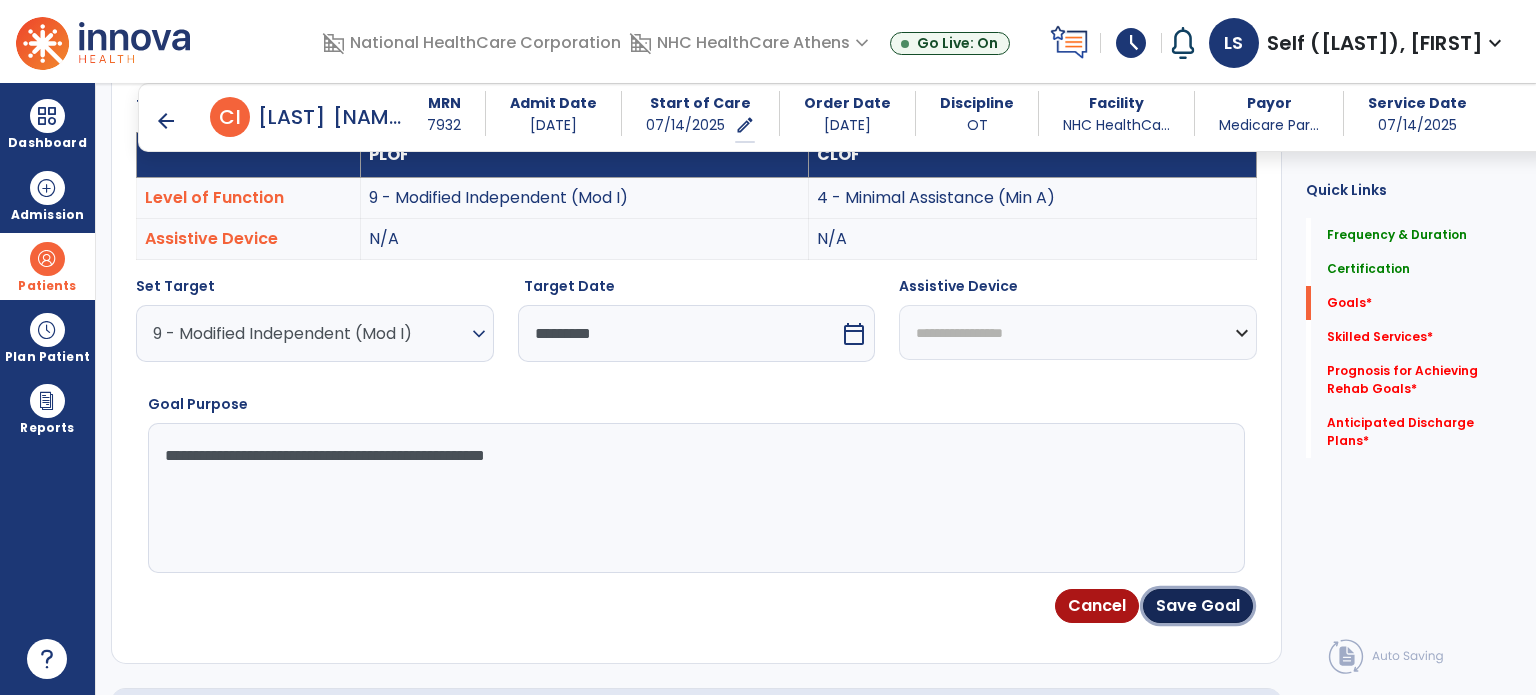 click on "Save Goal" at bounding box center [1198, 606] 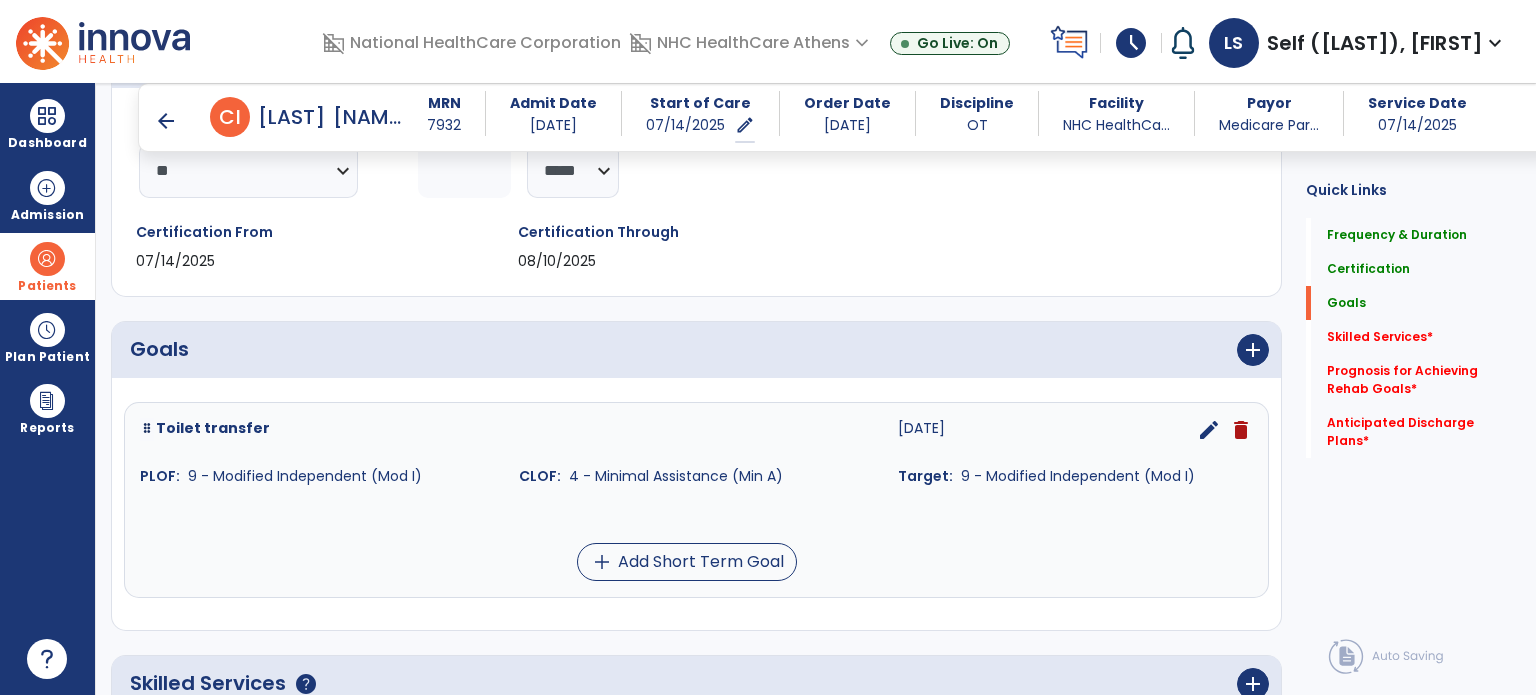 scroll, scrollTop: 311, scrollLeft: 0, axis: vertical 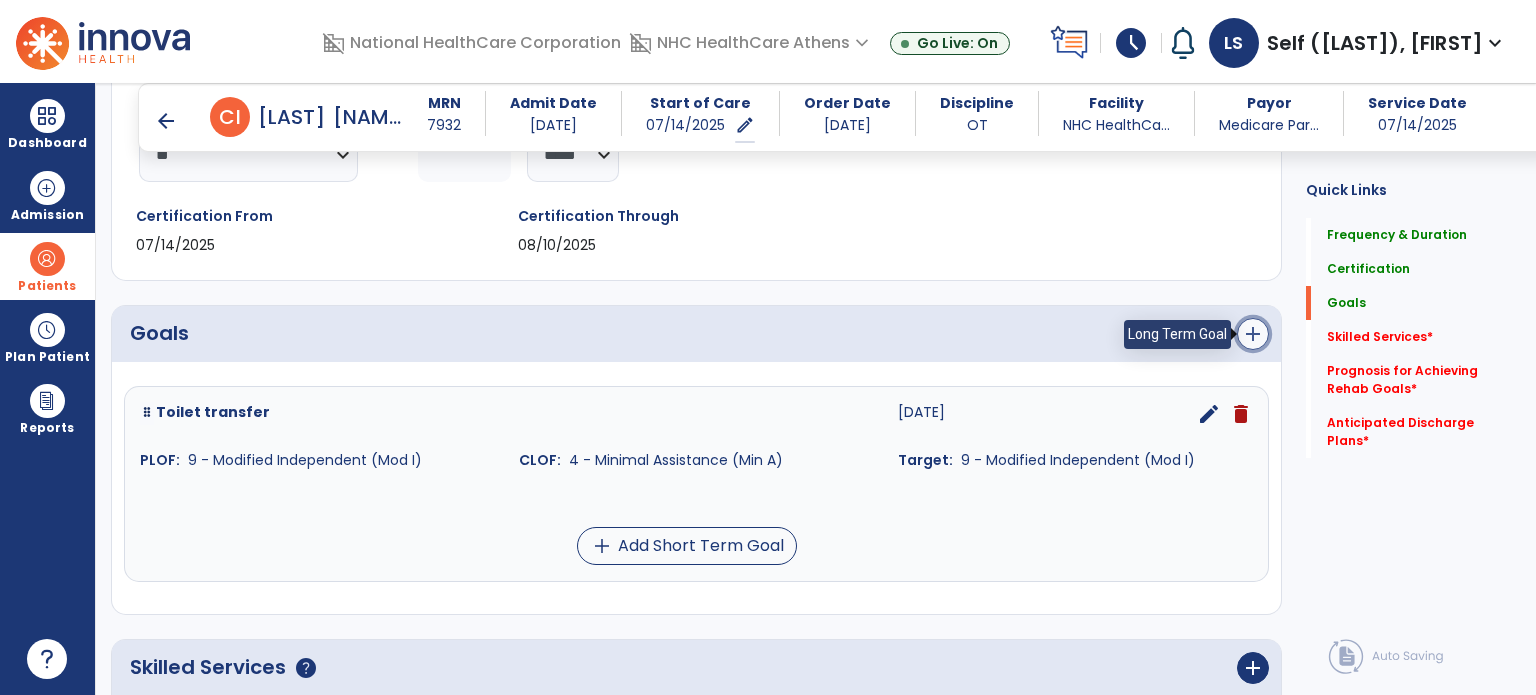 click on "add" at bounding box center [1253, 334] 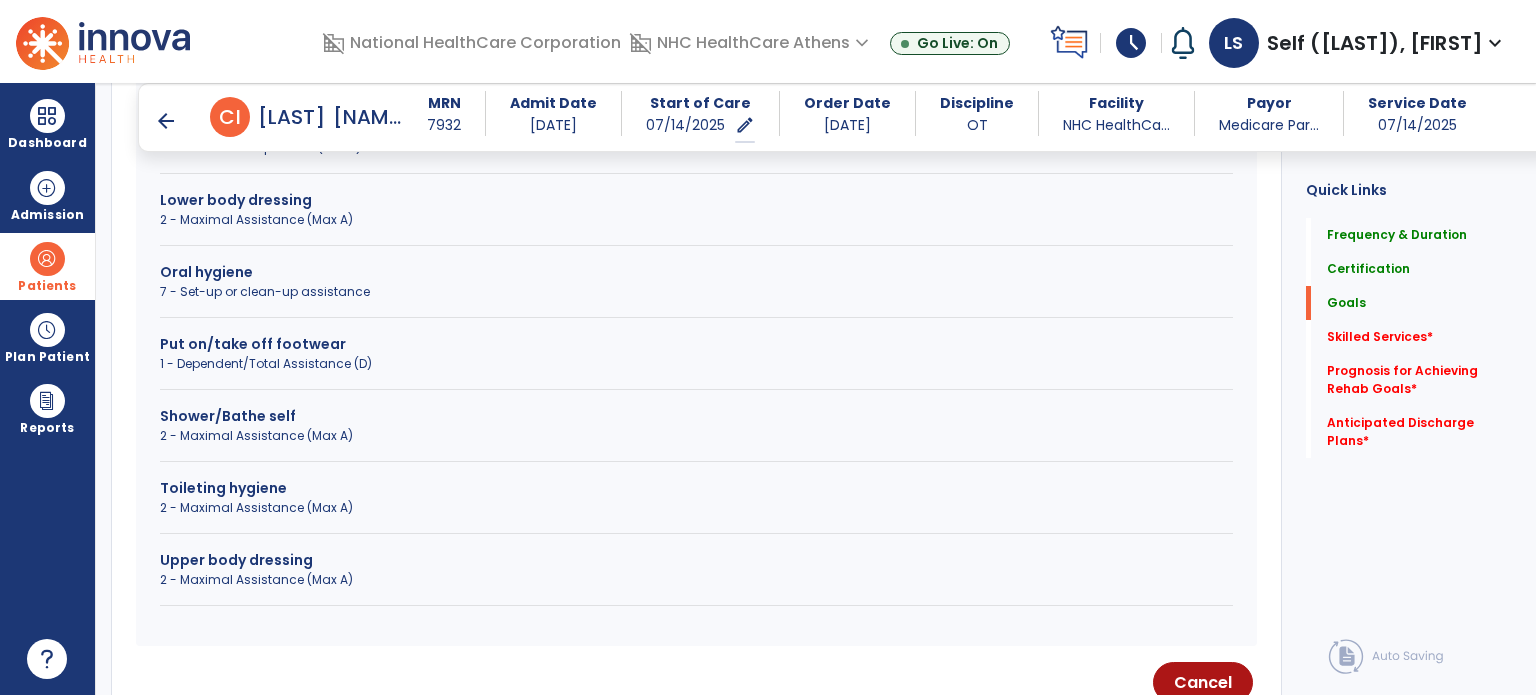 scroll, scrollTop: 1011, scrollLeft: 0, axis: vertical 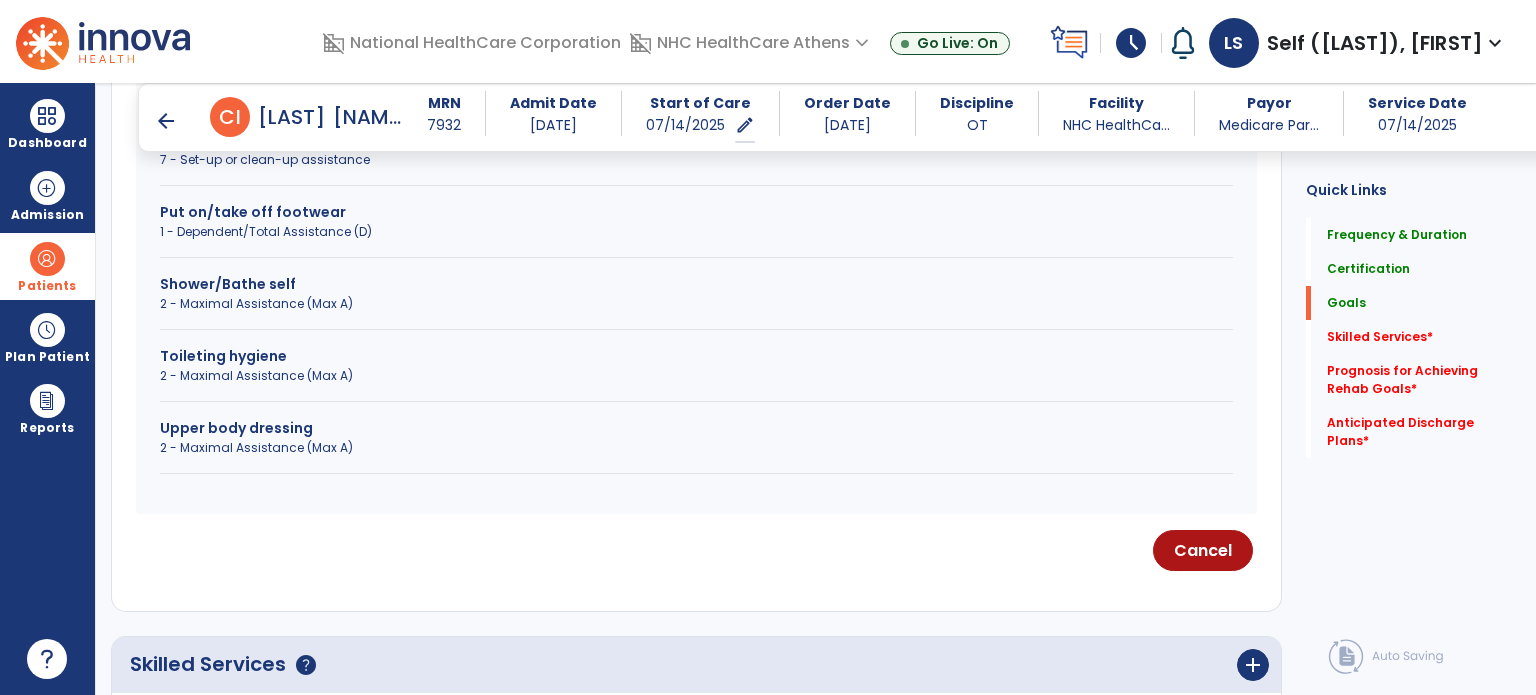 click on "2 - Maximal Assistance (Max A)" at bounding box center (696, 448) 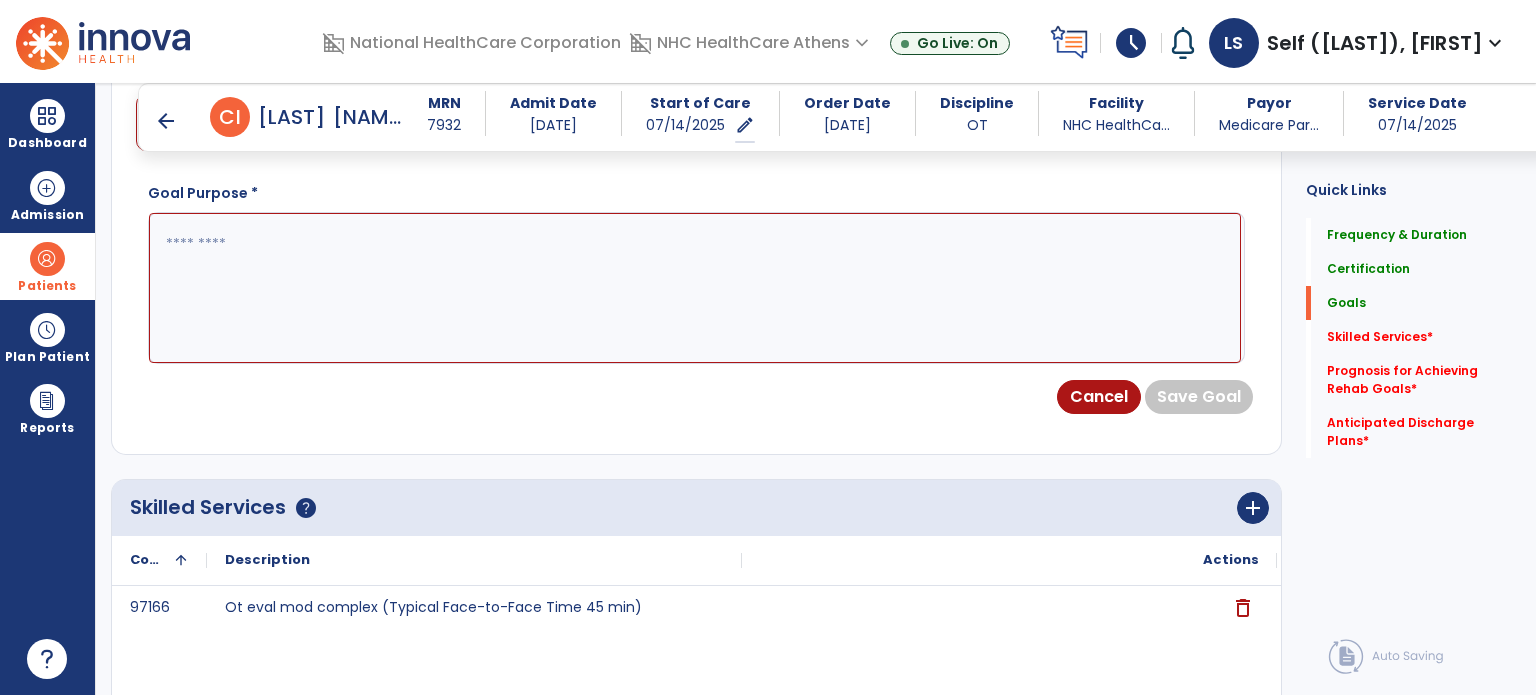 scroll, scrollTop: 711, scrollLeft: 0, axis: vertical 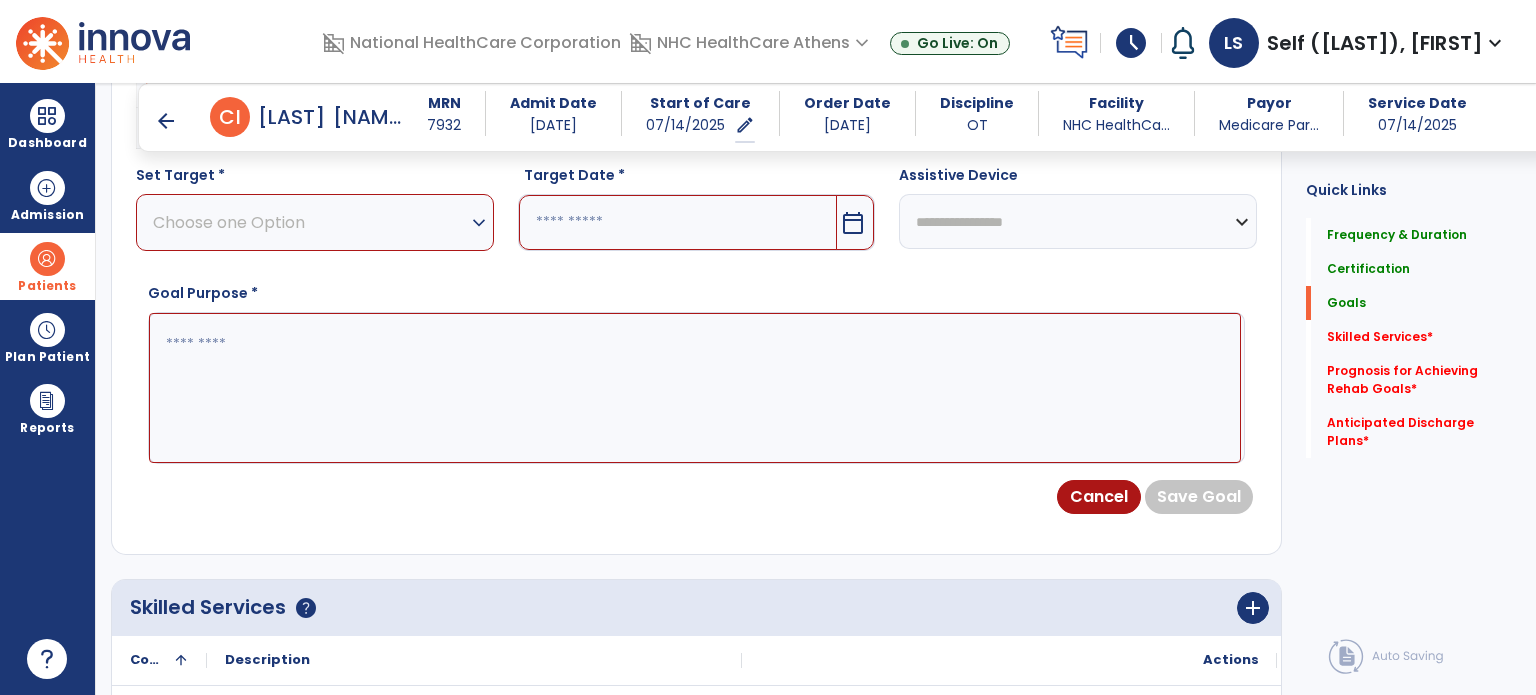 click on "Choose one Option" at bounding box center (310, 222) 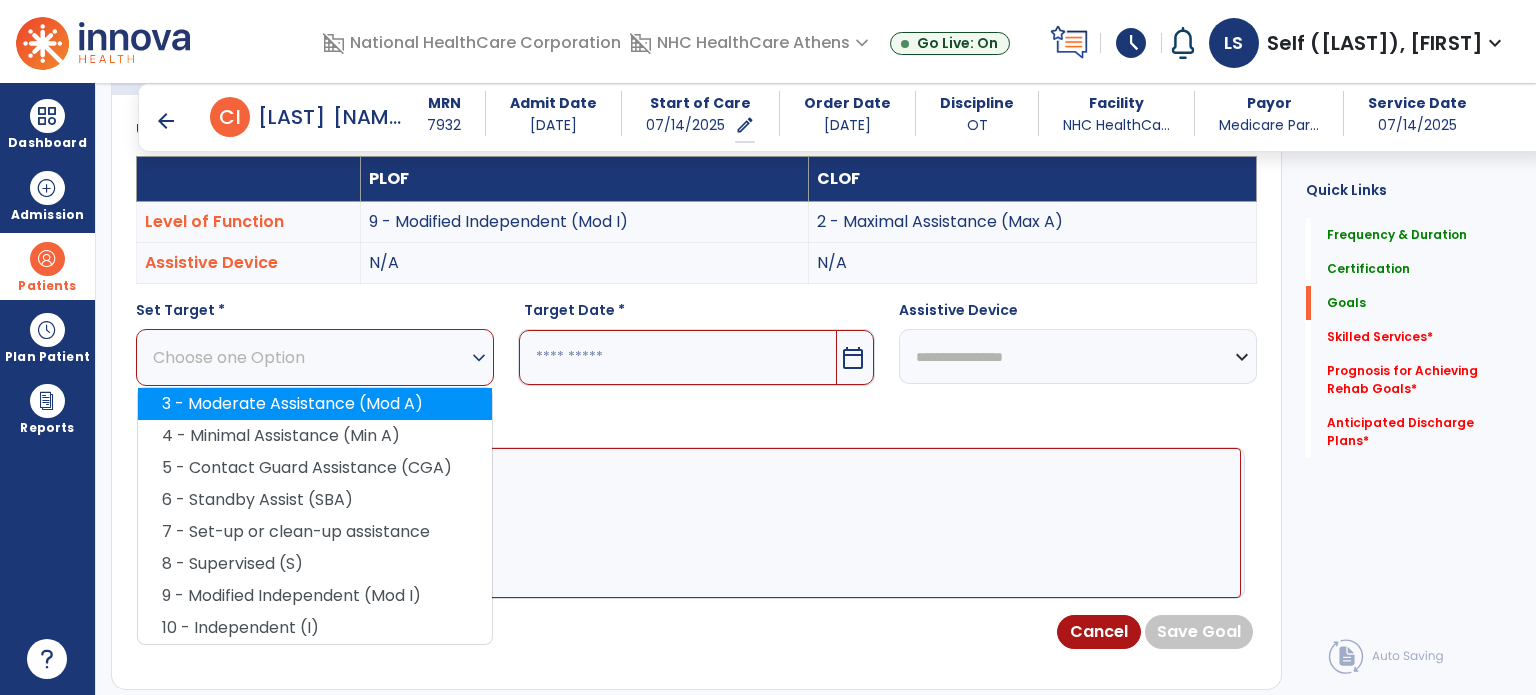scroll, scrollTop: 611, scrollLeft: 0, axis: vertical 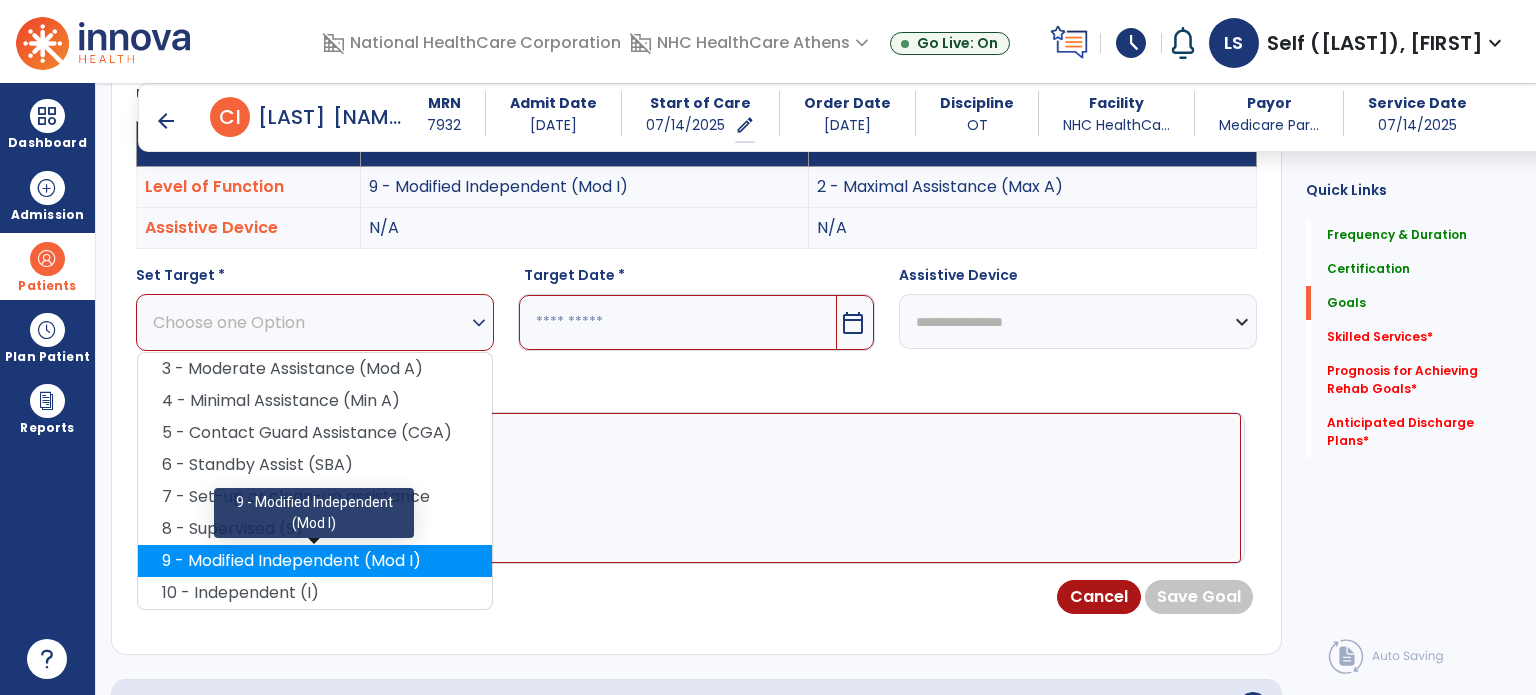 click on "9 - Modified Independent (Mod I)" at bounding box center (315, 561) 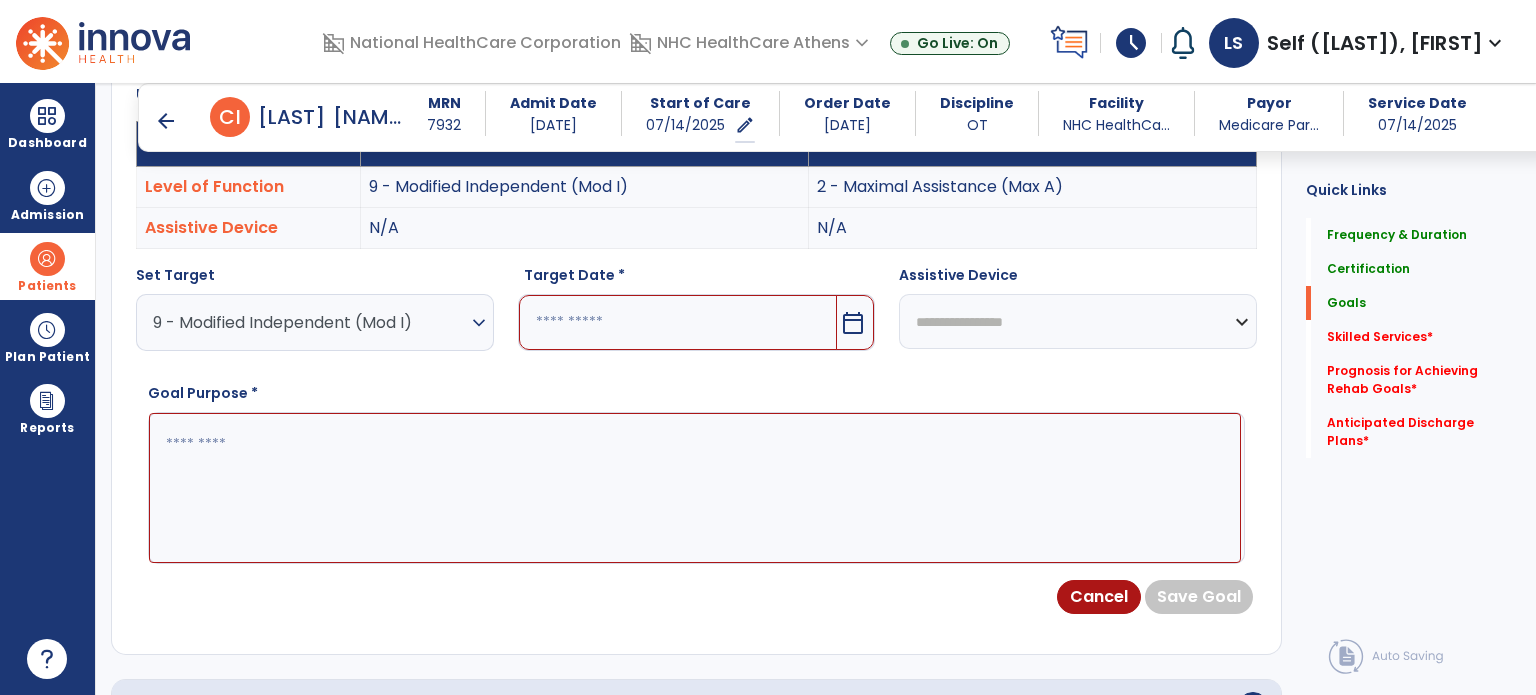 click at bounding box center [695, 488] 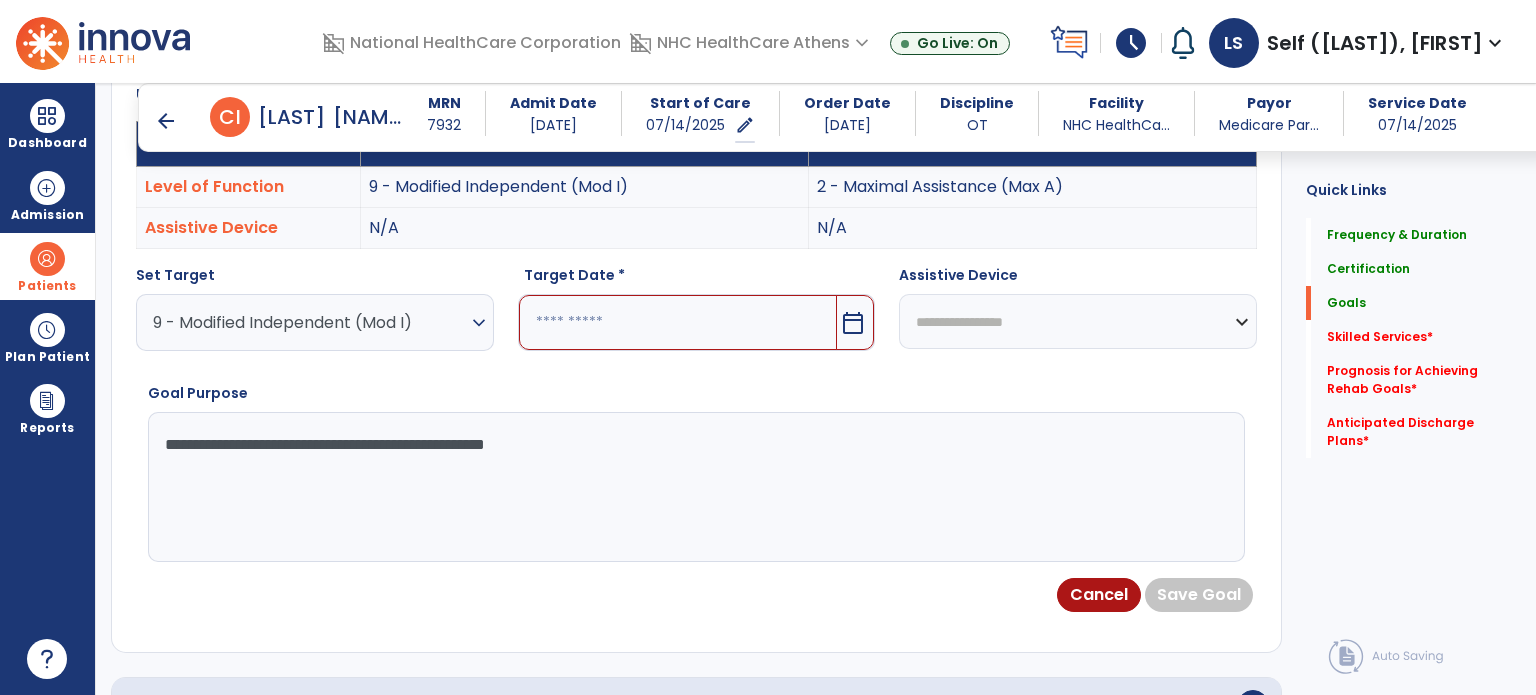 type on "**********" 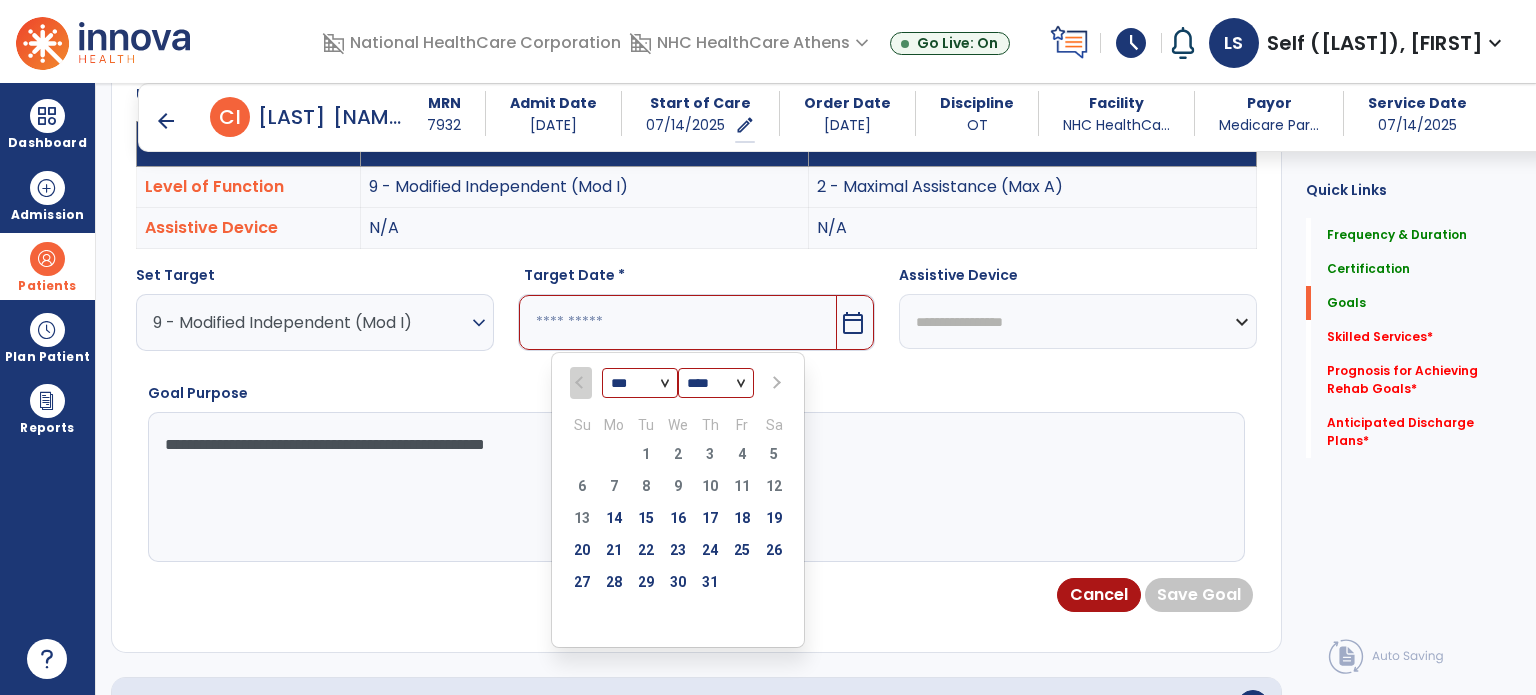 click on "*** *** ****" at bounding box center (678, 381) 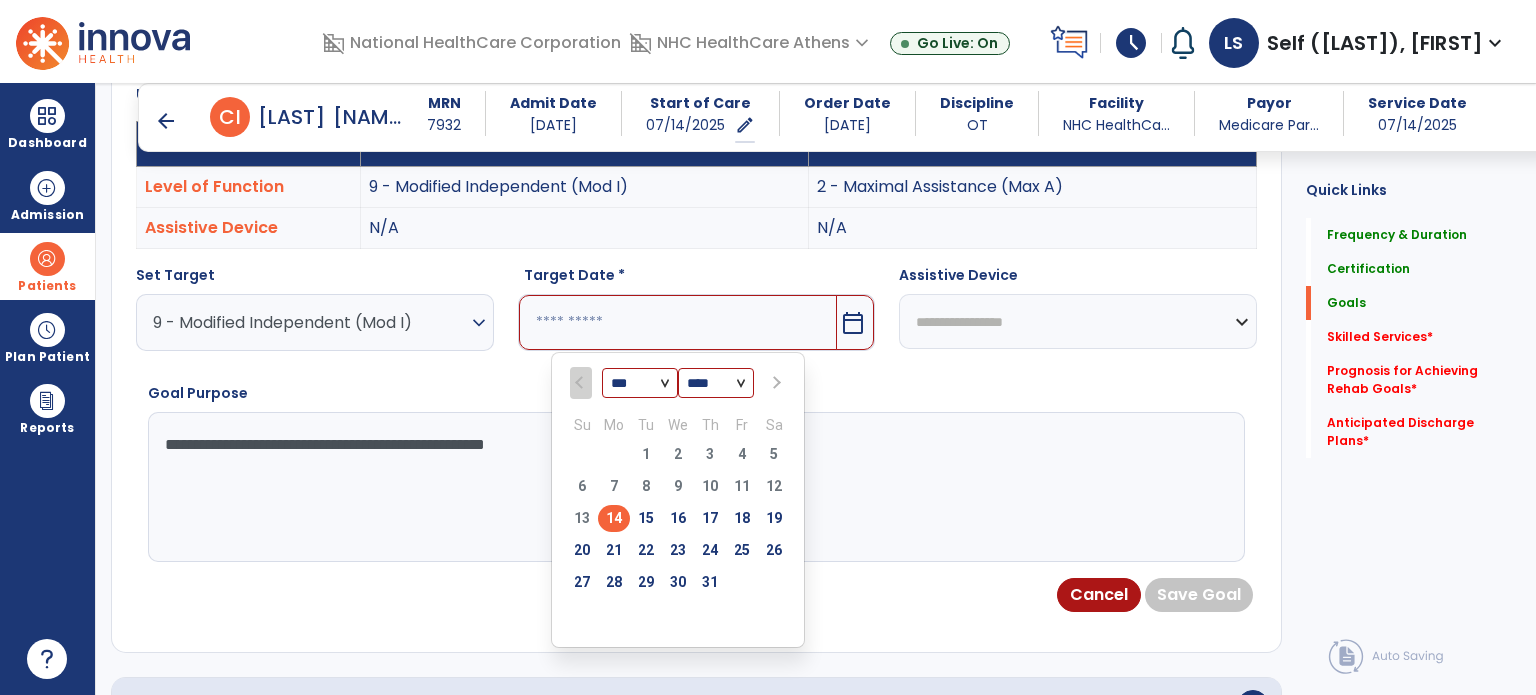 click on "*** ***" at bounding box center [640, 384] 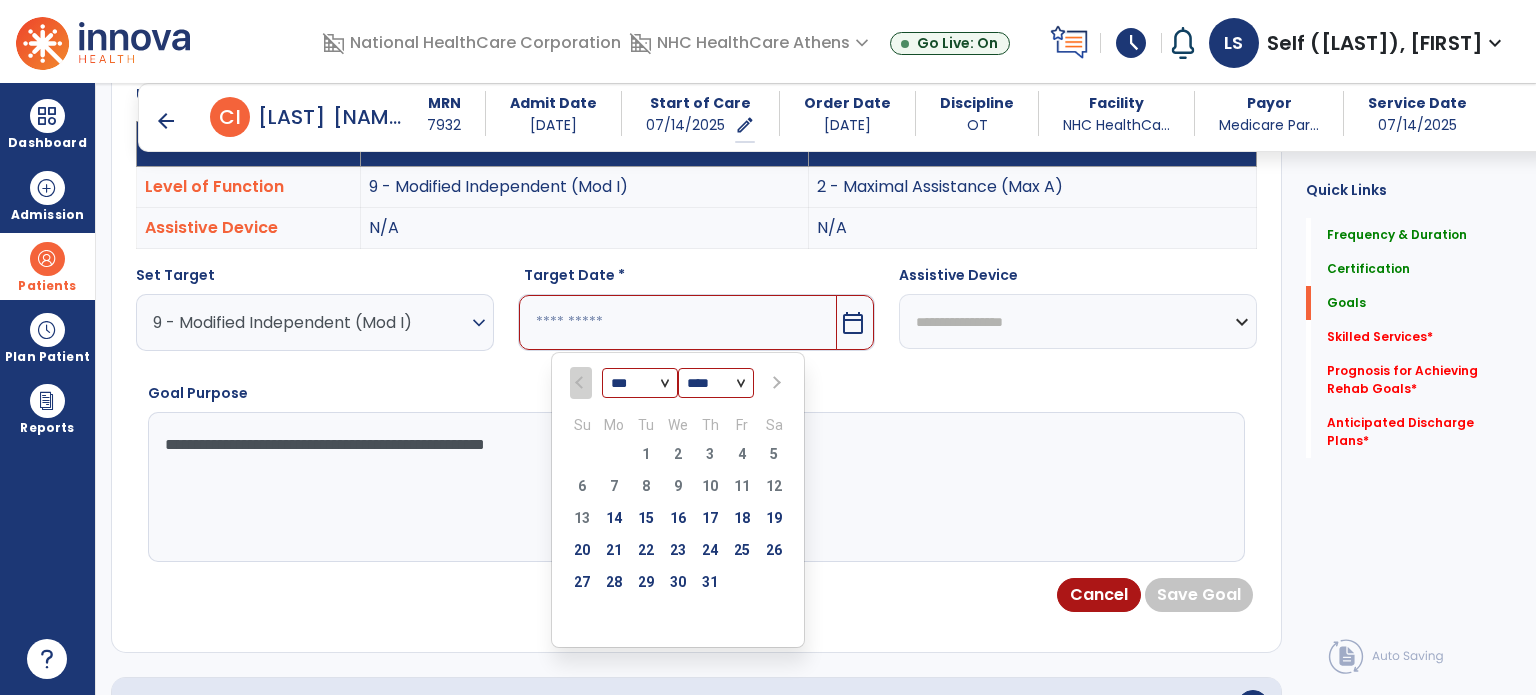 select on "*" 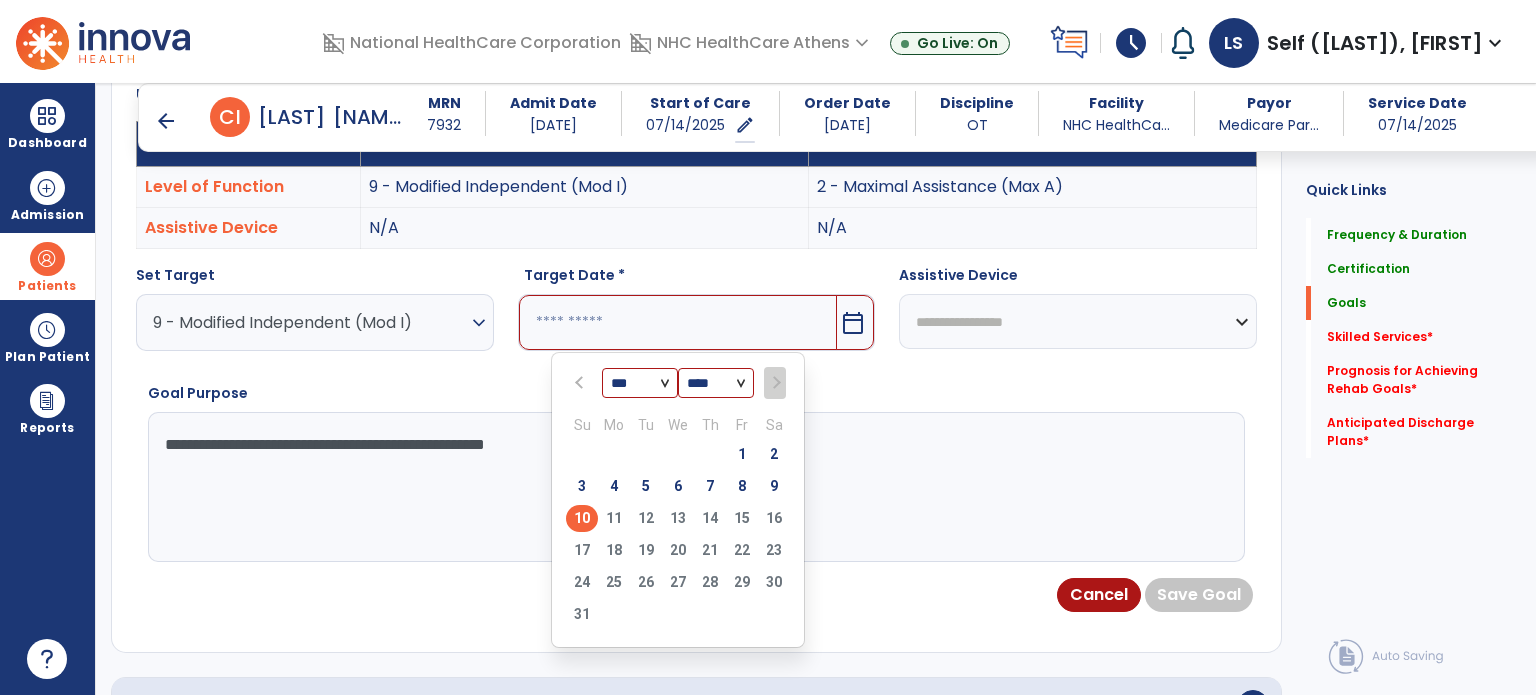 click on "10" at bounding box center (582, 518) 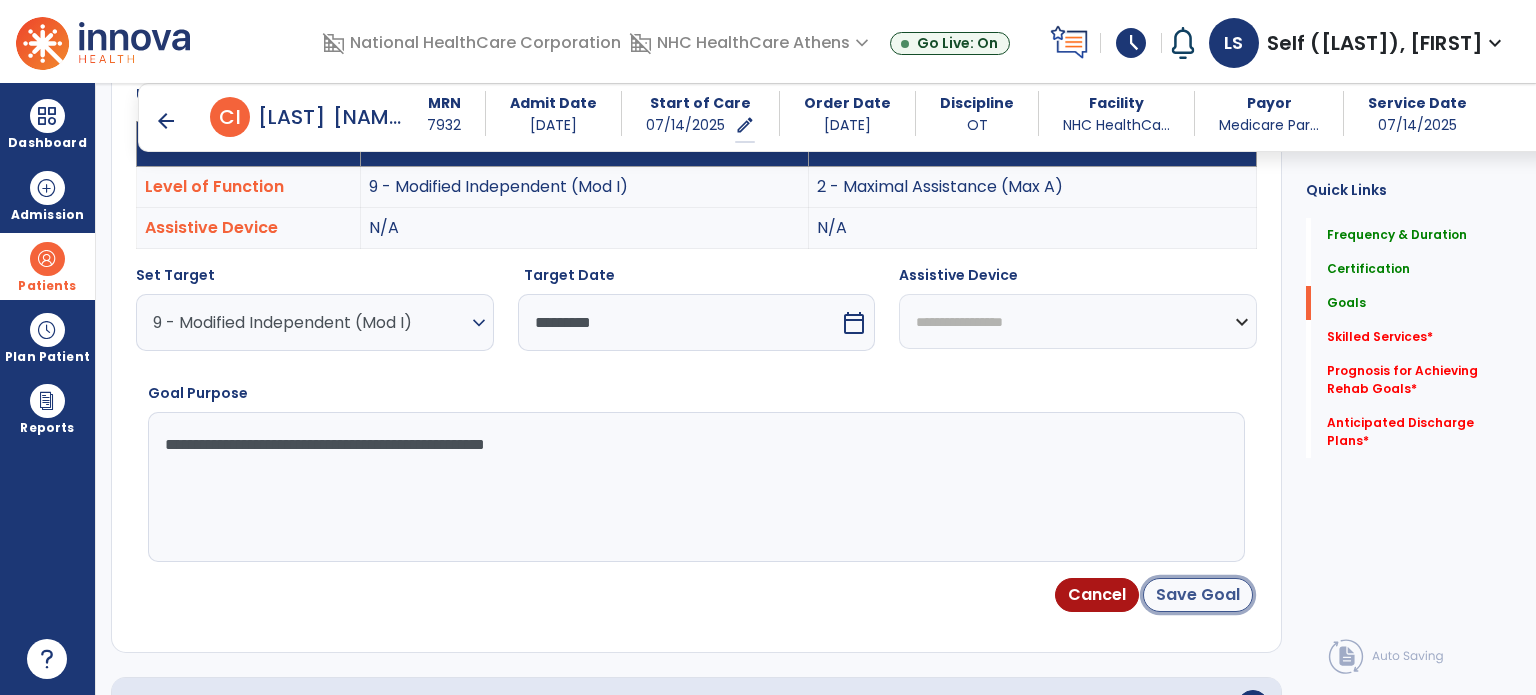 click on "Save Goal" at bounding box center [1198, 595] 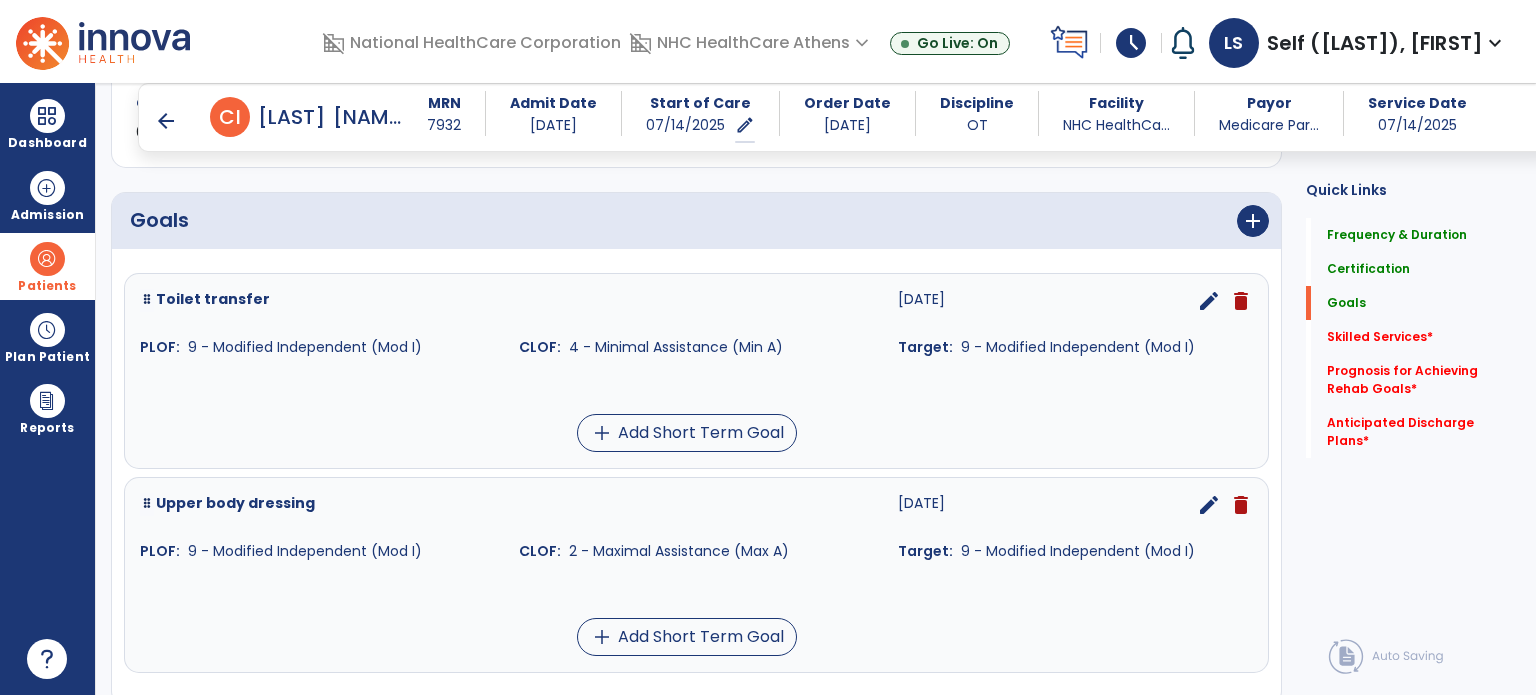 scroll, scrollTop: 423, scrollLeft: 0, axis: vertical 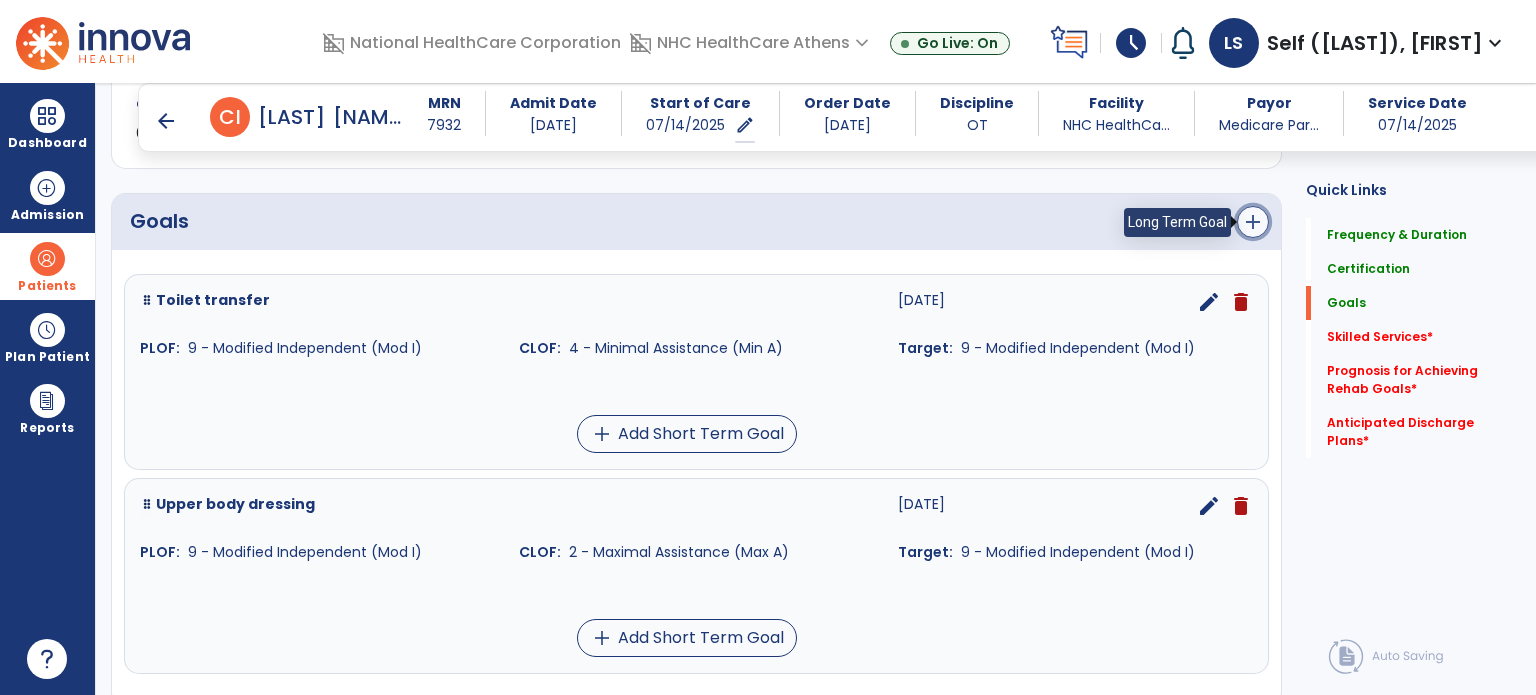 click on "add" at bounding box center (1253, 222) 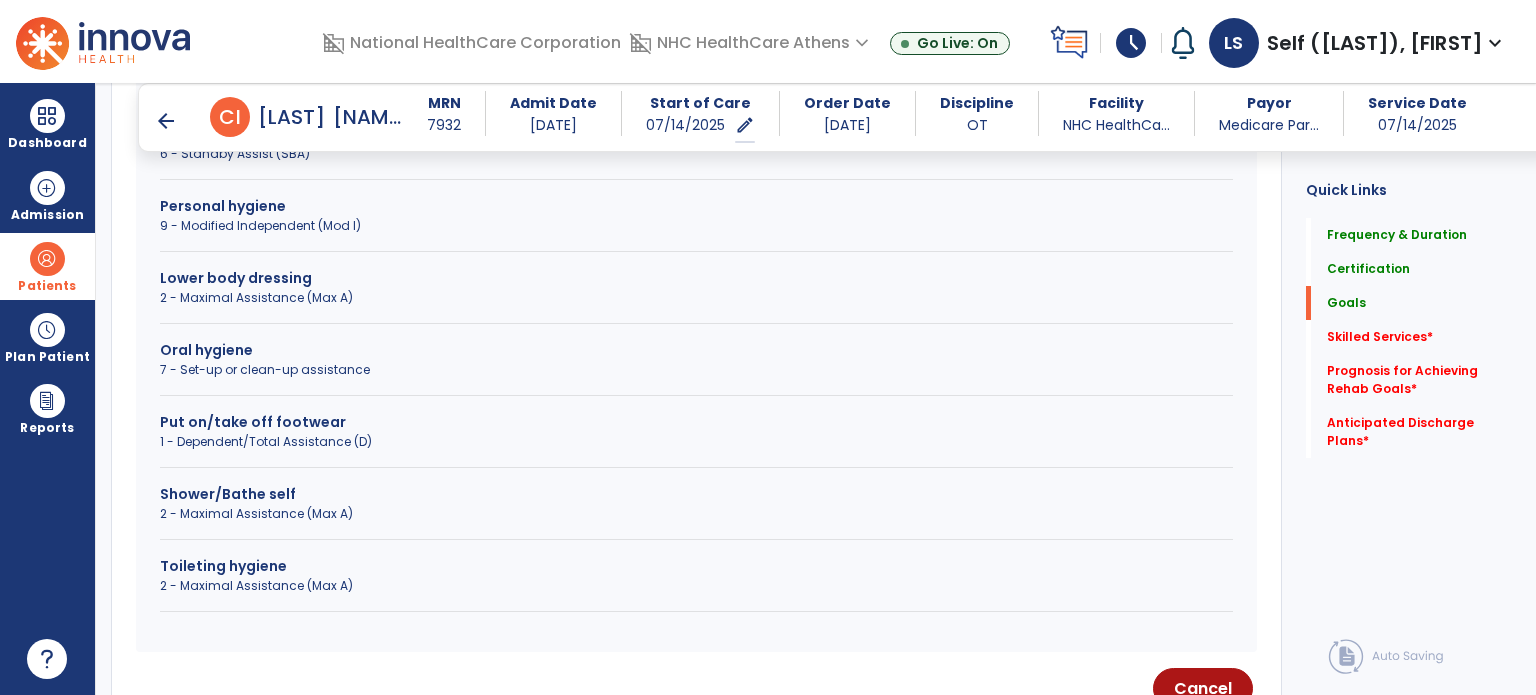 scroll, scrollTop: 823, scrollLeft: 0, axis: vertical 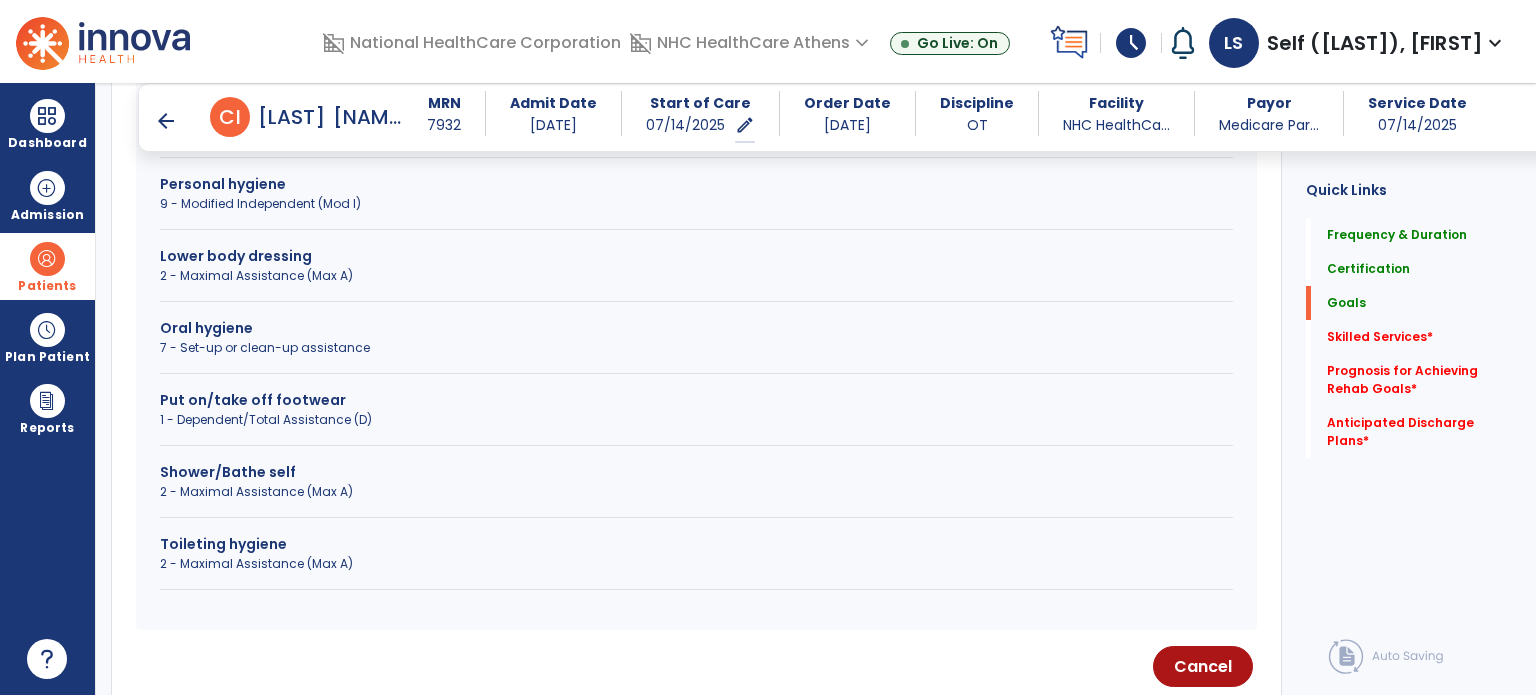 click on "Put on/take off footwear" at bounding box center (696, 400) 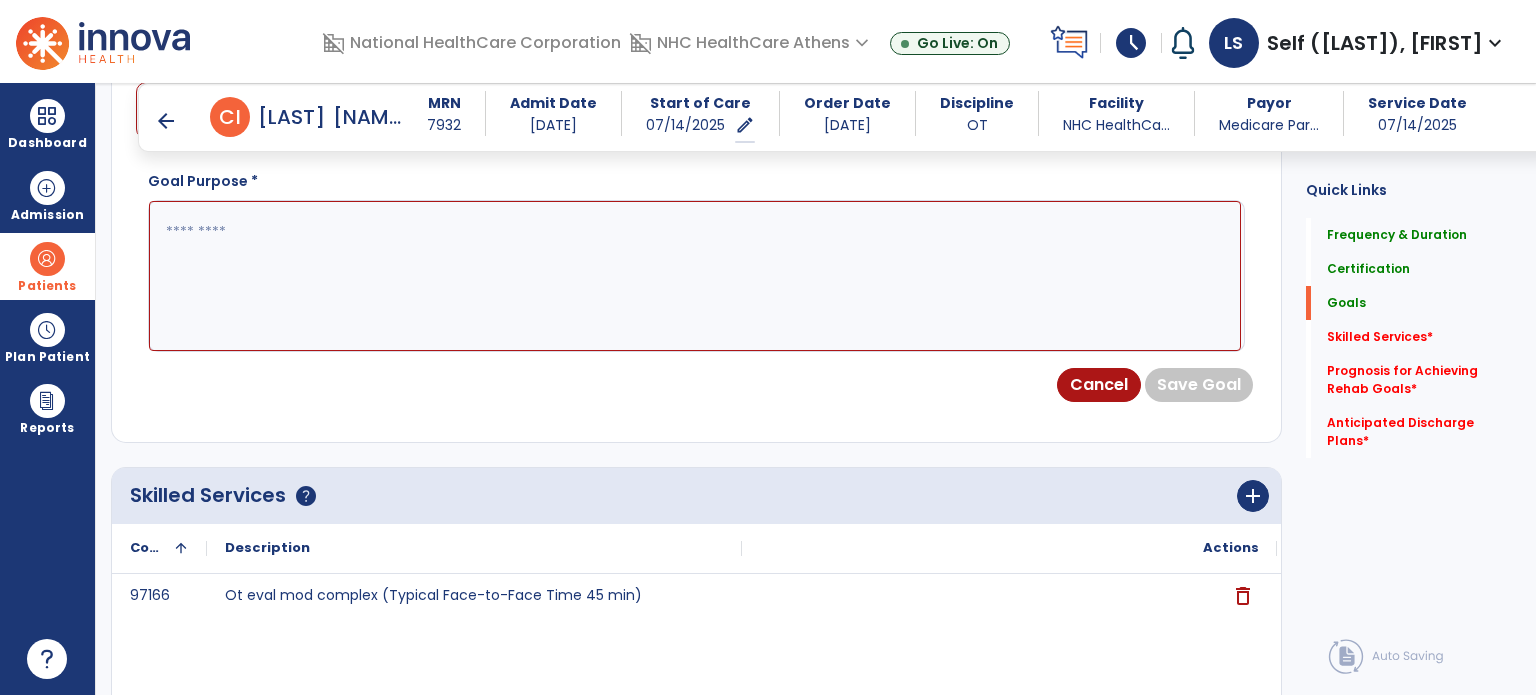 click at bounding box center [695, 276] 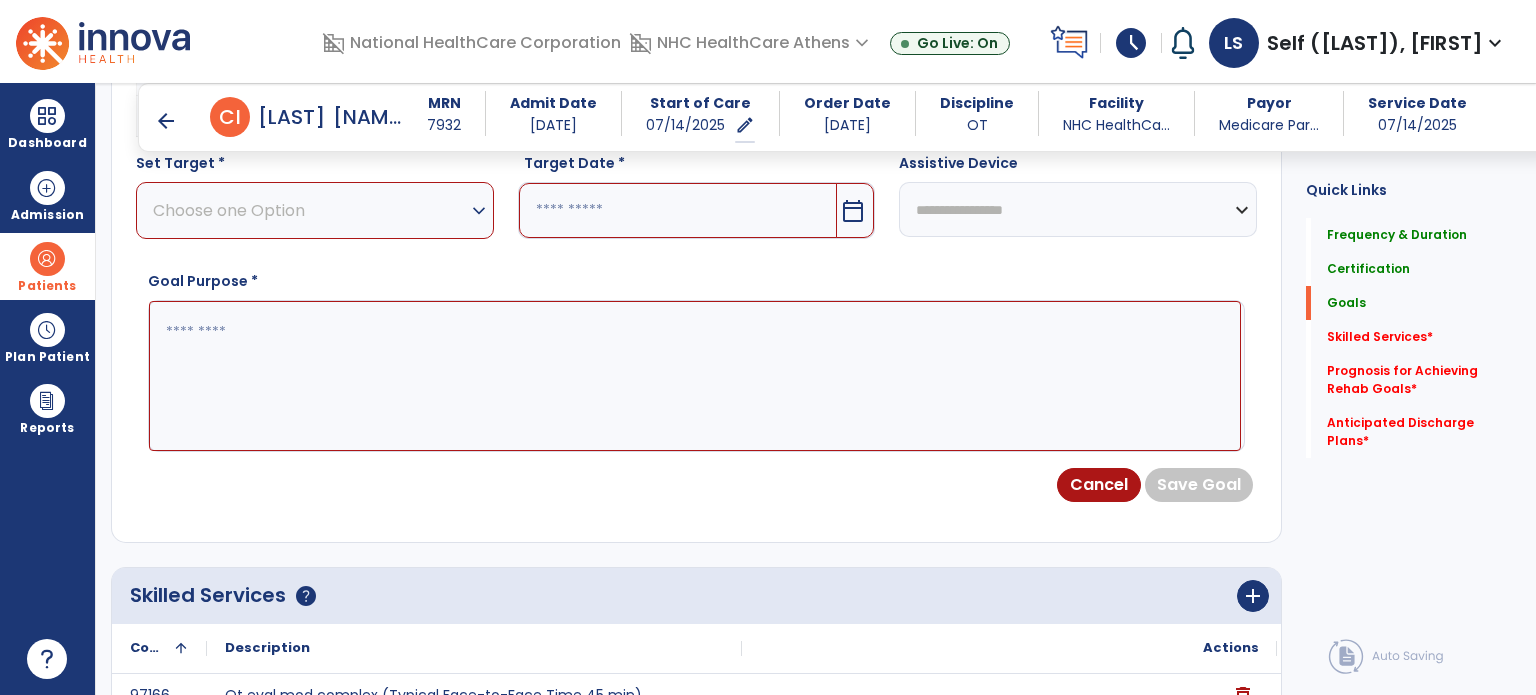paste on "**********" 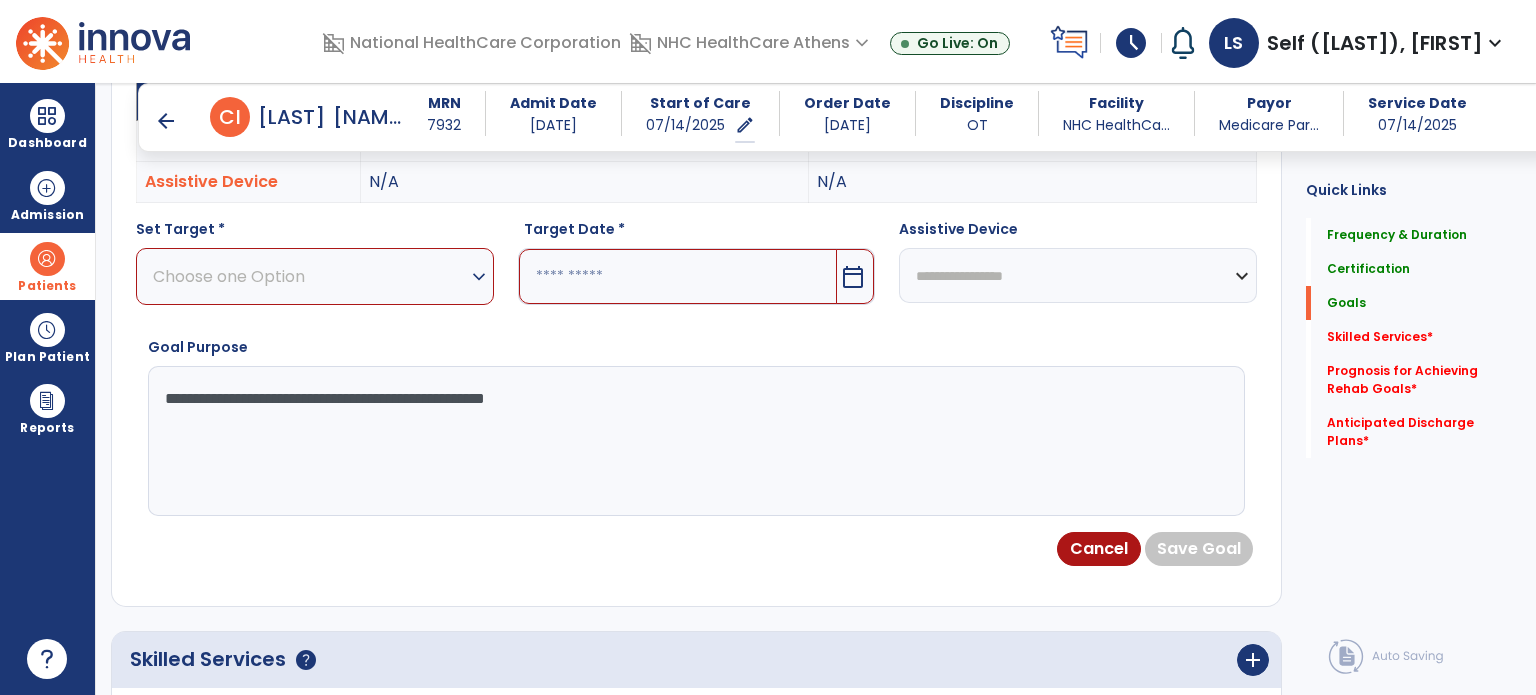 scroll, scrollTop: 623, scrollLeft: 0, axis: vertical 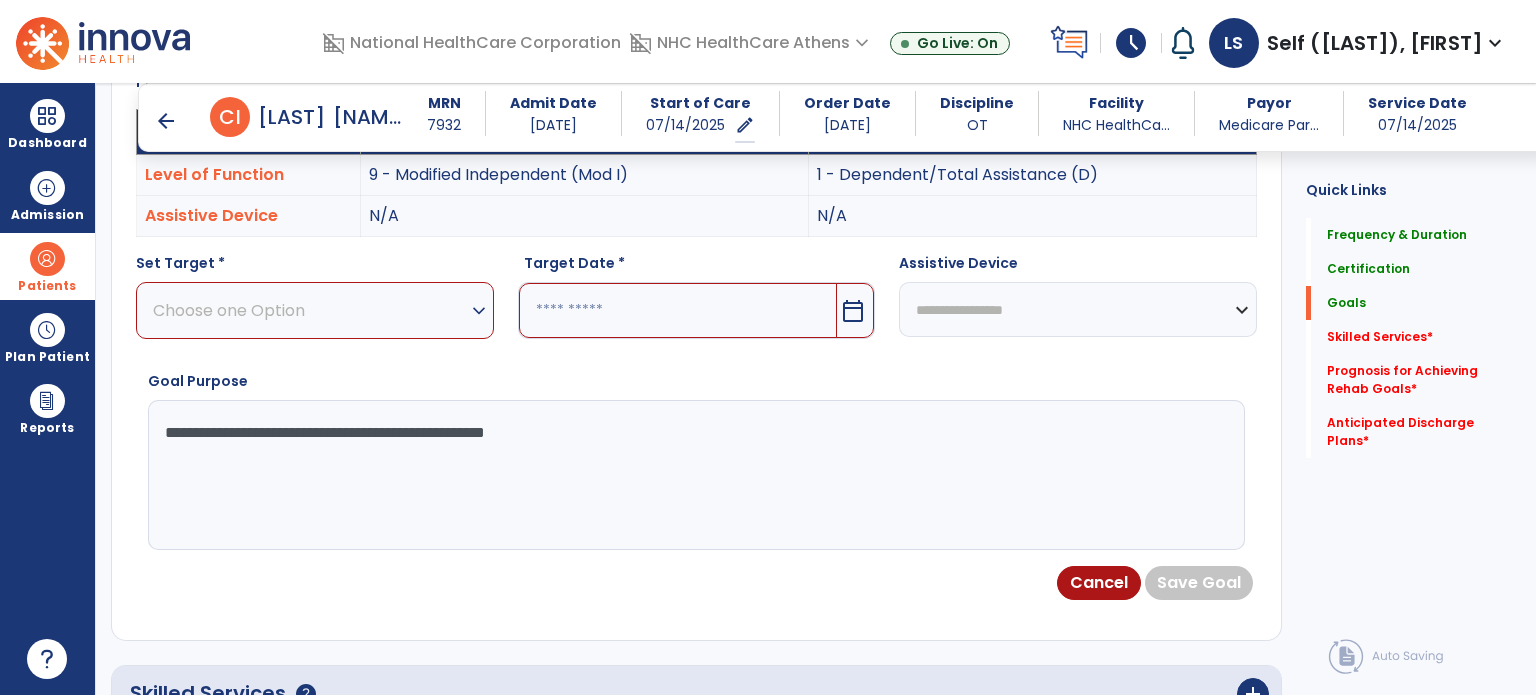 type on "**********" 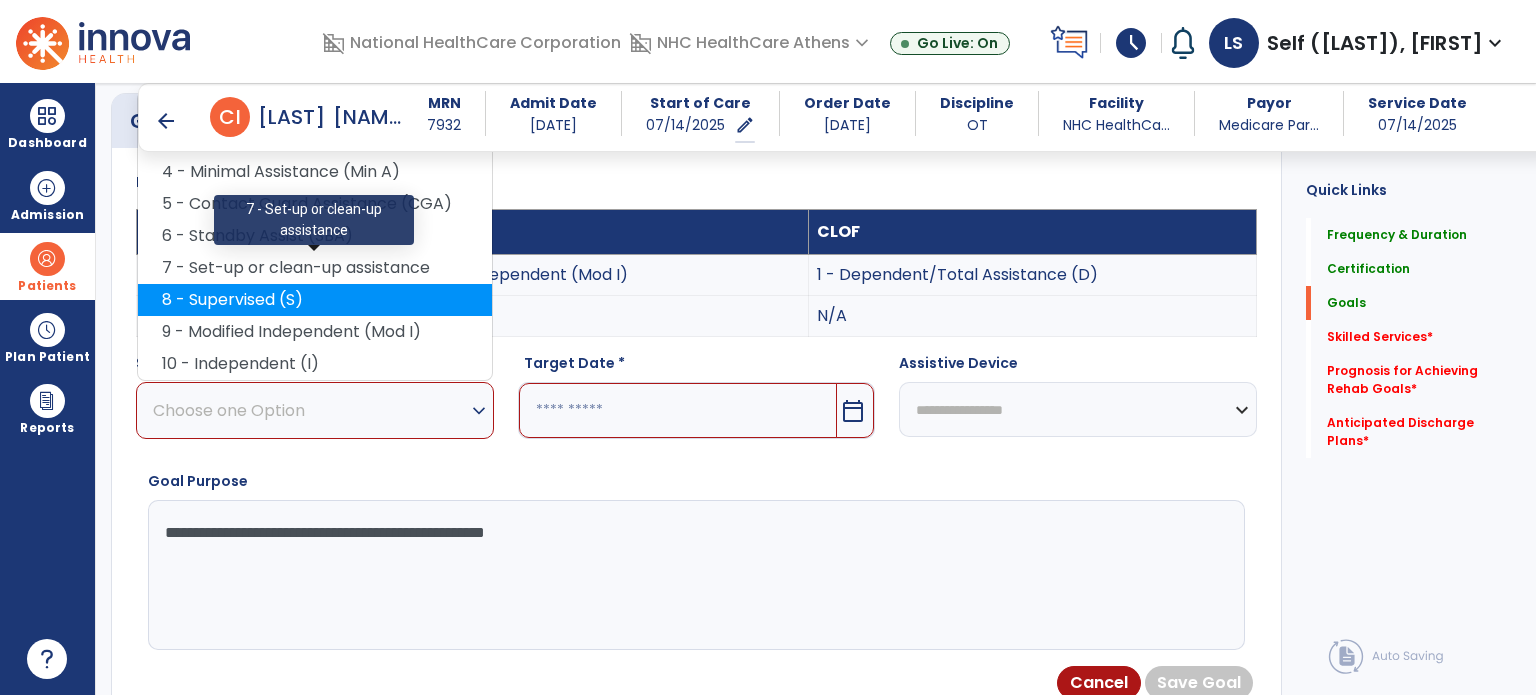 scroll, scrollTop: 423, scrollLeft: 0, axis: vertical 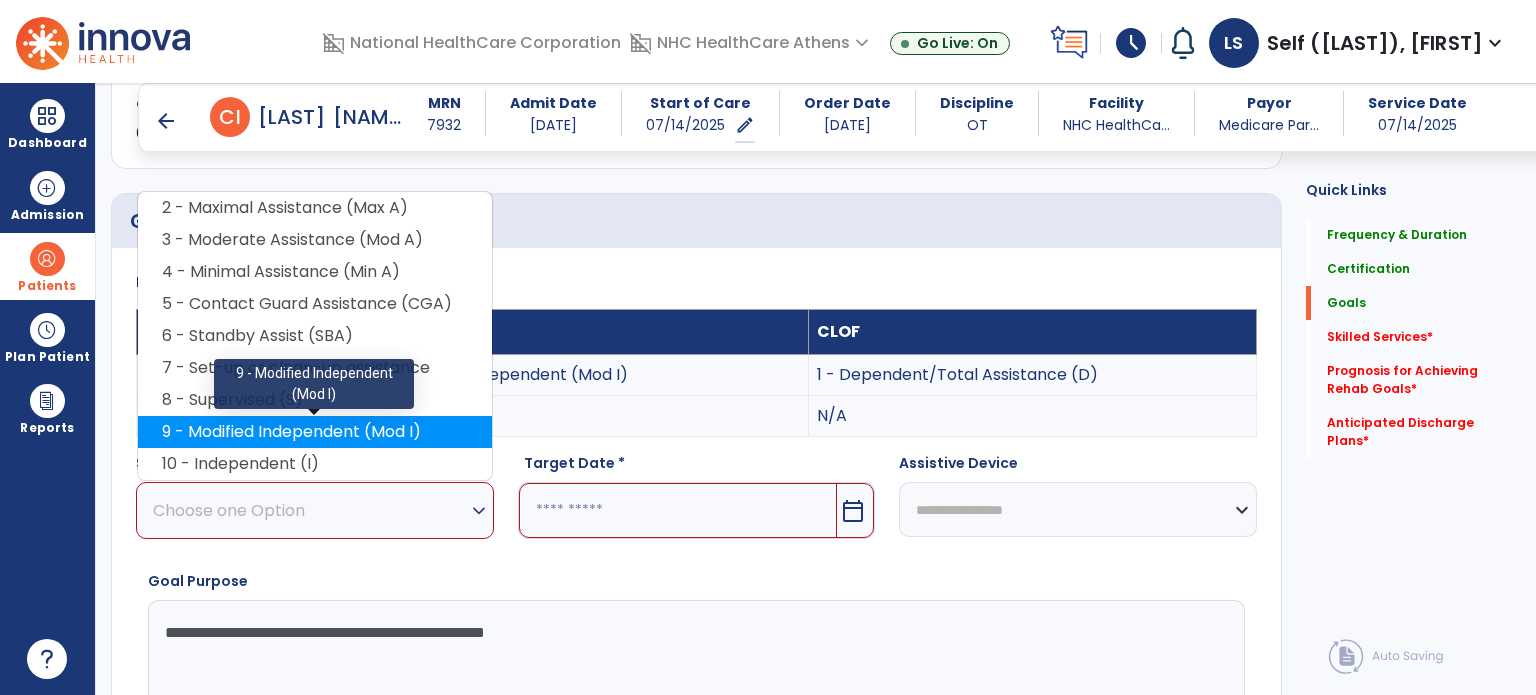 click on "9 - Modified Independent (Mod I)" at bounding box center (315, 432) 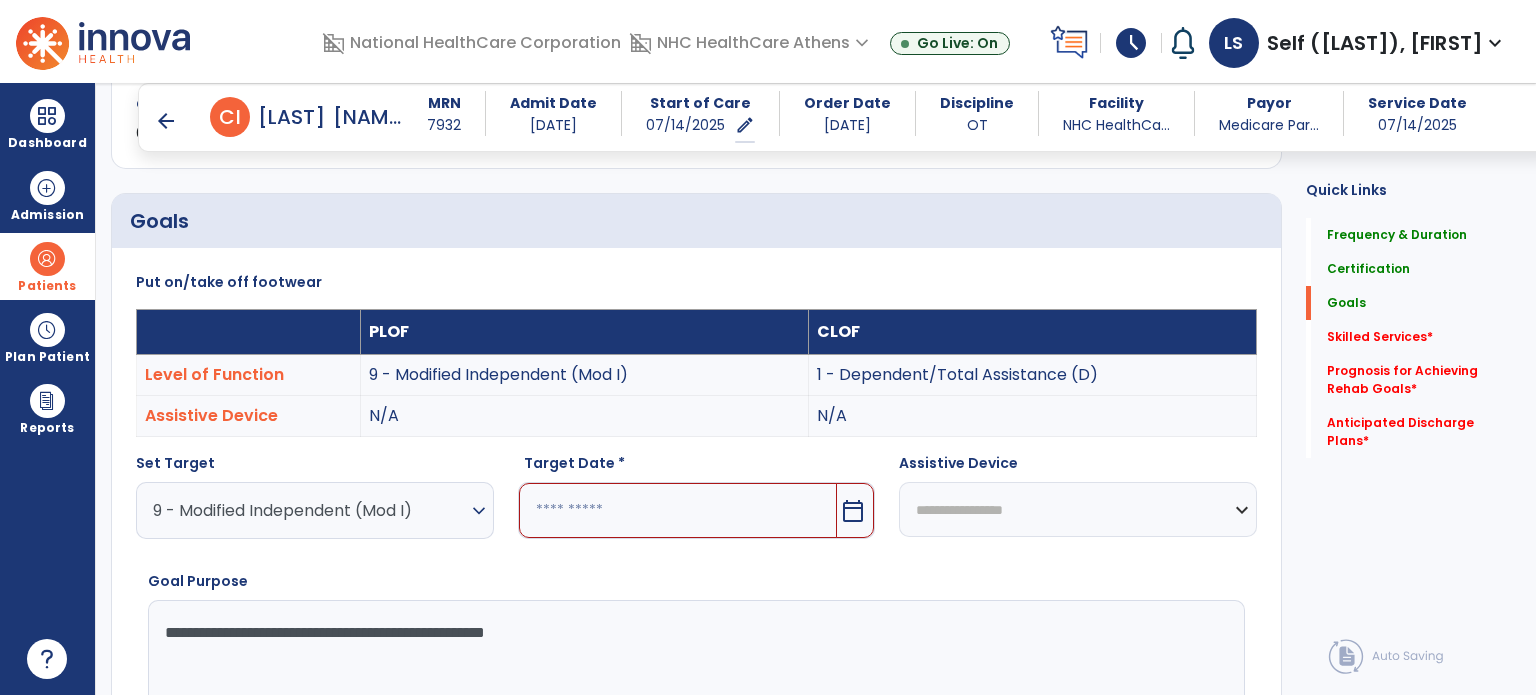 scroll, scrollTop: 723, scrollLeft: 0, axis: vertical 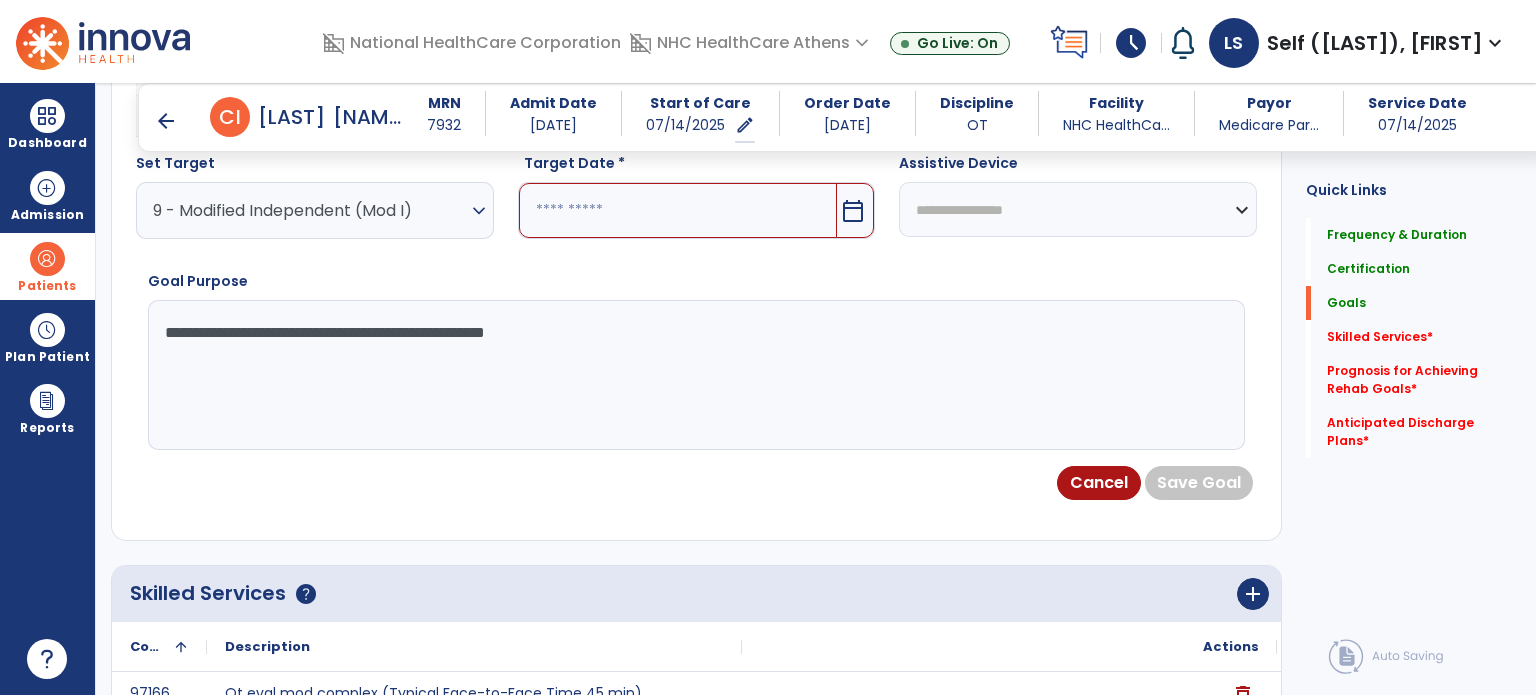 click at bounding box center [678, 210] 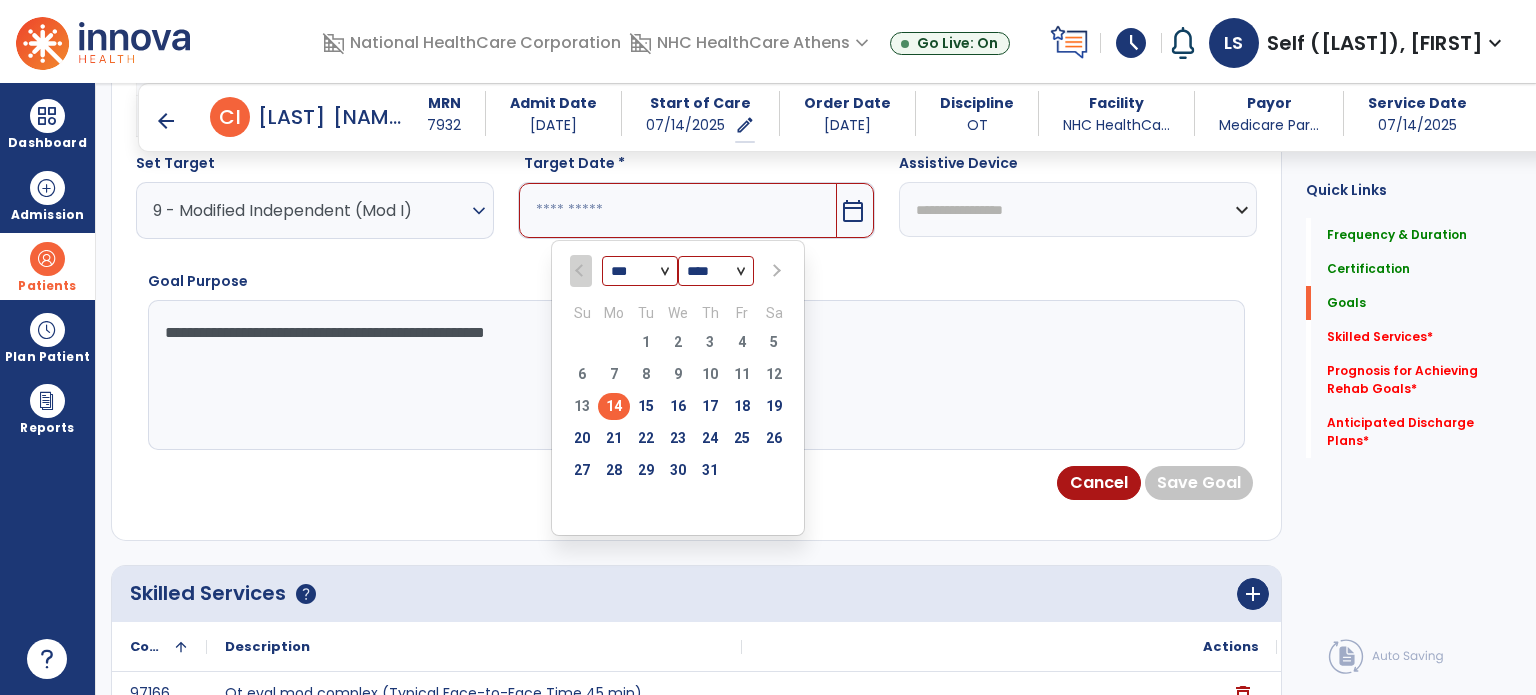 click on "*** ***" at bounding box center [640, 272] 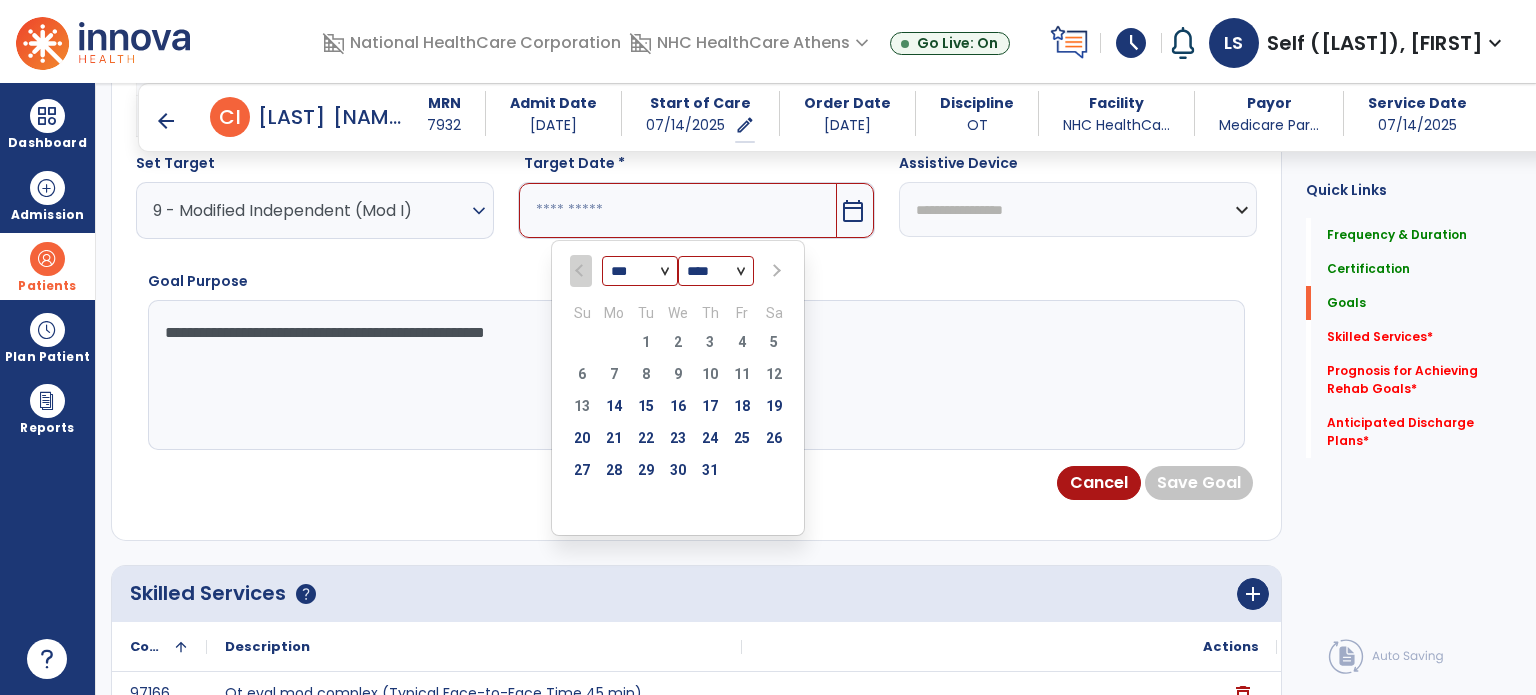 select on "*" 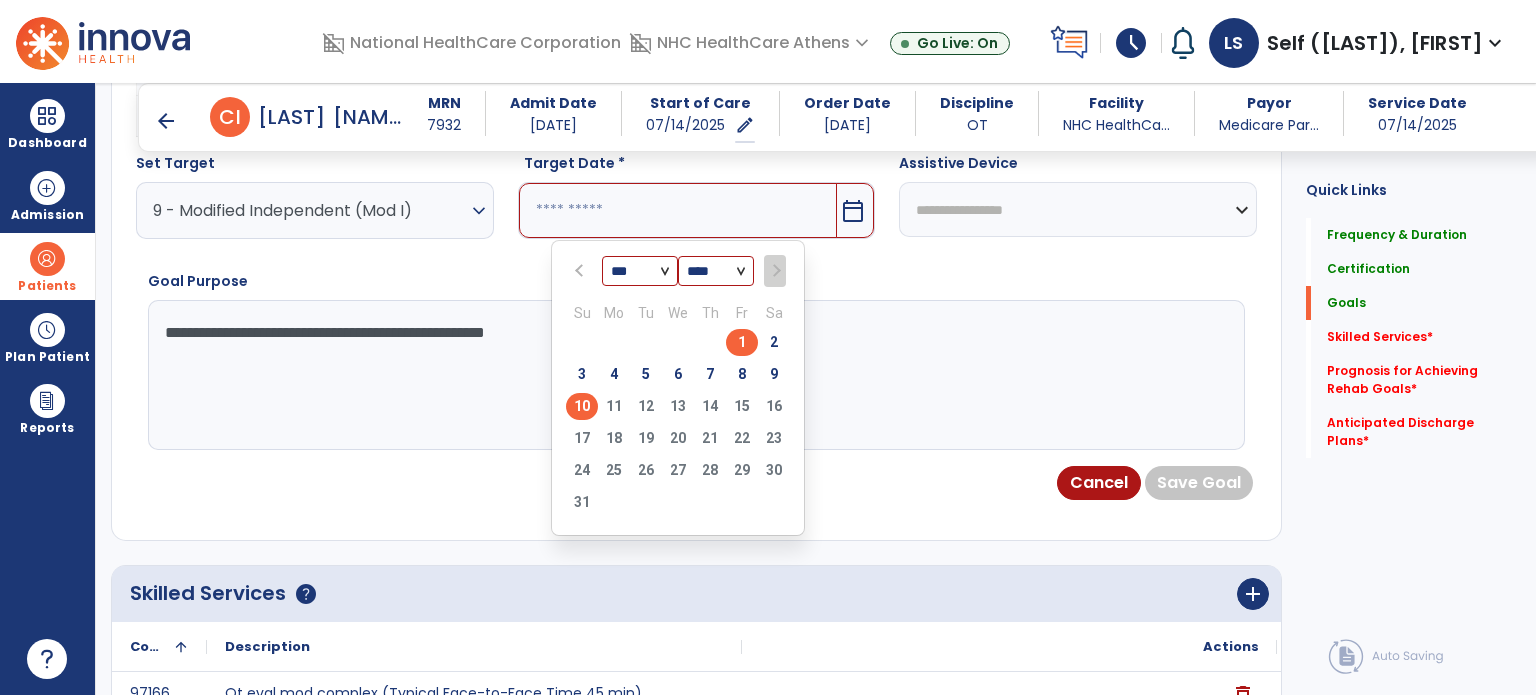 click on "10" at bounding box center [582, 406] 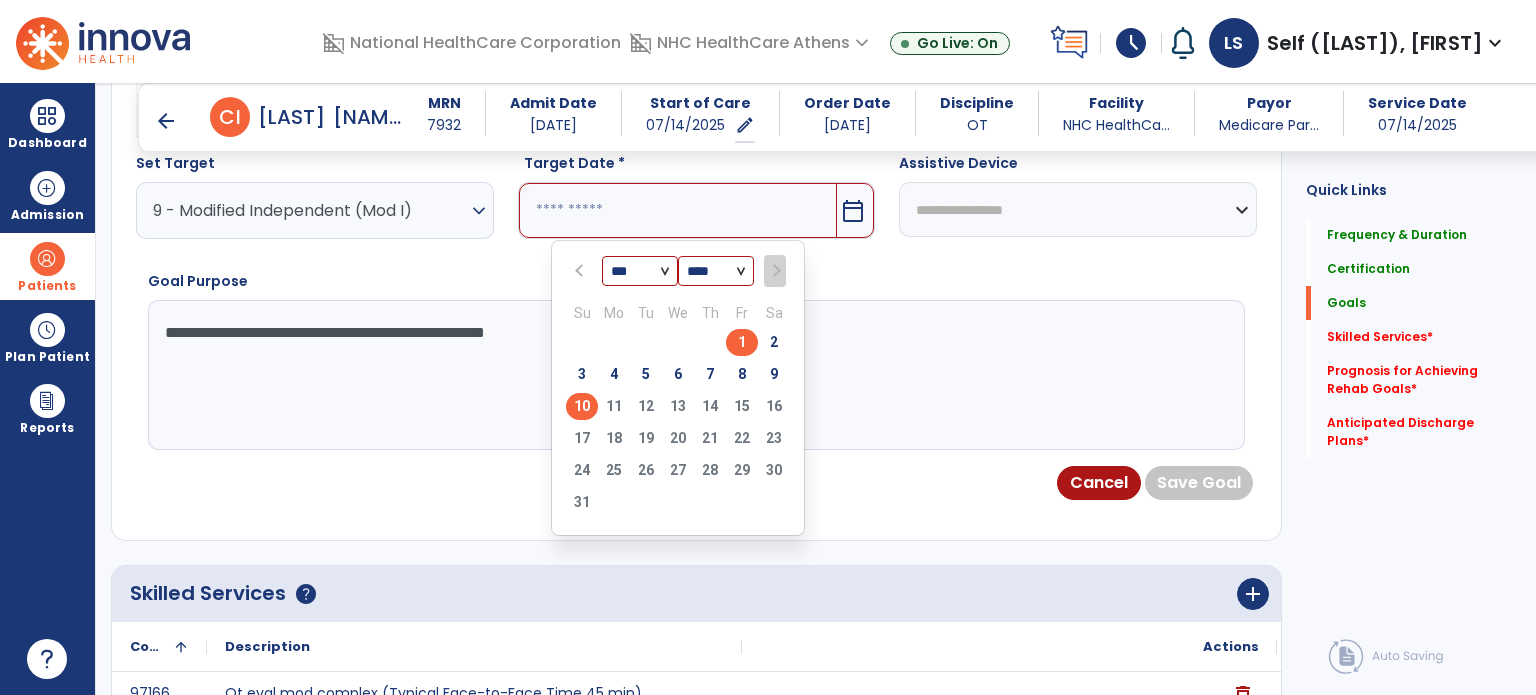 type on "*********" 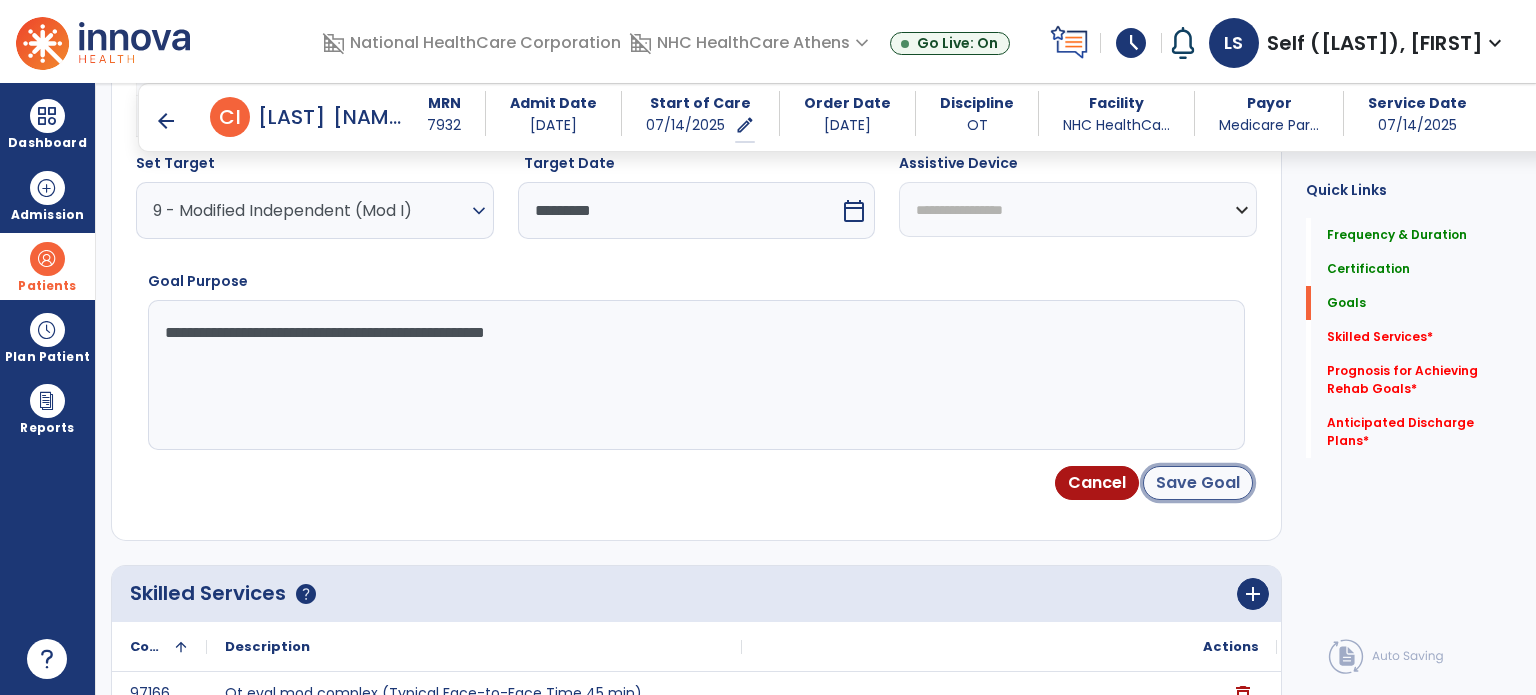 click on "Save Goal" at bounding box center [1198, 483] 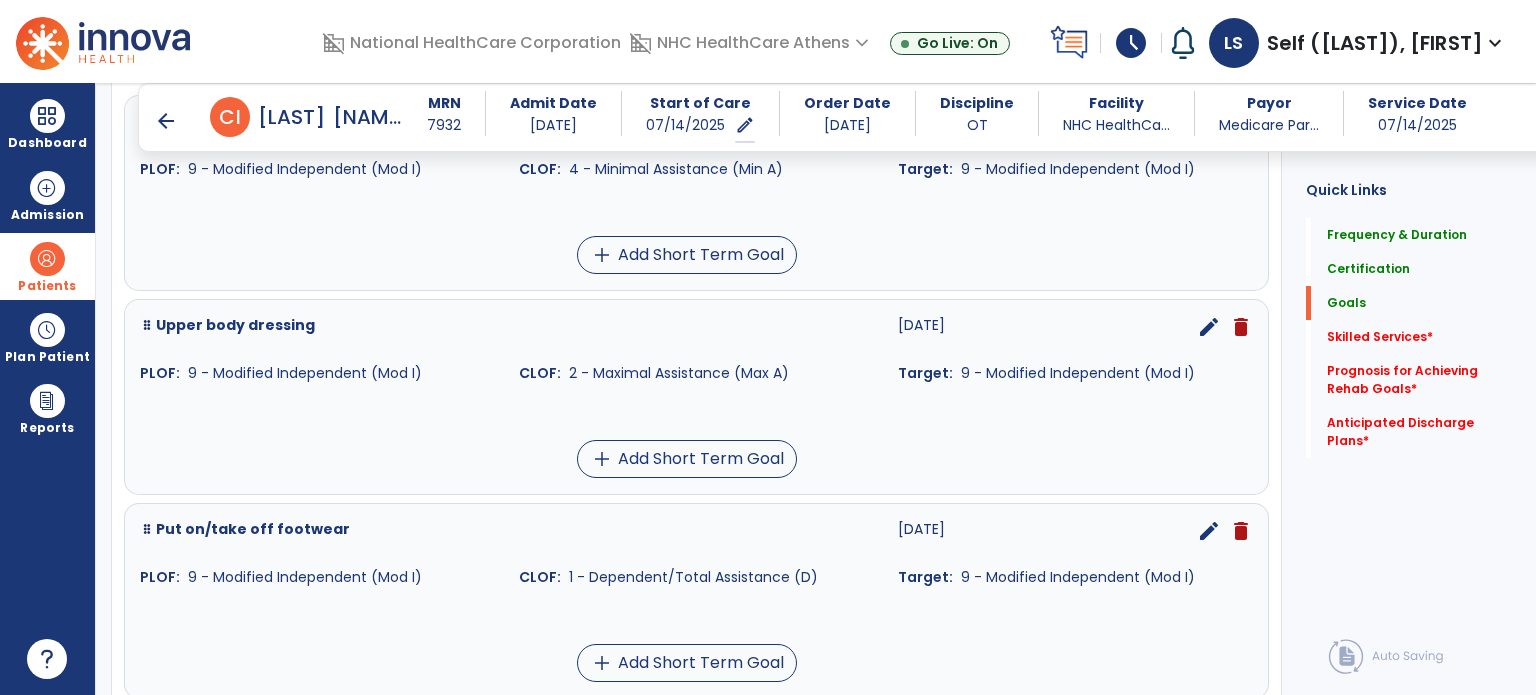 scroll, scrollTop: 635, scrollLeft: 0, axis: vertical 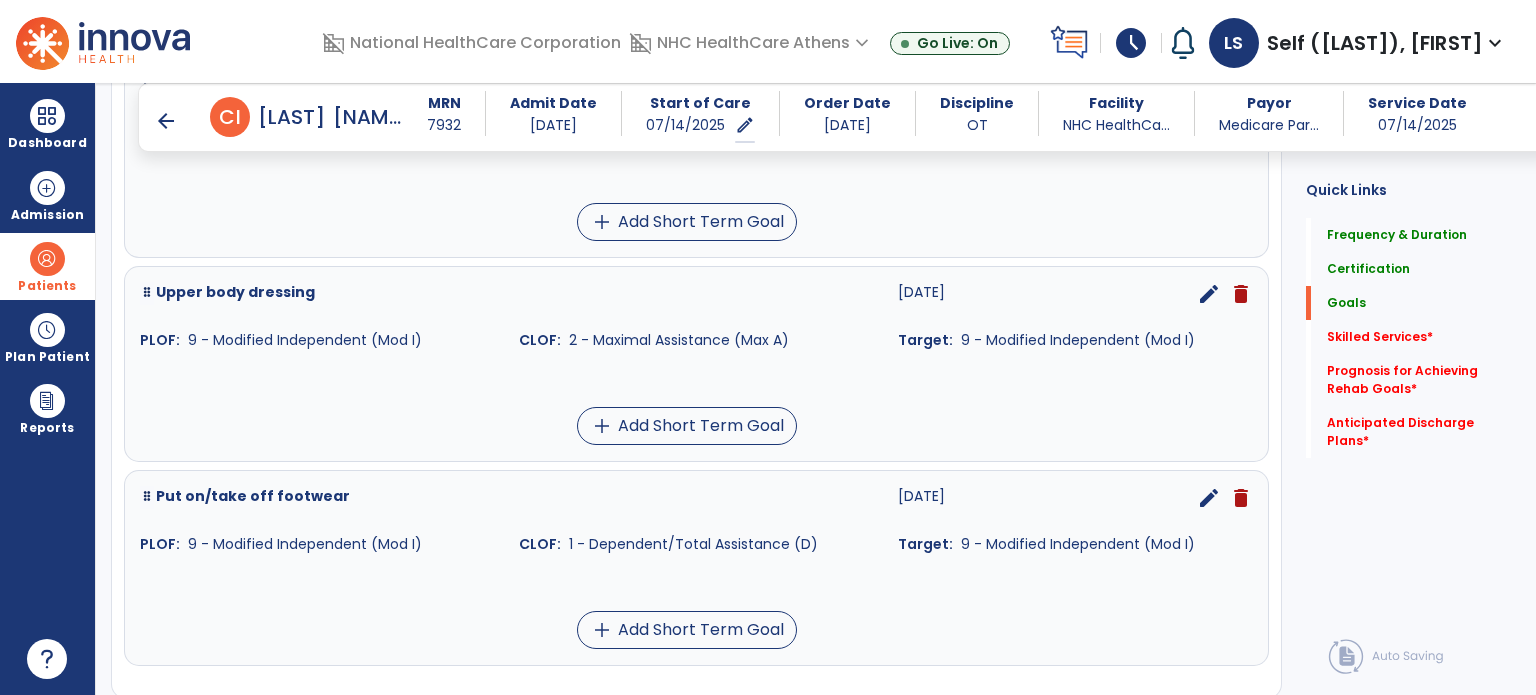 click on "delete" at bounding box center (1241, 498) 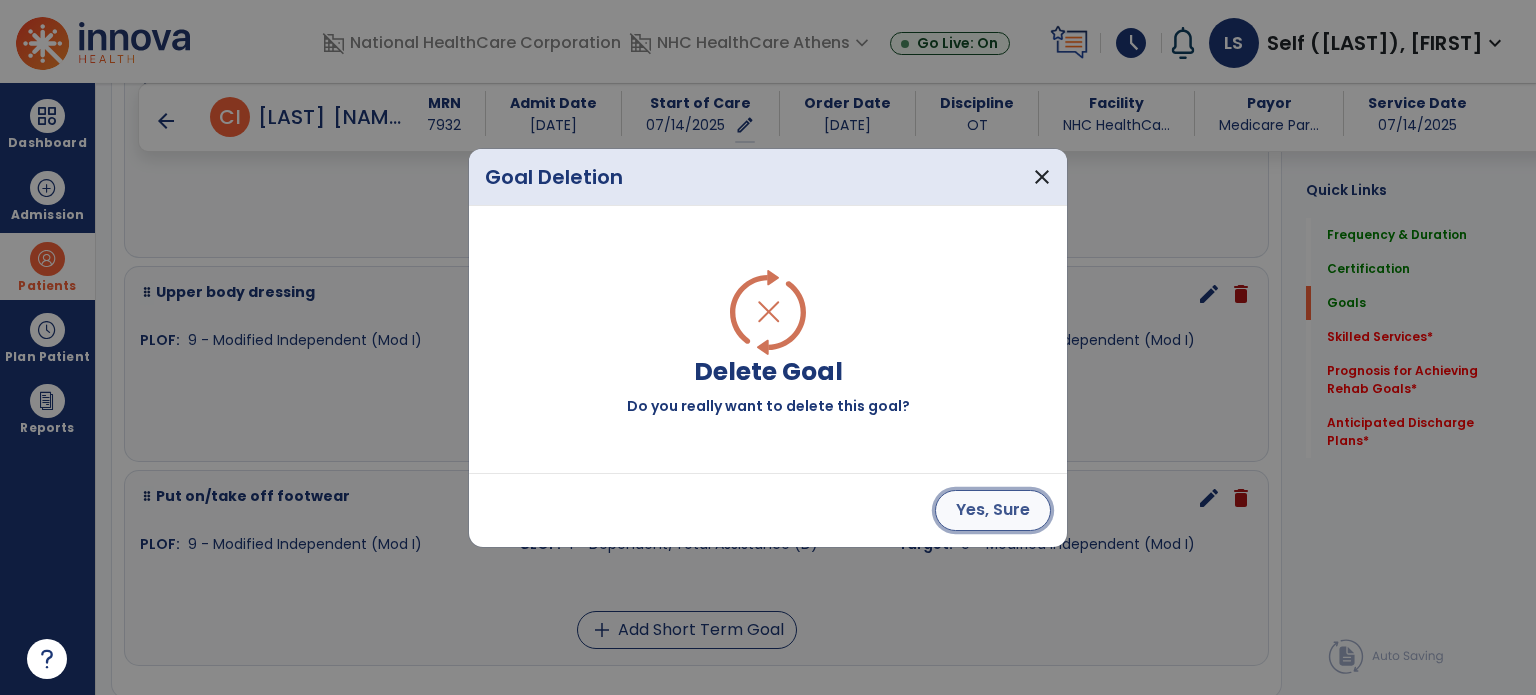 click on "Yes, Sure" at bounding box center (993, 510) 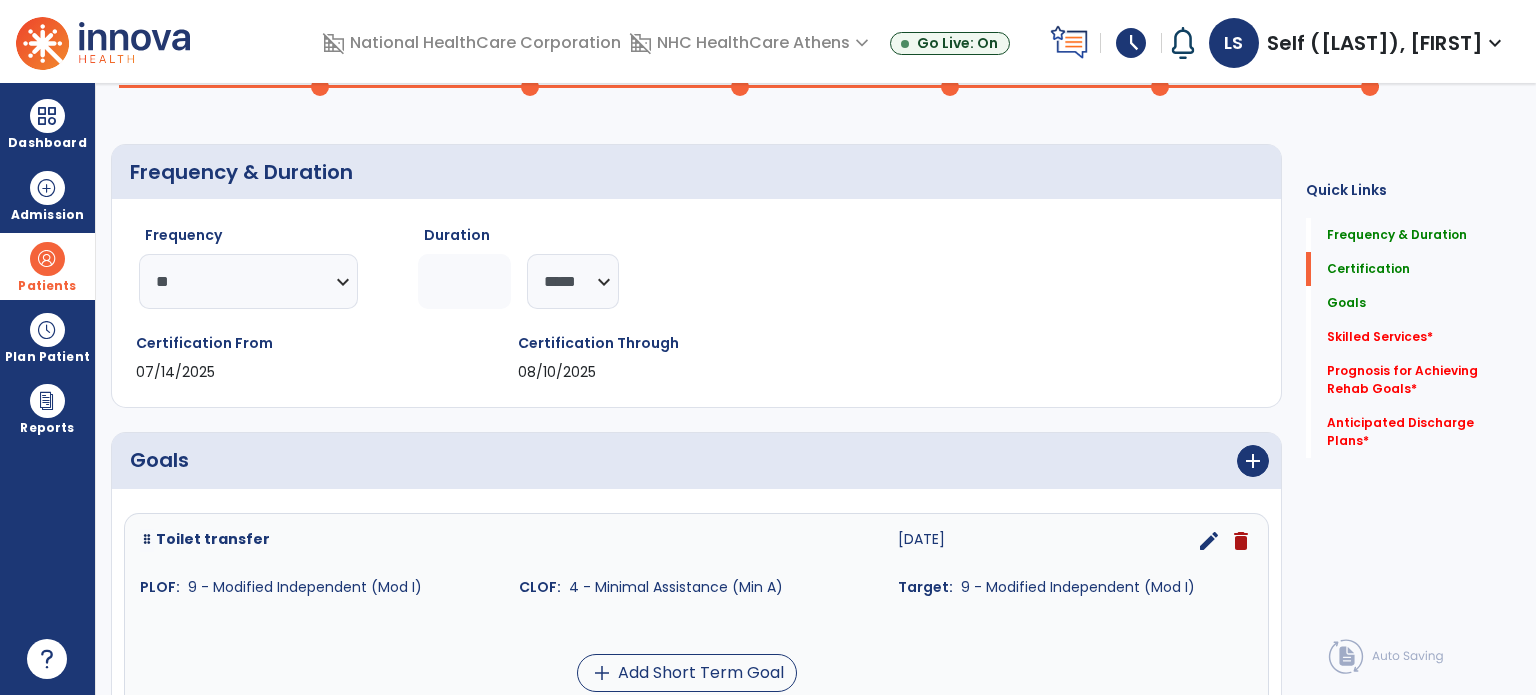 scroll, scrollTop: 428, scrollLeft: 0, axis: vertical 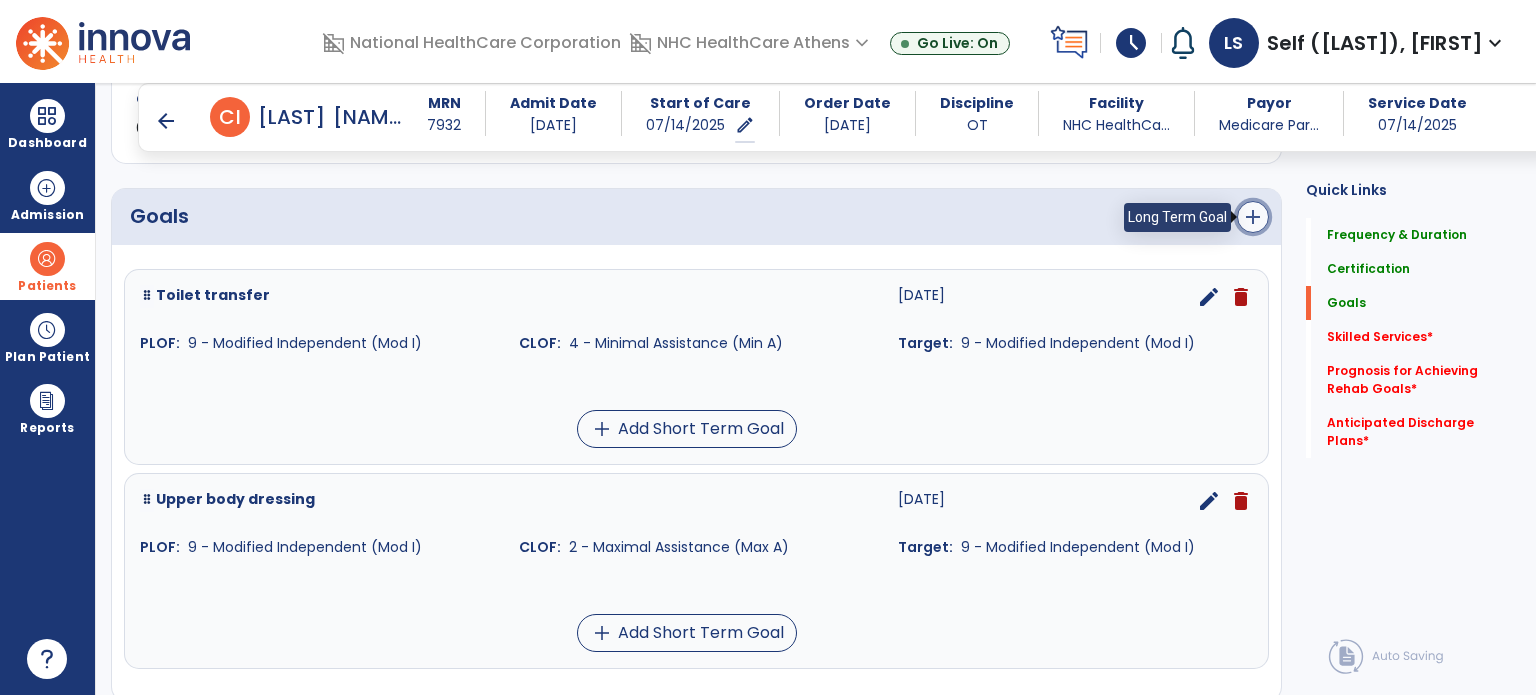 click on "add" at bounding box center [1253, 217] 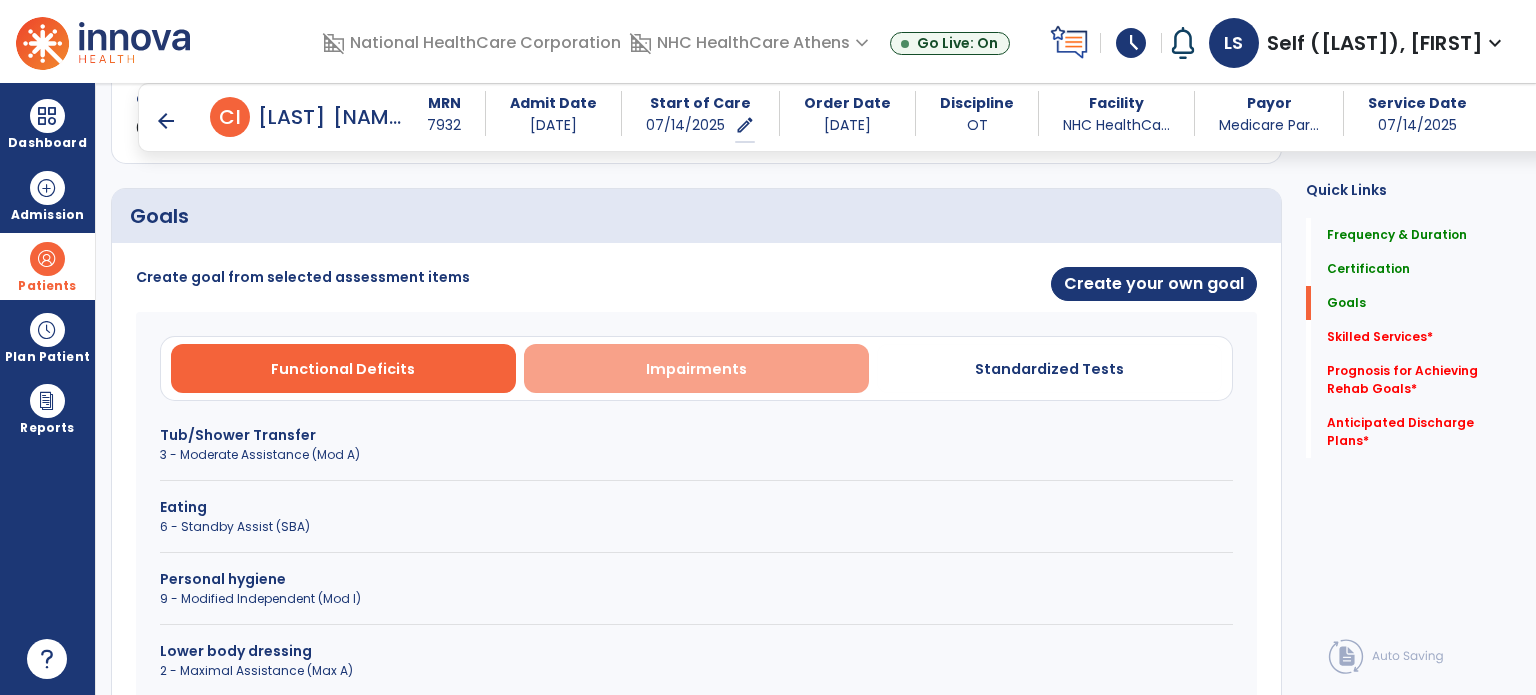 click on "Impairments" at bounding box center [696, 369] 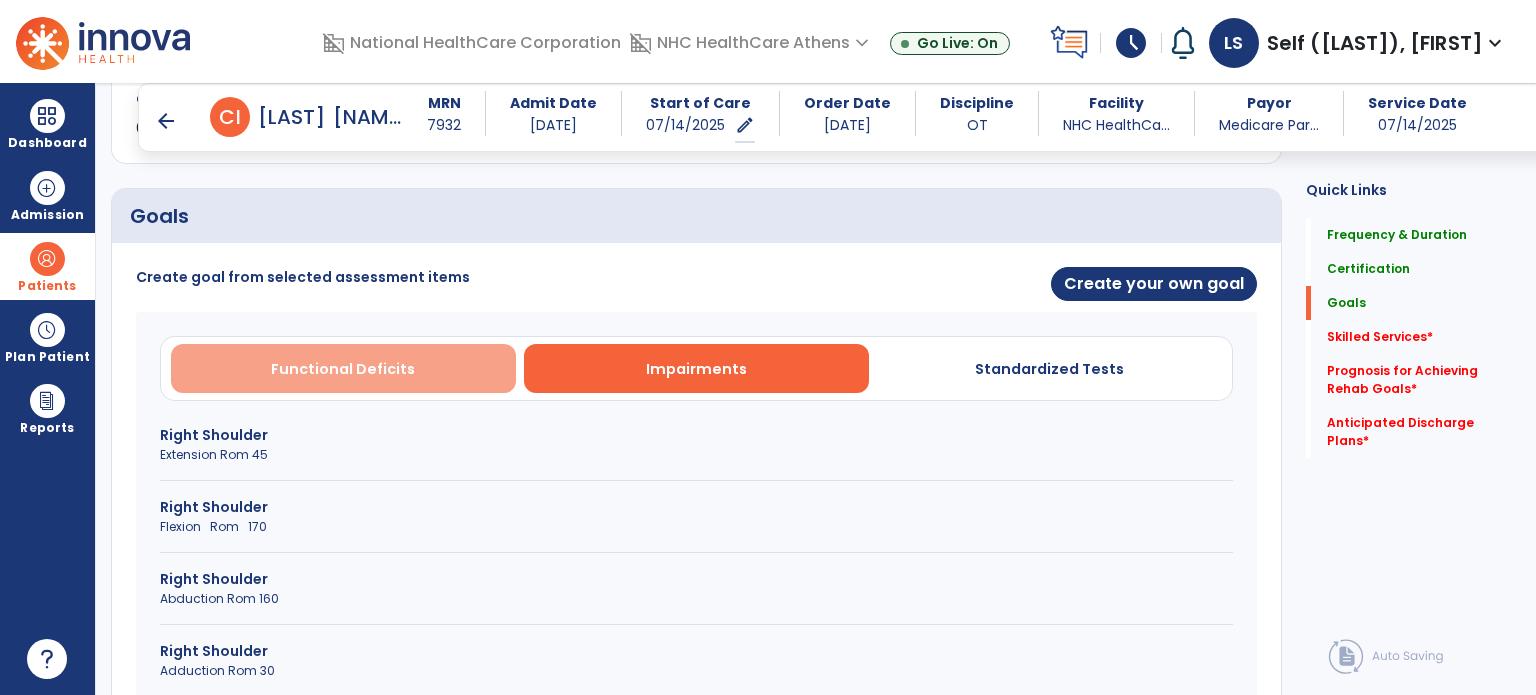 click on "Functional Deficits" at bounding box center (343, 368) 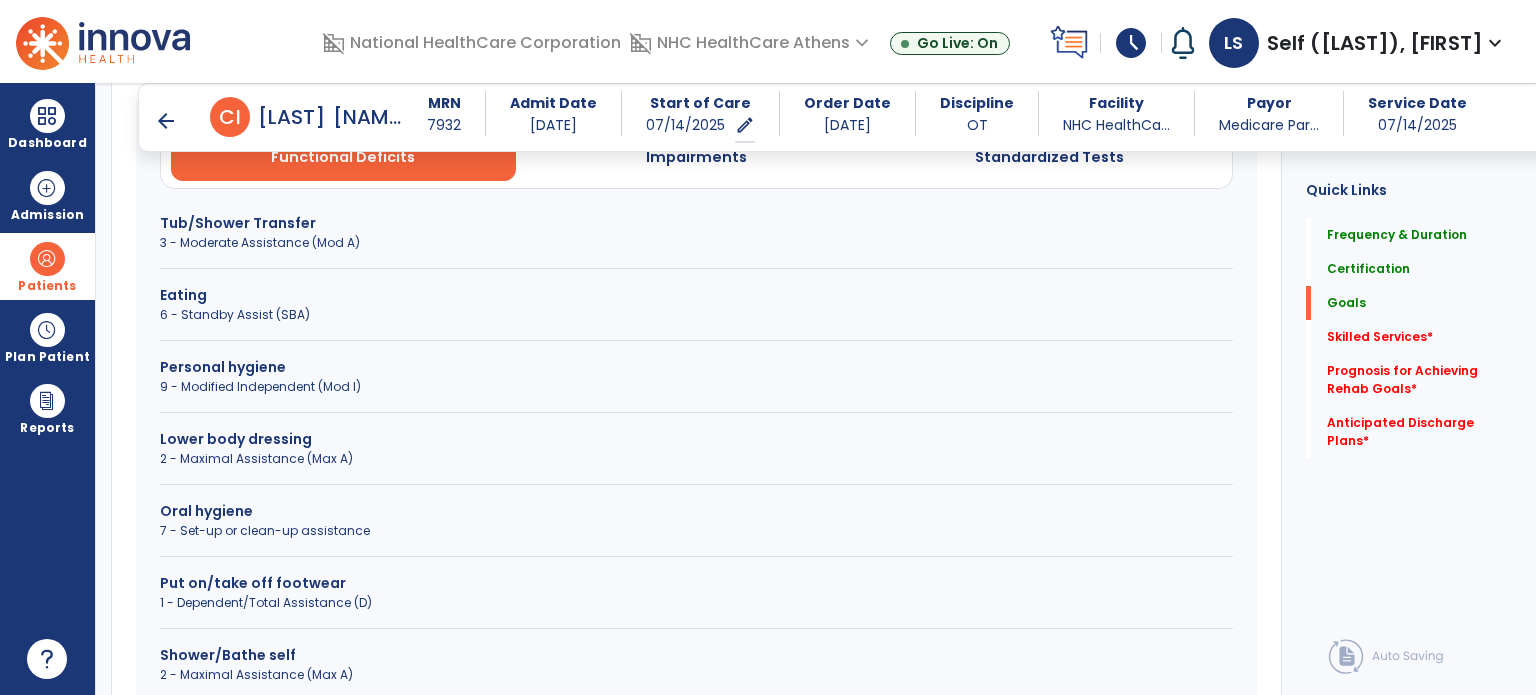 scroll, scrollTop: 628, scrollLeft: 0, axis: vertical 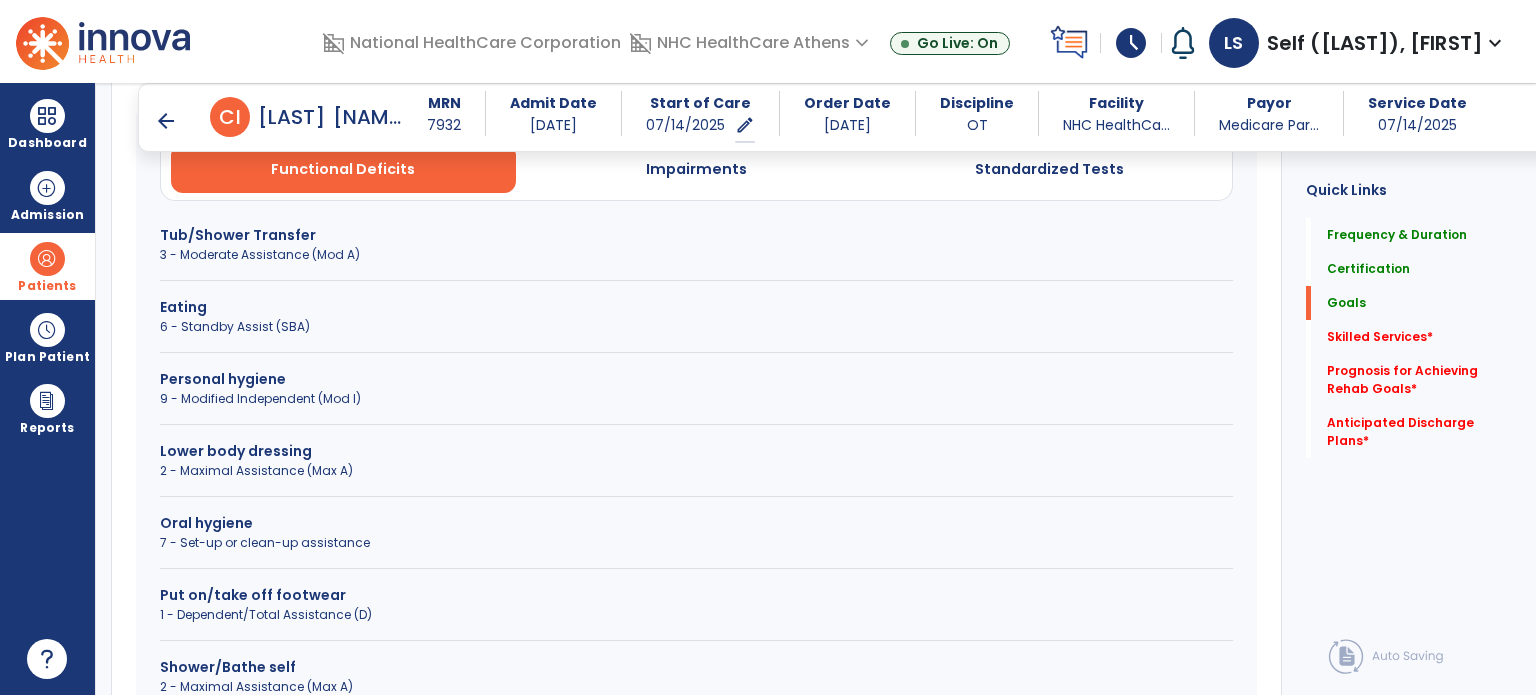 click on "Lower body dressing" at bounding box center (696, 451) 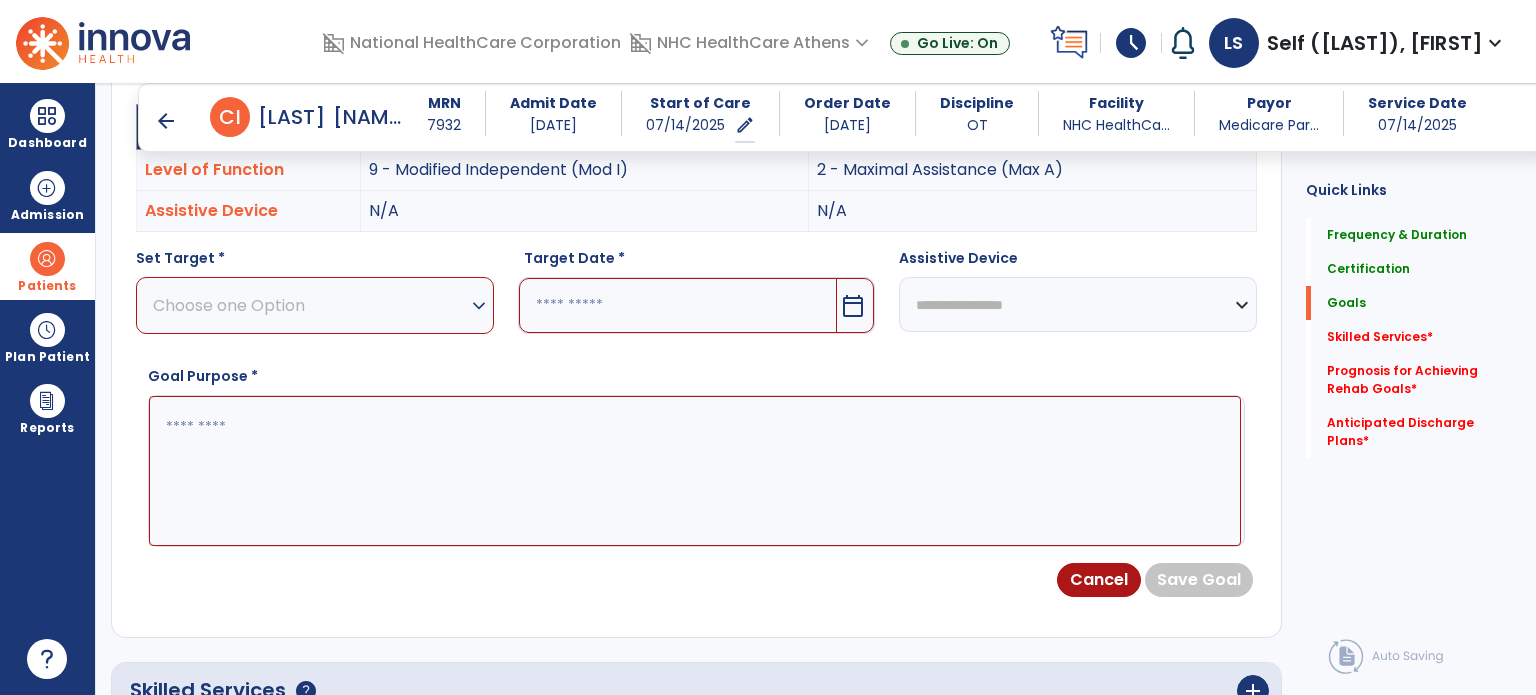 click at bounding box center (695, 471) 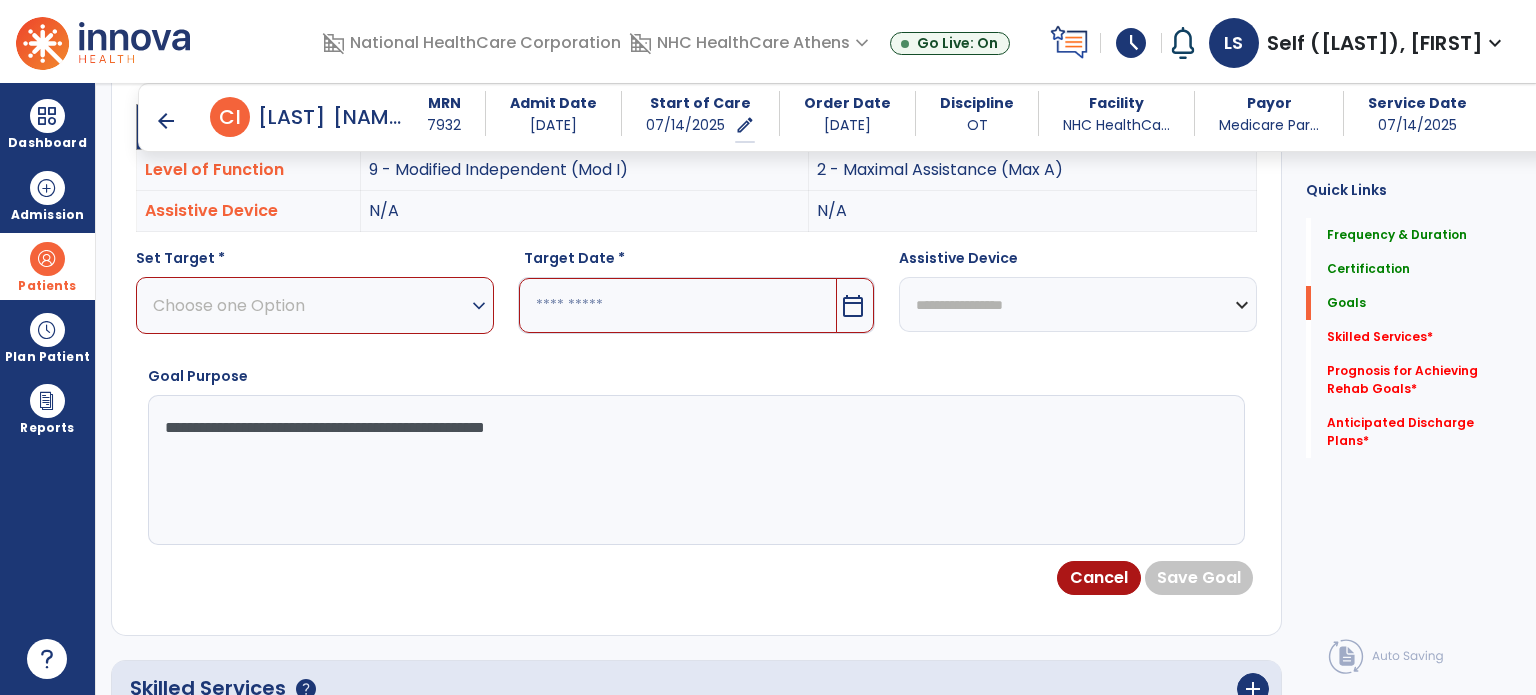 type on "**********" 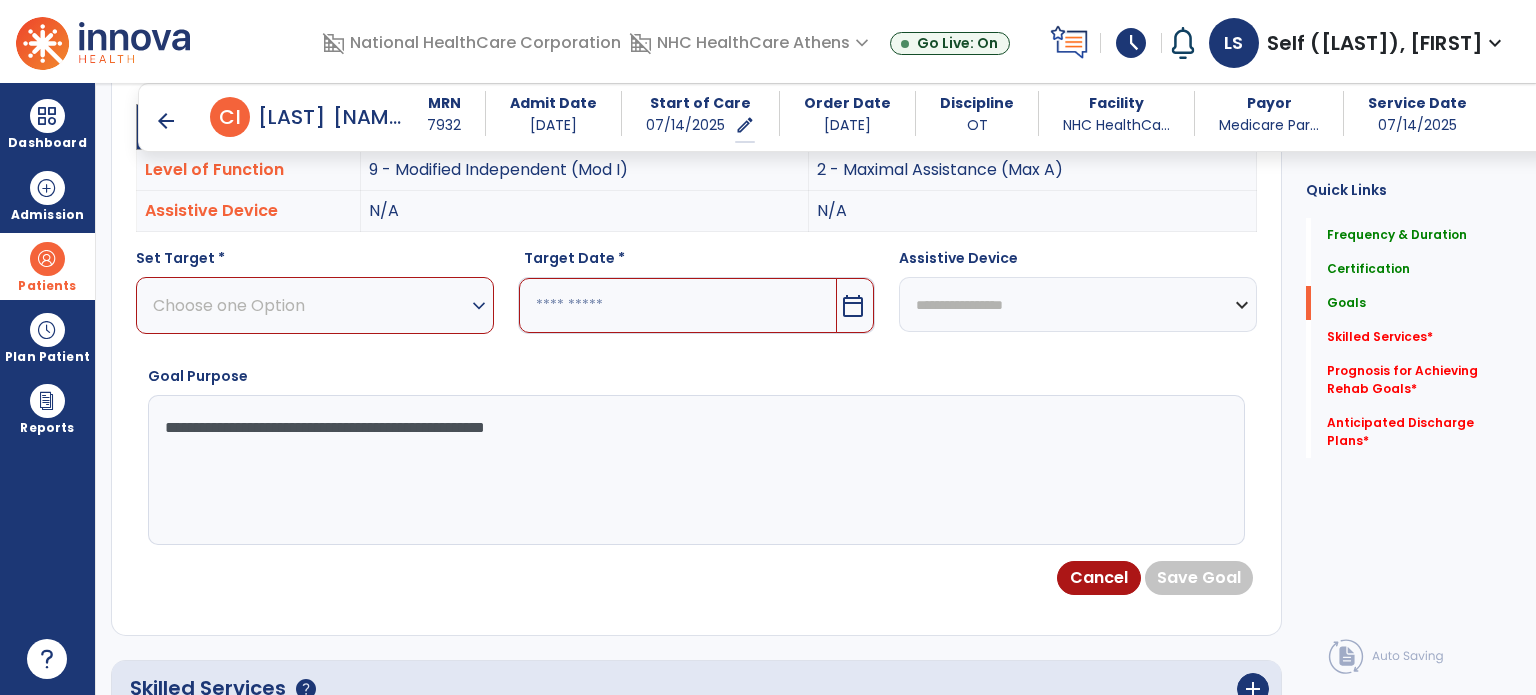 click on "Choose one Option" at bounding box center (310, 305) 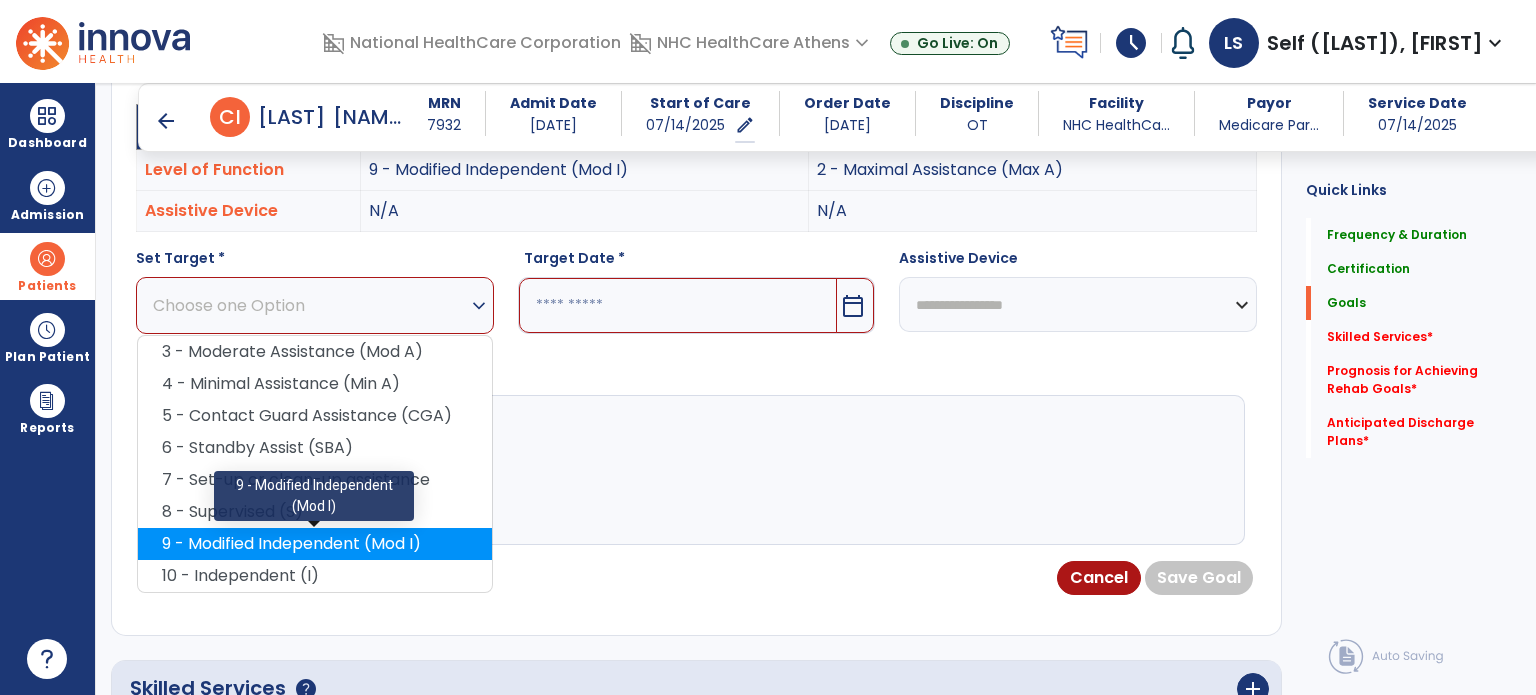 click on "9 - Modified Independent (Mod I)" at bounding box center (315, 544) 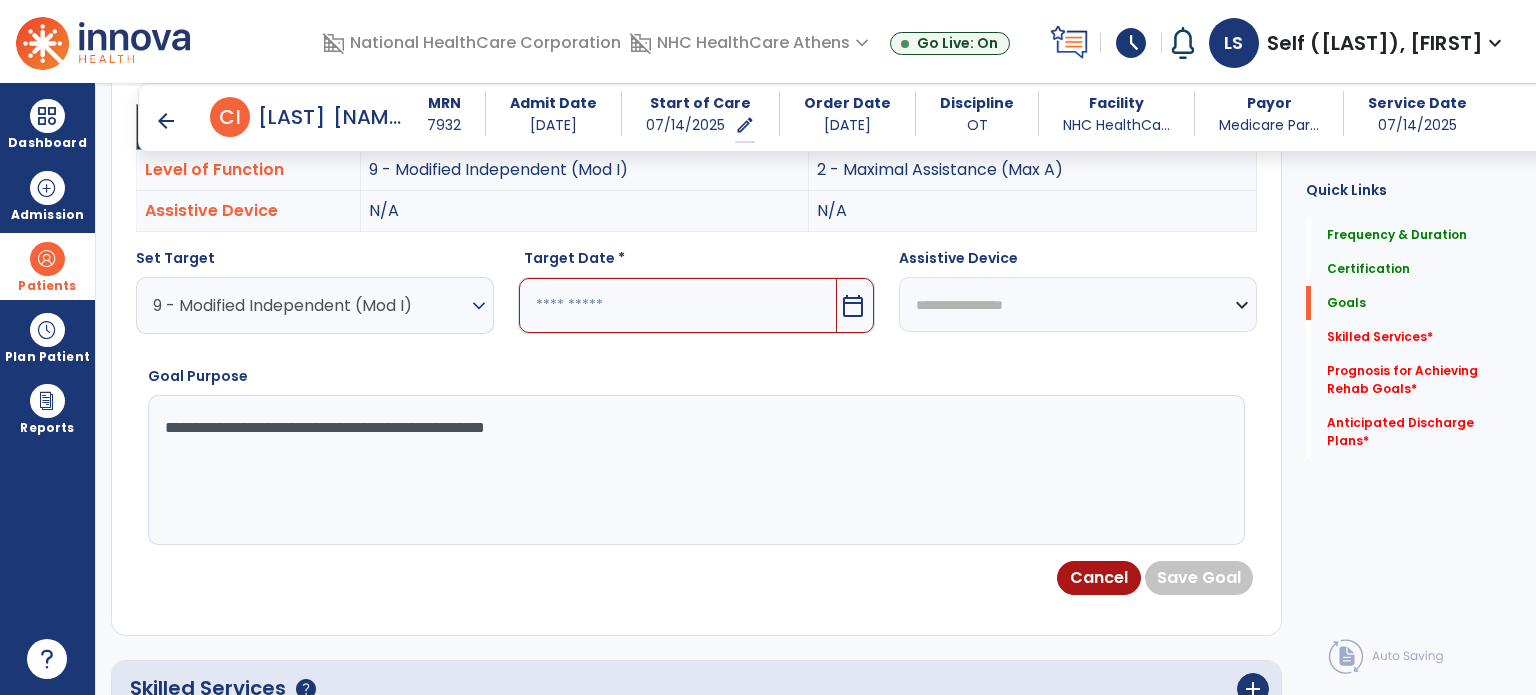 click at bounding box center [678, 305] 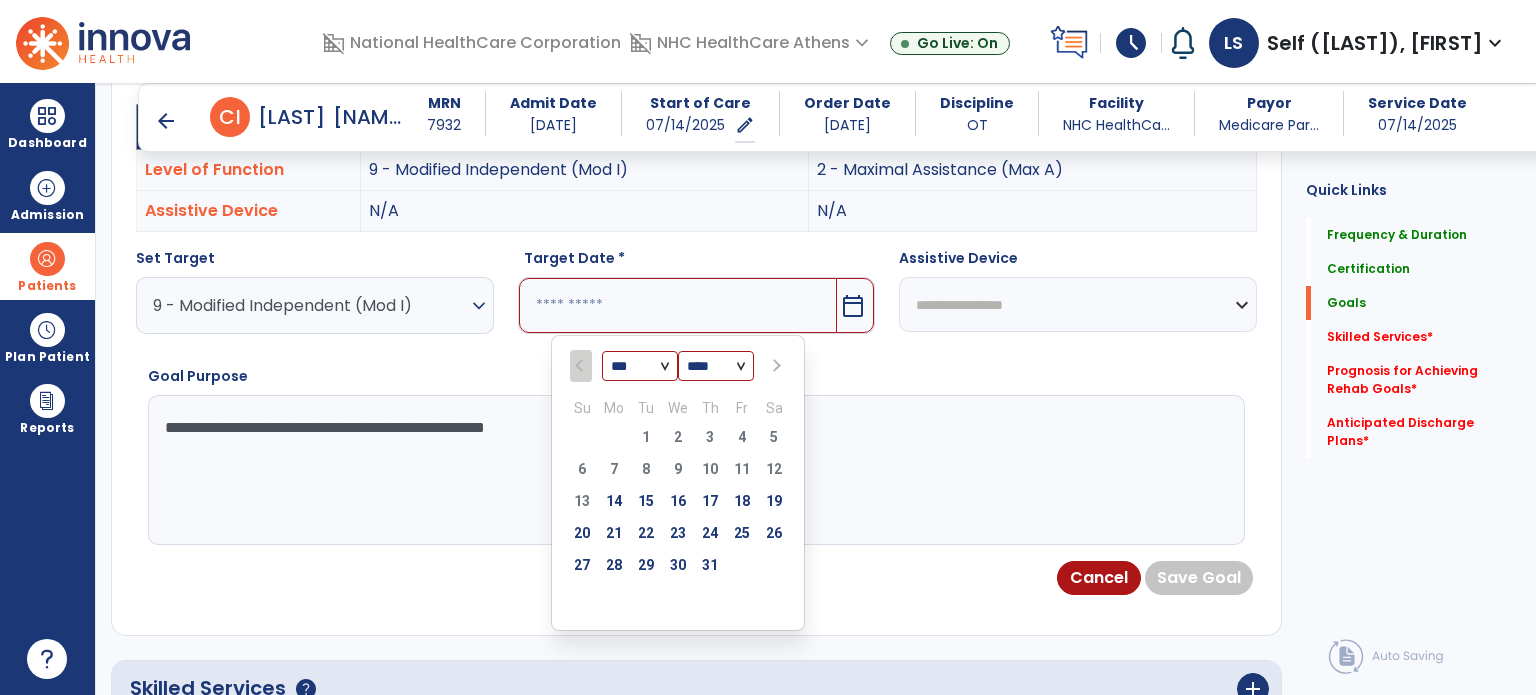 click on "*** ***" at bounding box center (640, 367) 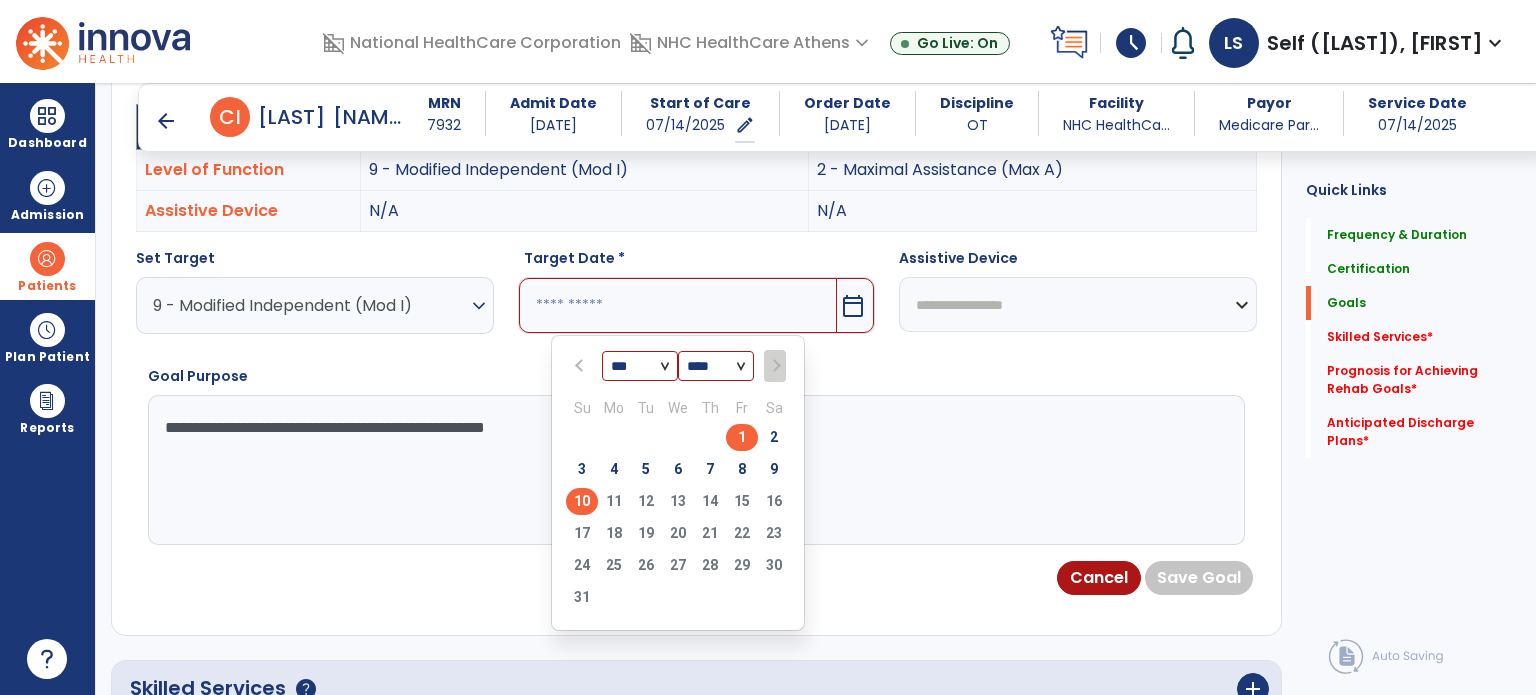 click on "10" at bounding box center [582, 501] 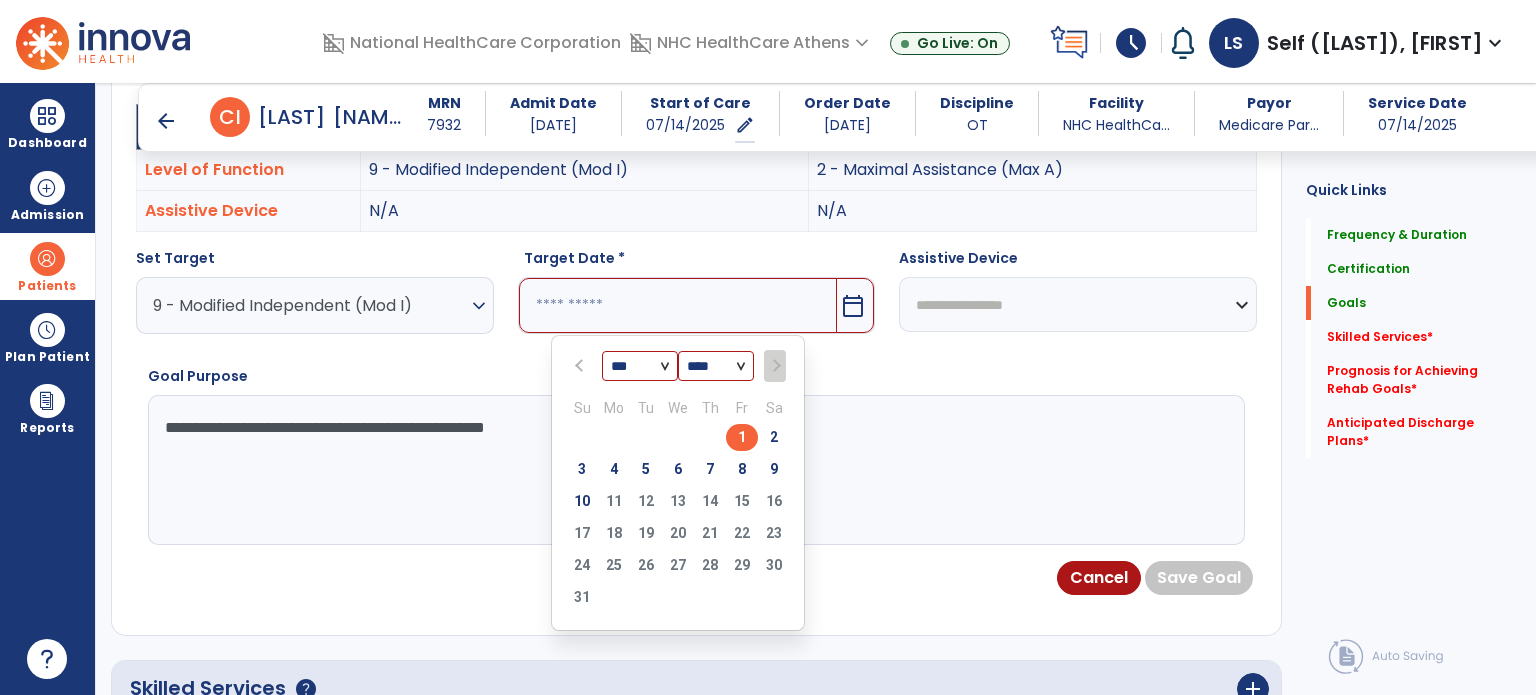 type on "*********" 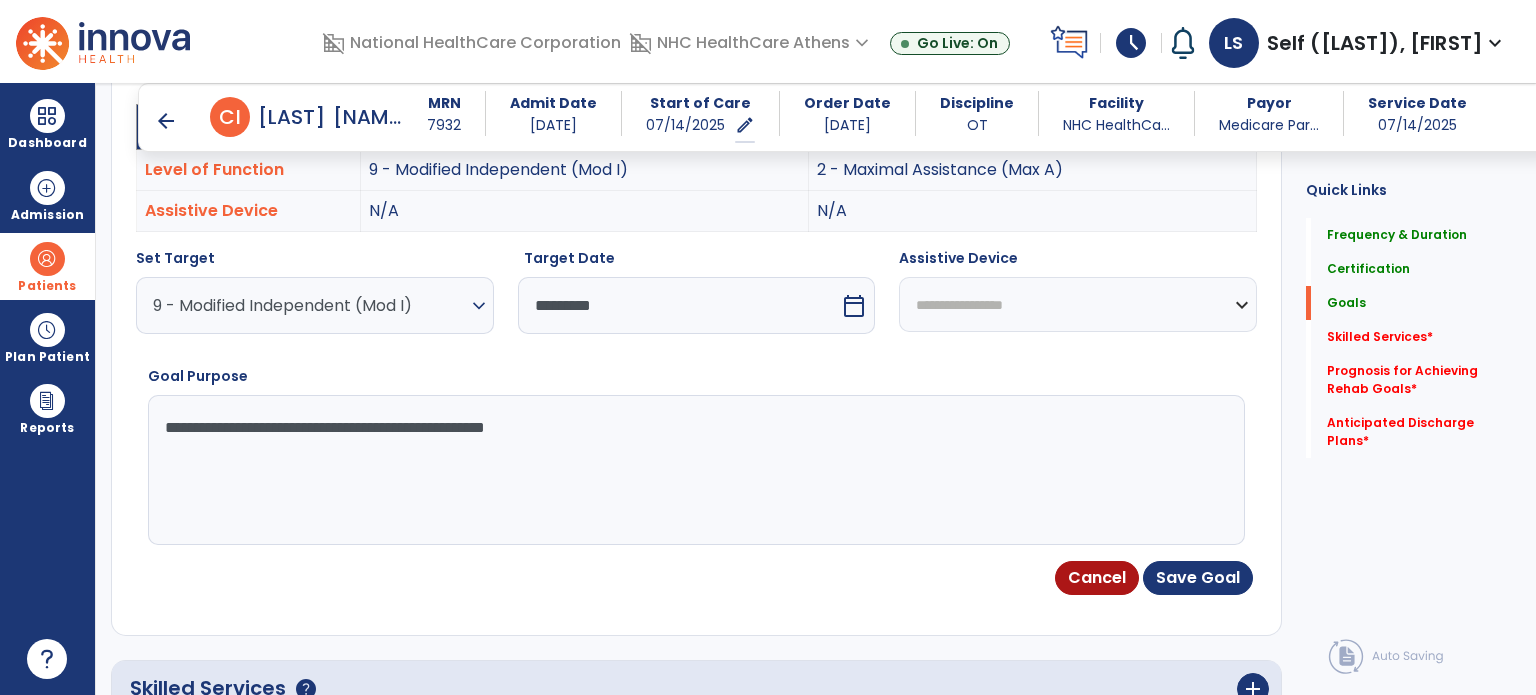 click on "9 - Modified Independent (Mod I)   expand_more" at bounding box center [315, 305] 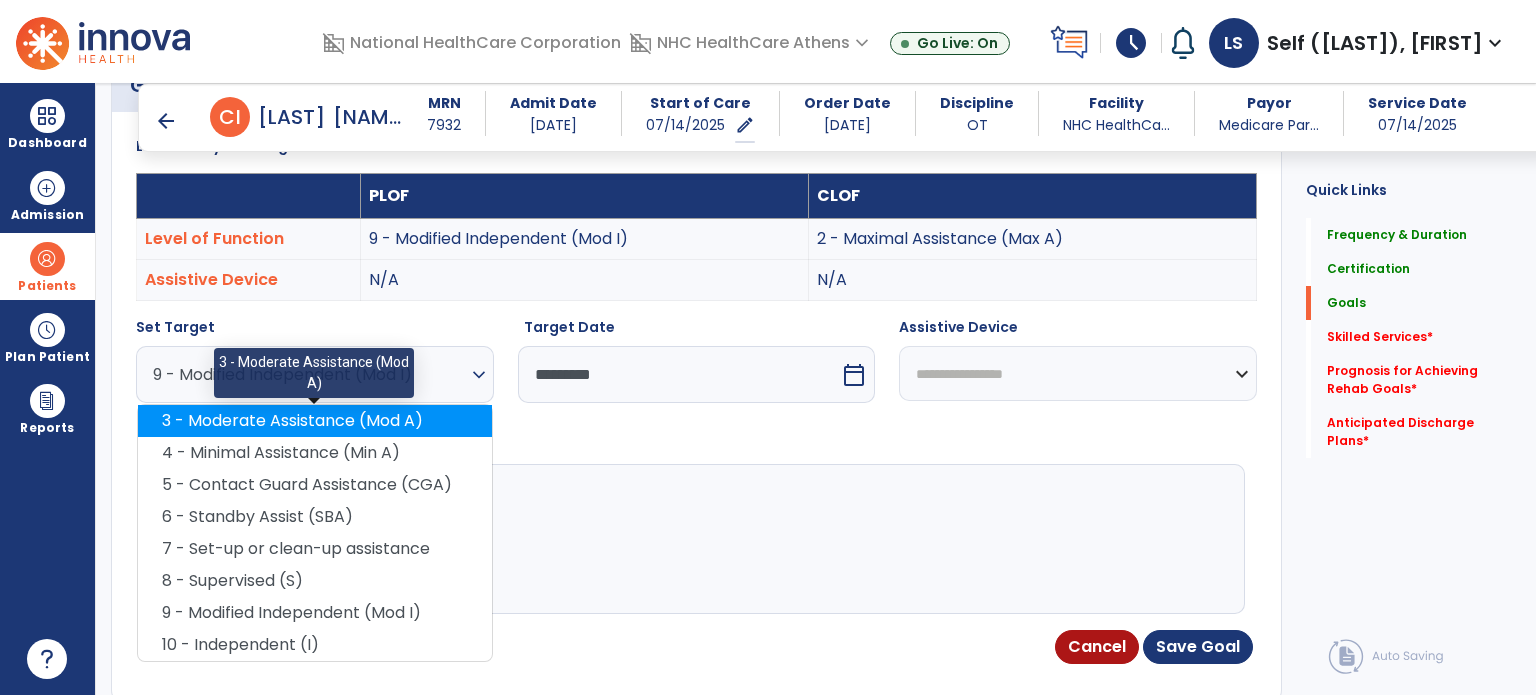 scroll, scrollTop: 528, scrollLeft: 0, axis: vertical 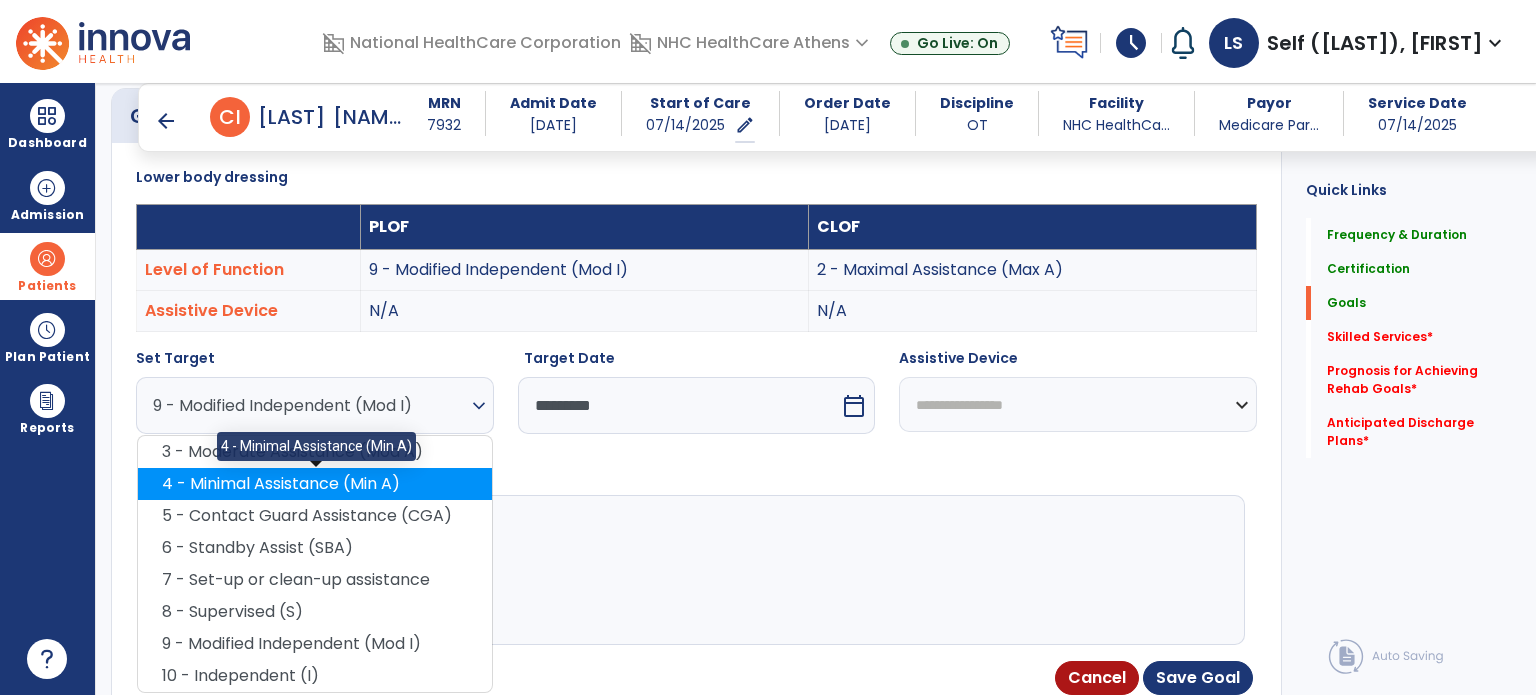 click on "4 - Minimal Assistance (Min A)" at bounding box center [315, 484] 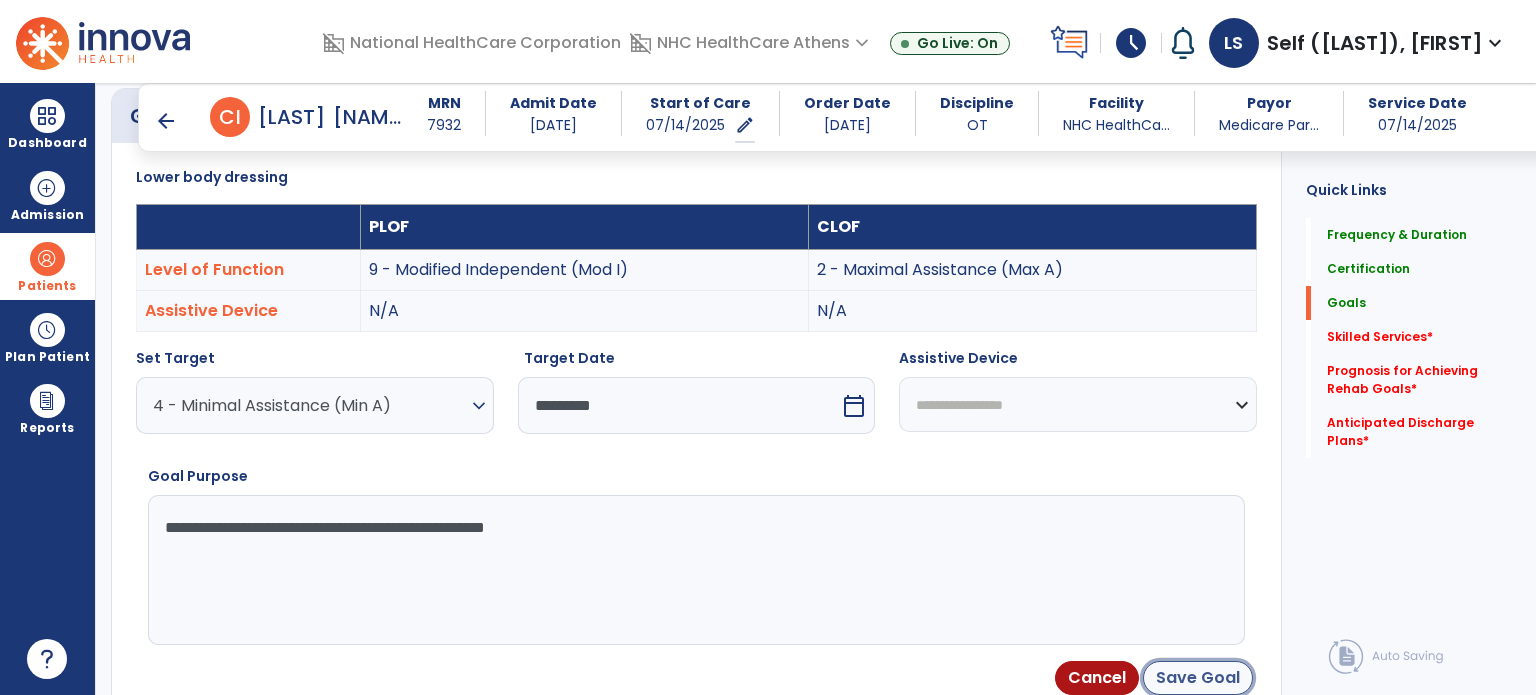 click on "Save Goal" at bounding box center (1198, 678) 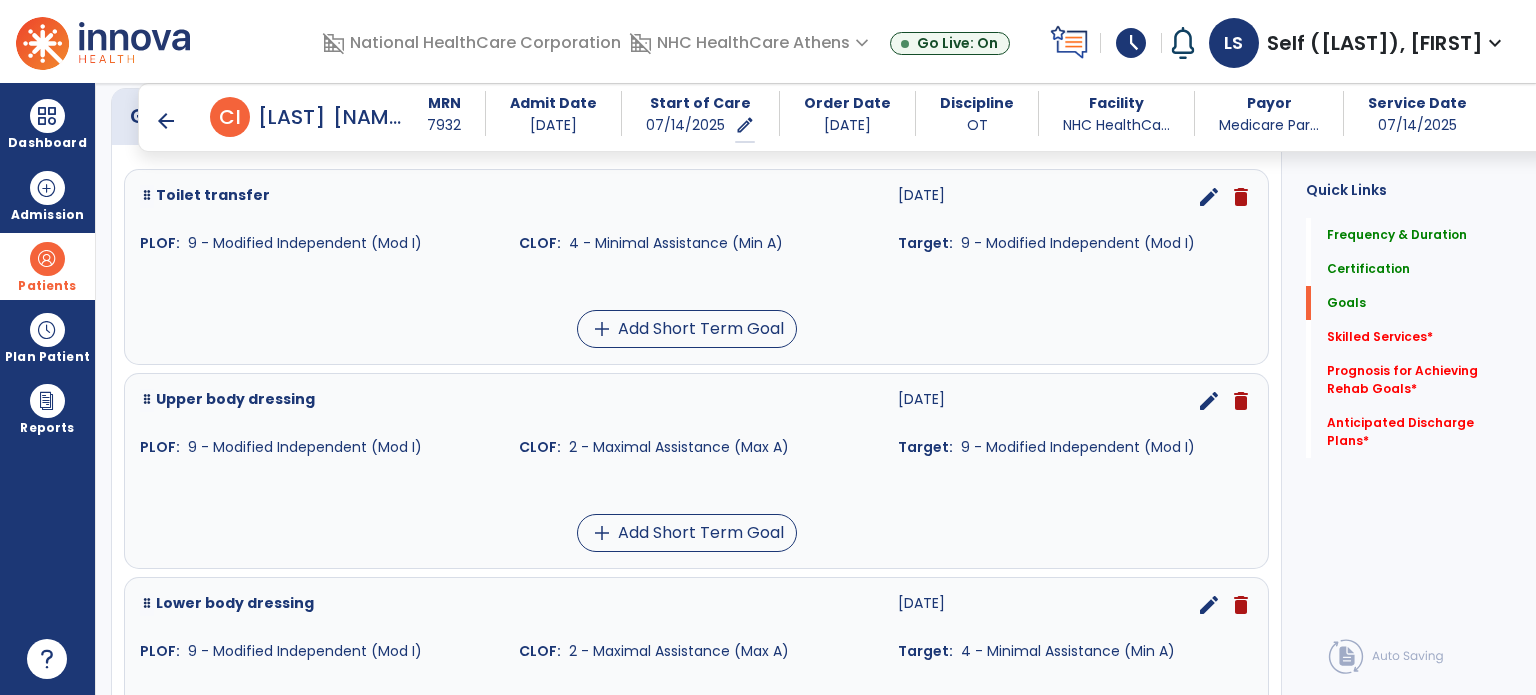 click on "edit" at bounding box center (1209, 401) 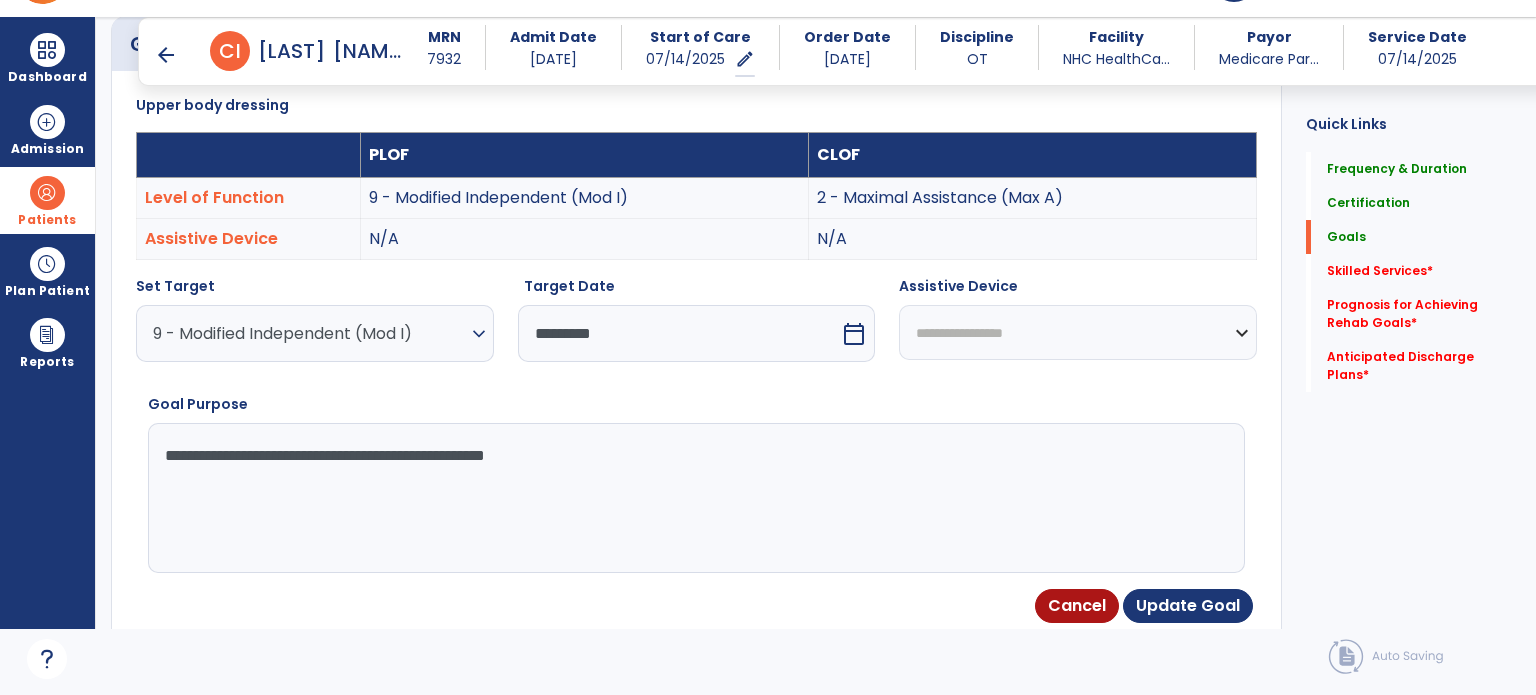 scroll, scrollTop: 83, scrollLeft: 0, axis: vertical 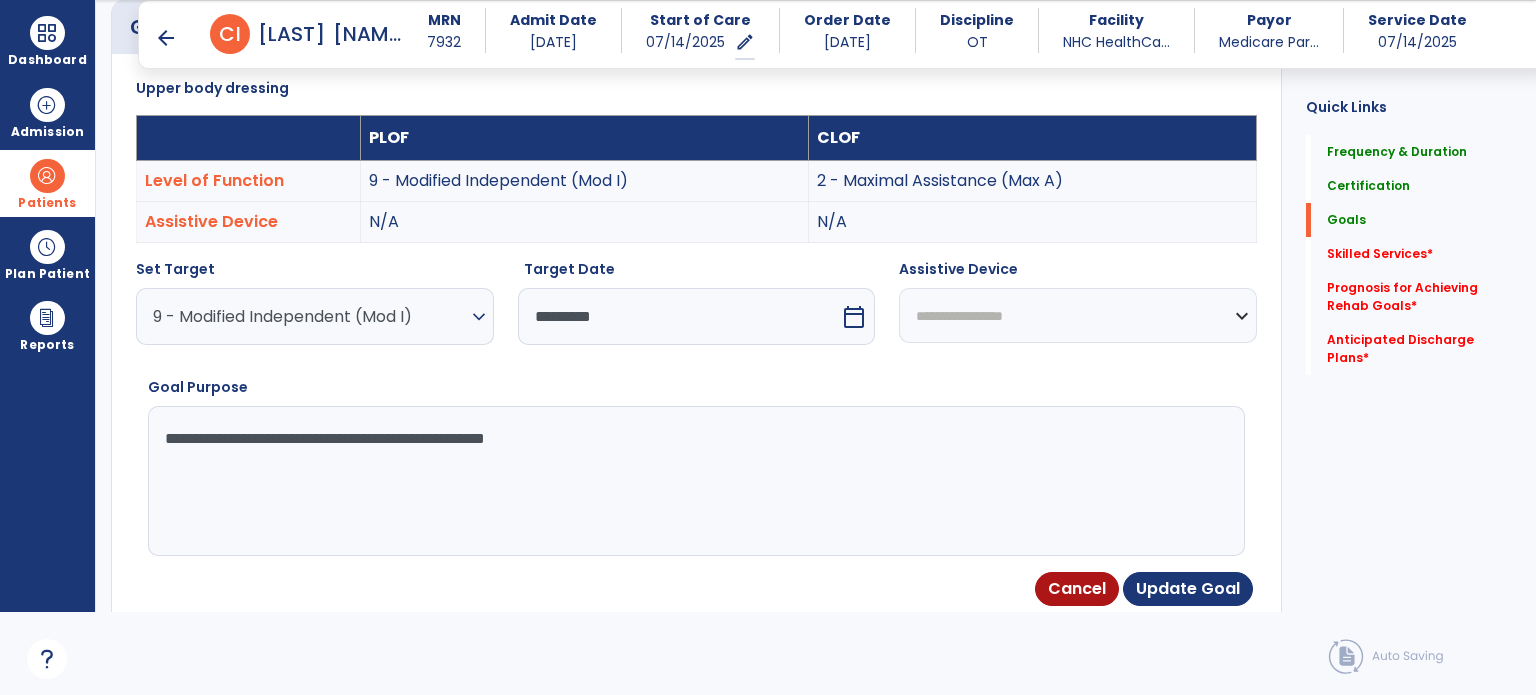 click on "9 - Modified Independent (Mod I)   expand_more" at bounding box center [315, 316] 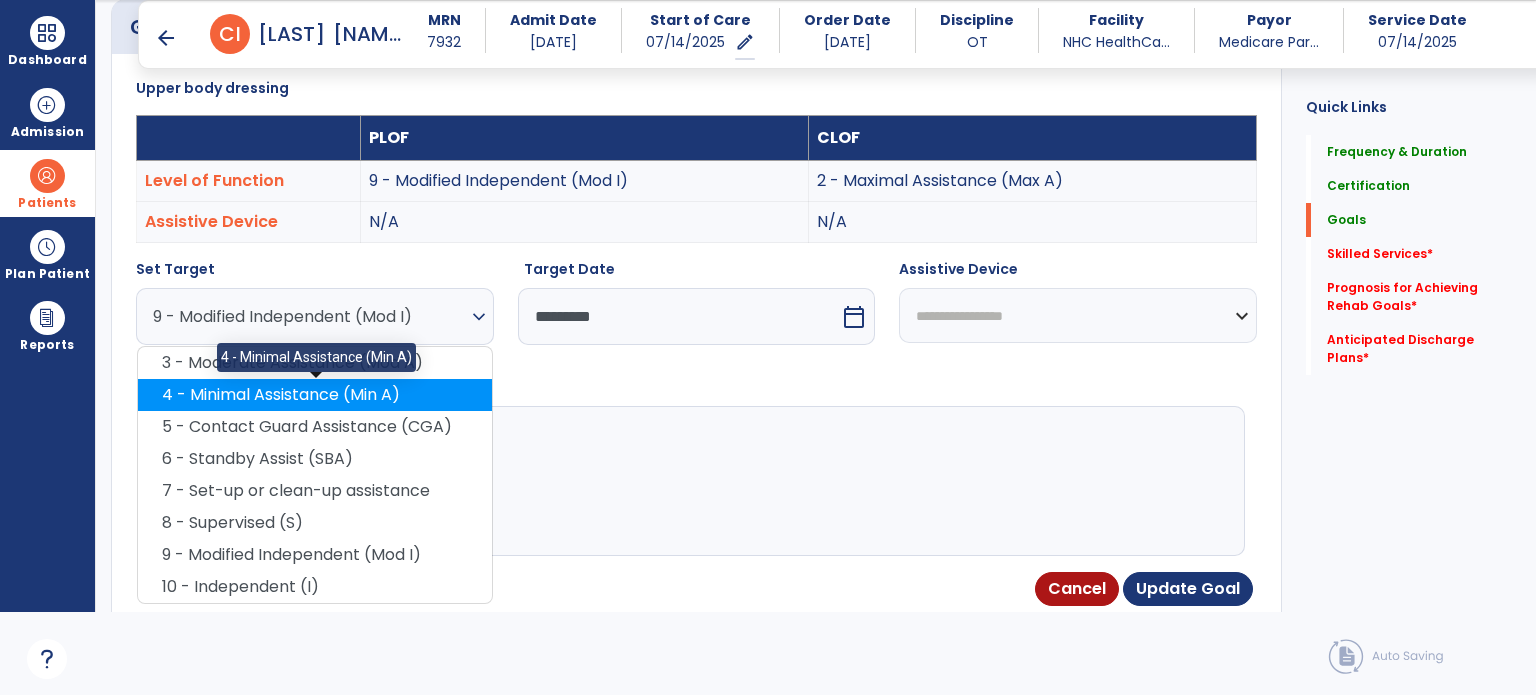click on "4 - Minimal Assistance (Min A)" at bounding box center (315, 395) 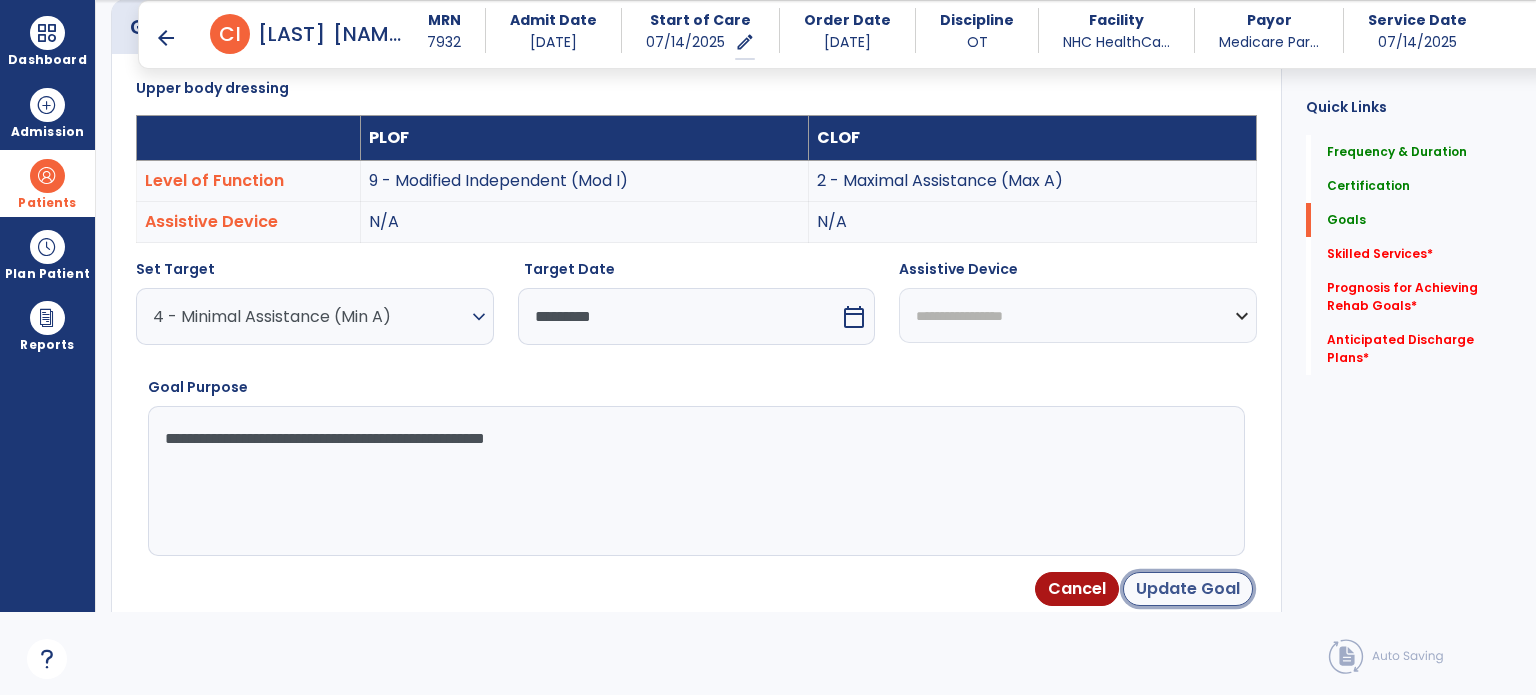 click on "Update Goal" at bounding box center (1188, 589) 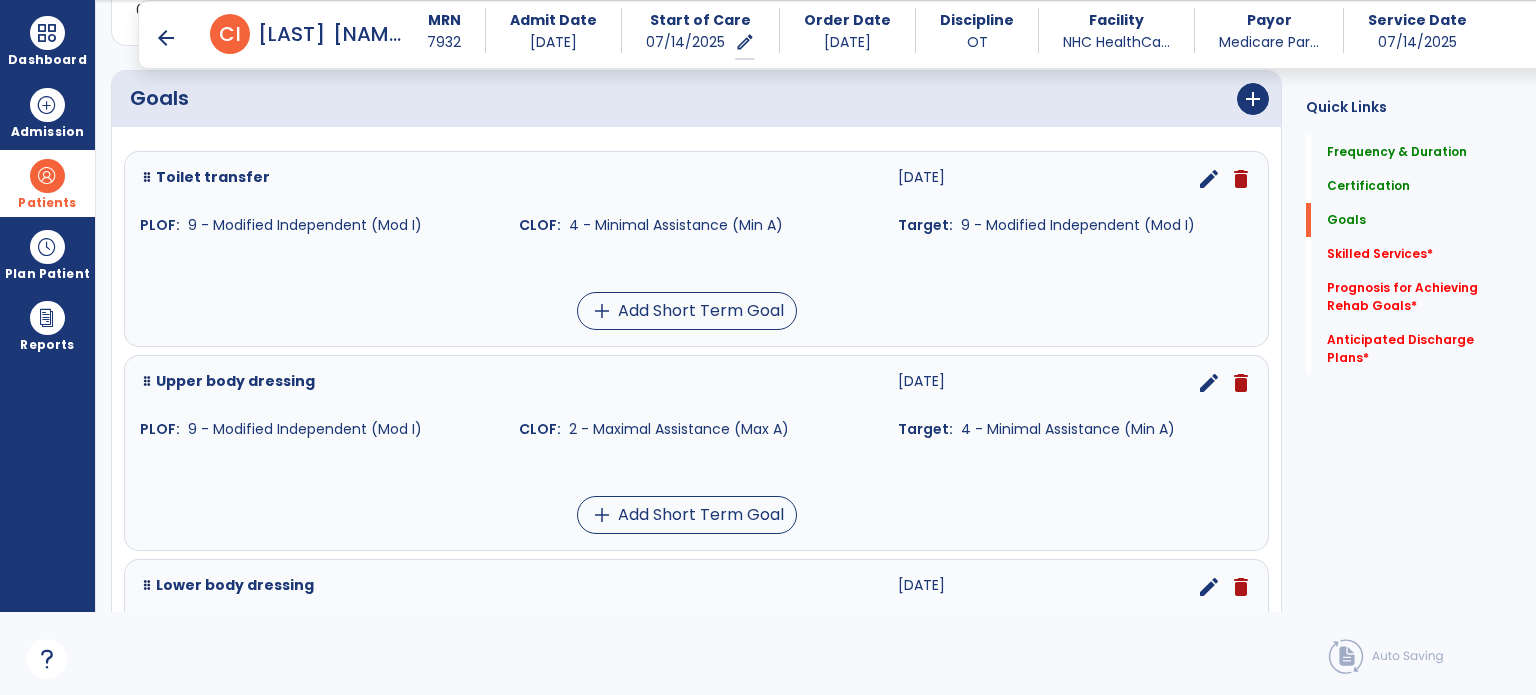 scroll, scrollTop: 434, scrollLeft: 0, axis: vertical 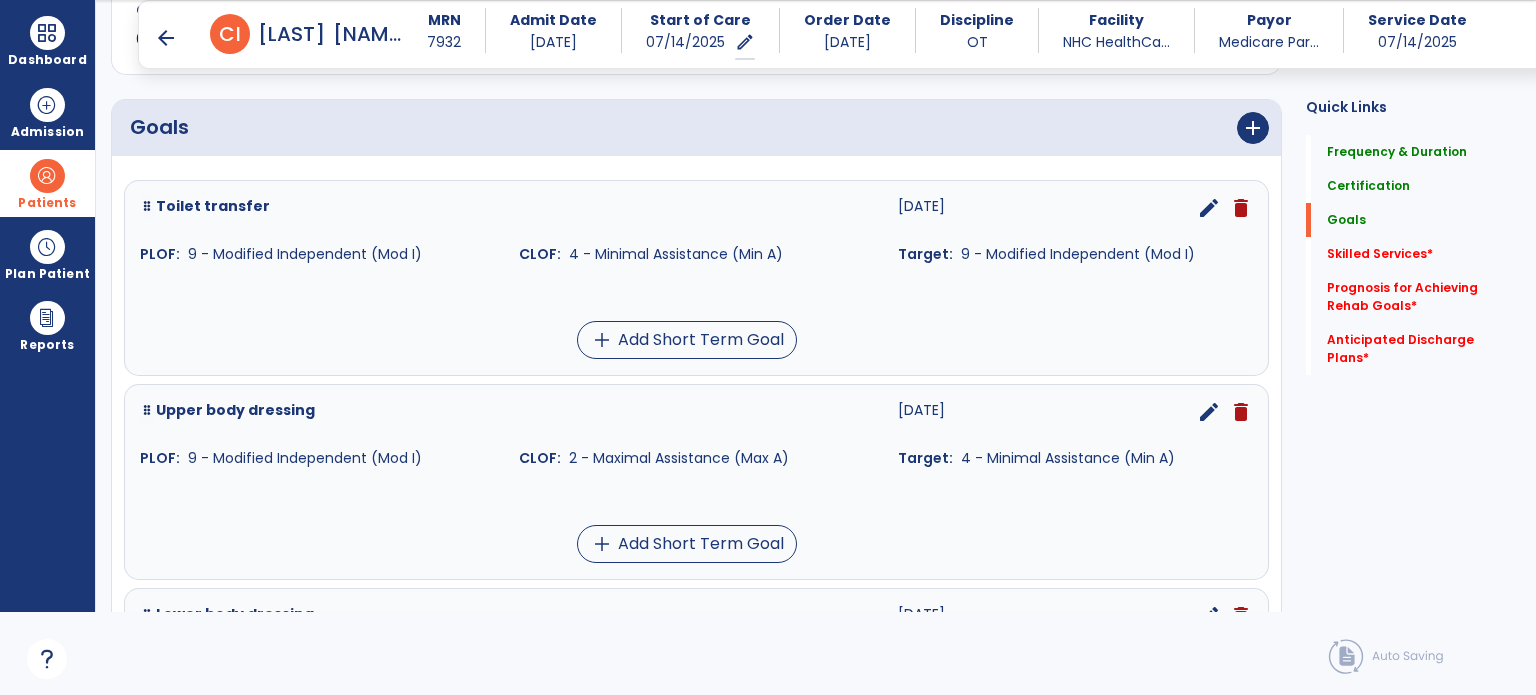 click on "edit" at bounding box center (1209, 208) 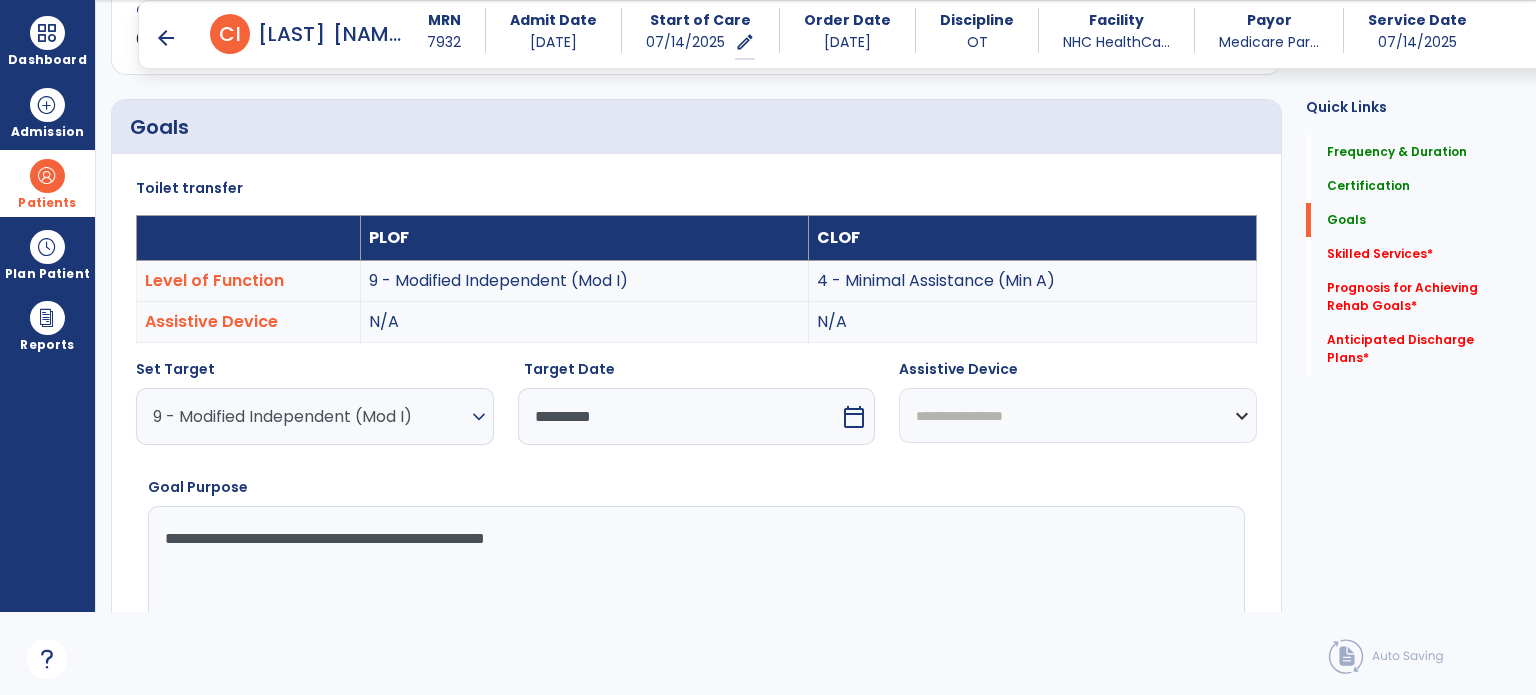 scroll, scrollTop: 534, scrollLeft: 0, axis: vertical 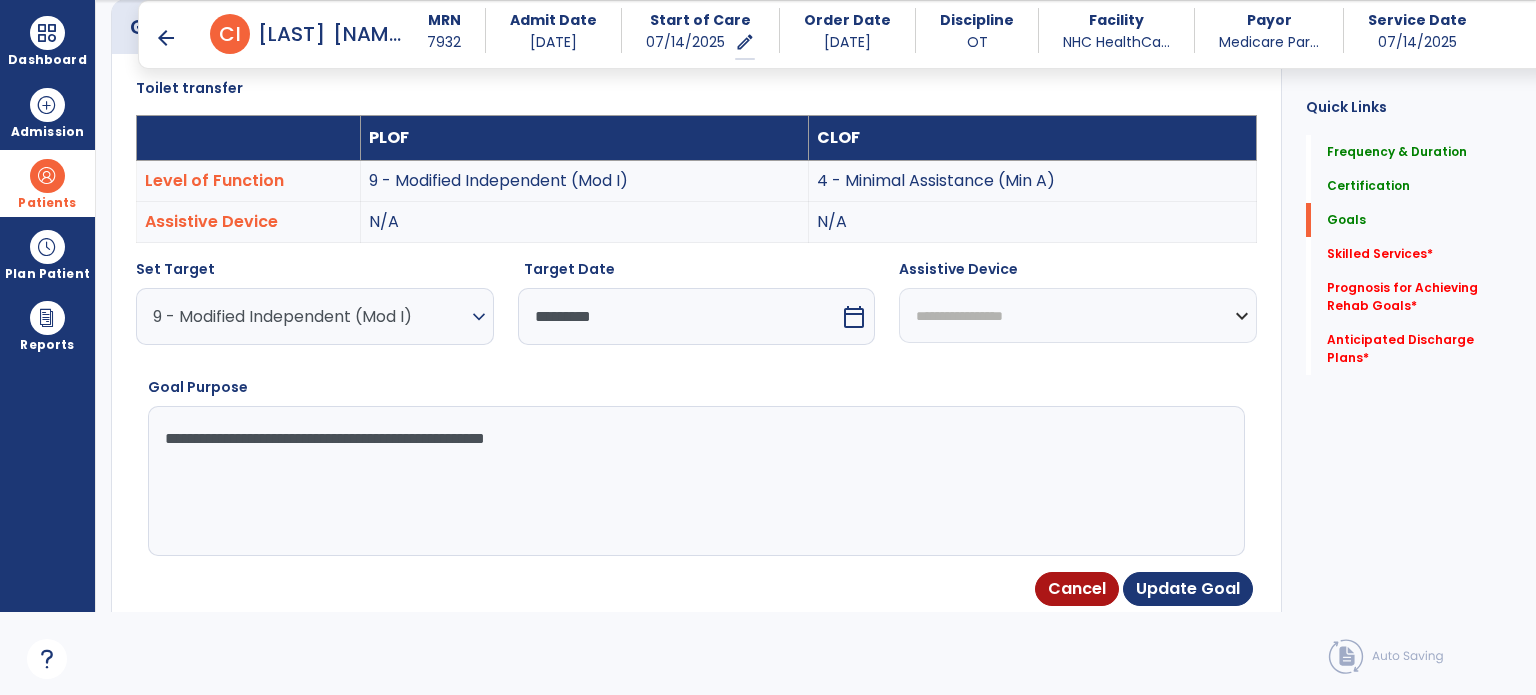 click on "expand_more" at bounding box center (479, 317) 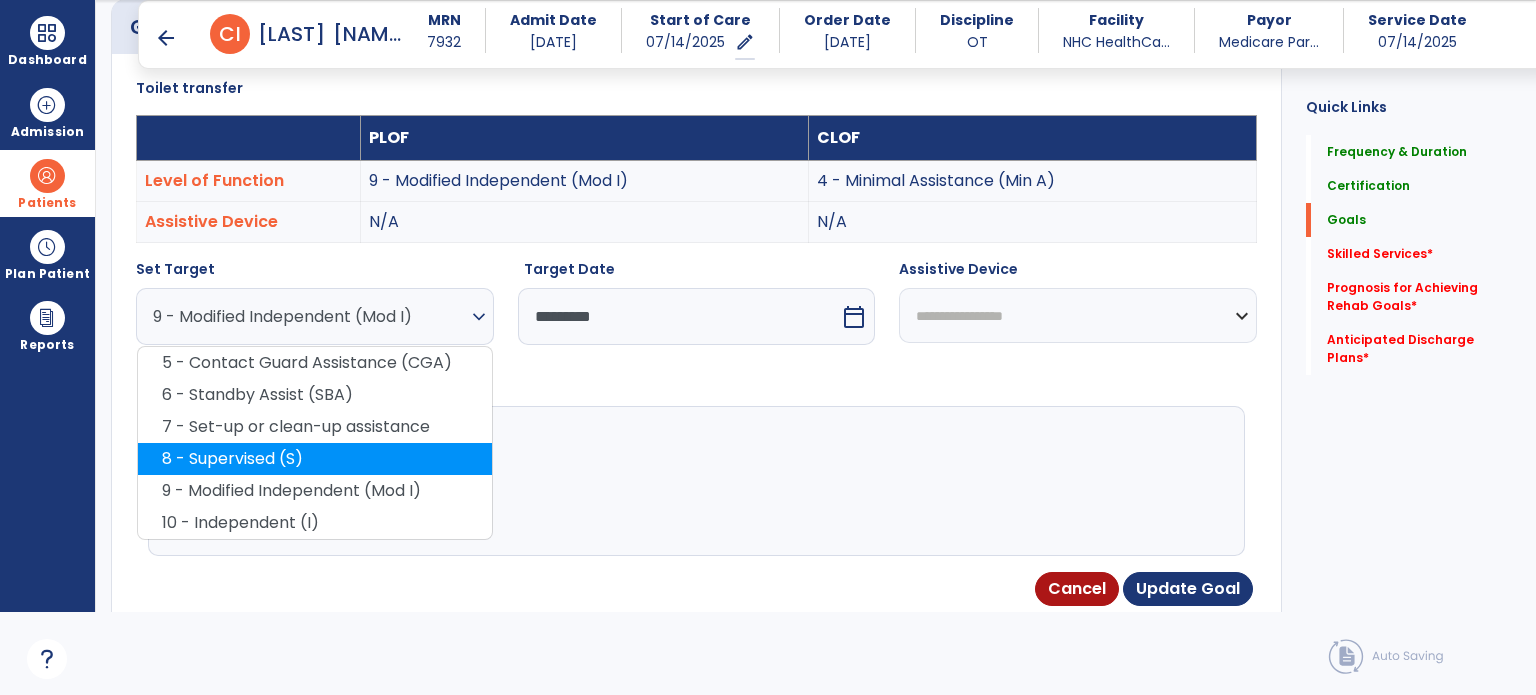 click on "8 - Supervised (S)" at bounding box center (315, 459) 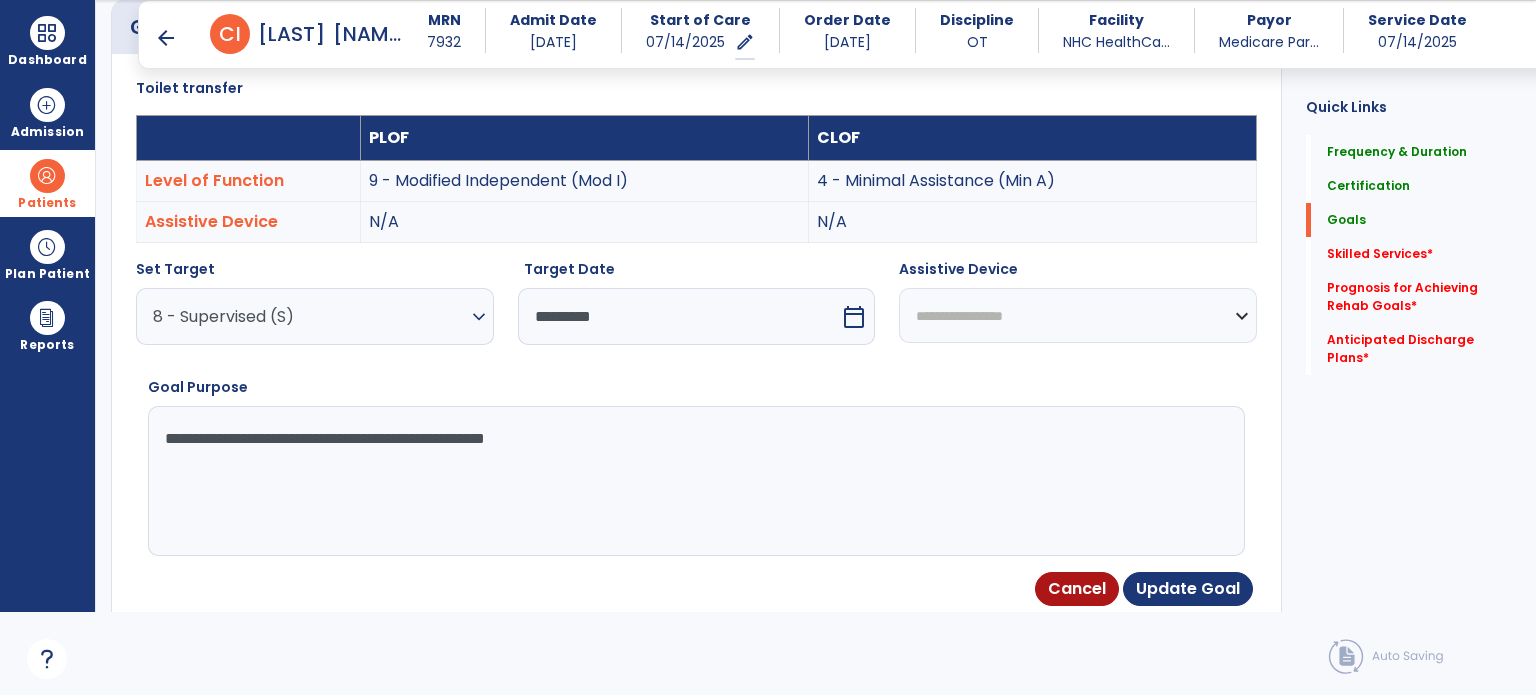 click on "8 - Supervised (S)" at bounding box center (310, 316) 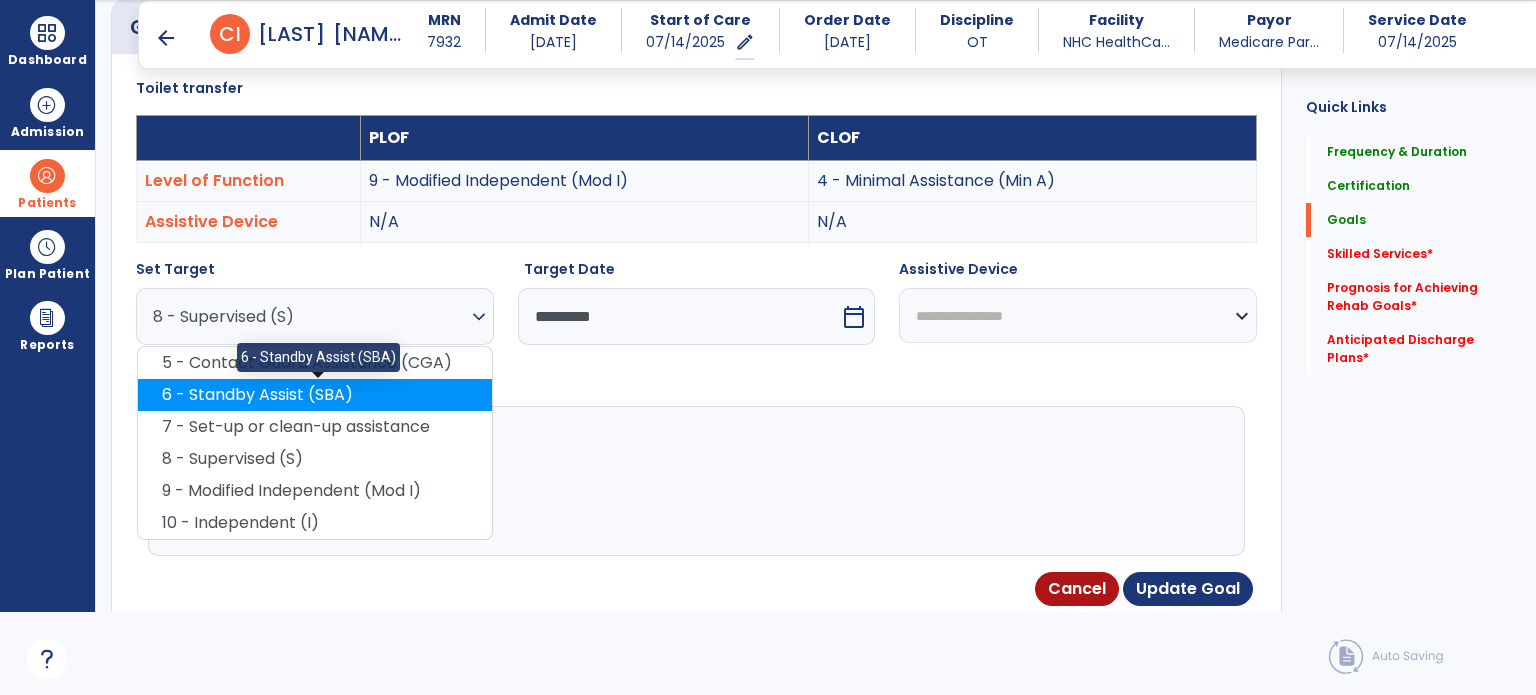 click on "6 - Standby Assist (SBA)" at bounding box center (315, 395) 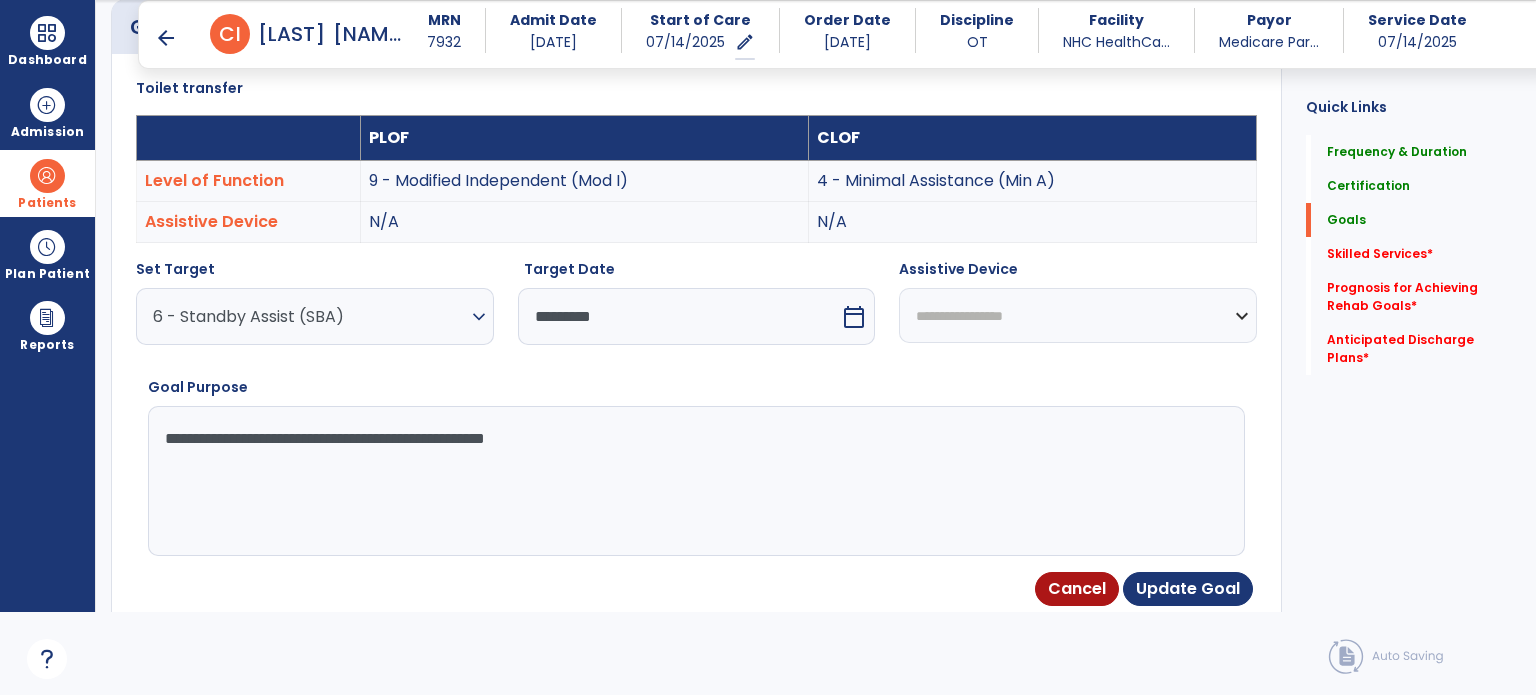 drag, startPoint x: 594, startPoint y: 436, endPoint x: 205, endPoint y: 419, distance: 389.37128 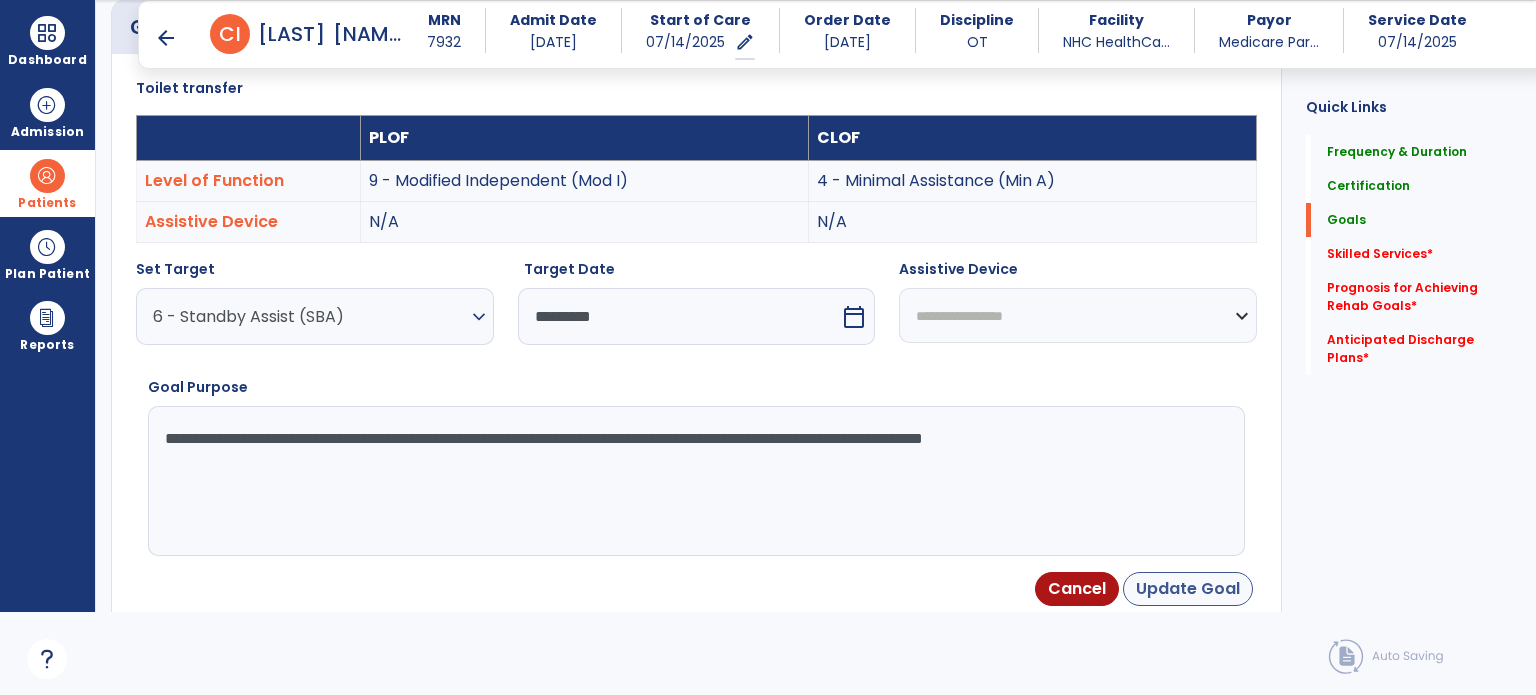type on "**********" 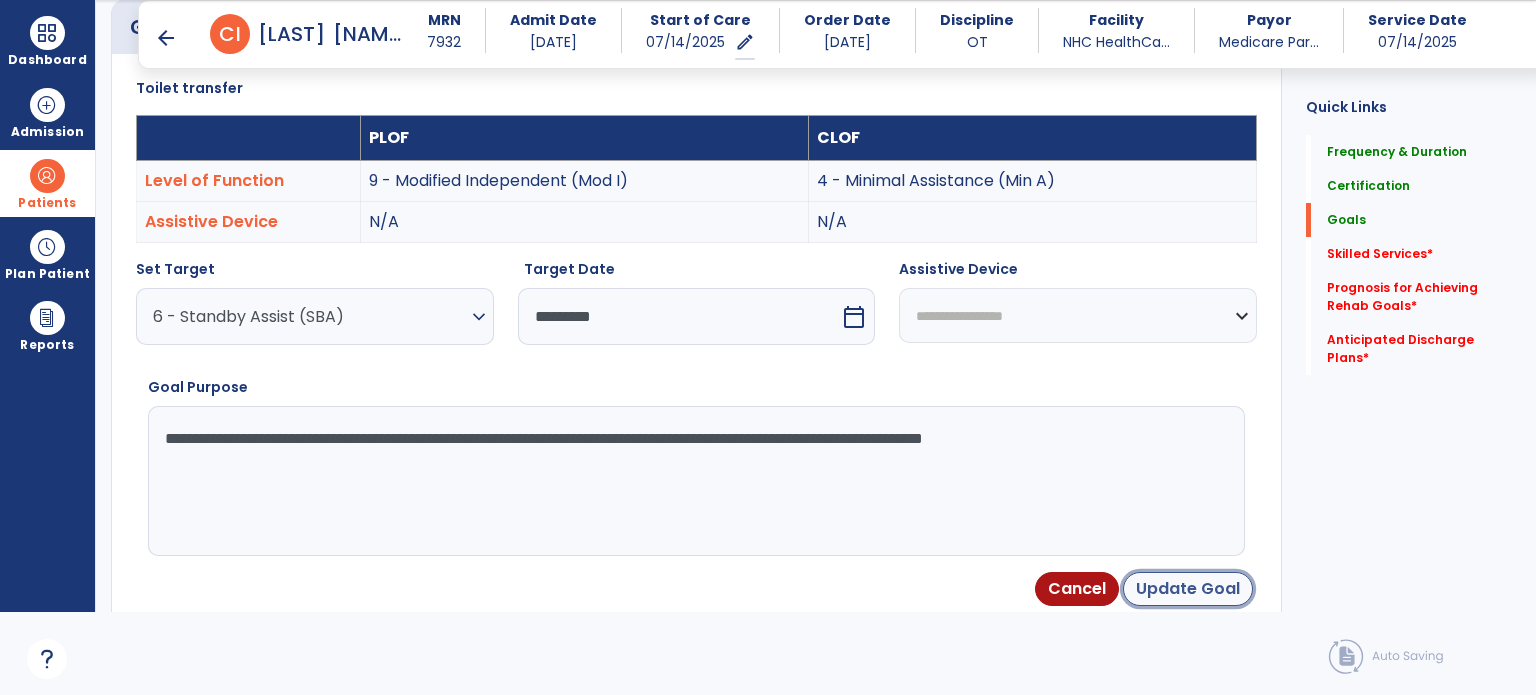 click on "Update Goal" at bounding box center (1188, 589) 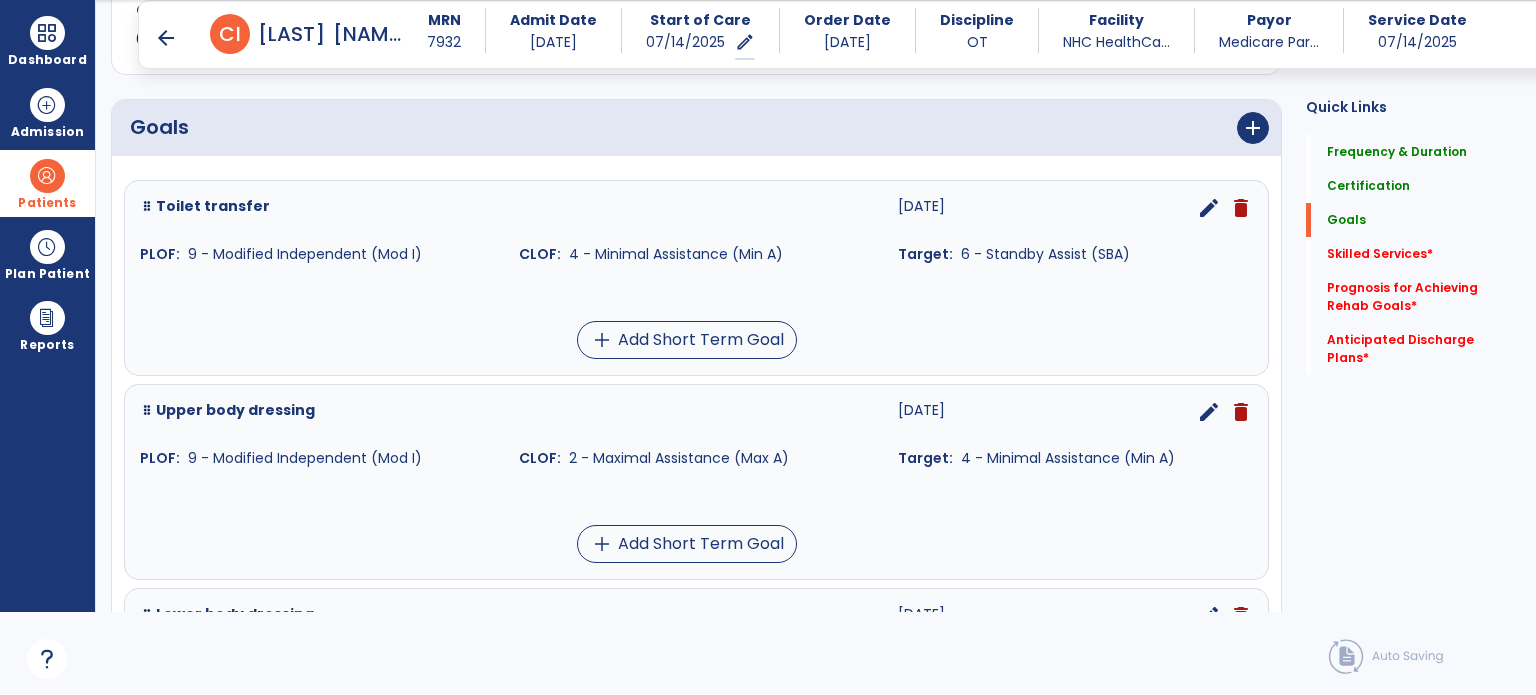 scroll, scrollTop: 234, scrollLeft: 0, axis: vertical 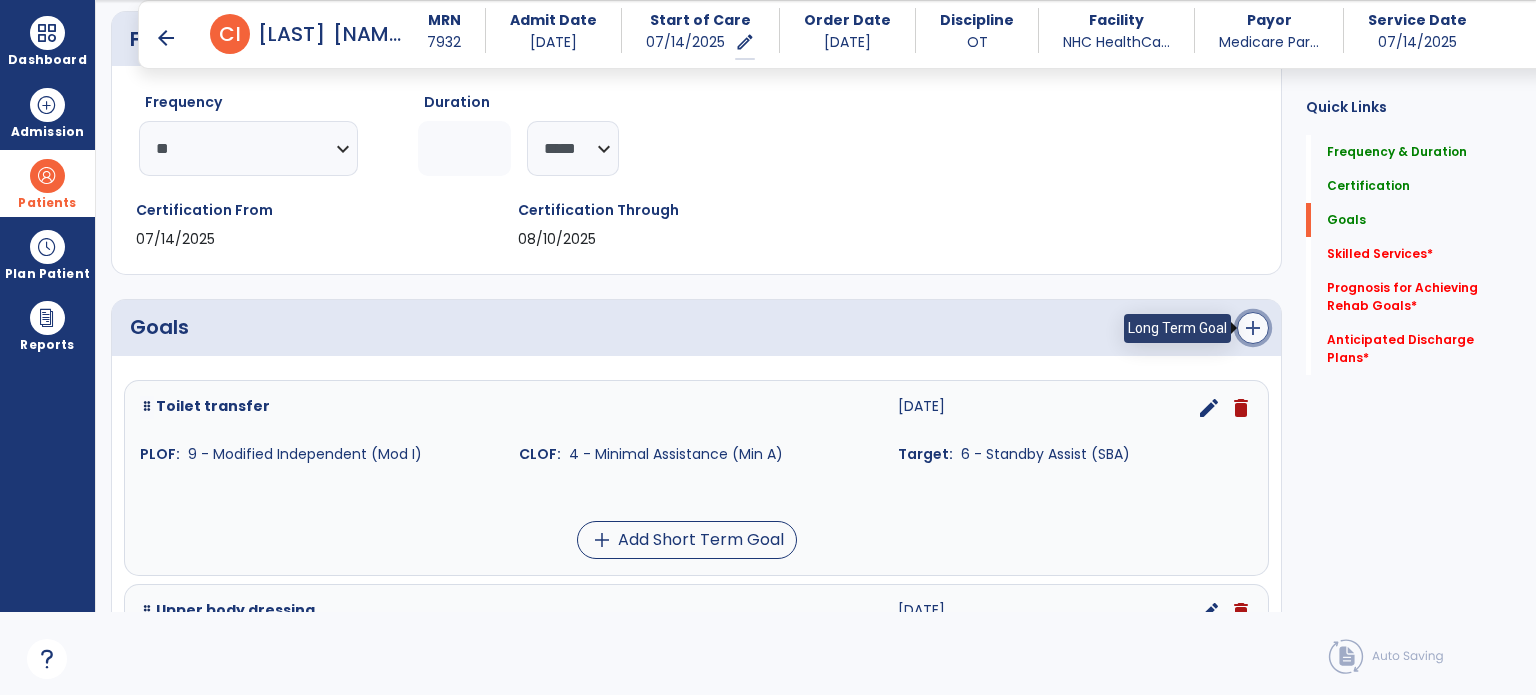 click on "add" at bounding box center (1253, 328) 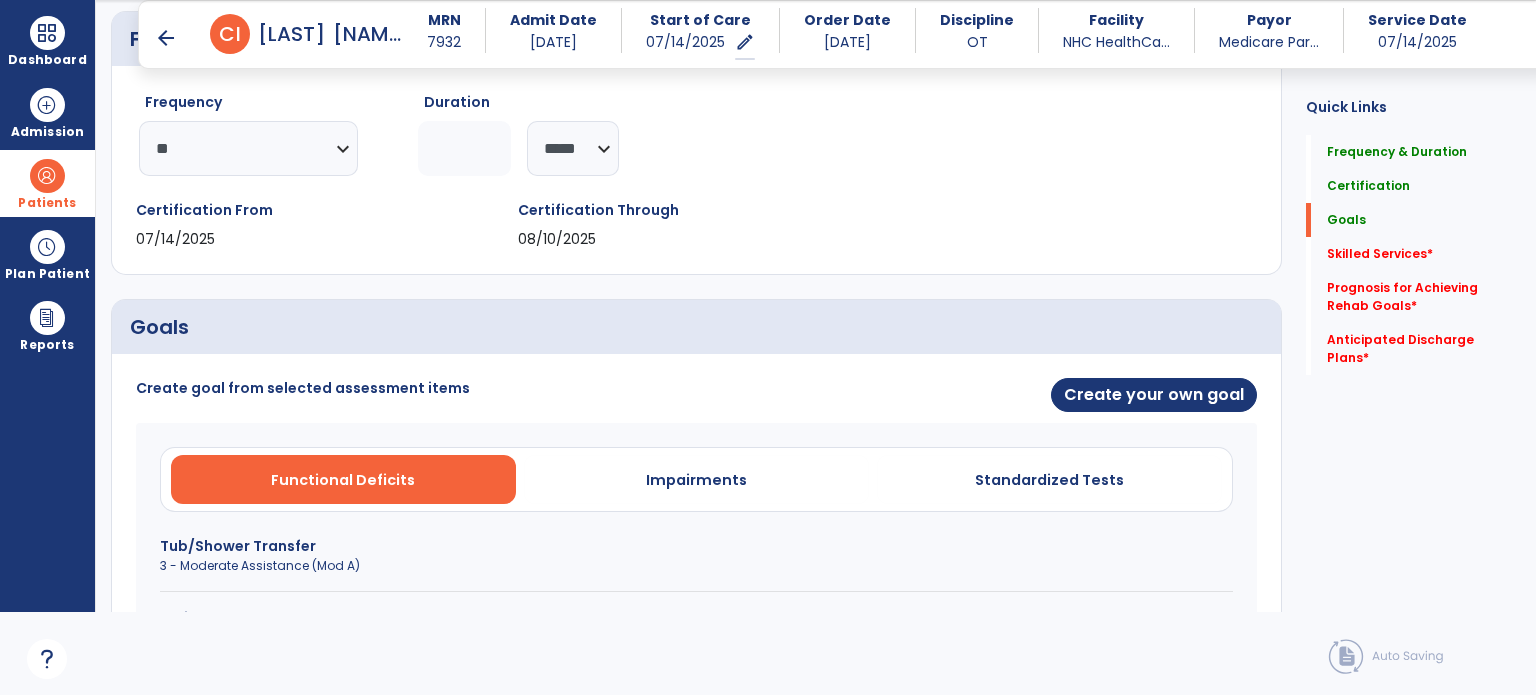 scroll, scrollTop: 334, scrollLeft: 0, axis: vertical 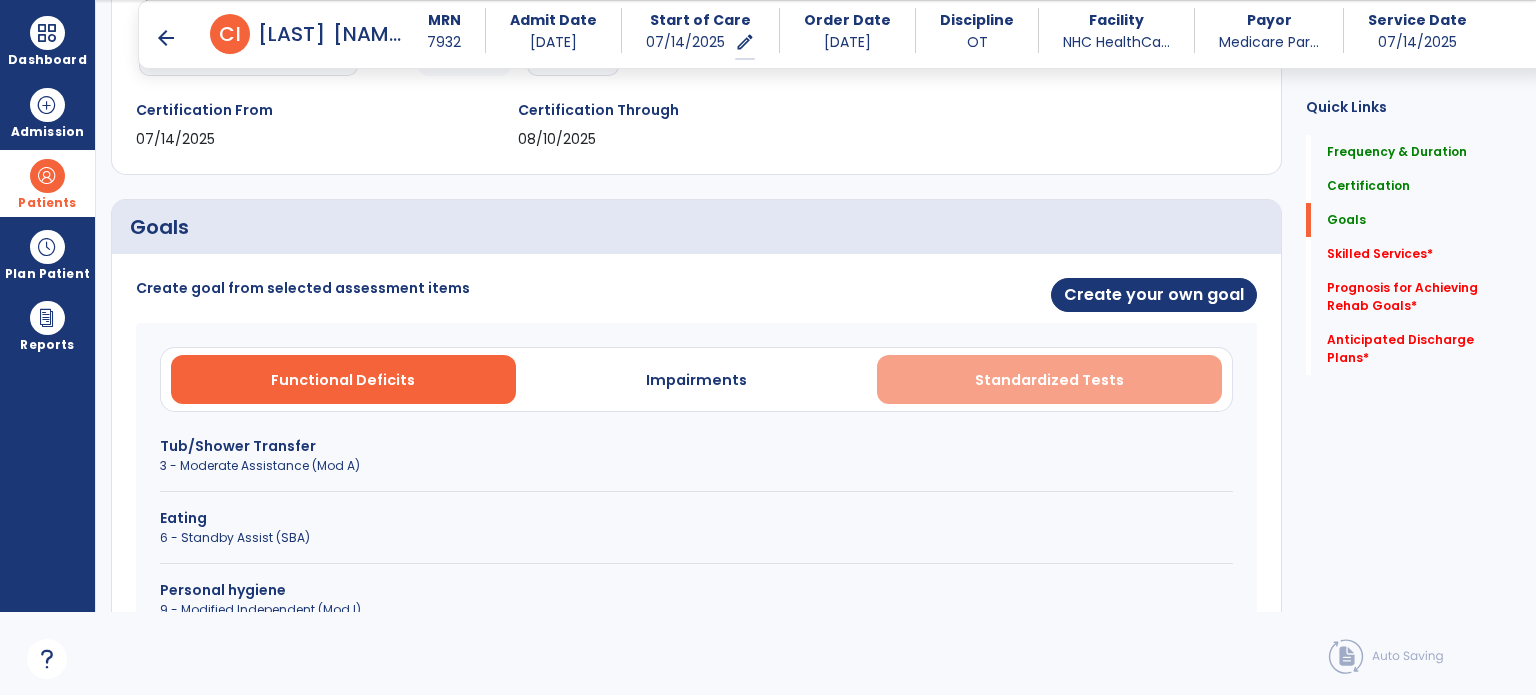 click on "Standardized Tests" at bounding box center (1049, 379) 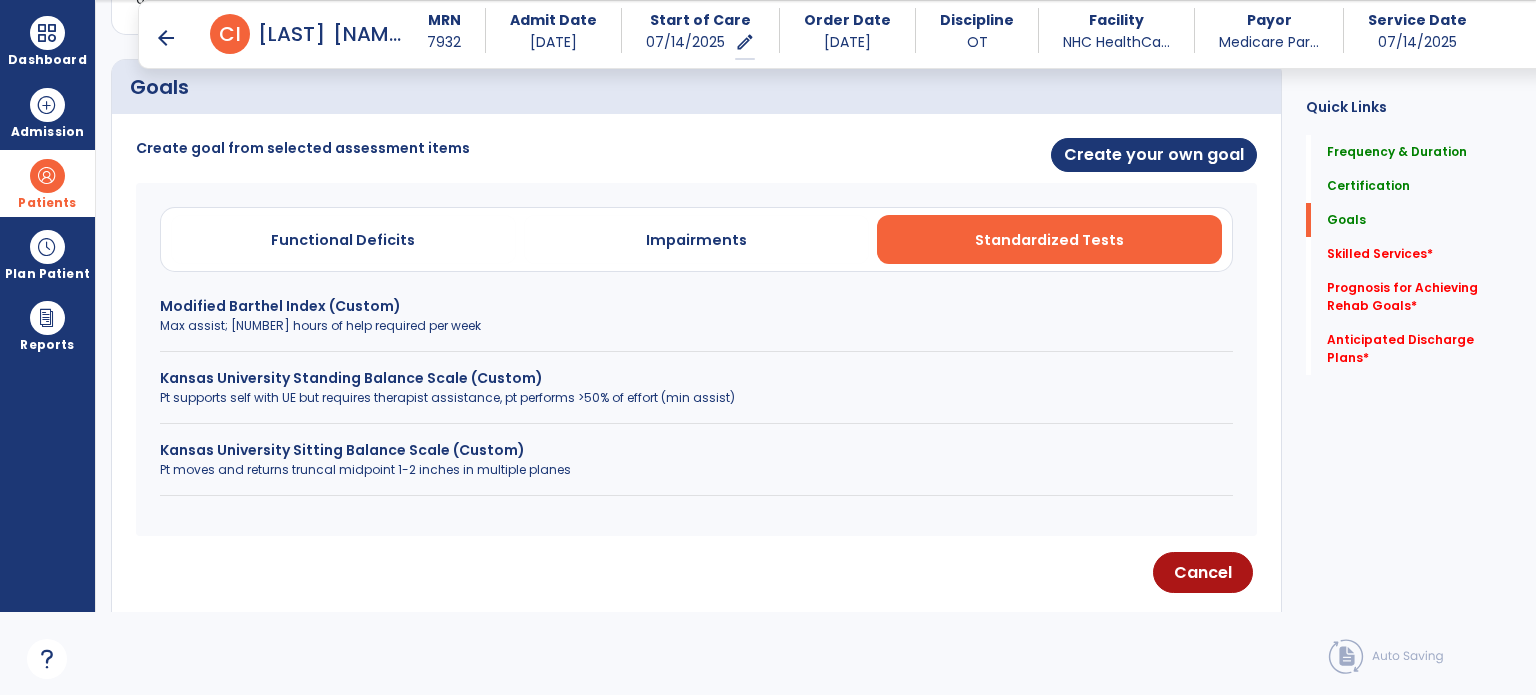 scroll, scrollTop: 534, scrollLeft: 0, axis: vertical 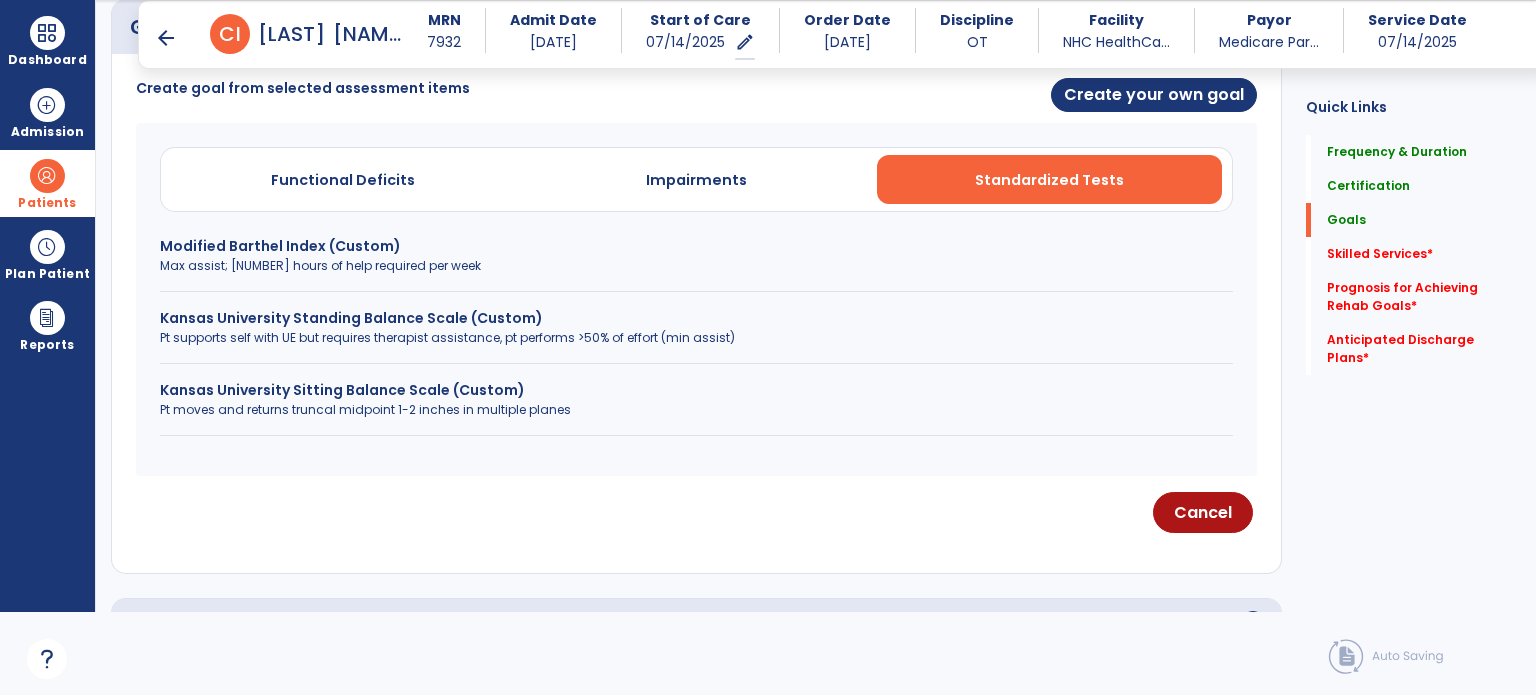 click on "Max assist; [NUMBER] hours of help required per week" at bounding box center (696, 266) 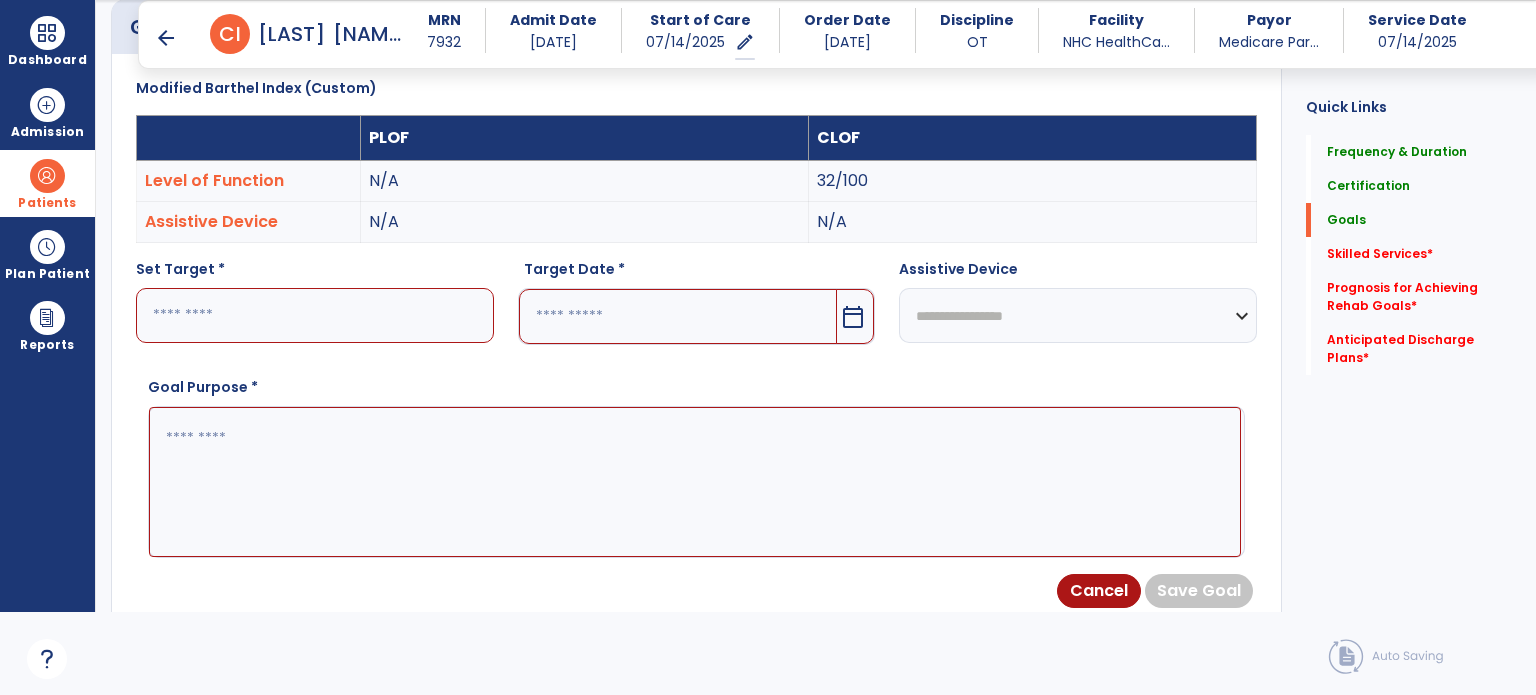 click at bounding box center (315, 315) 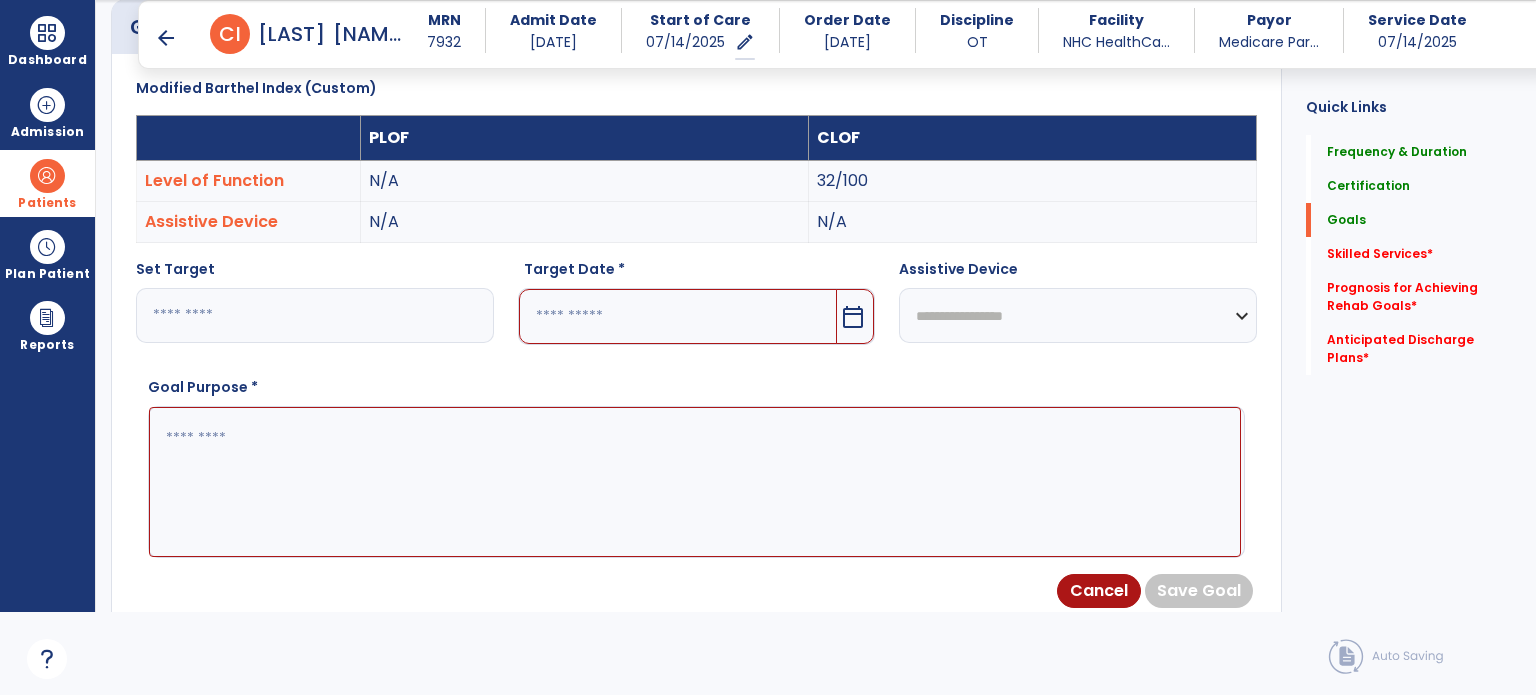type on "**" 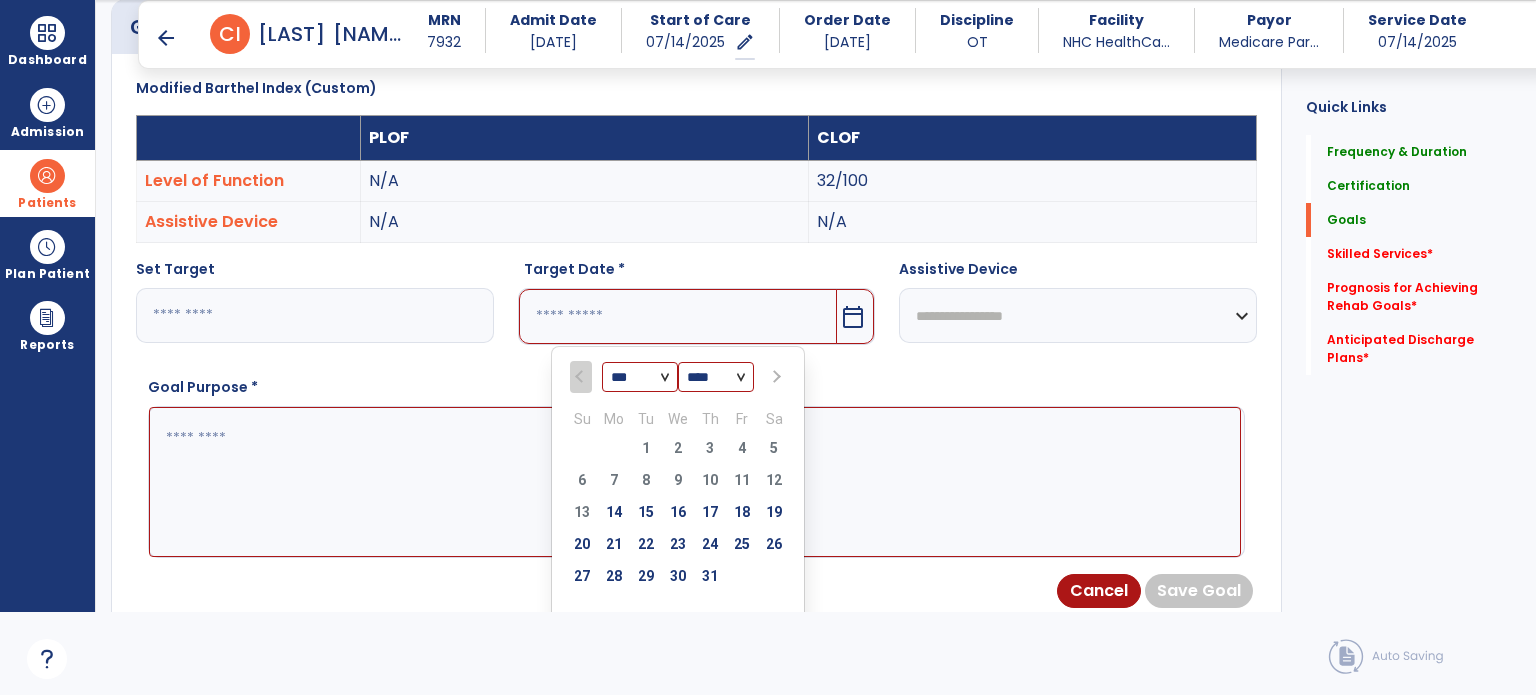 click on "*** ***" at bounding box center [640, 378] 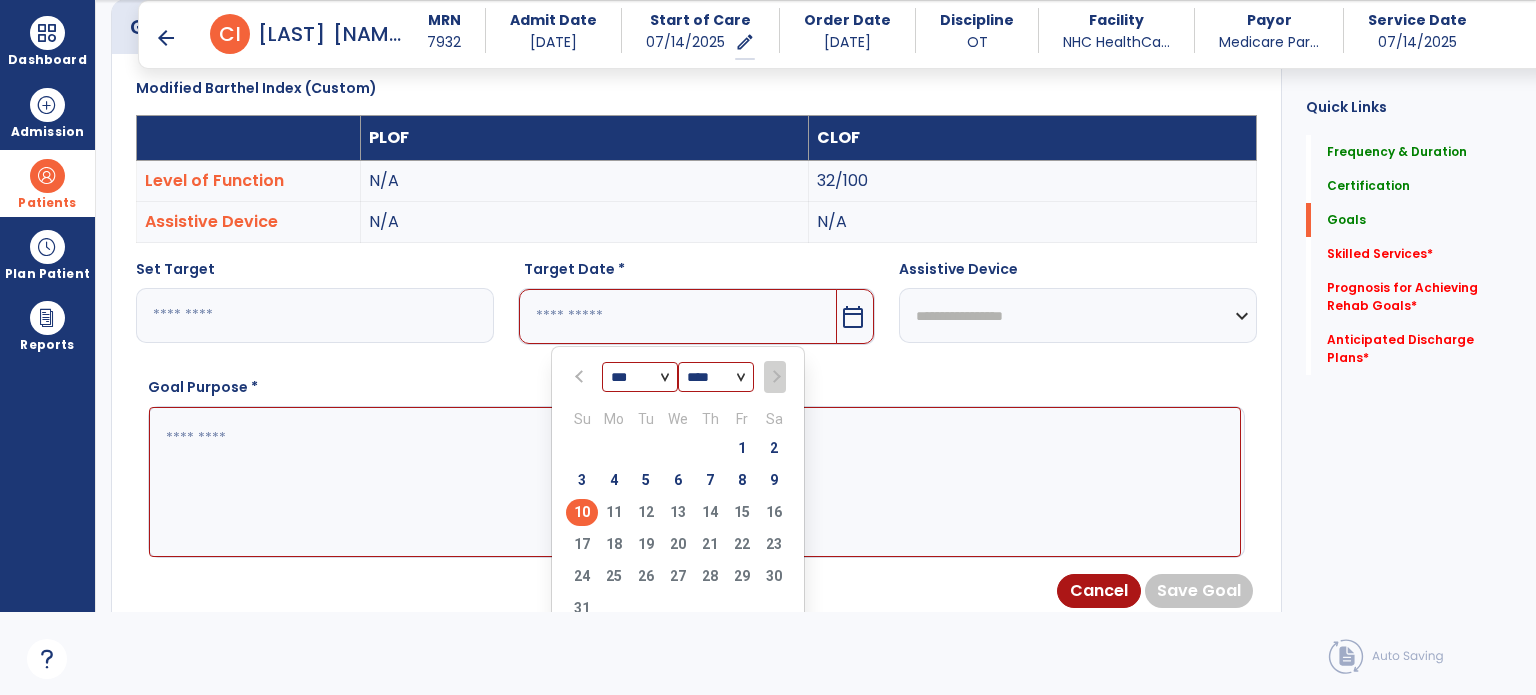 click on "10" at bounding box center [582, 512] 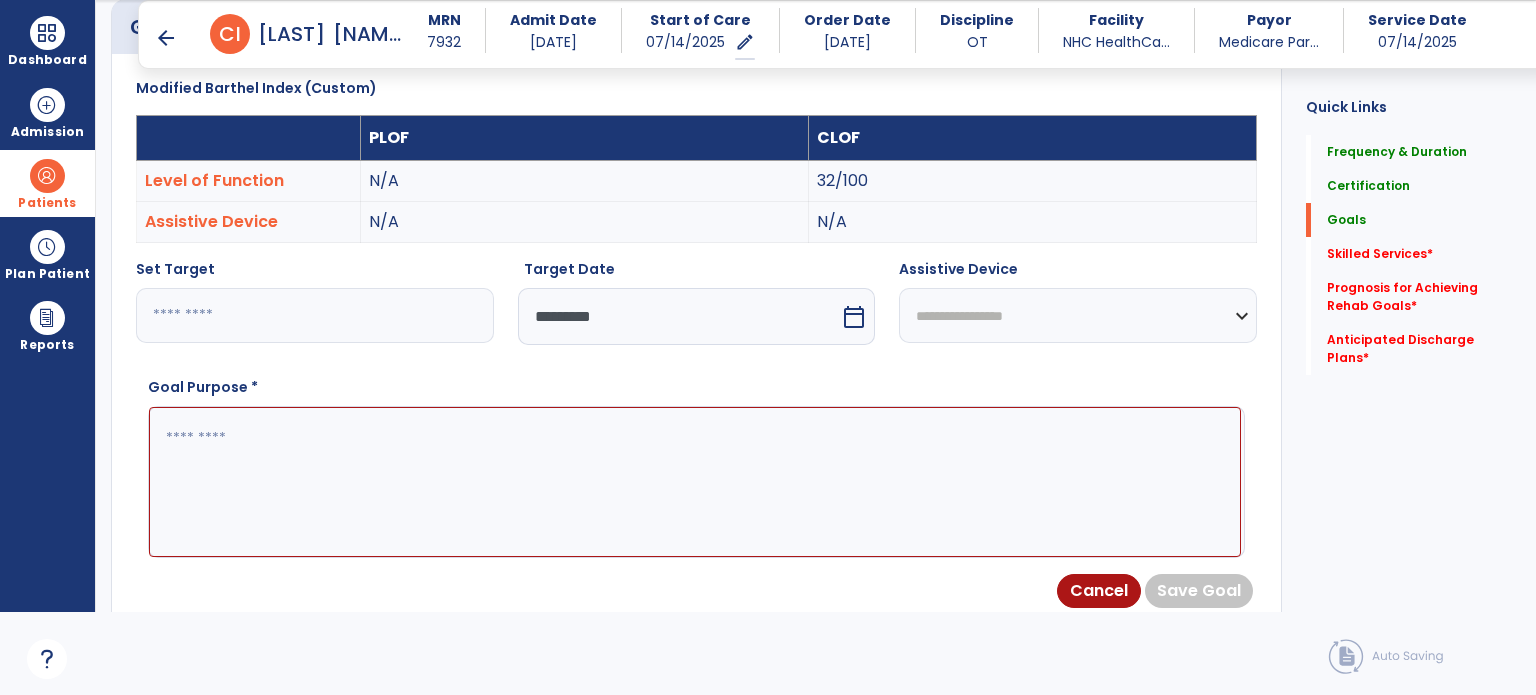 click at bounding box center (695, 482) 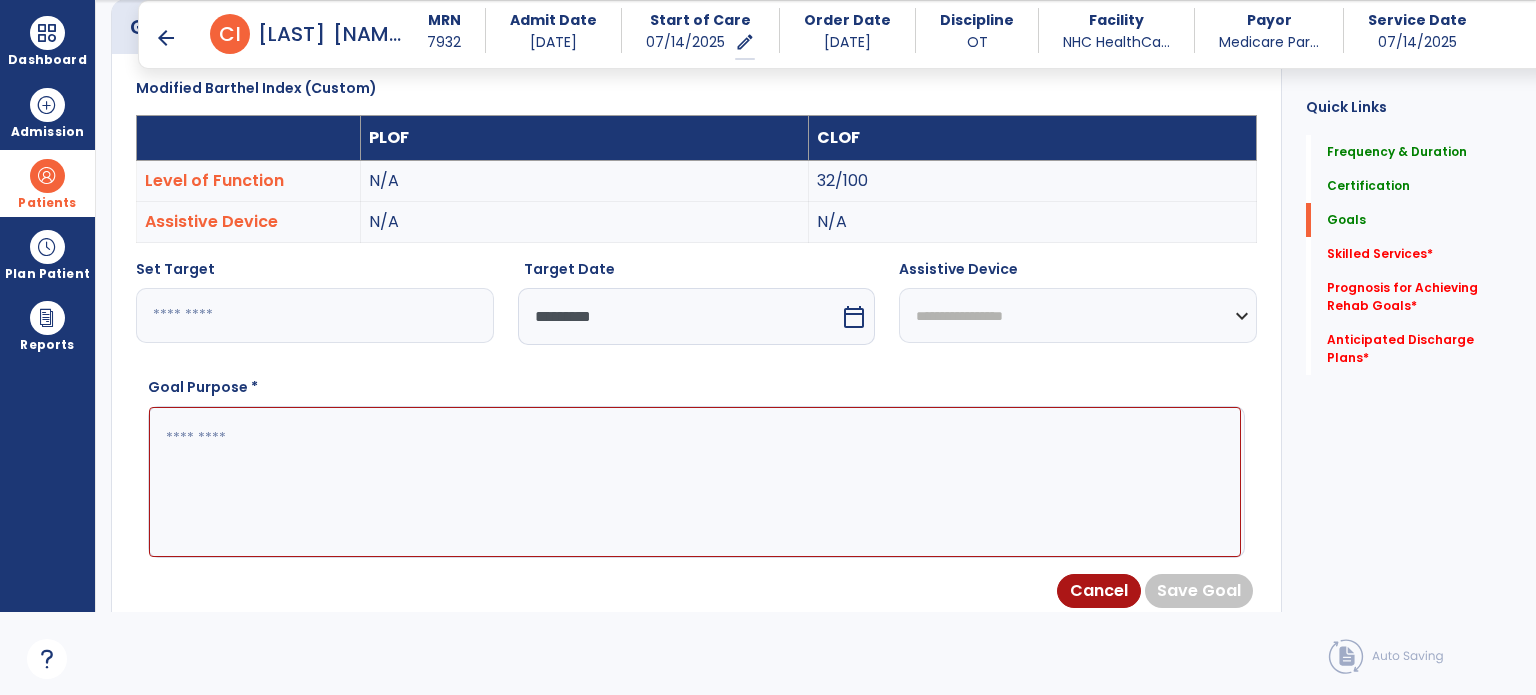 click at bounding box center [695, 482] 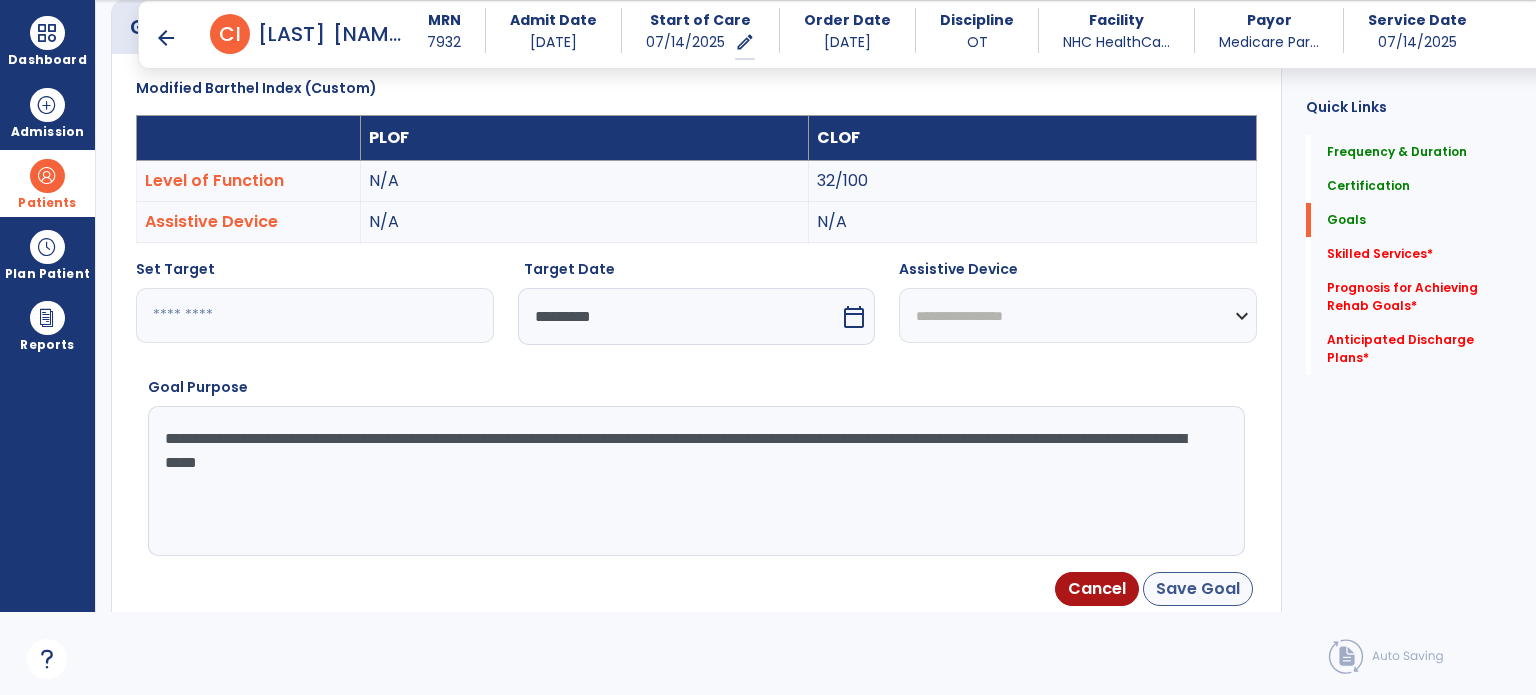 type on "**********" 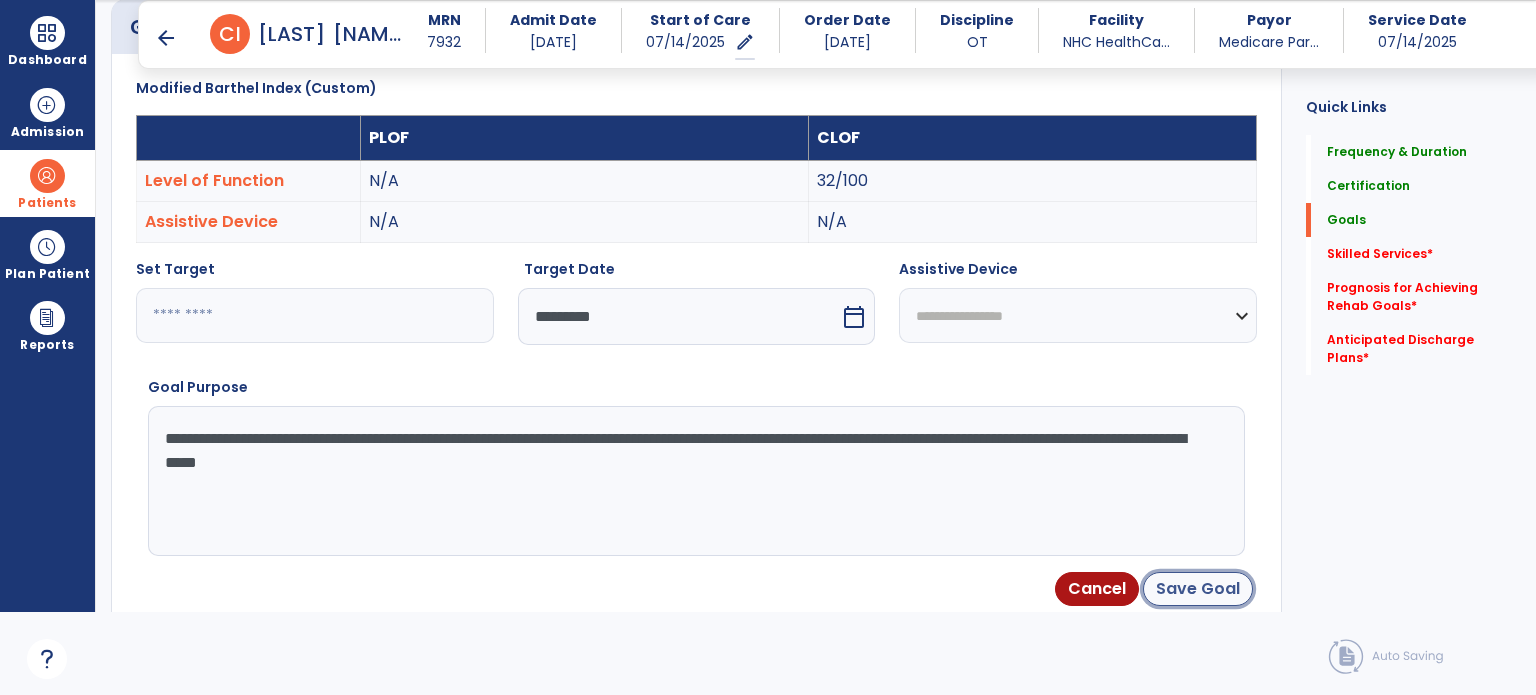 click on "Save Goal" at bounding box center (1198, 589) 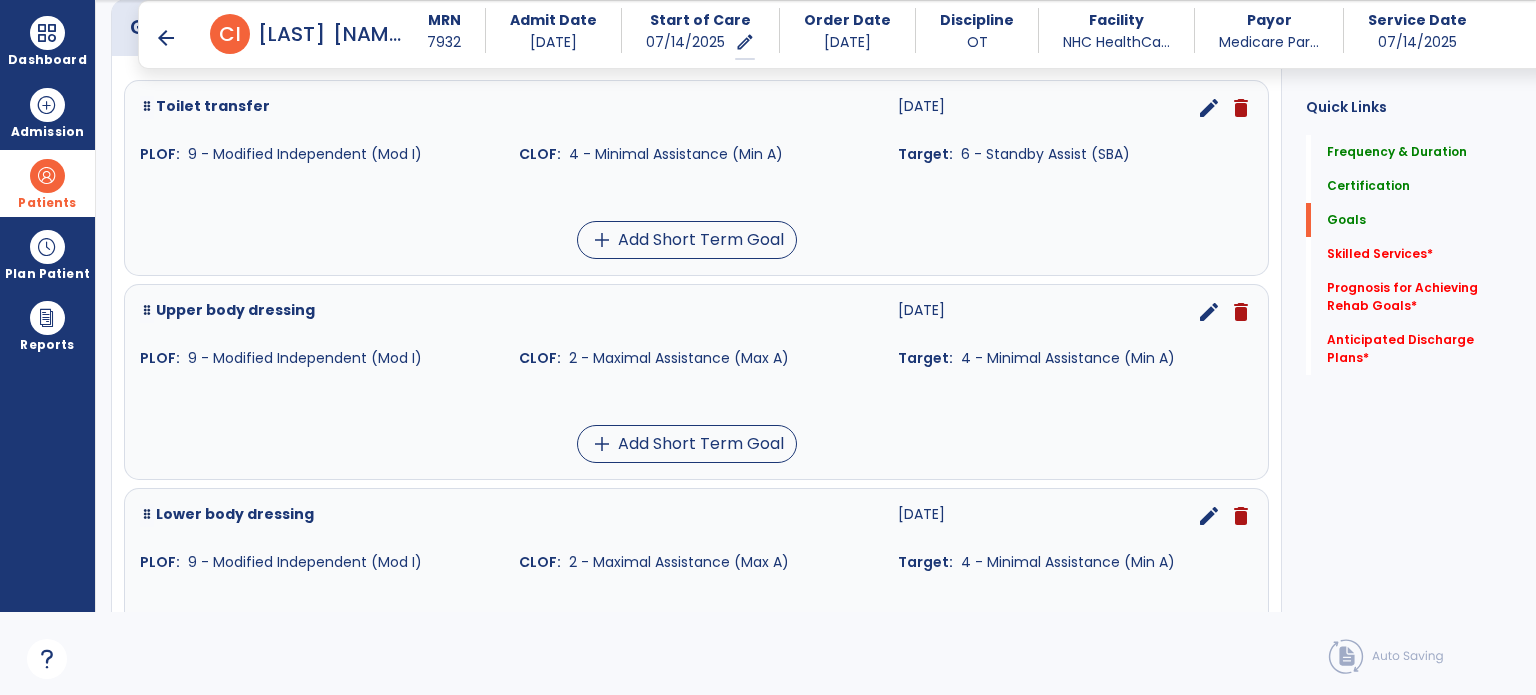 scroll, scrollTop: 434, scrollLeft: 0, axis: vertical 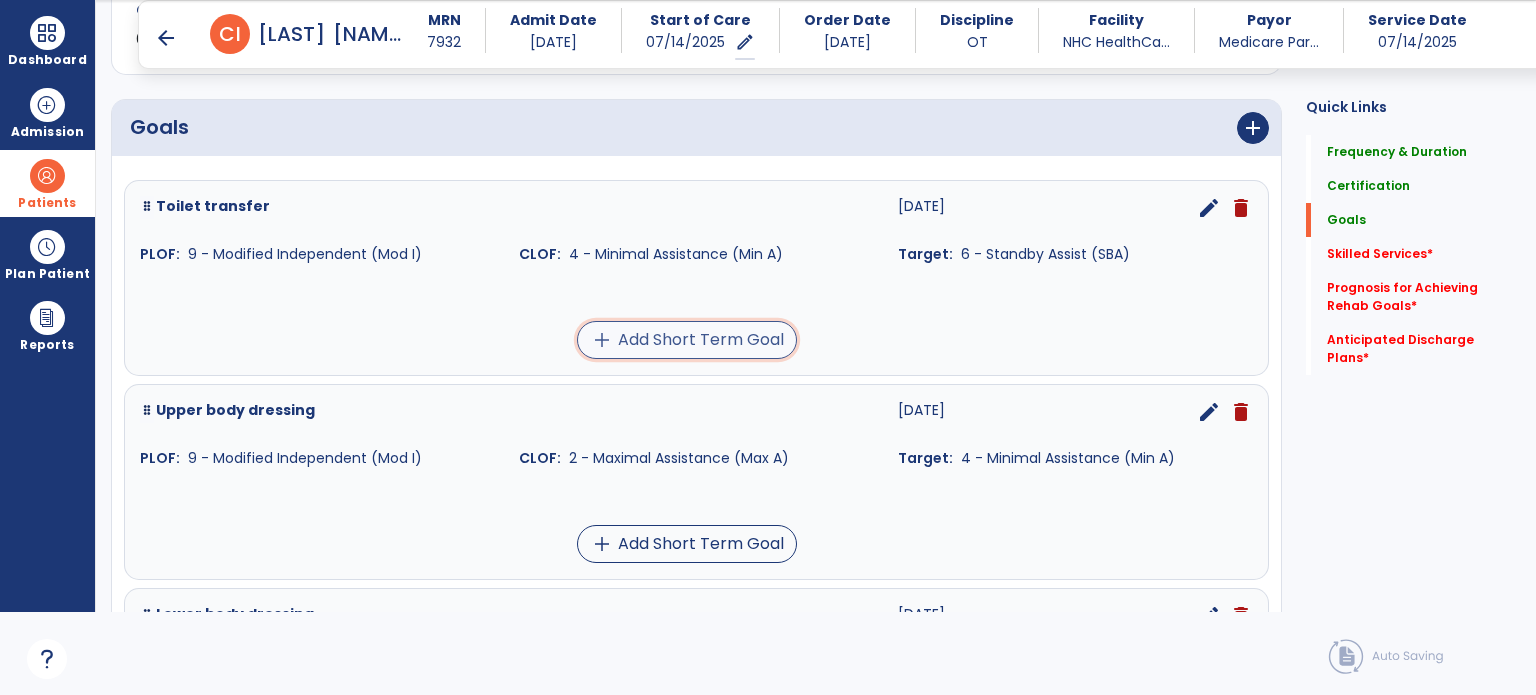 click on "add  Add Short Term Goal" at bounding box center (687, 340) 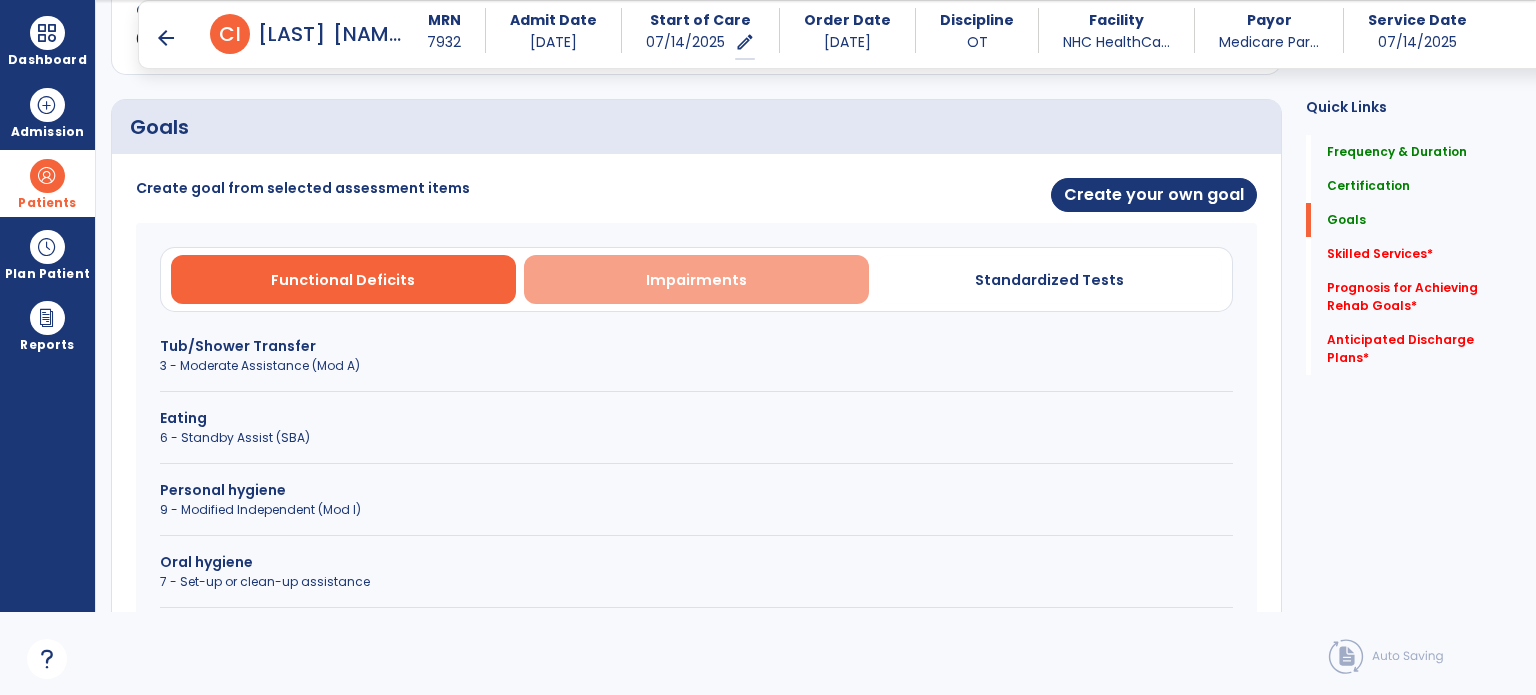click on "Impairments" at bounding box center [696, 279] 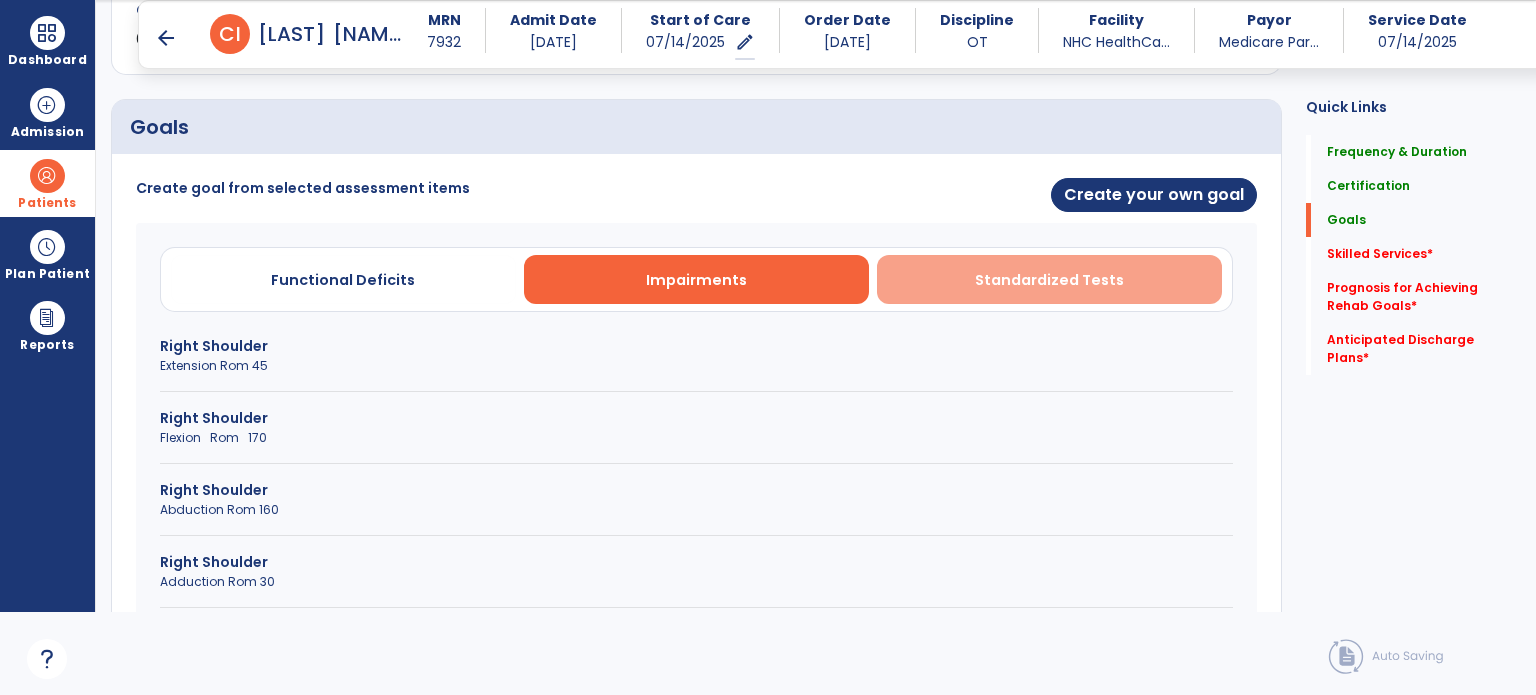 click on "Standardized Tests" at bounding box center [1049, 280] 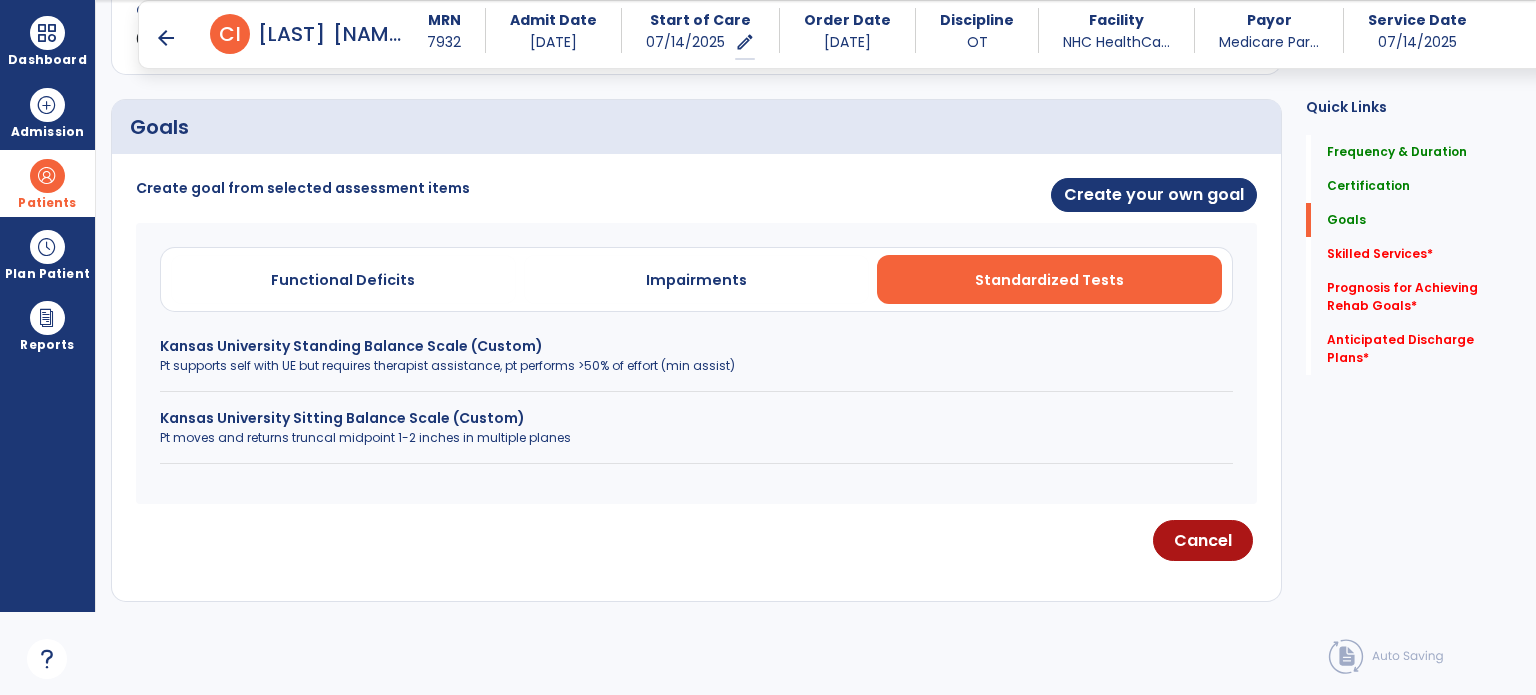 click on "Kansas University Standing Balance Scale (Custom)" at bounding box center (696, 346) 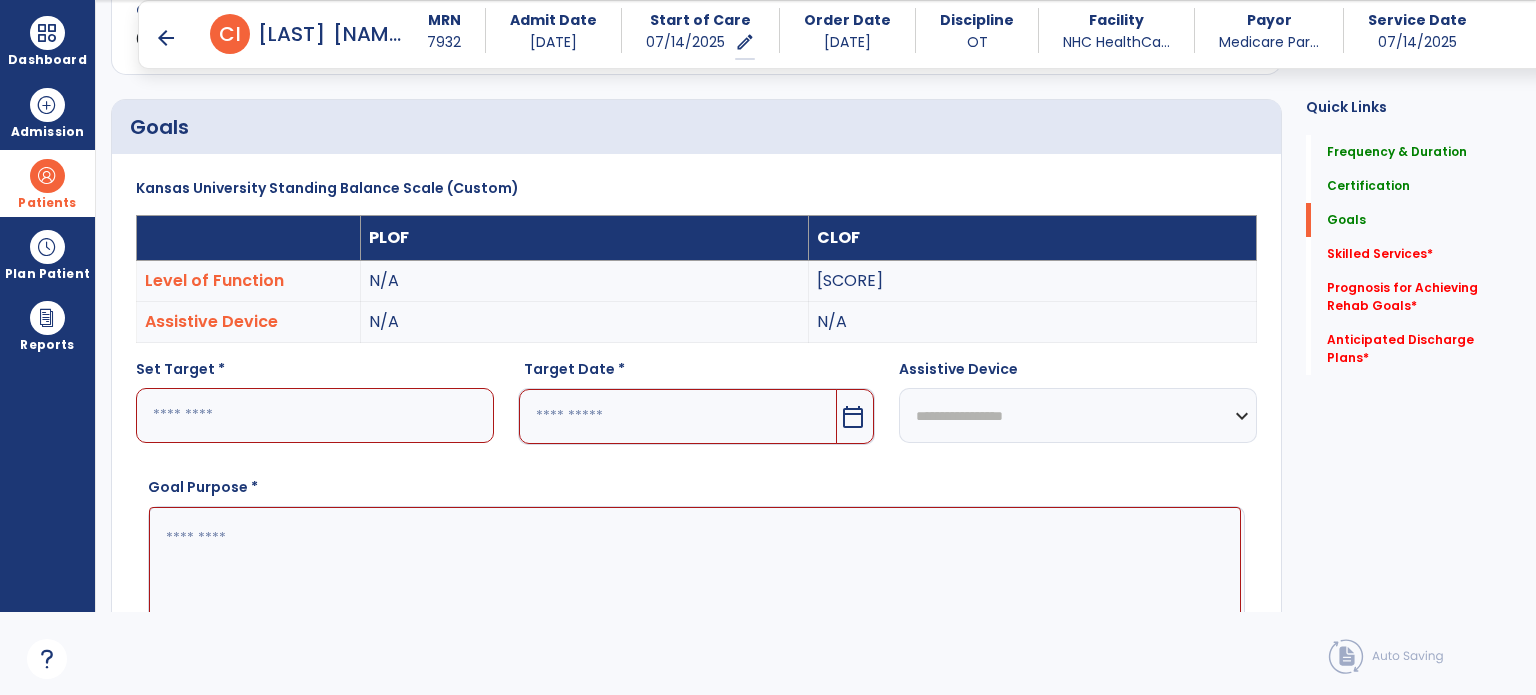 click at bounding box center [315, 415] 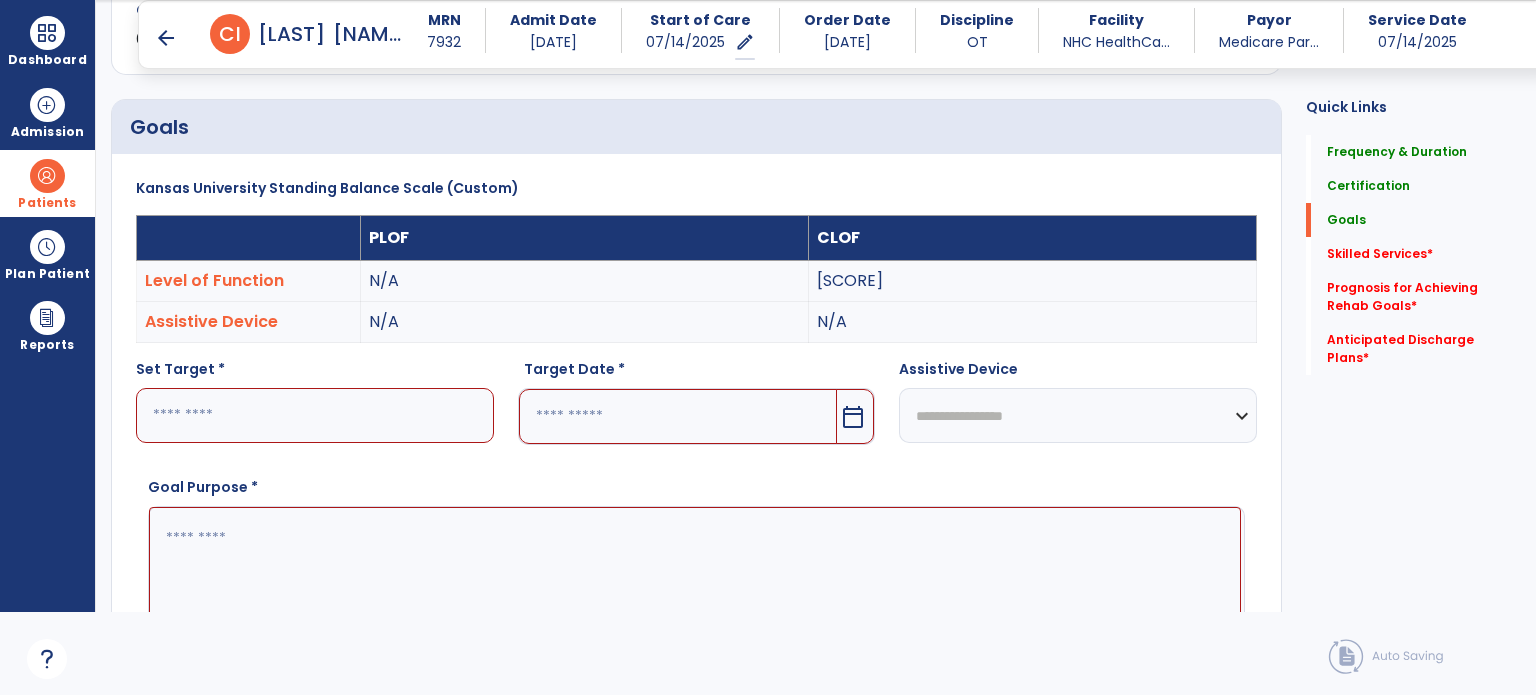 type on "*" 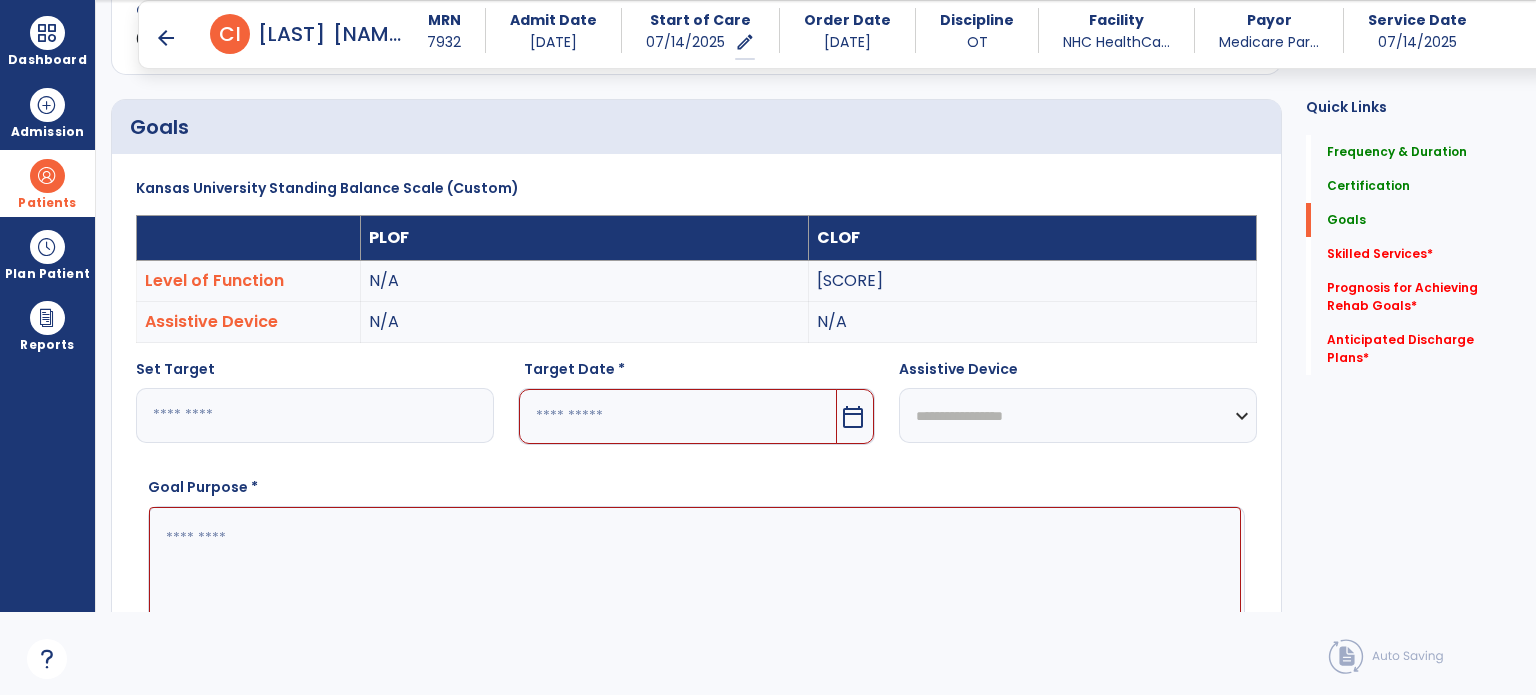 type on "*" 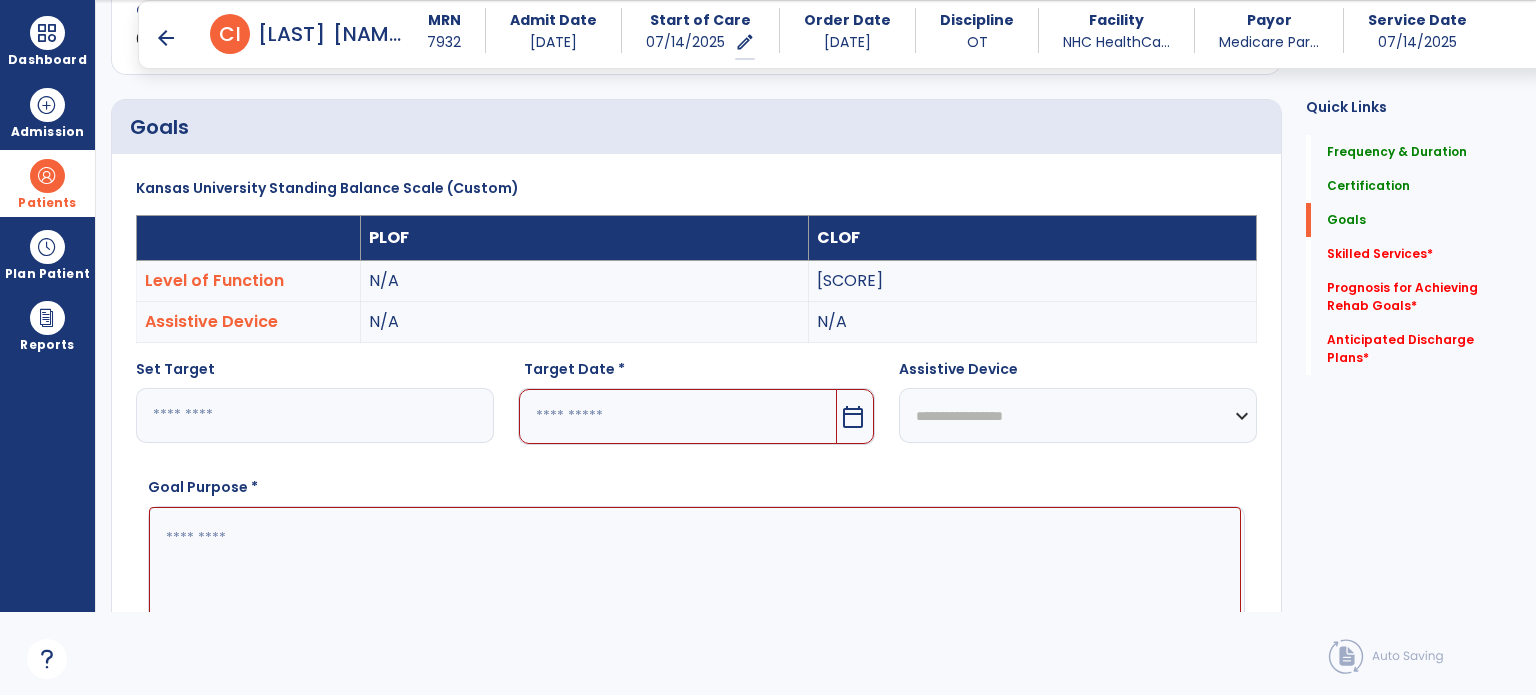 click at bounding box center [678, 416] 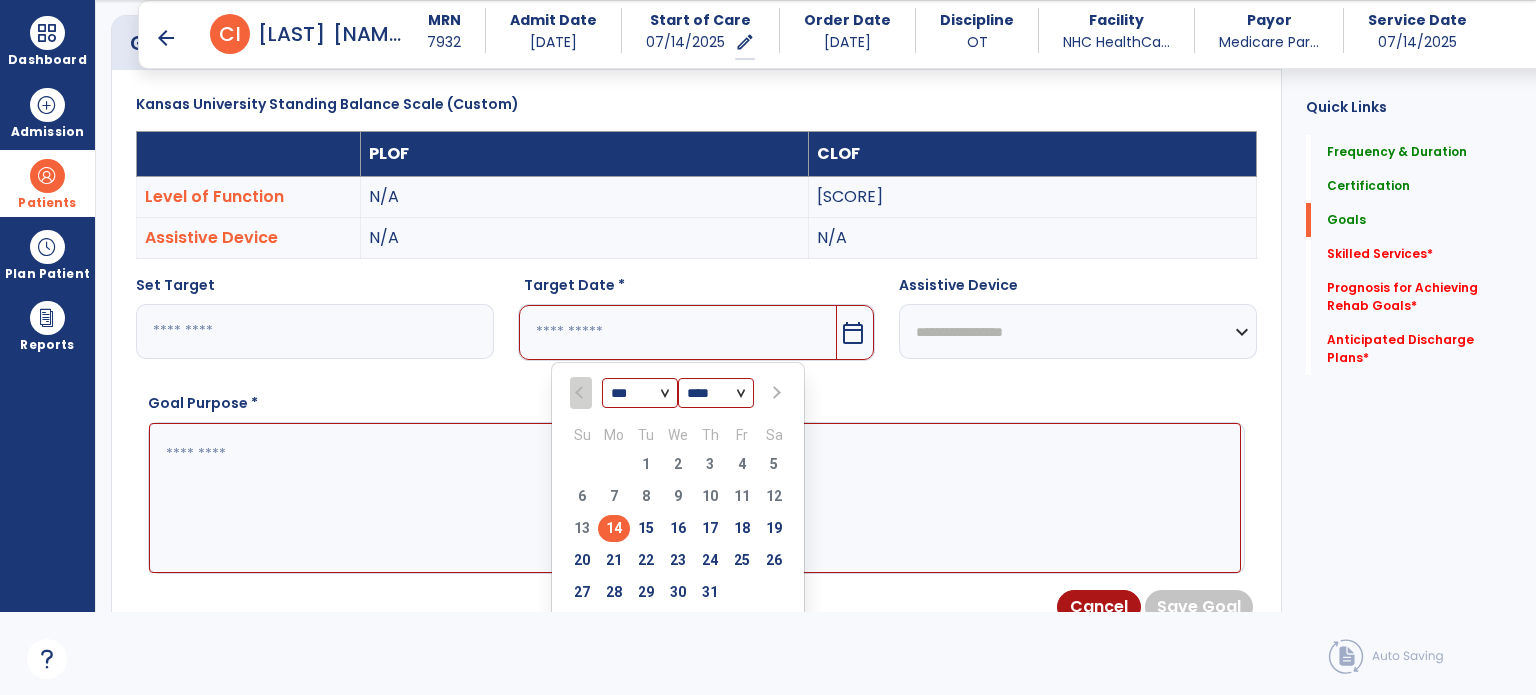 scroll, scrollTop: 552, scrollLeft: 0, axis: vertical 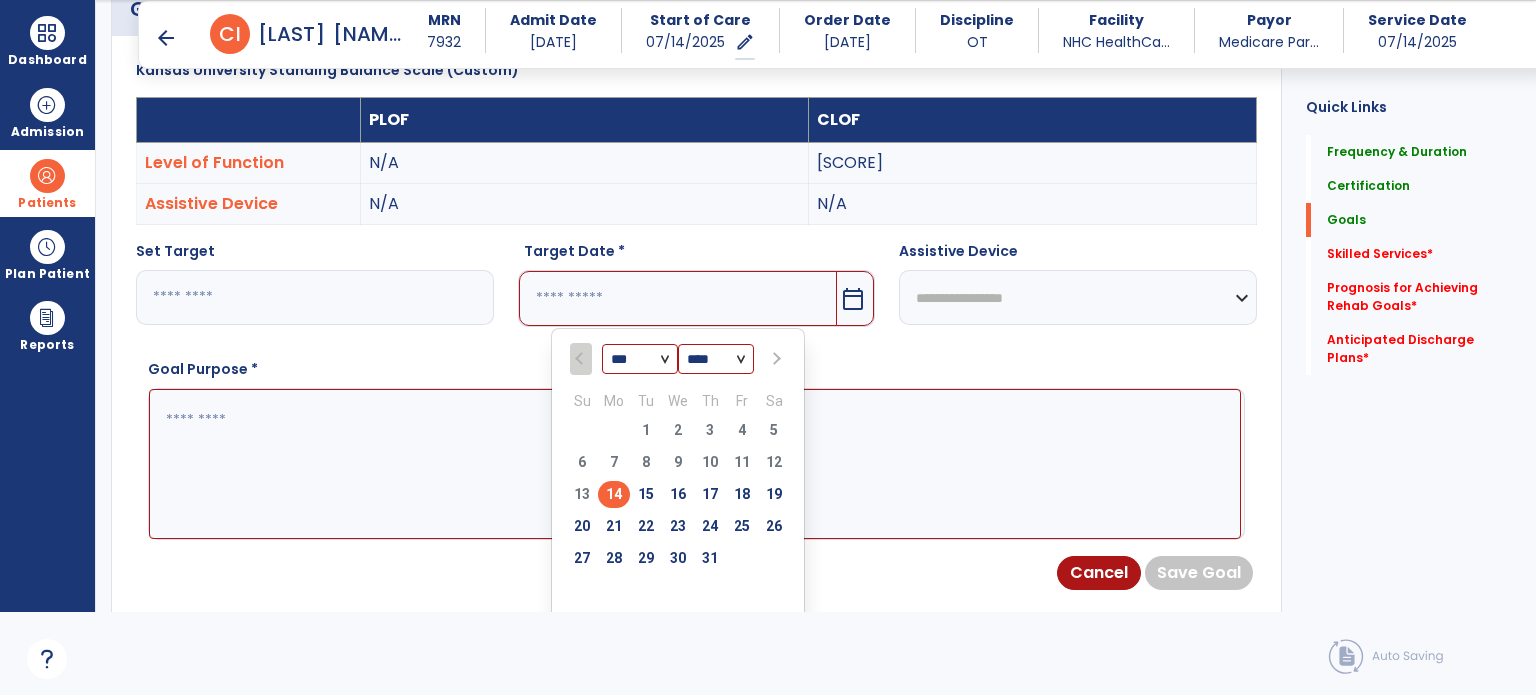 click on "*** ***" at bounding box center (640, 360) 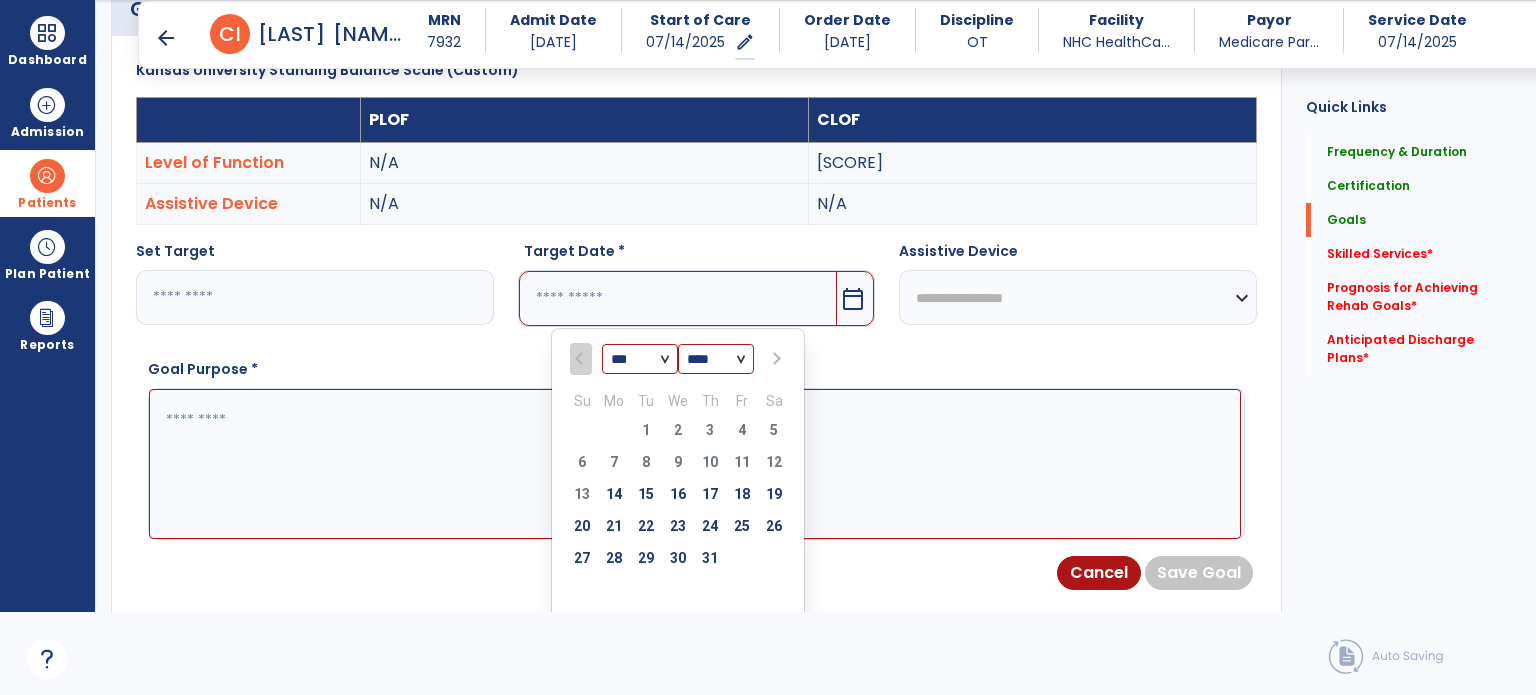 select on "*" 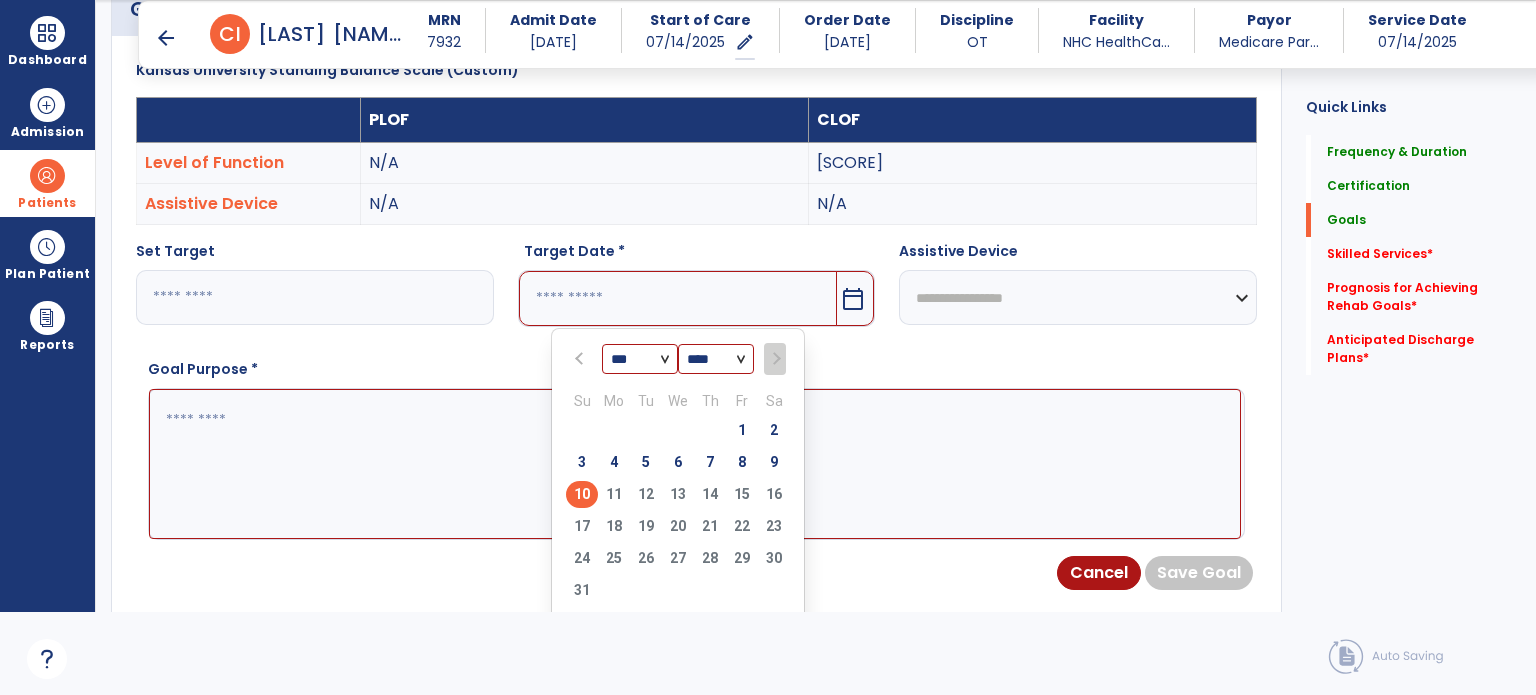 click on "10" at bounding box center (582, 494) 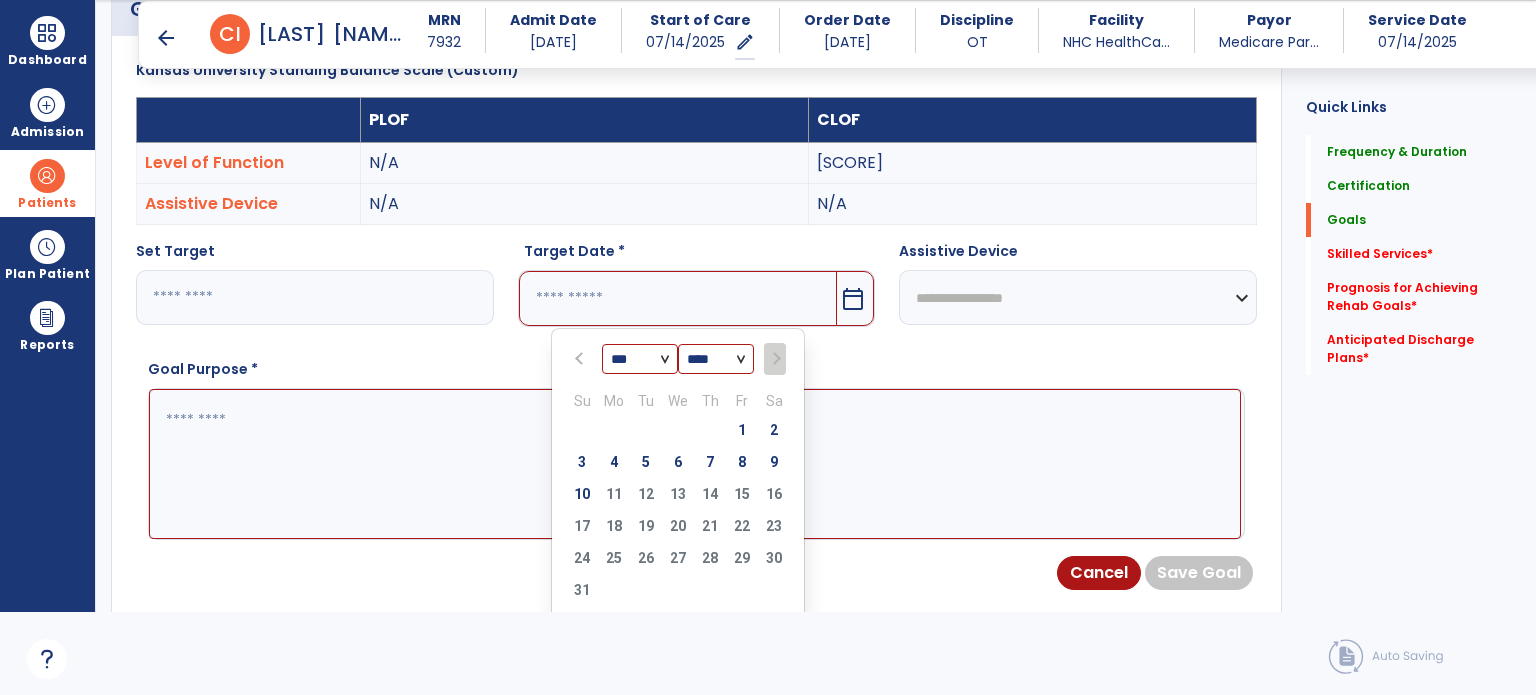 type on "*********" 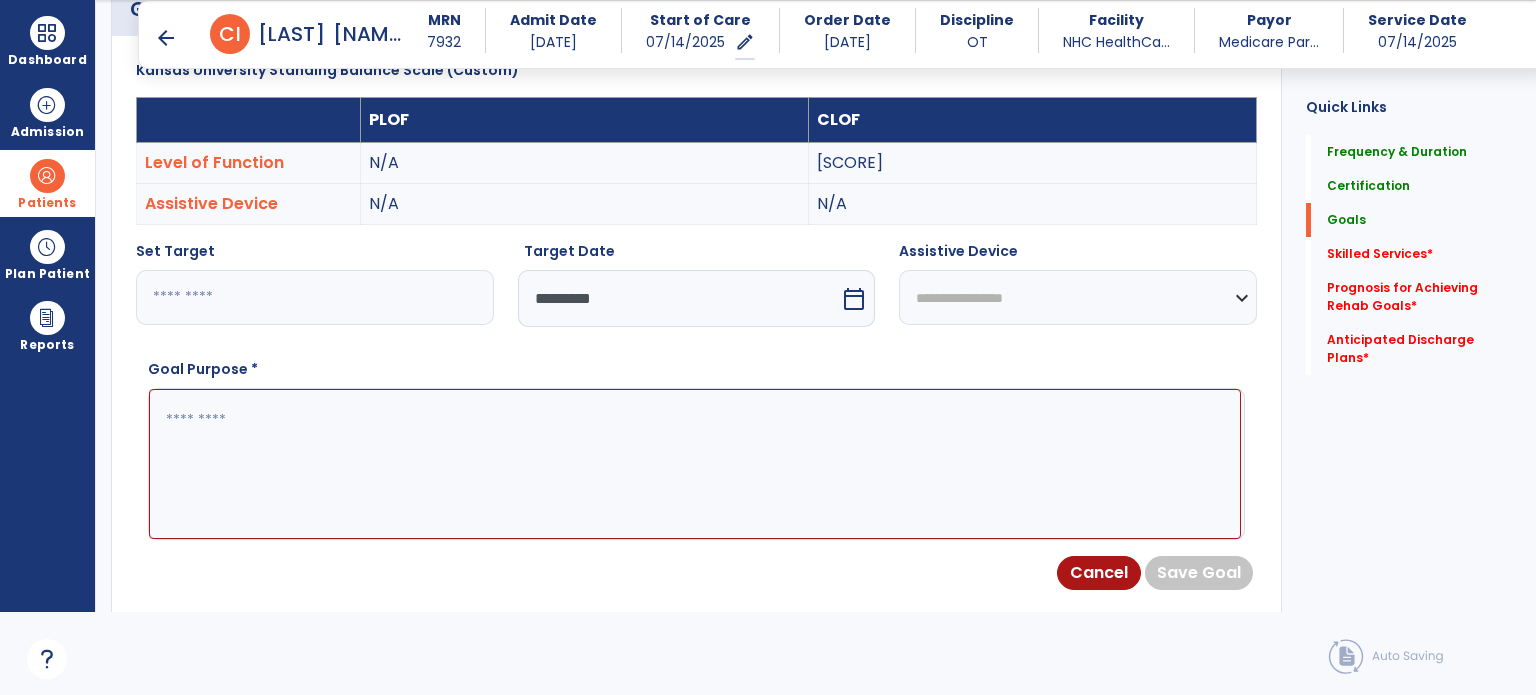 click at bounding box center [695, 464] 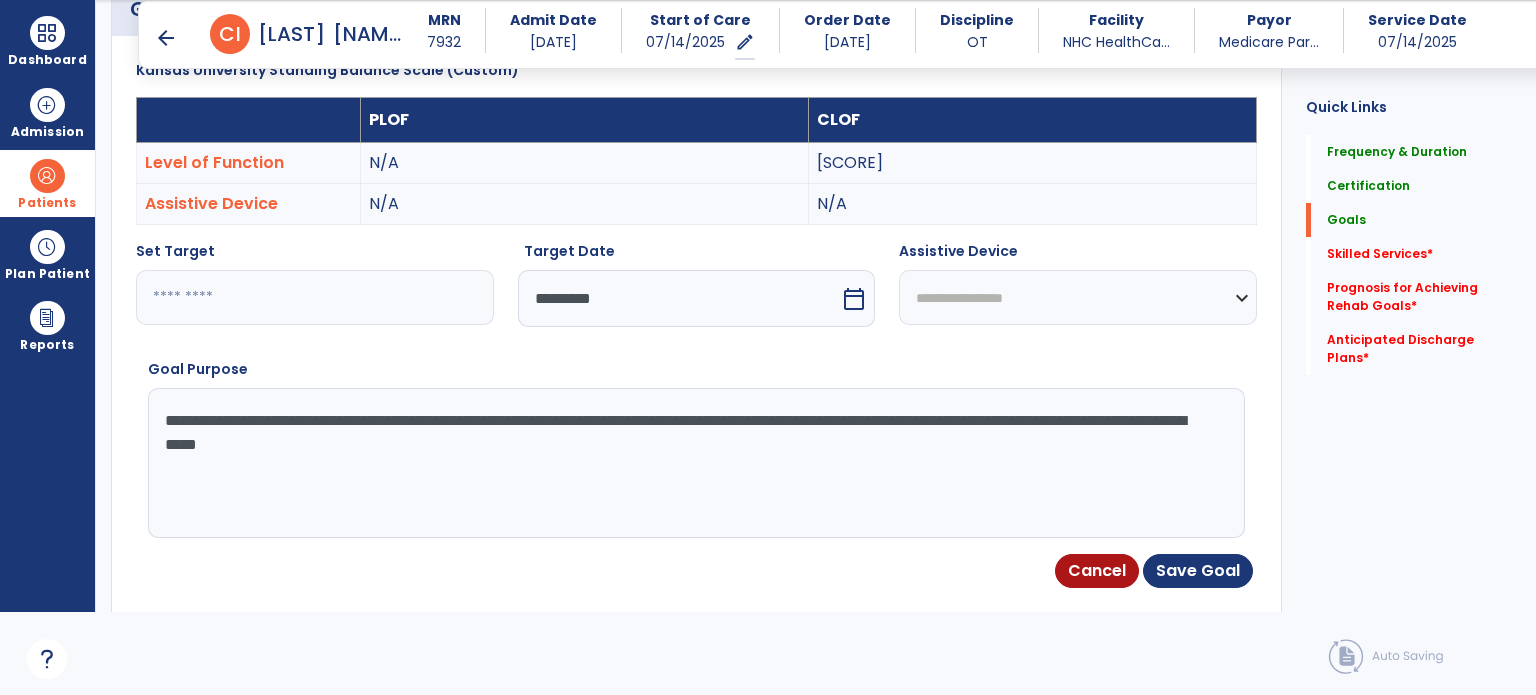 click on "**********" at bounding box center (695, 463) 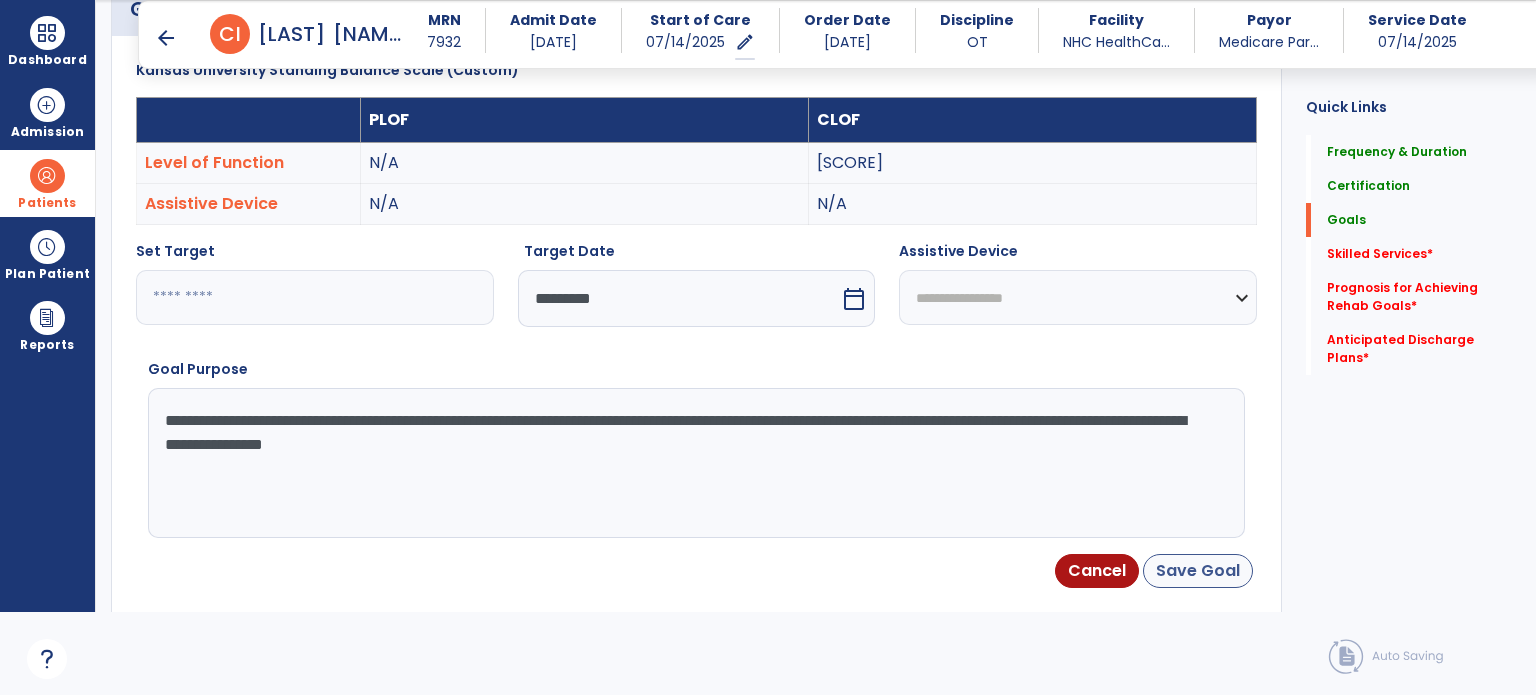 type on "**********" 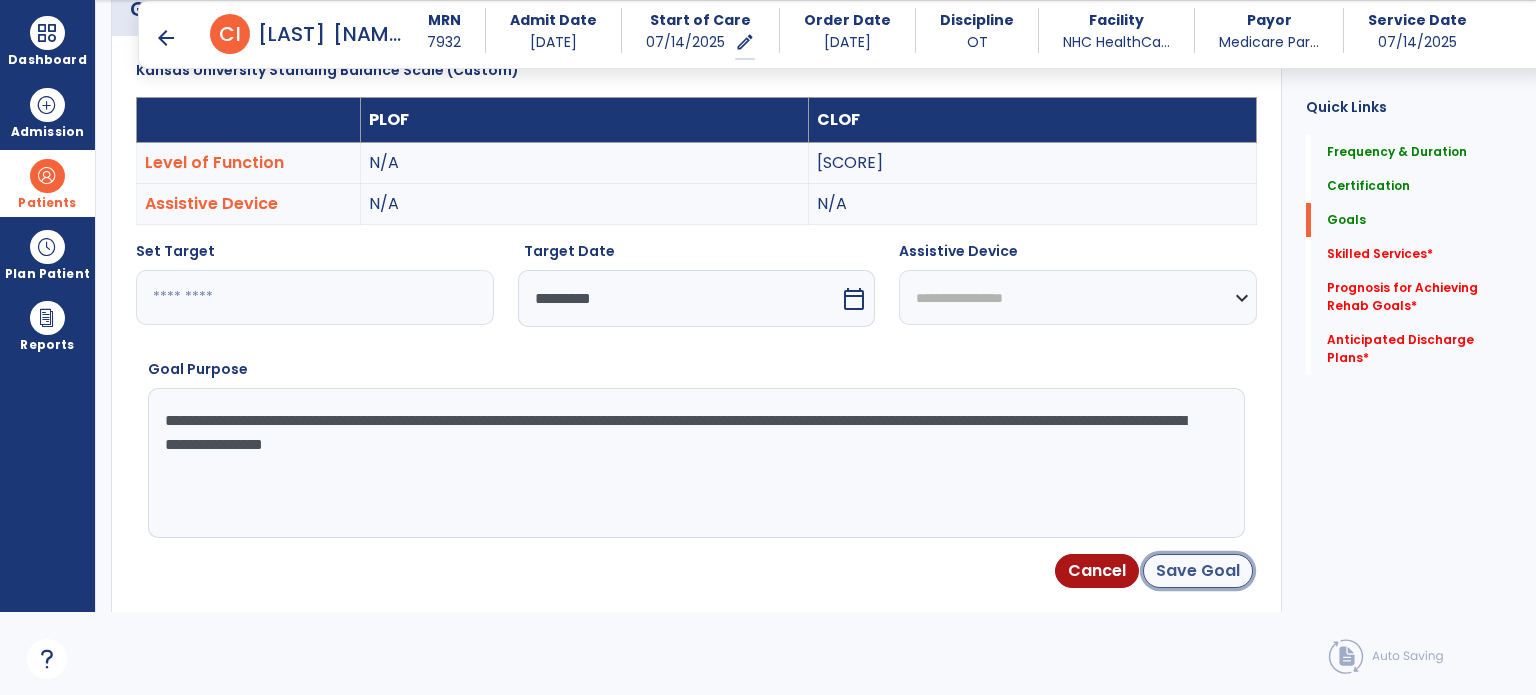 click on "Save Goal" at bounding box center (1198, 571) 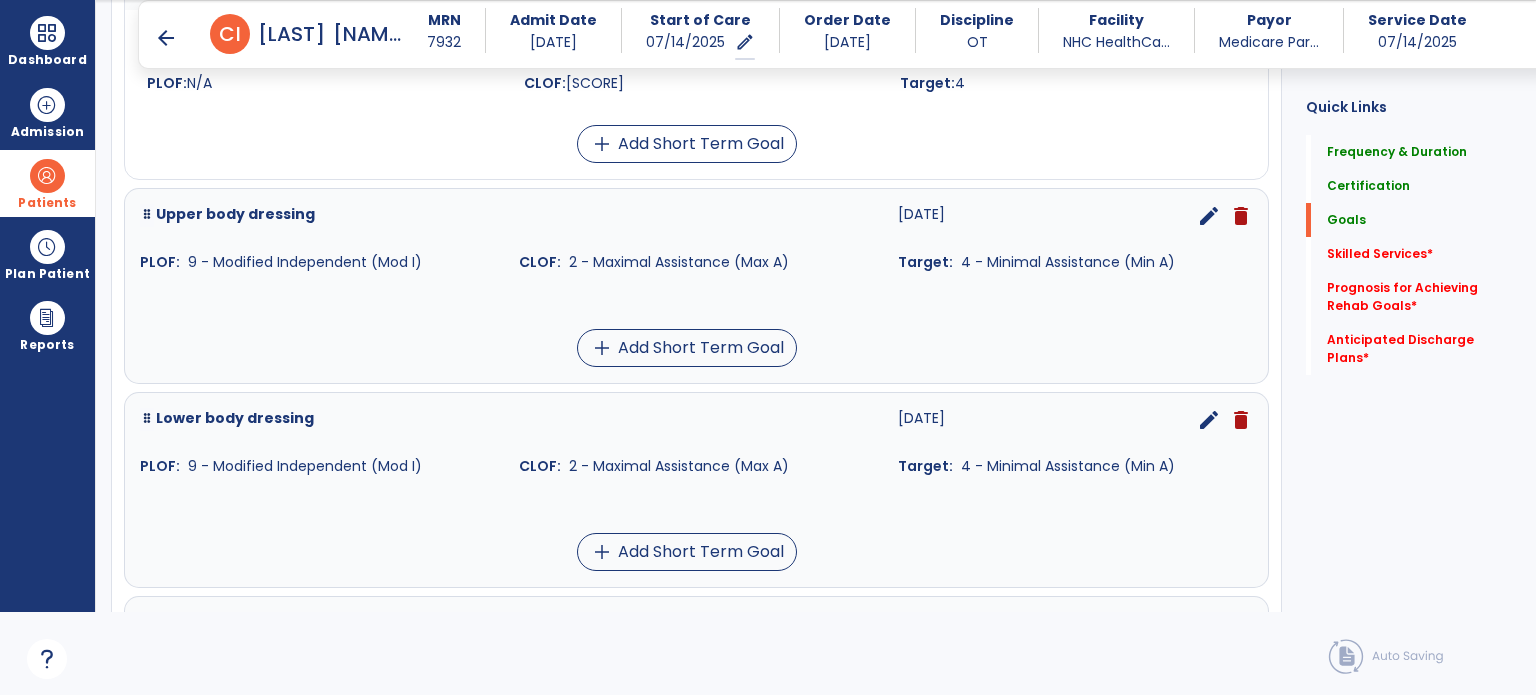 scroll, scrollTop: 752, scrollLeft: 0, axis: vertical 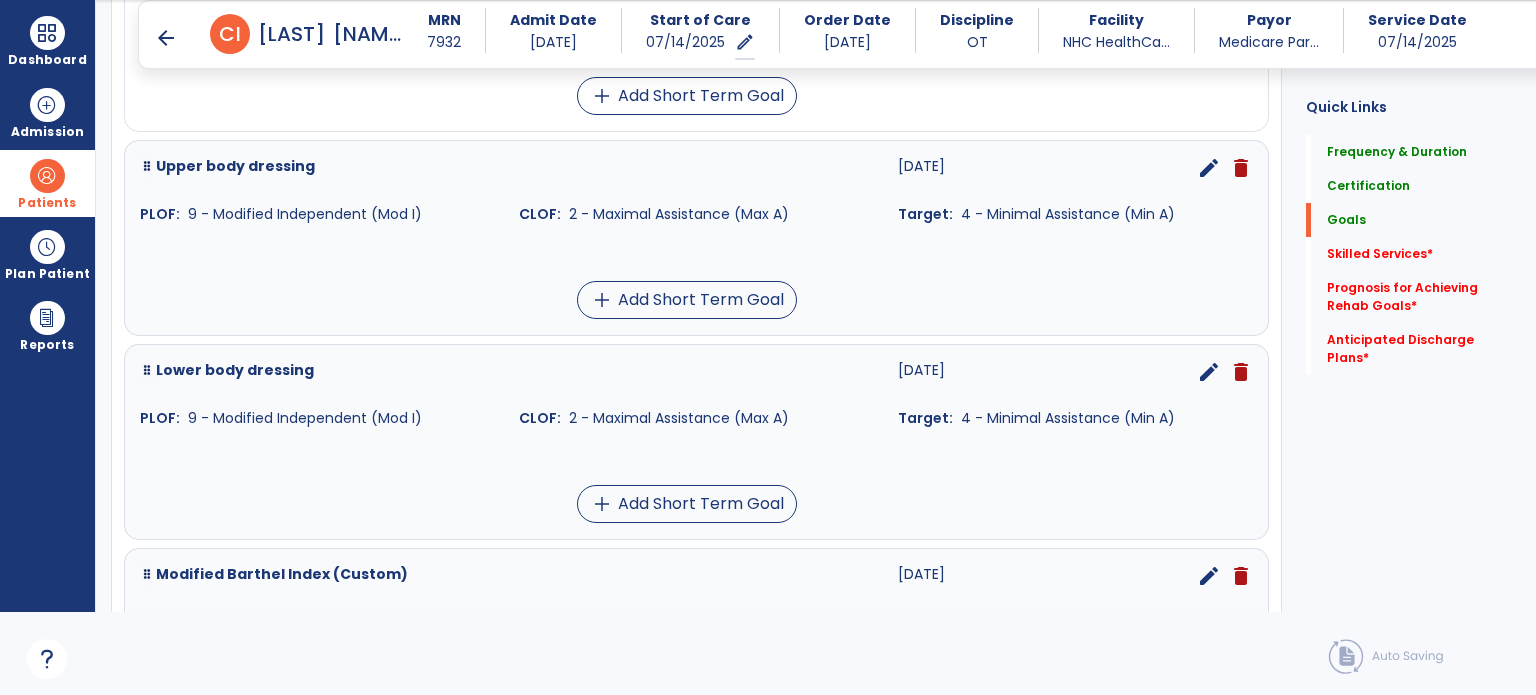 click on "edit" at bounding box center (1209, 168) 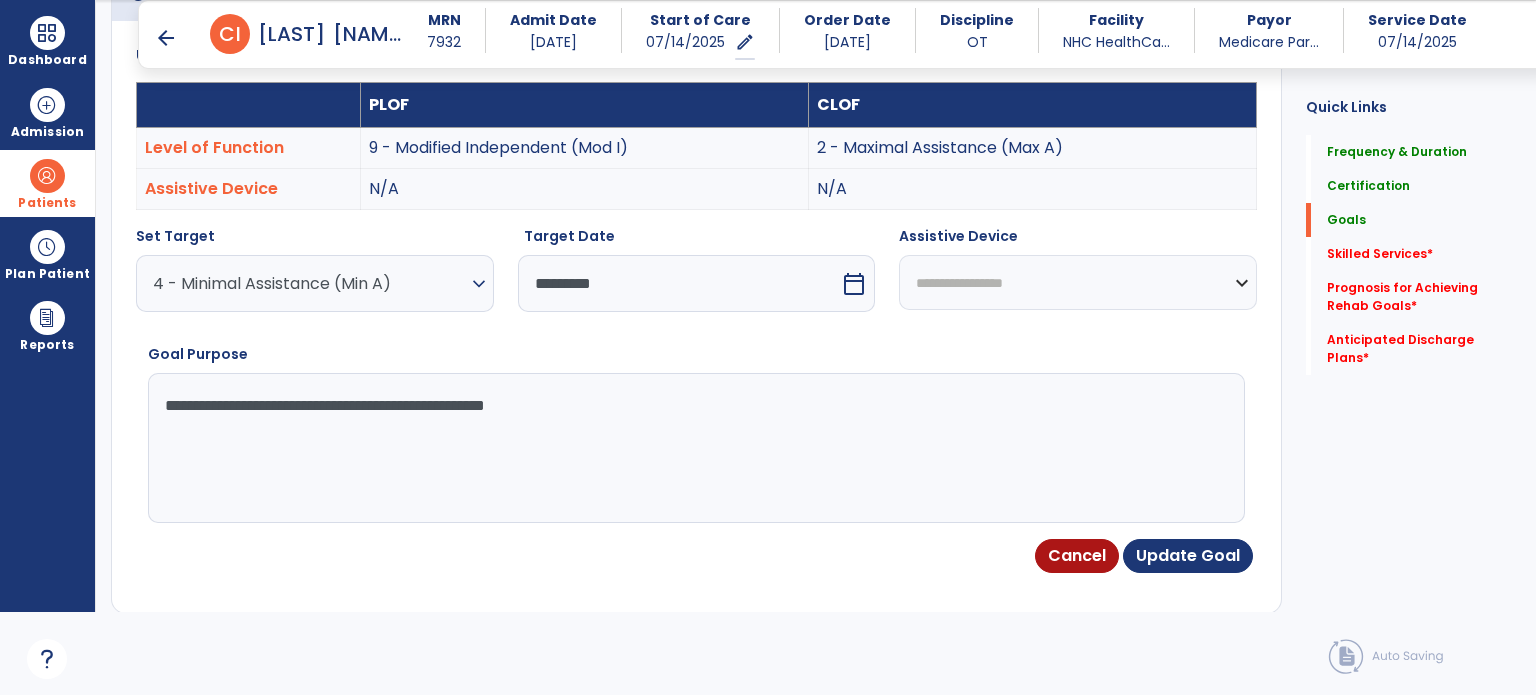 scroll, scrollTop: 534, scrollLeft: 0, axis: vertical 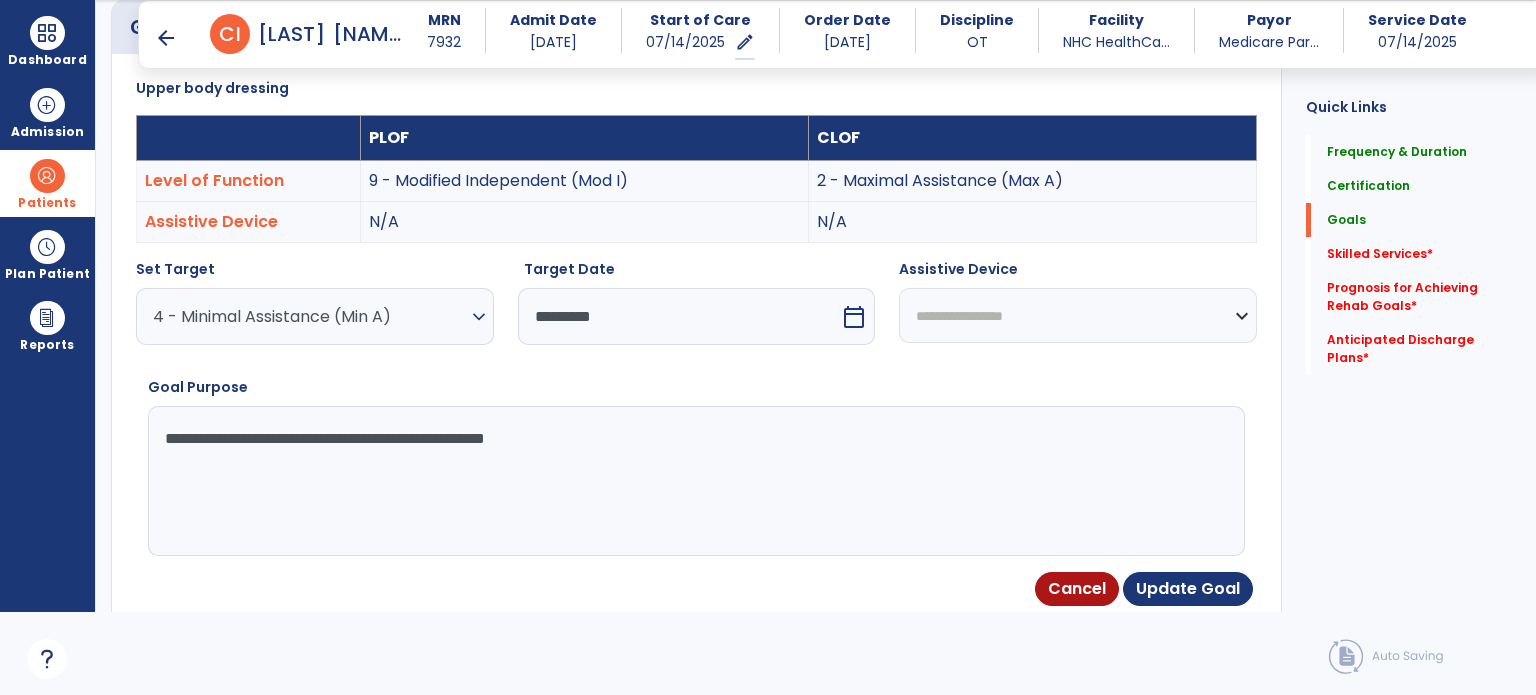 click on "**********" at bounding box center (695, 481) 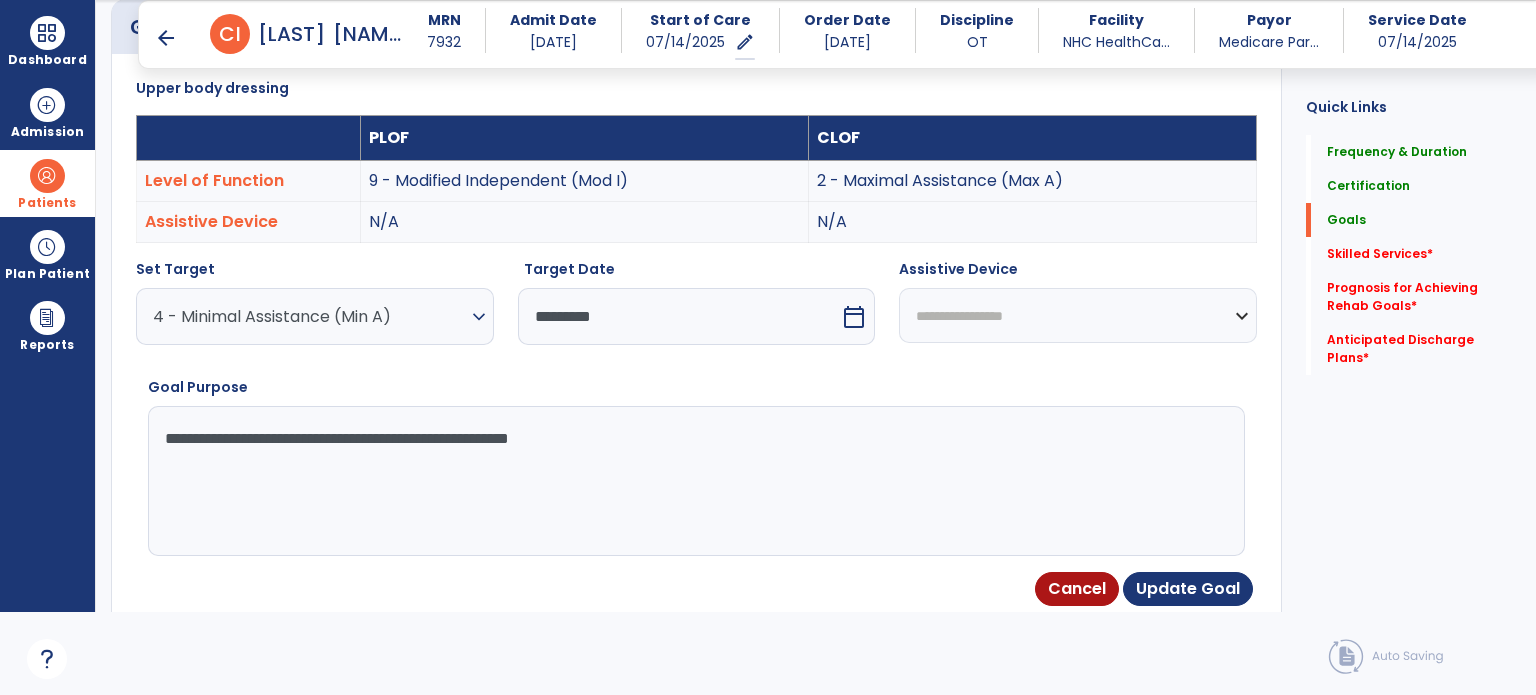 drag, startPoint x: 622, startPoint y: 431, endPoint x: 444, endPoint y: 431, distance: 178 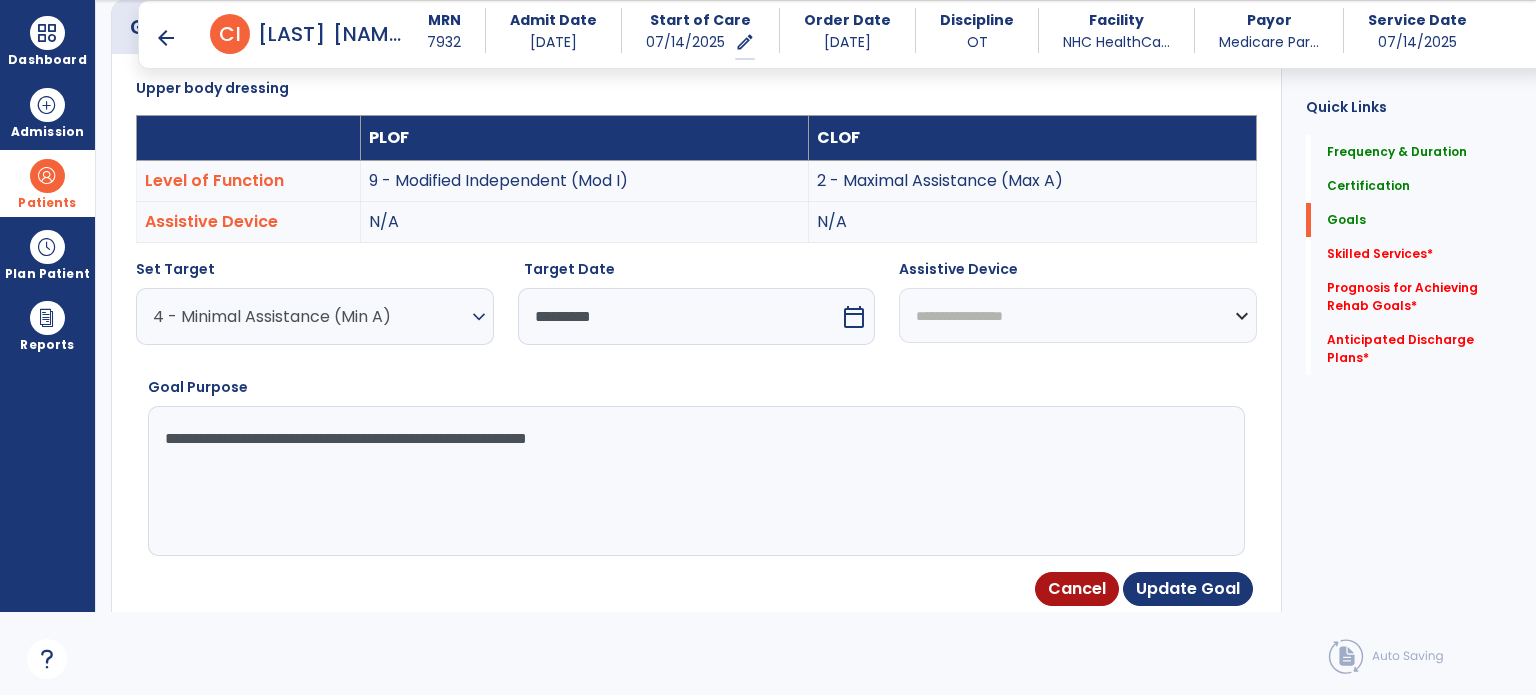 drag, startPoint x: 703, startPoint y: 435, endPoint x: 78, endPoint y: 445, distance: 625.08 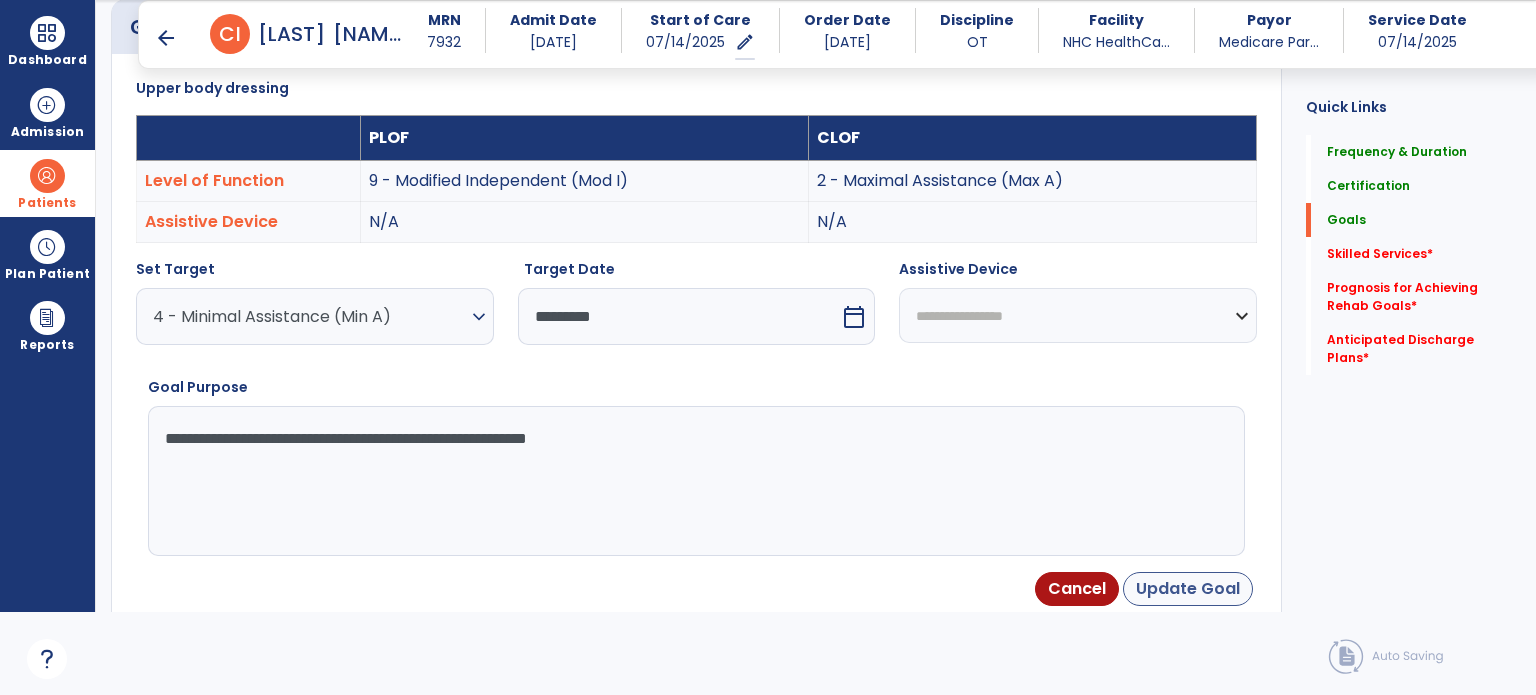 drag, startPoint x: 1158, startPoint y: 567, endPoint x: 1167, endPoint y: 579, distance: 15 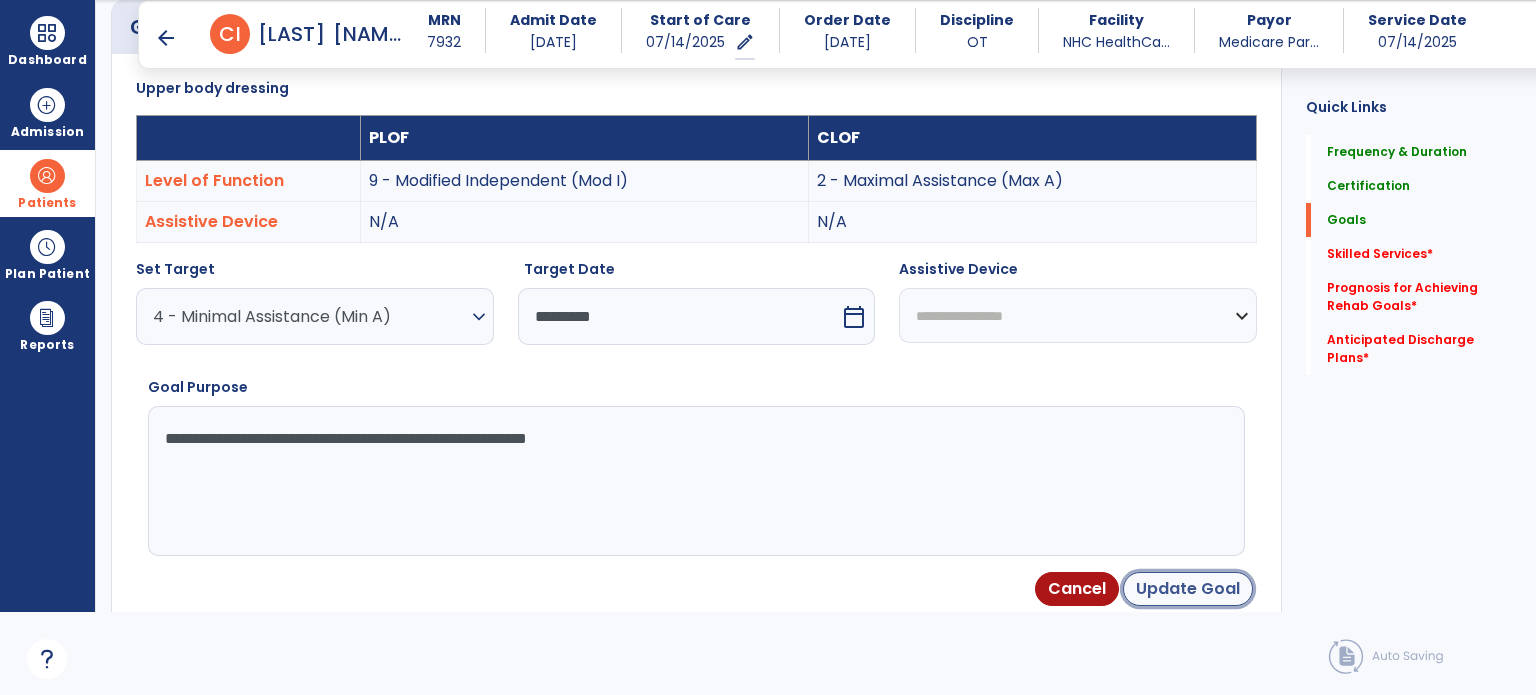 click on "Update Goal" at bounding box center [1188, 589] 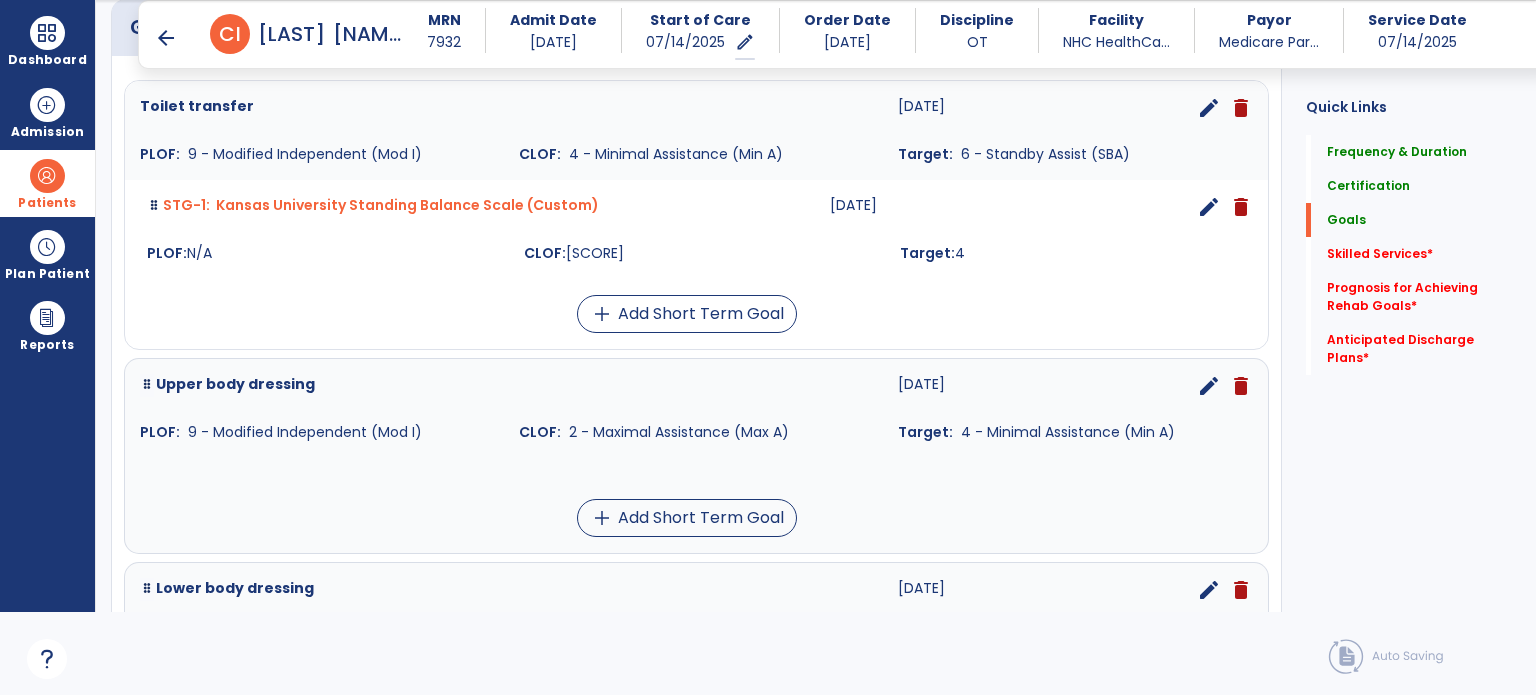scroll, scrollTop: 634, scrollLeft: 0, axis: vertical 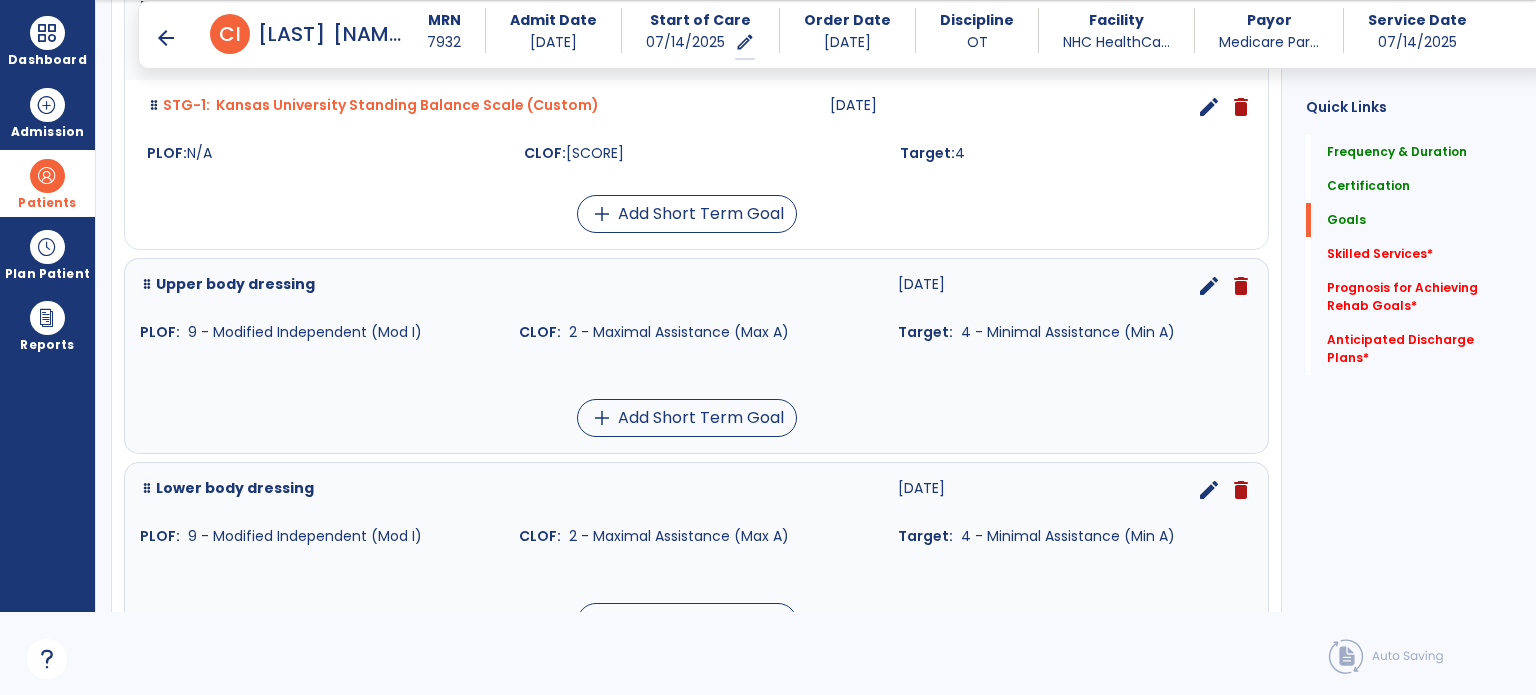 click on "edit" at bounding box center (1209, 286) 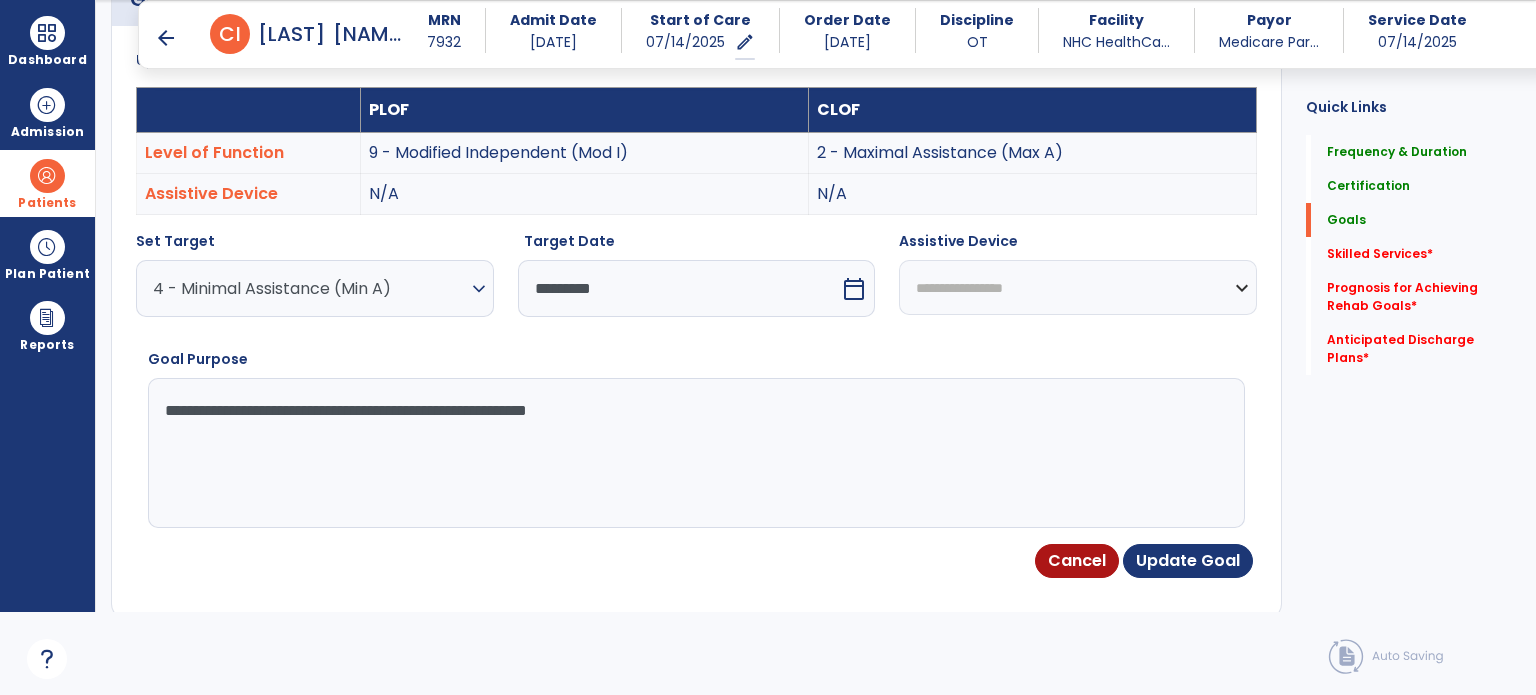 scroll, scrollTop: 534, scrollLeft: 0, axis: vertical 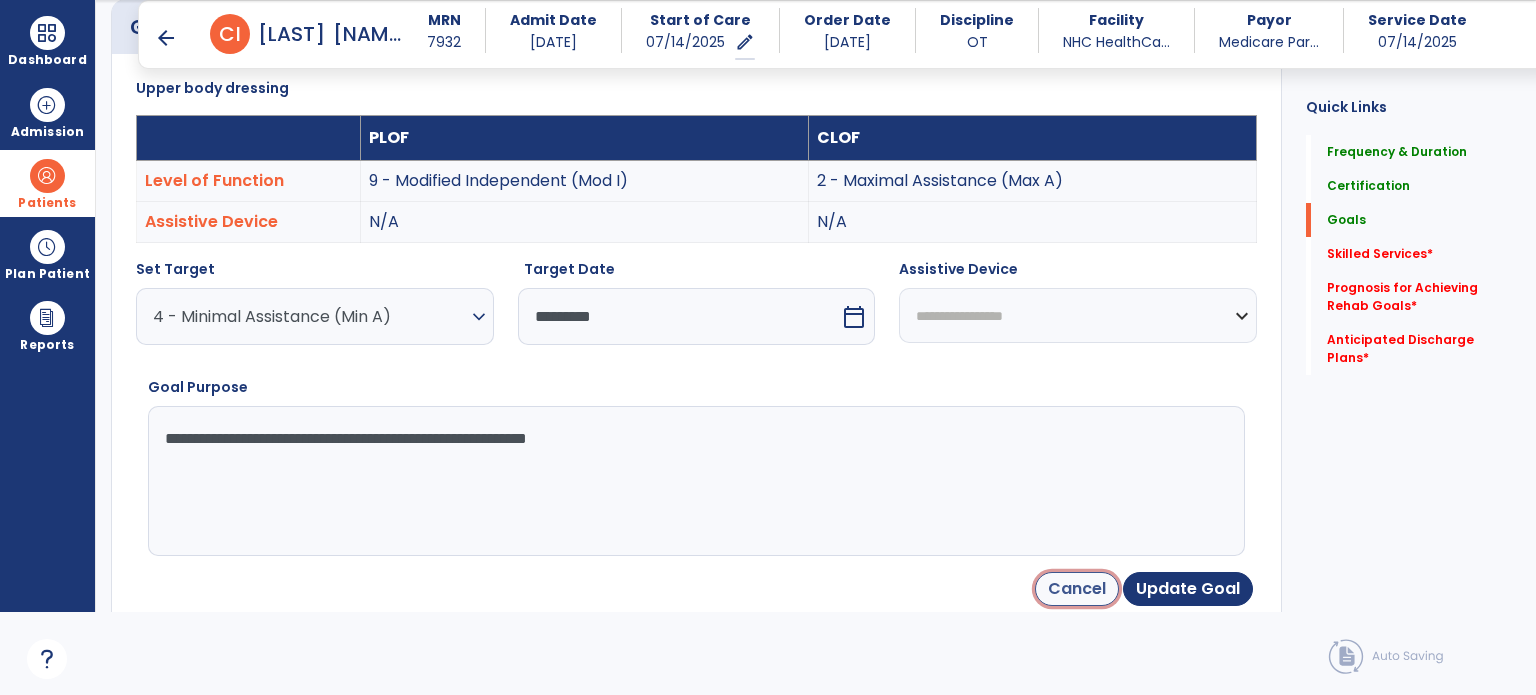 click on "Cancel" at bounding box center (1077, 589) 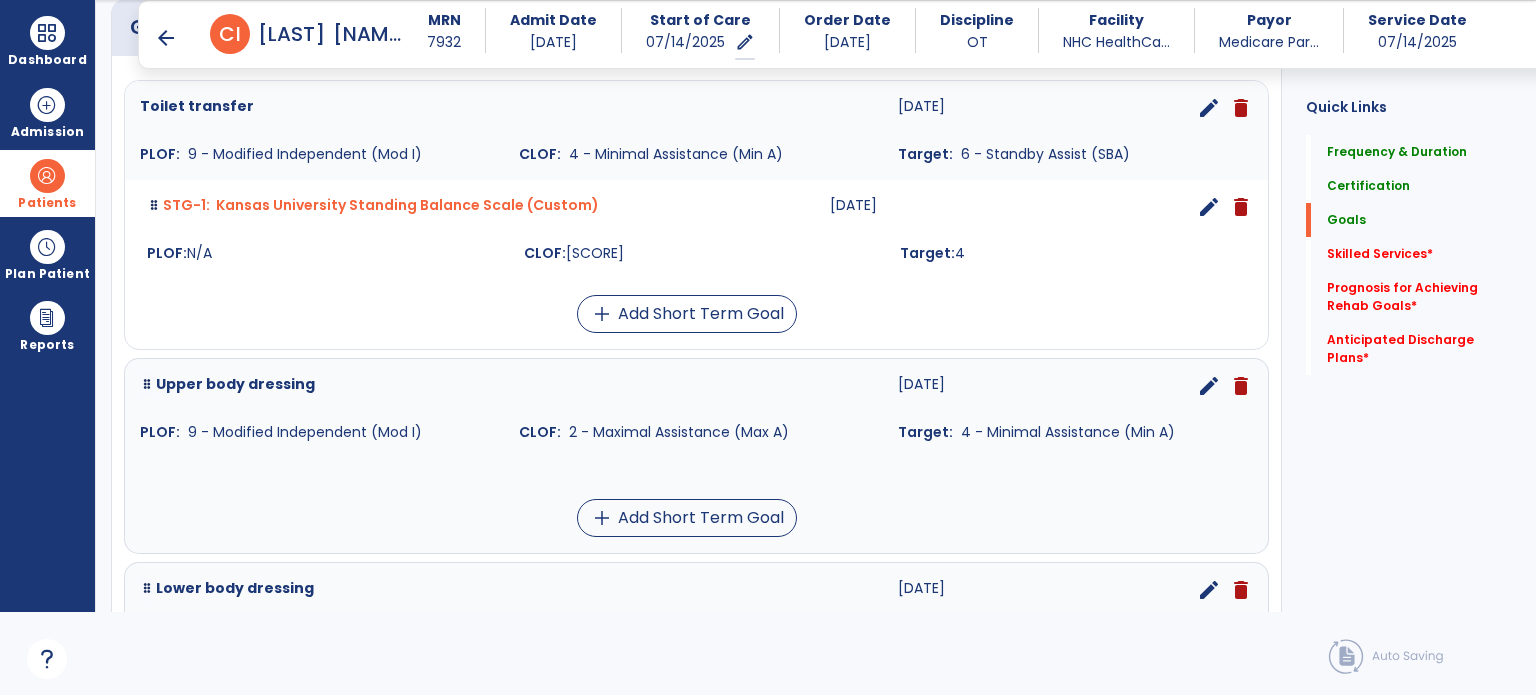 scroll, scrollTop: 634, scrollLeft: 0, axis: vertical 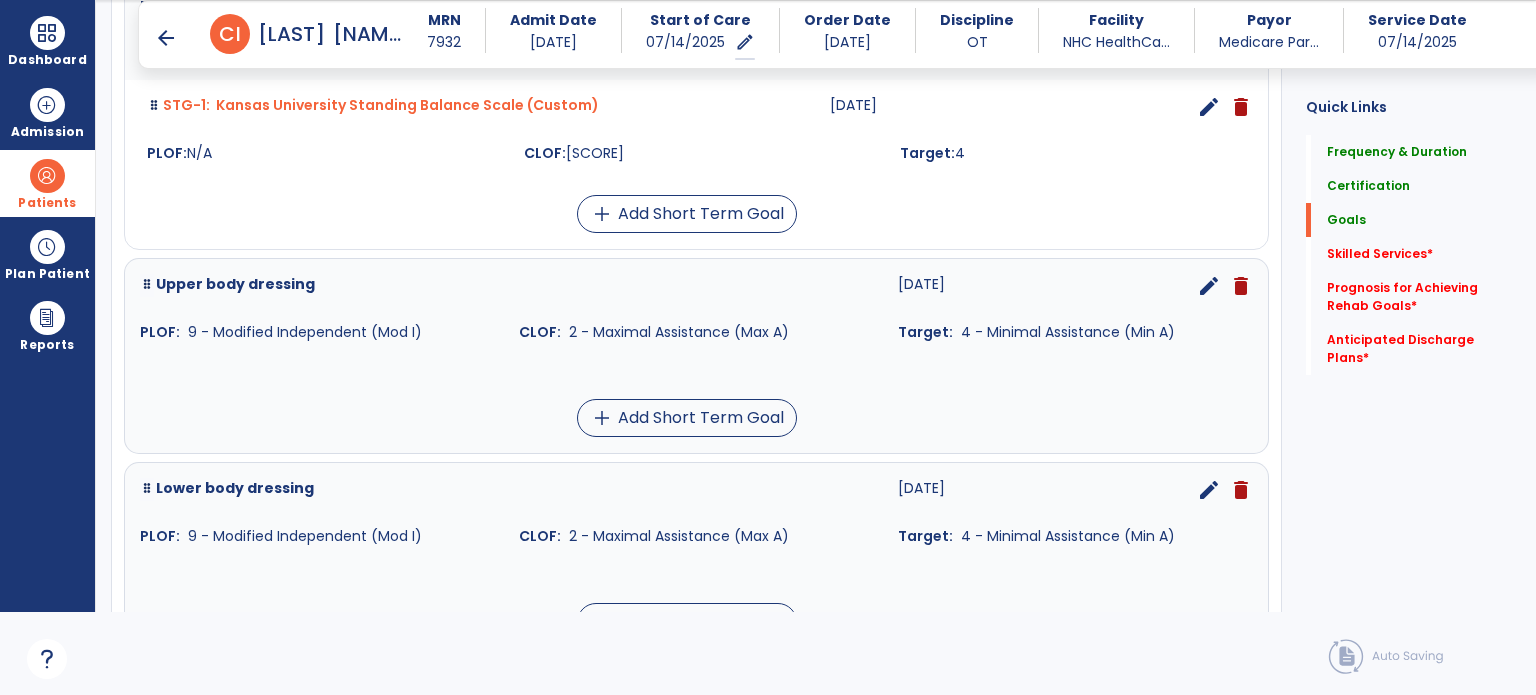 click on "edit" at bounding box center [1209, 490] 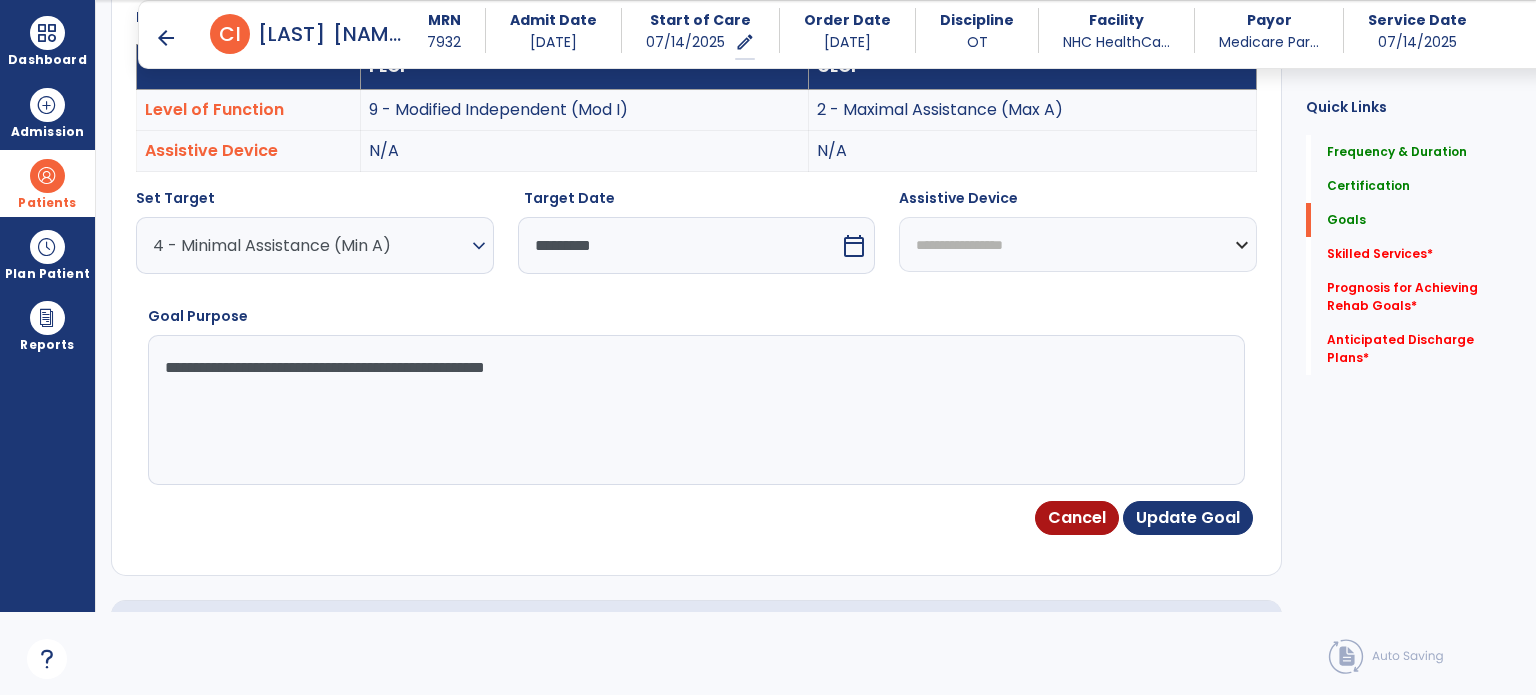 scroll, scrollTop: 734, scrollLeft: 0, axis: vertical 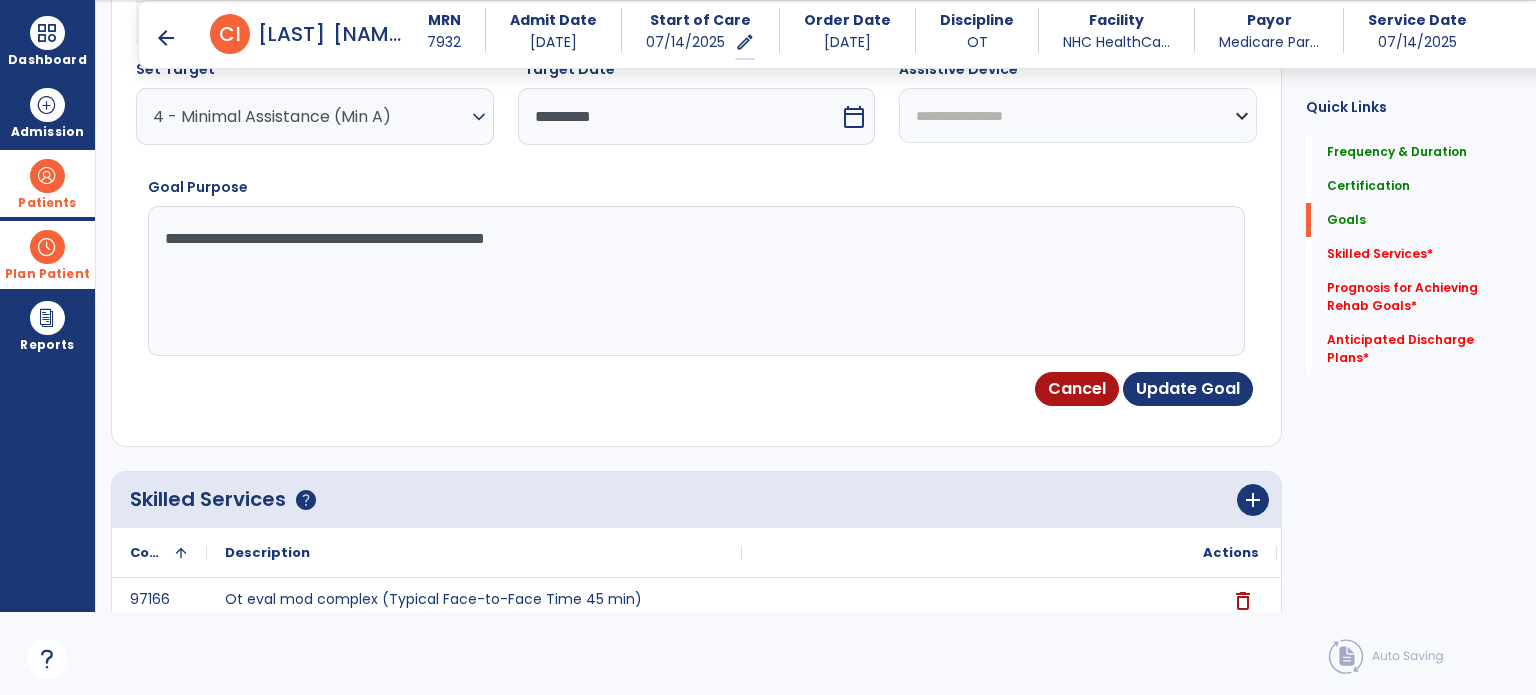 drag, startPoint x: 621, startPoint y: 245, endPoint x: 0, endPoint y: 243, distance: 621.00323 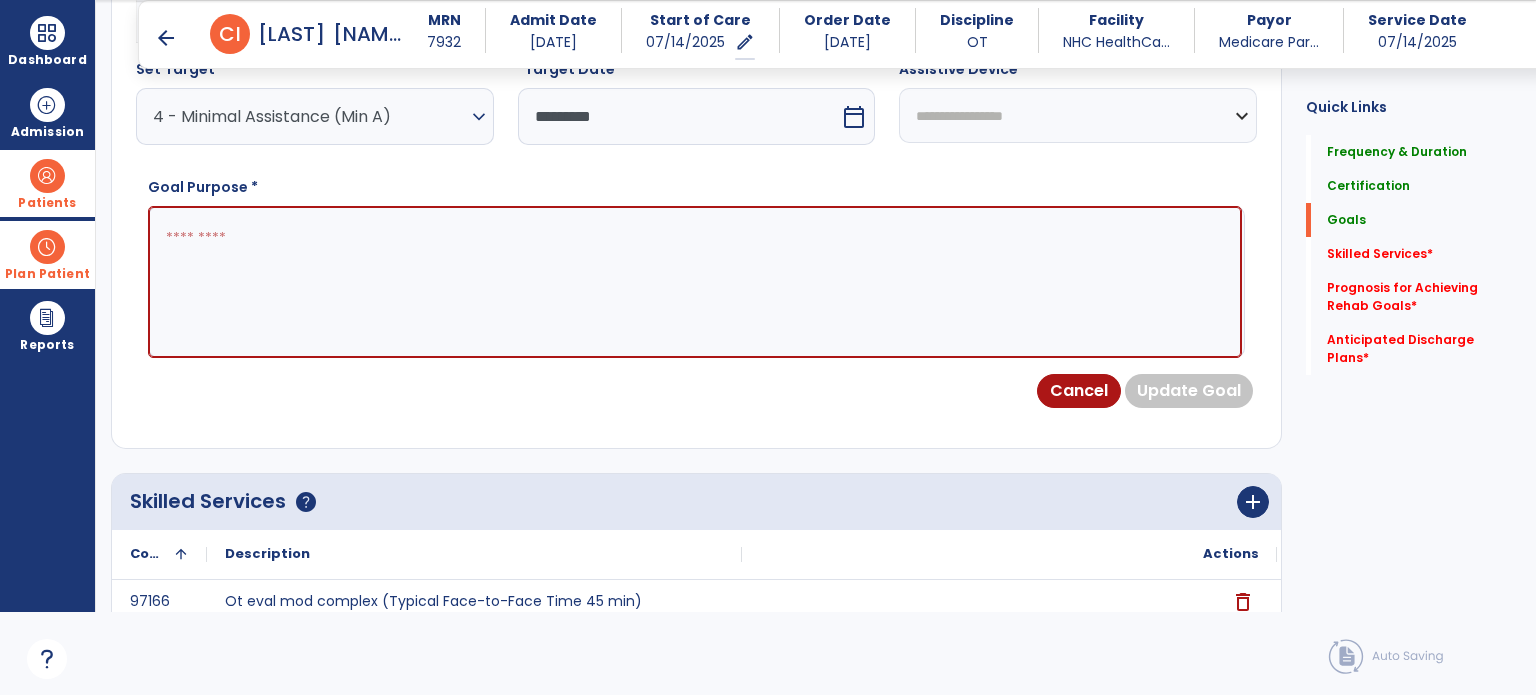 paste on "**********" 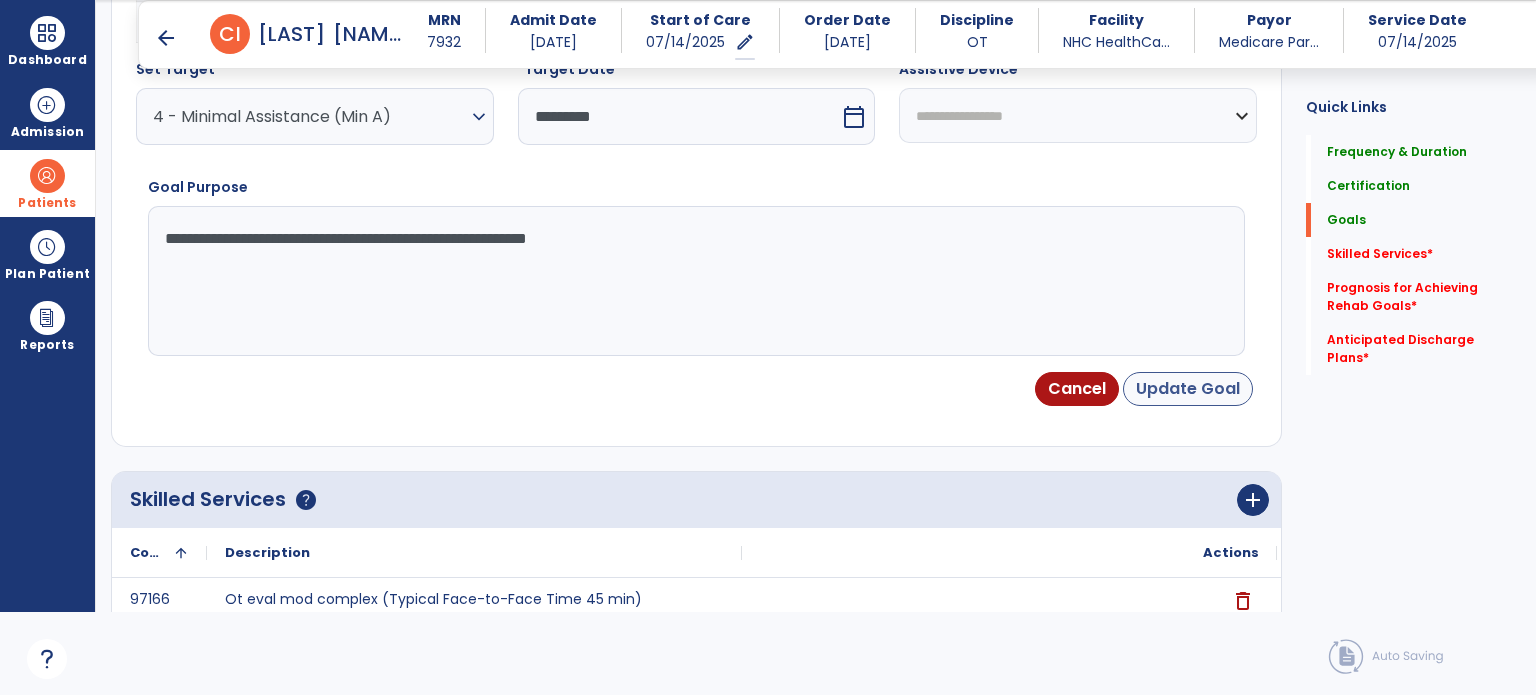 type on "**********" 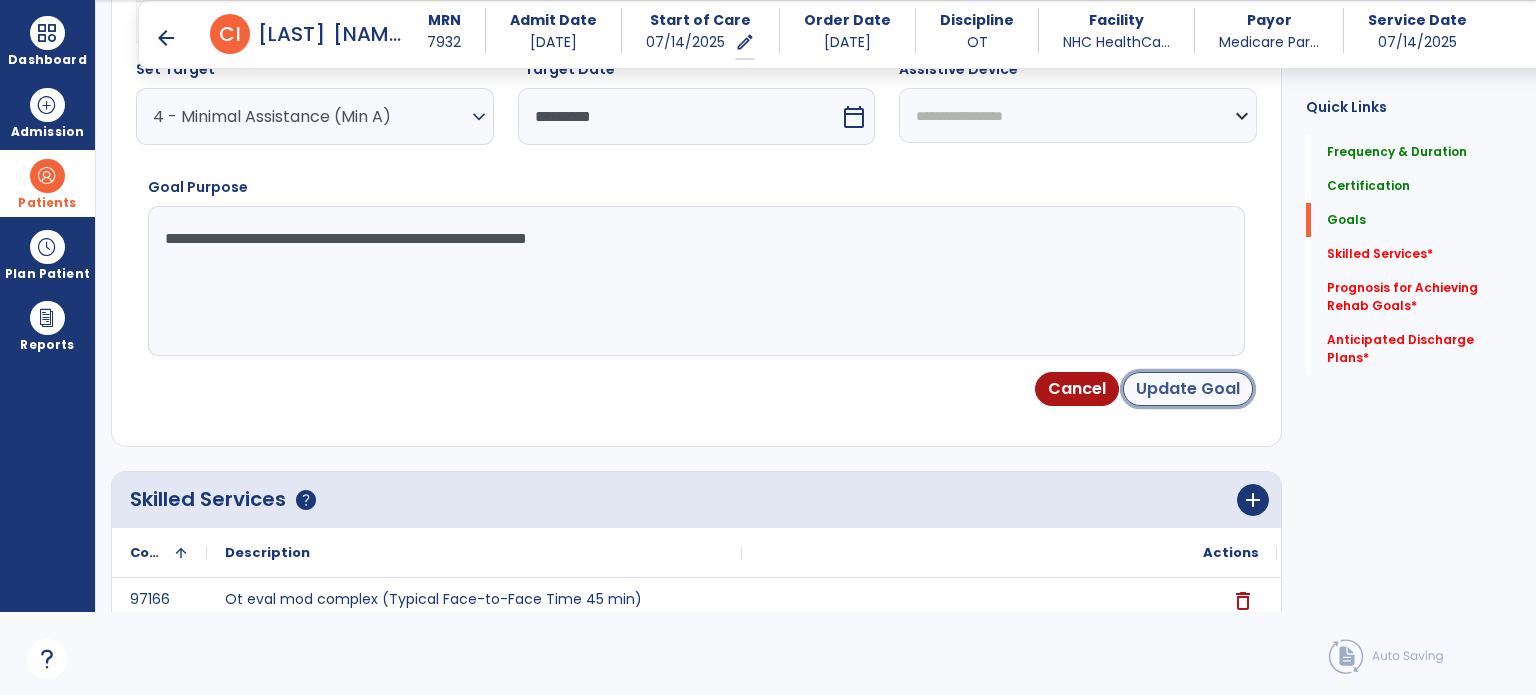 click on "Update Goal" at bounding box center [1188, 389] 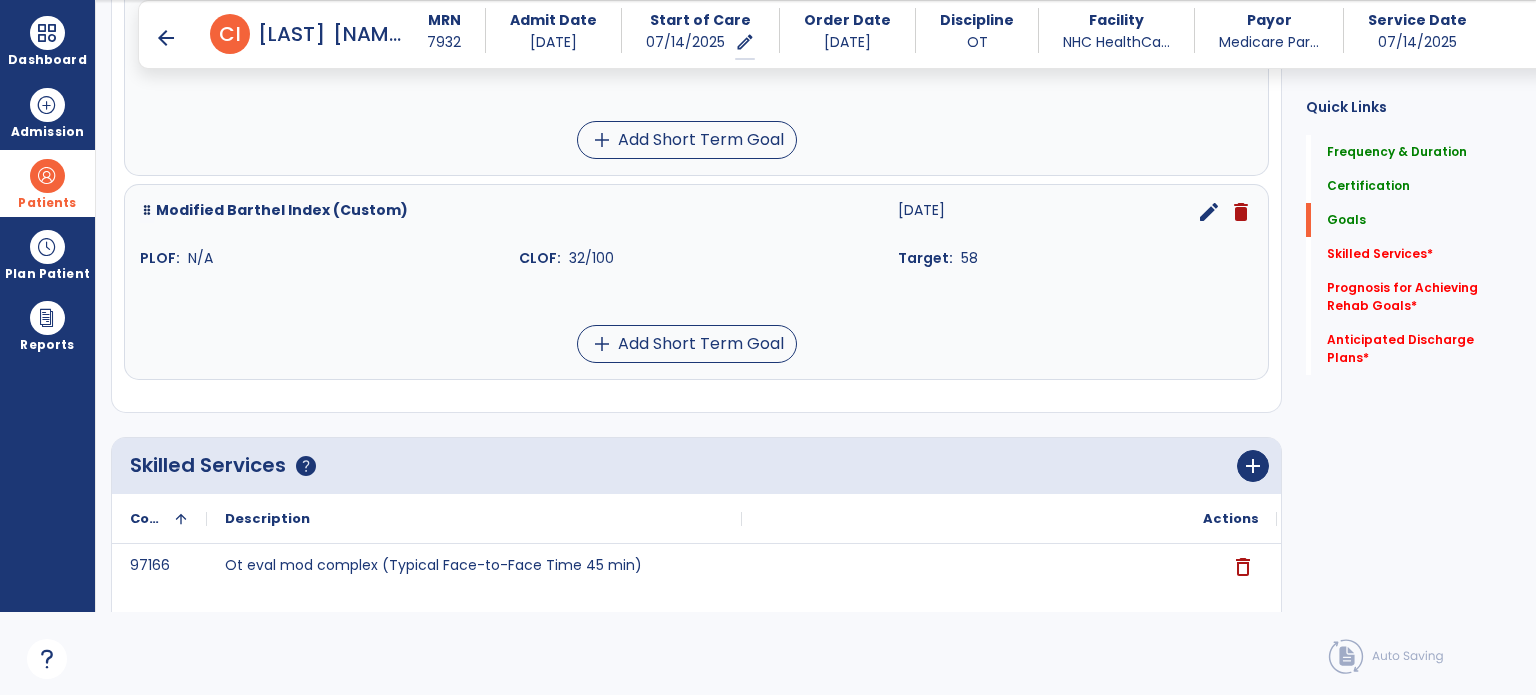scroll, scrollTop: 1246, scrollLeft: 0, axis: vertical 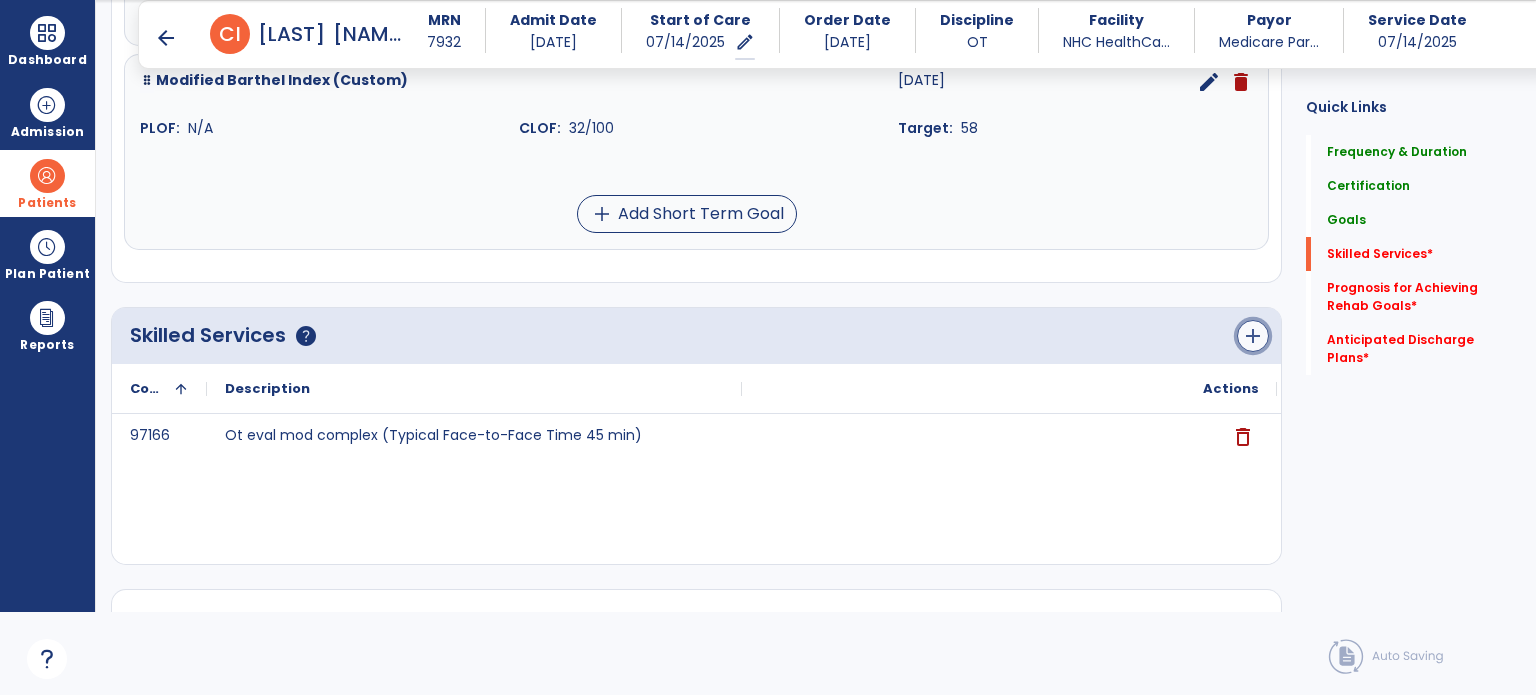 click on "add" 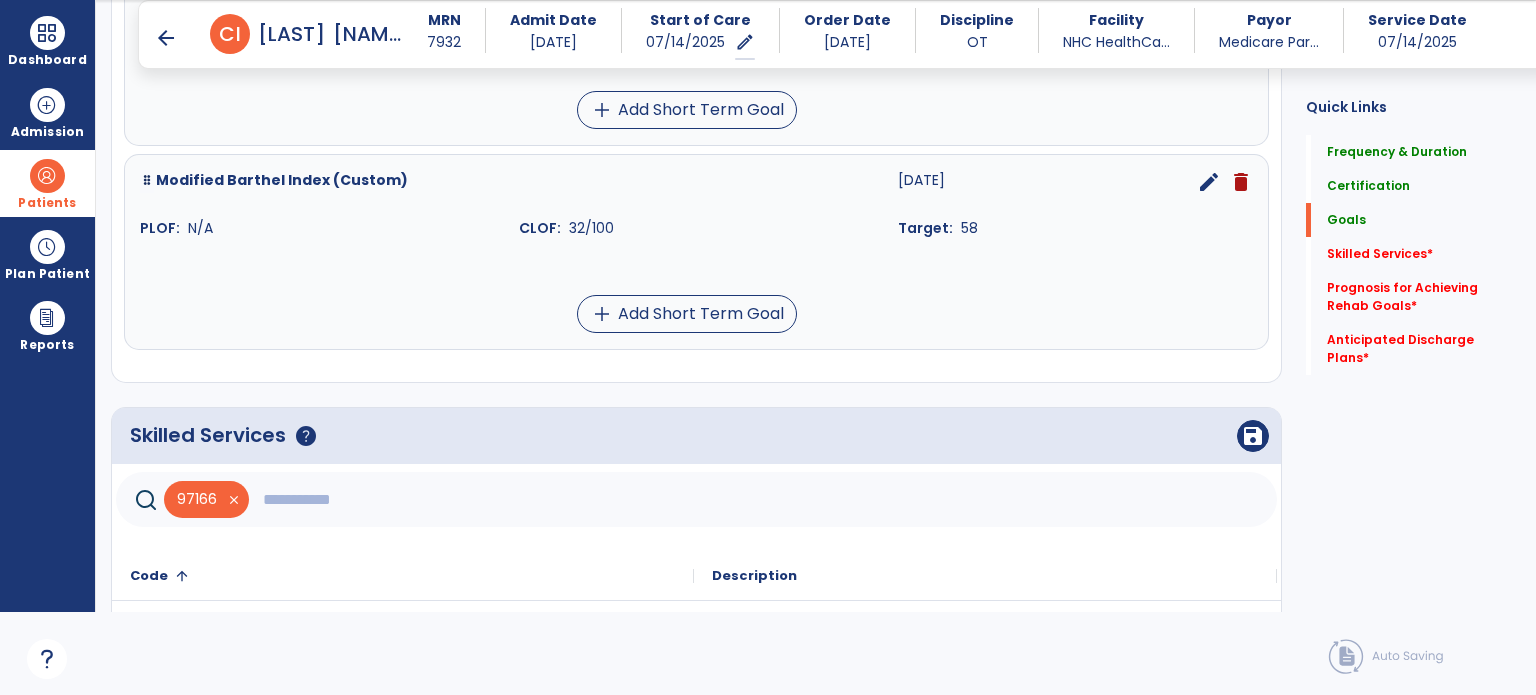 scroll, scrollTop: 1346, scrollLeft: 0, axis: vertical 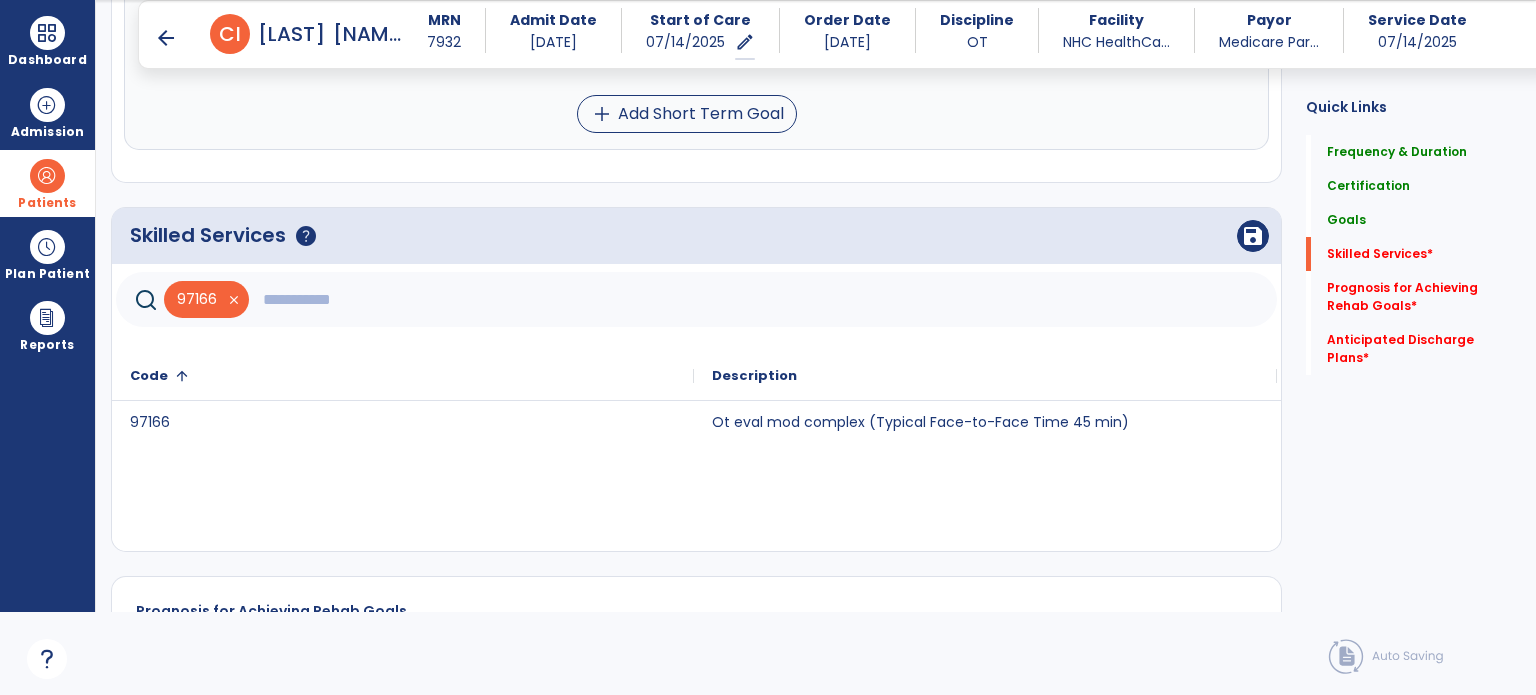 click 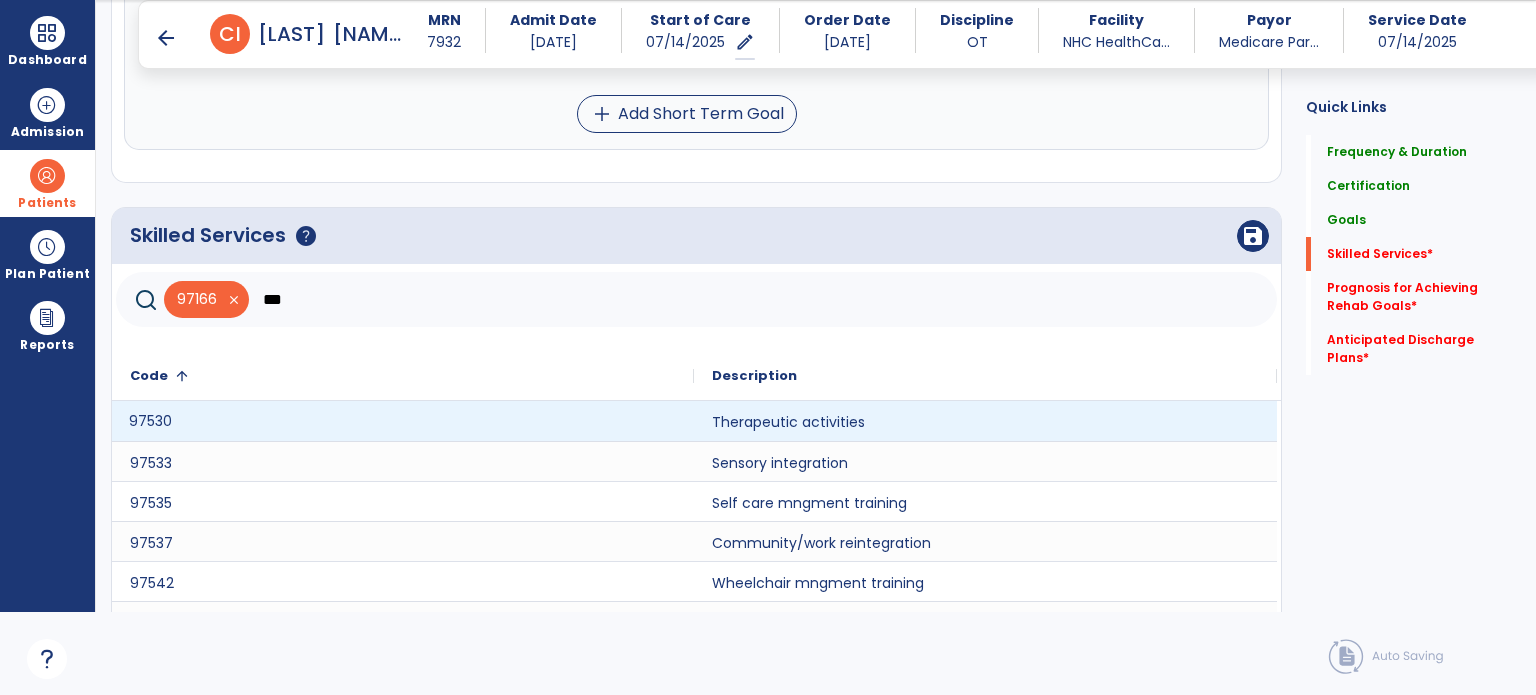 click on "97530" 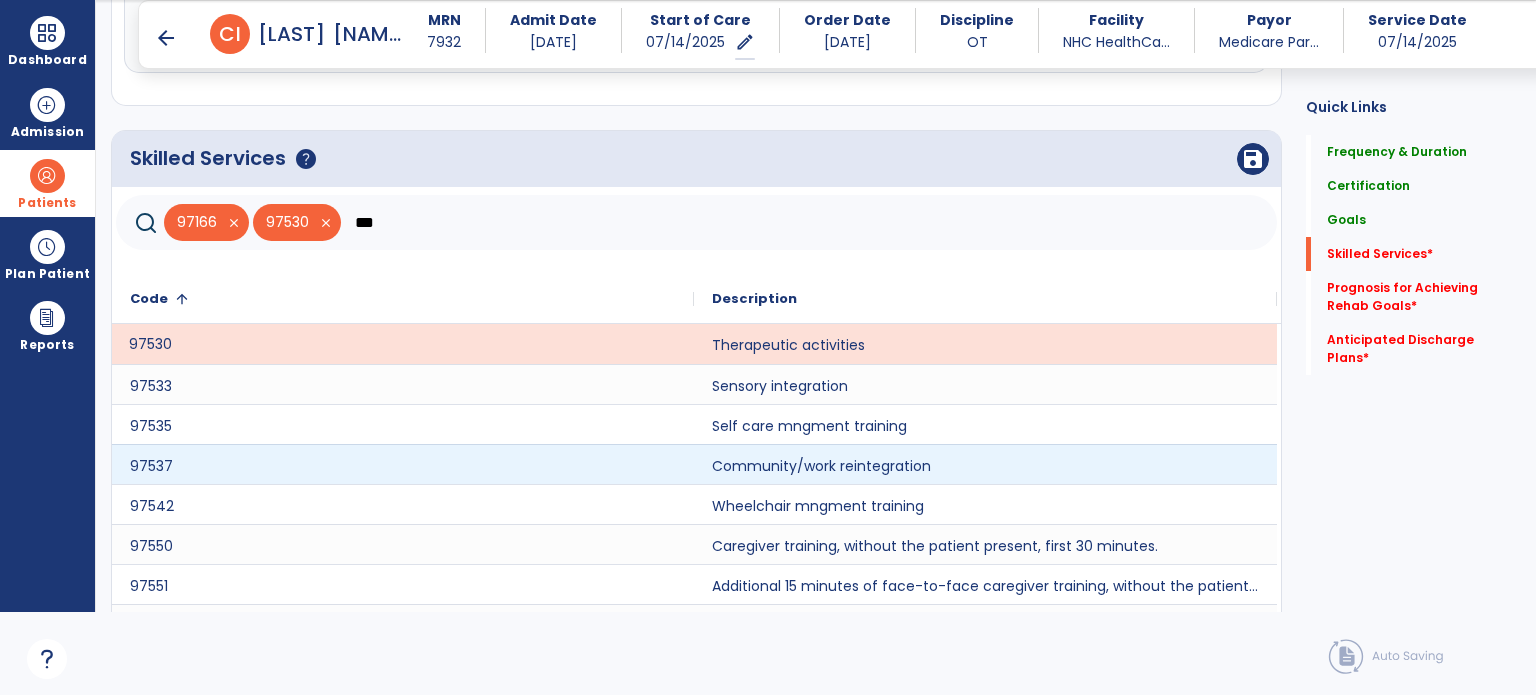scroll, scrollTop: 1446, scrollLeft: 0, axis: vertical 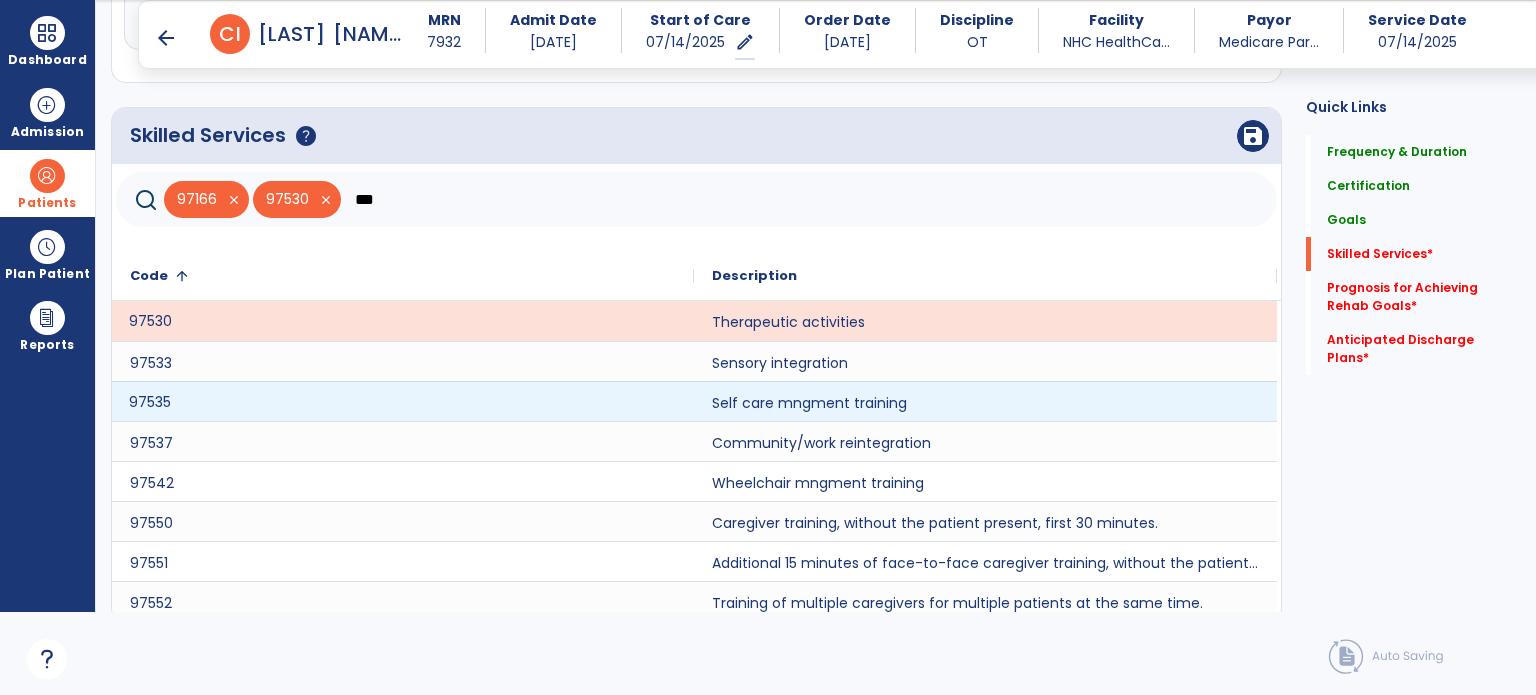 click on "97535" 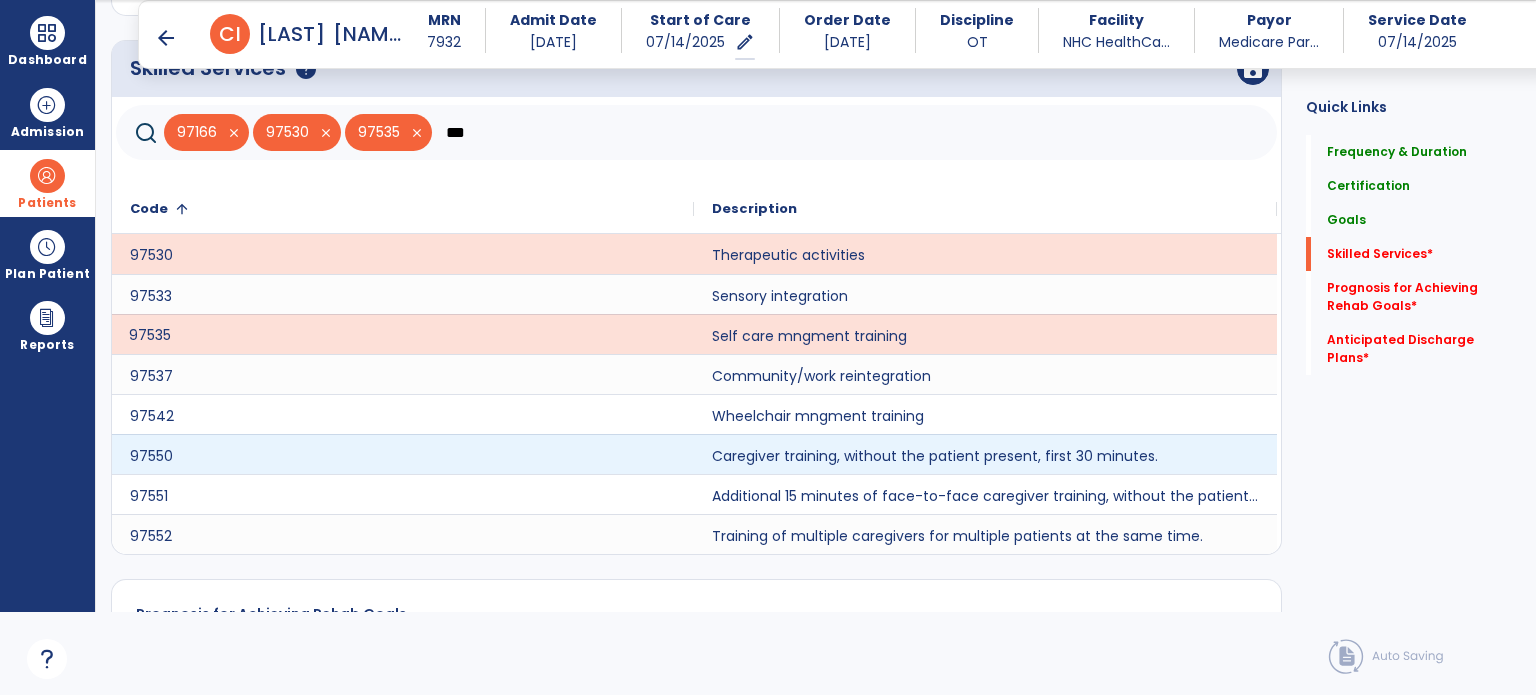 scroll, scrollTop: 1546, scrollLeft: 0, axis: vertical 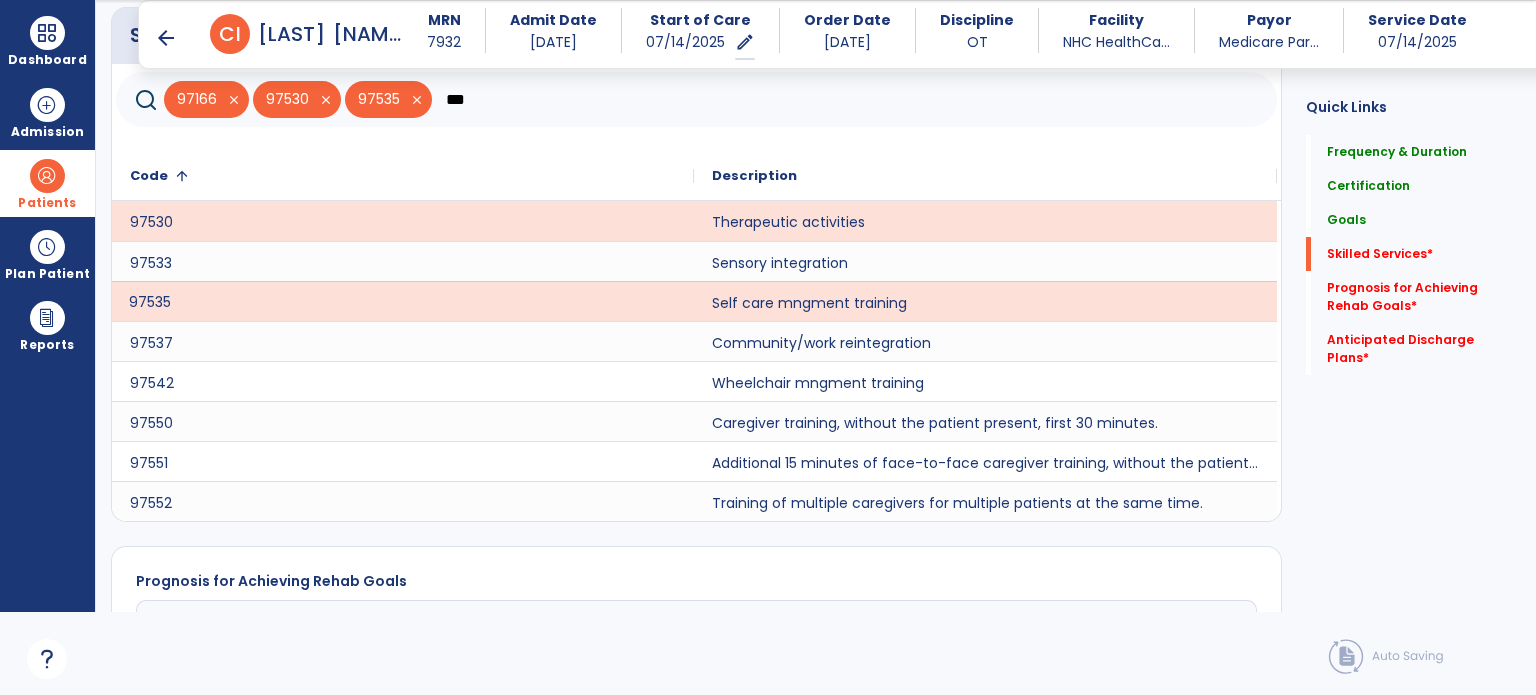 click on "***" 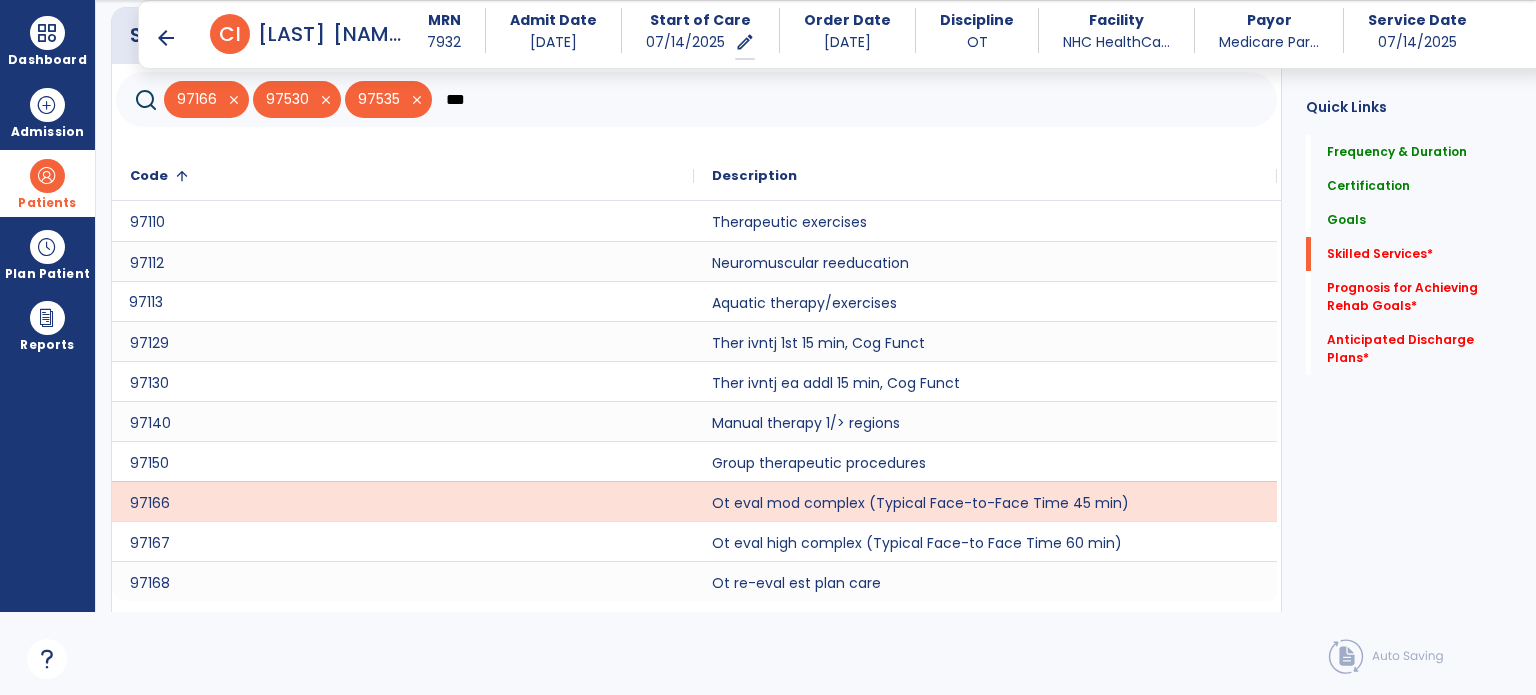 scroll, scrollTop: 0, scrollLeft: 0, axis: both 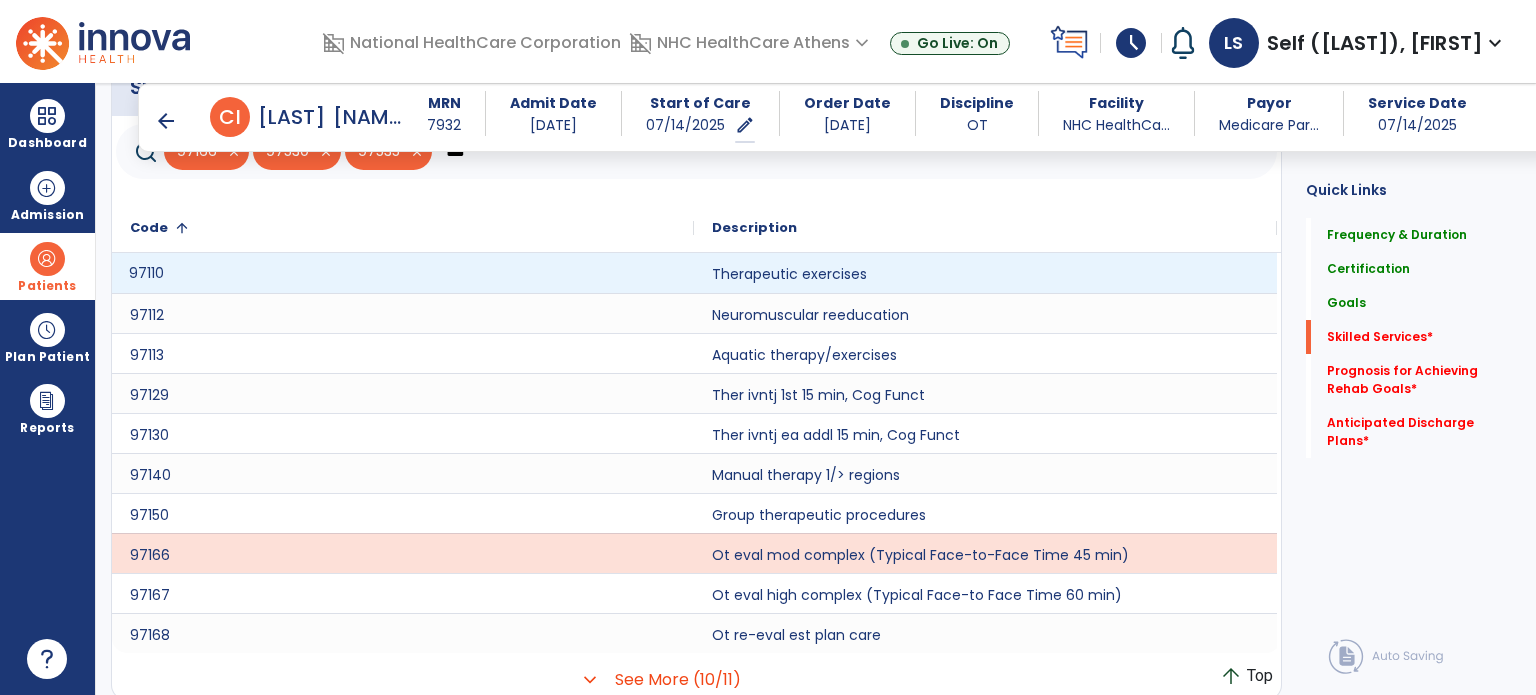 click on "97110" 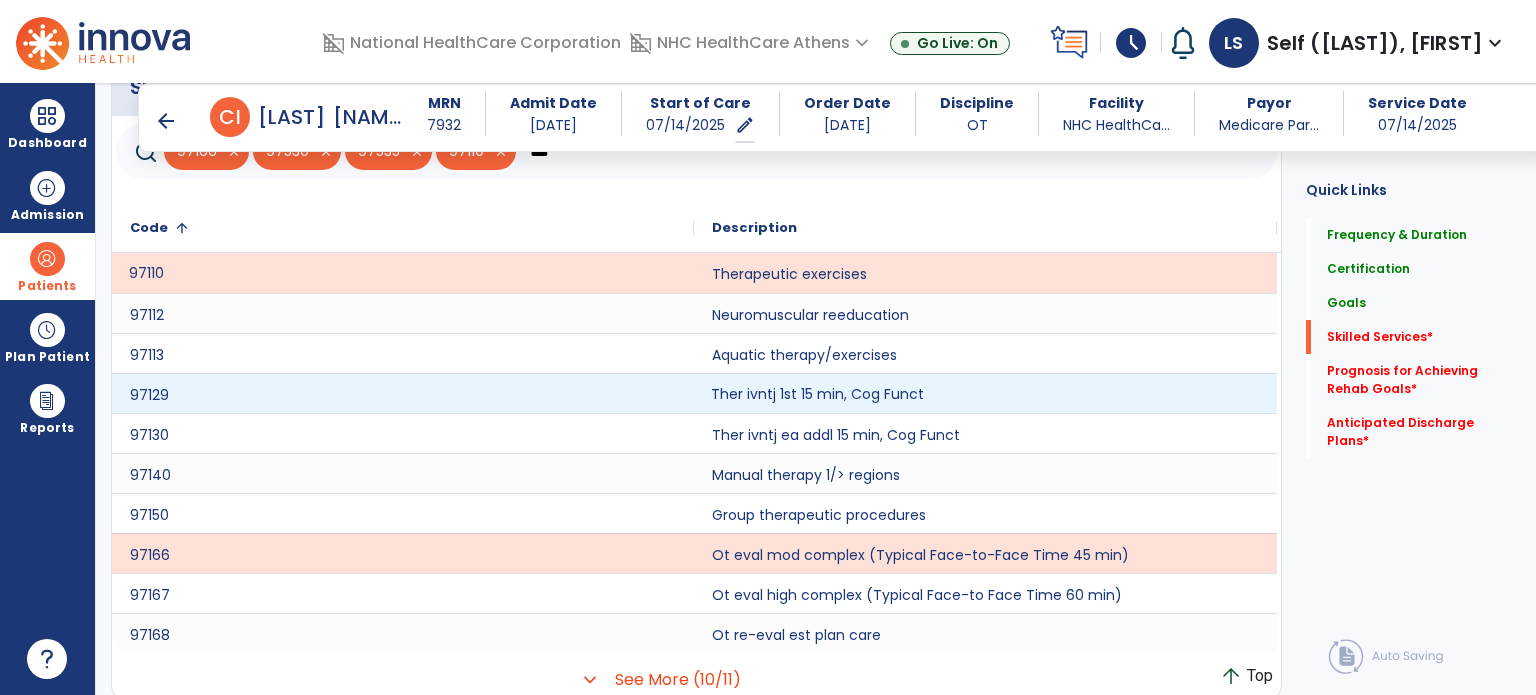 click on "Ther ivntj 1st 15 min, Cog Funct" 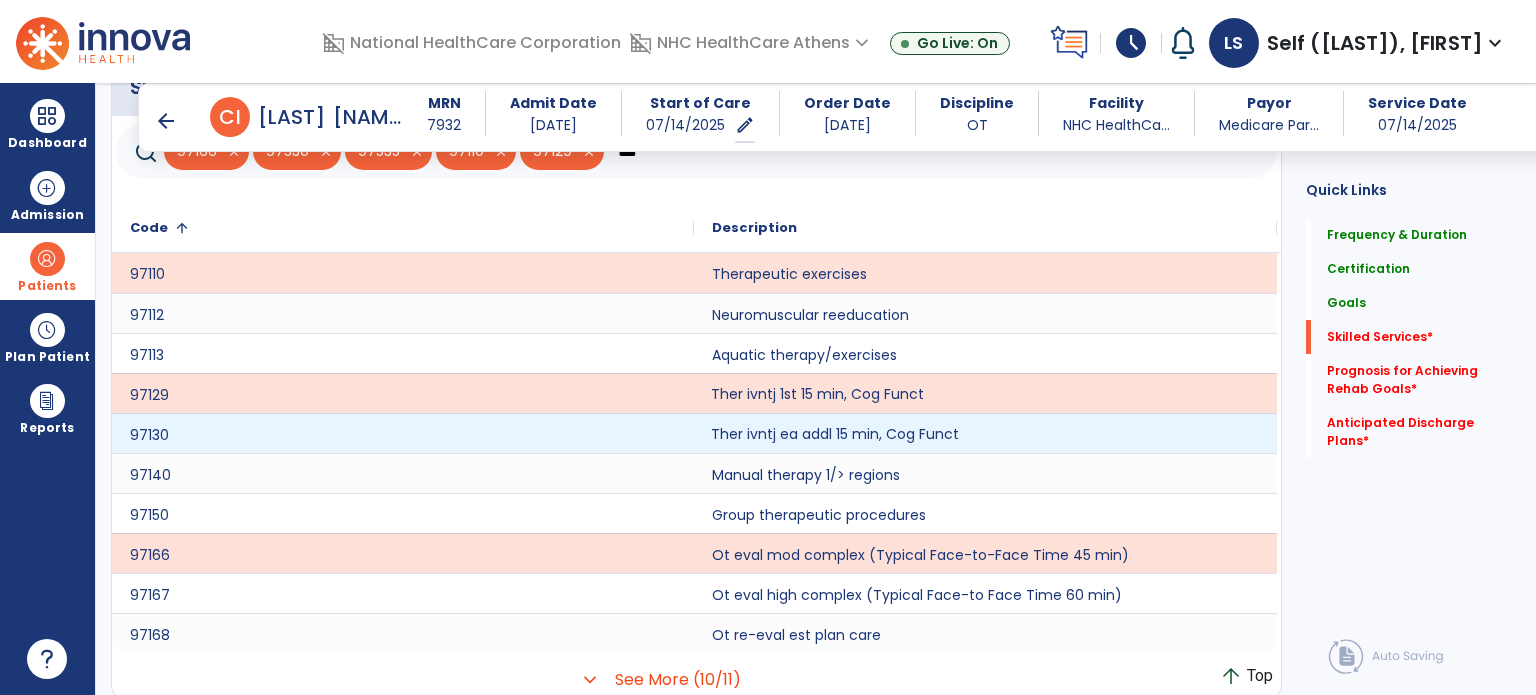 click on "Ther ivntj ea addl 15 min, Cog Funct" 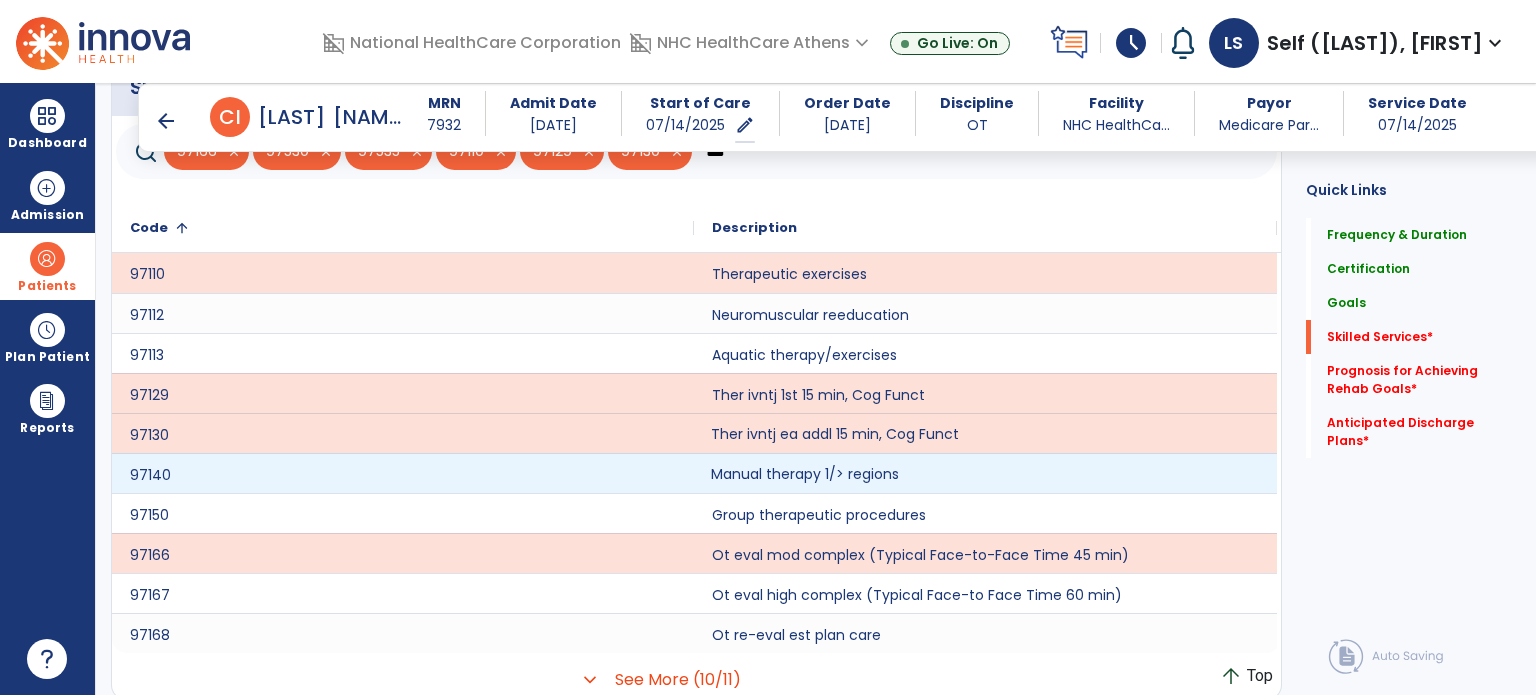 click on "Manual therapy 1/> regions" 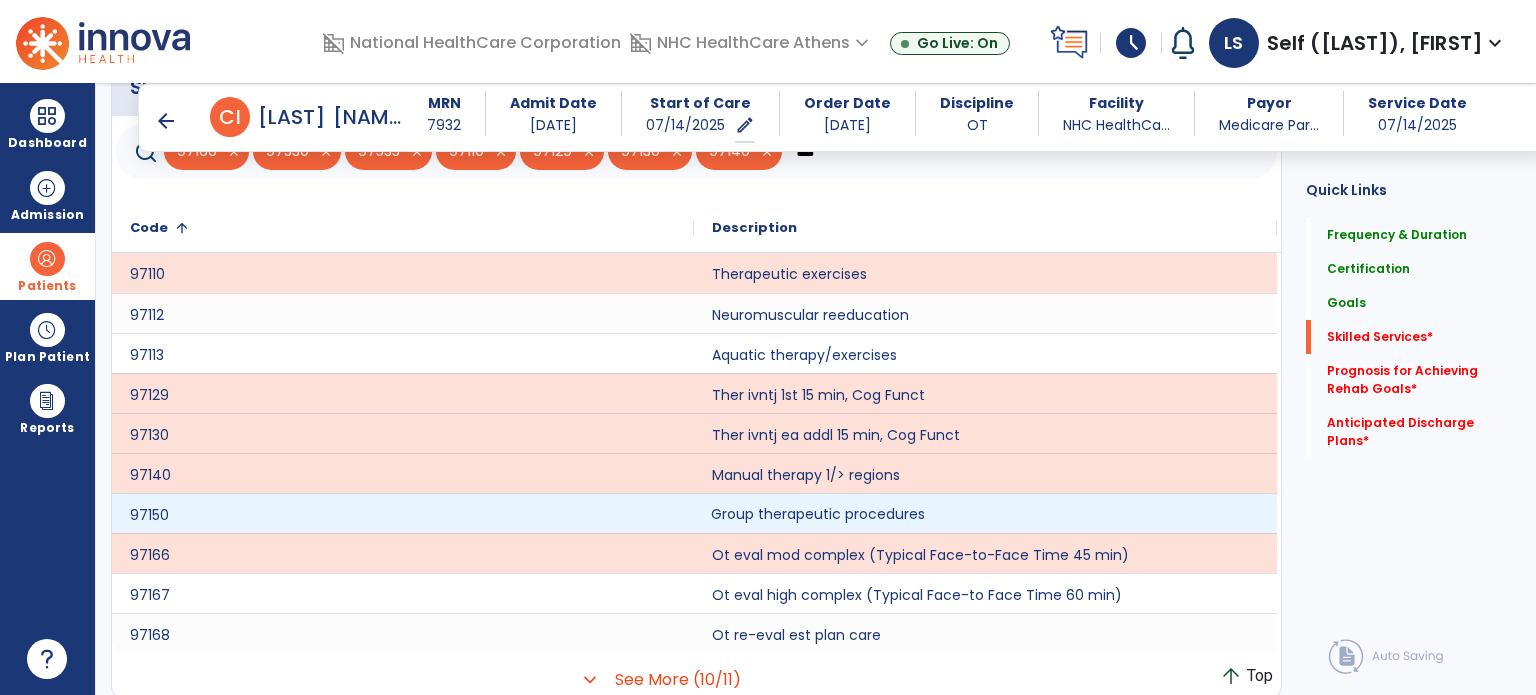 click on "Group therapeutic procedures" 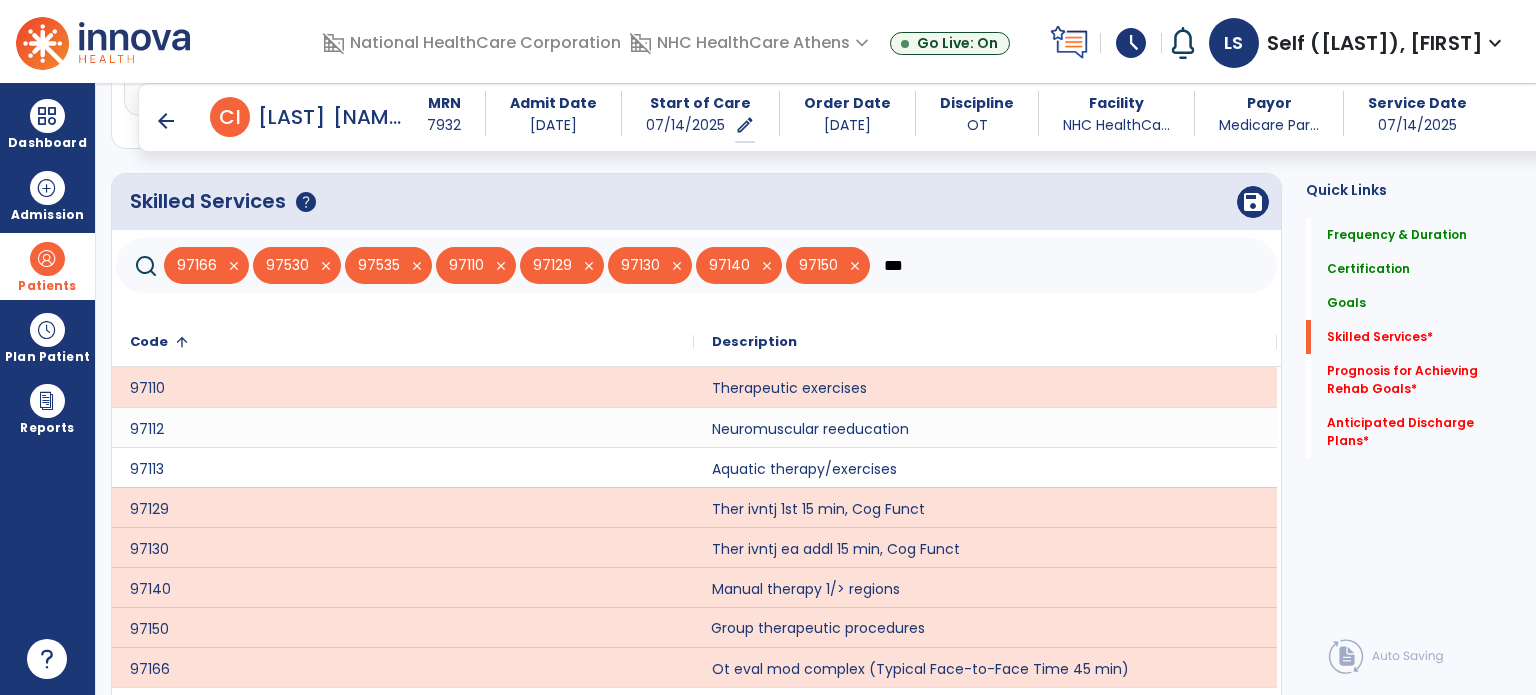 scroll, scrollTop: 1377, scrollLeft: 0, axis: vertical 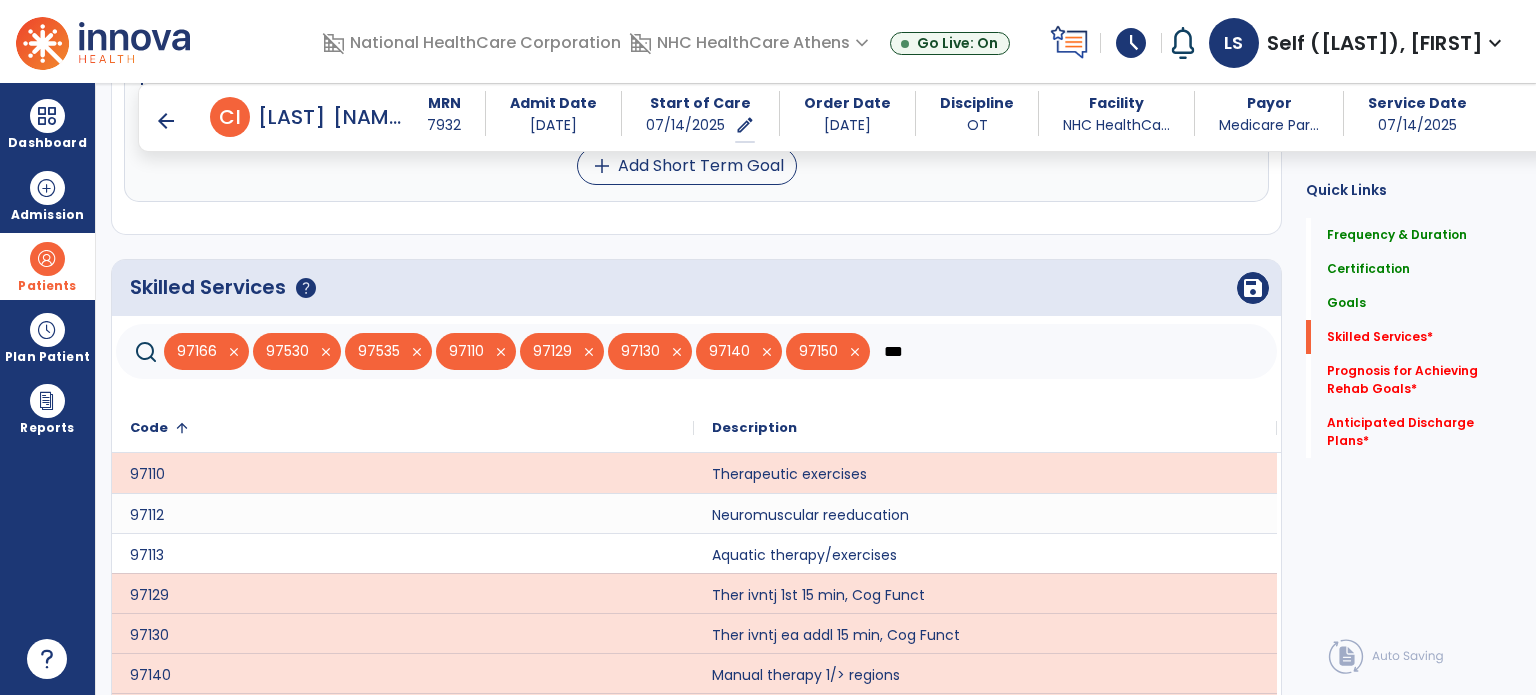 click on "***" 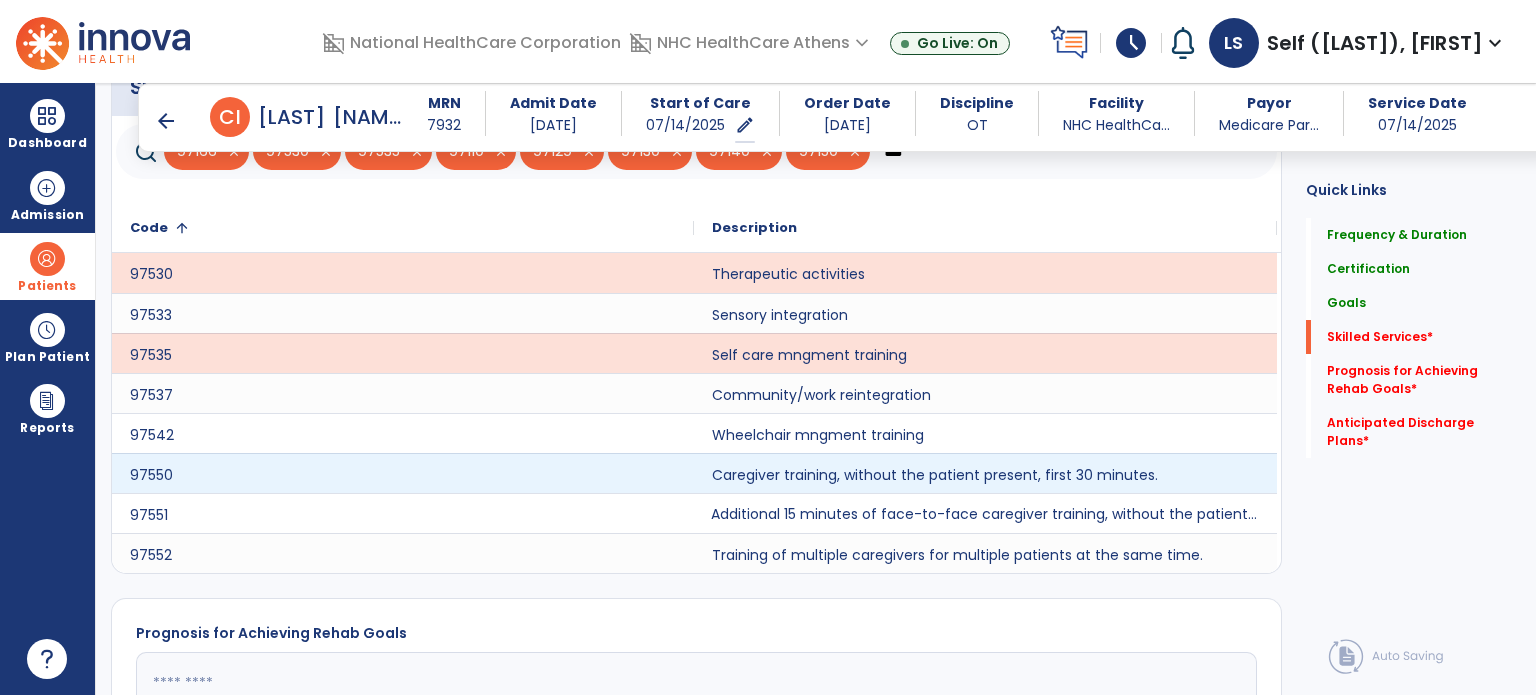 scroll, scrollTop: 1377, scrollLeft: 0, axis: vertical 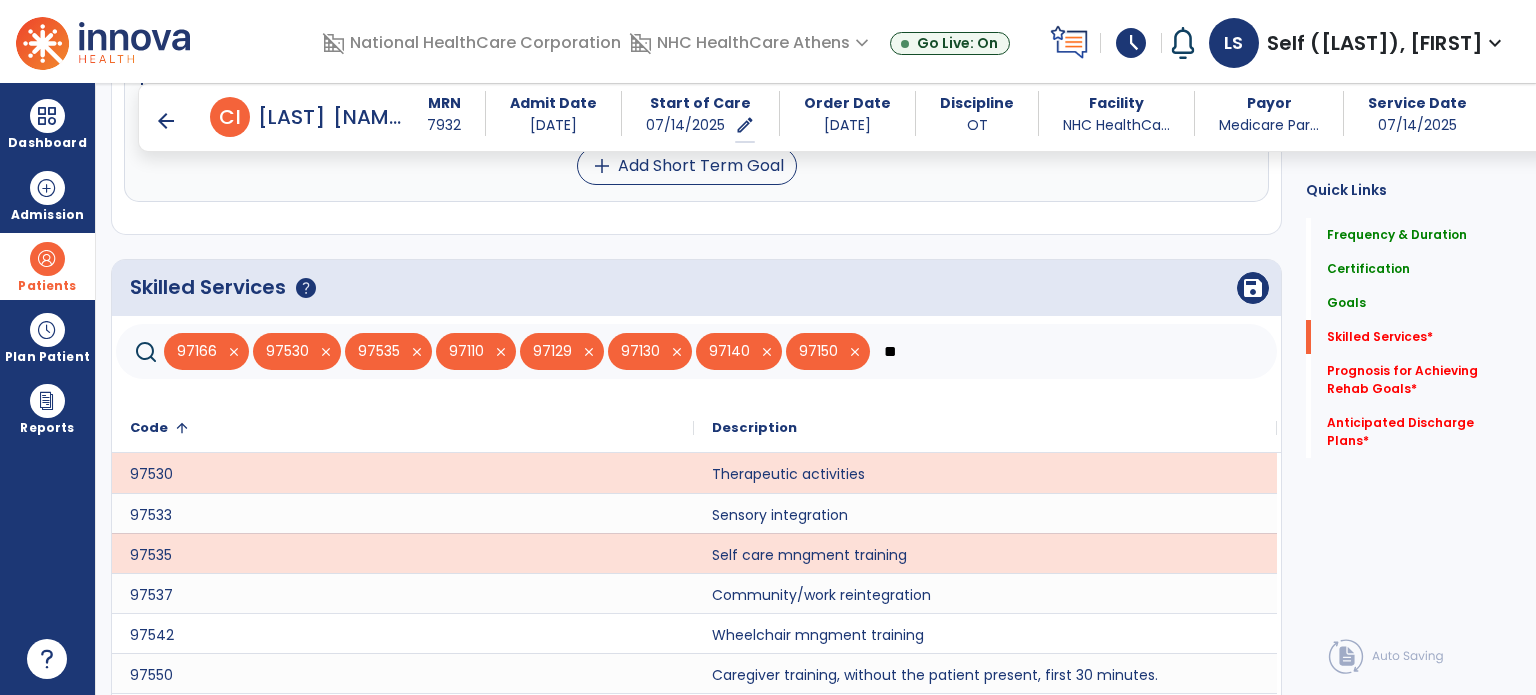 type on "*" 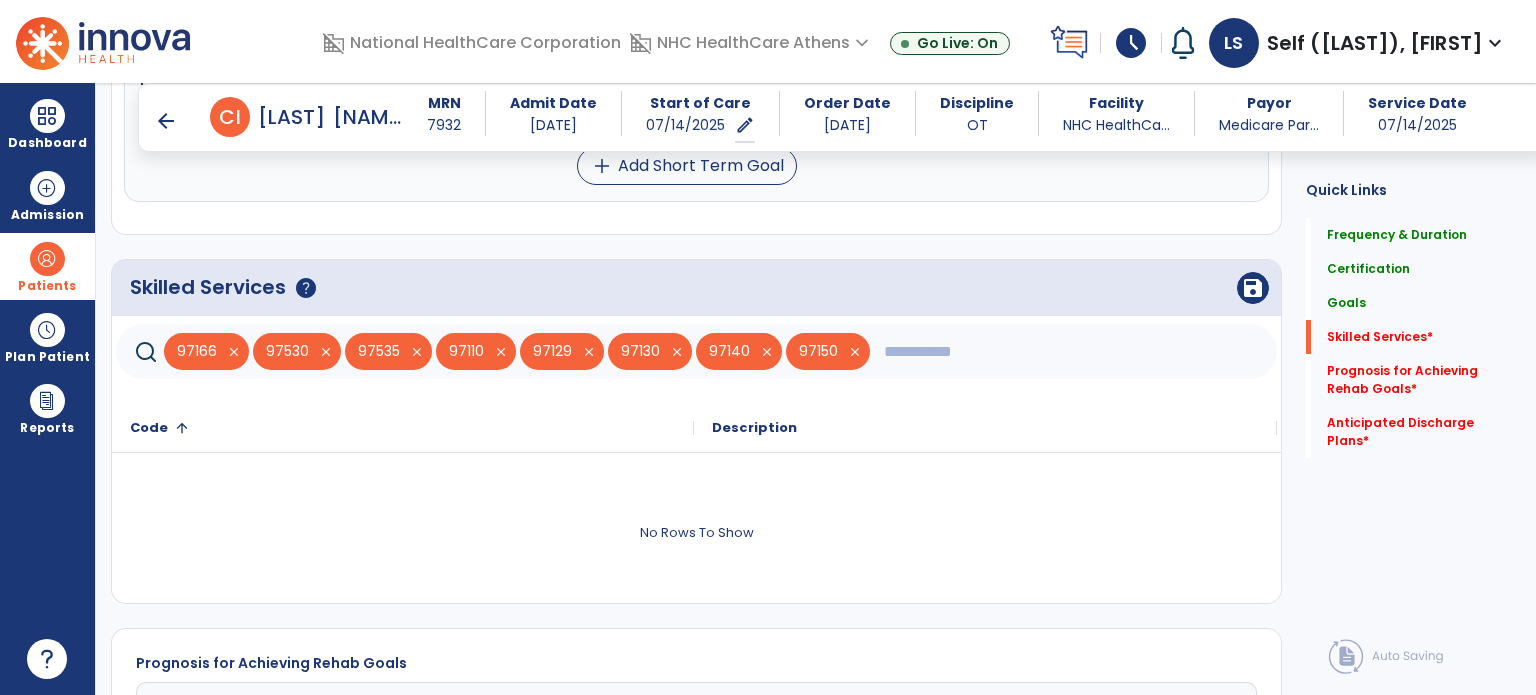 type 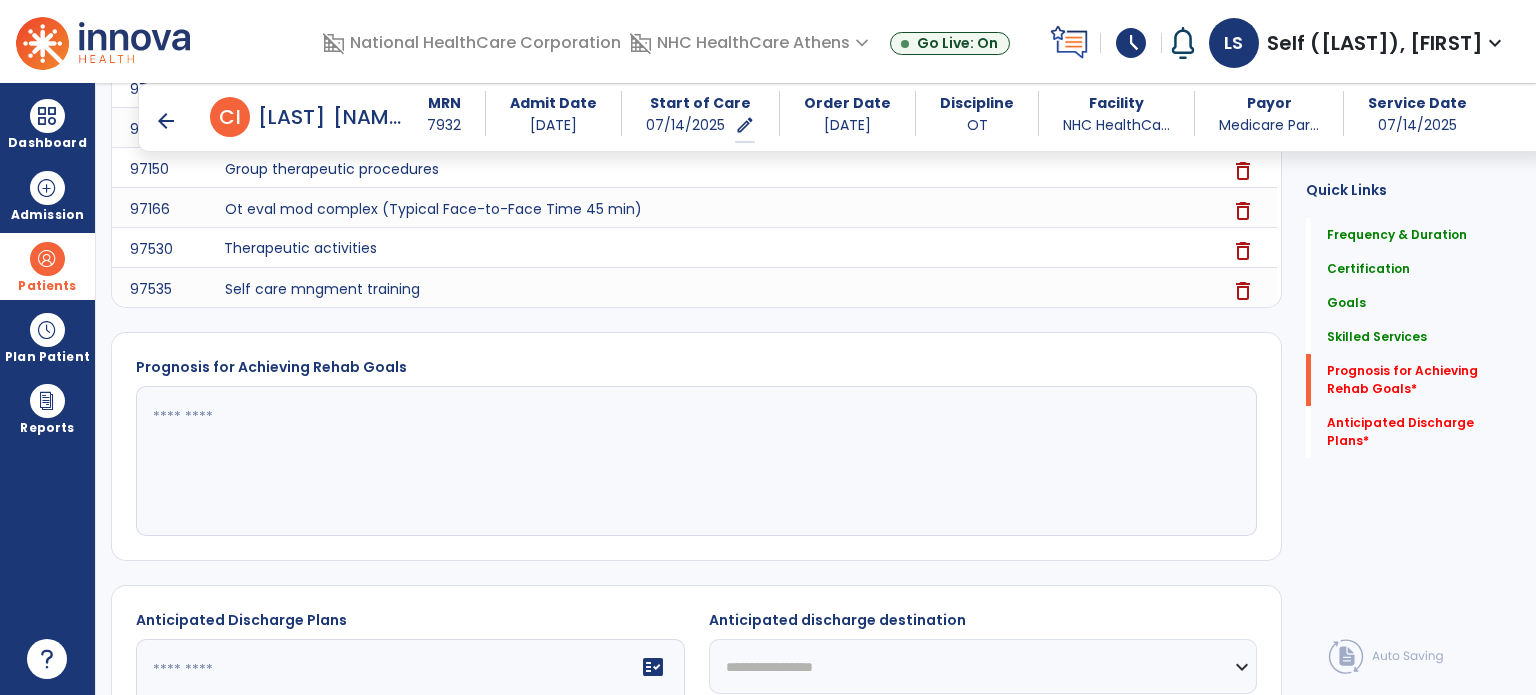 scroll, scrollTop: 1790, scrollLeft: 0, axis: vertical 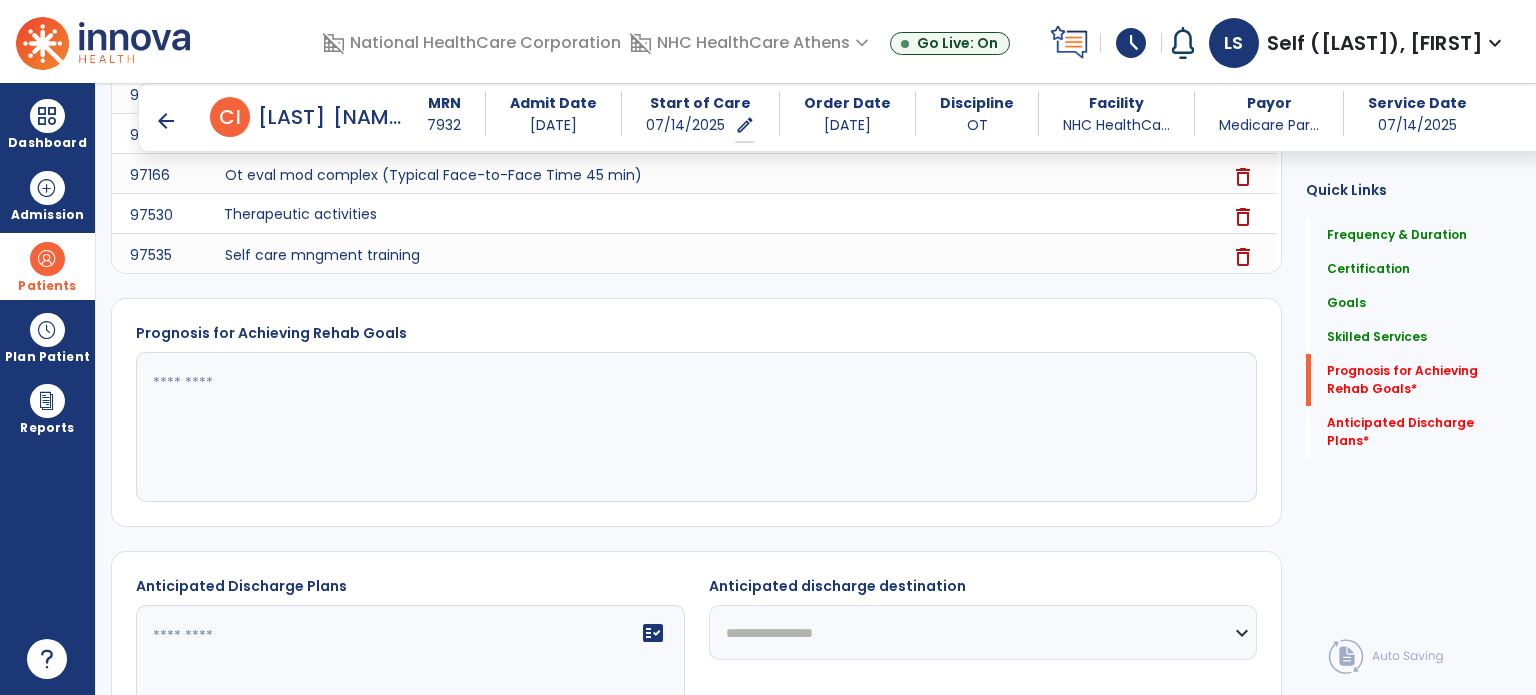 click 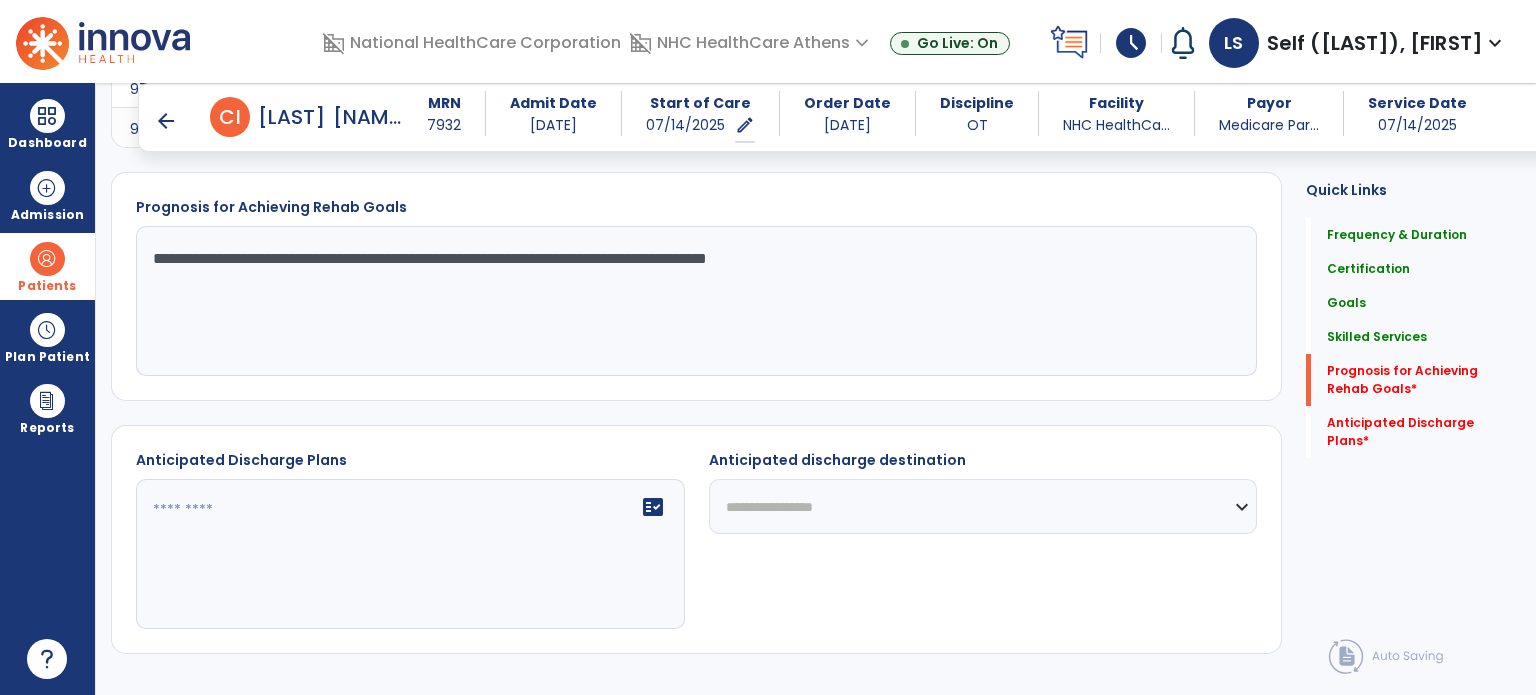 scroll, scrollTop: 1966, scrollLeft: 0, axis: vertical 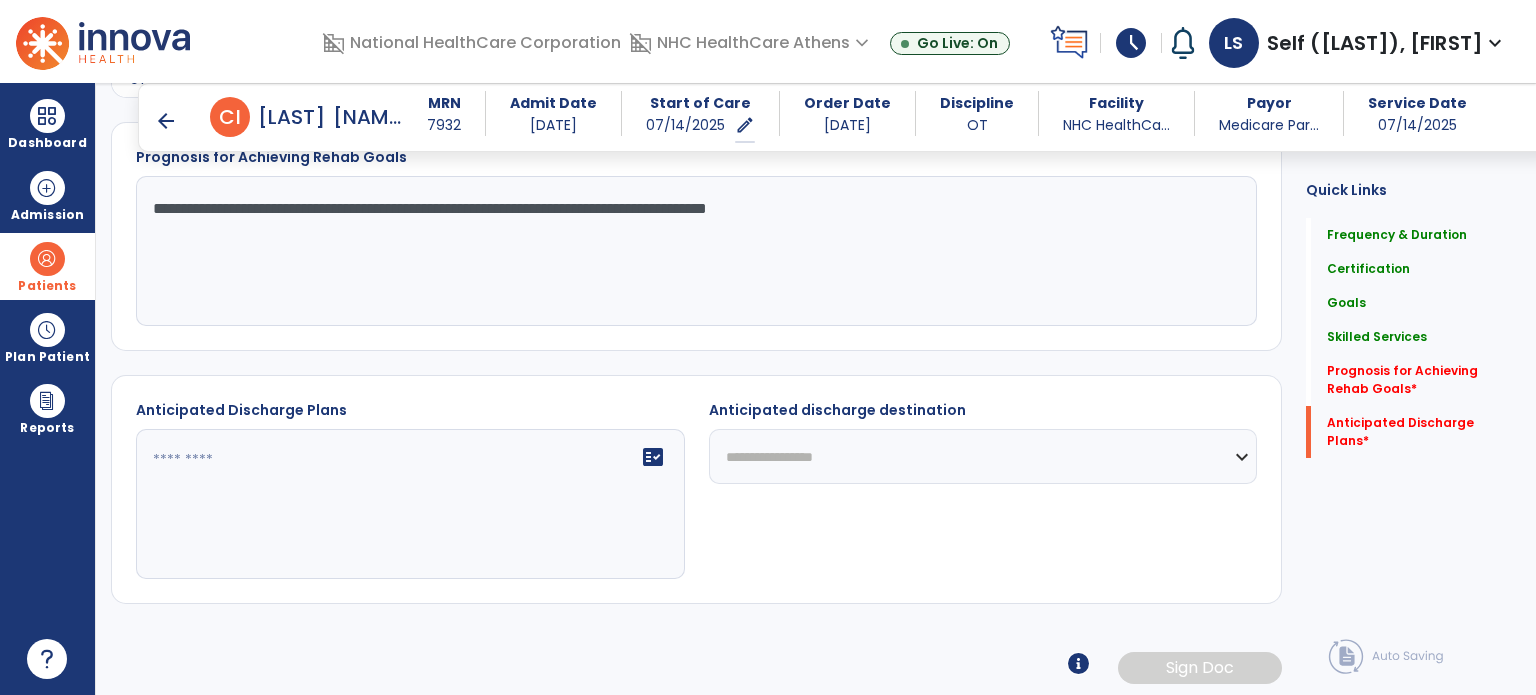 type on "**********" 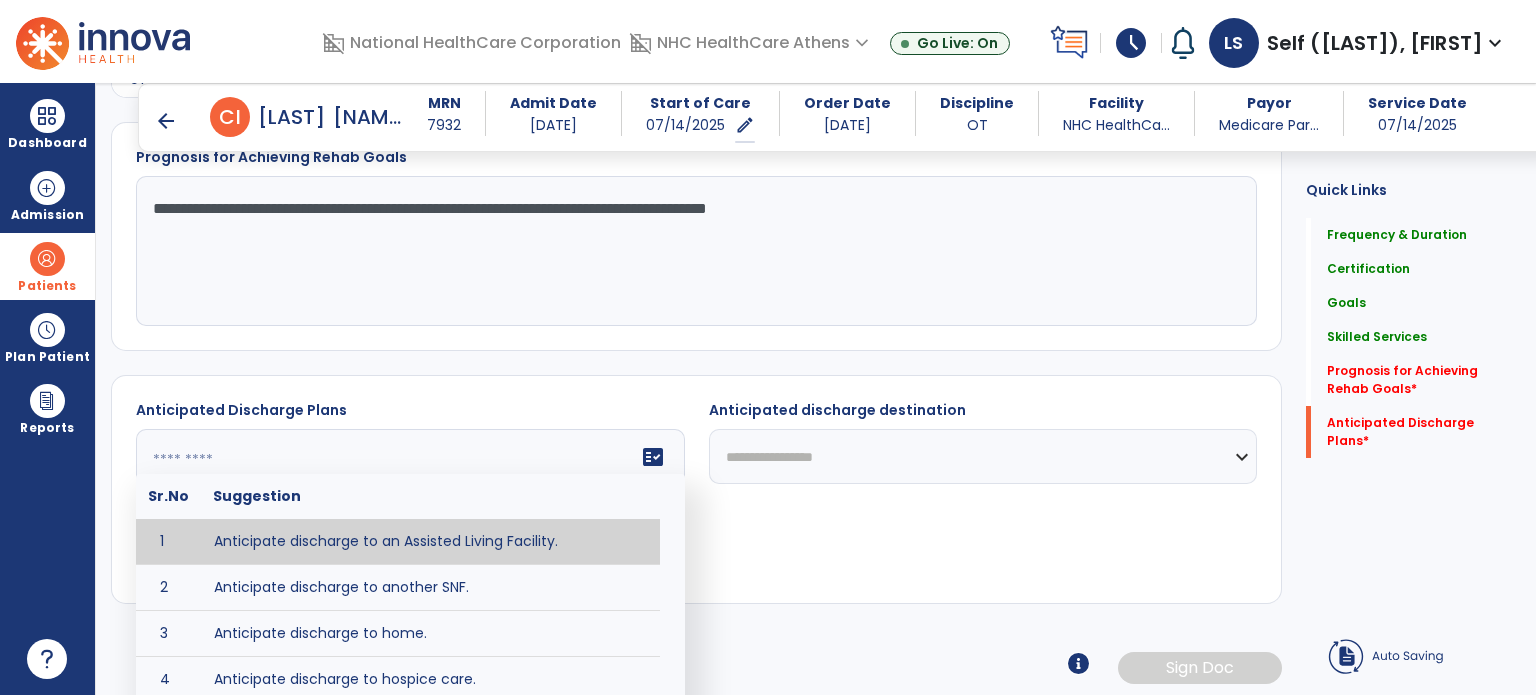 click 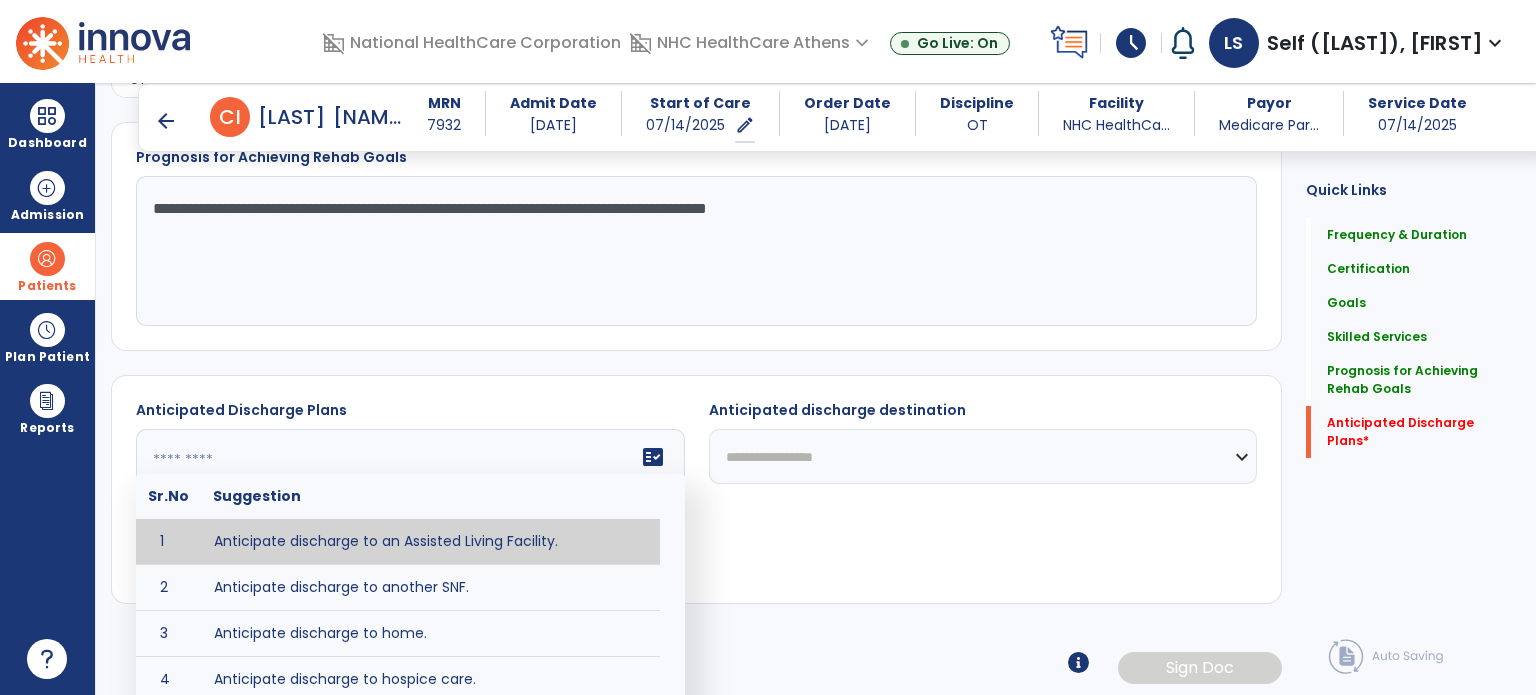 scroll, scrollTop: 2052, scrollLeft: 0, axis: vertical 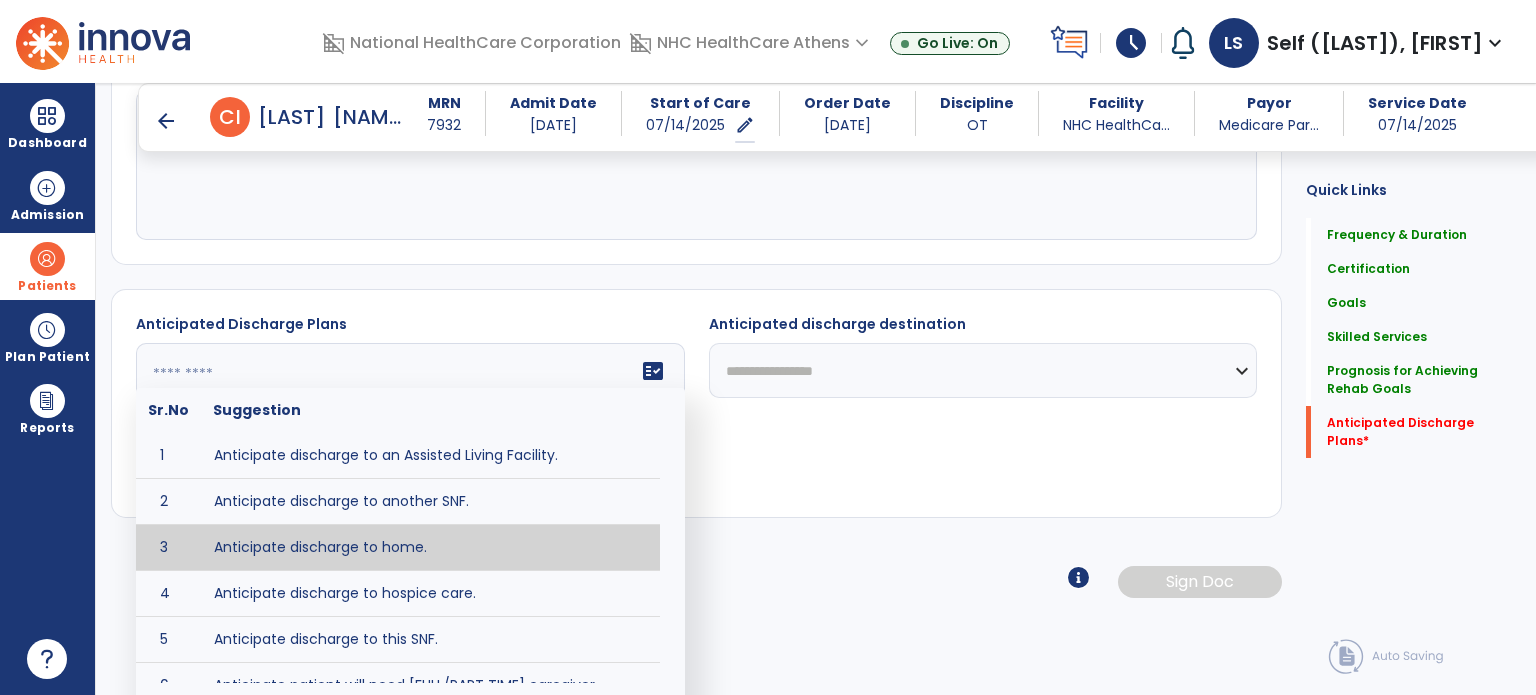 type on "**********" 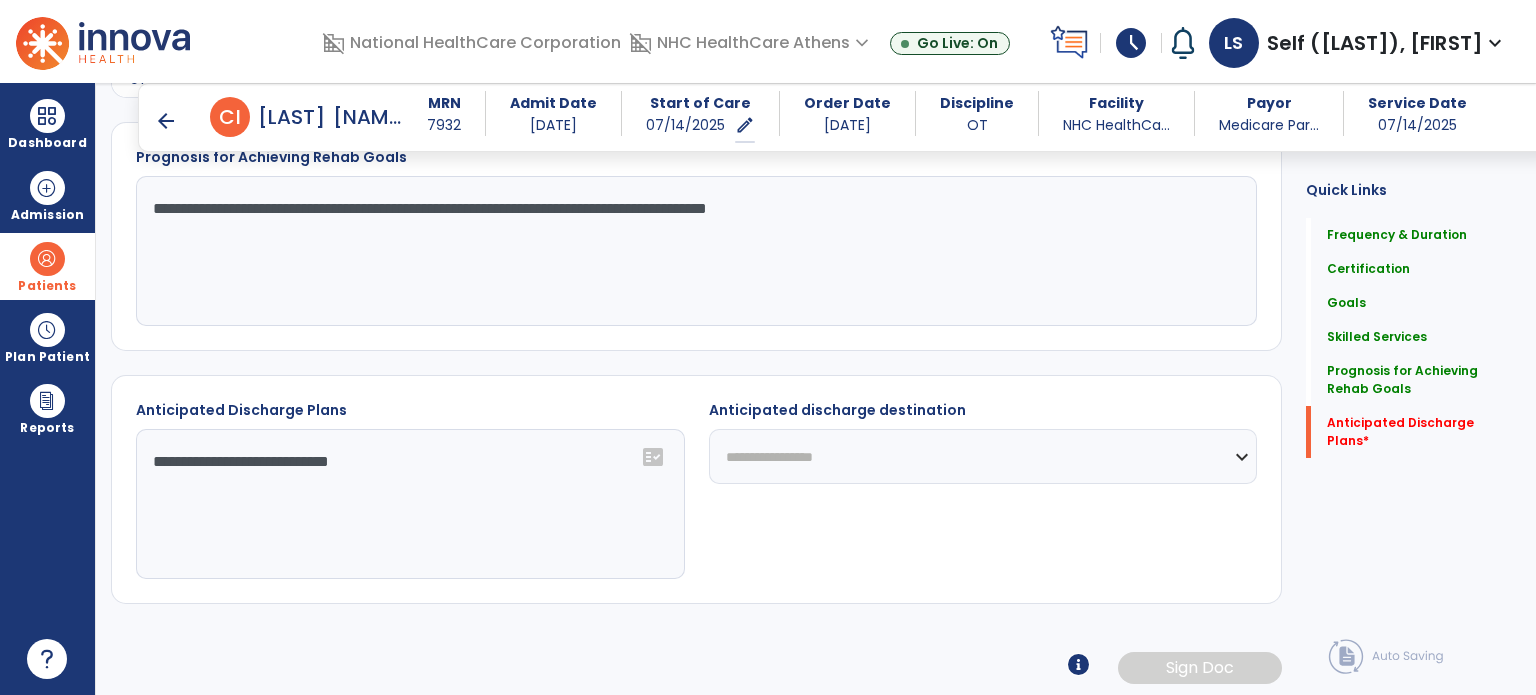 scroll, scrollTop: 1965, scrollLeft: 0, axis: vertical 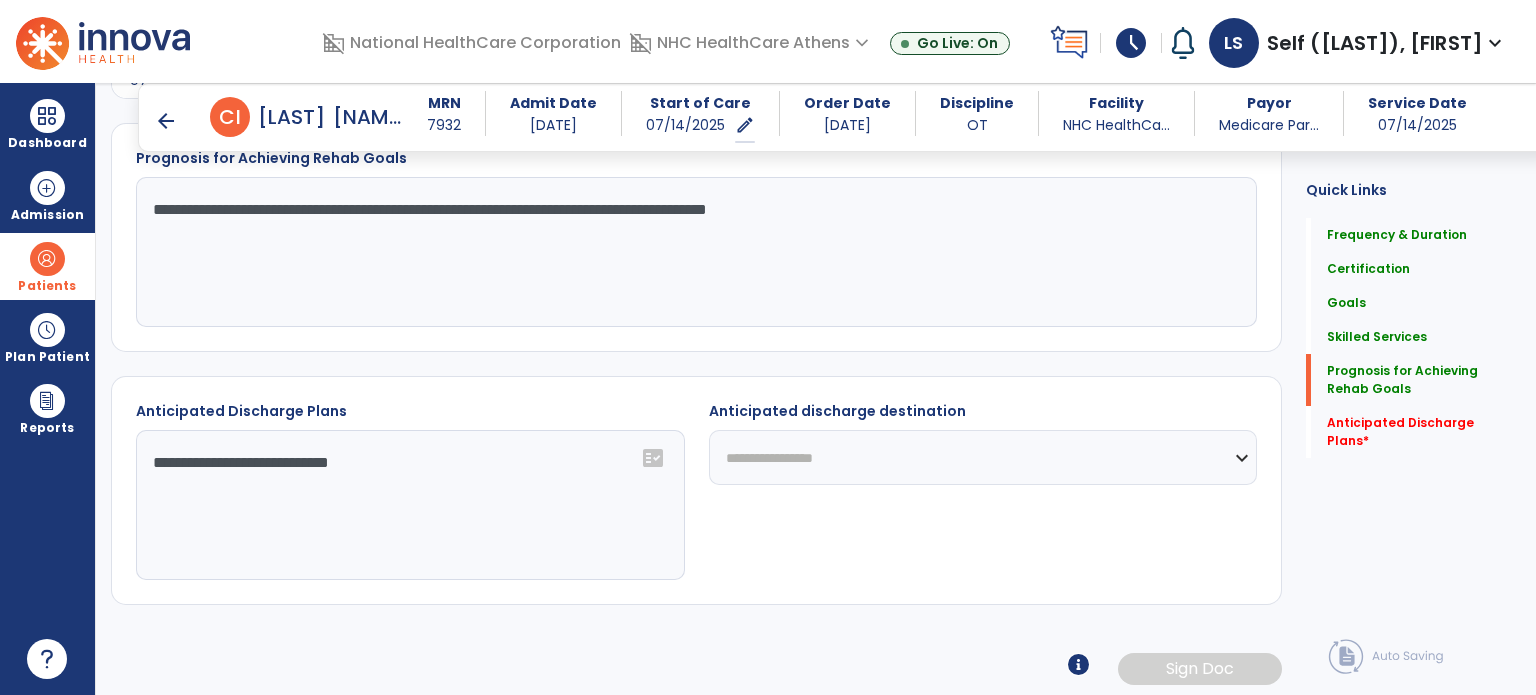 click on "**********" 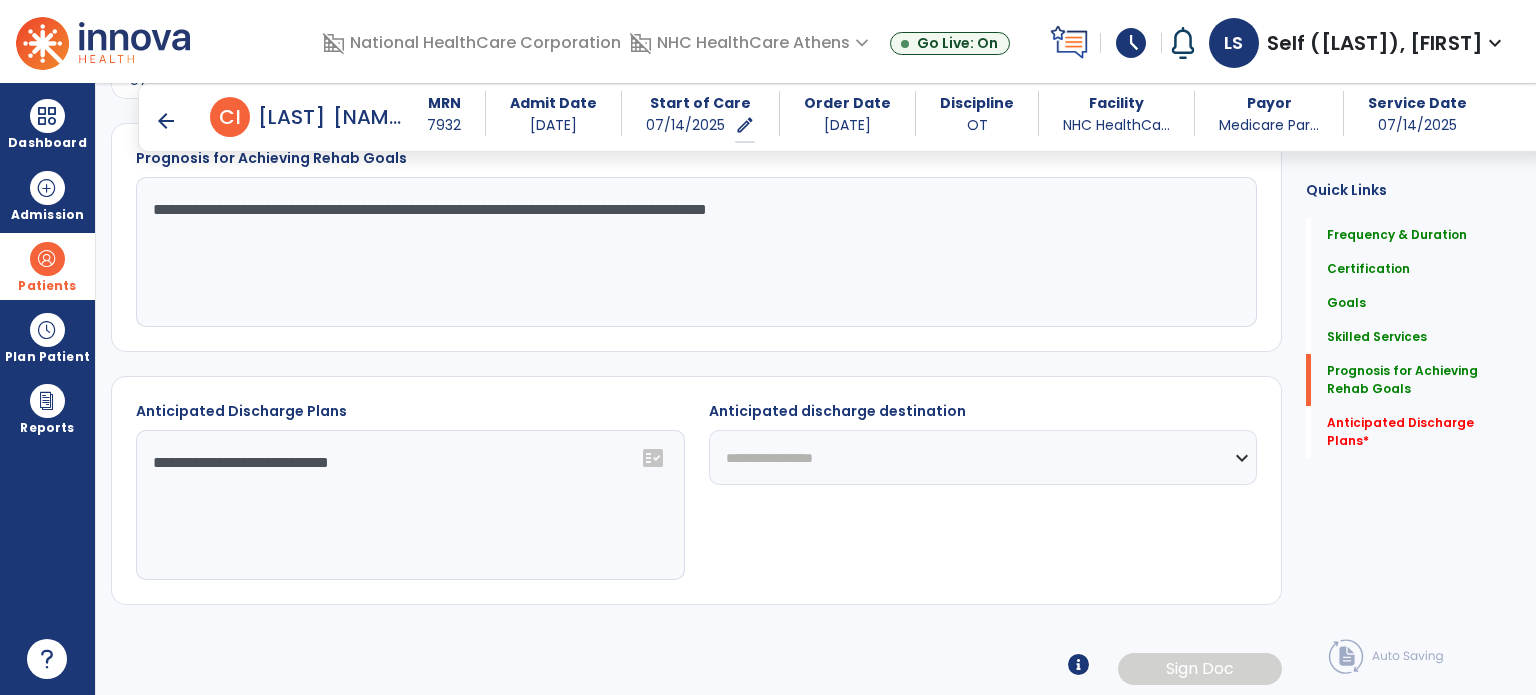 select on "****" 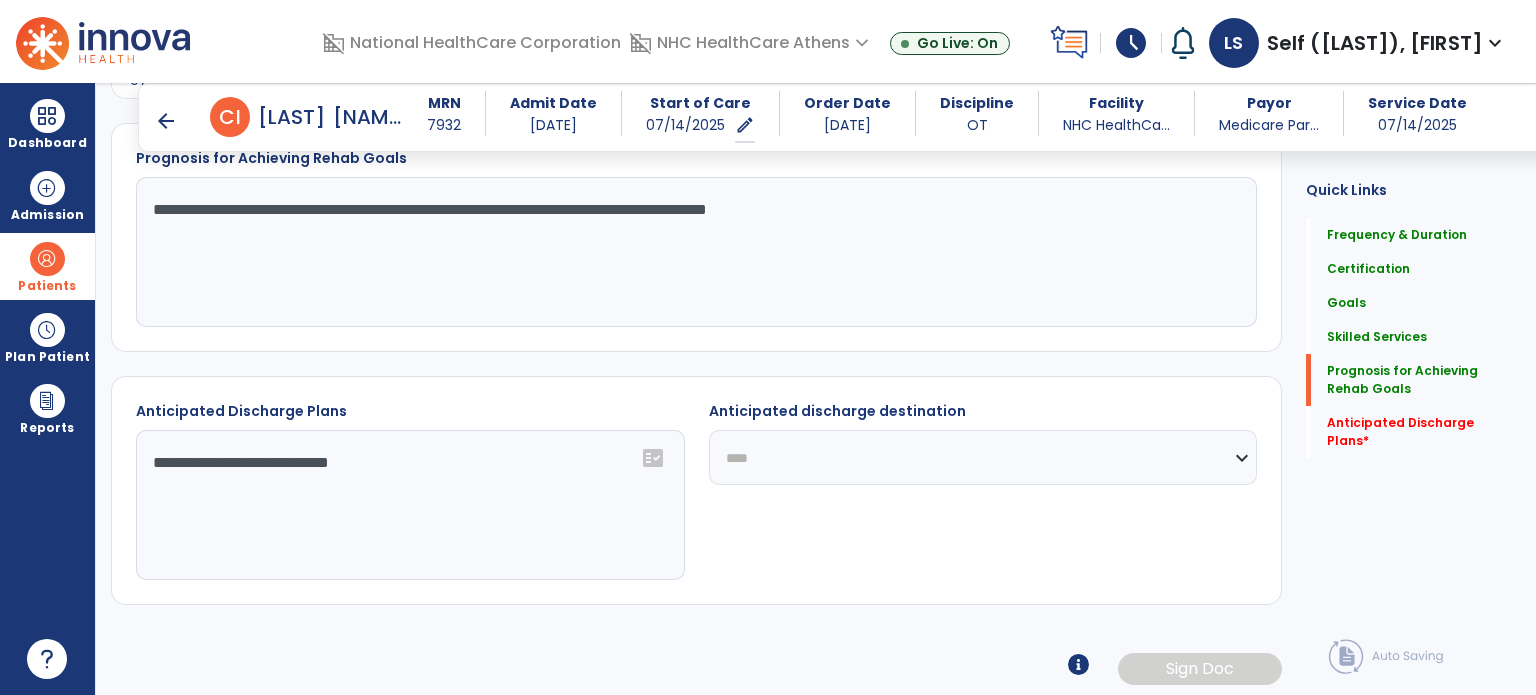 click on "**********" 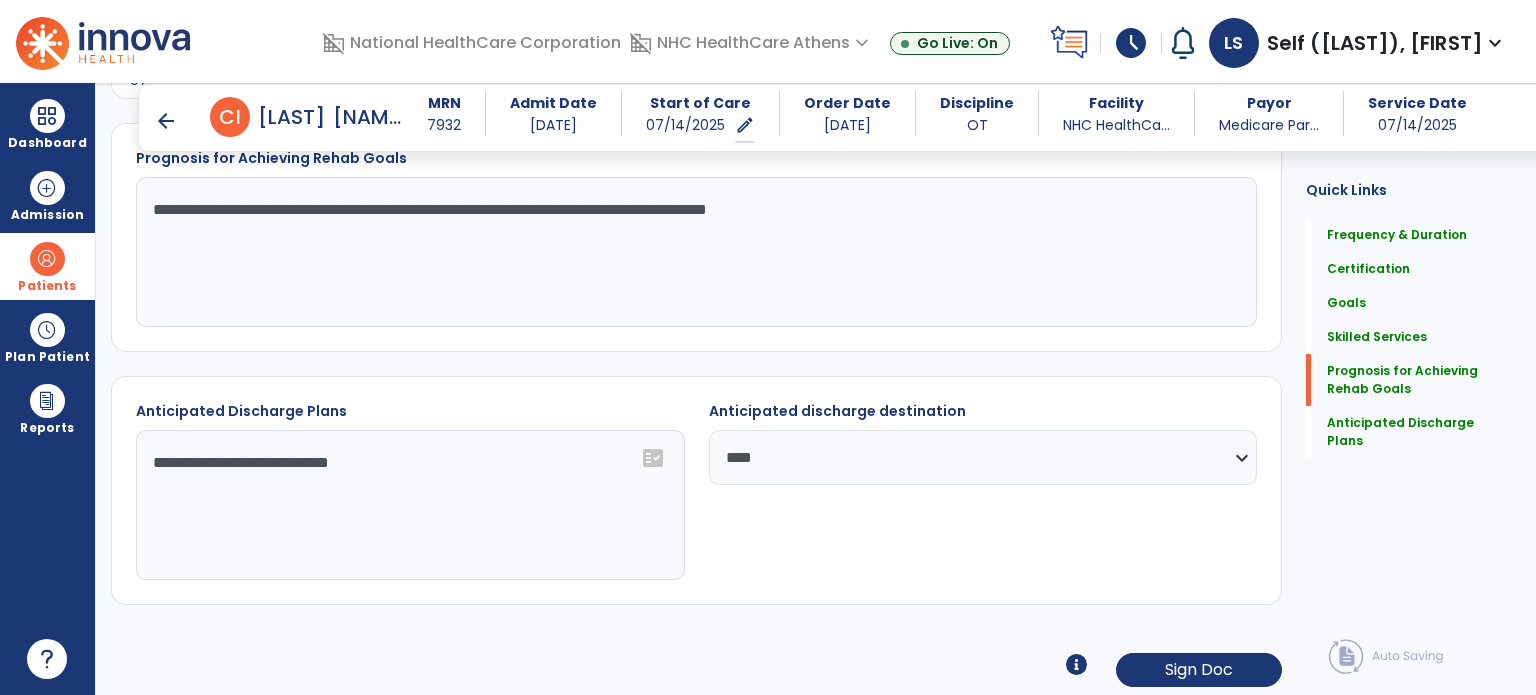 click on "**********" 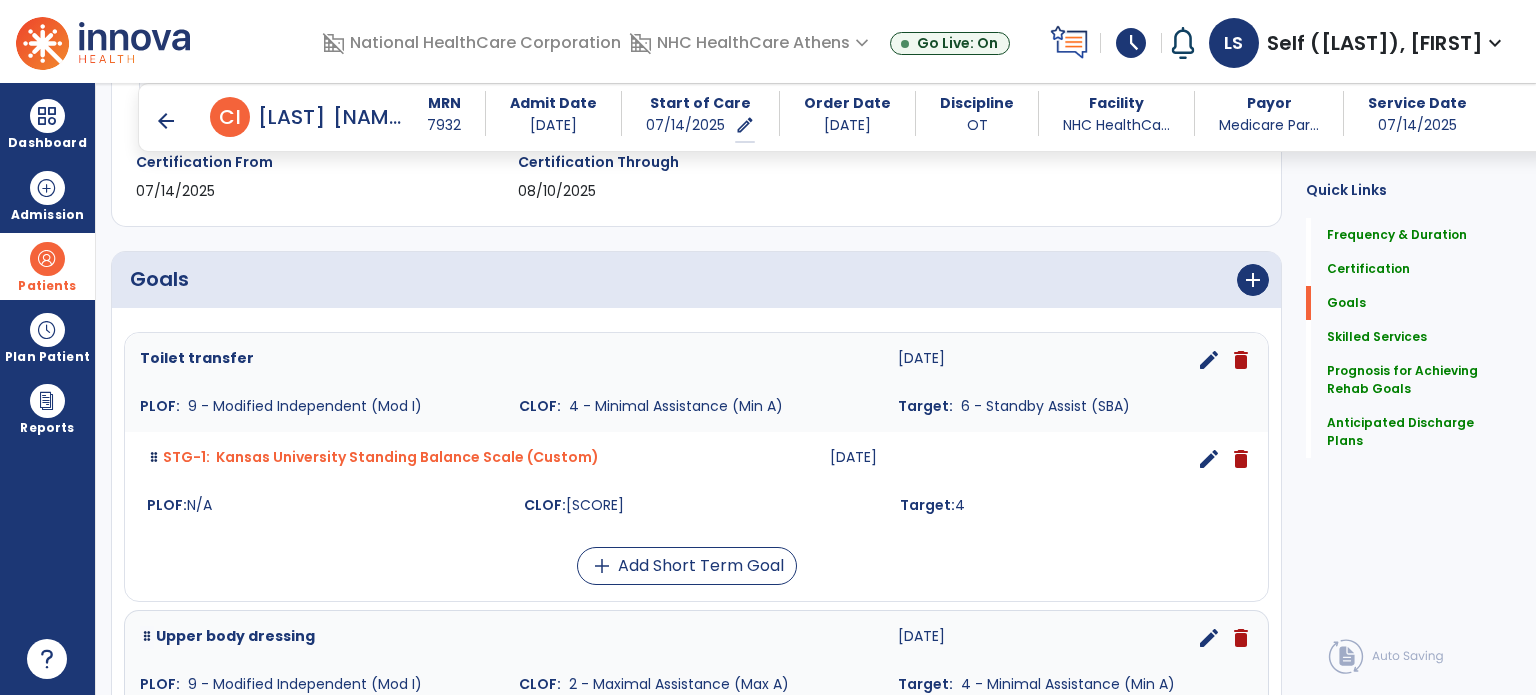 scroll, scrollTop: 465, scrollLeft: 0, axis: vertical 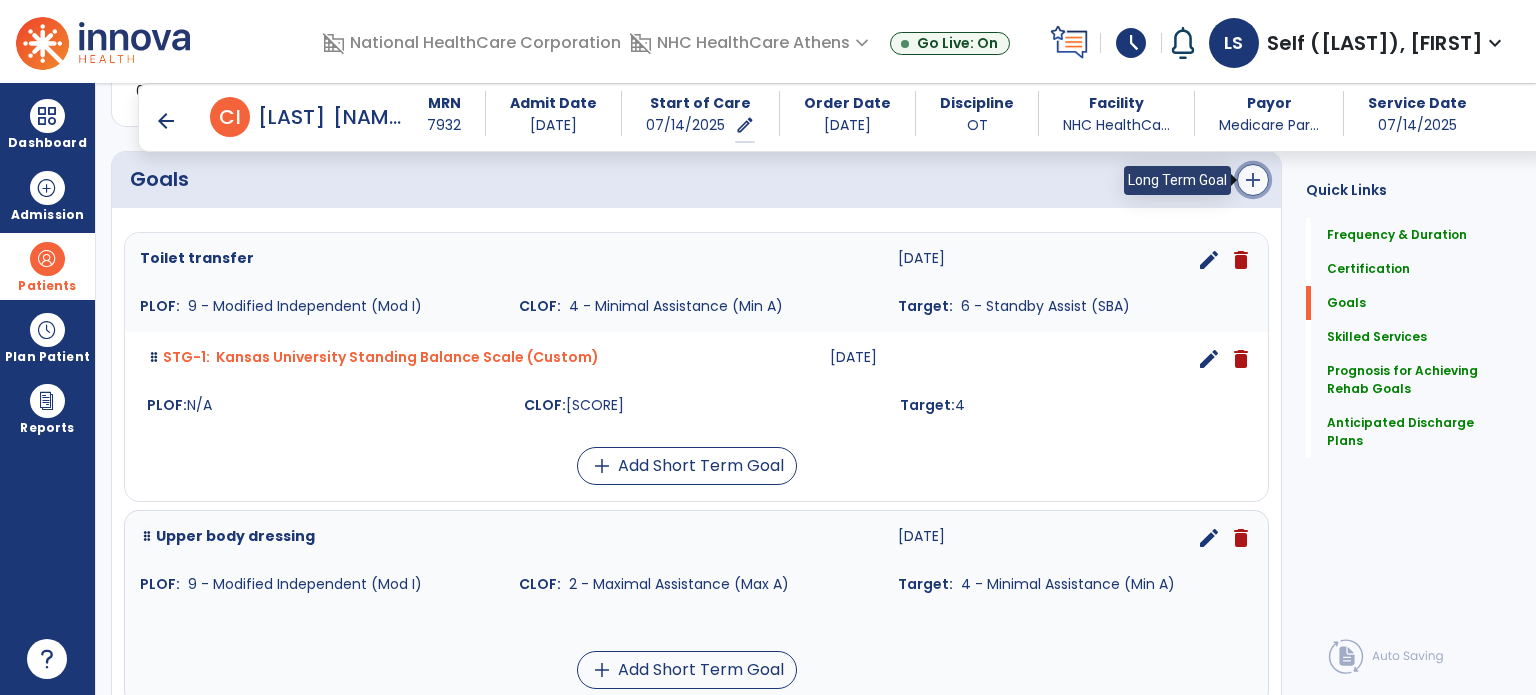 click on "add" at bounding box center [1253, 180] 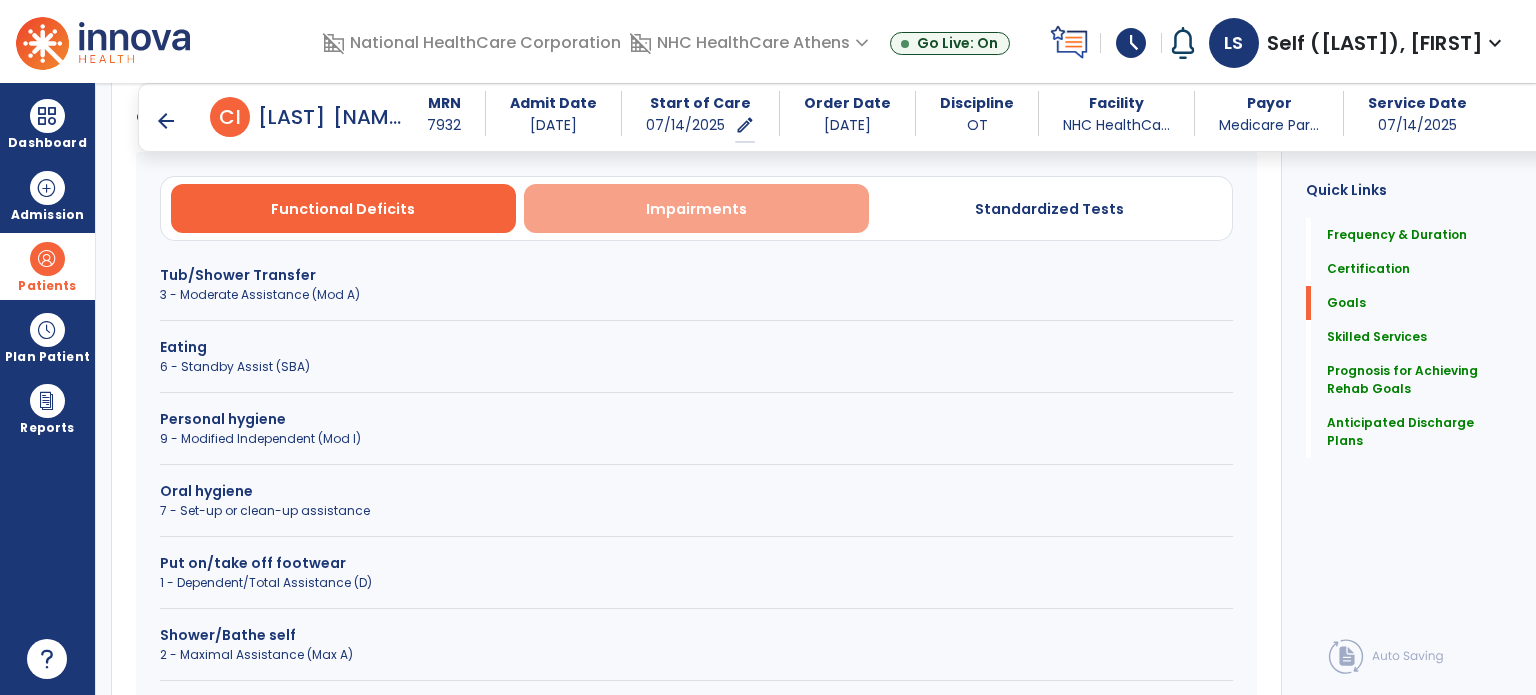 scroll, scrollTop: 465, scrollLeft: 0, axis: vertical 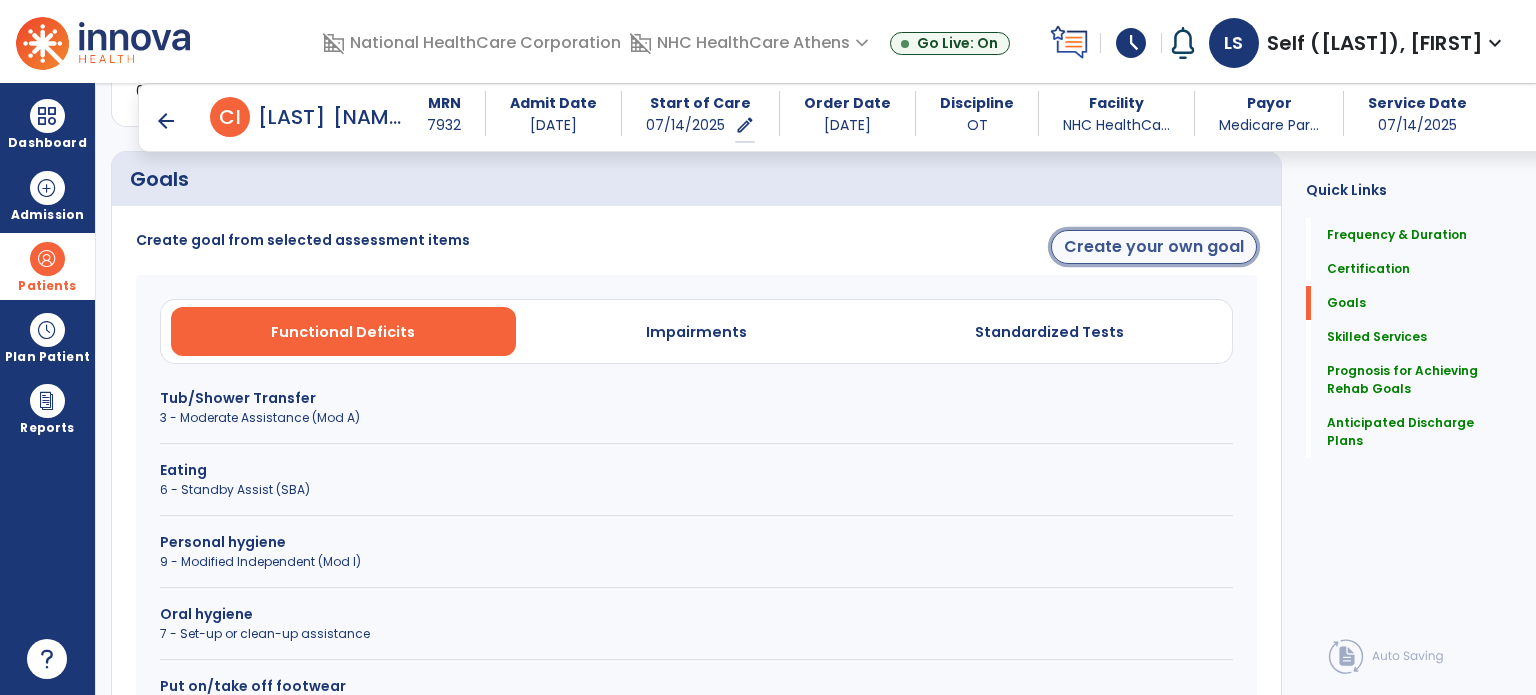 click on "Create your own goal" at bounding box center (1154, 247) 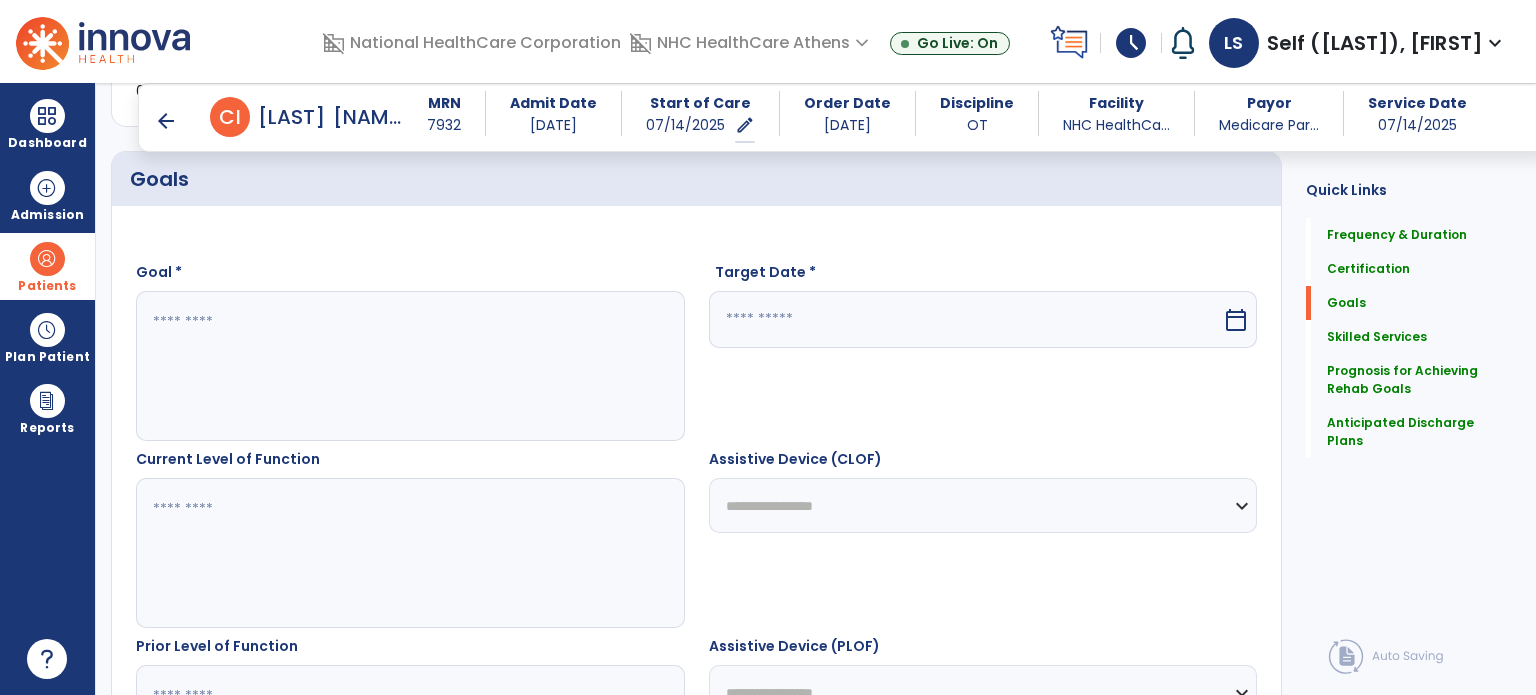 click at bounding box center [409, 366] 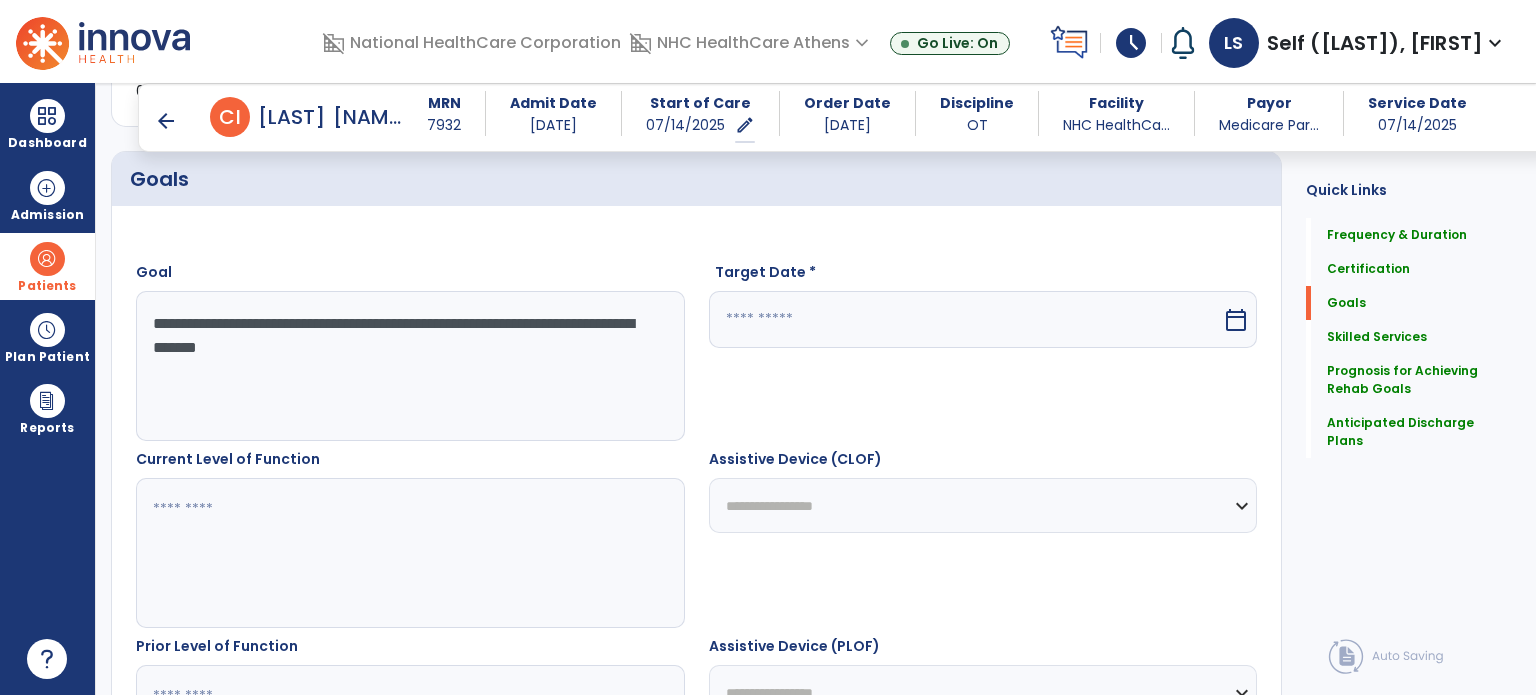 drag, startPoint x: 504, startPoint y: 333, endPoint x: 143, endPoint y: 290, distance: 363.5519 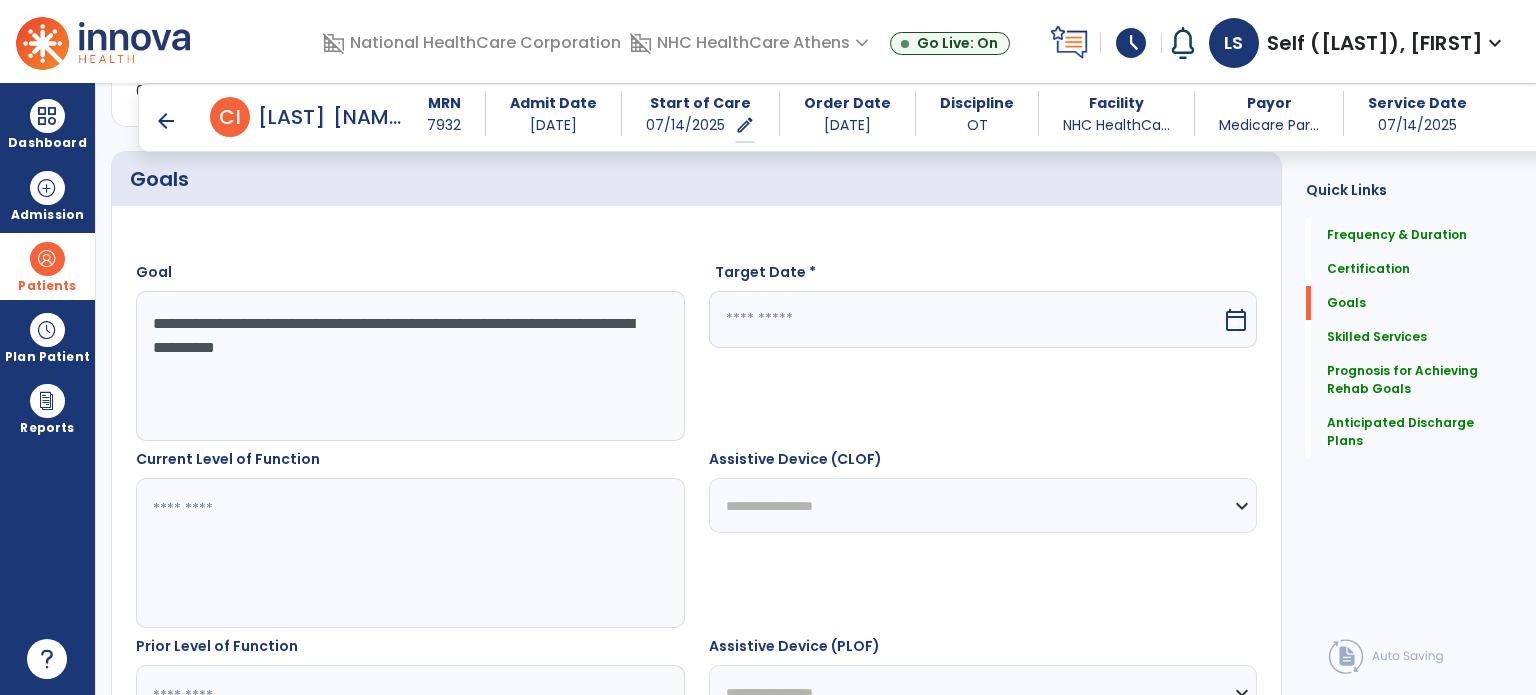 drag, startPoint x: 492, startPoint y: 356, endPoint x: 128, endPoint y: 322, distance: 365.58447 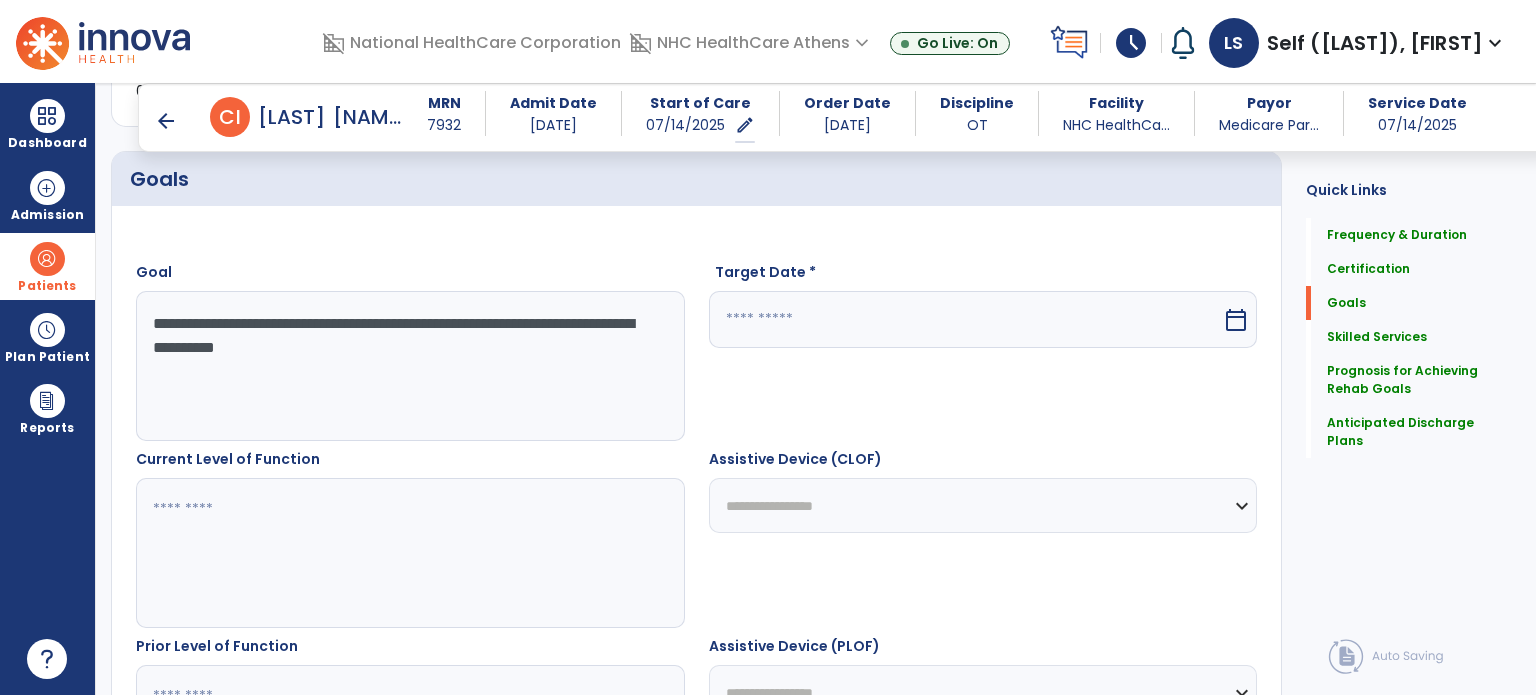 click on "**********" at bounding box center (410, 351) 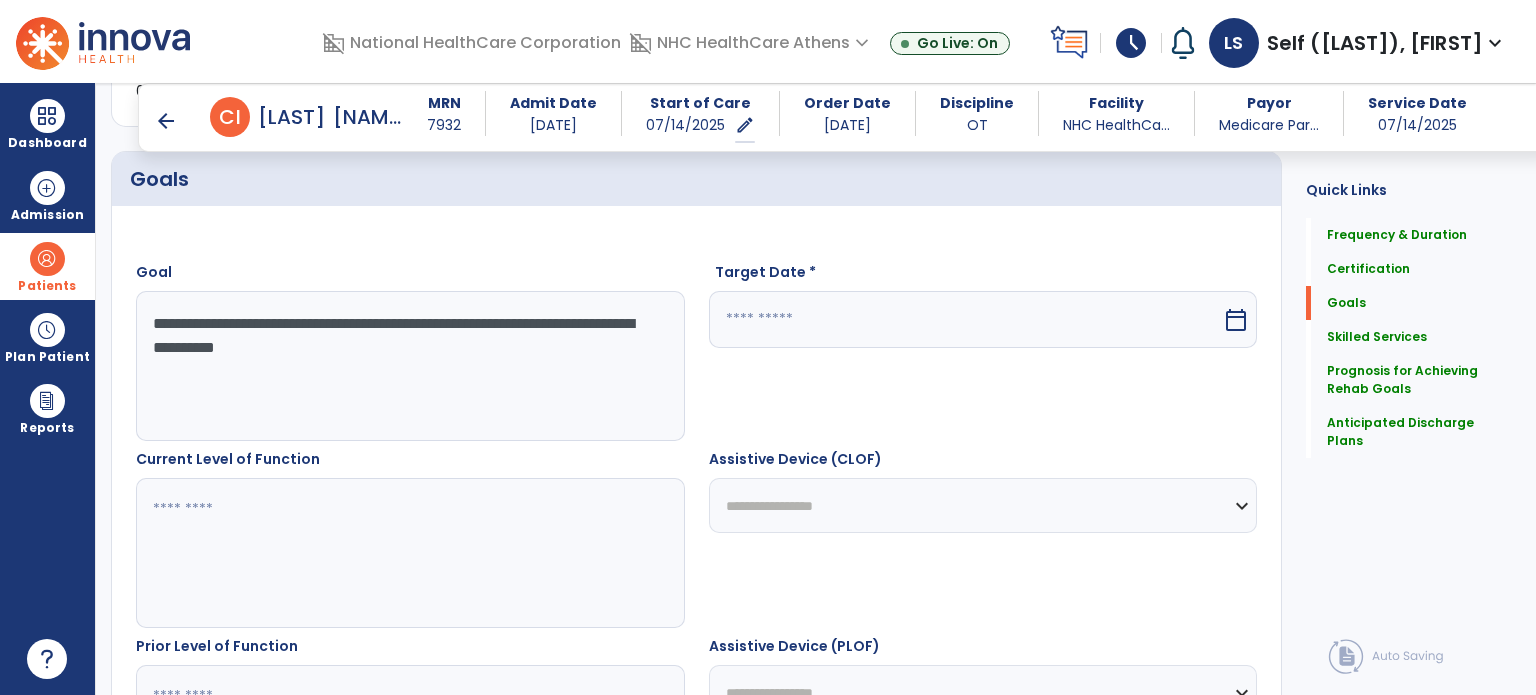 type on "**********" 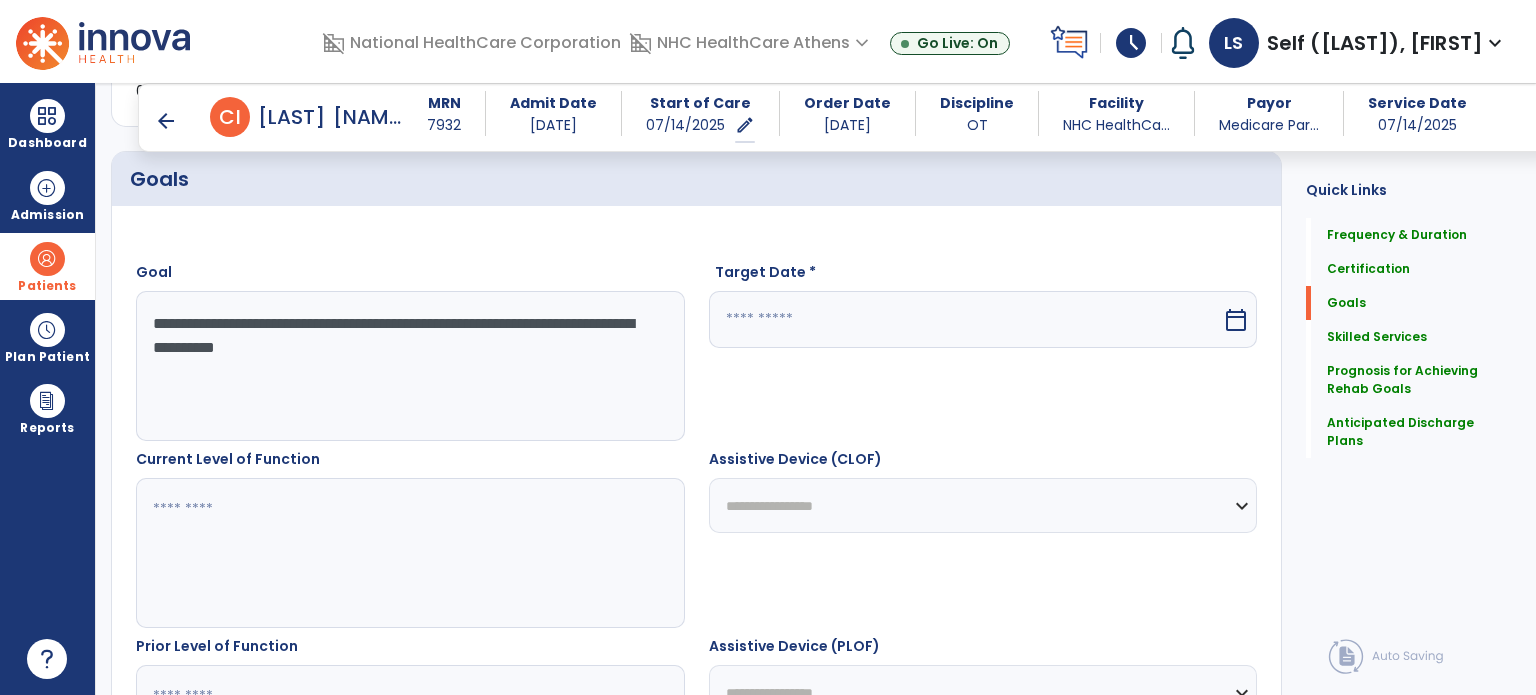 click at bounding box center [409, 553] 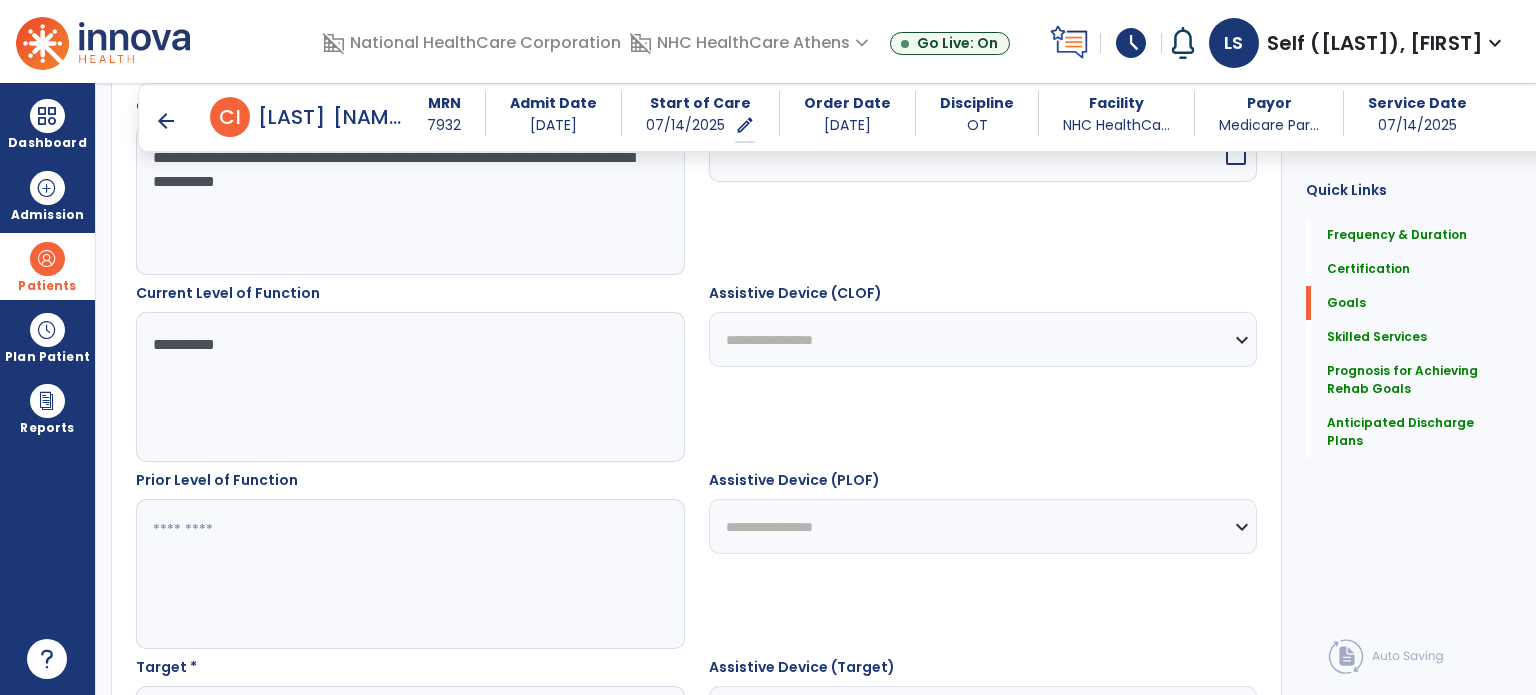 scroll, scrollTop: 665, scrollLeft: 0, axis: vertical 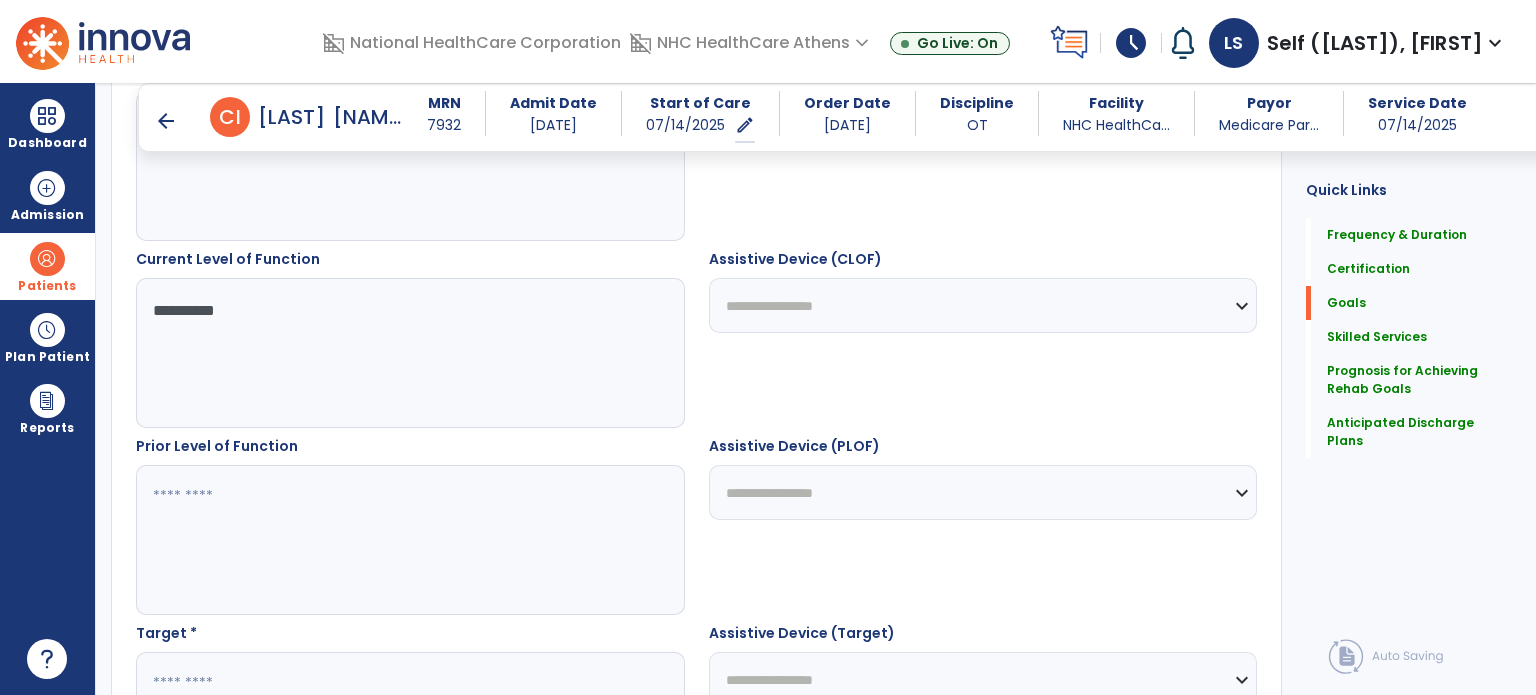 type on "**********" 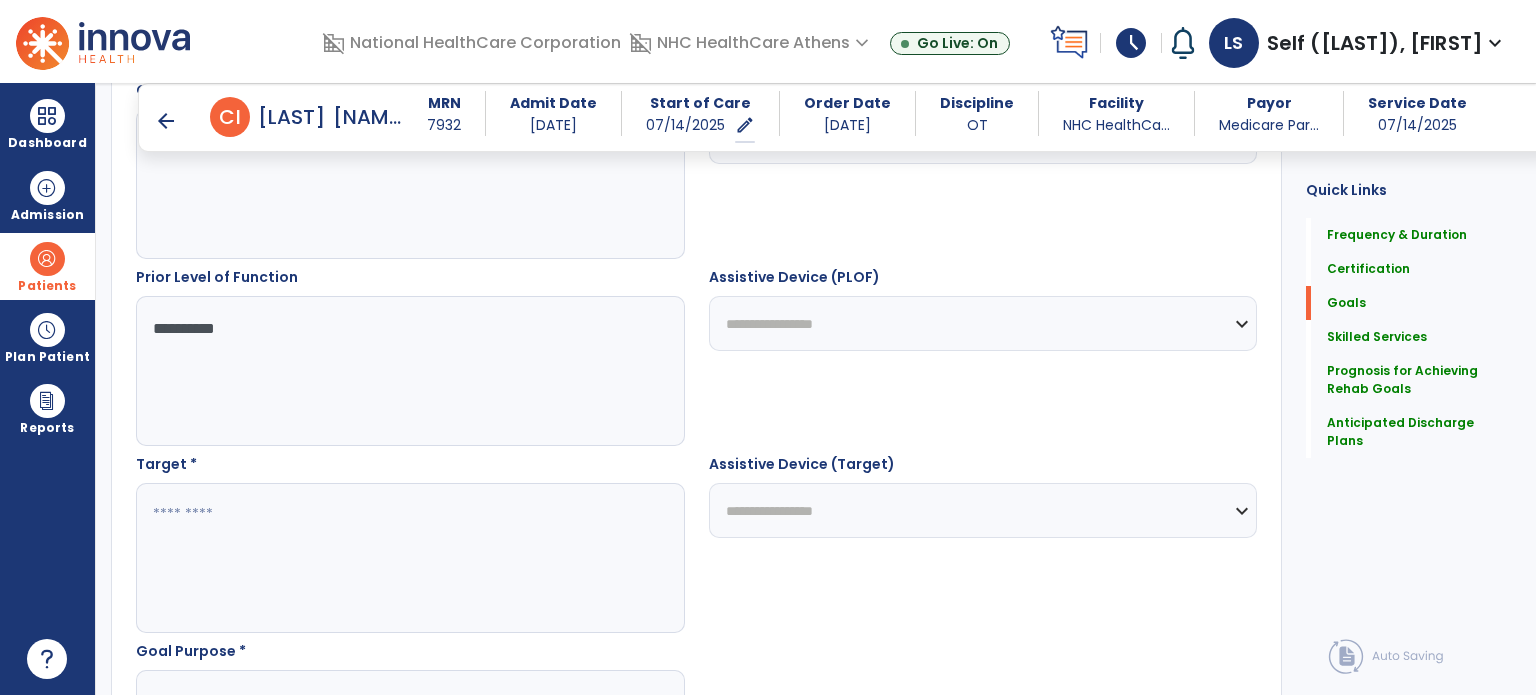 scroll, scrollTop: 865, scrollLeft: 0, axis: vertical 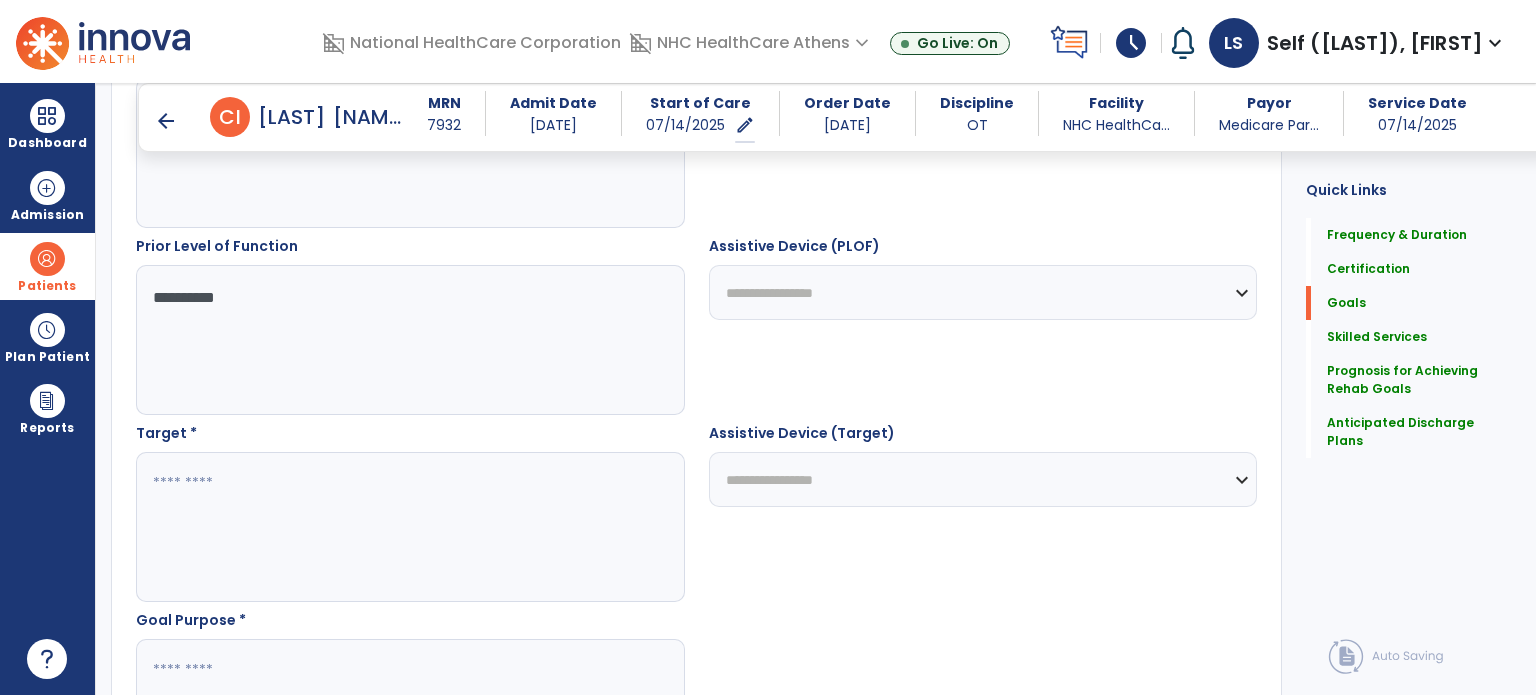 type on "**********" 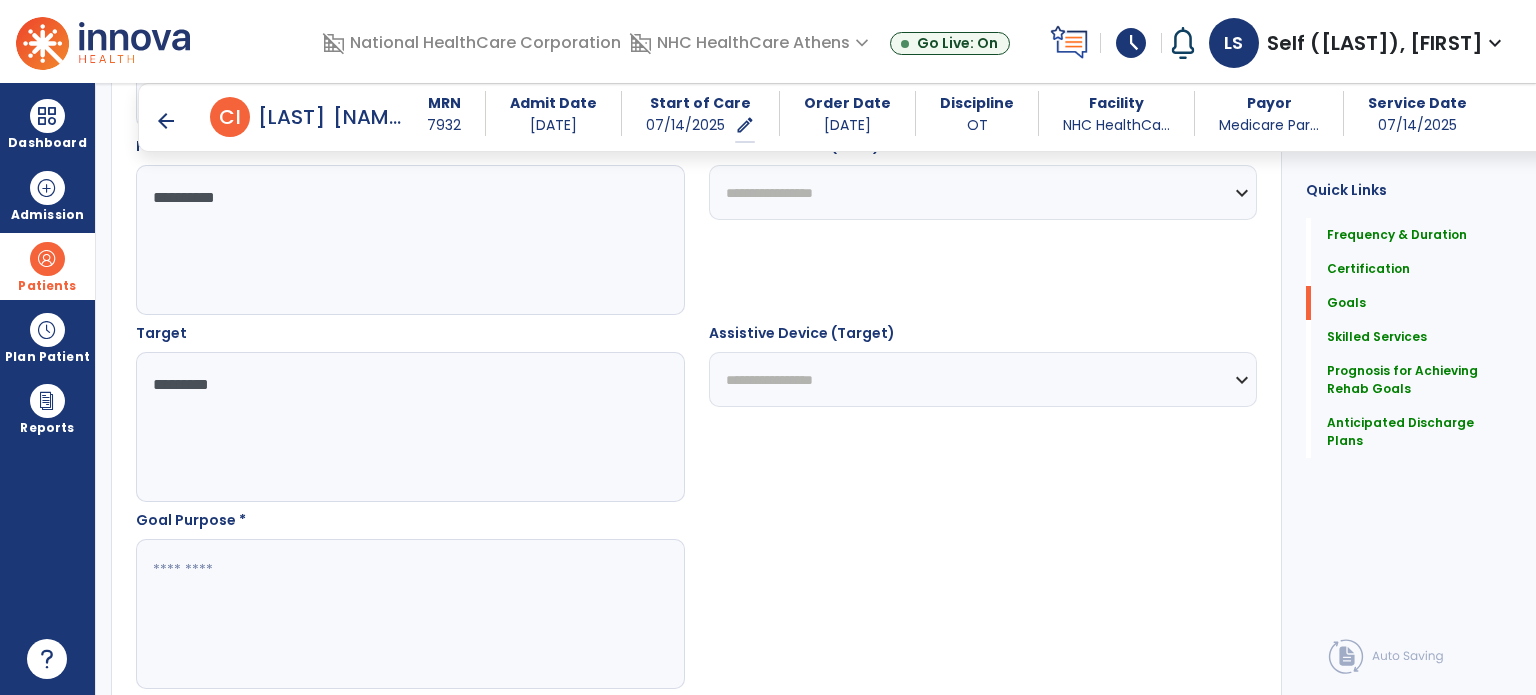 scroll, scrollTop: 1065, scrollLeft: 0, axis: vertical 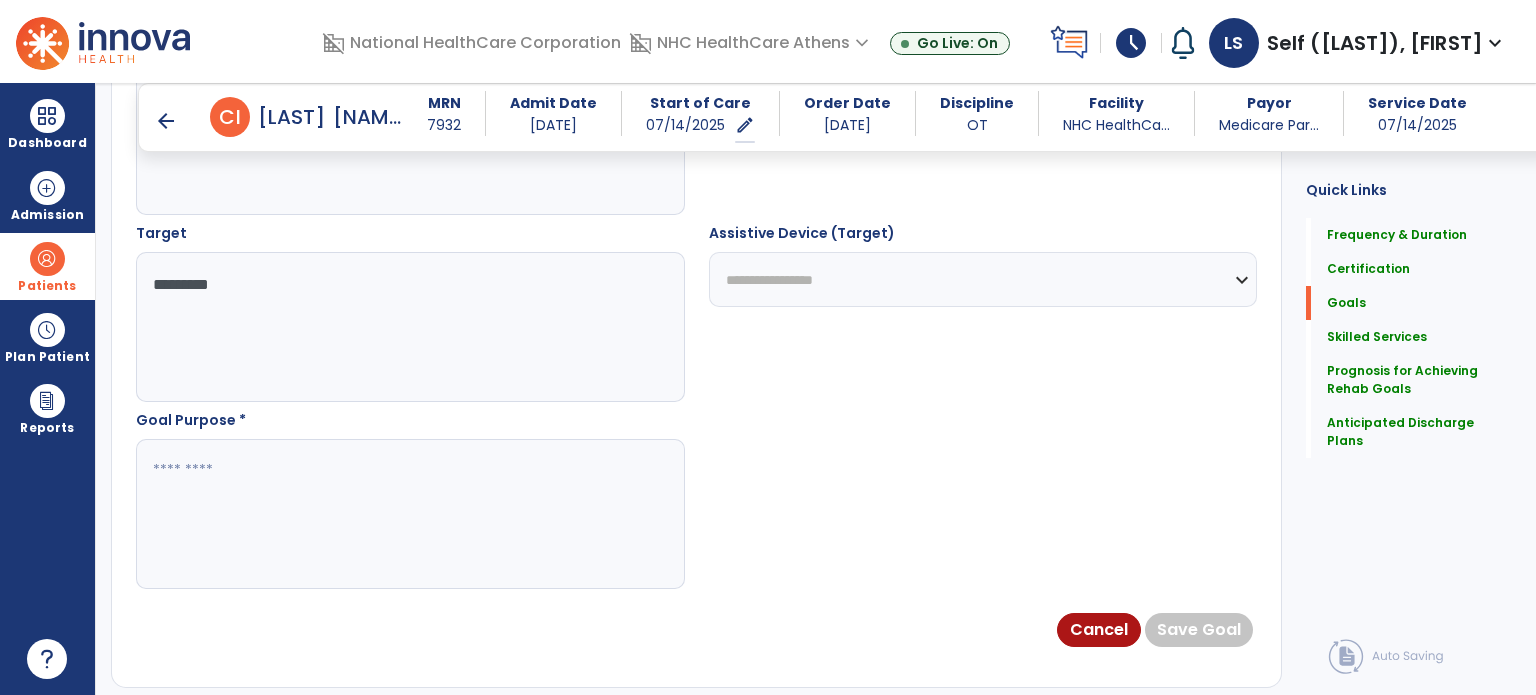 type on "*********" 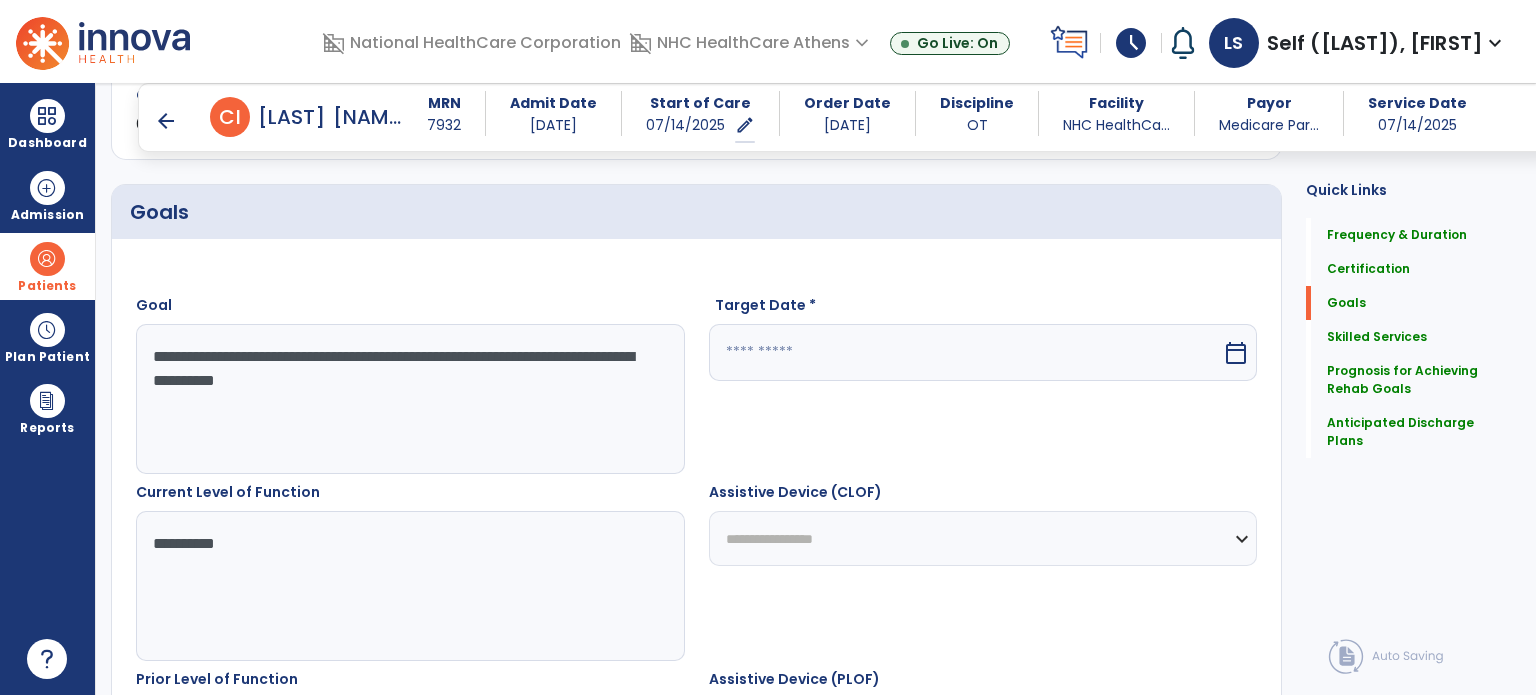 scroll, scrollTop: 365, scrollLeft: 0, axis: vertical 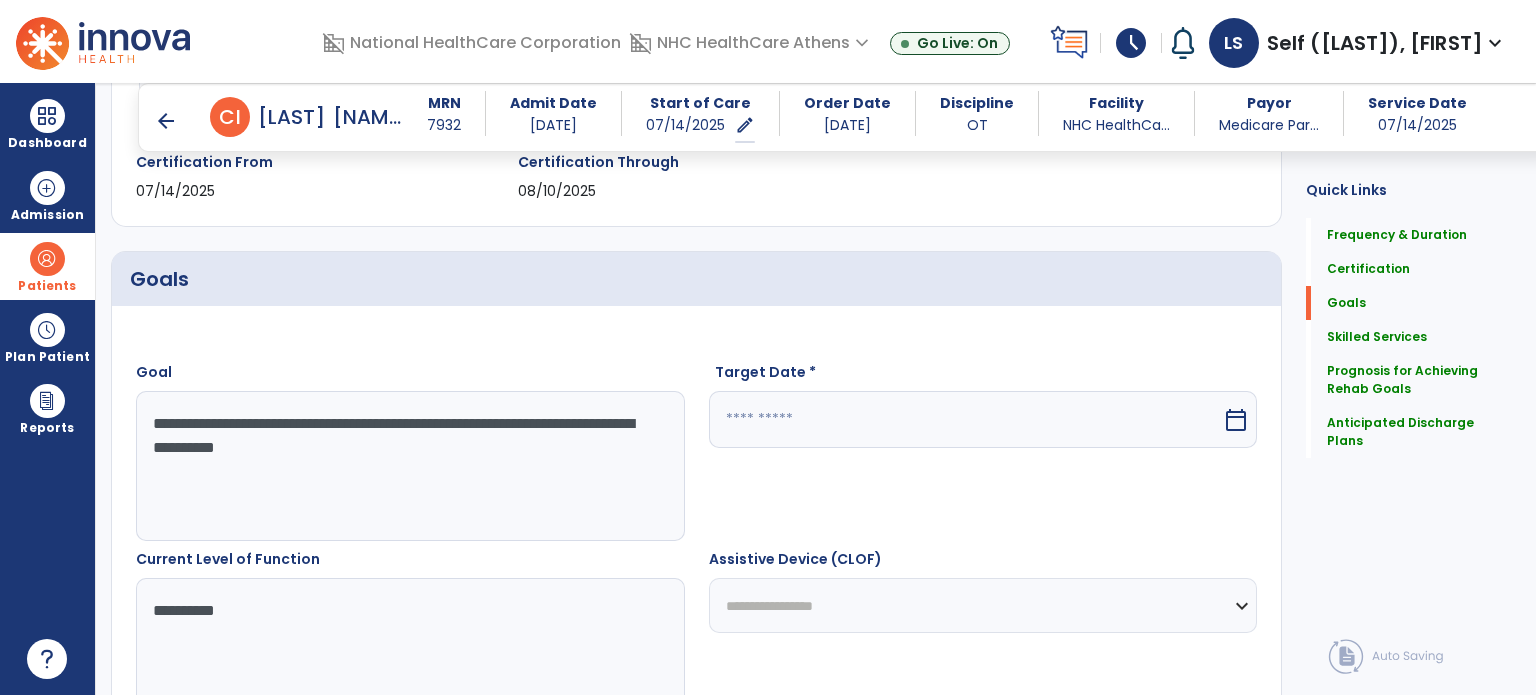 type on "**********" 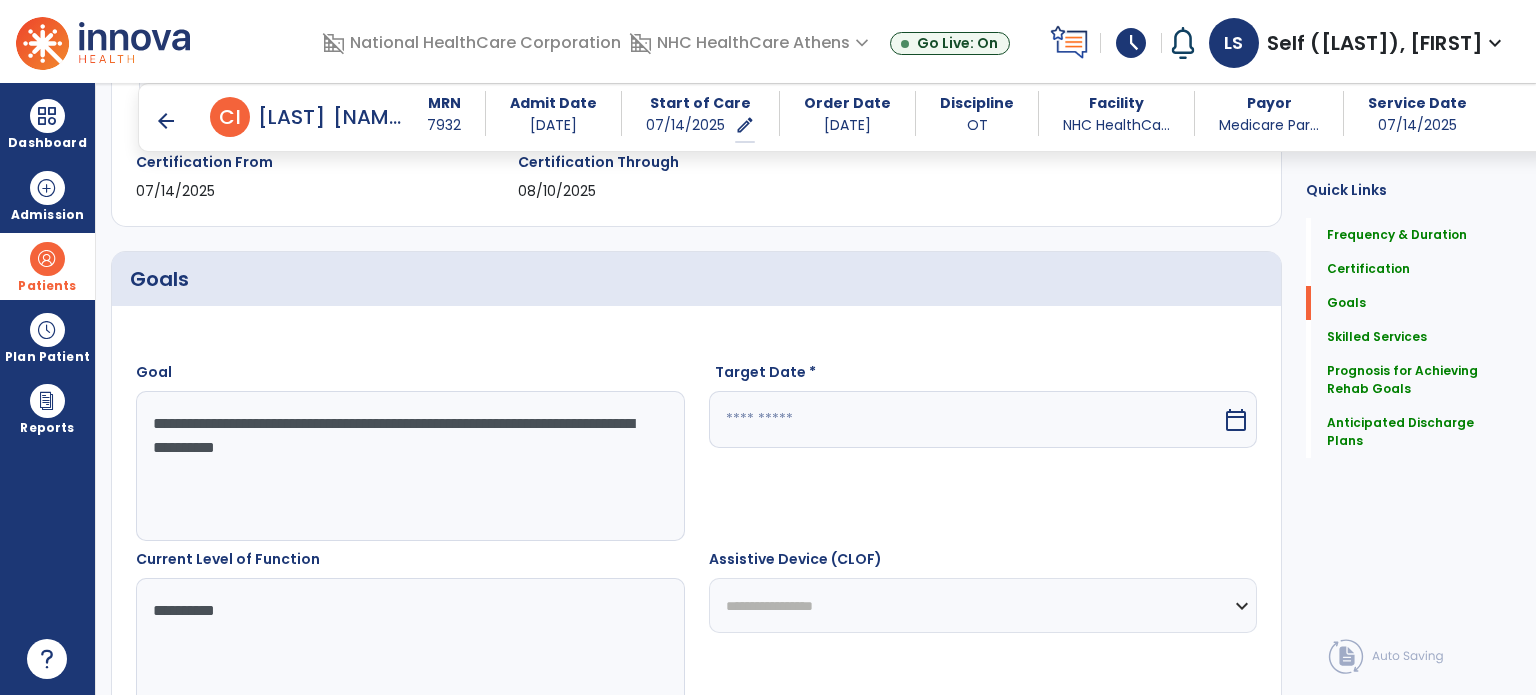 click at bounding box center [966, 419] 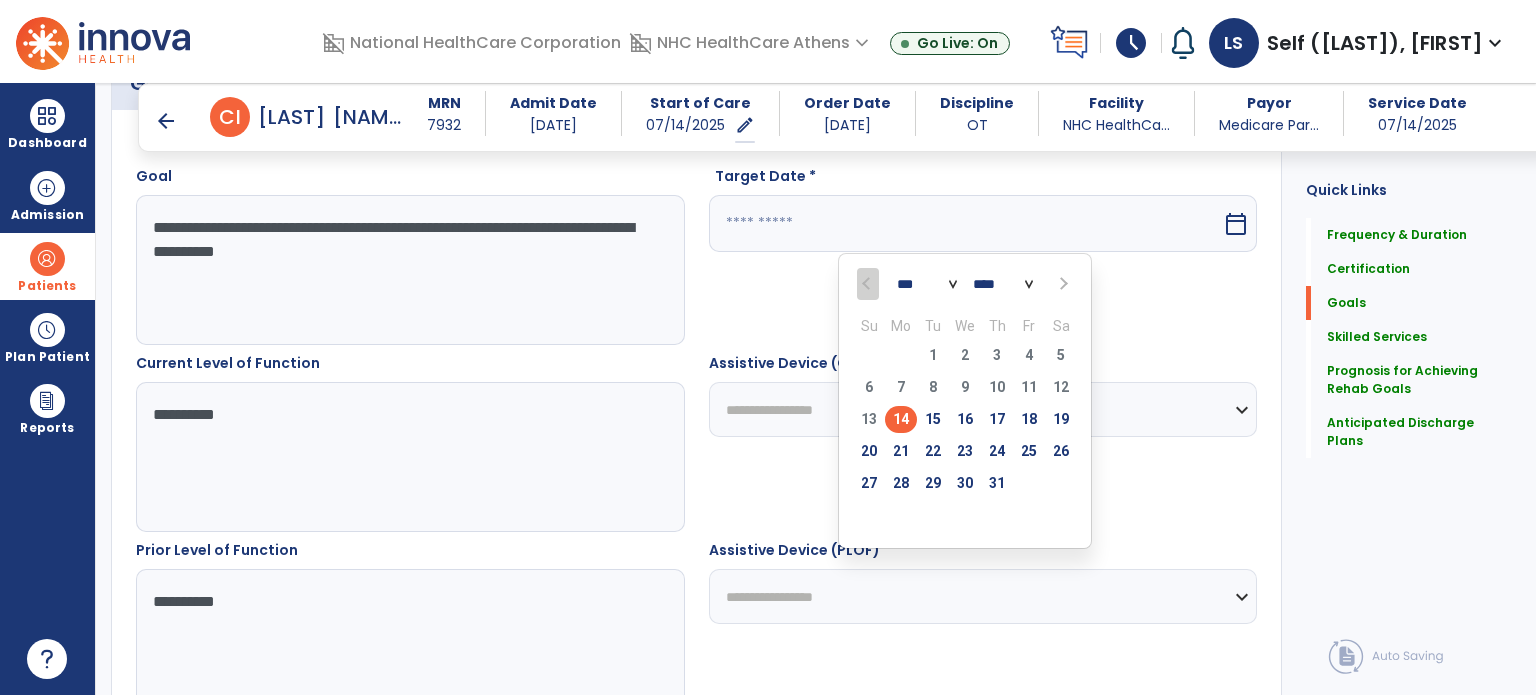 scroll, scrollTop: 565, scrollLeft: 0, axis: vertical 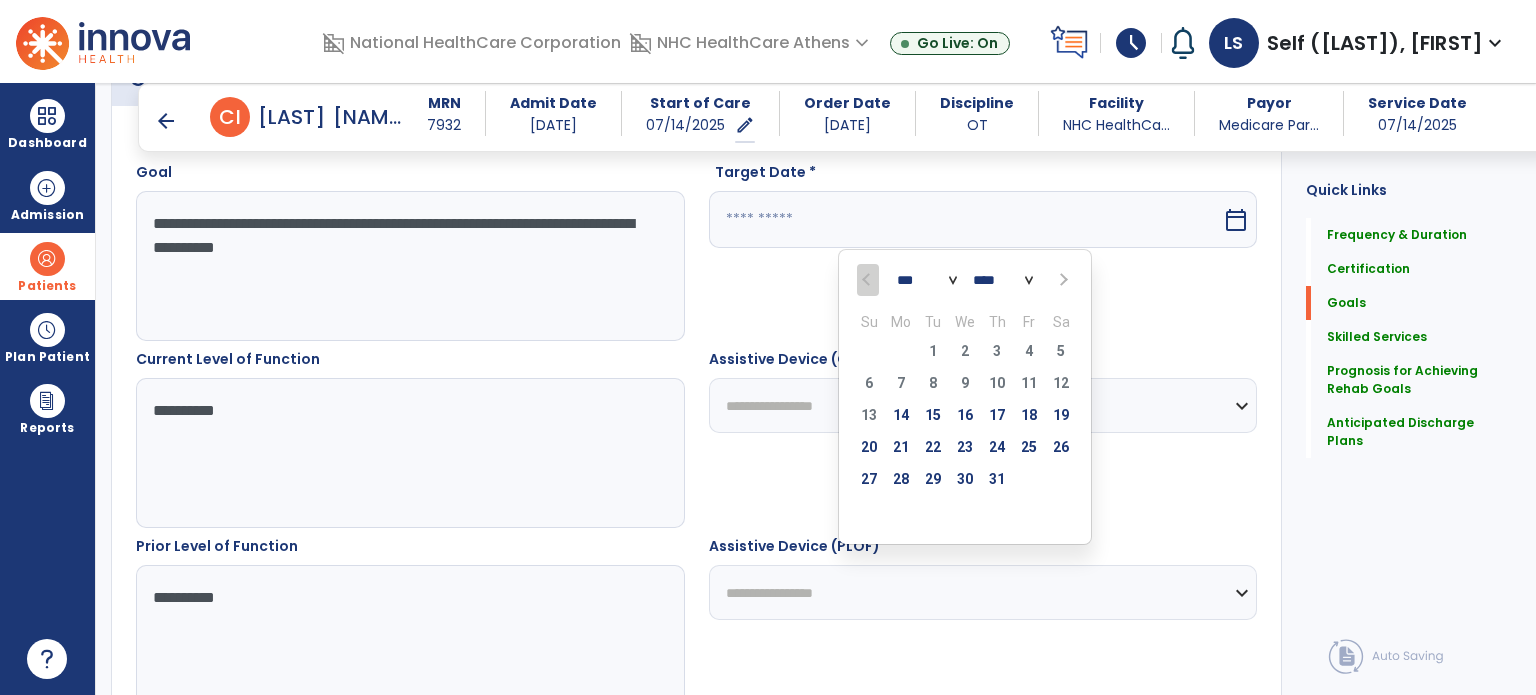 click on "*** ***" at bounding box center [927, 281] 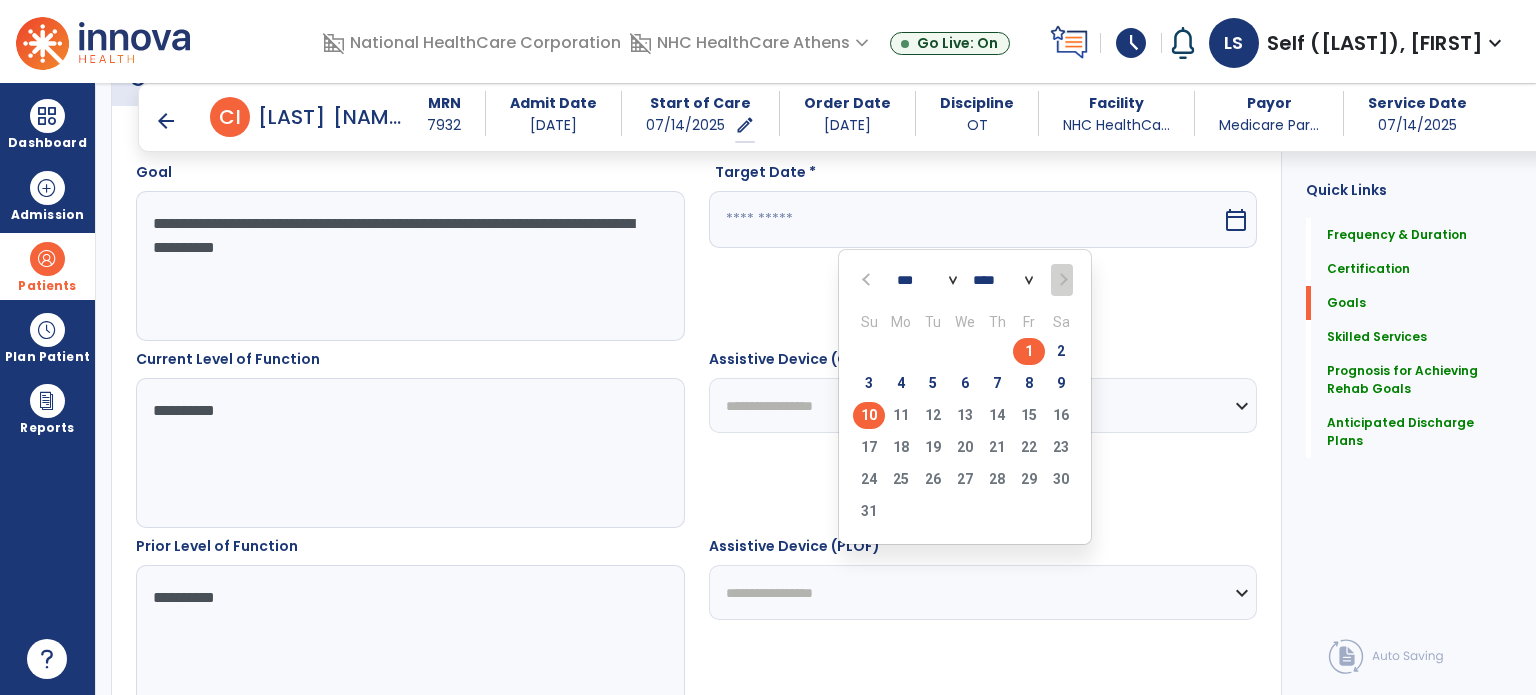click on "10" at bounding box center (869, 415) 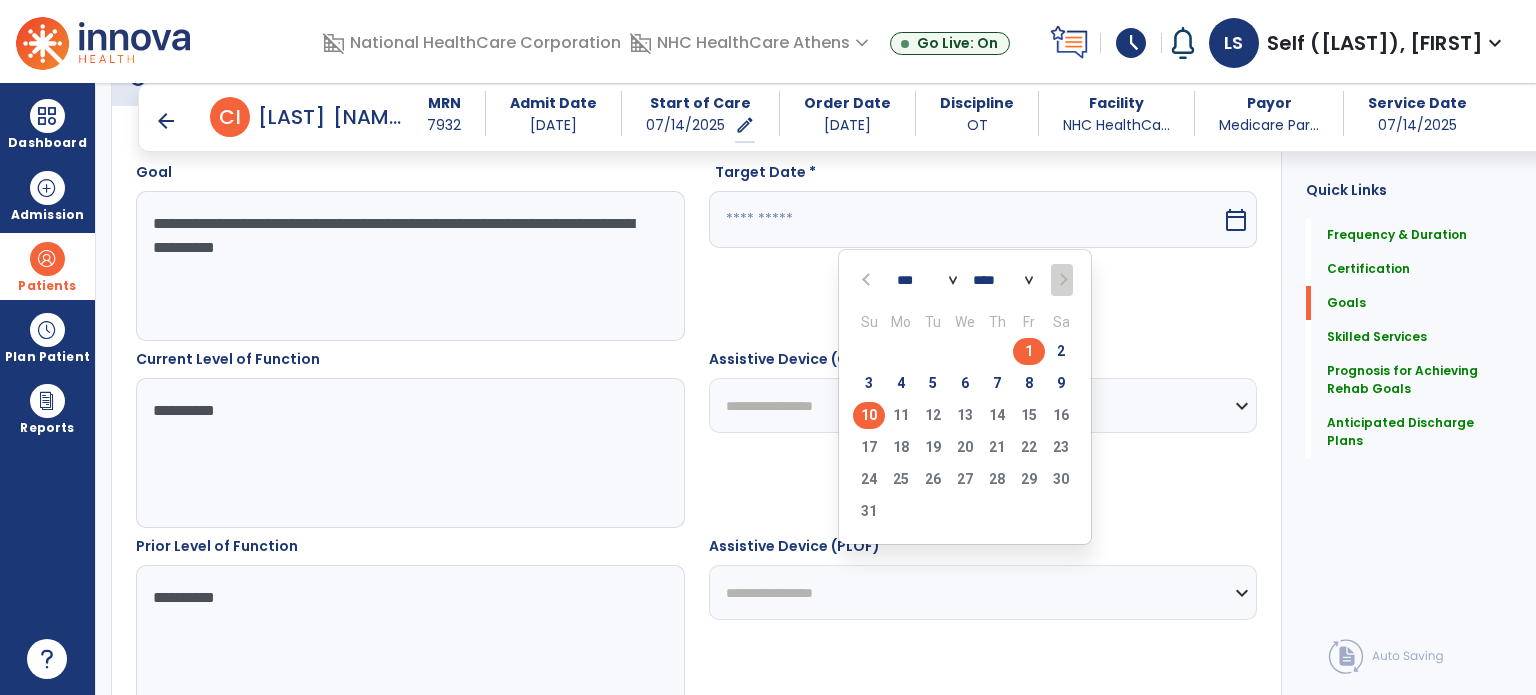 type on "*********" 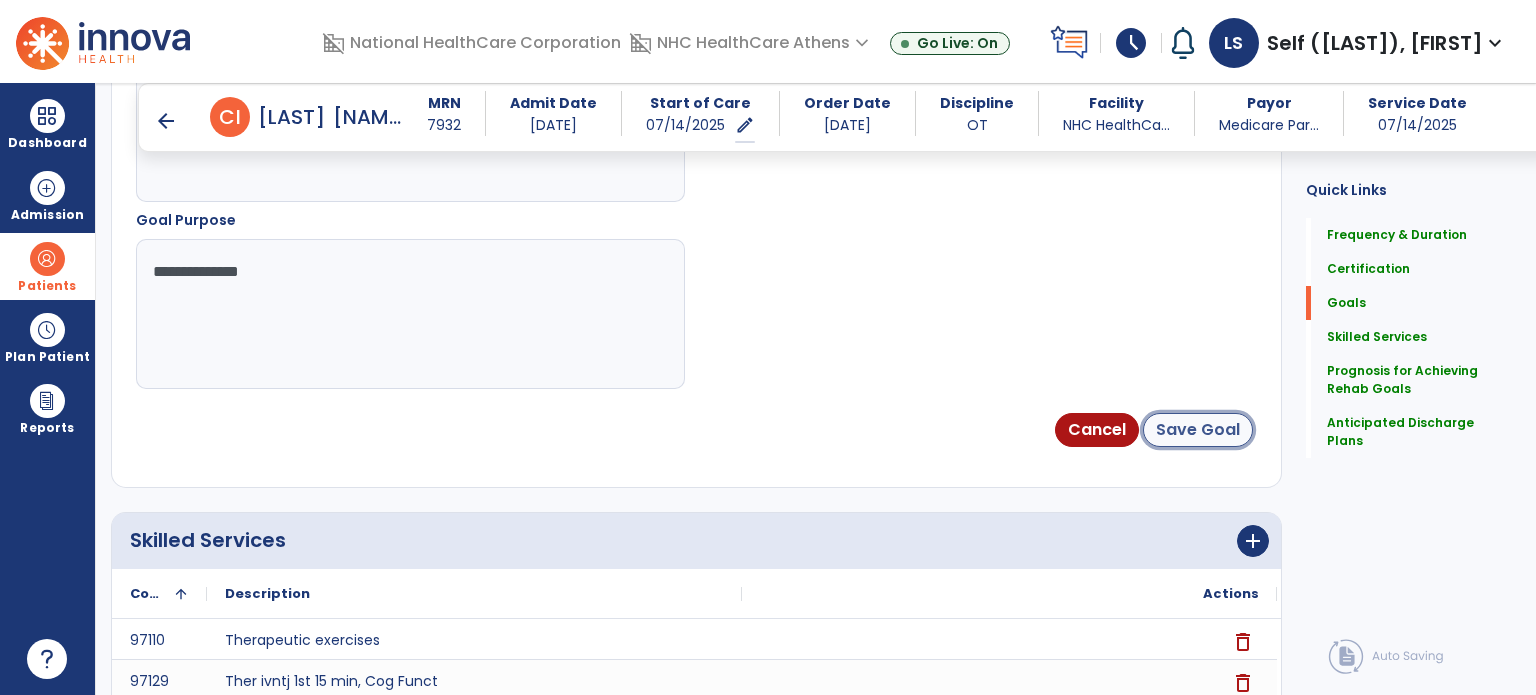click on "Save Goal" at bounding box center (1198, 430) 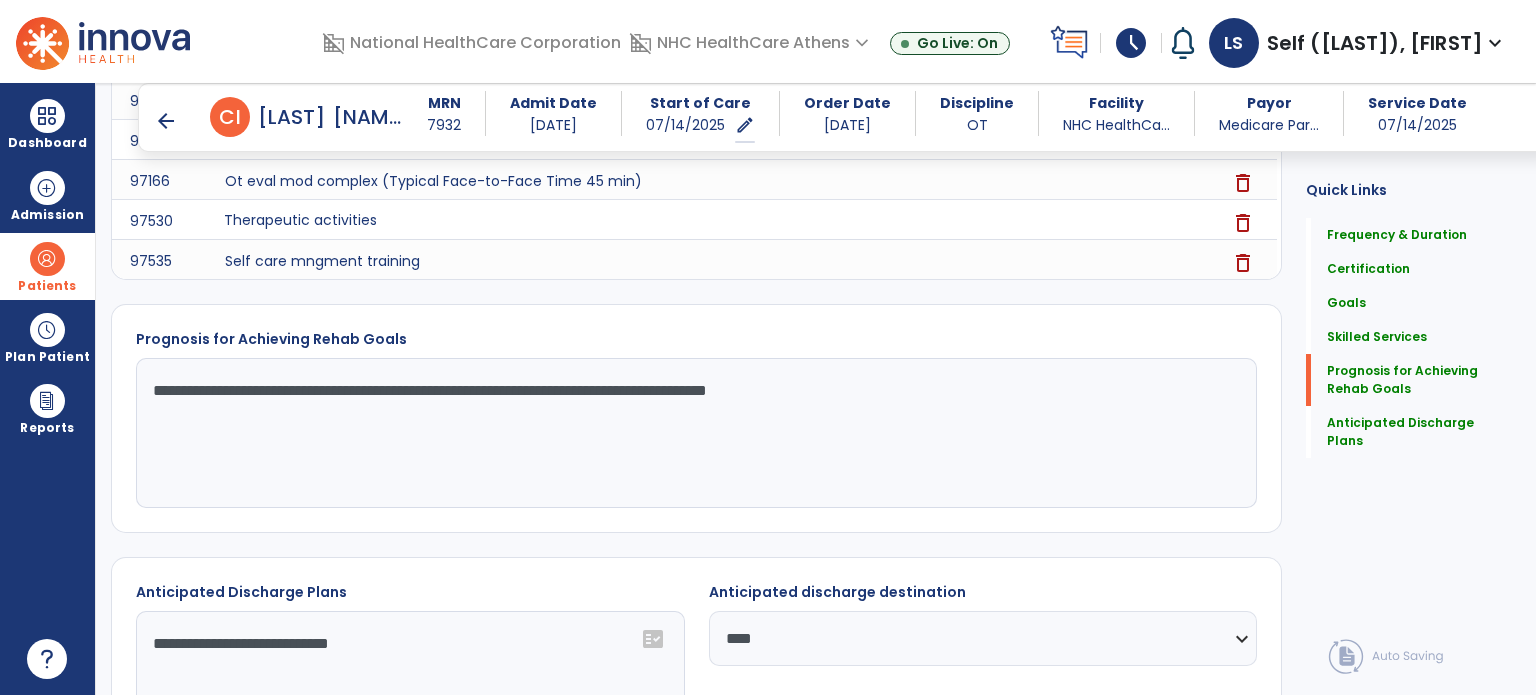 scroll, scrollTop: 2171, scrollLeft: 0, axis: vertical 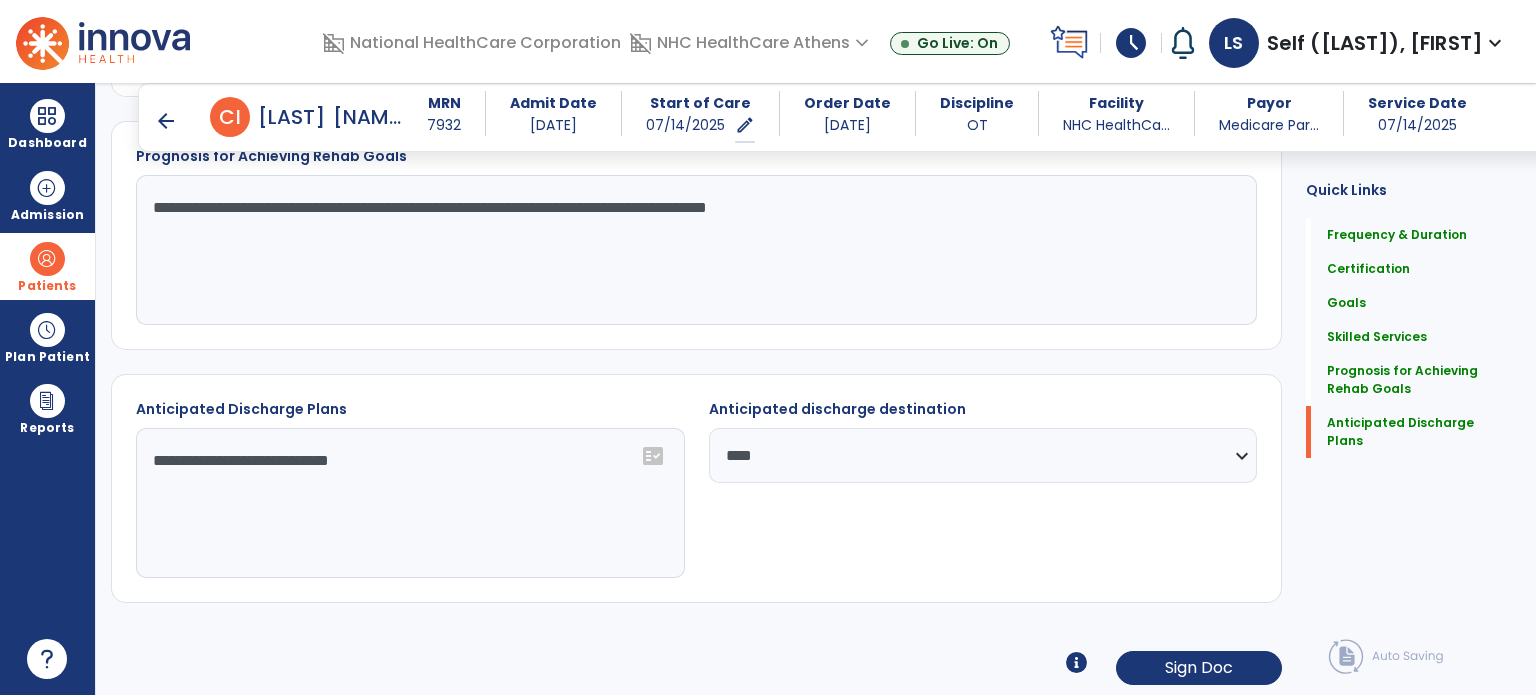 click on "arrow_back" at bounding box center [166, 121] 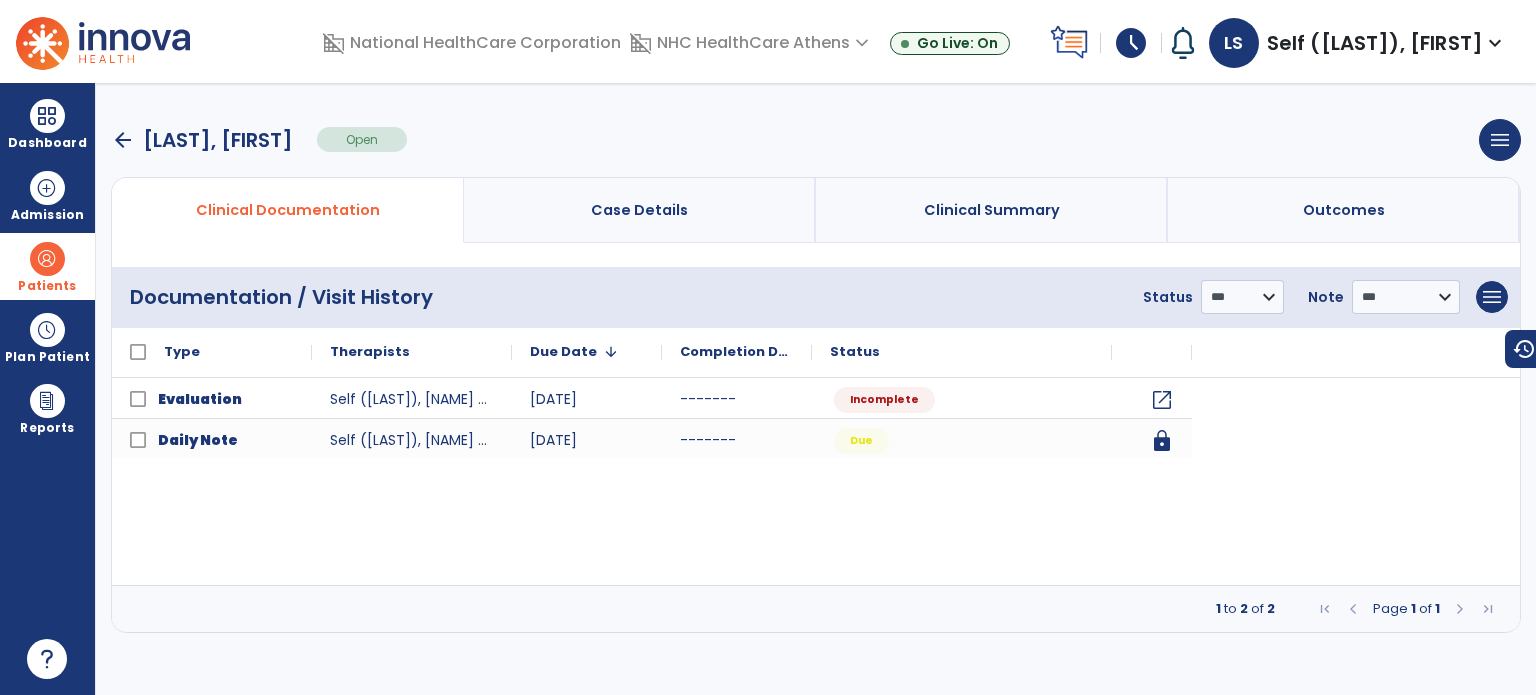 scroll, scrollTop: 0, scrollLeft: 0, axis: both 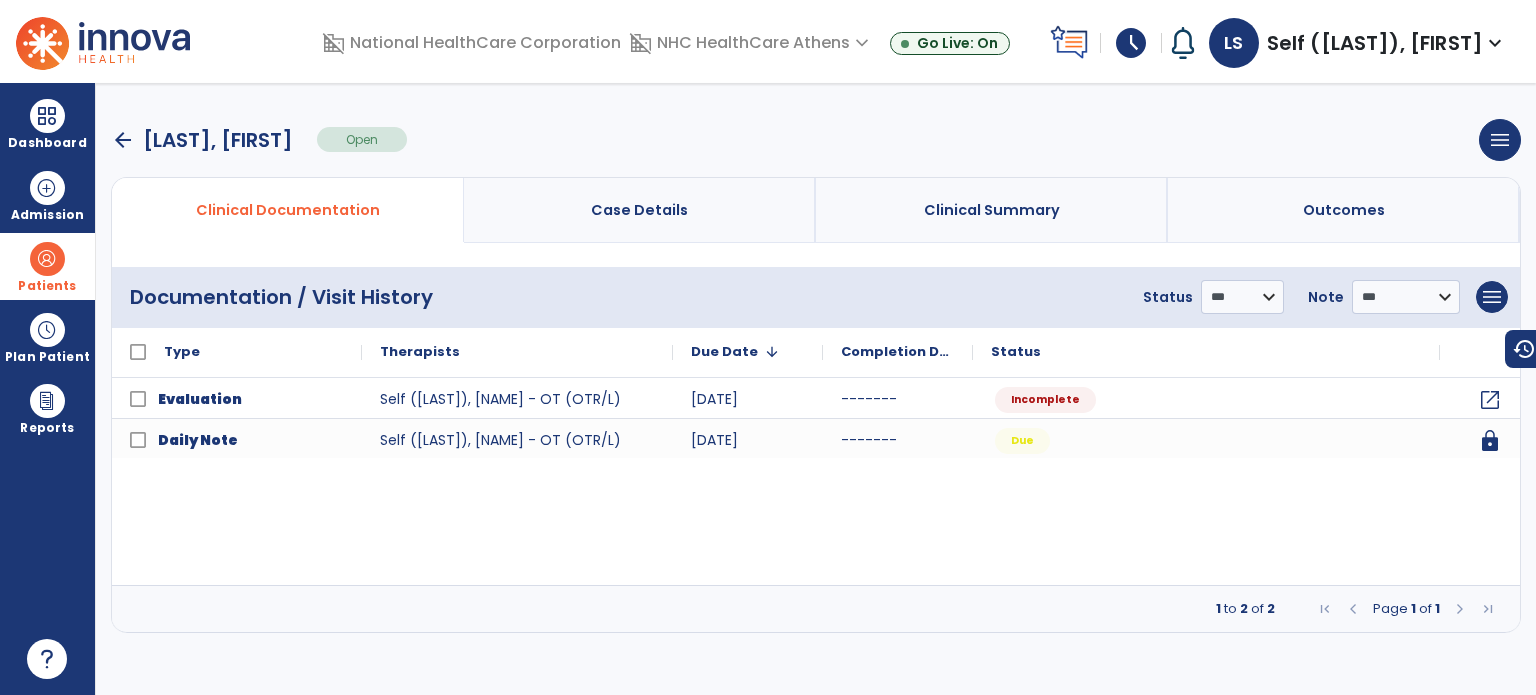 click on "arrow_back" at bounding box center (123, 140) 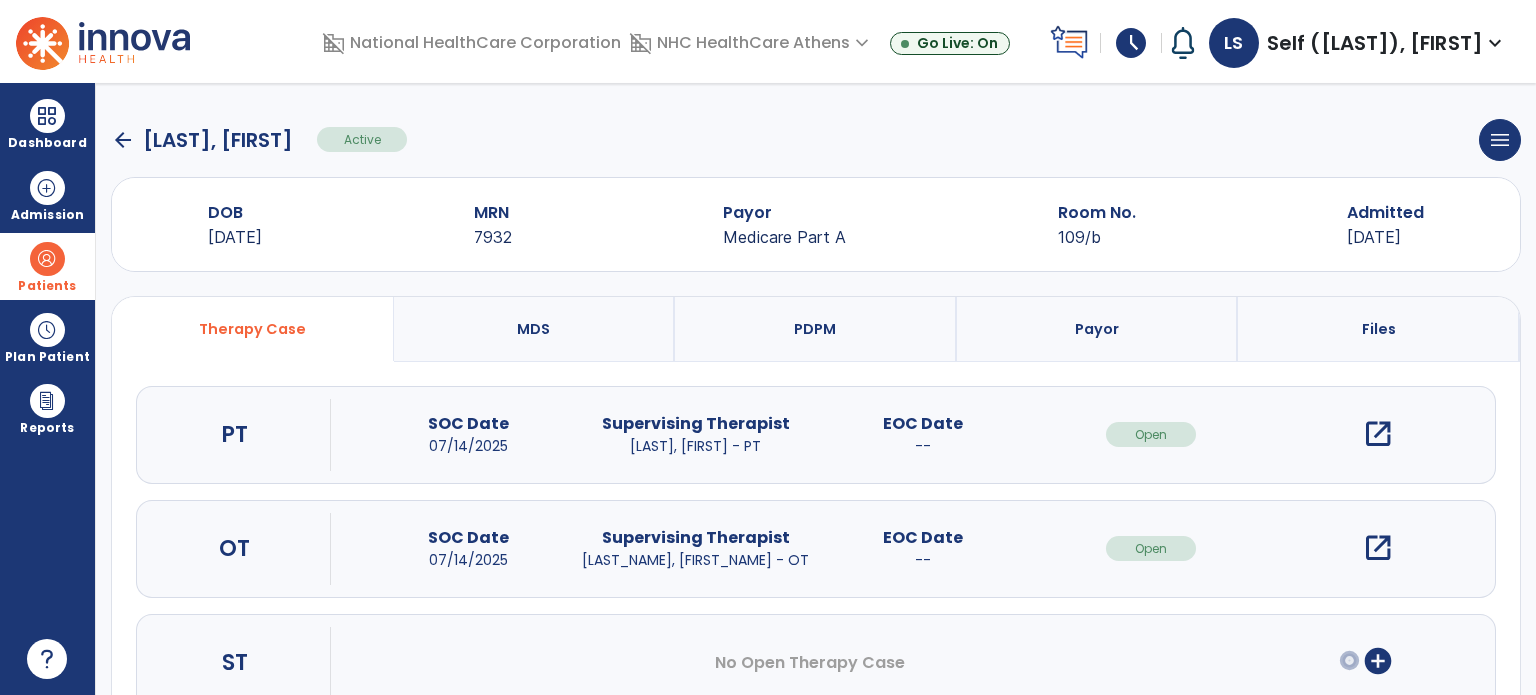 click on "arrow_back" 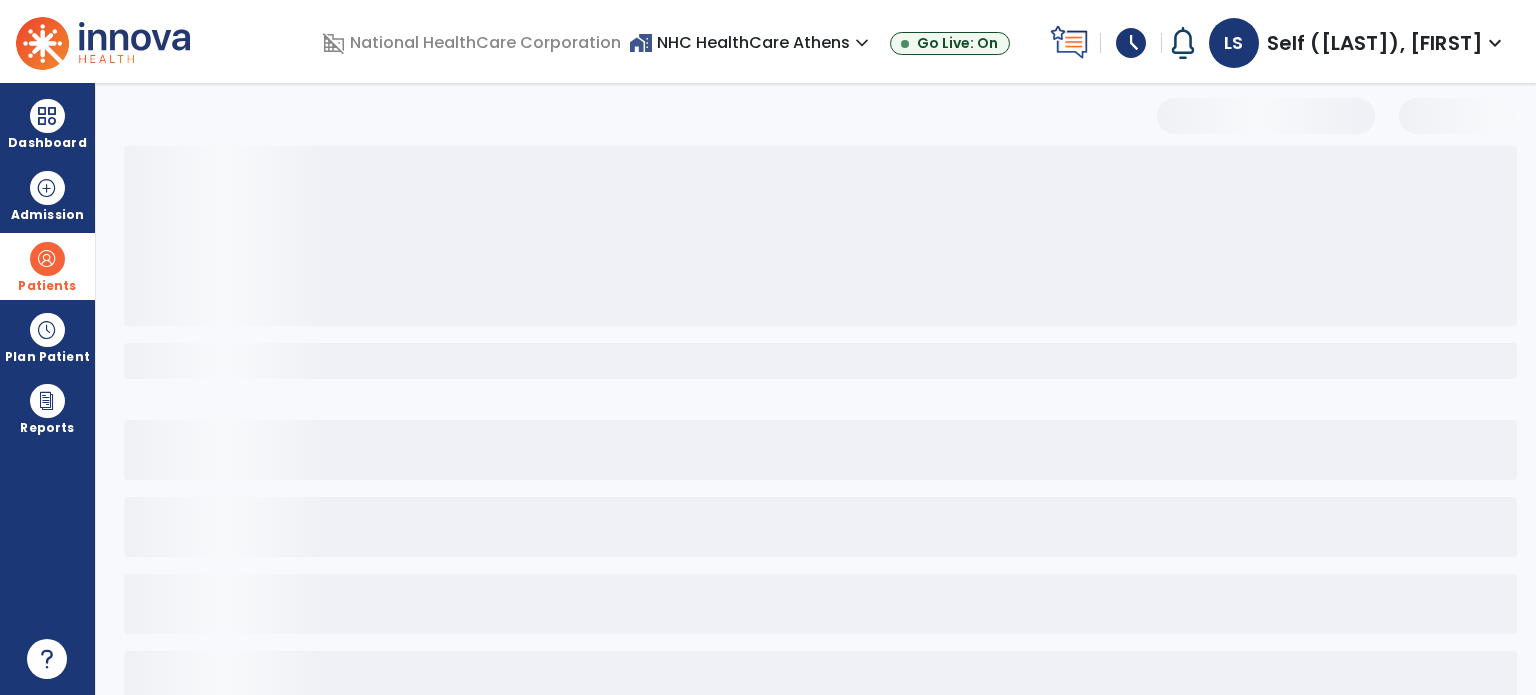 select on "***" 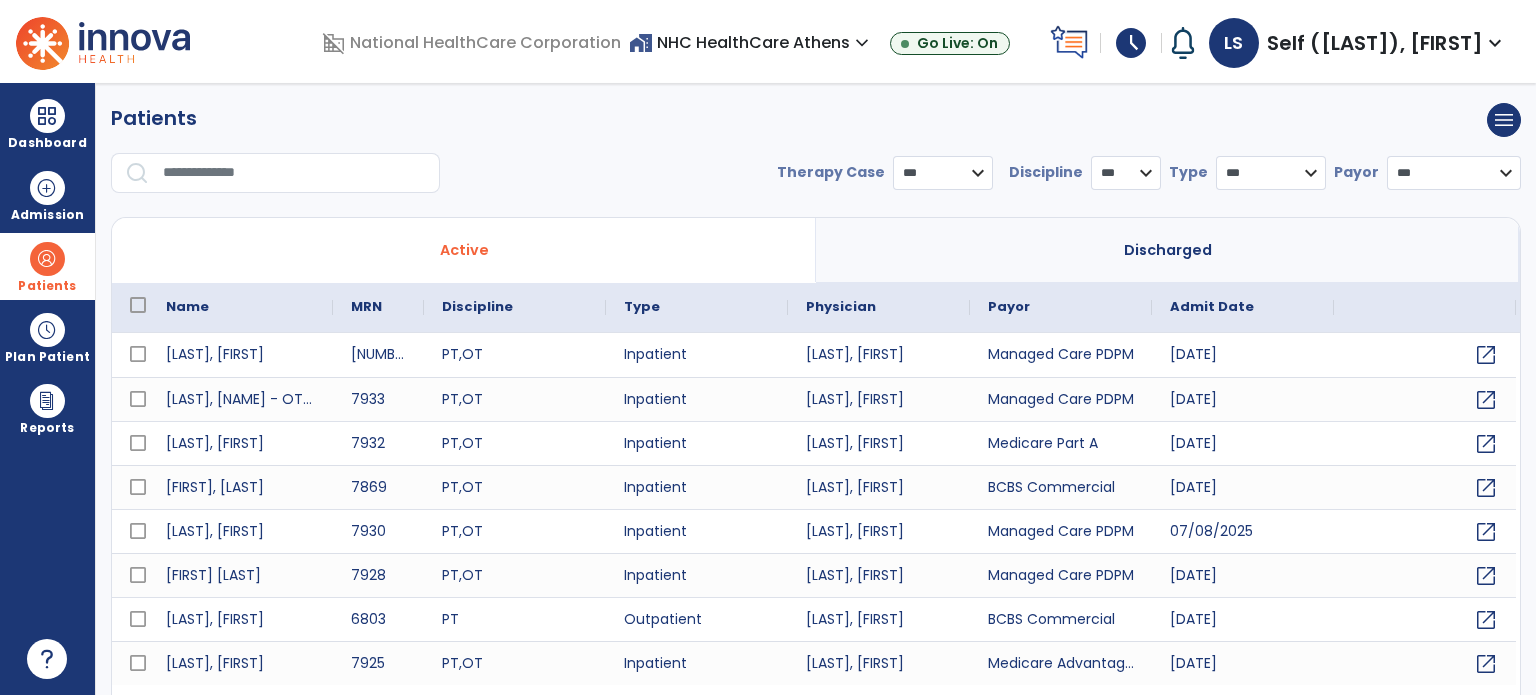 click at bounding box center [294, 173] 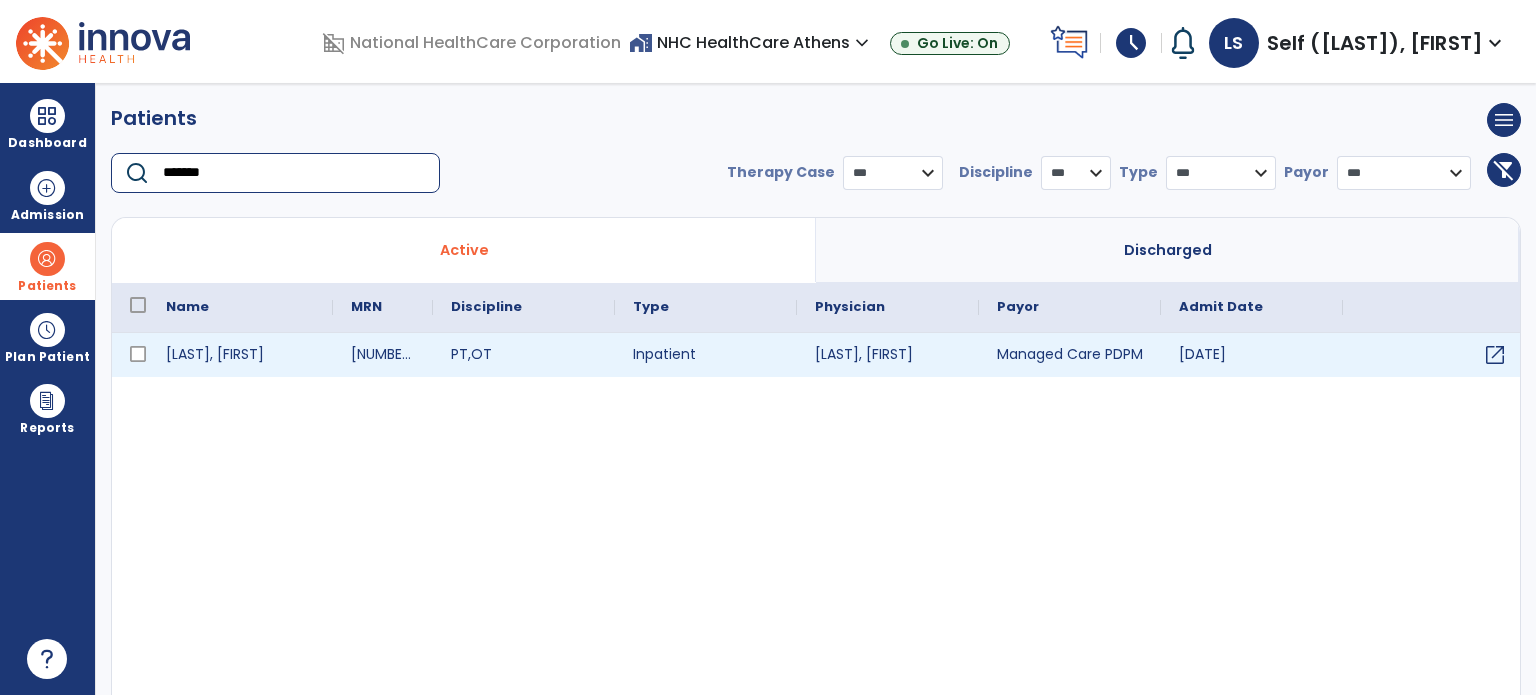 type on "*******" 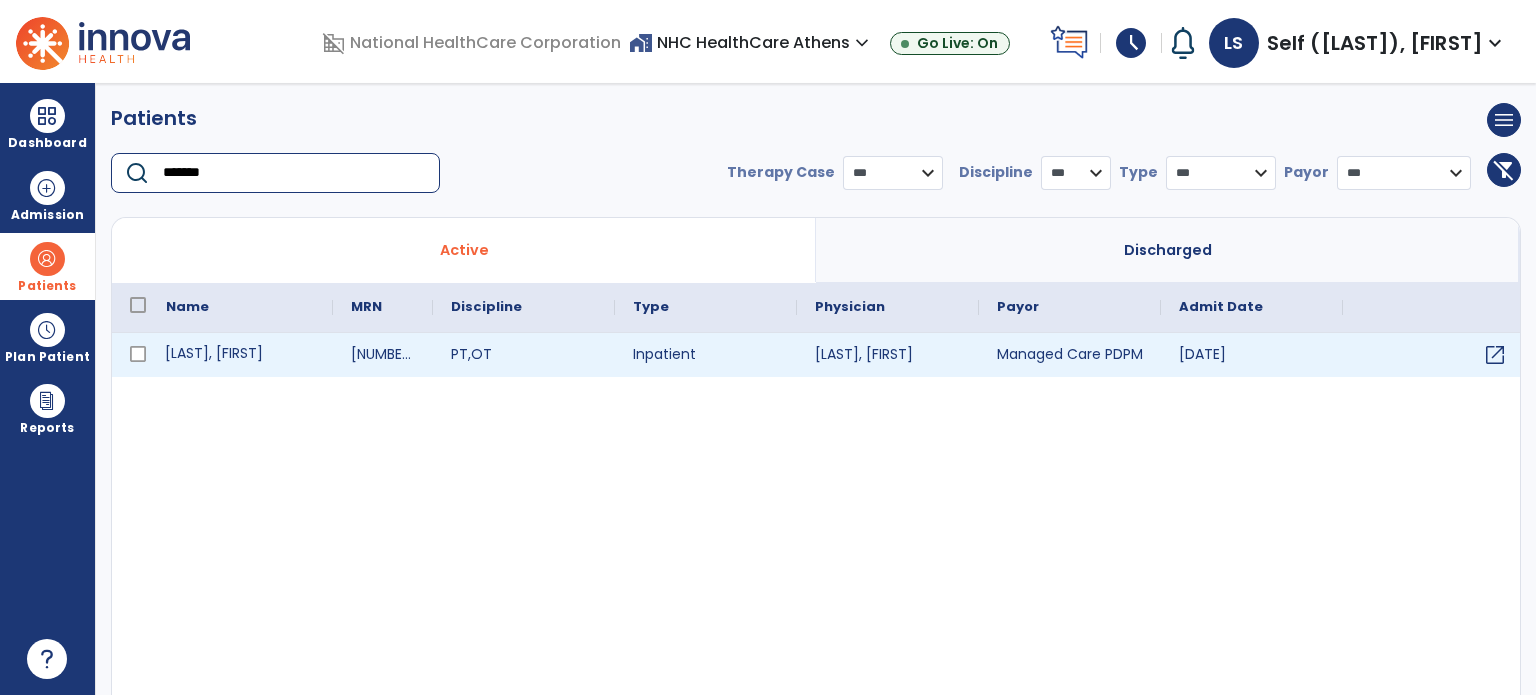 click on "[LAST], [FIRST]" at bounding box center (240, 355) 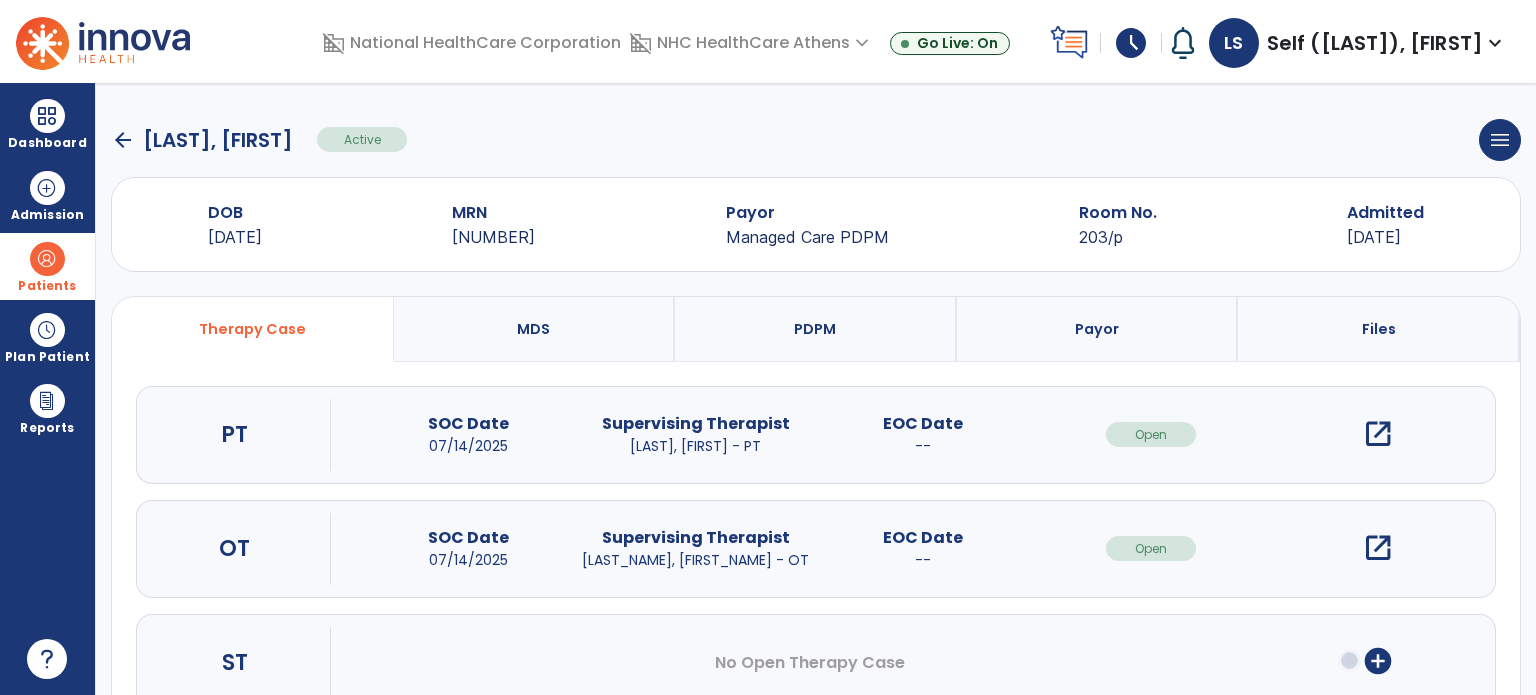 click on "open_in_new" at bounding box center [1378, 548] 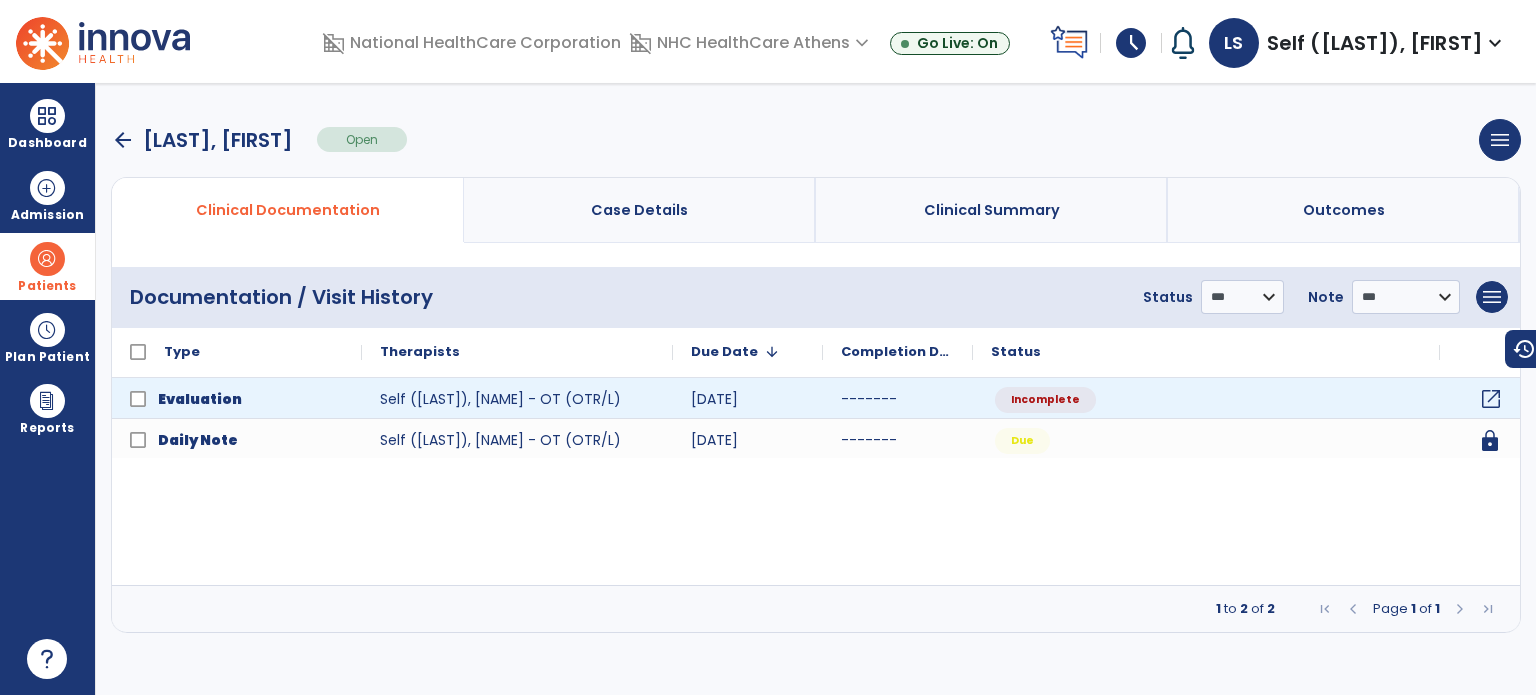 click on "open_in_new" 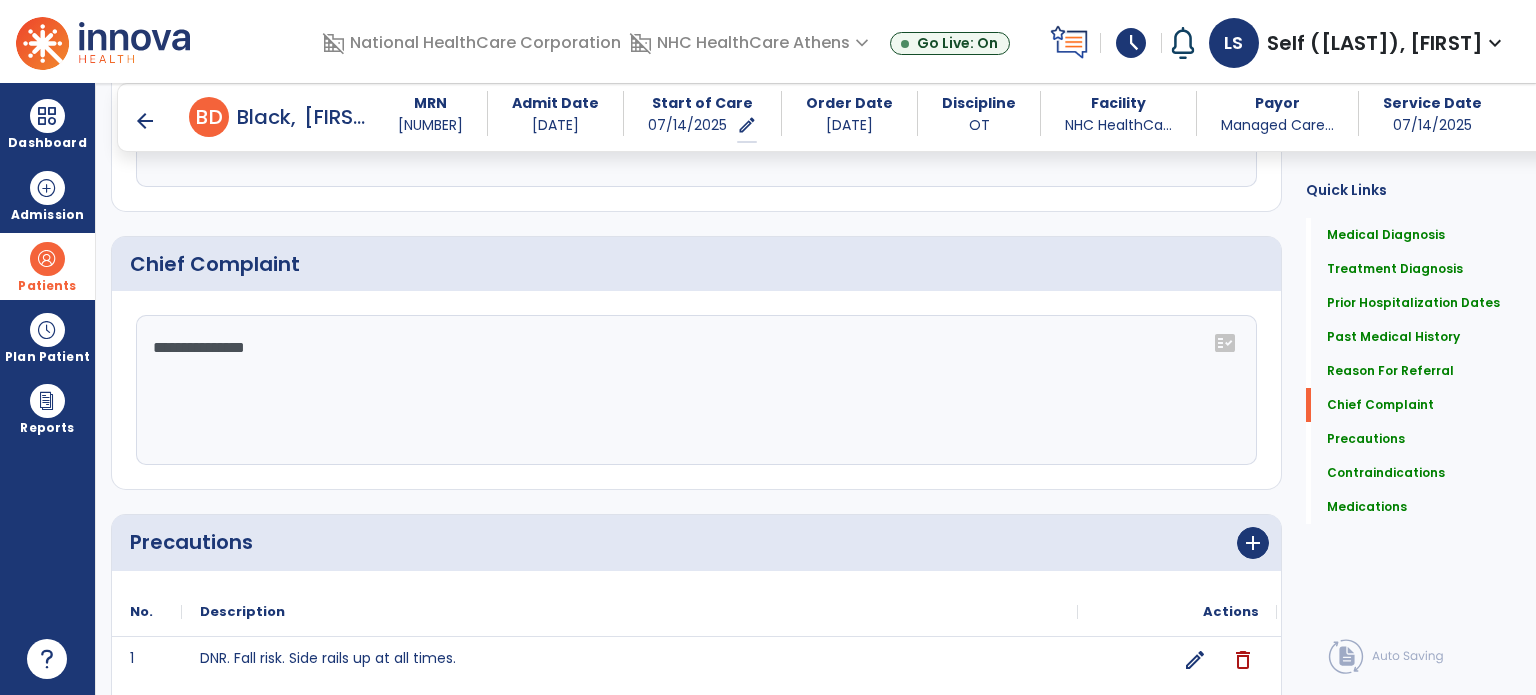 scroll, scrollTop: 1400, scrollLeft: 0, axis: vertical 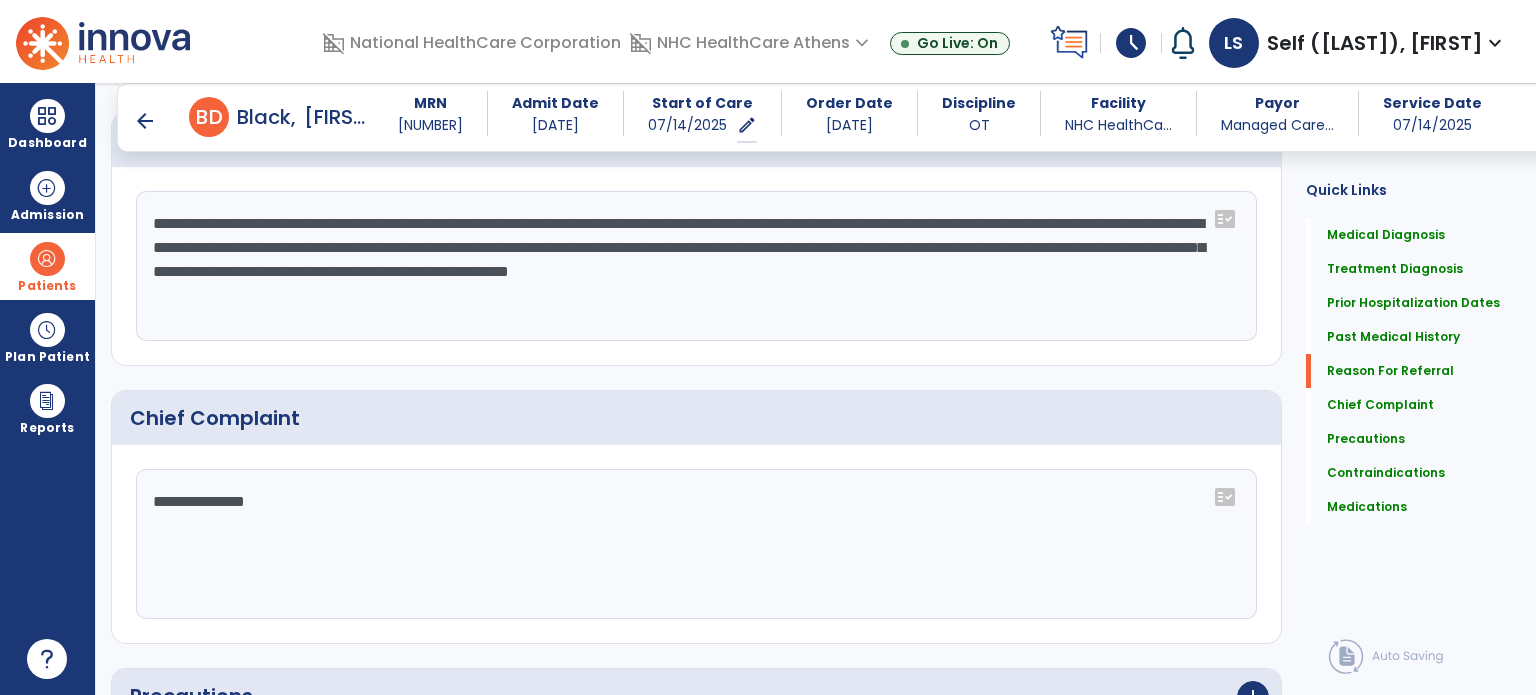 drag, startPoint x: 429, startPoint y: 509, endPoint x: 363, endPoint y: 510, distance: 66.007576 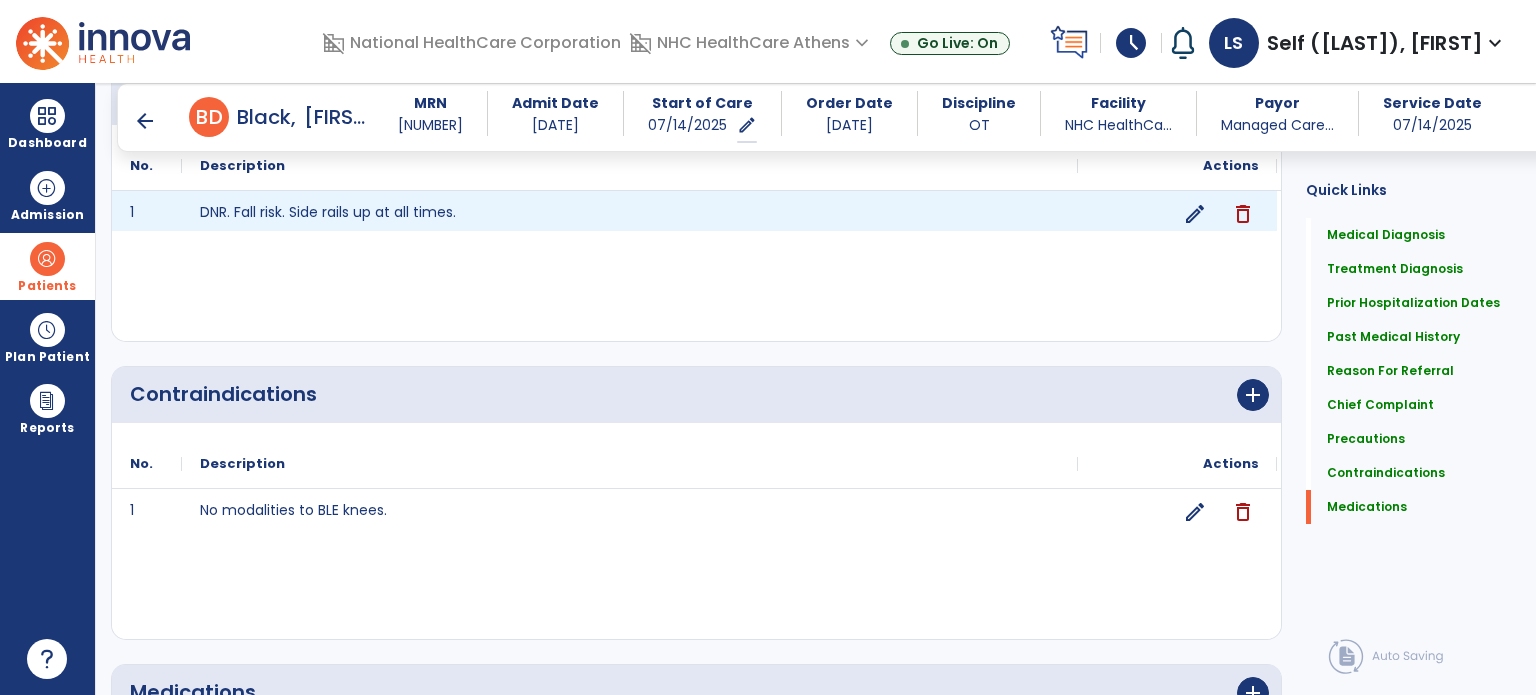 scroll, scrollTop: 1900, scrollLeft: 0, axis: vertical 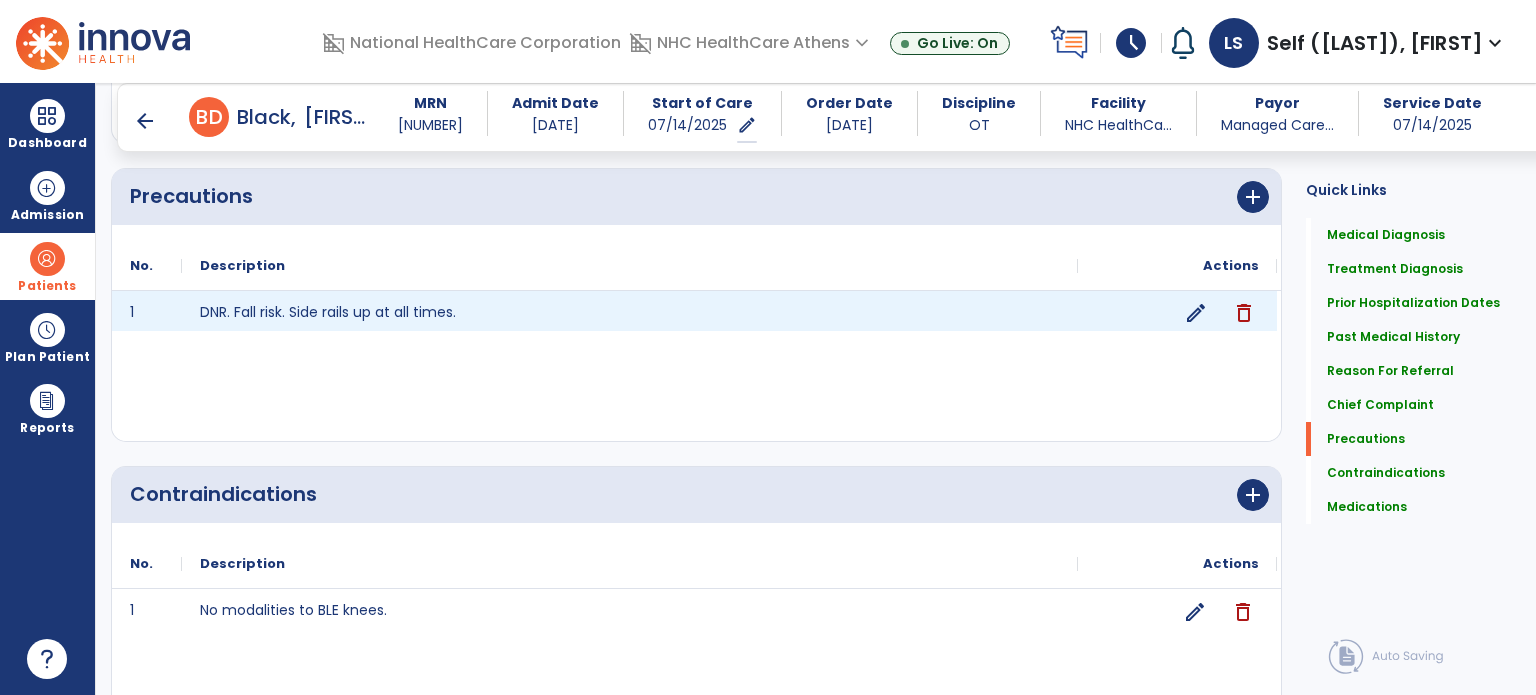 click on "edit" 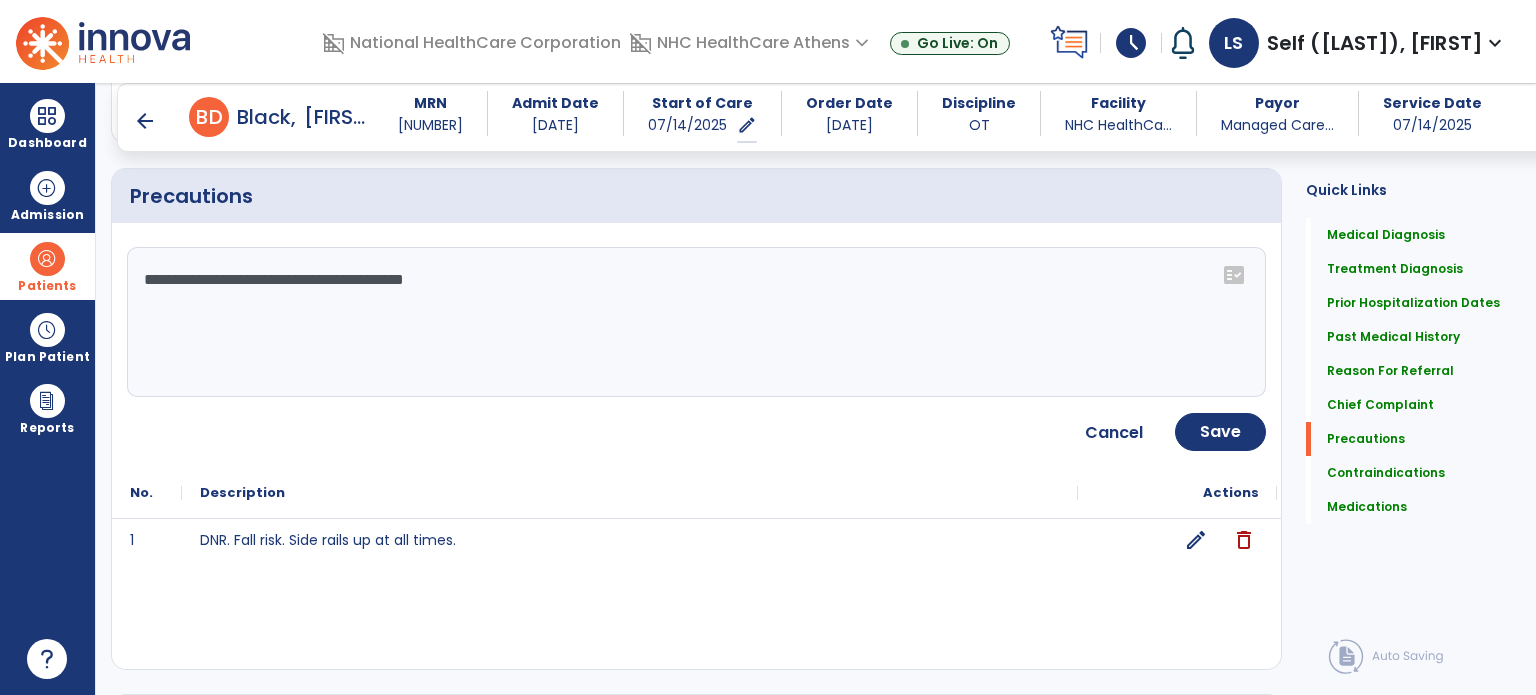 drag, startPoint x: 642, startPoint y: 310, endPoint x: 252, endPoint y: 297, distance: 390.2166 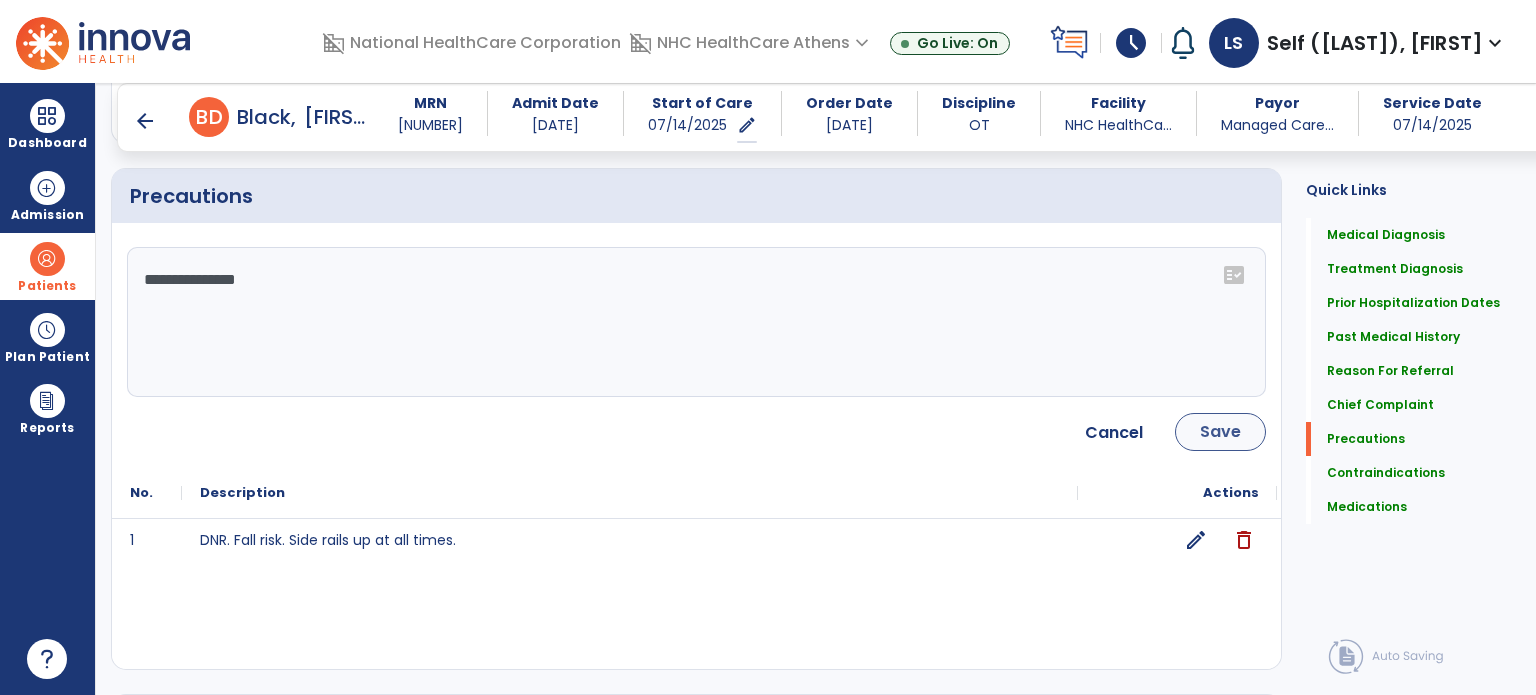 type on "**********" 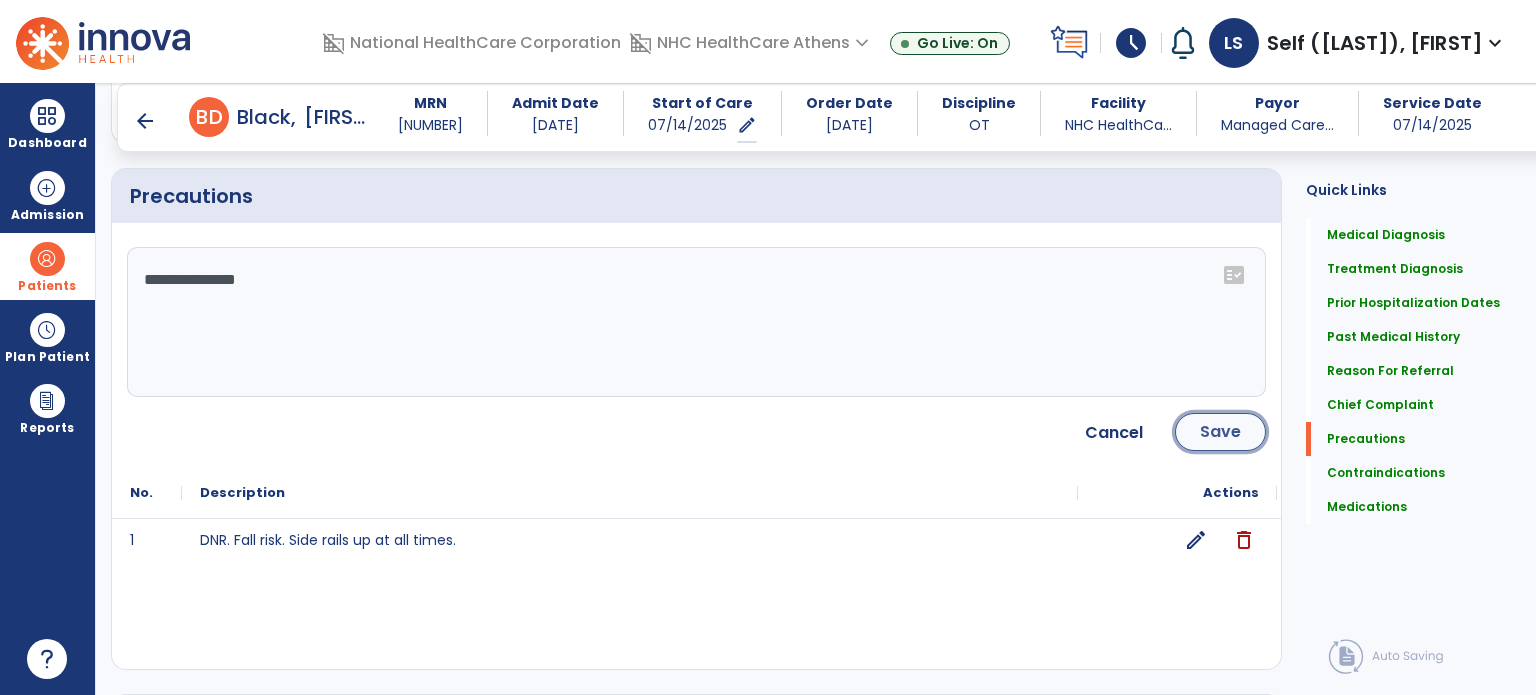 click on "Save" 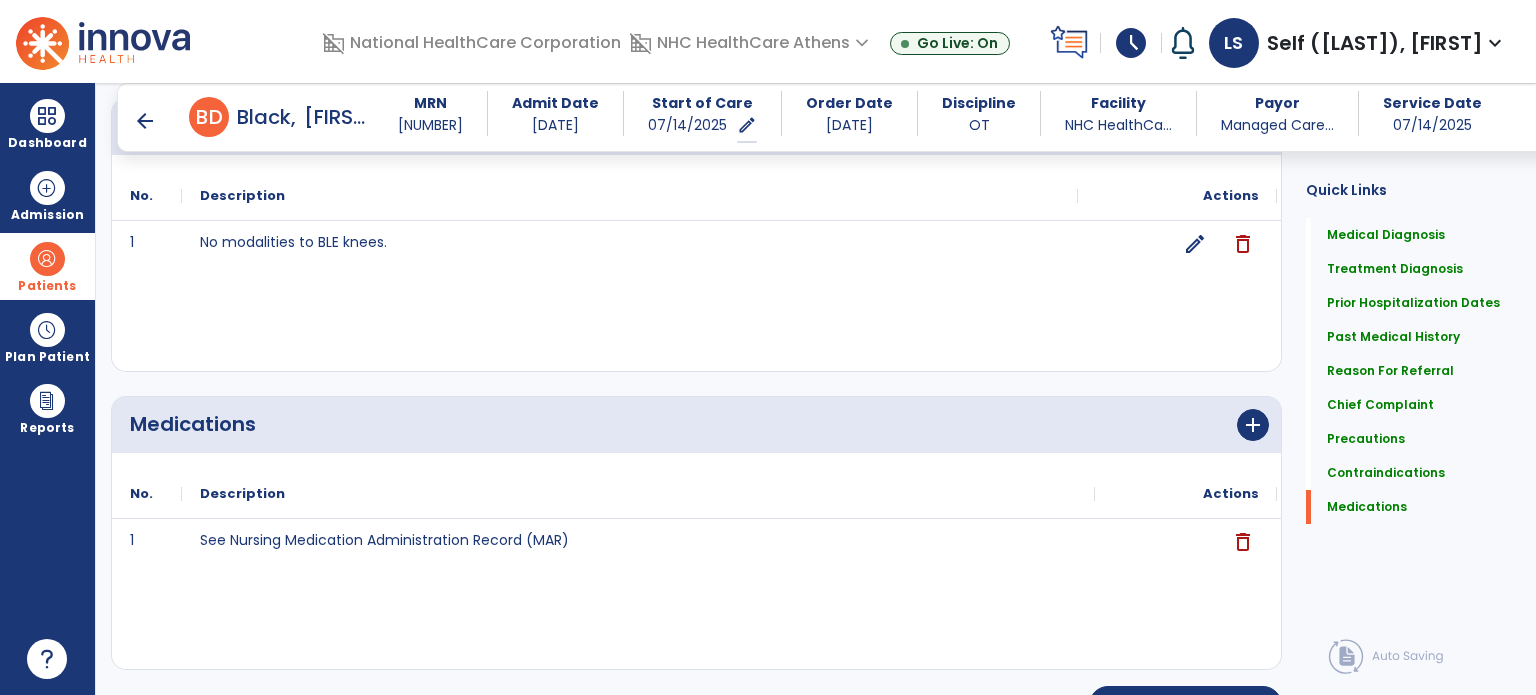 scroll, scrollTop: 2308, scrollLeft: 0, axis: vertical 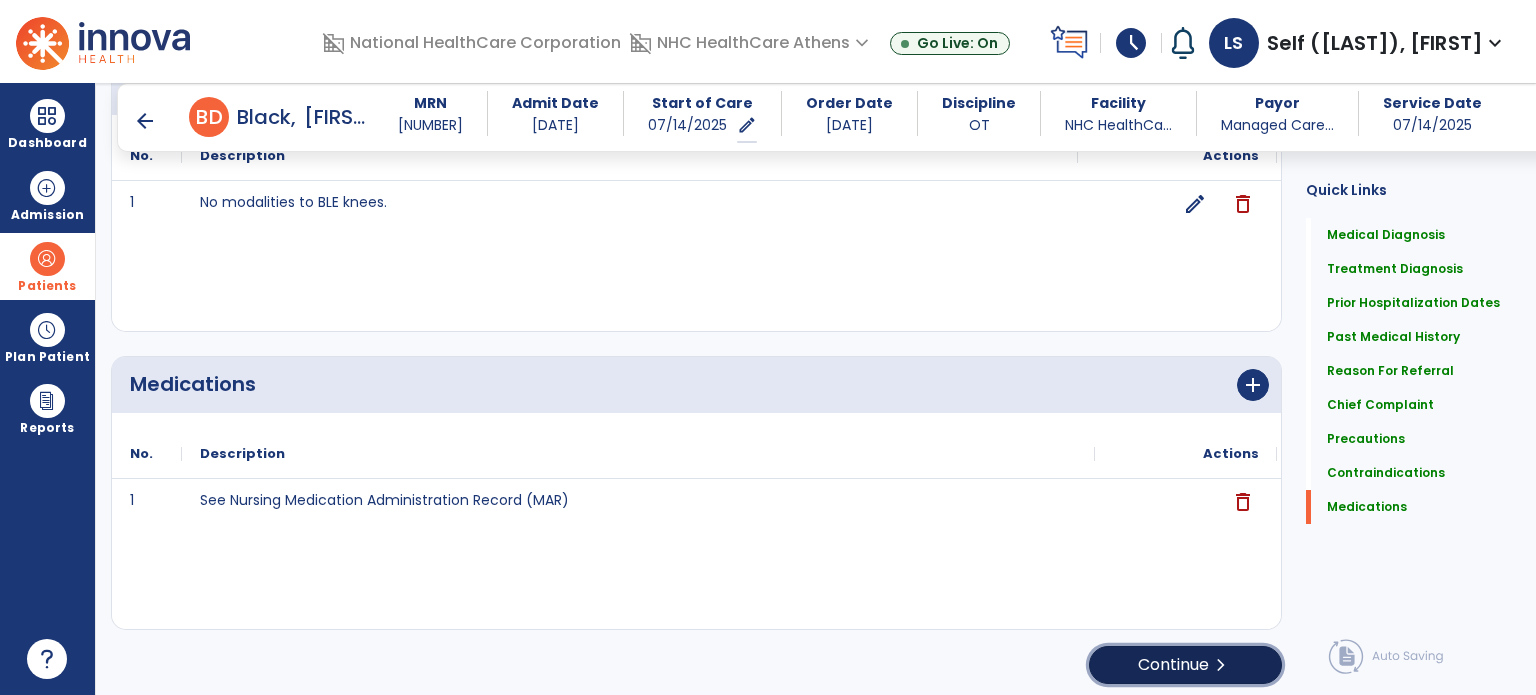 click on "Continue  chevron_right" 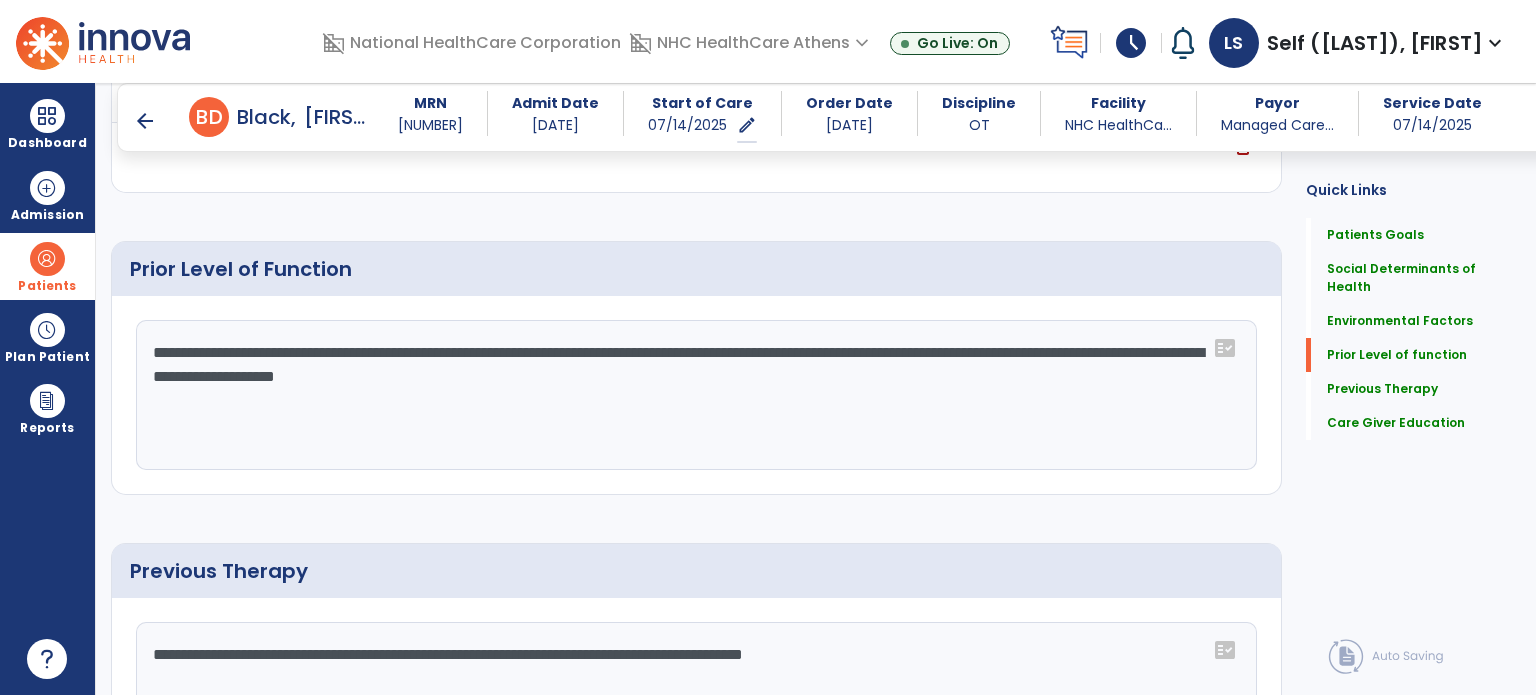 scroll, scrollTop: 923, scrollLeft: 0, axis: vertical 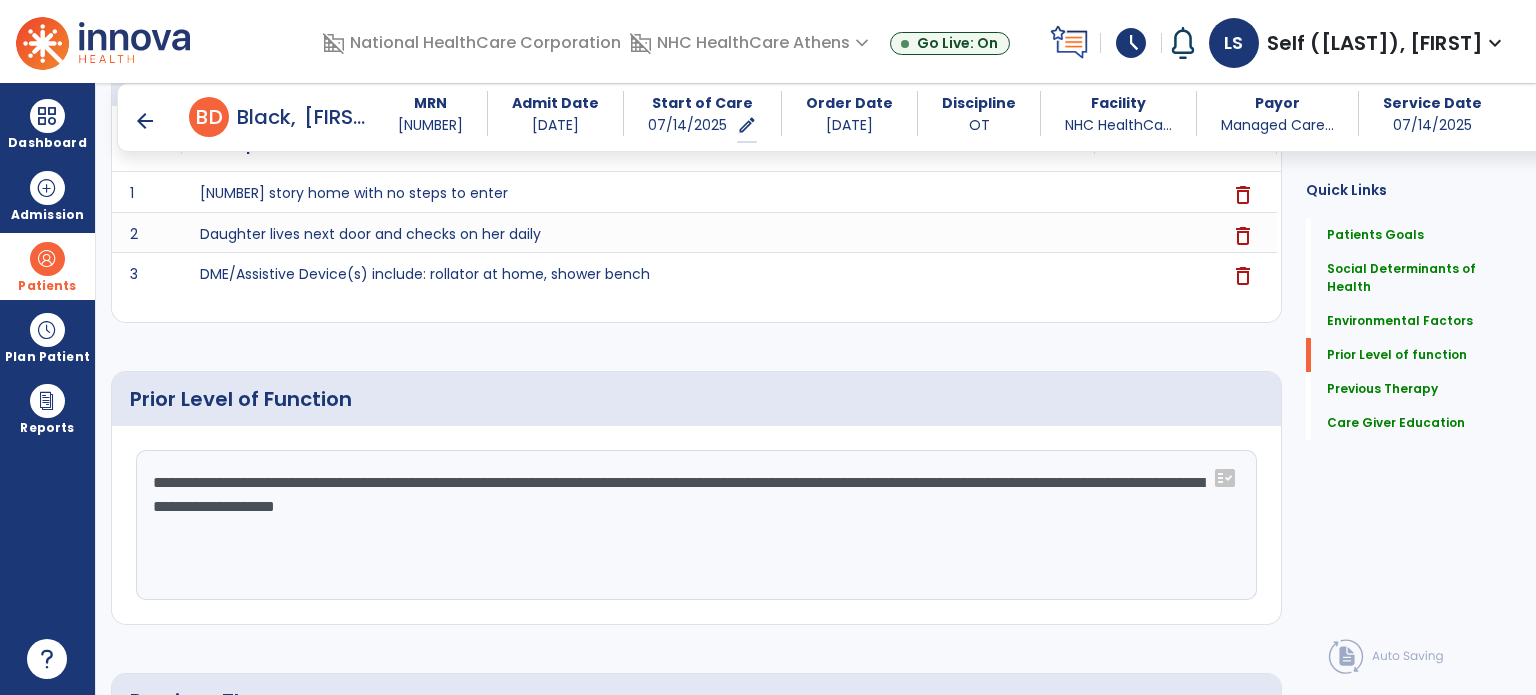 click on "**********" 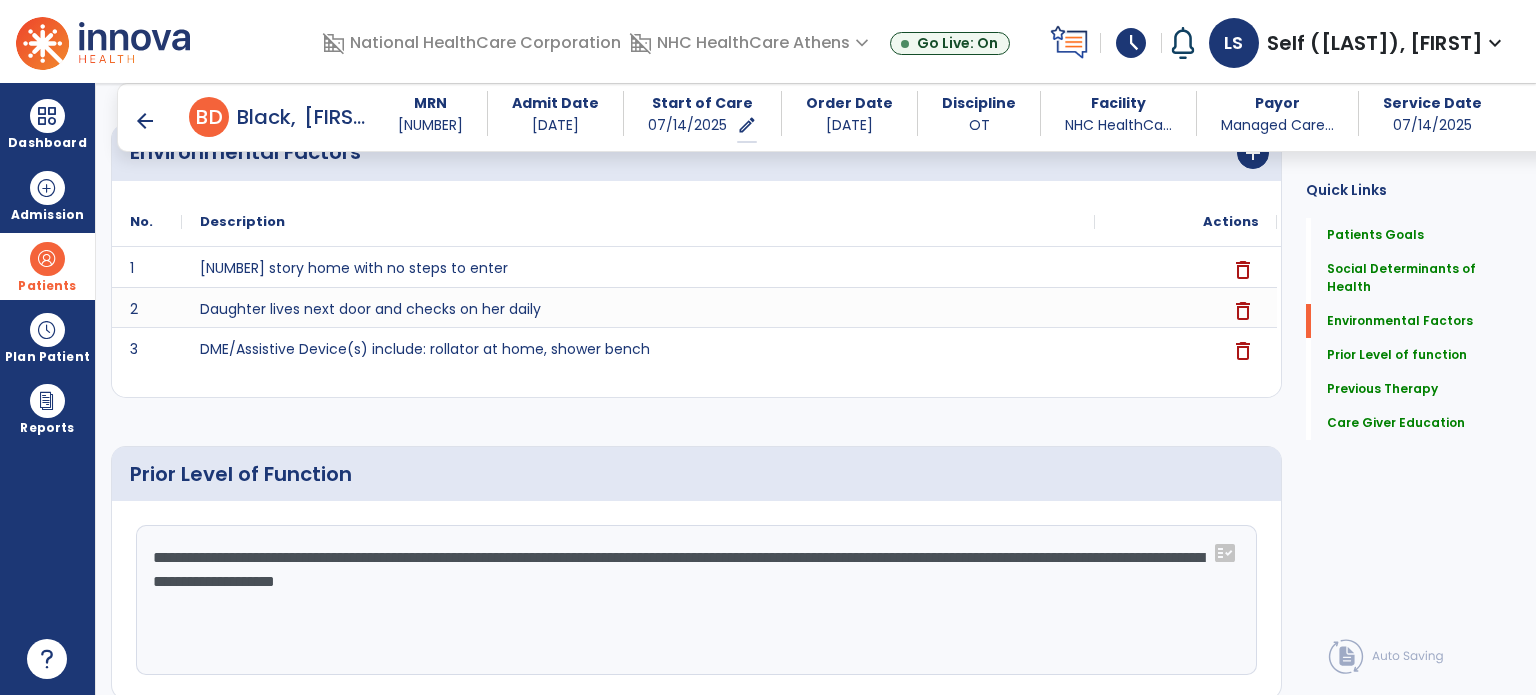 scroll, scrollTop: 900, scrollLeft: 0, axis: vertical 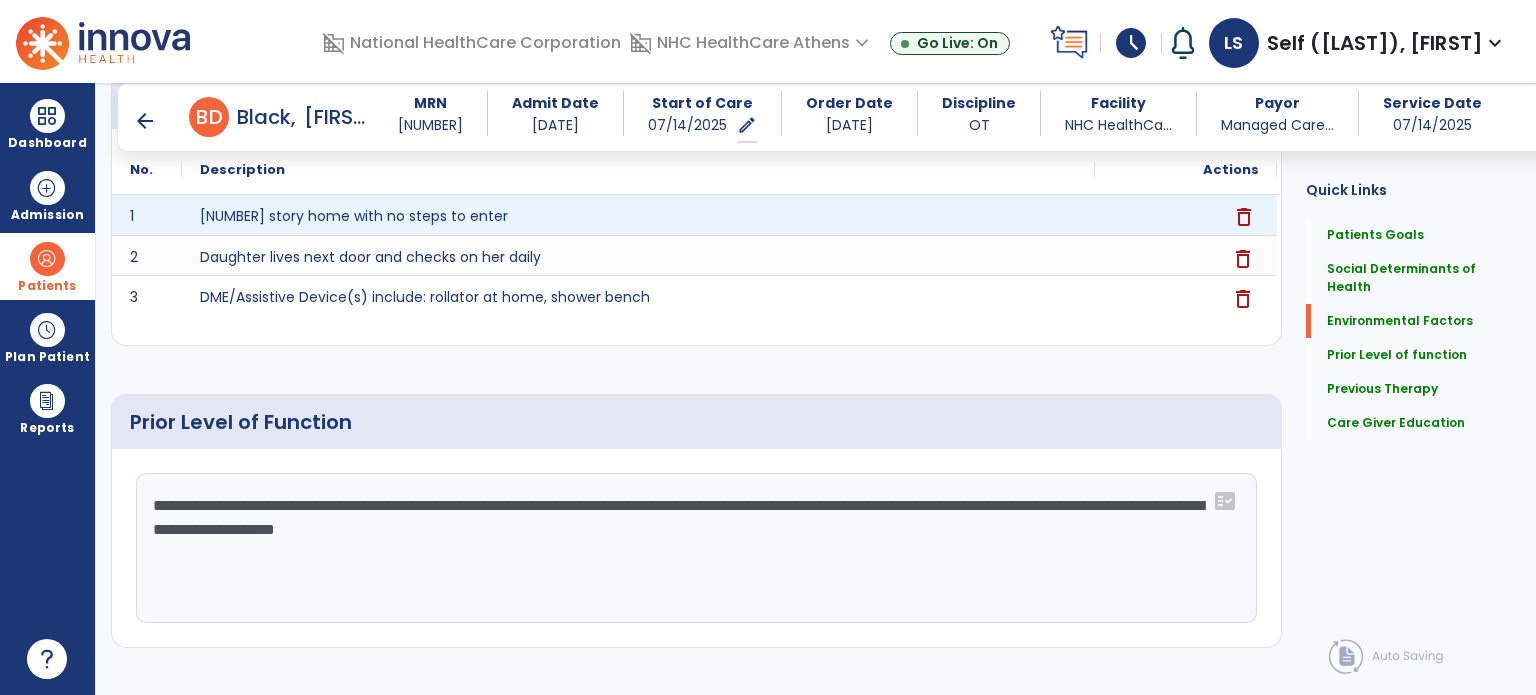 click on "delete" 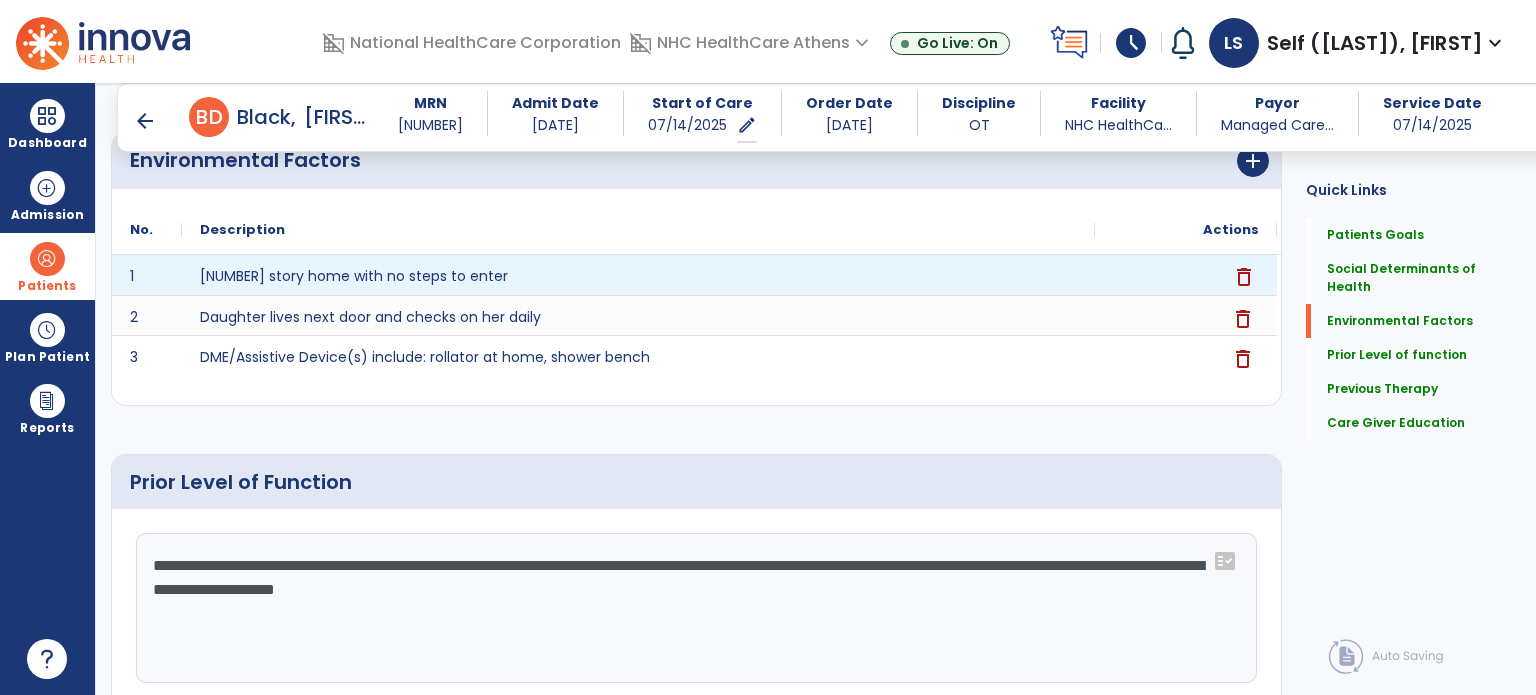 scroll, scrollTop: 800, scrollLeft: 0, axis: vertical 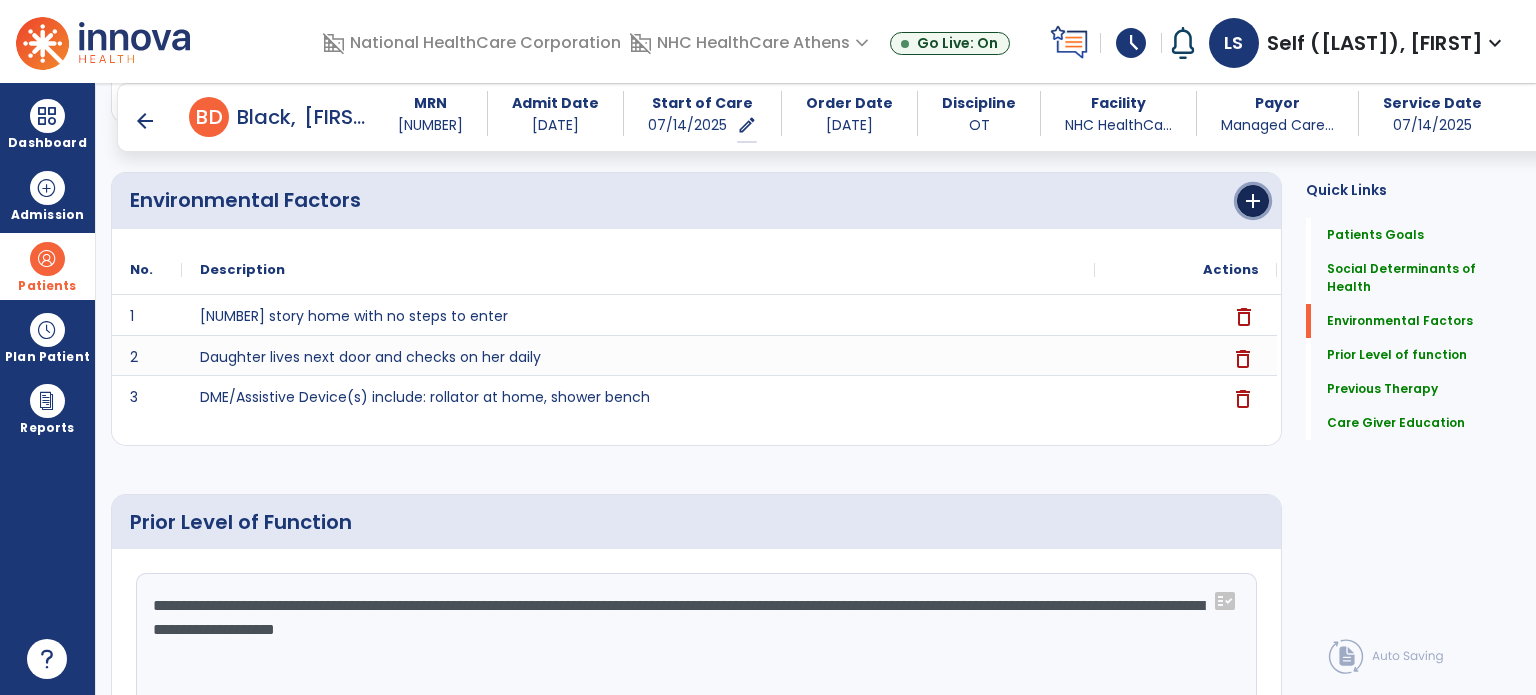 click on "add" 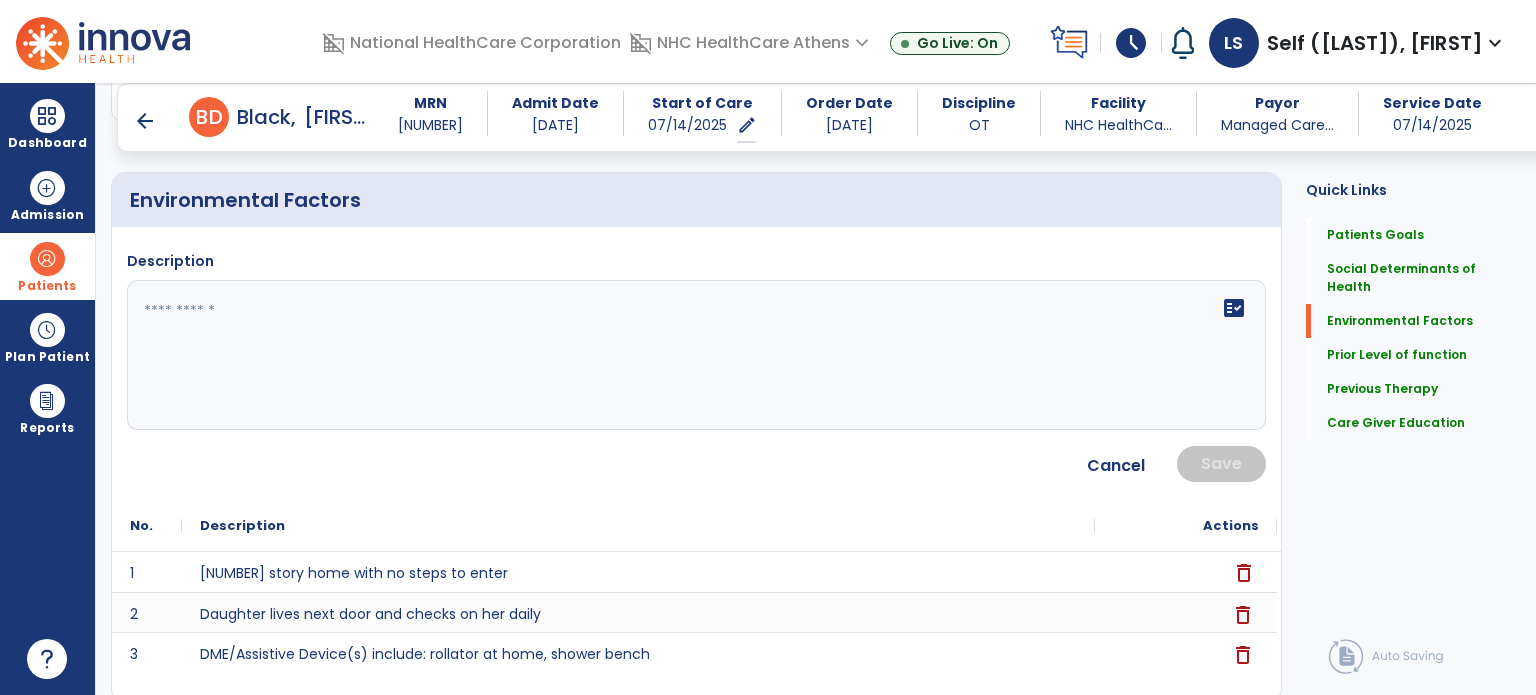 click 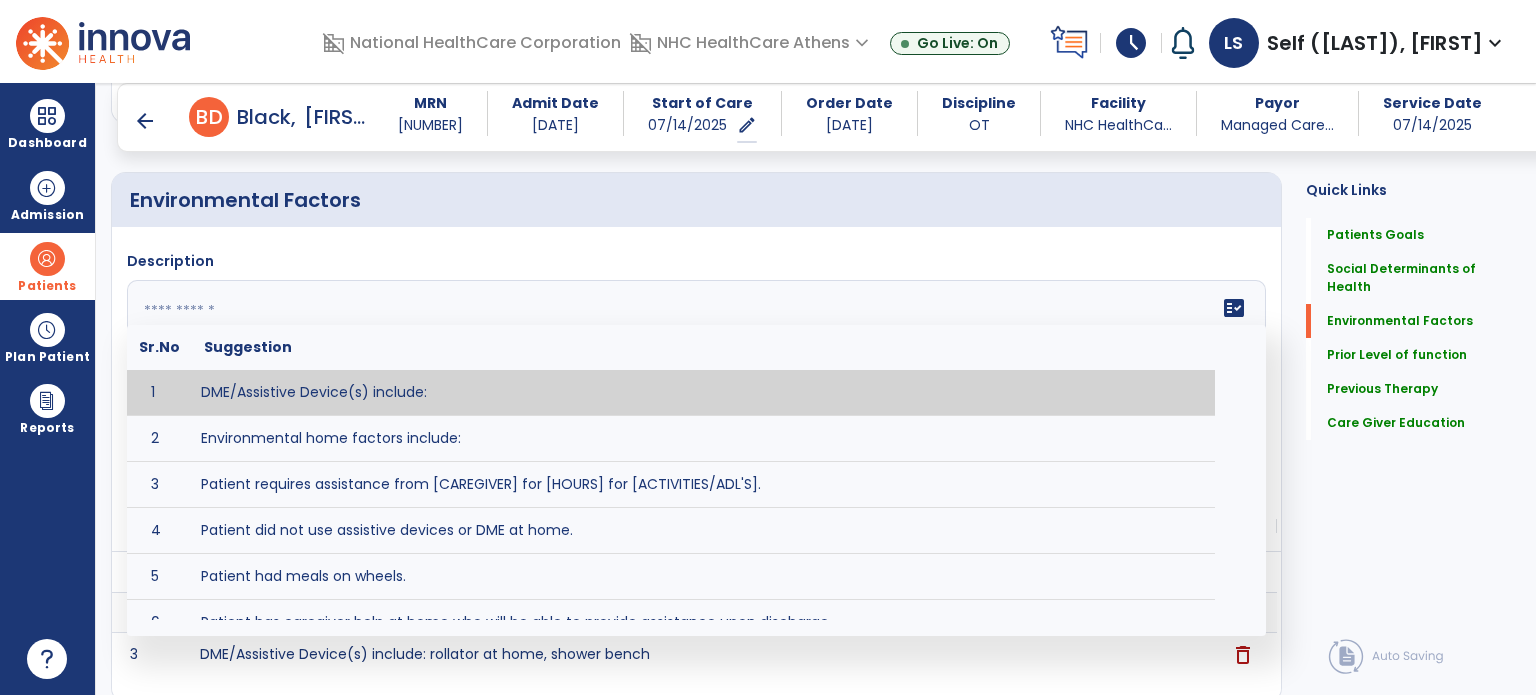 type on "*" 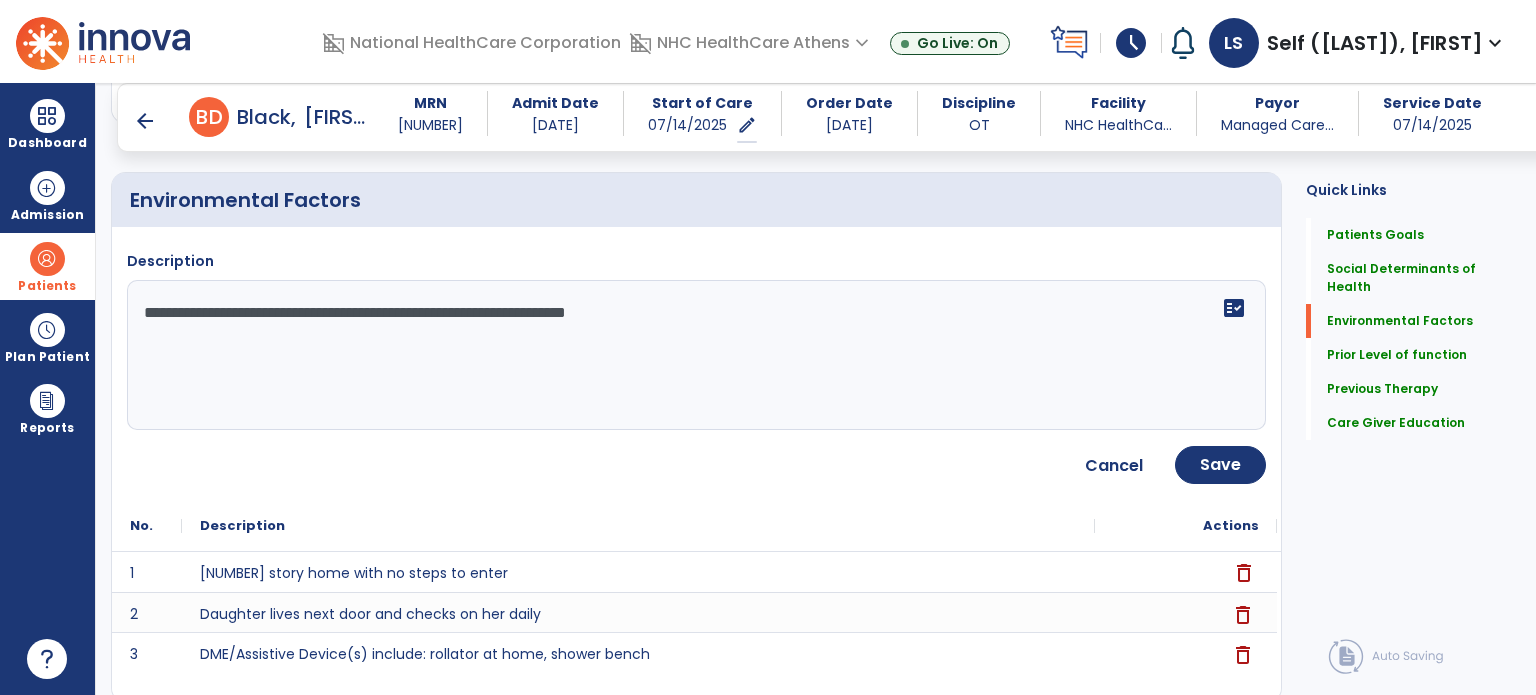 drag, startPoint x: 722, startPoint y: 313, endPoint x: 360, endPoint y: 292, distance: 362.6086 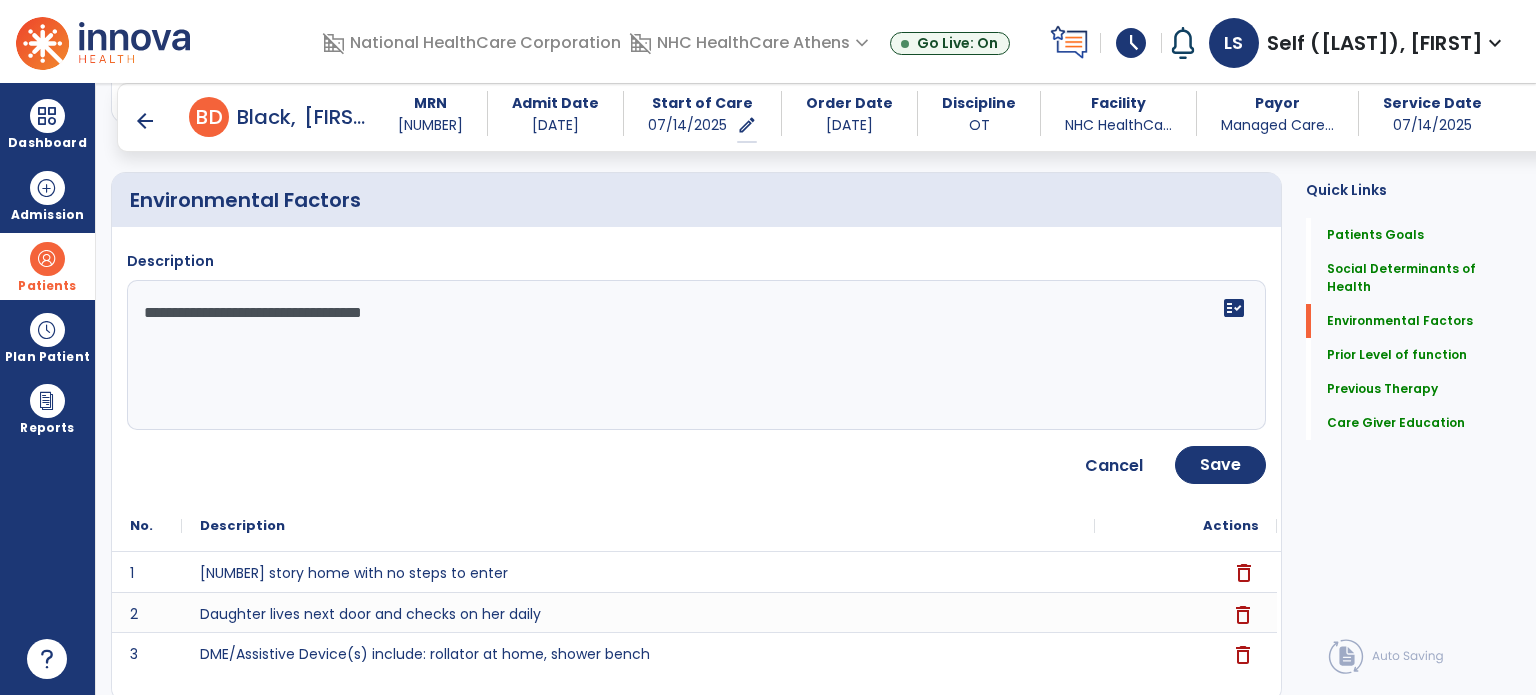 click on "**********" 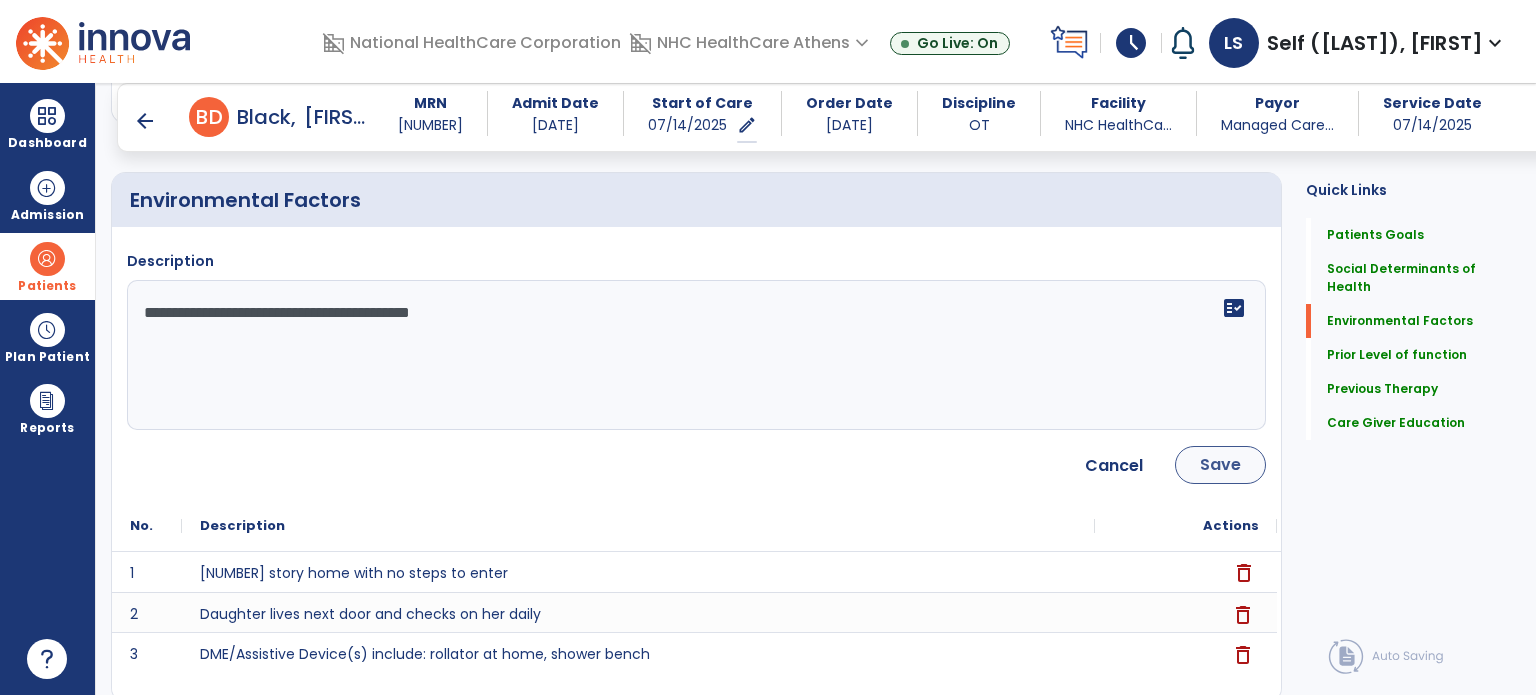 type on "**********" 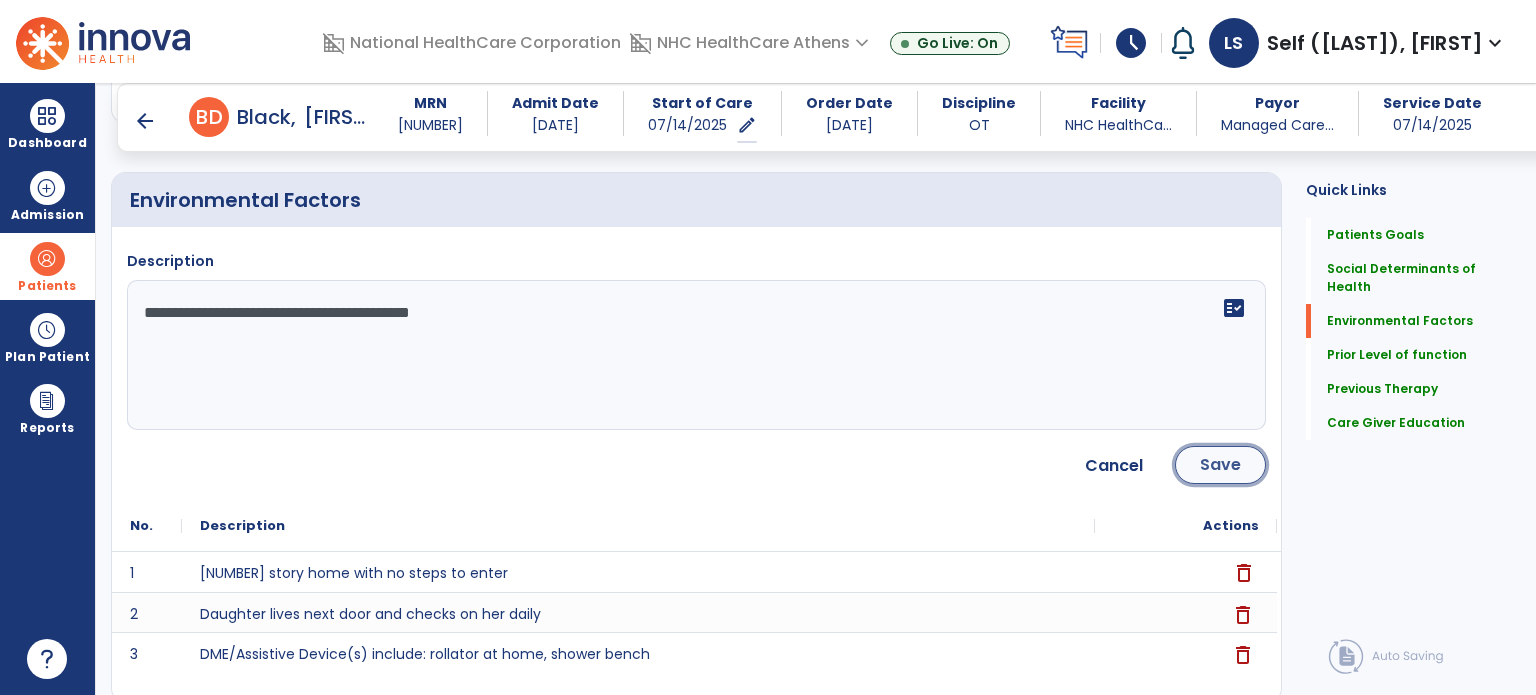 click on "Save" 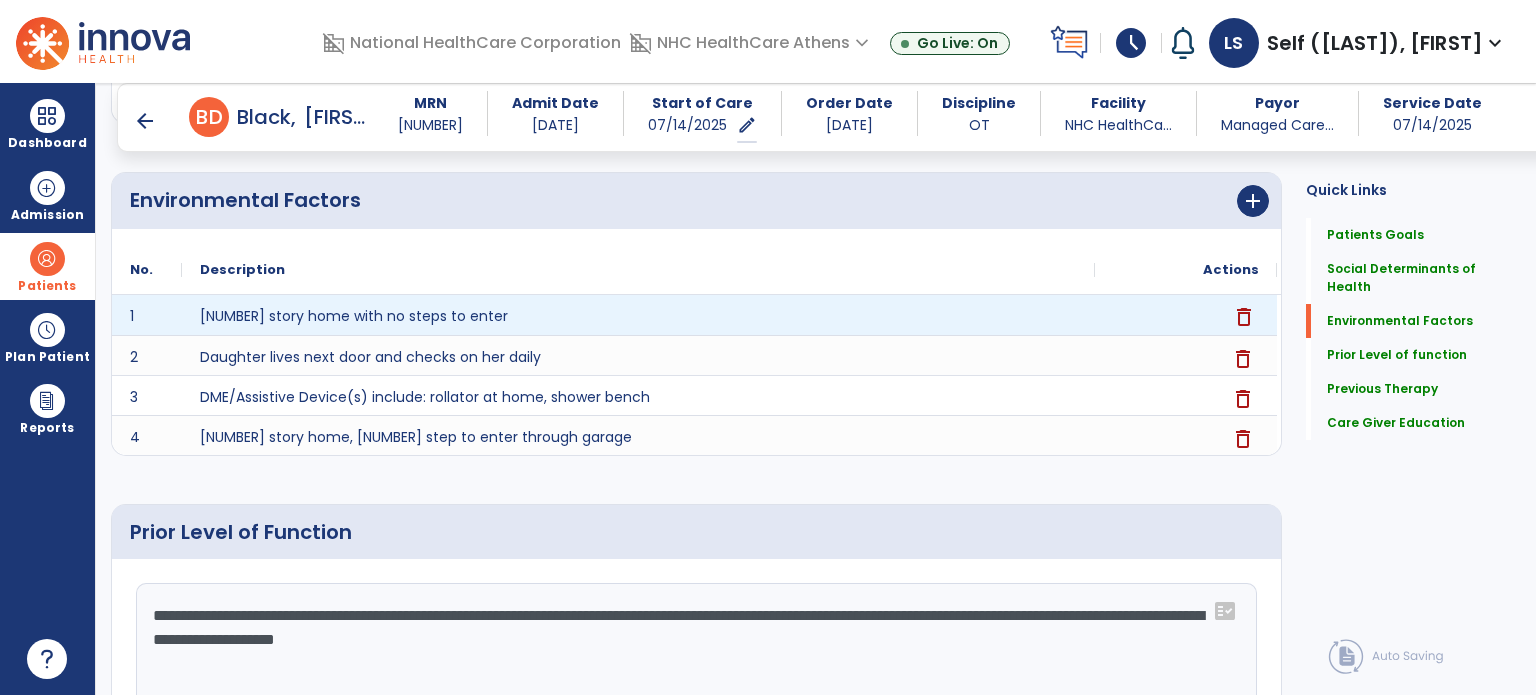 click on "delete" 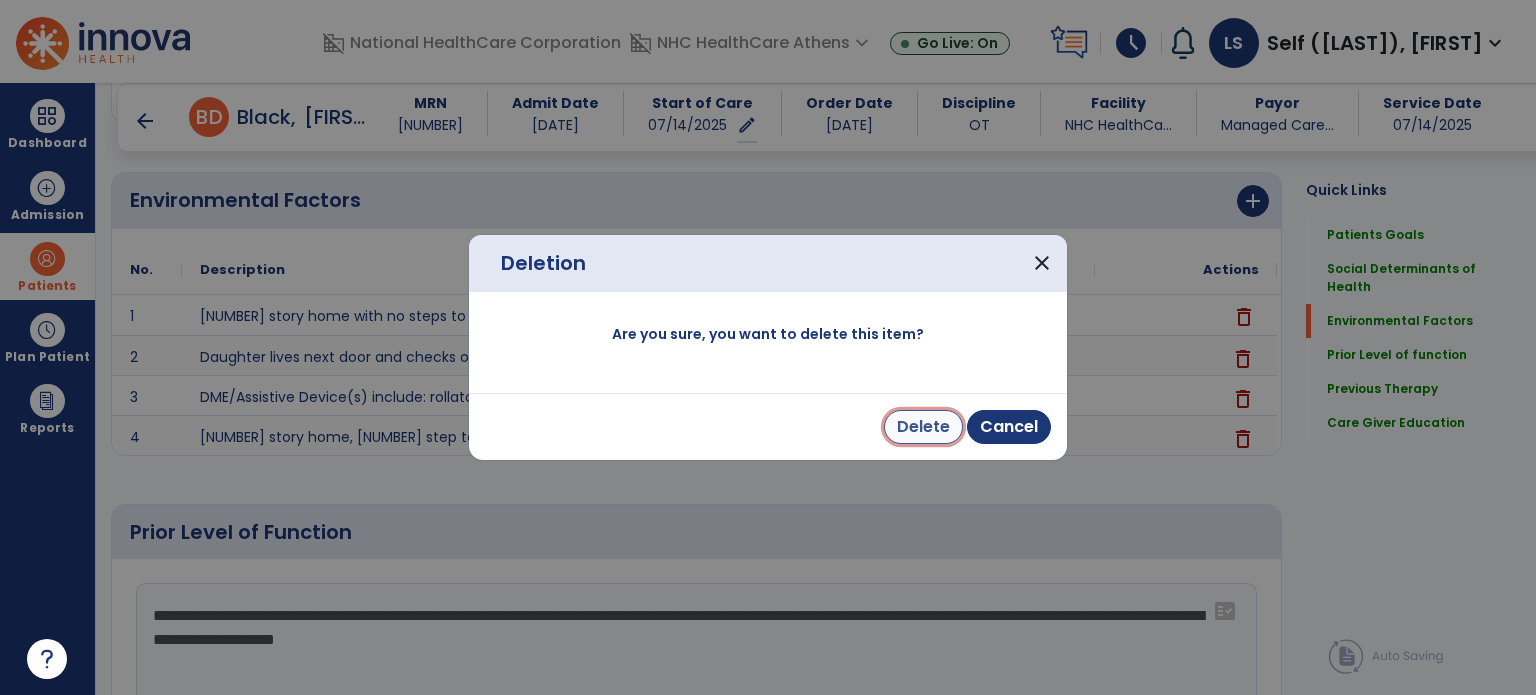 click on "Delete" at bounding box center [923, 427] 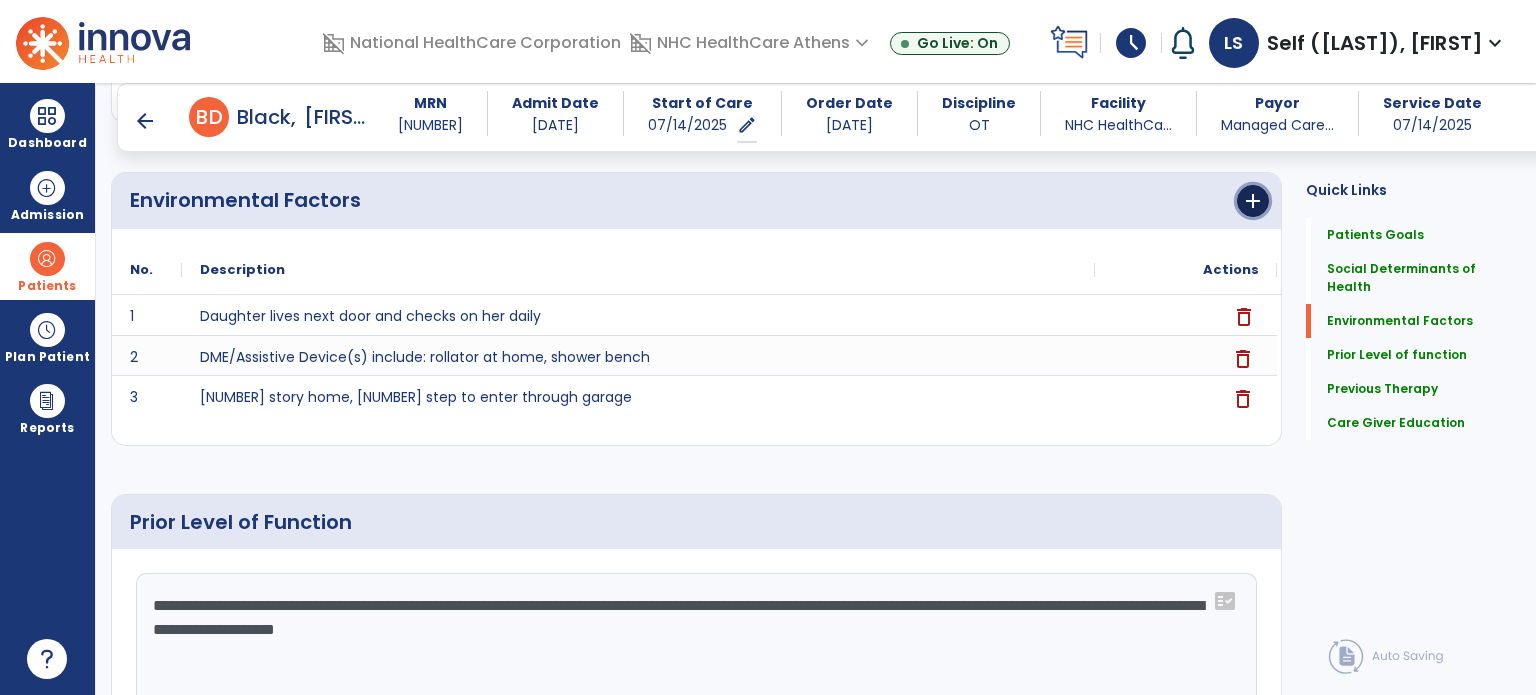 click on "add" 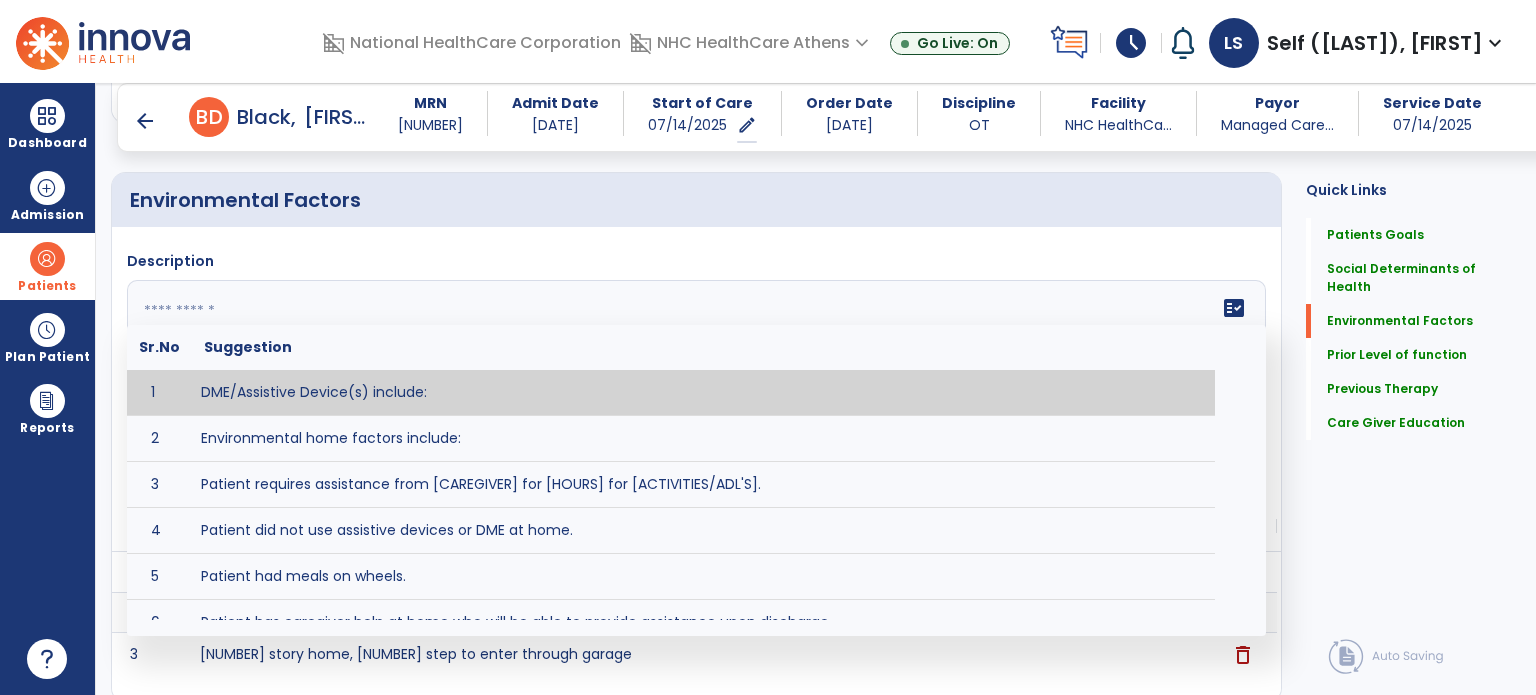click on "fact_check  Sr.No Suggestion 1 DME/Assistive Device(s) include:  2 Environmental home factors include:  3 Patient requires assistance from [CAREGIVER] for [HOURS] for [ACTIVITIES/ADL'S]. 4 Patient did not use assistive devices or DME at home. 5 Patient had meals on wheels. 6 Patient has caregiver help at home who will be able to provide assistance upon discharge. 7 Patient lived alone at home prior to admission and will [HAVE or HAVE NOT] assistance at home from [CAREGIVER] upon discharge. 8 Patient lives alone. 9 Patient lives with caregiver who provides support/aid for ____________. 10 Patient lives with spouse/significant other. 11 Patient needs to clime [NUMBER] stairs [WITH/WITHOUT] railing in order to reach [ROOM]. 12 Patient uses adaptive equipment at home including [EQUIPMENT] and has the following home modifications __________. 13 Patient was able to complete community activities (driving, shopping, community ambulation, etc.) independently. 14 15 16 17" 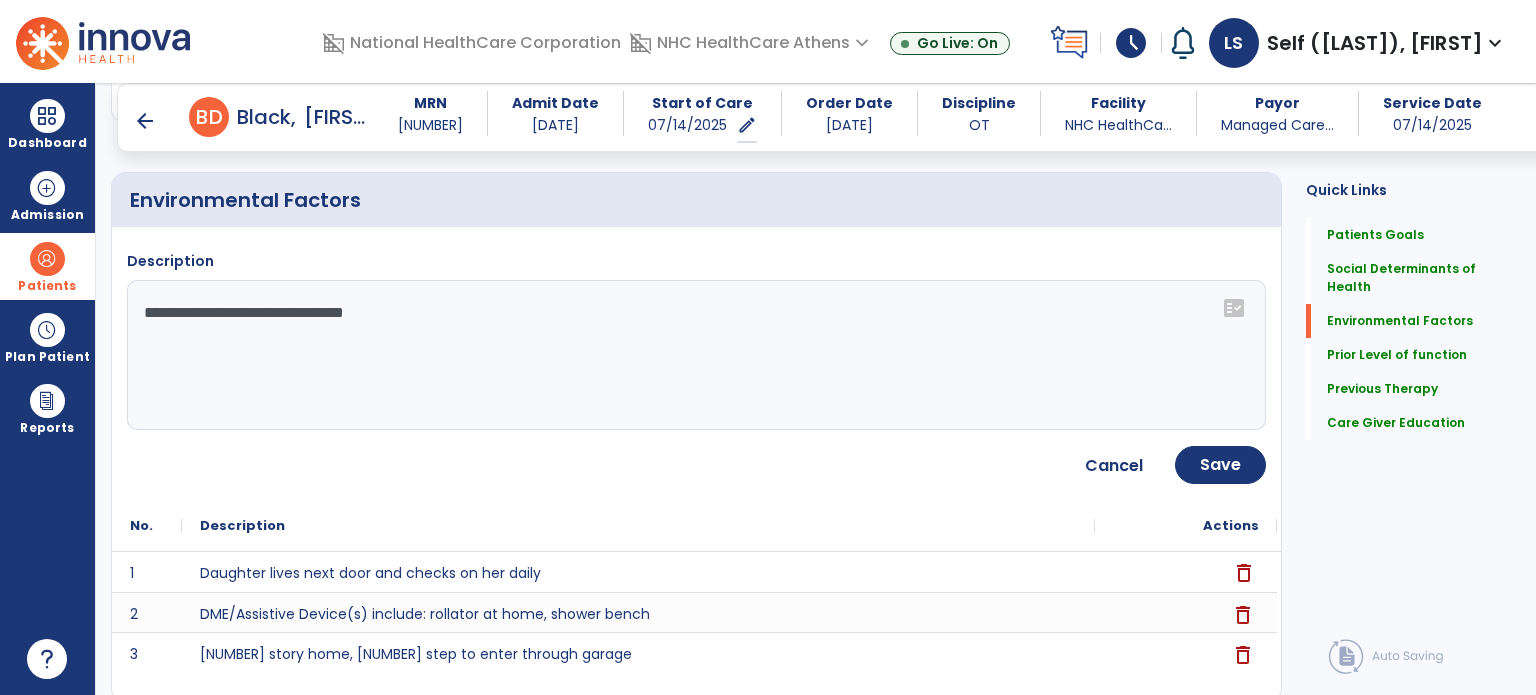 click on "**********" 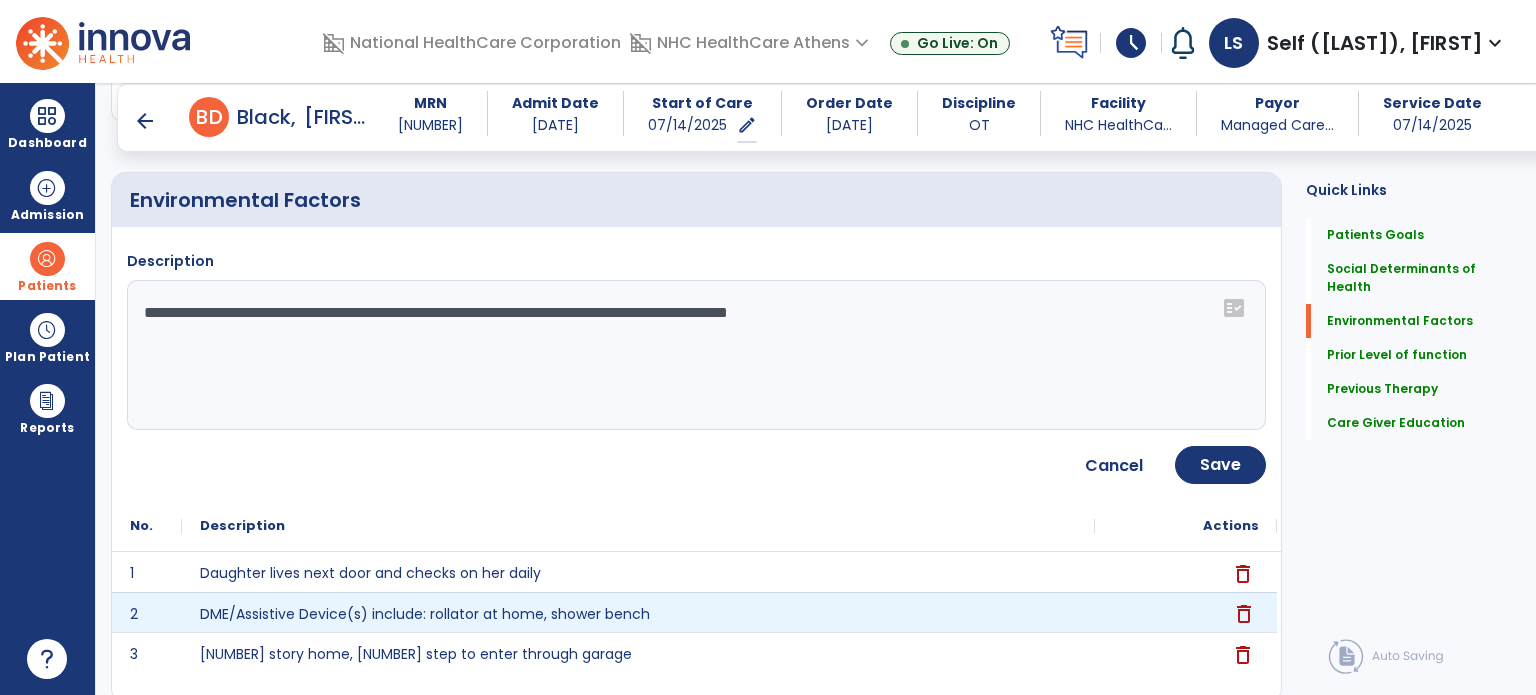 click on "delete" 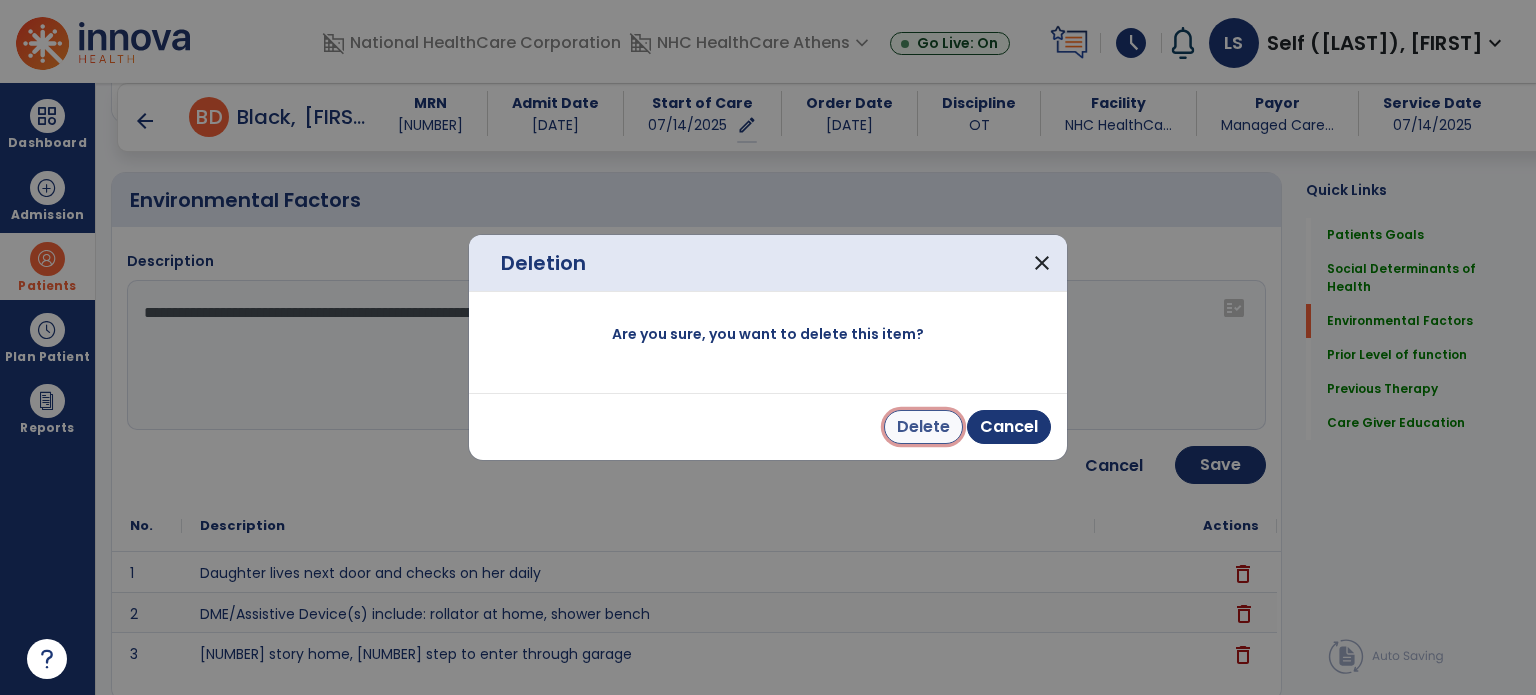 click on "Delete" at bounding box center (923, 427) 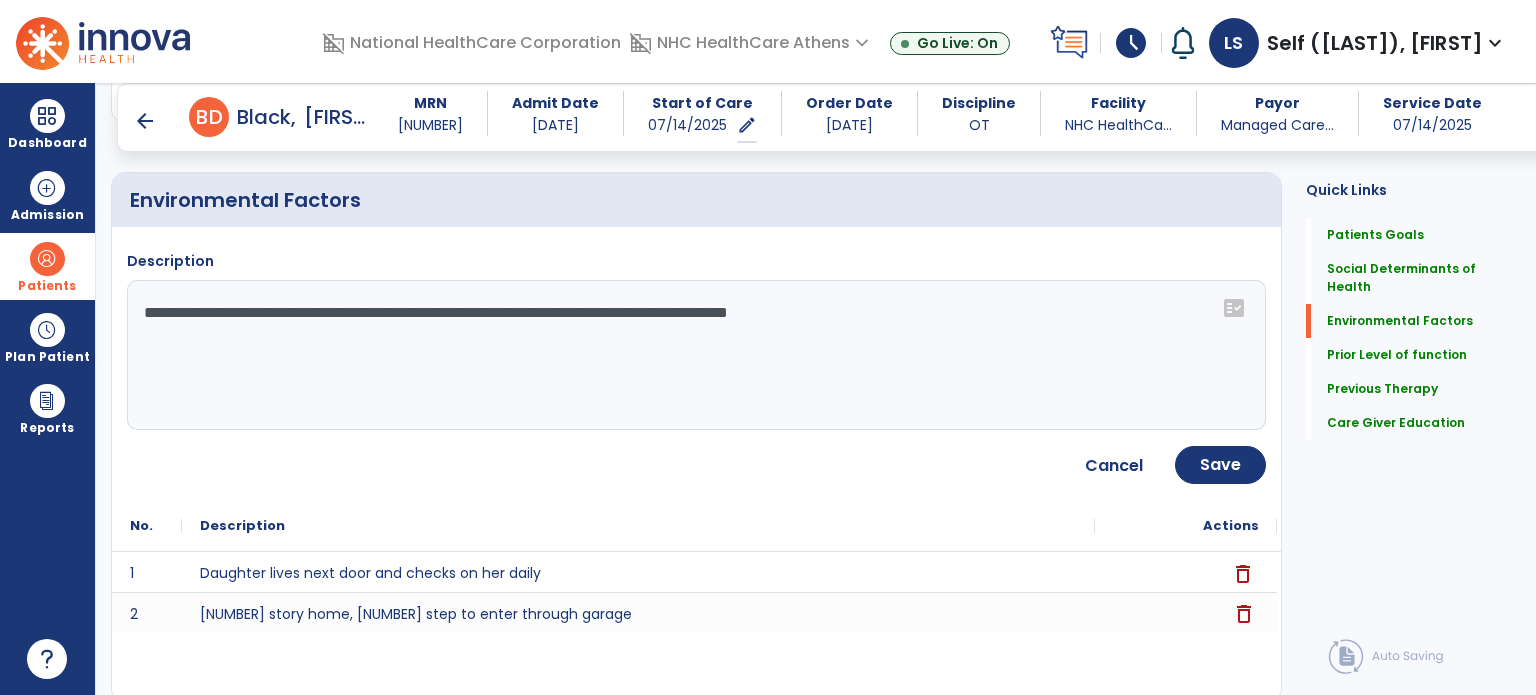click on "**********" 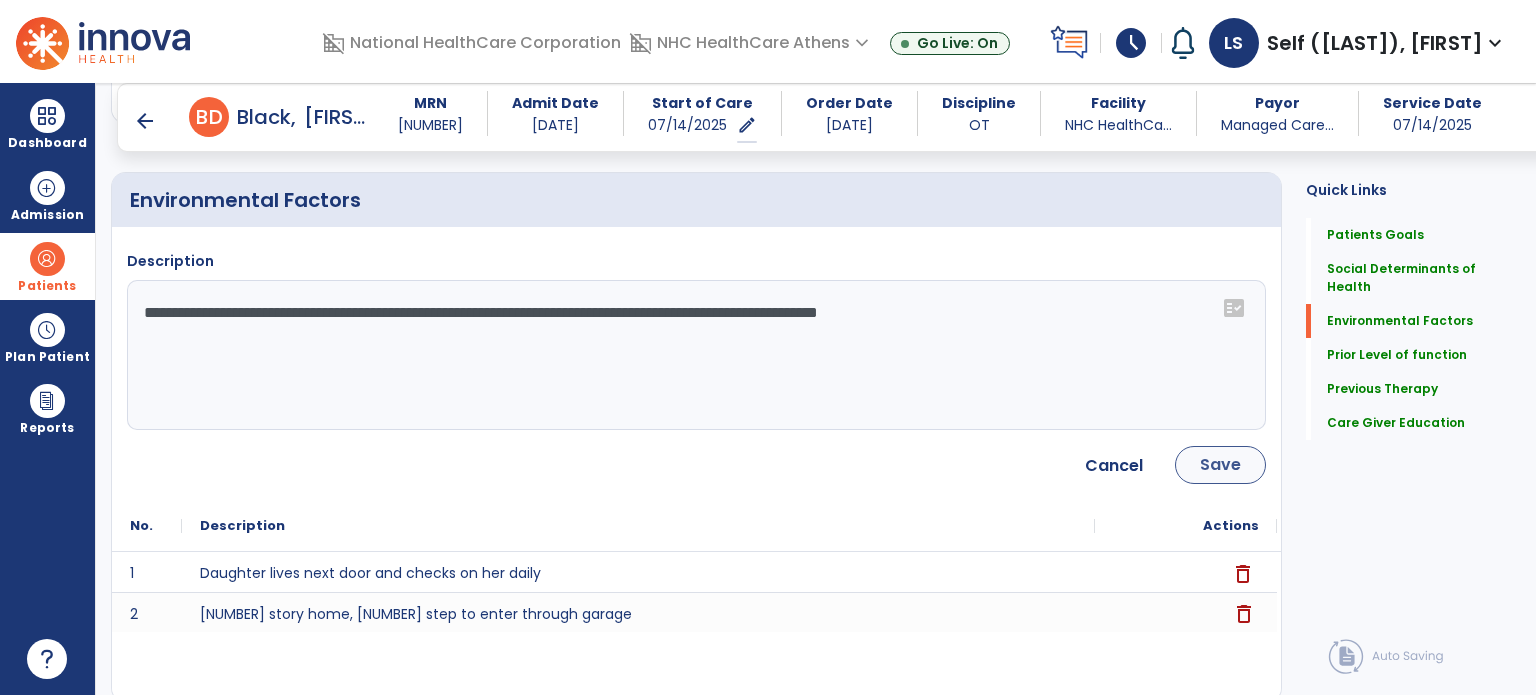 type on "**********" 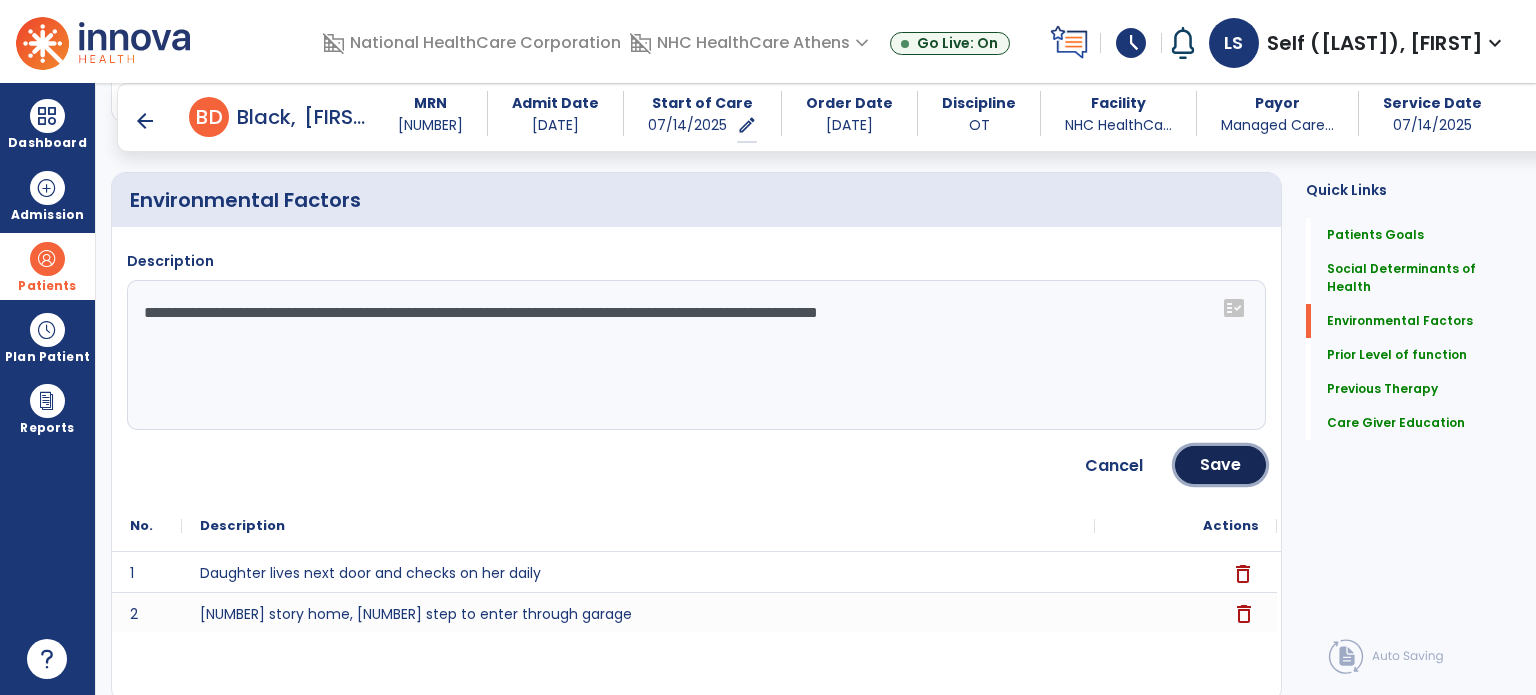 click on "Save" 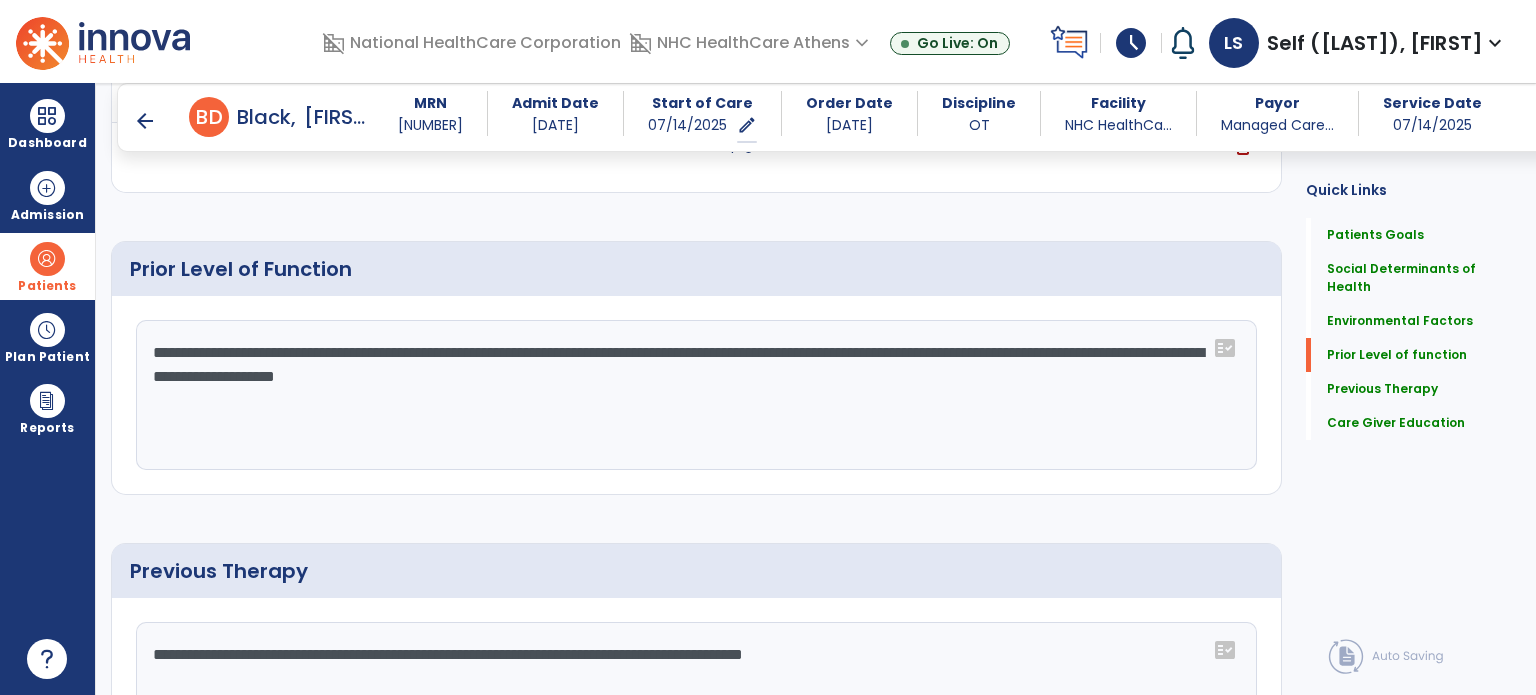 scroll, scrollTop: 1100, scrollLeft: 0, axis: vertical 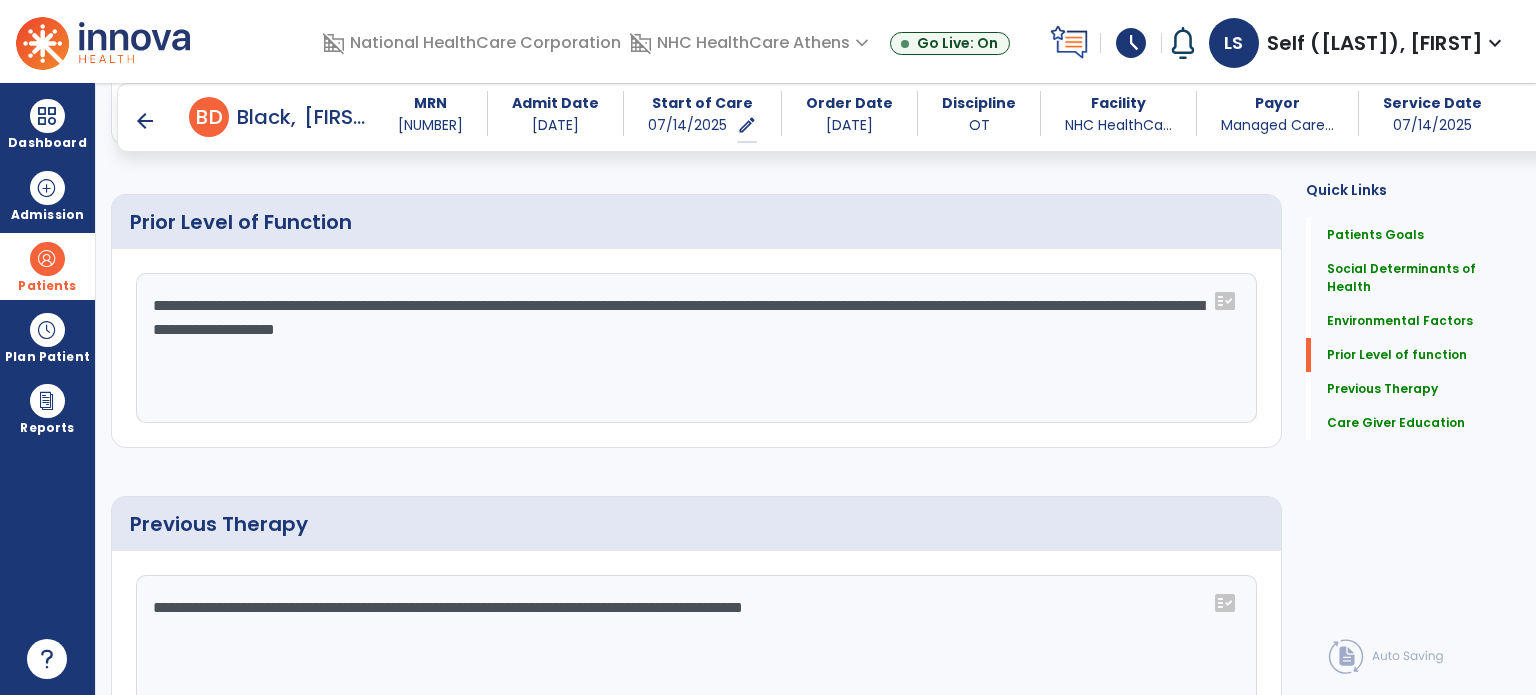 click on "**********" 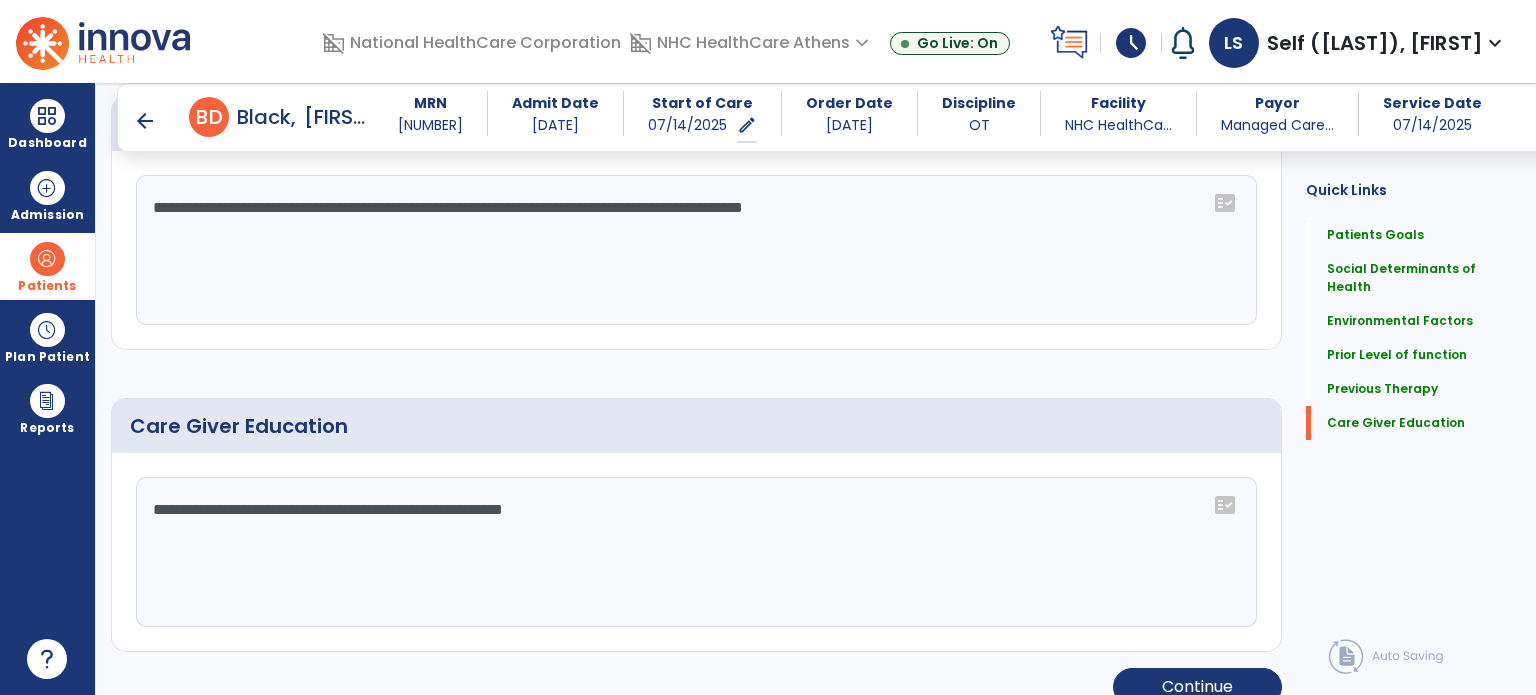 scroll, scrollTop: 1523, scrollLeft: 0, axis: vertical 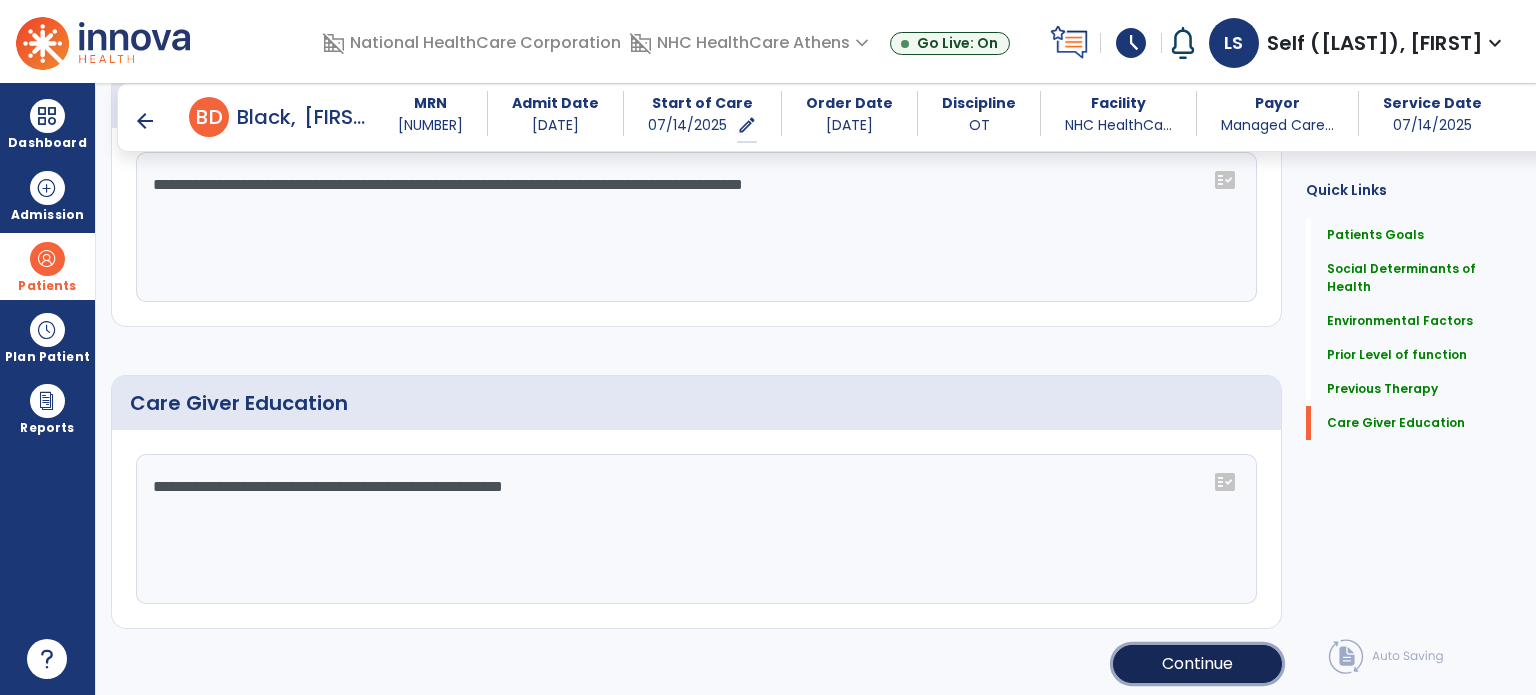 click on "Continue" 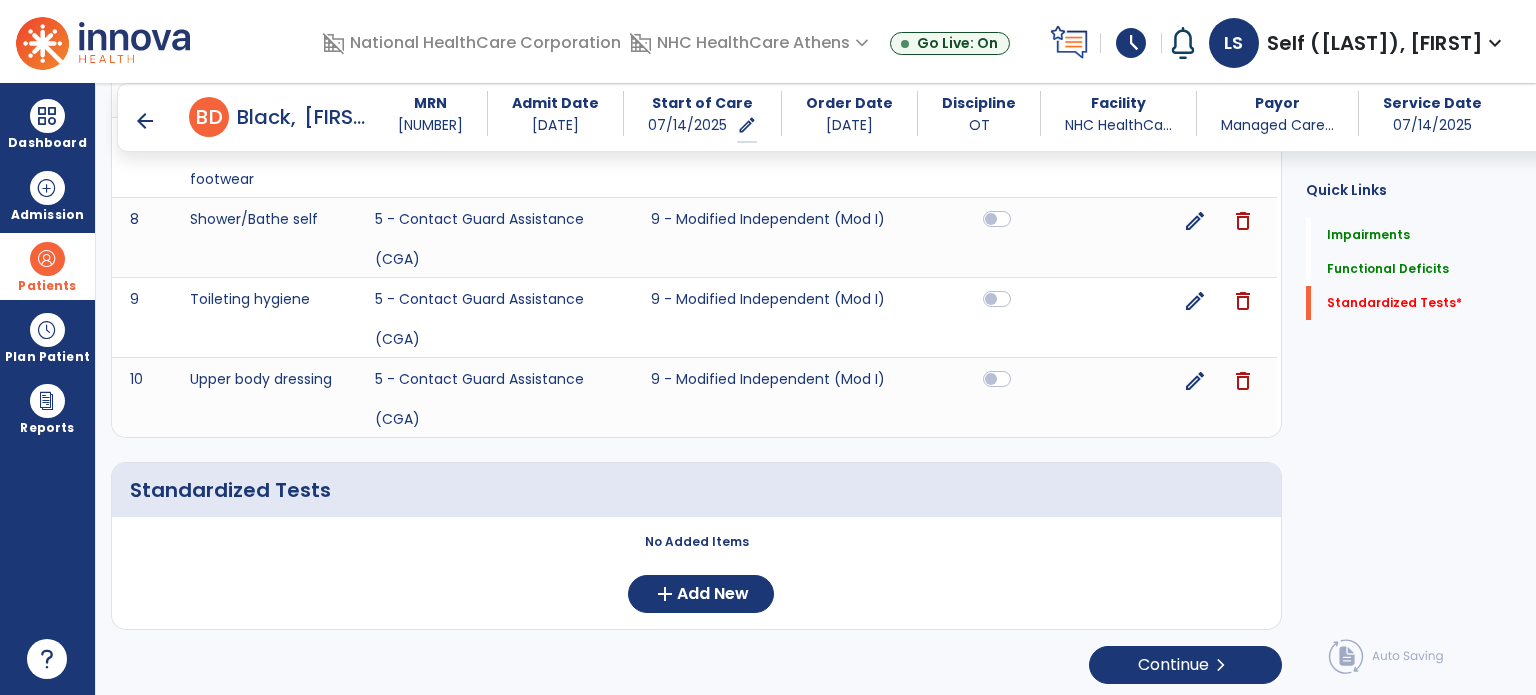 scroll, scrollTop: 1756, scrollLeft: 0, axis: vertical 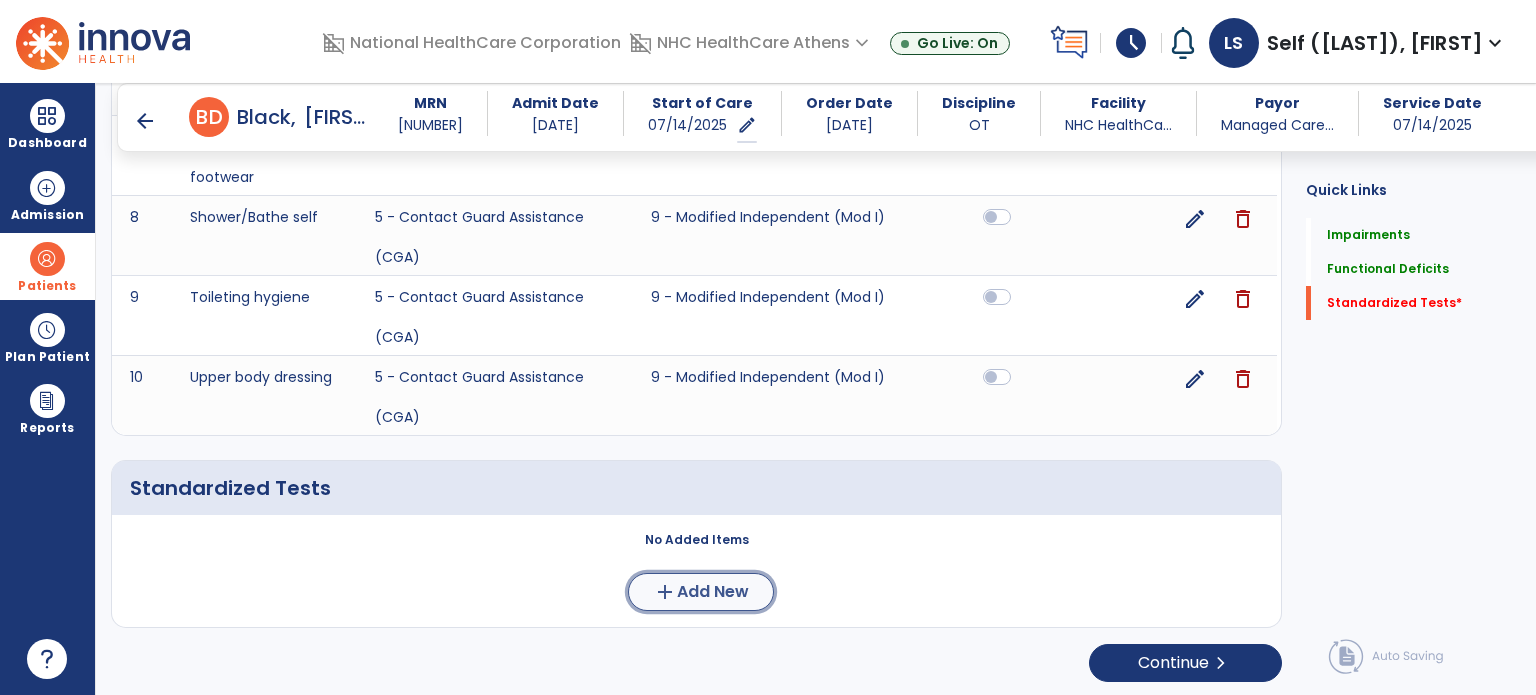 click on "Add New" 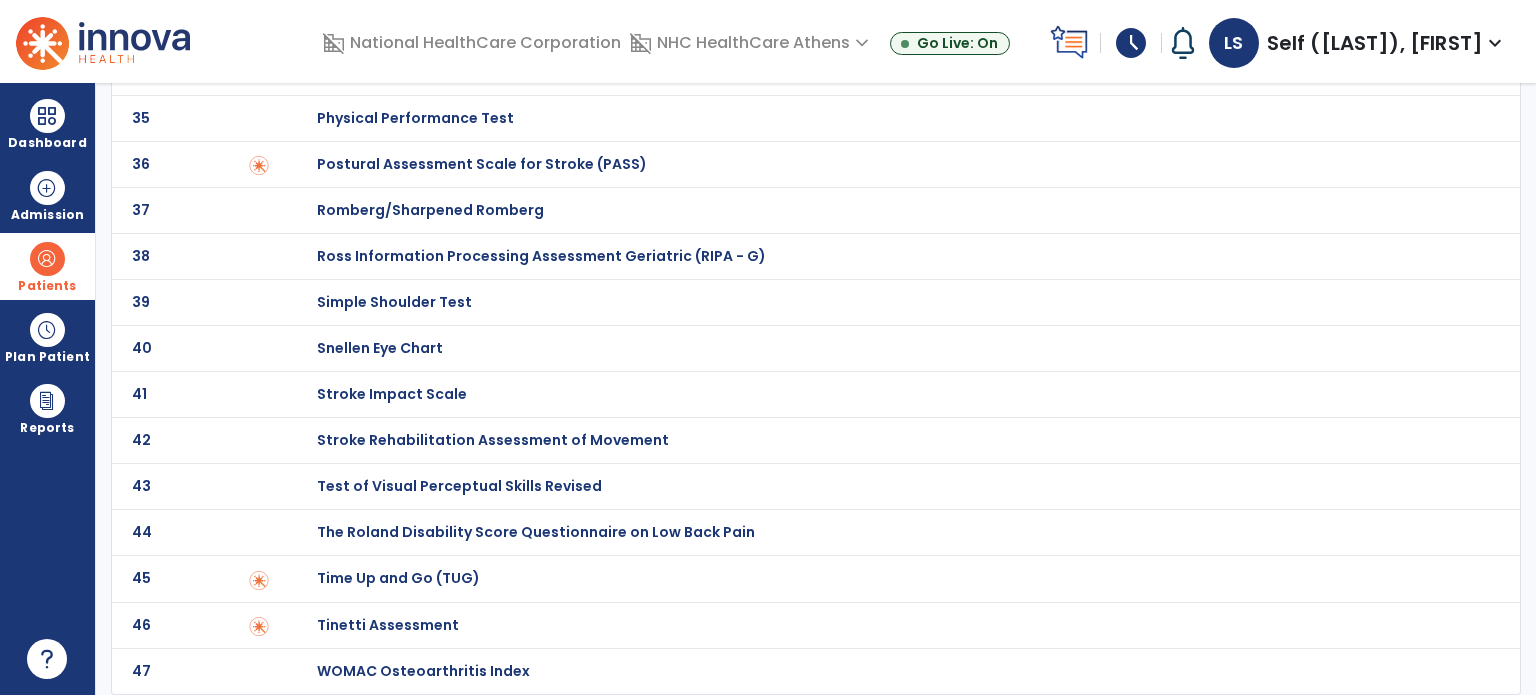 scroll, scrollTop: 0, scrollLeft: 0, axis: both 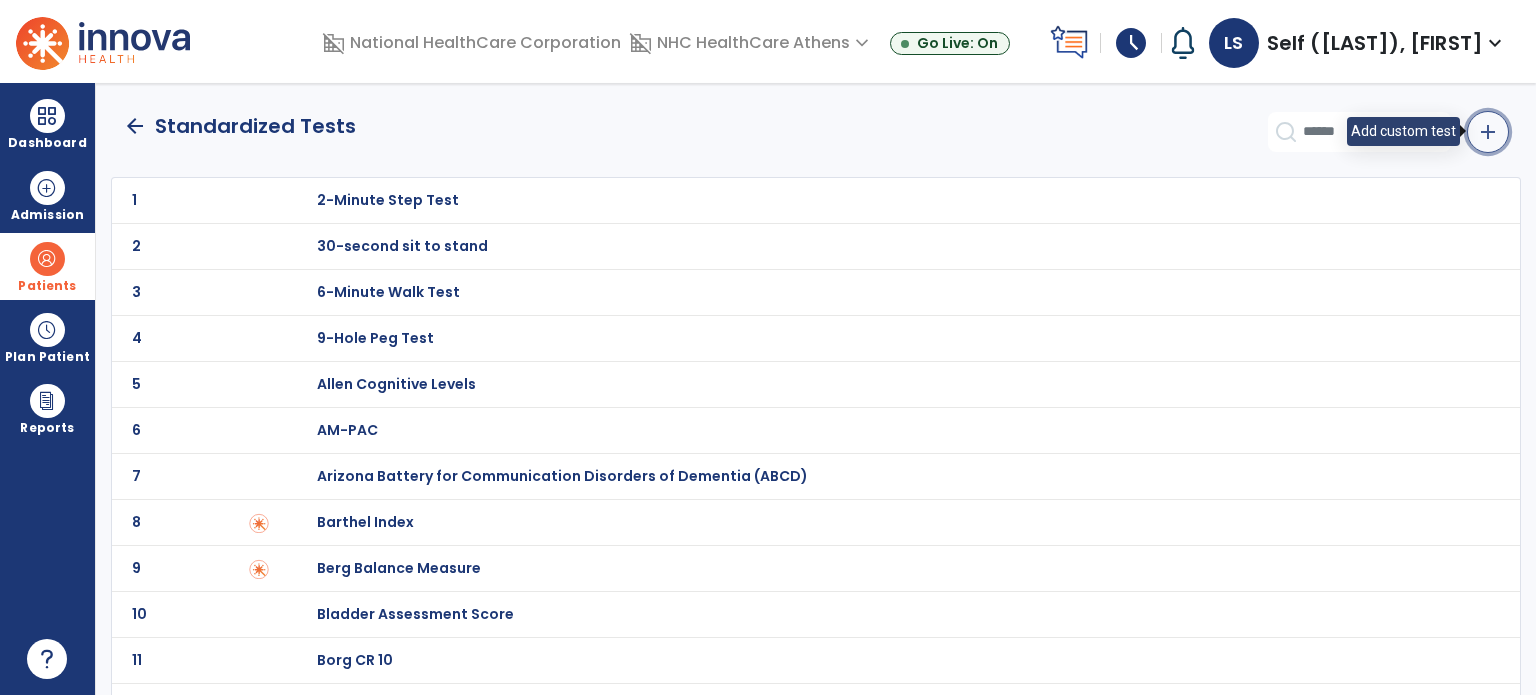 click on "add" 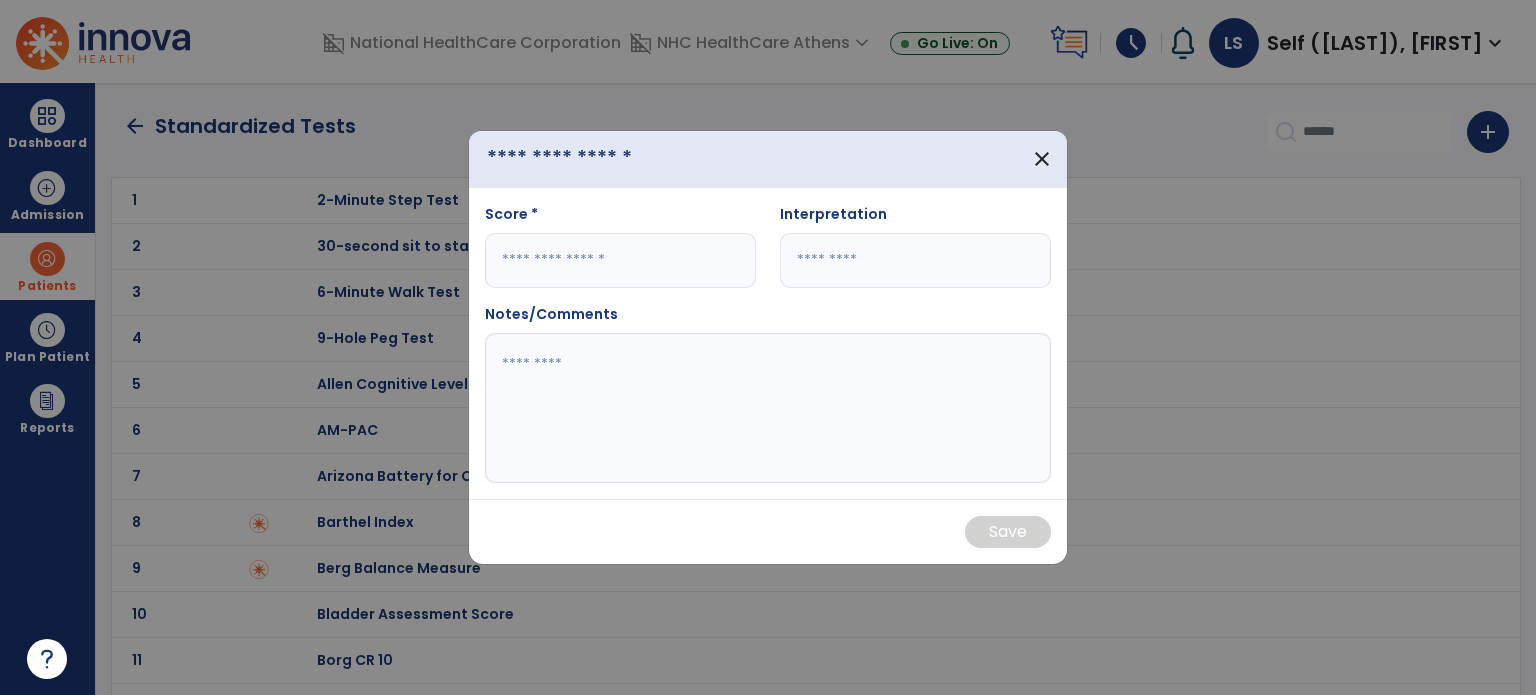 click at bounding box center [600, 159] 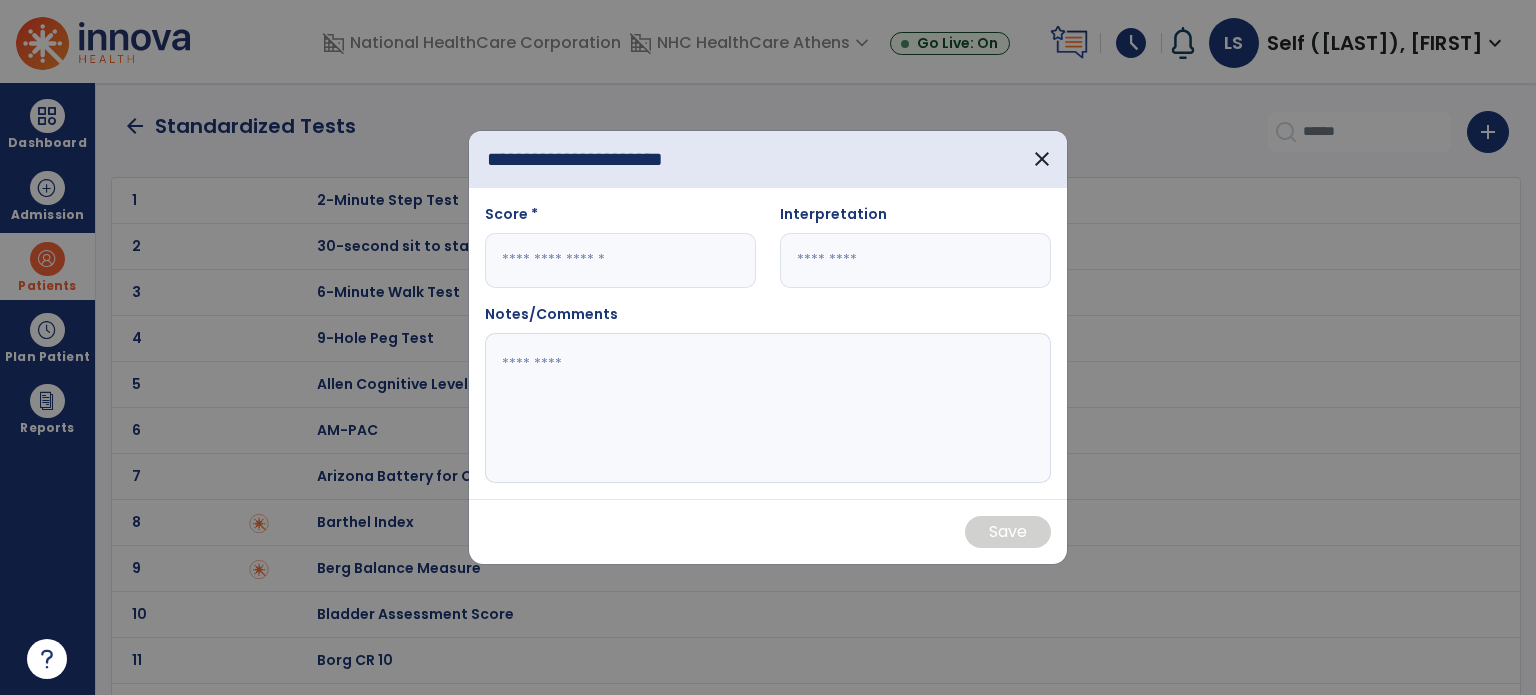 type on "**********" 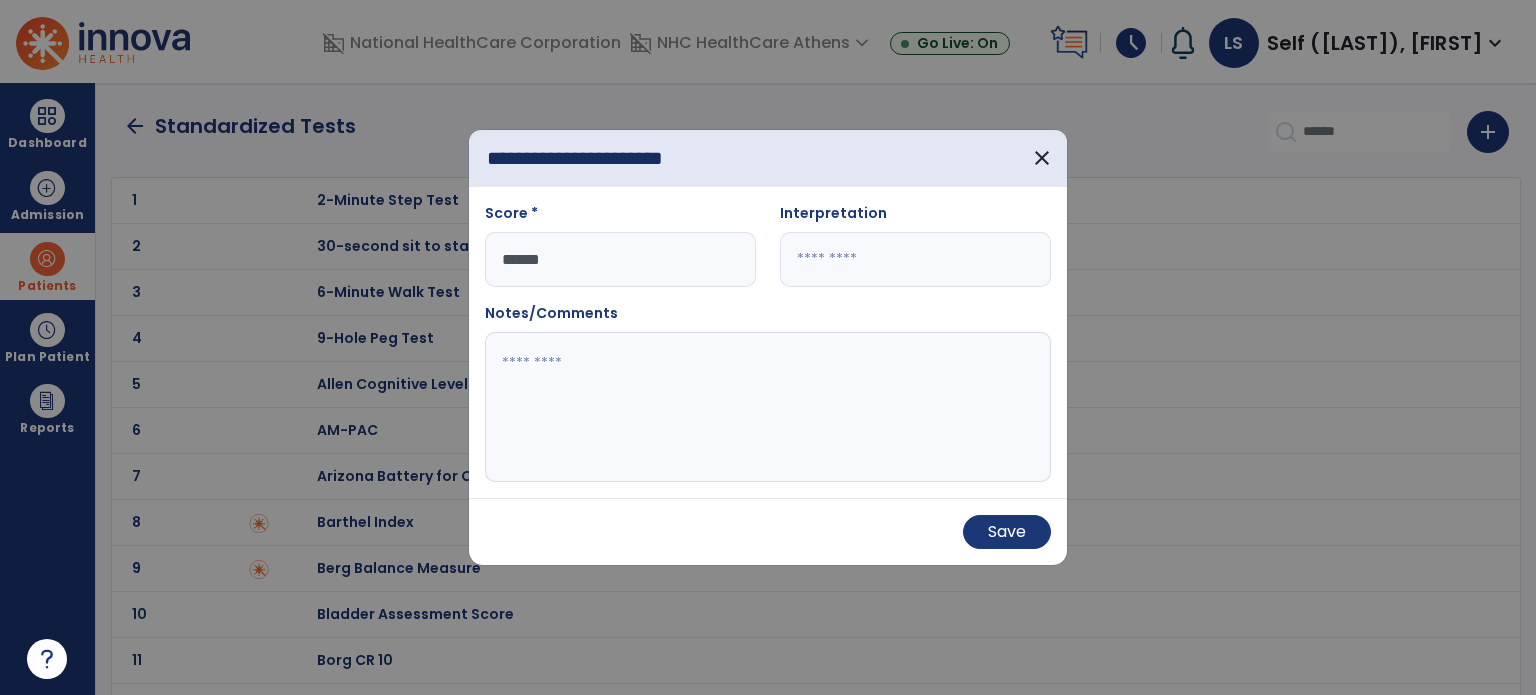 type on "******" 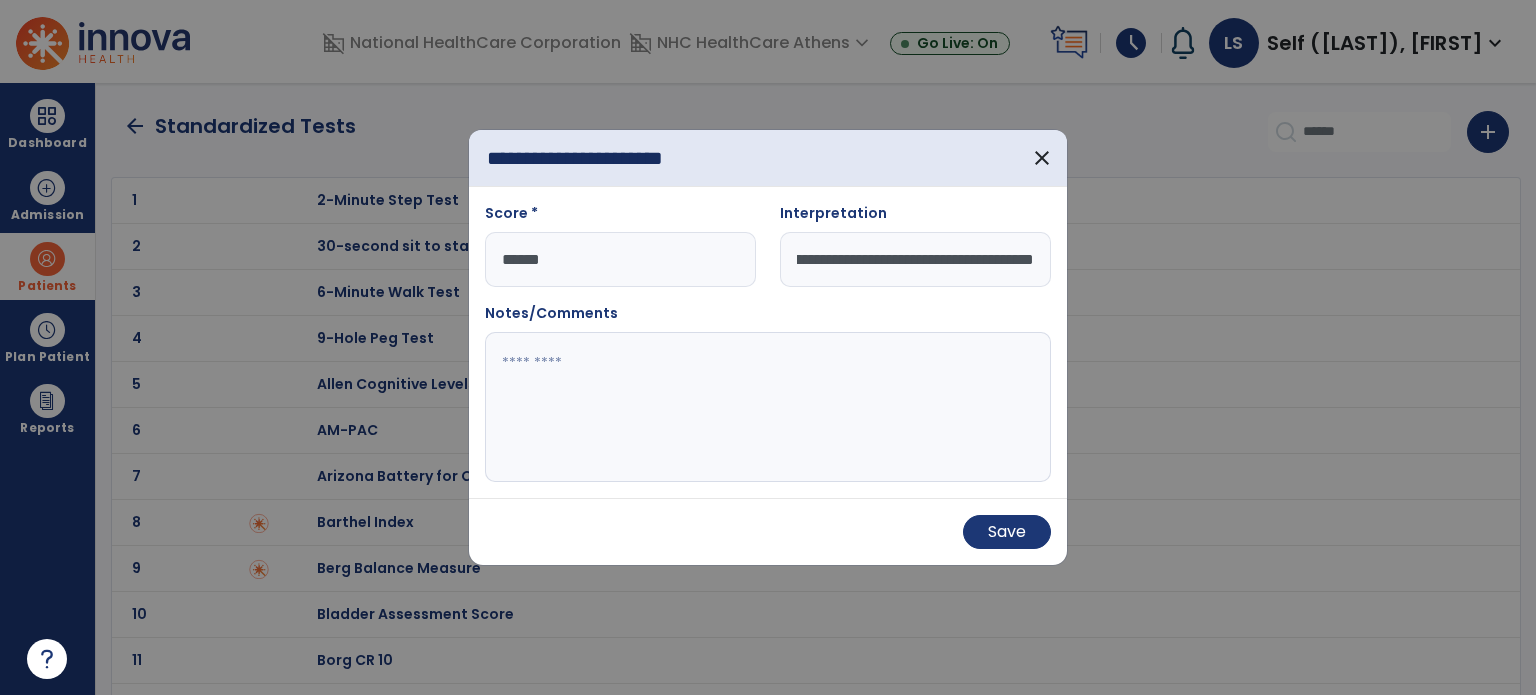 scroll, scrollTop: 0, scrollLeft: 300, axis: horizontal 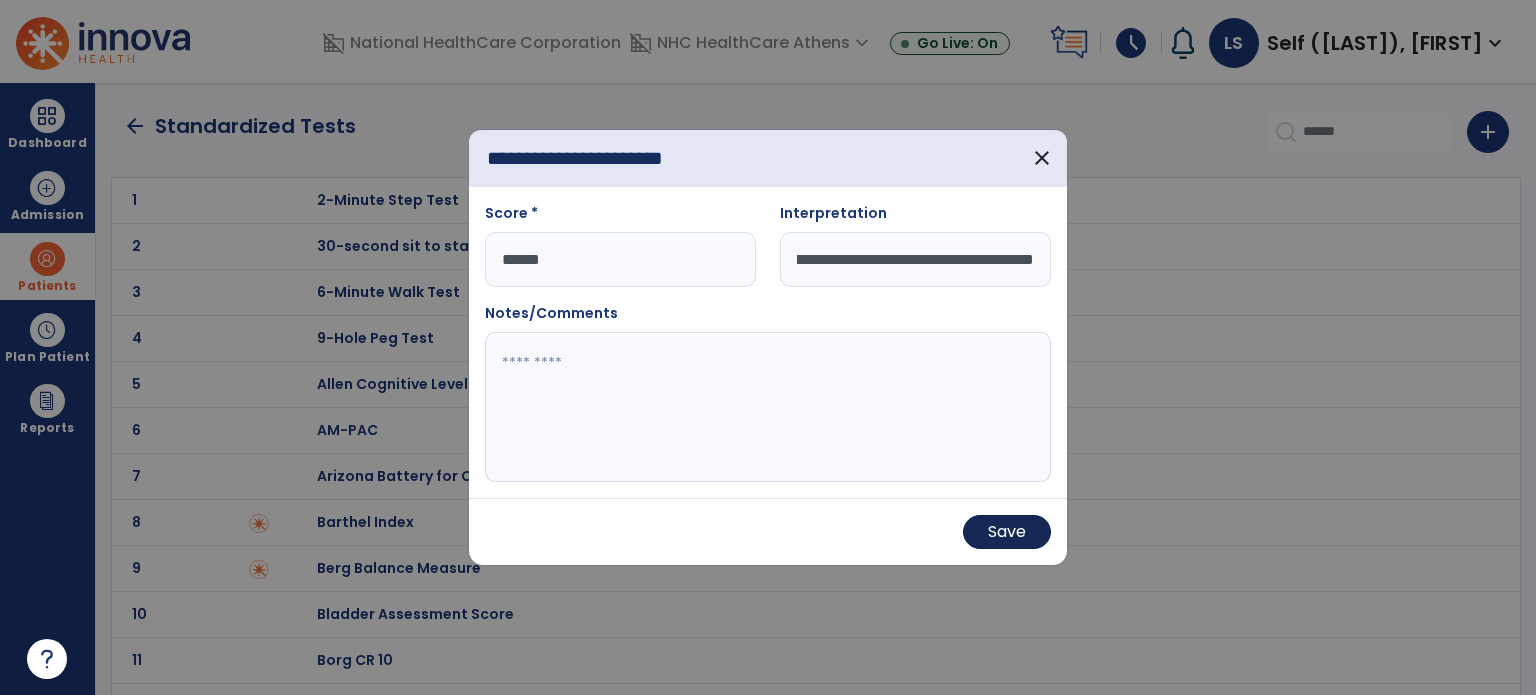 type on "**********" 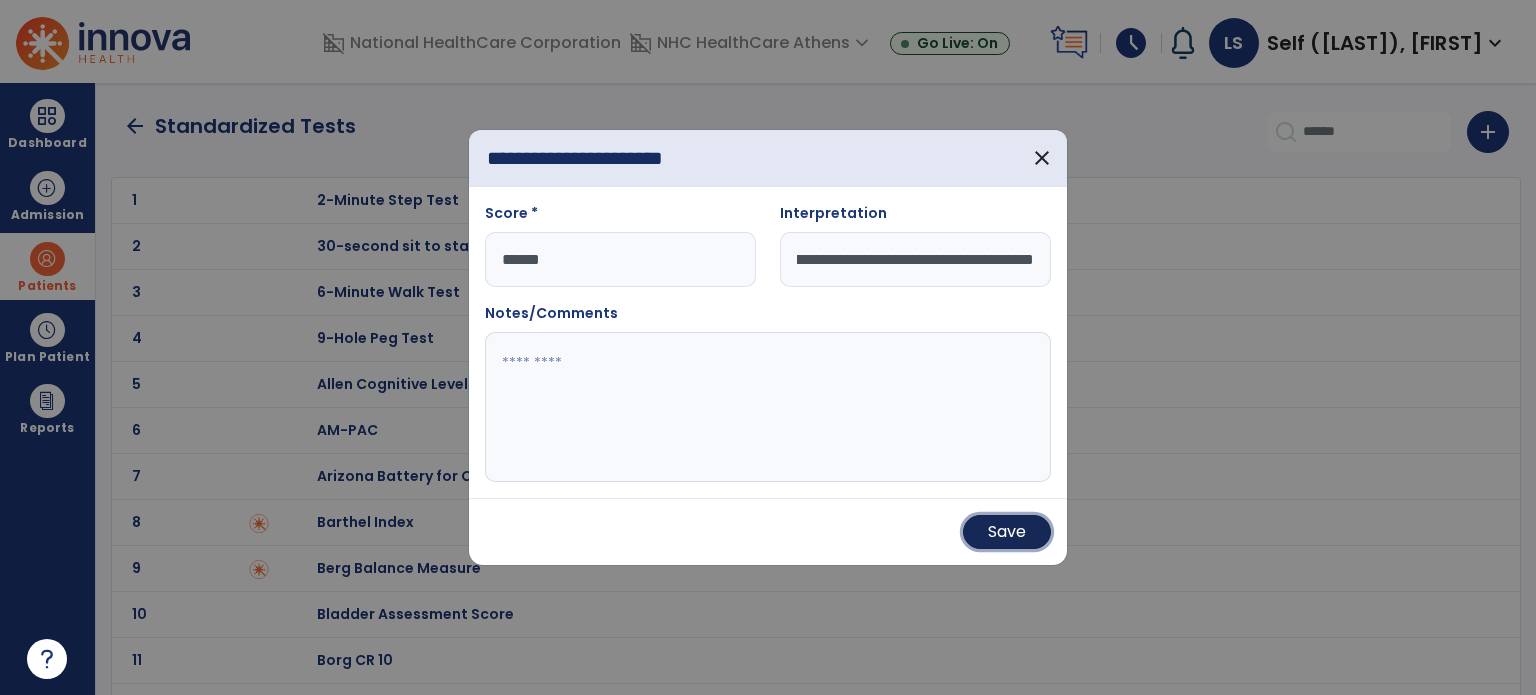 click on "Save" at bounding box center [1007, 532] 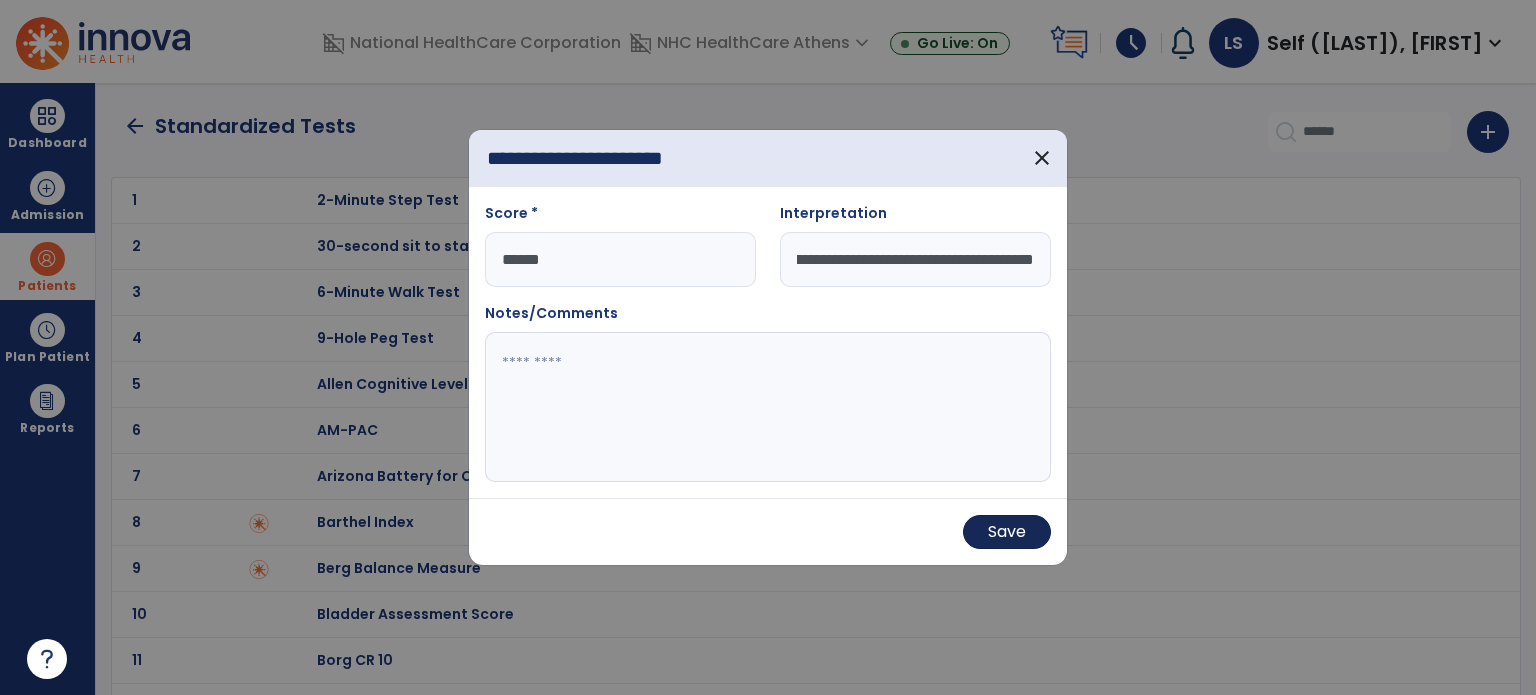 scroll, scrollTop: 0, scrollLeft: 0, axis: both 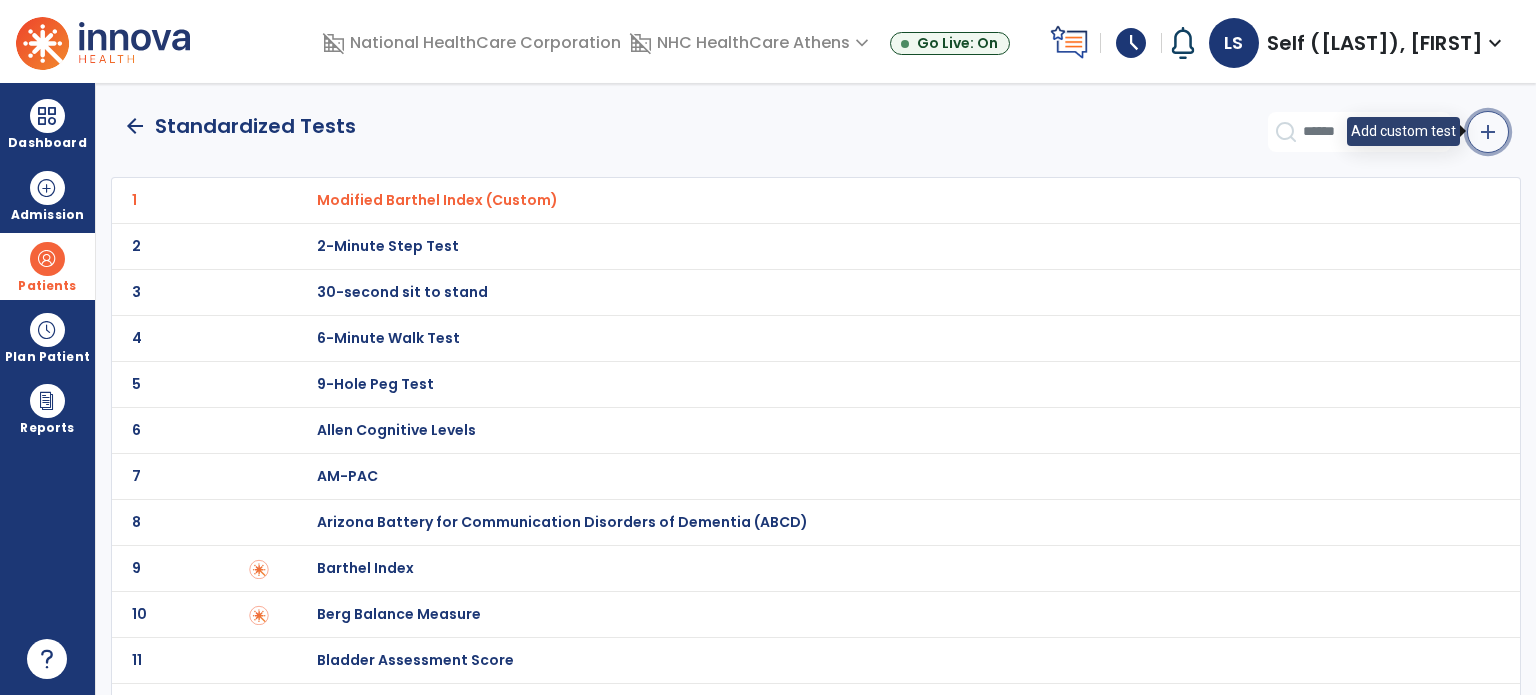 click on "add" 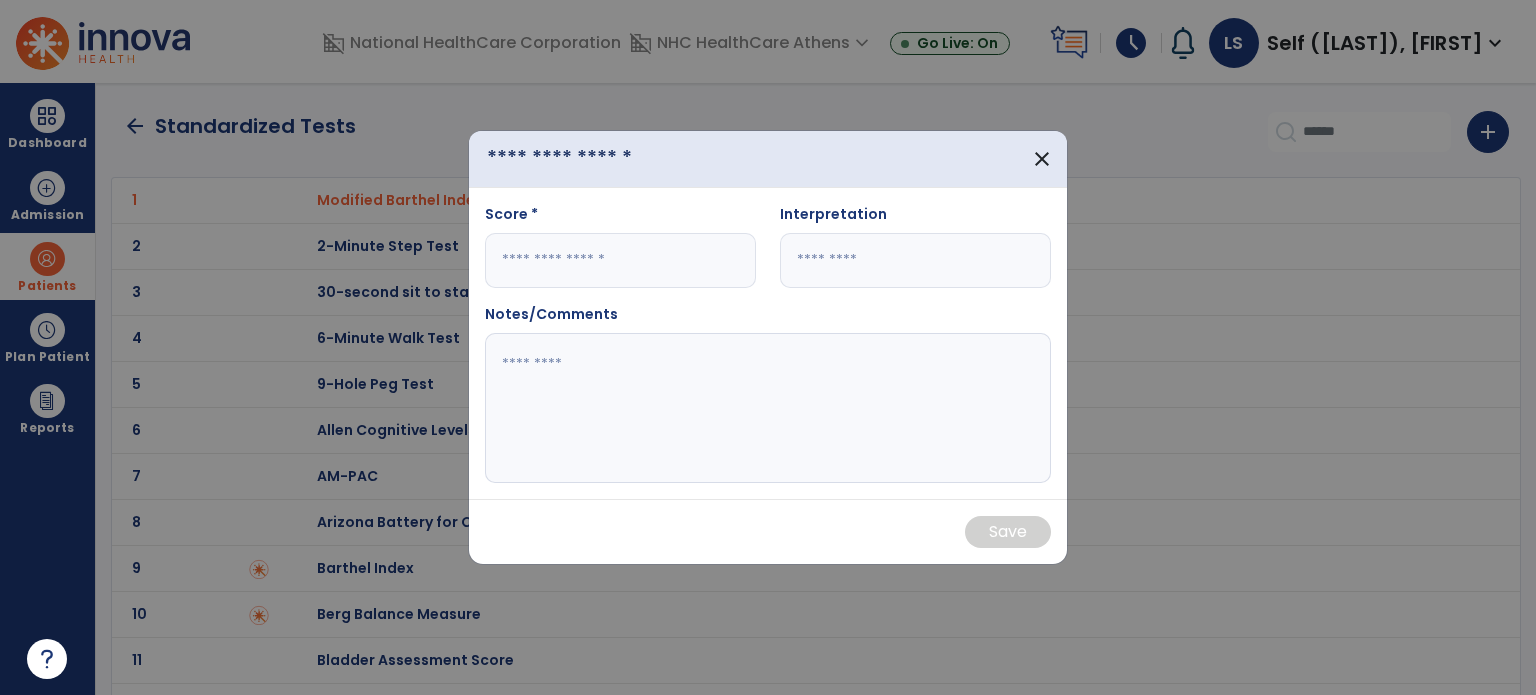 click at bounding box center (600, 159) 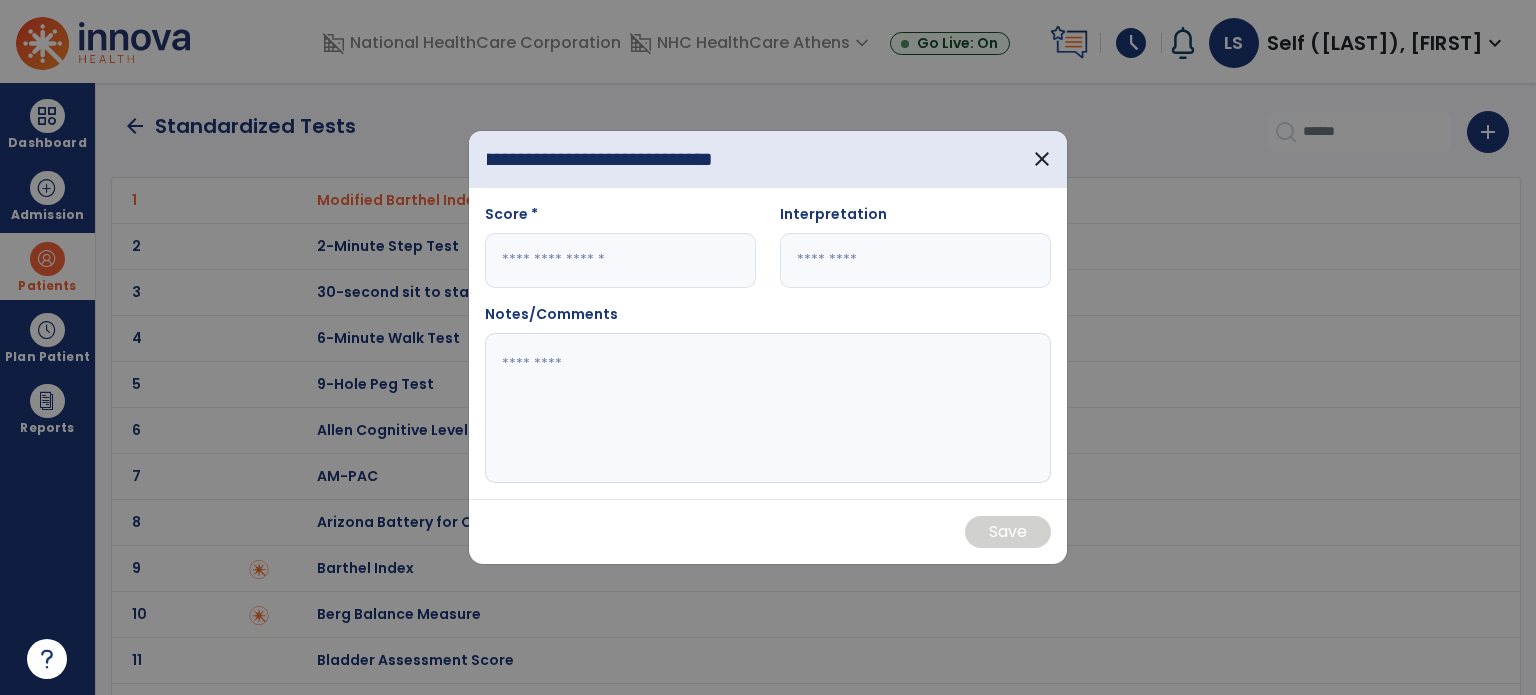 scroll, scrollTop: 0, scrollLeft: 144, axis: horizontal 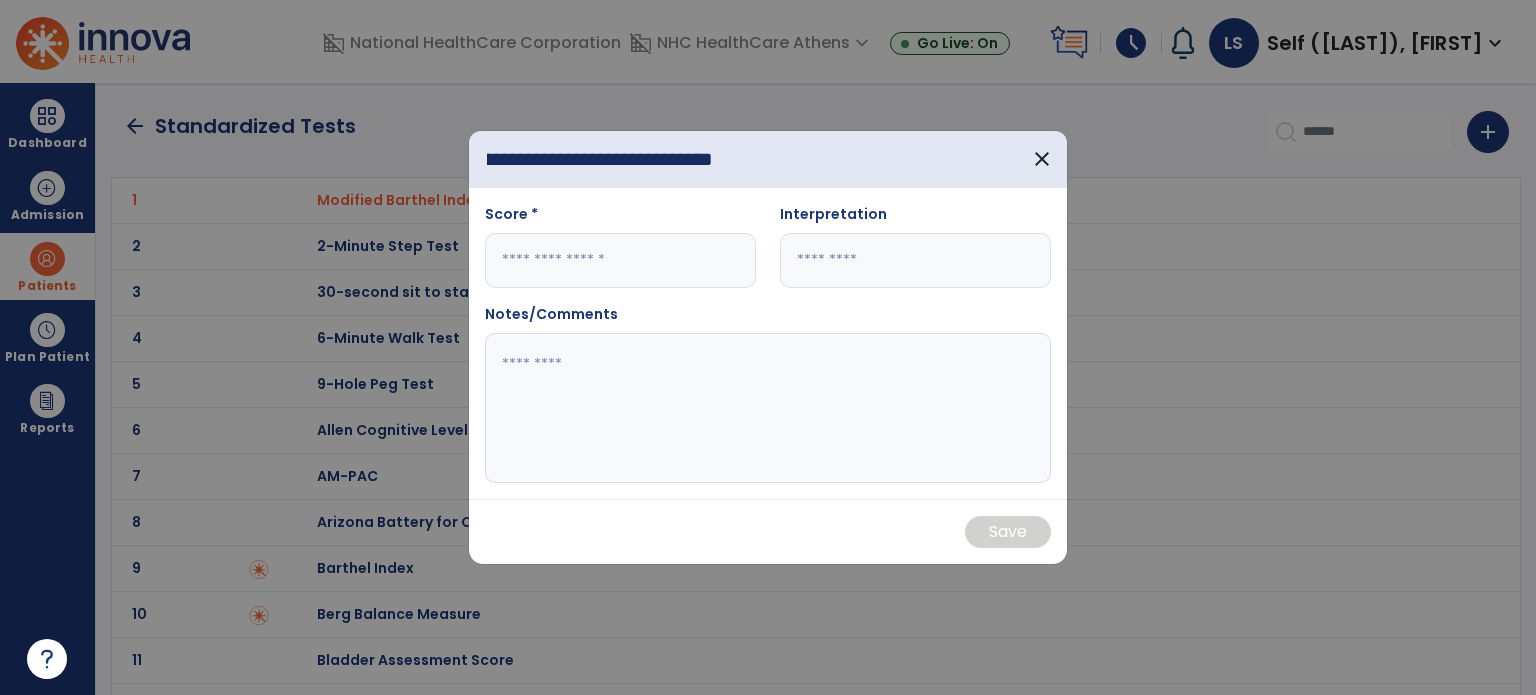 type on "**********" 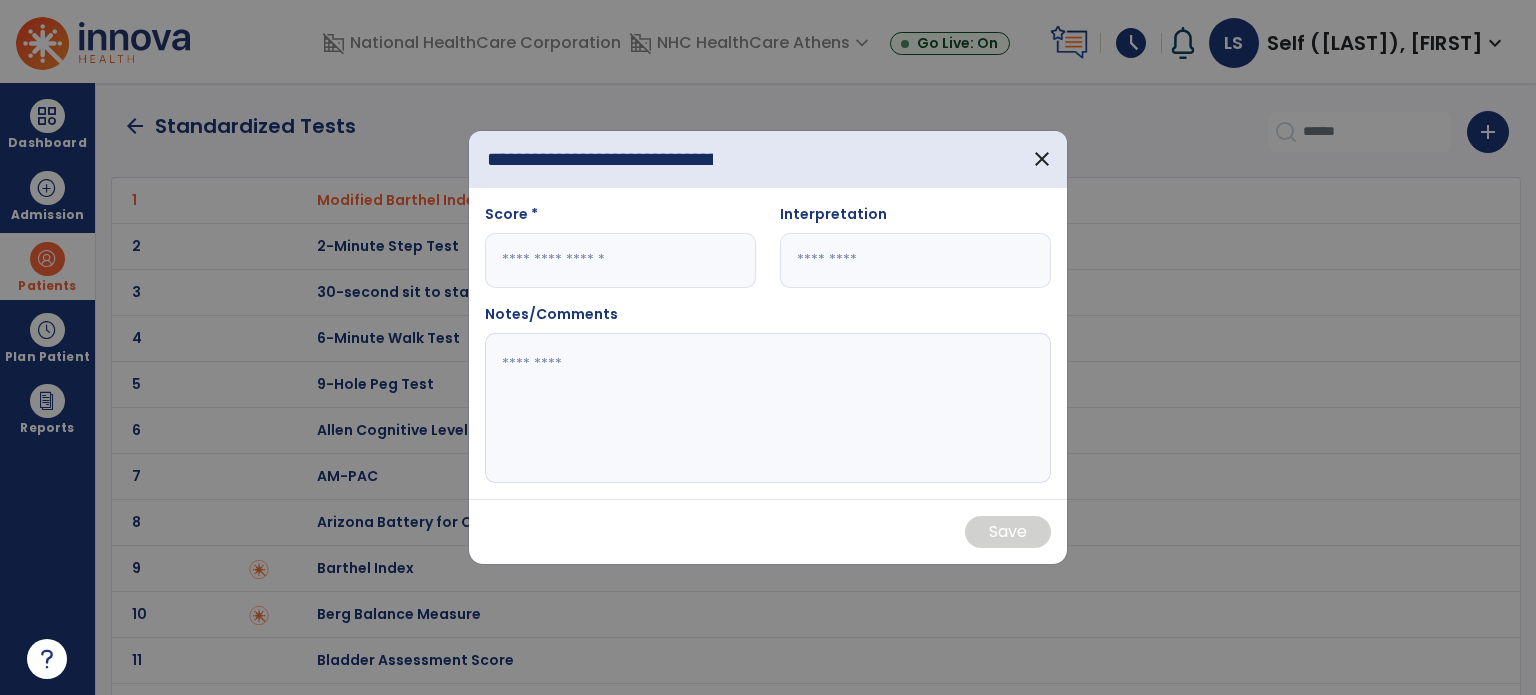 click at bounding box center [620, 260] 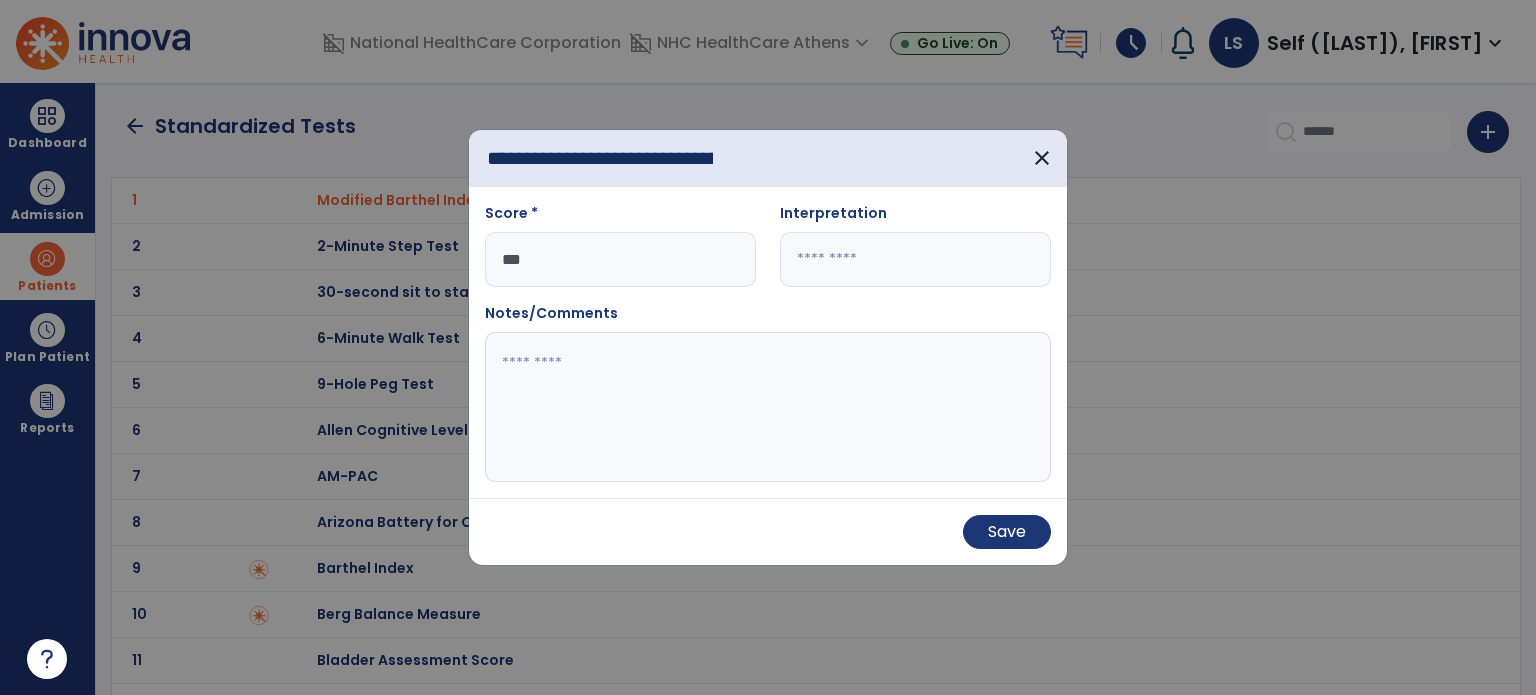 type on "***" 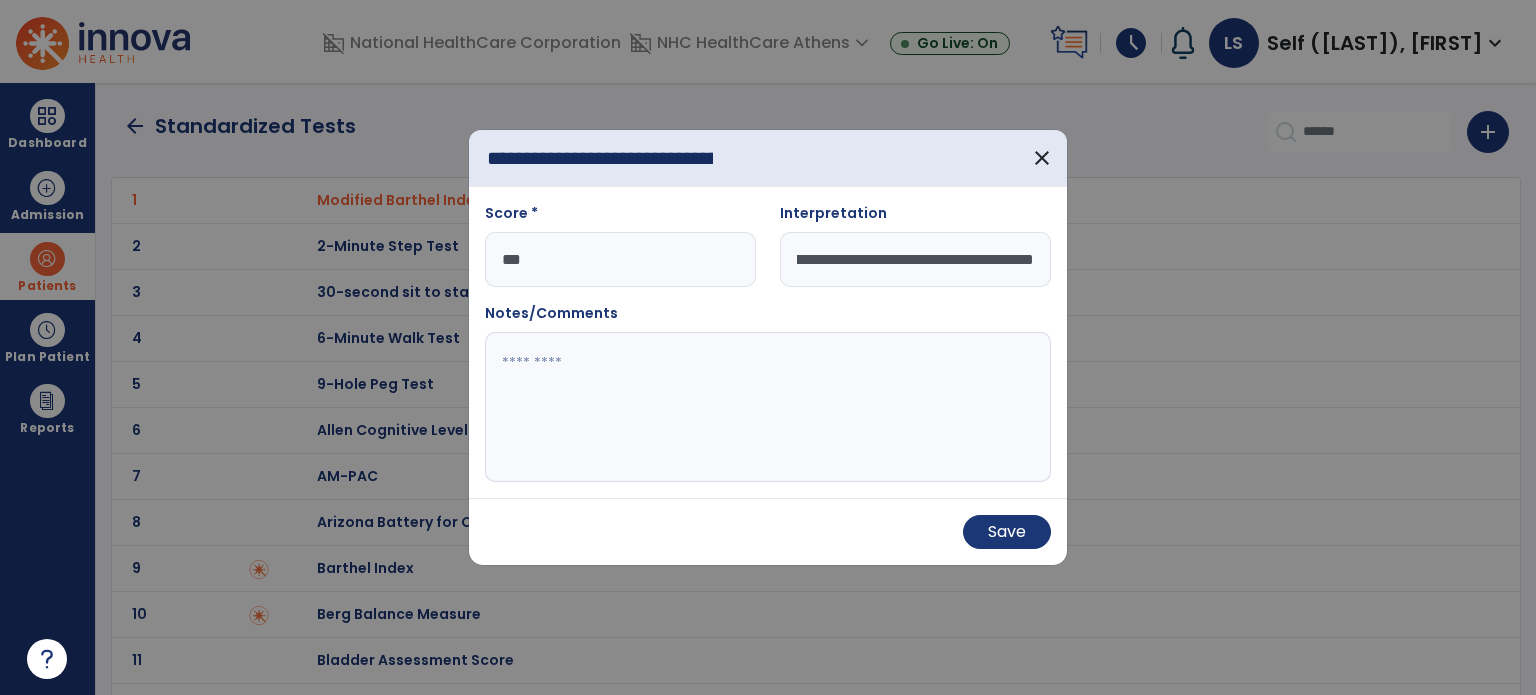 scroll, scrollTop: 0, scrollLeft: 324, axis: horizontal 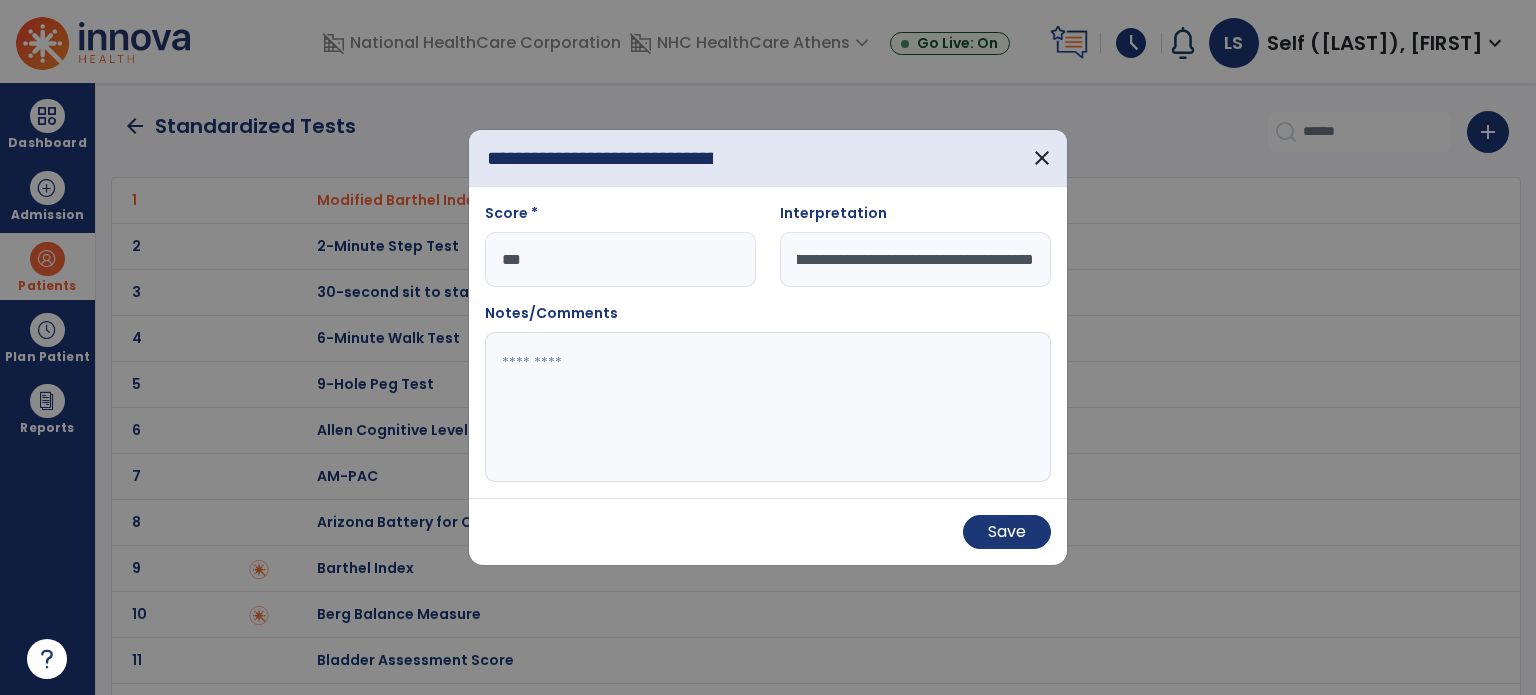 type on "**********" 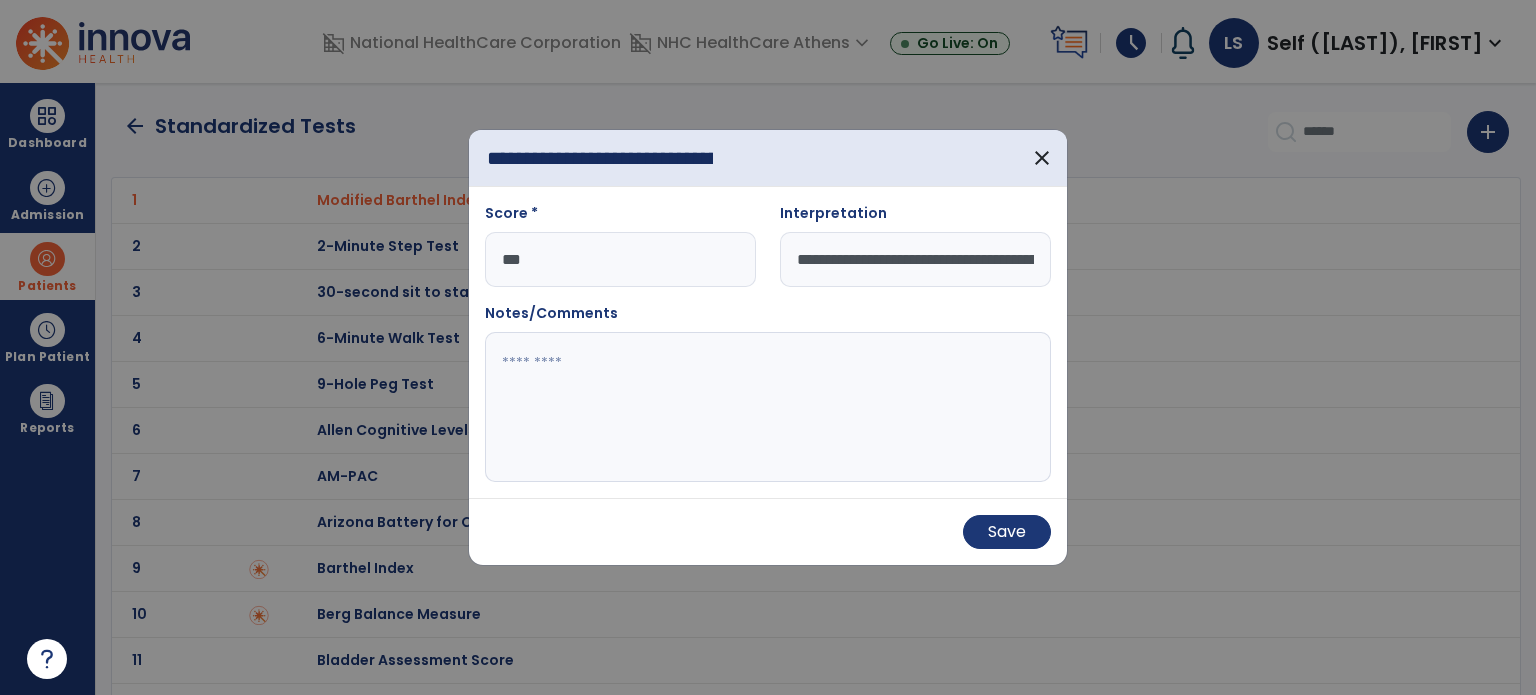click at bounding box center (768, 407) 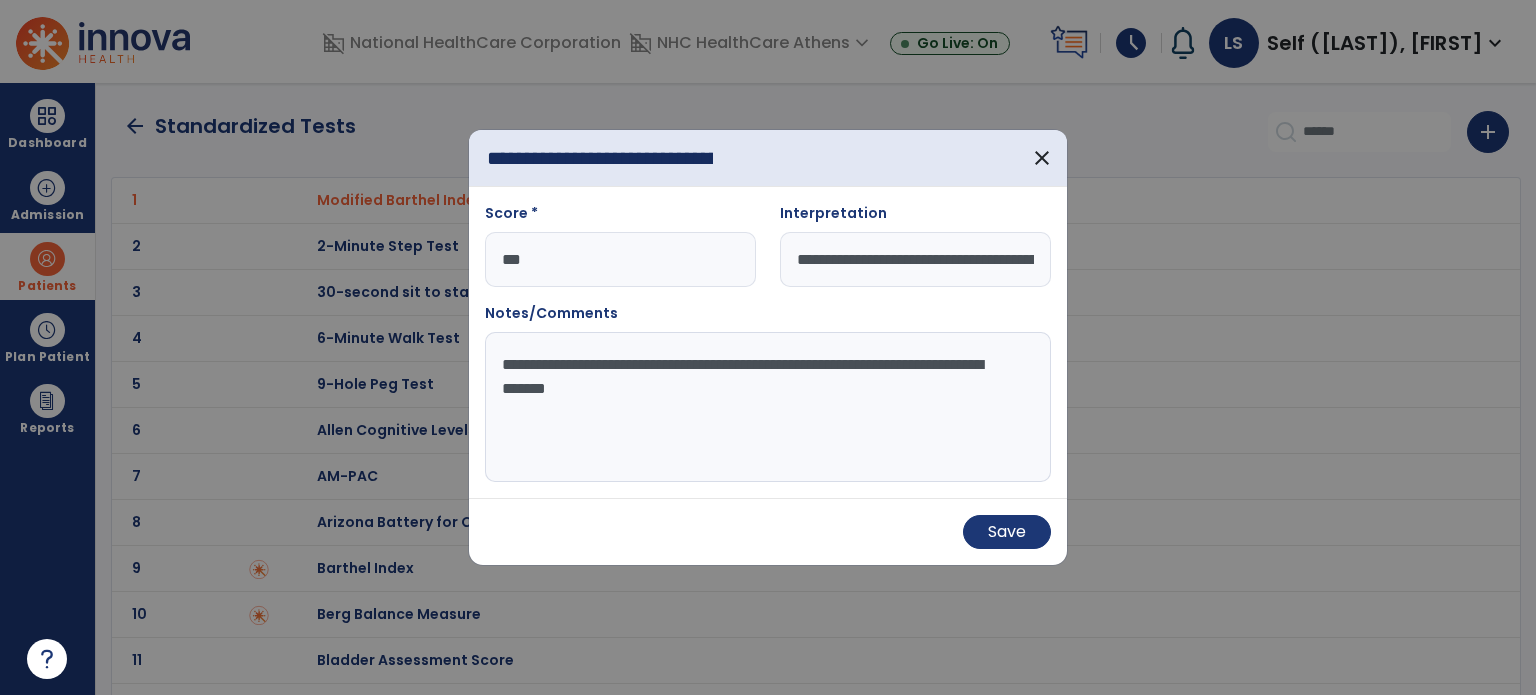 click on "**********" at bounding box center (768, 407) 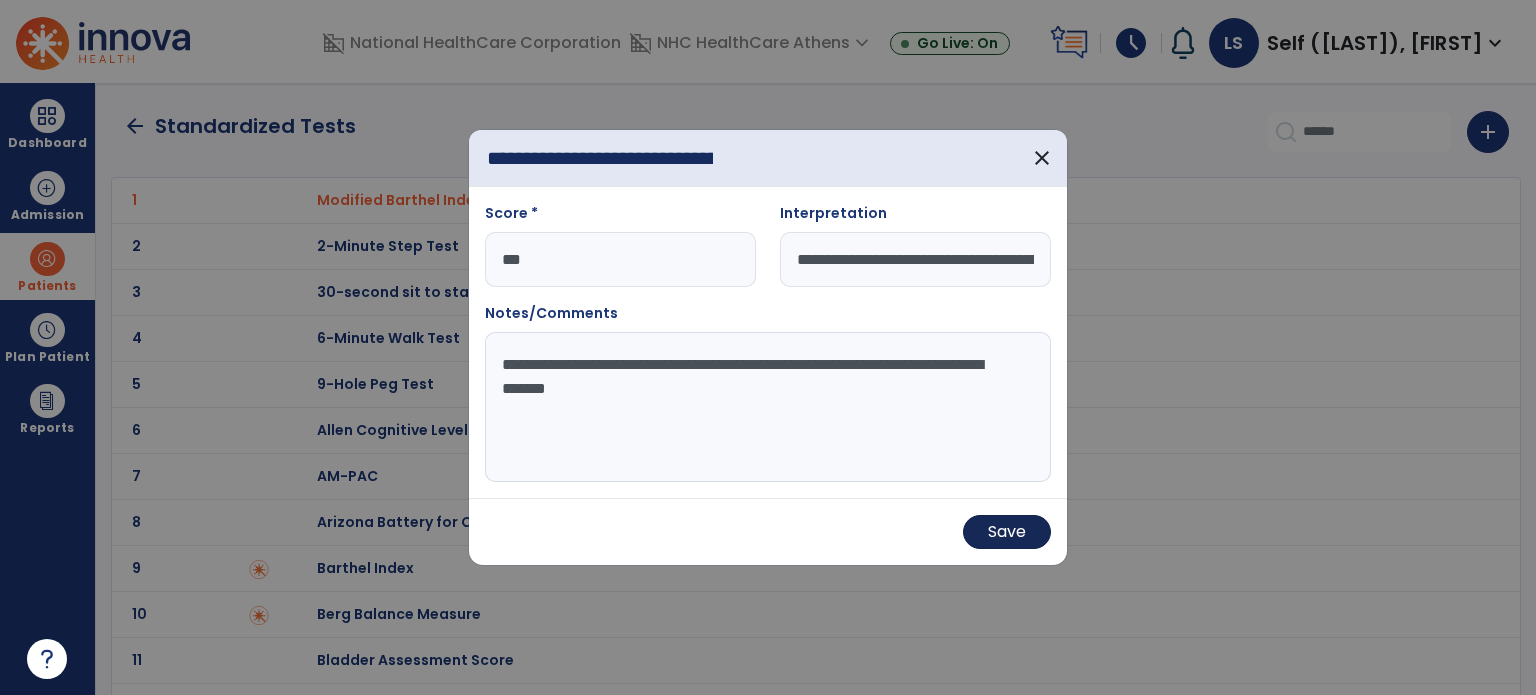 type on "**********" 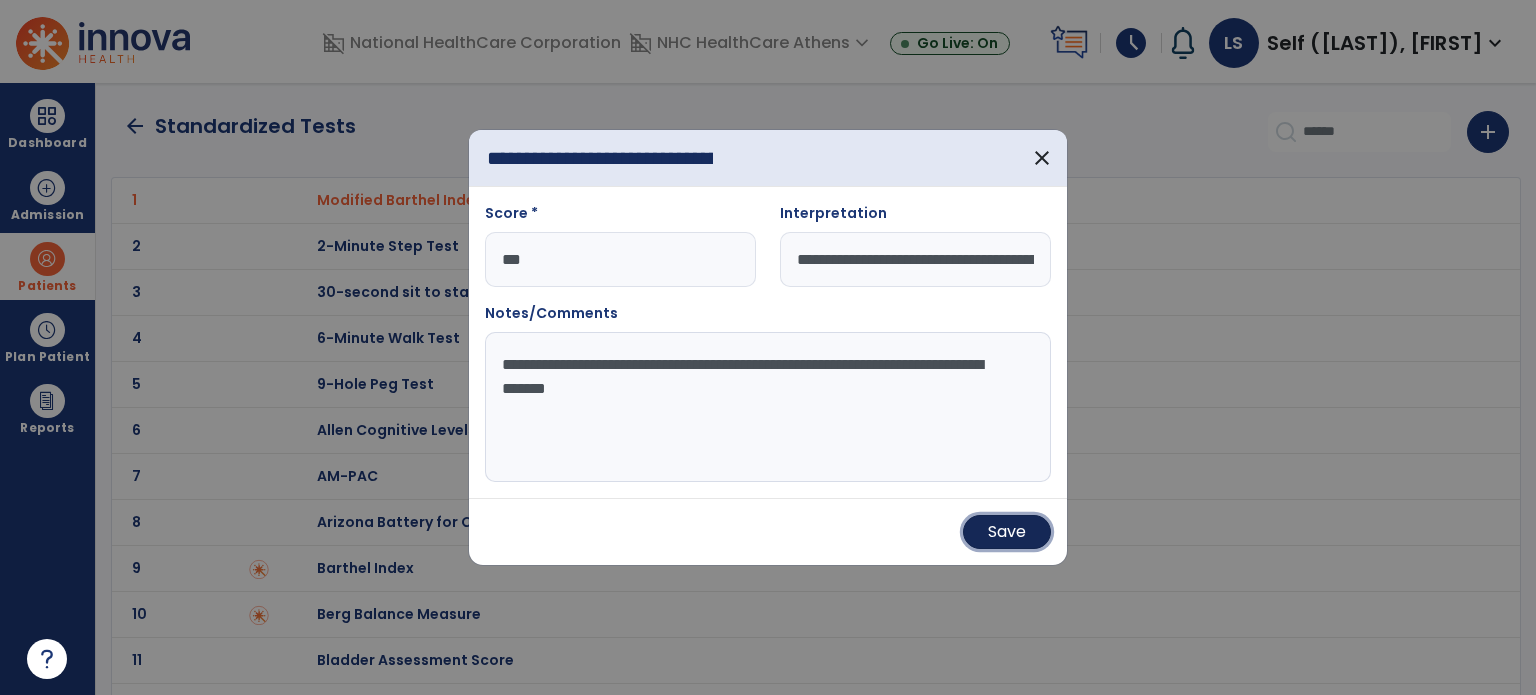 click on "Save" at bounding box center (1007, 532) 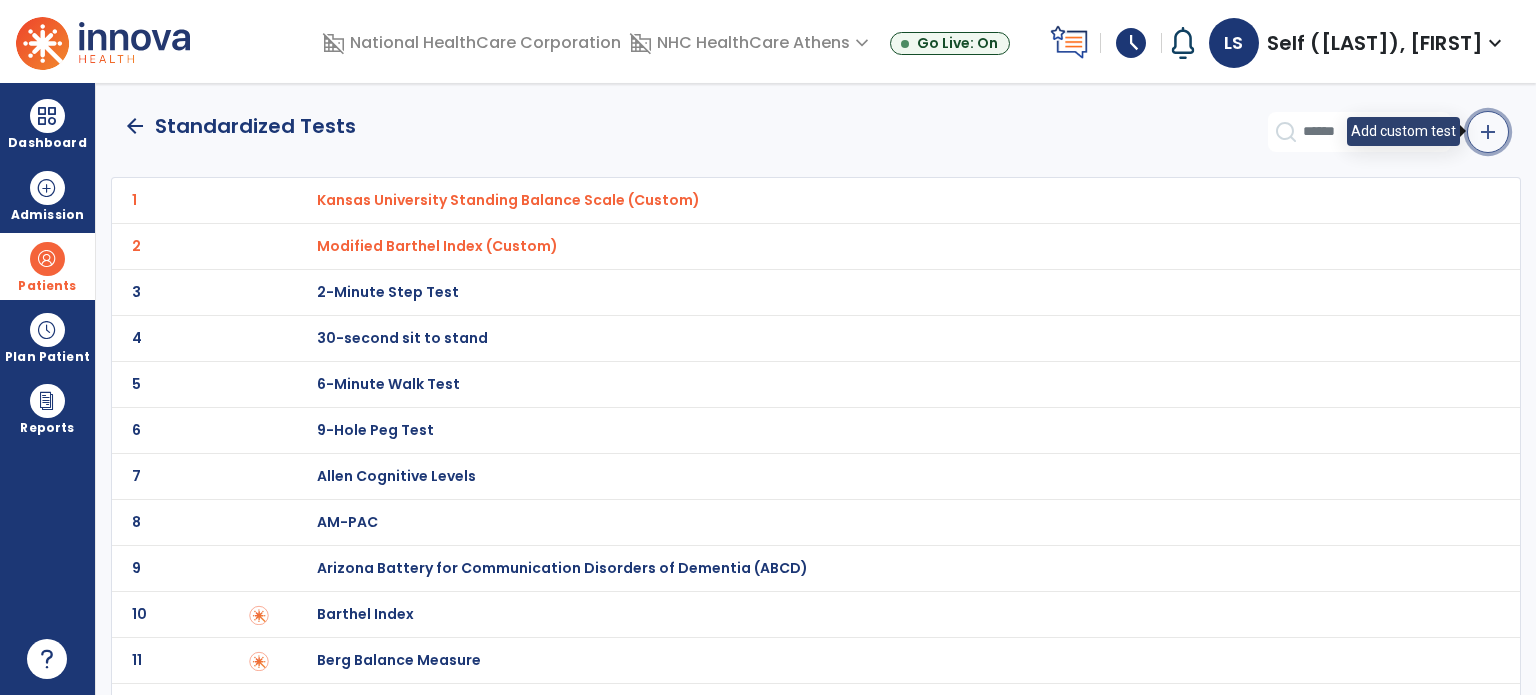 click on "add" 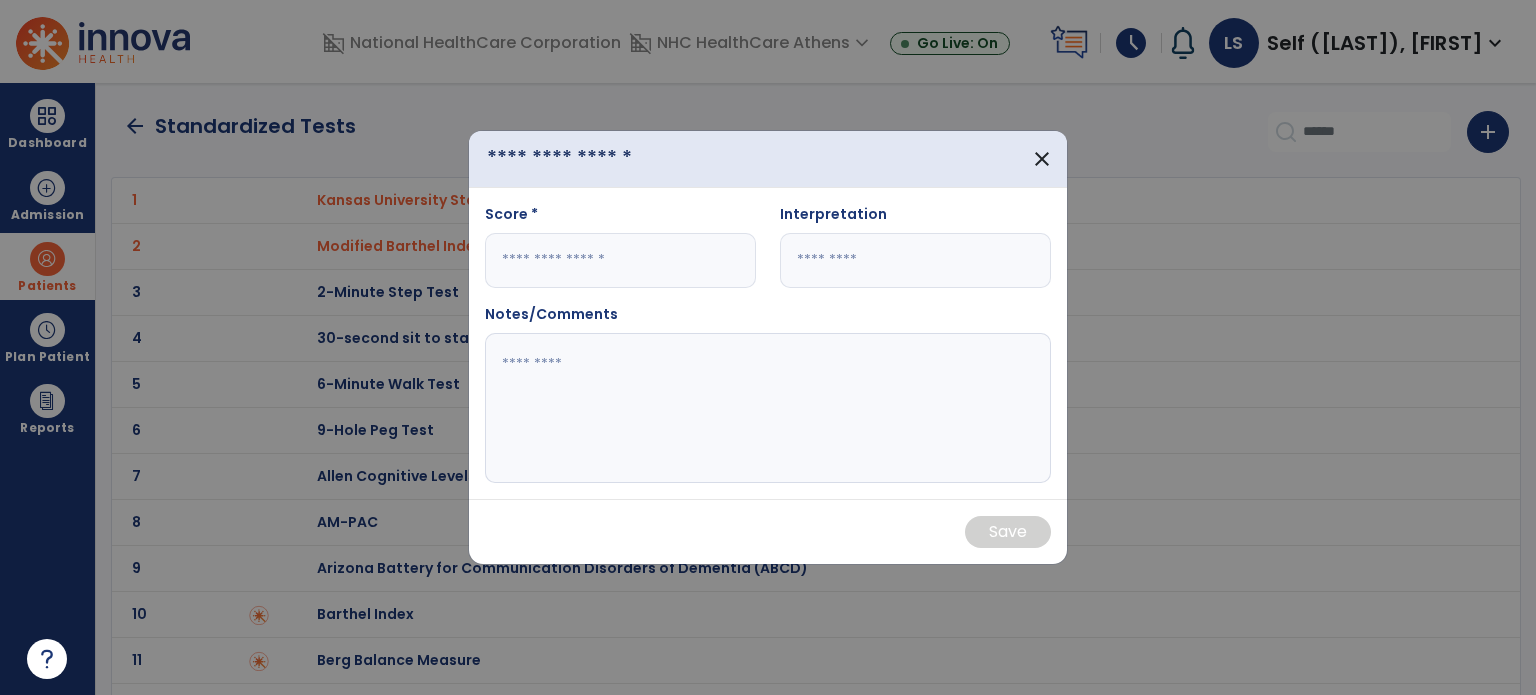 click at bounding box center (600, 159) 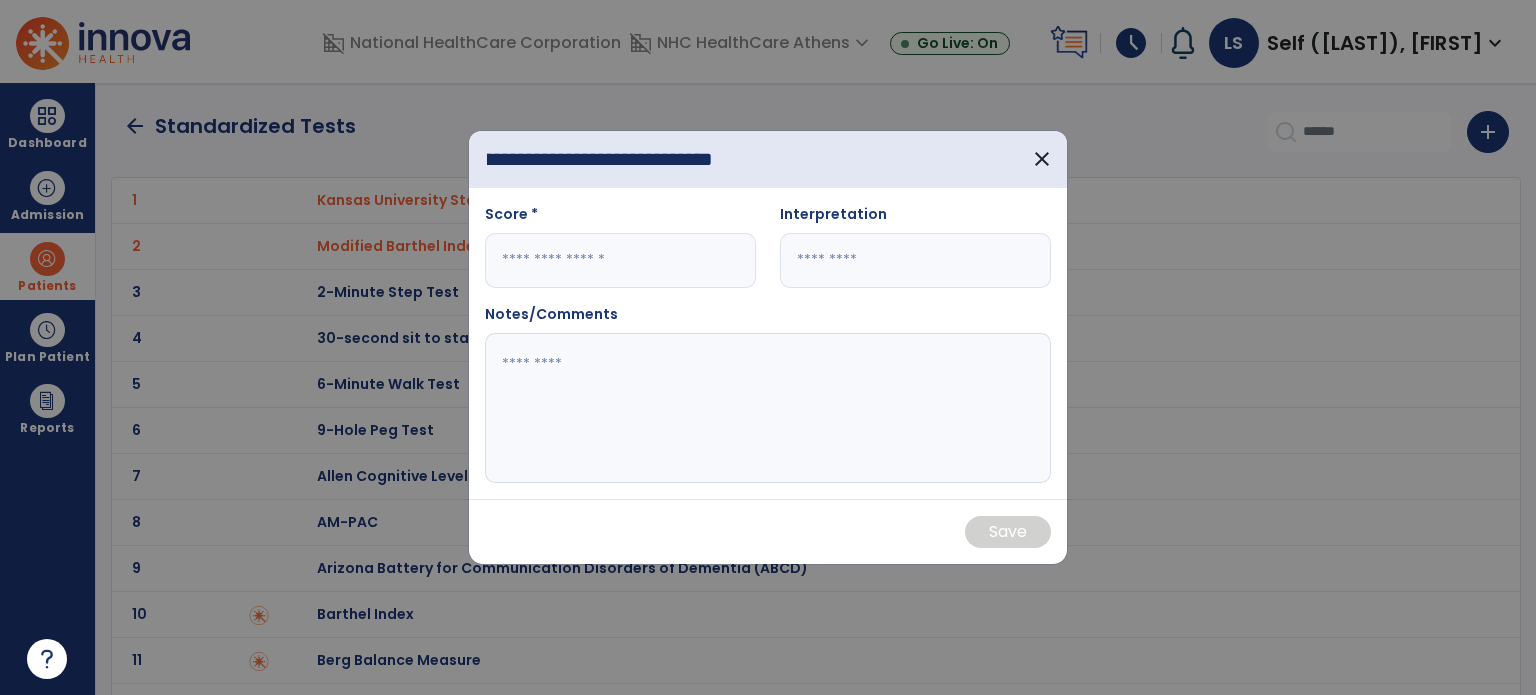 scroll, scrollTop: 0, scrollLeft: 124, axis: horizontal 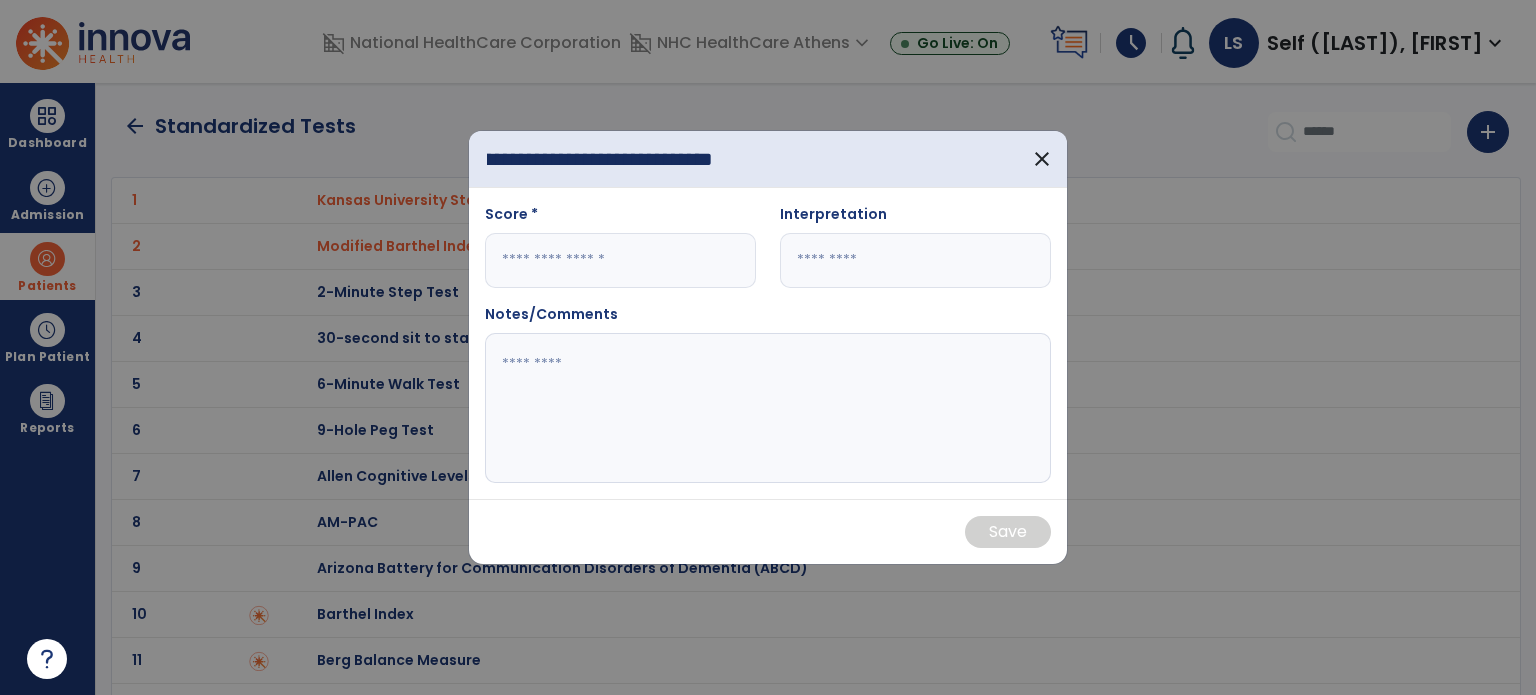 type on "**********" 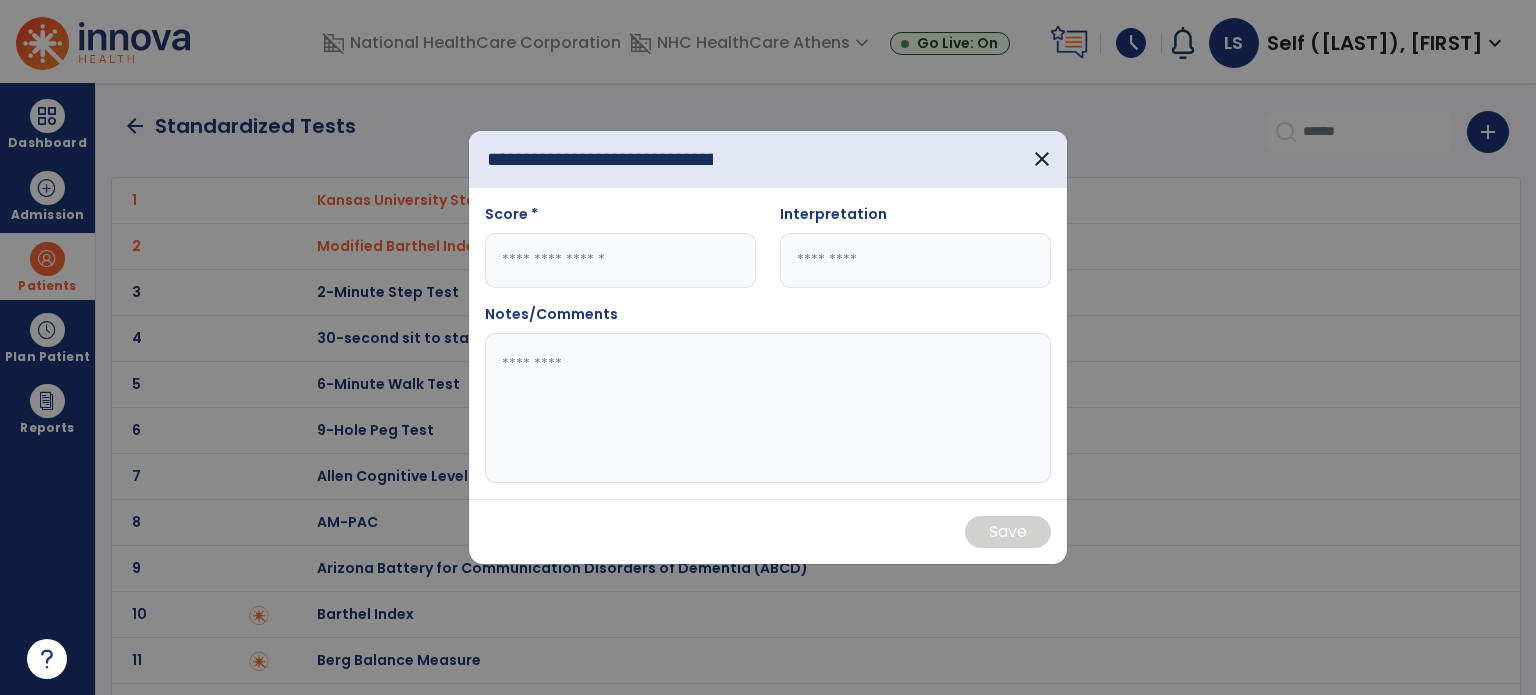 click at bounding box center (620, 260) 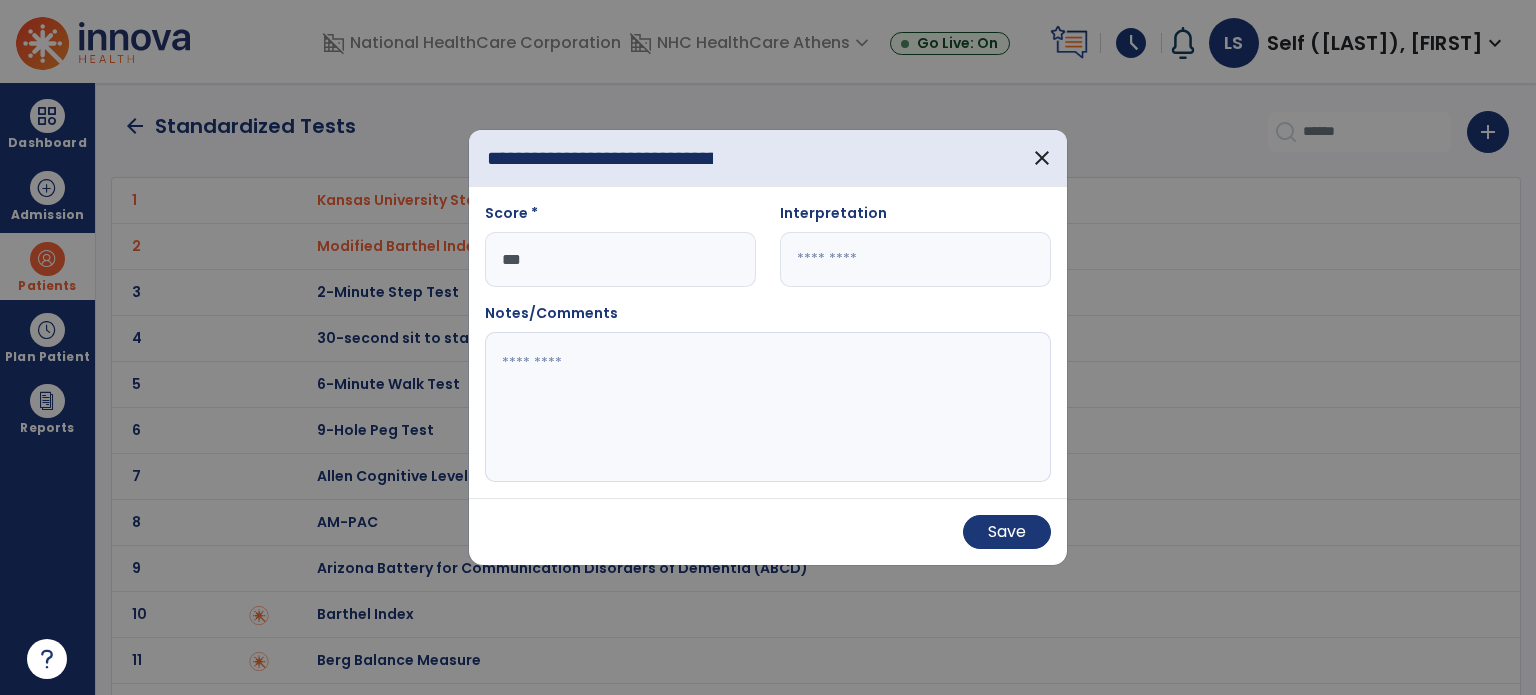 type on "***" 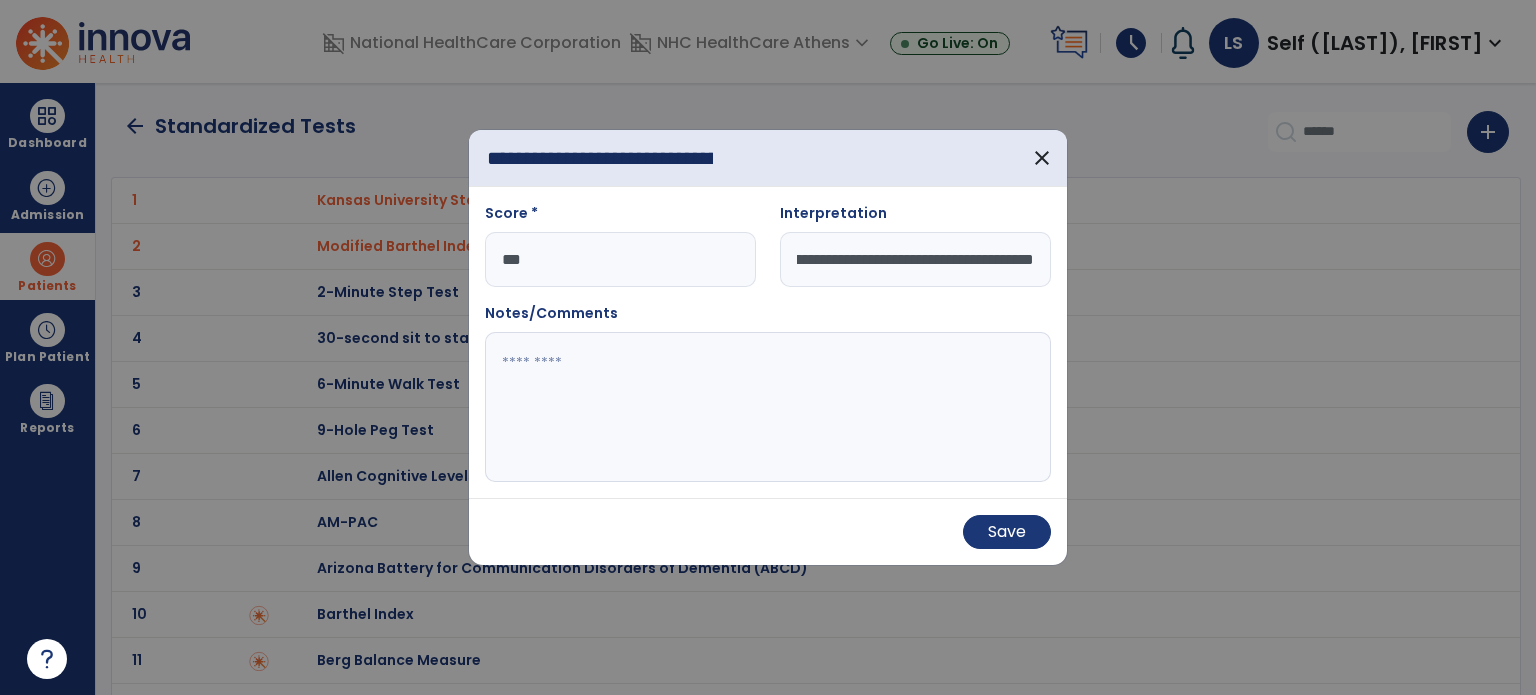 scroll, scrollTop: 0, scrollLeft: 239, axis: horizontal 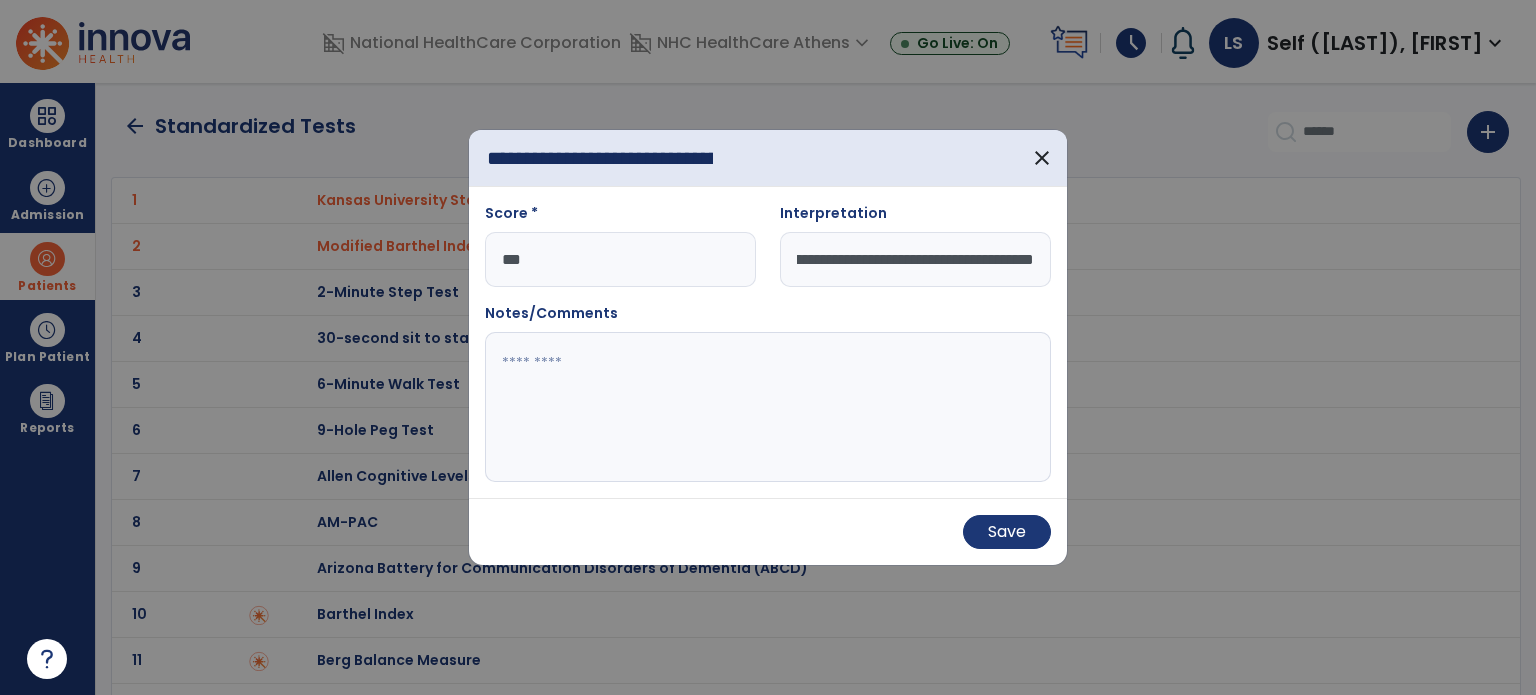 type on "**********" 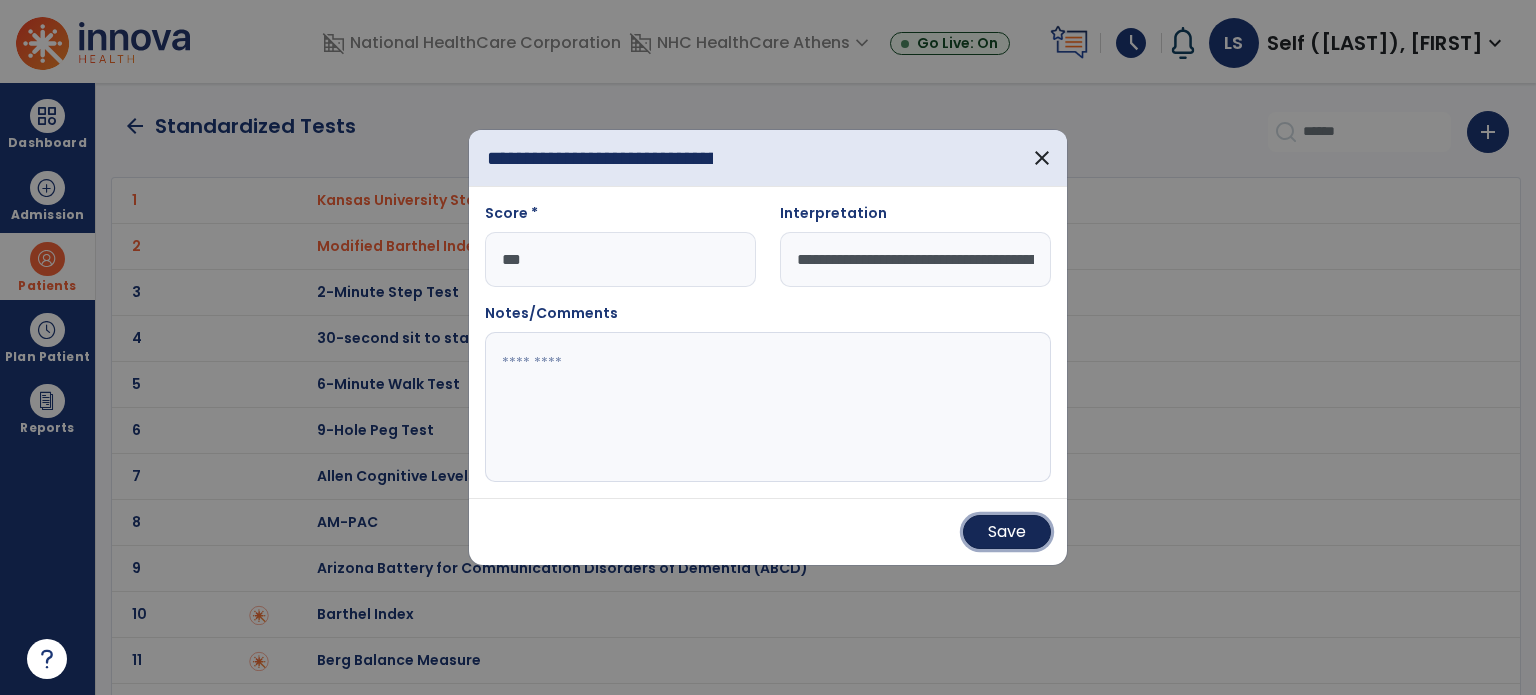 click on "Save" at bounding box center [1007, 532] 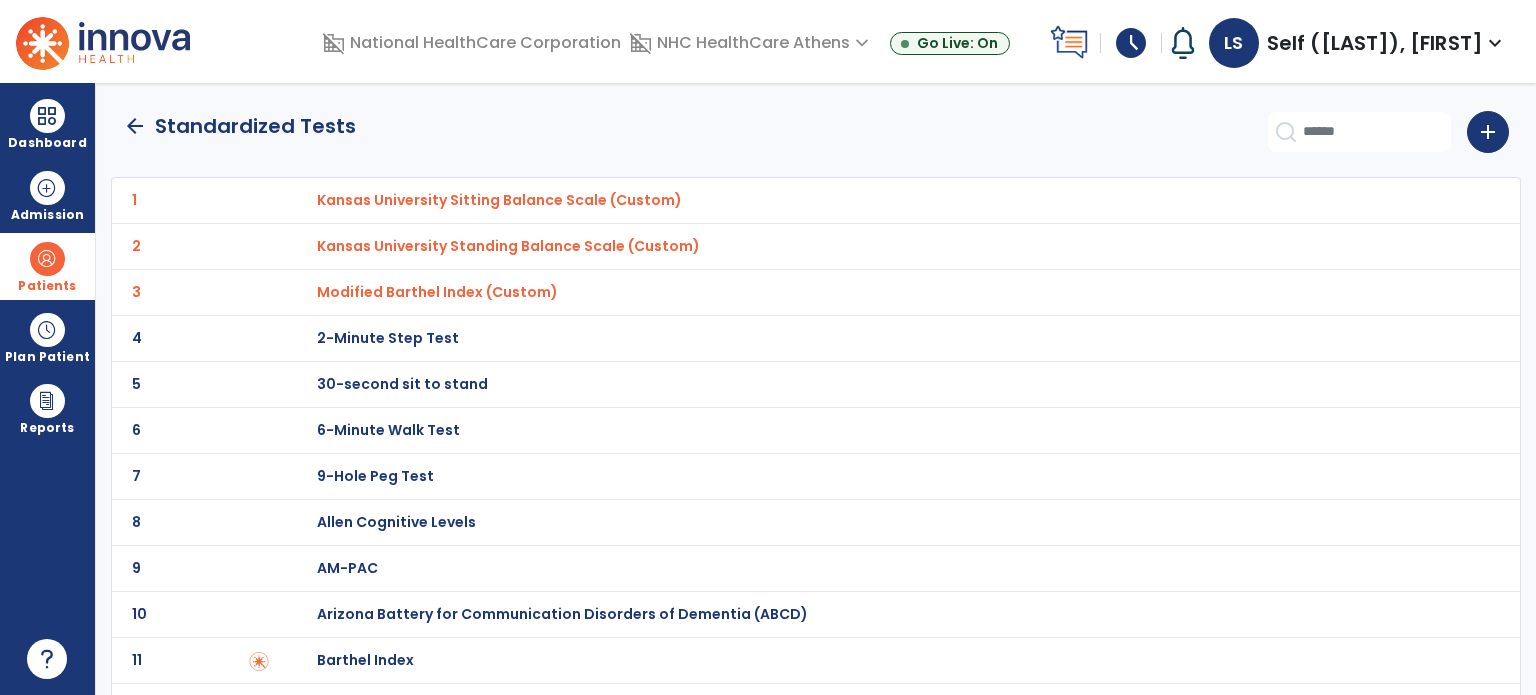 click on "Kansas University Sitting Balance Scale (Custom)" at bounding box center (499, 200) 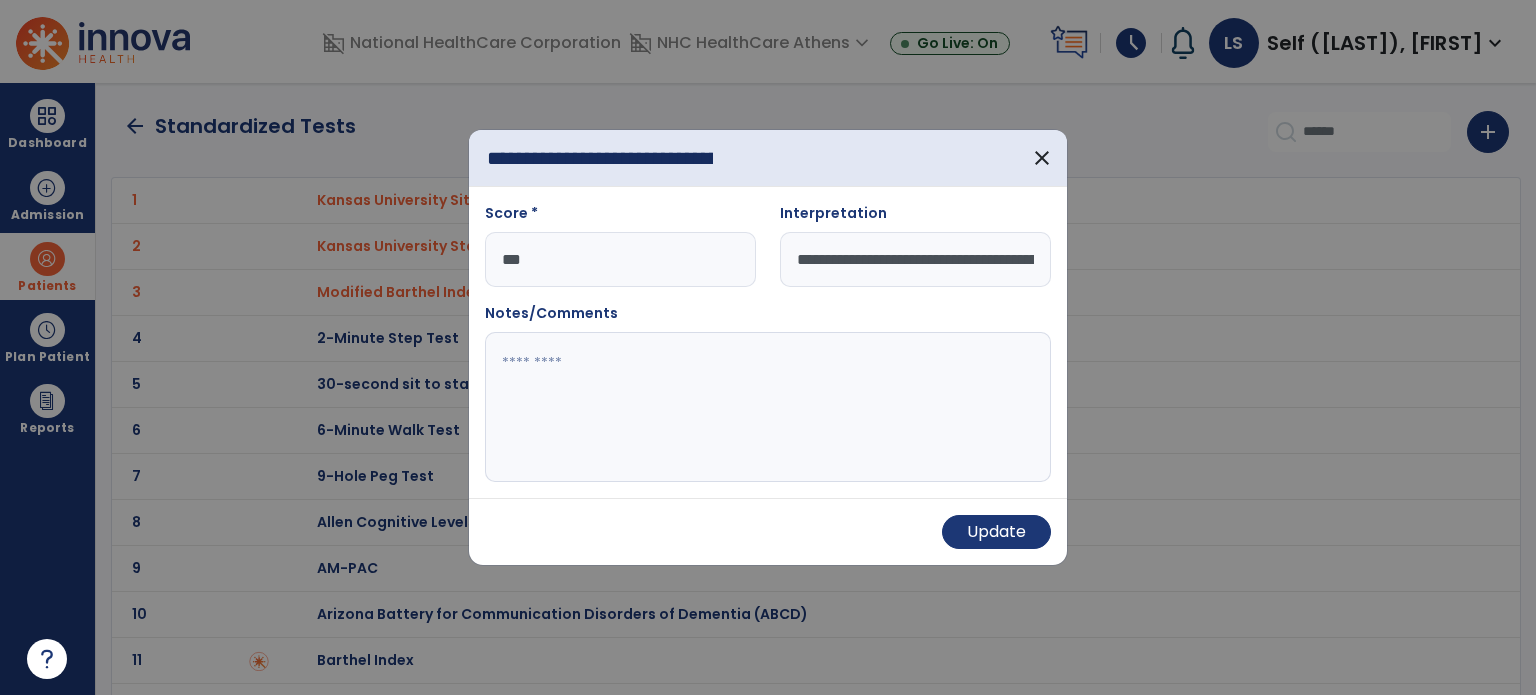 click on "**********" at bounding box center (915, 259) 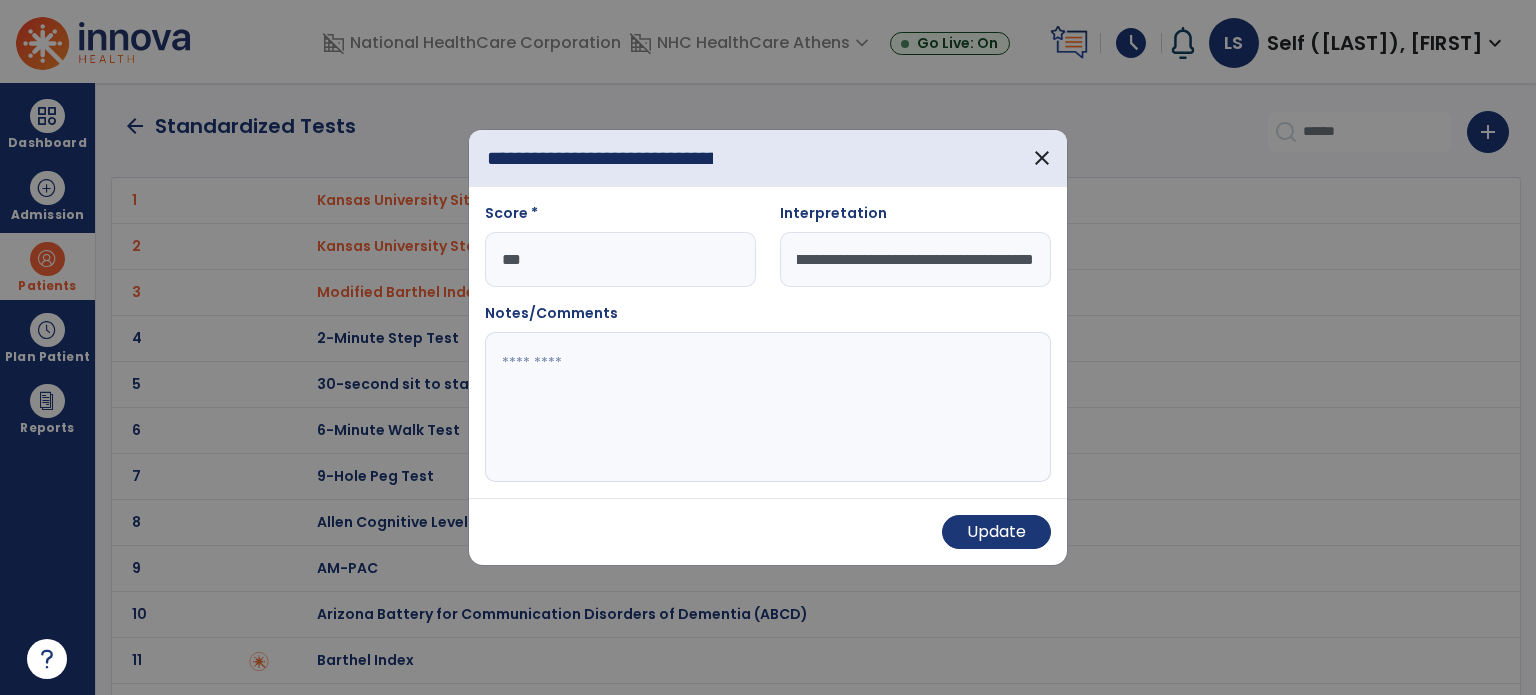 scroll, scrollTop: 0, scrollLeft: 239, axis: horizontal 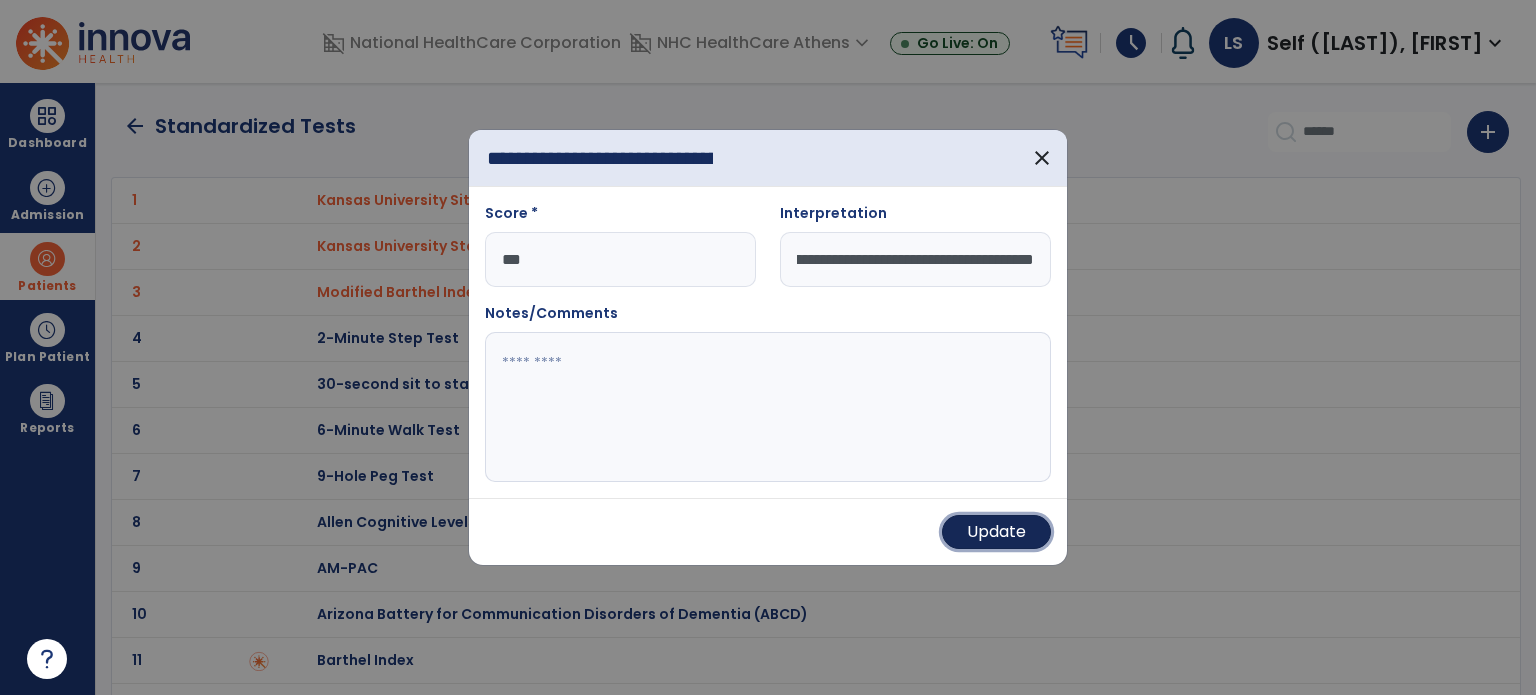 click on "Update" at bounding box center [996, 532] 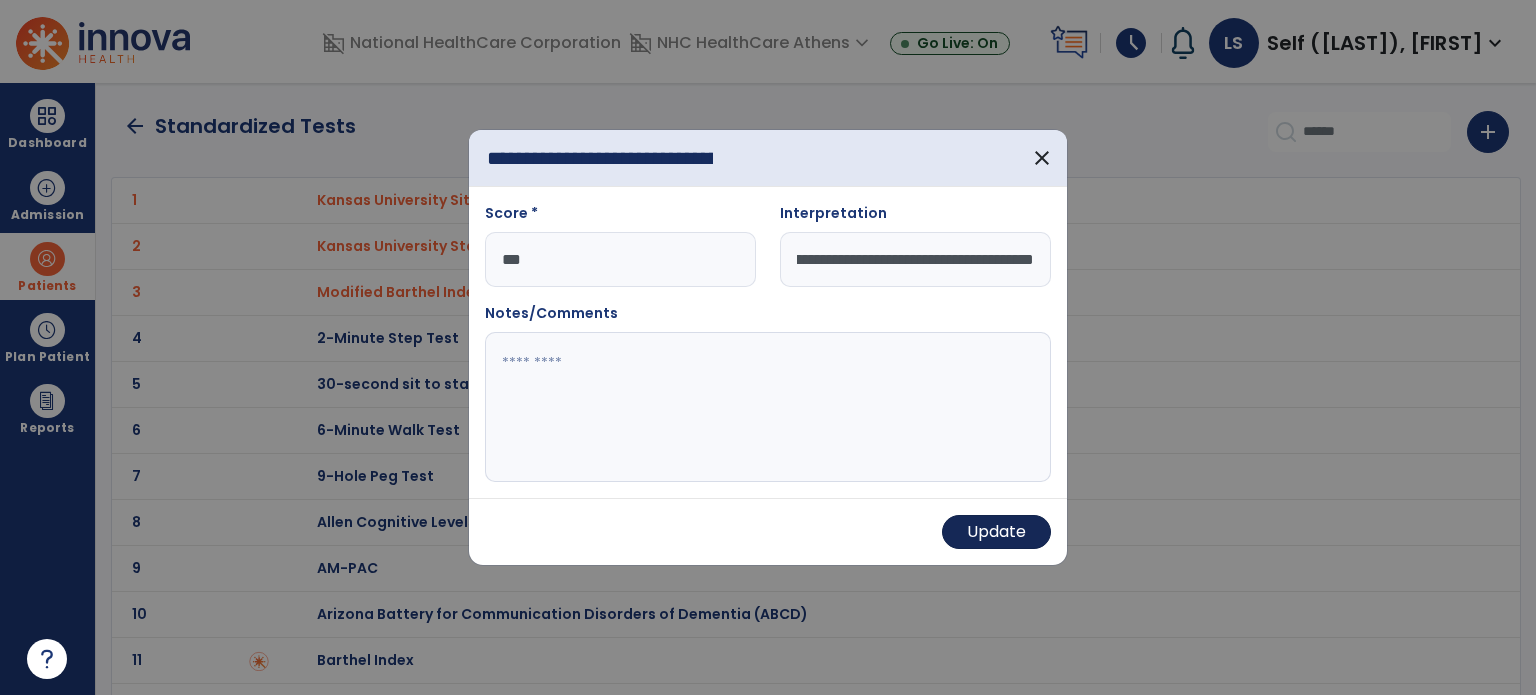 scroll, scrollTop: 0, scrollLeft: 0, axis: both 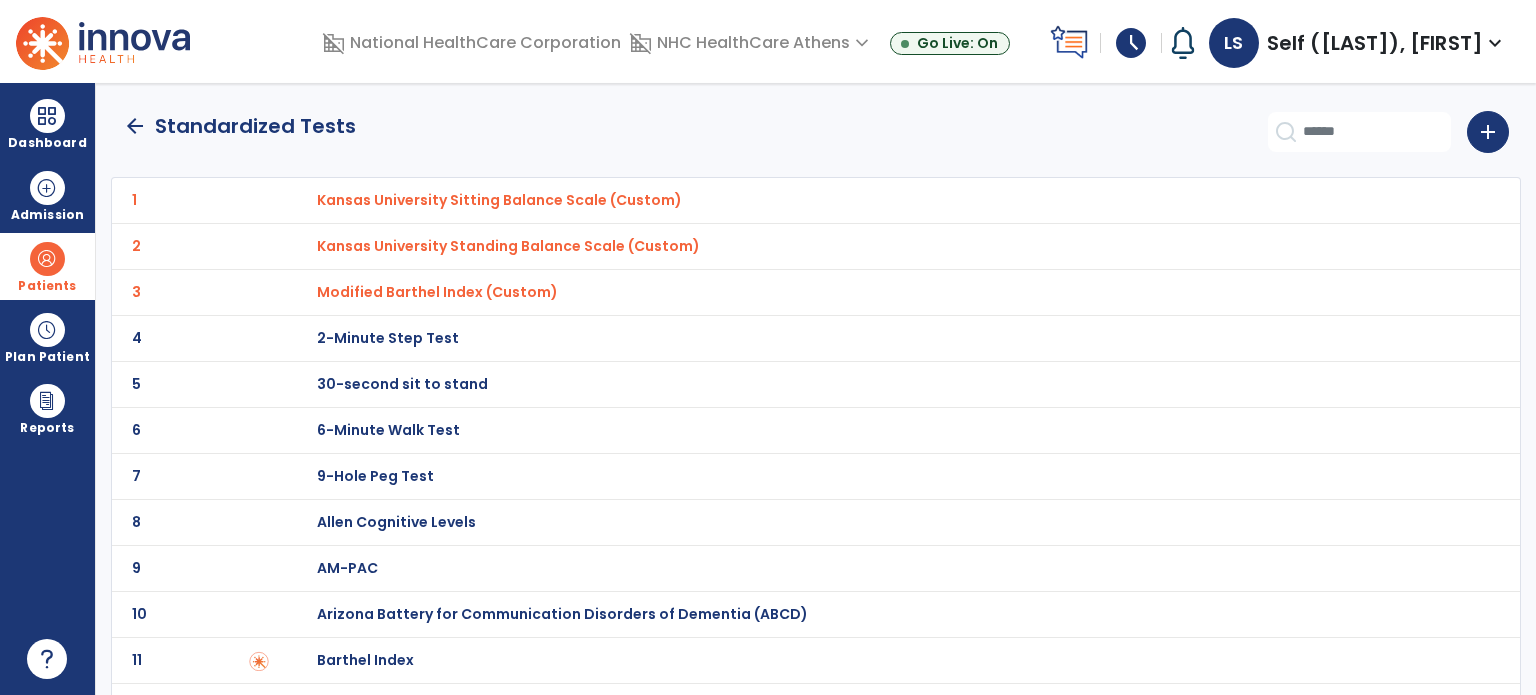 click on "Kansas University Standing Balance Scale (Custom)" at bounding box center (499, 200) 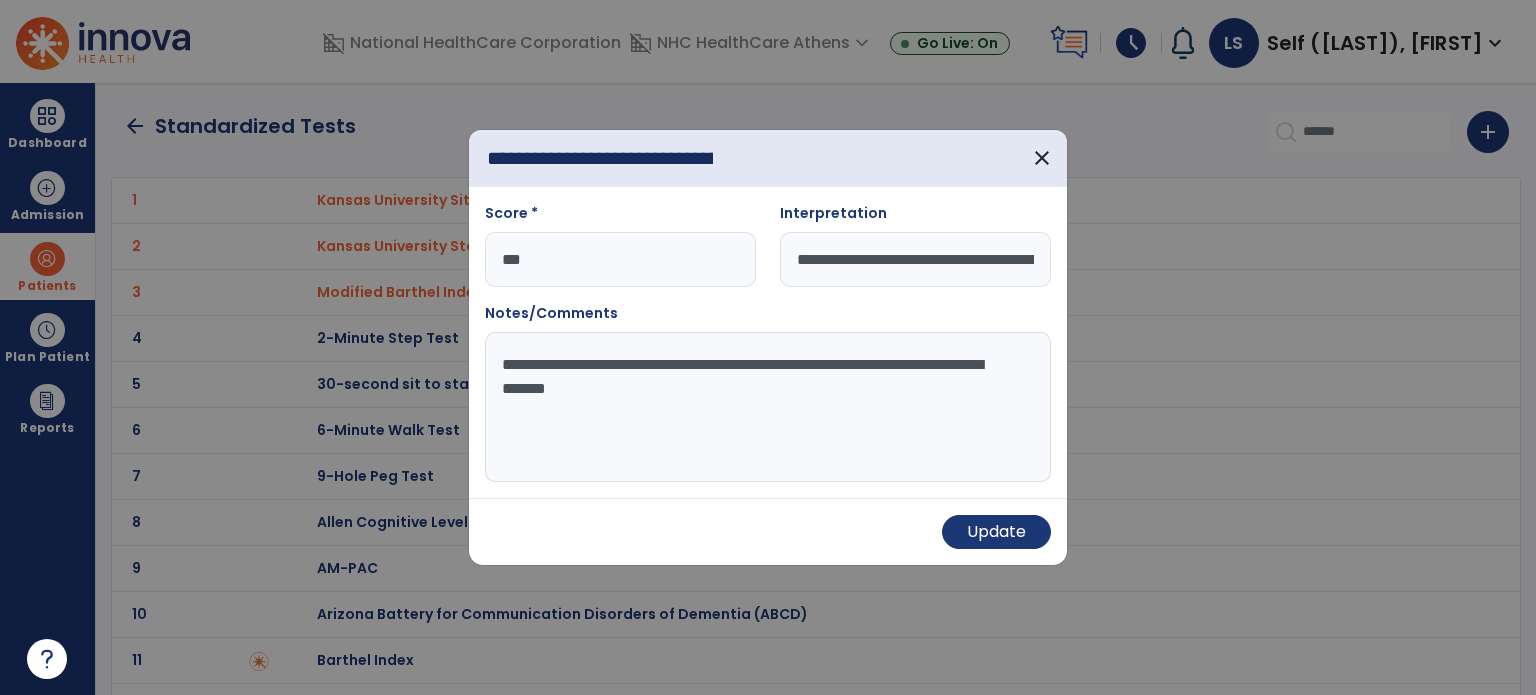 drag, startPoint x: 852, startPoint y: 363, endPoint x: 420, endPoint y: 360, distance: 432.0104 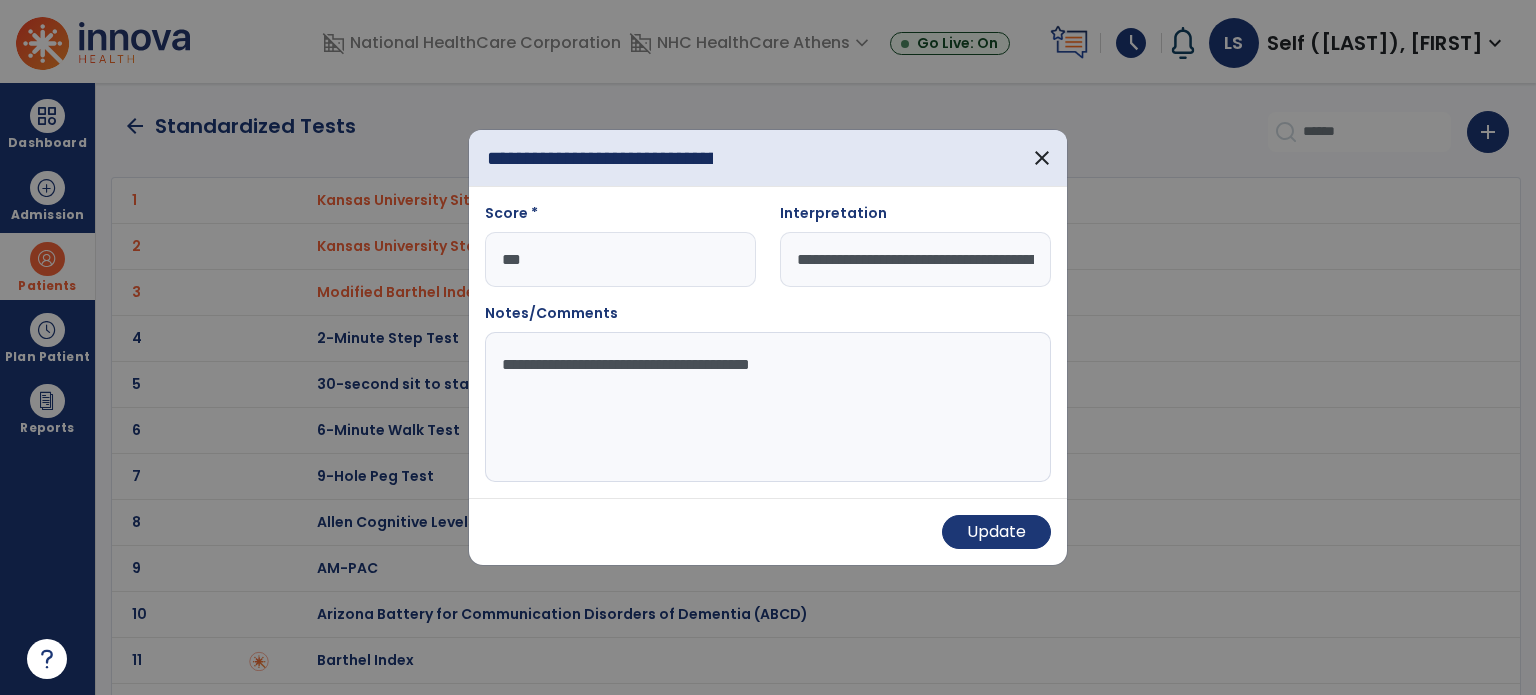 click on "**********" at bounding box center [768, 407] 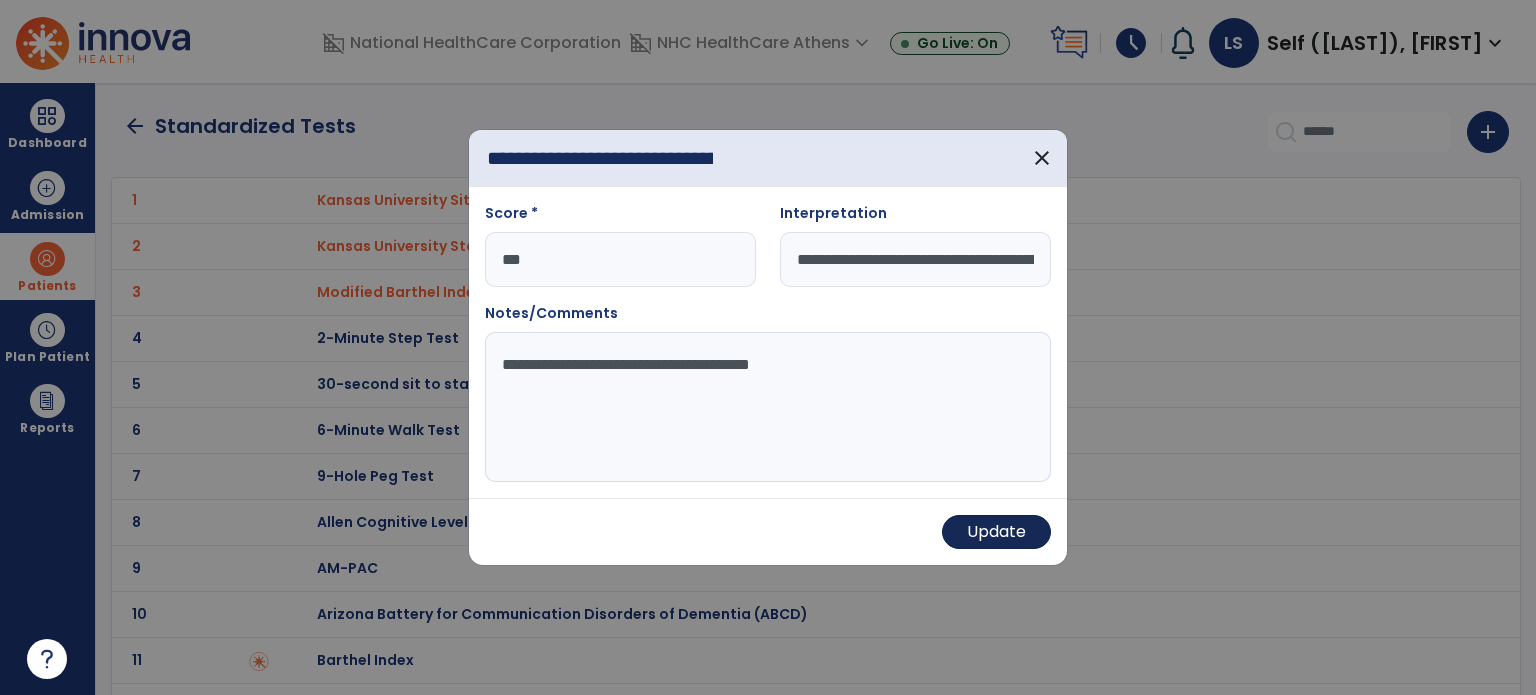 type on "**********" 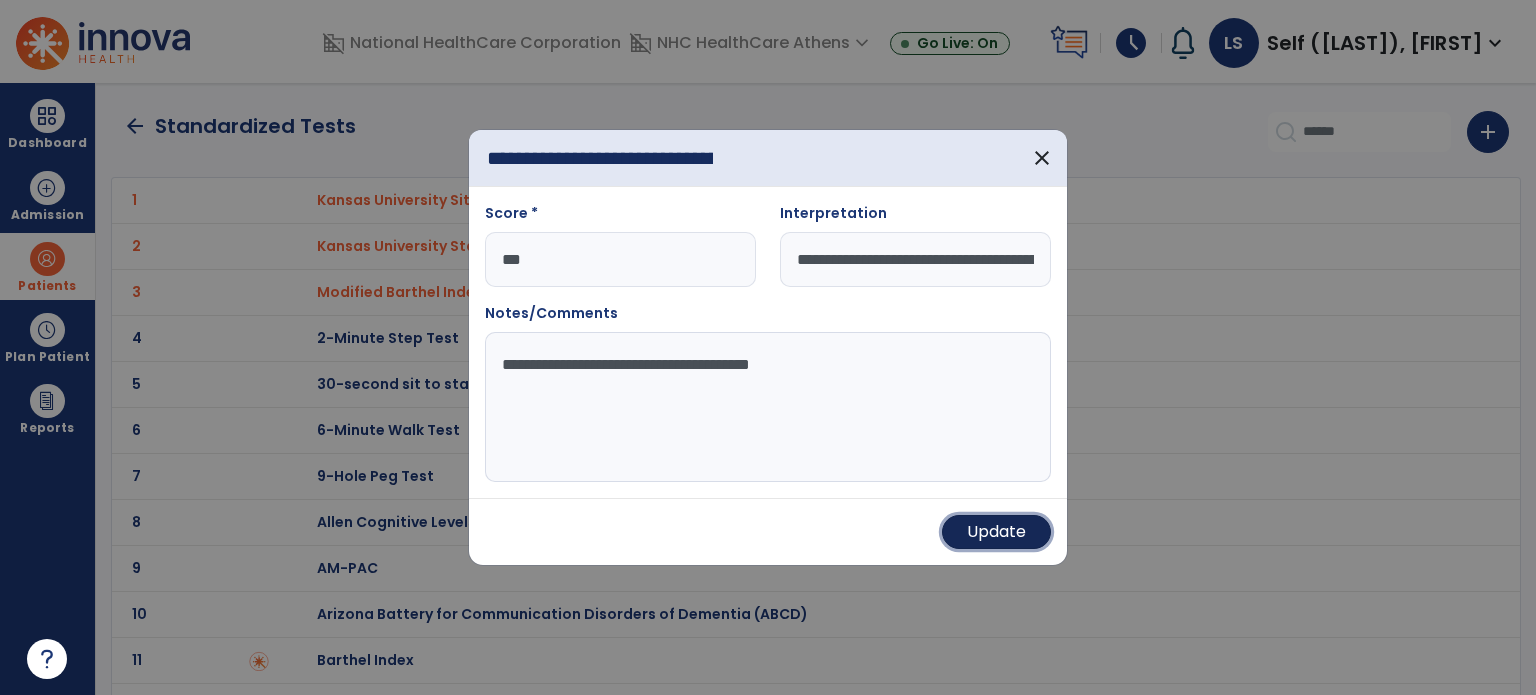click on "Update" at bounding box center [996, 532] 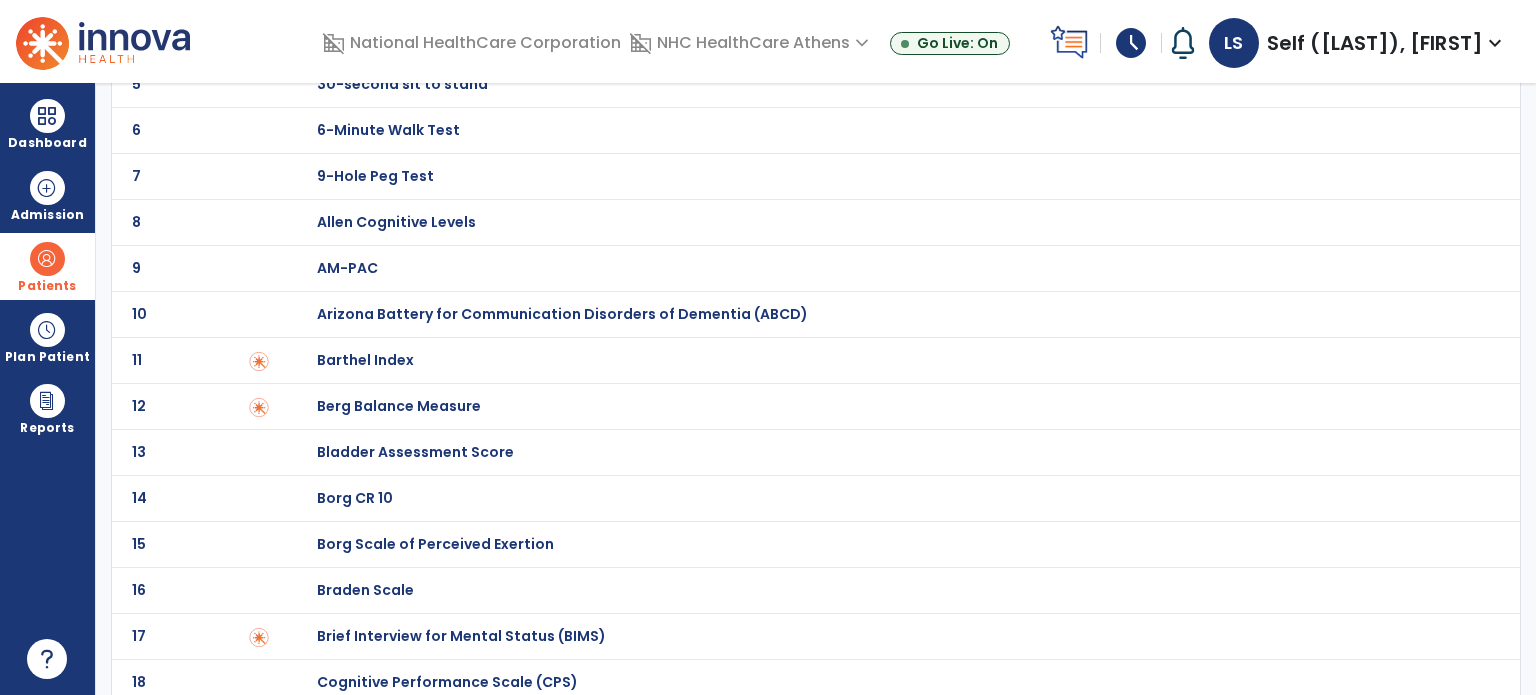 scroll, scrollTop: 0, scrollLeft: 0, axis: both 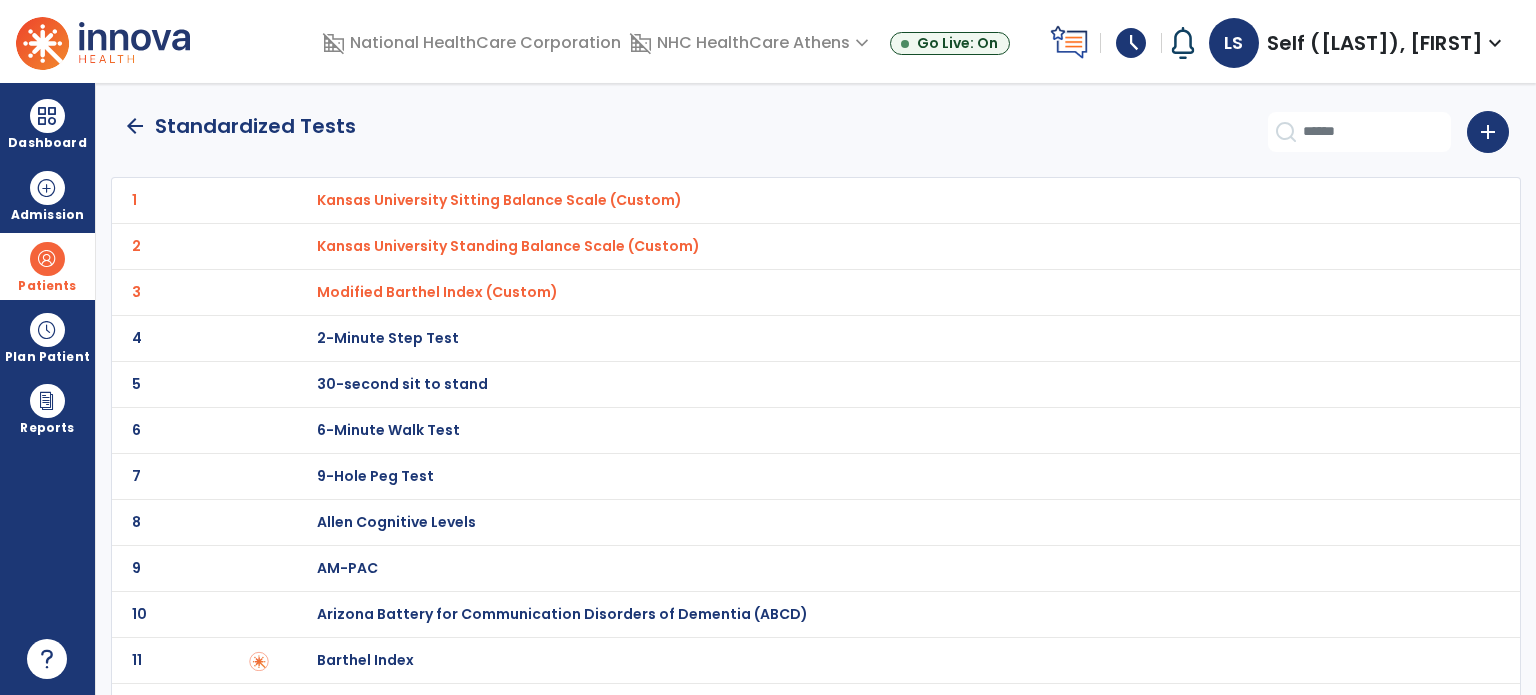 click on "arrow_back" 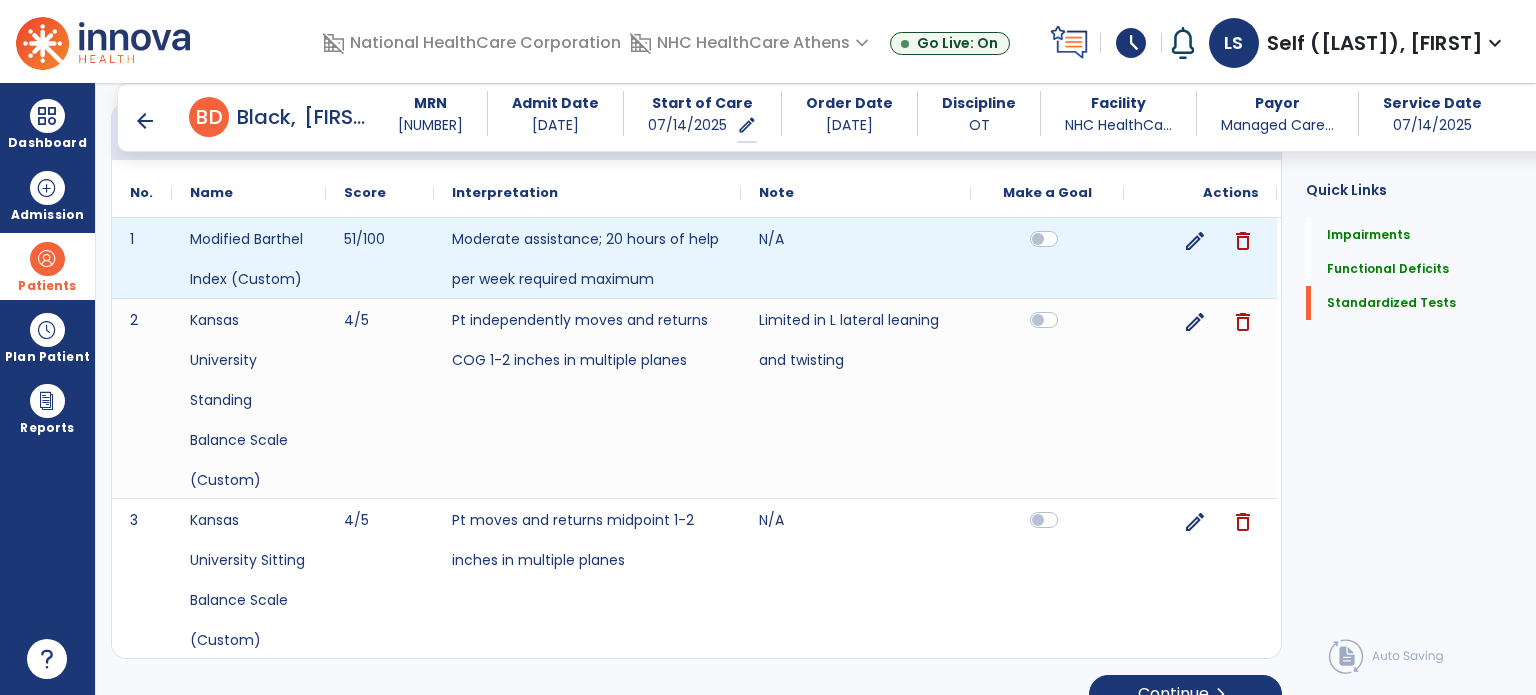 scroll, scrollTop: 2145, scrollLeft: 0, axis: vertical 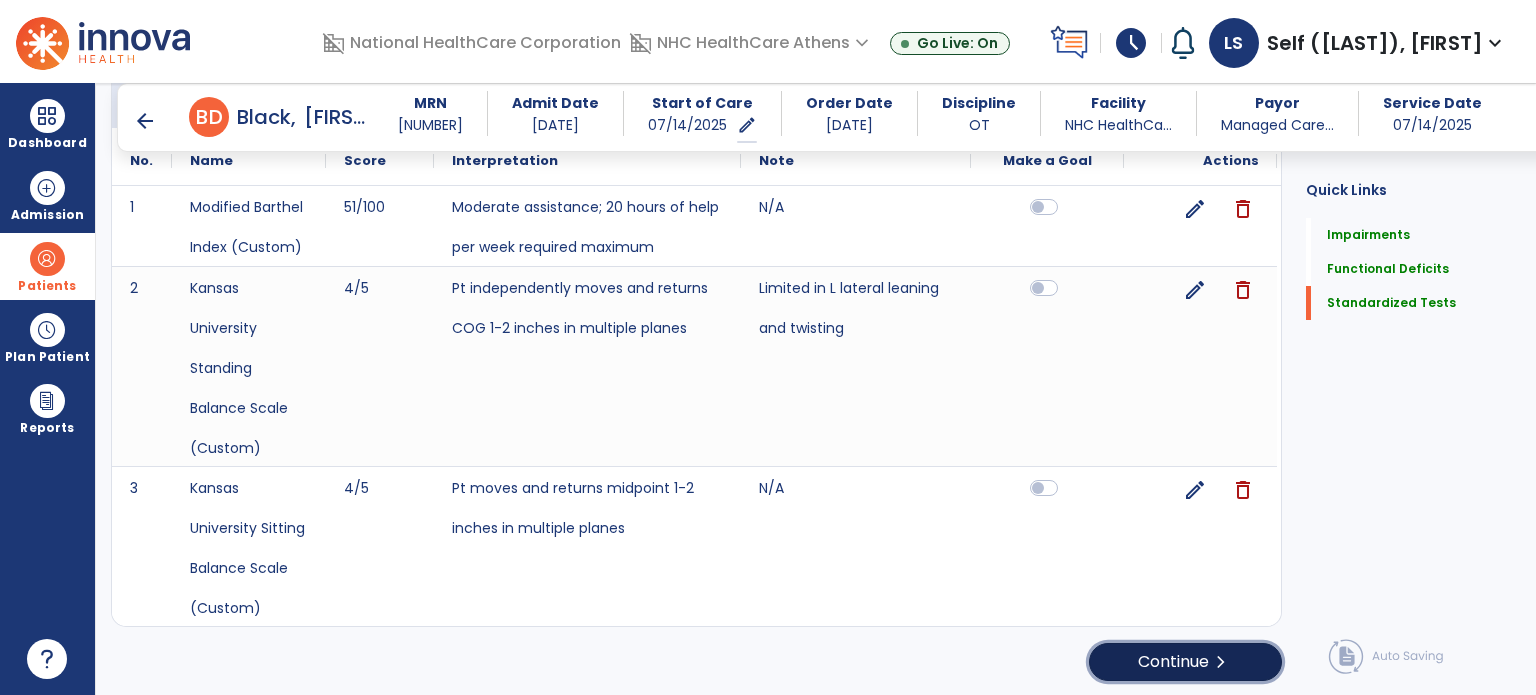 click on "Continue  chevron_right" 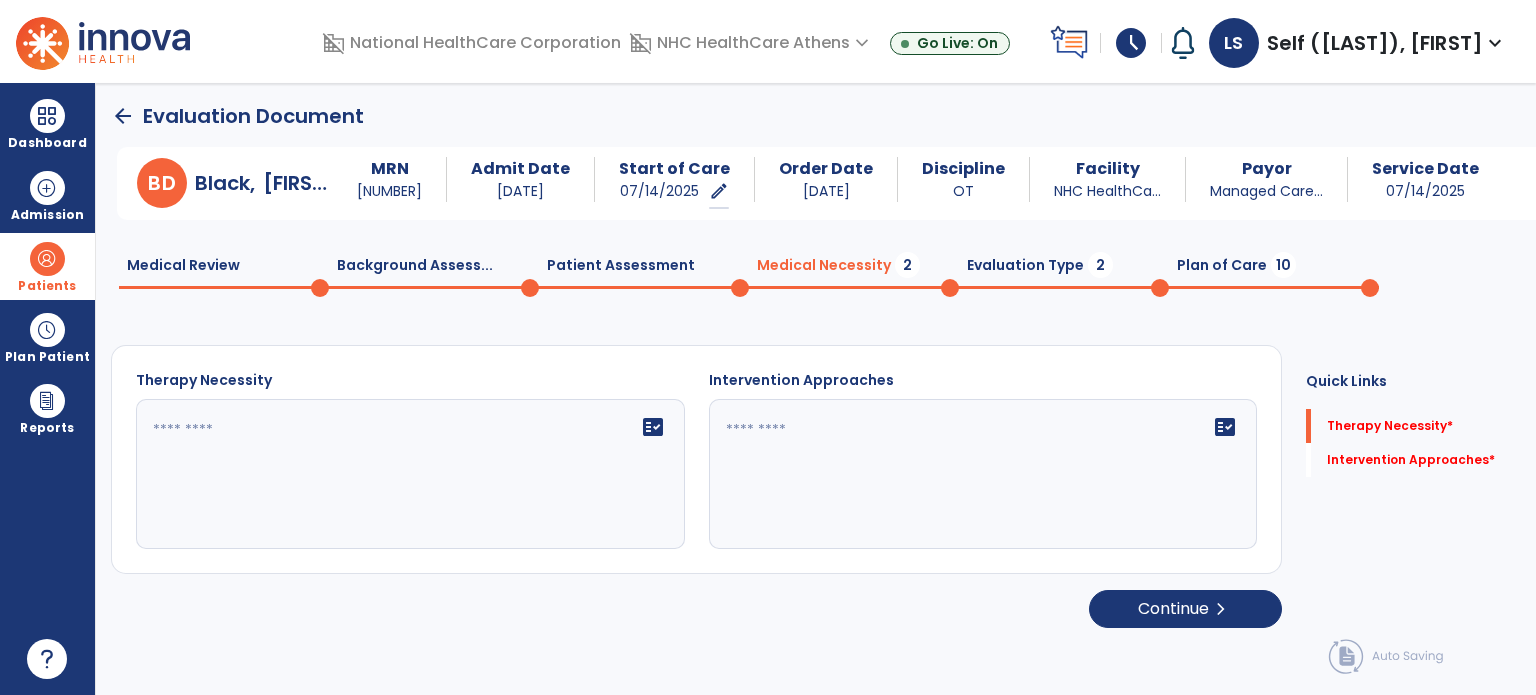 scroll, scrollTop: 0, scrollLeft: 0, axis: both 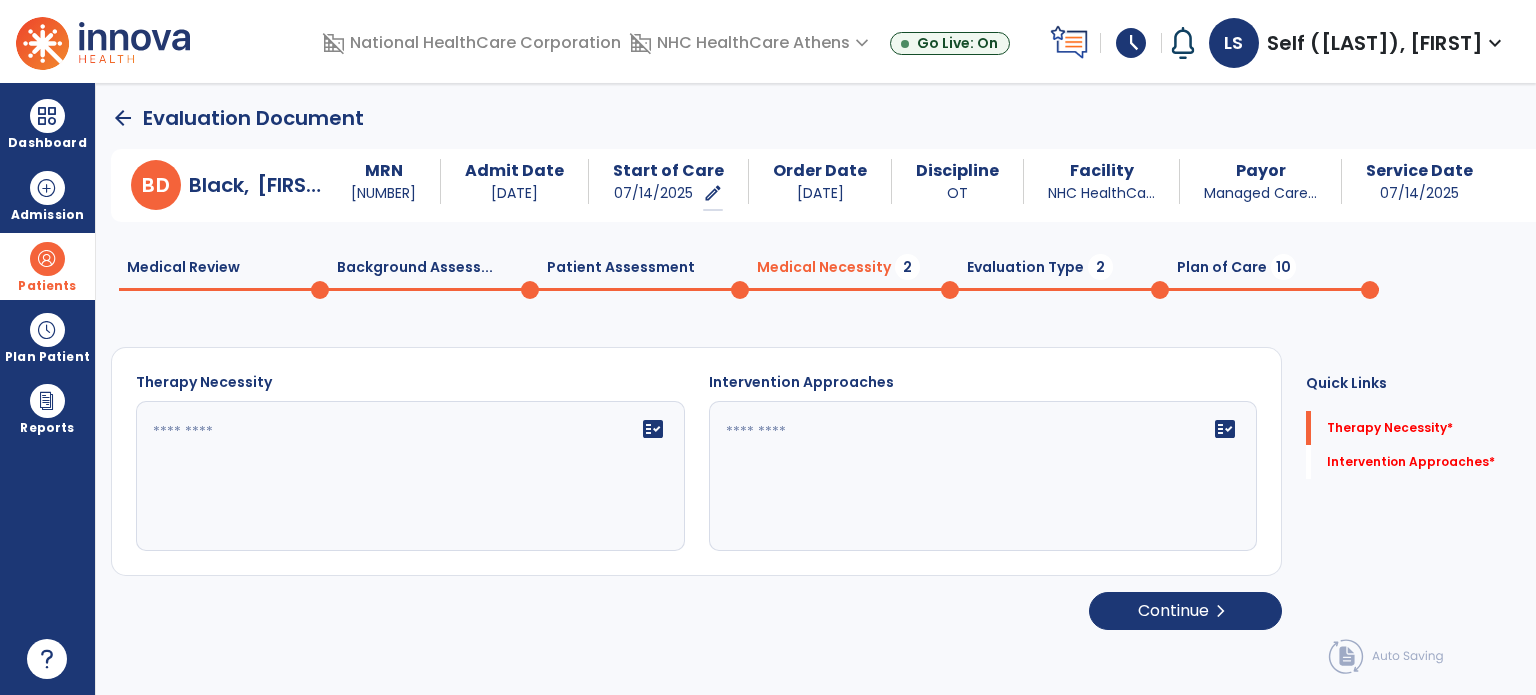 click 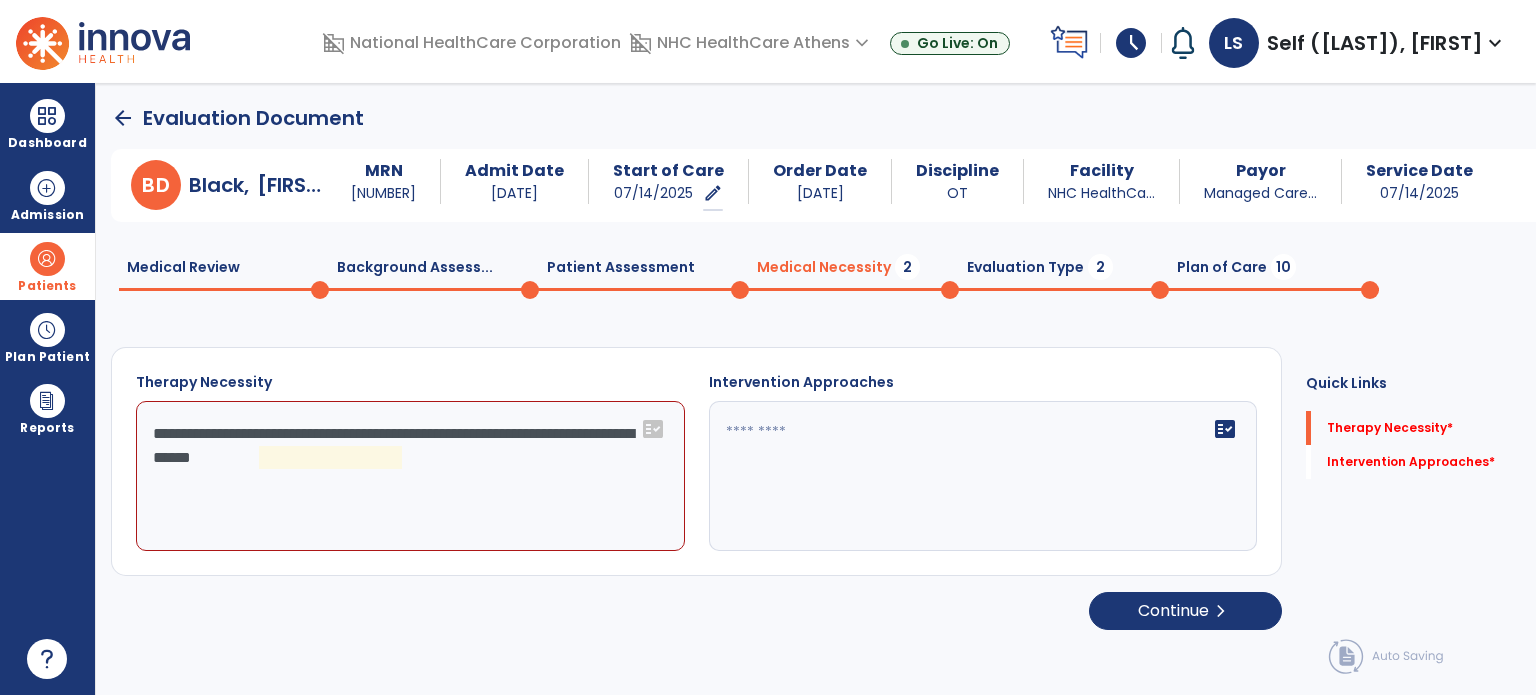 click on "**********" 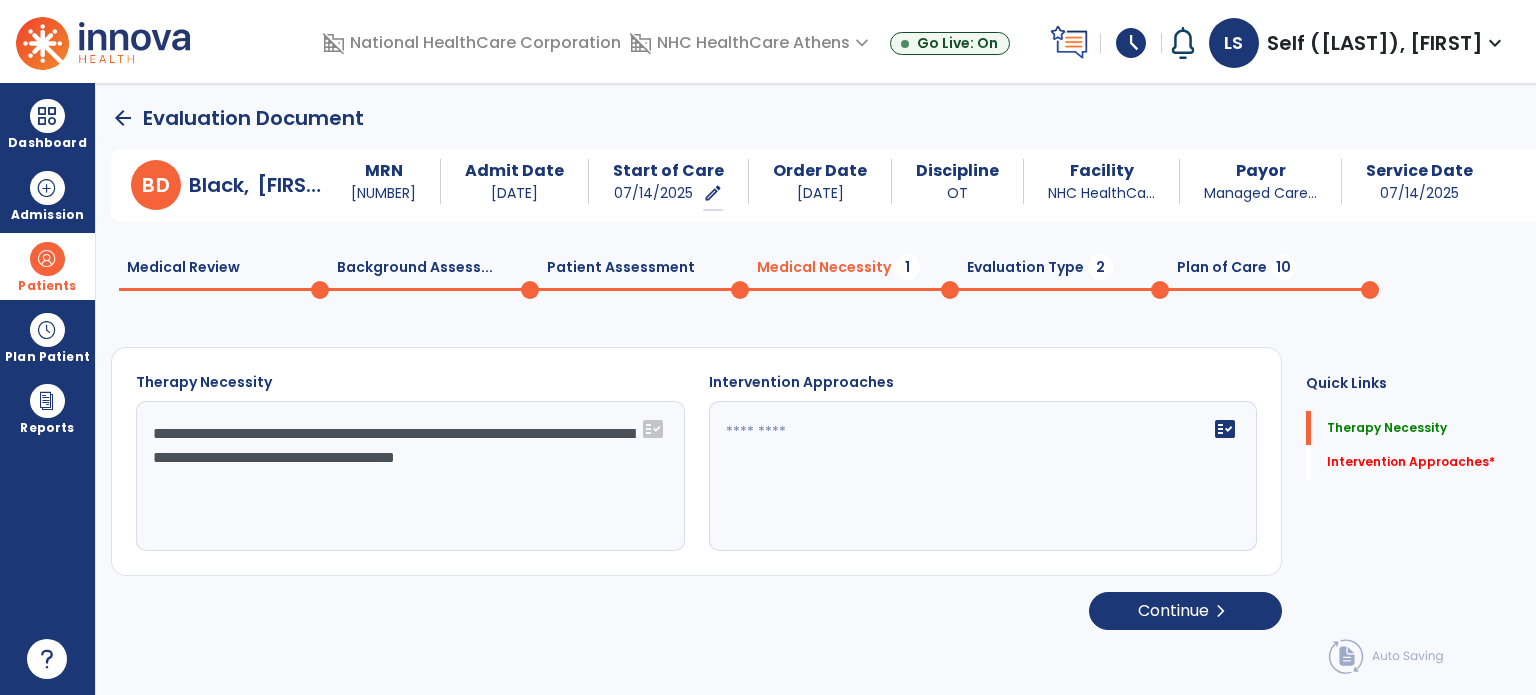type on "**********" 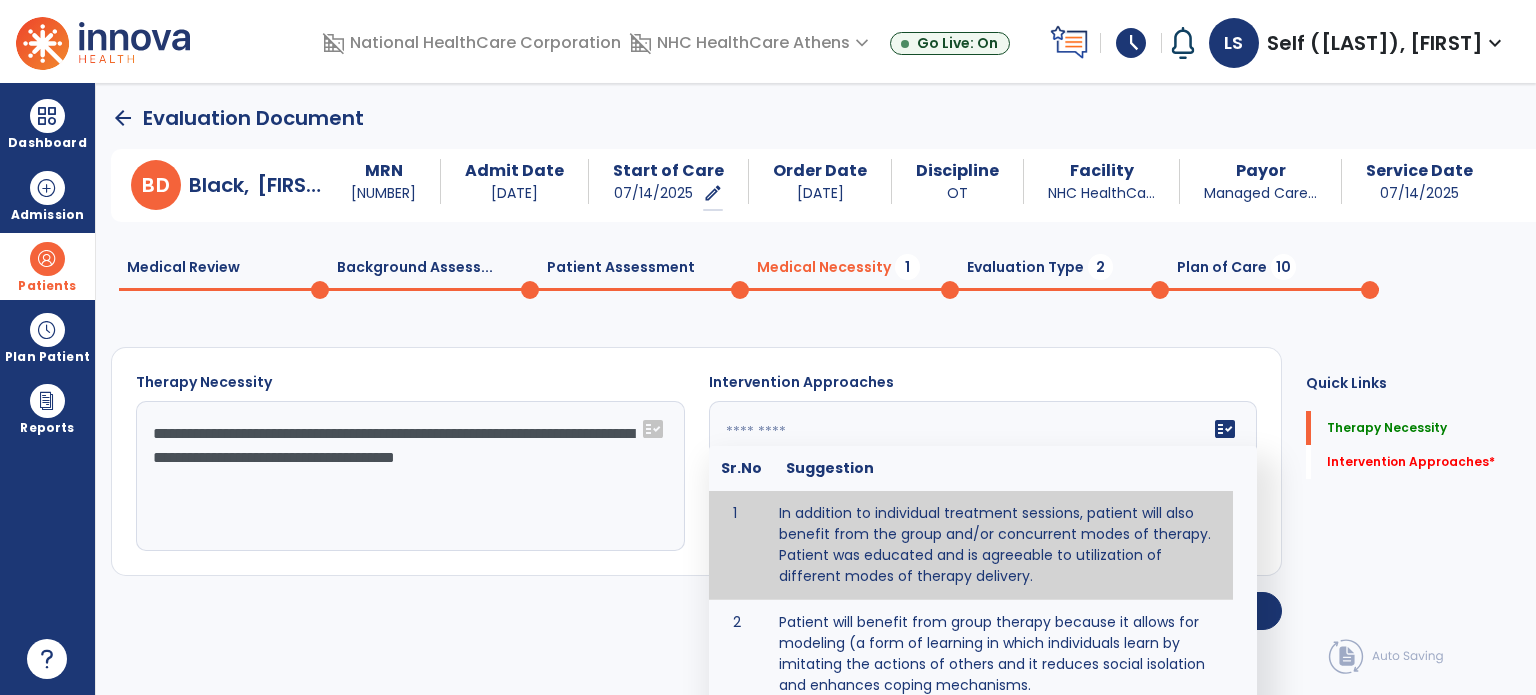 click on "fact_check Sr.No Suggestion 1 In addition to individual treatment sessions, patient will also benefit from the group and/or concurrent modes of therapy. Patient was educated and is agreeable to utilization of different modes of therapy delivery. 2 Patient will benefit from group therapy because it allows for modeling (a form of learning in which individuals learn by imitating the actions of others and it reduces social isolation and enhances coping mechanisms. 3 Patient will benefit from group therapy to: Create a network that promotes growth and learning by enabling patients to receive and give support and to share experiences from different points of view. 4 Patient will benefit from group/concurrent therapy because it is supported by evidence to promote increased patient engagement and sustainable outcomes. 5 Patient will benefit from group/concurrent therapy to: Promote independence and minimize dependence." 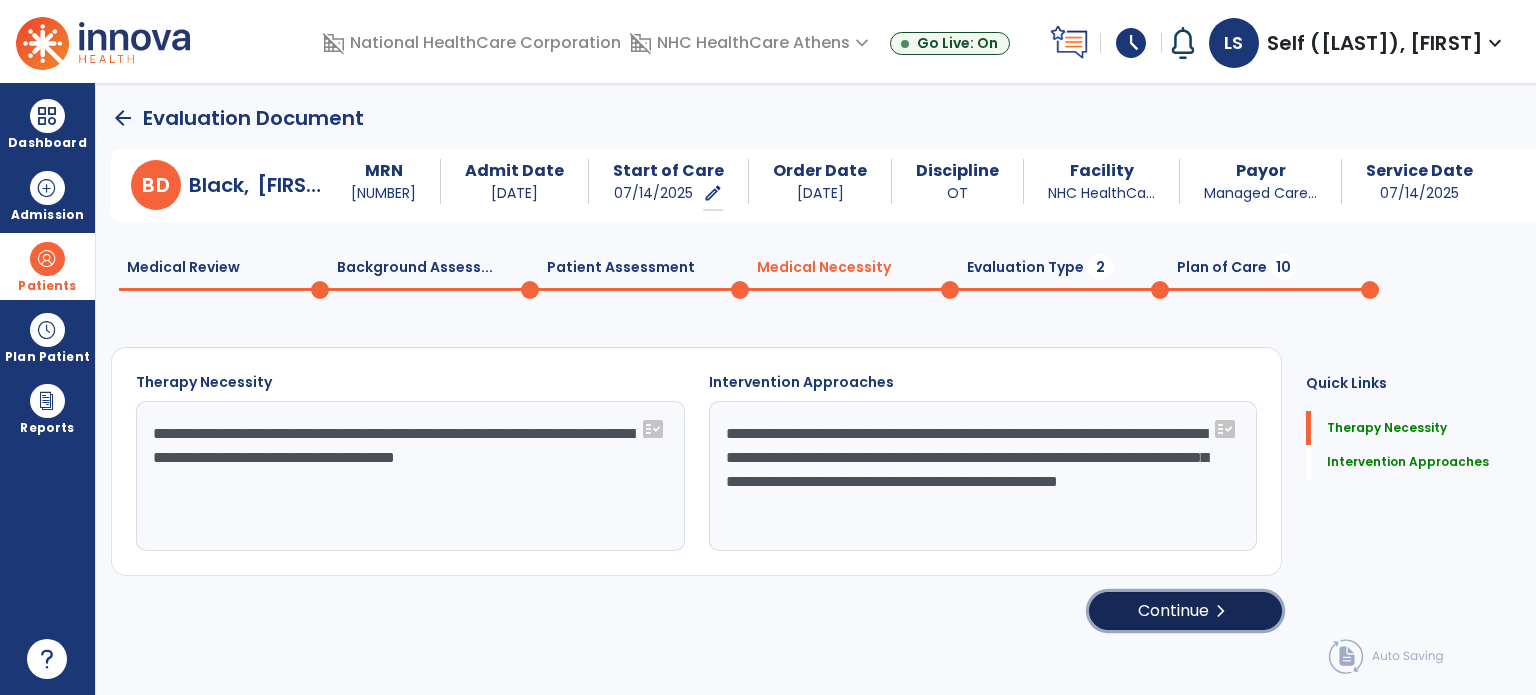 click on "chevron_right" 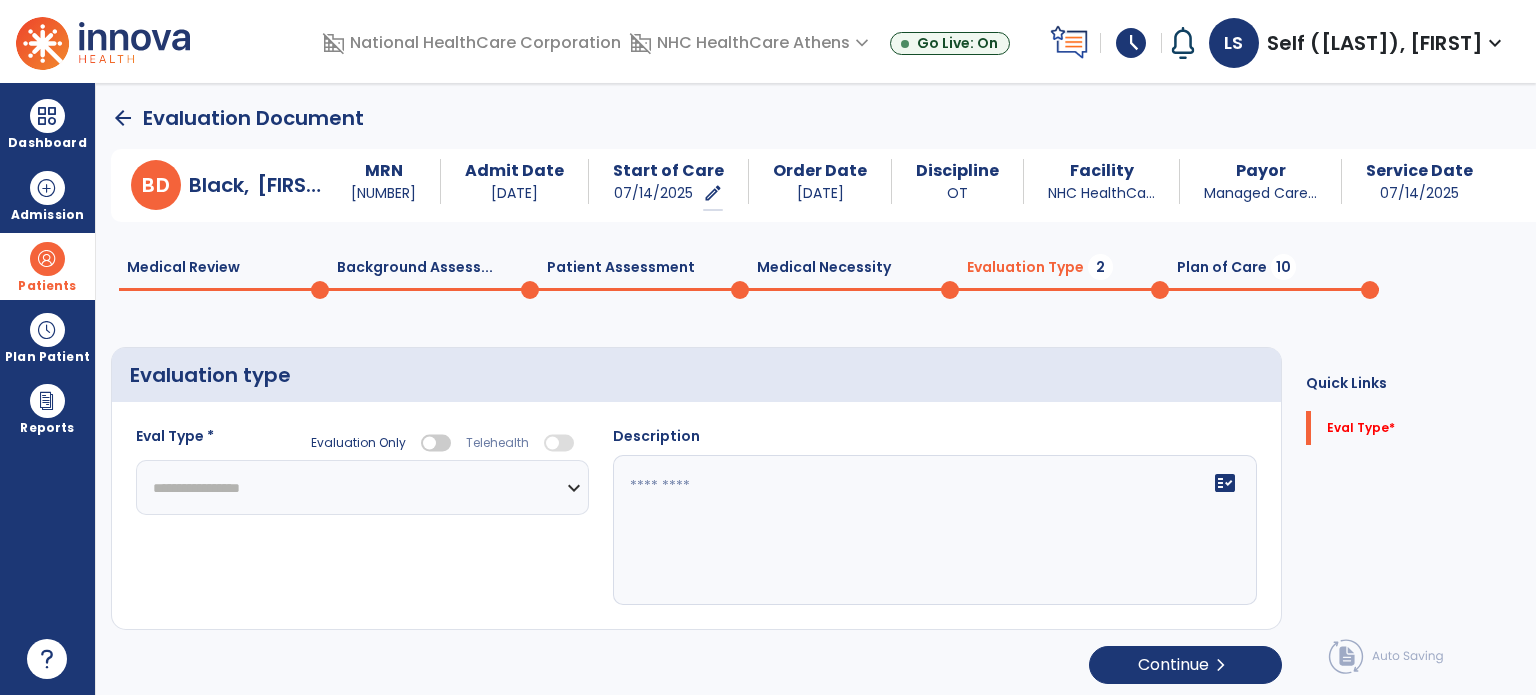 click on "**********" 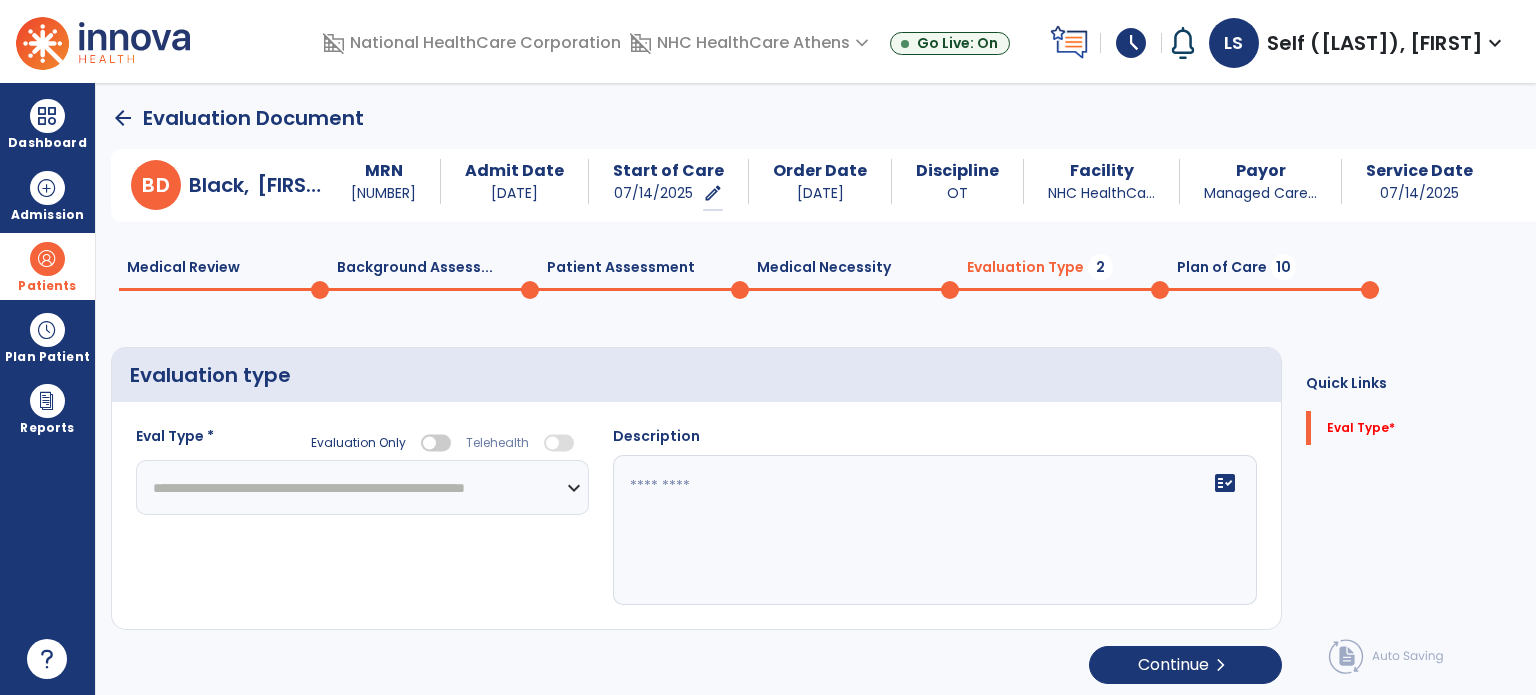 click on "**********" 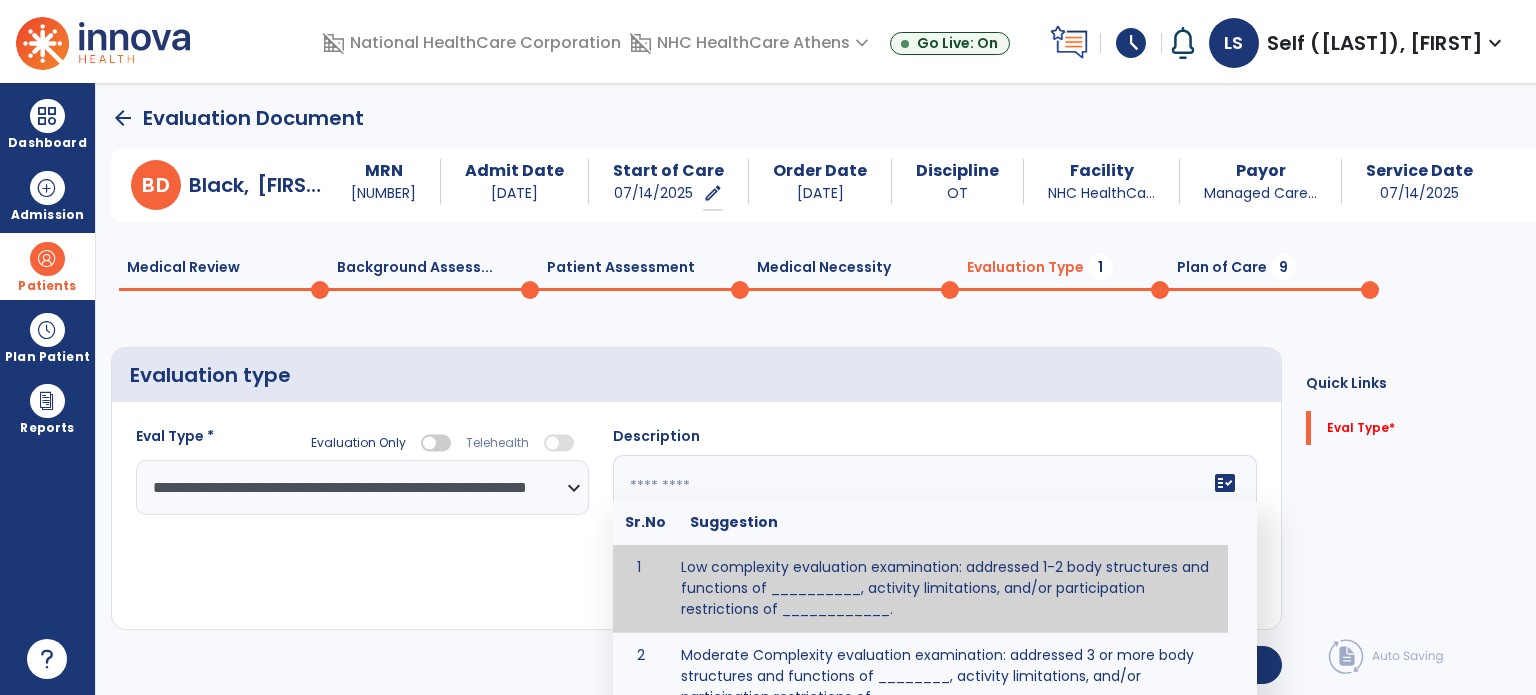 click on "fact_check  Sr.No Suggestion 1 Low complexity evaluation examination: addressed 1-2 body structures and functions of __________, activity limitations, and/or participation restrictions of ____________. 2 Moderate Complexity evaluation examination: addressed 3 or more body structures and functions of ________, activity limitations, and/or participation restrictions of _______. 3 High Complexity evaluation examination: addressed 4 or more body structures and functions of _______, activity limitations, and/or participation restrictions of _________" 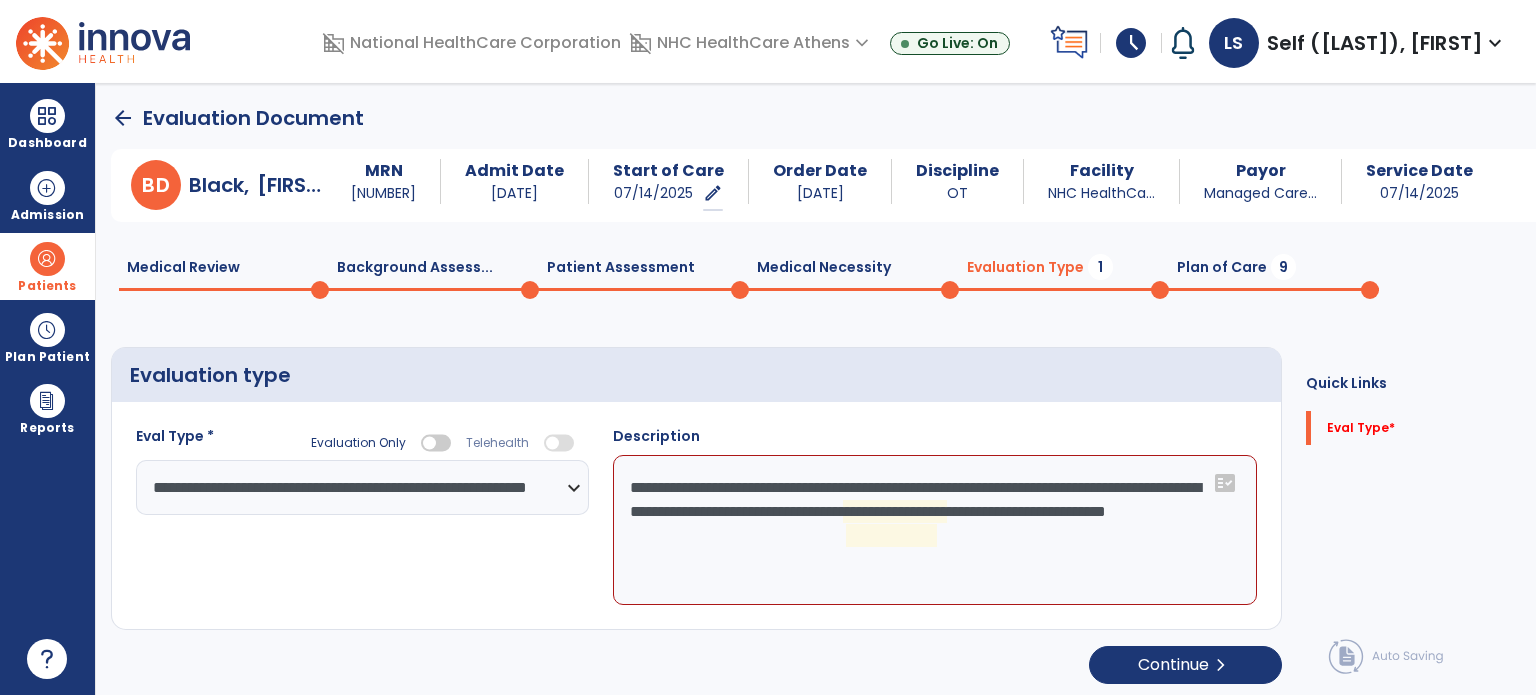 click on "**********" 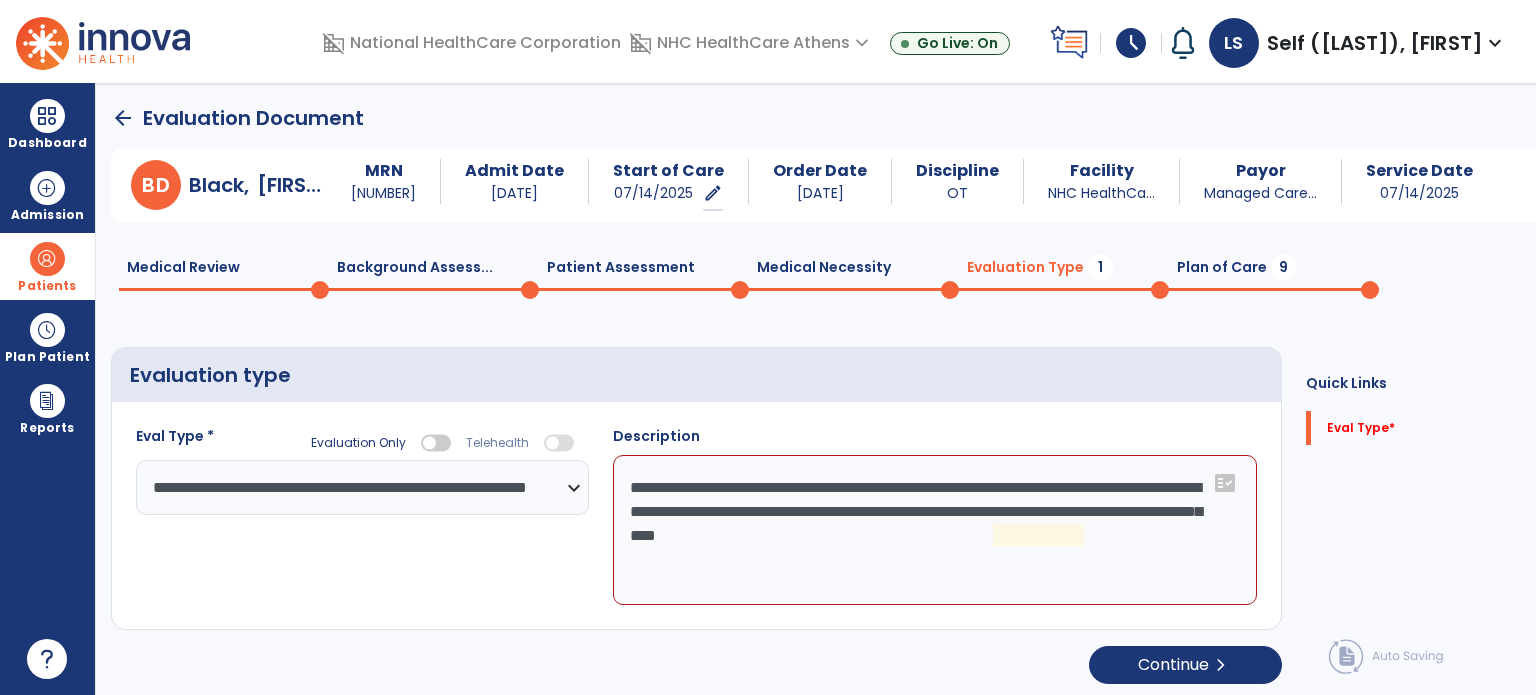 click on "**********" 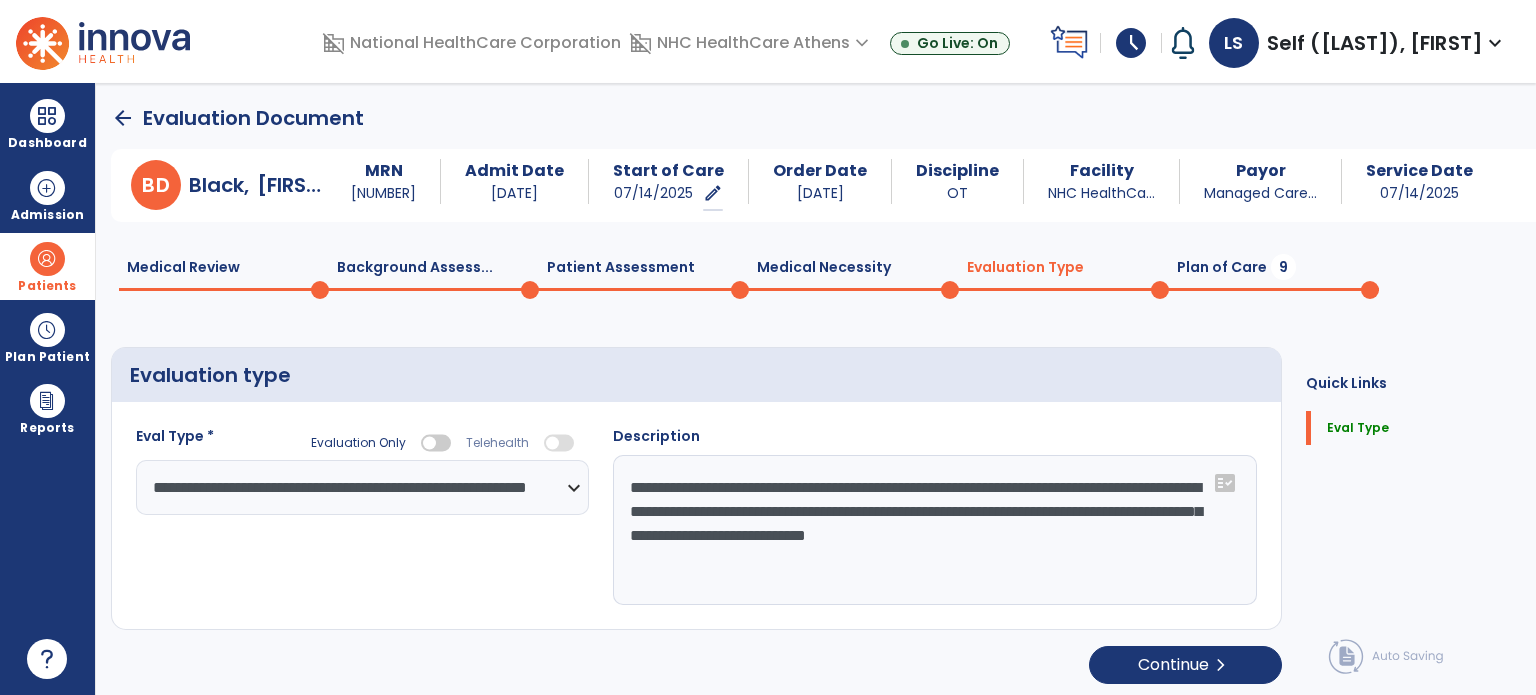 drag, startPoint x: 996, startPoint y: 533, endPoint x: 1021, endPoint y: 571, distance: 45.486263 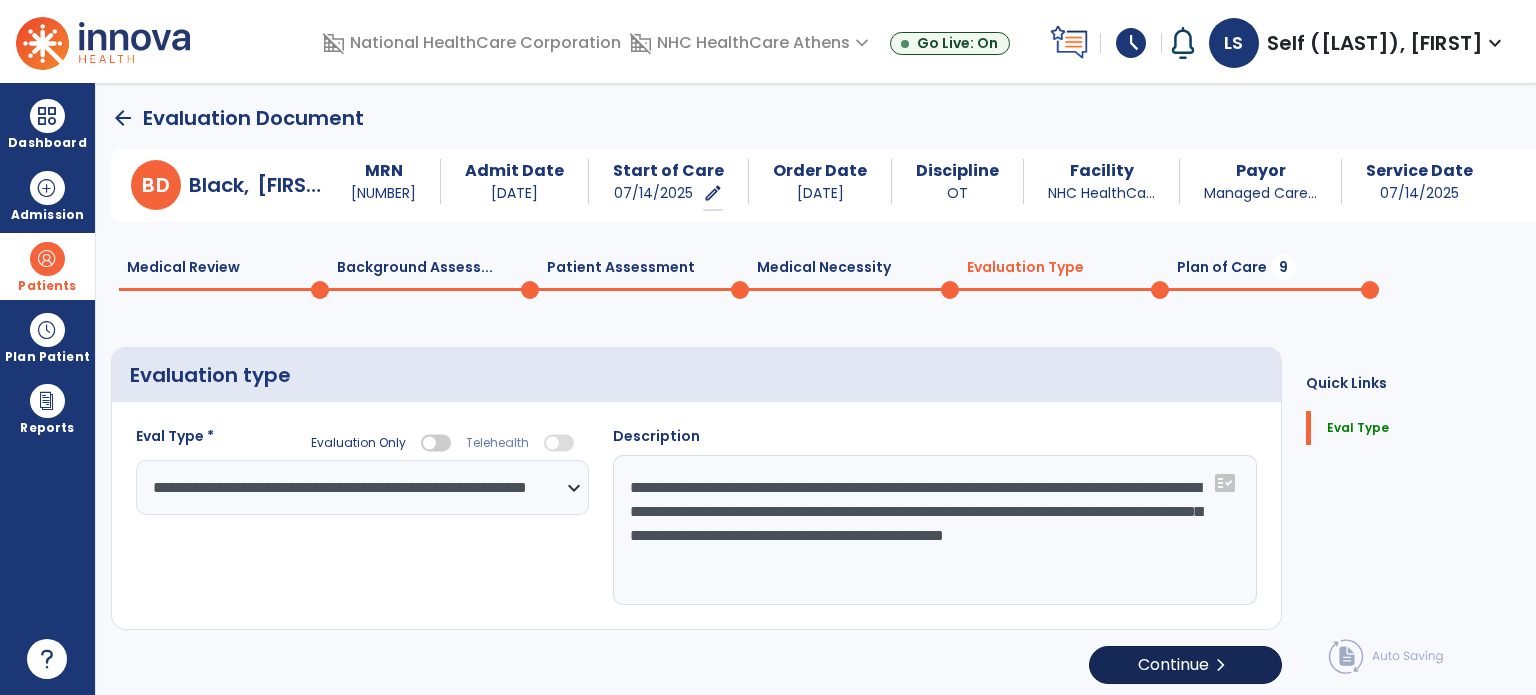 type on "**********" 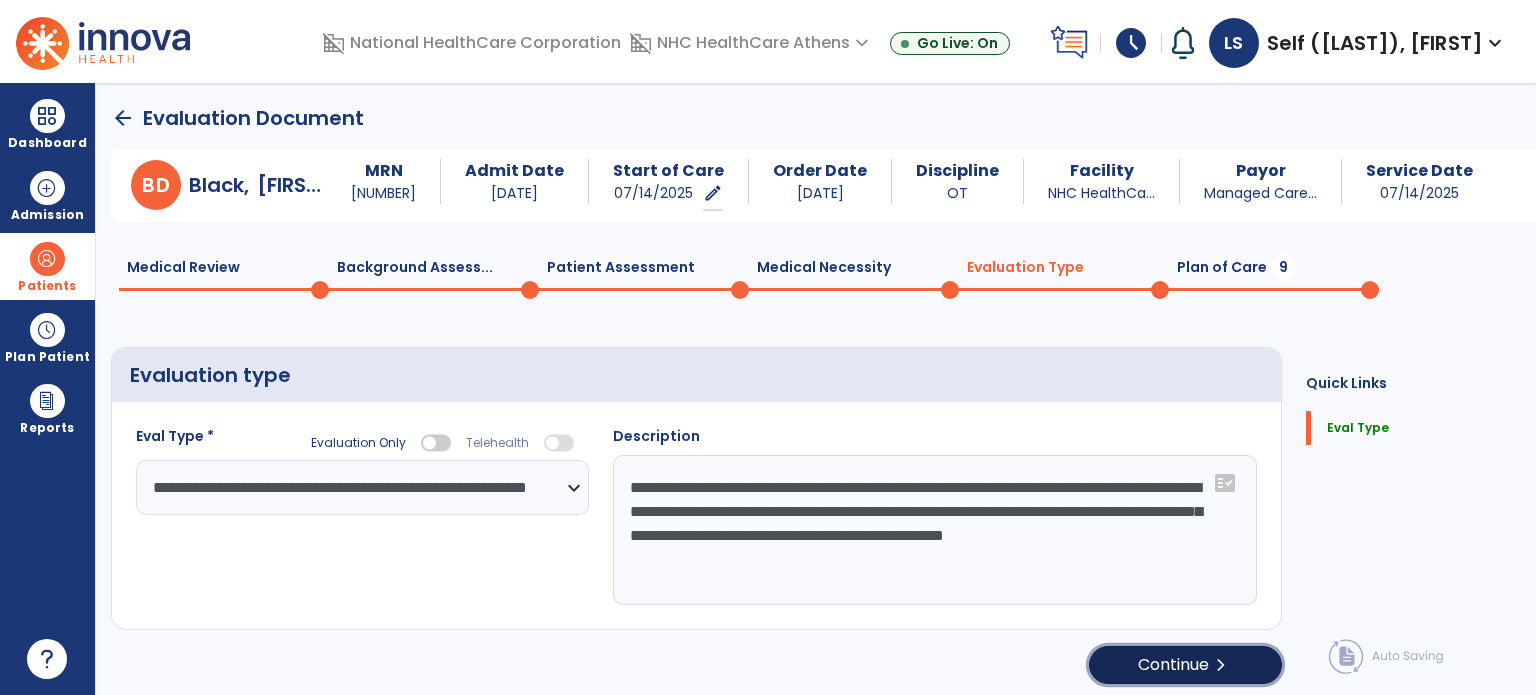 click on "Continue  chevron_right" 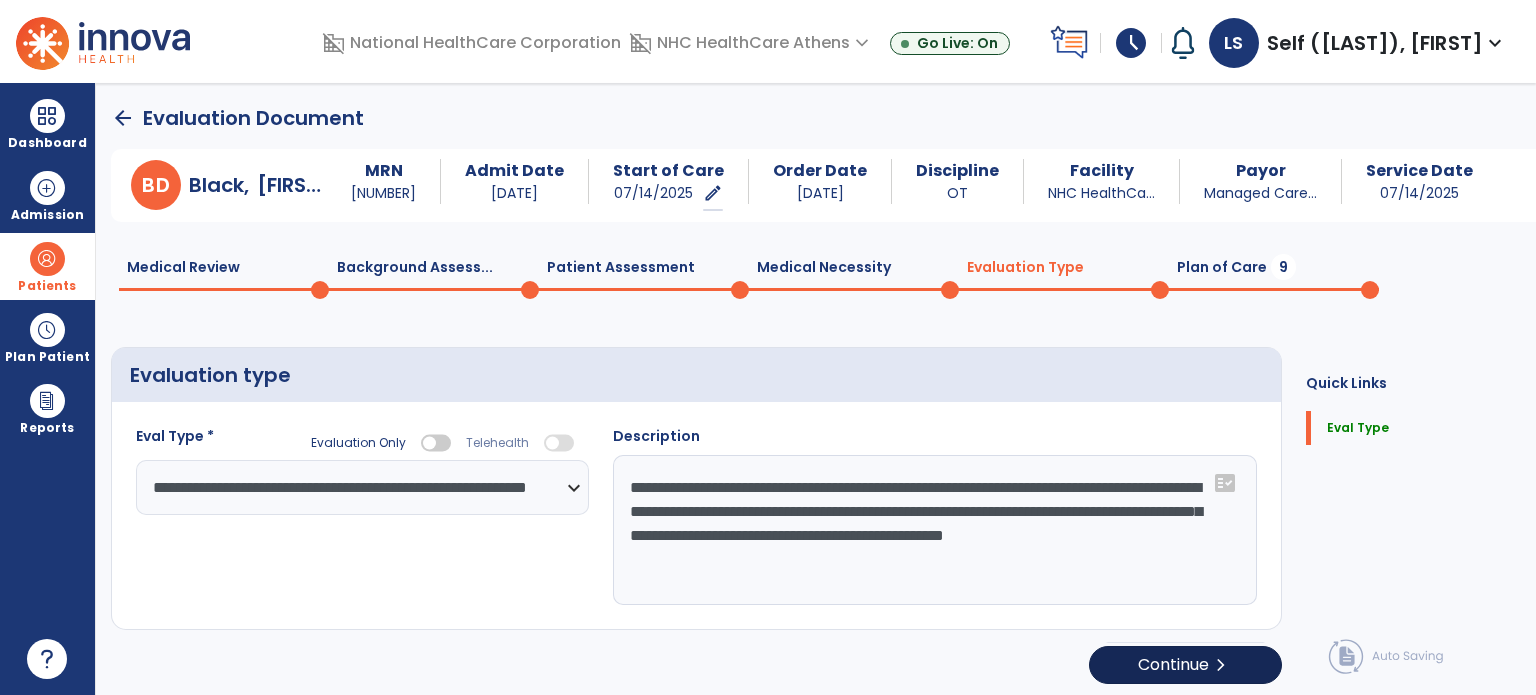 select on "*****" 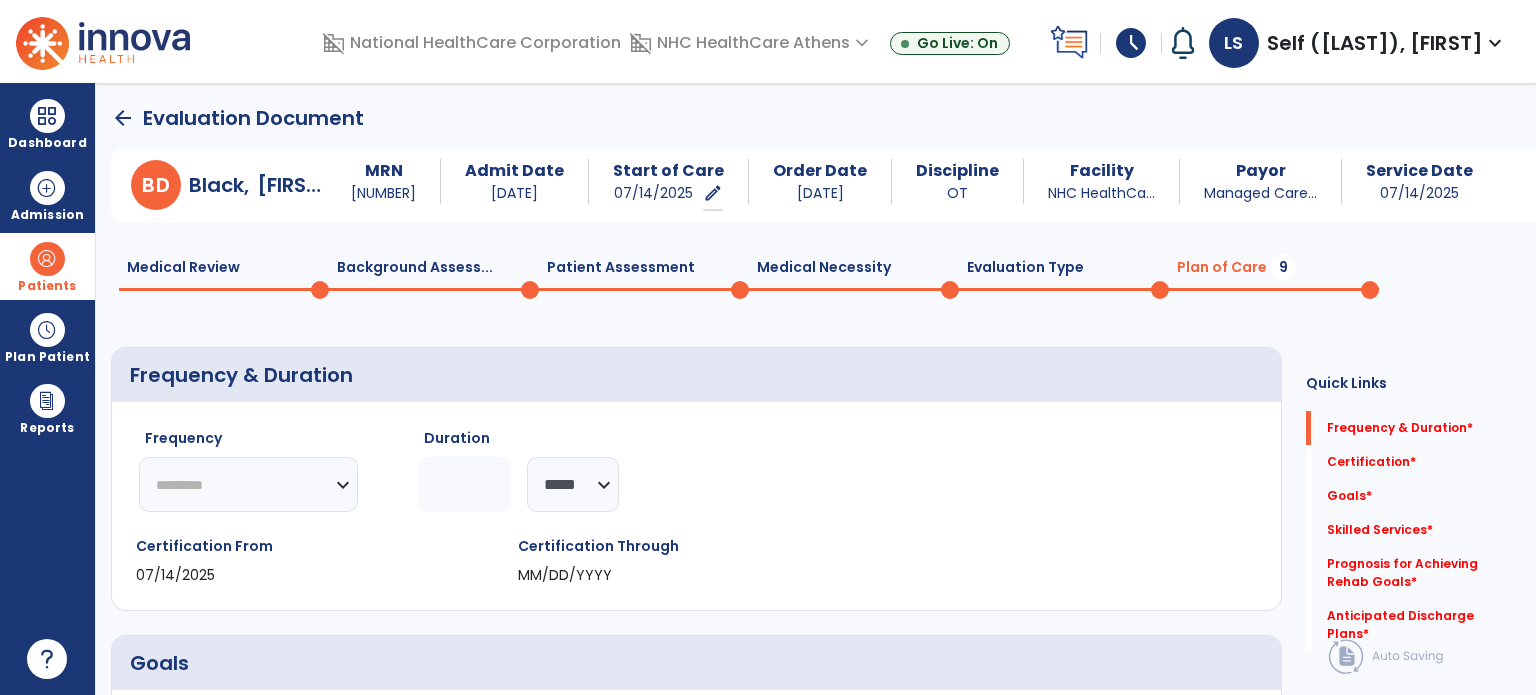 click on "********* ** ** ** ** ** ** **" 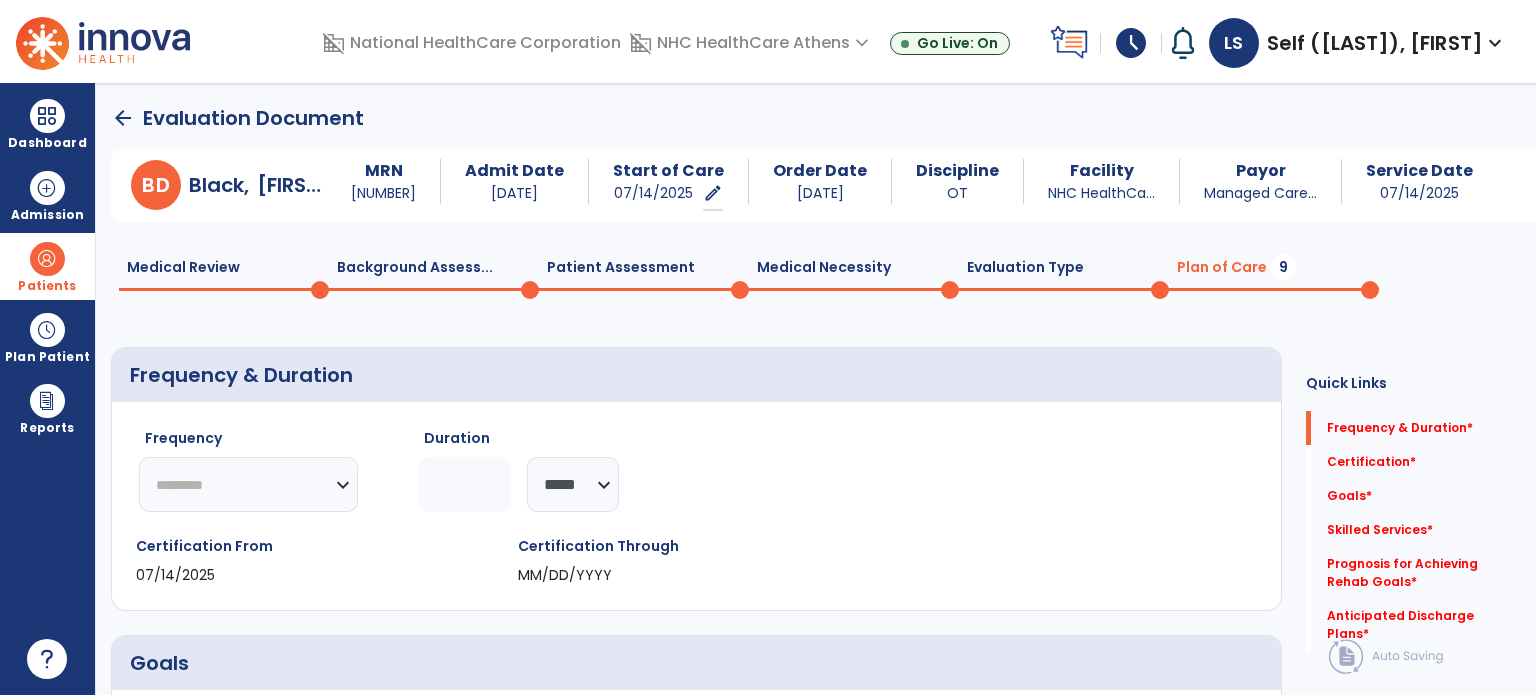 select on "**" 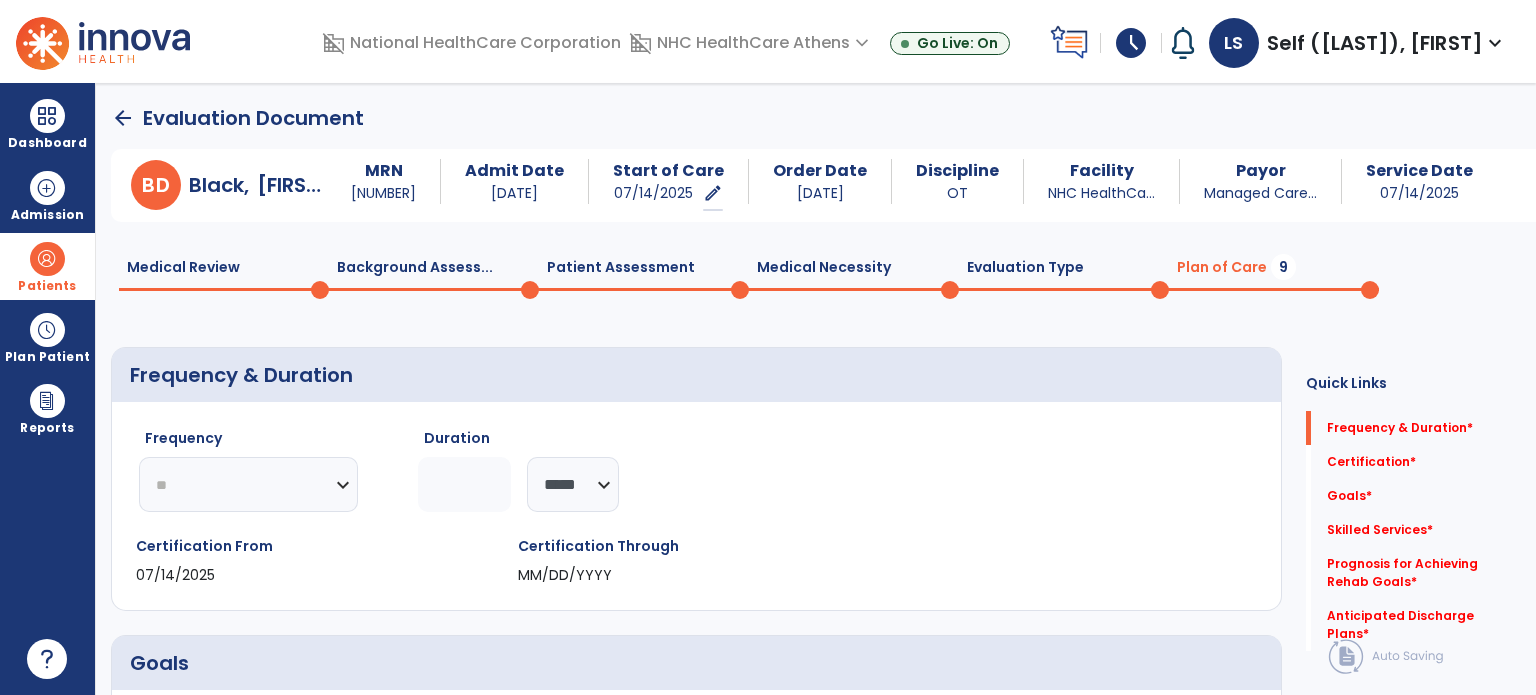 click on "********* ** ** ** ** ** ** **" 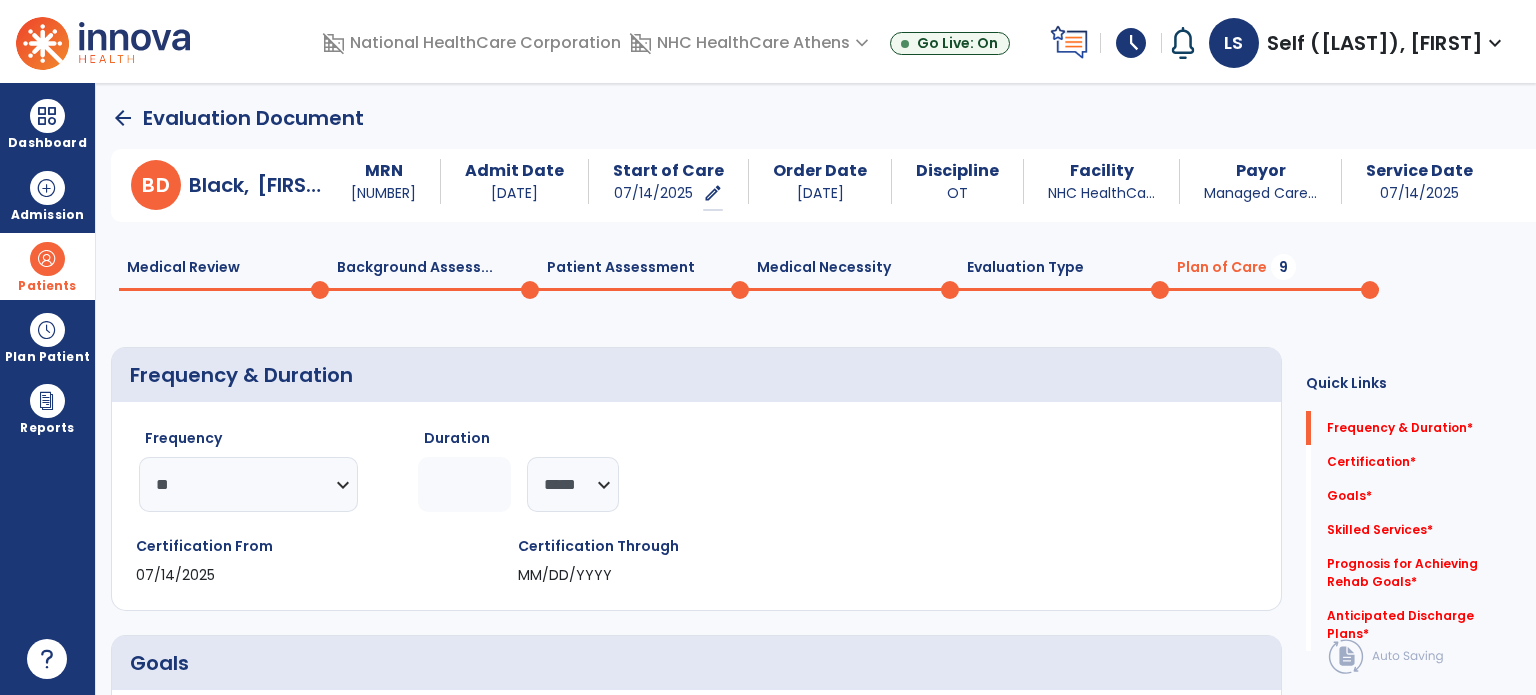 click 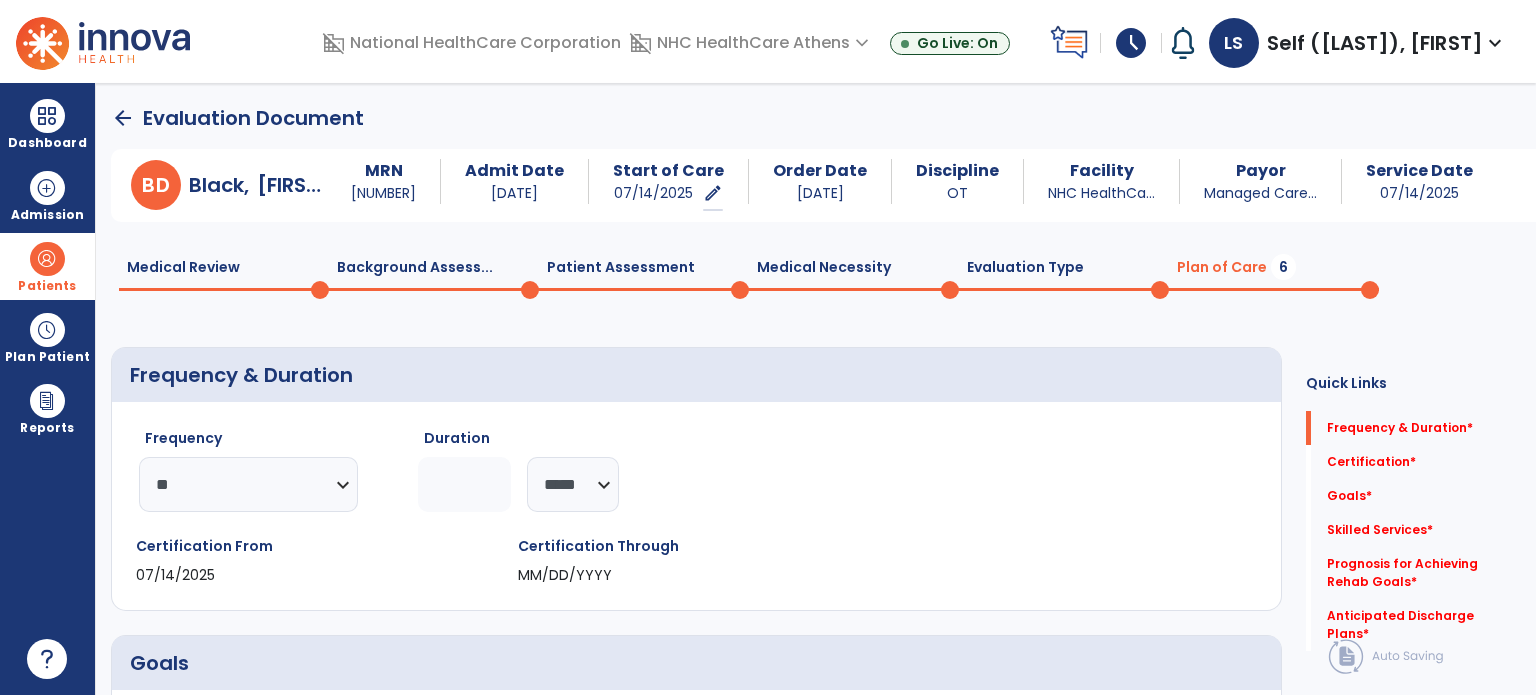 type on "*" 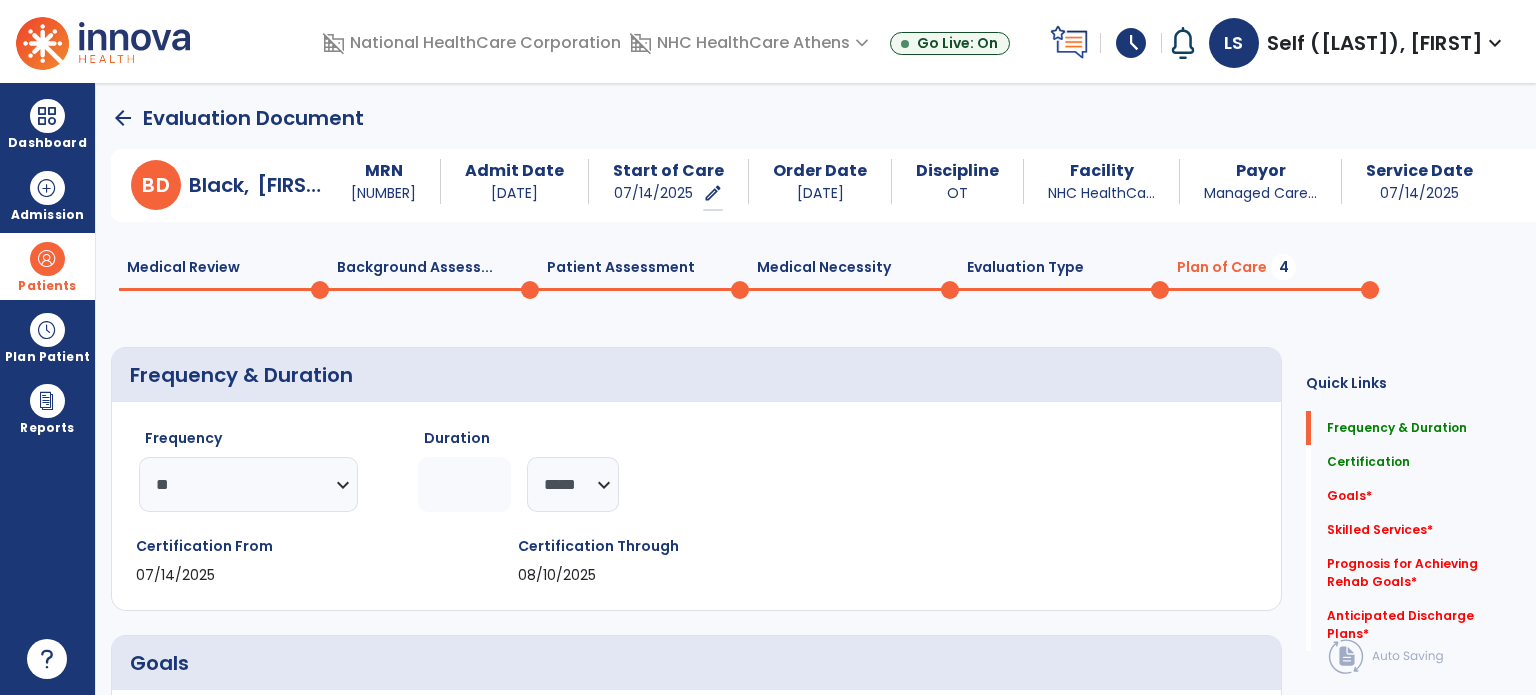 scroll, scrollTop: 200, scrollLeft: 0, axis: vertical 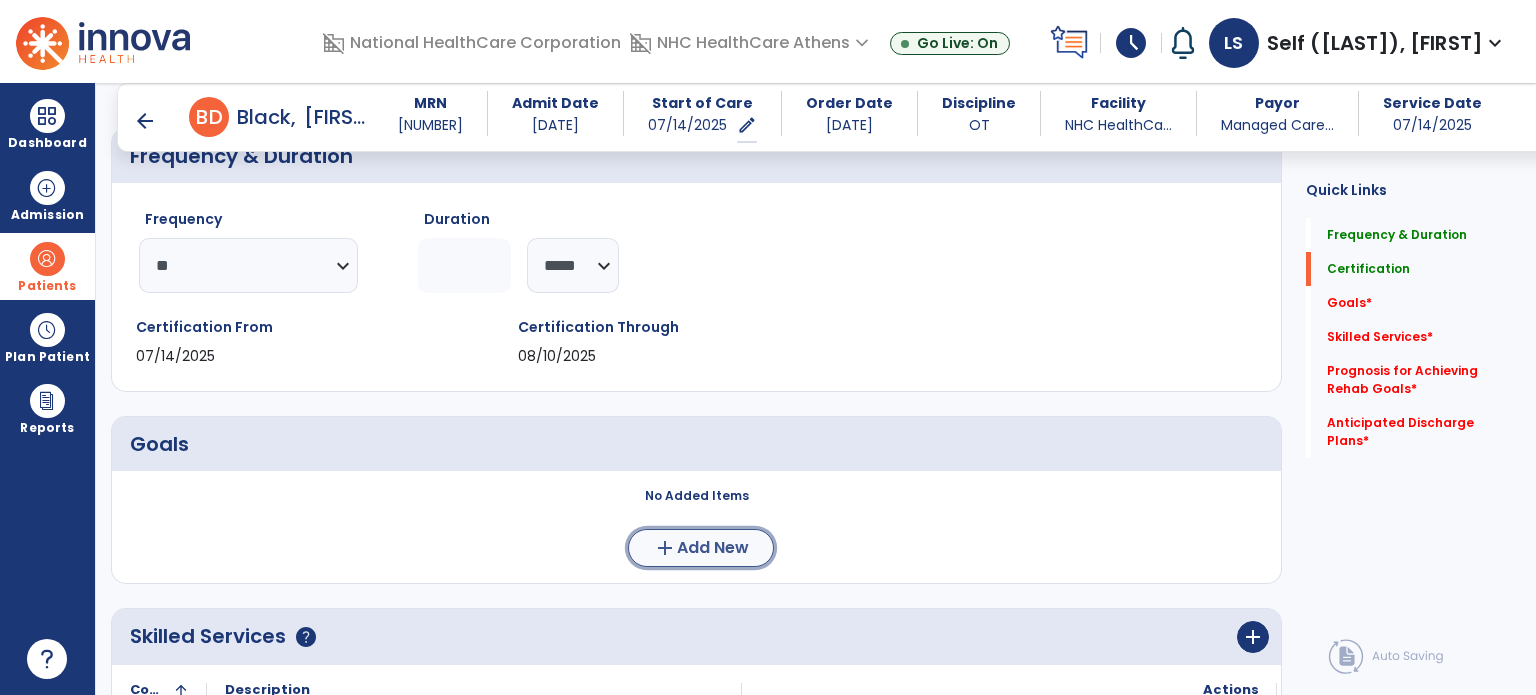 click on "add  Add New" at bounding box center (701, 548) 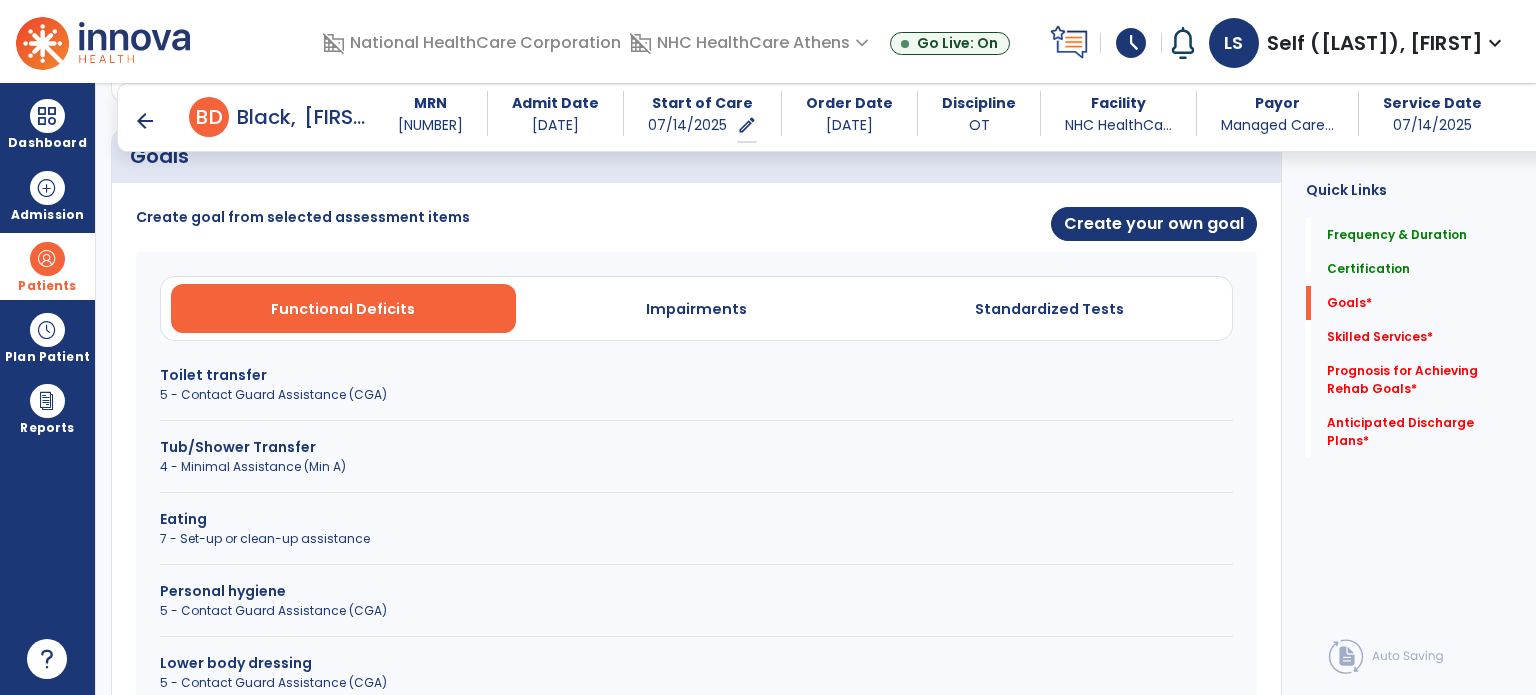 scroll, scrollTop: 500, scrollLeft: 0, axis: vertical 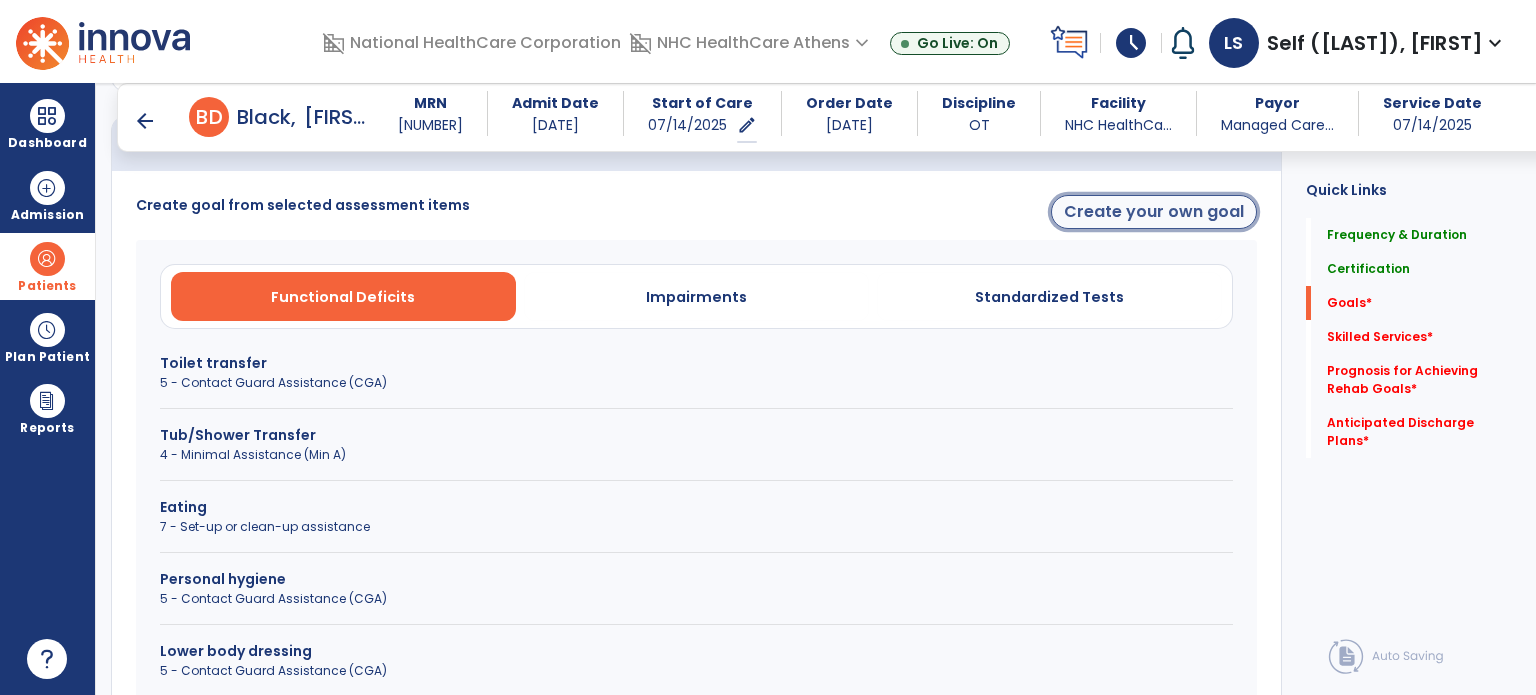 click on "Create your own goal" at bounding box center (1154, 212) 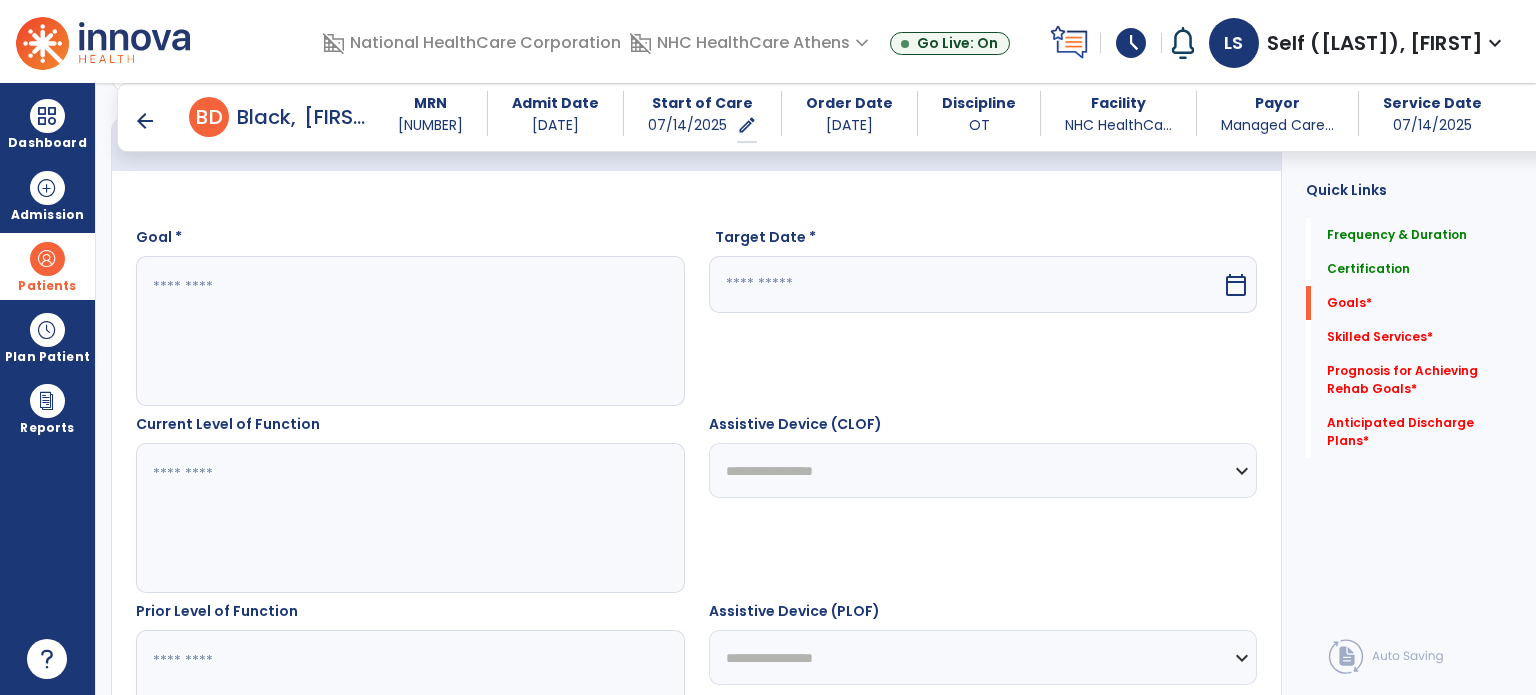 click at bounding box center (409, 331) 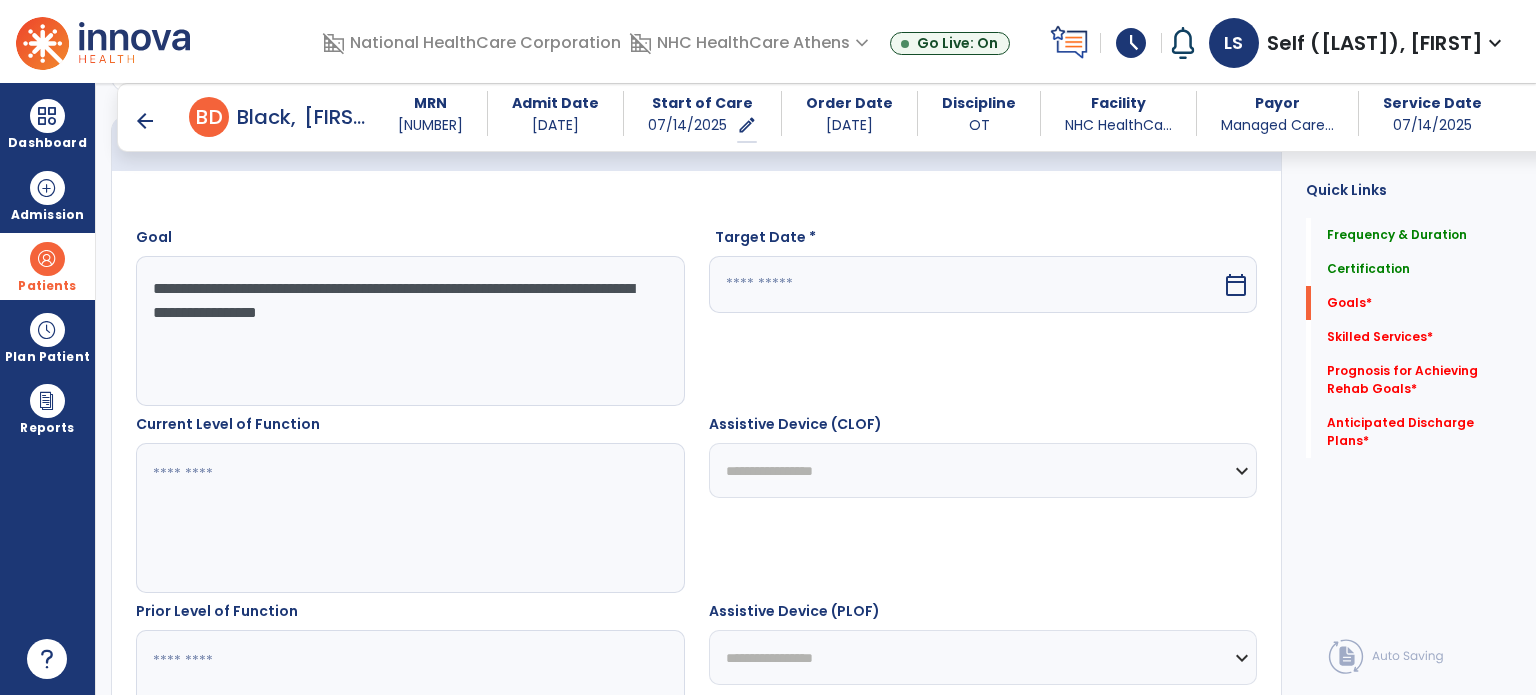 type on "**********" 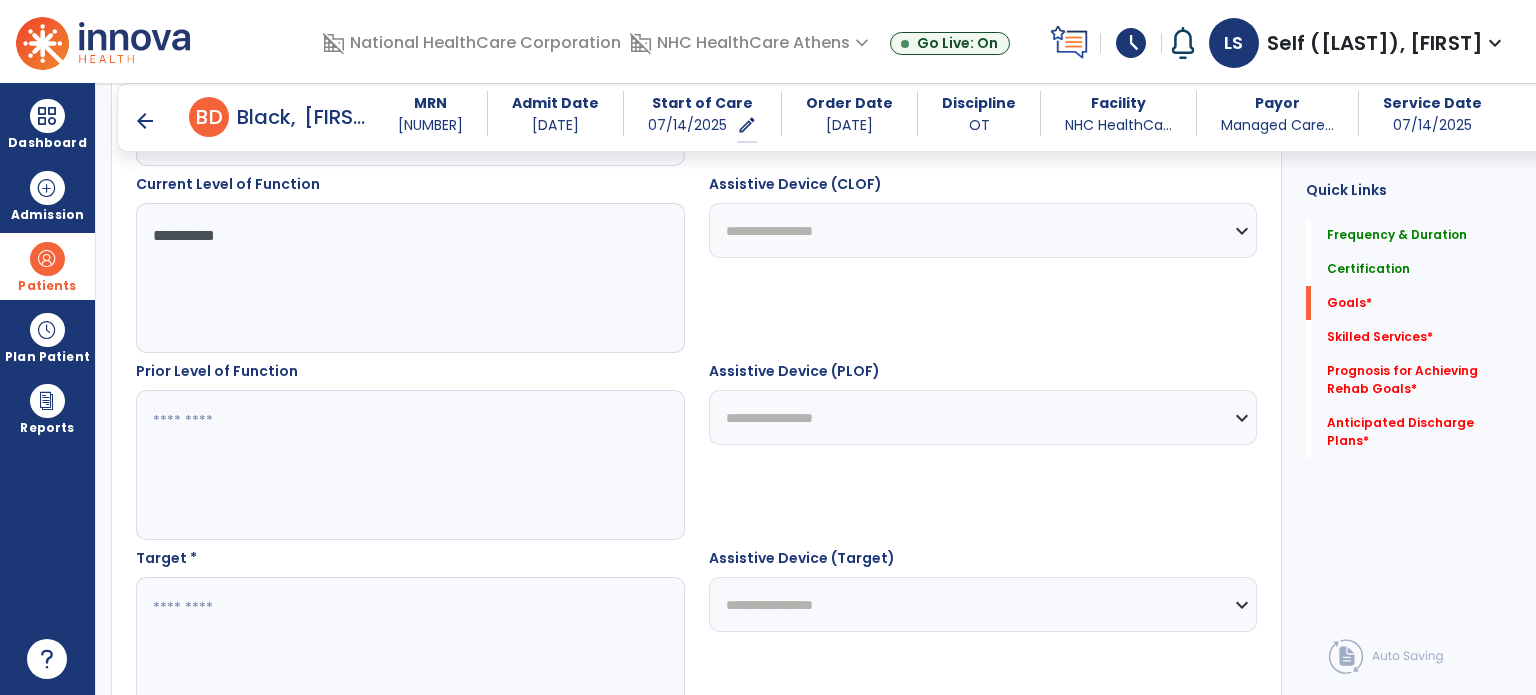 scroll, scrollTop: 800, scrollLeft: 0, axis: vertical 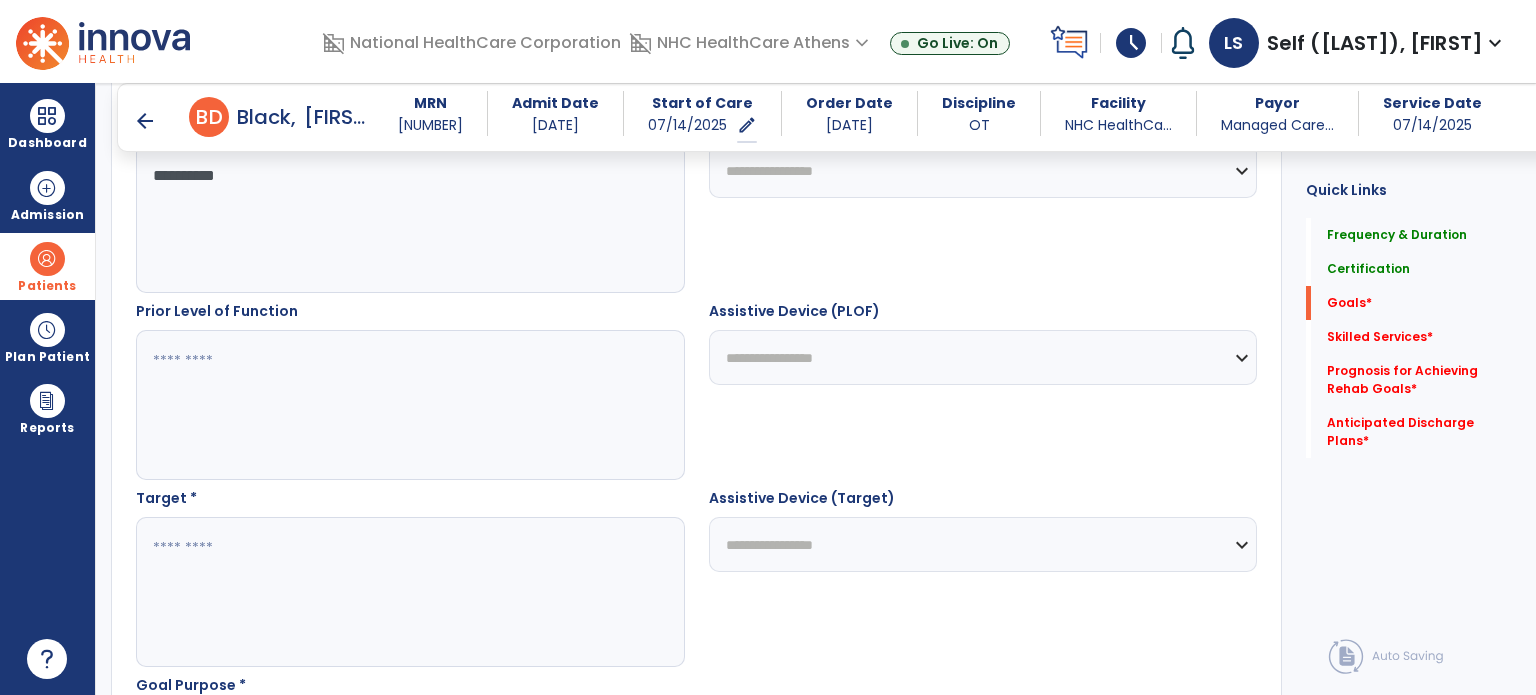 type on "**********" 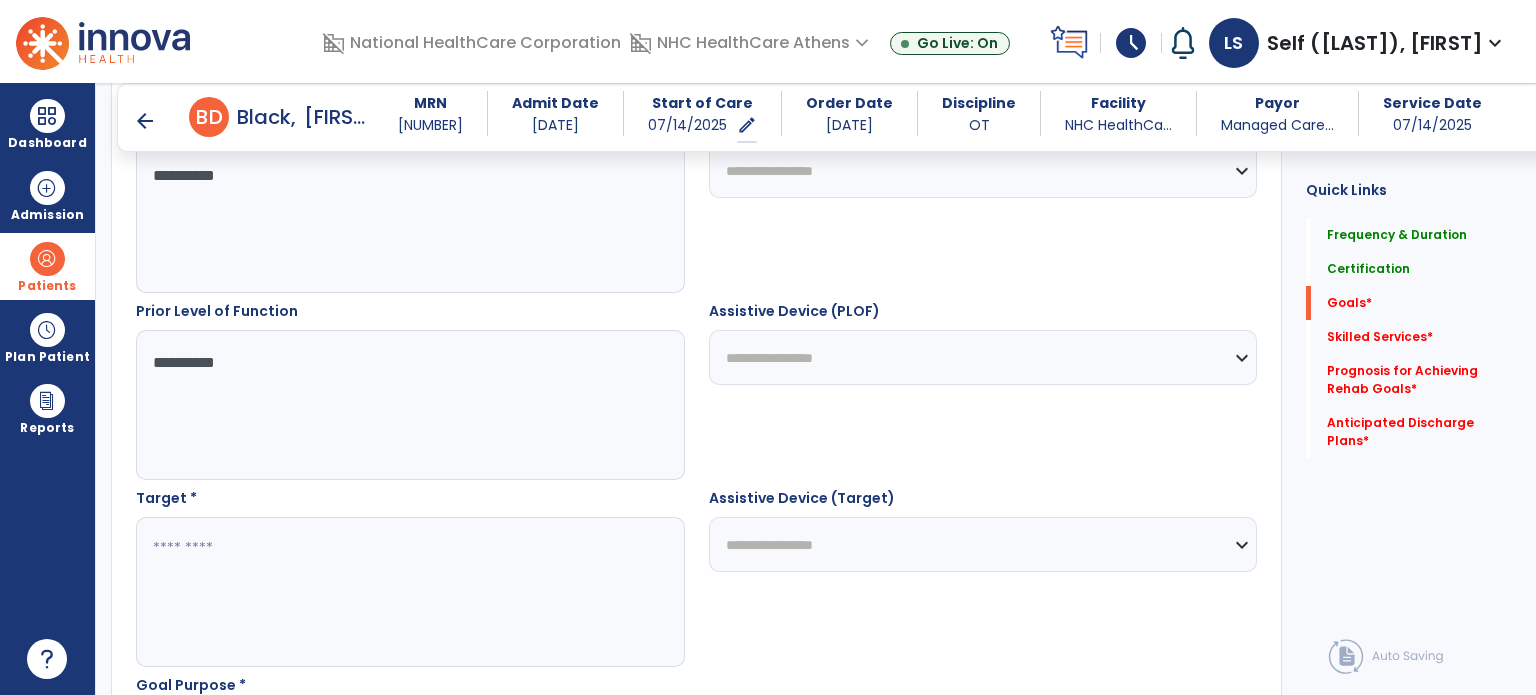 type on "**********" 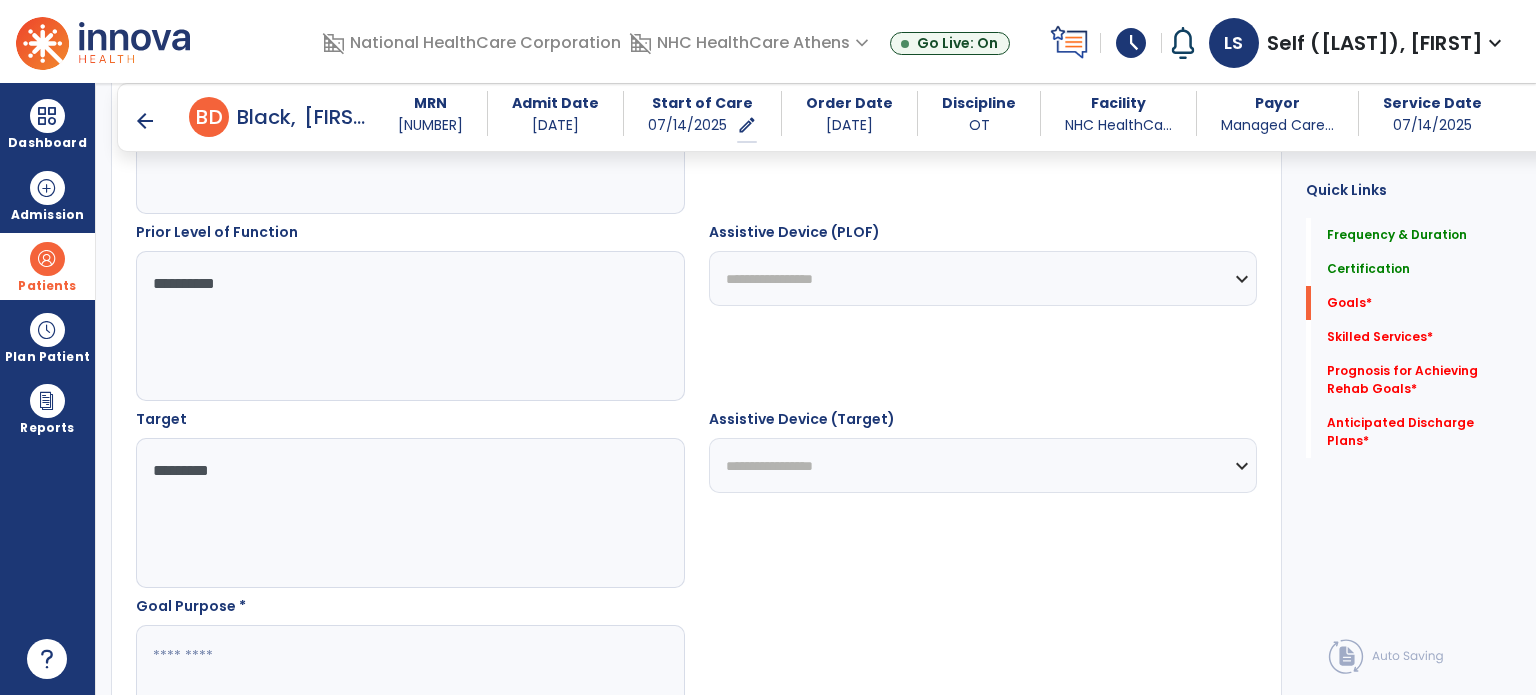 scroll, scrollTop: 1000, scrollLeft: 0, axis: vertical 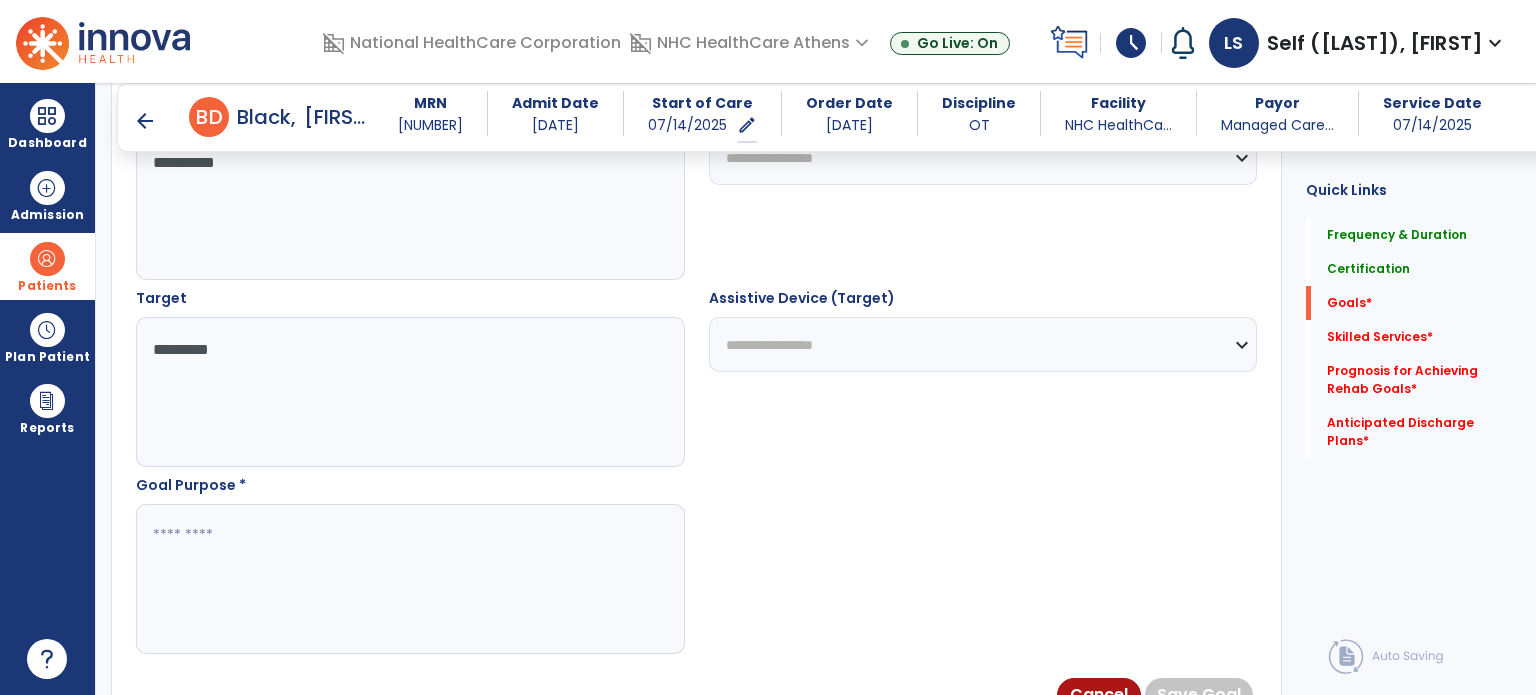 type on "*********" 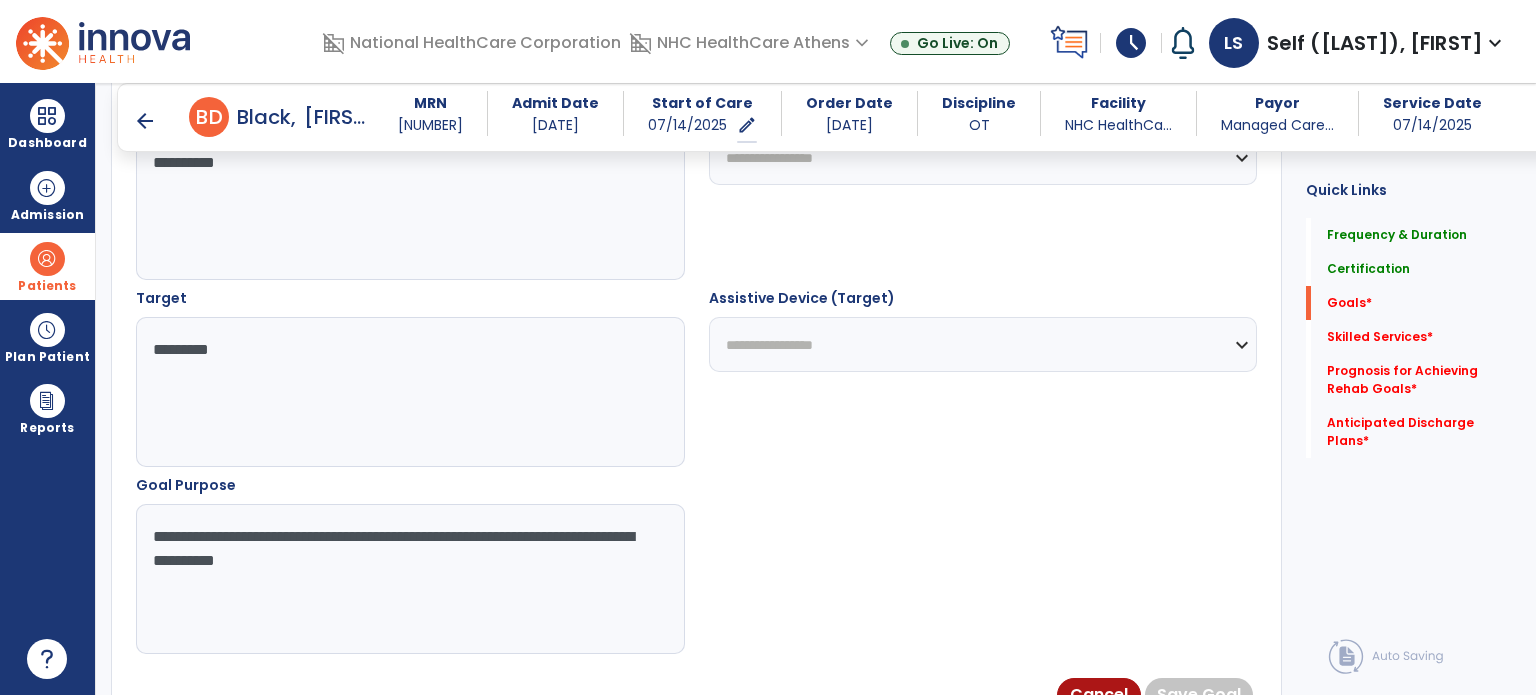 drag, startPoint x: 524, startPoint y: 541, endPoint x: 81, endPoint y: 541, distance: 443 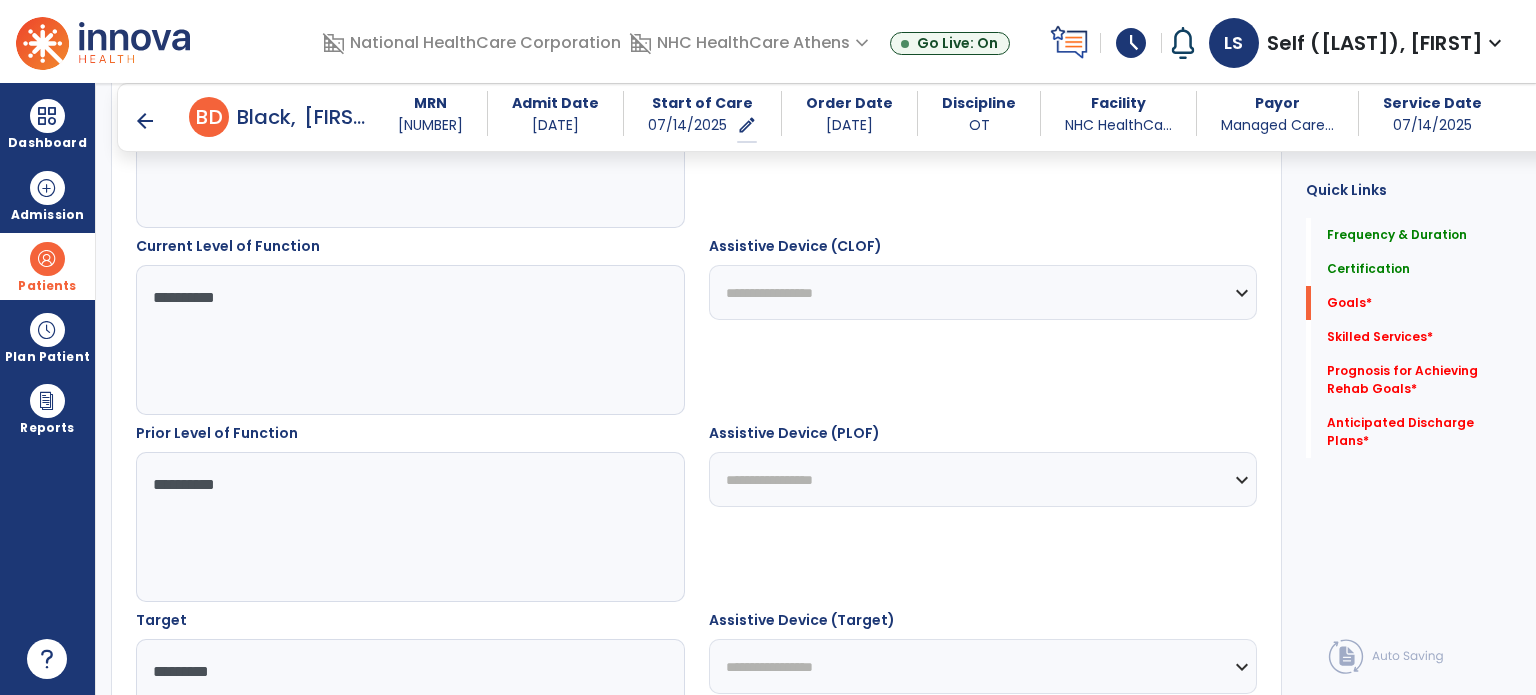 scroll, scrollTop: 1000, scrollLeft: 0, axis: vertical 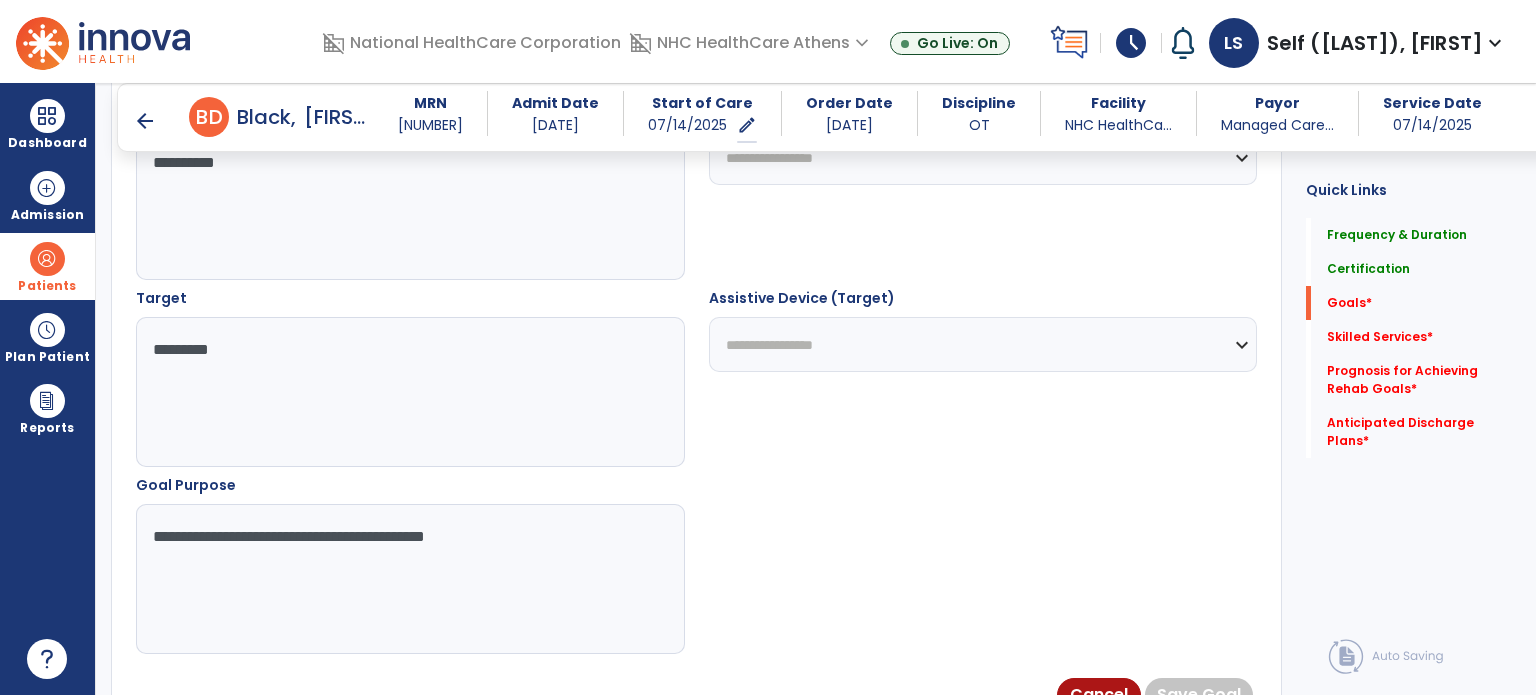 click on "**********" at bounding box center [409, 579] 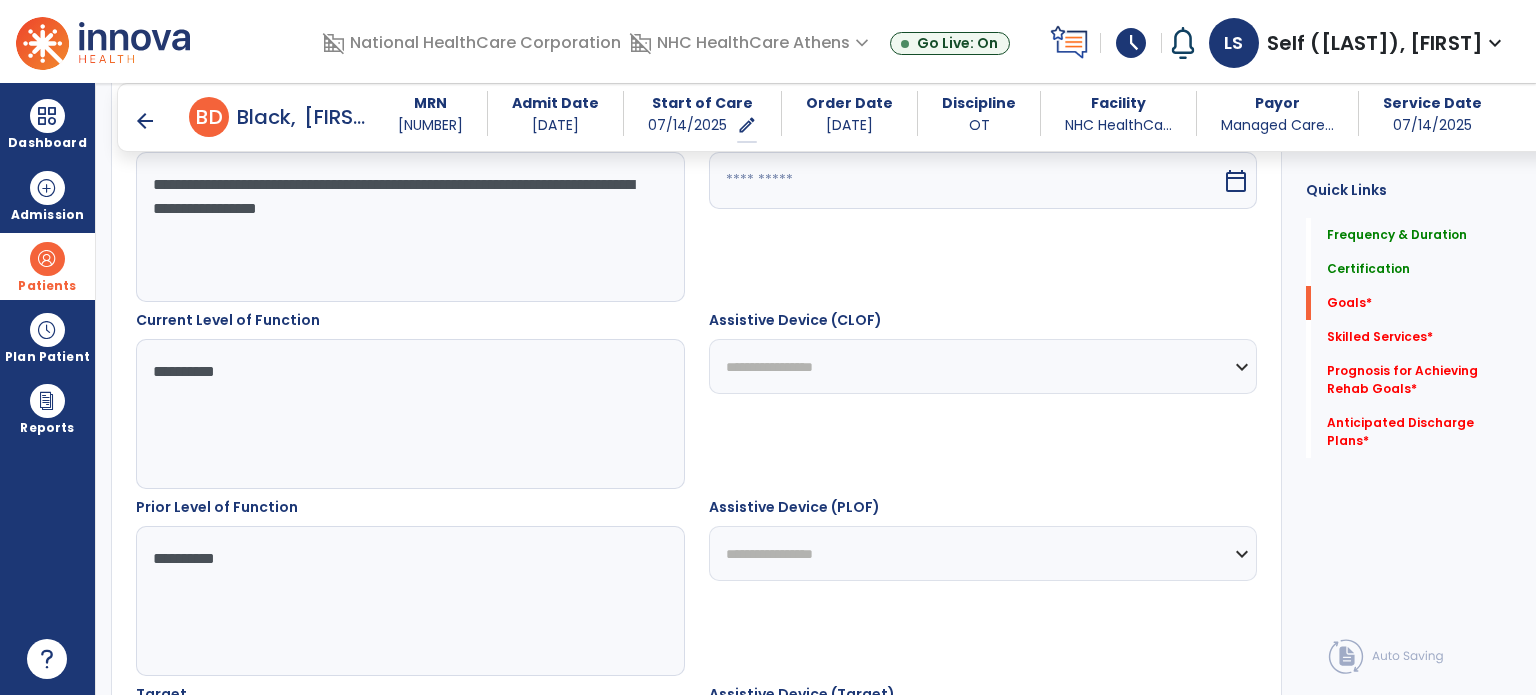 scroll, scrollTop: 500, scrollLeft: 0, axis: vertical 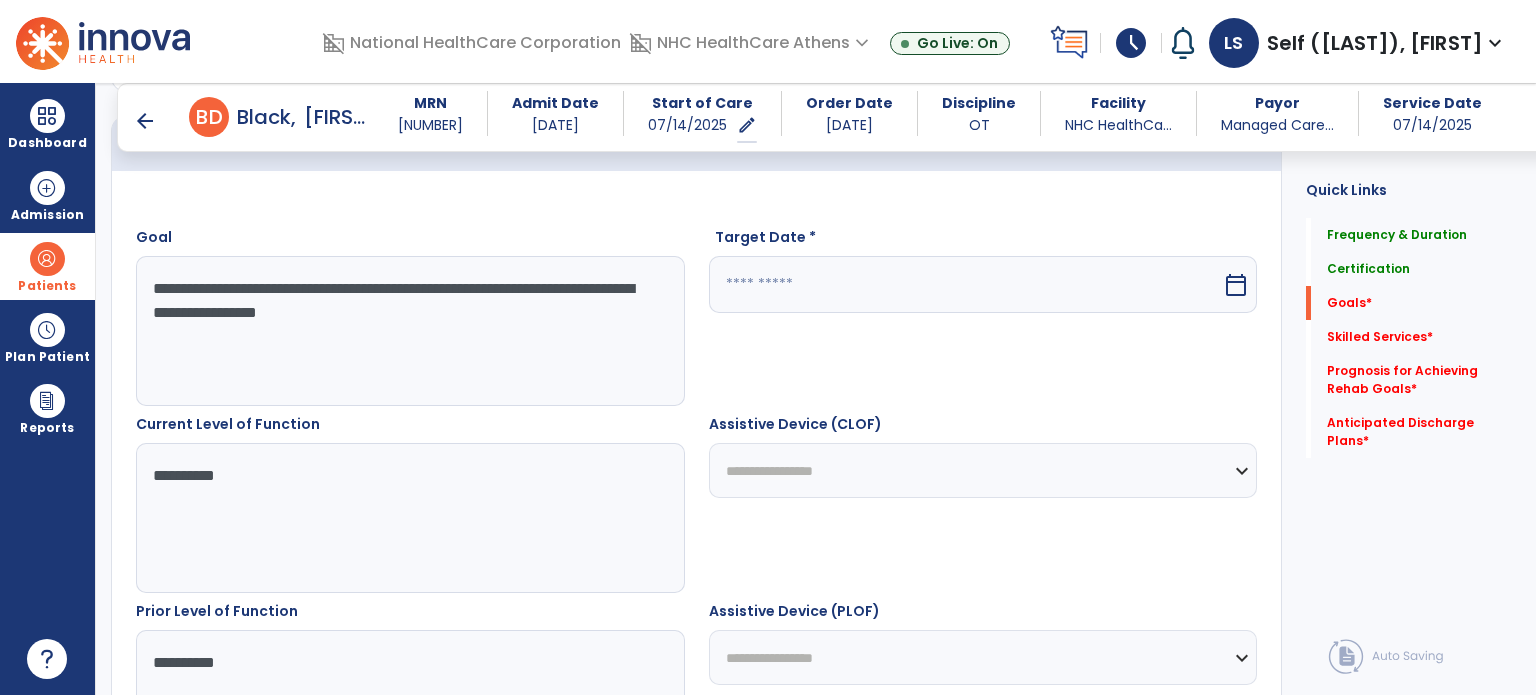 type on "**********" 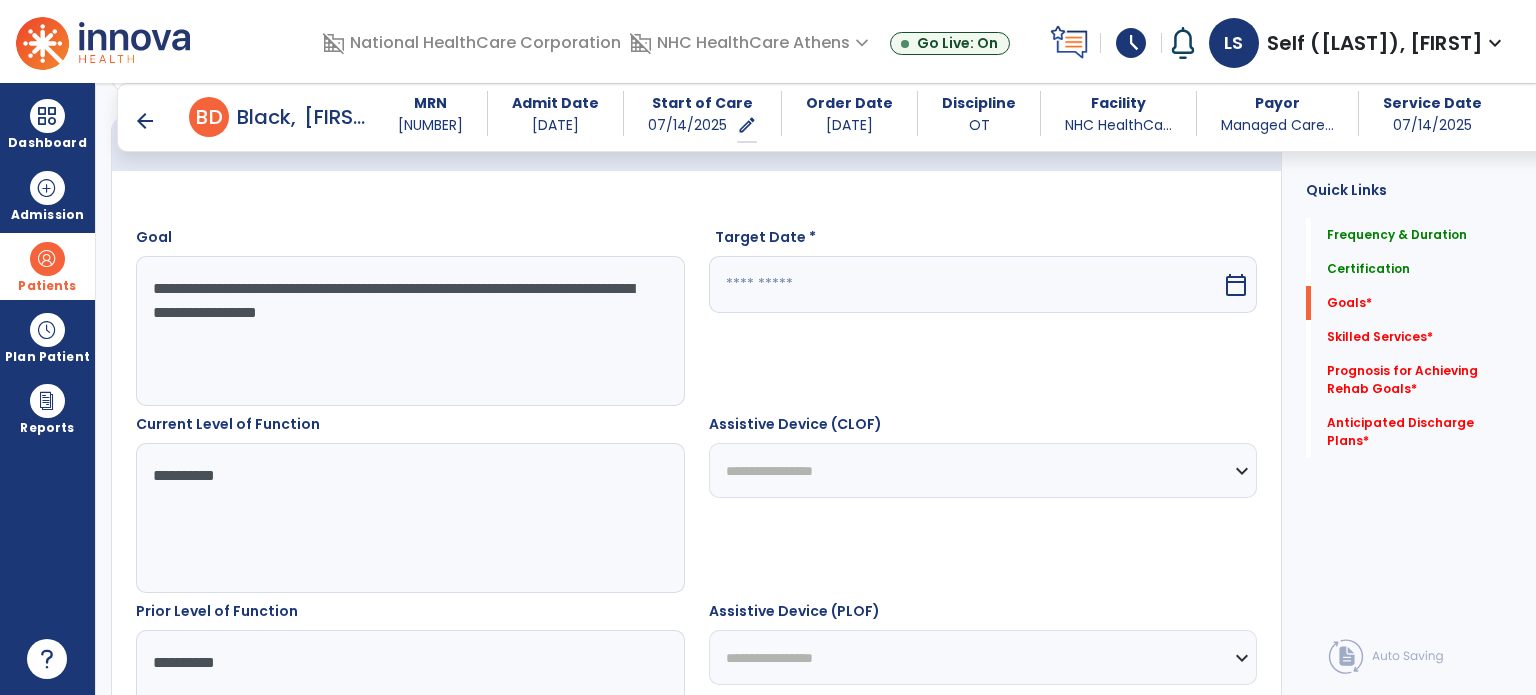 click at bounding box center (966, 284) 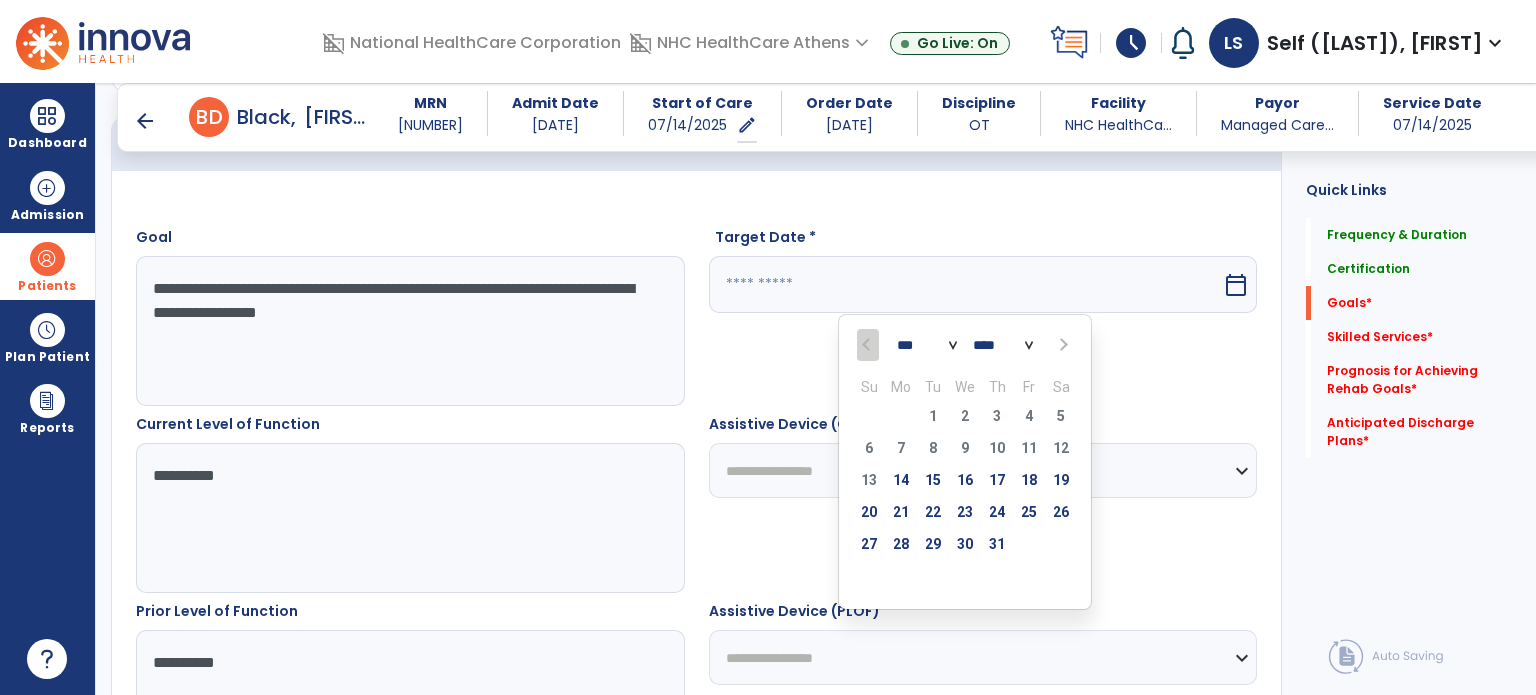 click on "*** ***" at bounding box center (927, 346) 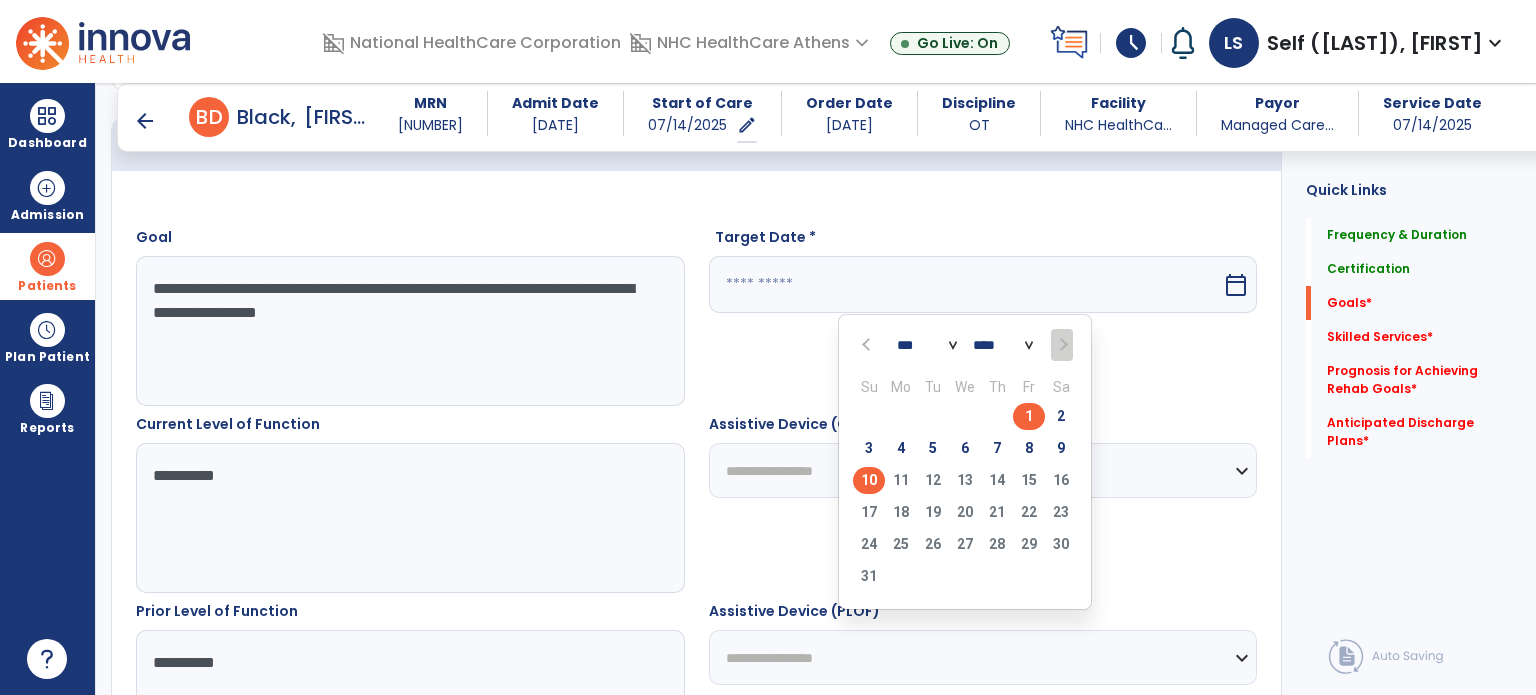 click on "10" at bounding box center (869, 480) 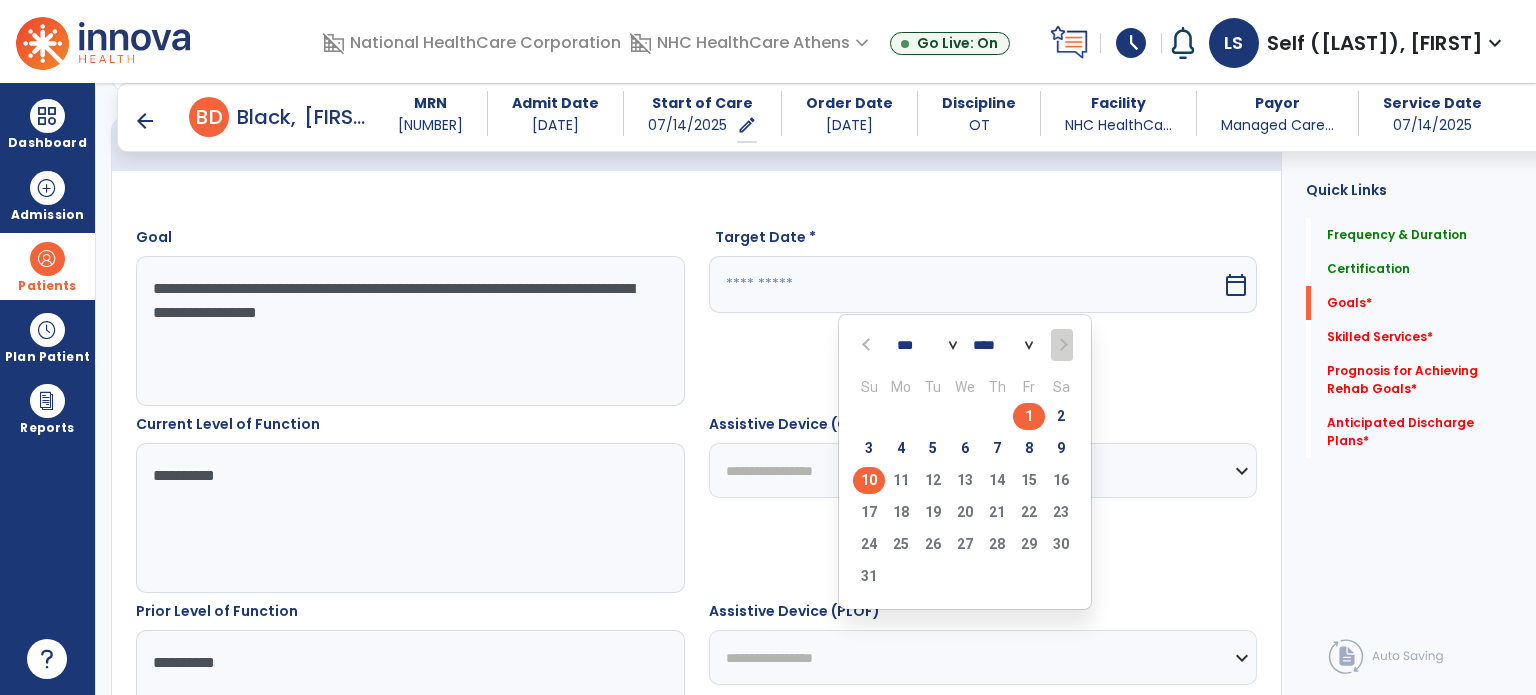 type on "*********" 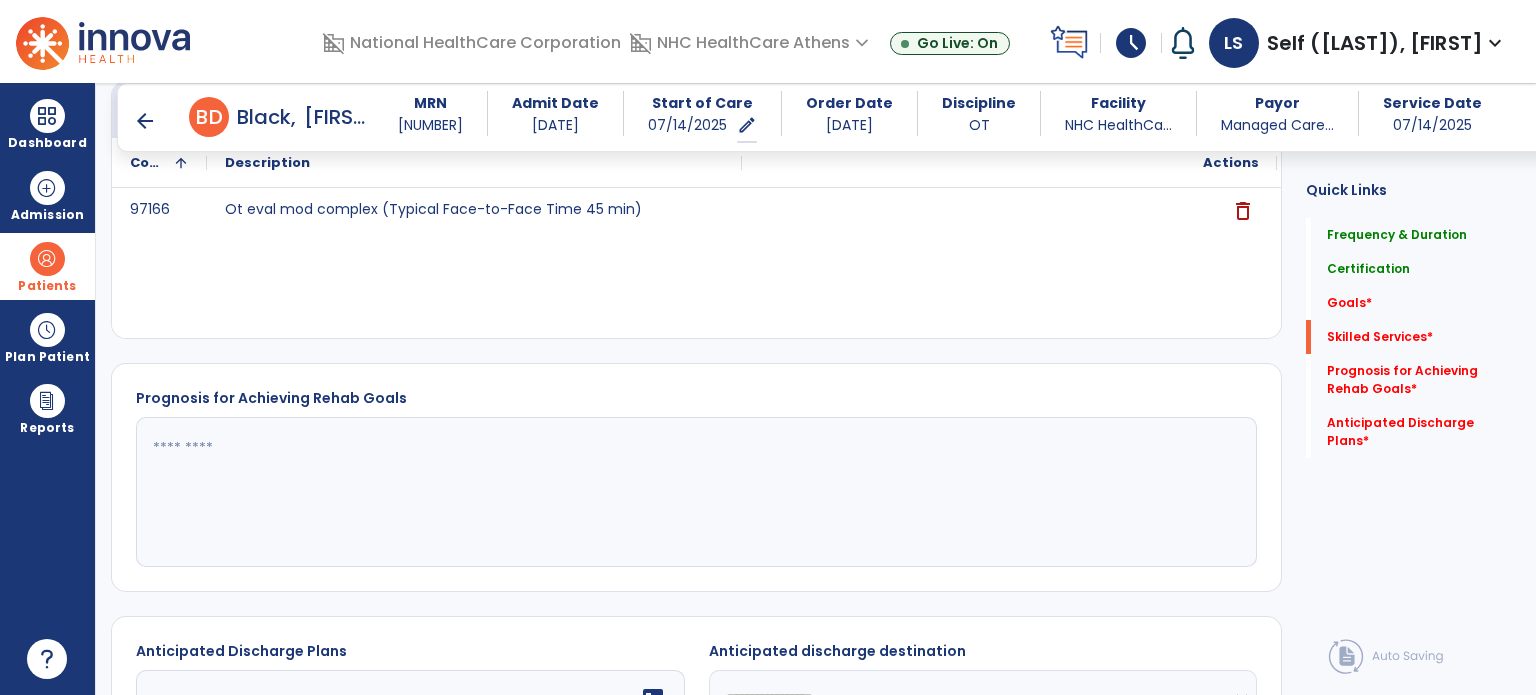scroll, scrollTop: 1700, scrollLeft: 0, axis: vertical 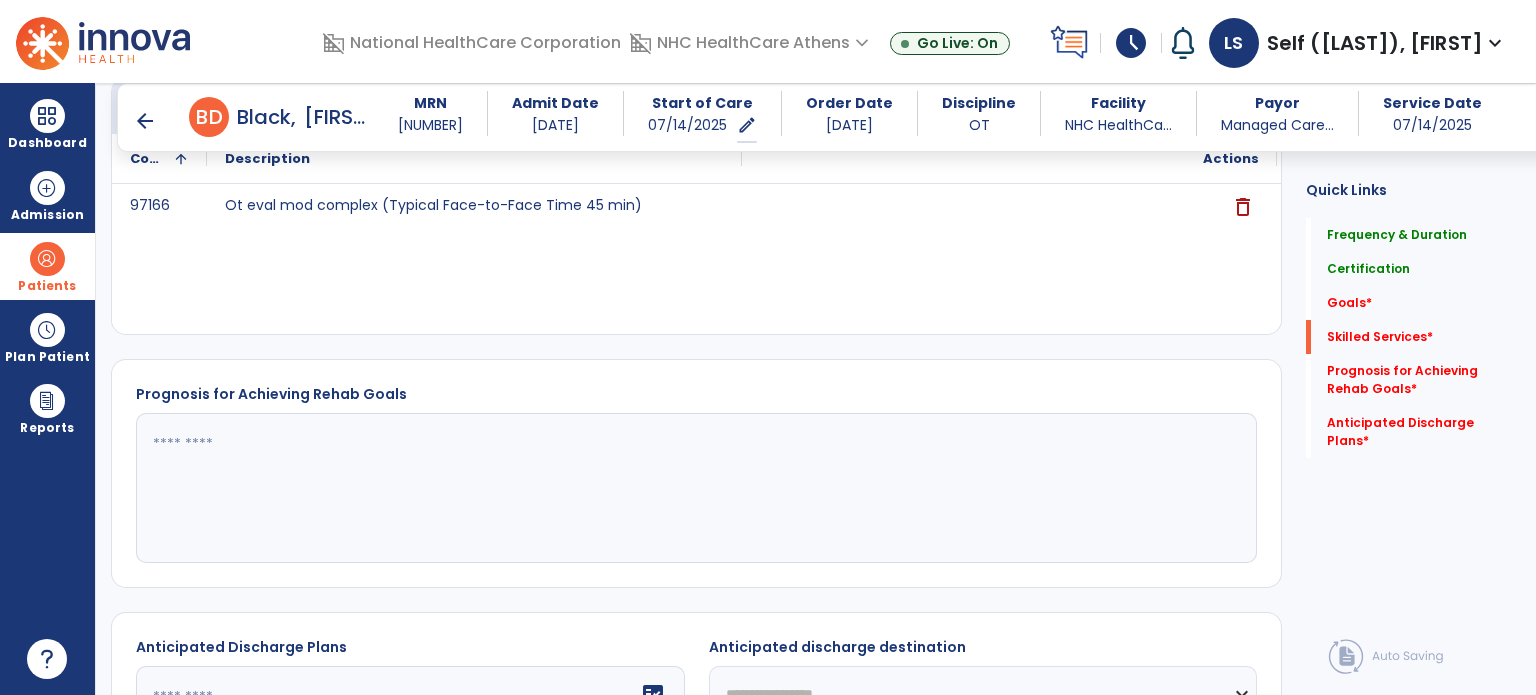 click 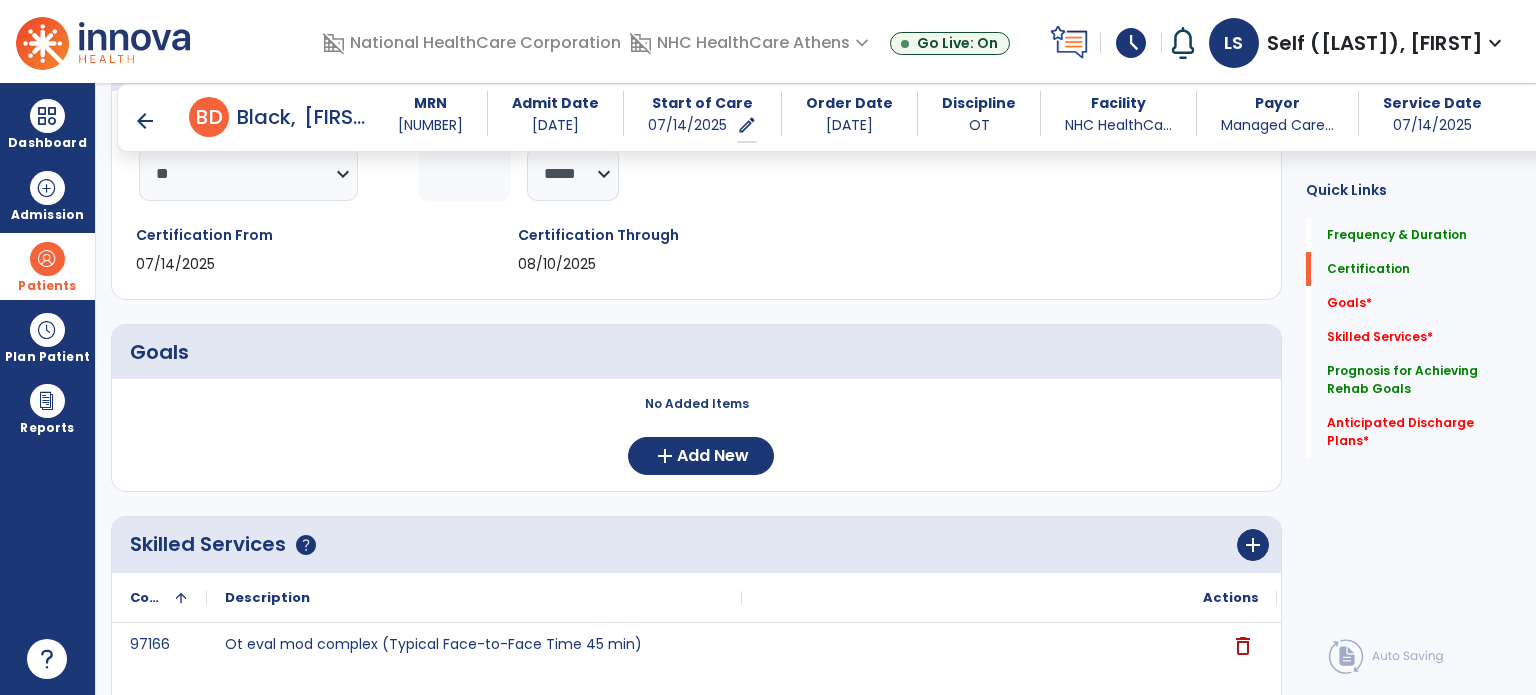 scroll, scrollTop: 171, scrollLeft: 0, axis: vertical 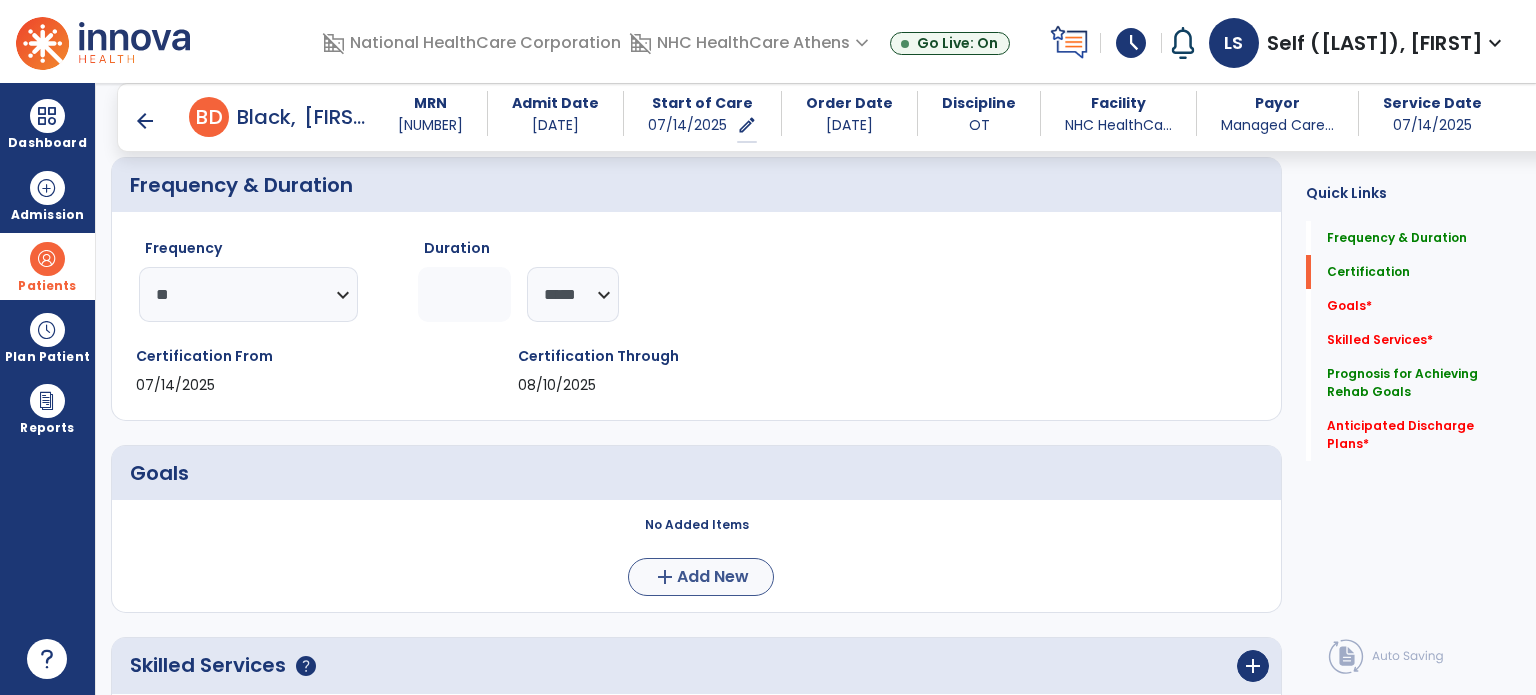 type on "**********" 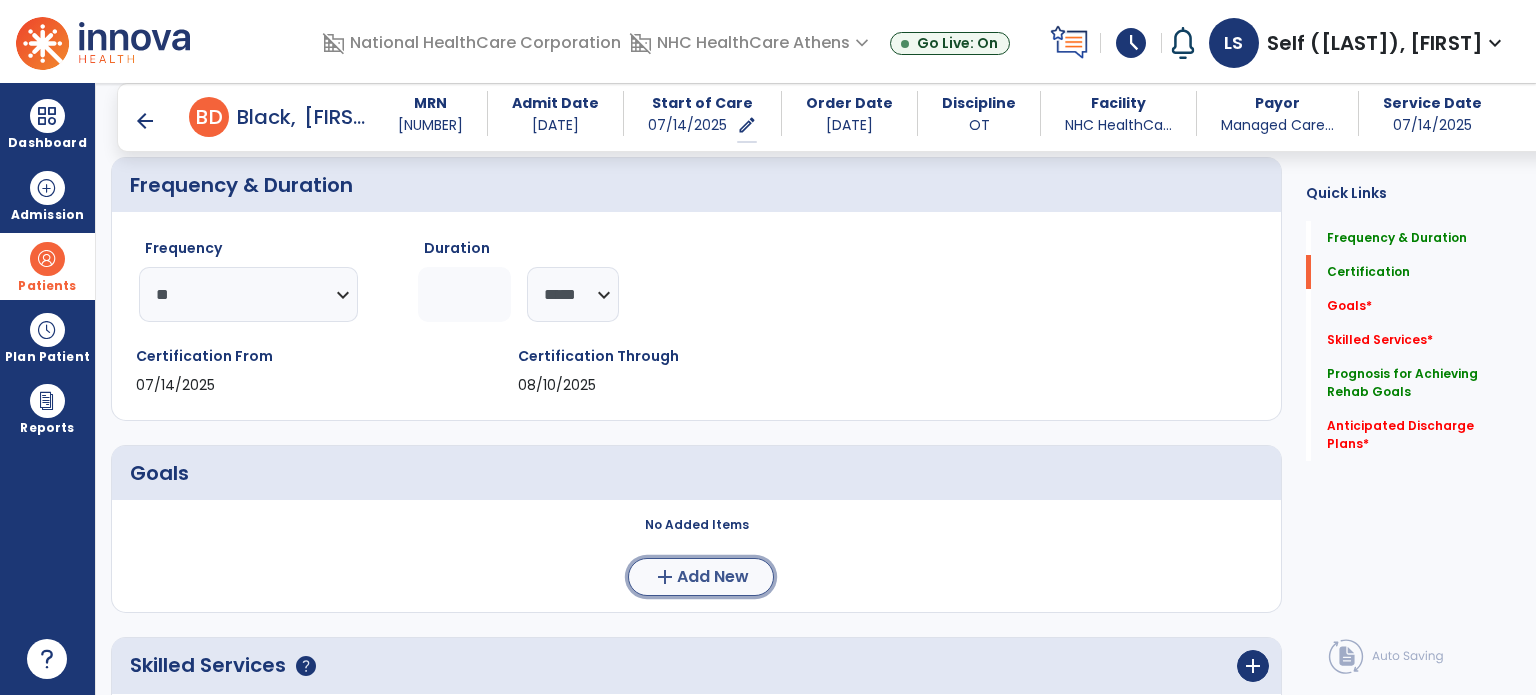 click on "add" at bounding box center (665, 577) 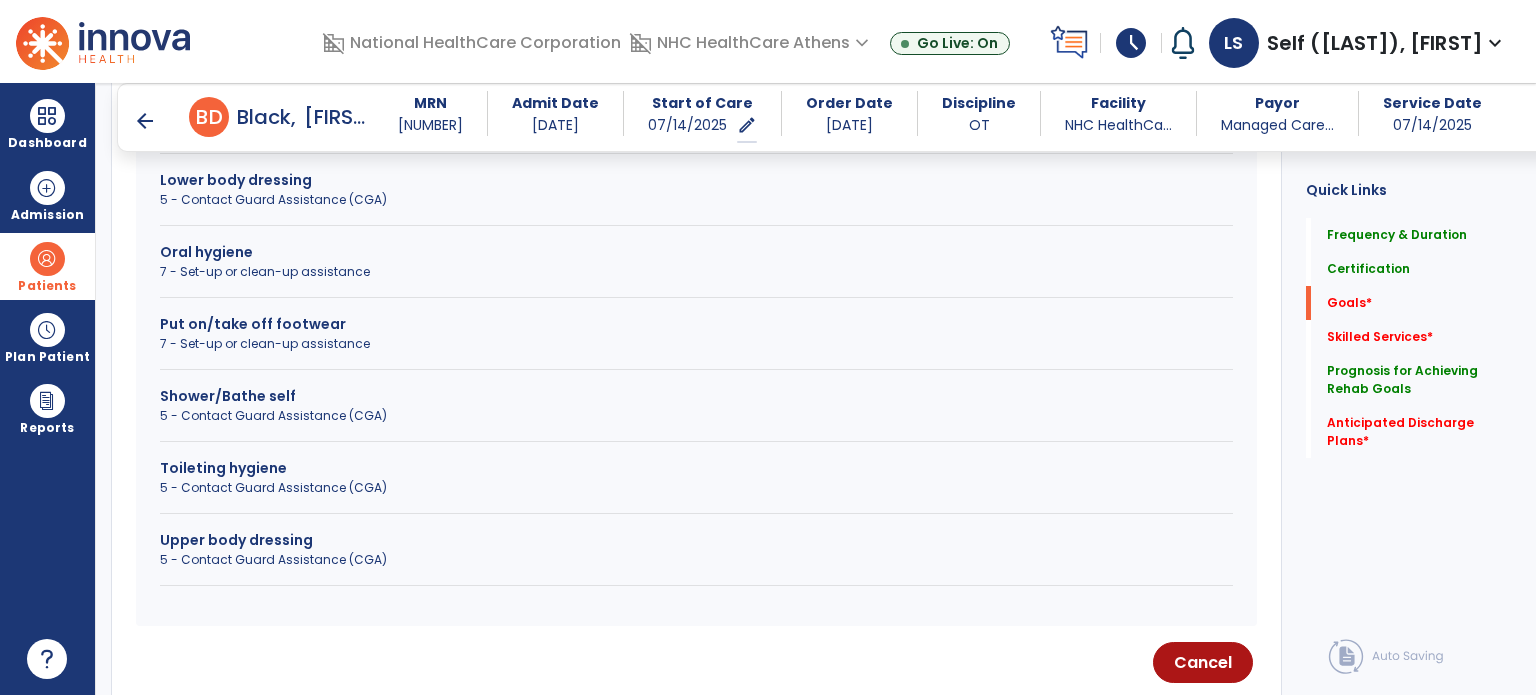 scroll, scrollTop: 1371, scrollLeft: 0, axis: vertical 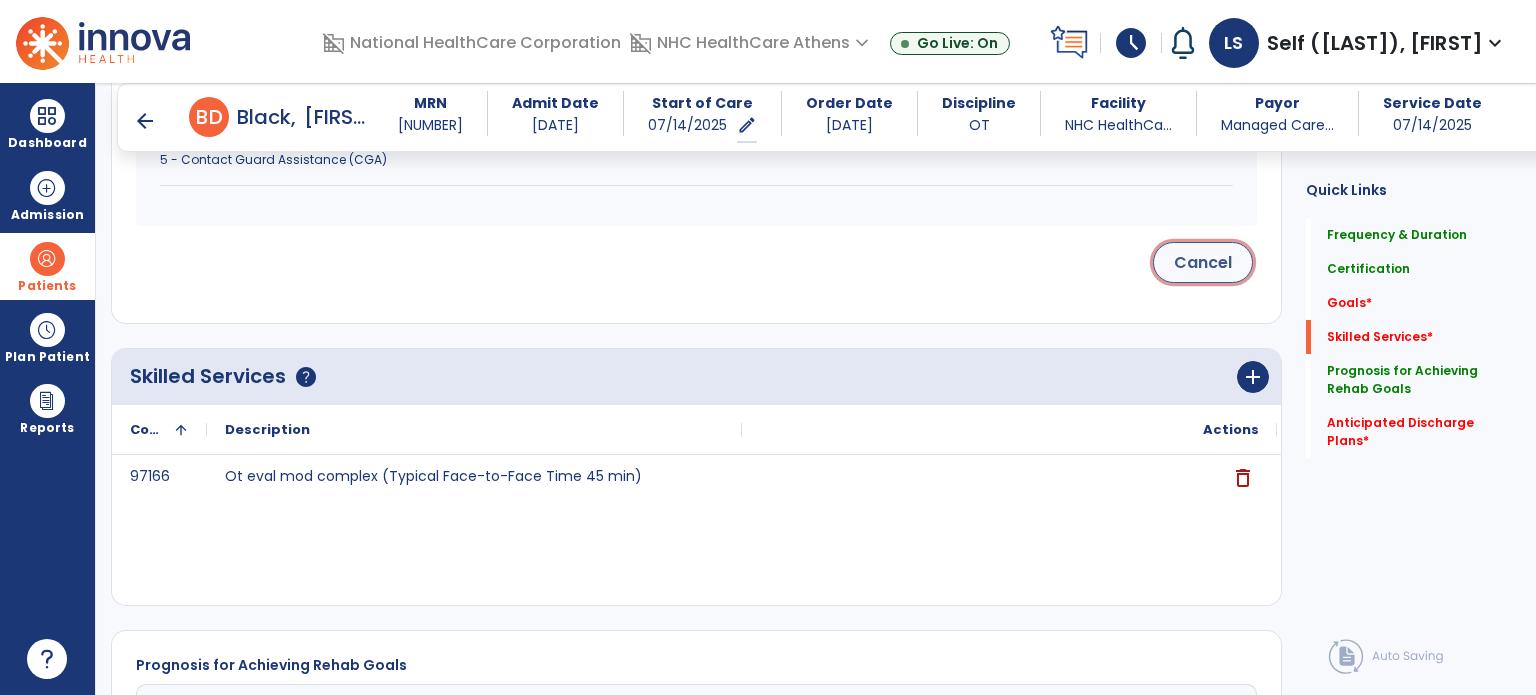 click on "Cancel" at bounding box center (1203, 262) 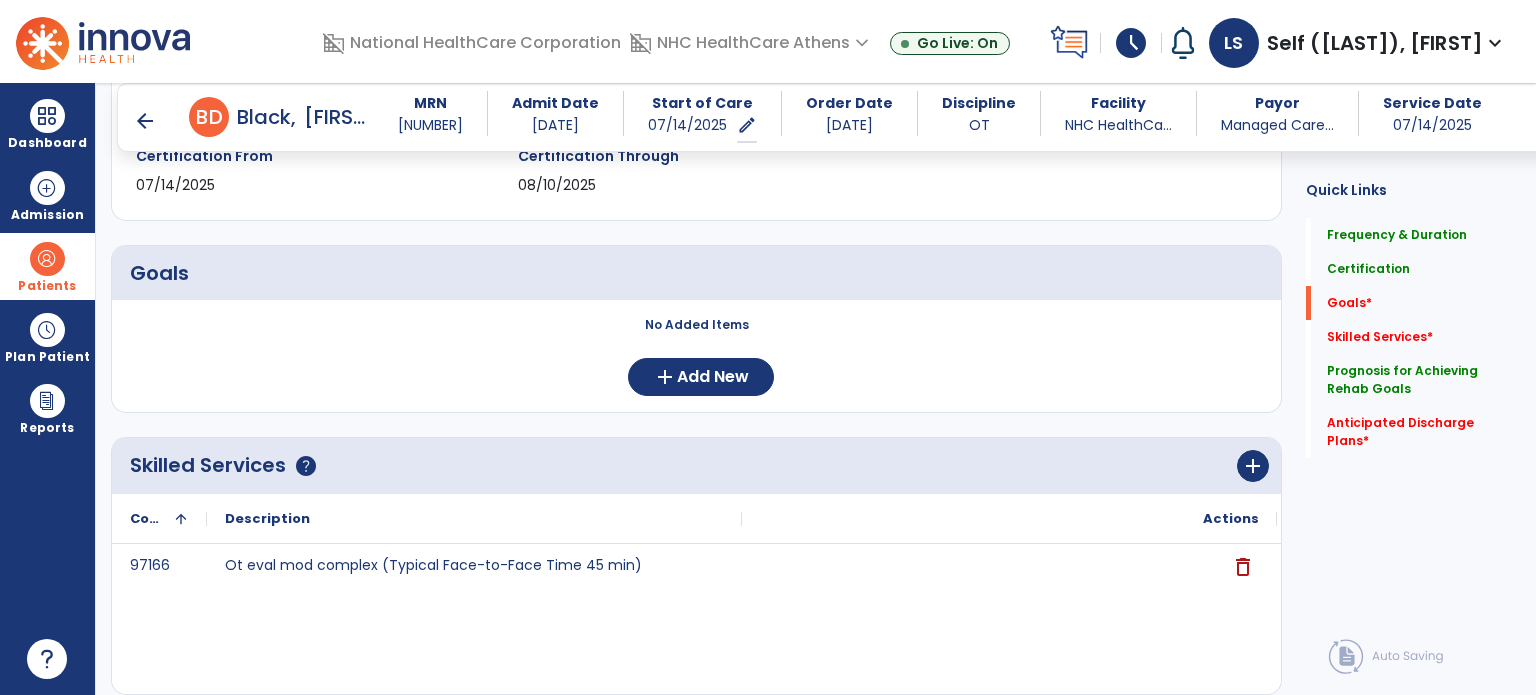 scroll, scrollTop: 171, scrollLeft: 0, axis: vertical 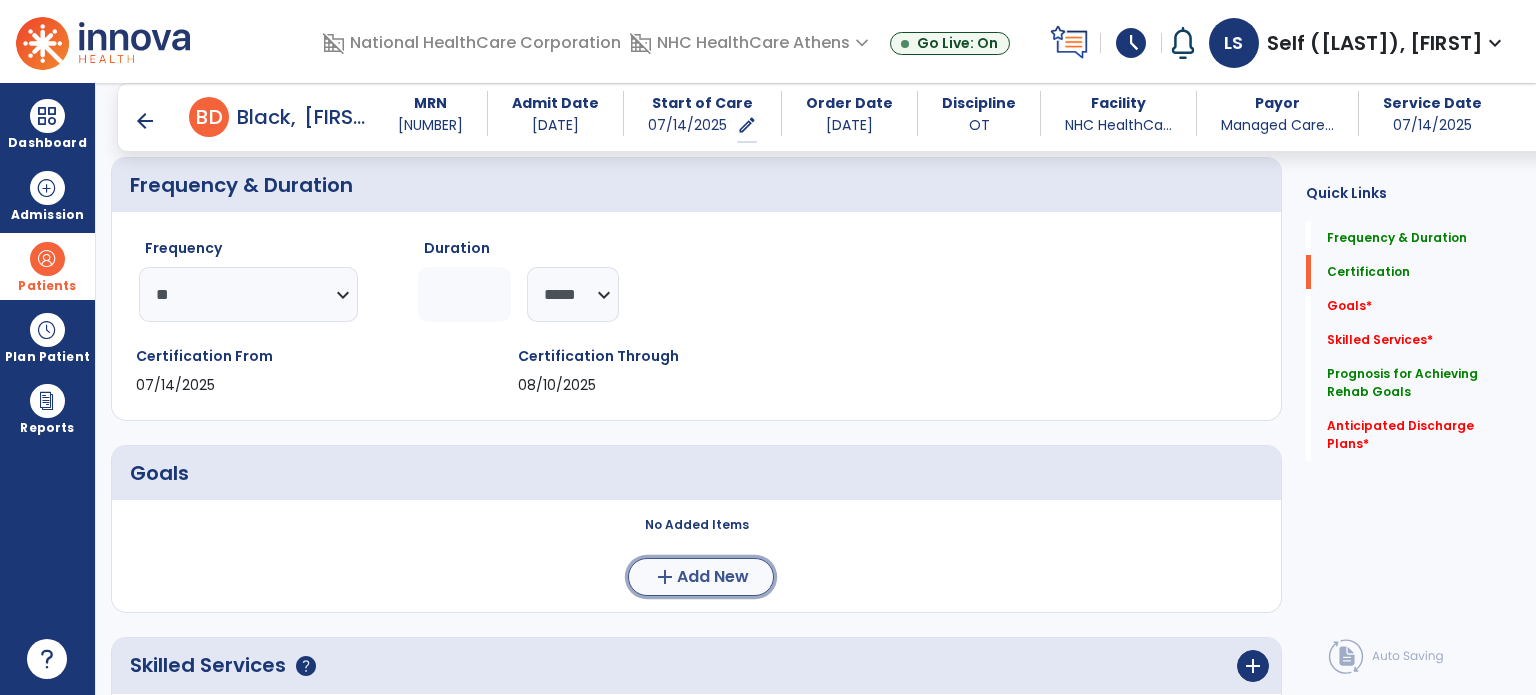 click on "Add New" at bounding box center [713, 577] 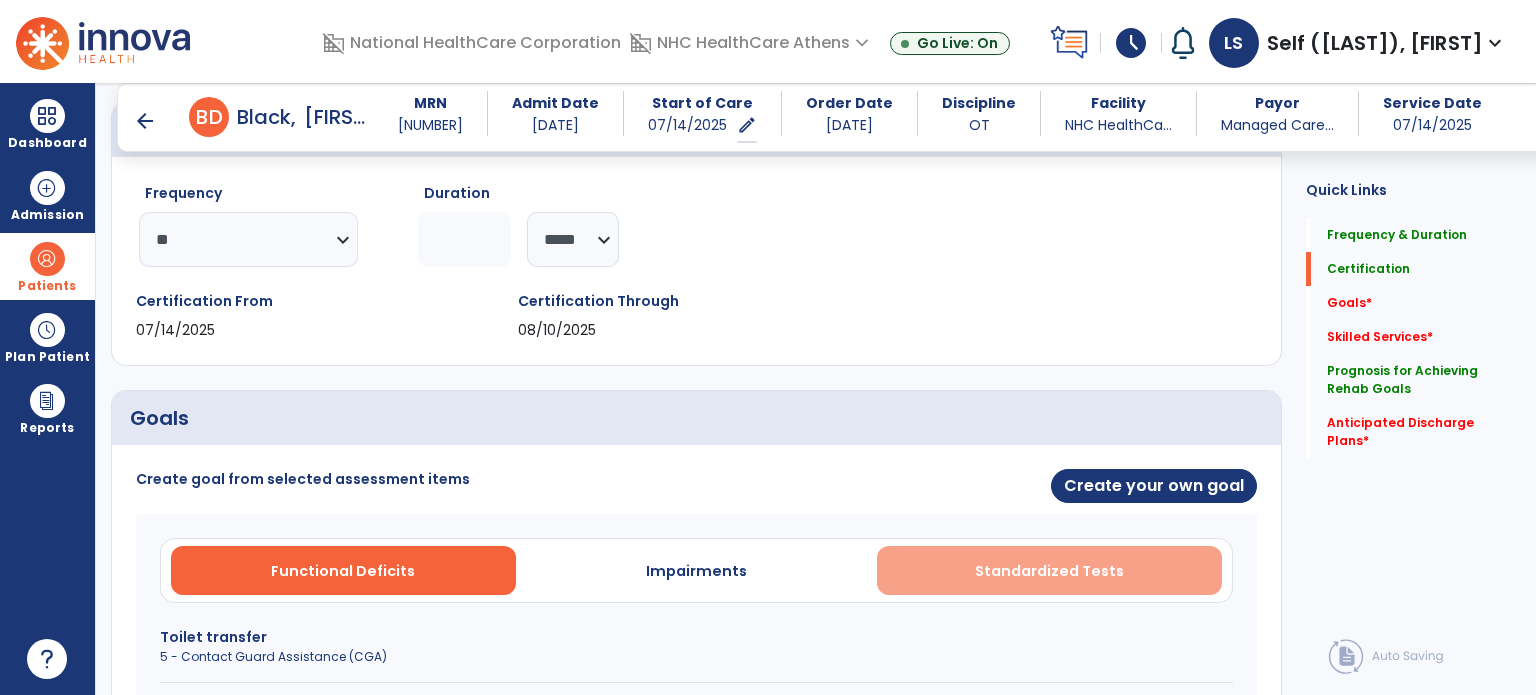 scroll, scrollTop: 271, scrollLeft: 0, axis: vertical 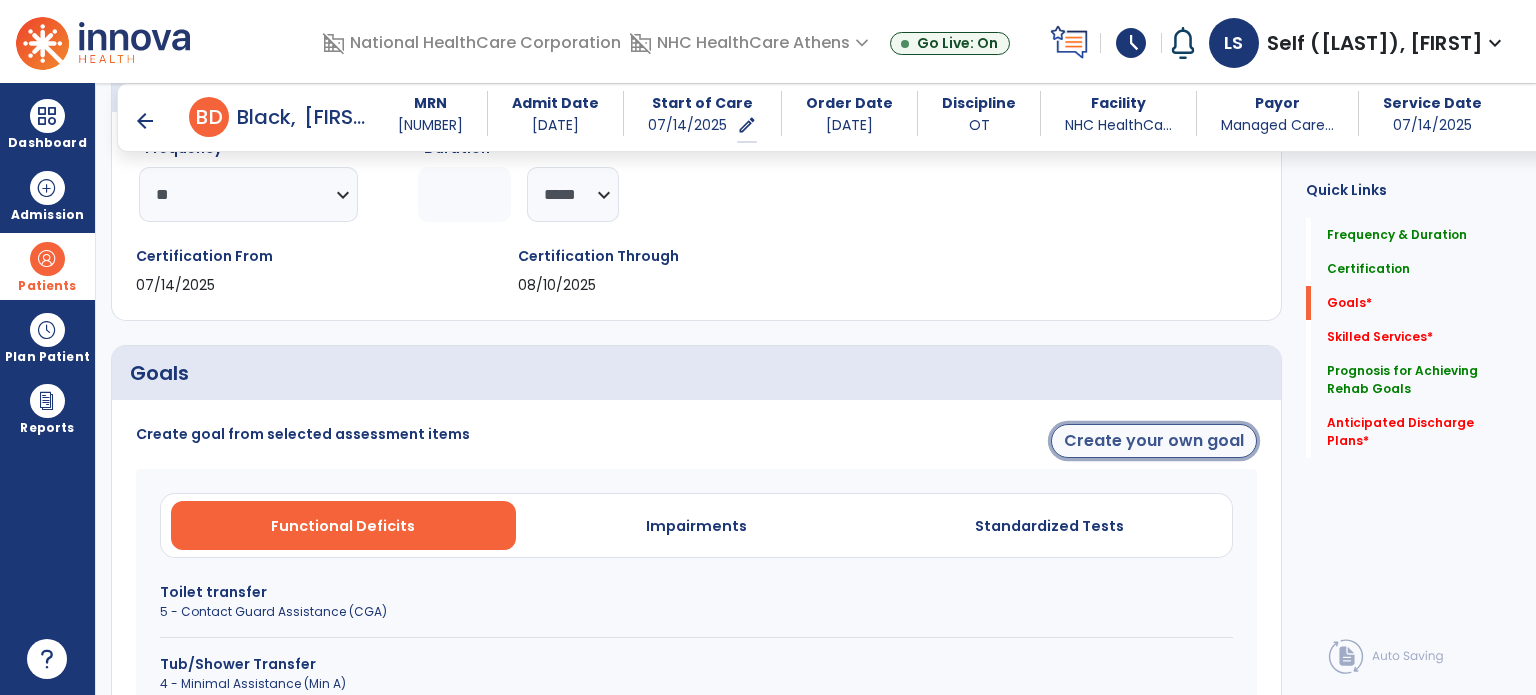 click on "Create your own goal" at bounding box center (1154, 441) 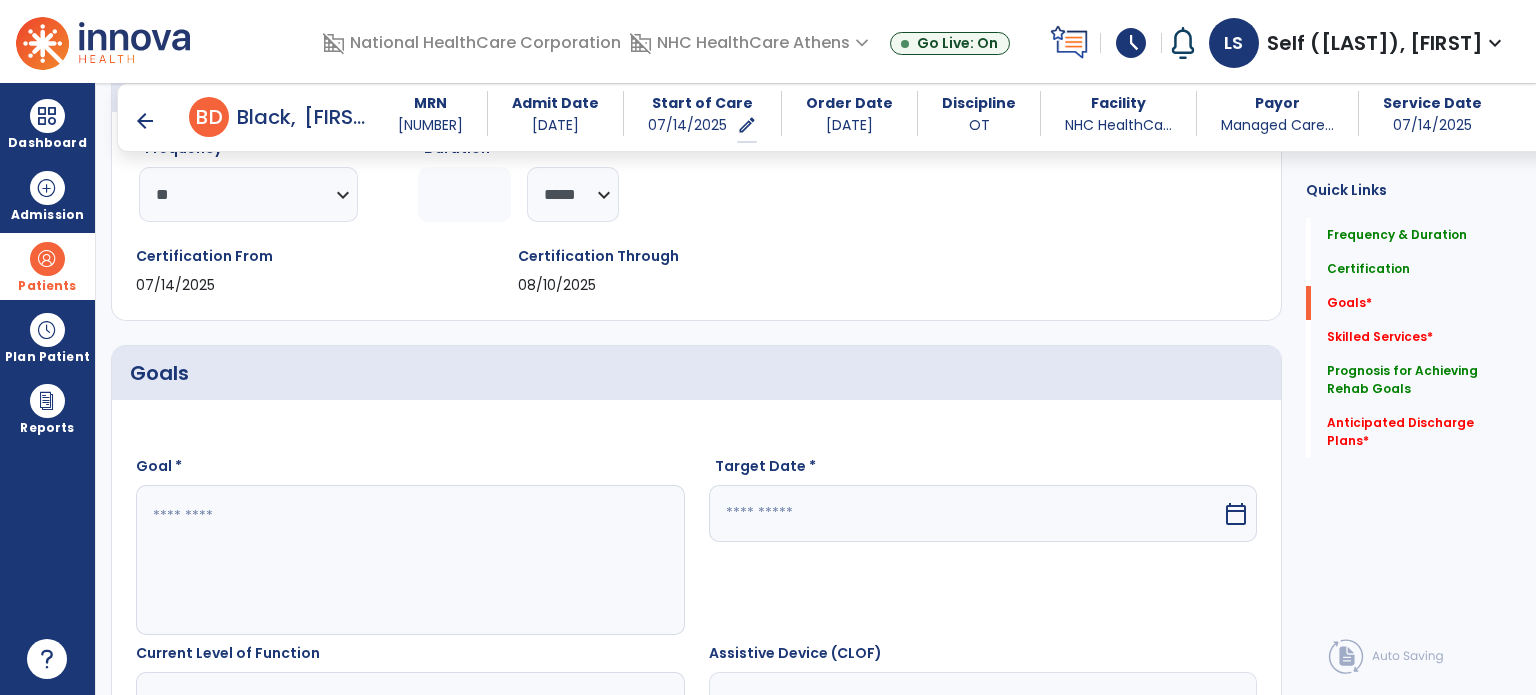 click at bounding box center (409, 560) 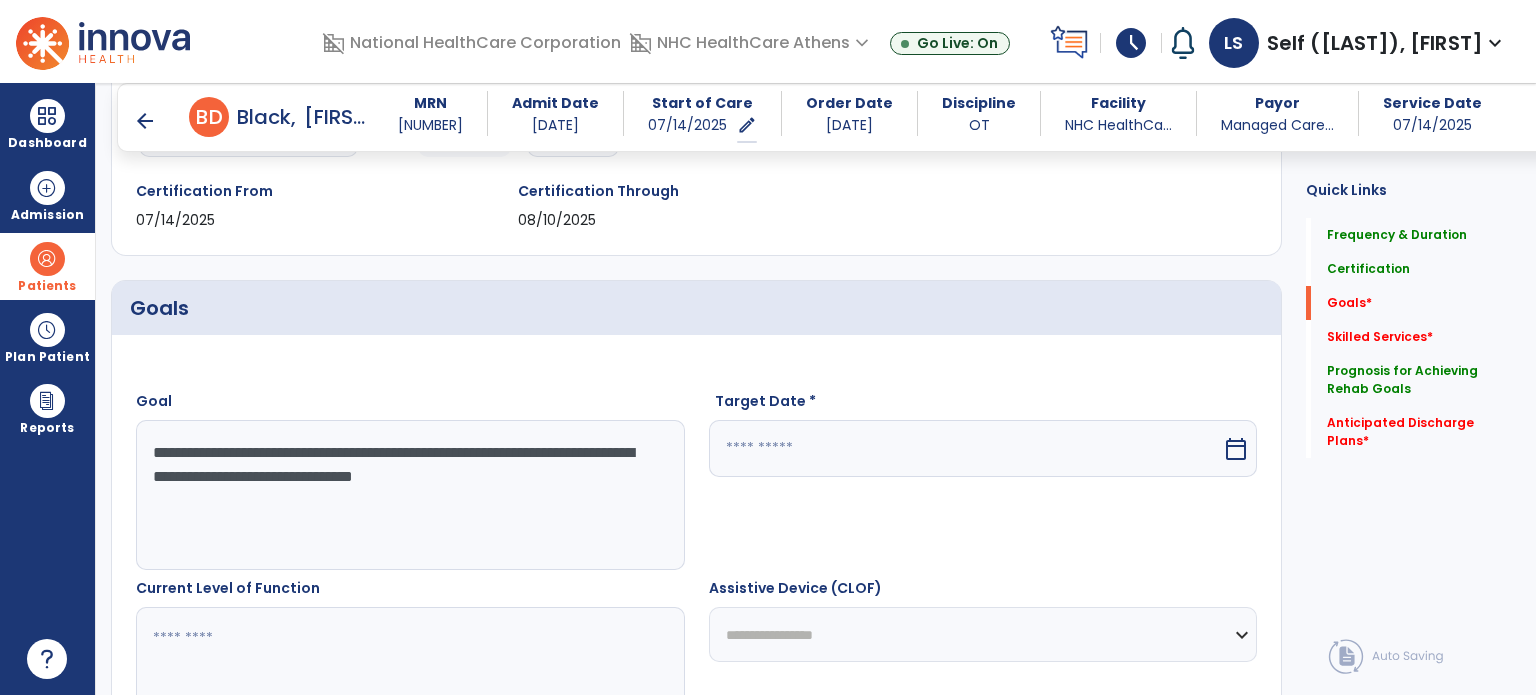 scroll, scrollTop: 371, scrollLeft: 0, axis: vertical 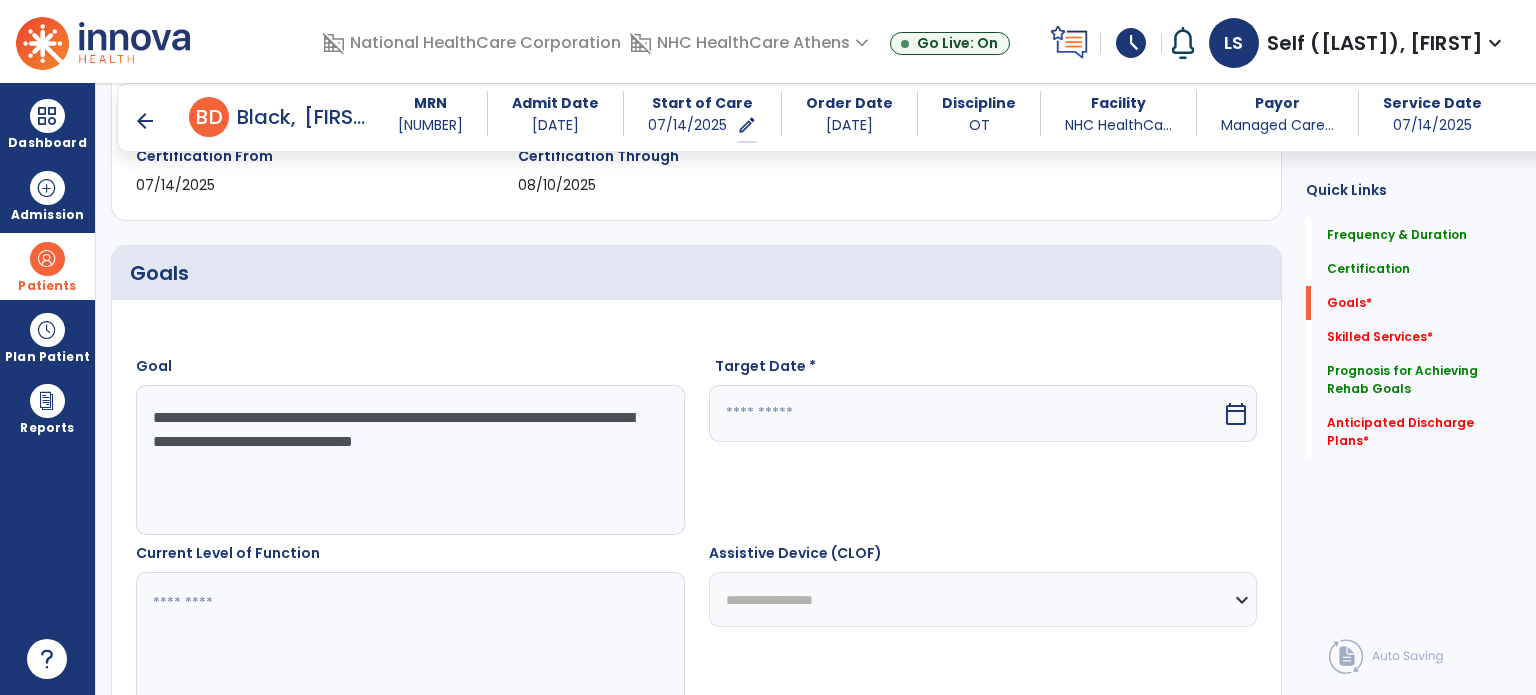 type on "**********" 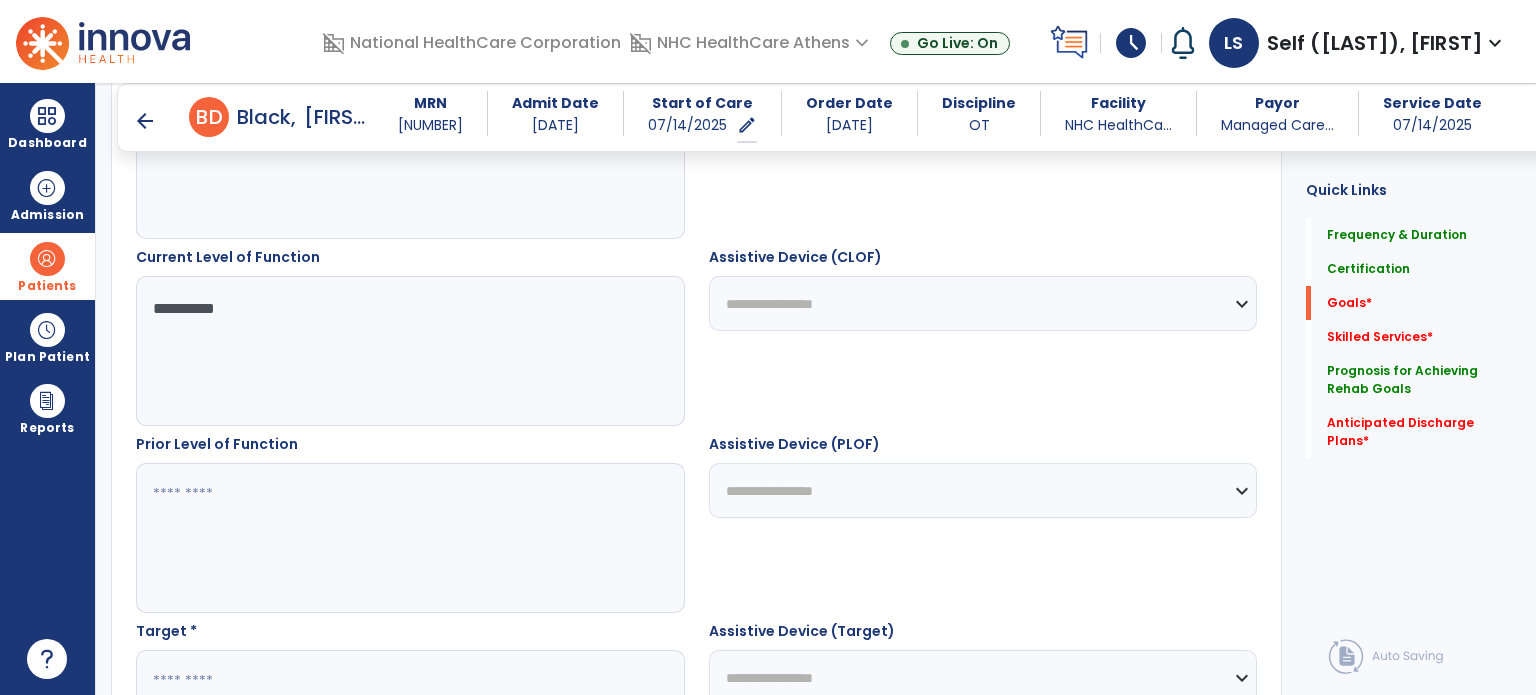 scroll, scrollTop: 671, scrollLeft: 0, axis: vertical 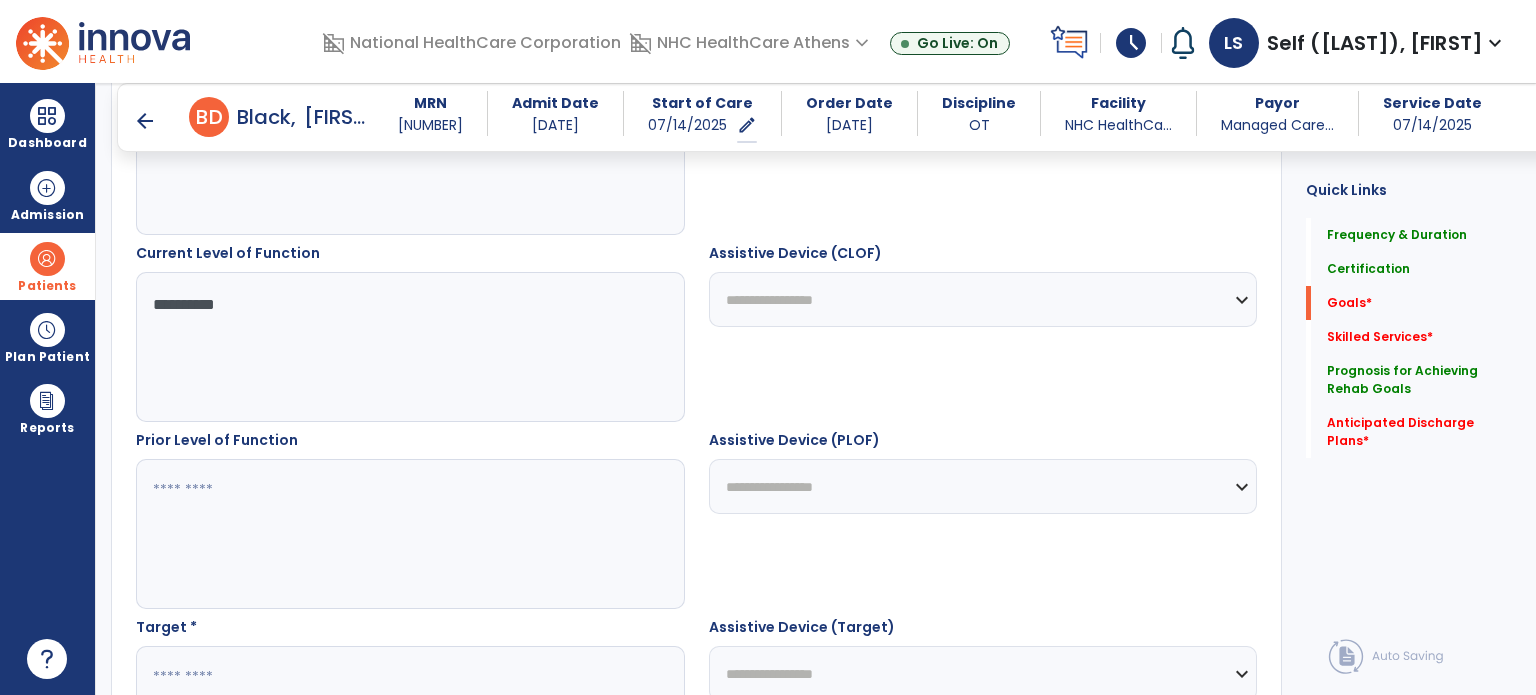 type on "**********" 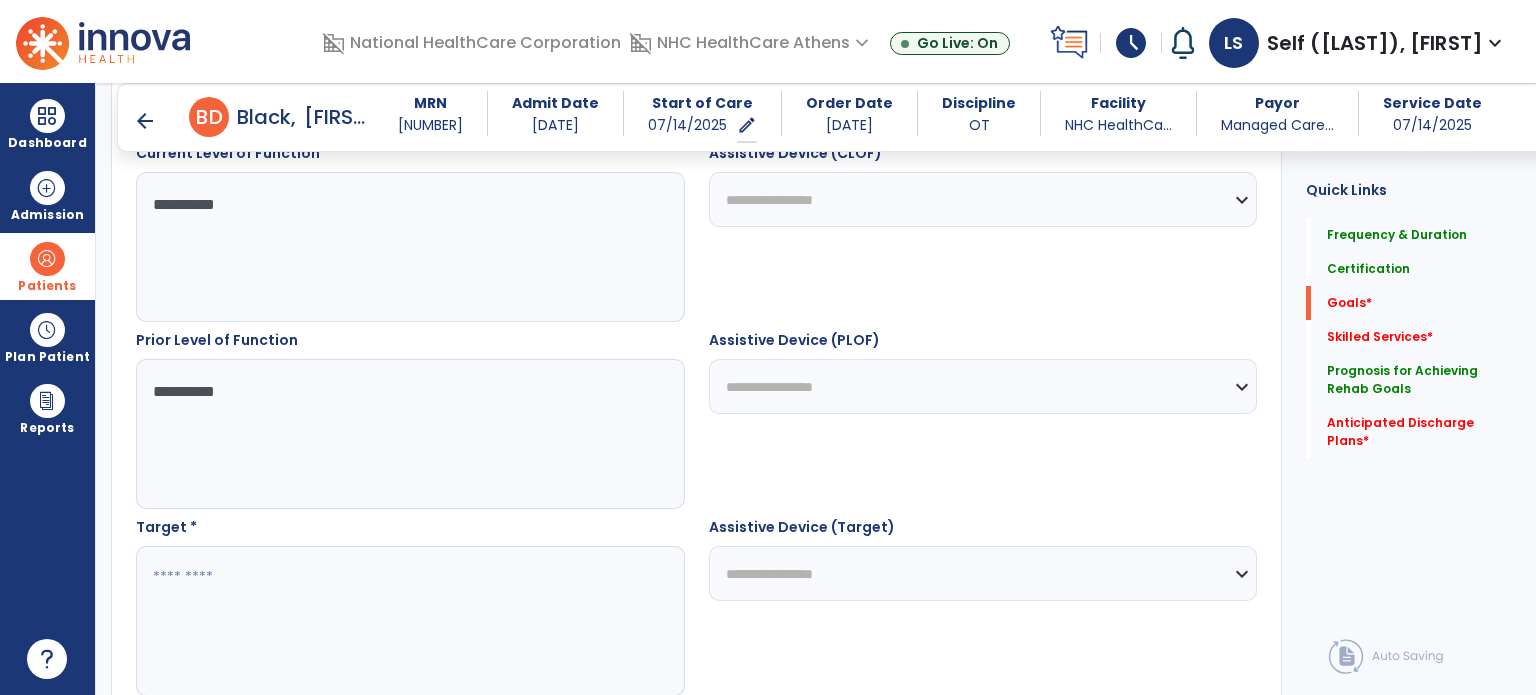 scroll, scrollTop: 871, scrollLeft: 0, axis: vertical 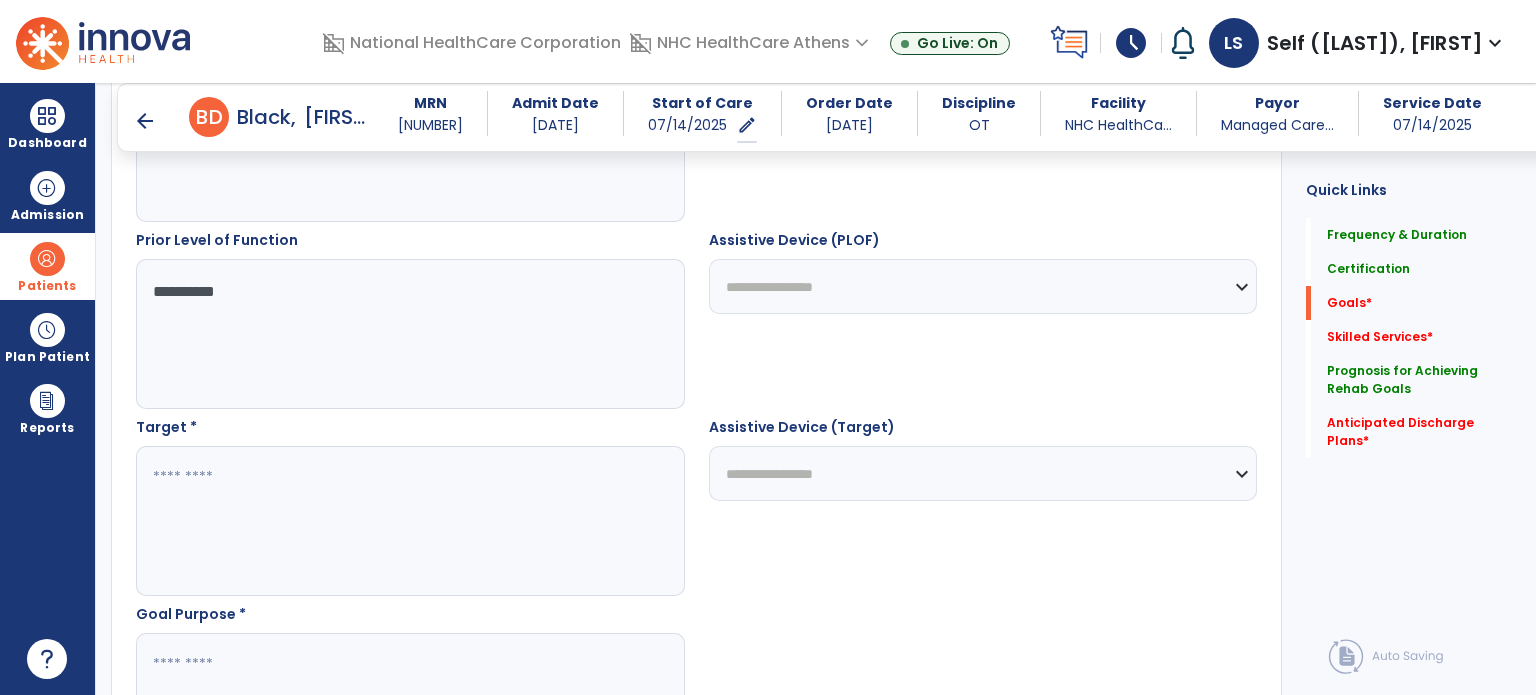 type on "**********" 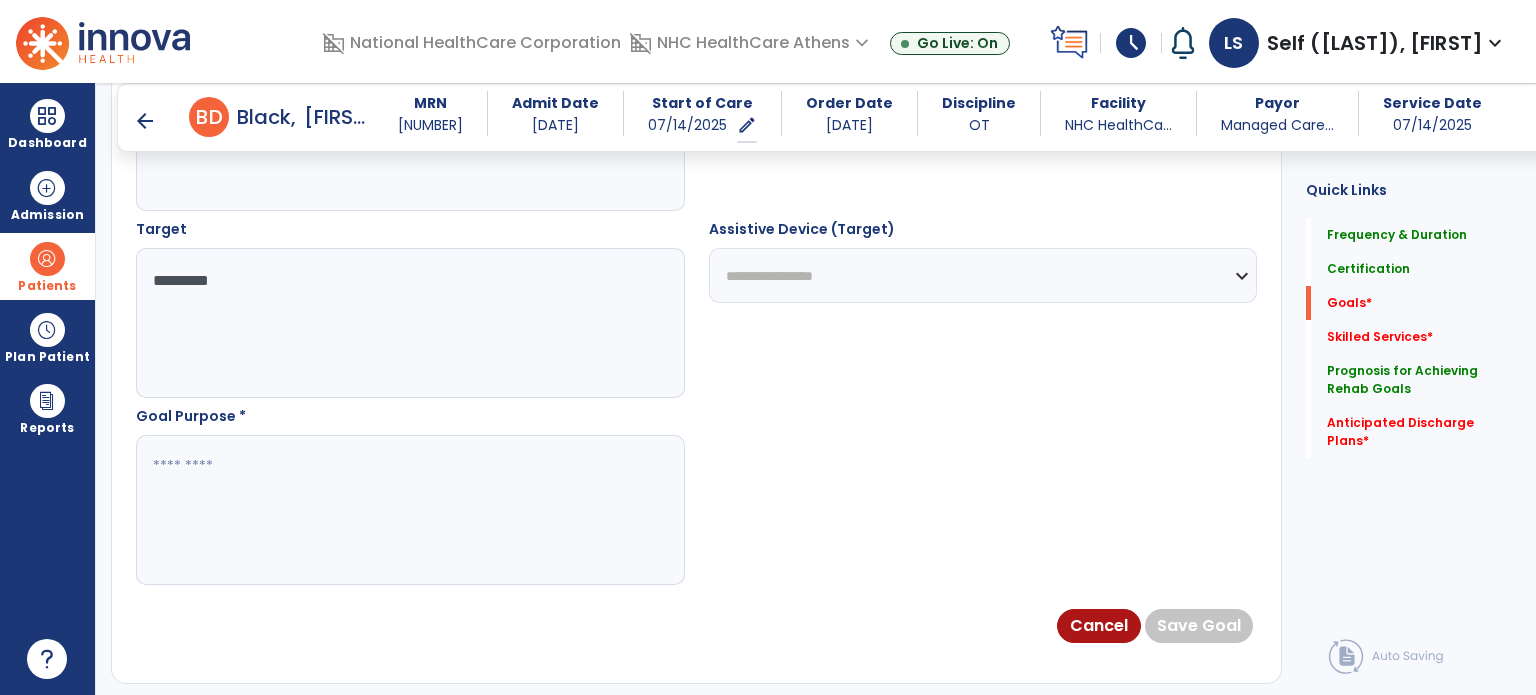 scroll, scrollTop: 1071, scrollLeft: 0, axis: vertical 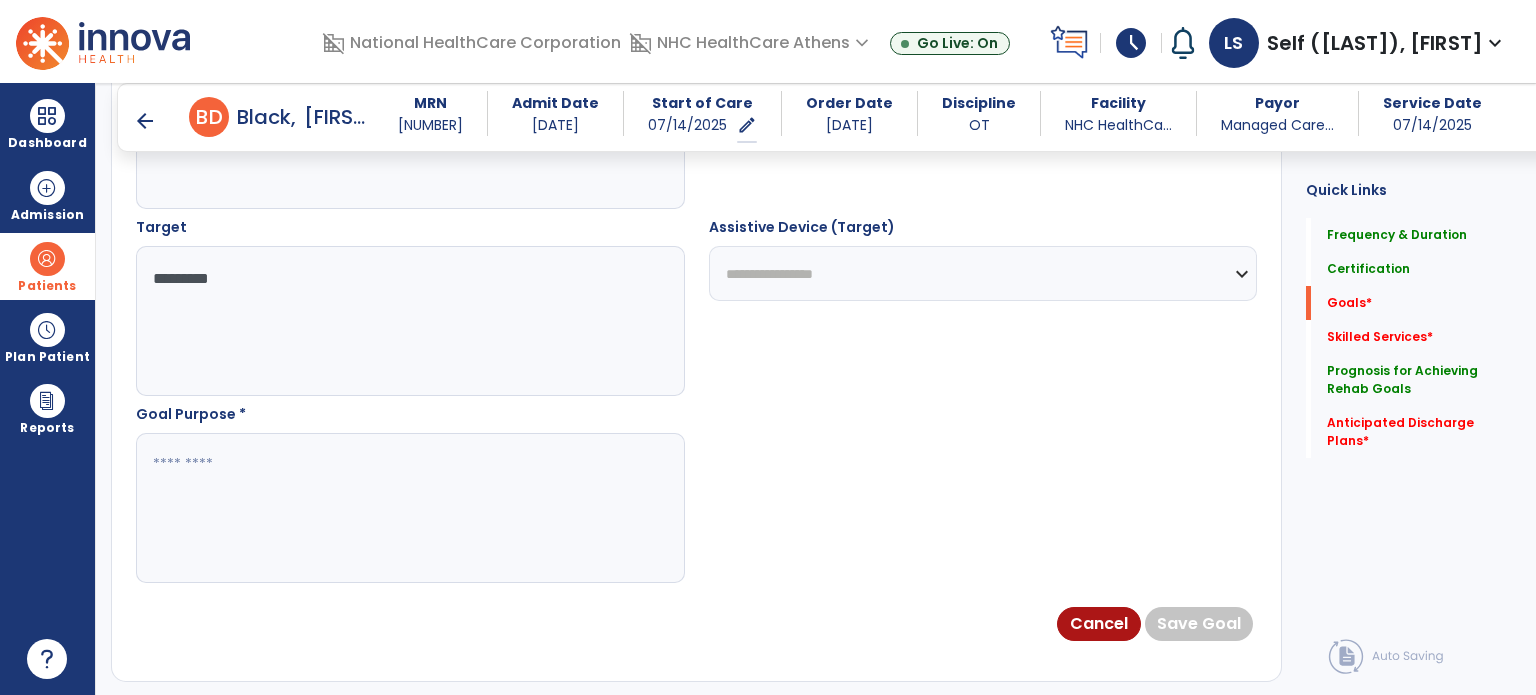 click at bounding box center [409, 508] 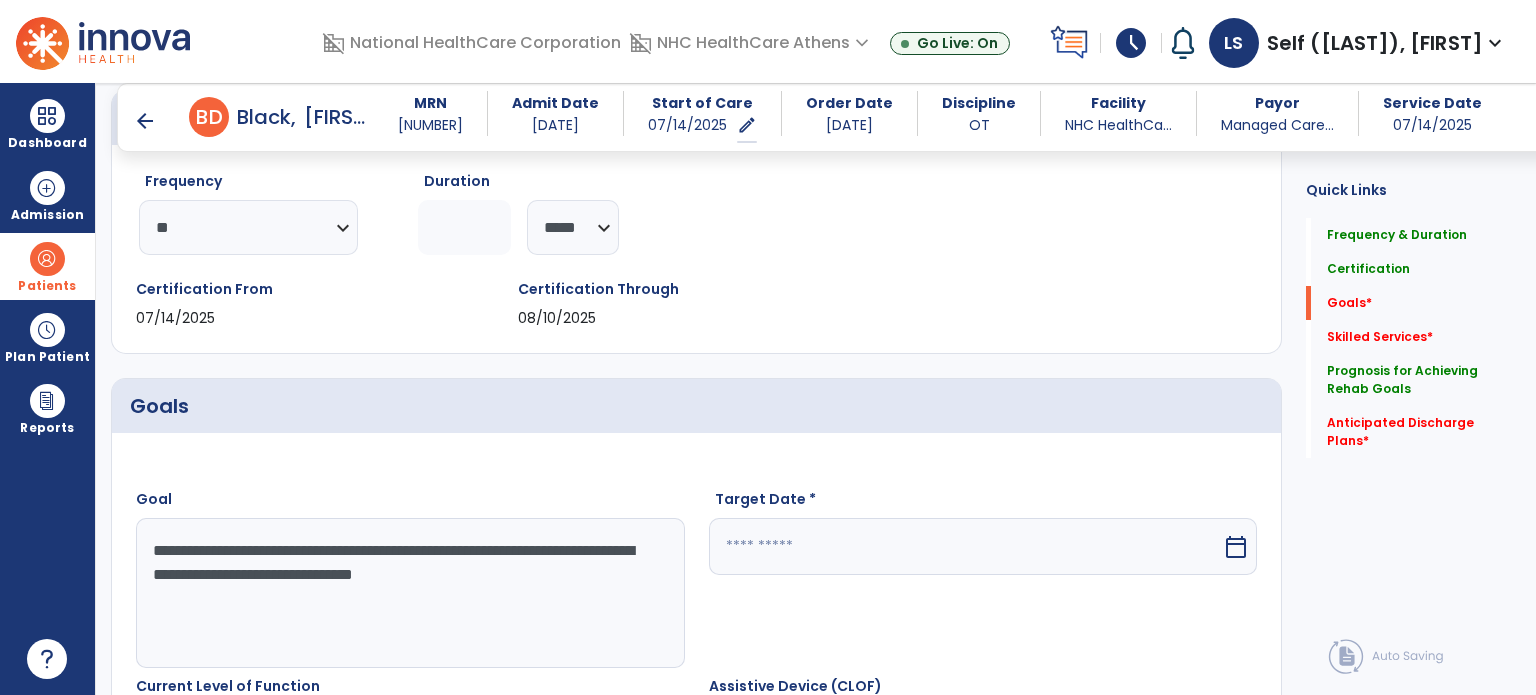 scroll, scrollTop: 400, scrollLeft: 0, axis: vertical 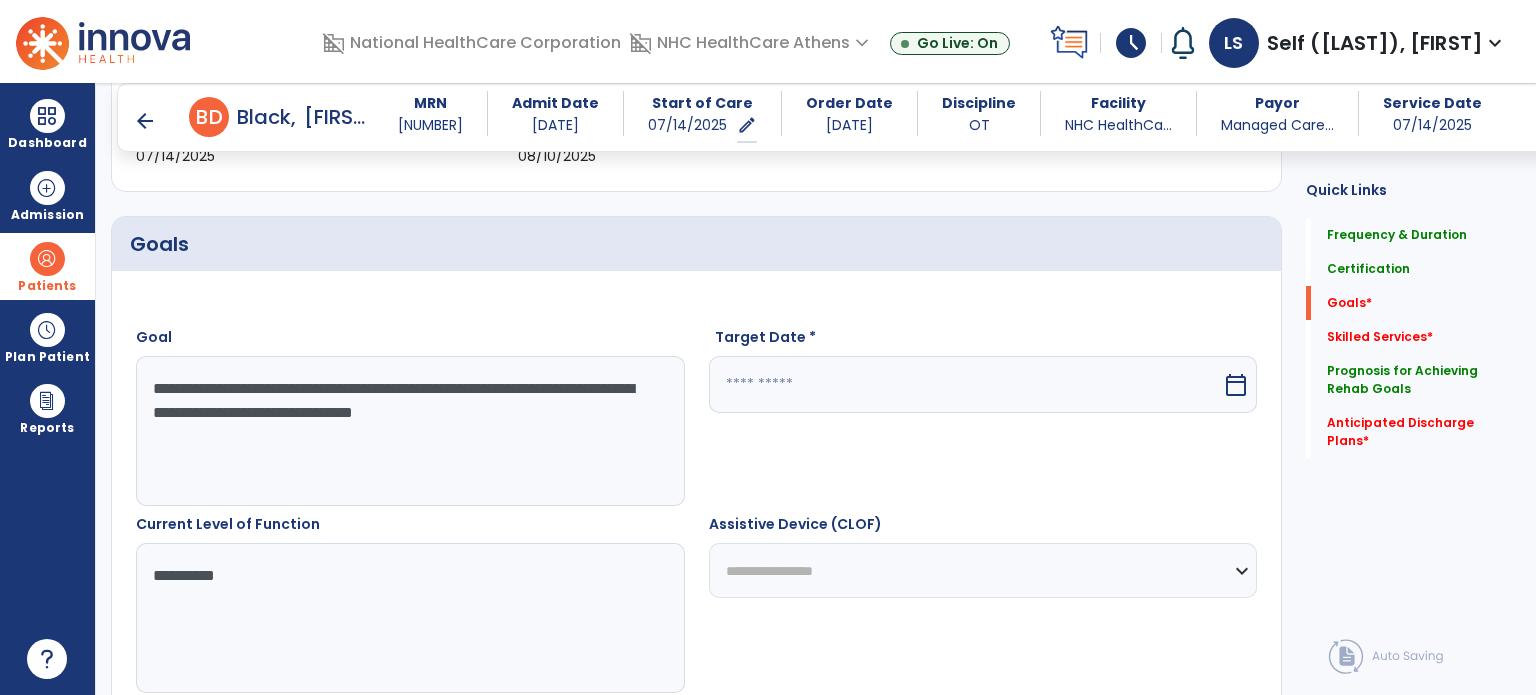 type on "**********" 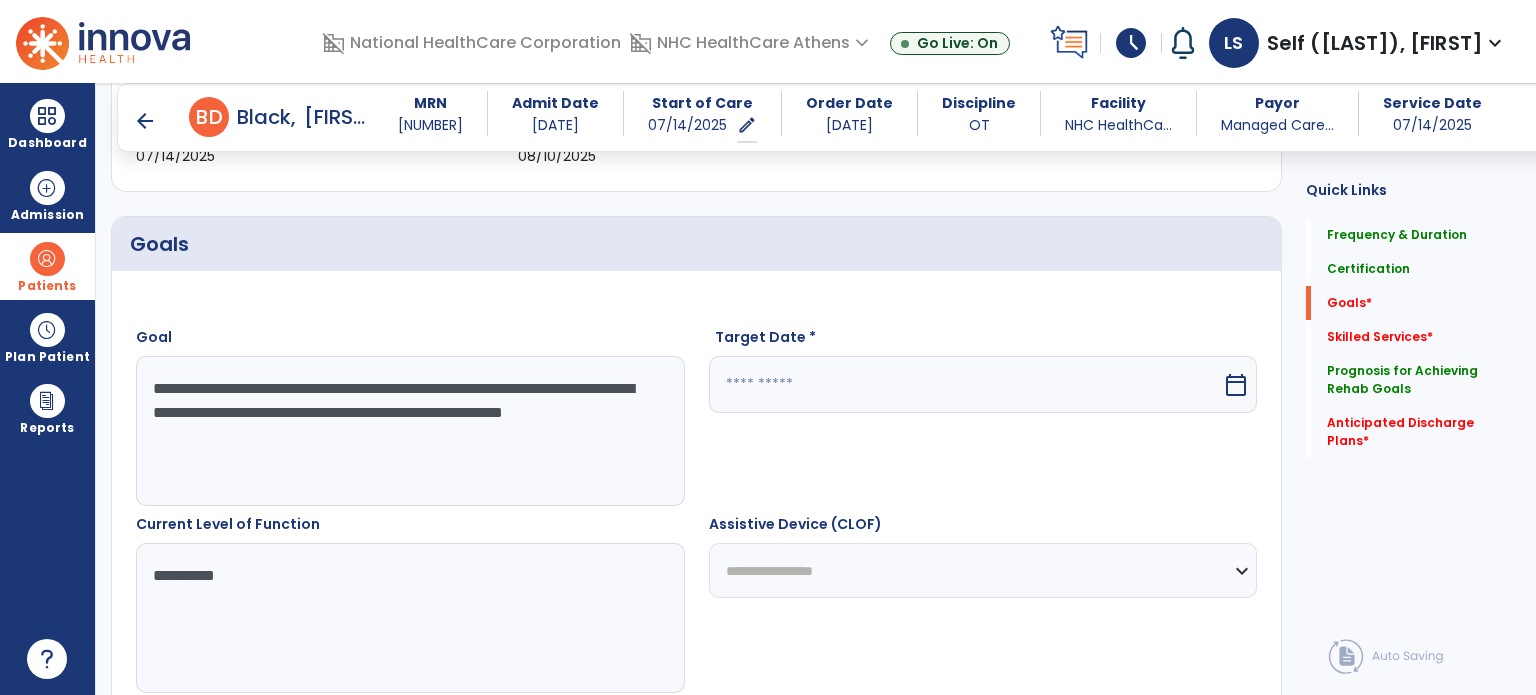 click on "**********" at bounding box center (409, 431) 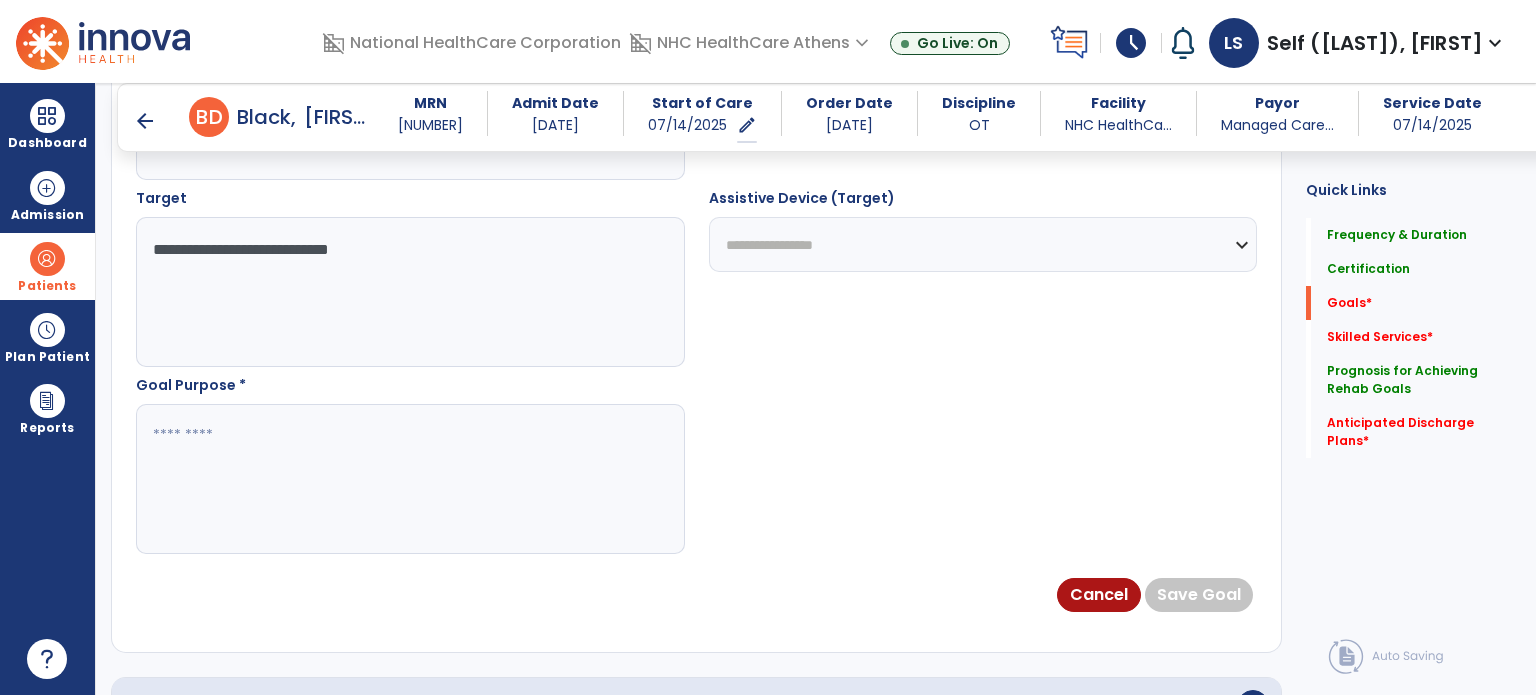 scroll, scrollTop: 1100, scrollLeft: 0, axis: vertical 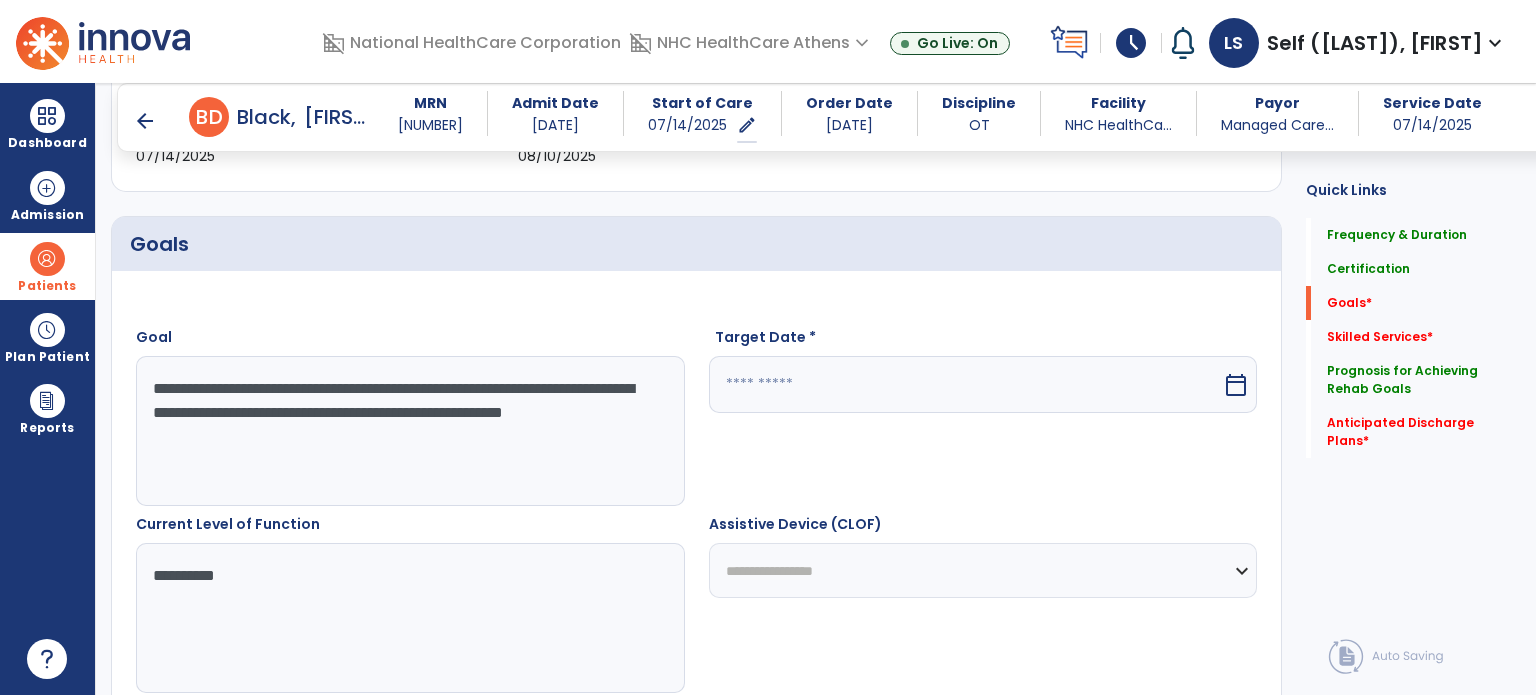 type on "********" 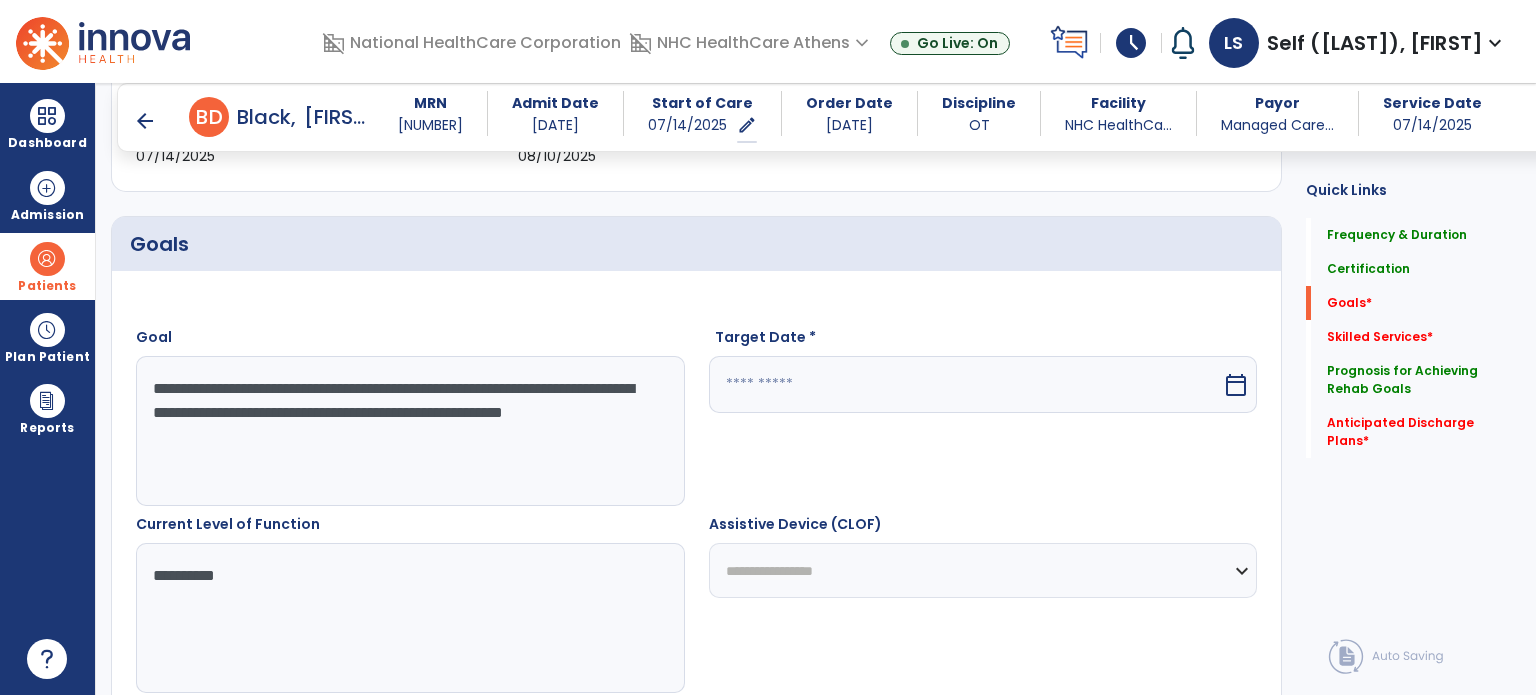 click at bounding box center (966, 384) 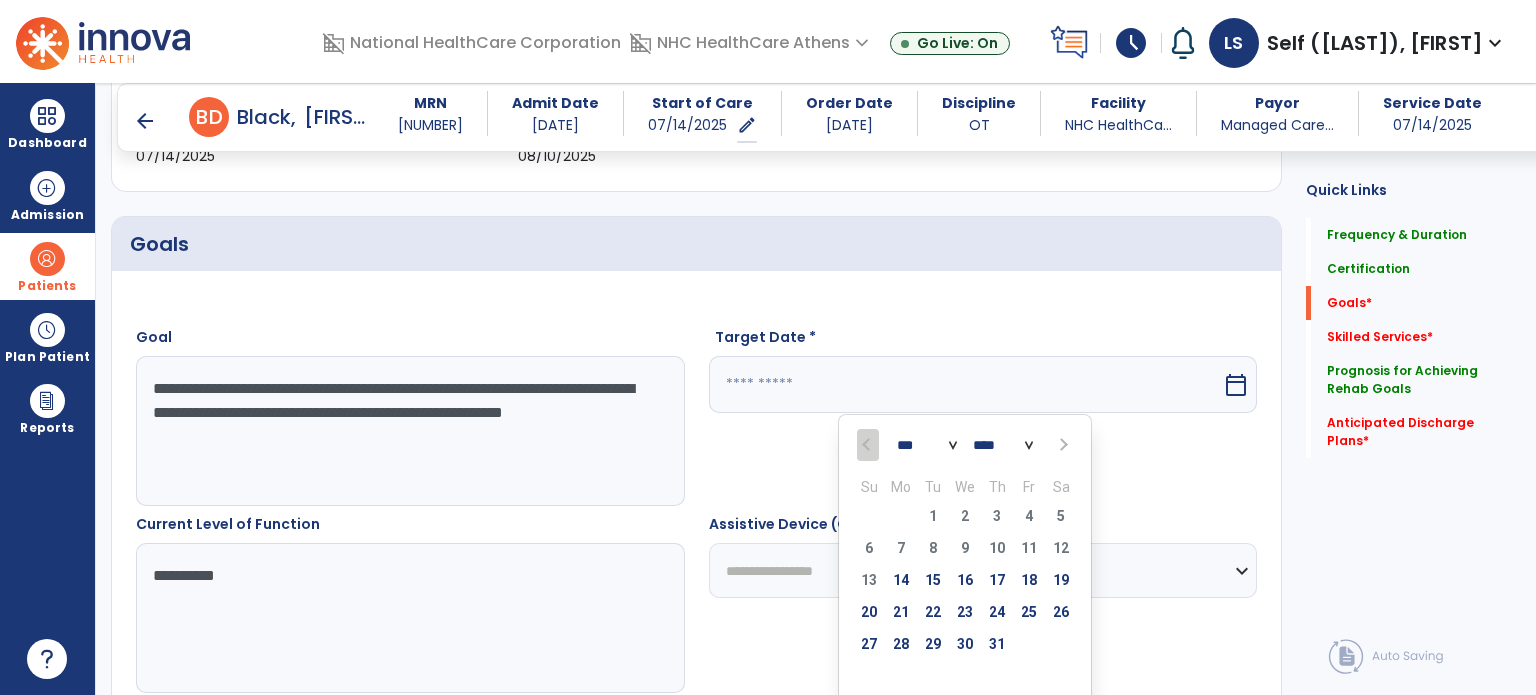 click on "*** ***" at bounding box center (927, 446) 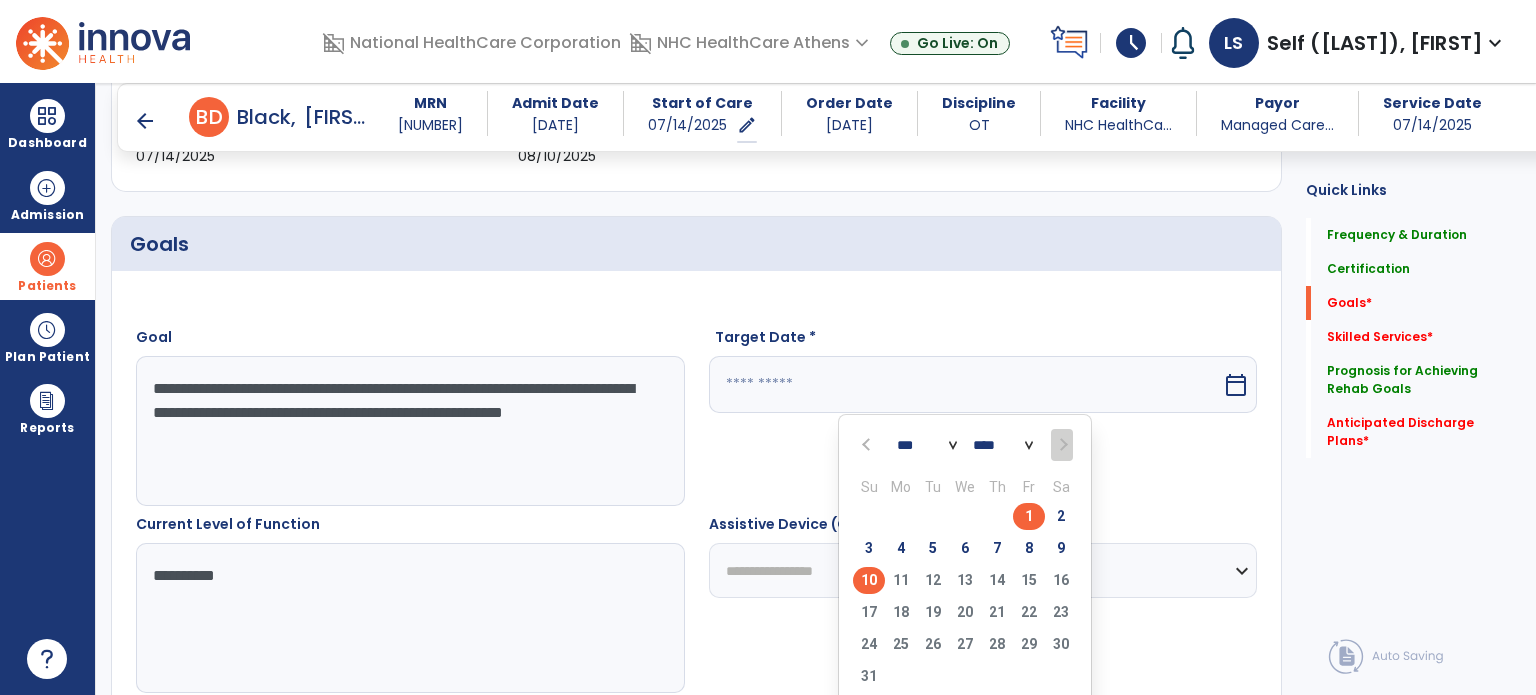 click on "10" at bounding box center [869, 580] 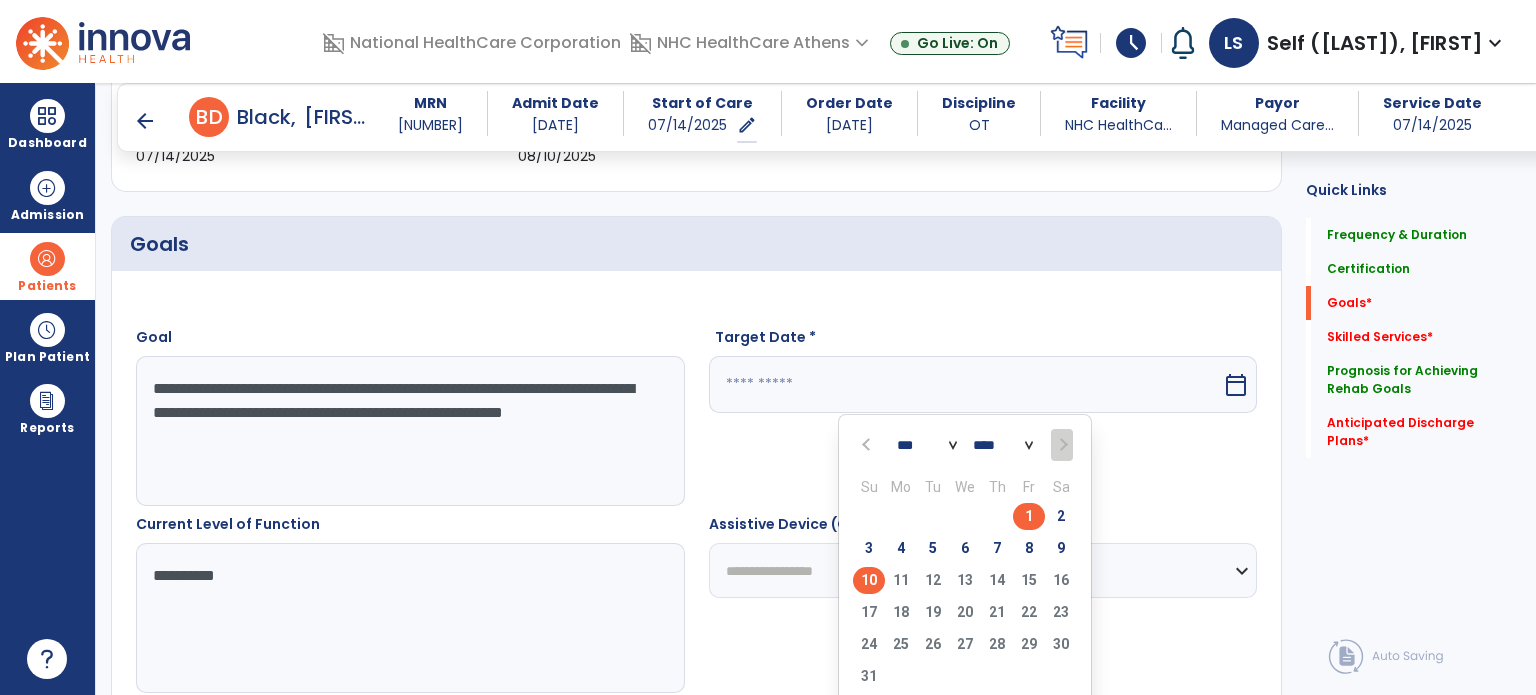 type on "*********" 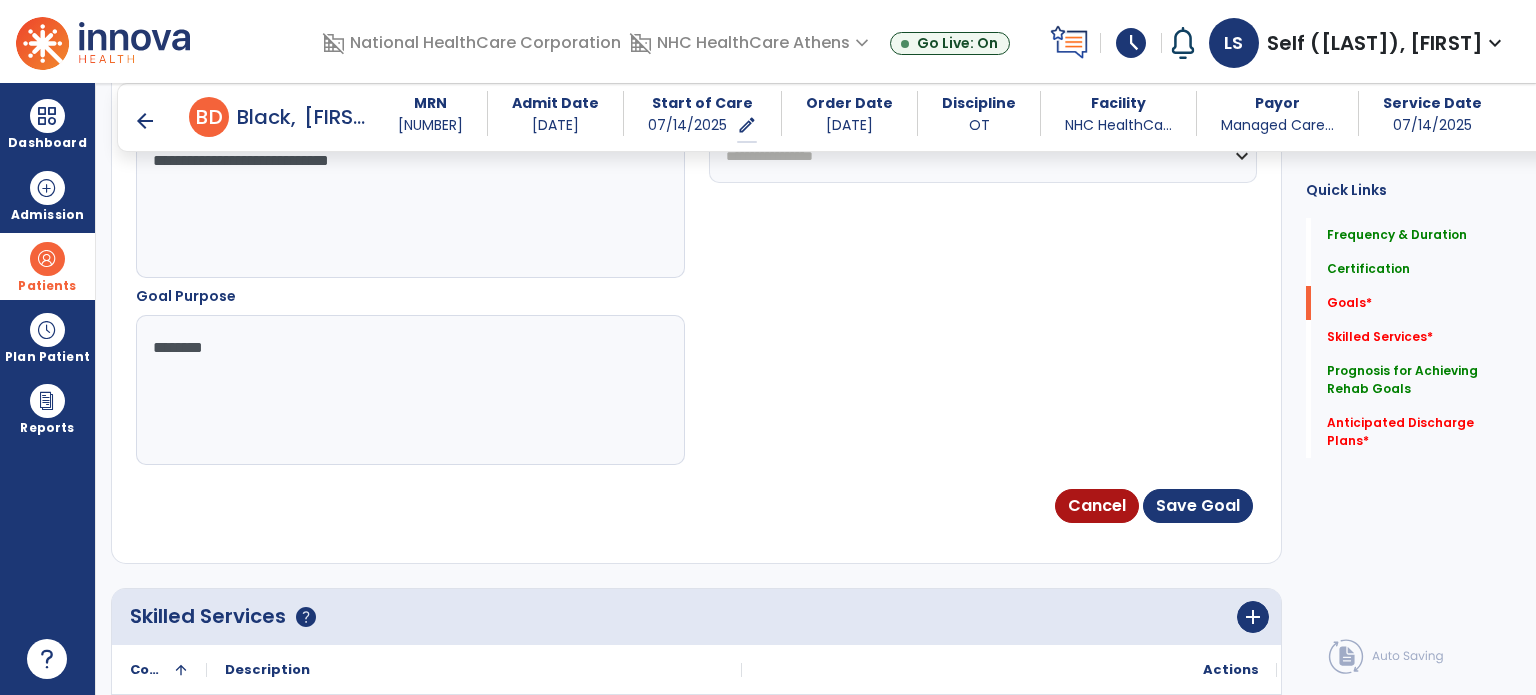 scroll, scrollTop: 1200, scrollLeft: 0, axis: vertical 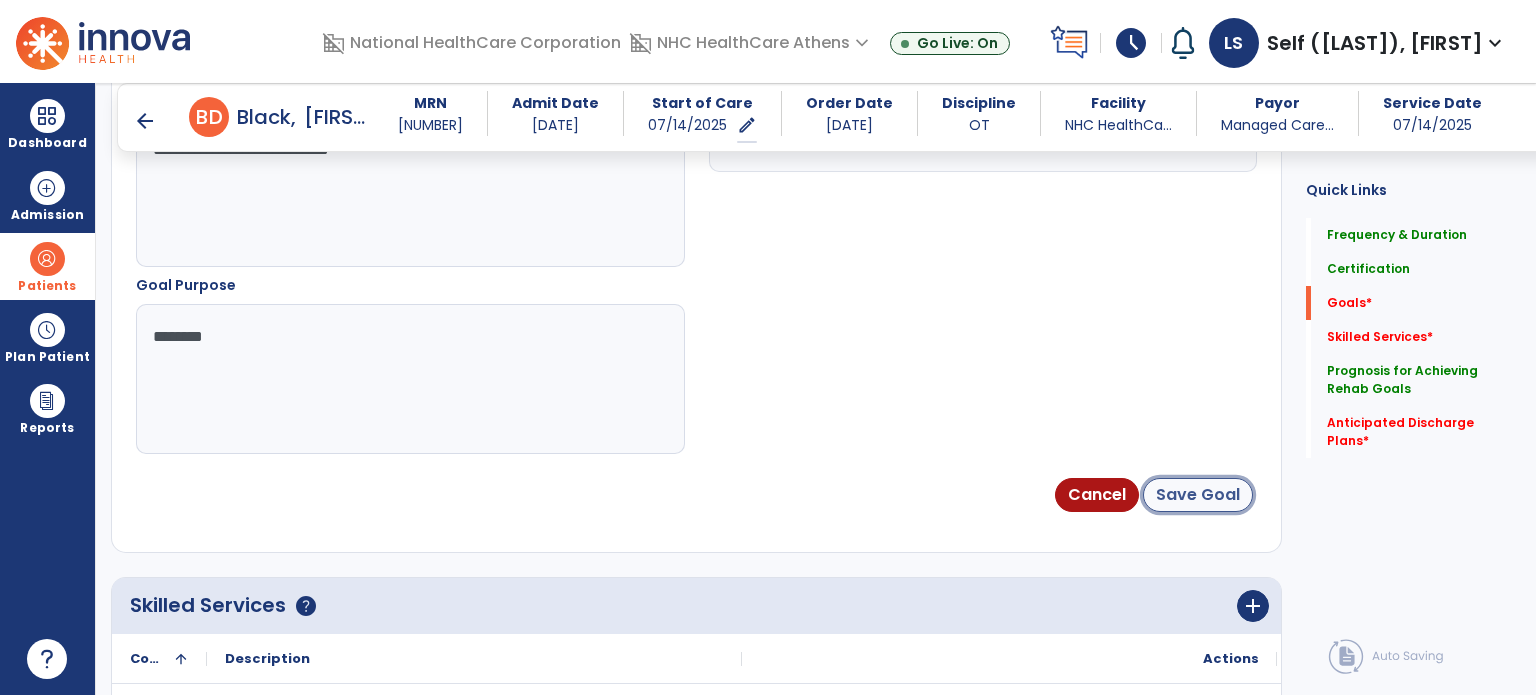 click on "Save Goal" at bounding box center (1198, 495) 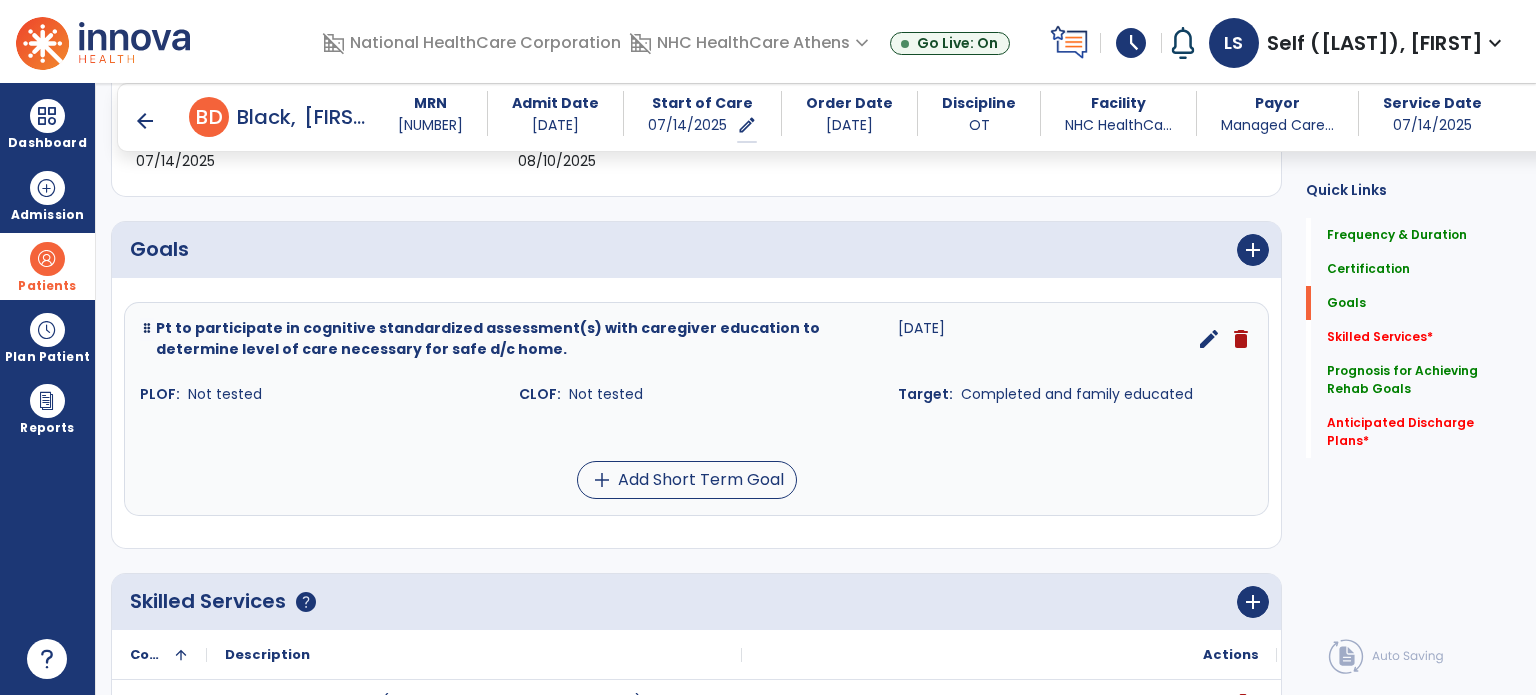 scroll, scrollTop: 424, scrollLeft: 0, axis: vertical 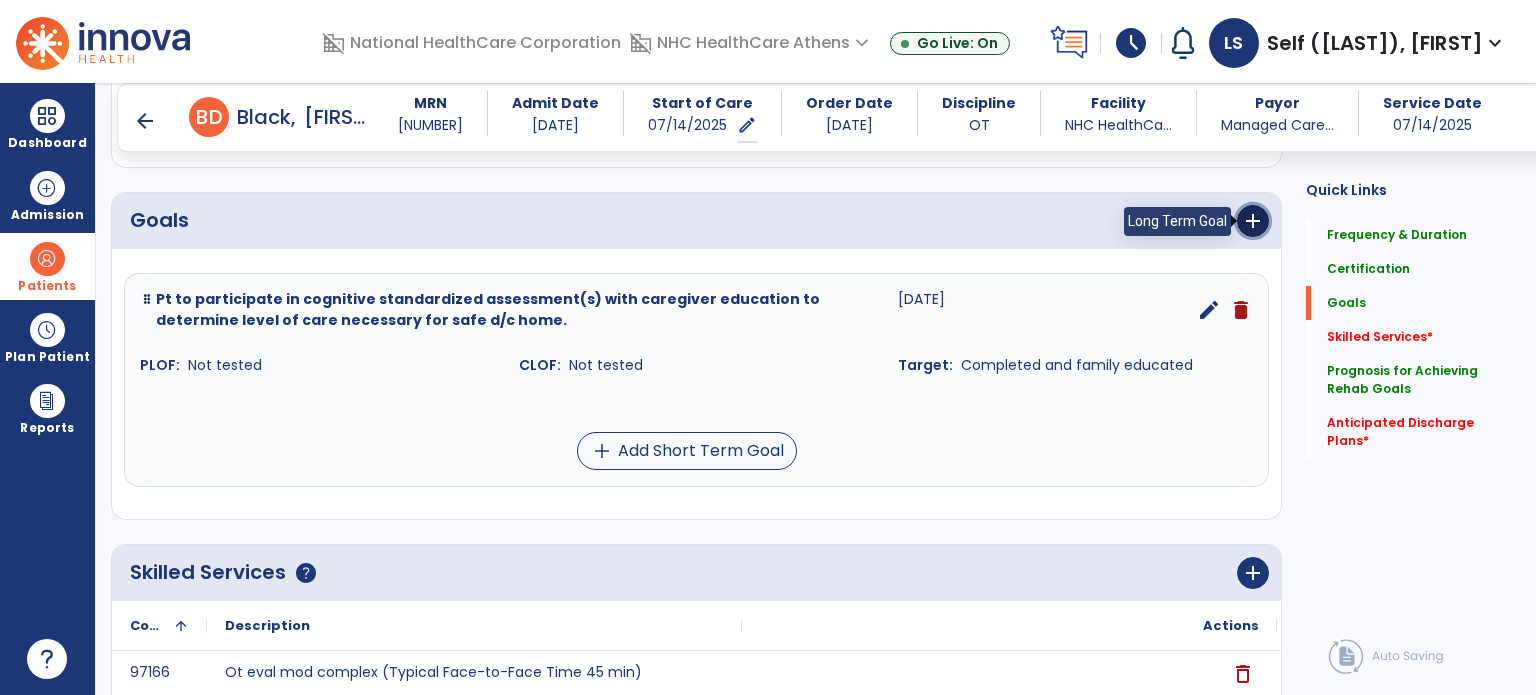click on "add" at bounding box center (1253, 221) 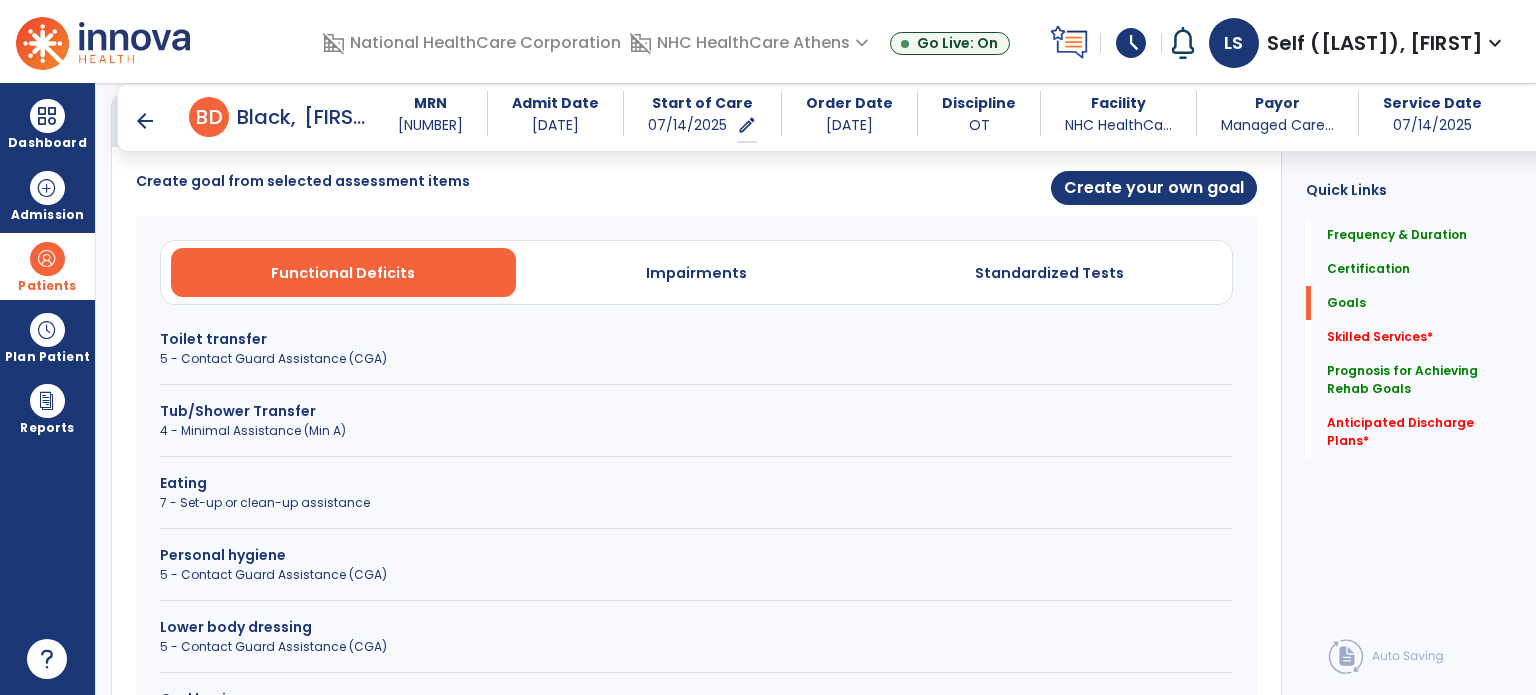 scroll, scrollTop: 424, scrollLeft: 0, axis: vertical 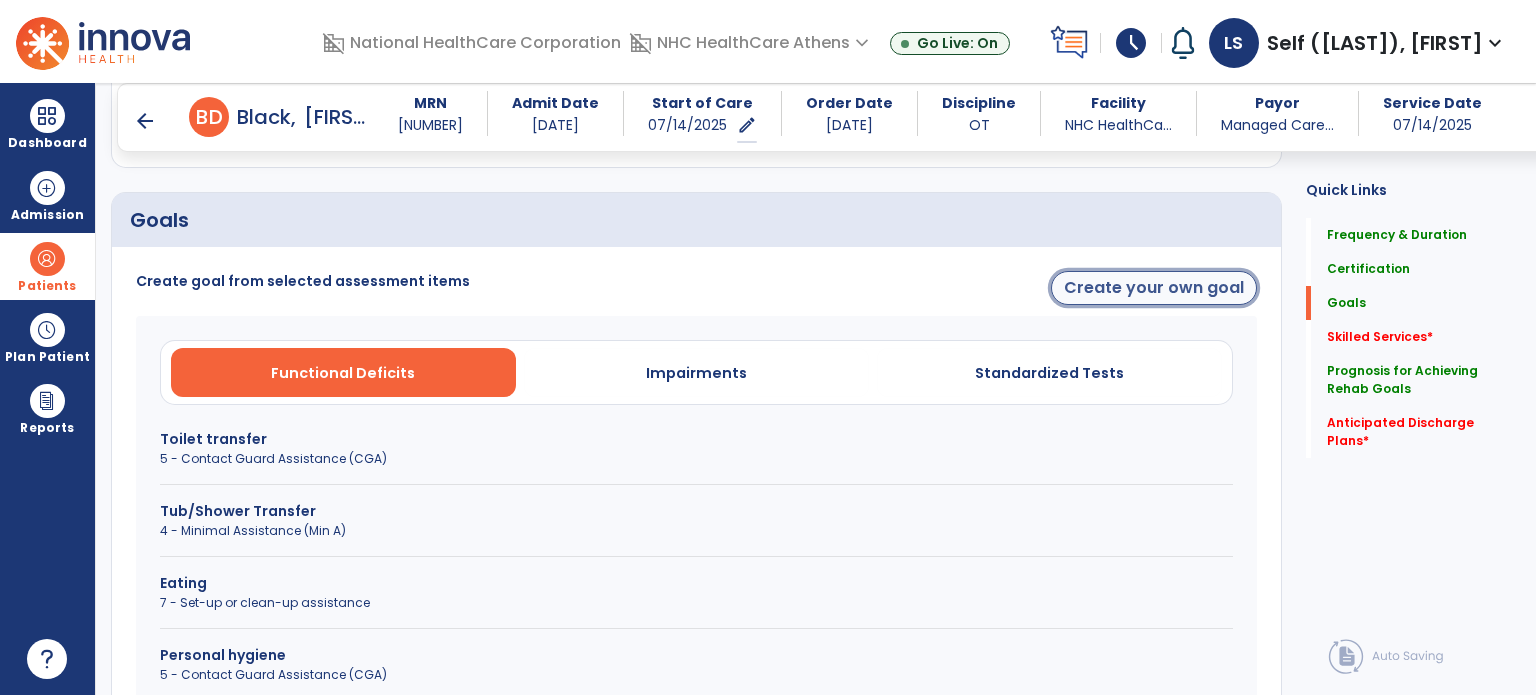 click on "Create your own goal" at bounding box center [1154, 288] 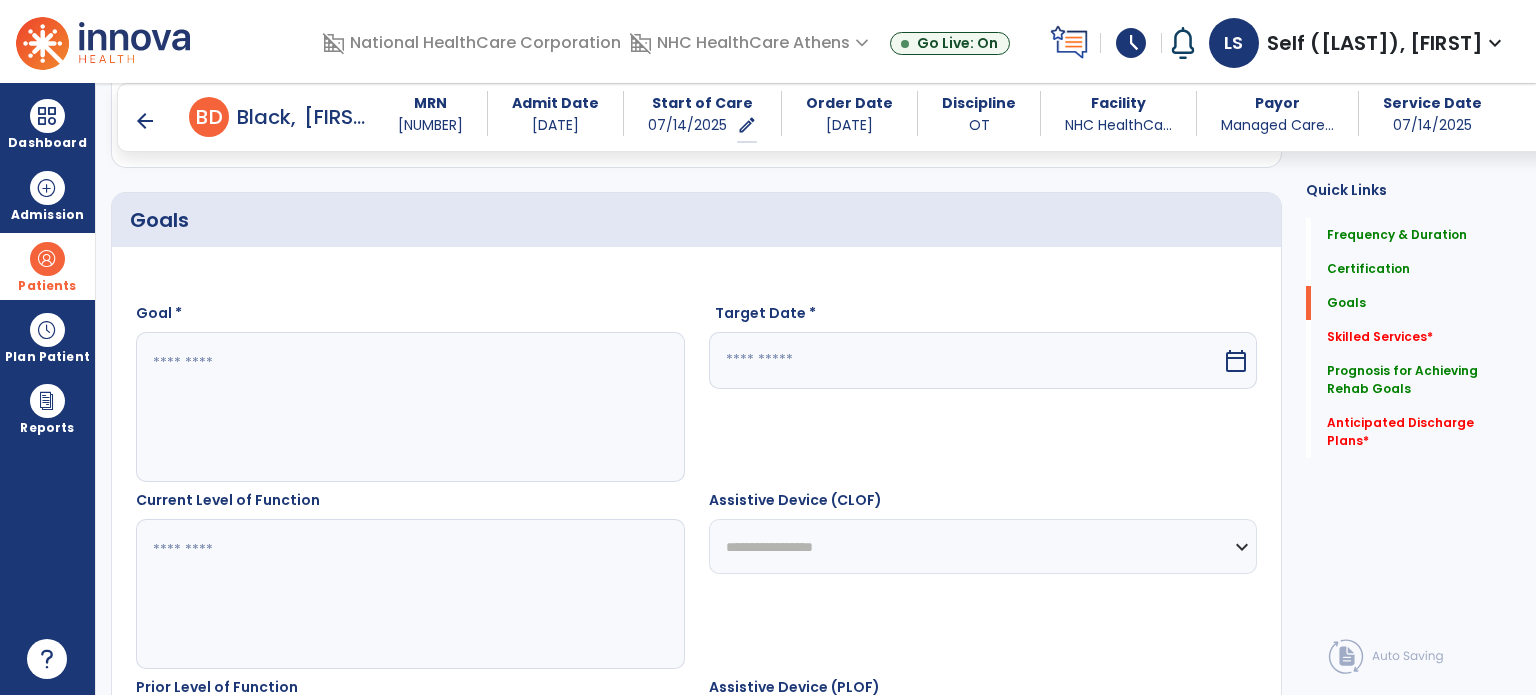 click at bounding box center (409, 407) 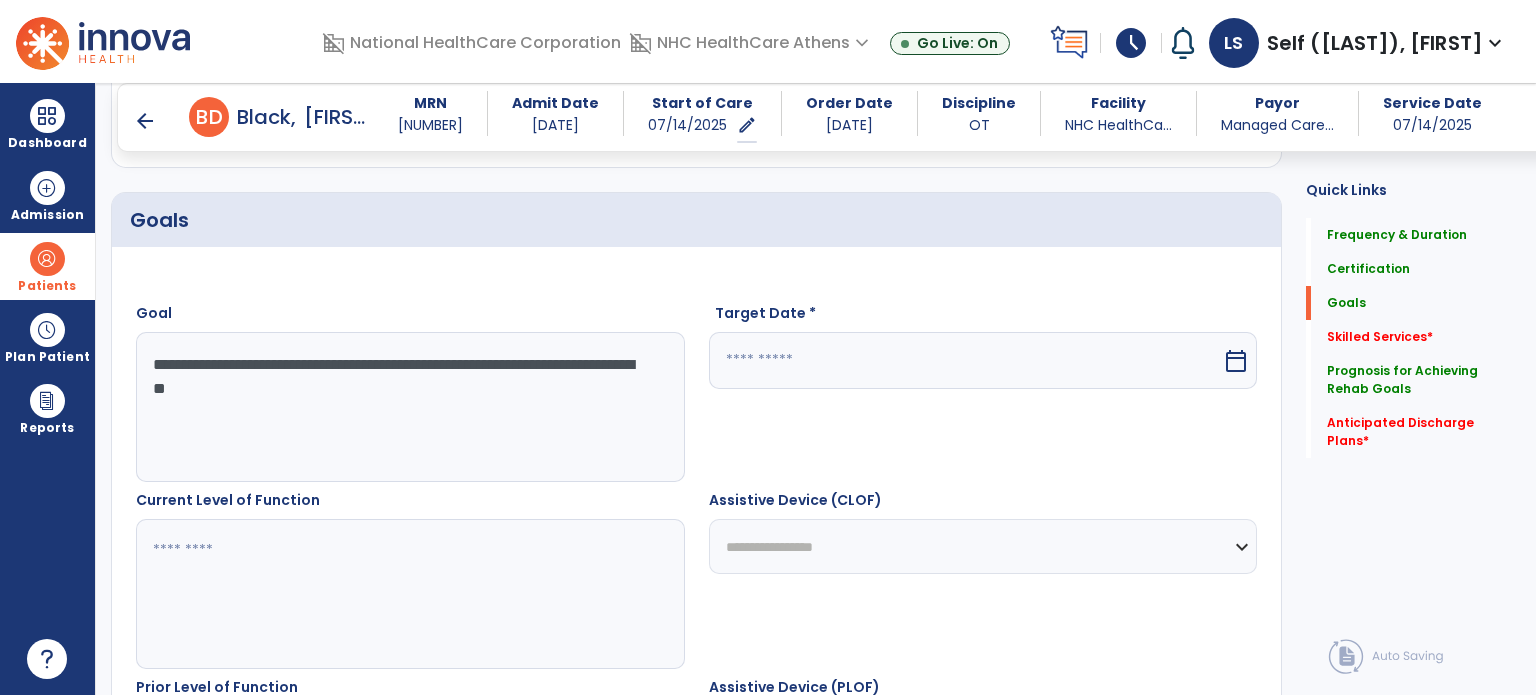 drag, startPoint x: 386, startPoint y: 390, endPoint x: 306, endPoint y: 367, distance: 83.240616 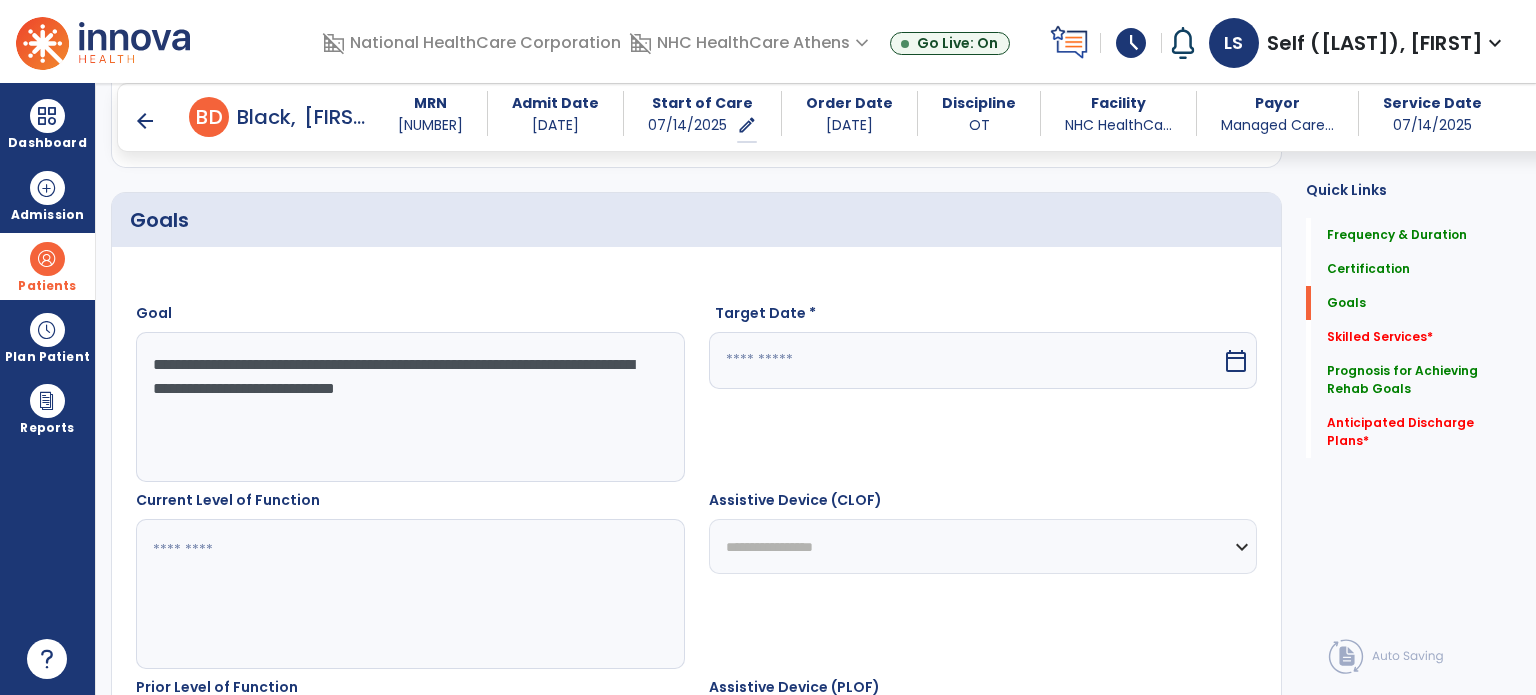 scroll, scrollTop: 624, scrollLeft: 0, axis: vertical 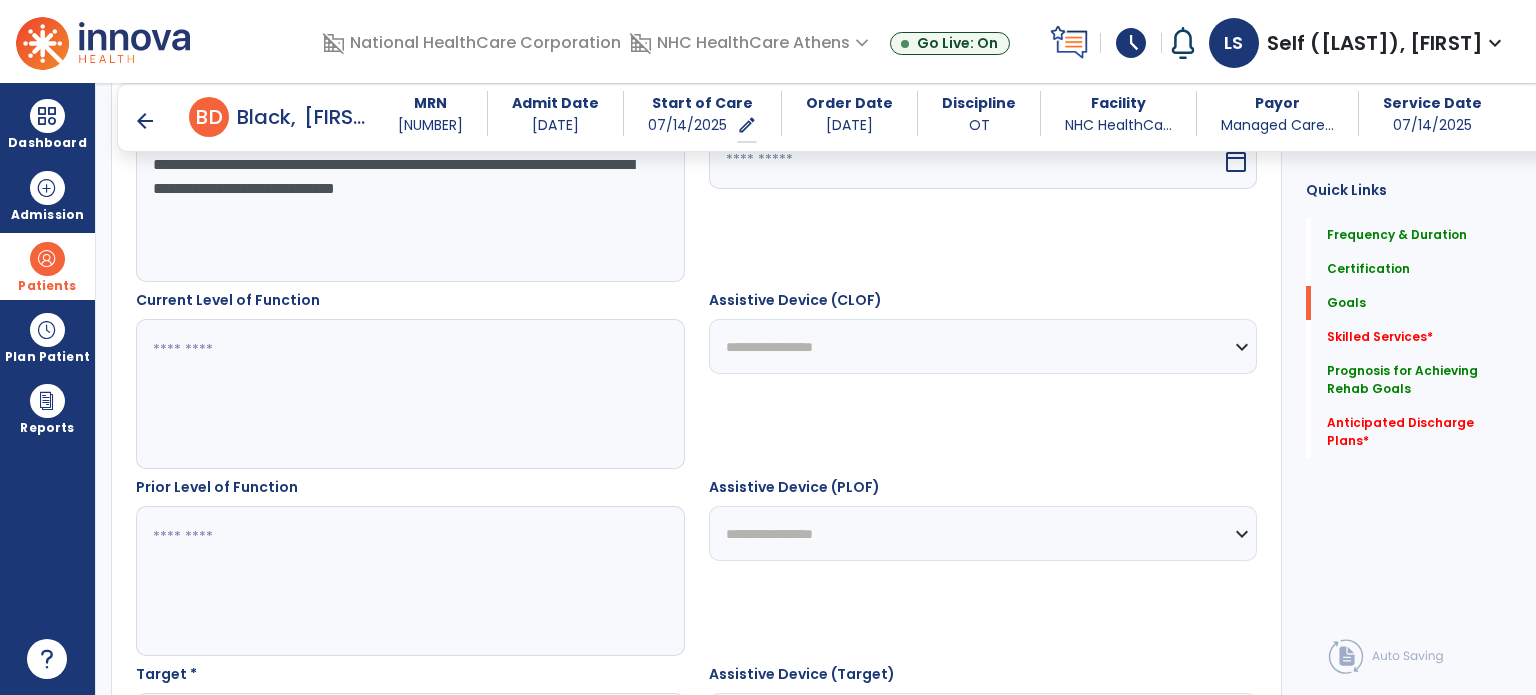 type on "**********" 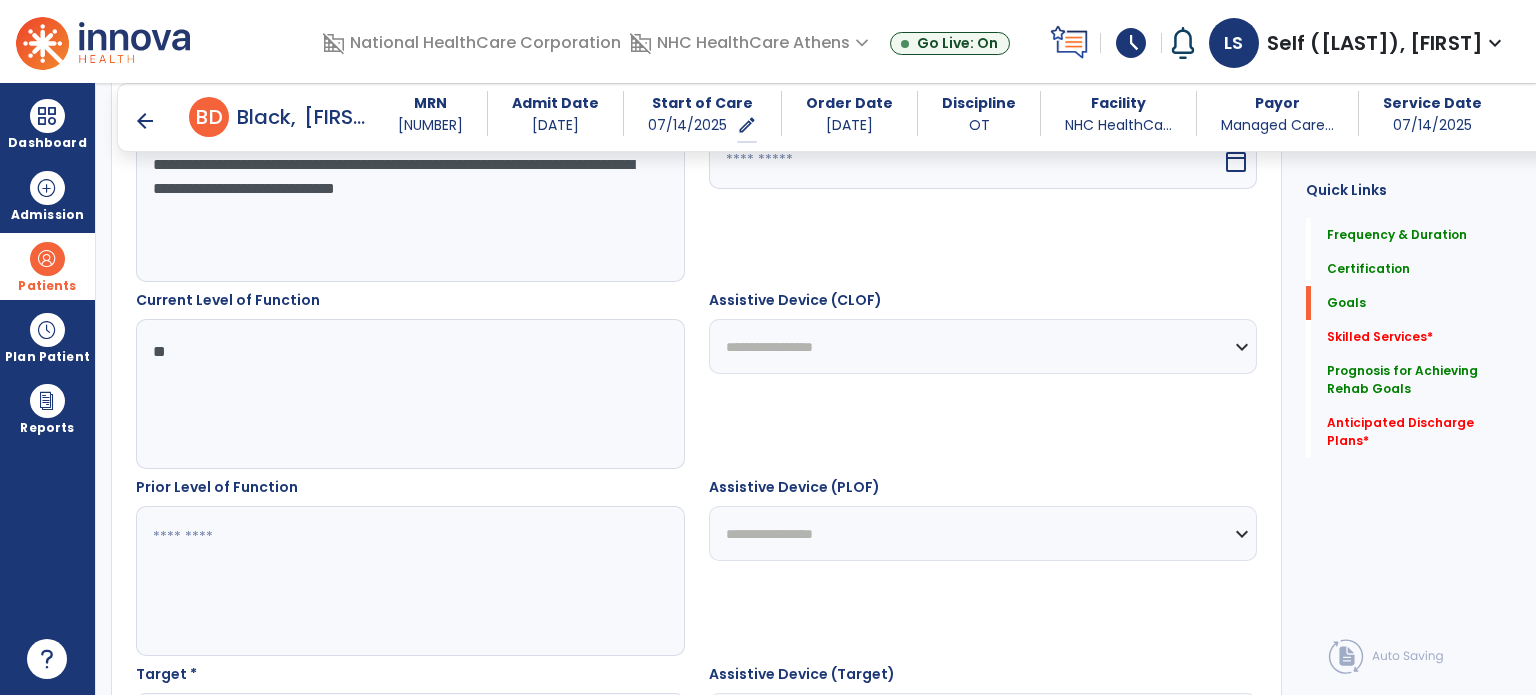 type on "*" 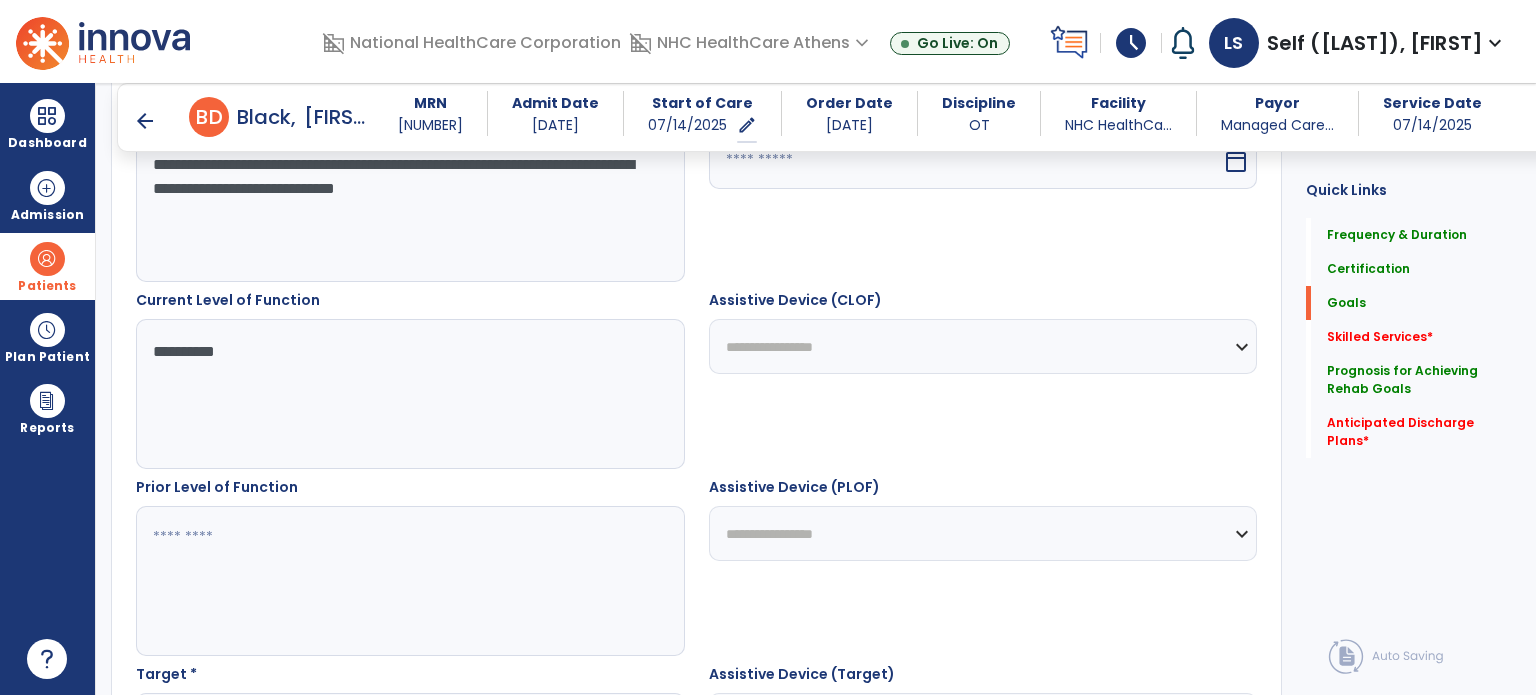 scroll, scrollTop: 724, scrollLeft: 0, axis: vertical 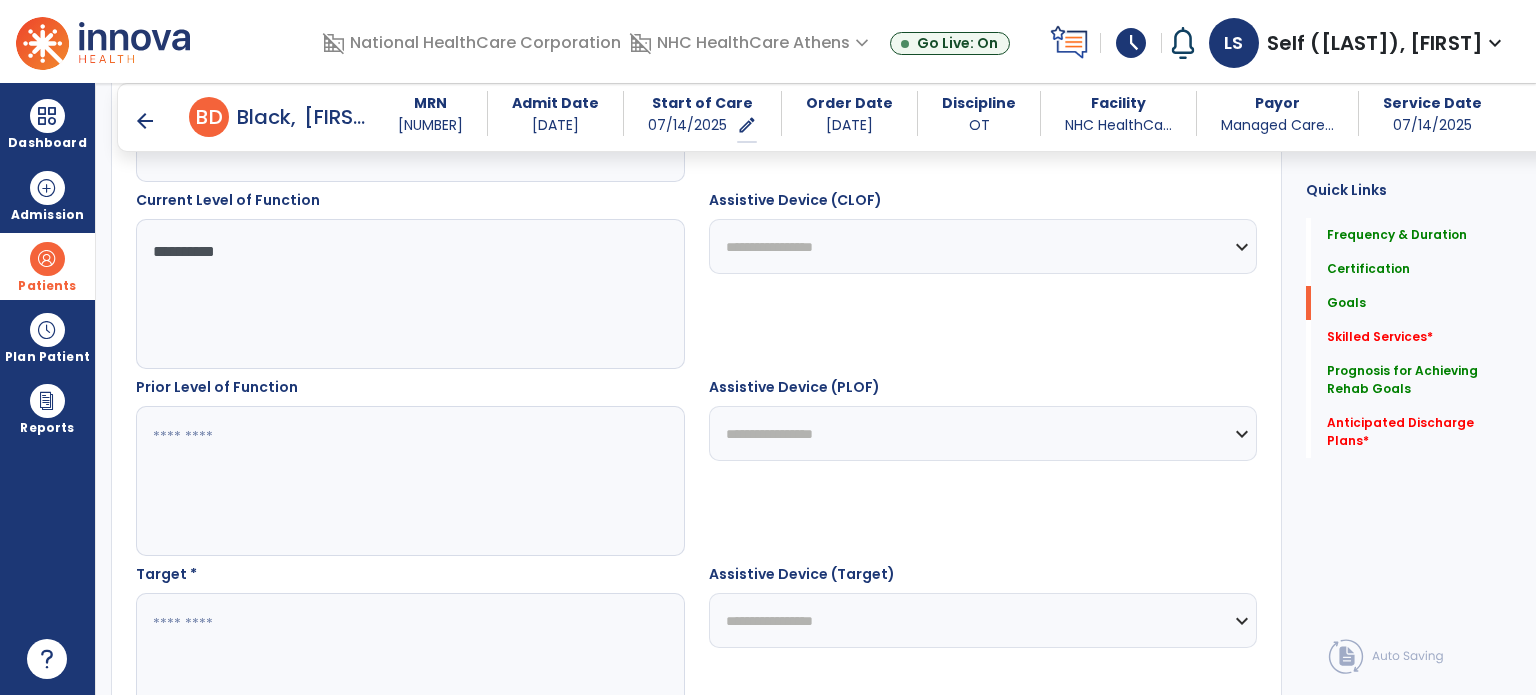 type on "**********" 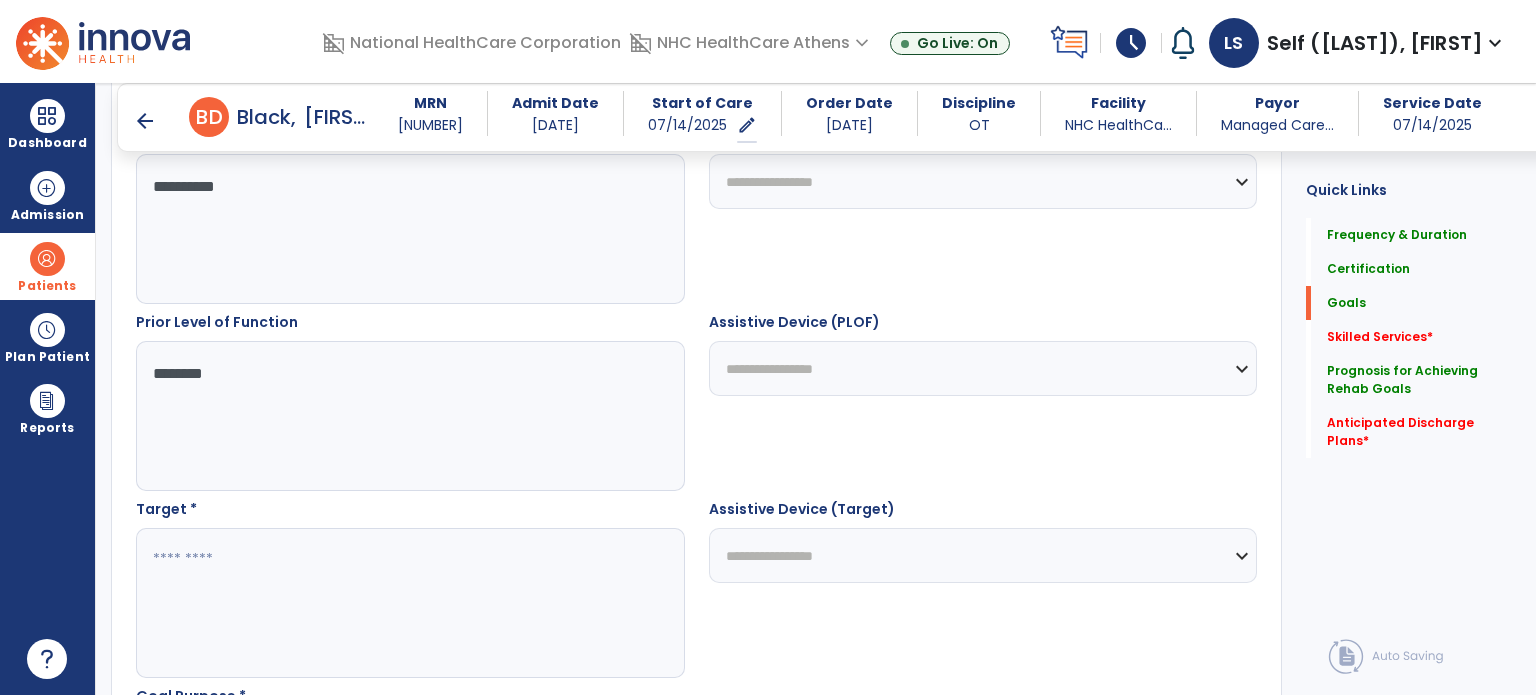 scroll, scrollTop: 824, scrollLeft: 0, axis: vertical 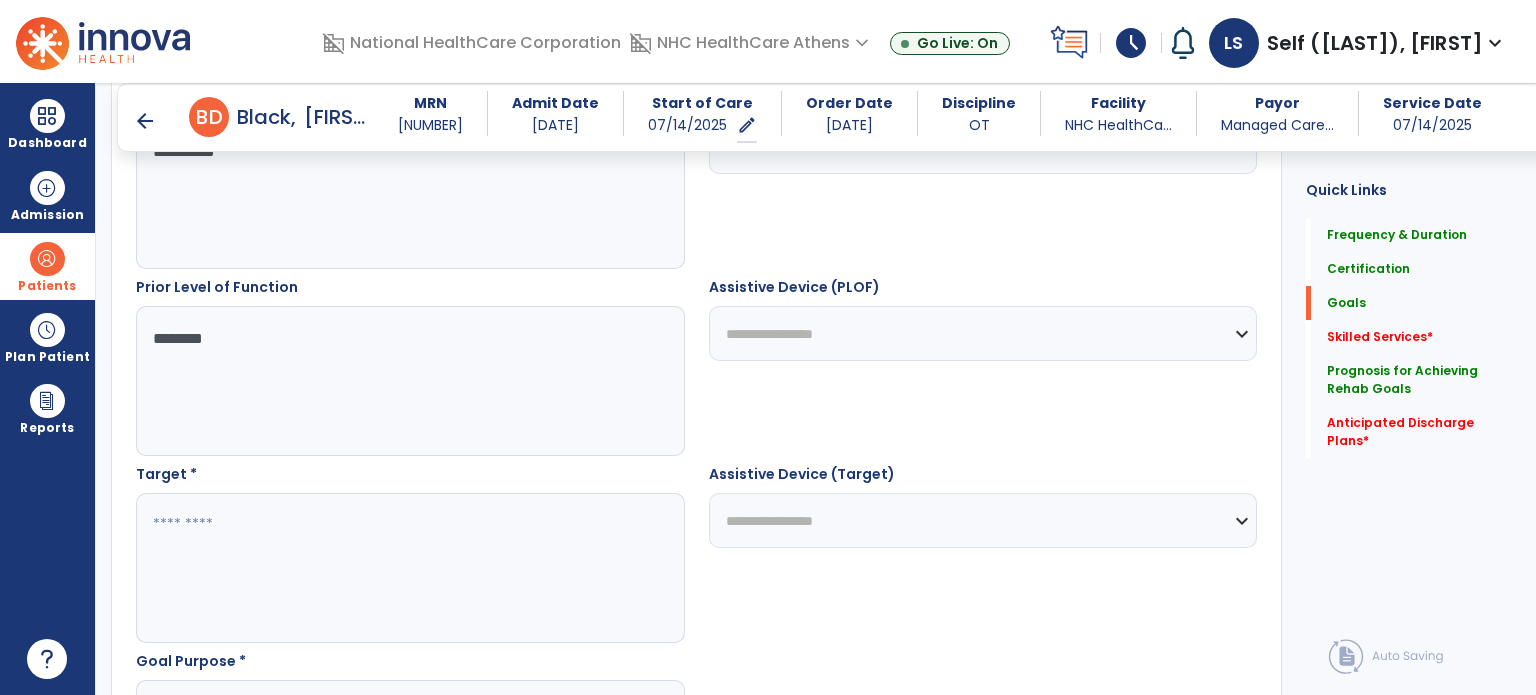 type on "********" 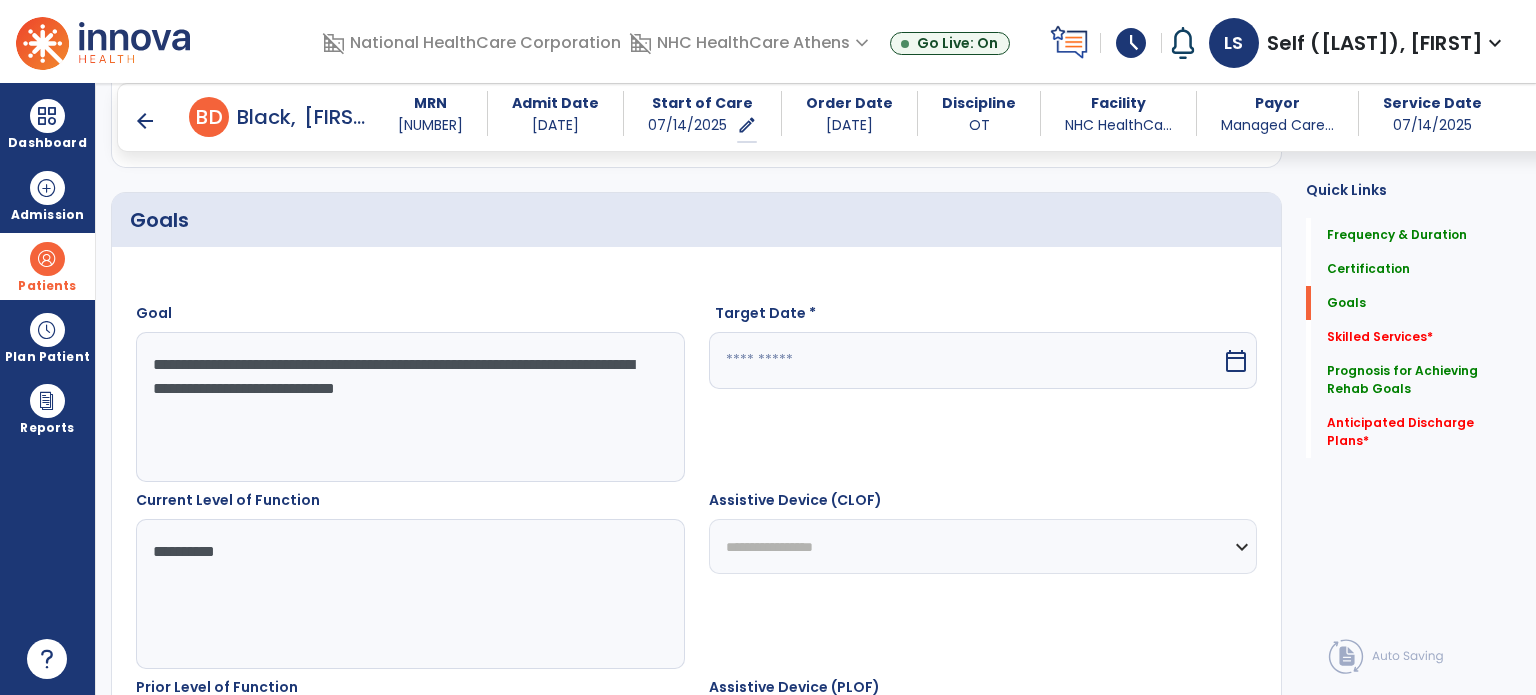 scroll, scrollTop: 424, scrollLeft: 0, axis: vertical 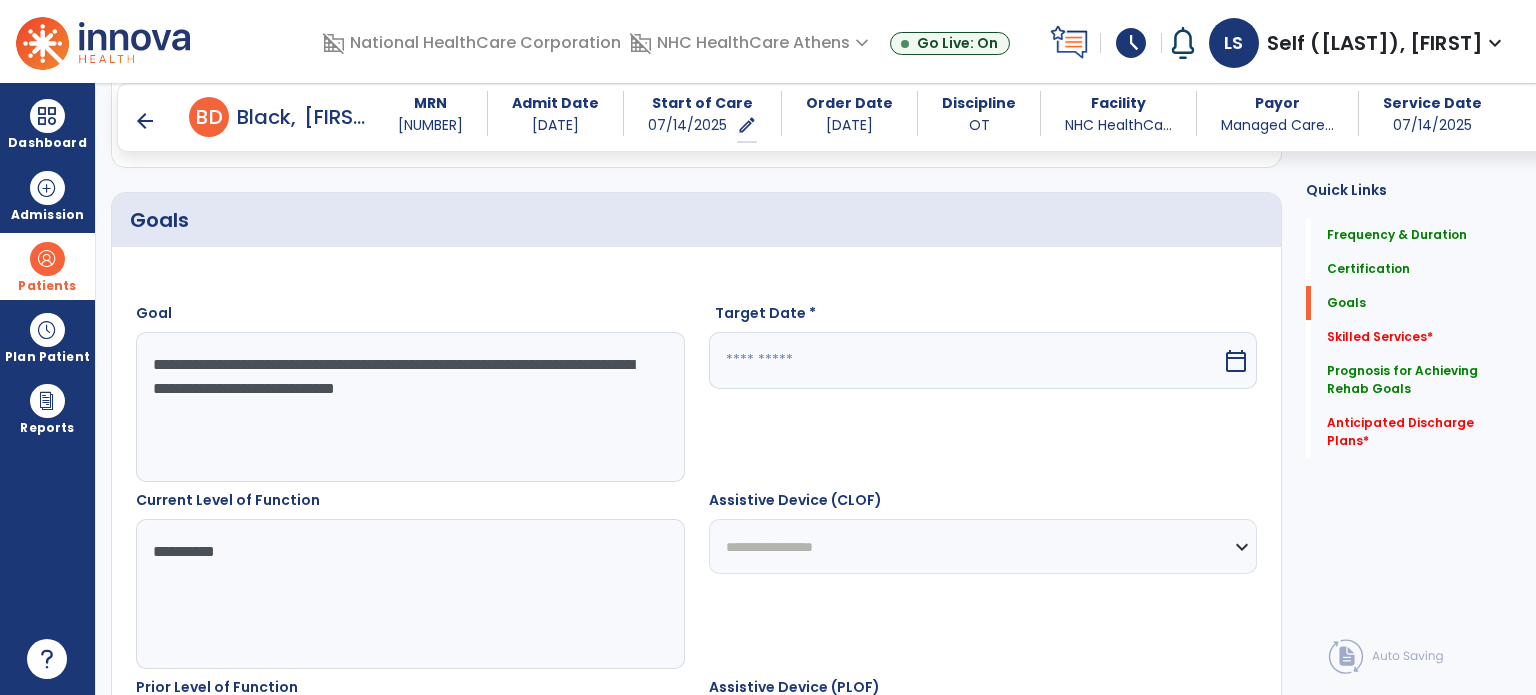 click on "**********" at bounding box center (409, 407) 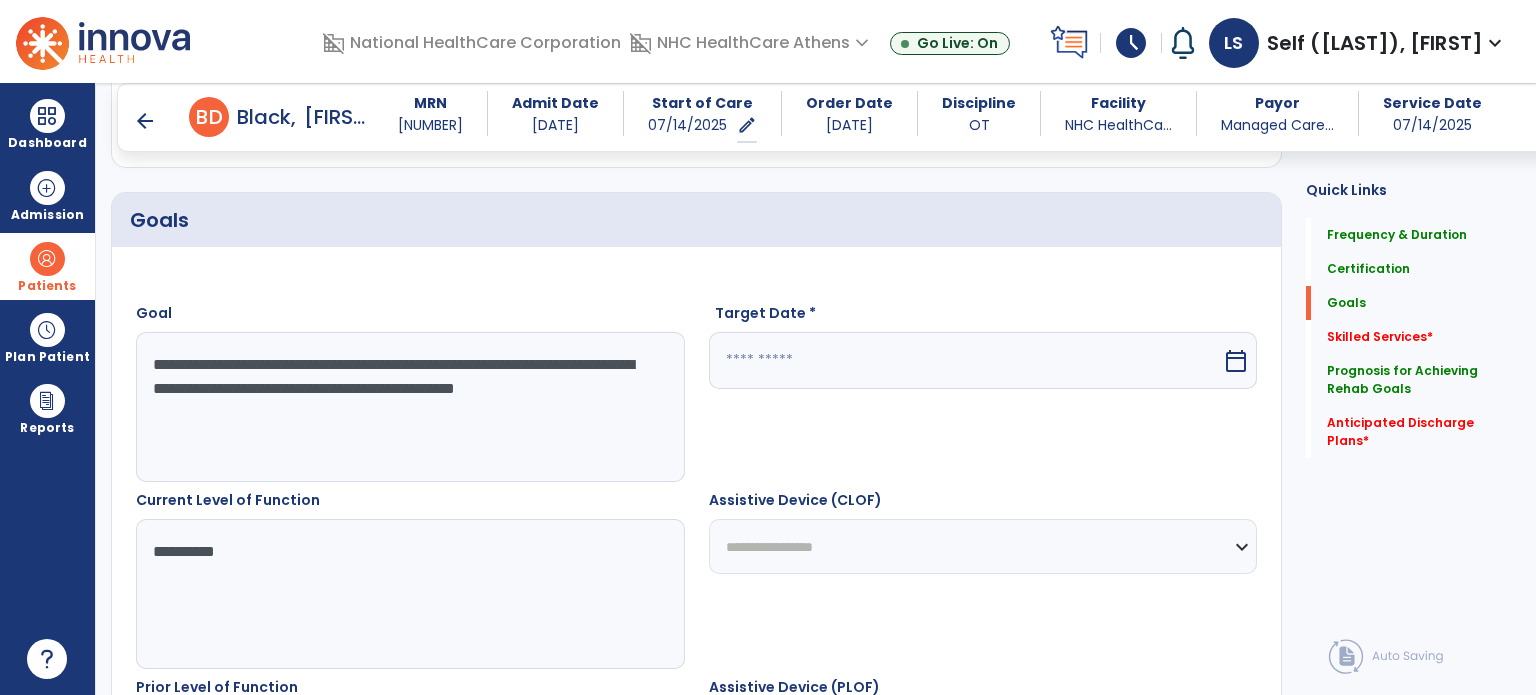 click on "**********" at bounding box center [409, 407] 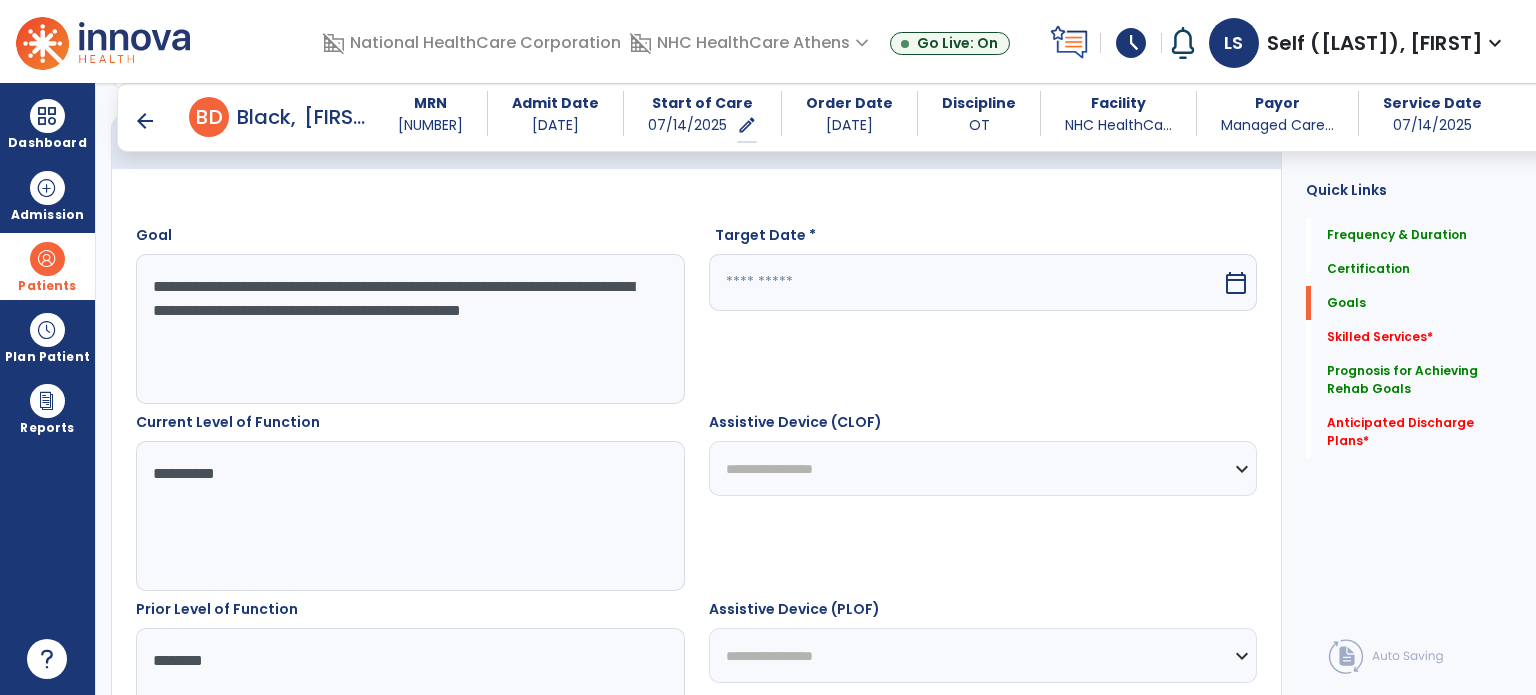 scroll, scrollTop: 524, scrollLeft: 0, axis: vertical 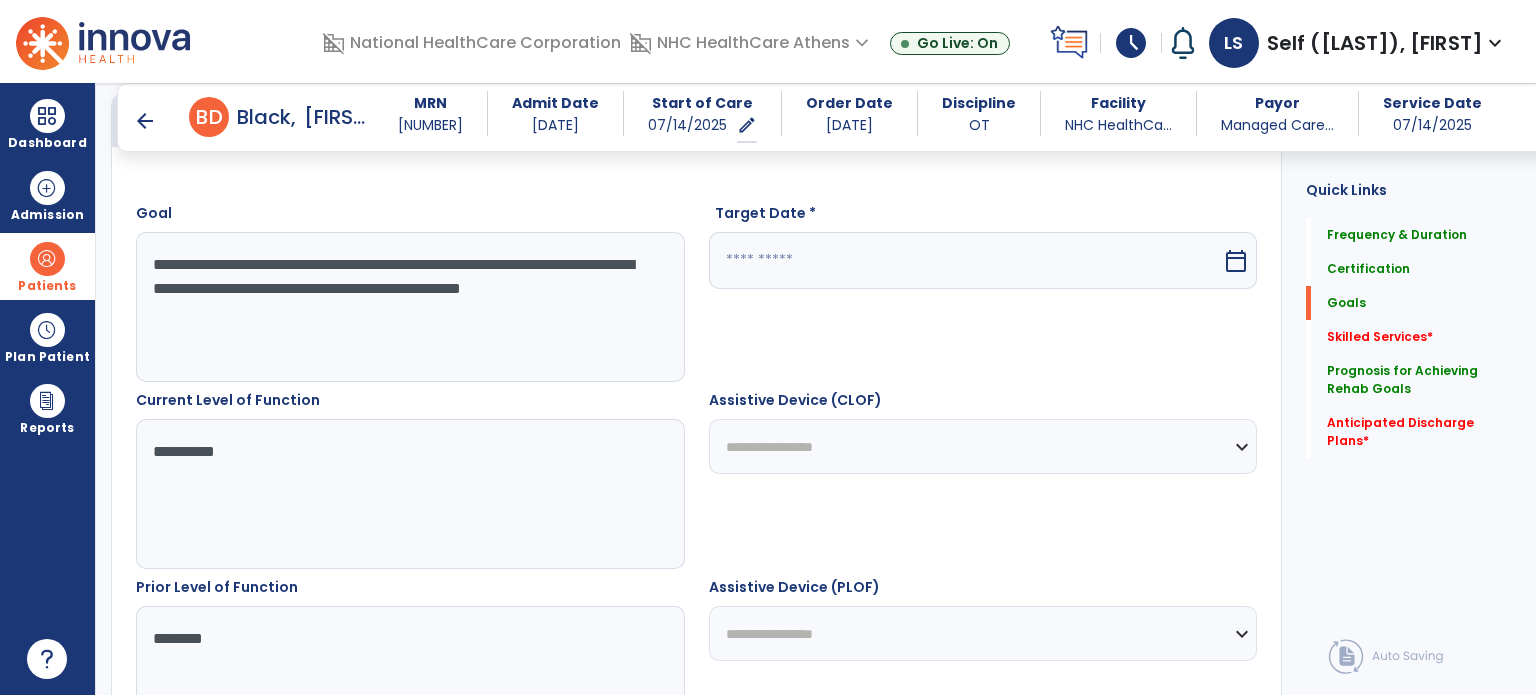 click on "**********" at bounding box center (409, 307) 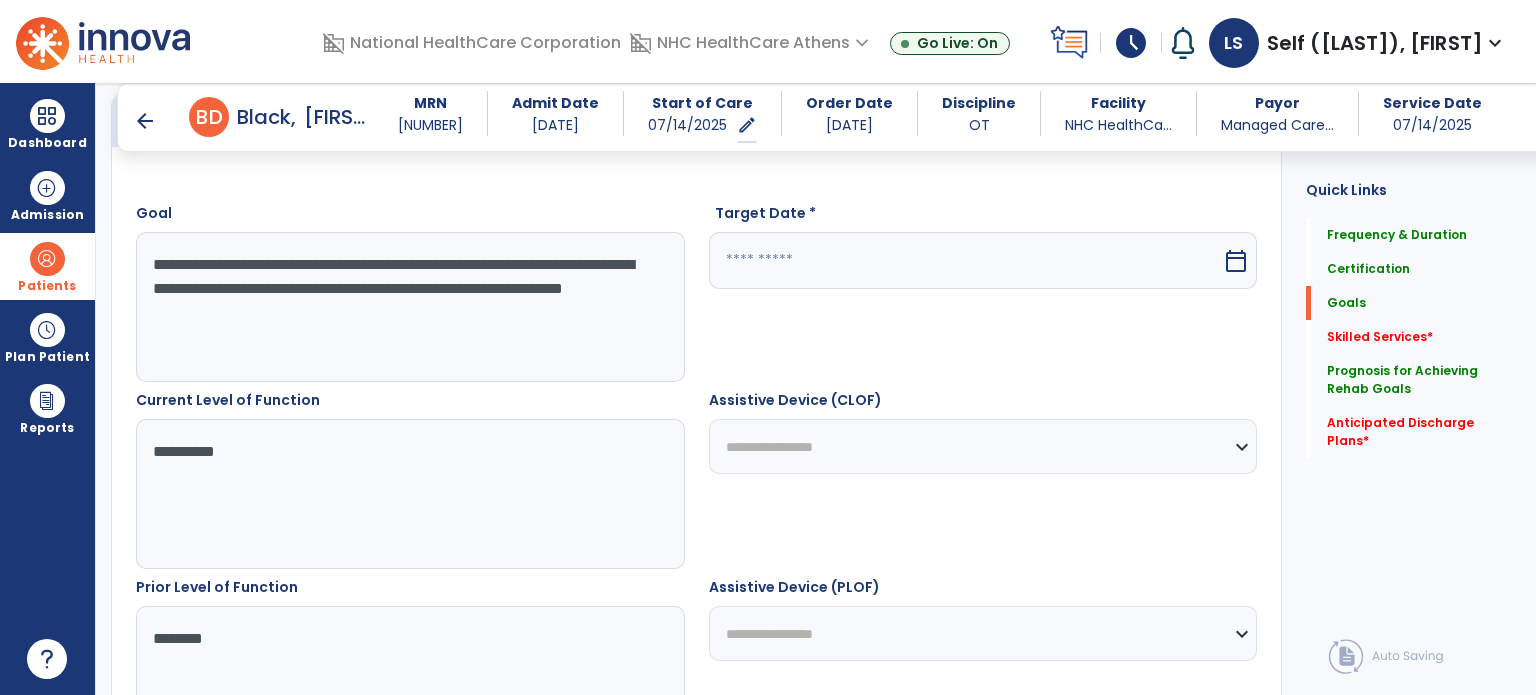click on "**********" at bounding box center [409, 307] 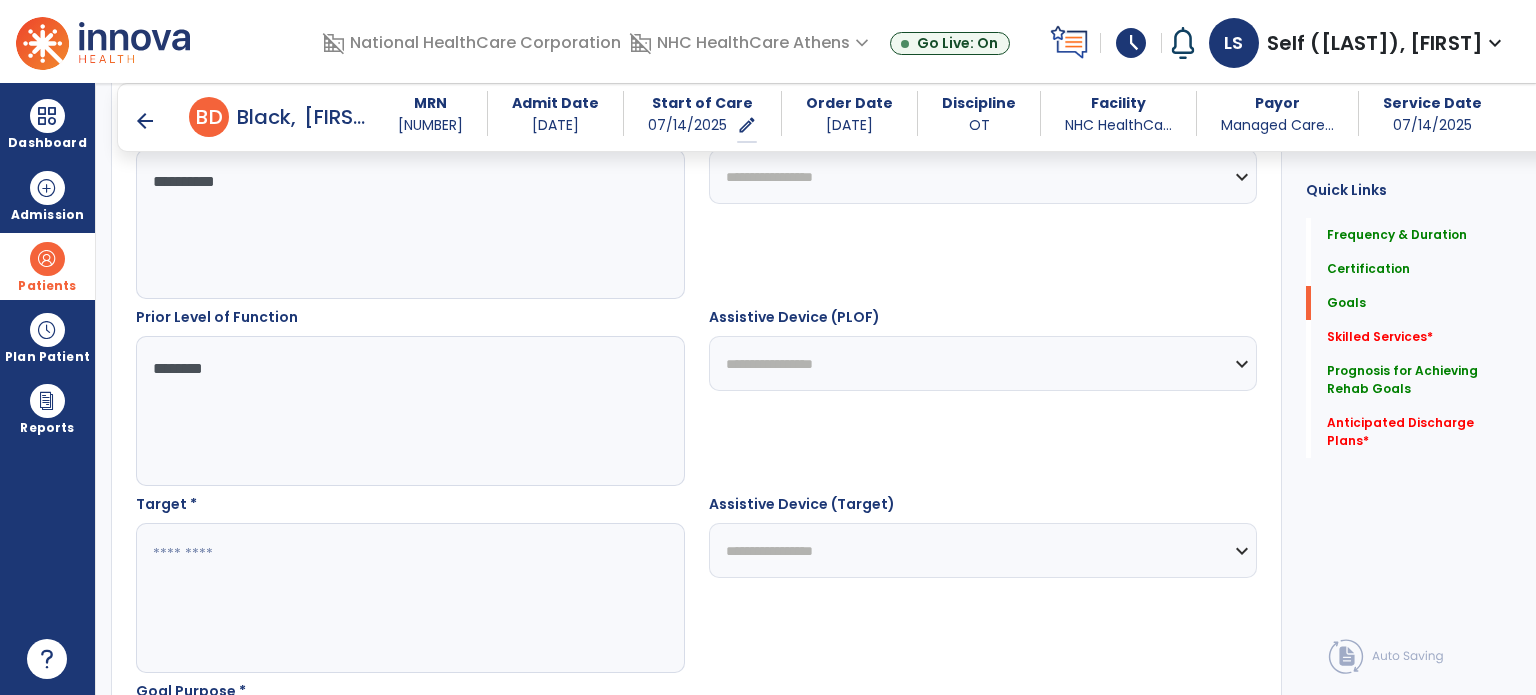 scroll, scrollTop: 824, scrollLeft: 0, axis: vertical 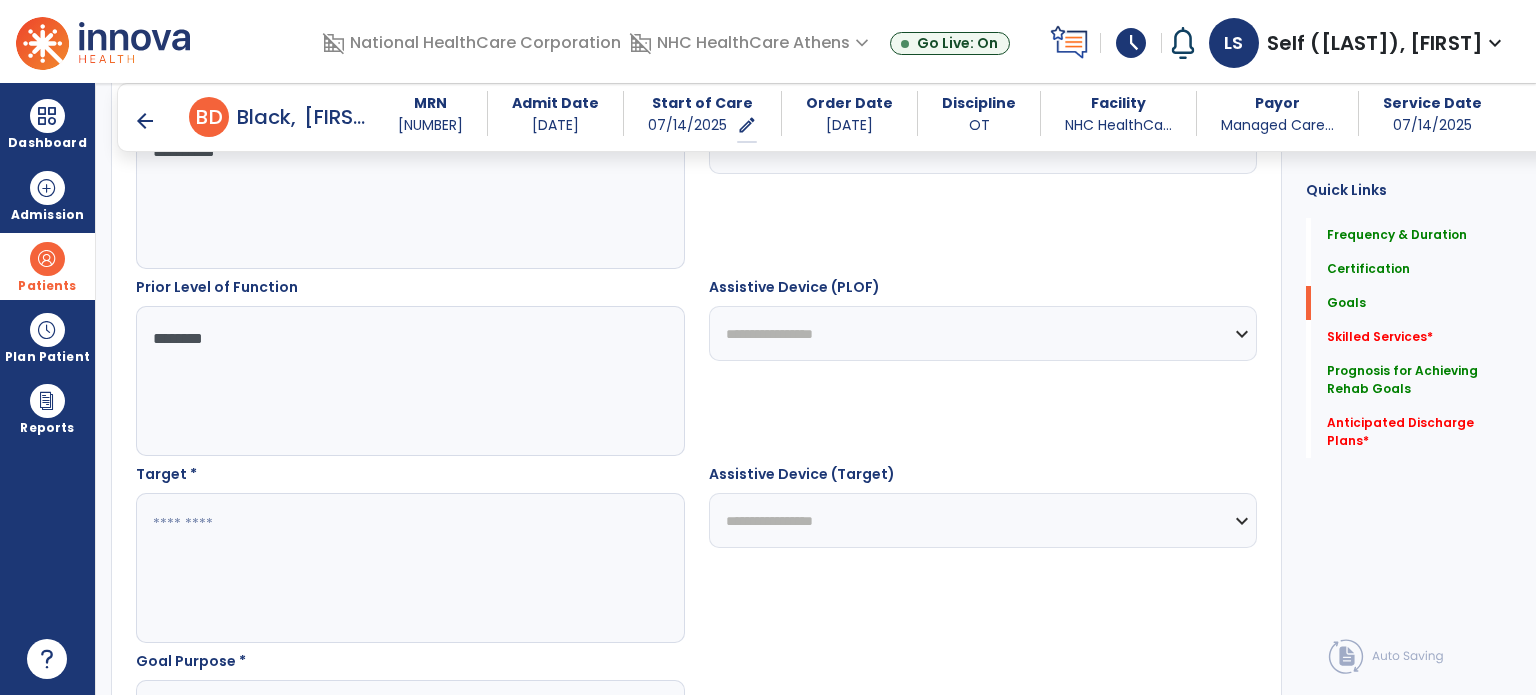 type on "**********" 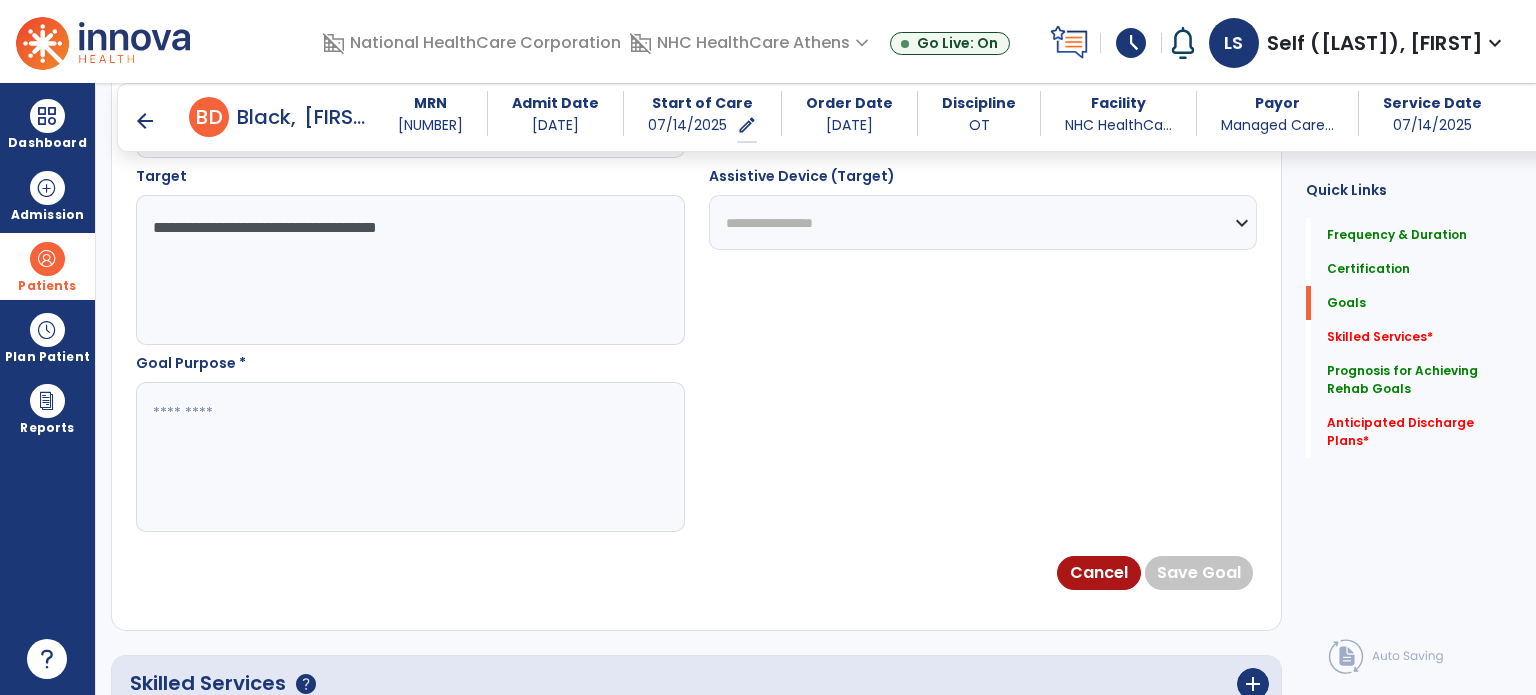 scroll, scrollTop: 1124, scrollLeft: 0, axis: vertical 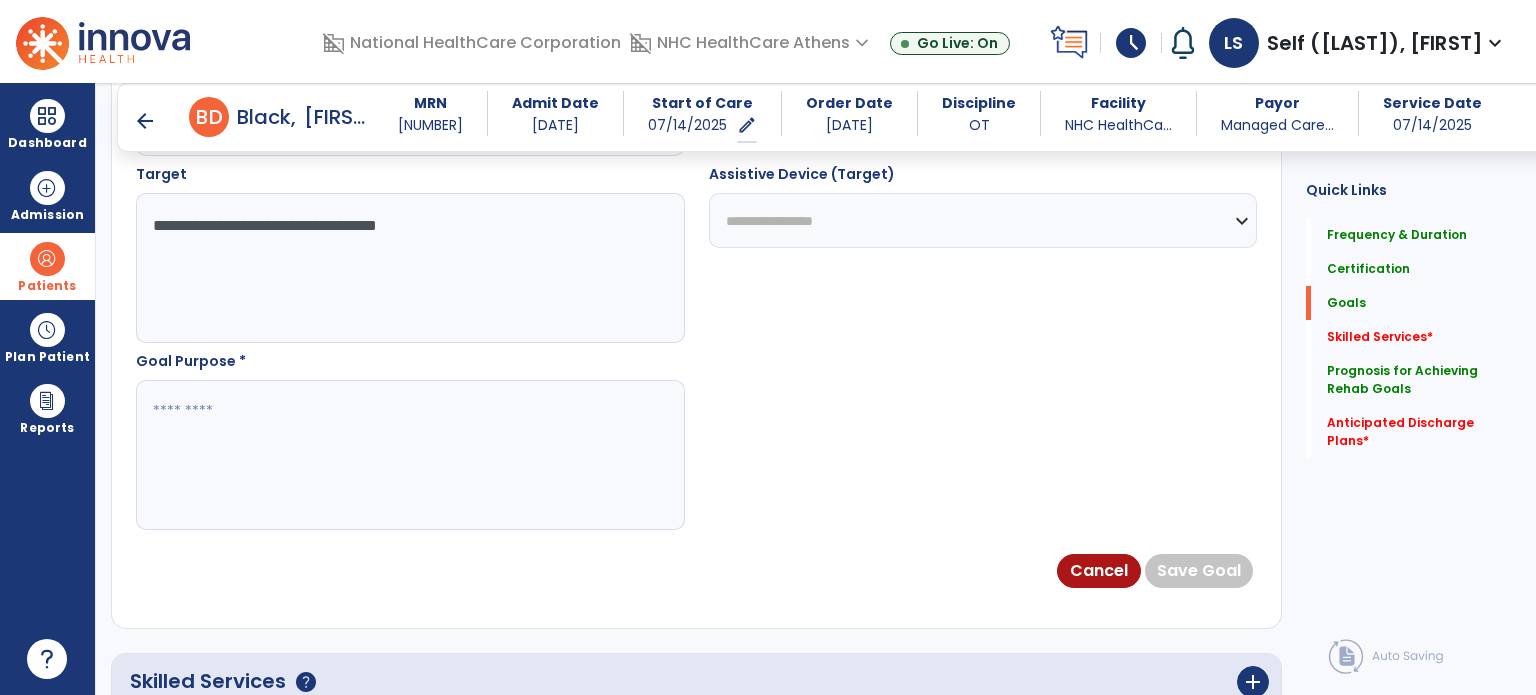 type on "**********" 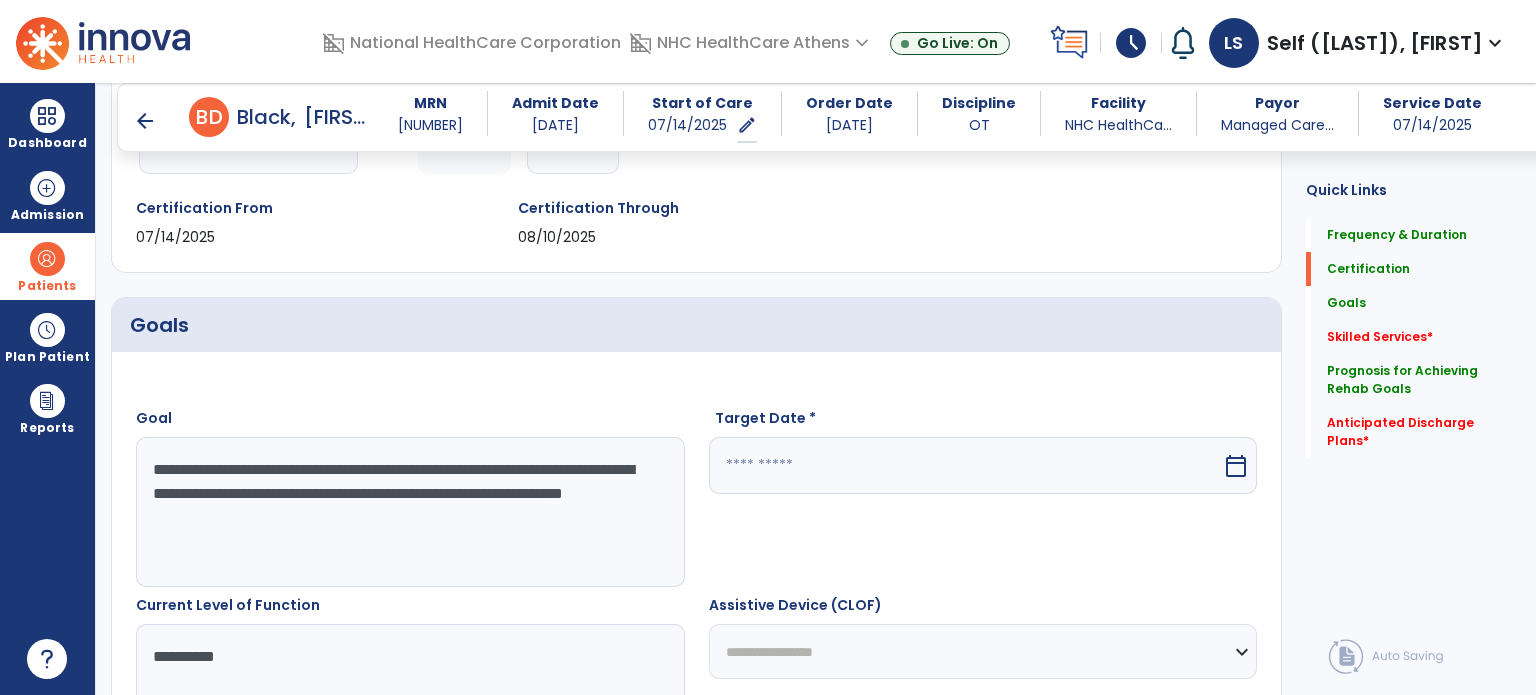 scroll, scrollTop: 324, scrollLeft: 0, axis: vertical 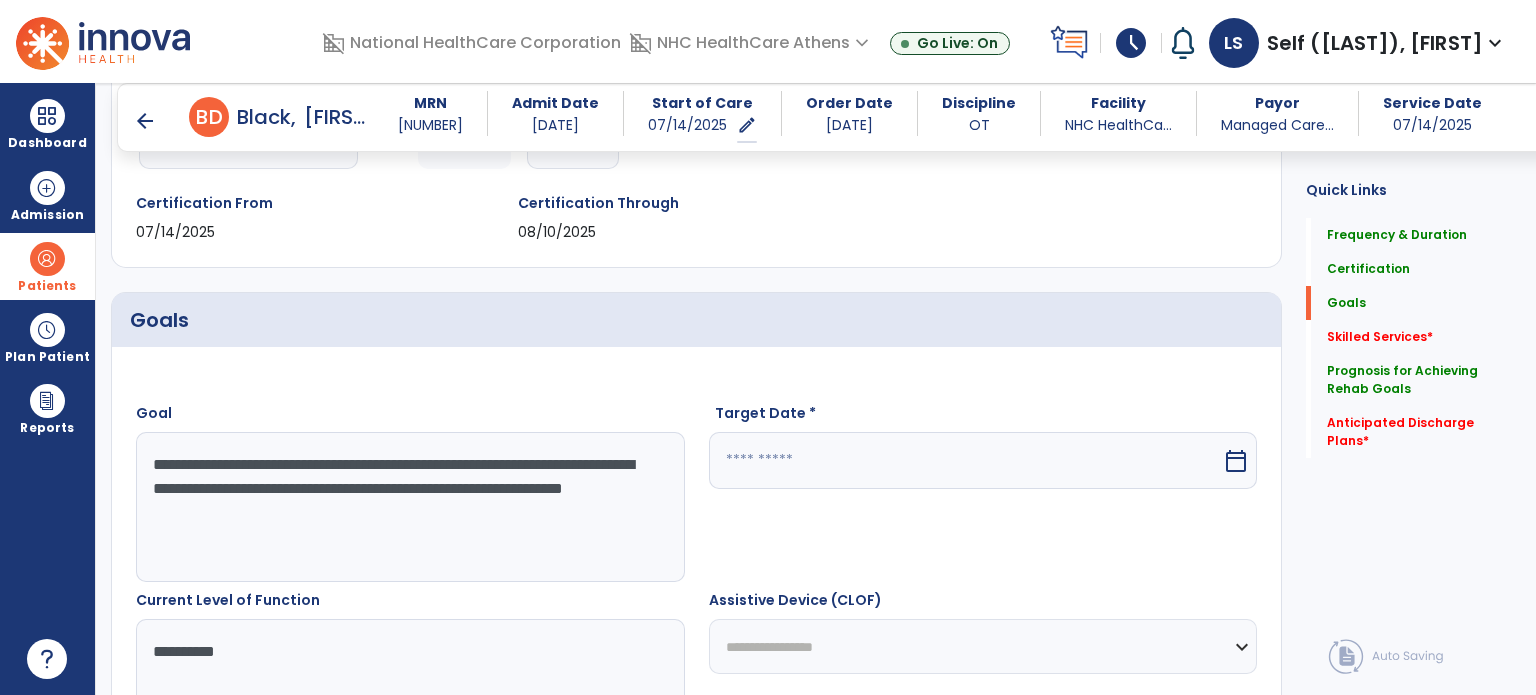 type on "**********" 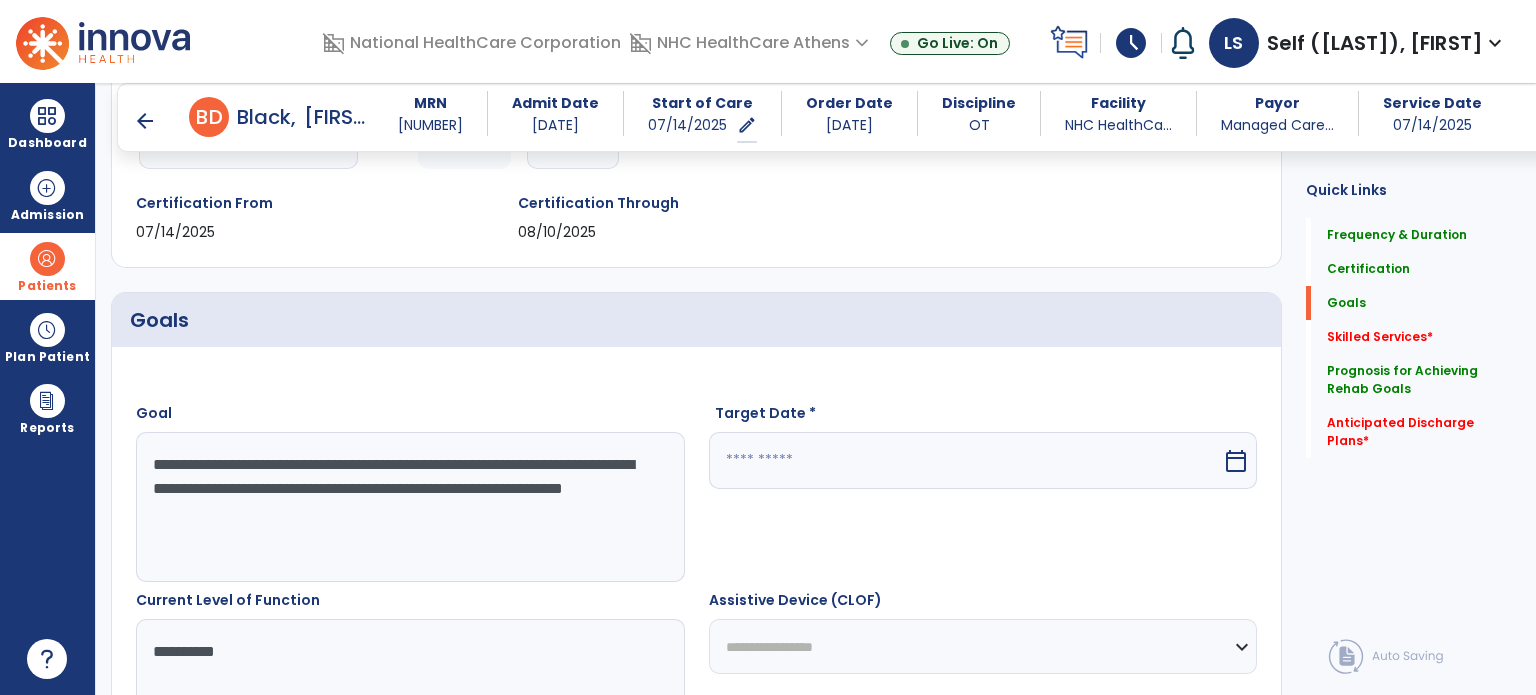 drag, startPoint x: 457, startPoint y: 472, endPoint x: 303, endPoint y: 471, distance: 154.00325 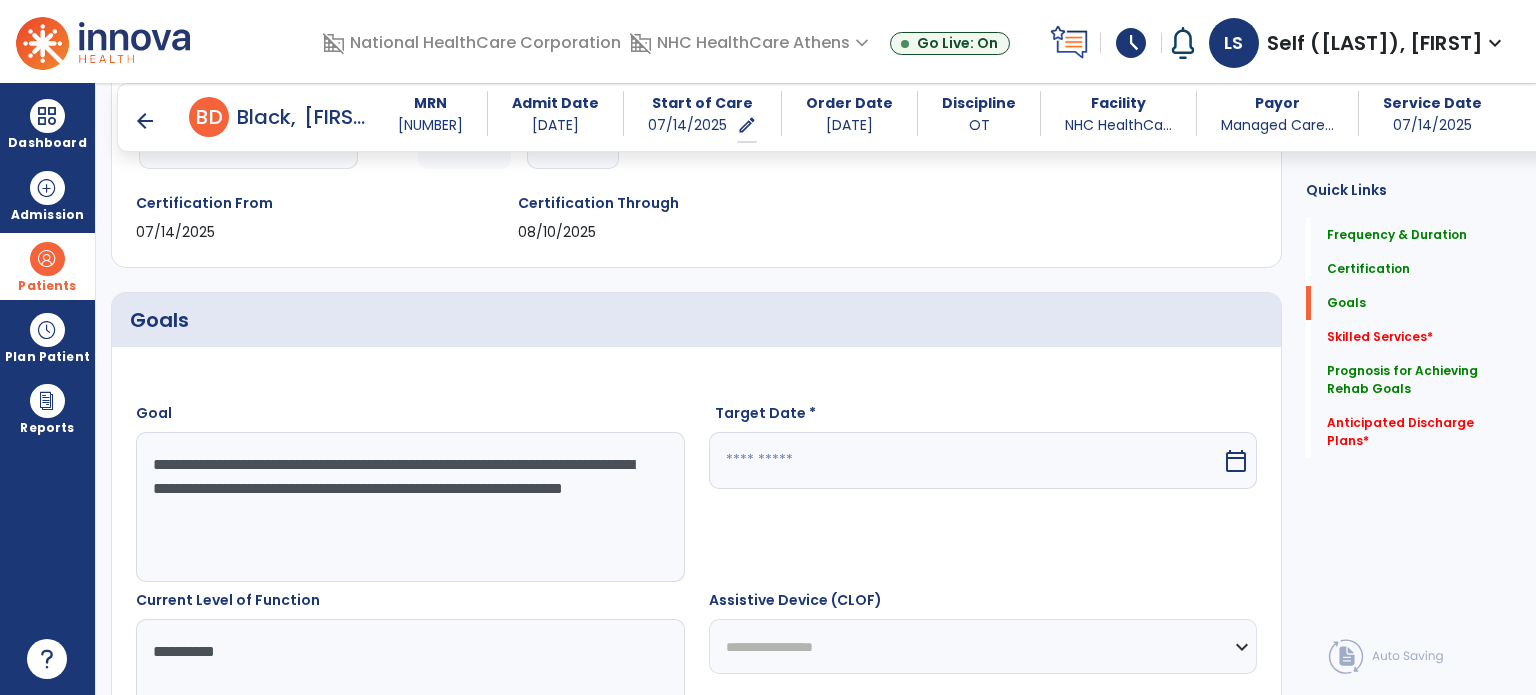 click on "**********" at bounding box center [409, 507] 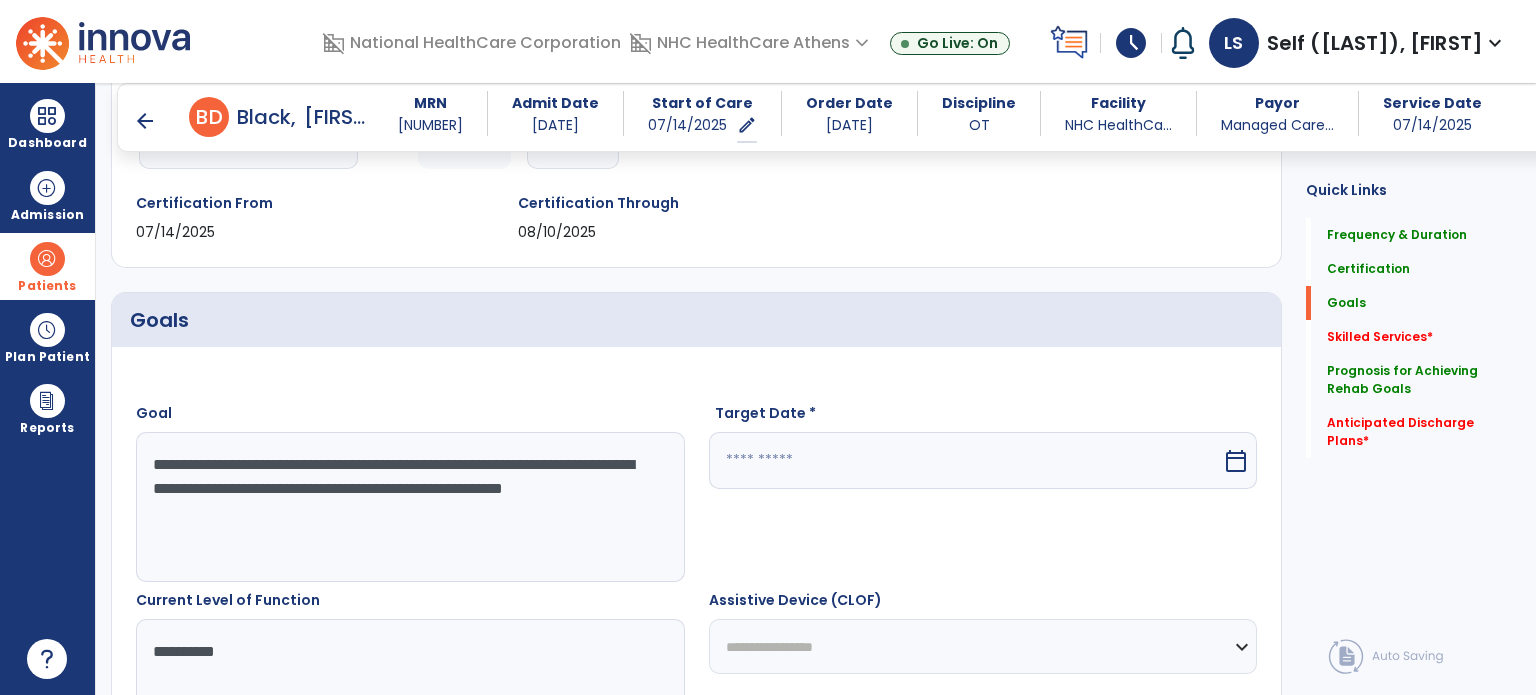 click on "**********" at bounding box center [409, 507] 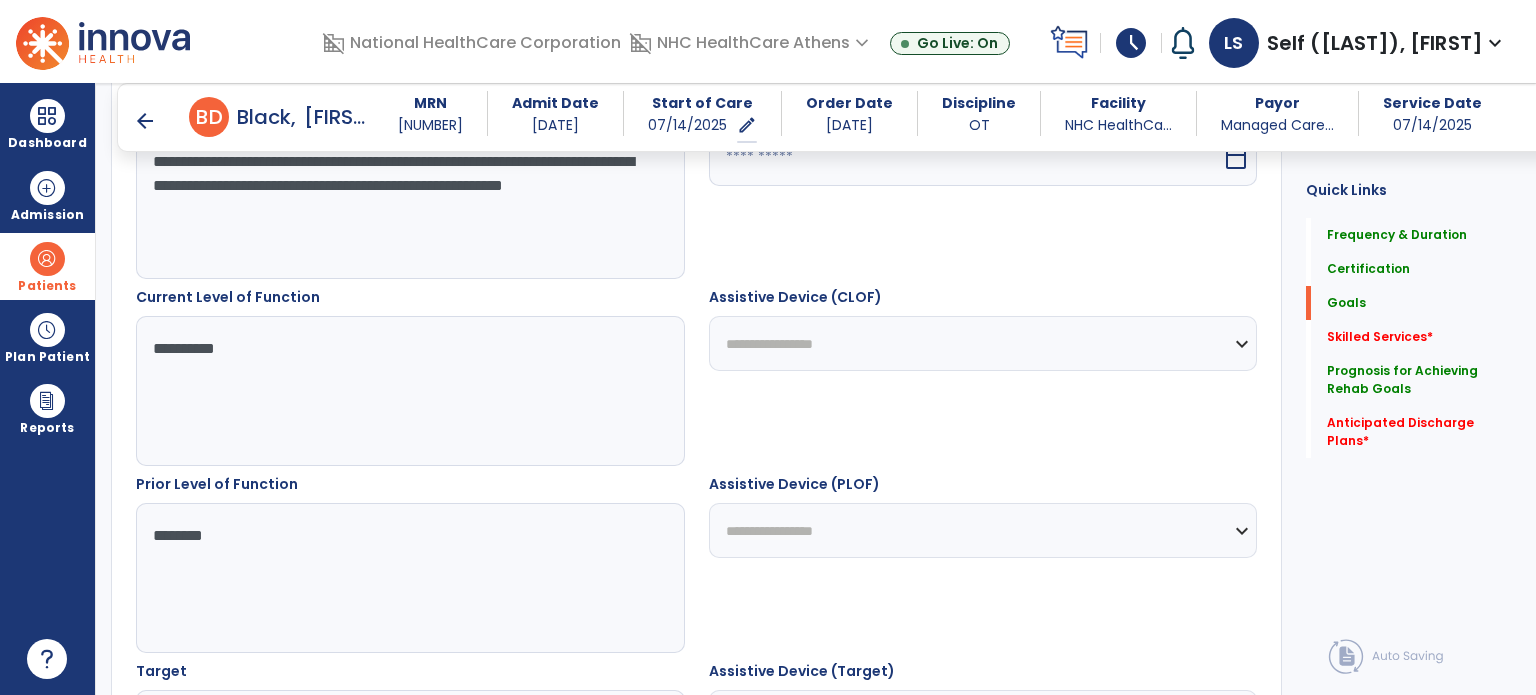 scroll, scrollTop: 624, scrollLeft: 0, axis: vertical 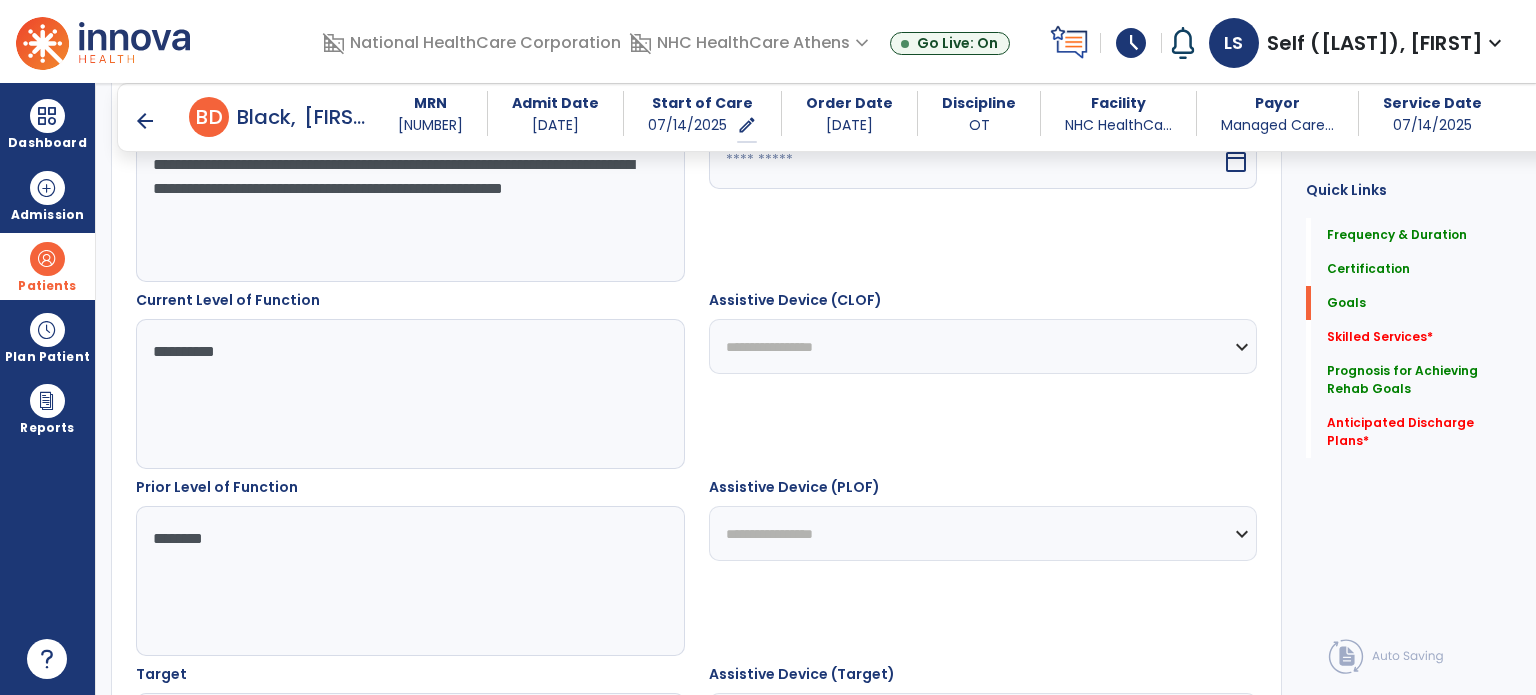 type on "**********" 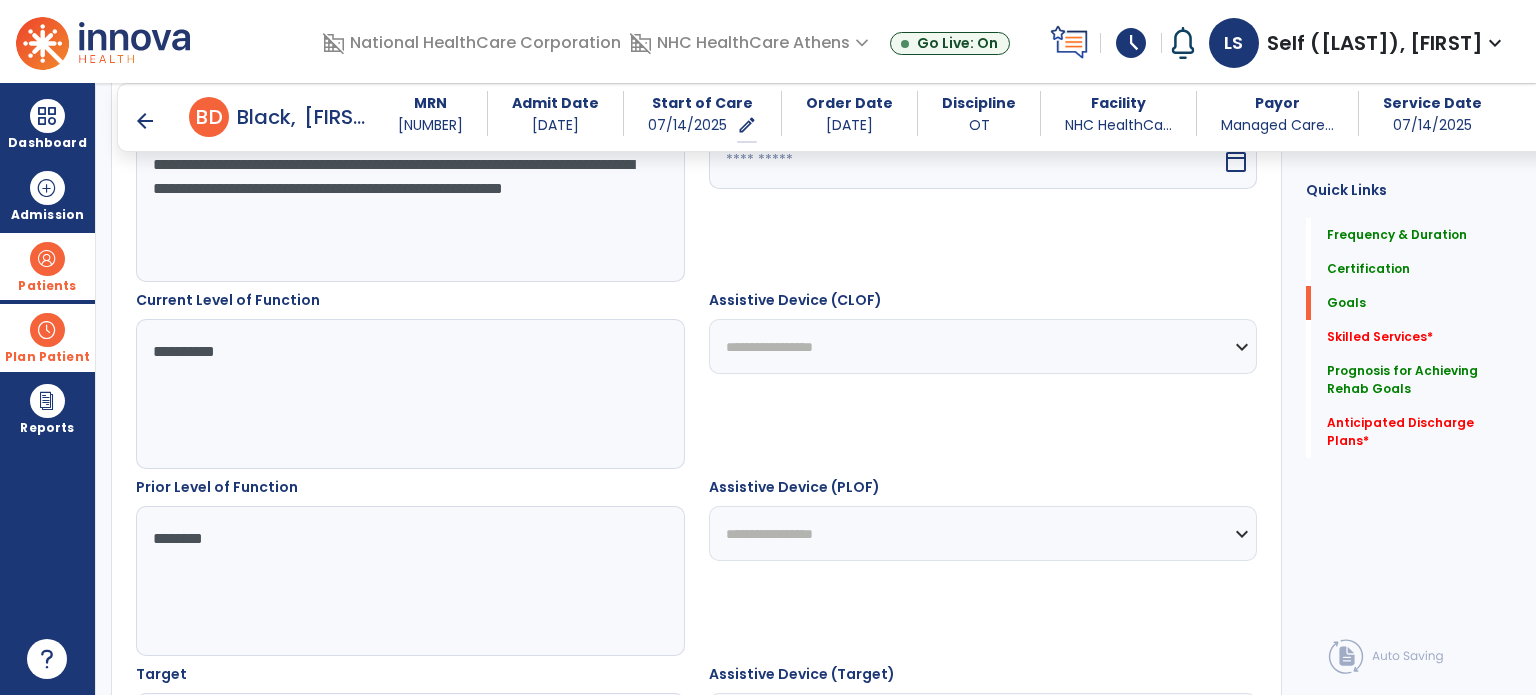 drag, startPoint x: 301, startPoint y: 374, endPoint x: 6, endPoint y: 347, distance: 296.233 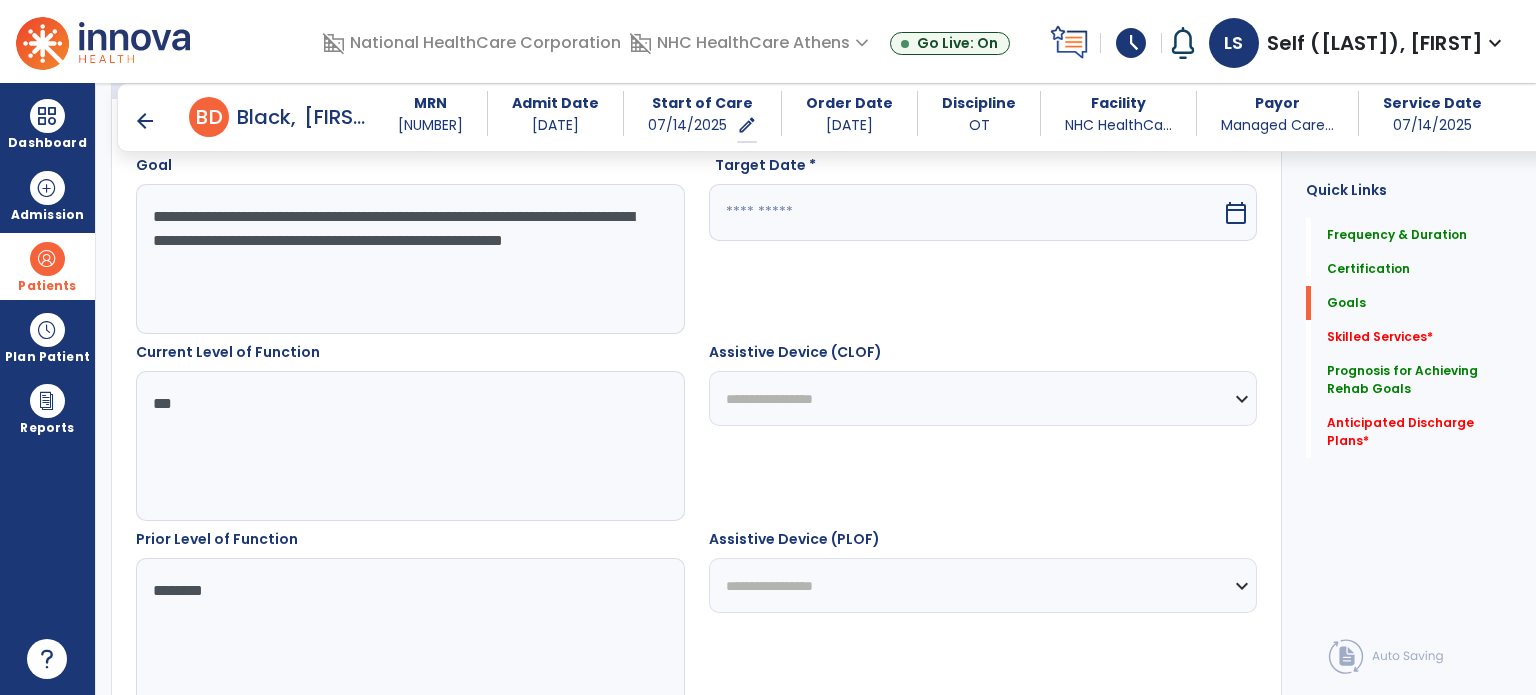 scroll, scrollTop: 524, scrollLeft: 0, axis: vertical 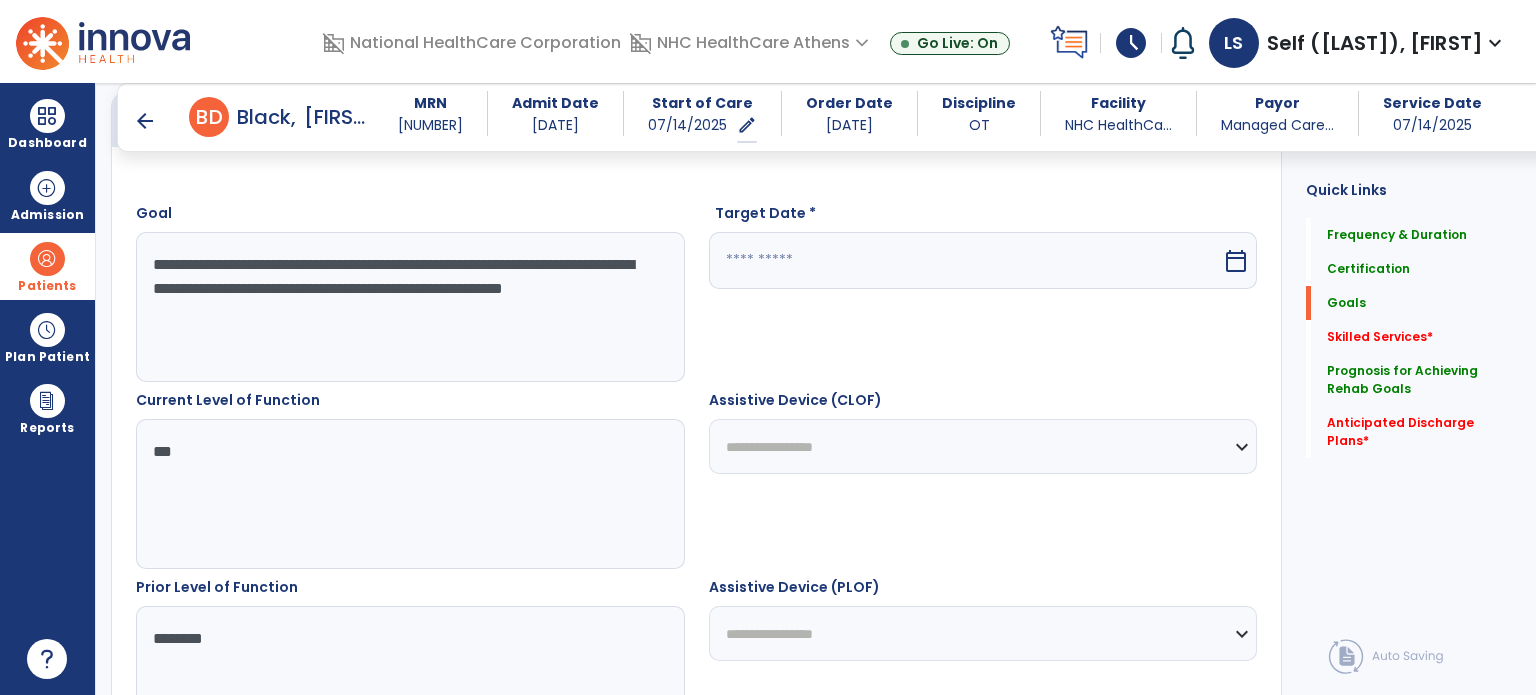 type on "**" 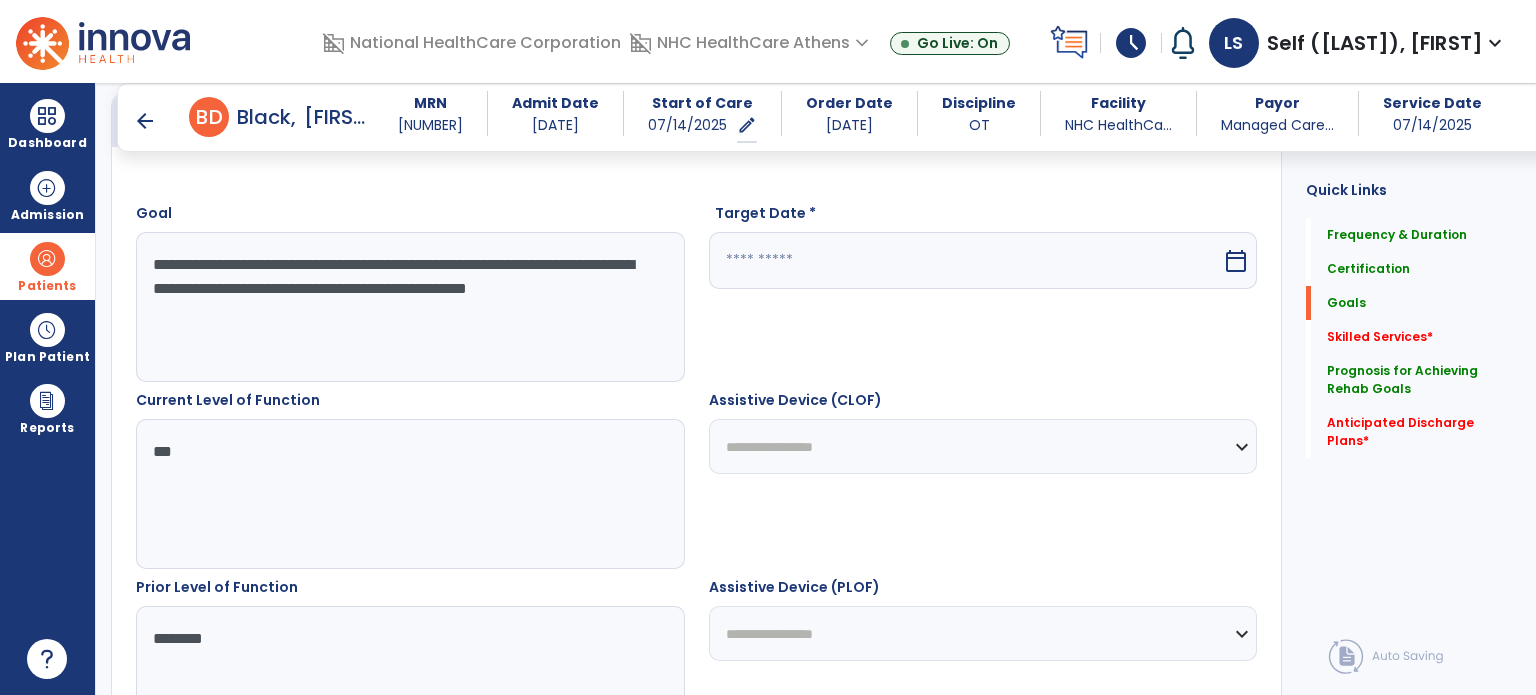 drag, startPoint x: 296, startPoint y: 289, endPoint x: 145, endPoint y: 283, distance: 151.11916 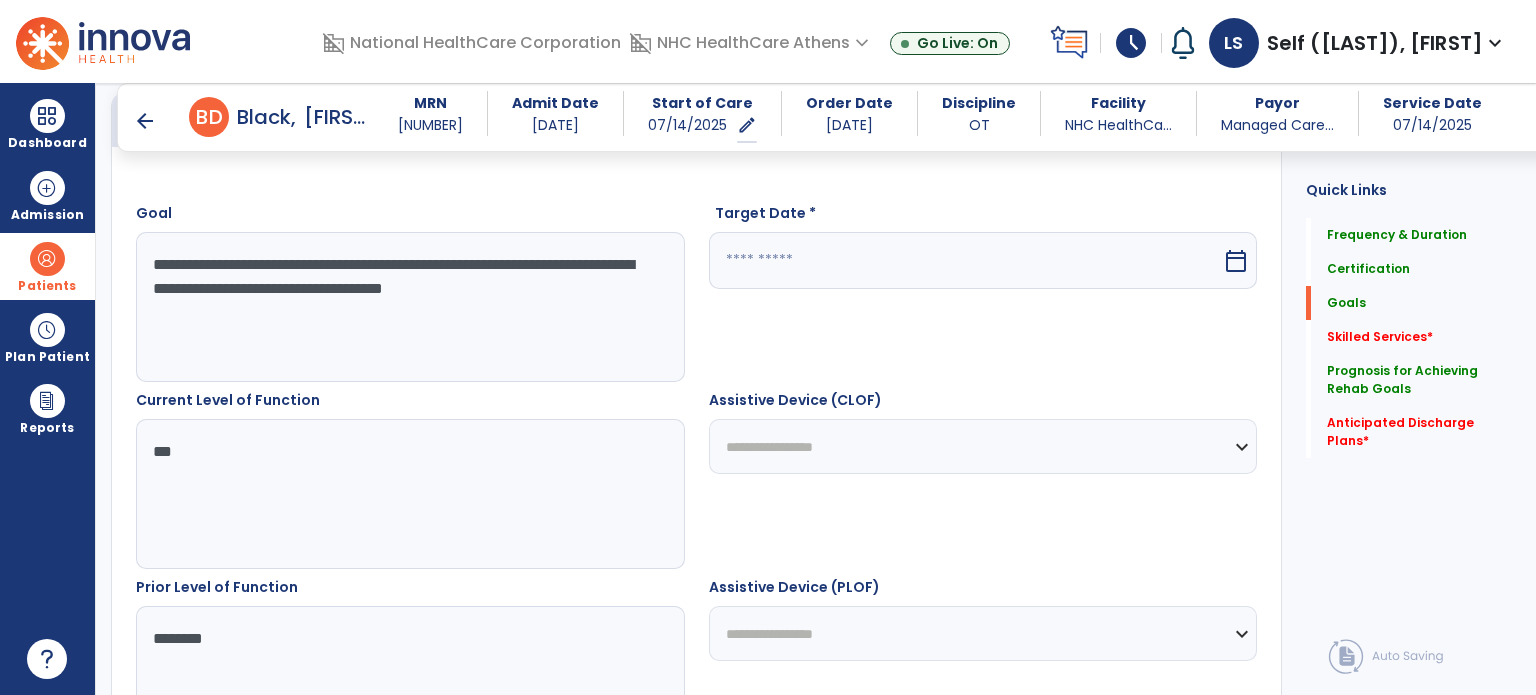 drag, startPoint x: 616, startPoint y: 264, endPoint x: 435, endPoint y: 271, distance: 181.13531 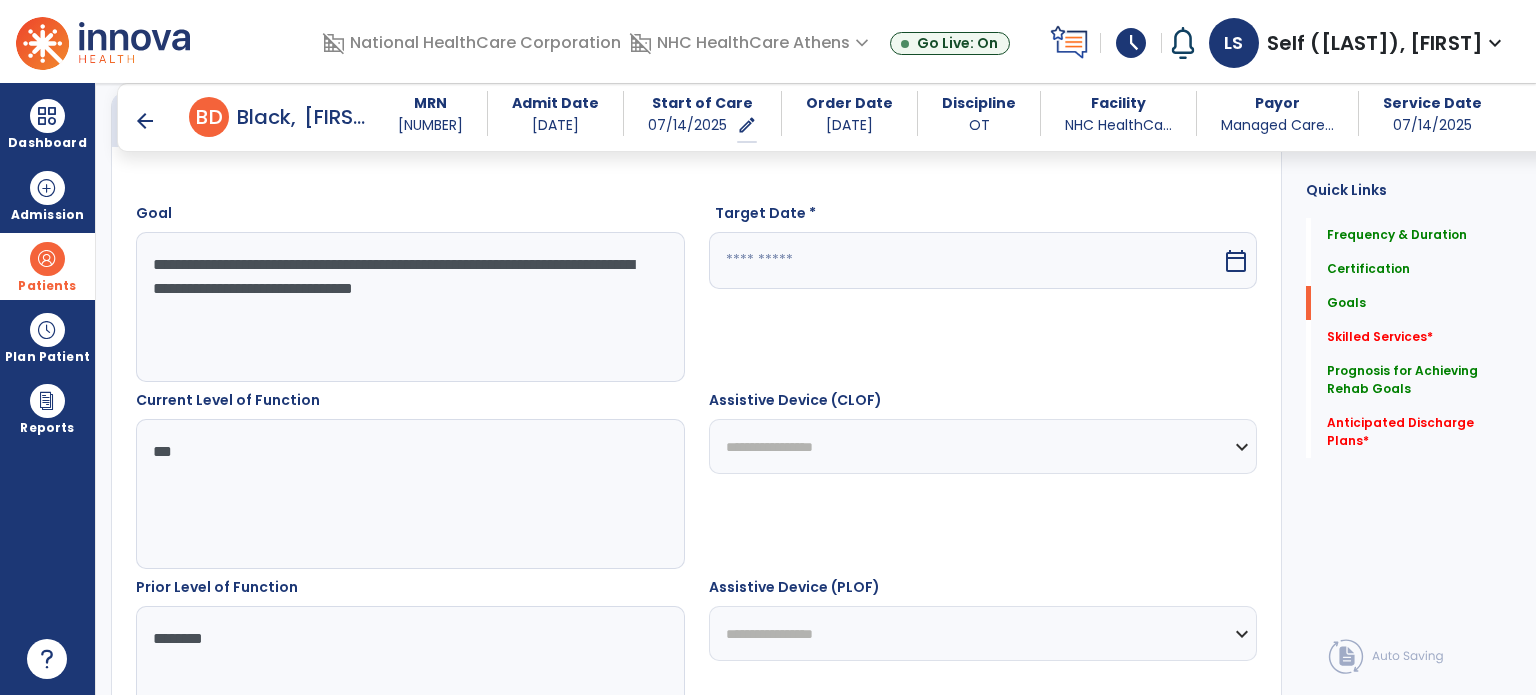 click on "**********" at bounding box center (409, 307) 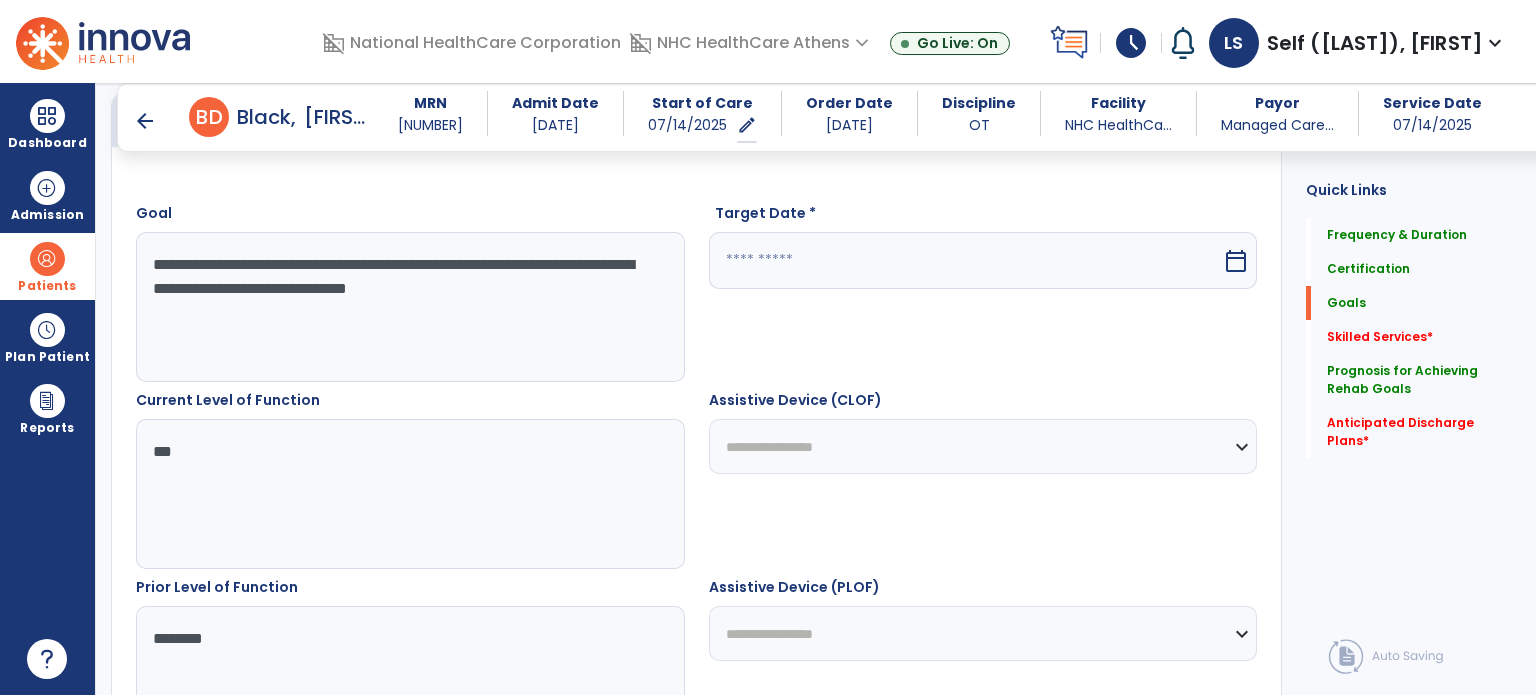 click on "**********" at bounding box center [409, 307] 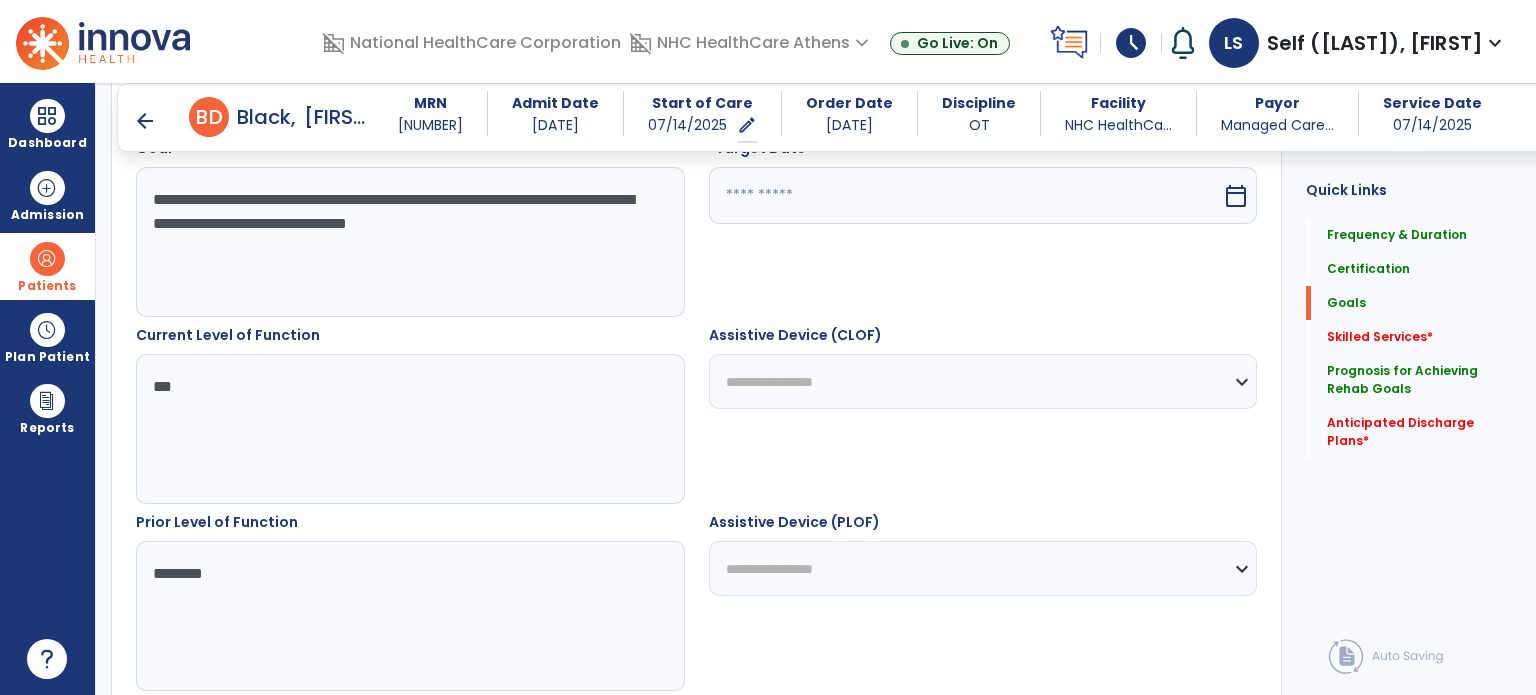 scroll, scrollTop: 624, scrollLeft: 0, axis: vertical 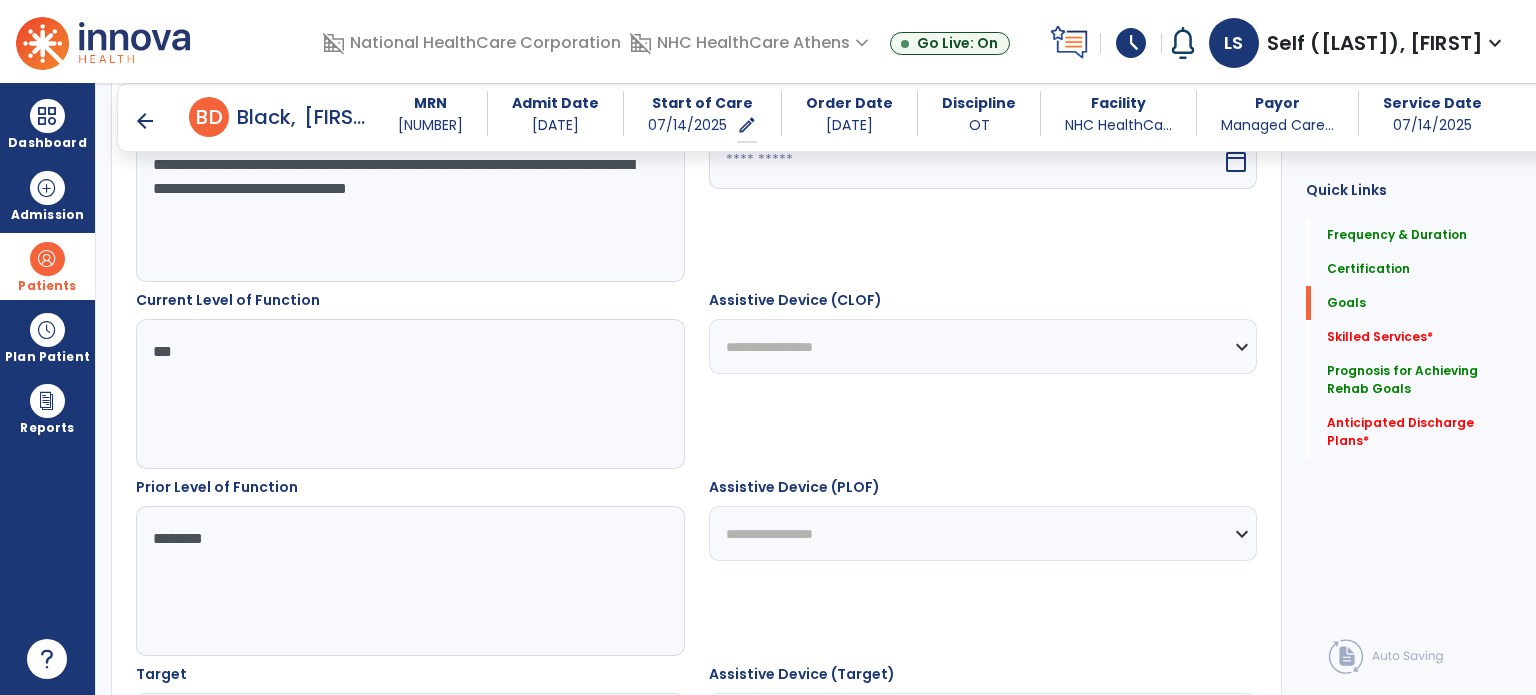 type on "**********" 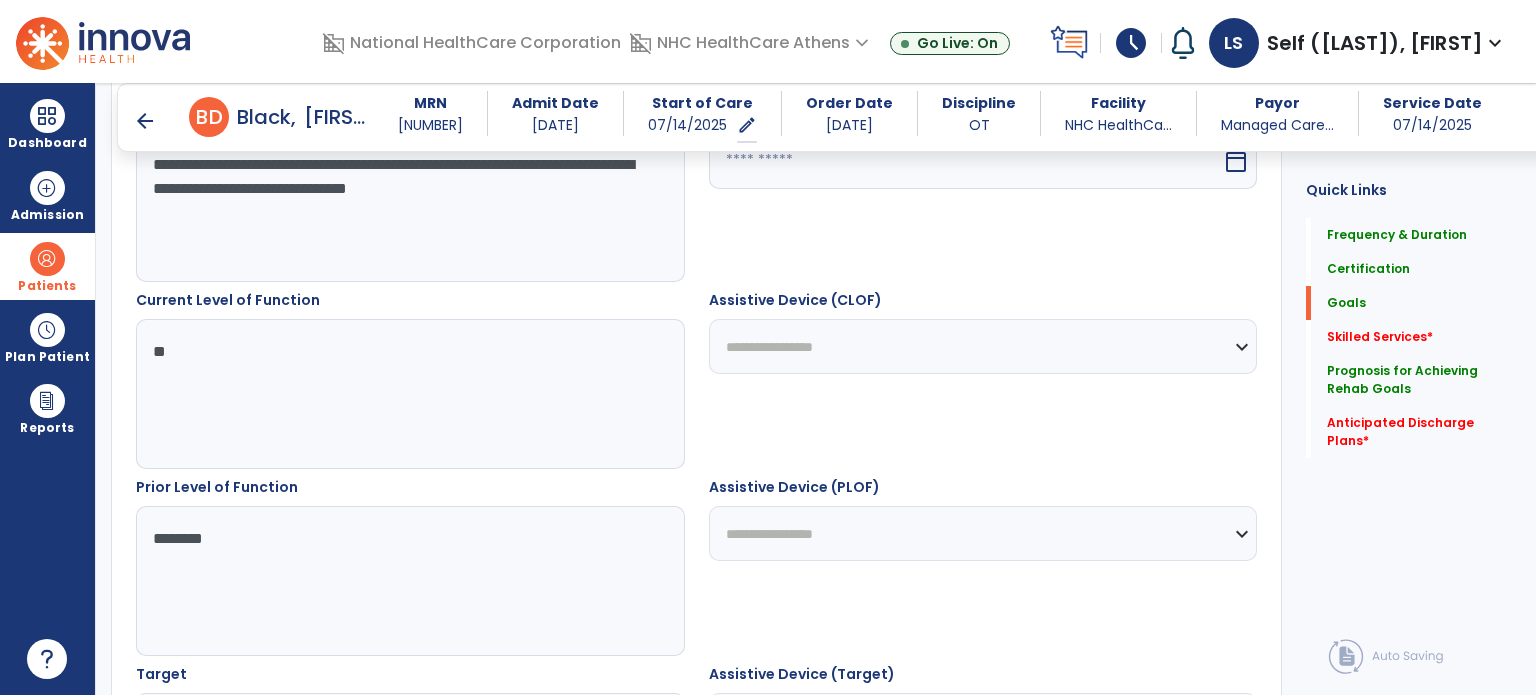 type on "*" 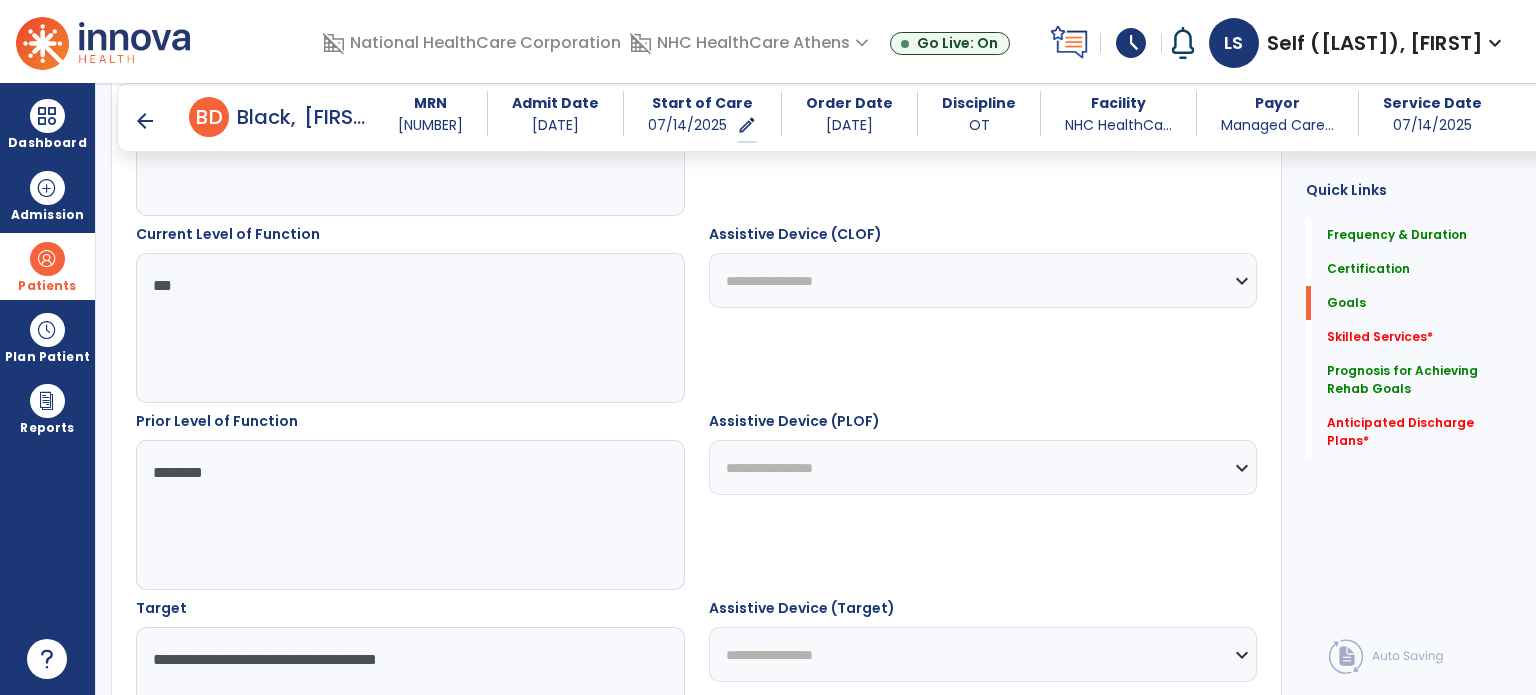 scroll, scrollTop: 724, scrollLeft: 0, axis: vertical 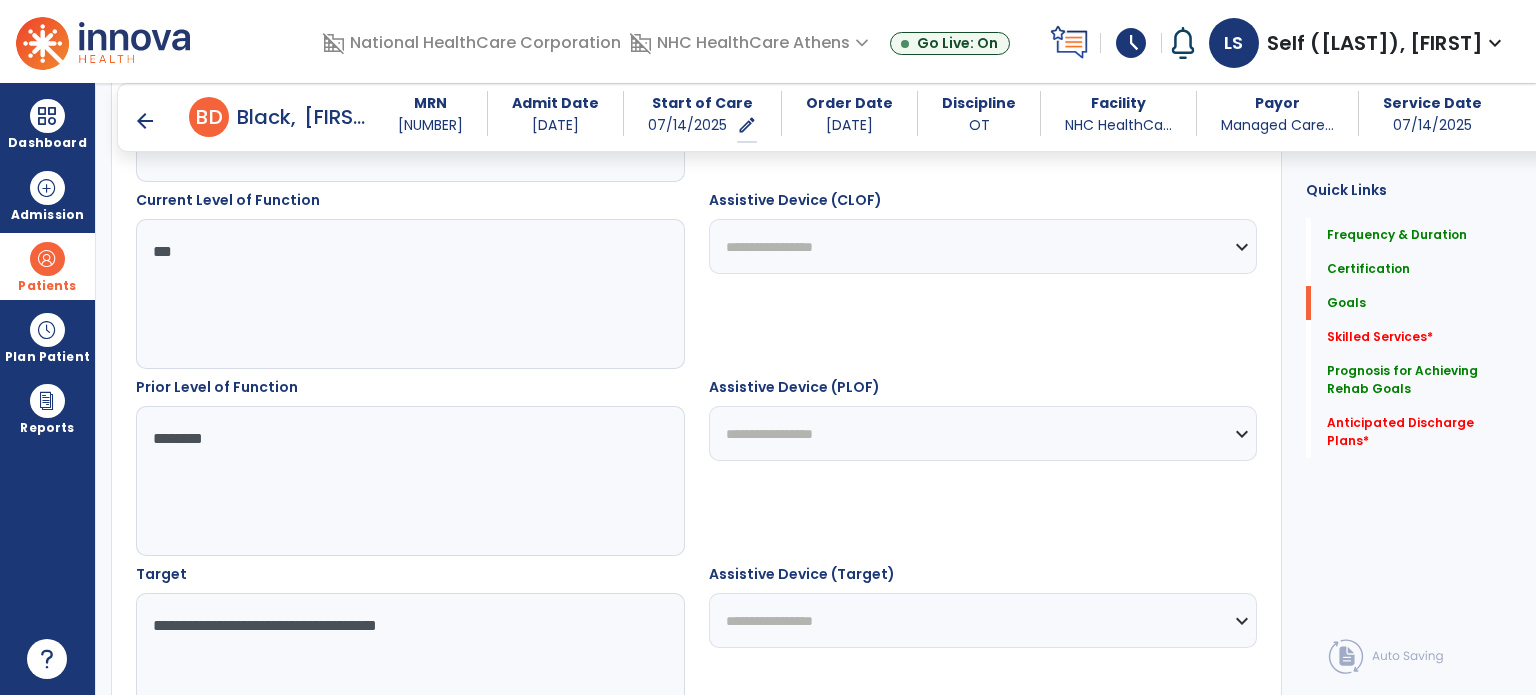 type on "***" 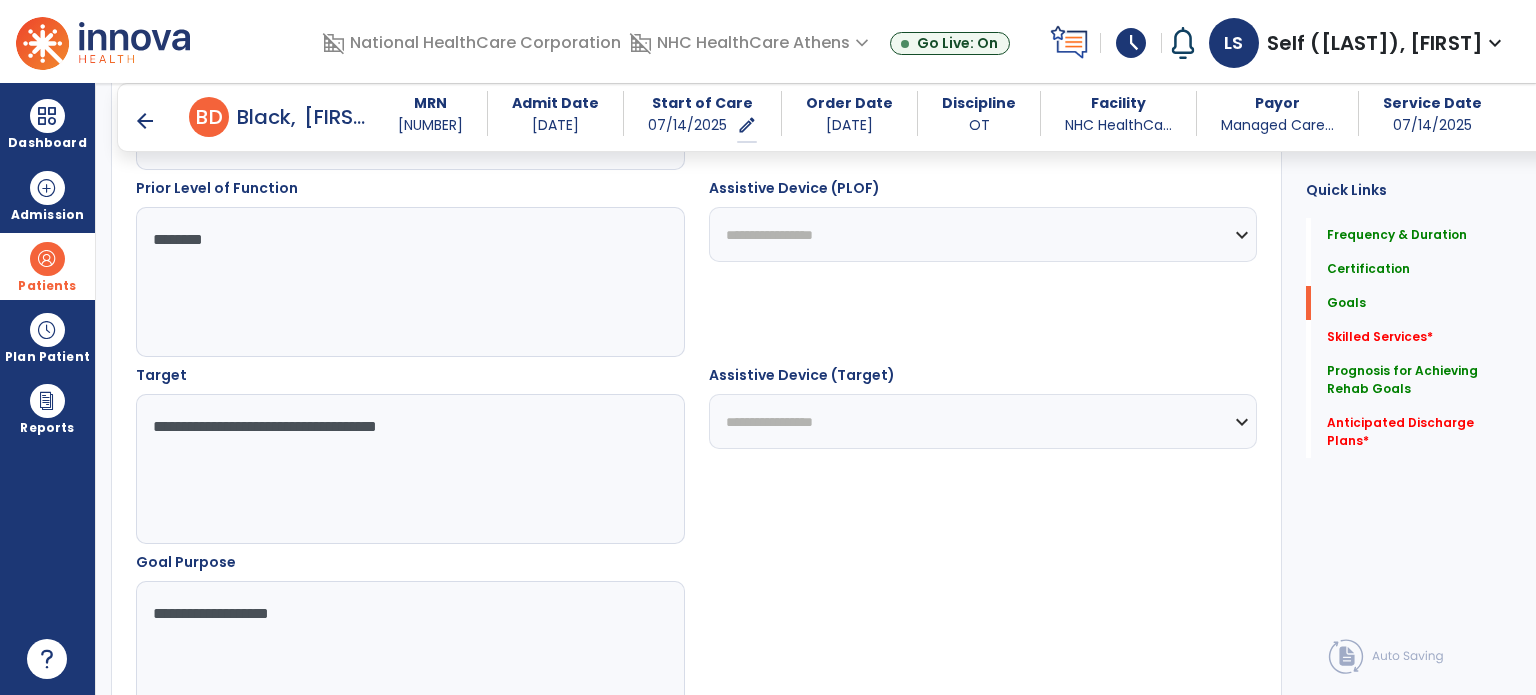 scroll, scrollTop: 924, scrollLeft: 0, axis: vertical 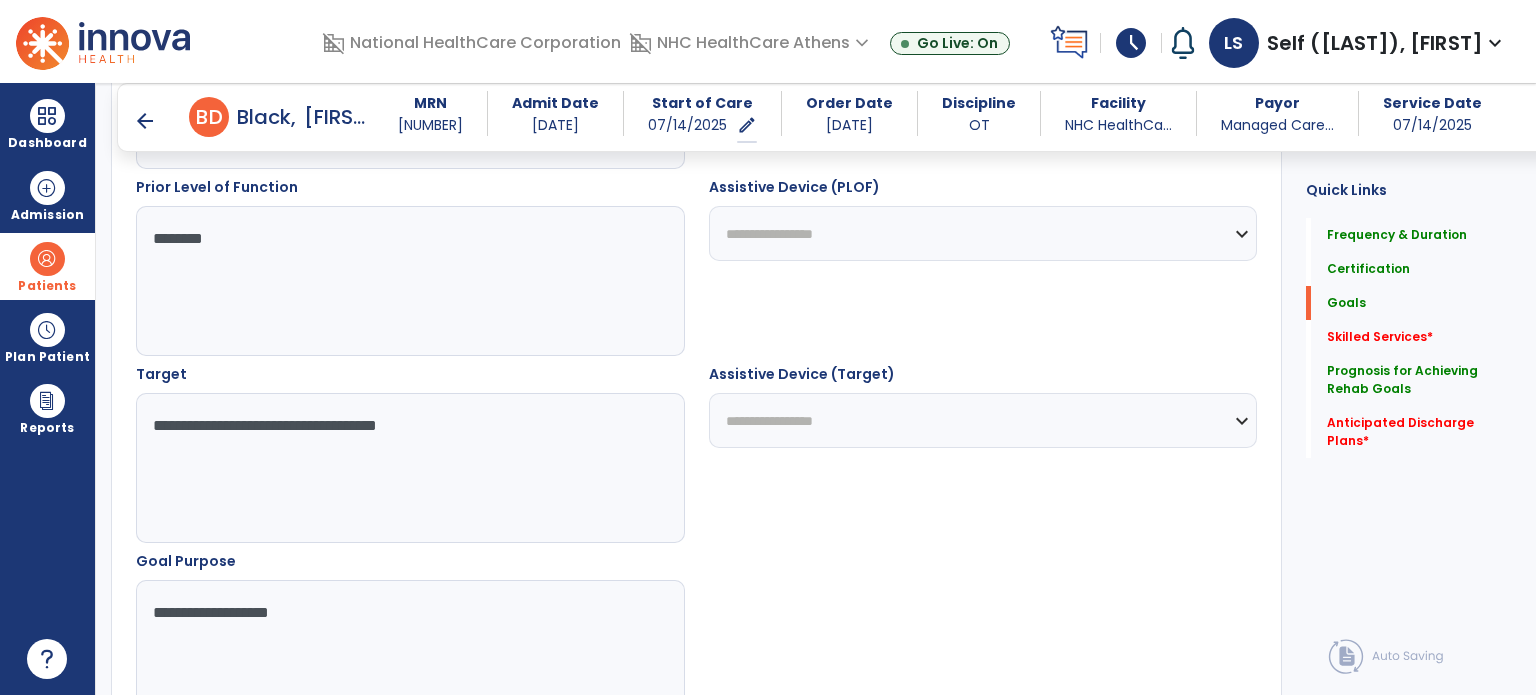 drag, startPoint x: 534, startPoint y: 425, endPoint x: 152, endPoint y: 429, distance: 382.02094 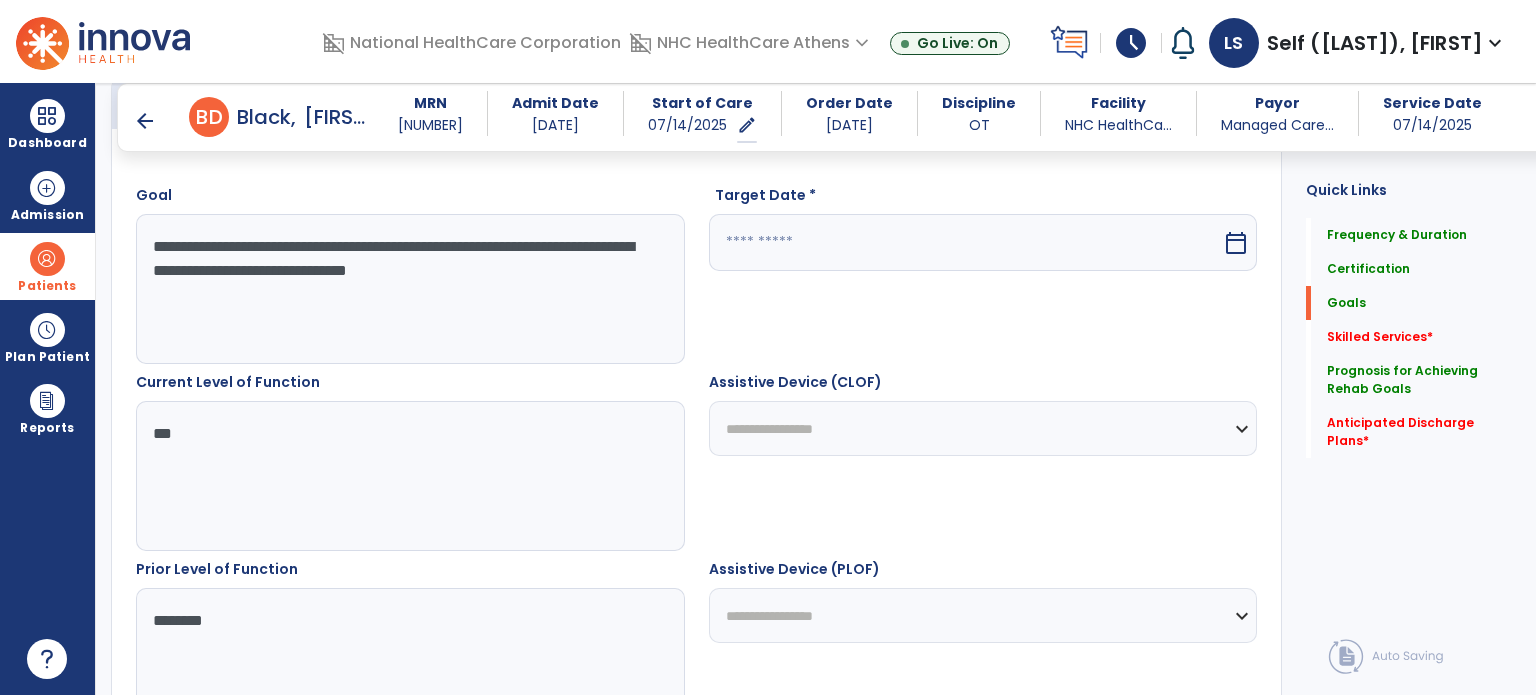 scroll, scrollTop: 424, scrollLeft: 0, axis: vertical 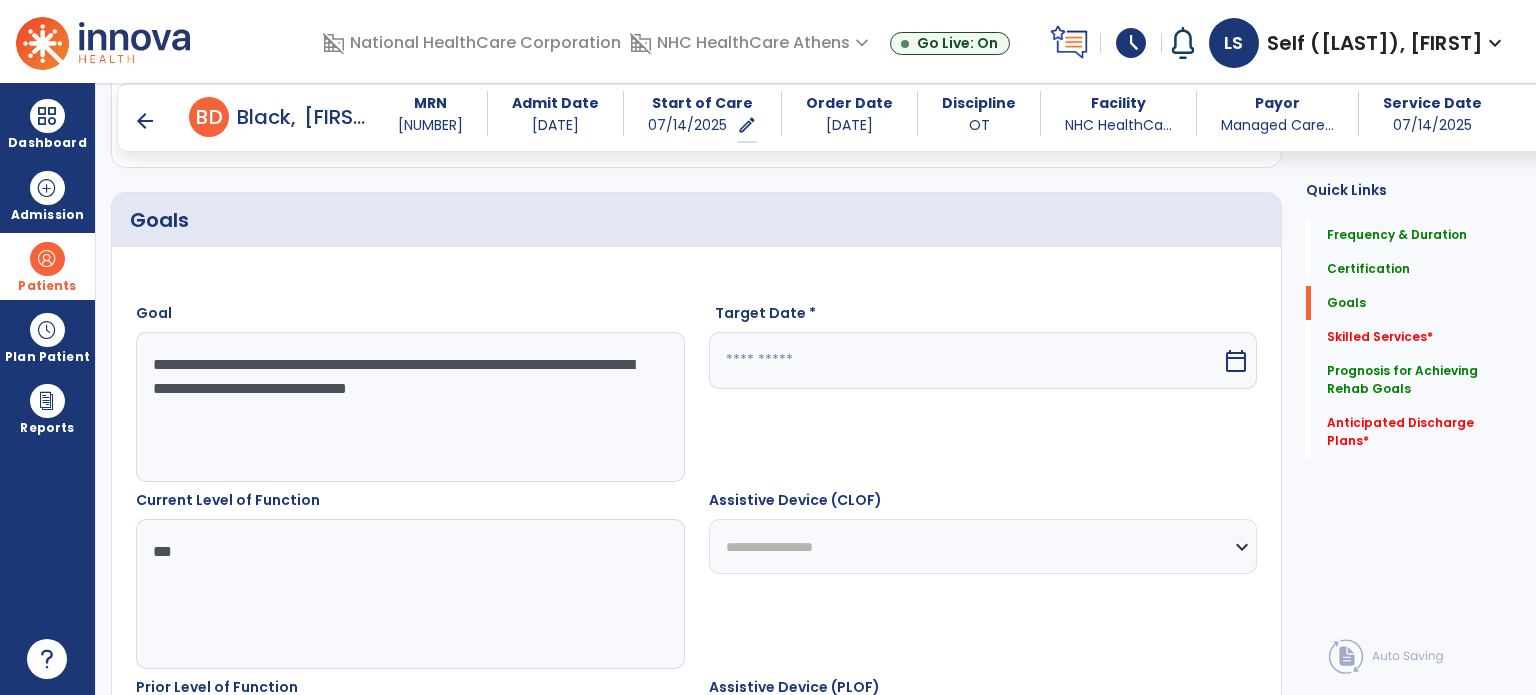 type on "*****" 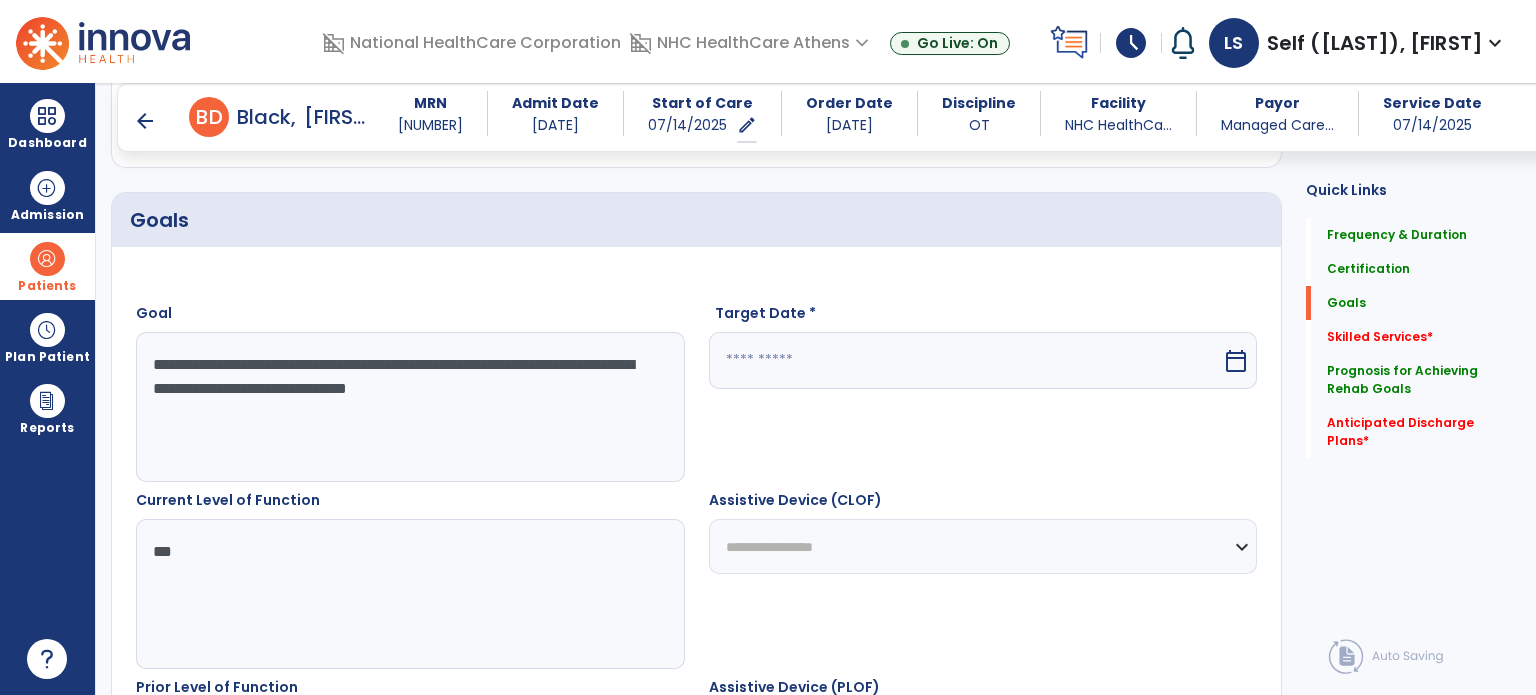 click at bounding box center (966, 360) 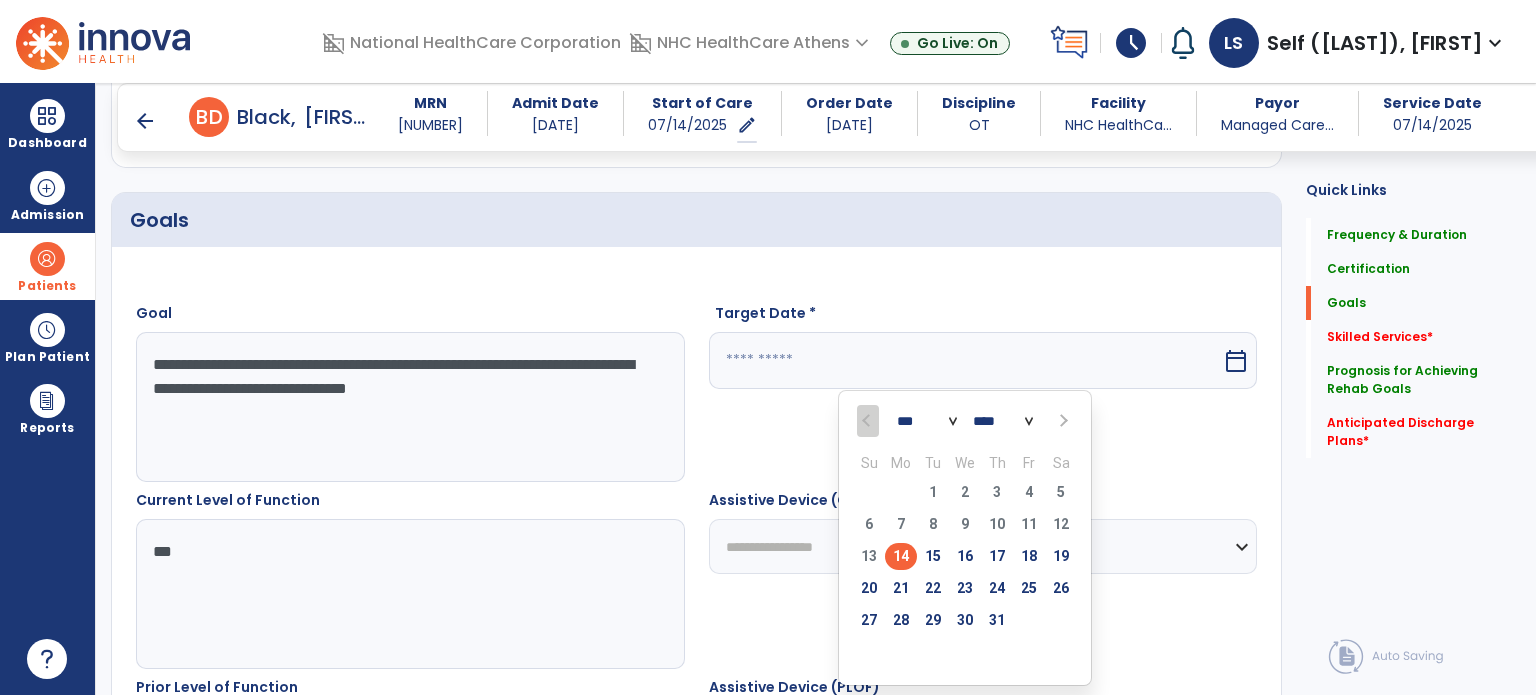 click on "*** ***" at bounding box center [927, 422] 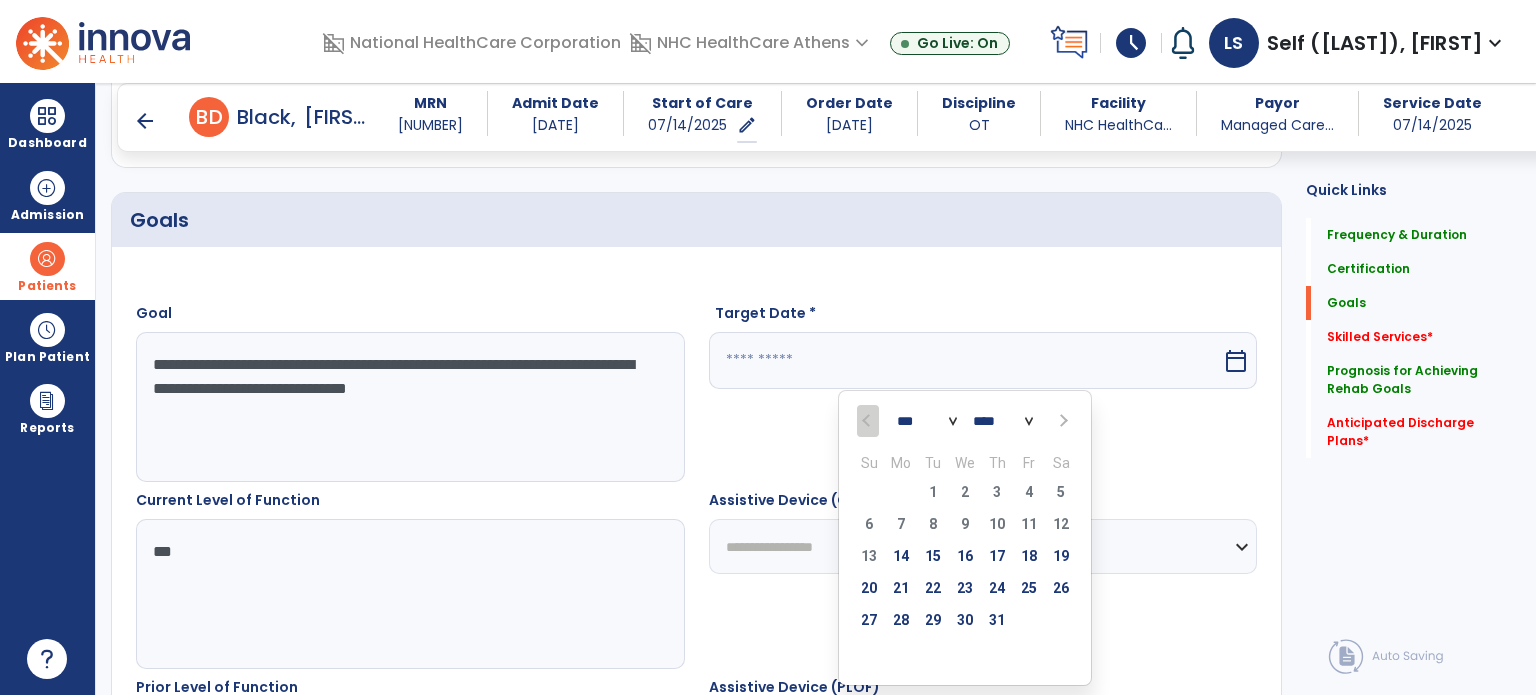 select on "*" 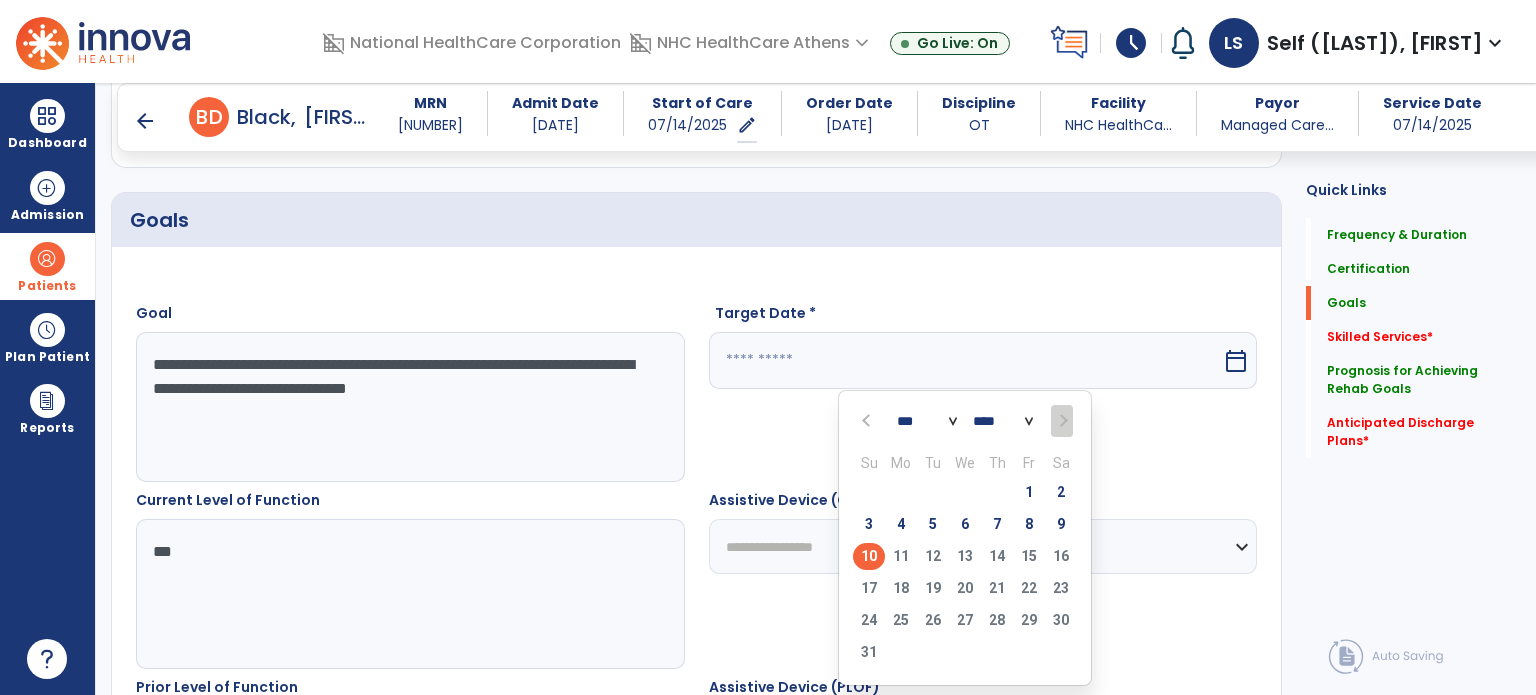 click on "10" at bounding box center [869, 556] 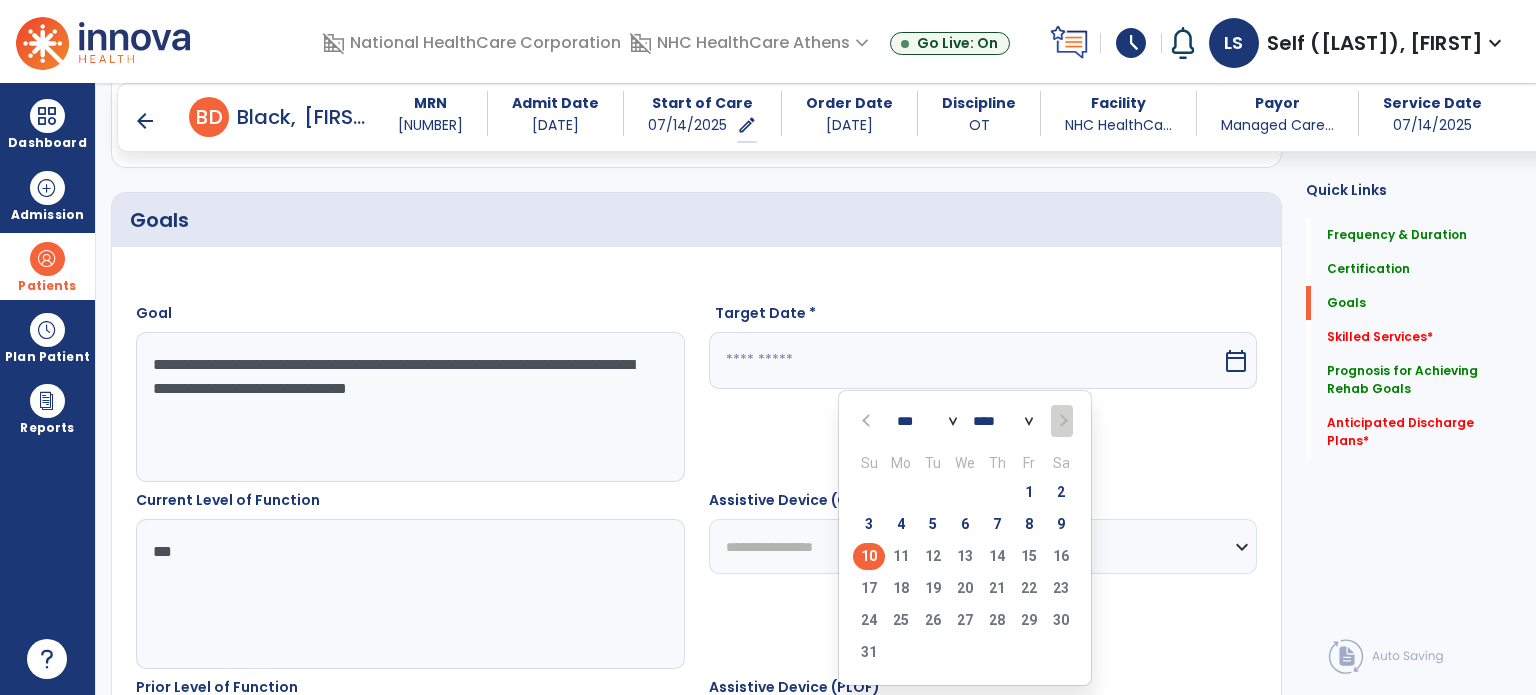 type on "*********" 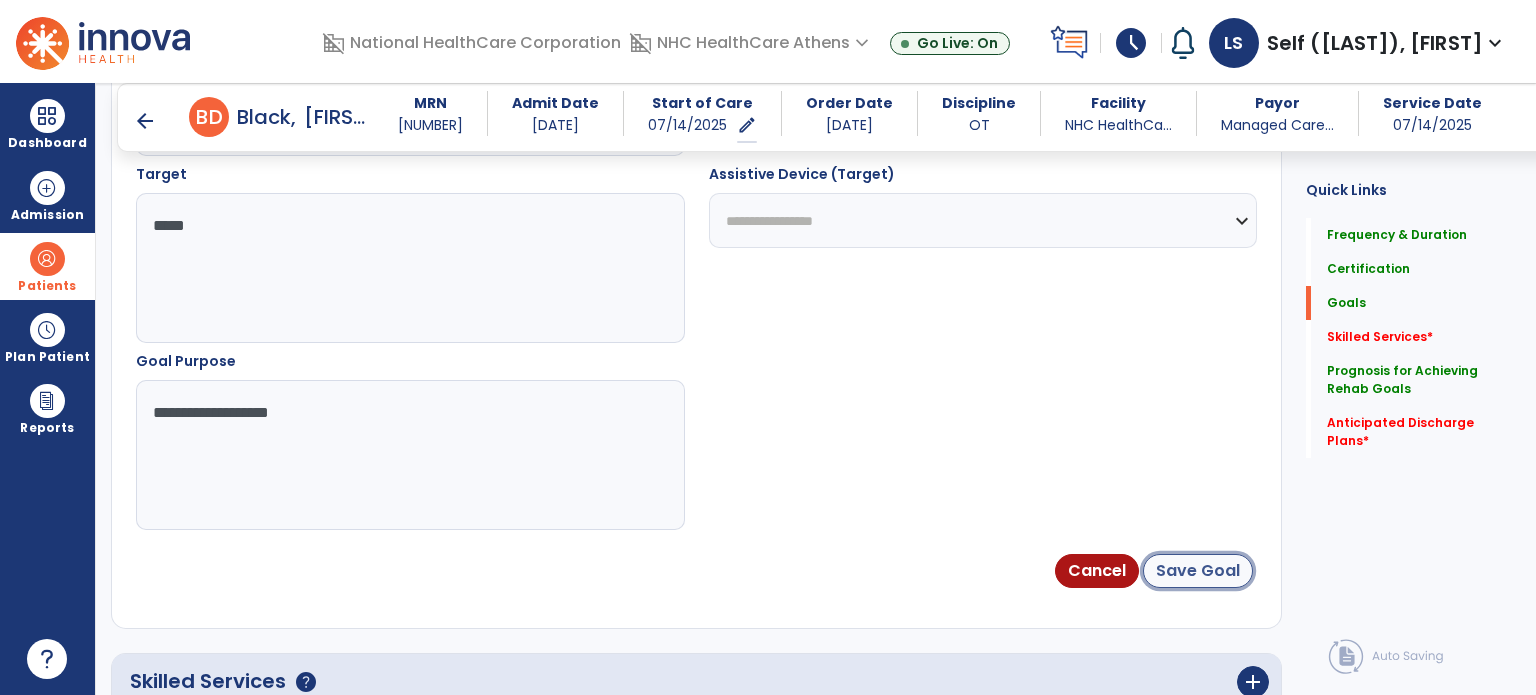 click on "Save Goal" at bounding box center (1198, 571) 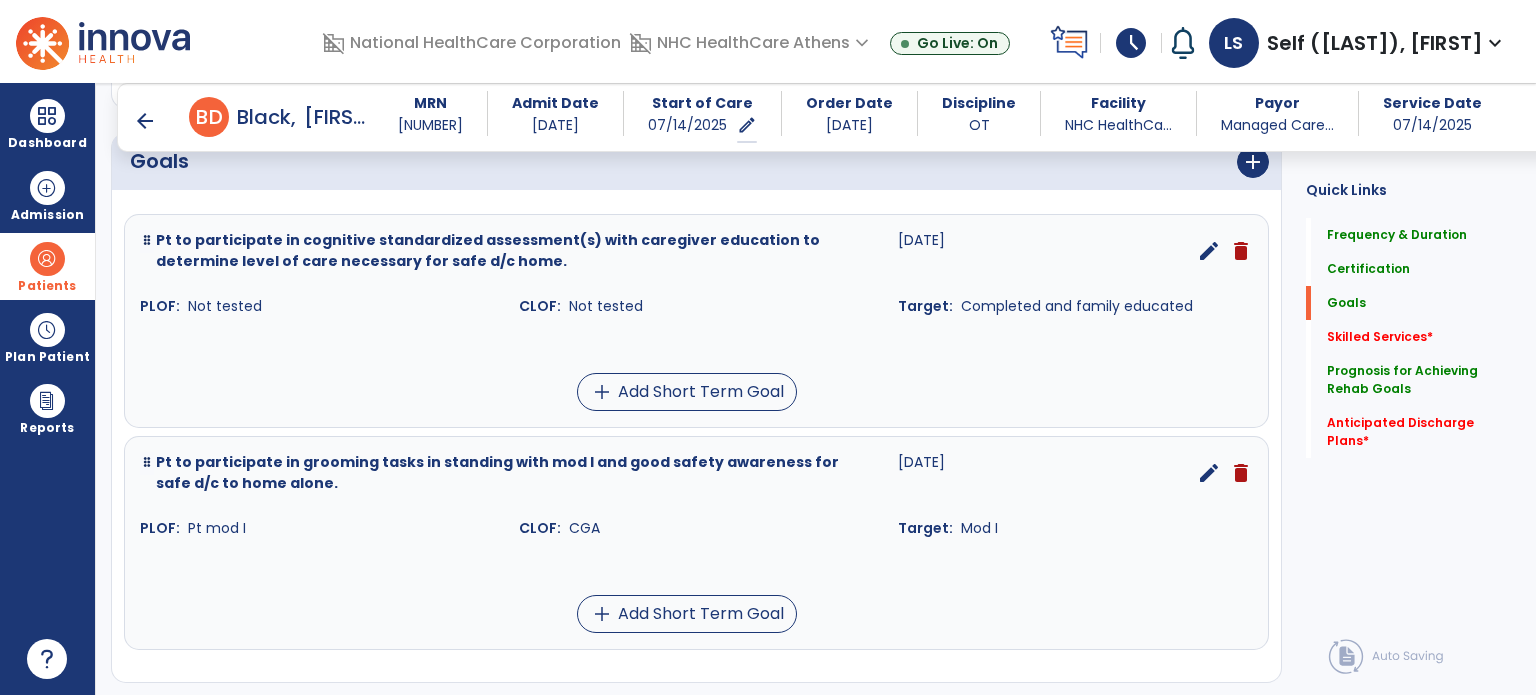 scroll, scrollTop: 448, scrollLeft: 0, axis: vertical 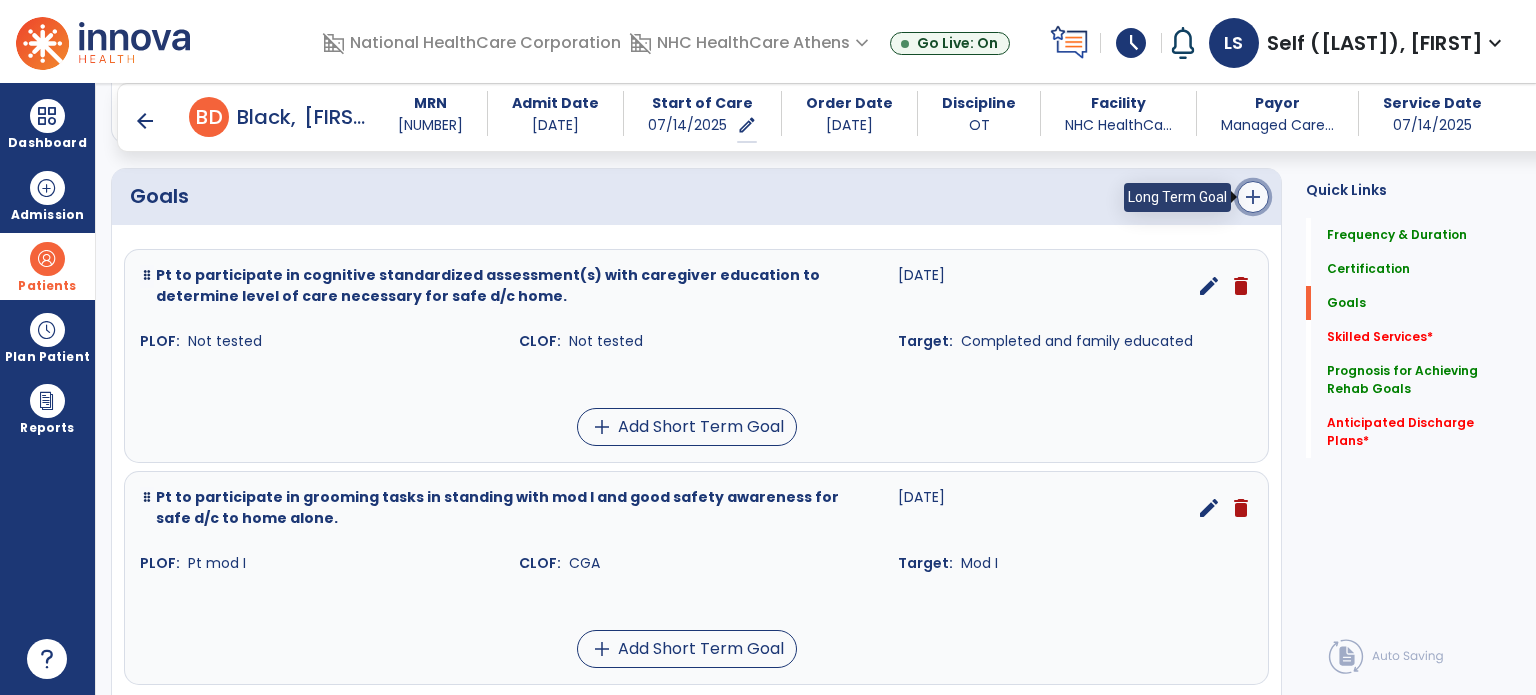 click on "add" at bounding box center (1253, 197) 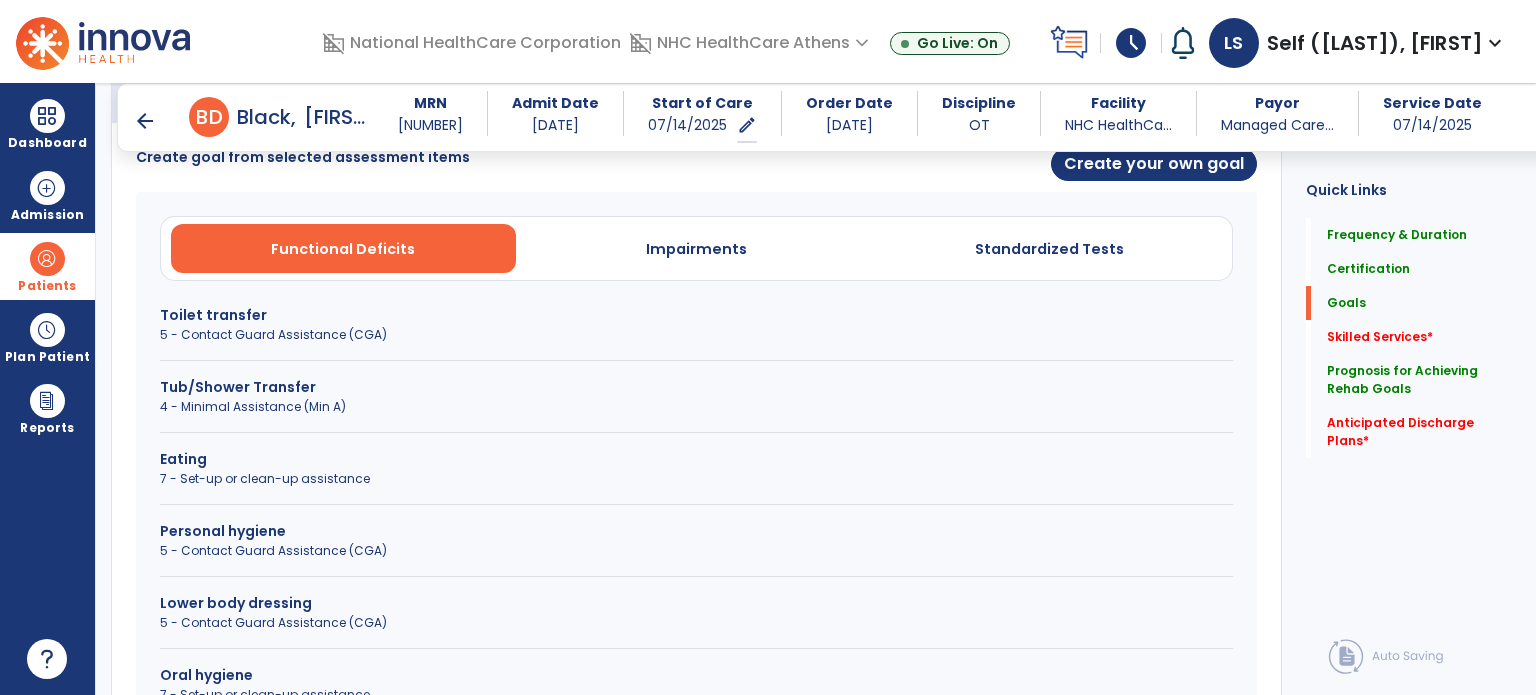 scroll, scrollTop: 448, scrollLeft: 0, axis: vertical 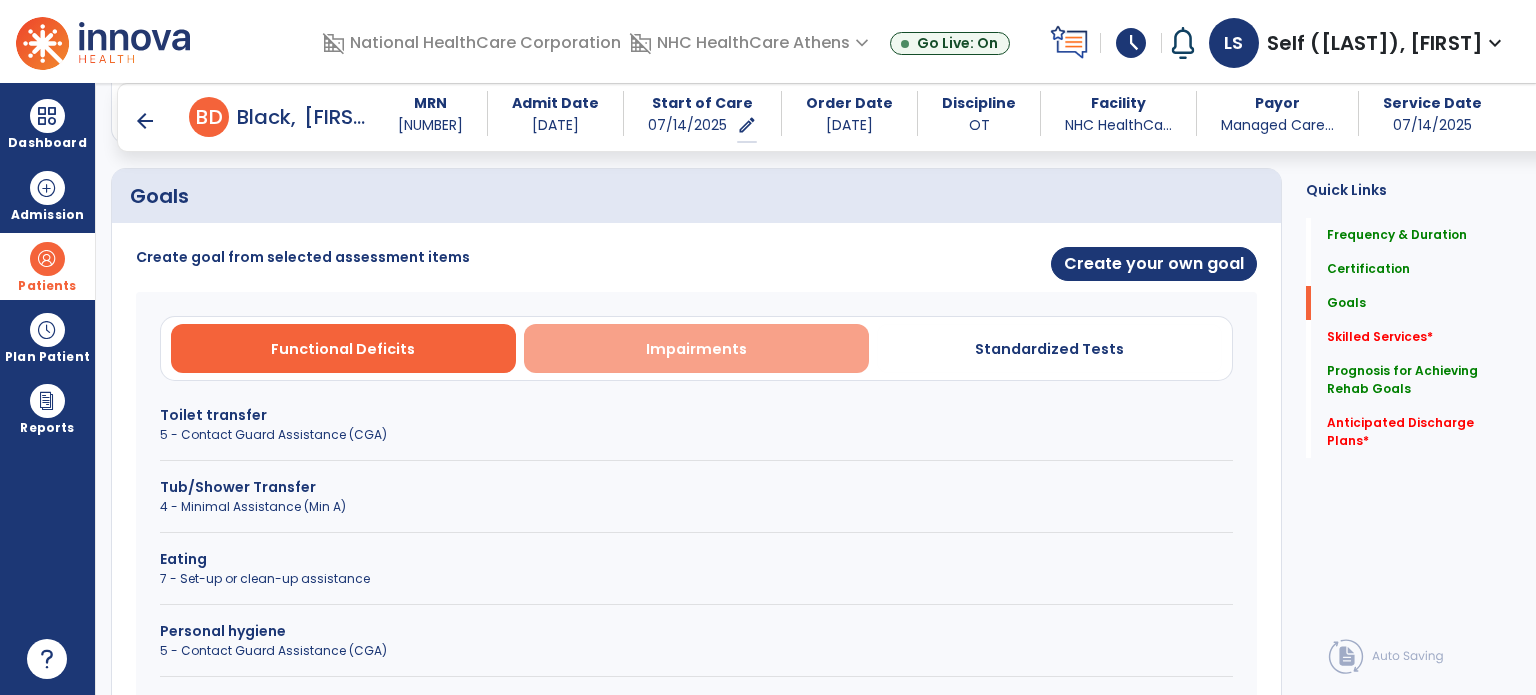click on "Impairments" at bounding box center [696, 349] 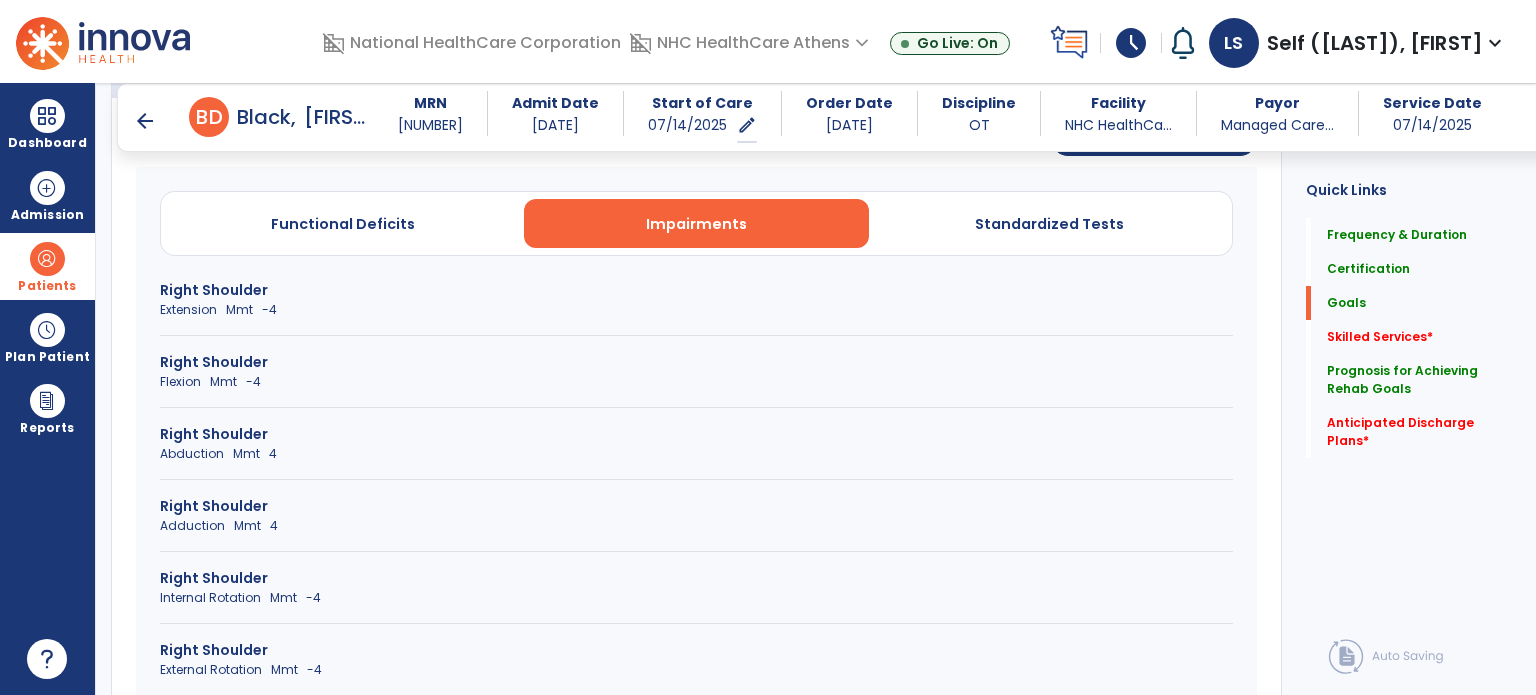 scroll, scrollTop: 448, scrollLeft: 0, axis: vertical 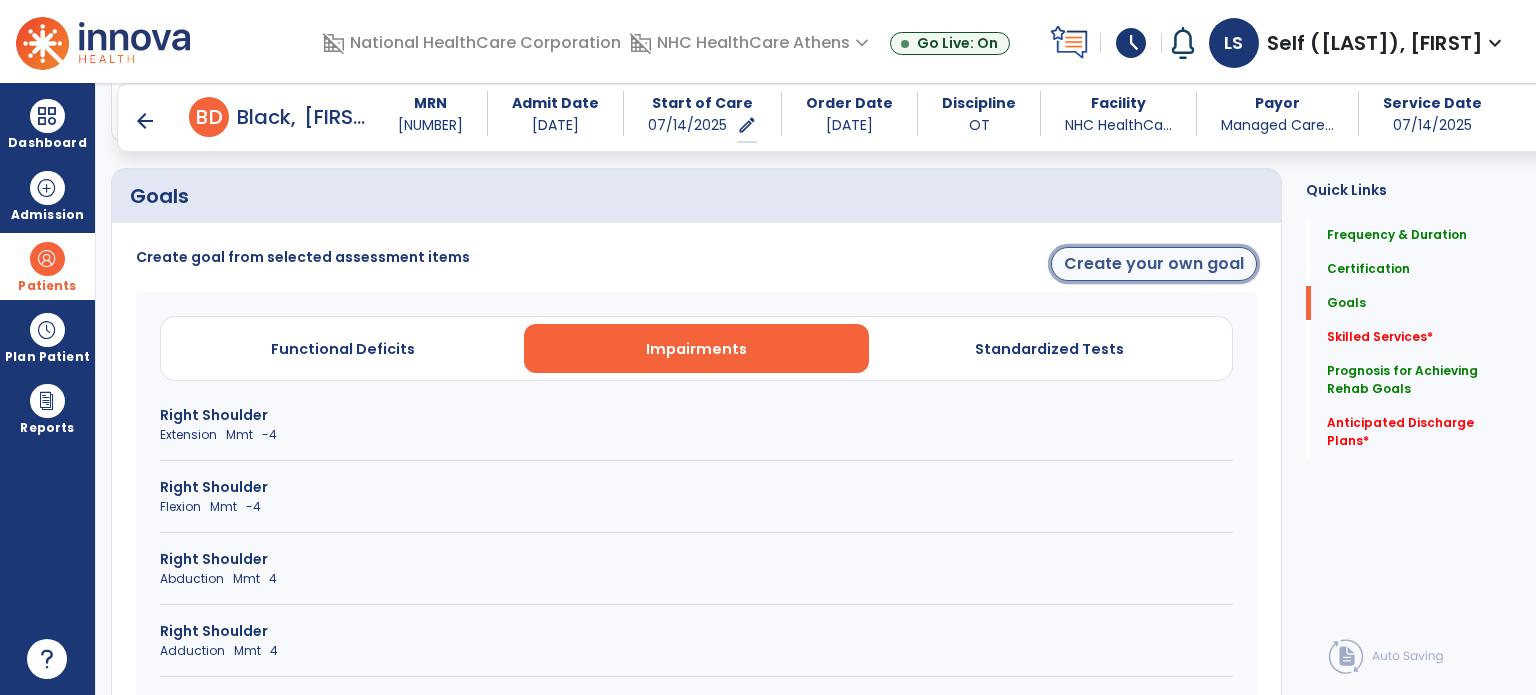 click on "Create your own goal" at bounding box center [1154, 264] 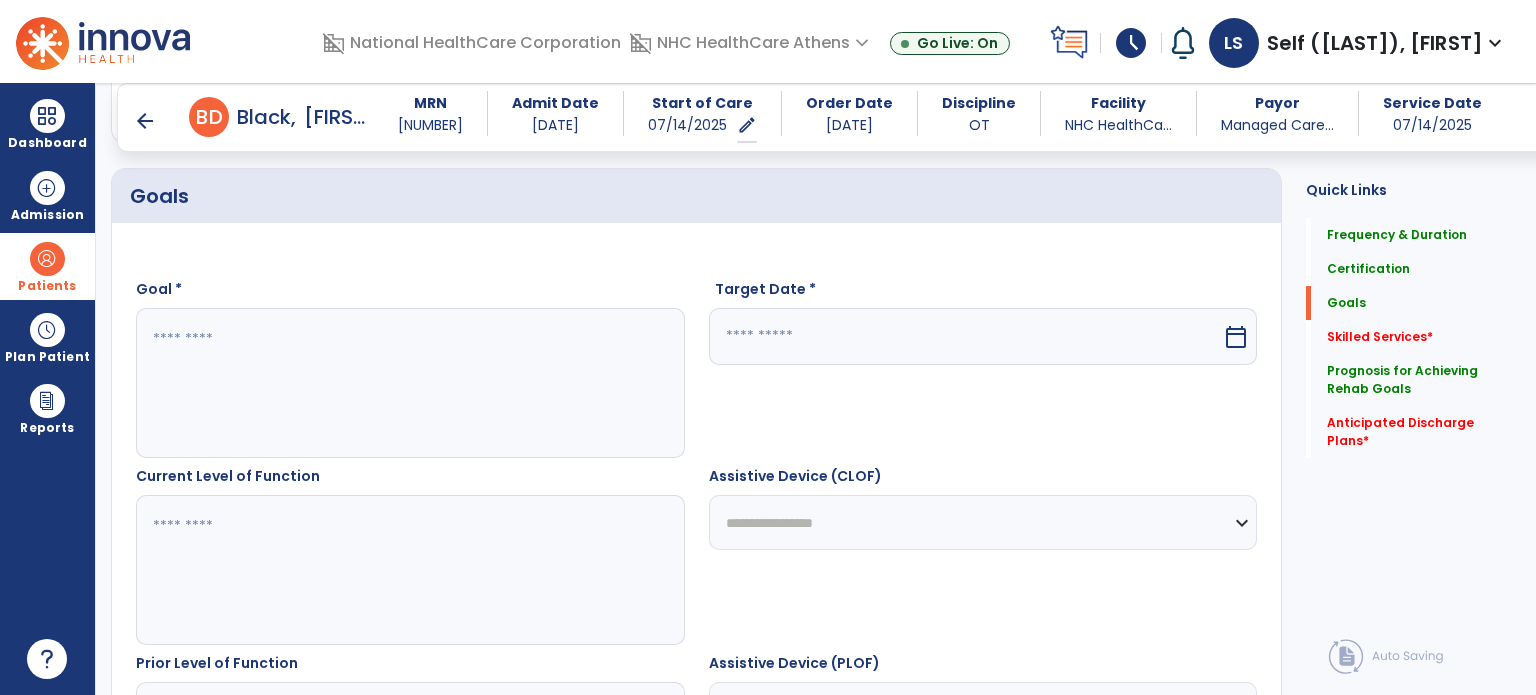 click at bounding box center [409, 383] 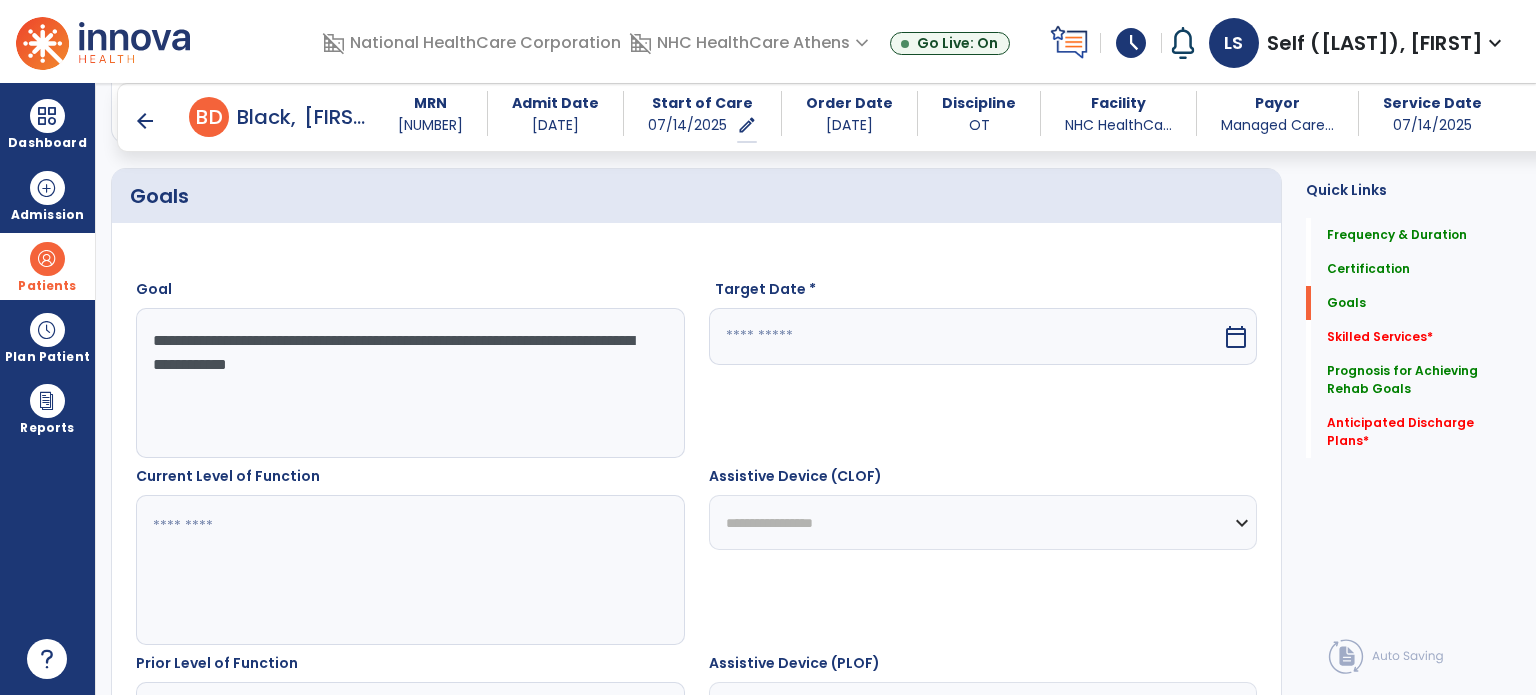 click on "**********" at bounding box center [409, 383] 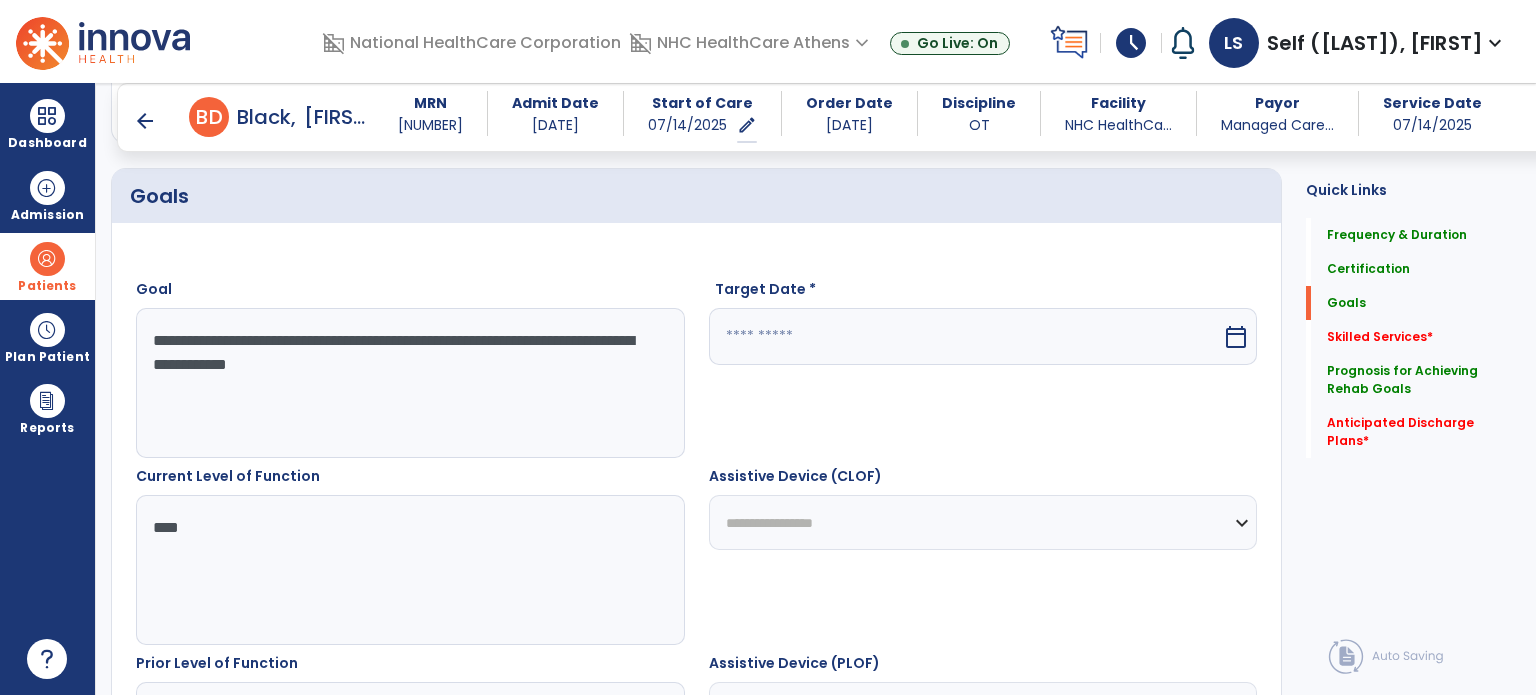 scroll, scrollTop: 648, scrollLeft: 0, axis: vertical 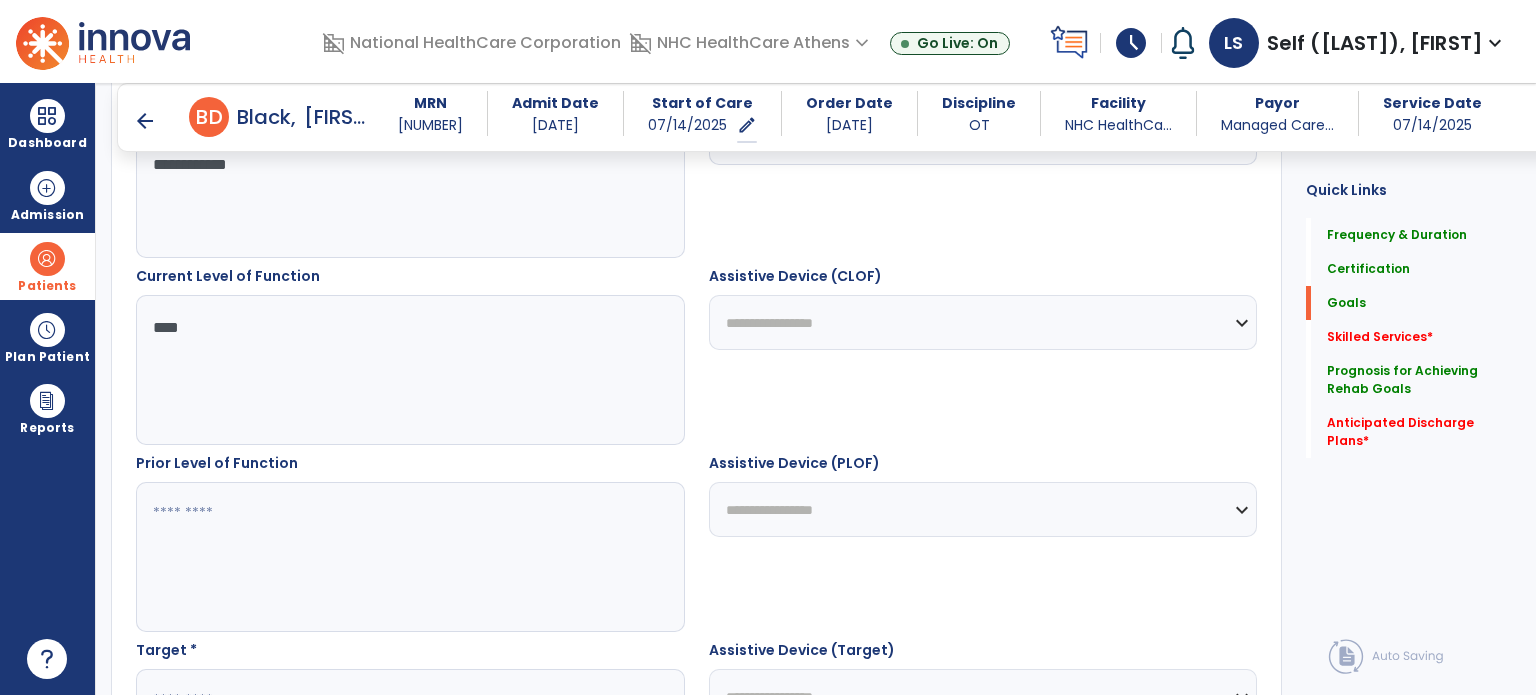 type on "****" 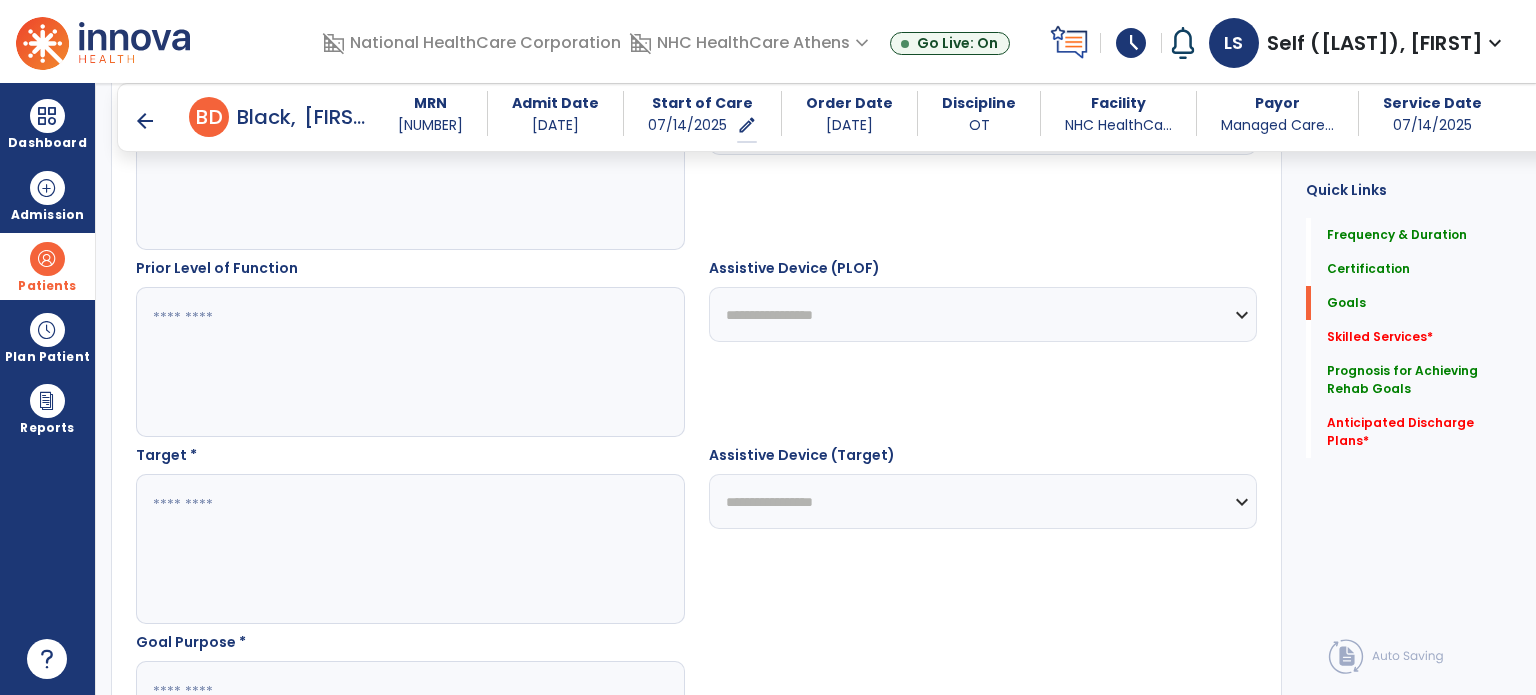 scroll, scrollTop: 848, scrollLeft: 0, axis: vertical 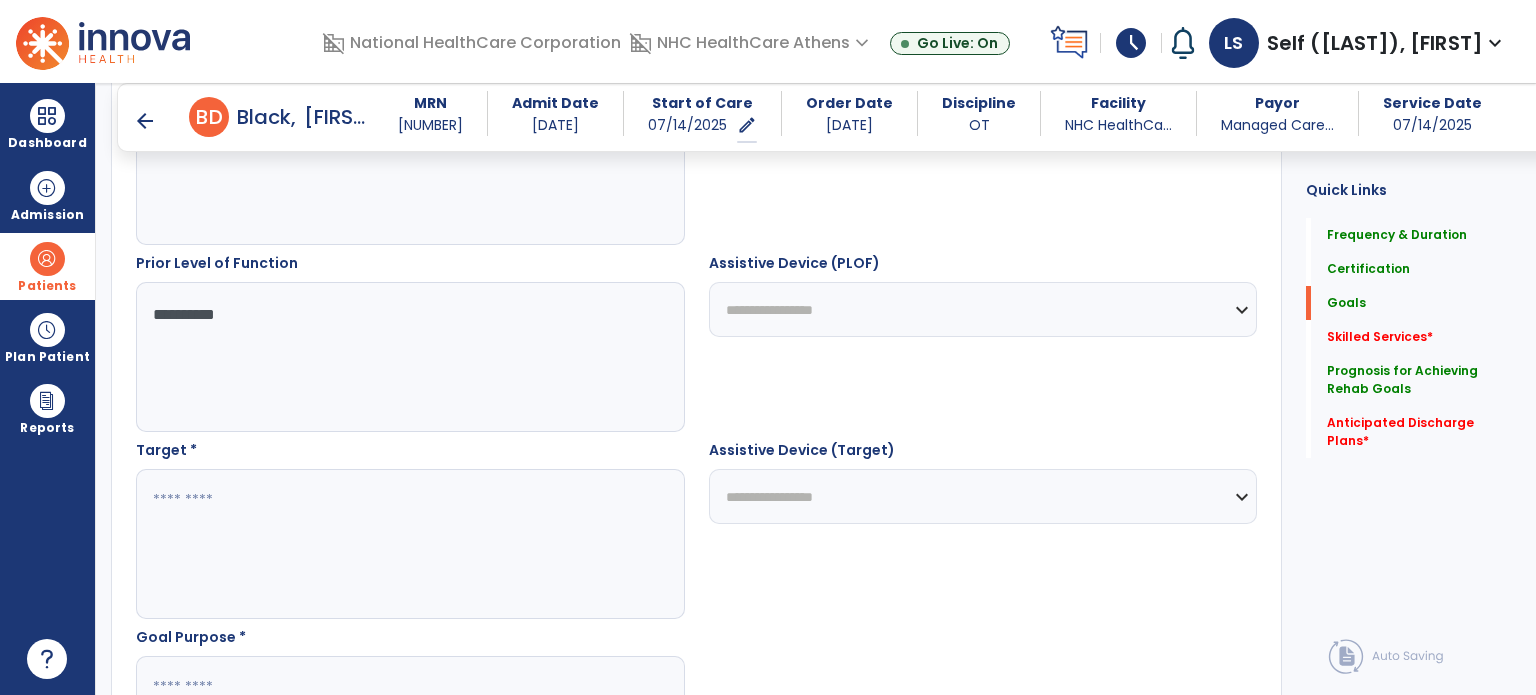 type on "**********" 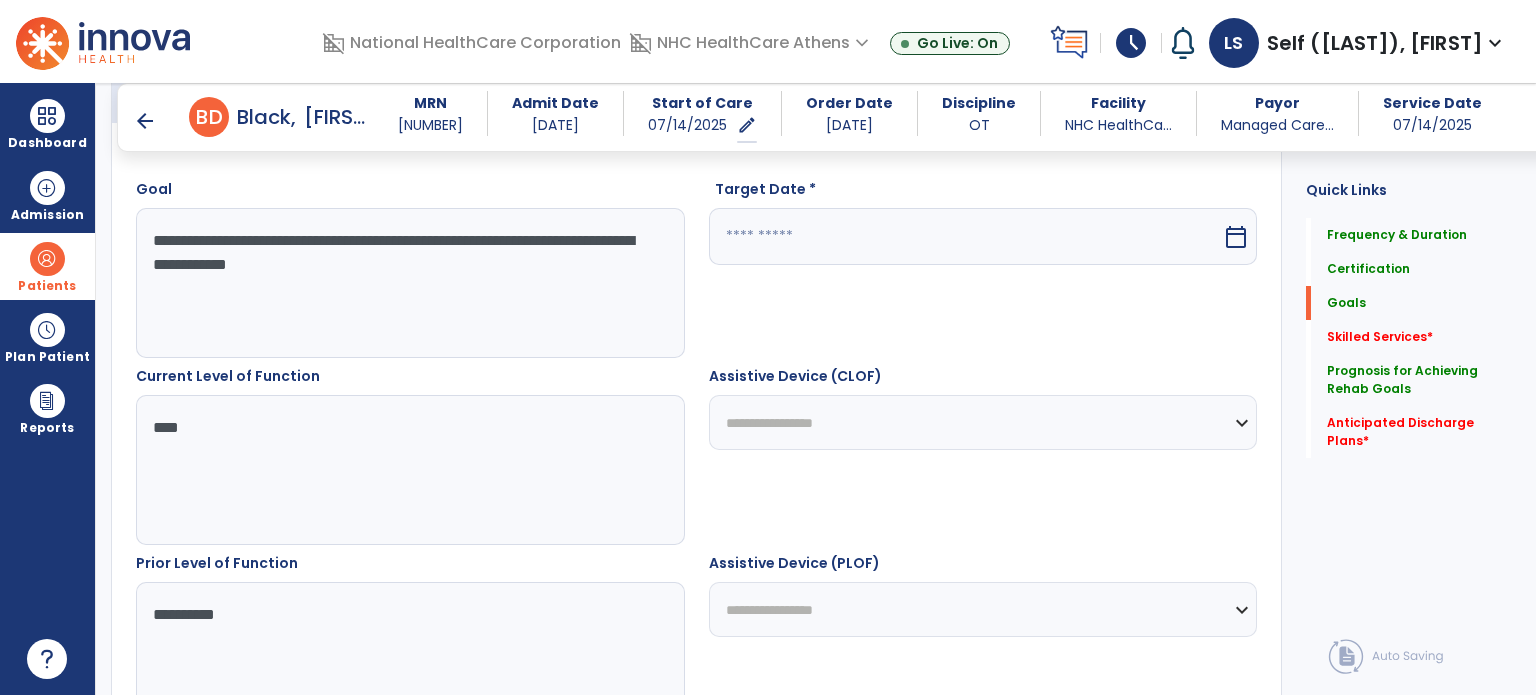 scroll, scrollTop: 548, scrollLeft: 0, axis: vertical 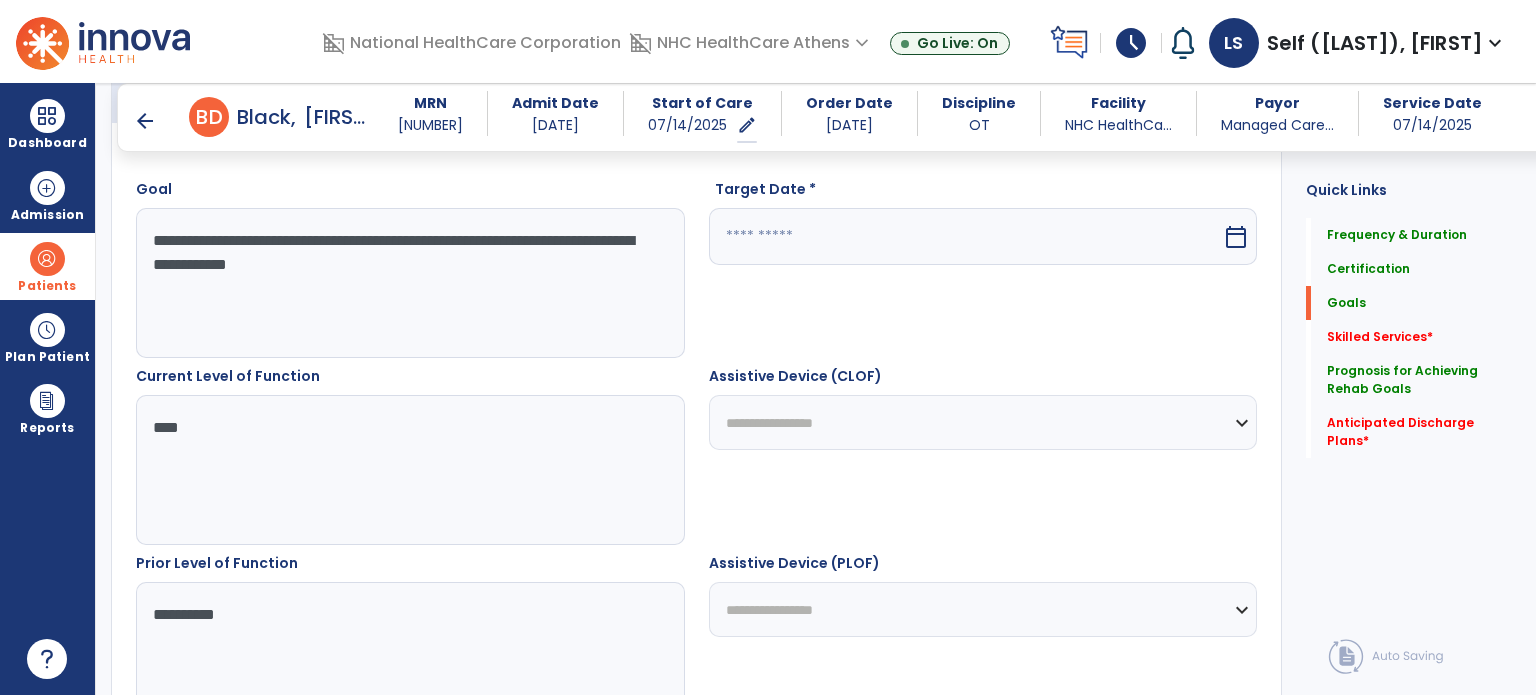 type on "***" 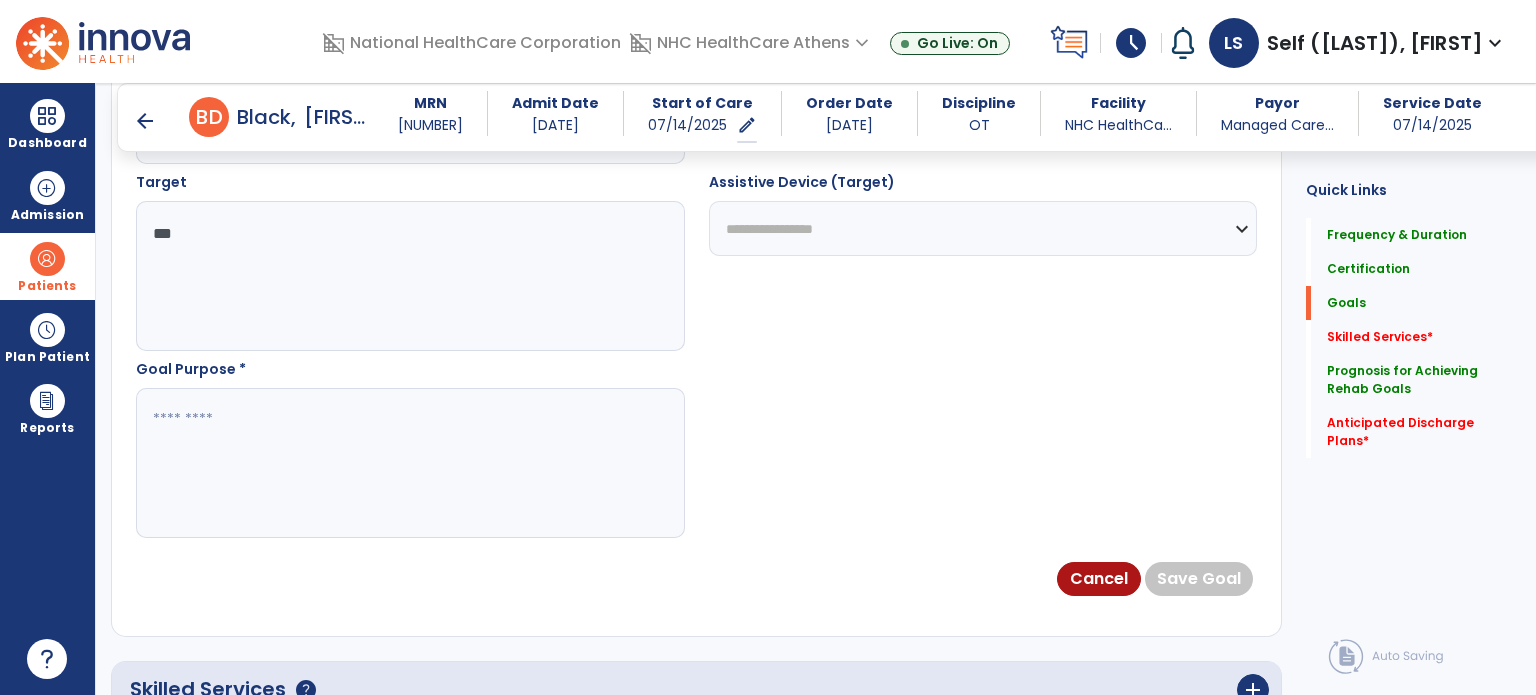 scroll, scrollTop: 1148, scrollLeft: 0, axis: vertical 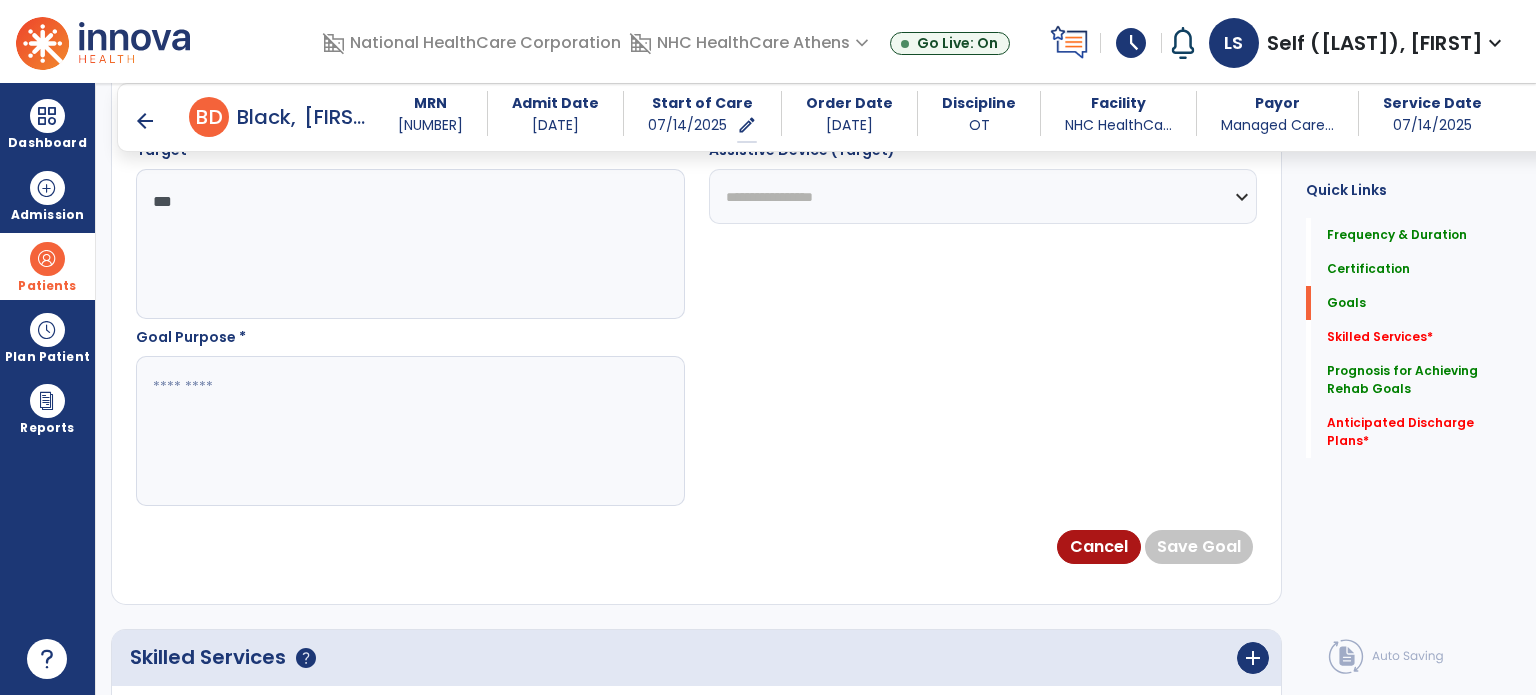type on "**********" 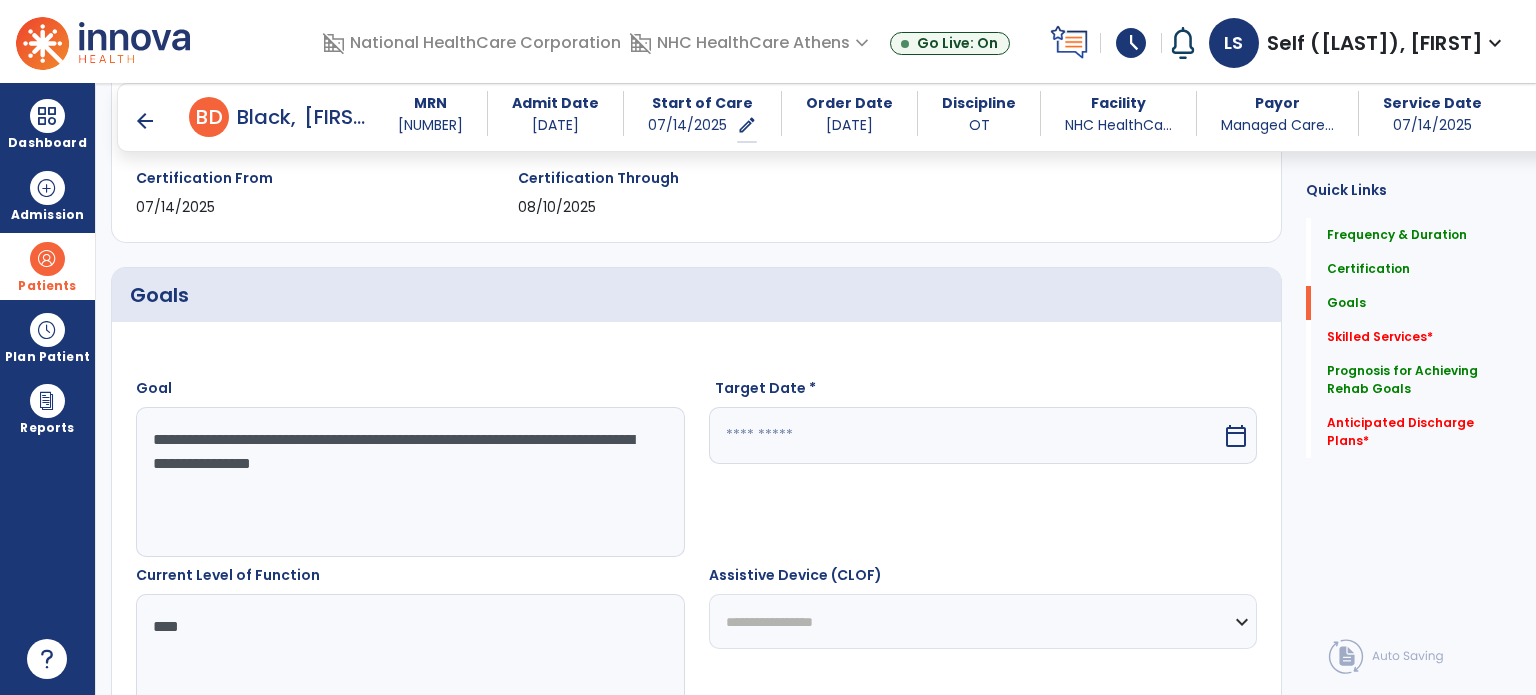 scroll, scrollTop: 348, scrollLeft: 0, axis: vertical 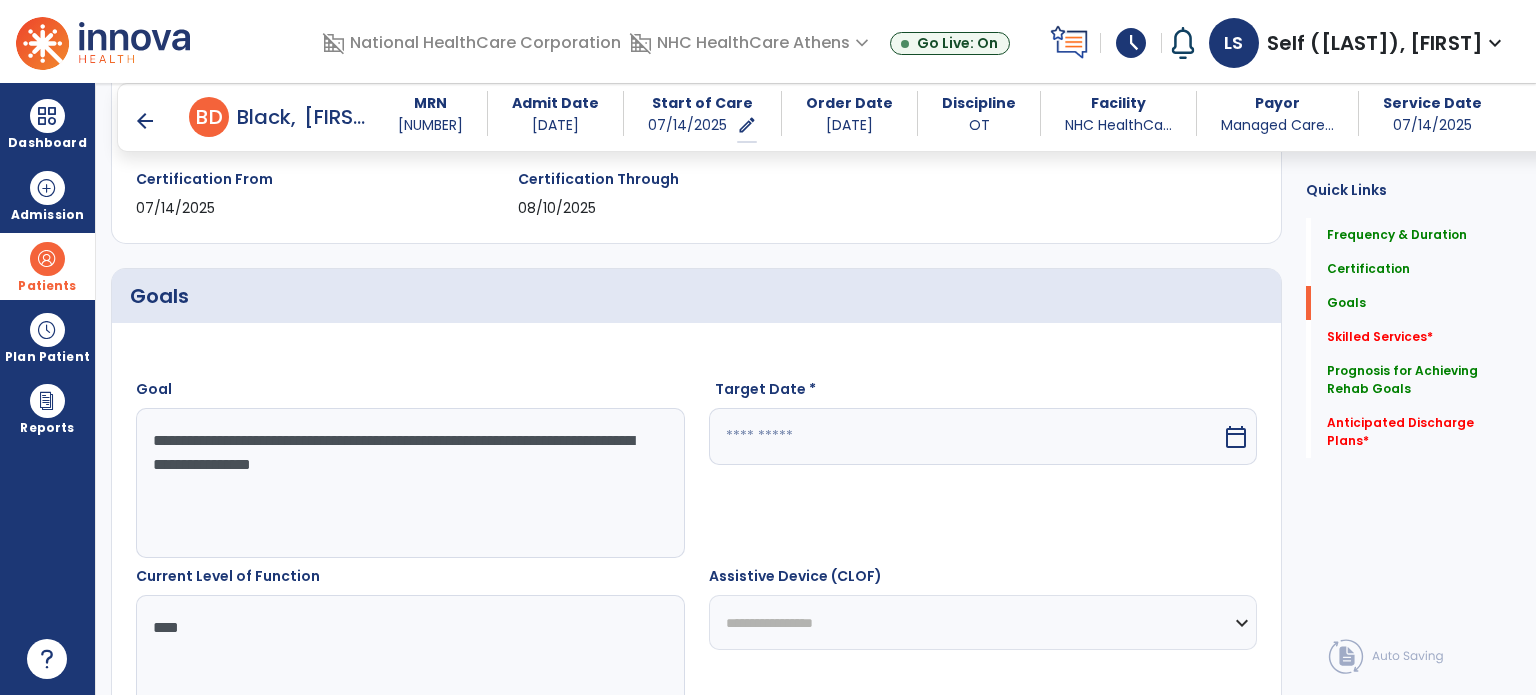 type on "**********" 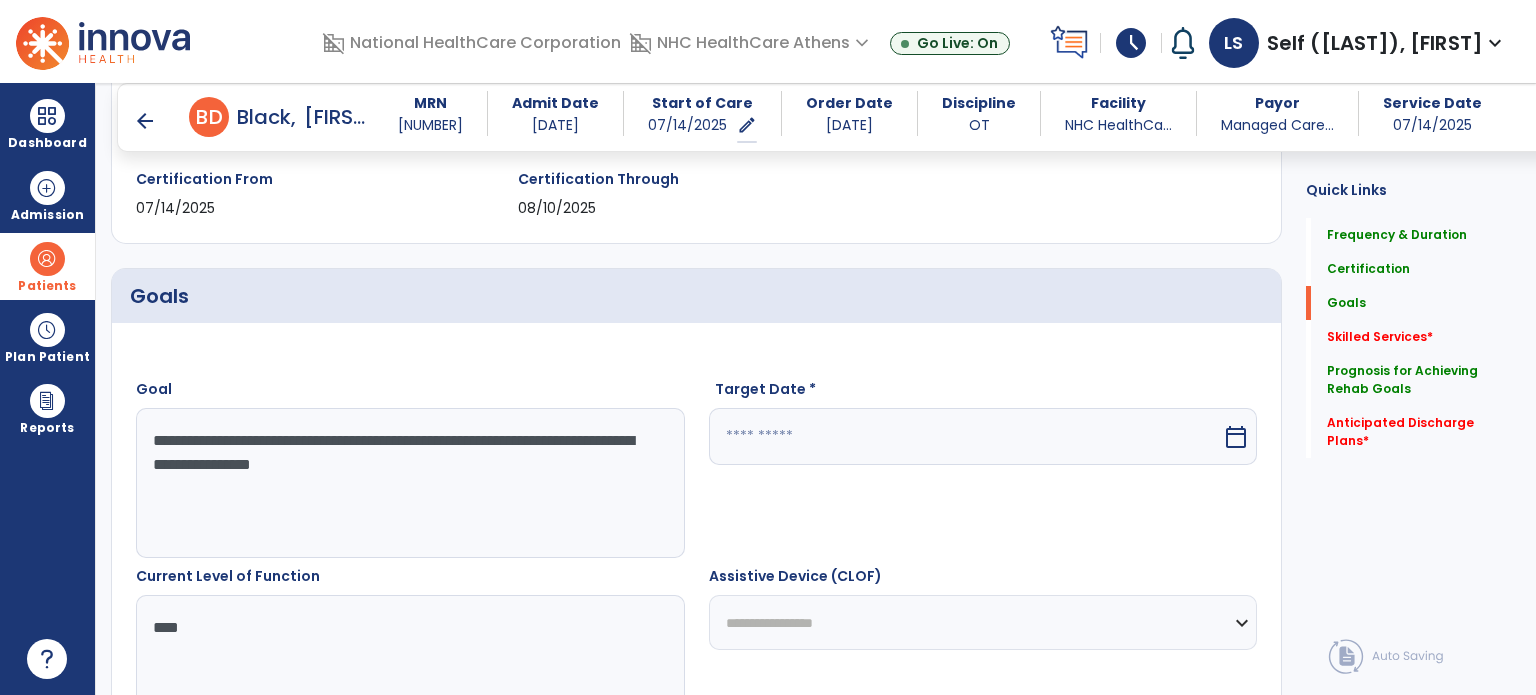 click at bounding box center (966, 436) 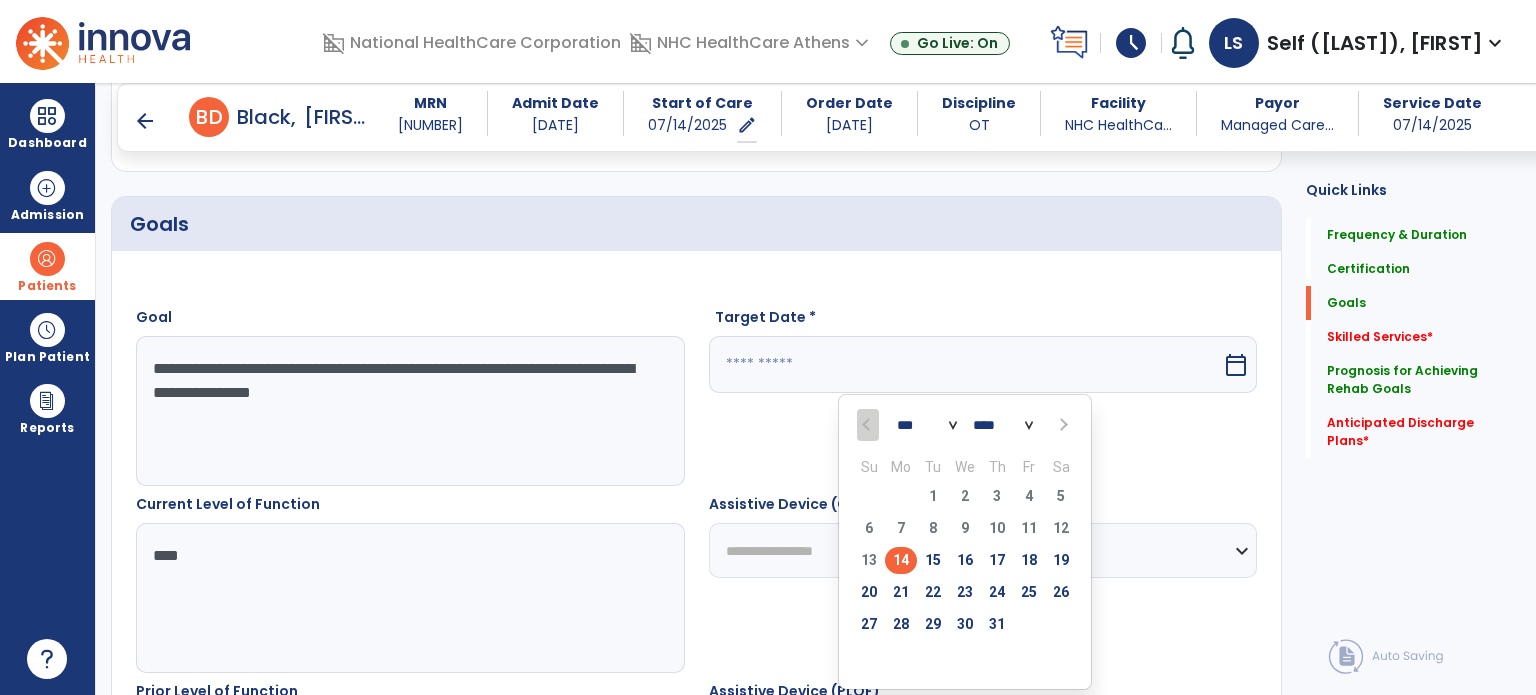 scroll, scrollTop: 448, scrollLeft: 0, axis: vertical 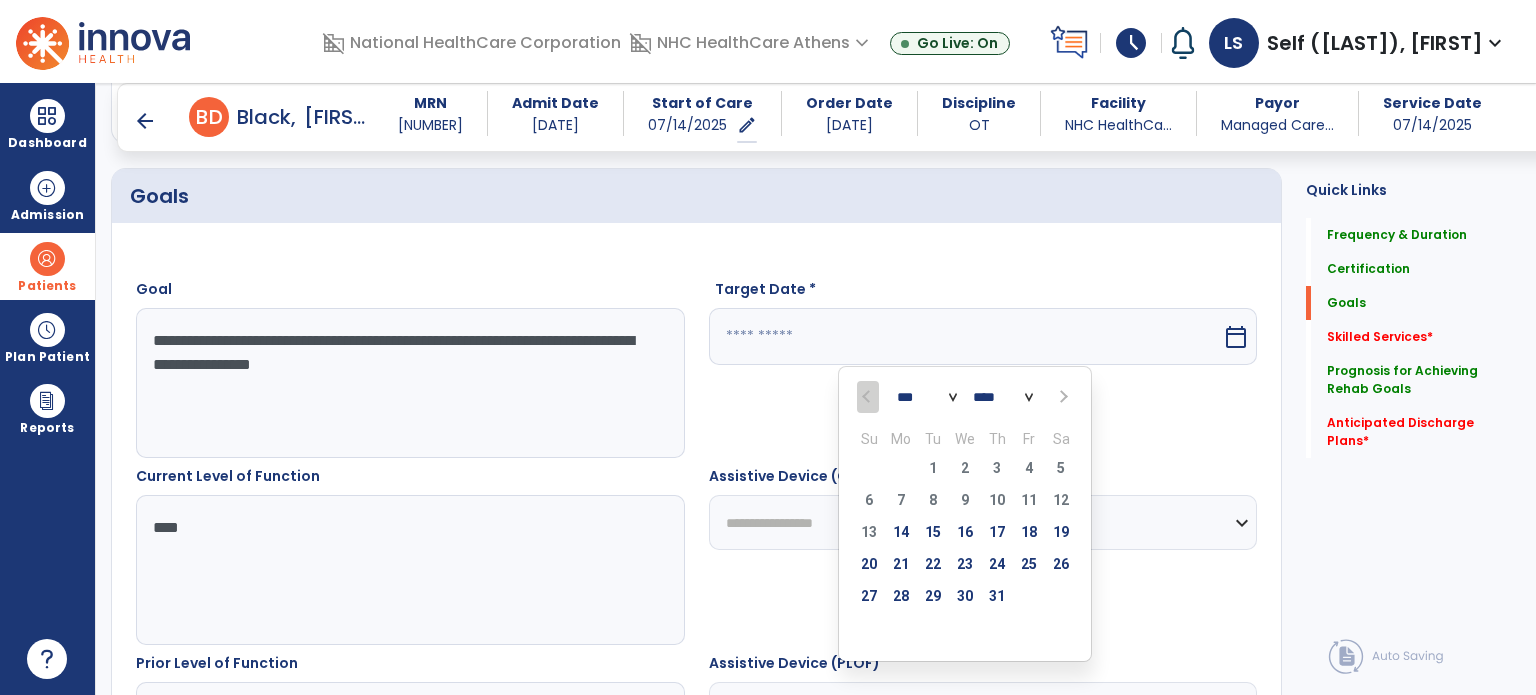 click on "*** ***" at bounding box center (927, 398) 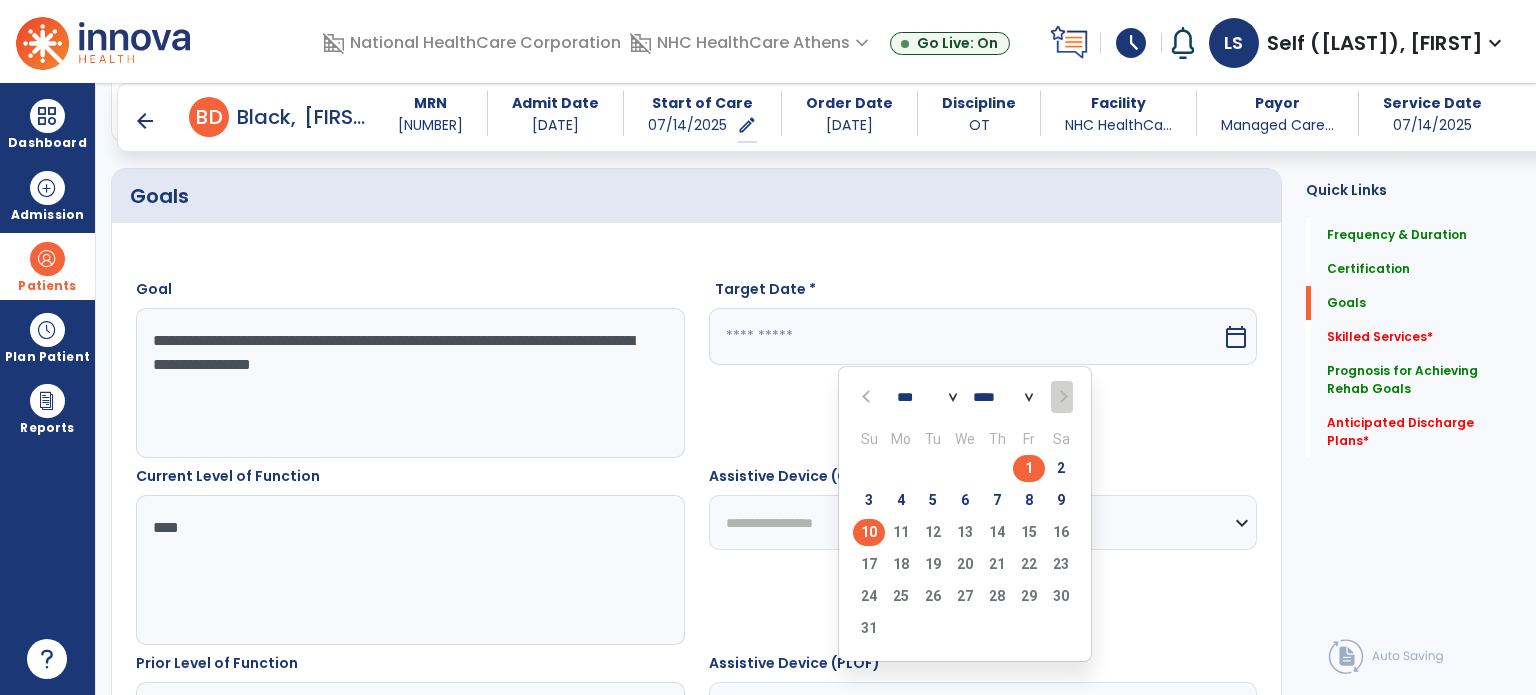 click on "10" at bounding box center (869, 532) 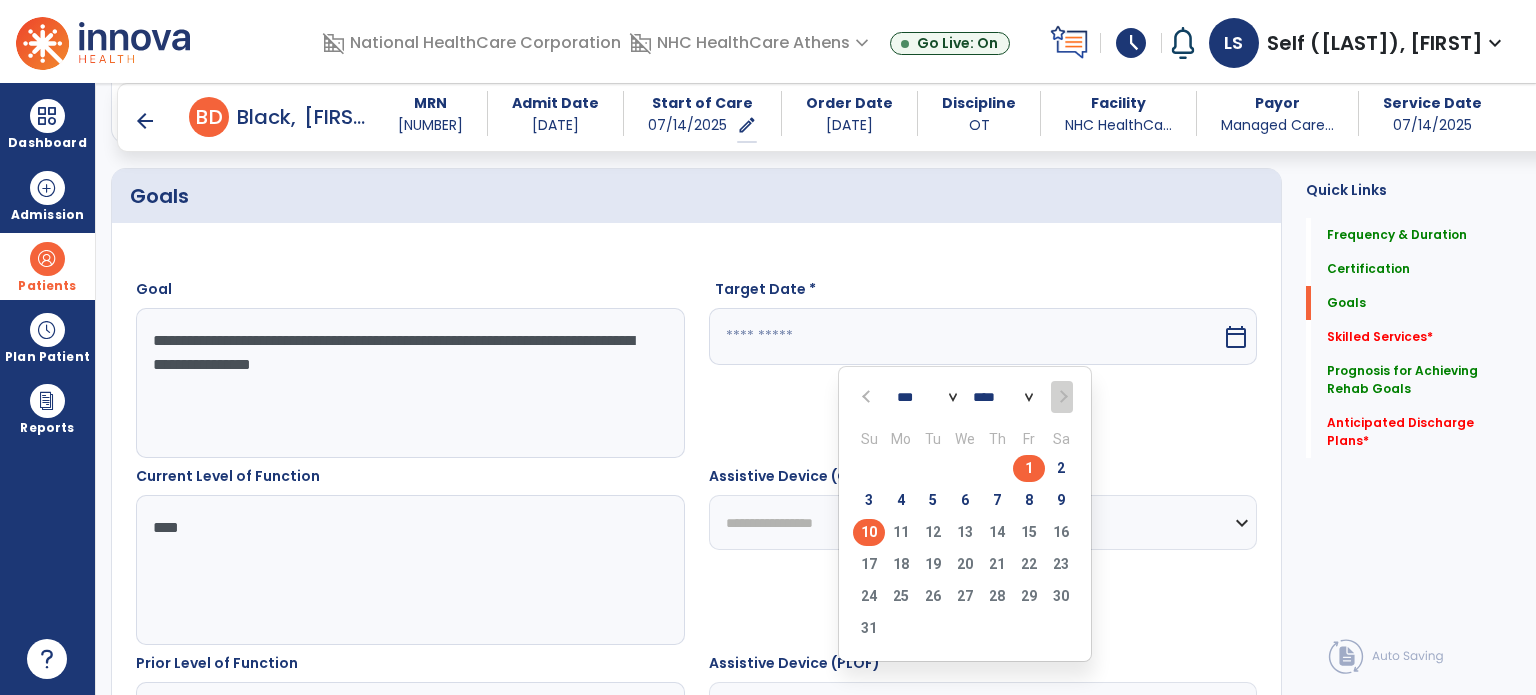 type on "*********" 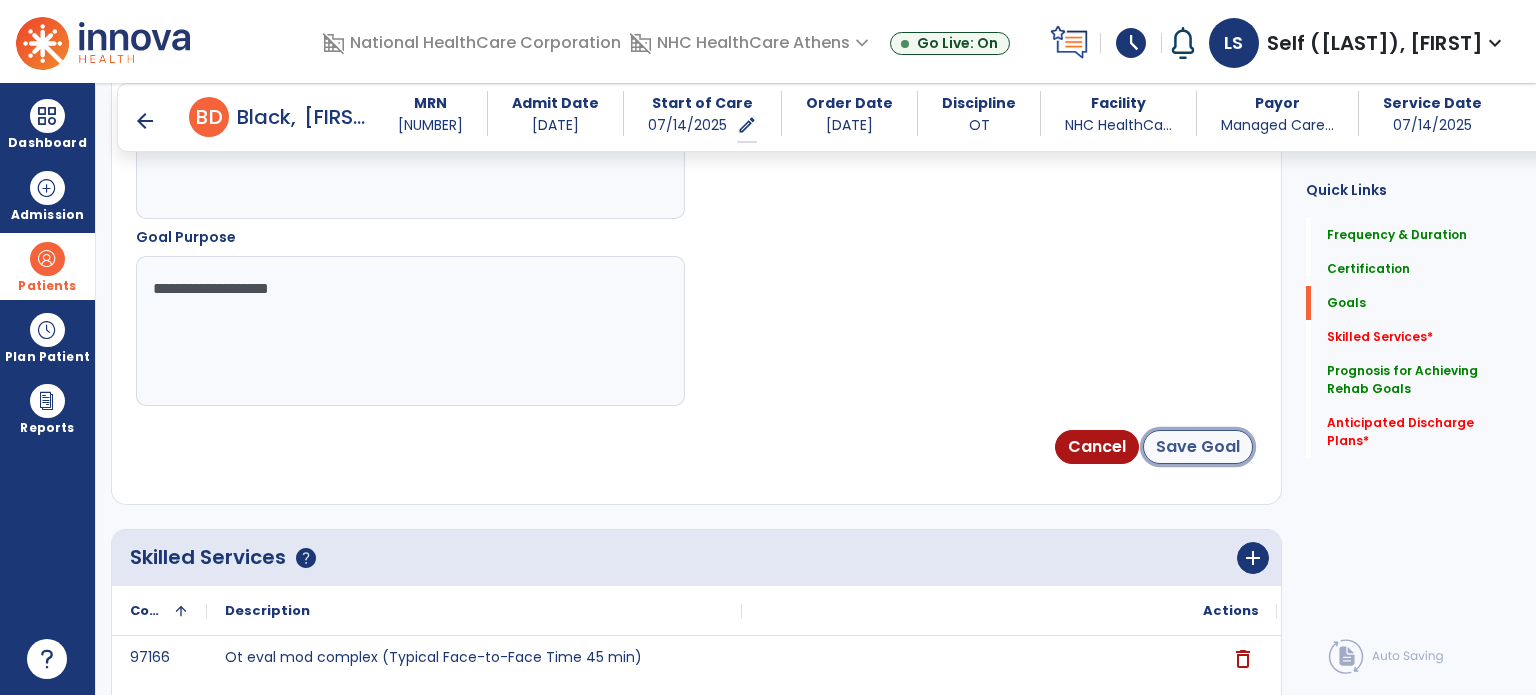 click on "Save Goal" at bounding box center (1198, 447) 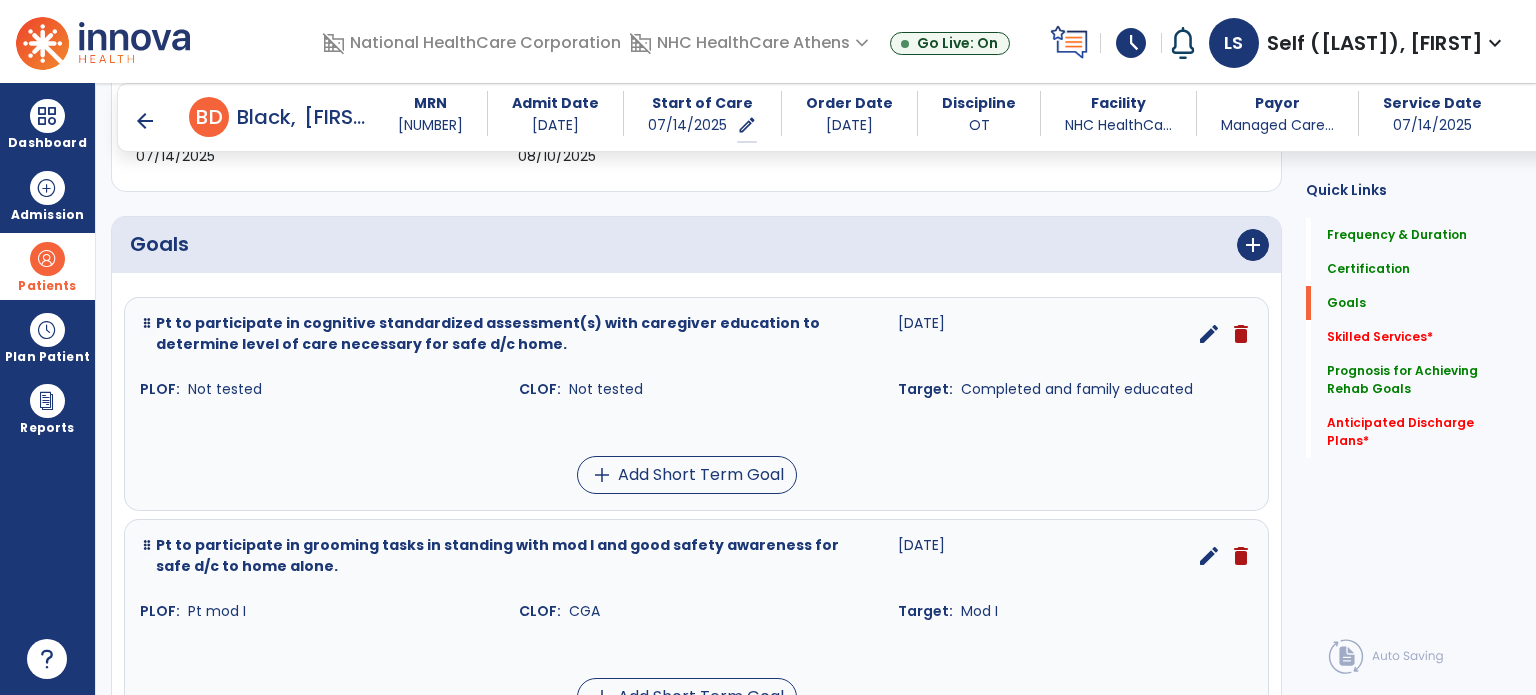 scroll, scrollTop: 300, scrollLeft: 0, axis: vertical 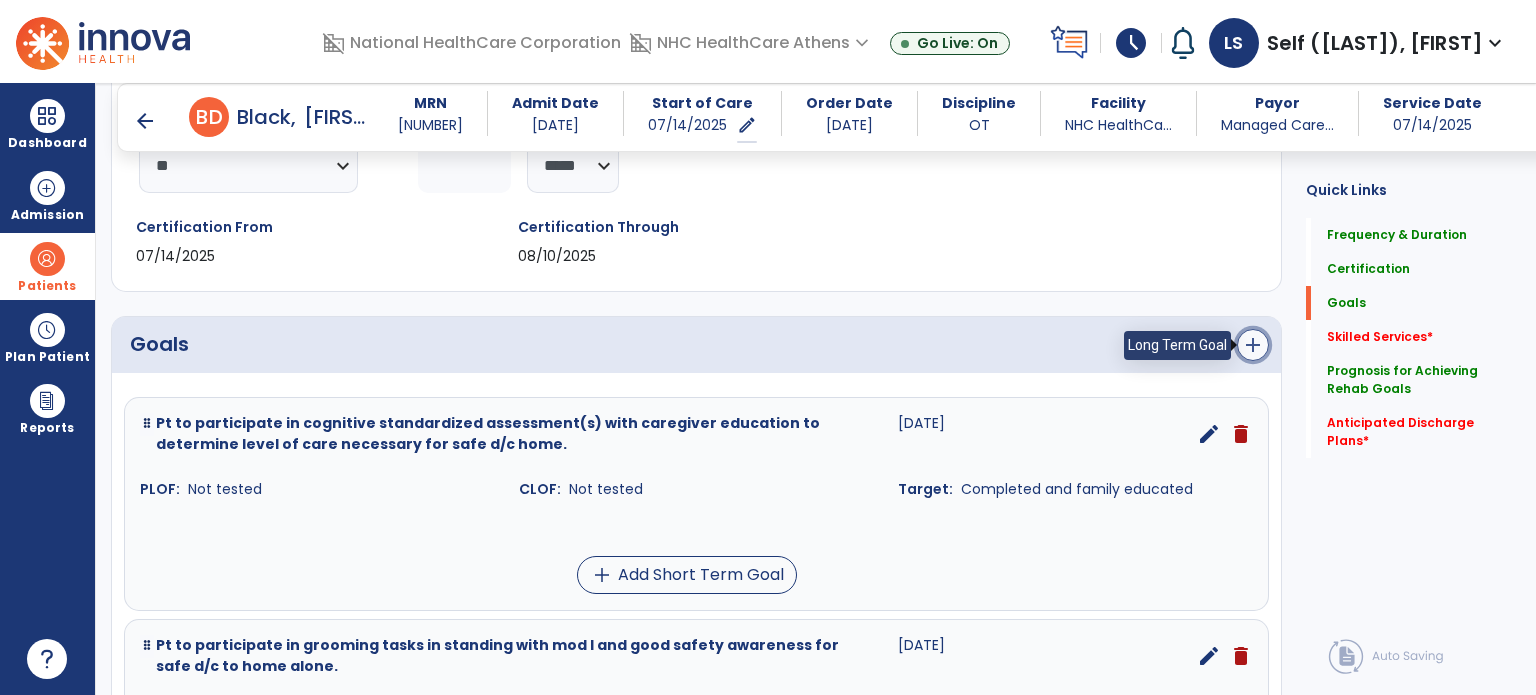 click on "add" at bounding box center (1253, 345) 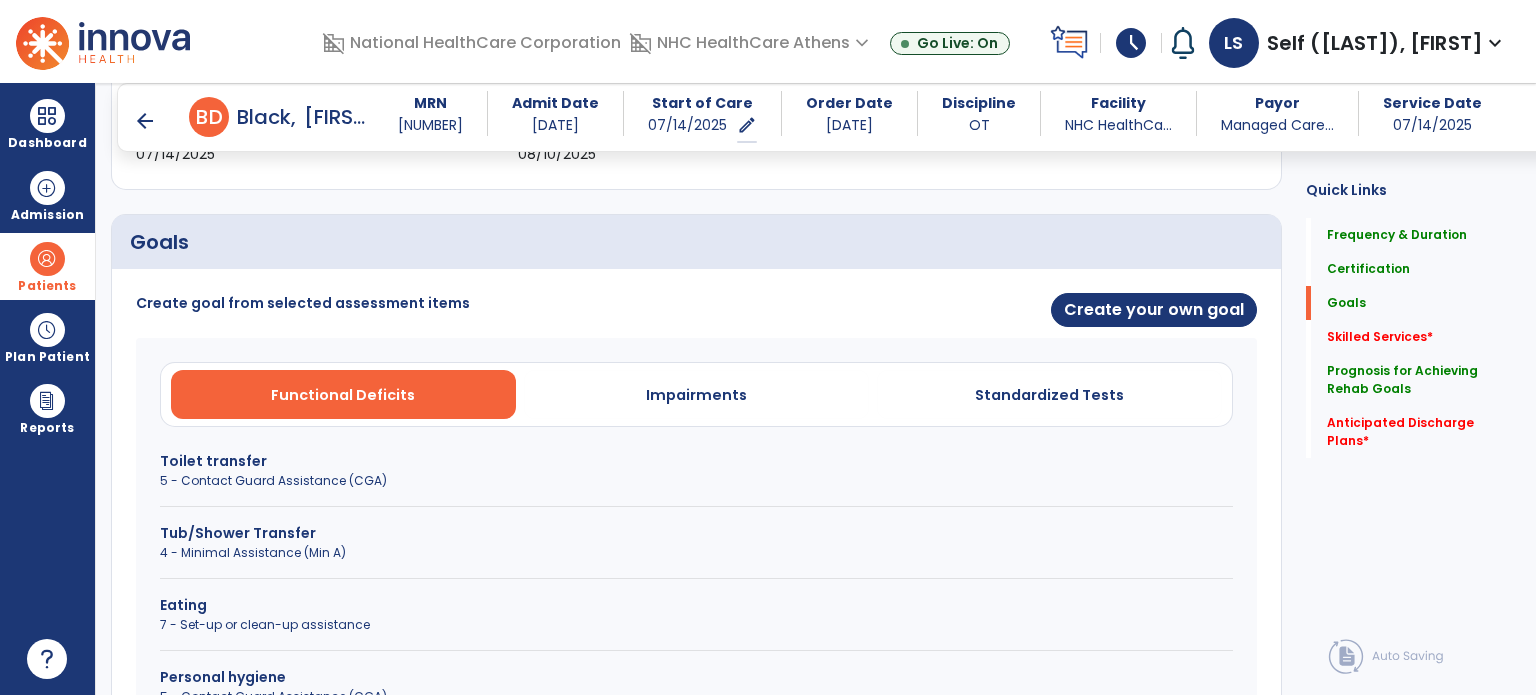 scroll, scrollTop: 400, scrollLeft: 0, axis: vertical 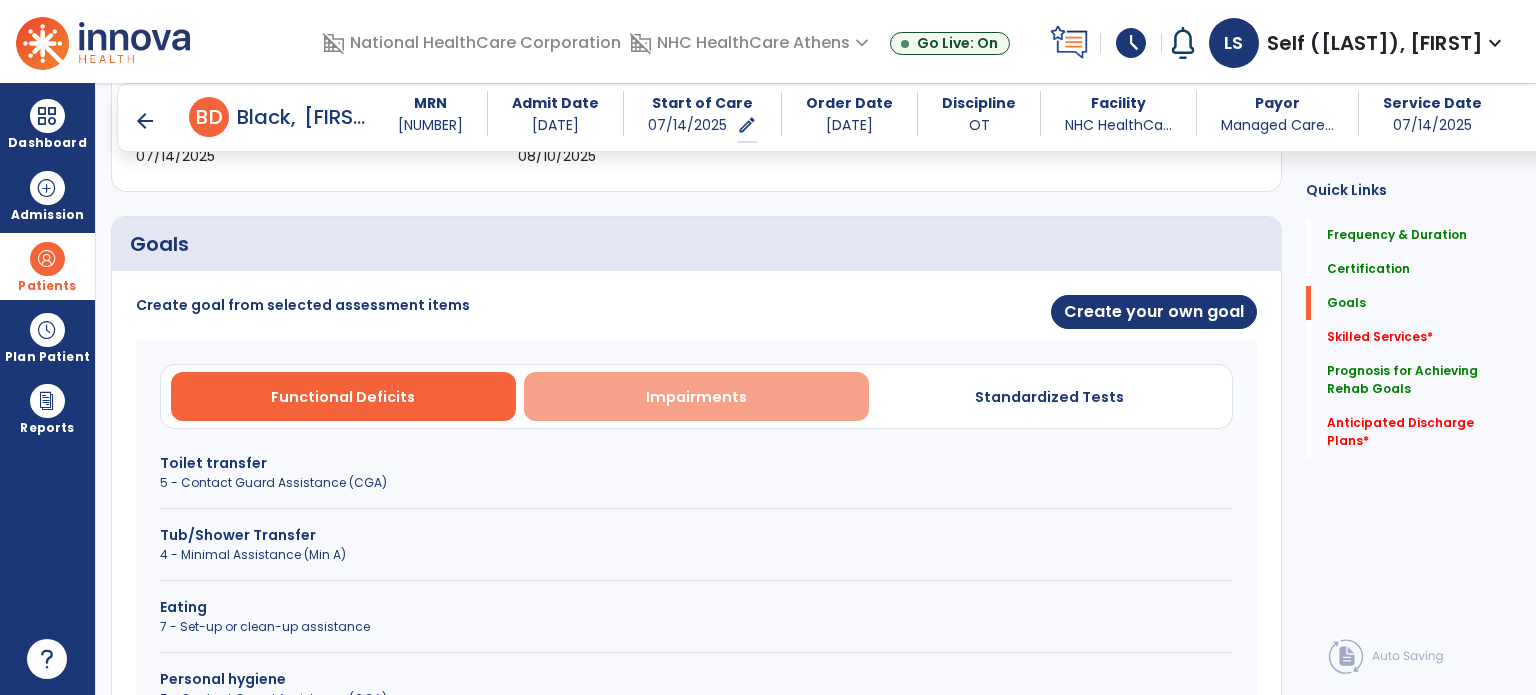 click on "Impairments" at bounding box center [696, 397] 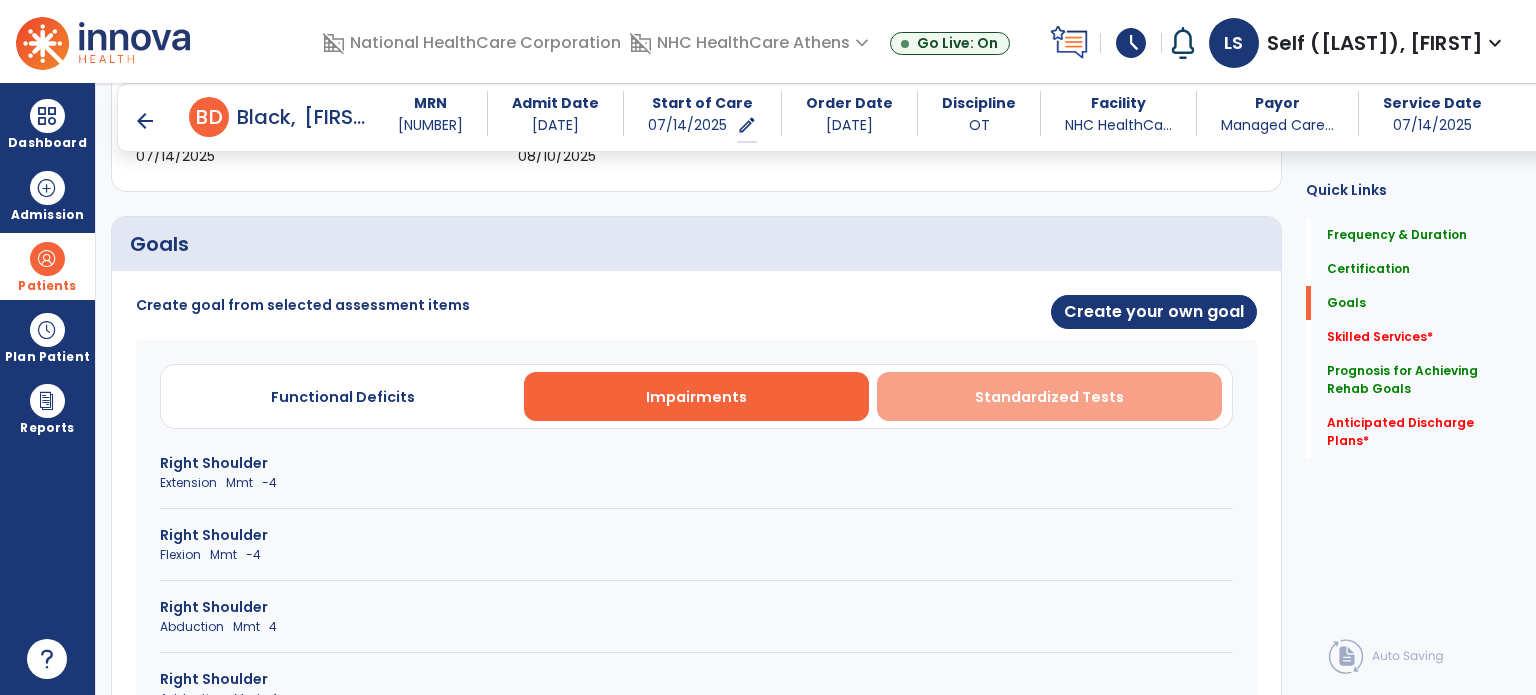 click on "Standardized Tests" at bounding box center [1049, 396] 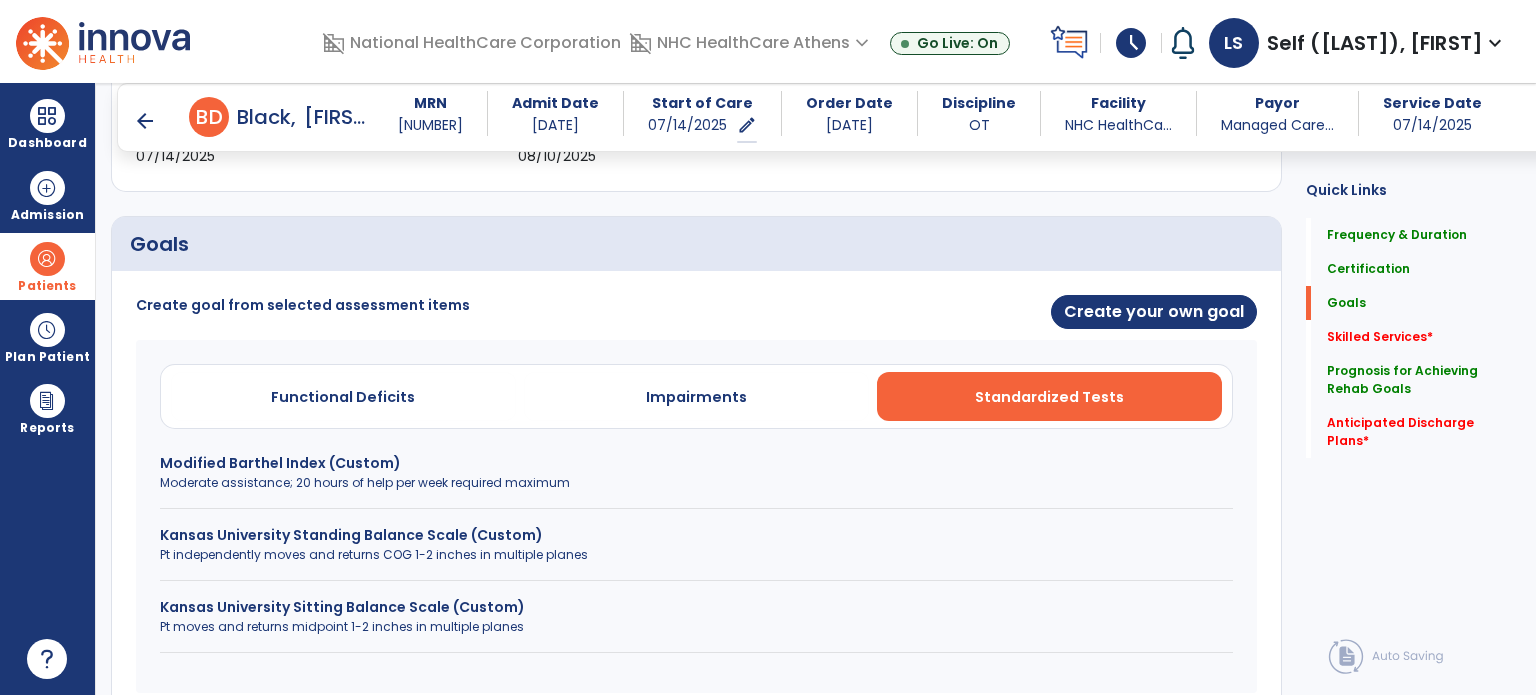click on "Moderate assistance; 20 hours of help per week required maximum" at bounding box center [696, 483] 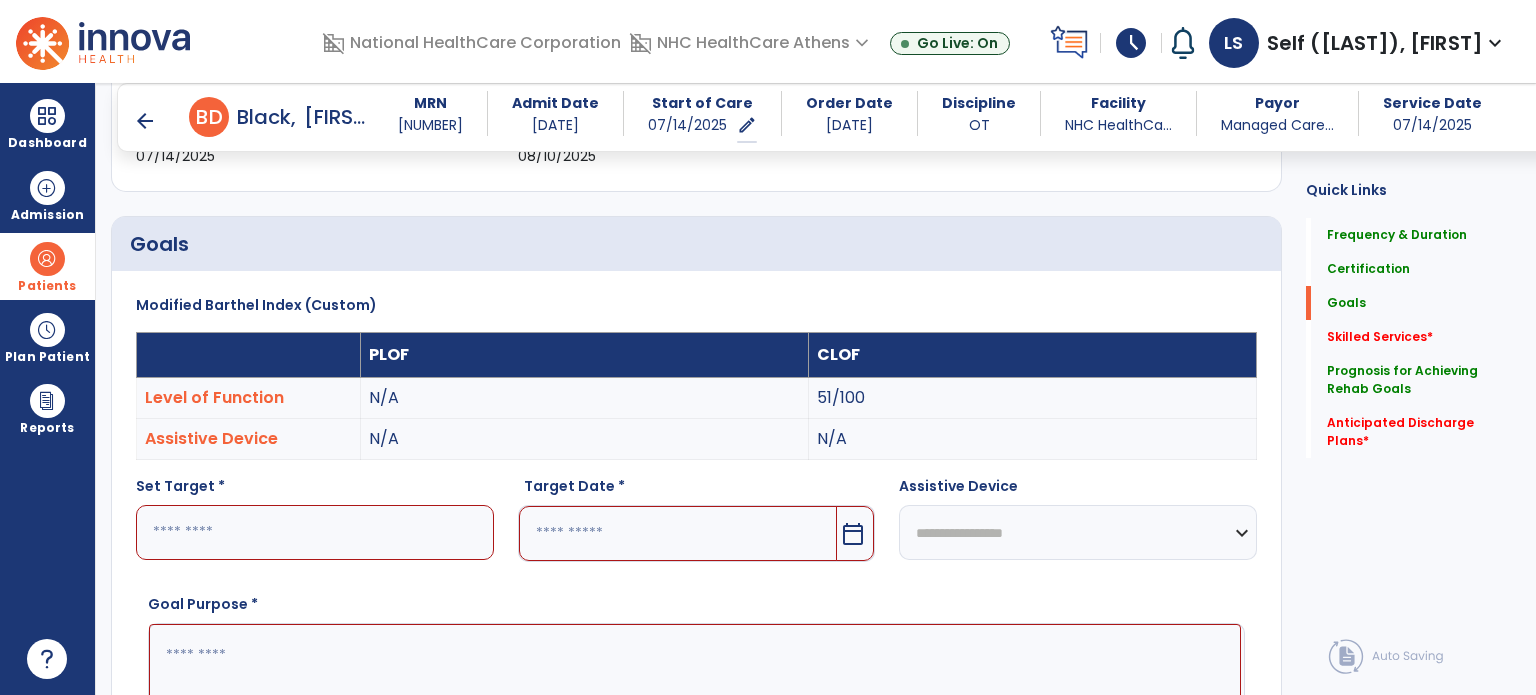 click at bounding box center [315, 532] 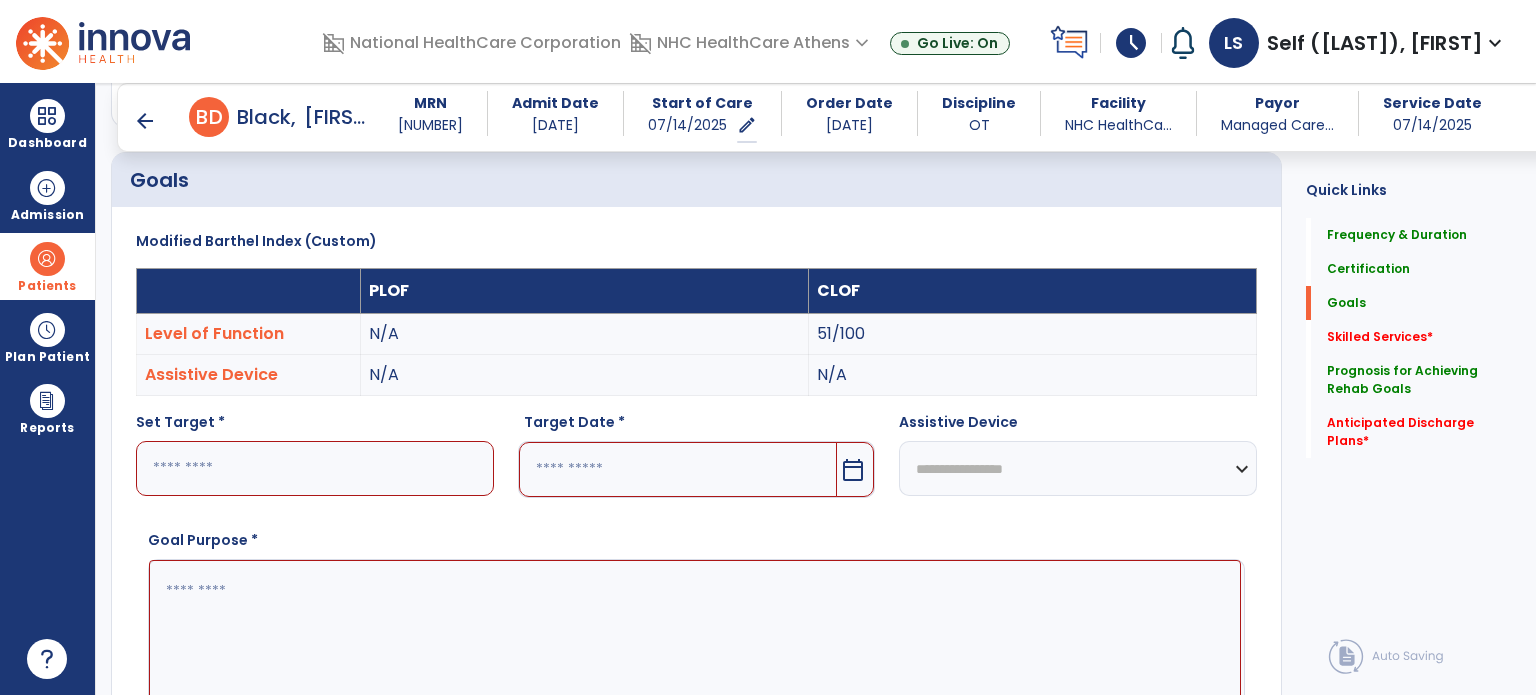 scroll, scrollTop: 500, scrollLeft: 0, axis: vertical 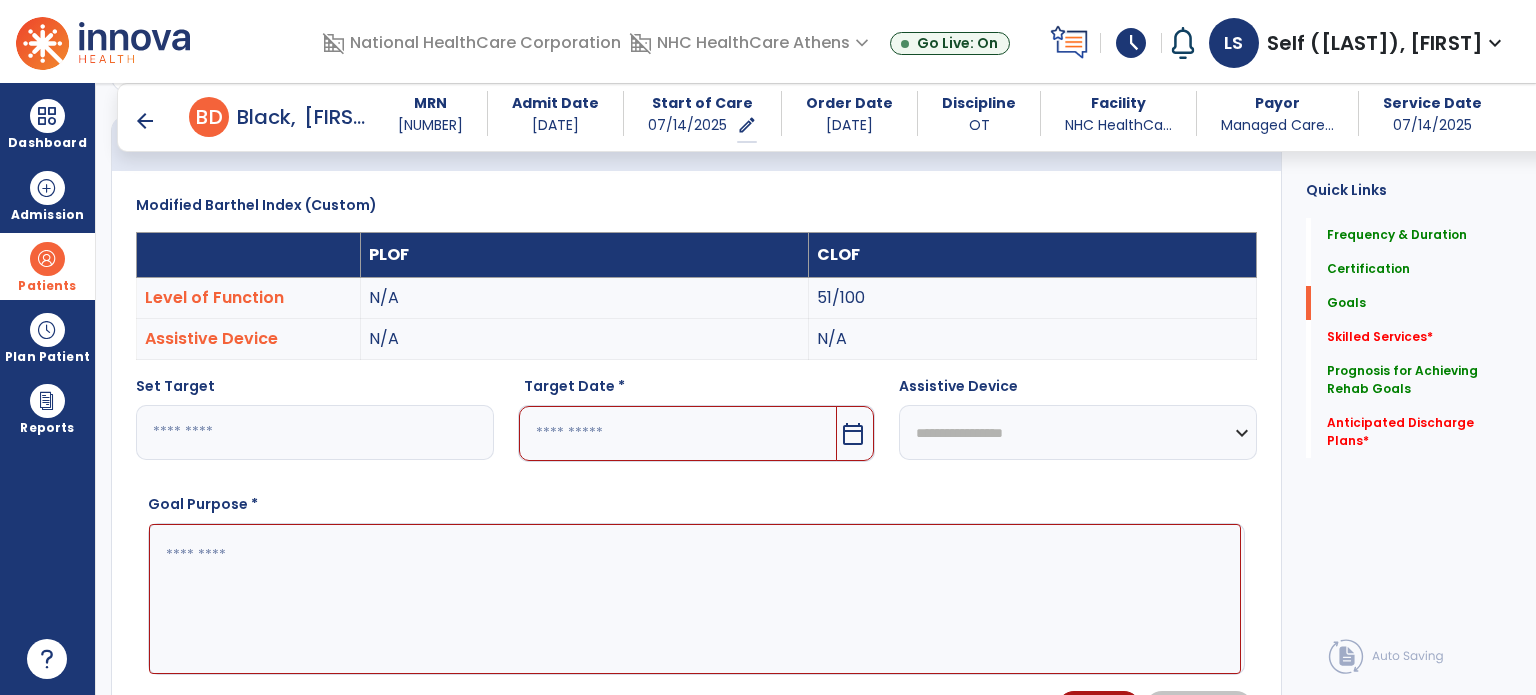 type on "**" 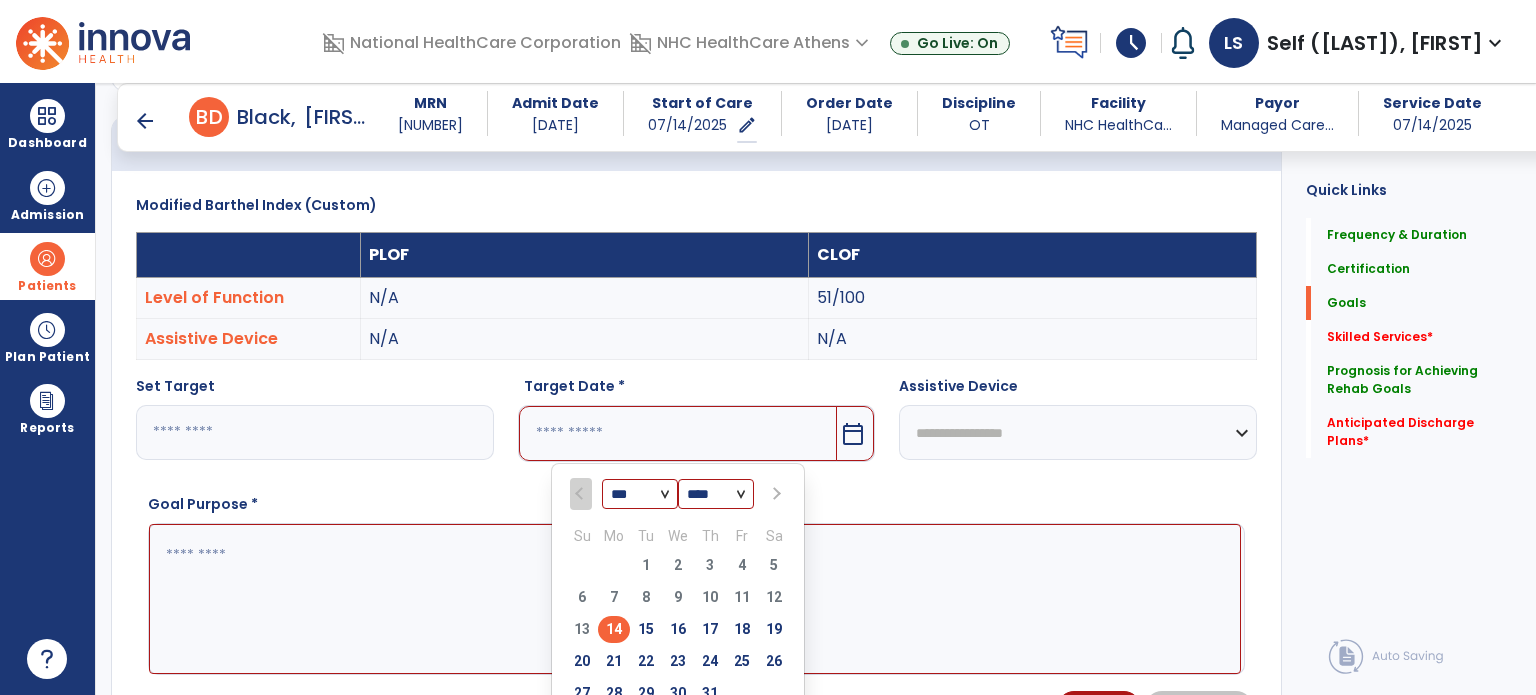 click on "*** ***" at bounding box center (640, 495) 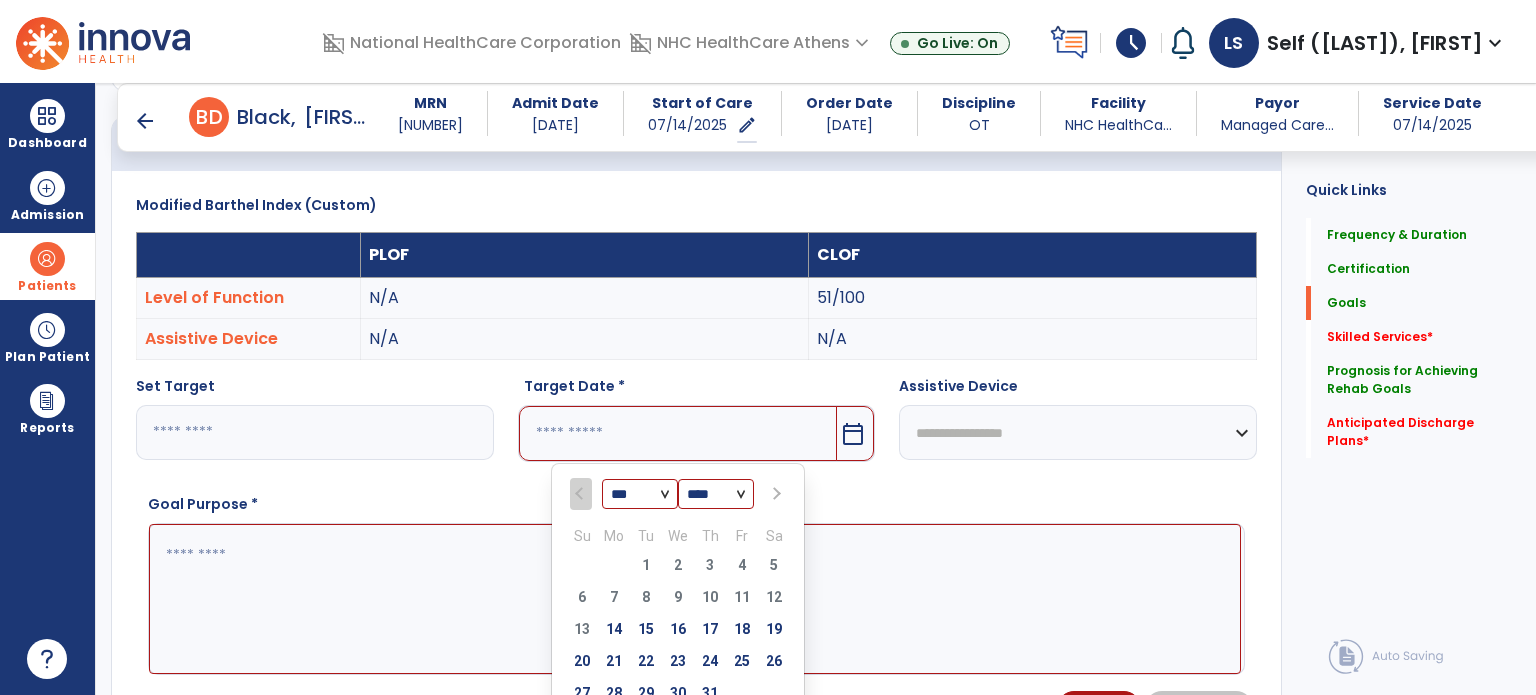 select on "*" 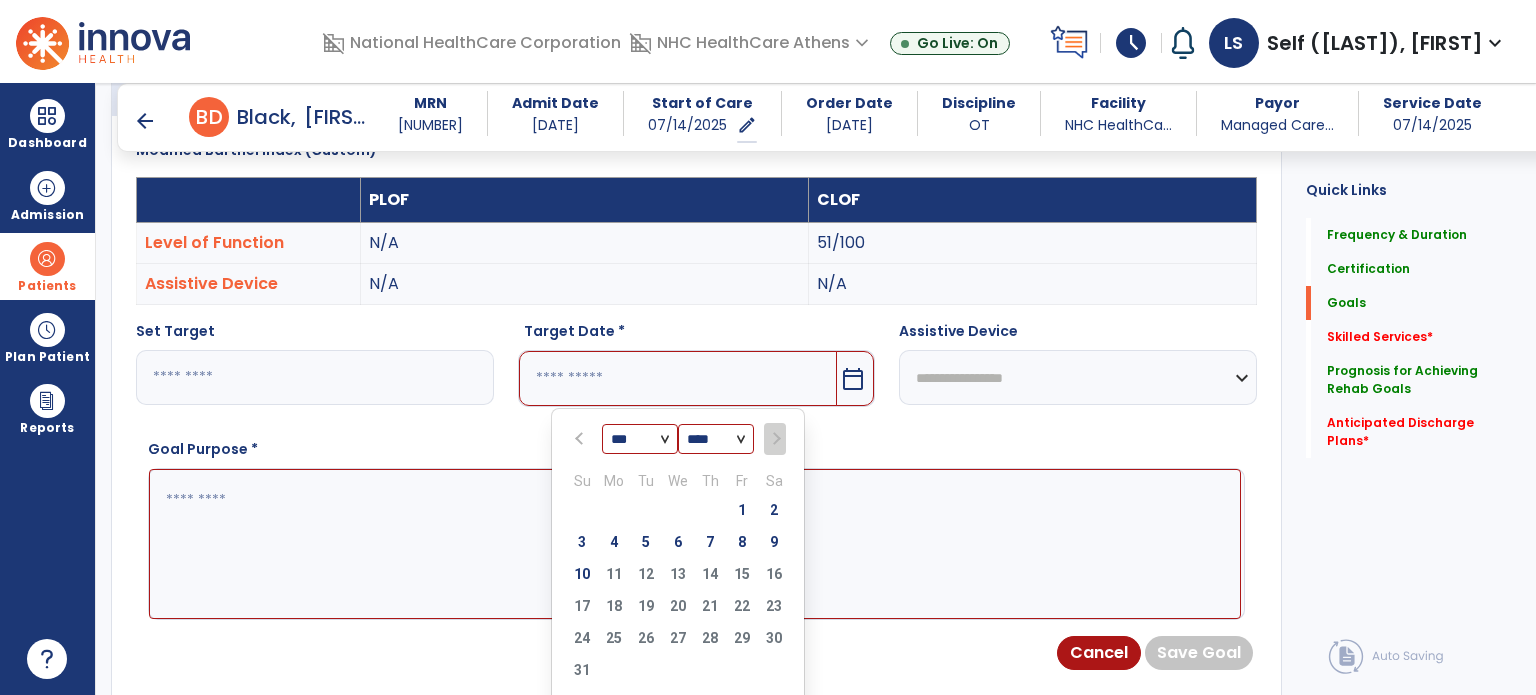 scroll, scrollTop: 600, scrollLeft: 0, axis: vertical 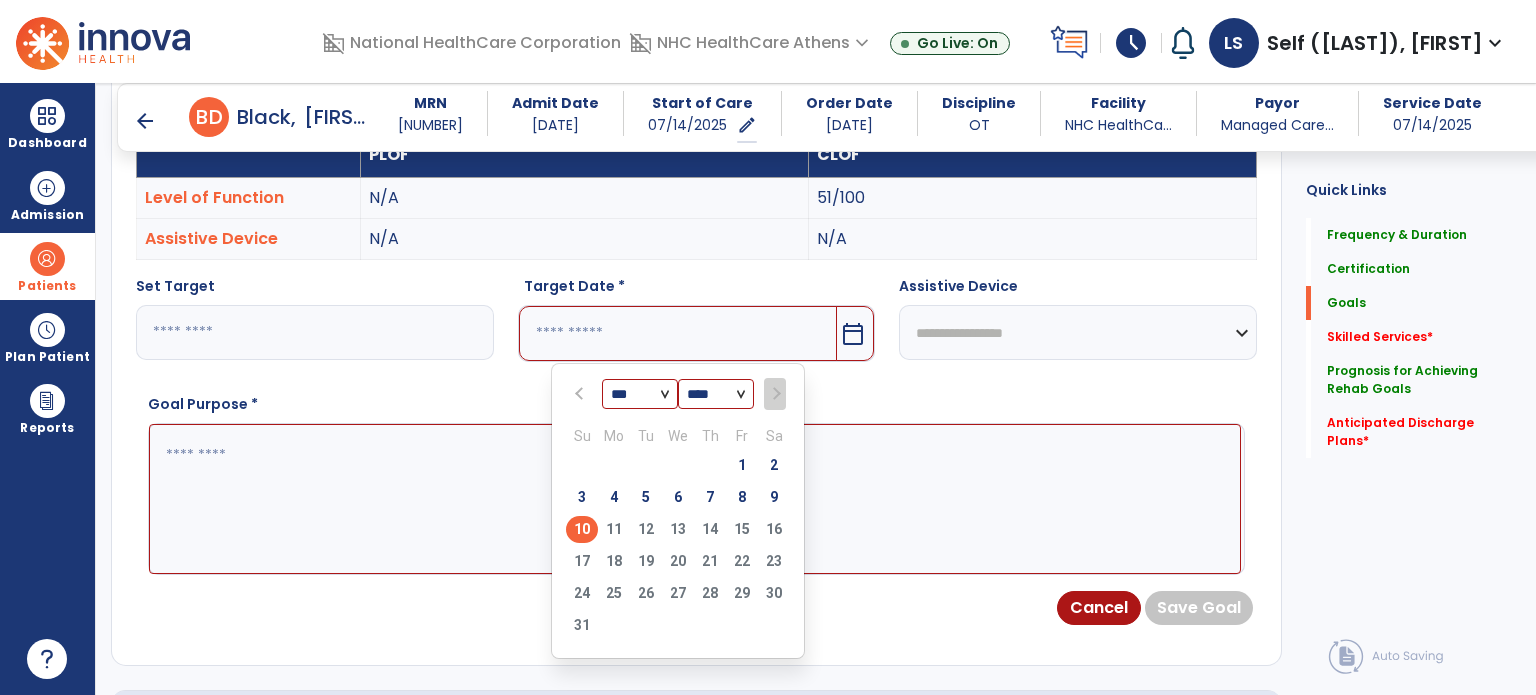click on "10" at bounding box center [582, 529] 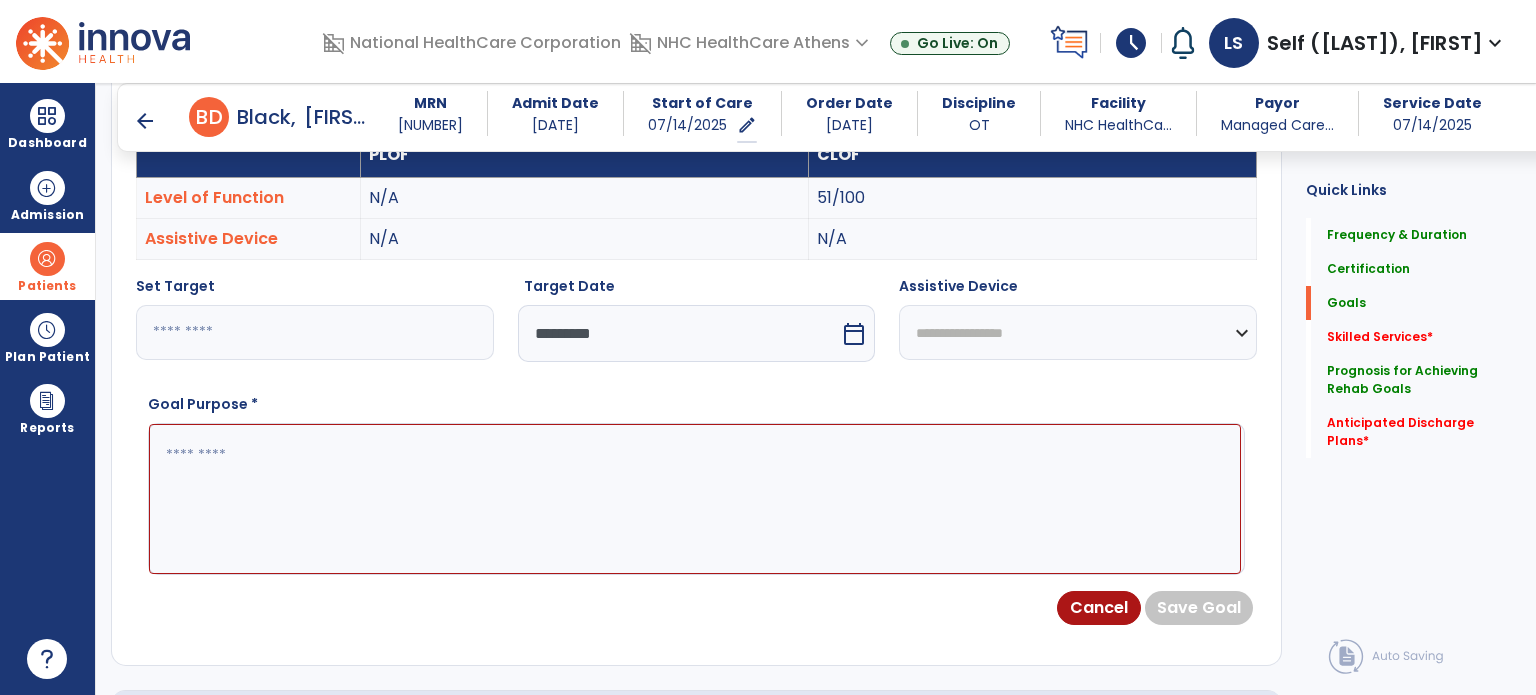 click at bounding box center (695, 499) 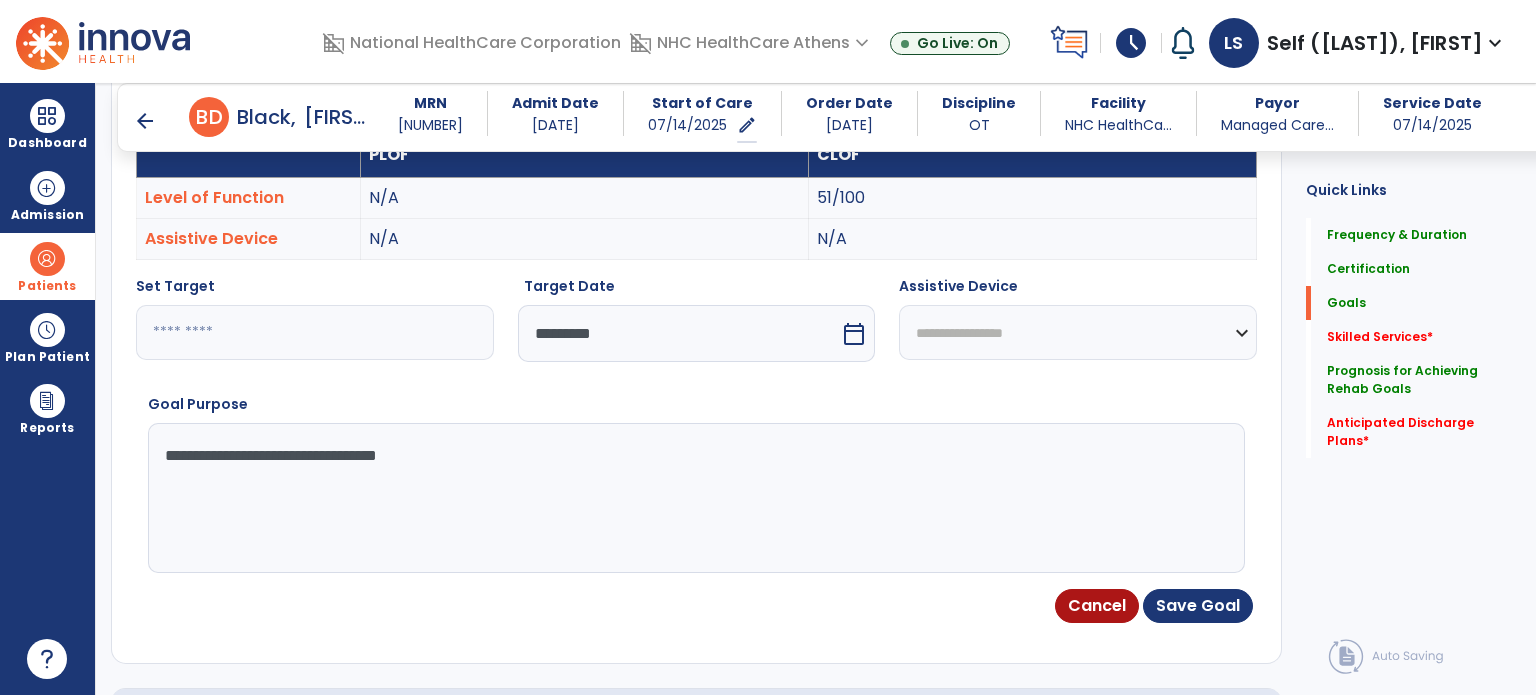 click on "**********" at bounding box center (695, 498) 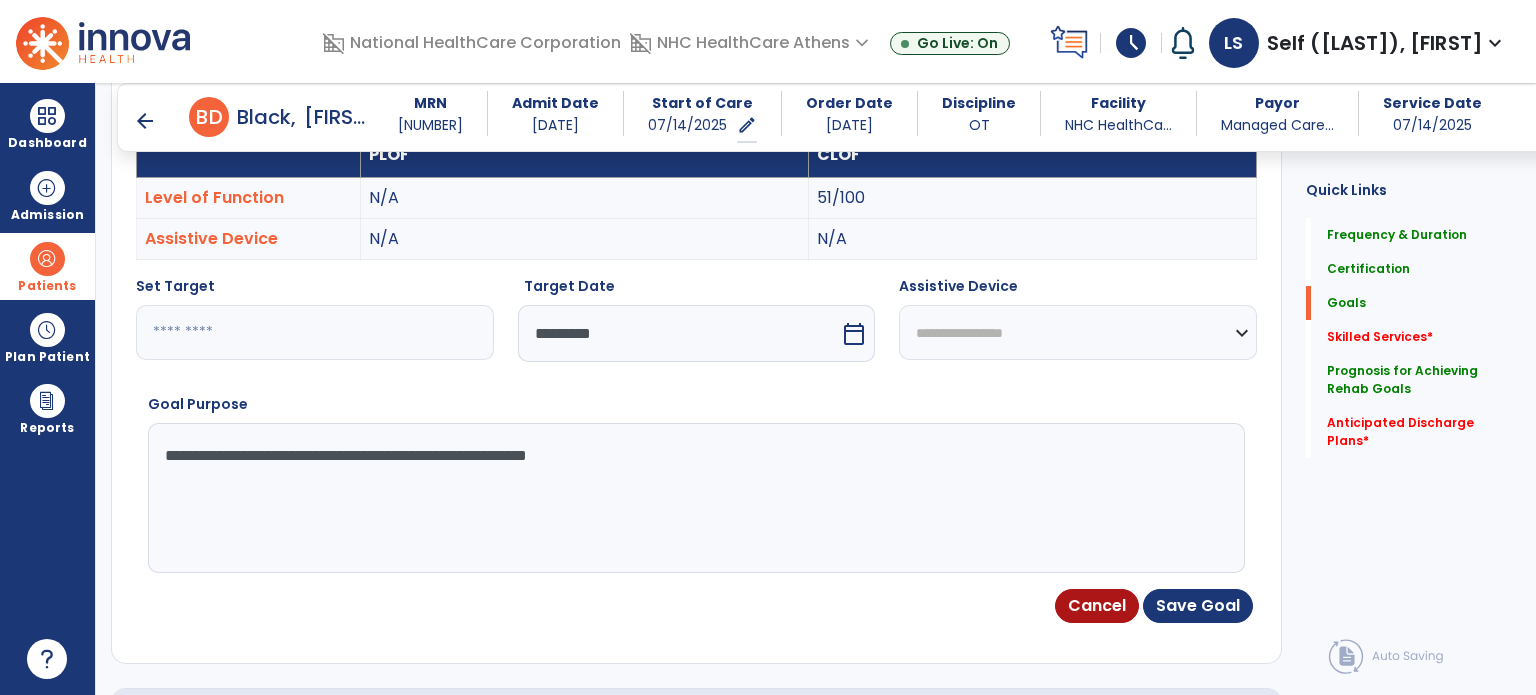 click on "**********" at bounding box center (695, 498) 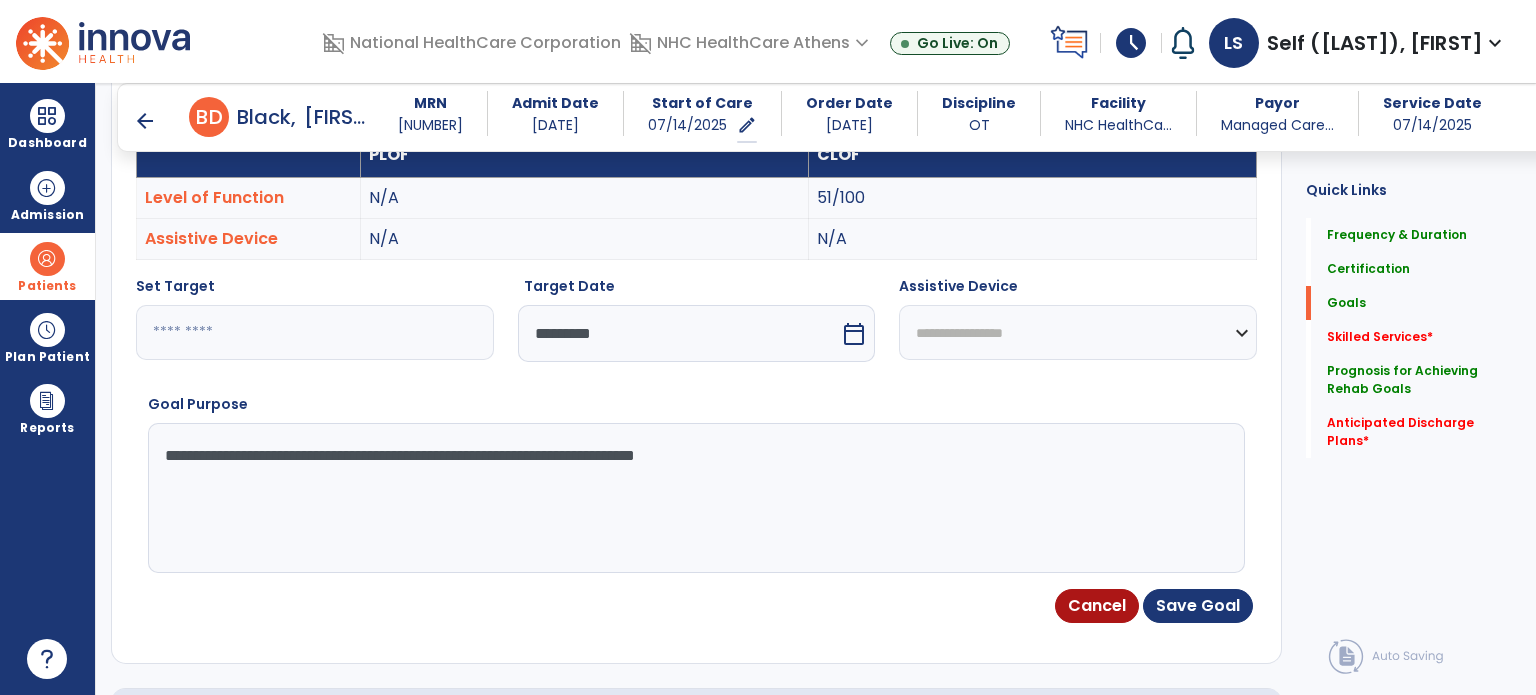 click on "**********" at bounding box center [695, 498] 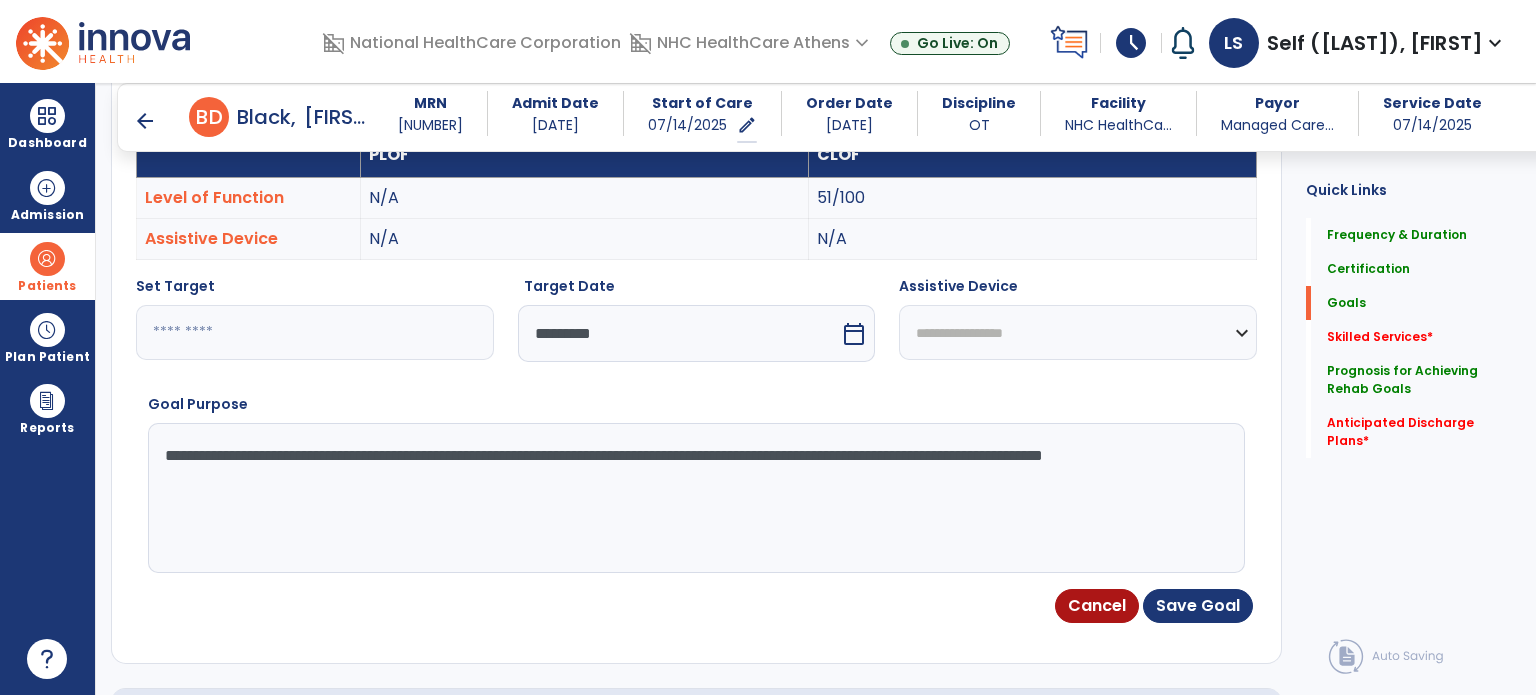 click on "**********" at bounding box center (695, 498) 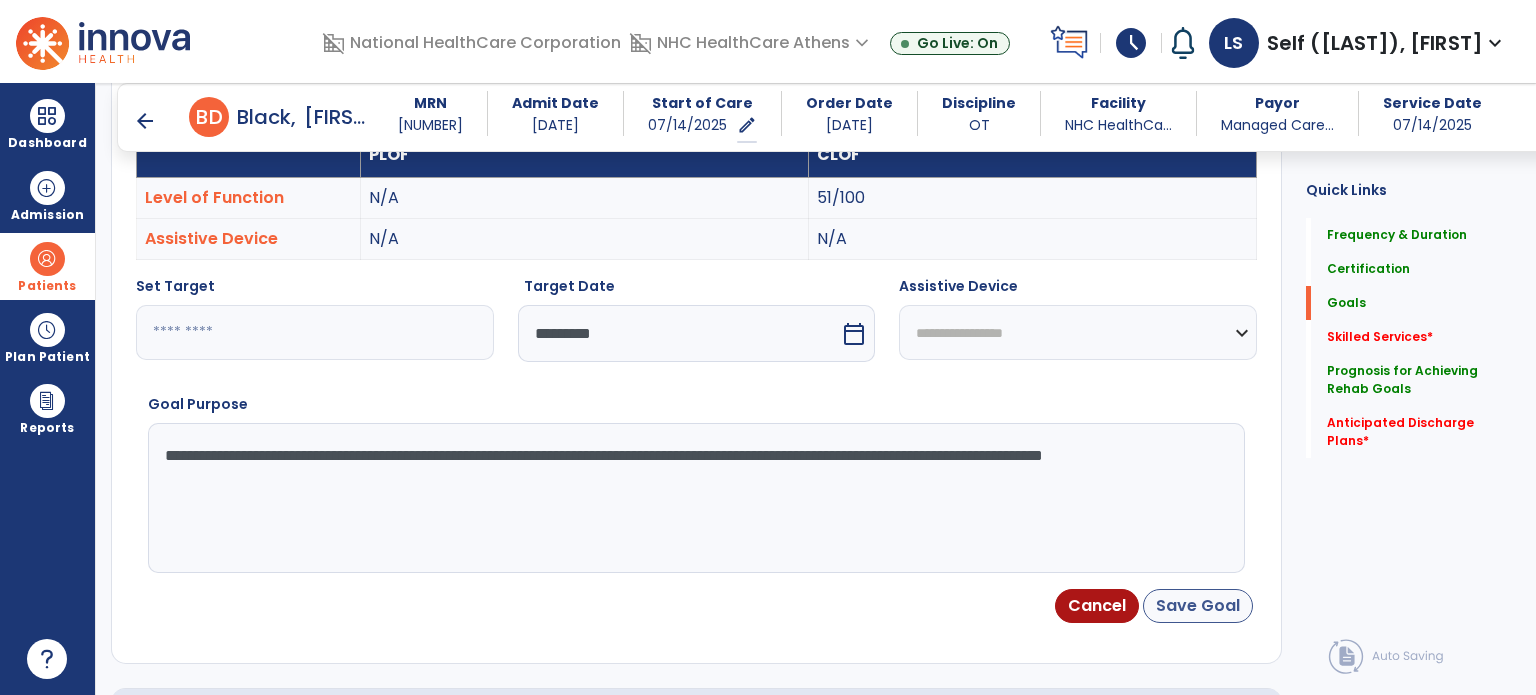 type on "**********" 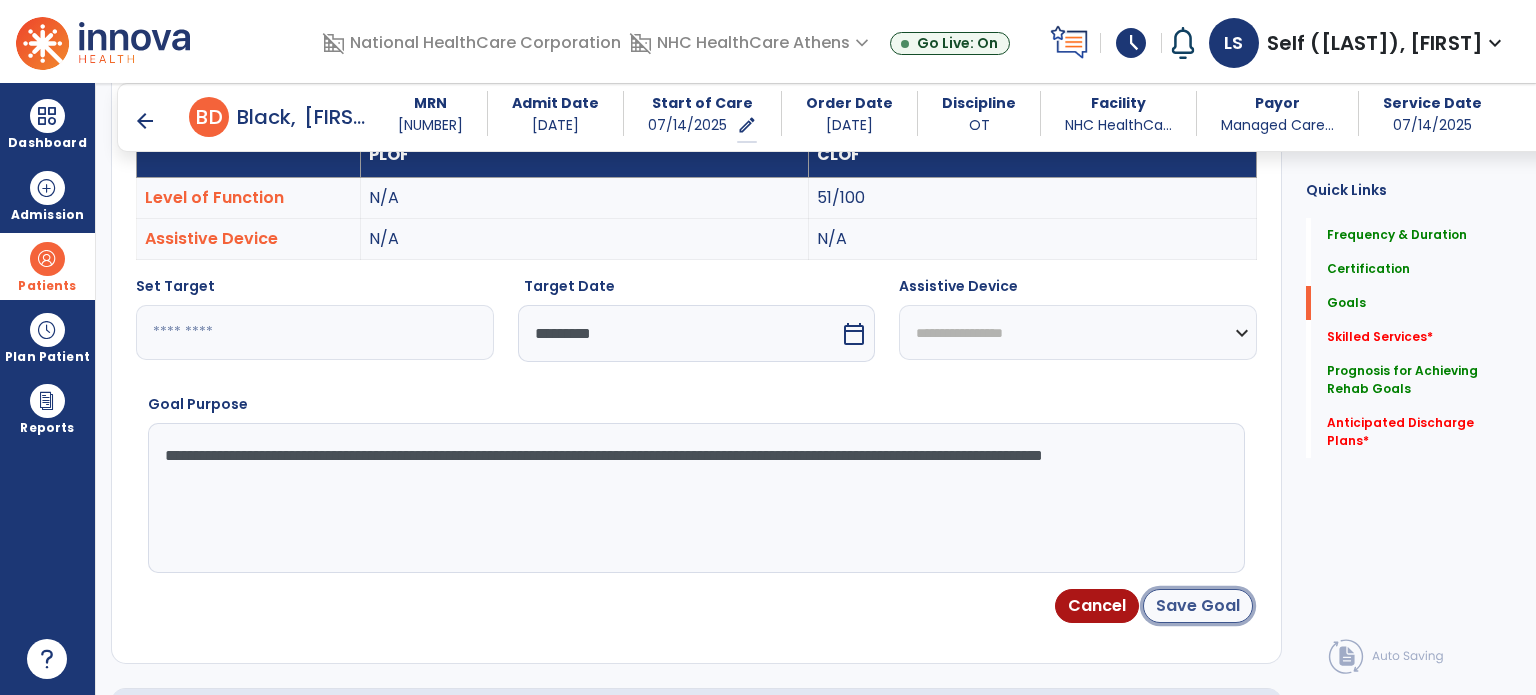 click on "Save Goal" at bounding box center (1198, 606) 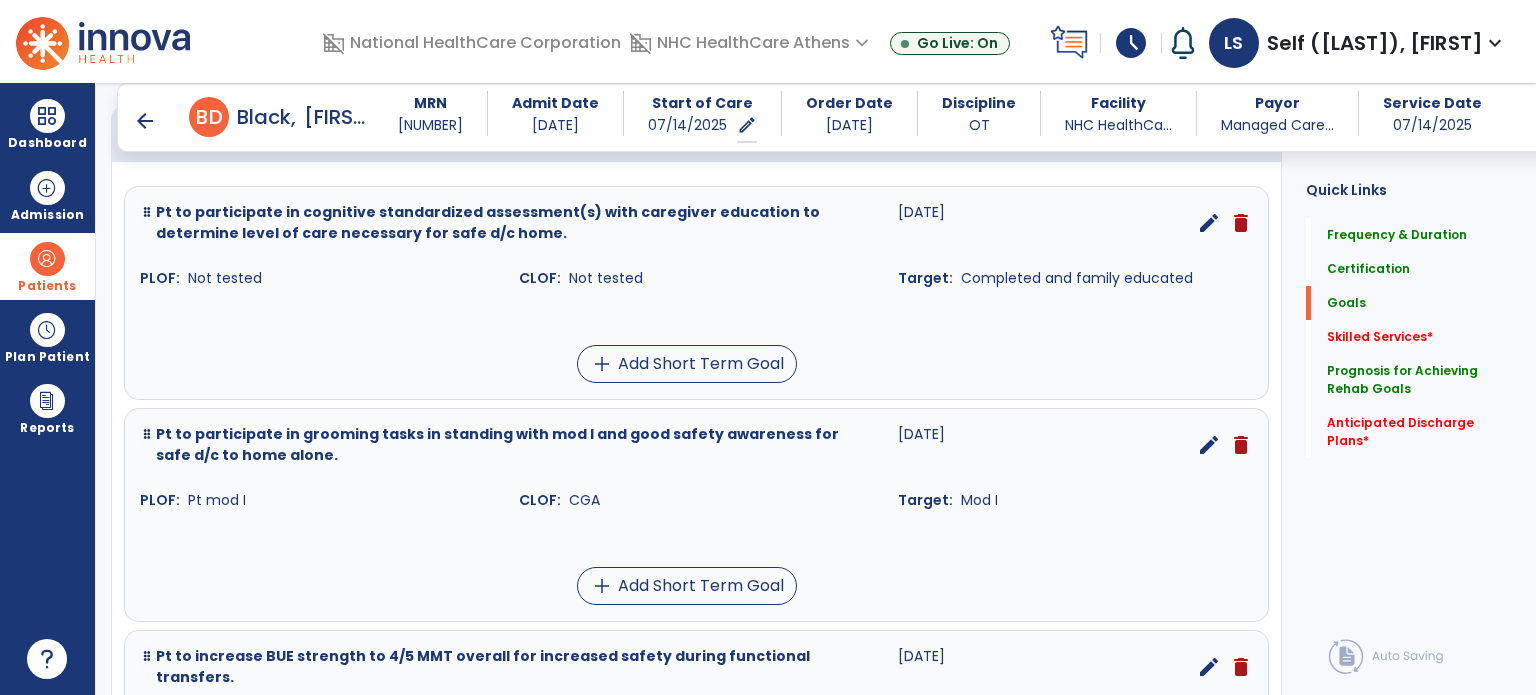 scroll, scrollTop: 411, scrollLeft: 0, axis: vertical 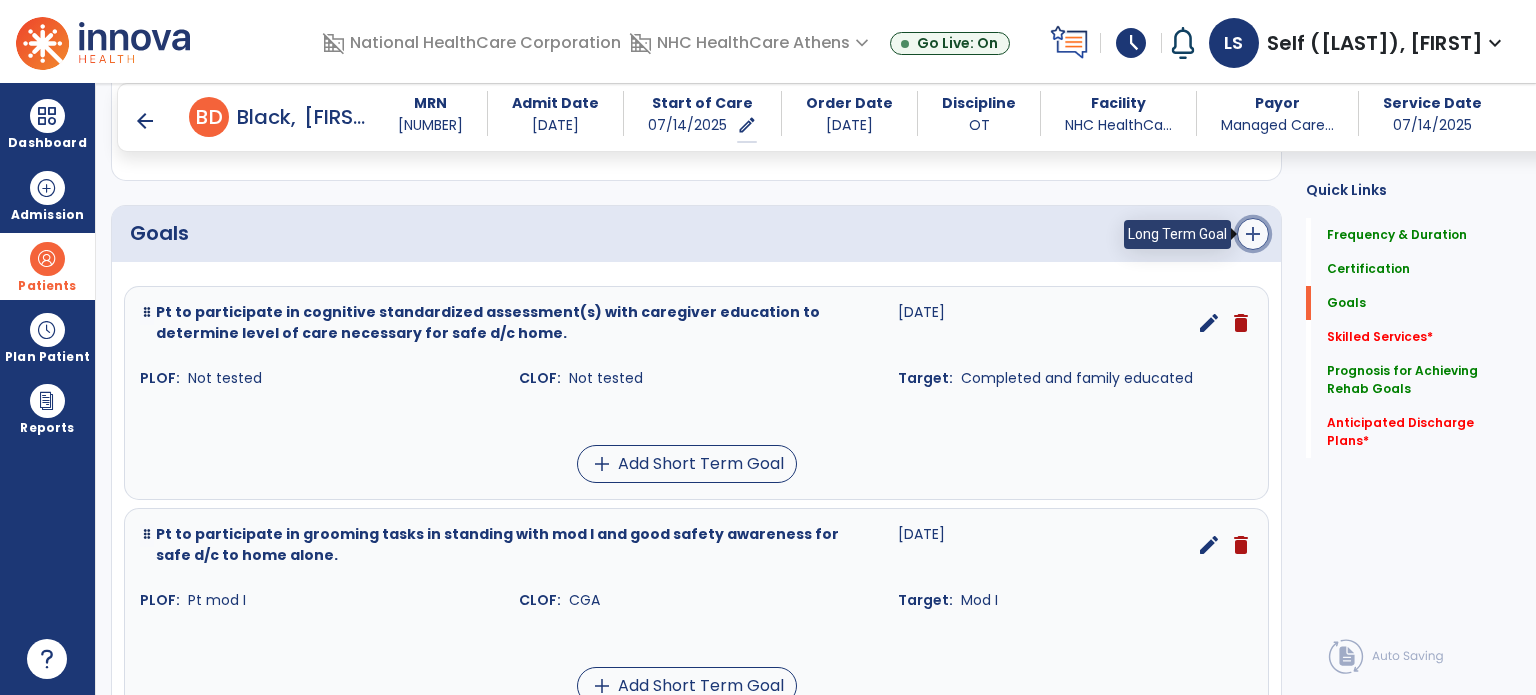 click on "add" at bounding box center (1253, 234) 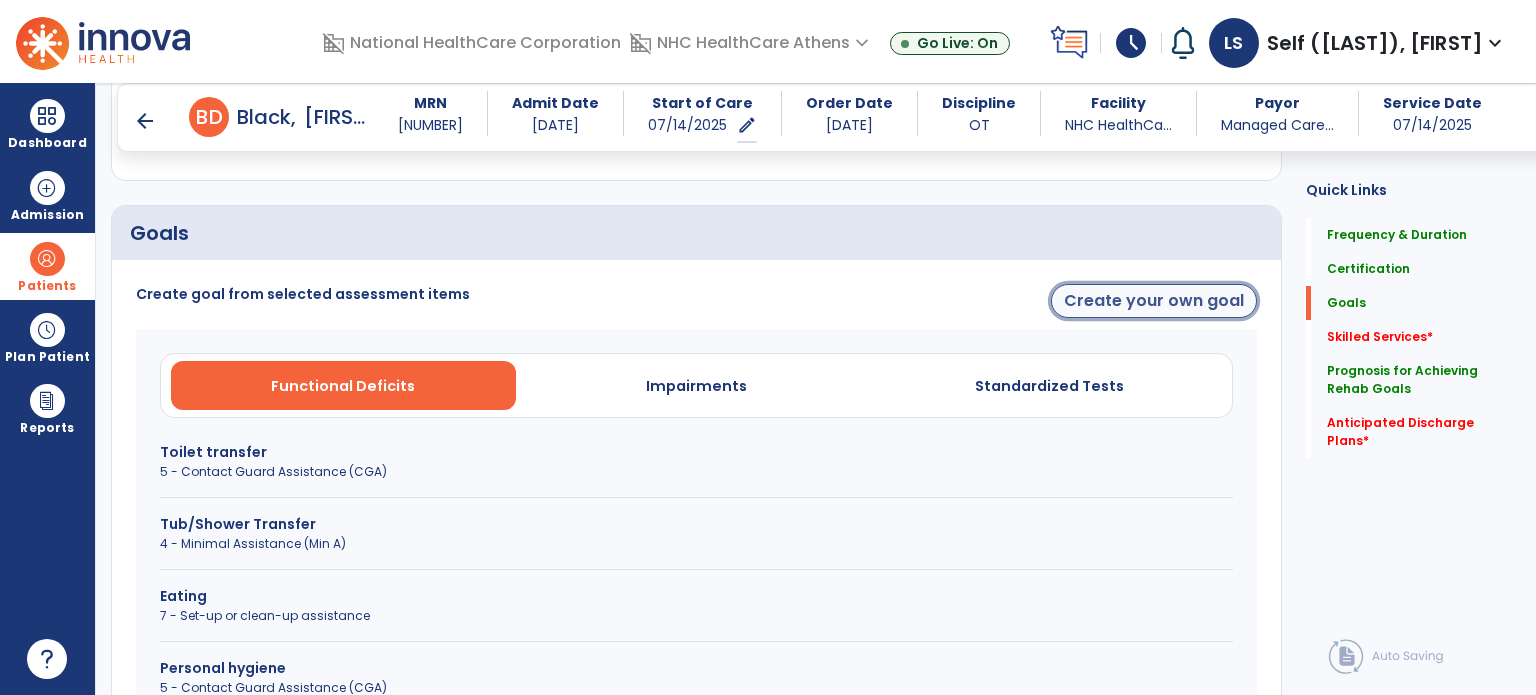 click on "Create your own goal" at bounding box center (1154, 301) 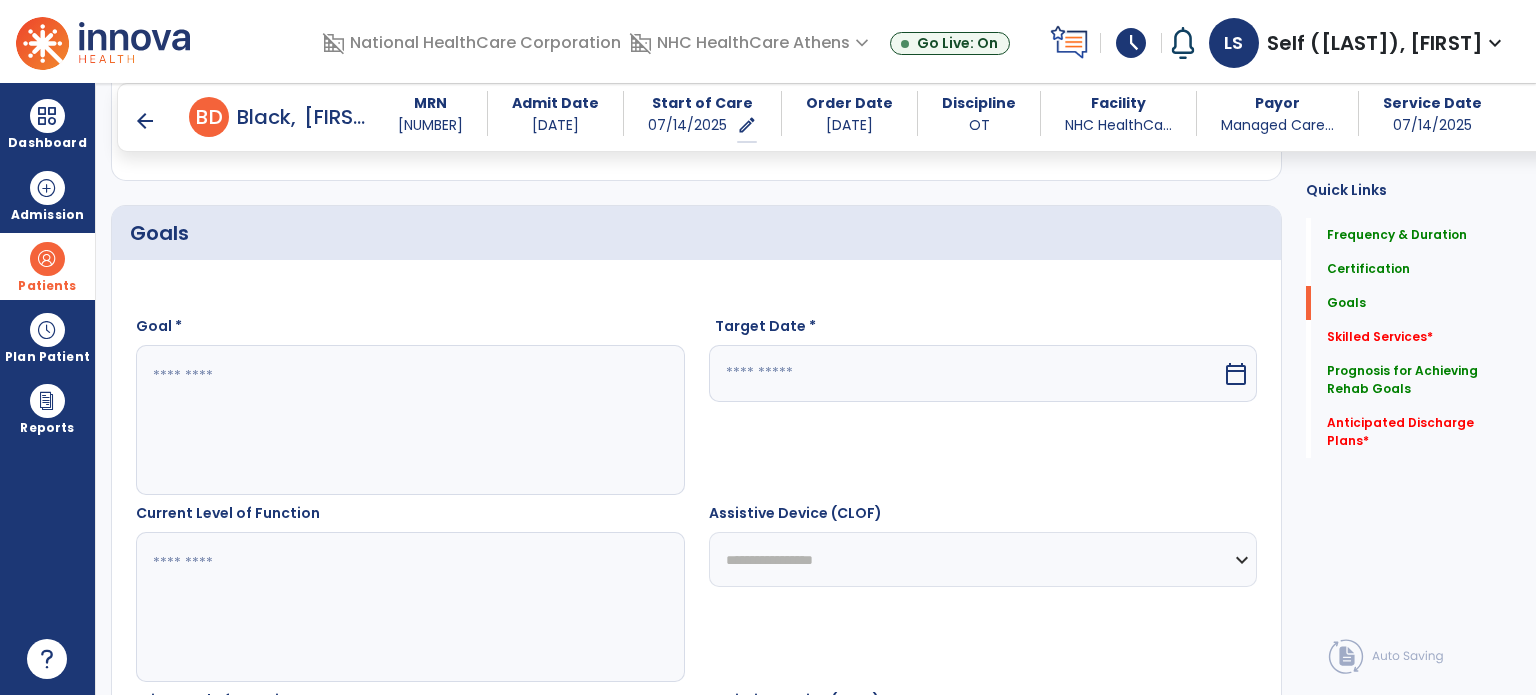 click at bounding box center (409, 420) 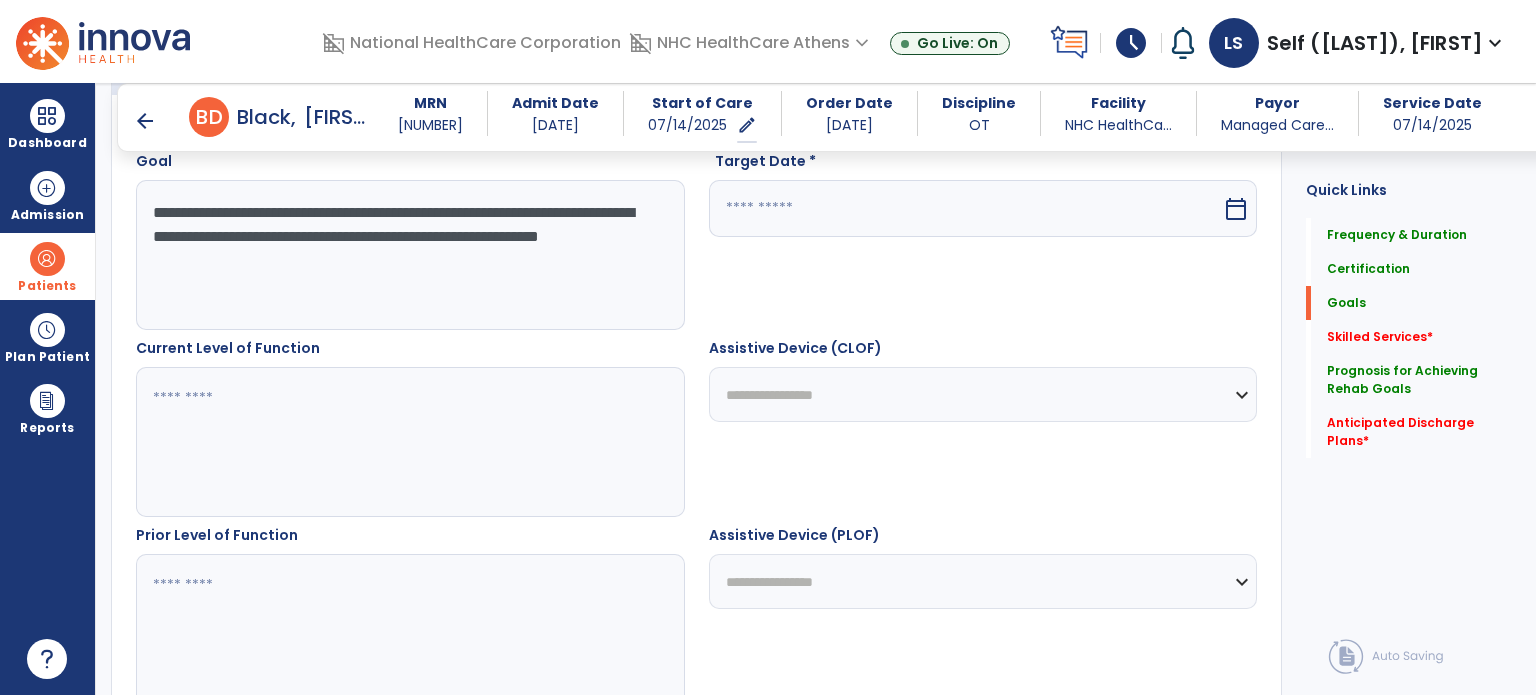 scroll, scrollTop: 611, scrollLeft: 0, axis: vertical 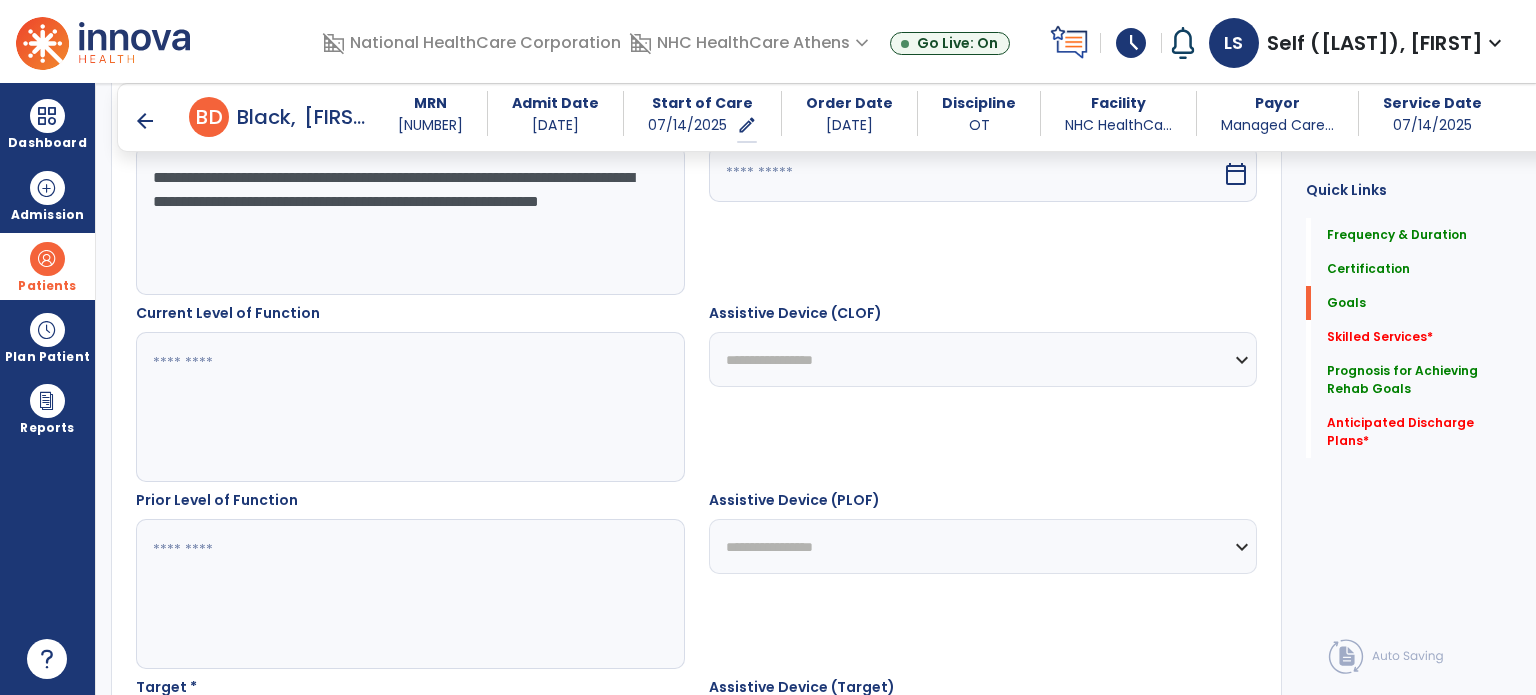 type on "**********" 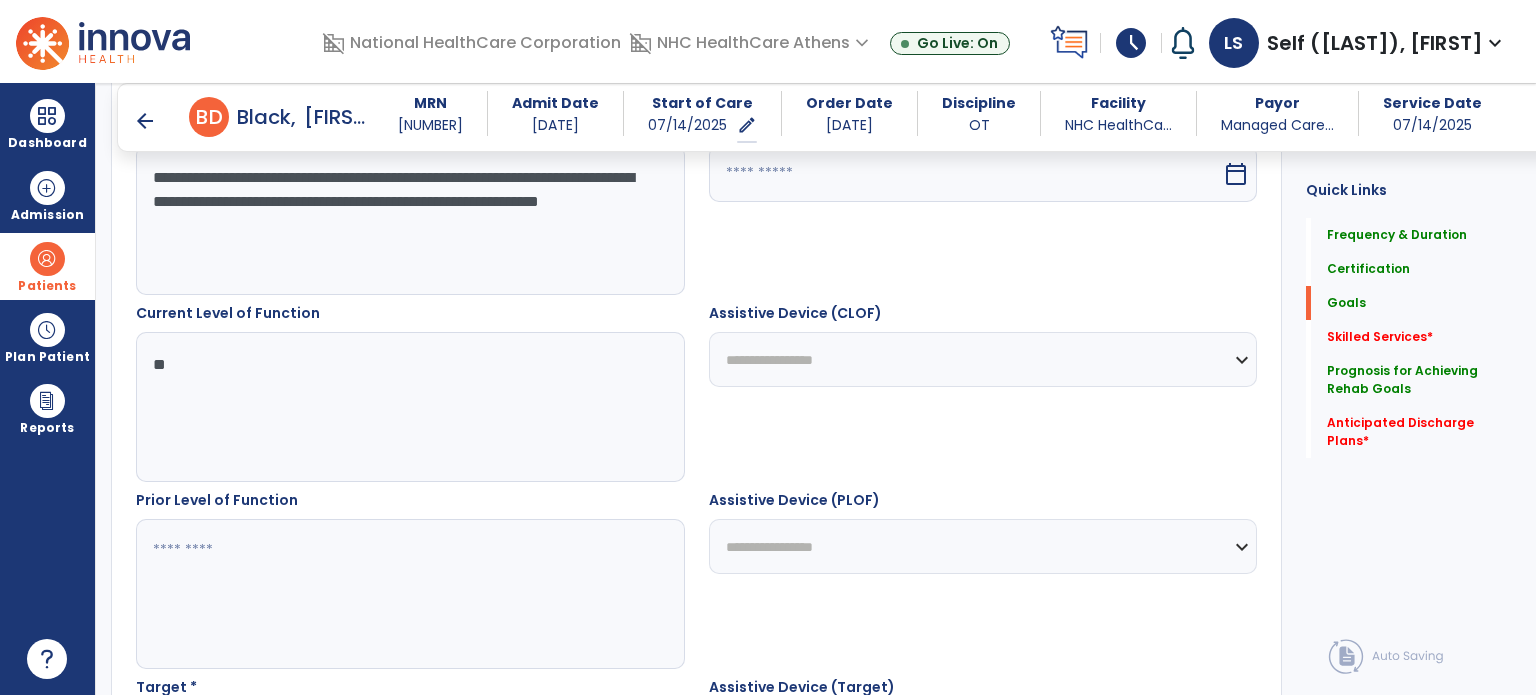 type on "*" 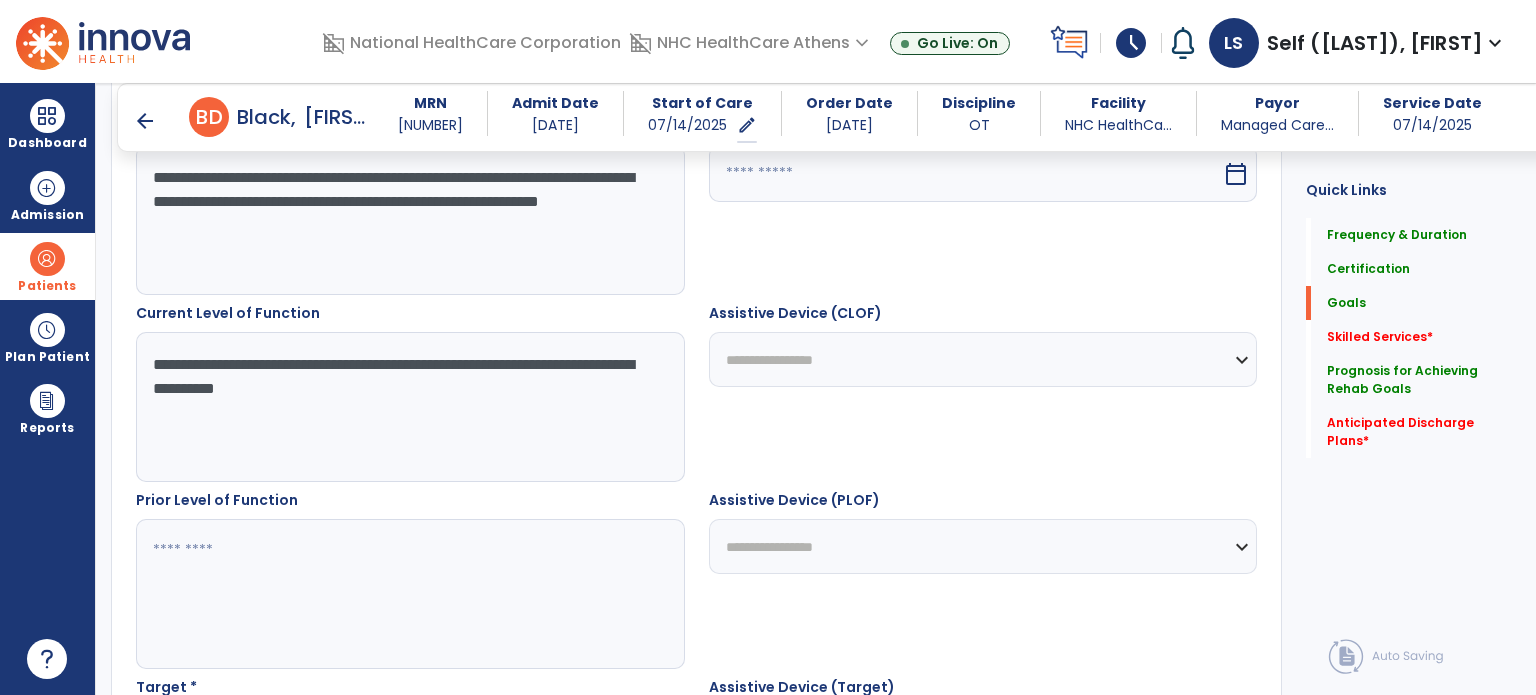 click on "**********" at bounding box center [409, 407] 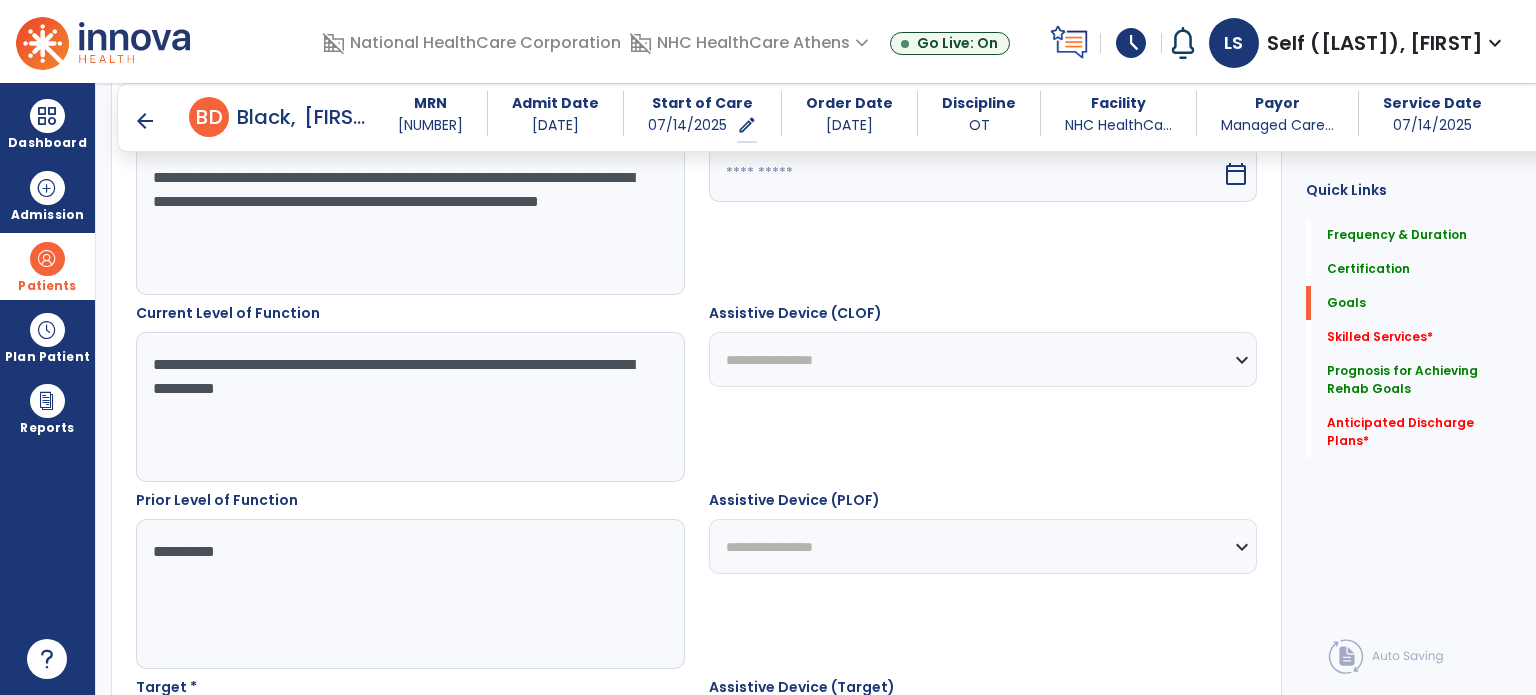 drag, startPoint x: 471, startPoint y: 395, endPoint x: 153, endPoint y: 356, distance: 320.3826 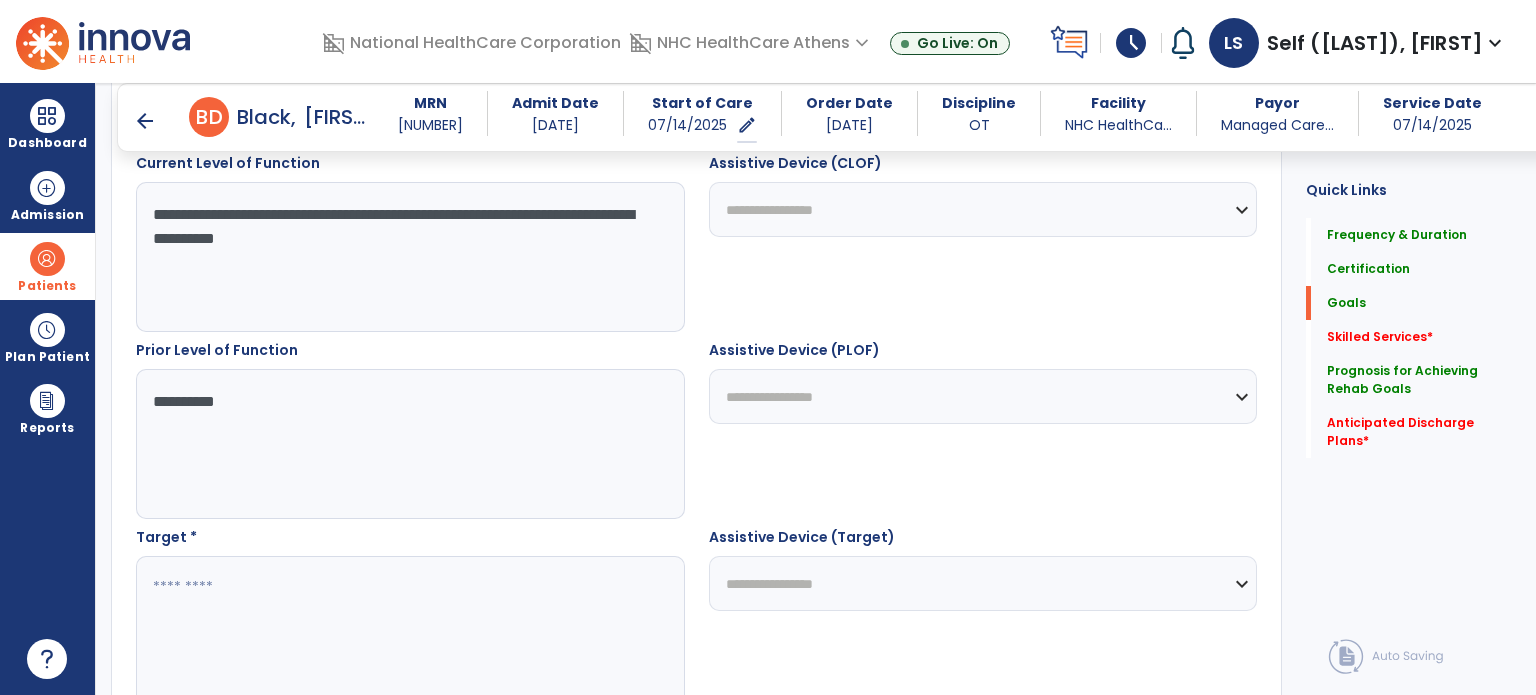 scroll, scrollTop: 811, scrollLeft: 0, axis: vertical 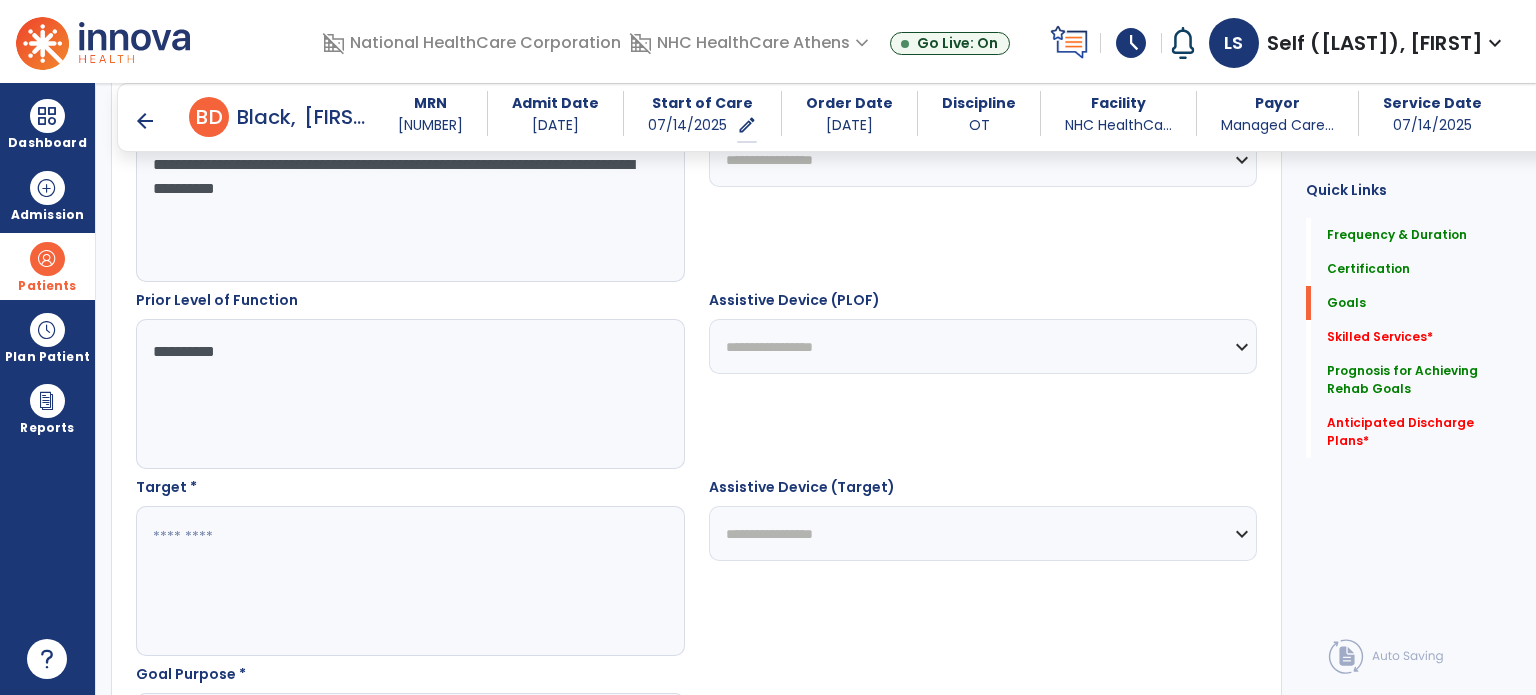 click at bounding box center (409, 581) 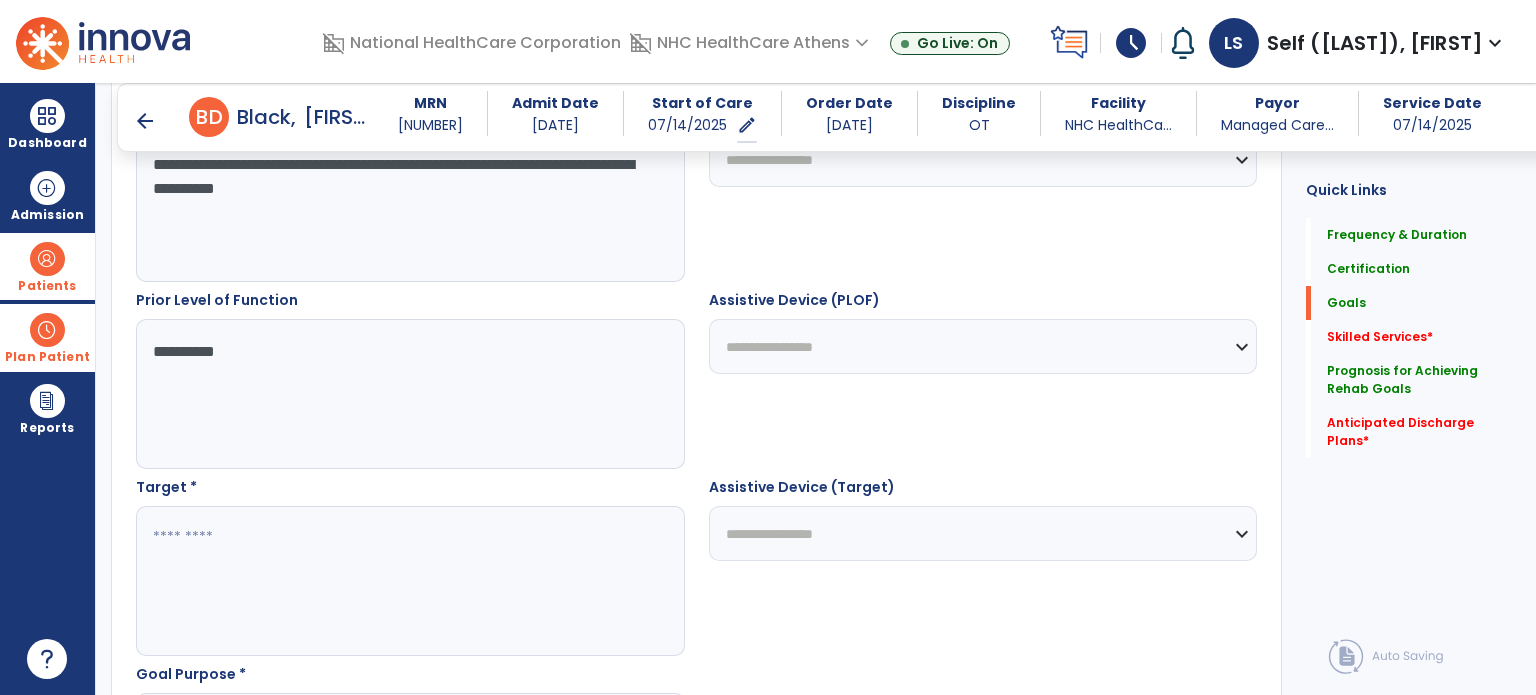 drag, startPoint x: 329, startPoint y: 353, endPoint x: 92, endPoint y: 342, distance: 237.25514 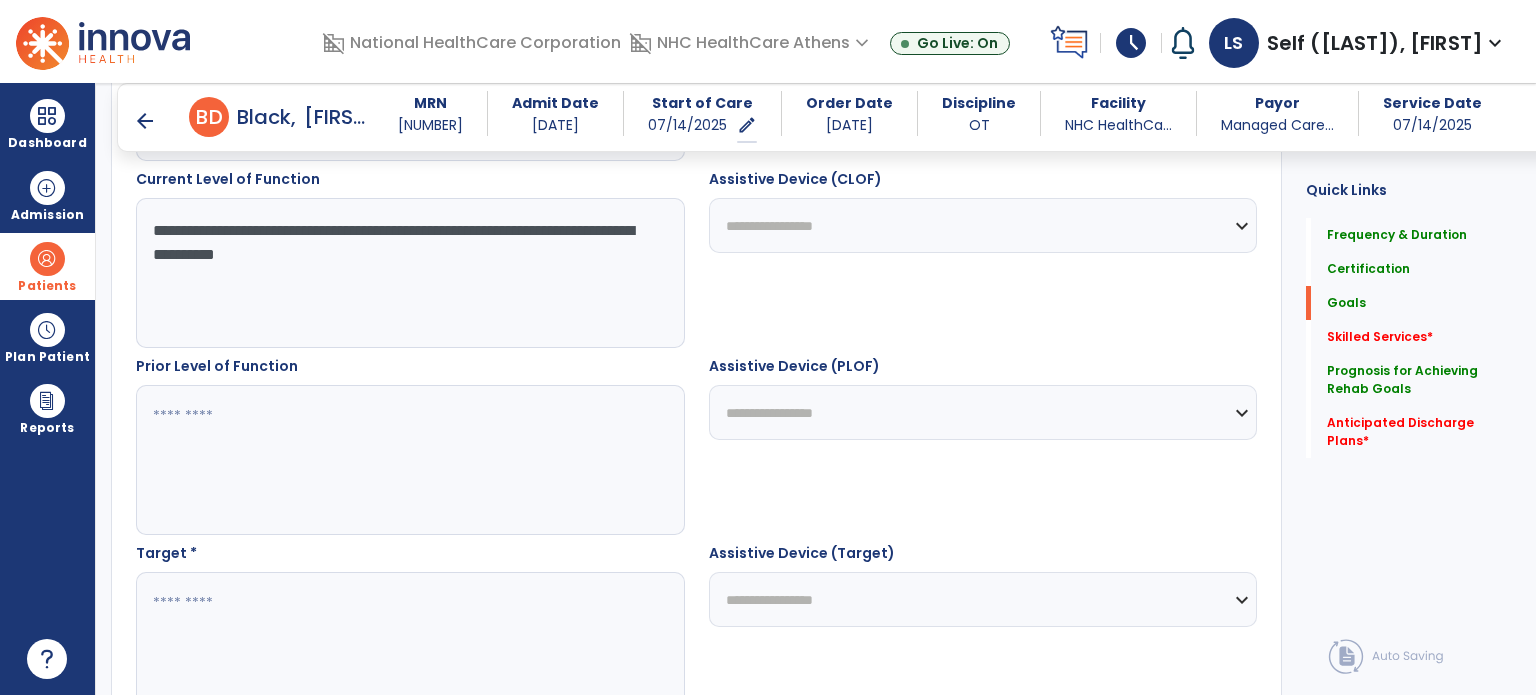 scroll, scrollTop: 711, scrollLeft: 0, axis: vertical 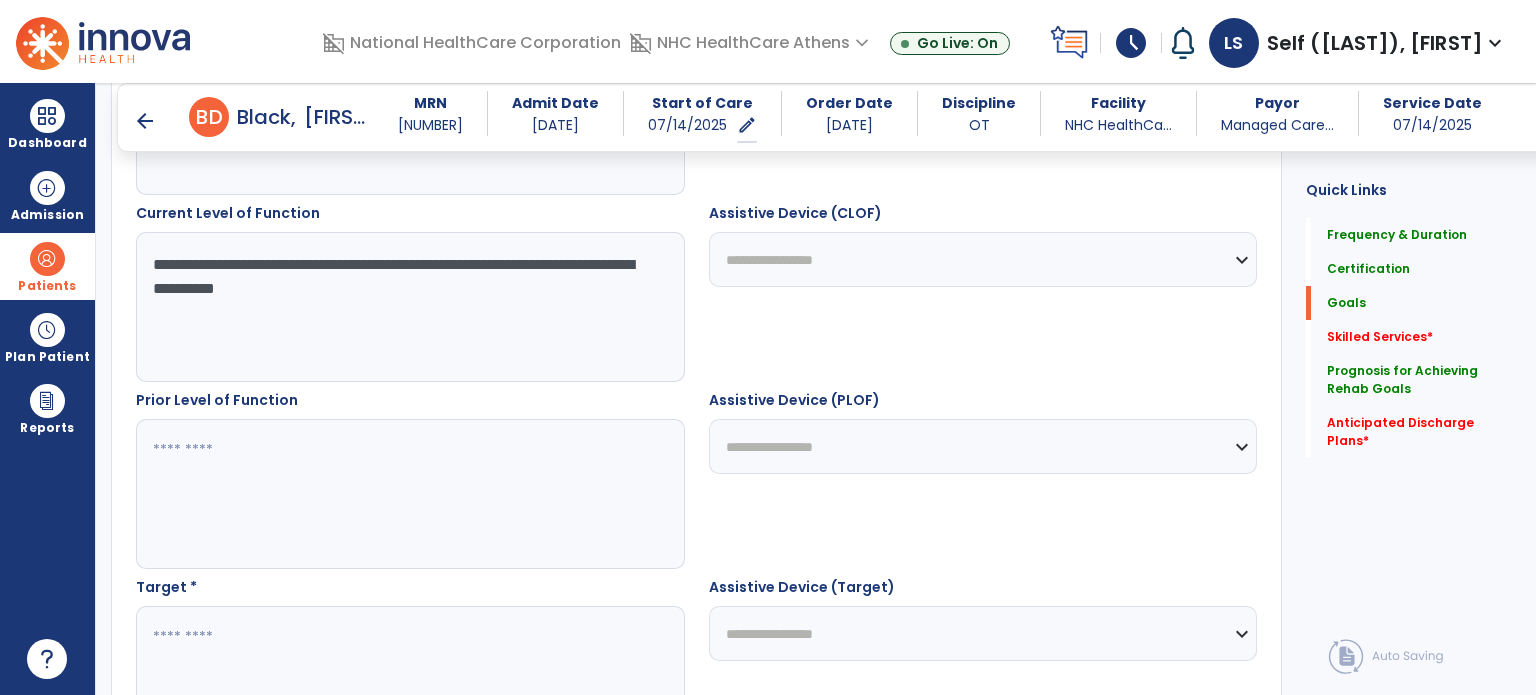 drag, startPoint x: 152, startPoint y: 266, endPoint x: 524, endPoint y: 327, distance: 376.96817 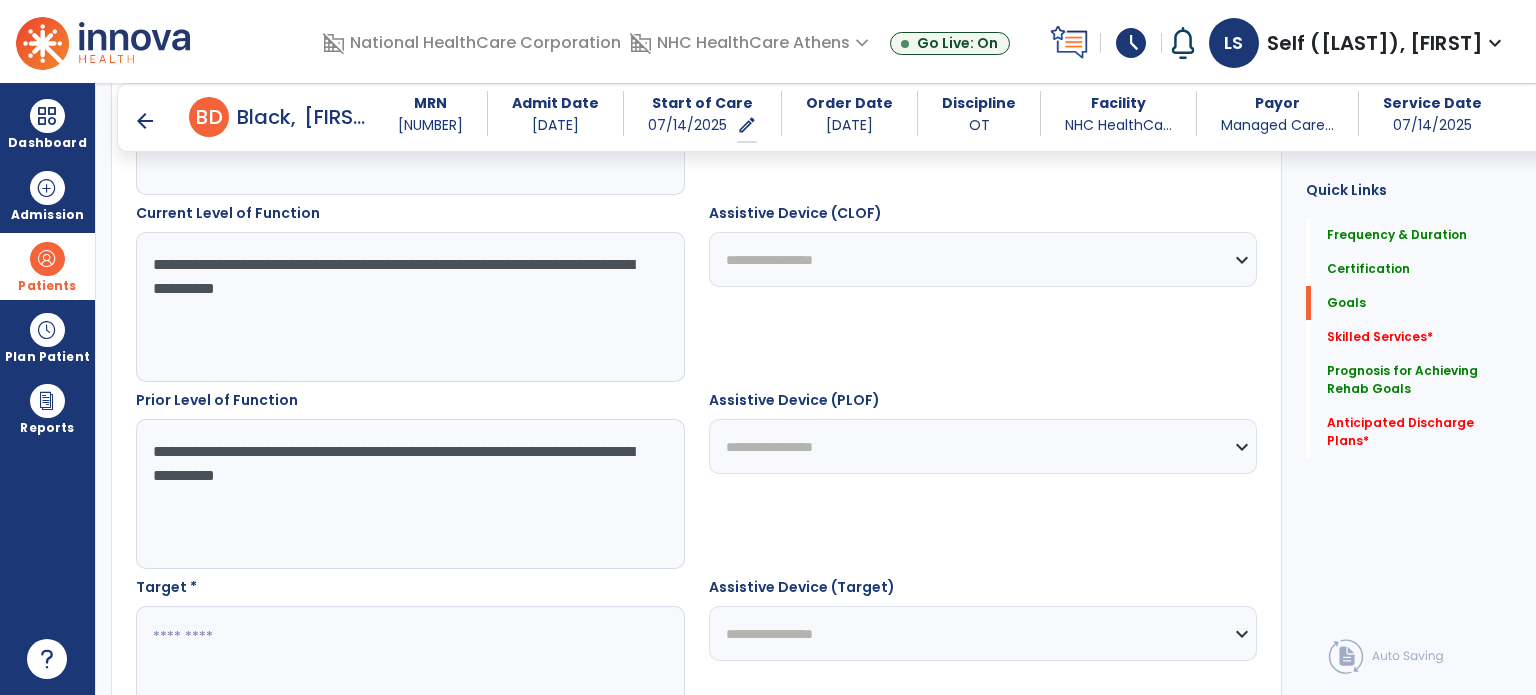drag, startPoint x: 456, startPoint y: 292, endPoint x: 96, endPoint y: 217, distance: 367.72952 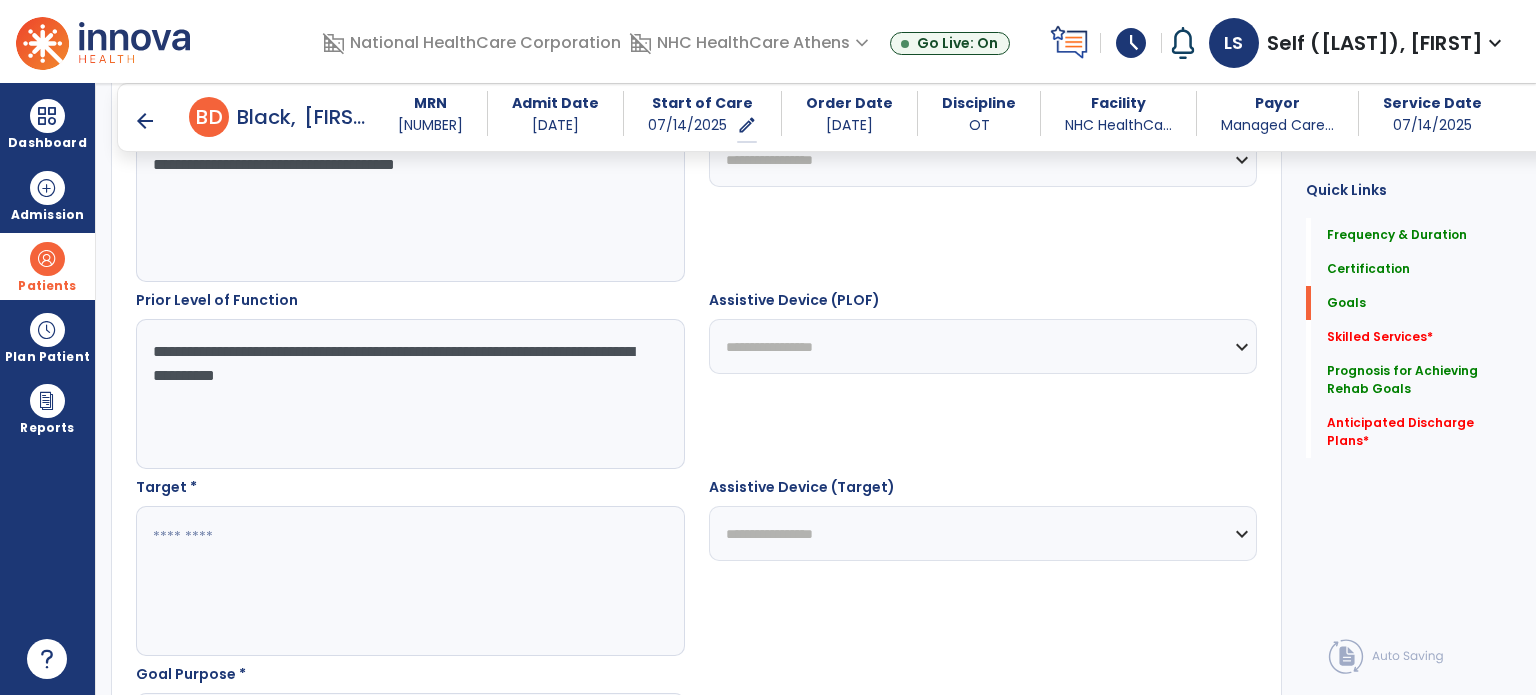 scroll, scrollTop: 911, scrollLeft: 0, axis: vertical 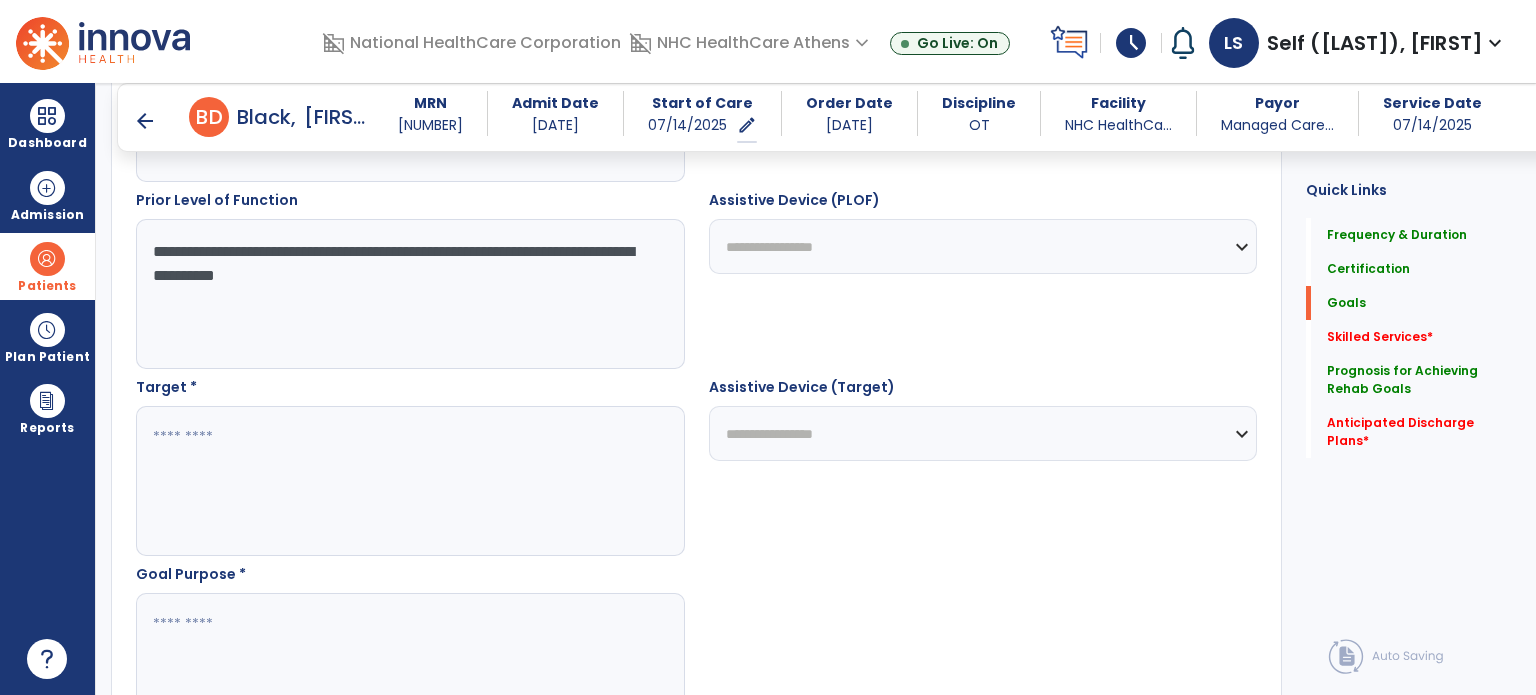 click at bounding box center [409, 481] 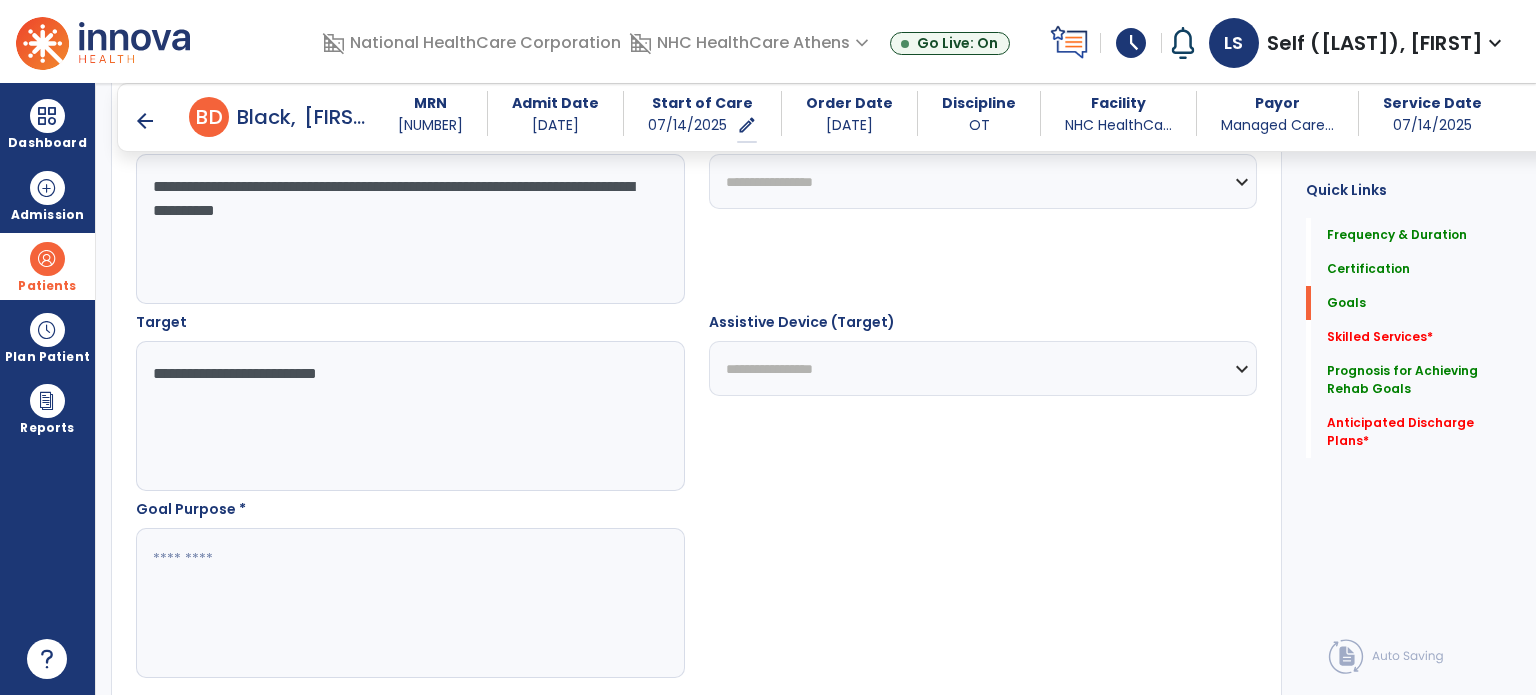scroll, scrollTop: 1011, scrollLeft: 0, axis: vertical 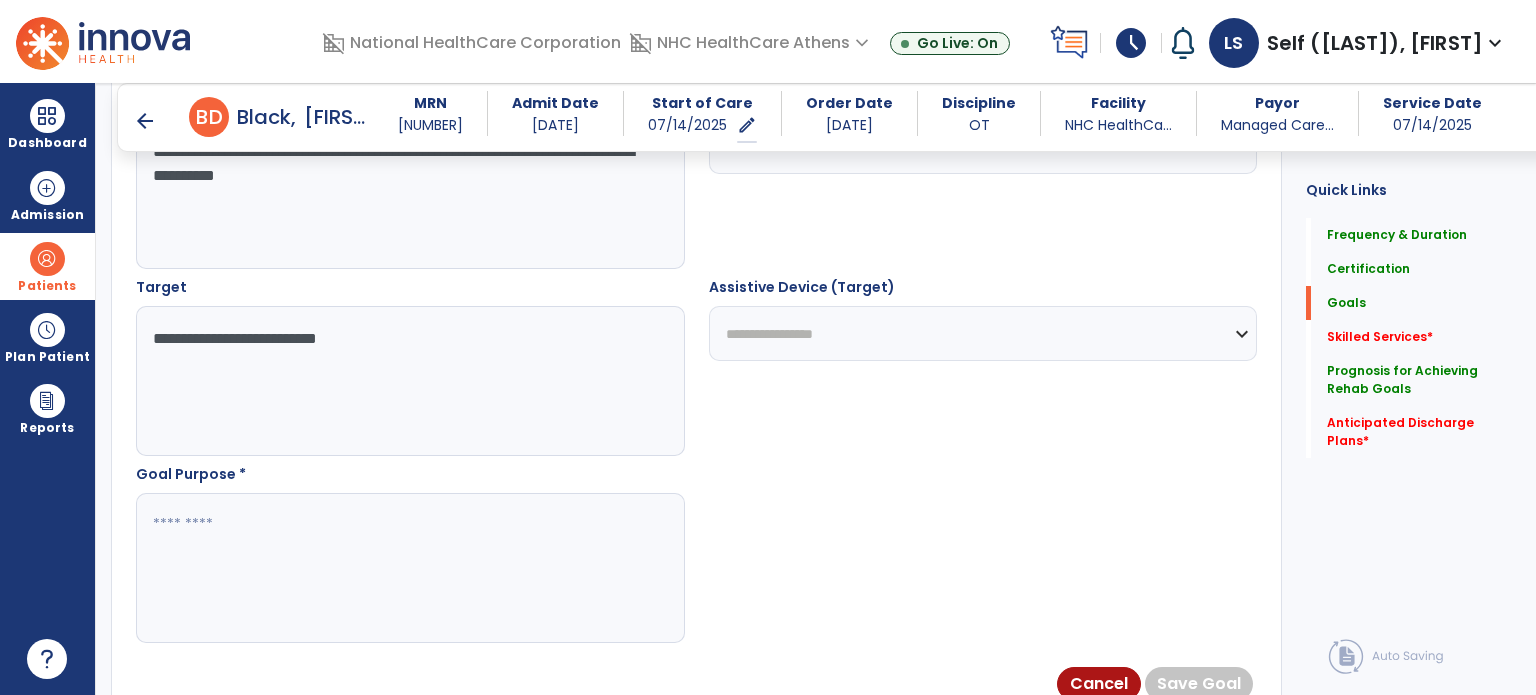 click at bounding box center (409, 568) 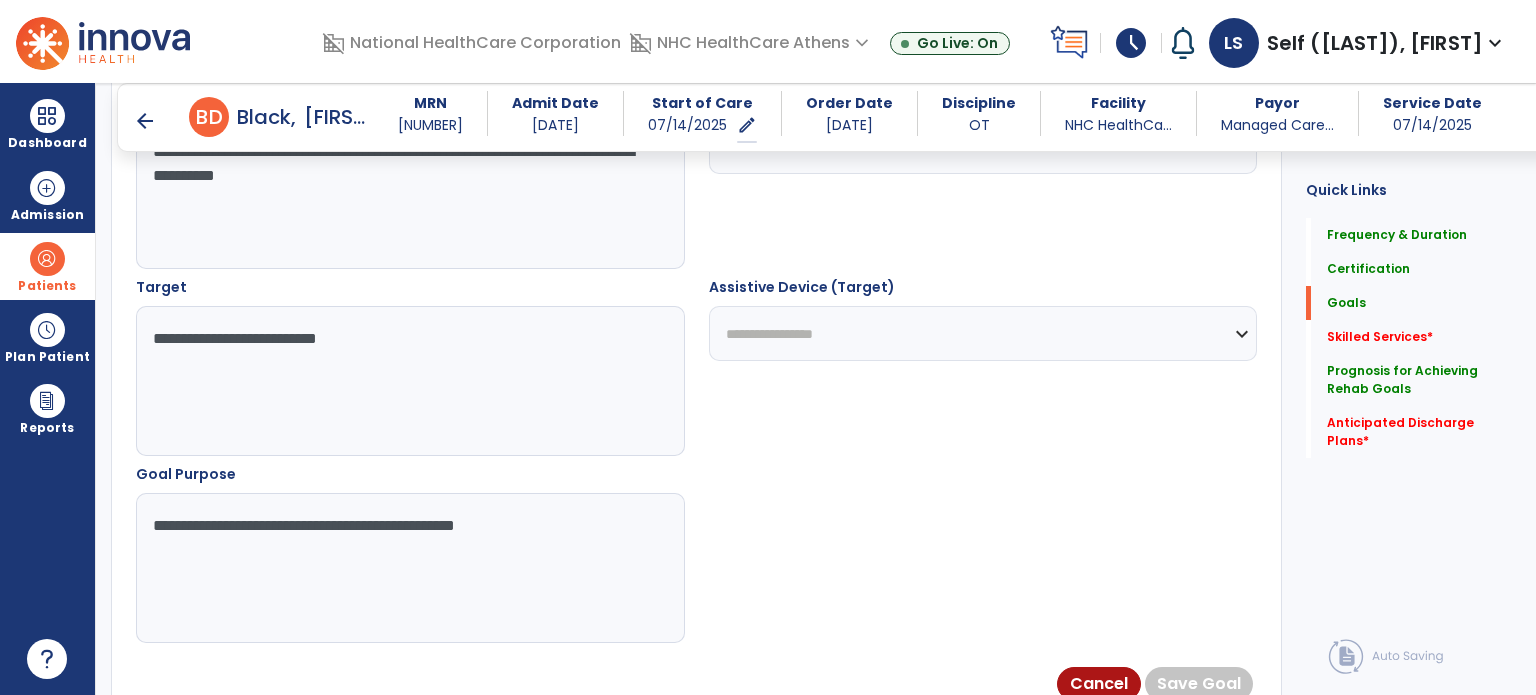 click on "**********" at bounding box center [409, 568] 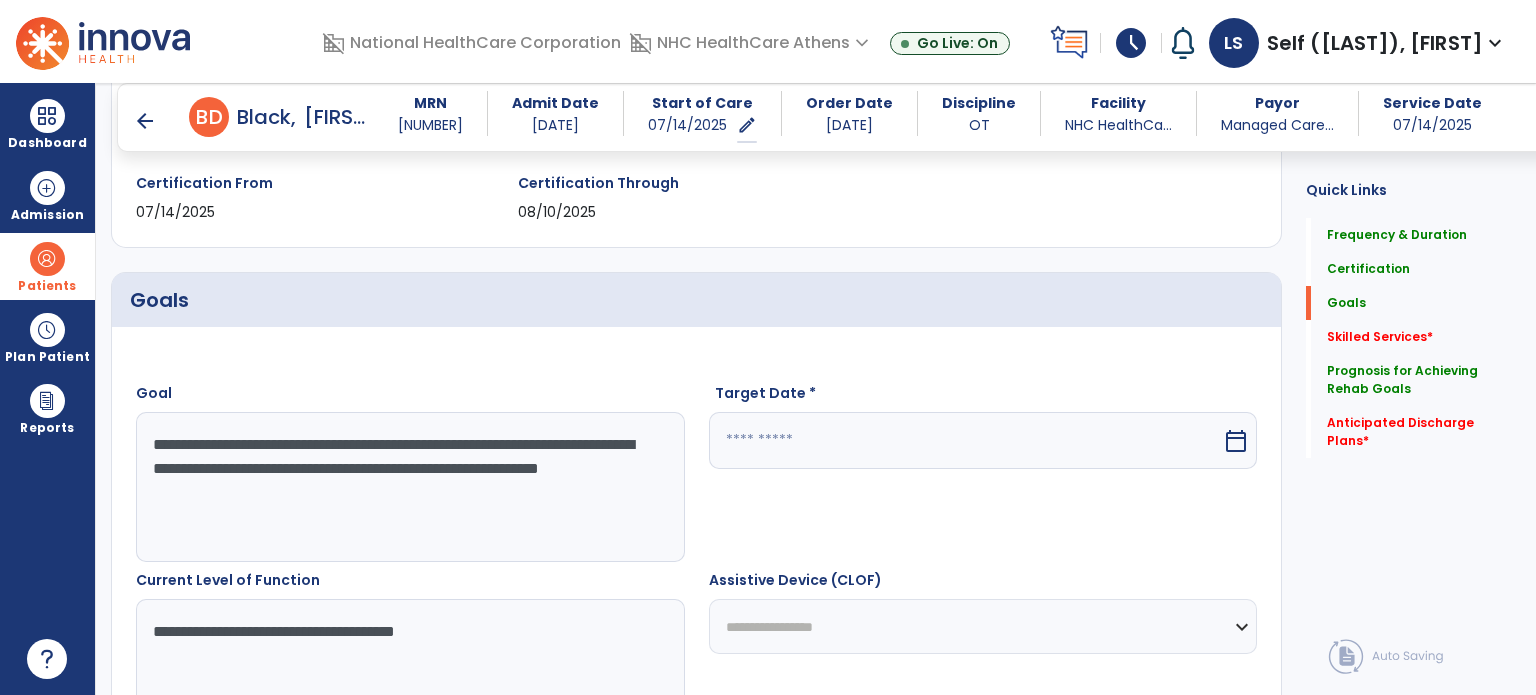 scroll, scrollTop: 311, scrollLeft: 0, axis: vertical 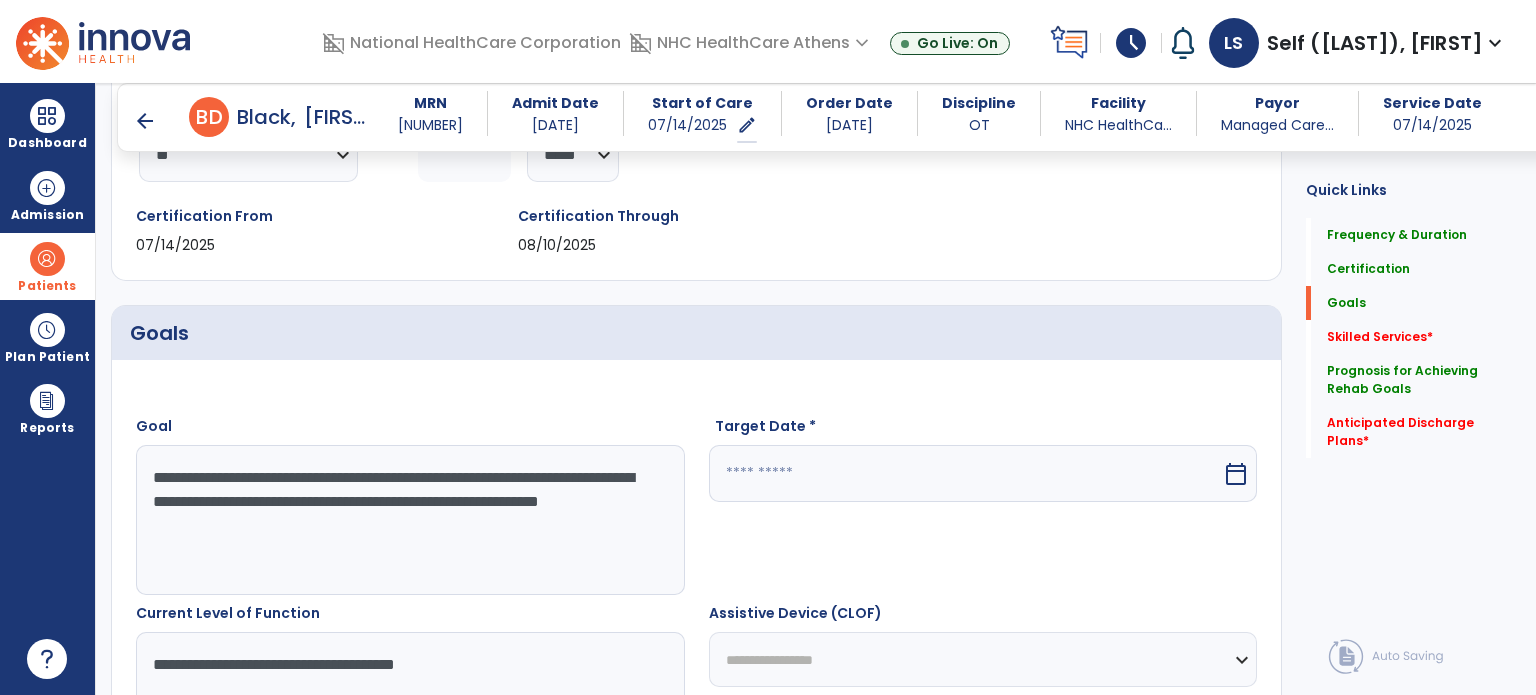 click at bounding box center [966, 473] 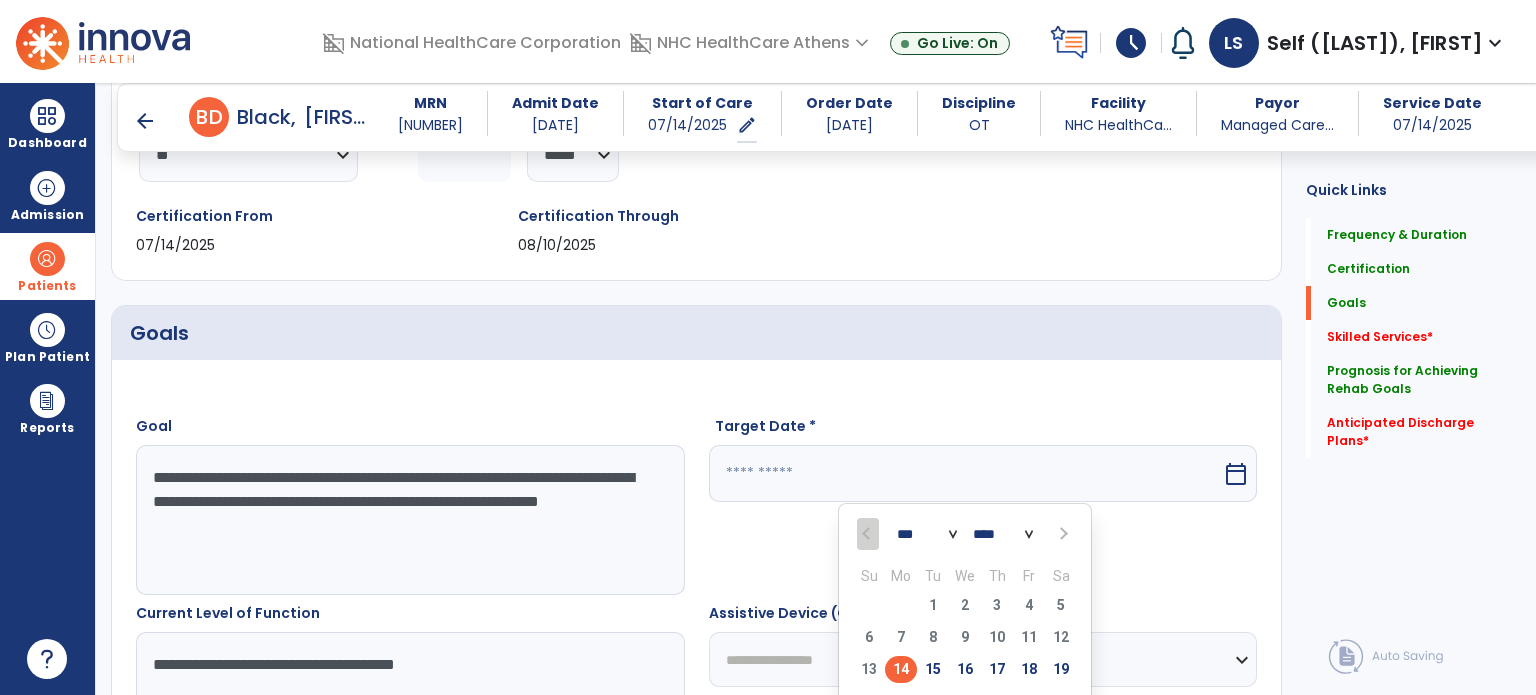 click on "*** ***" at bounding box center (927, 535) 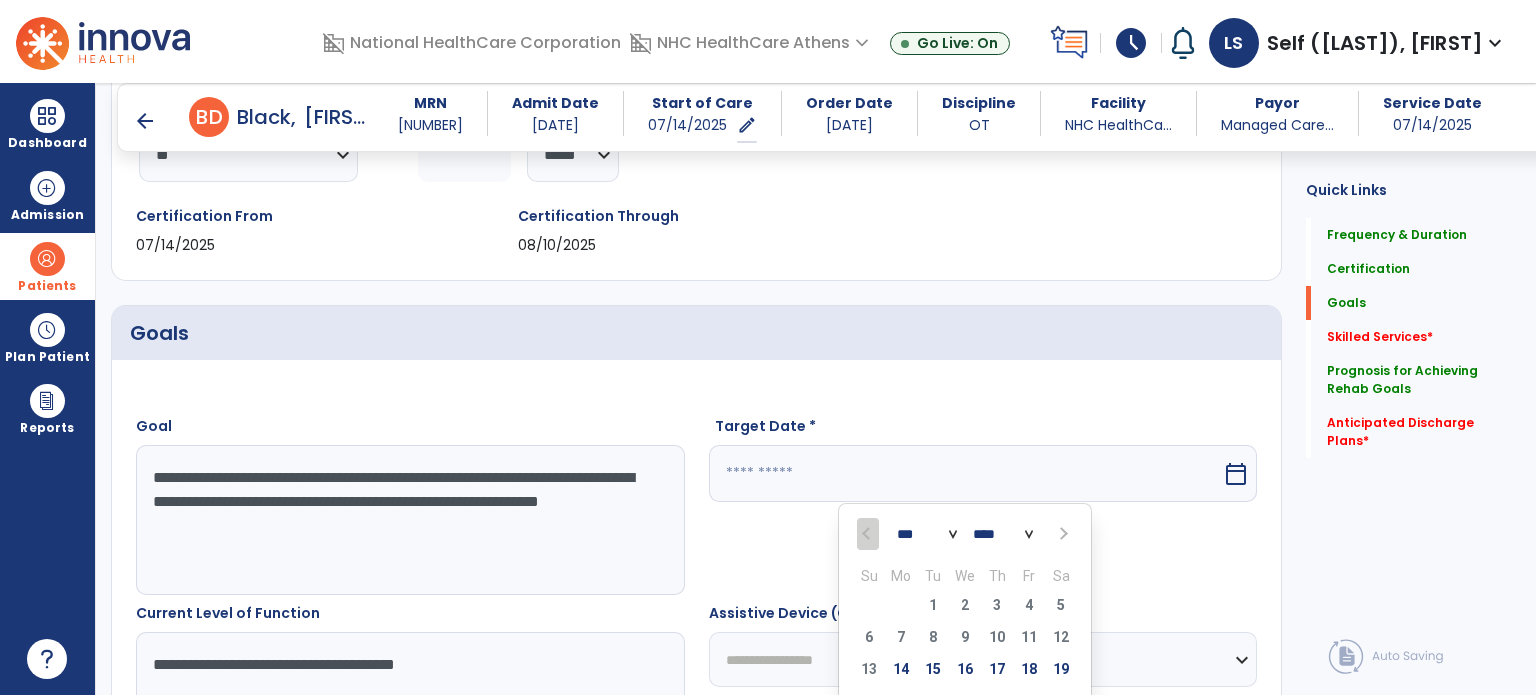 click on "*** ***" at bounding box center (927, 535) 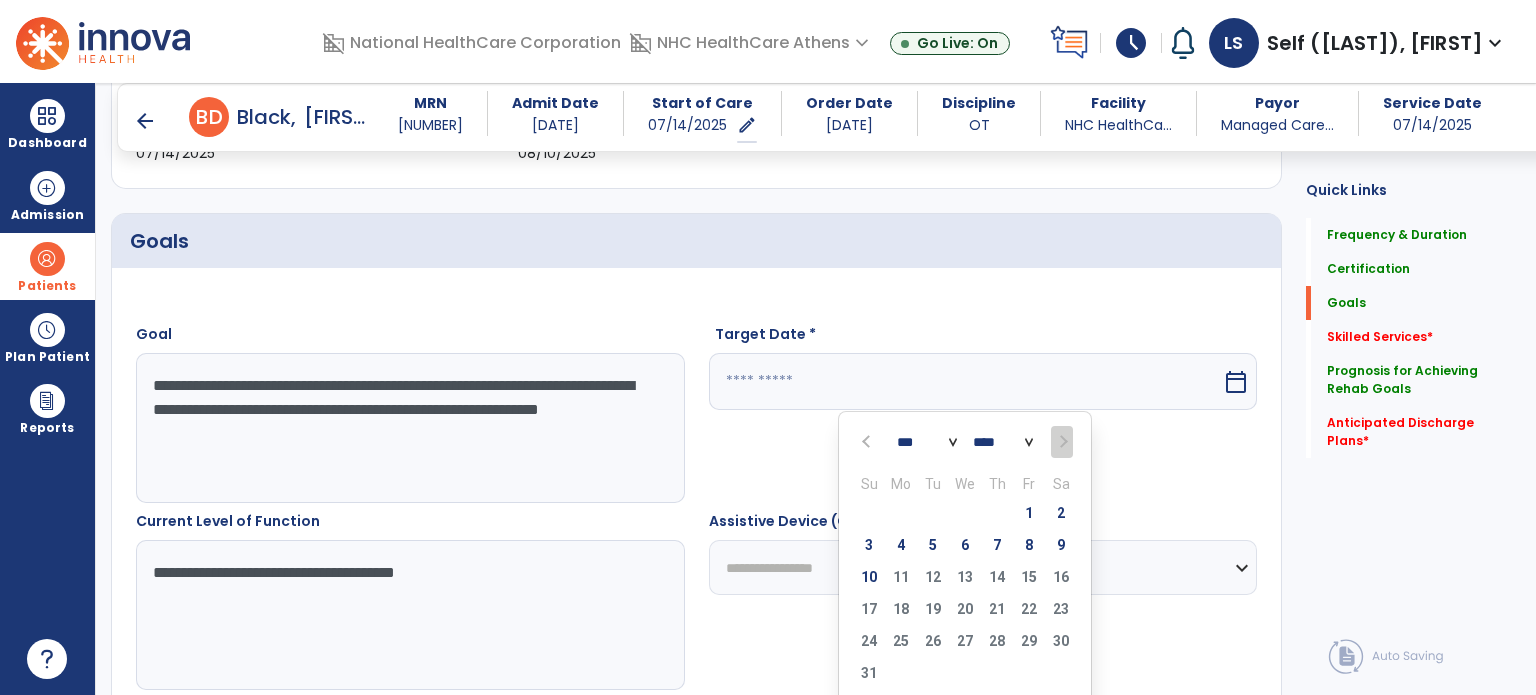 scroll, scrollTop: 411, scrollLeft: 0, axis: vertical 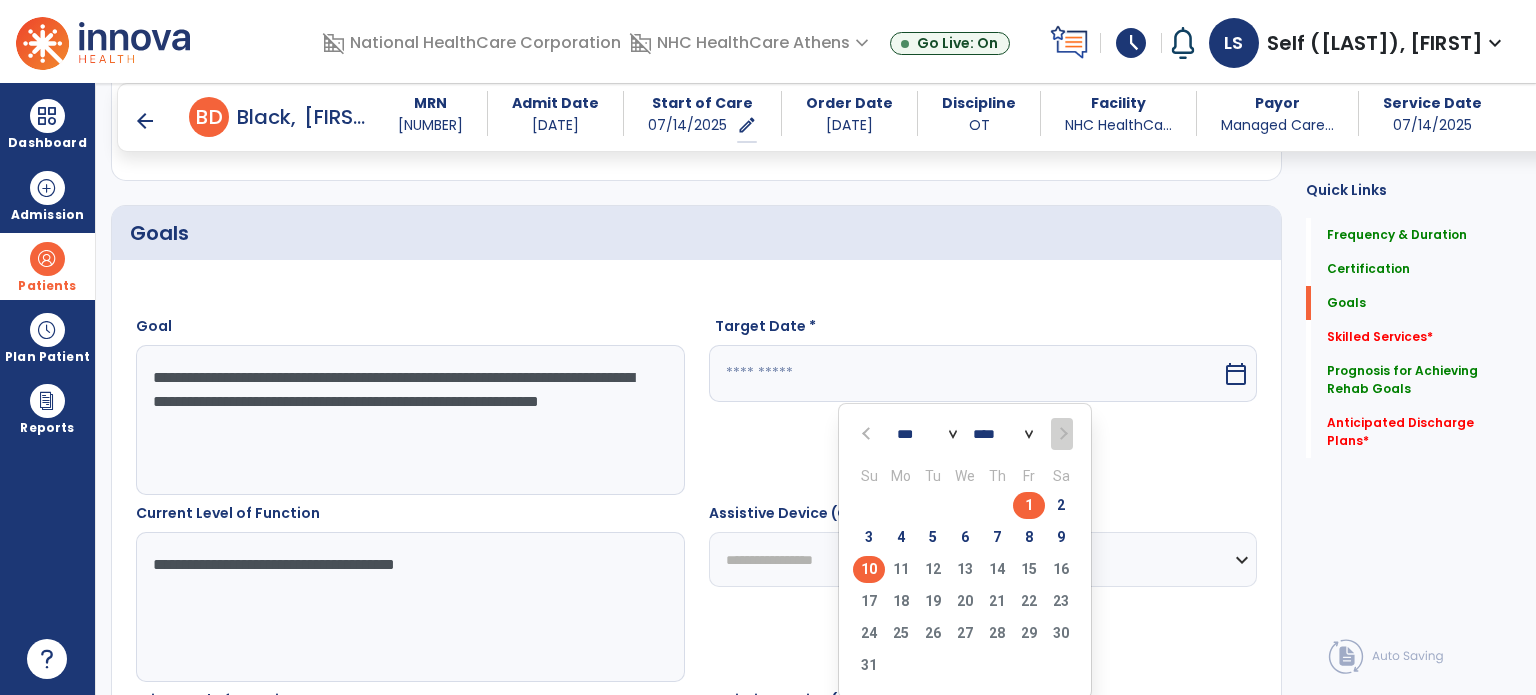 click on "10" at bounding box center [869, 569] 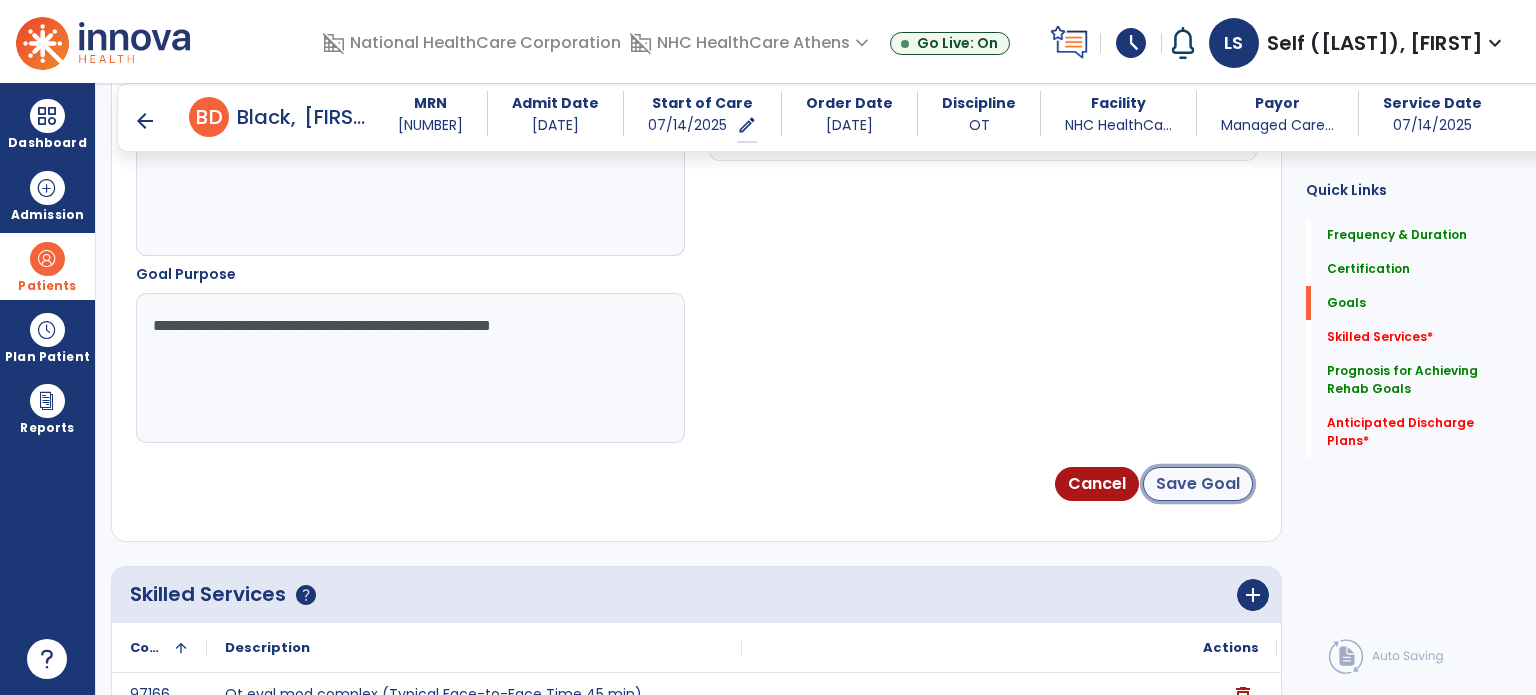 click on "Save Goal" at bounding box center [1198, 484] 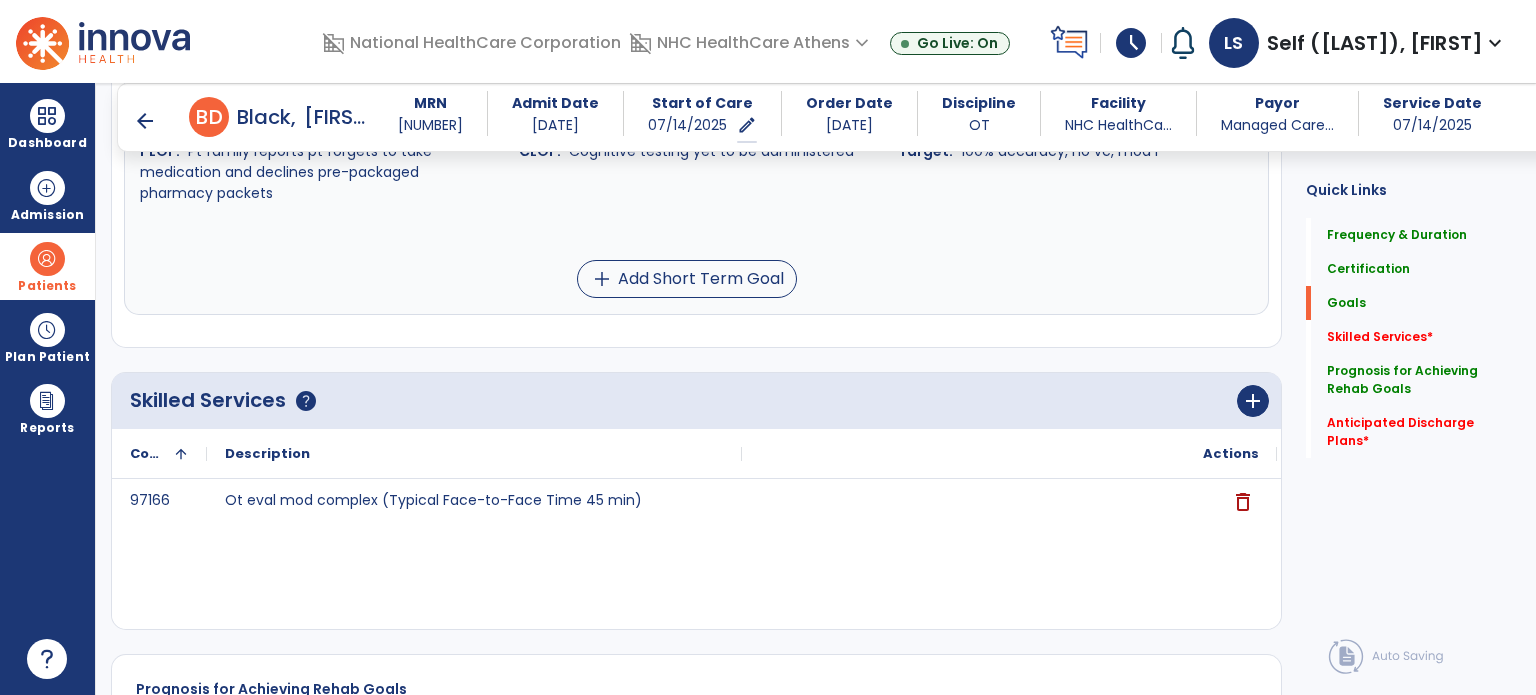 scroll, scrollTop: 1421, scrollLeft: 0, axis: vertical 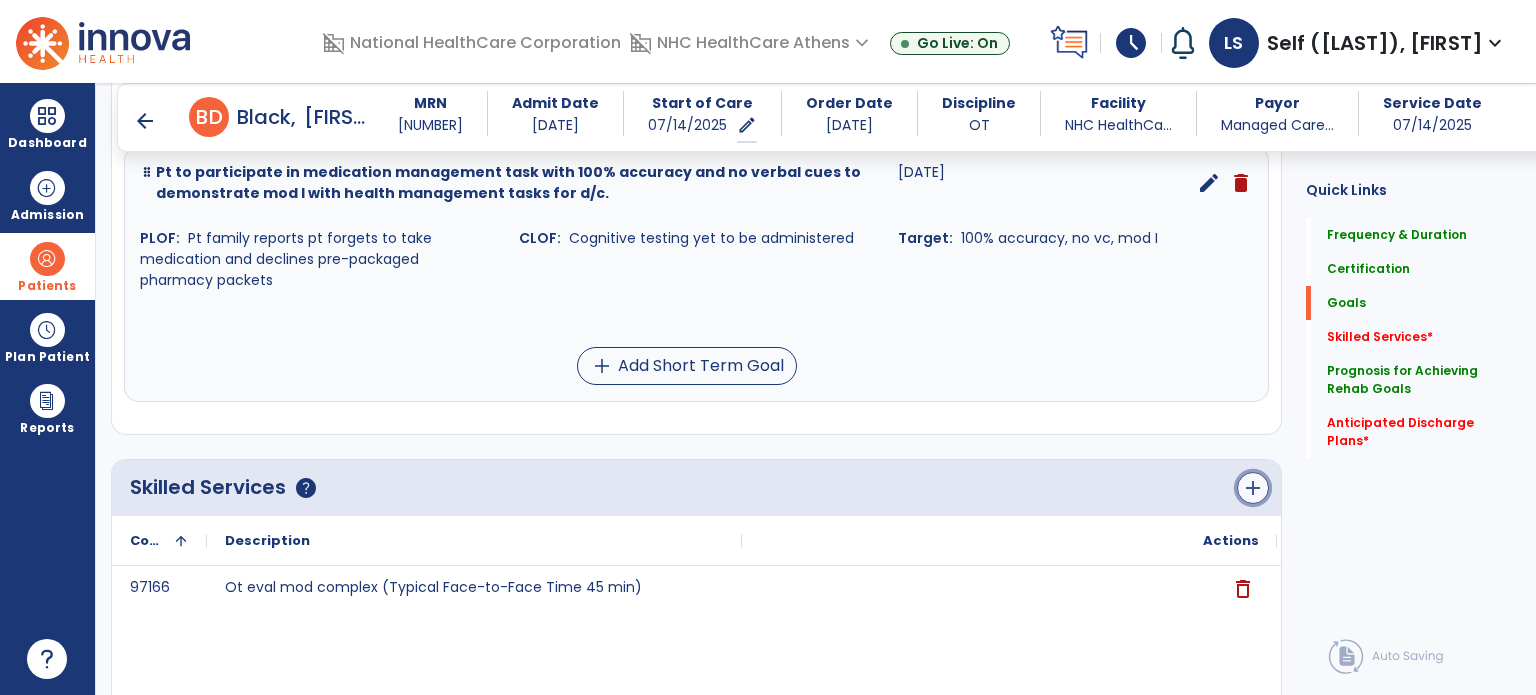 click on "add" 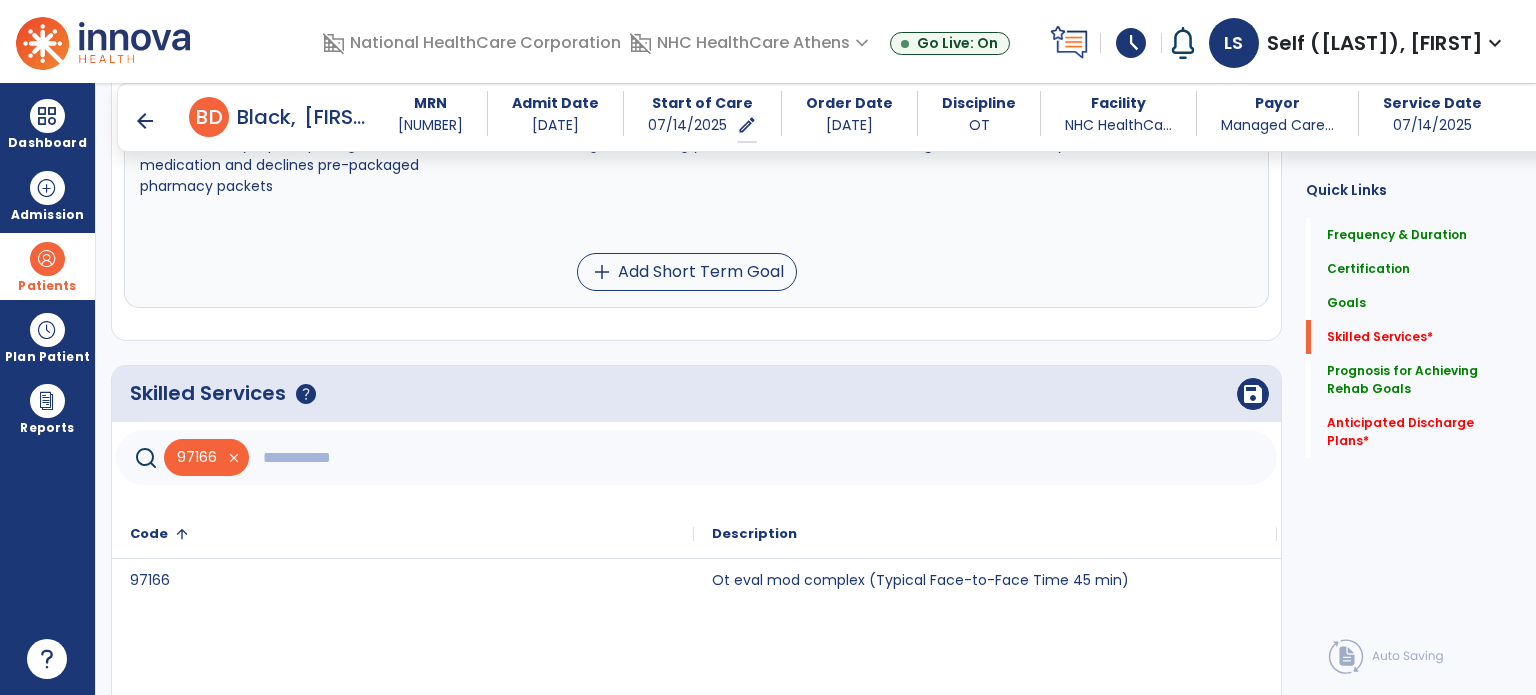 scroll, scrollTop: 1621, scrollLeft: 0, axis: vertical 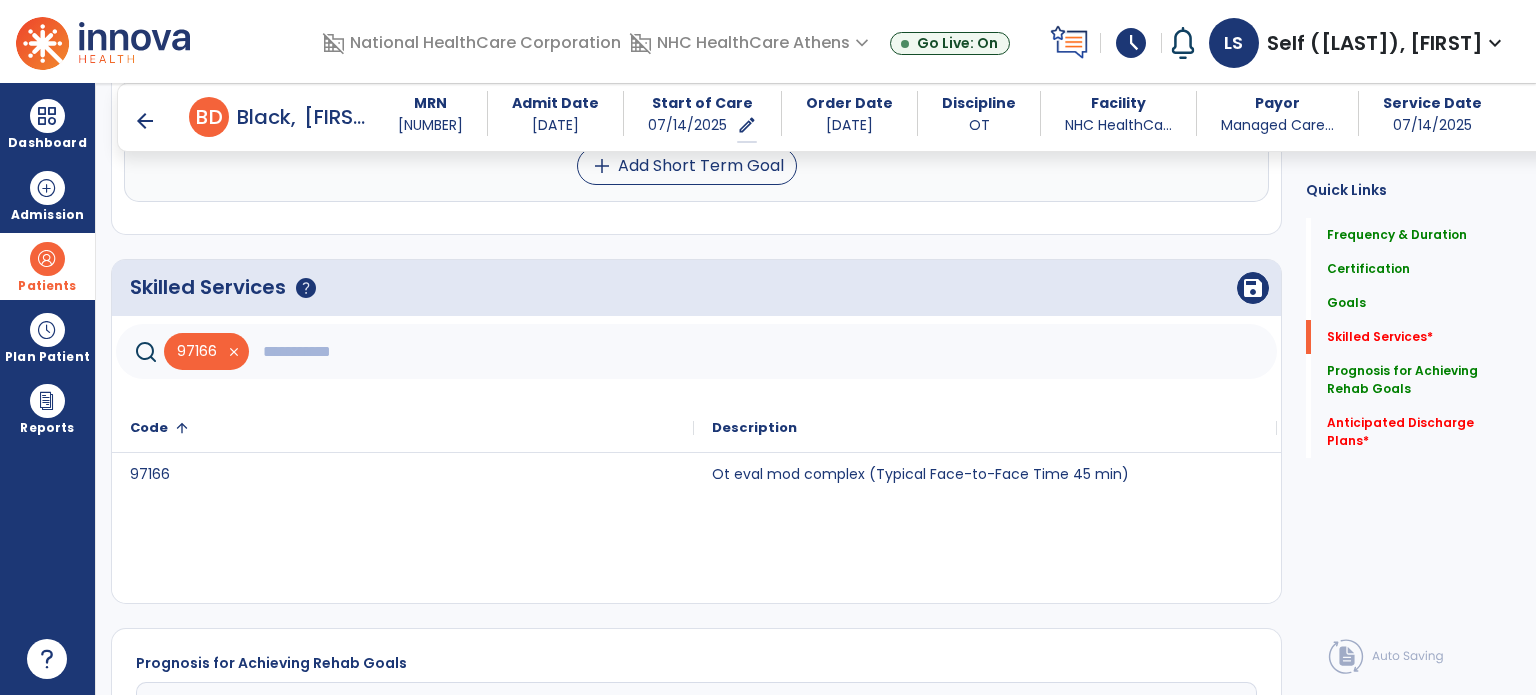 click 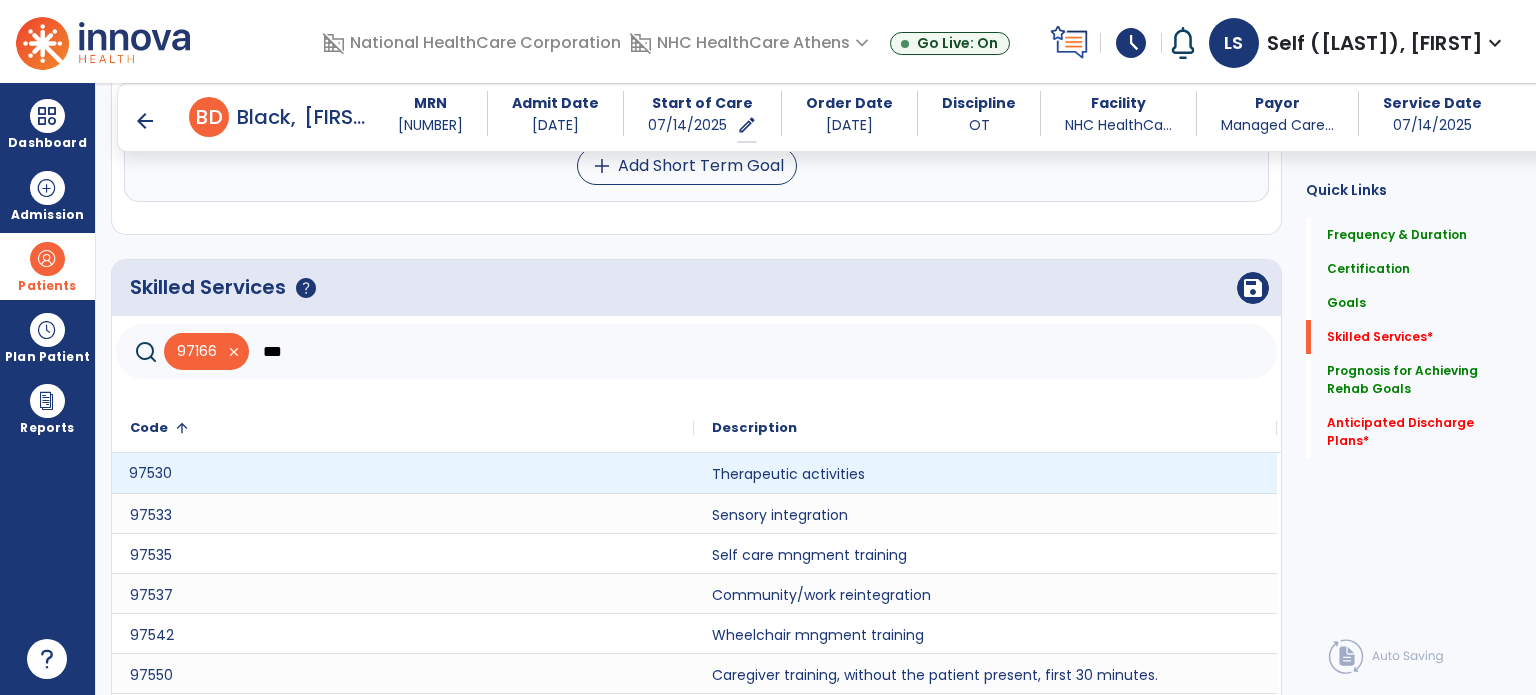 click on "97530" 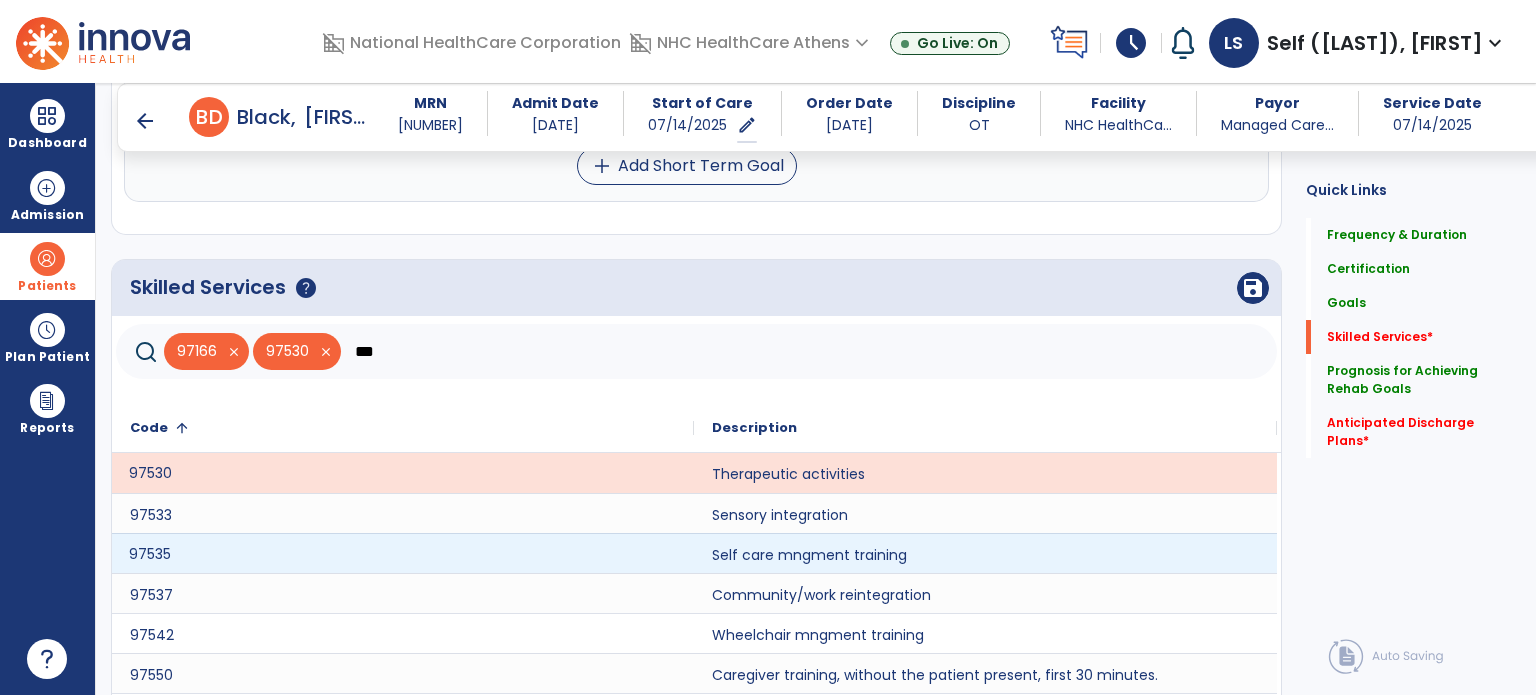 click on "97535" 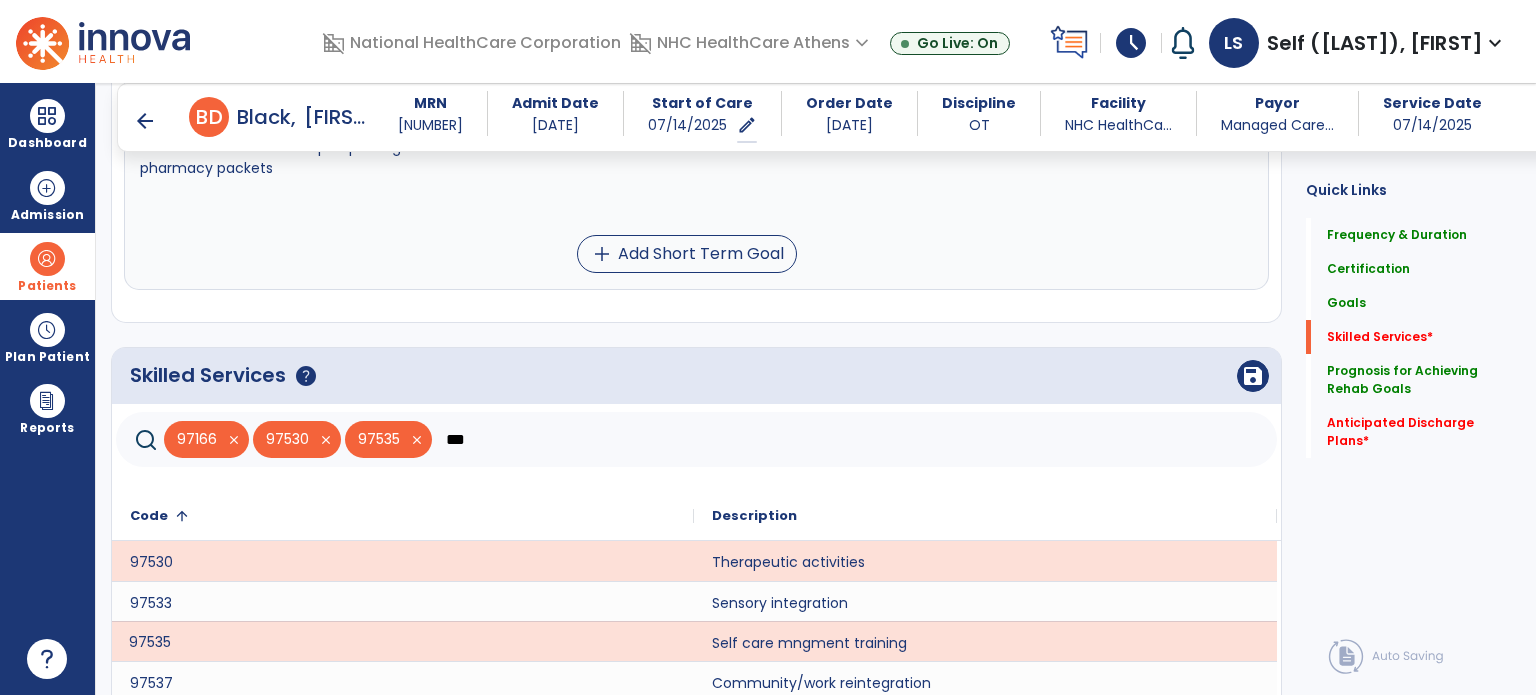 scroll, scrollTop: 1521, scrollLeft: 0, axis: vertical 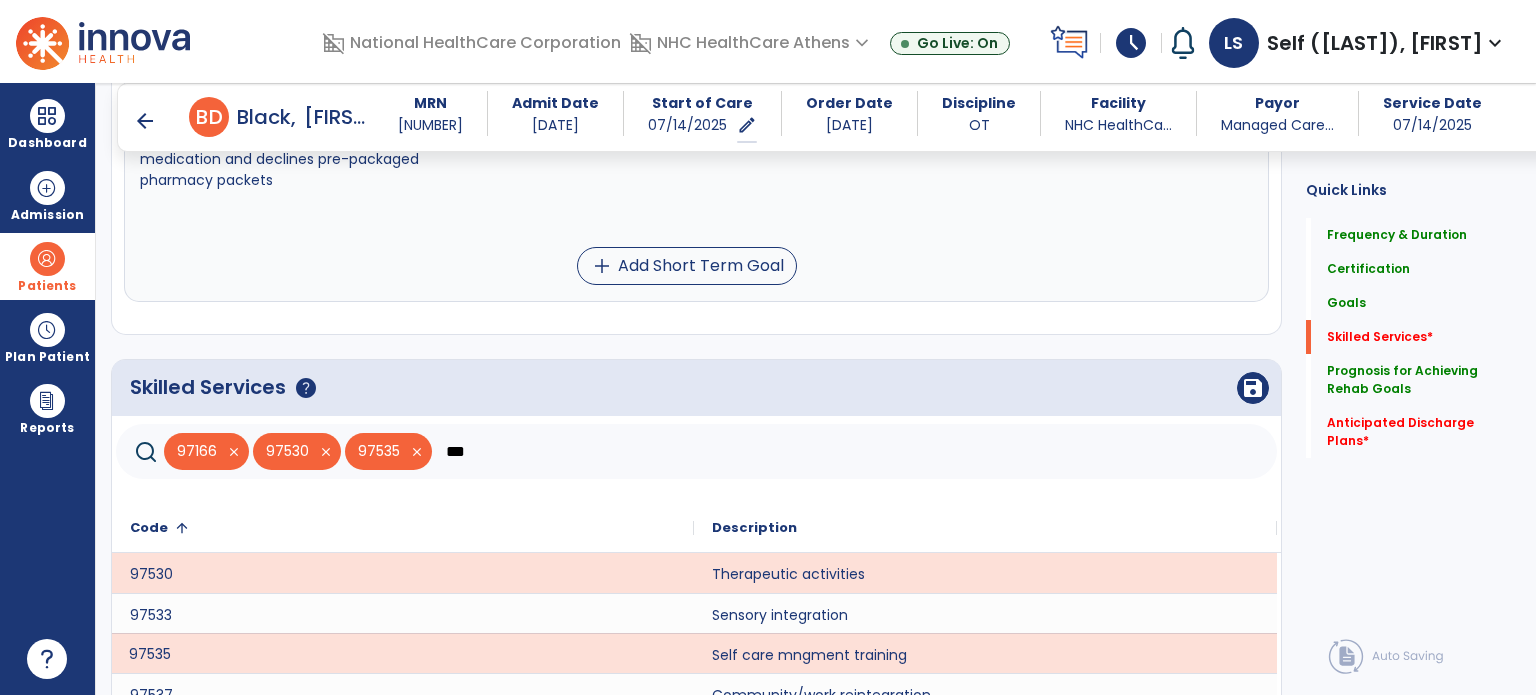 click on "***" 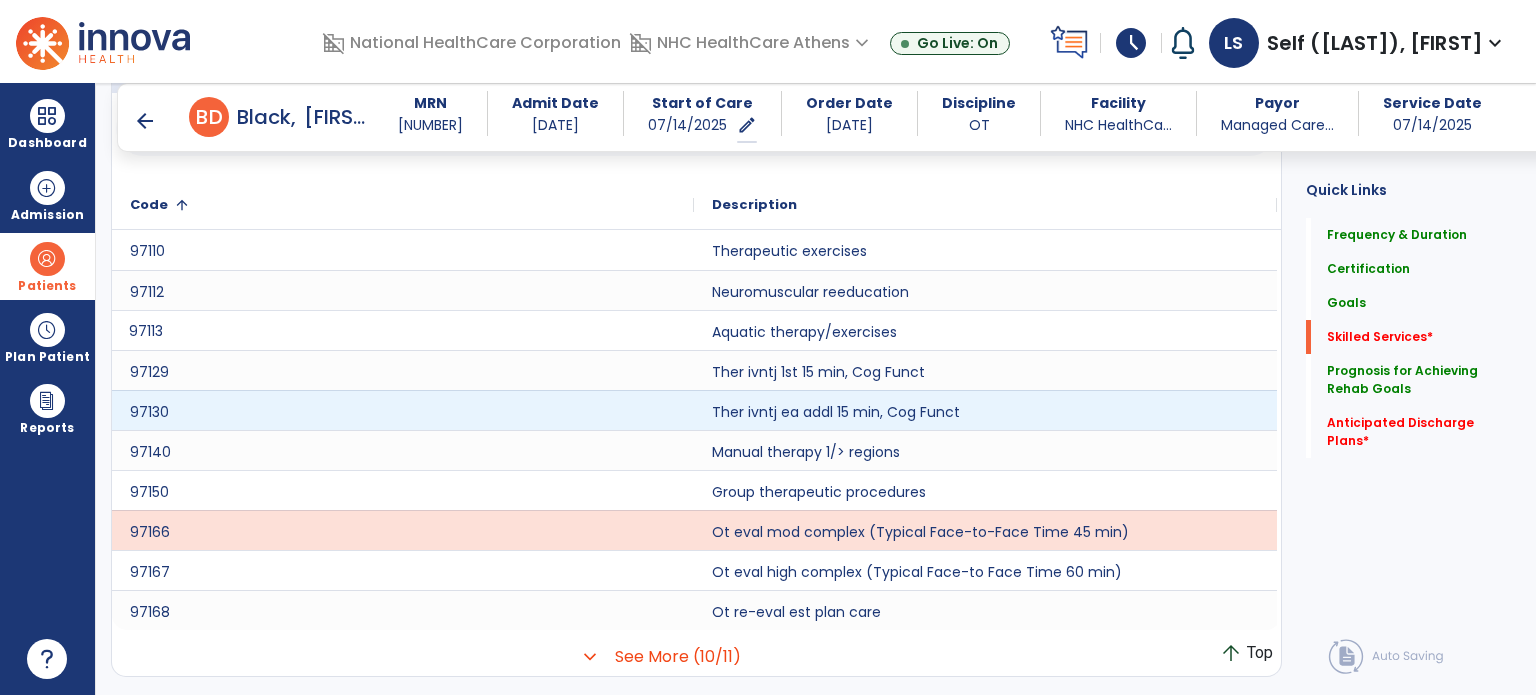 scroll, scrollTop: 1865, scrollLeft: 0, axis: vertical 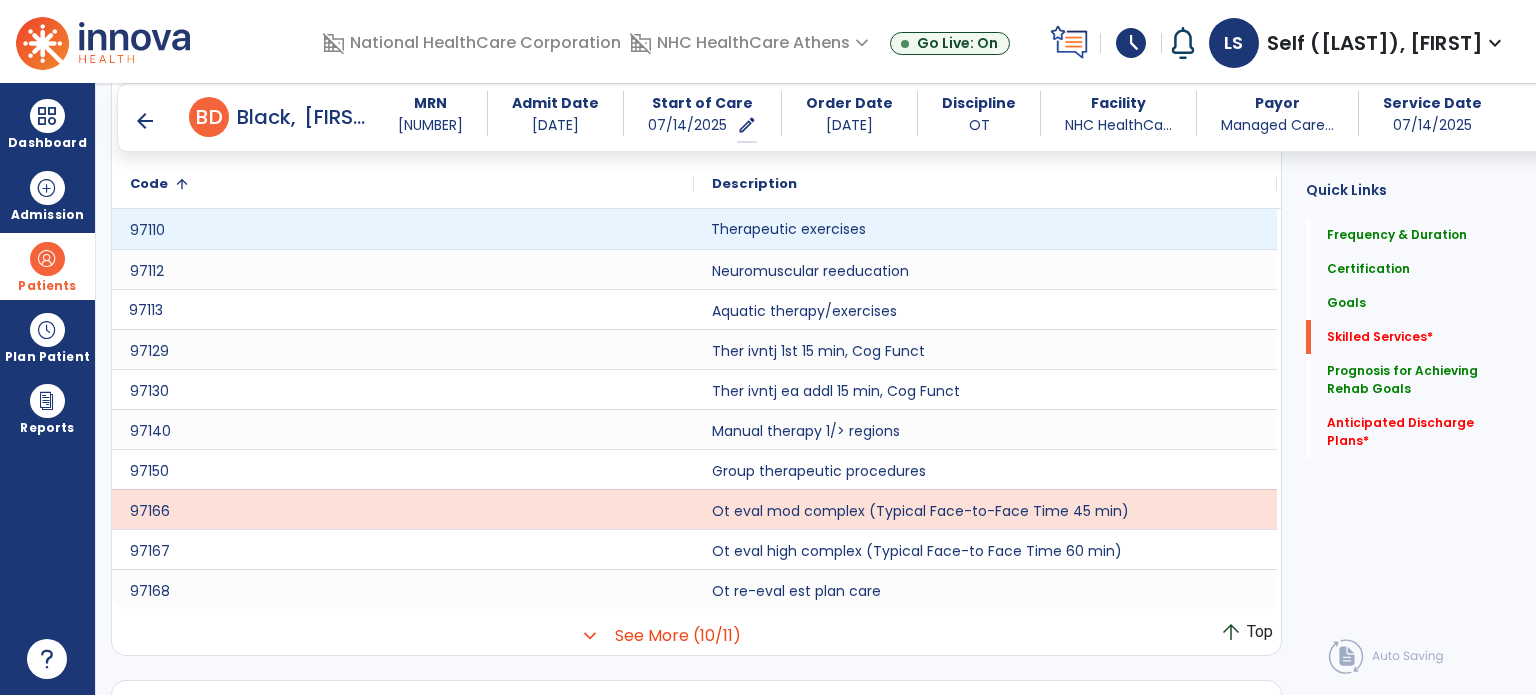 click on "Therapeutic exercises" 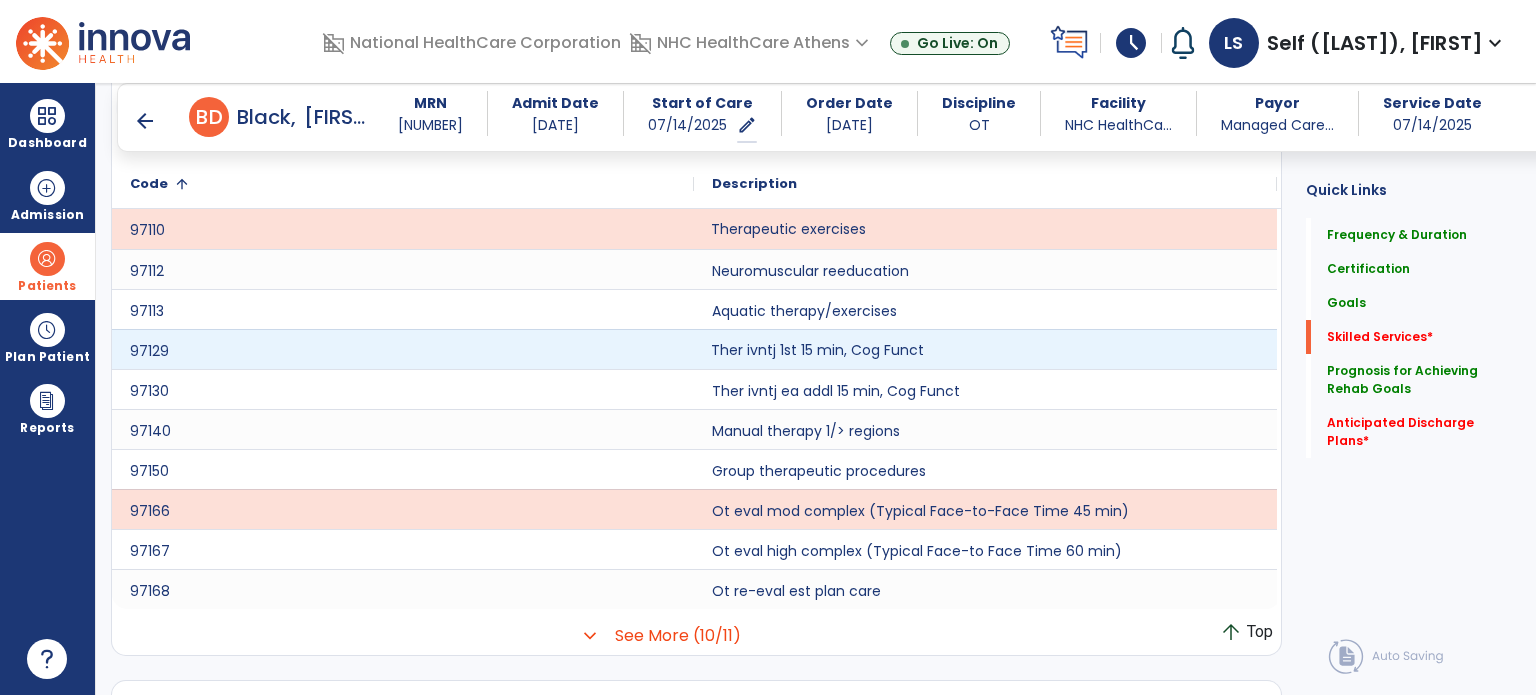 click on "Ther ivntj 1st 15 min, Cog Funct" 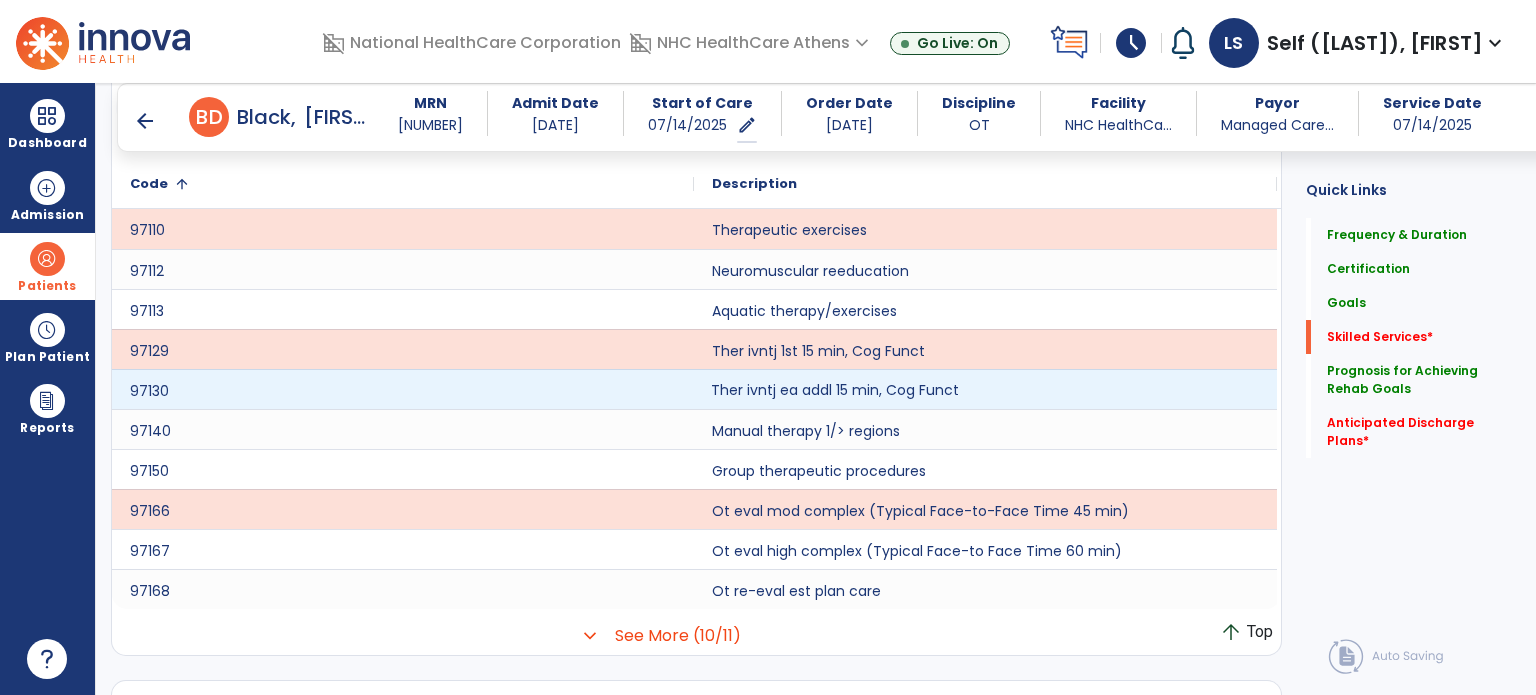 click on "Ther ivntj ea addl 15 min, Cog Funct" 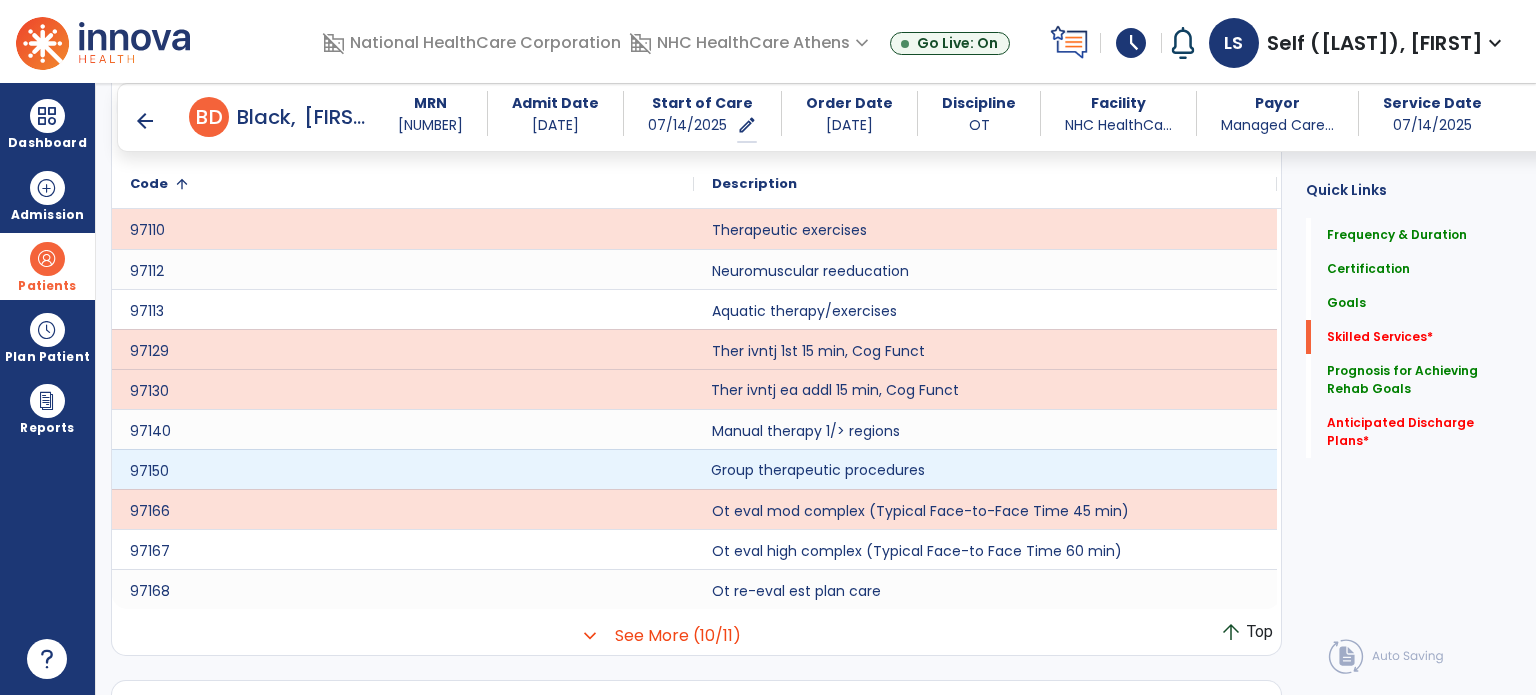 click on "Group therapeutic procedures" 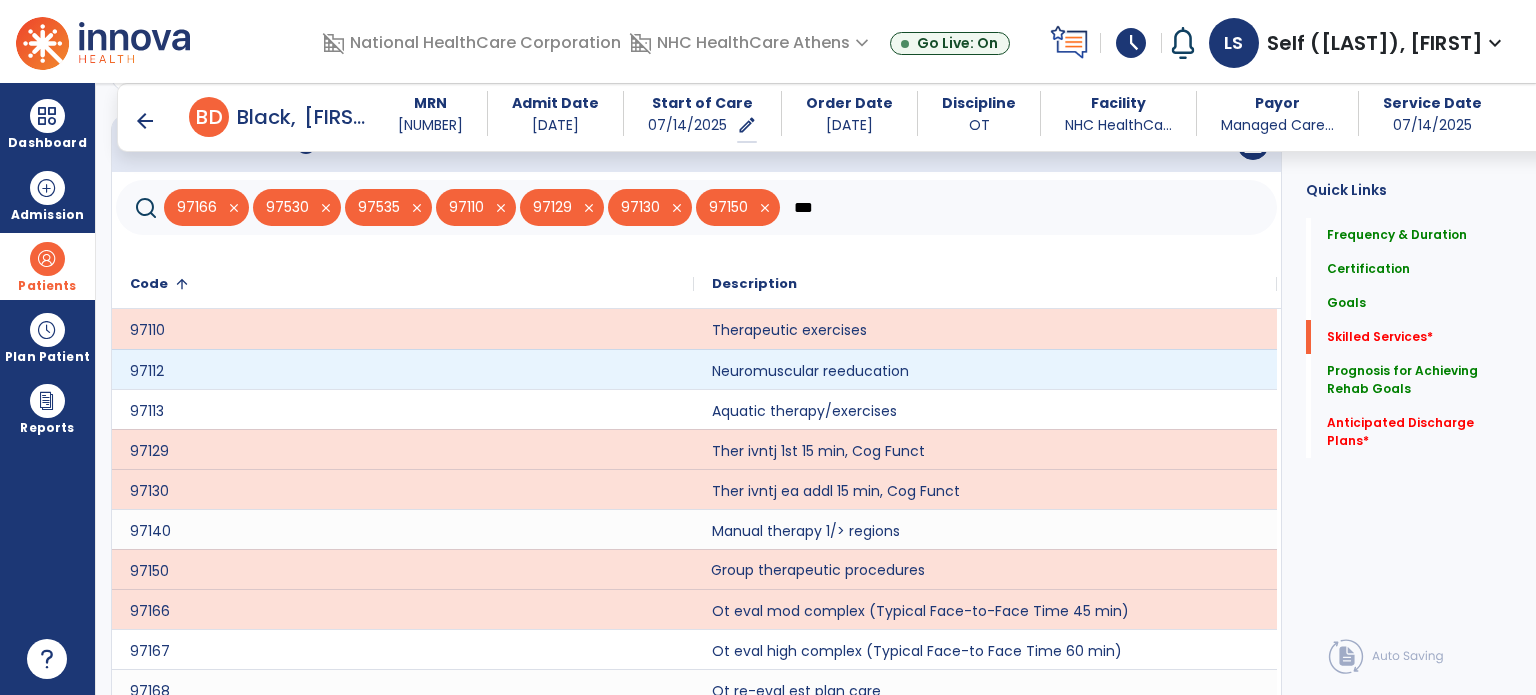 scroll, scrollTop: 1565, scrollLeft: 0, axis: vertical 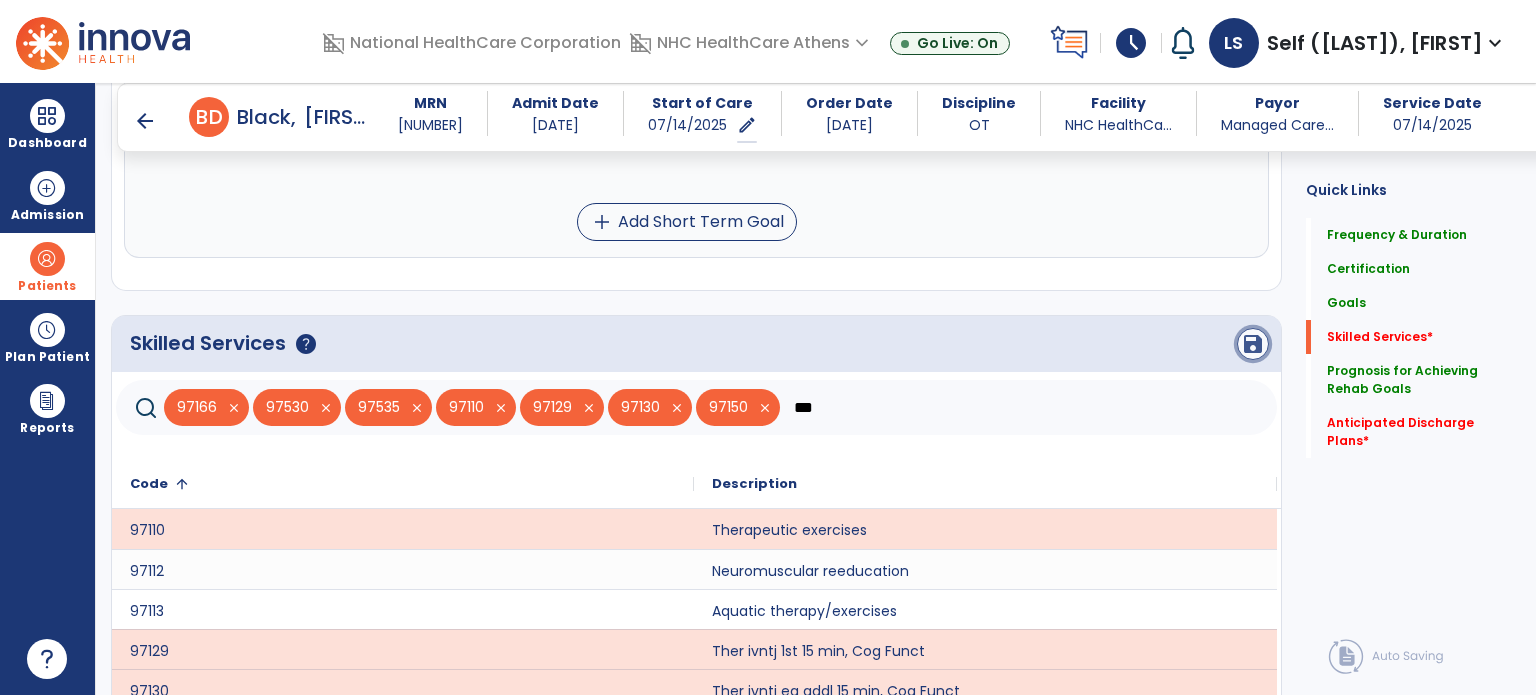 click on "save" 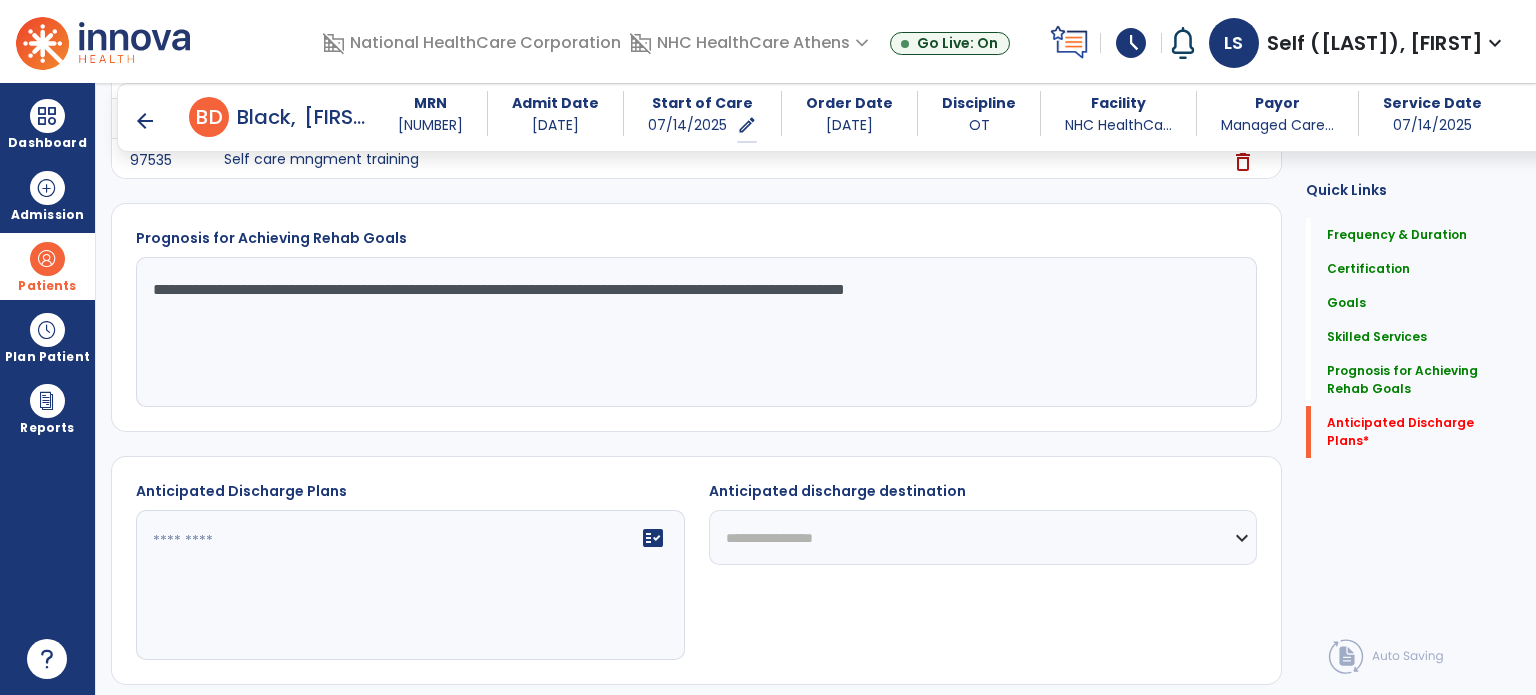 scroll, scrollTop: 2151, scrollLeft: 0, axis: vertical 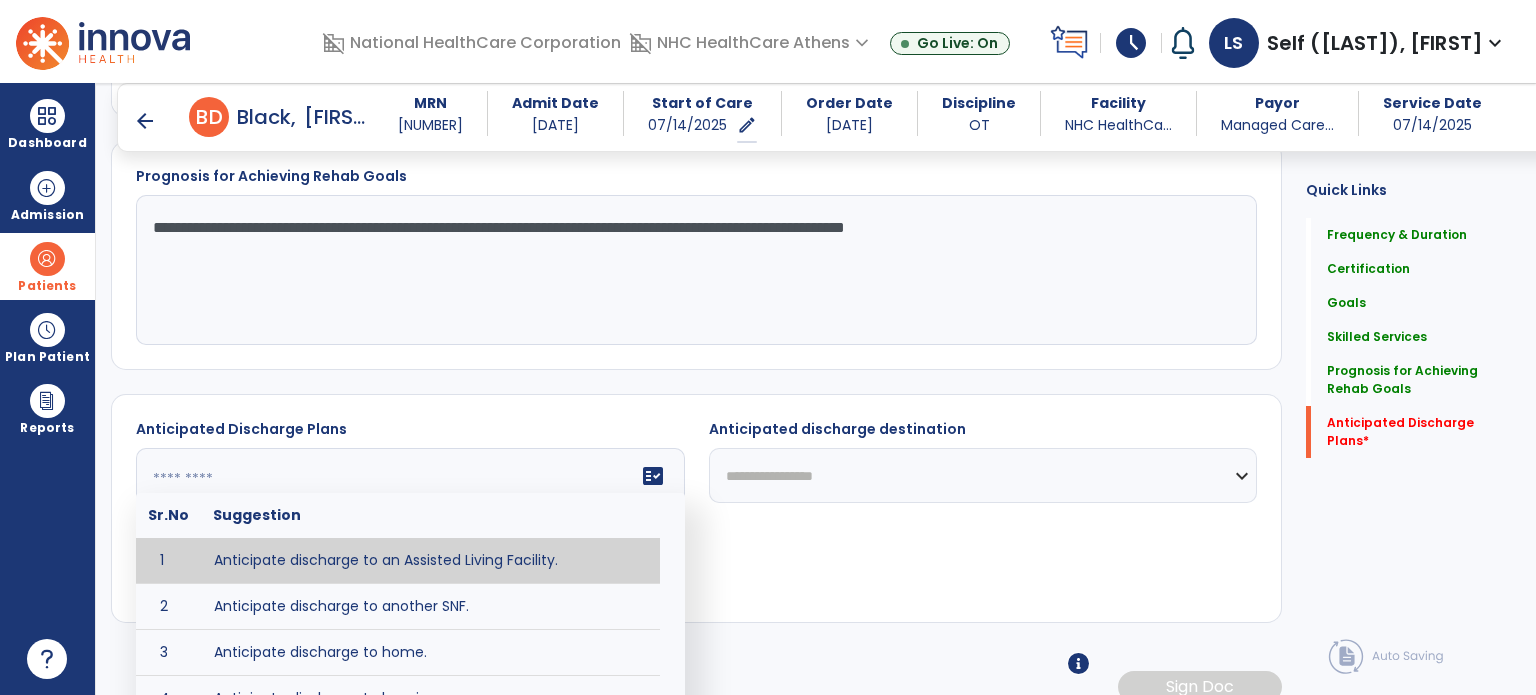 click 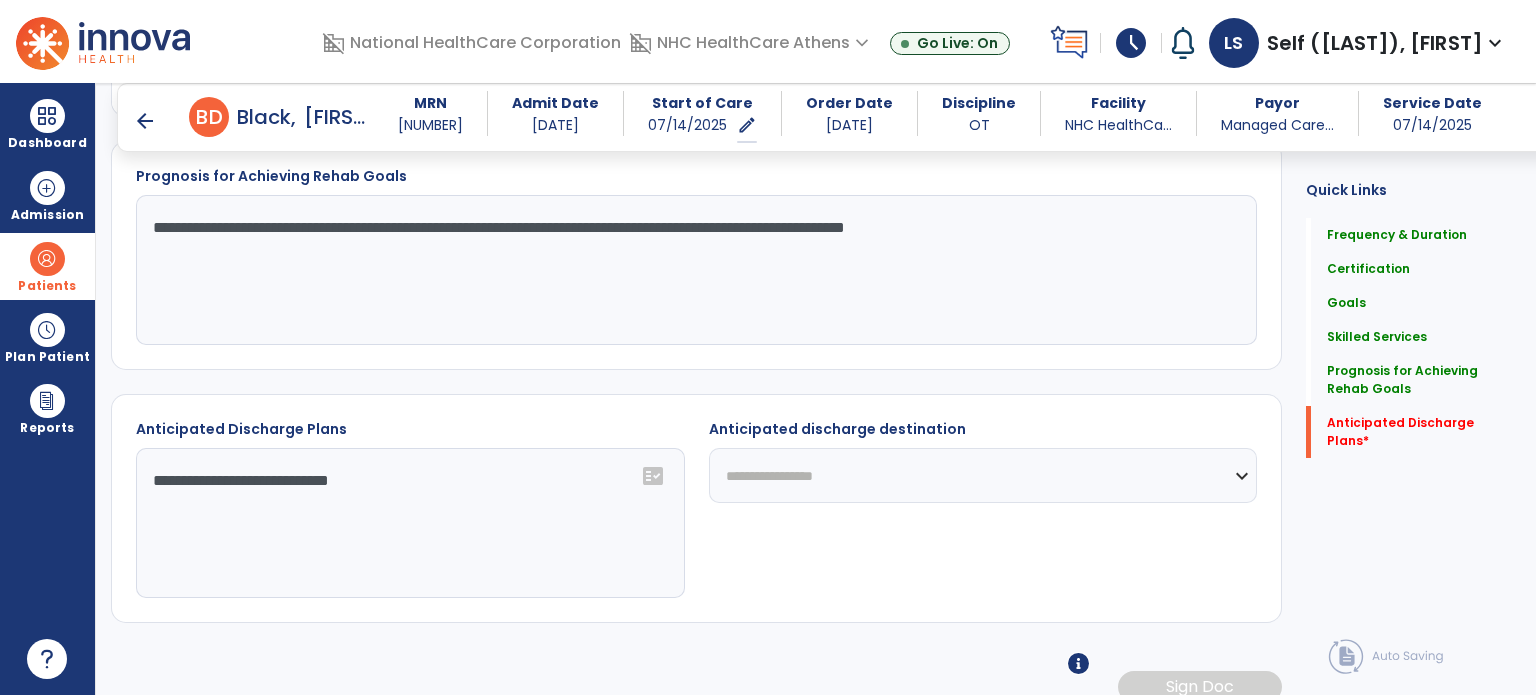 click on "**********" 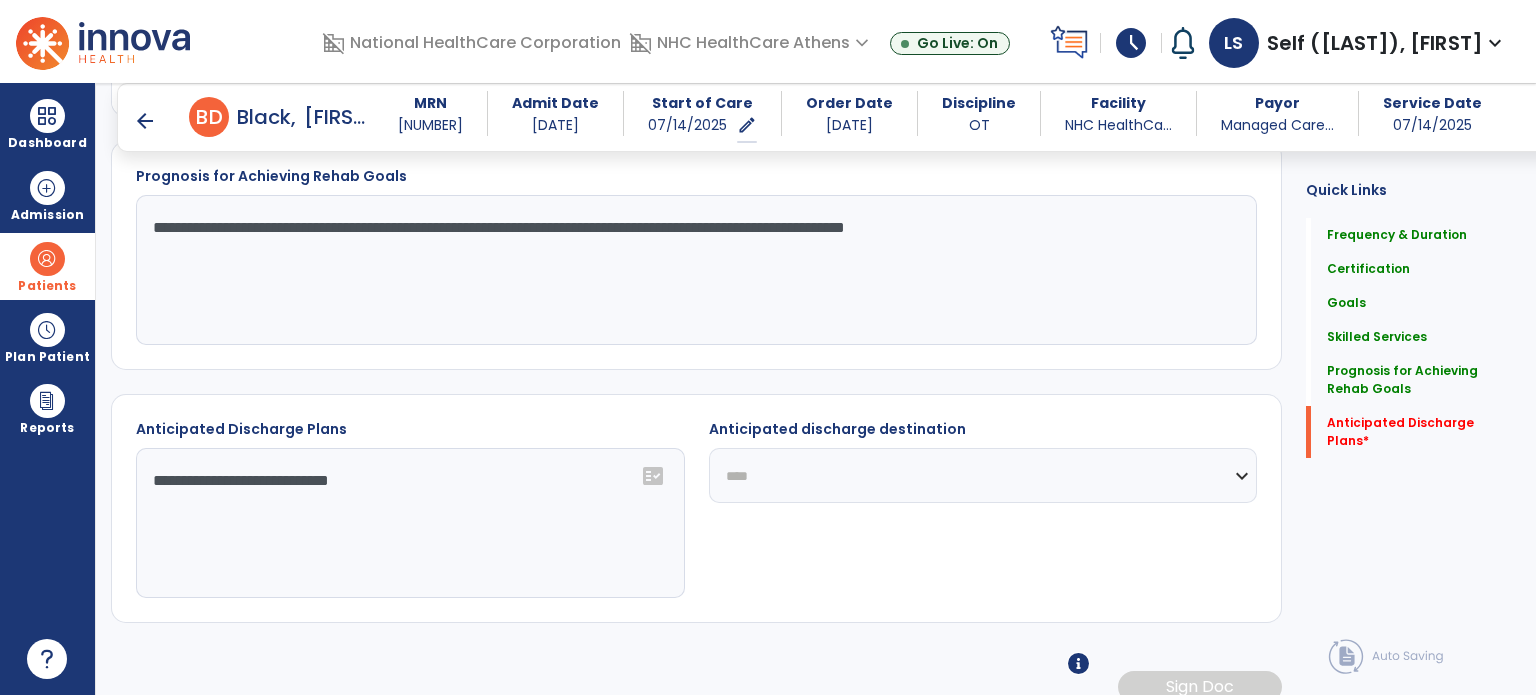 click on "**********" 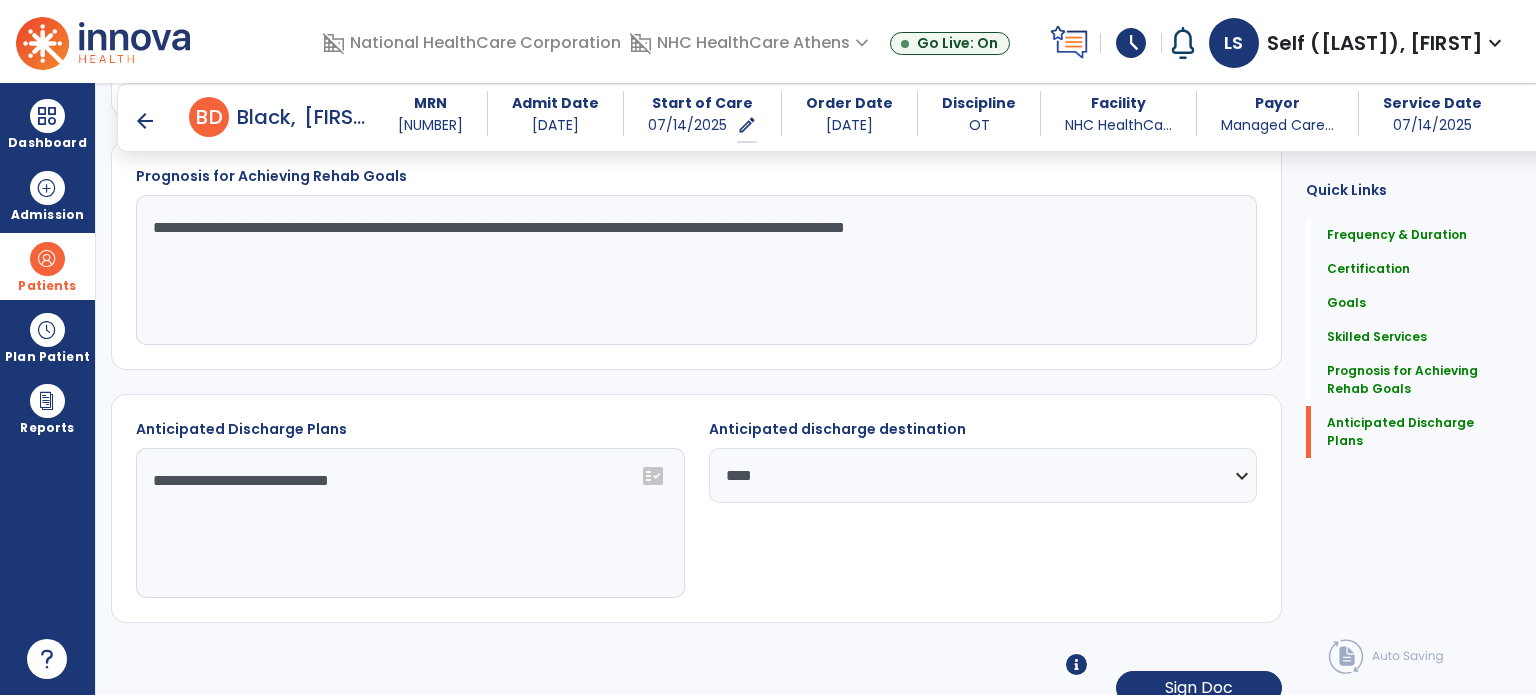 click on "Frequency Duration Frequency Duration Certification From [DATE] Certification Through [DATE] Goals Goal Target Date * calendar_today Current Level of Function" 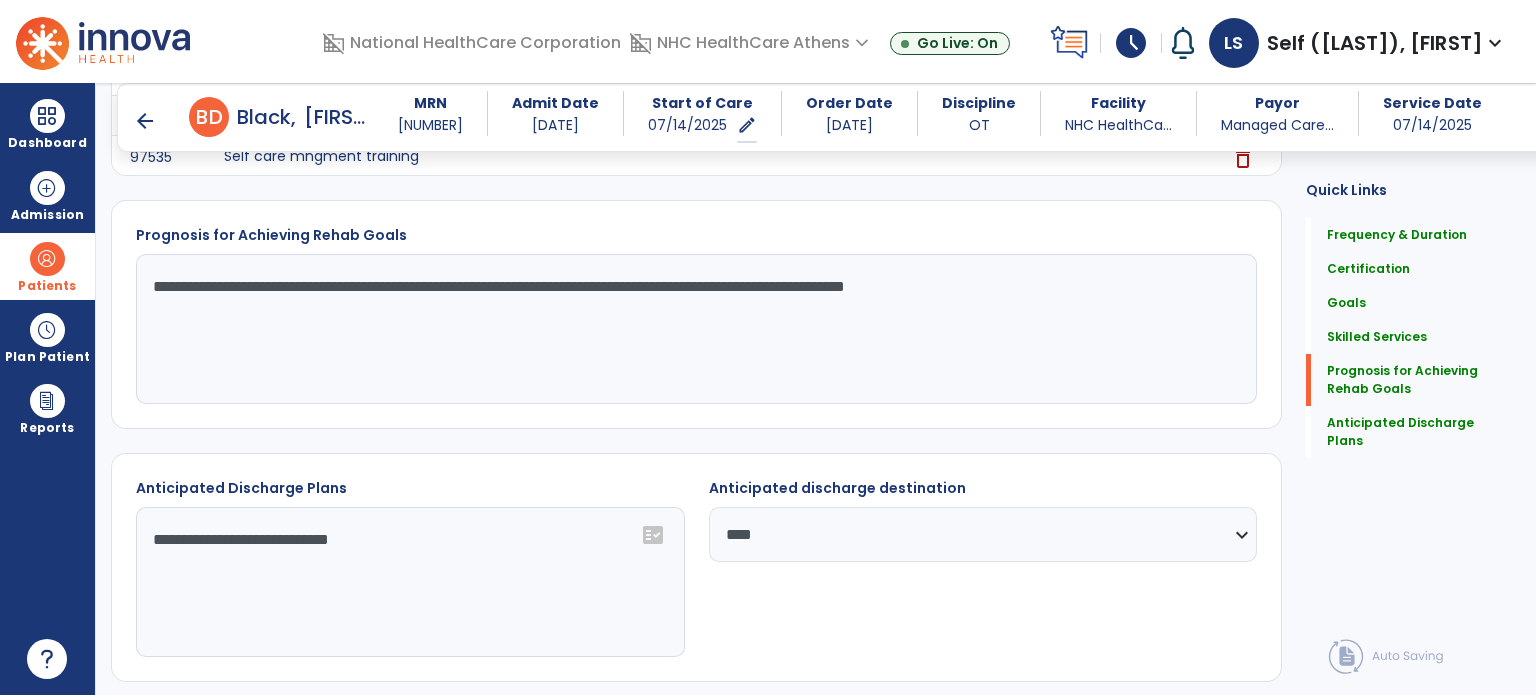 scroll, scrollTop: 2152, scrollLeft: 0, axis: vertical 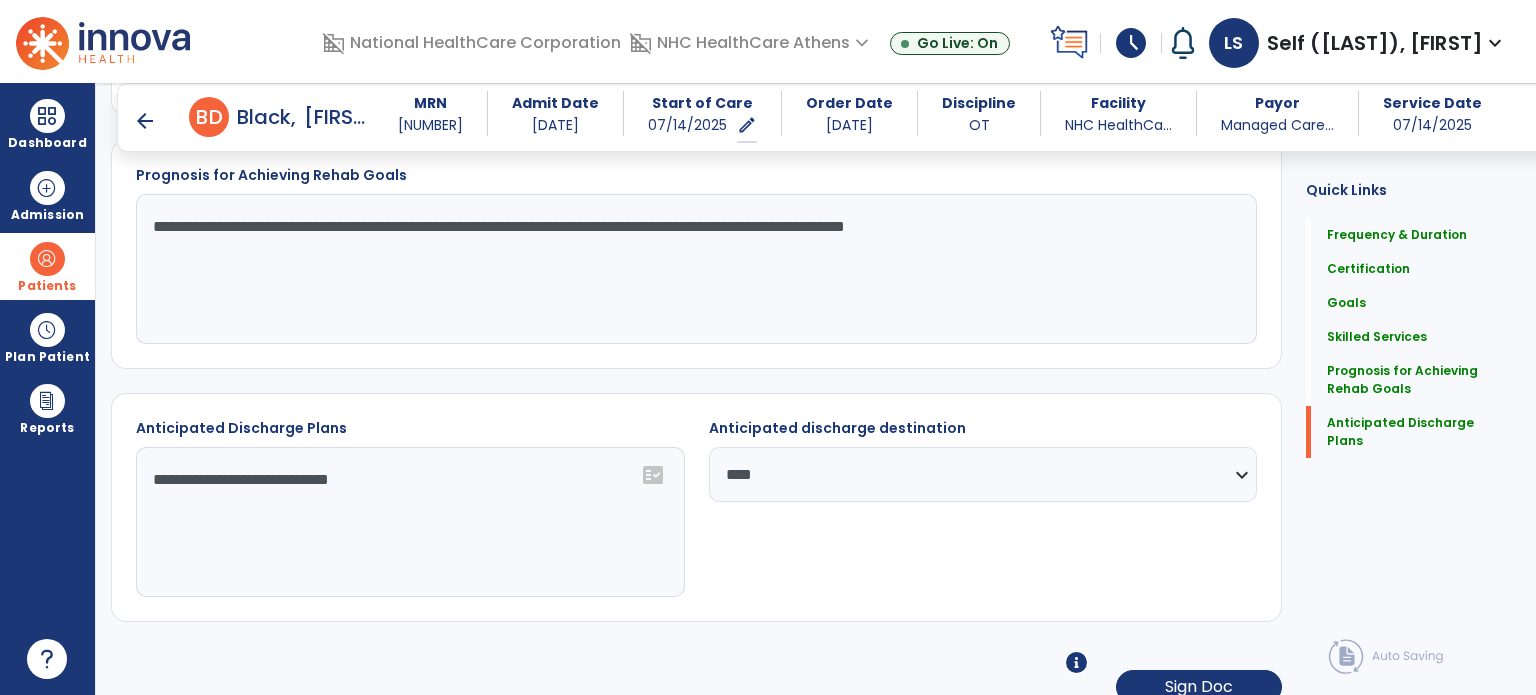 click on "arrow_back" at bounding box center (145, 121) 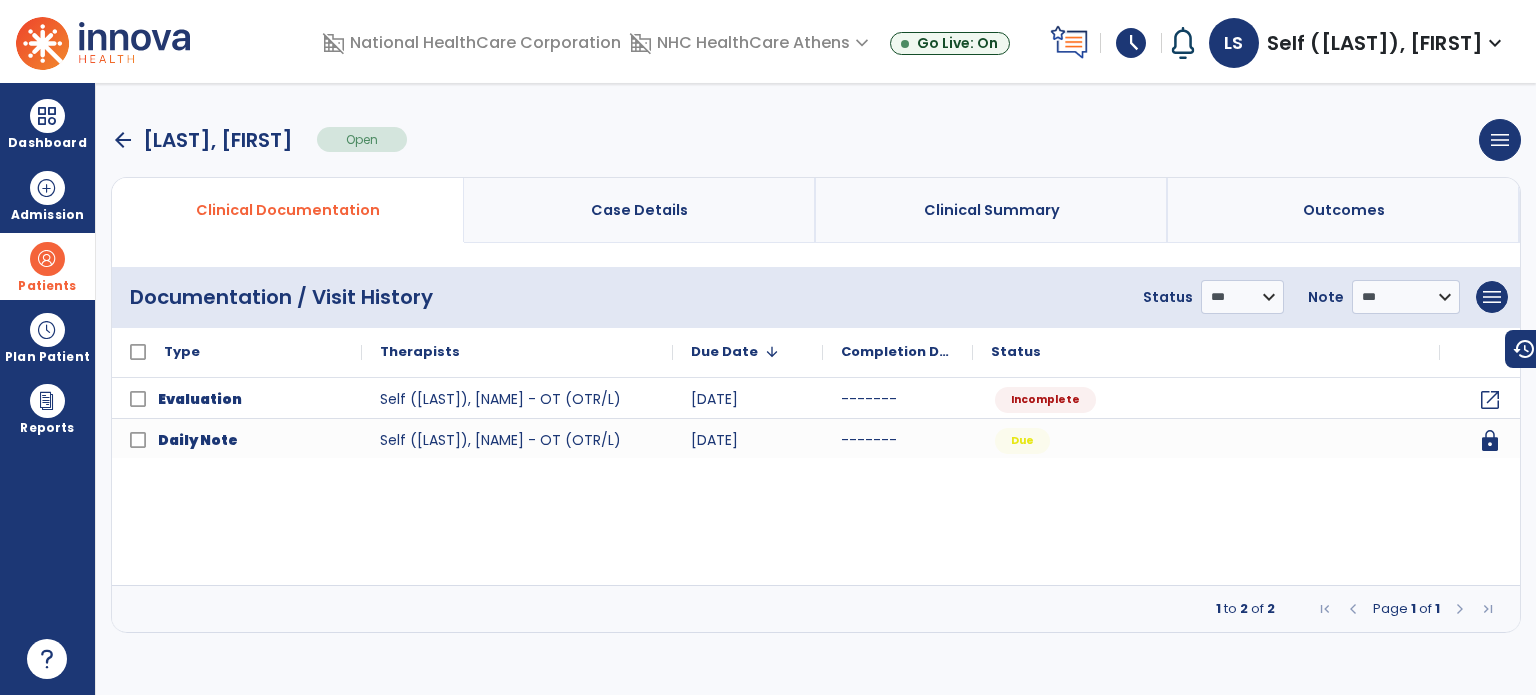 click on "arrow_back" at bounding box center [123, 140] 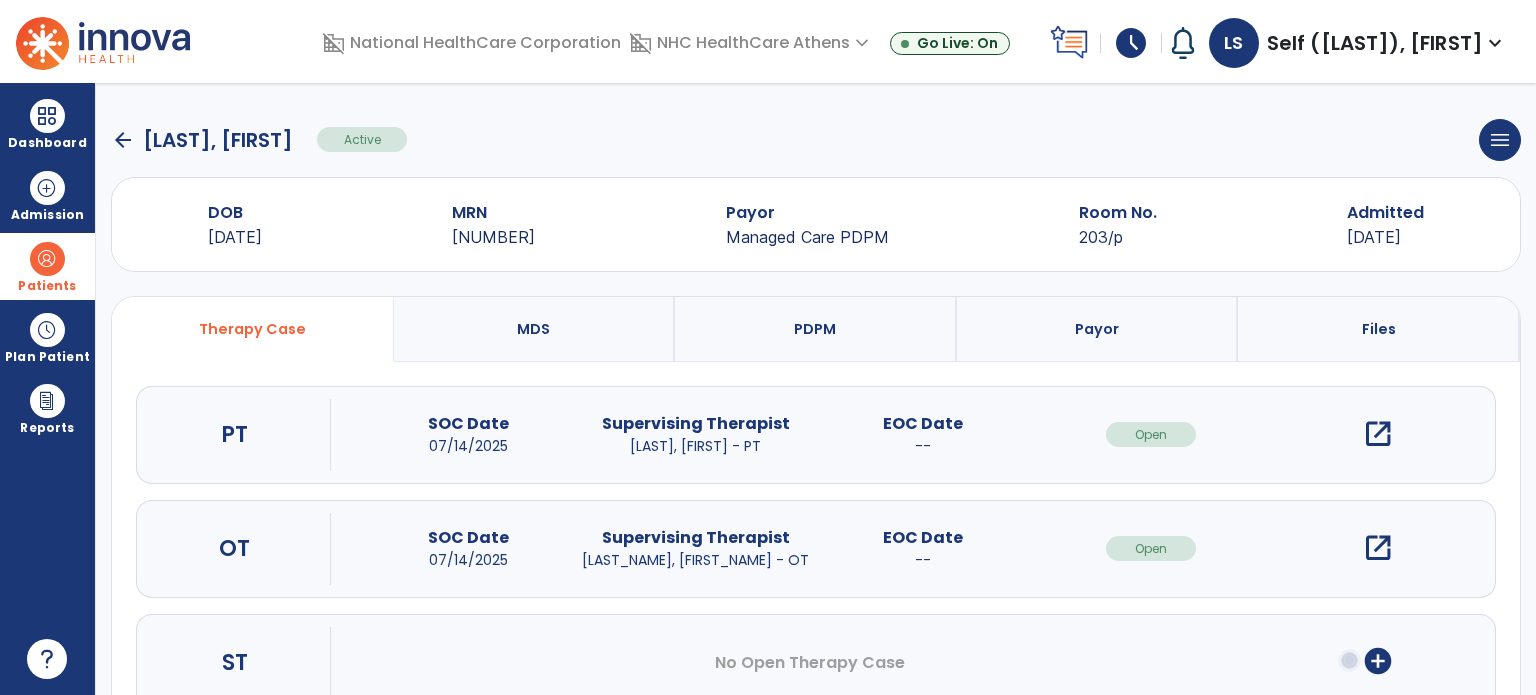 click on "arrow_back" 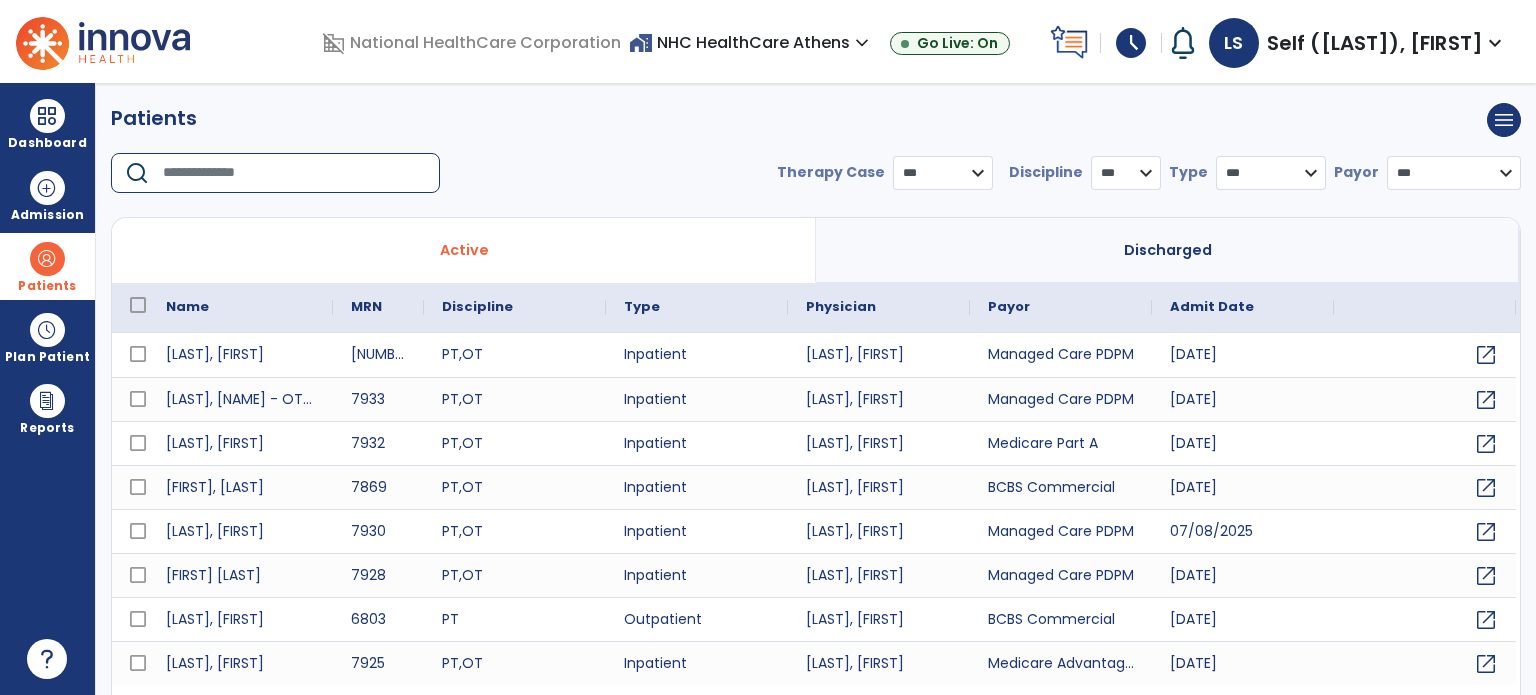 click at bounding box center [294, 173] 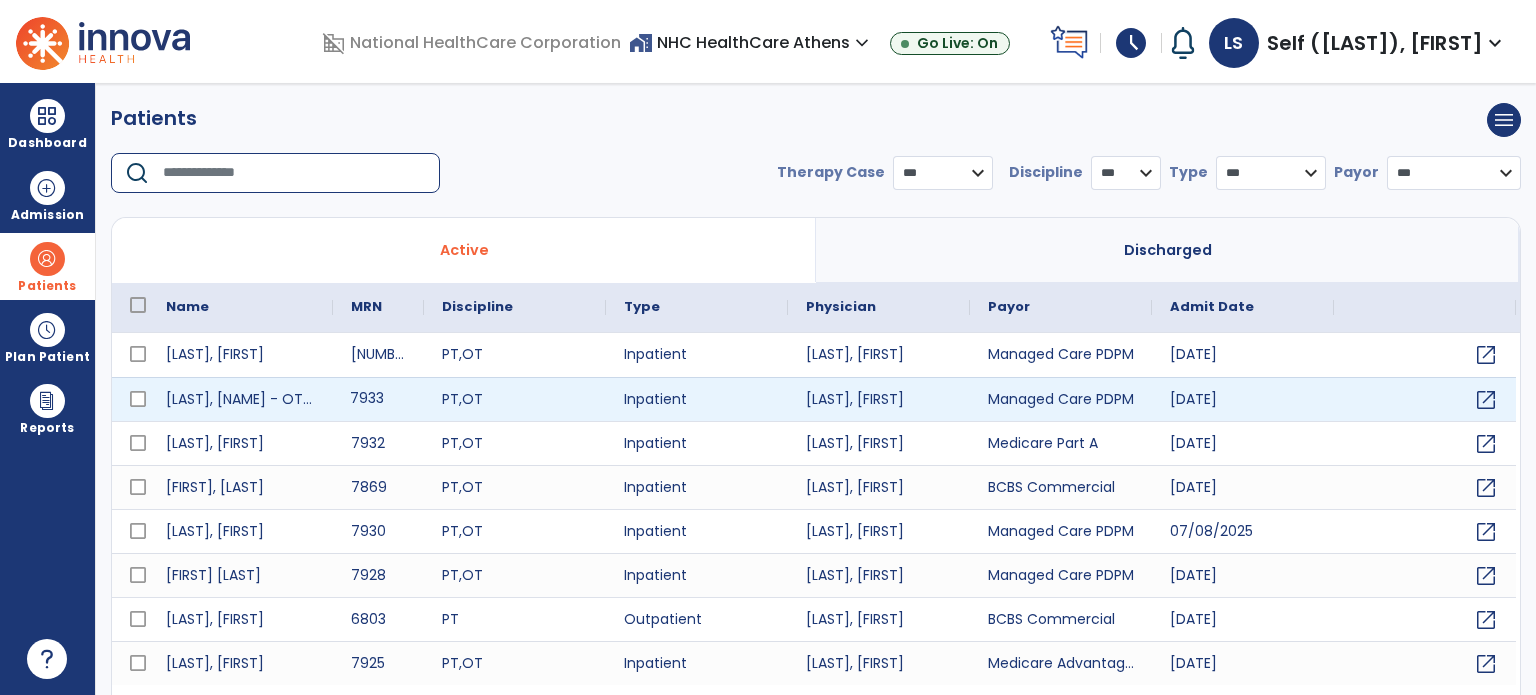 click on "7933" at bounding box center (378, 399) 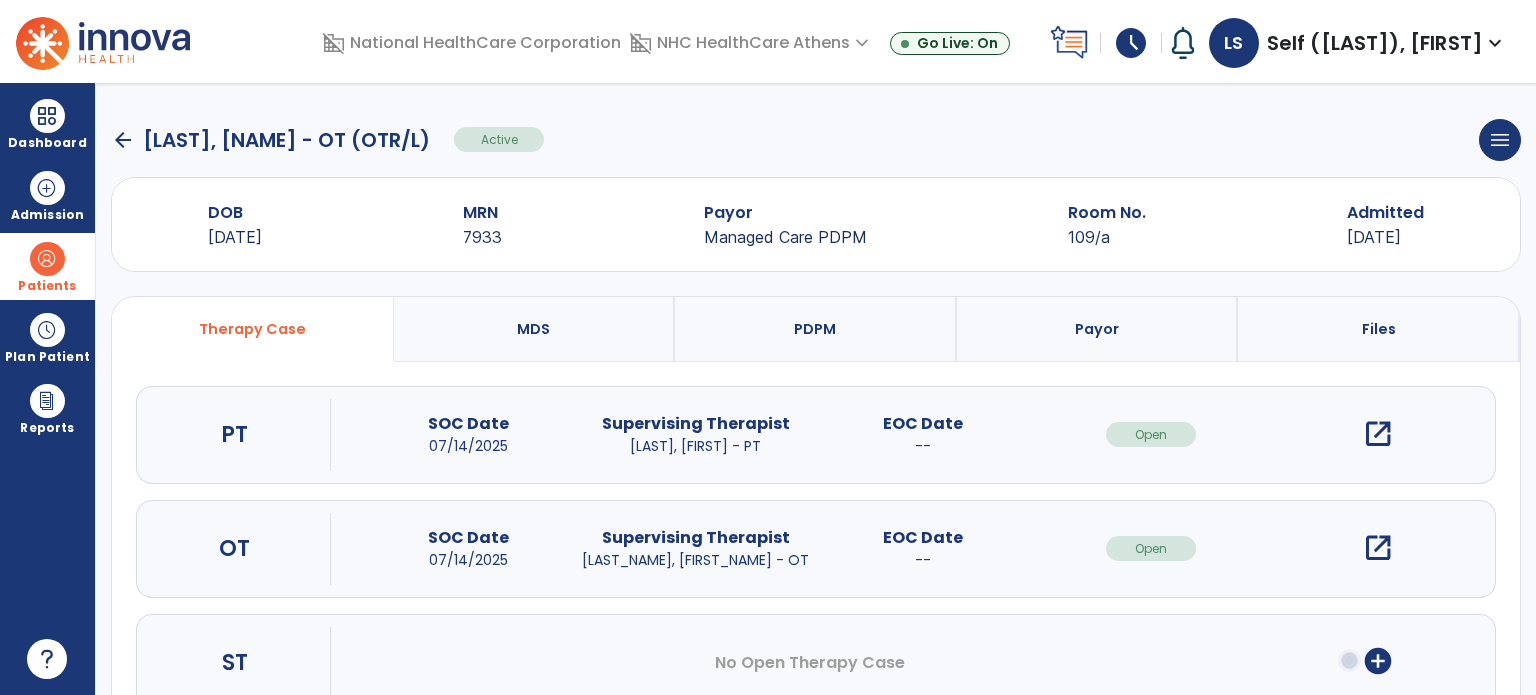 click on "open_in_new" at bounding box center [1378, 548] 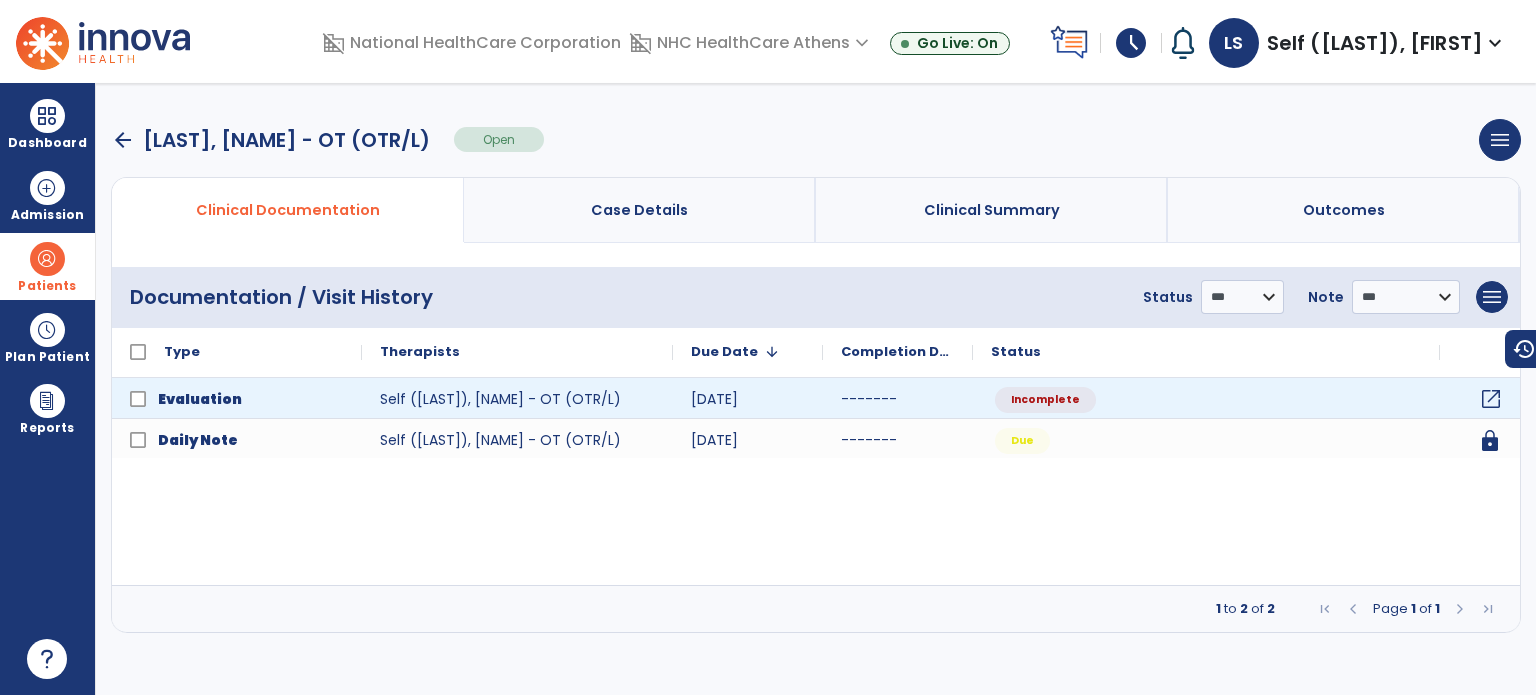 click on "open_in_new" 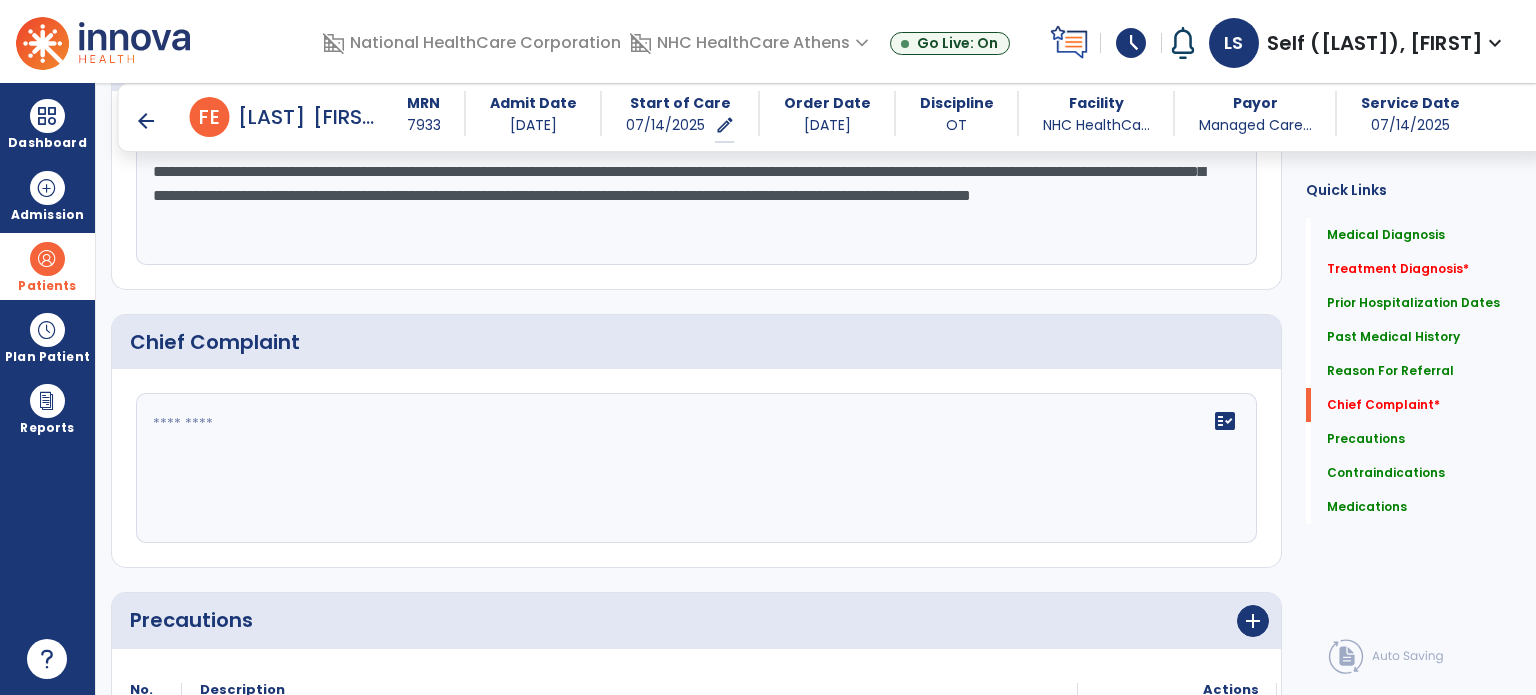 scroll, scrollTop: 1500, scrollLeft: 0, axis: vertical 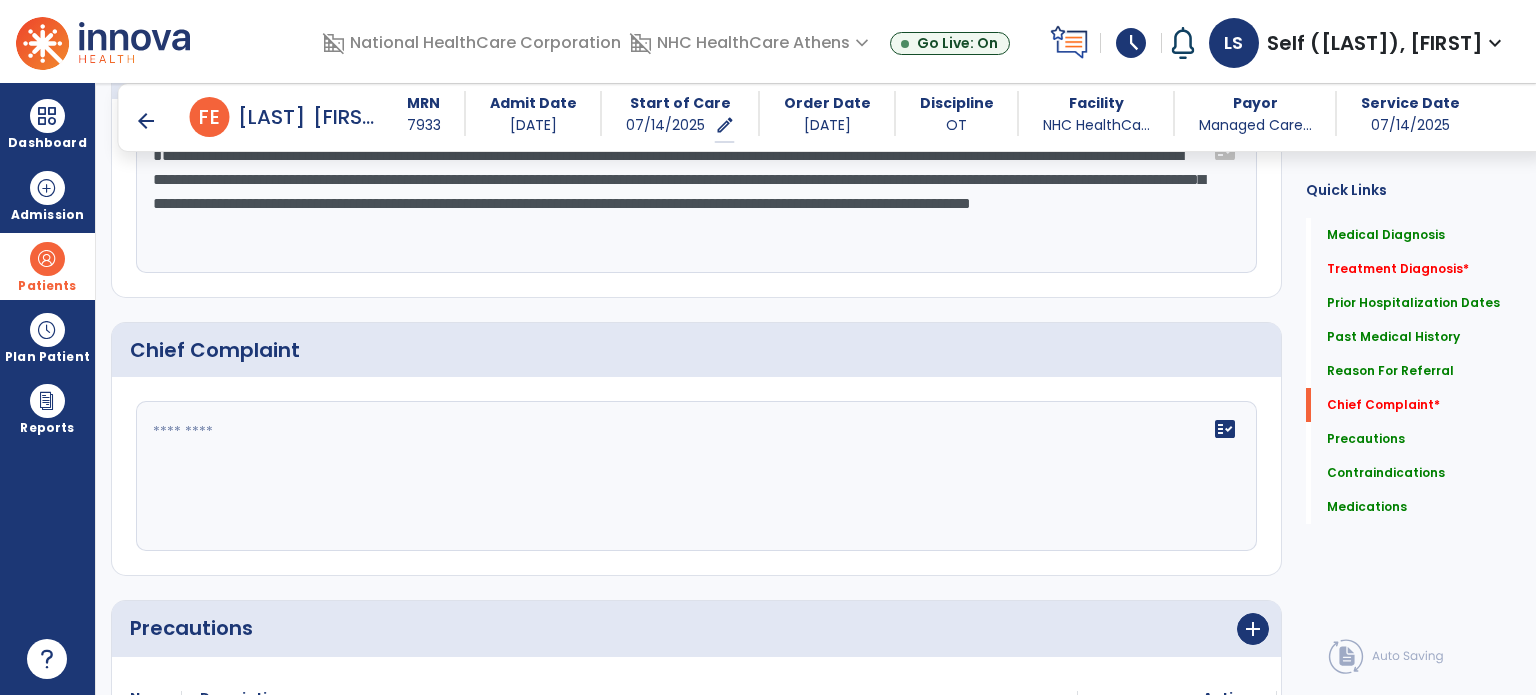 click on "fact_check" 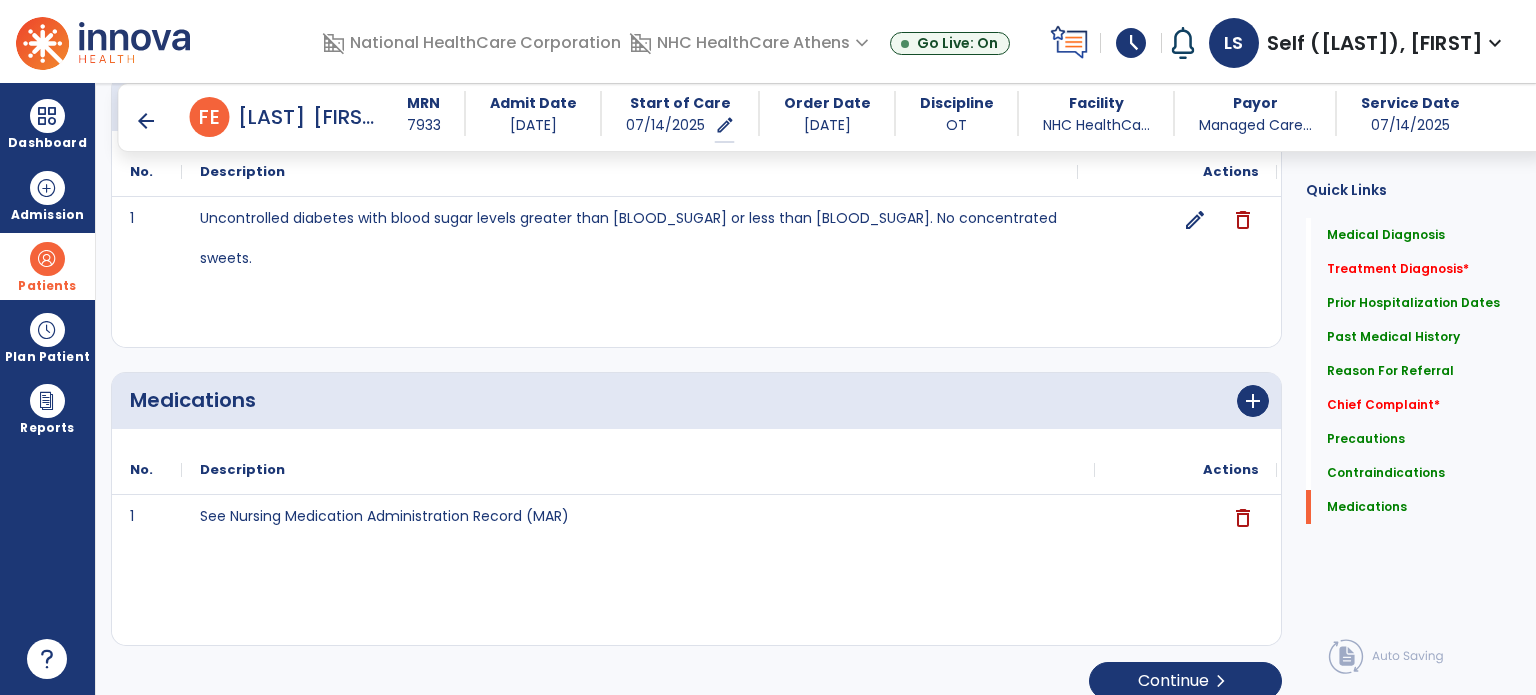 scroll, scrollTop: 2340, scrollLeft: 0, axis: vertical 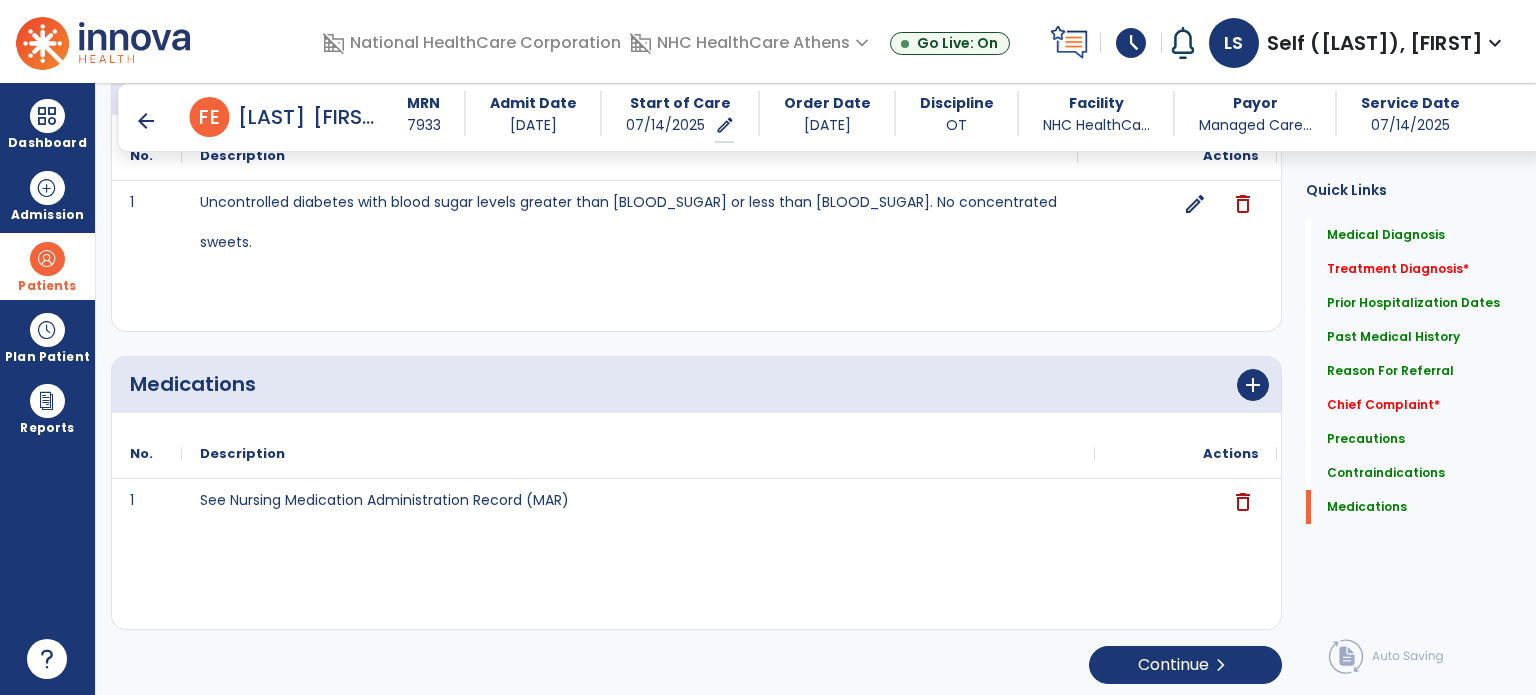 click on "arrow_back" at bounding box center [146, 121] 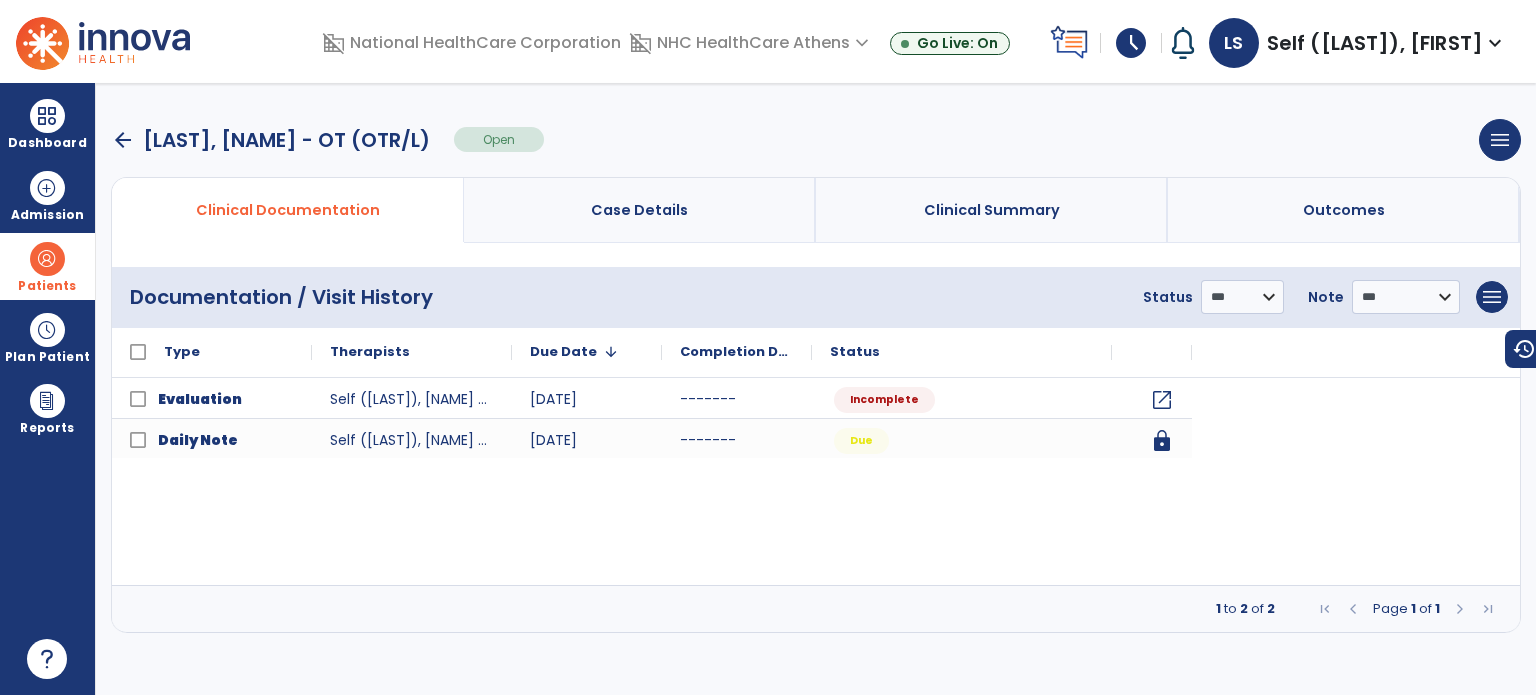 scroll, scrollTop: 0, scrollLeft: 0, axis: both 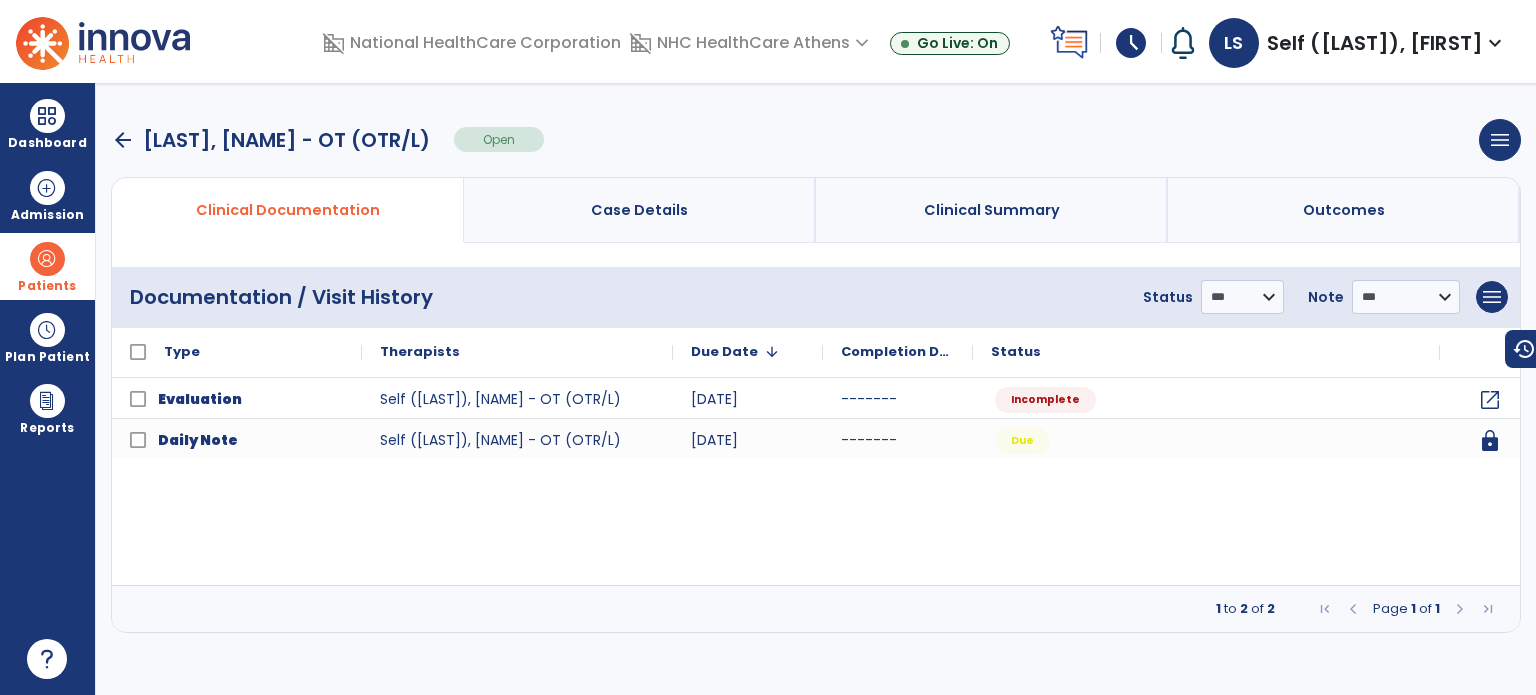 click on "arrow_back" at bounding box center [123, 140] 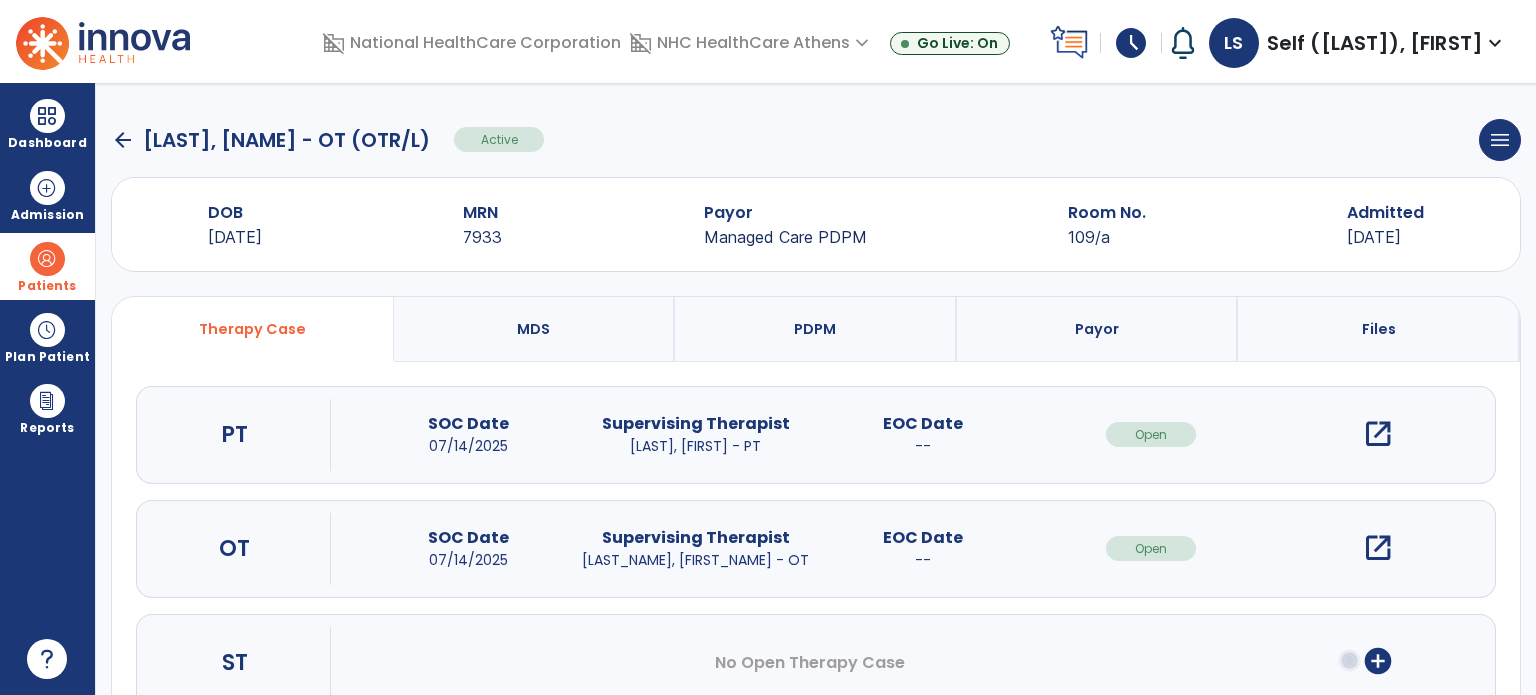 click on "open_in_new" at bounding box center [1378, 548] 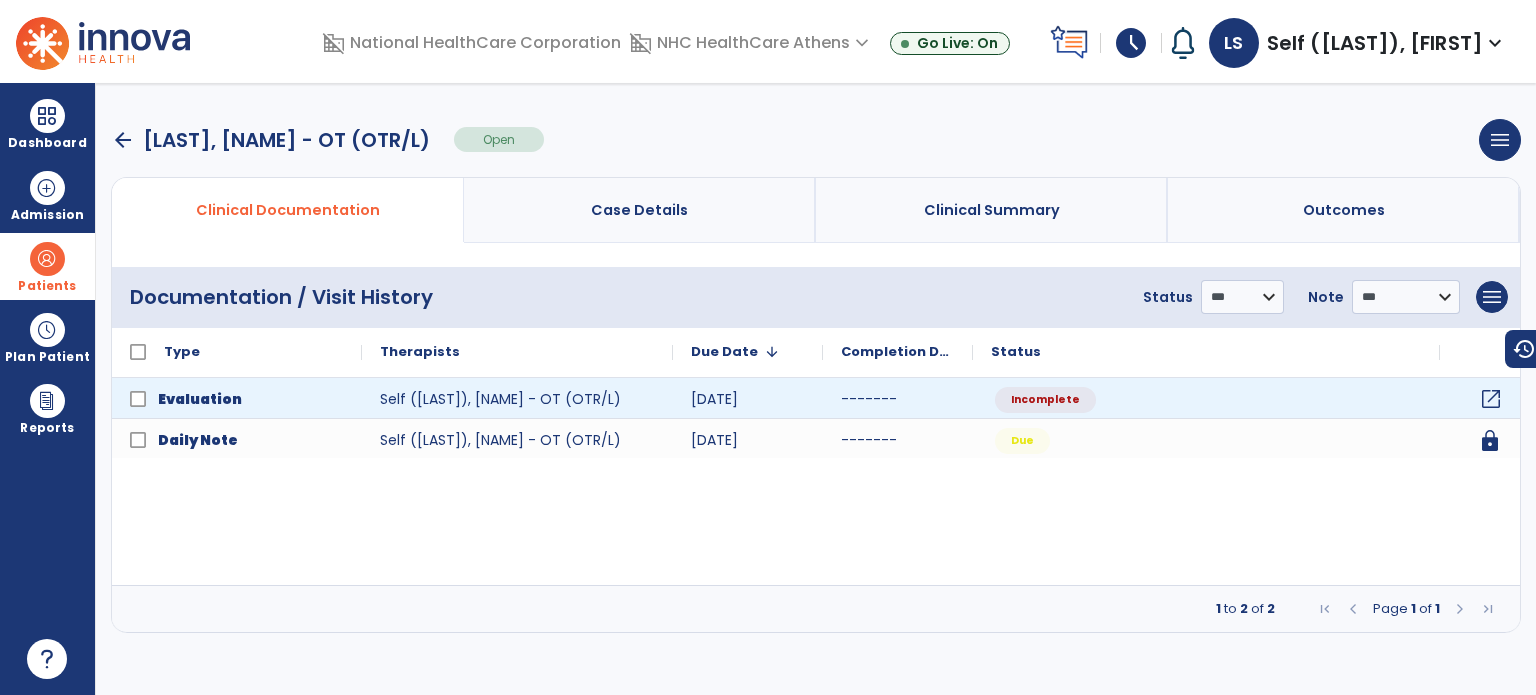 click on "open_in_new" 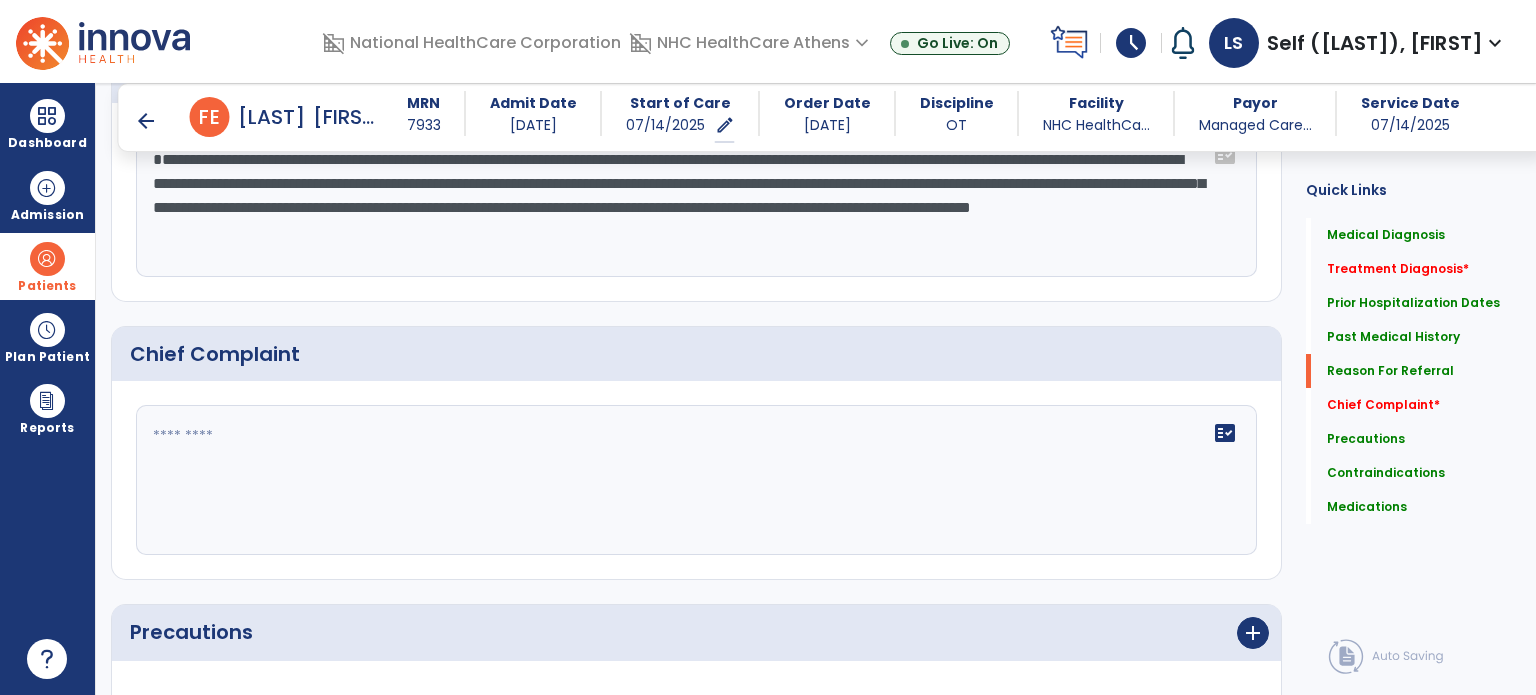 scroll, scrollTop: 1500, scrollLeft: 0, axis: vertical 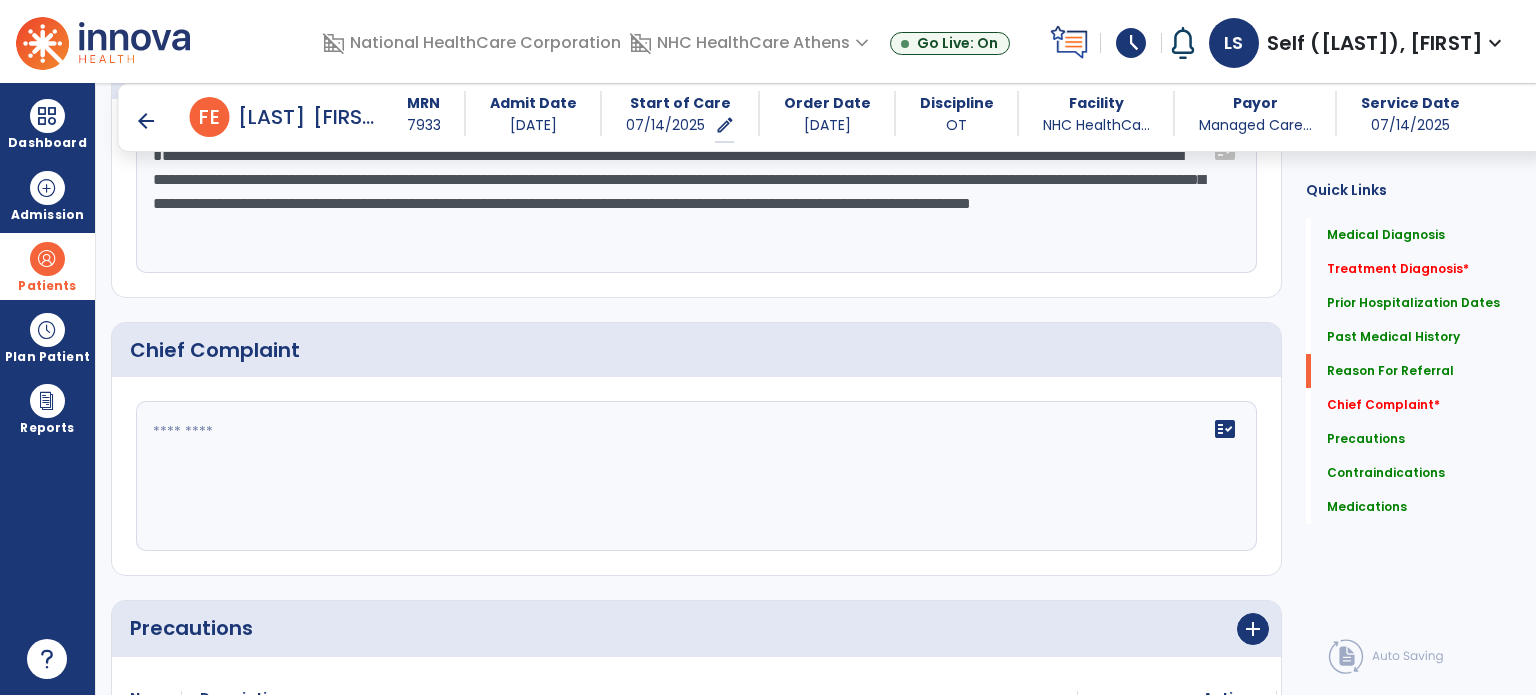 click on "arrow_back" at bounding box center (146, 121) 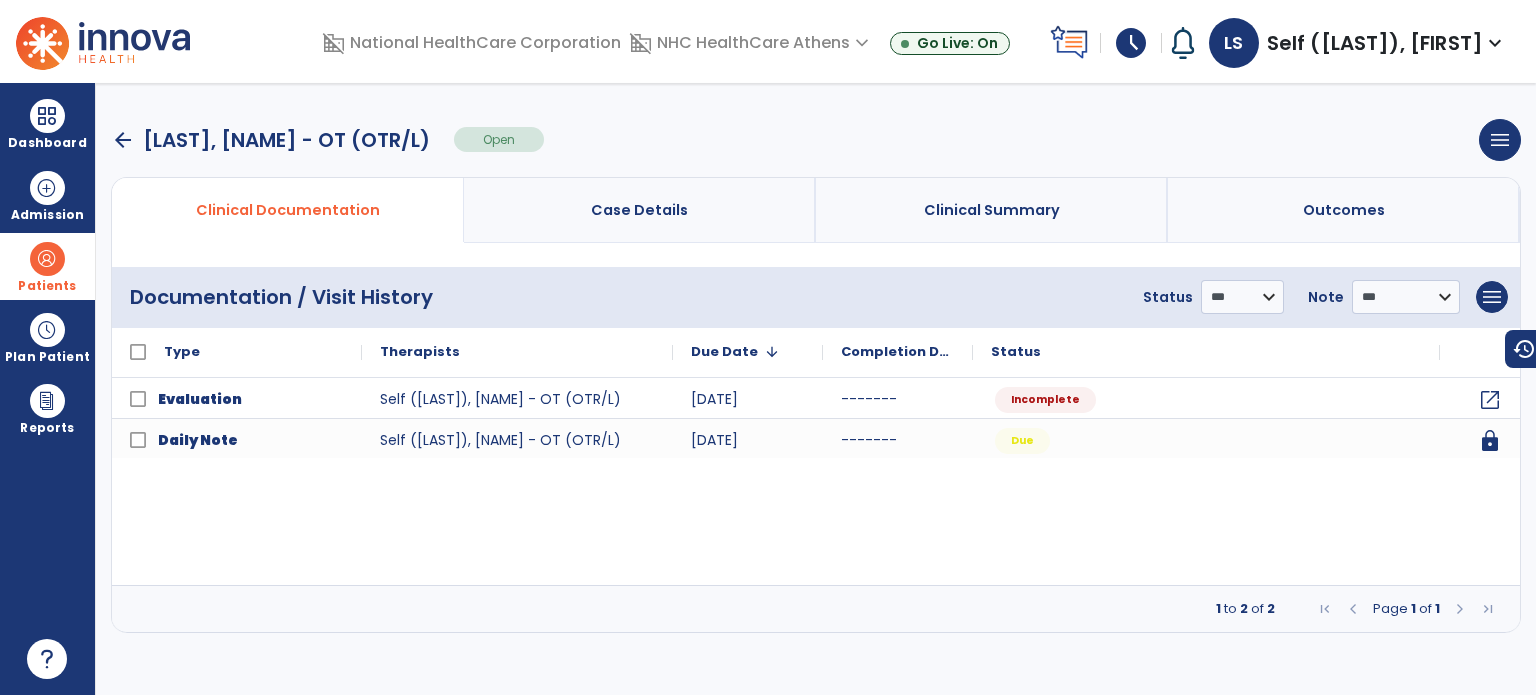 click on "Evaluation  Self ([NAME]), Lisa  - OT (OTR/L) 07/14/25 ------- Incomplete open_in_new
Daily Note  Self ([NAME]), Lisa  - OT (OTR/L) 07/14/25 ------- Due lock" 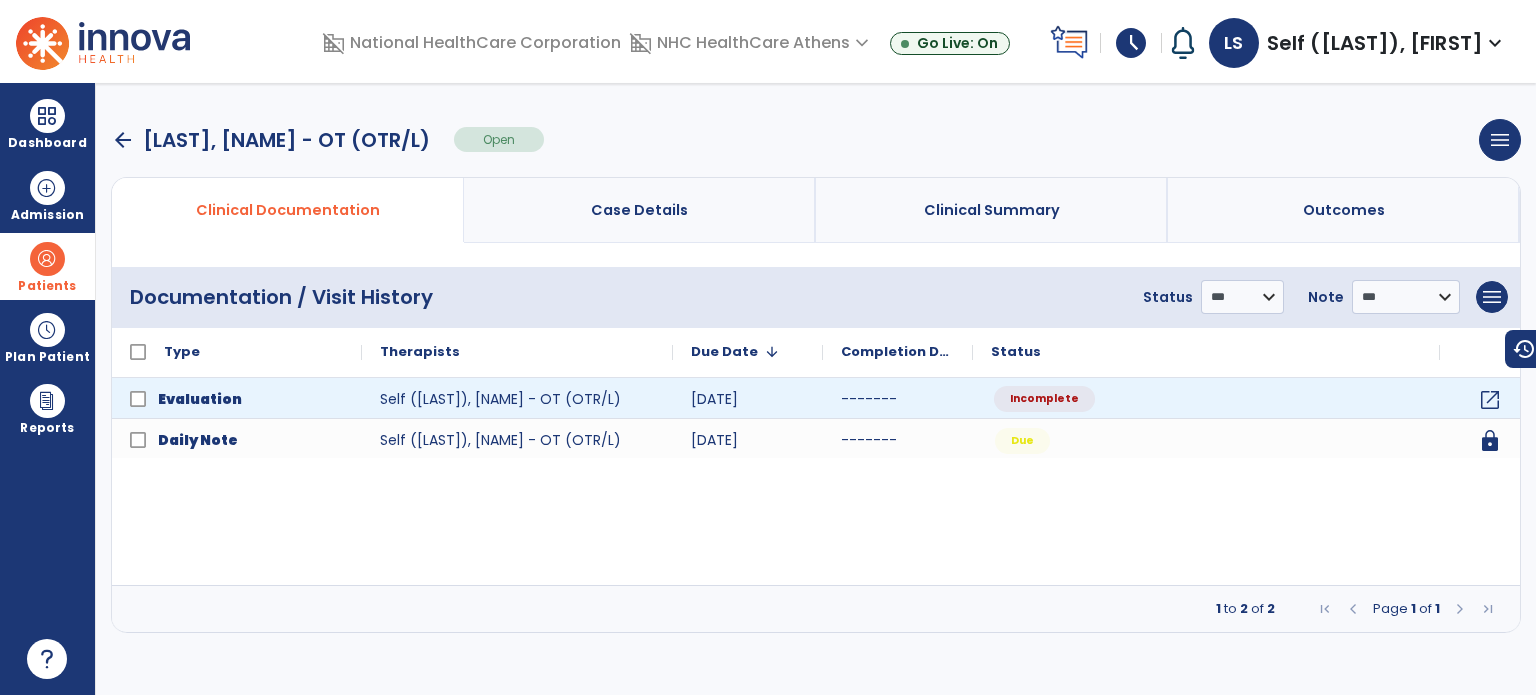 click on "Incomplete" 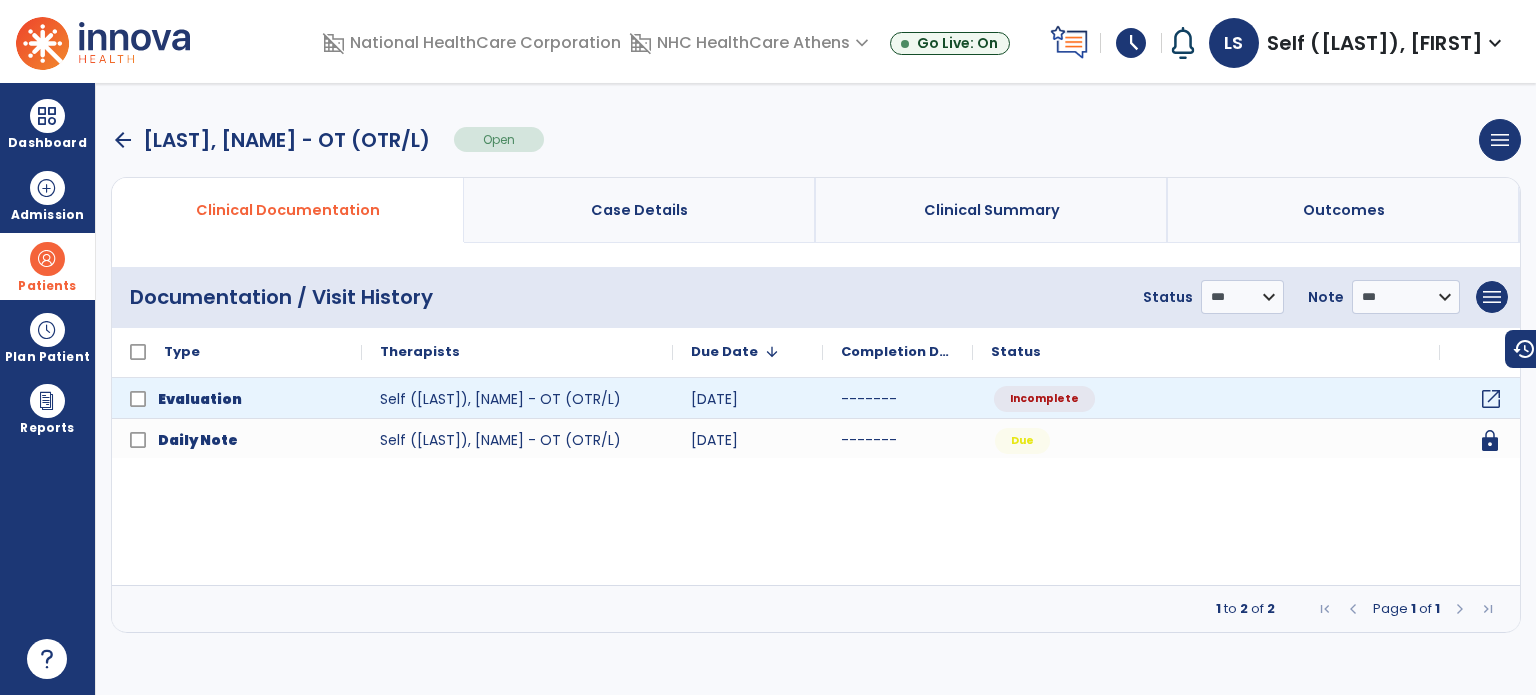 click on "open_in_new" 